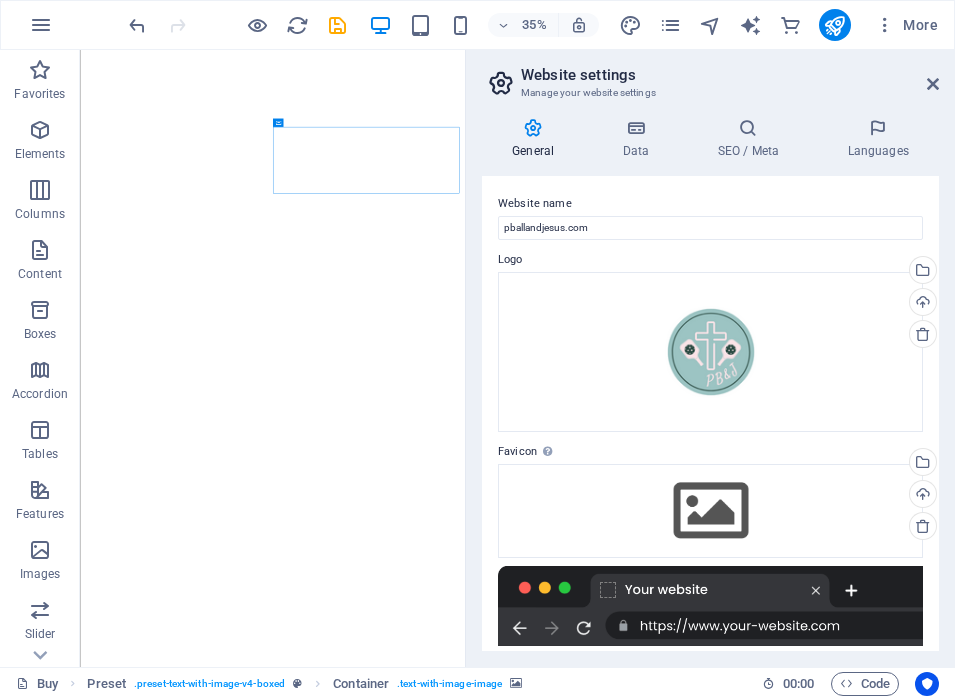 scroll, scrollTop: 0, scrollLeft: 0, axis: both 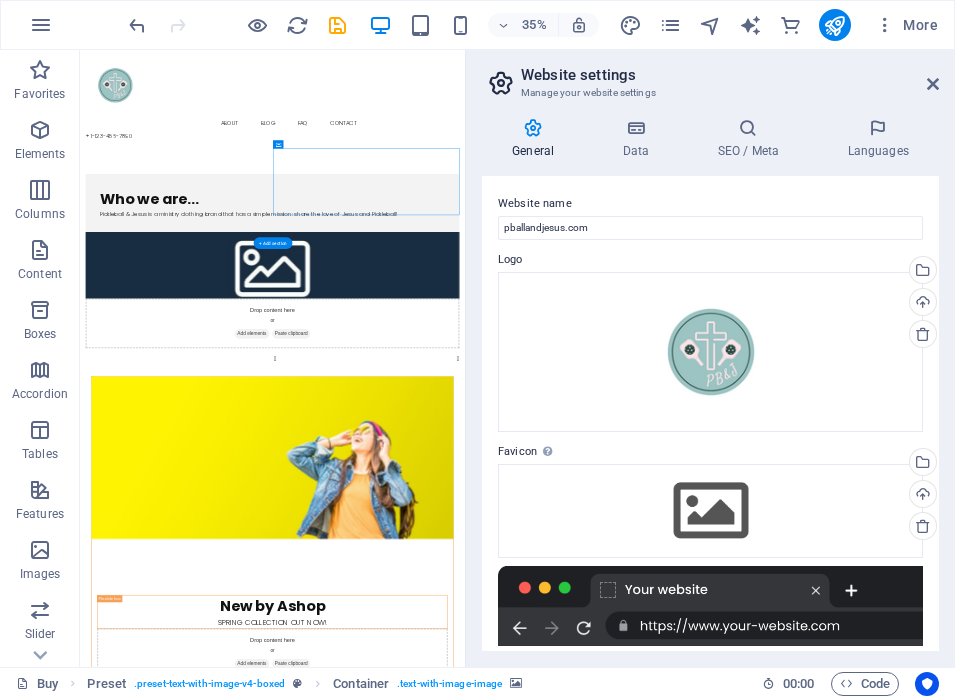 click at bounding box center (630, 1215) 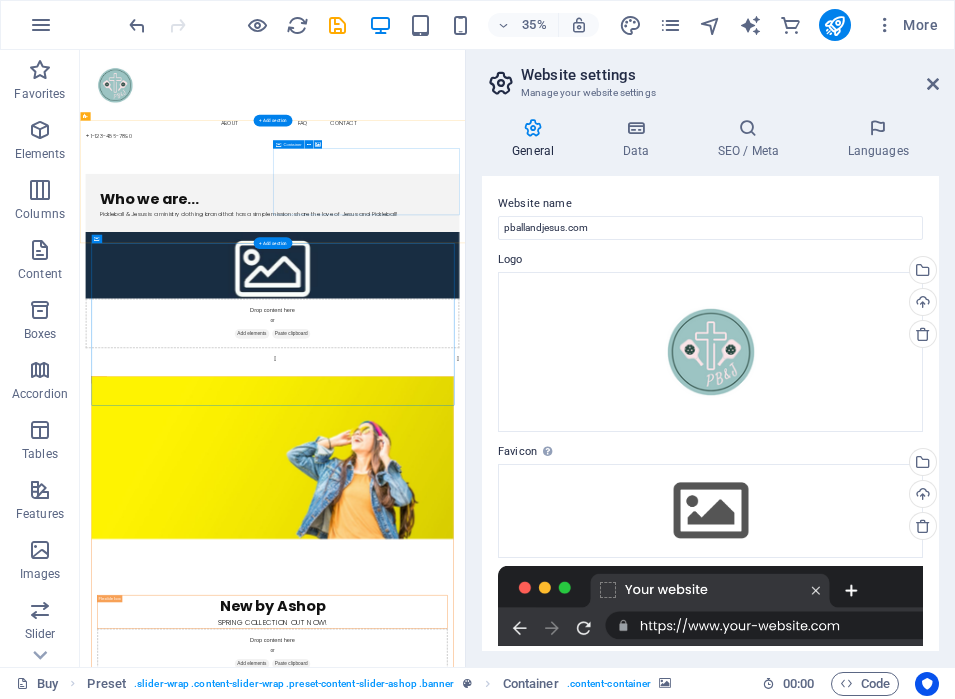 click on "Drop content here or  Add elements  Paste clipboard" at bounding box center (630, 831) 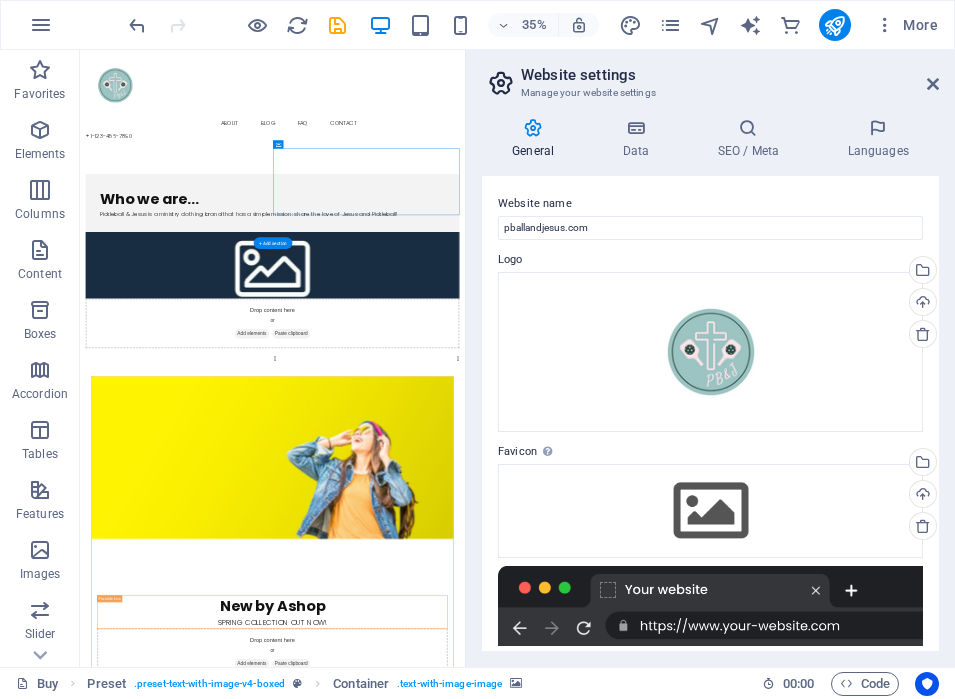 click at bounding box center [630, 1215] 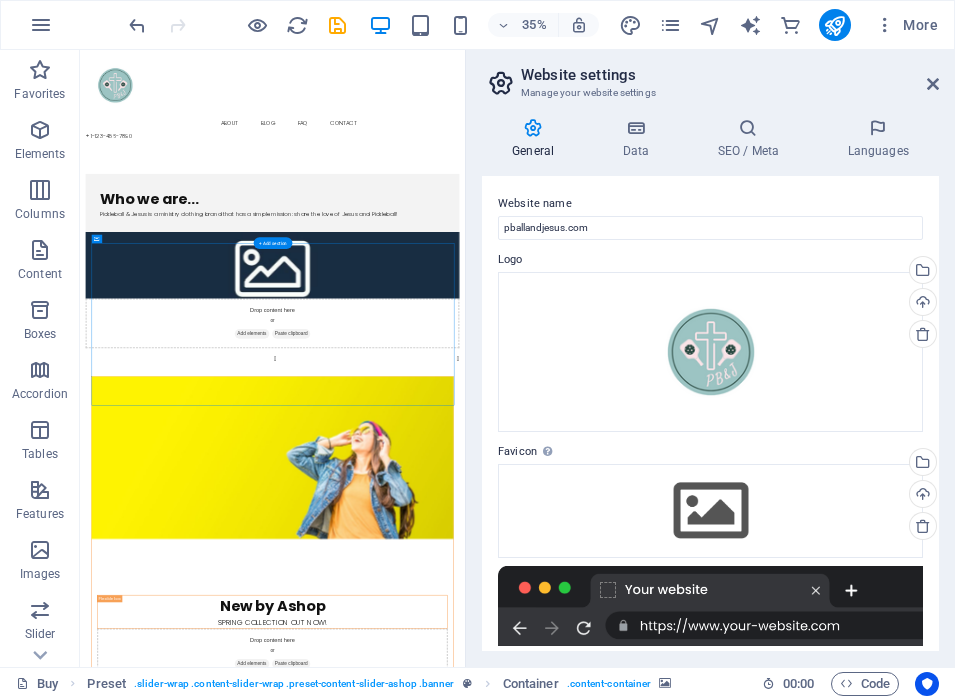 click at bounding box center (630, 1215) 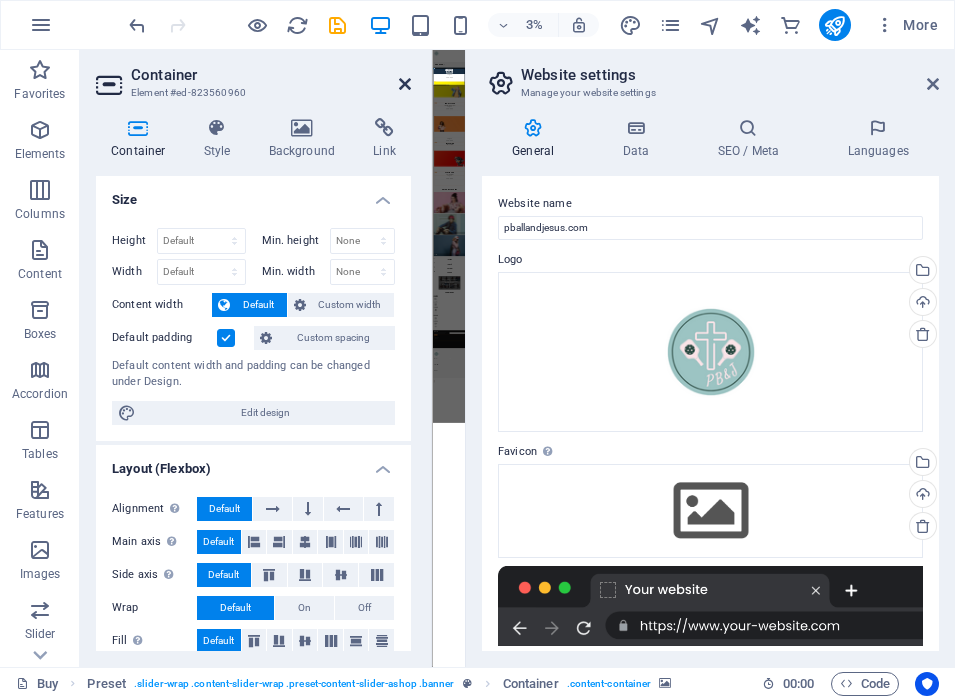 click at bounding box center (405, 84) 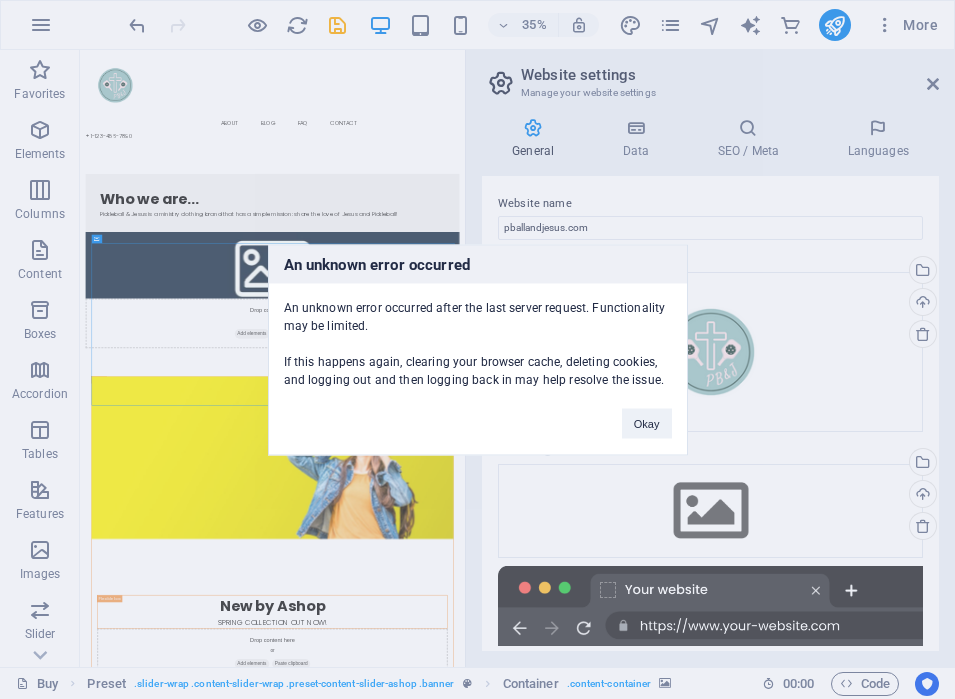 click on "An unknown error occurred An unknown error occurred after the last server request. Functionality may be limited.  If this happens again, clearing your browser cache, deleting cookies, and logging out and then logging back in may help resolve the issue. Okay" at bounding box center (477, 349) 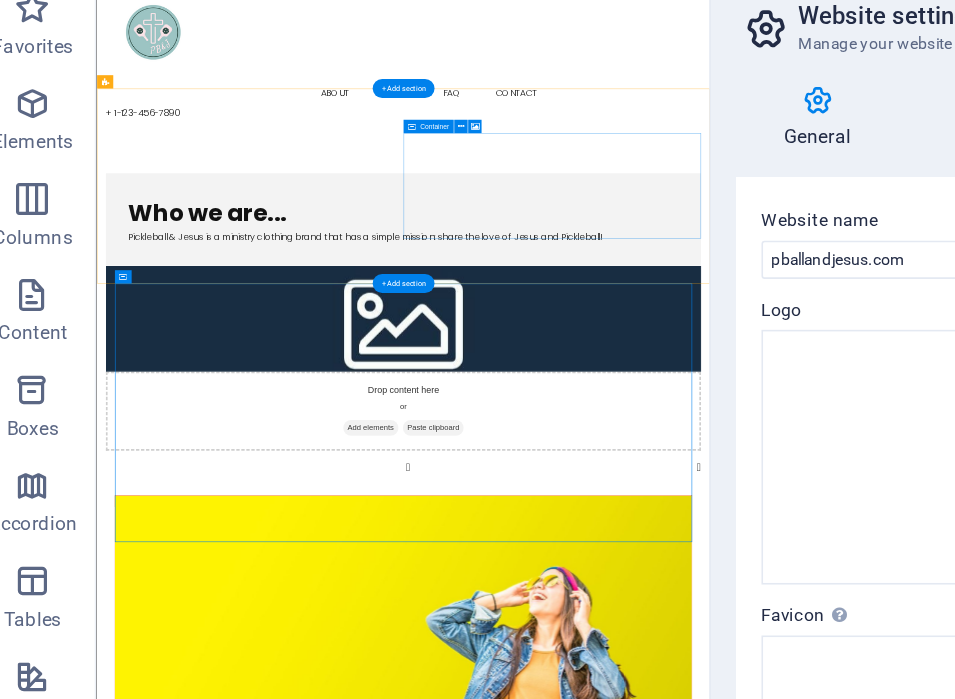 click on "Drop content here or  Add elements  Paste clipboard" at bounding box center [646, 758] 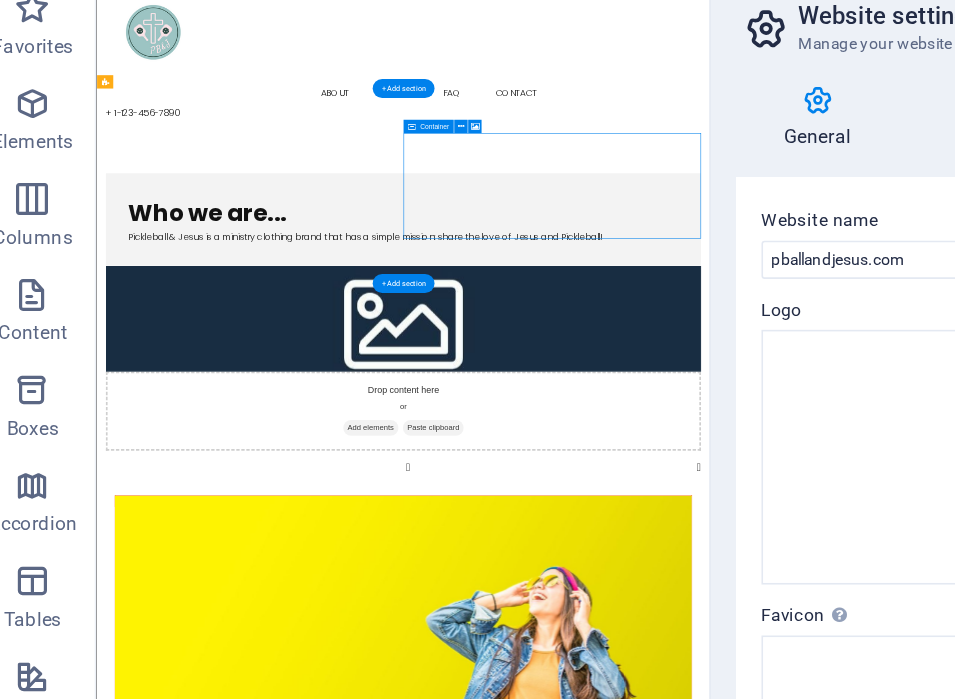 click on "Drop content here or  Add elements  Paste clipboard" at bounding box center [646, 758] 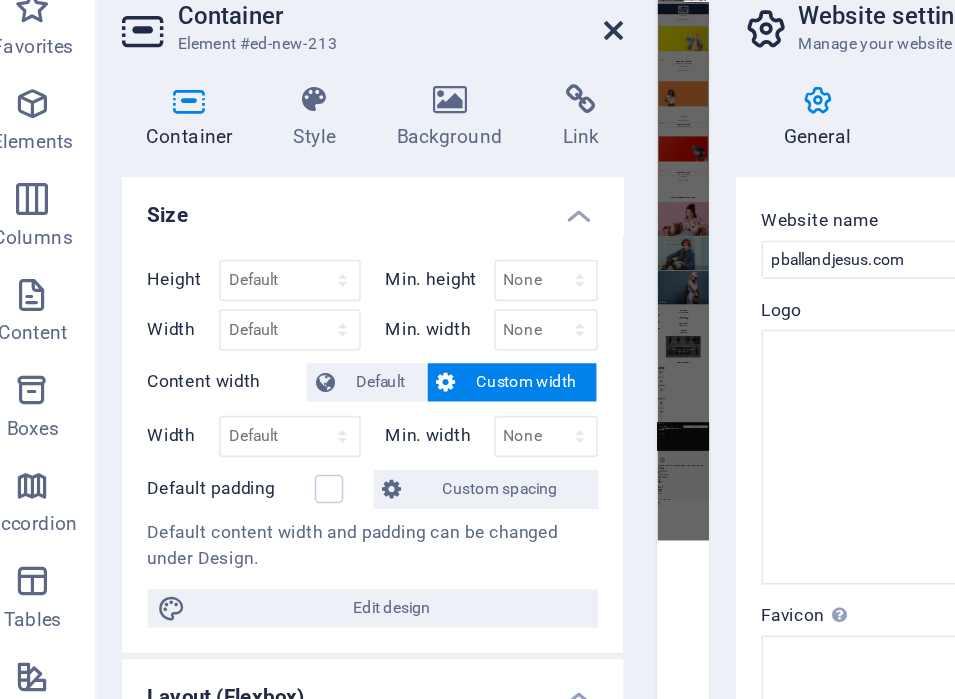 drag, startPoint x: 410, startPoint y: 82, endPoint x: 660, endPoint y: 124, distance: 253.50345 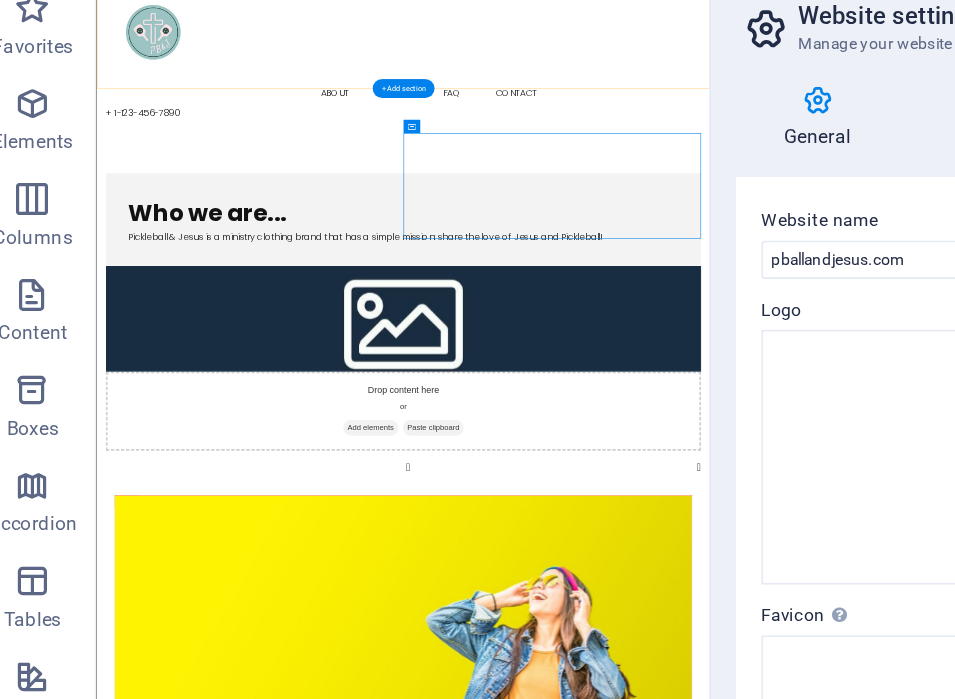 click on "Buy About Blog FAQ Contact" at bounding box center [646, 187] 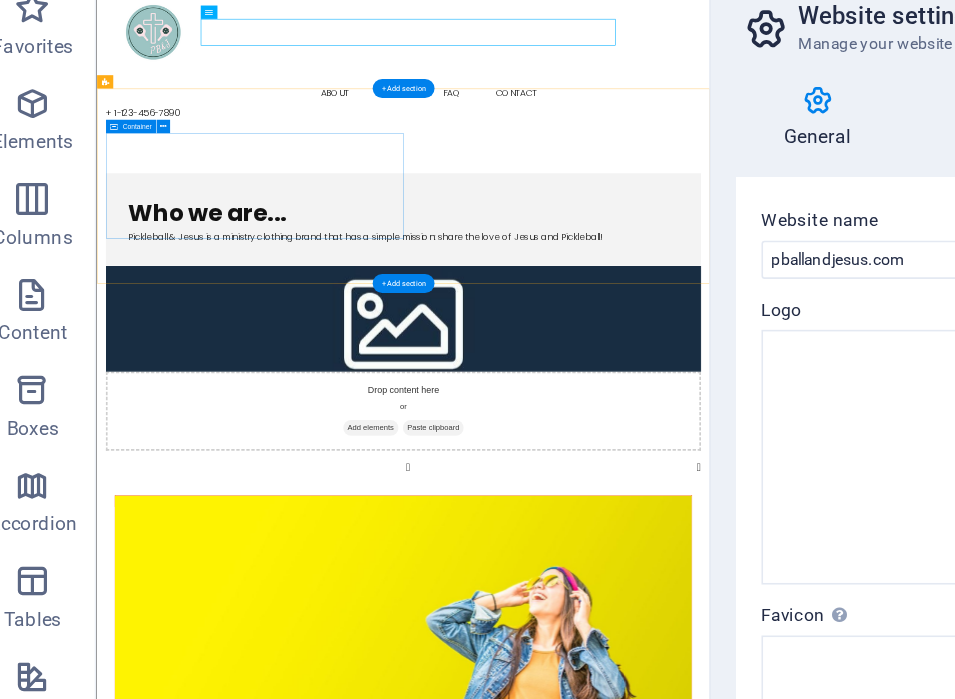 click on "Who we are... Pickleball & Jesus is a ministry clothing brand that has a simple mission: share the love of Jesus and Pickleball!  Drop content here or  Add elements  Paste clipboard" at bounding box center [646, 580] 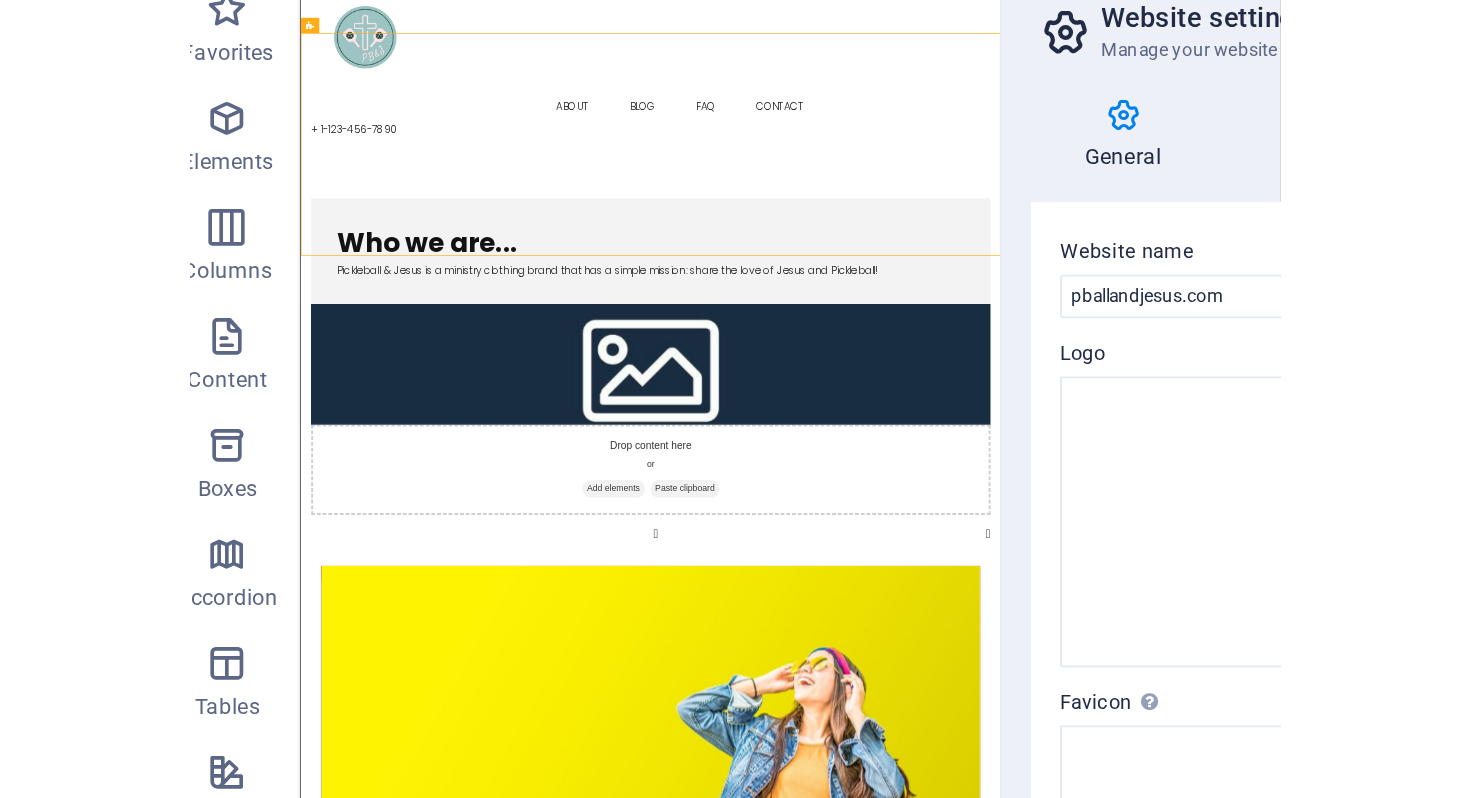 scroll, scrollTop: 107, scrollLeft: 0, axis: vertical 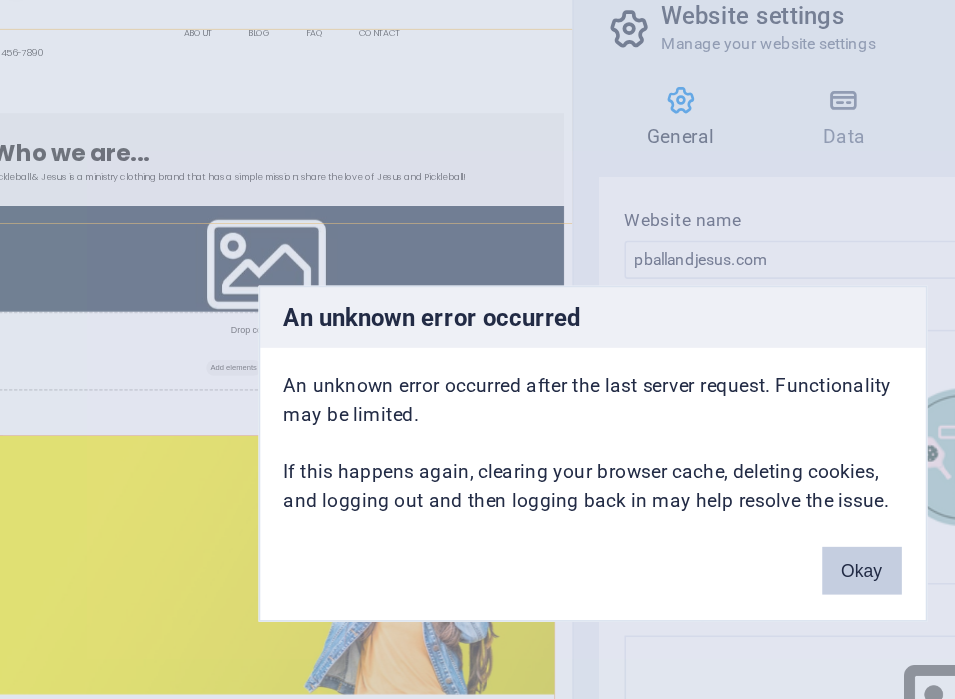 click on "Okay" at bounding box center (647, 423) 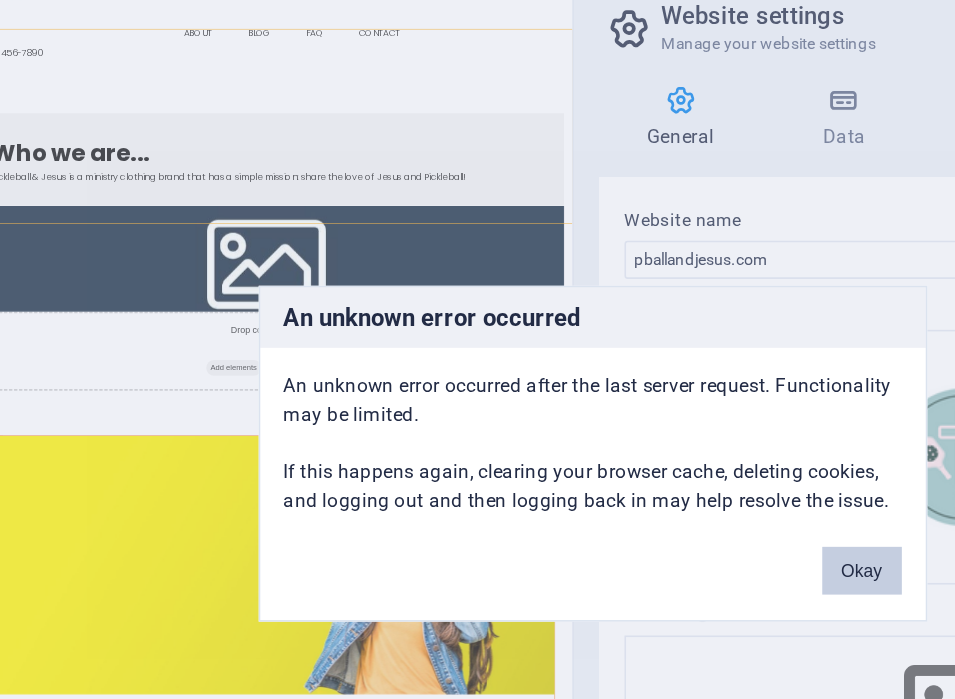 click on "Okay" at bounding box center (647, 423) 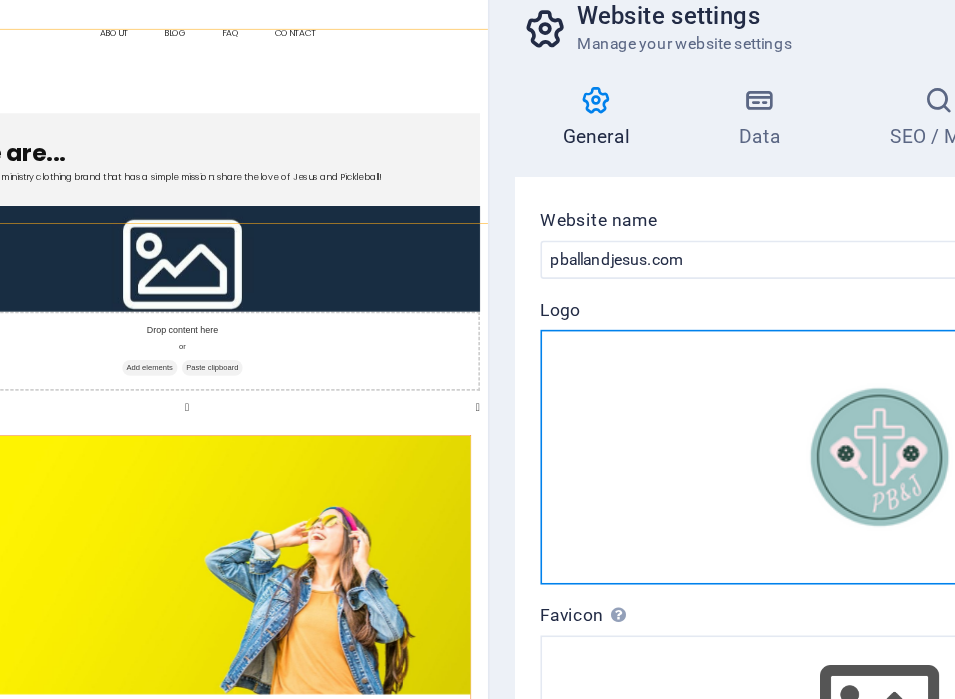 click on "Drag files here, click to choose files or select files from Files or our free stock photos & videos" at bounding box center (710, 352) 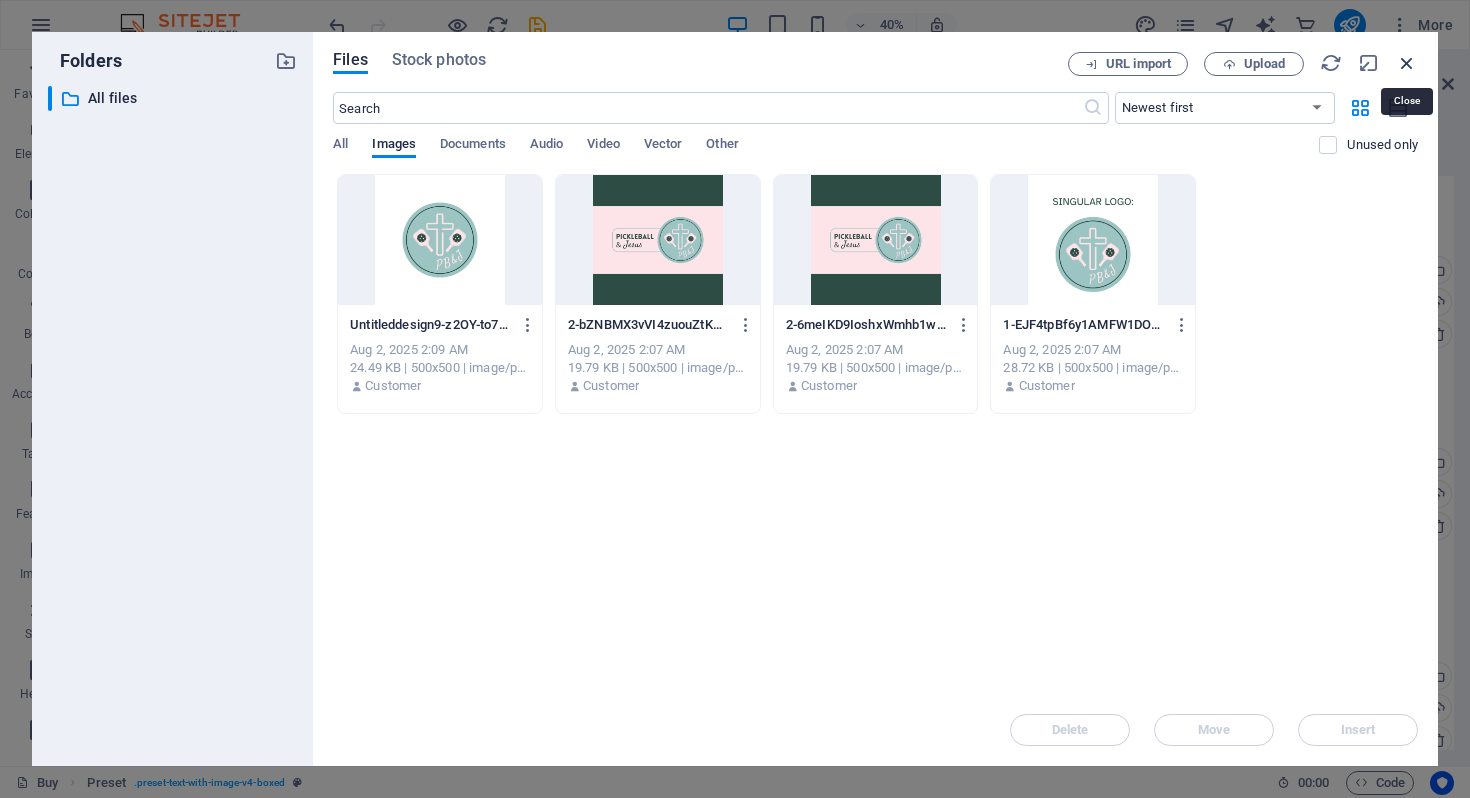 click at bounding box center [1407, 63] 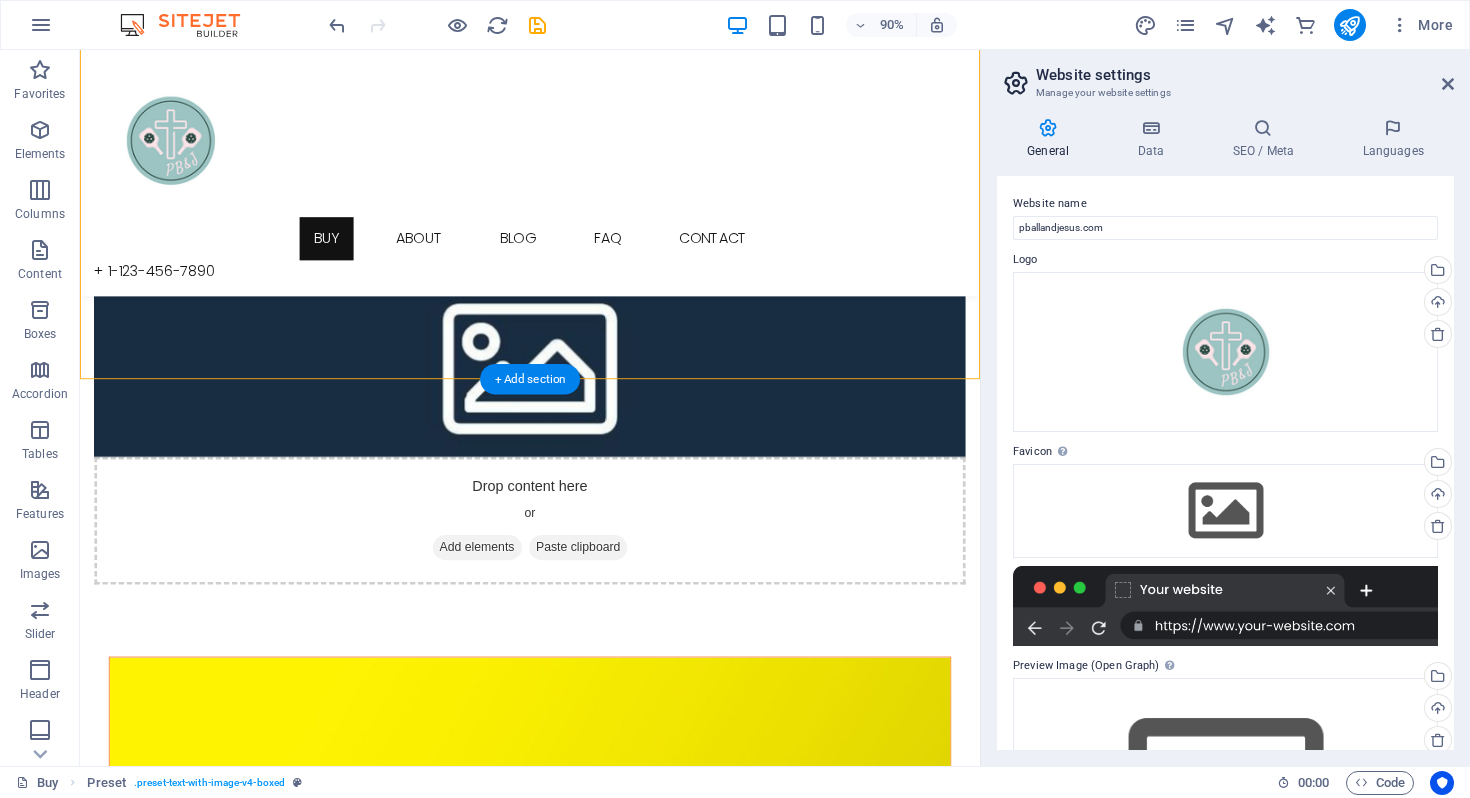 scroll, scrollTop: 256, scrollLeft: 0, axis: vertical 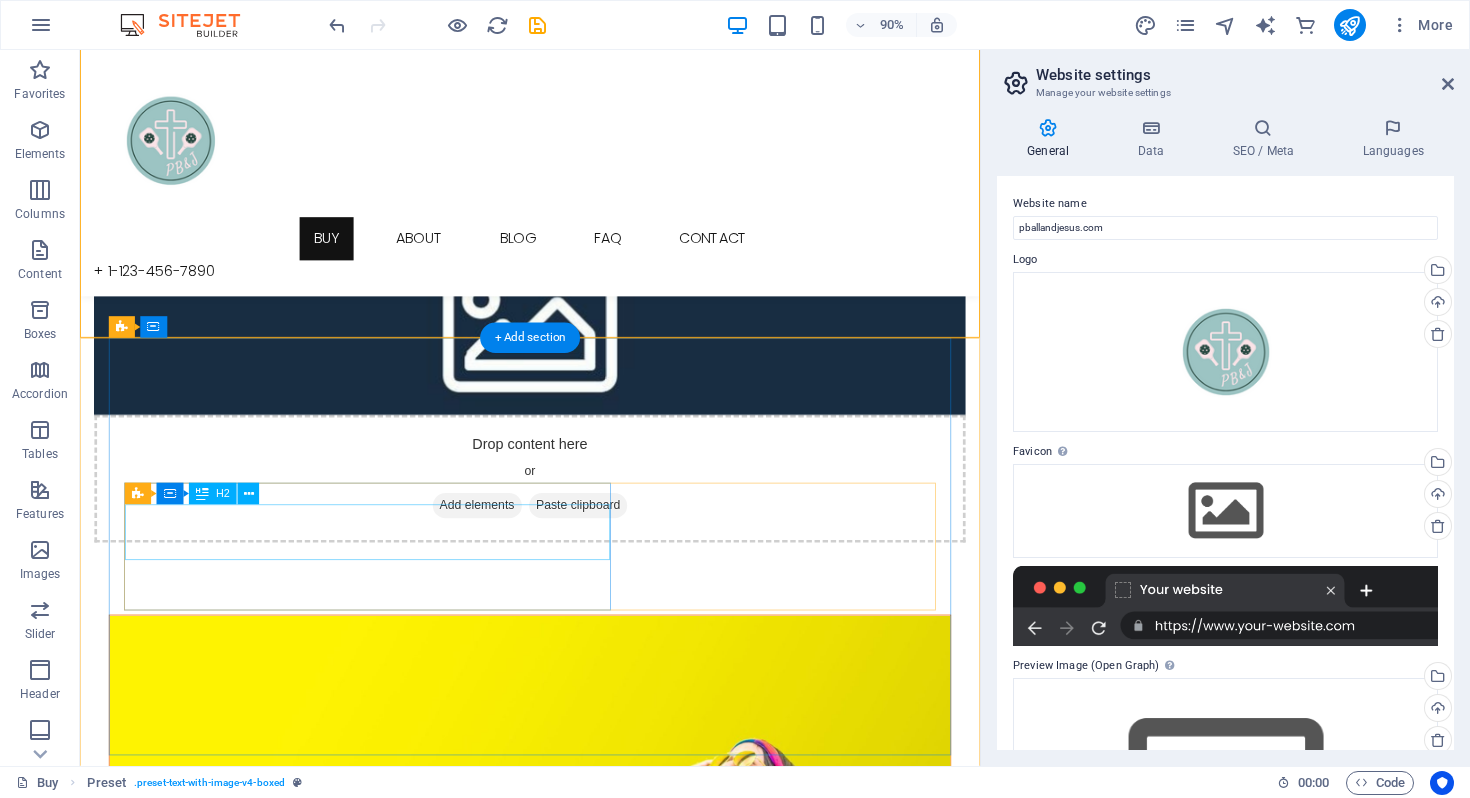 click on "New by Ashop" at bounding box center [580, 1335] 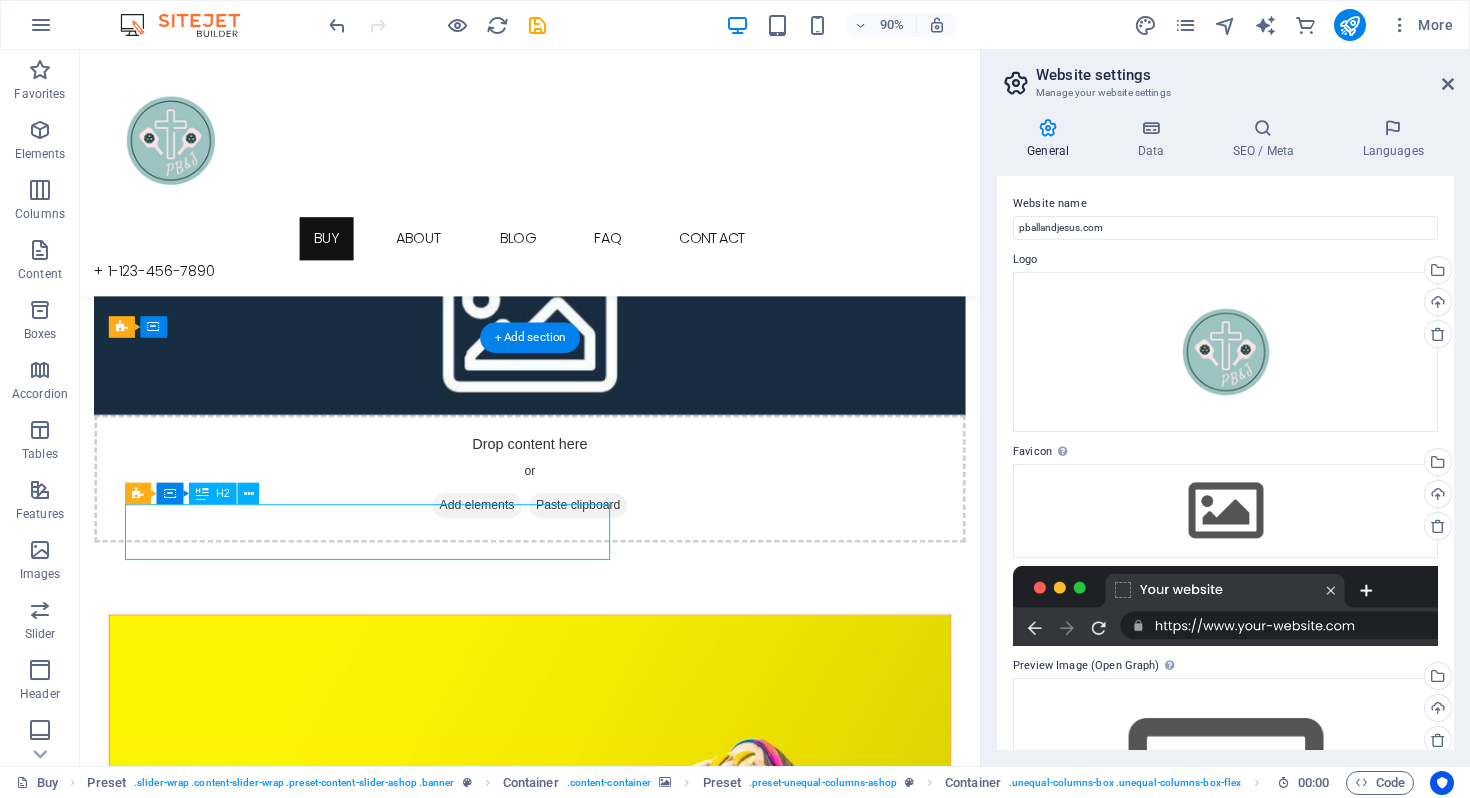 click on "New by Ashop" at bounding box center (580, 1335) 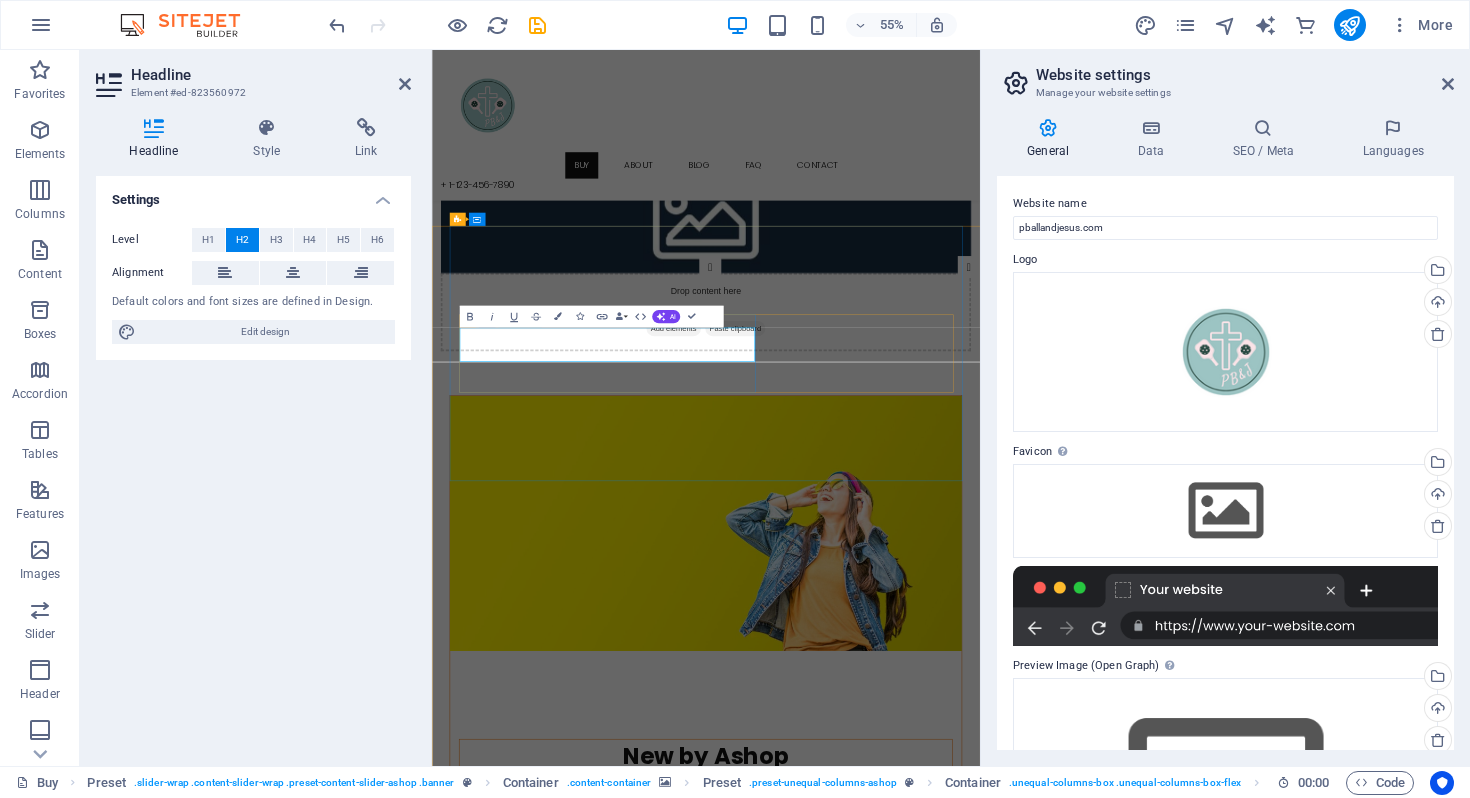 click on "New by Ashop" at bounding box center (930, 1335) 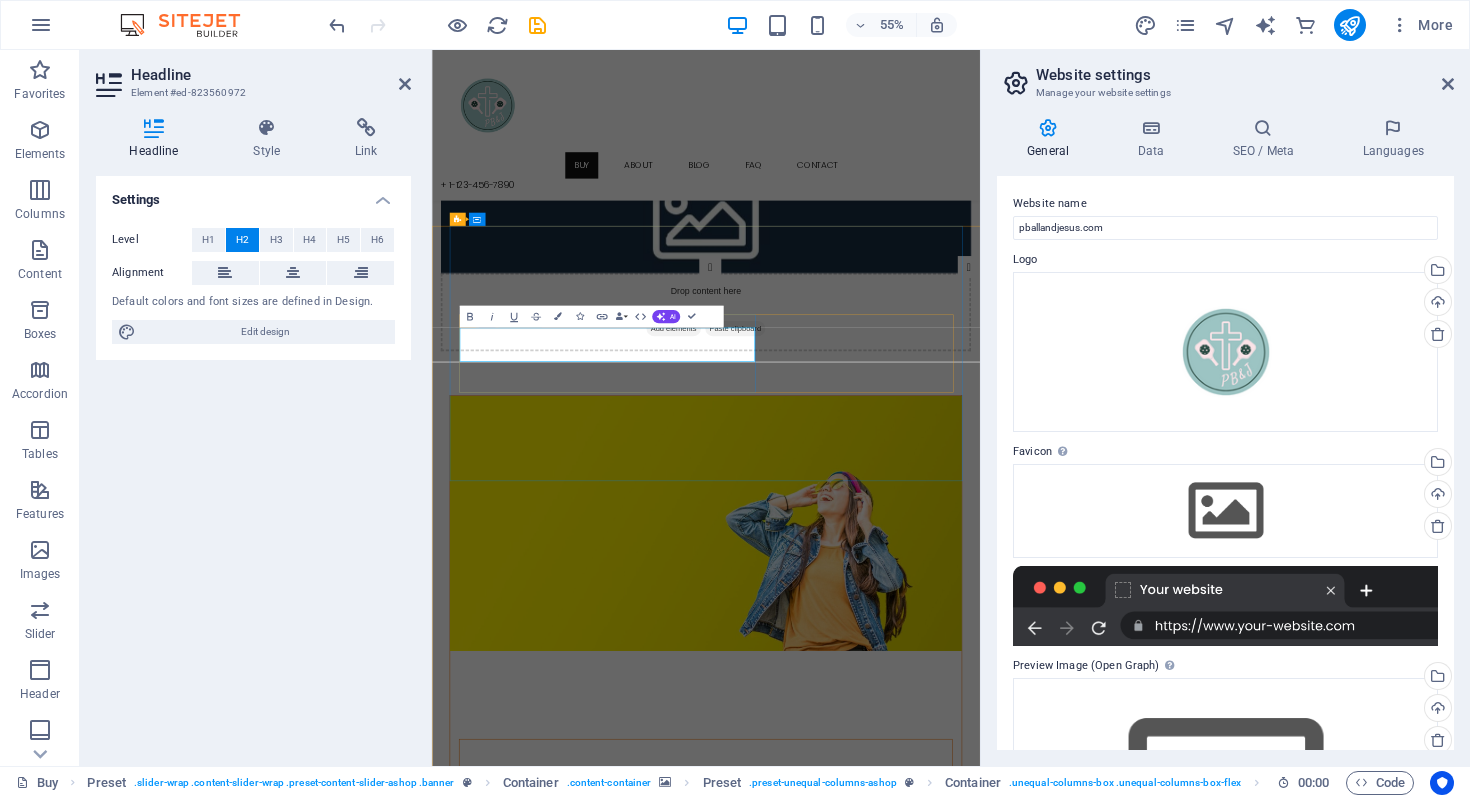 type 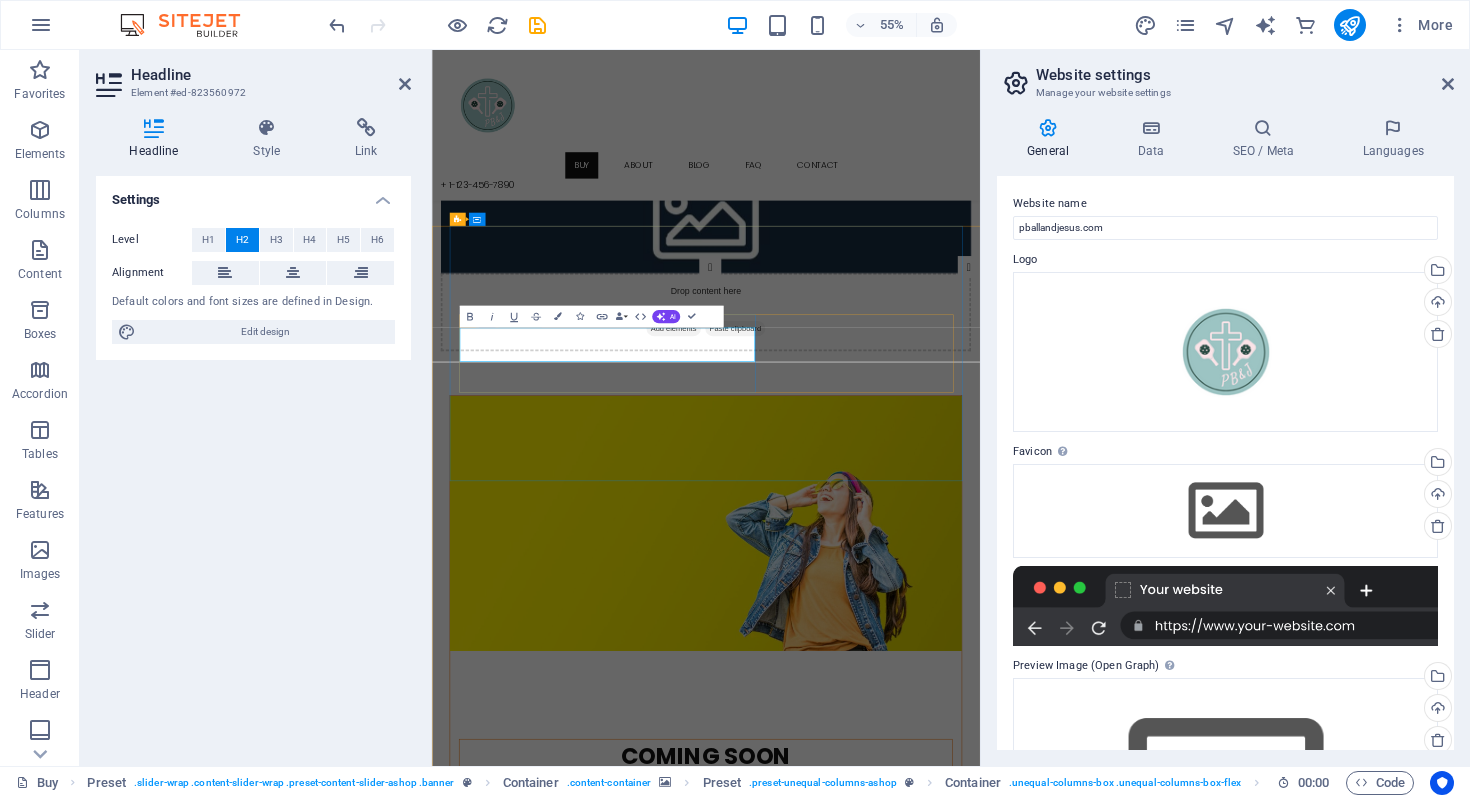click on "​COMING SOON" at bounding box center (930, 1335) 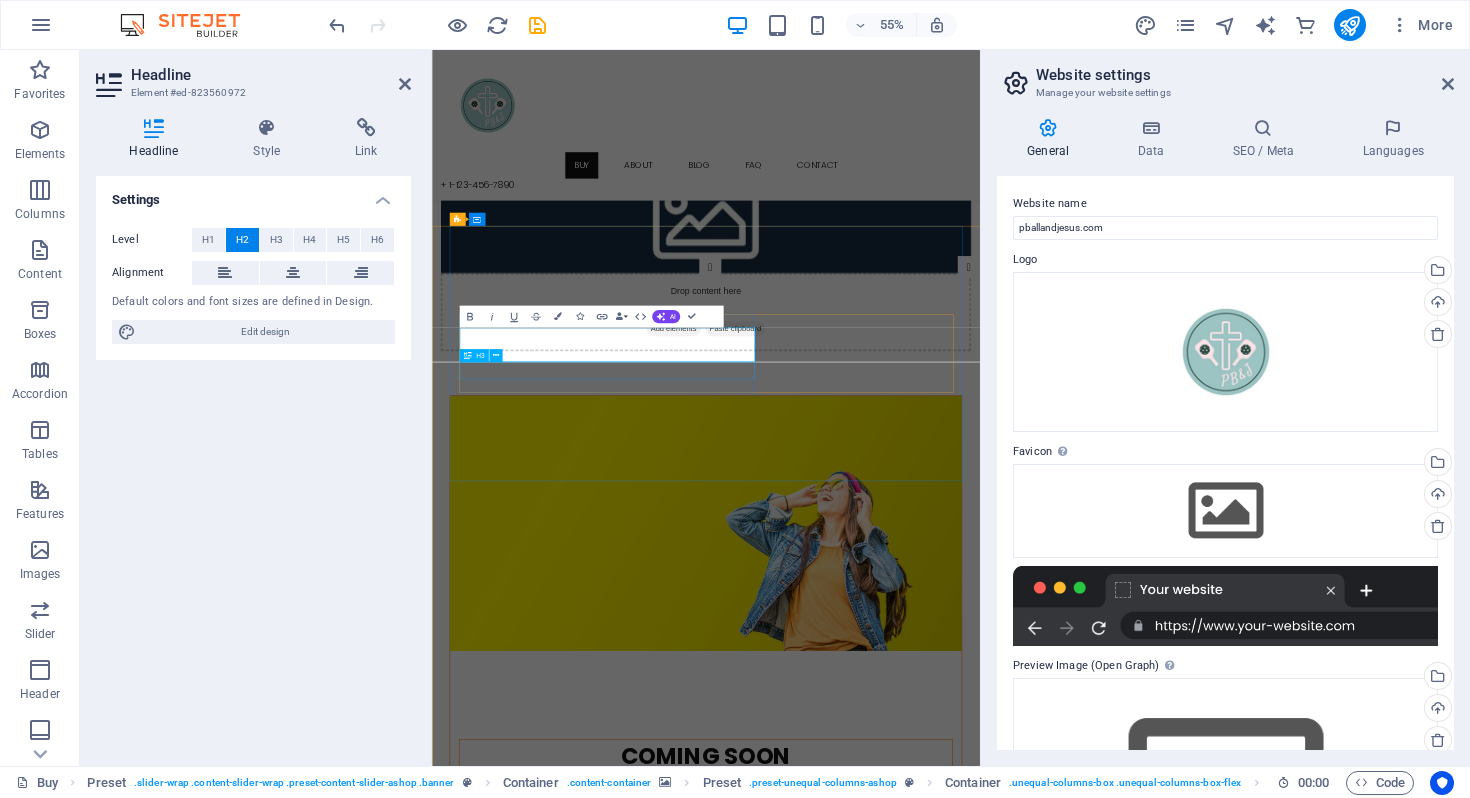 click on "Spring collection out now!" at bounding box center [930, 1382] 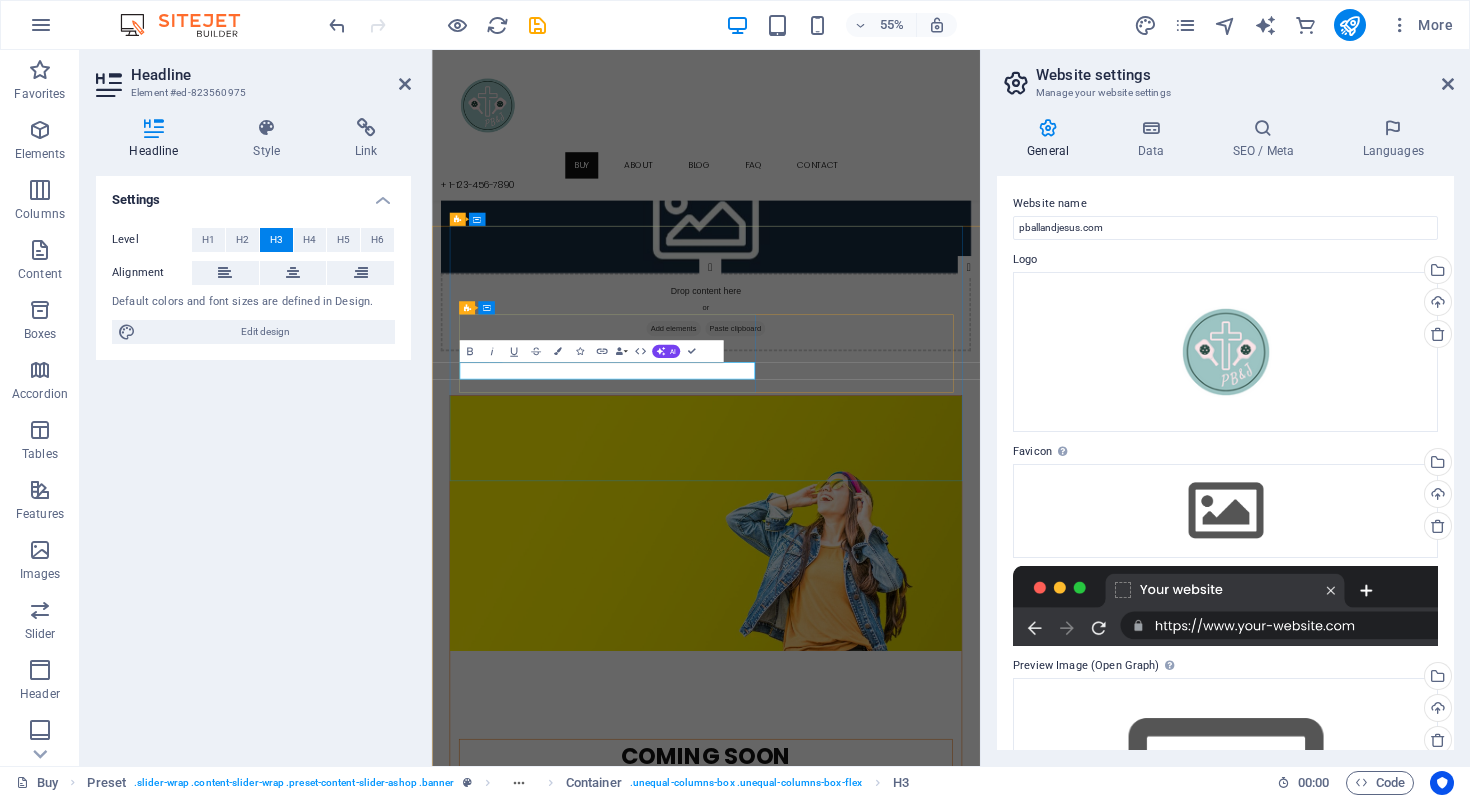 click on "Spring collection out now!" at bounding box center [930, 1382] 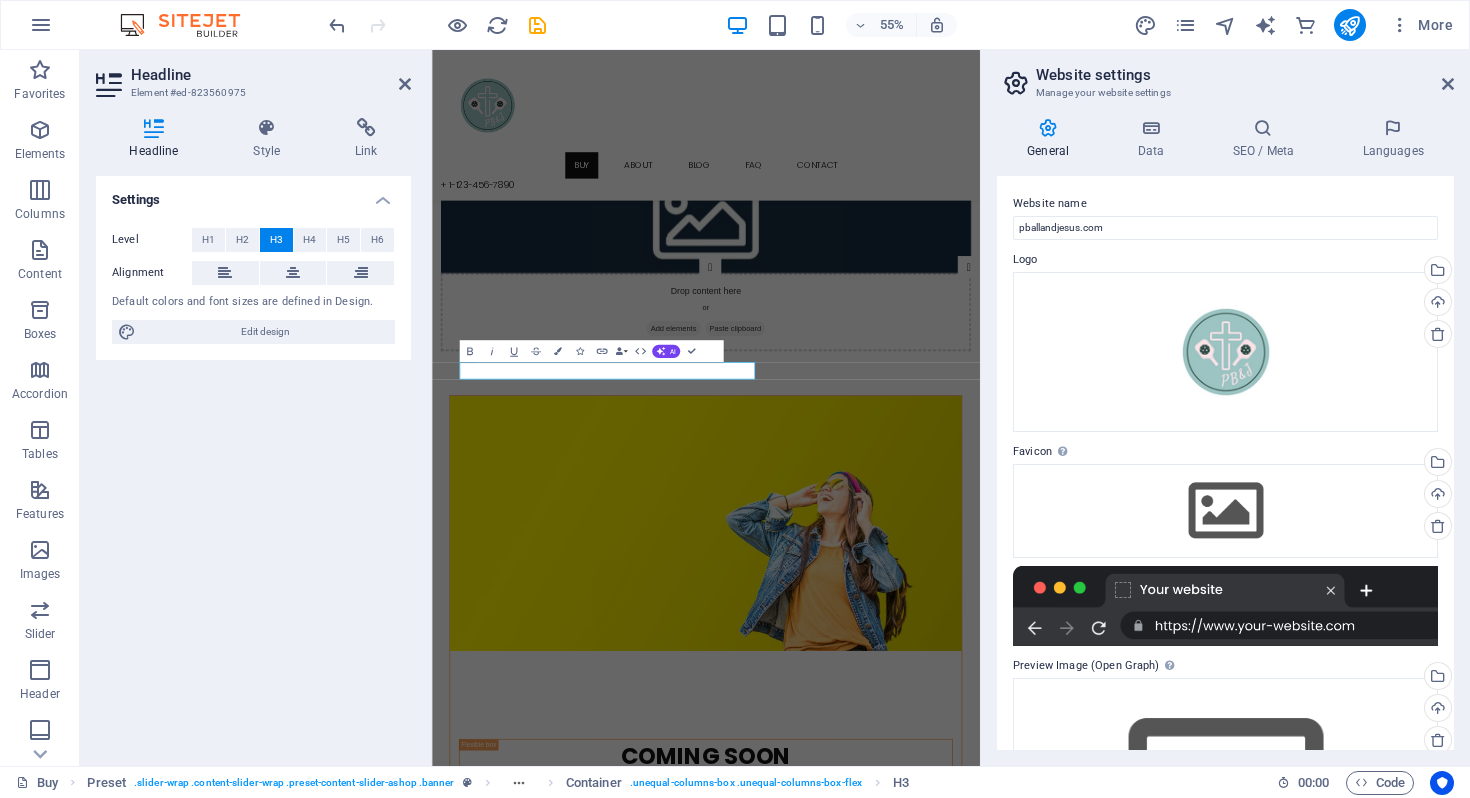 click at bounding box center (930, 911) 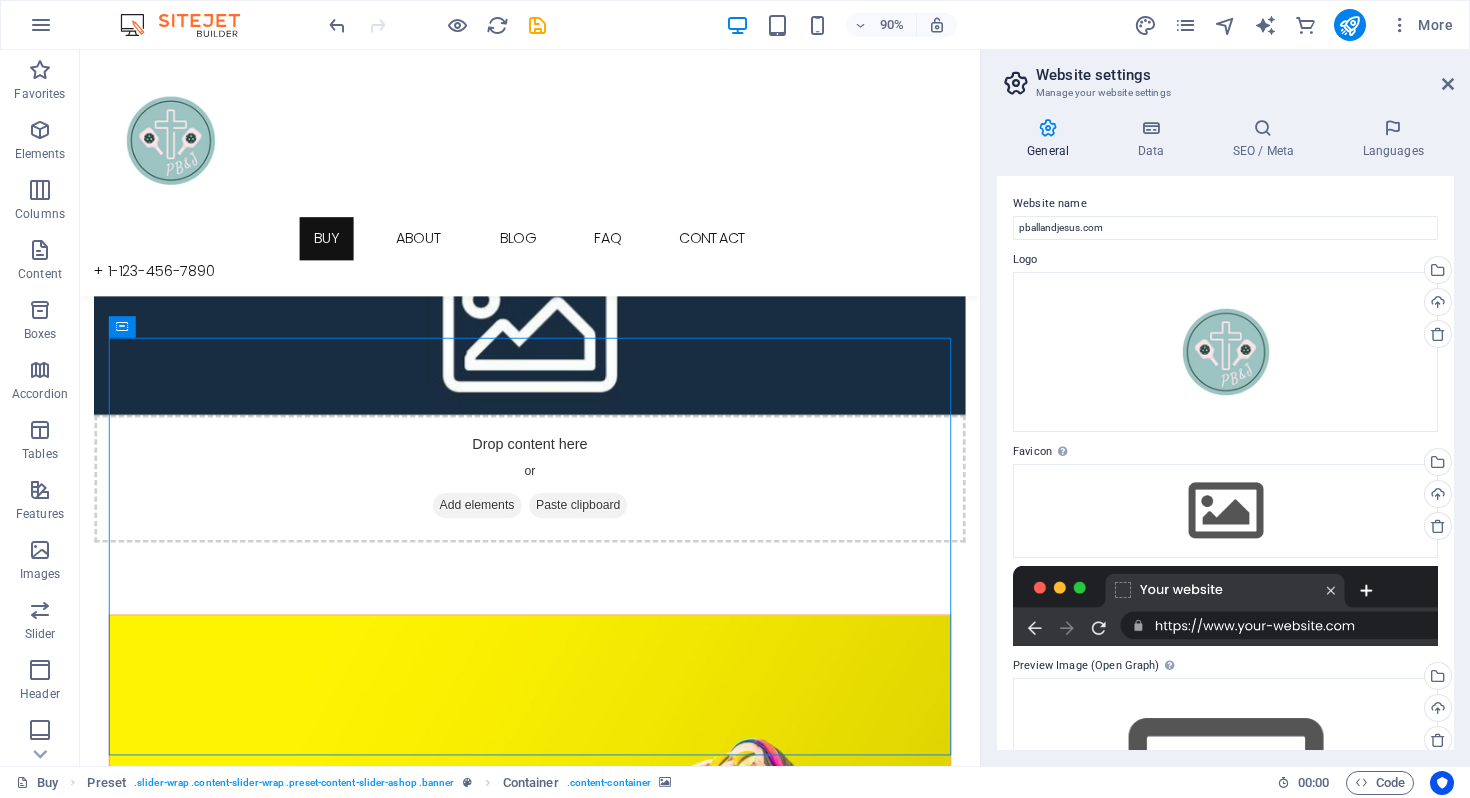 click at bounding box center (580, 911) 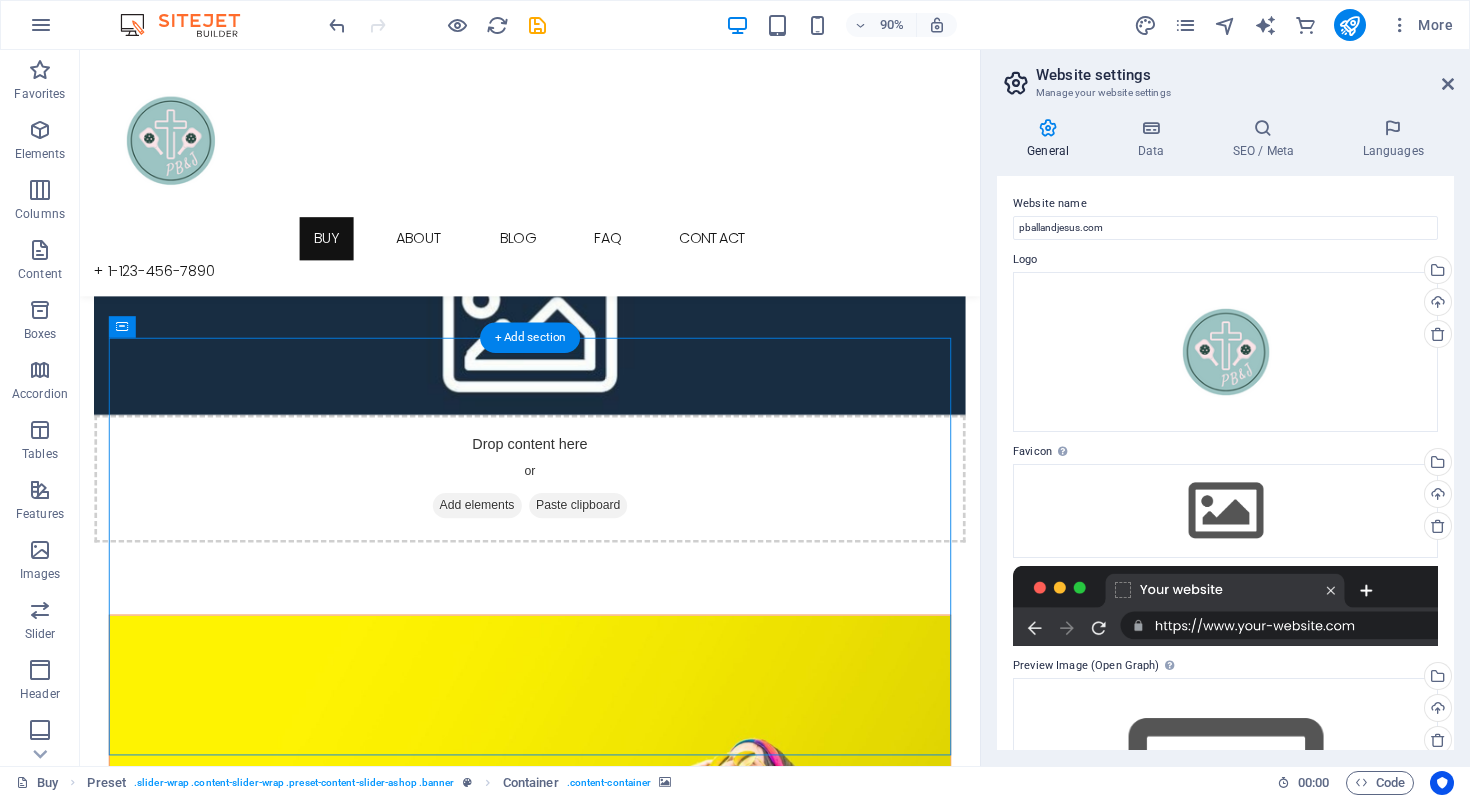 click at bounding box center (580, 911) 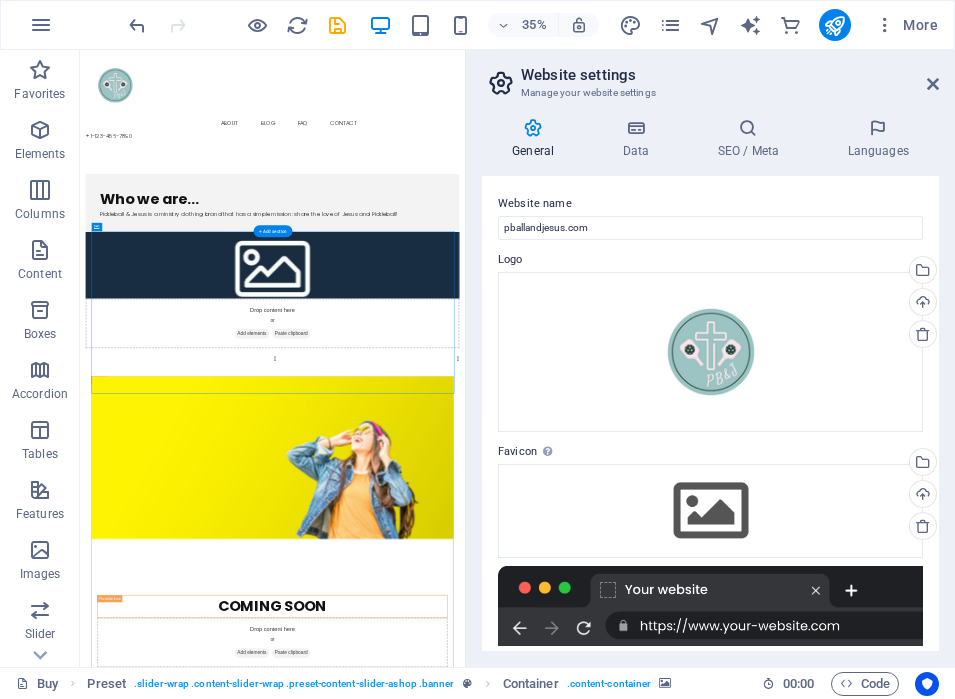 scroll, scrollTop: 74, scrollLeft: 0, axis: vertical 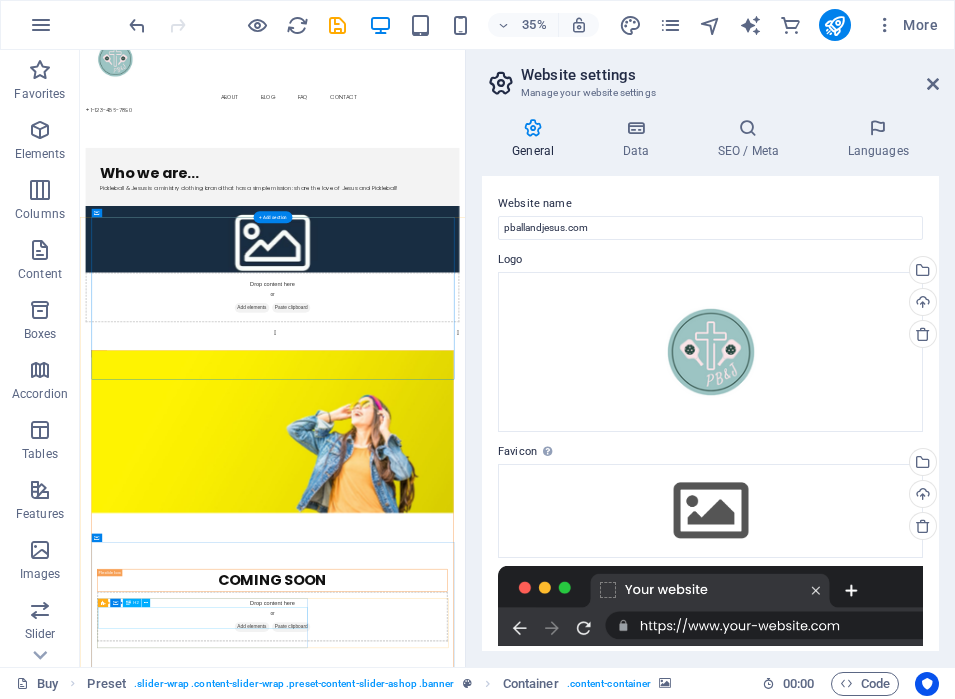 click on "Season Sale" at bounding box center [630, 3581] 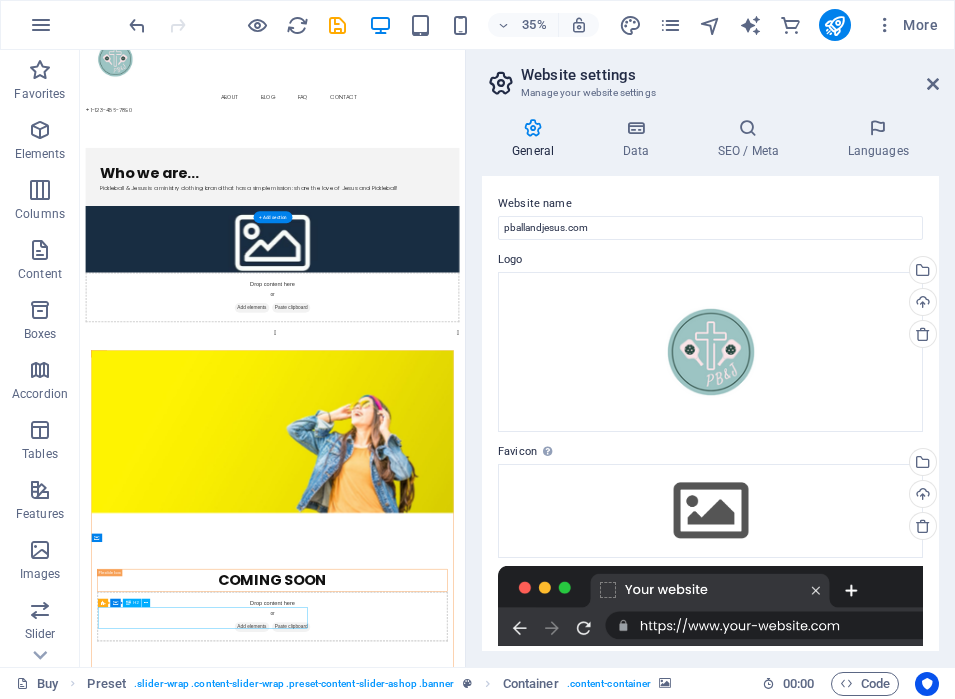 click on "Season Sale" at bounding box center (630, 3581) 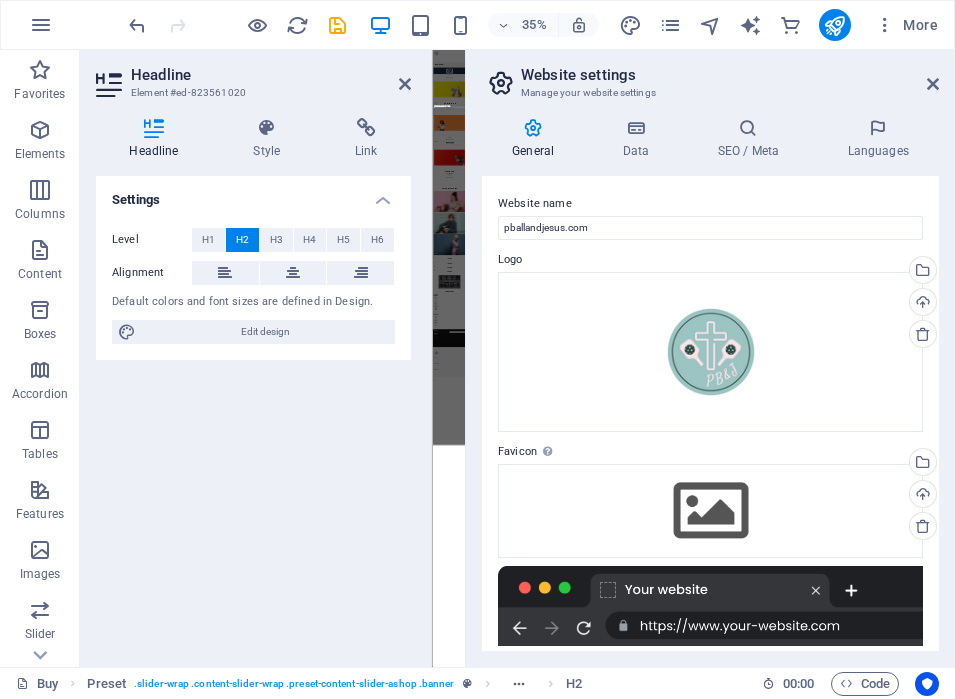 scroll, scrollTop: 0, scrollLeft: 0, axis: both 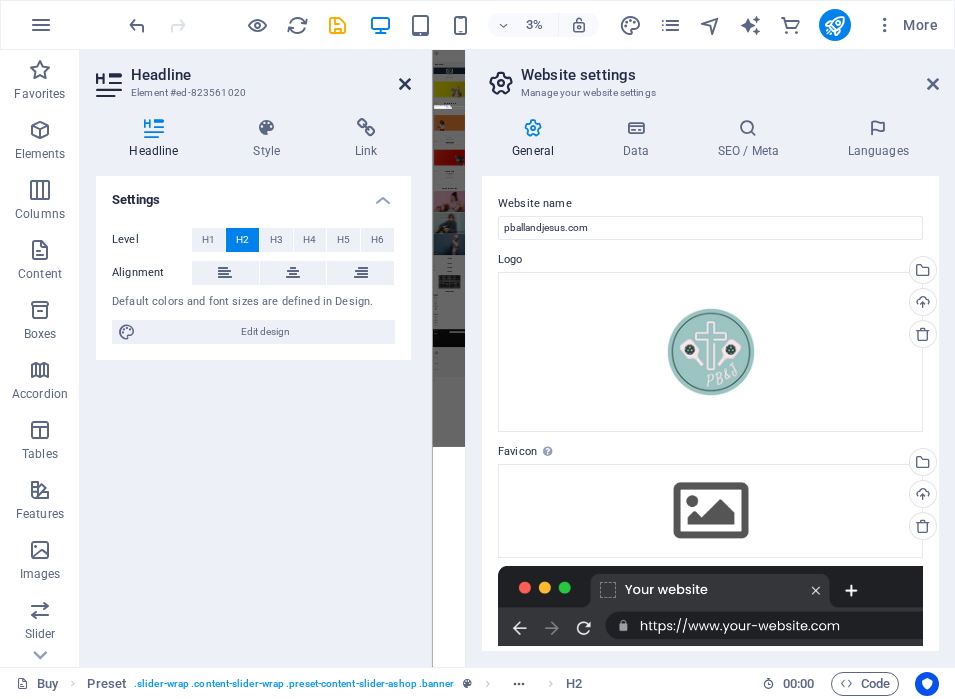 click at bounding box center (405, 84) 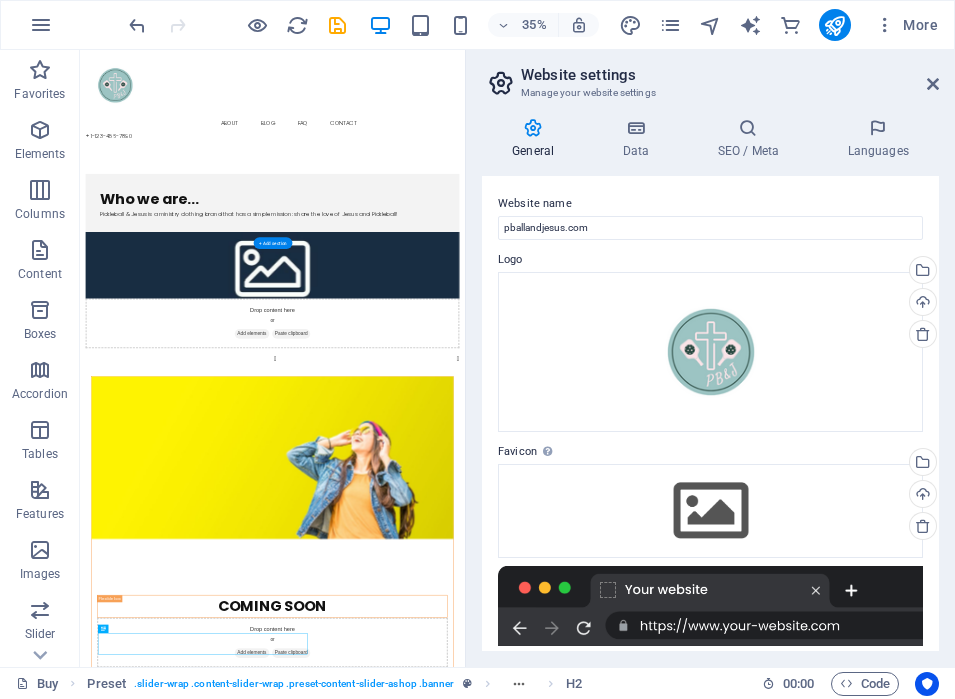 click at bounding box center [630, 1215] 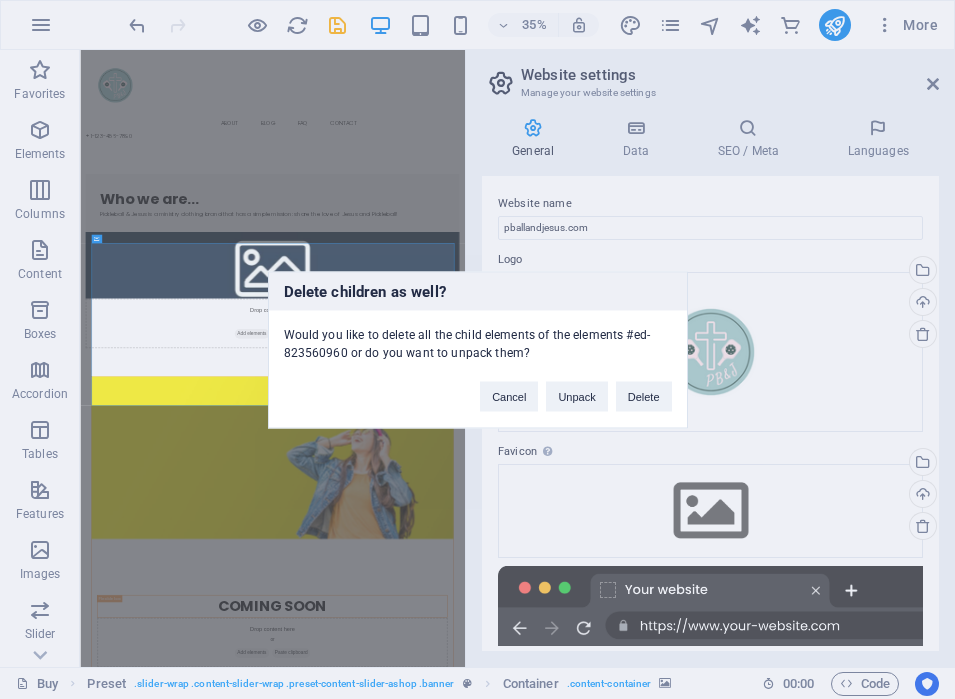 type 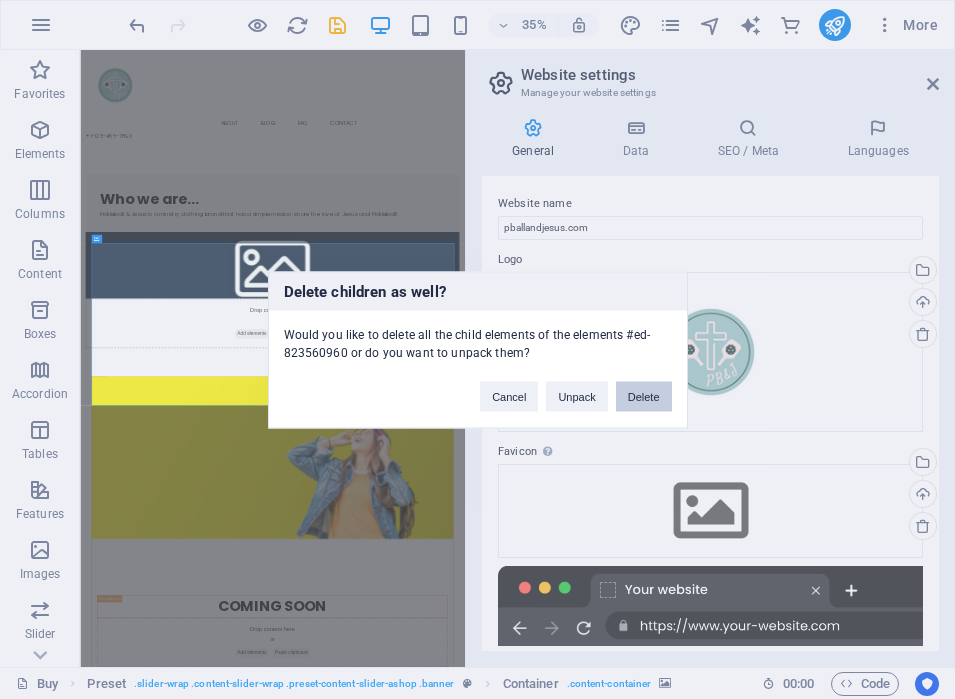 click on "Delete" at bounding box center [644, 396] 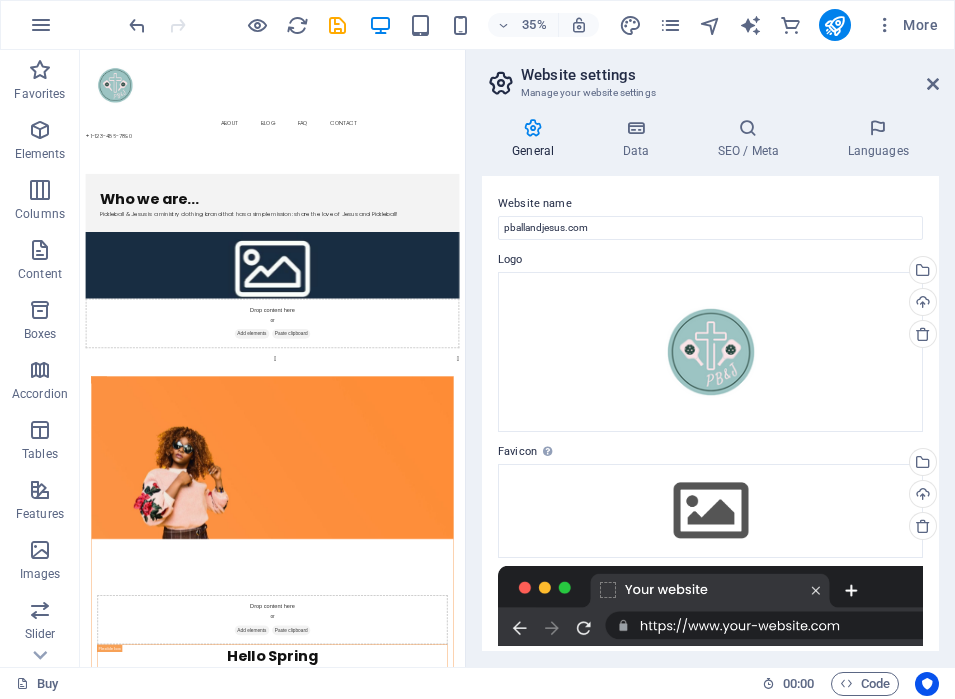 click on "35% More" at bounding box center (477, 25) 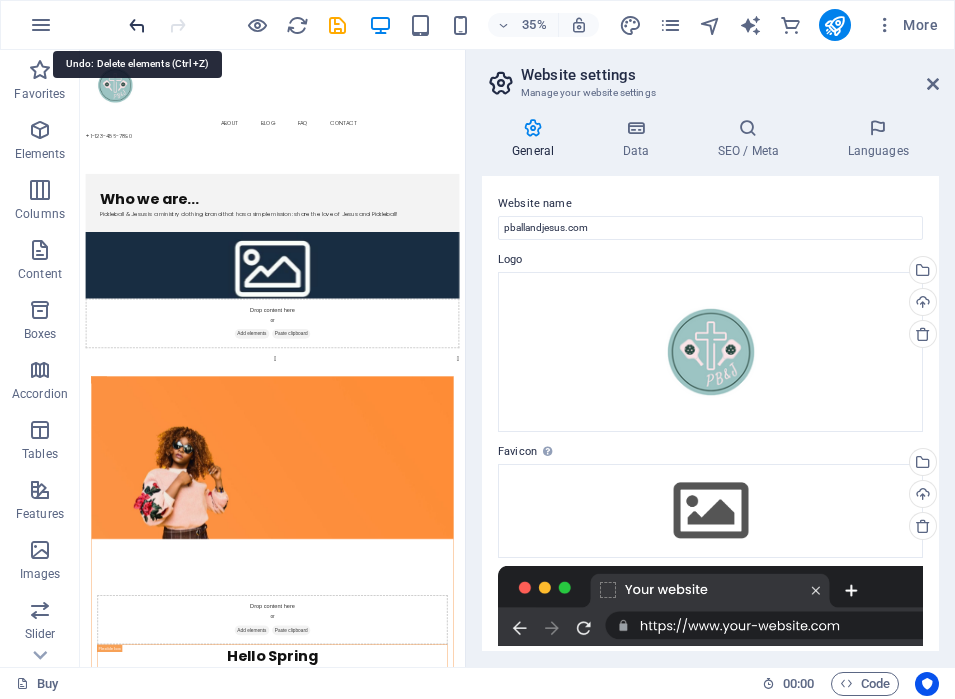 click at bounding box center [137, 25] 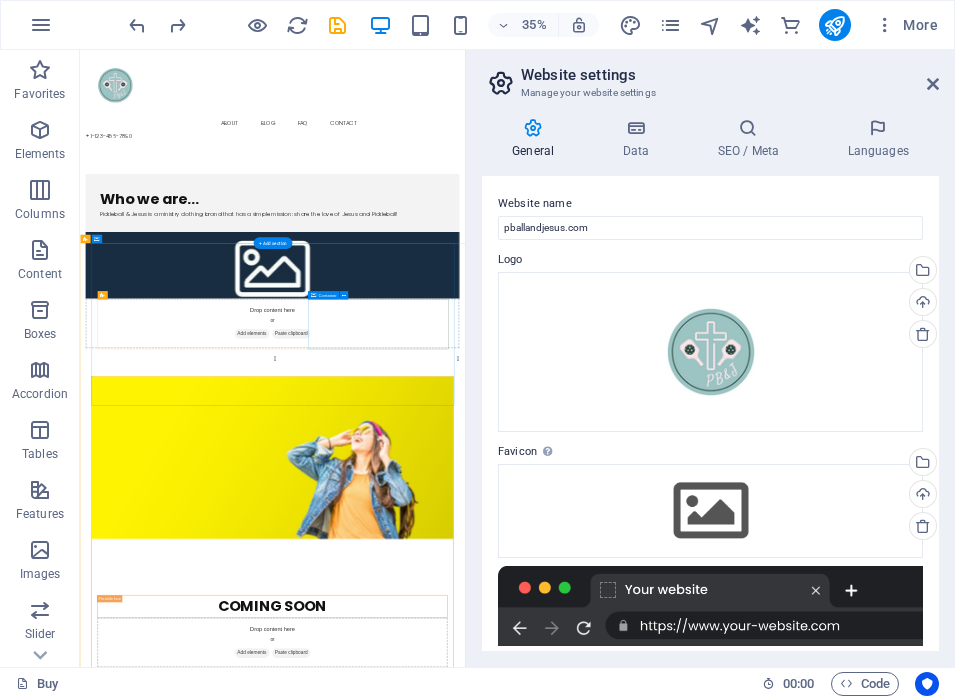 click on "Drop content here or  Add elements  Paste clipboard" at bounding box center [630, 1743] 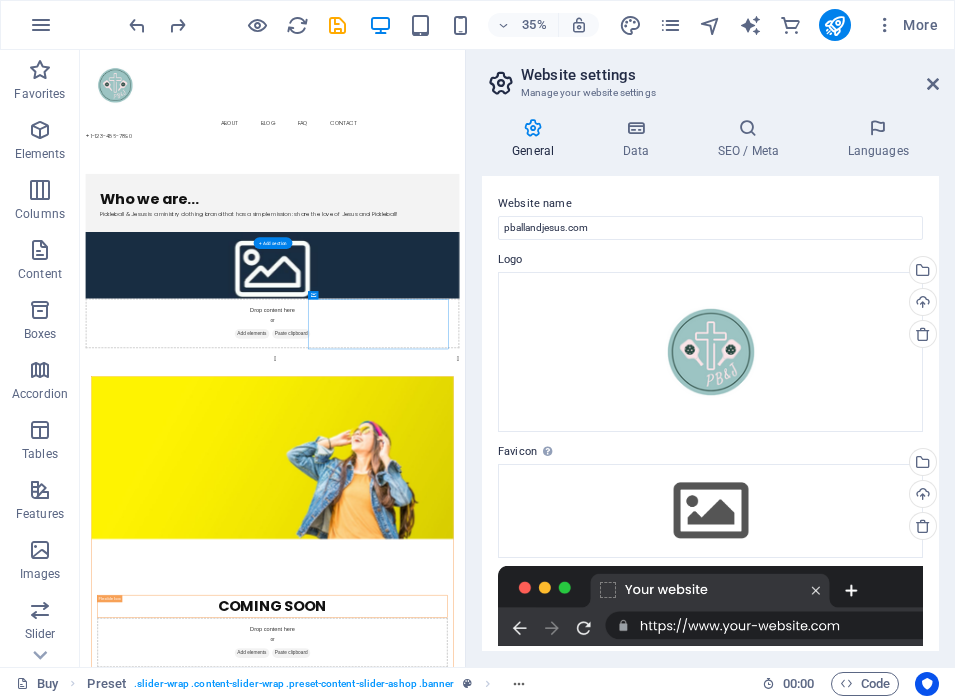 click at bounding box center (630, 1215) 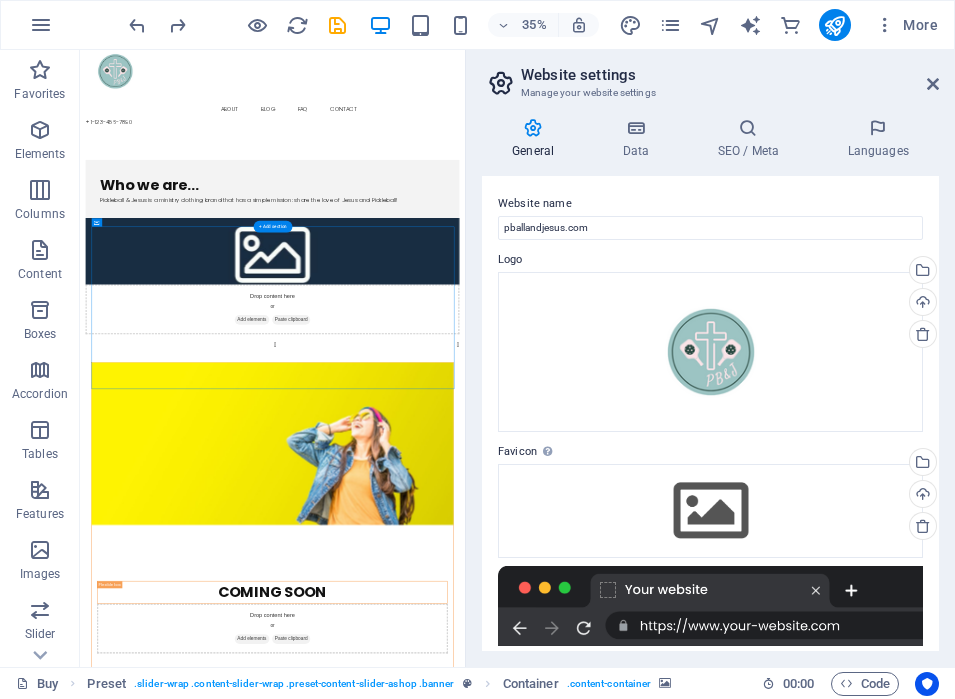 scroll, scrollTop: 48, scrollLeft: 0, axis: vertical 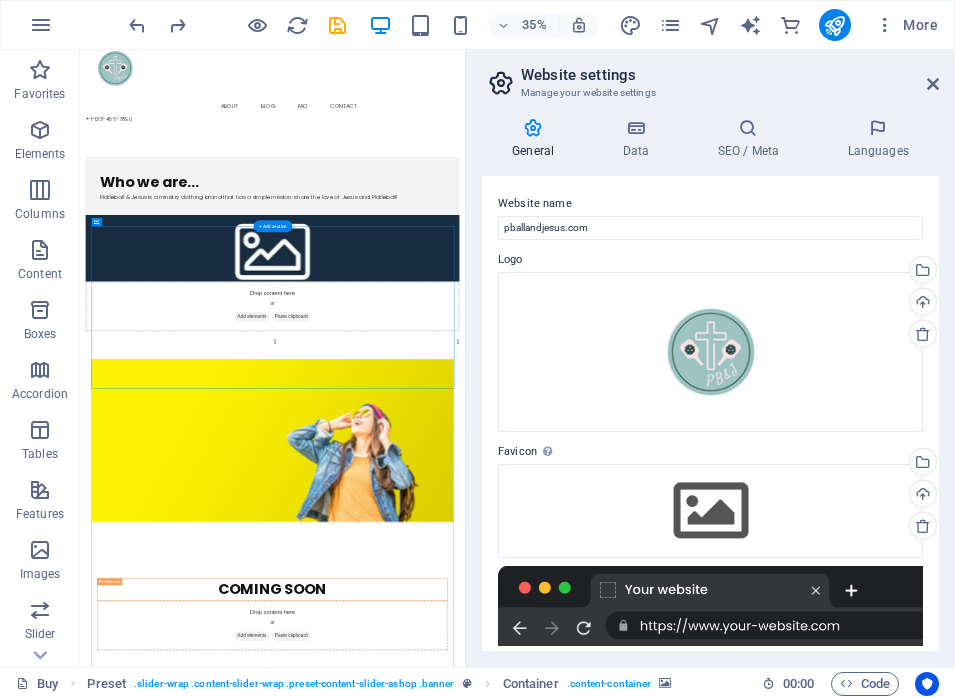 click at bounding box center [630, 1167] 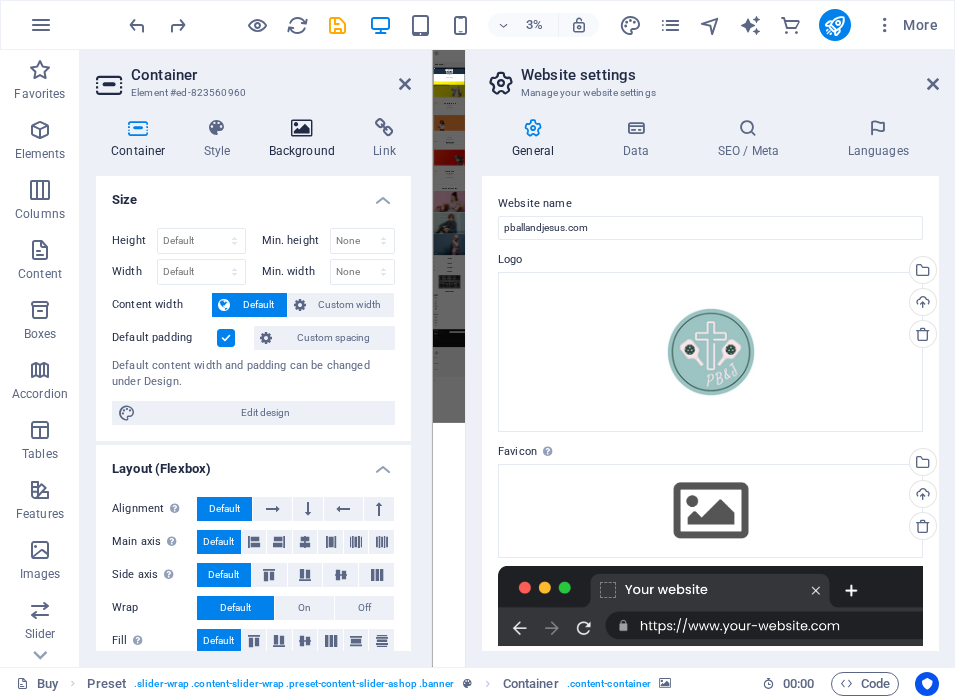 click at bounding box center [302, 128] 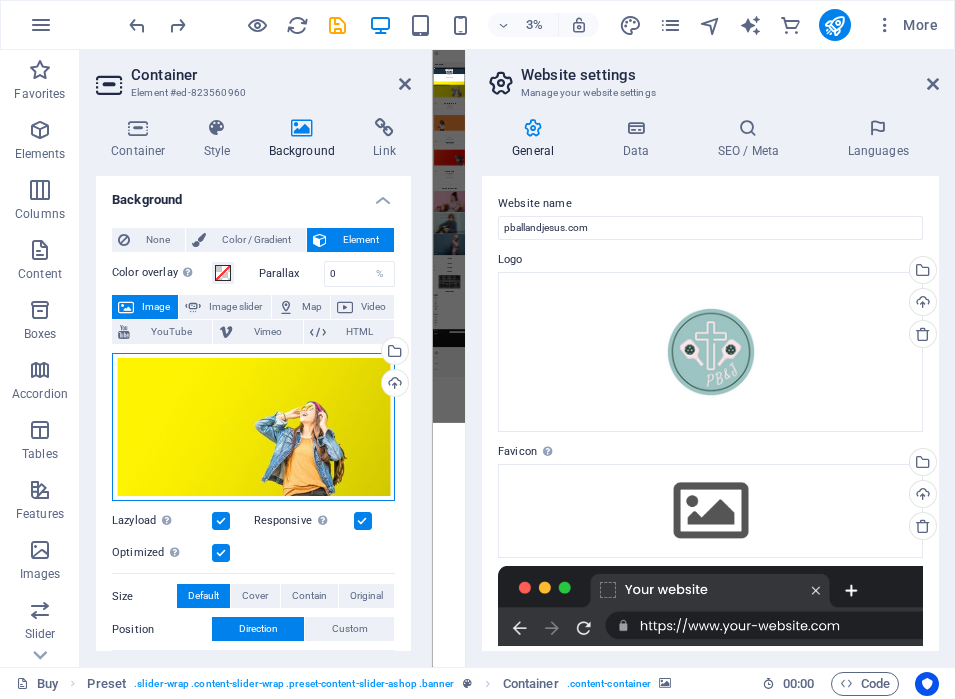 click on "Drag files here, click to choose files or select files from Files or our free stock photos & videos" at bounding box center [253, 427] 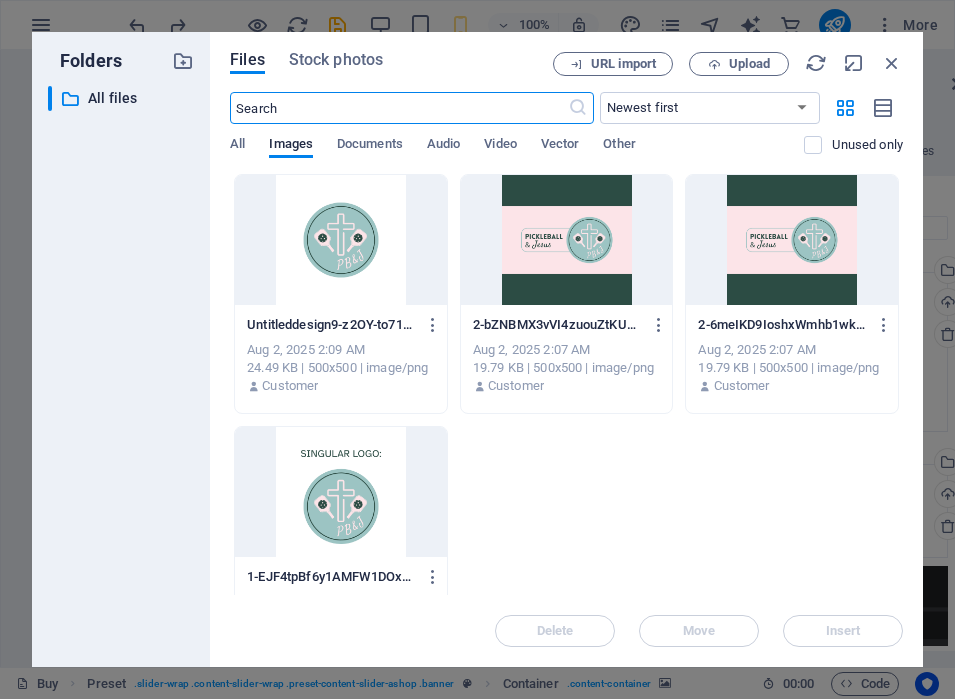 scroll, scrollTop: 1369, scrollLeft: 0, axis: vertical 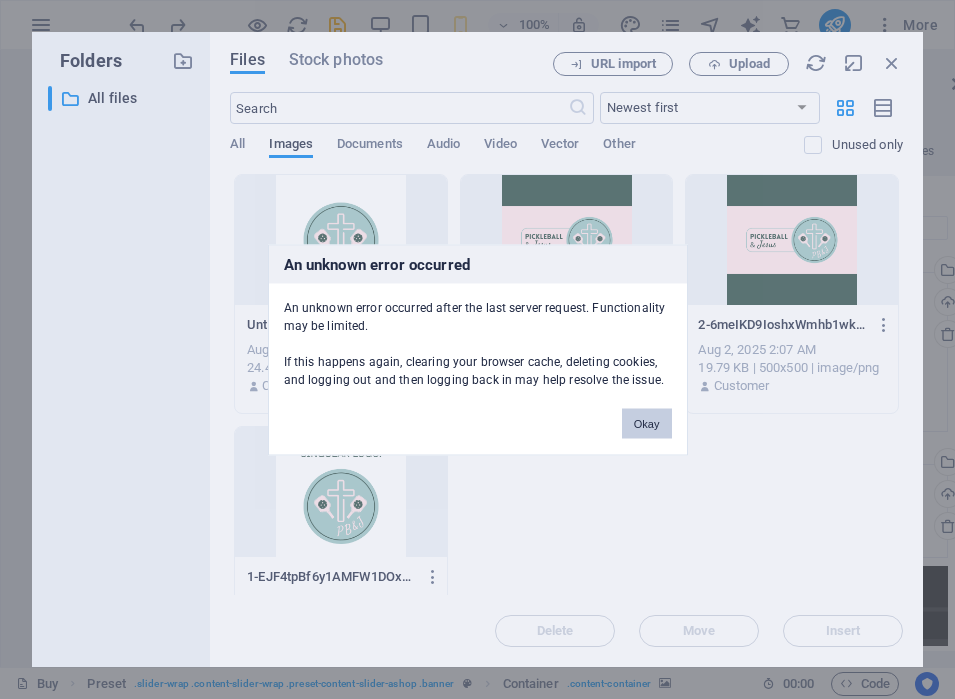 click on "Okay" at bounding box center [647, 423] 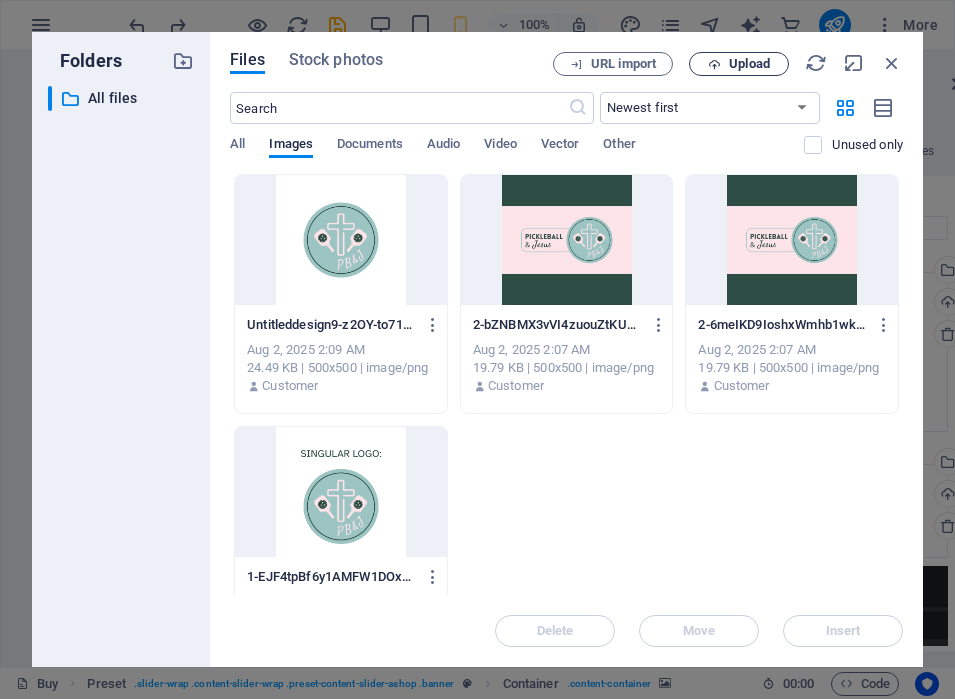 click on "Upload" at bounding box center (739, 64) 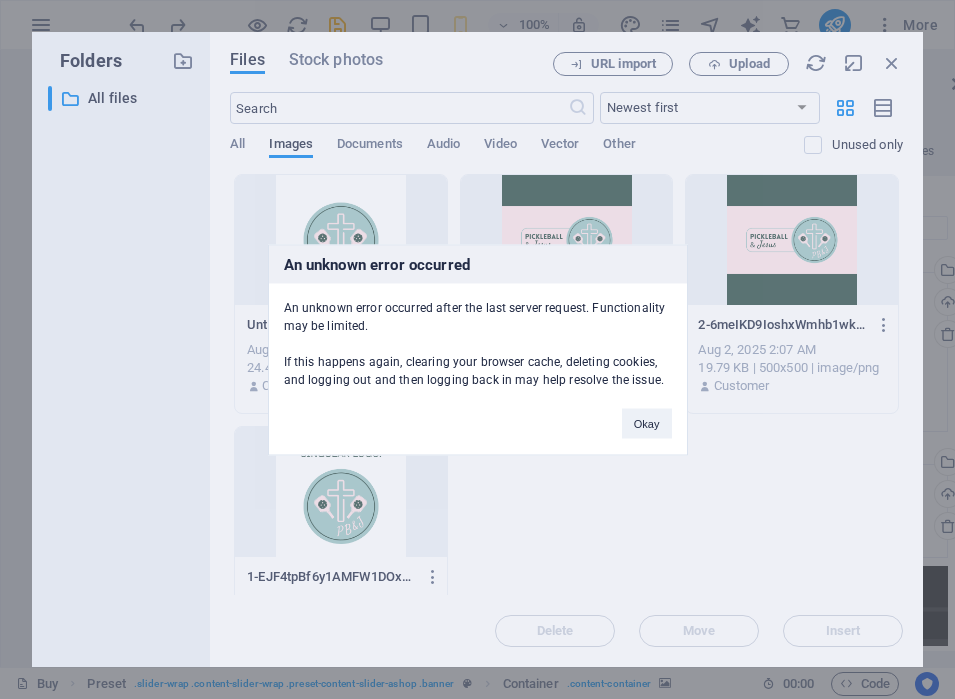 click on "Okay" at bounding box center (647, 413) 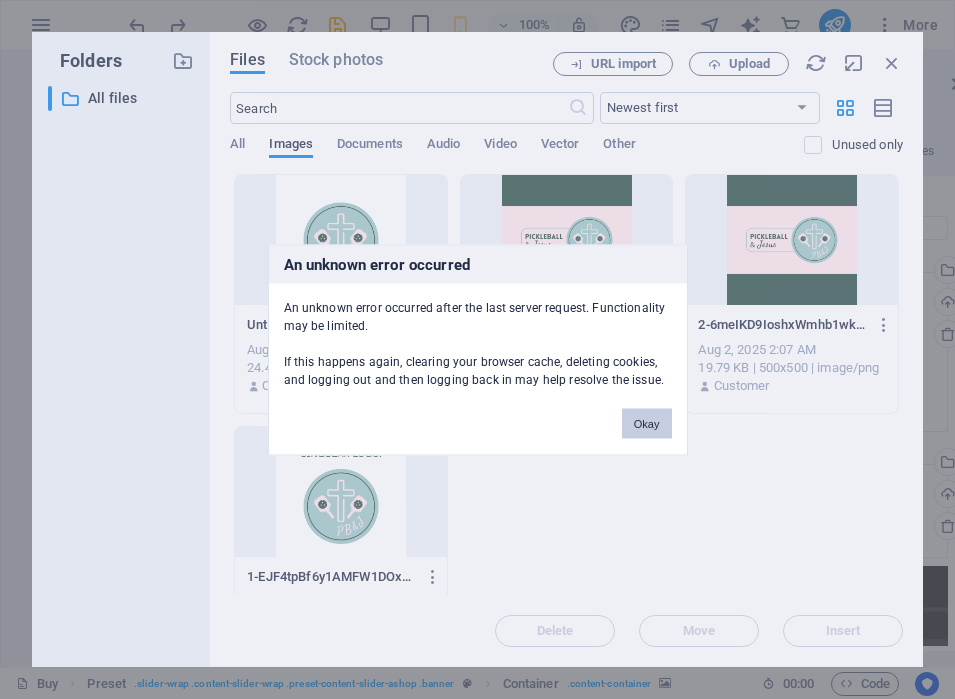 click on "Okay" at bounding box center [647, 423] 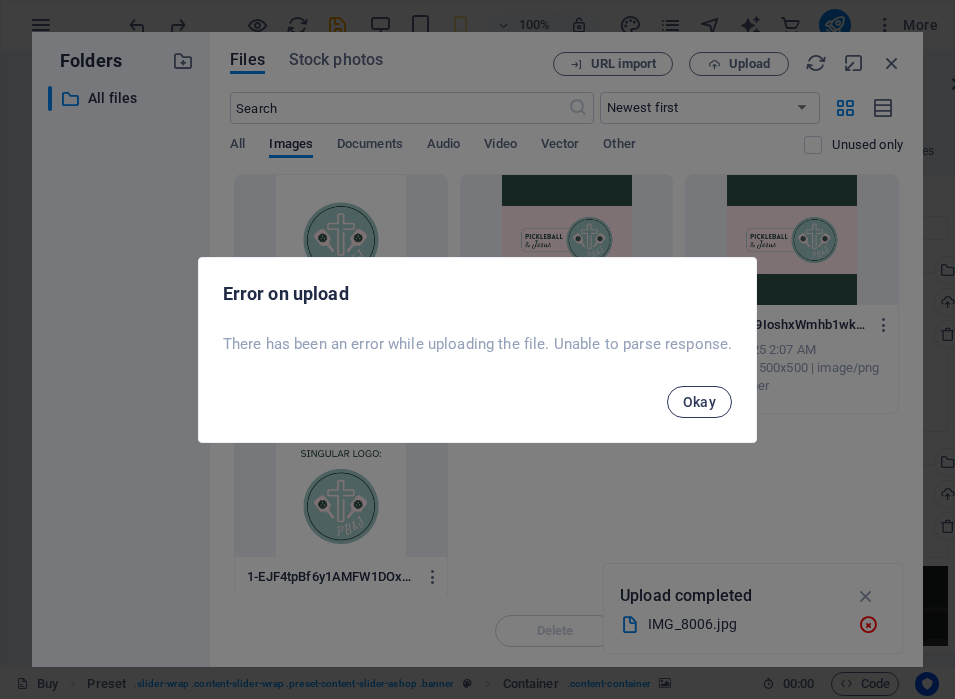 click on "Okay" at bounding box center (700, 402) 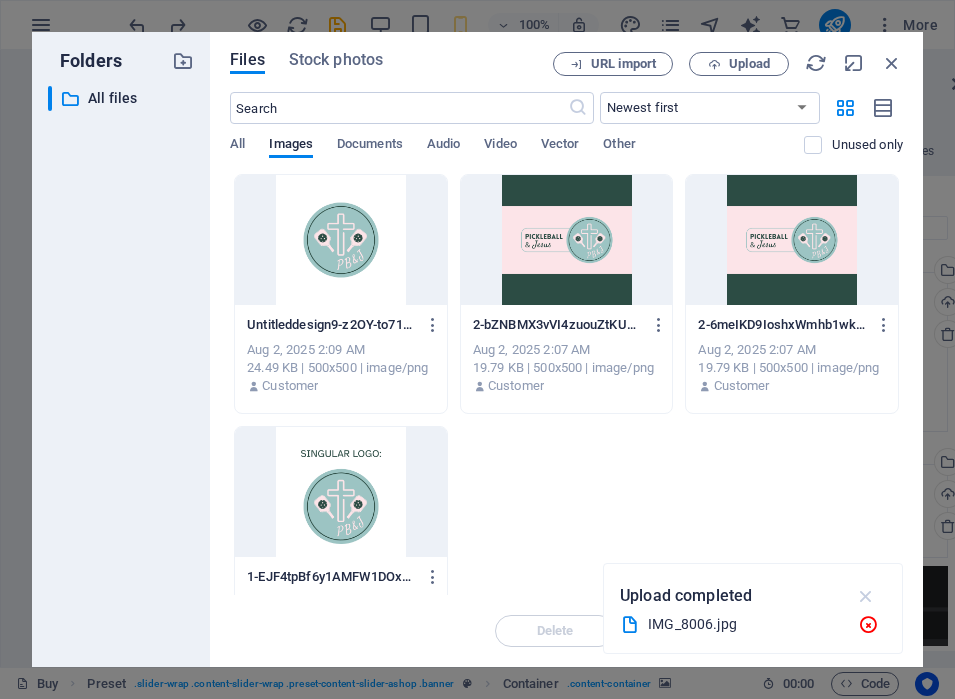 click at bounding box center (866, 596) 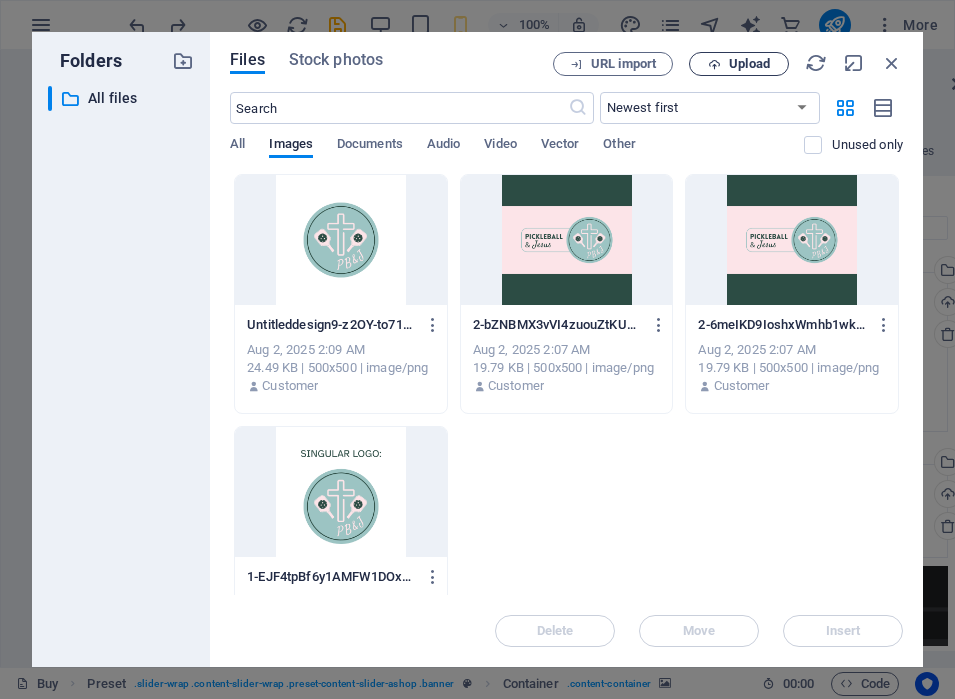 click on "Upload" at bounding box center (749, 64) 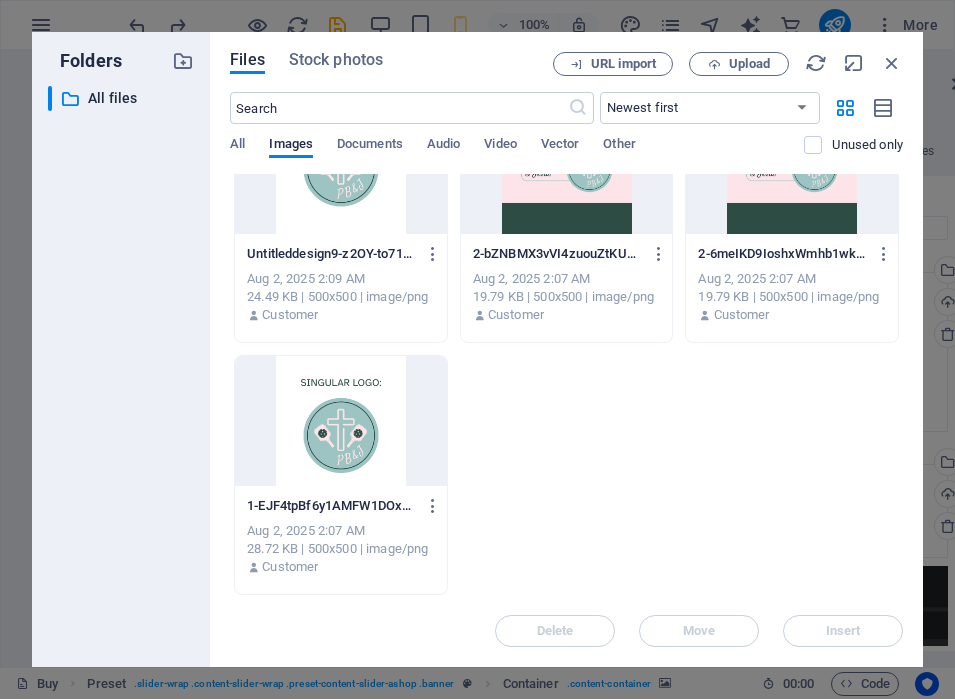 scroll, scrollTop: 0, scrollLeft: 0, axis: both 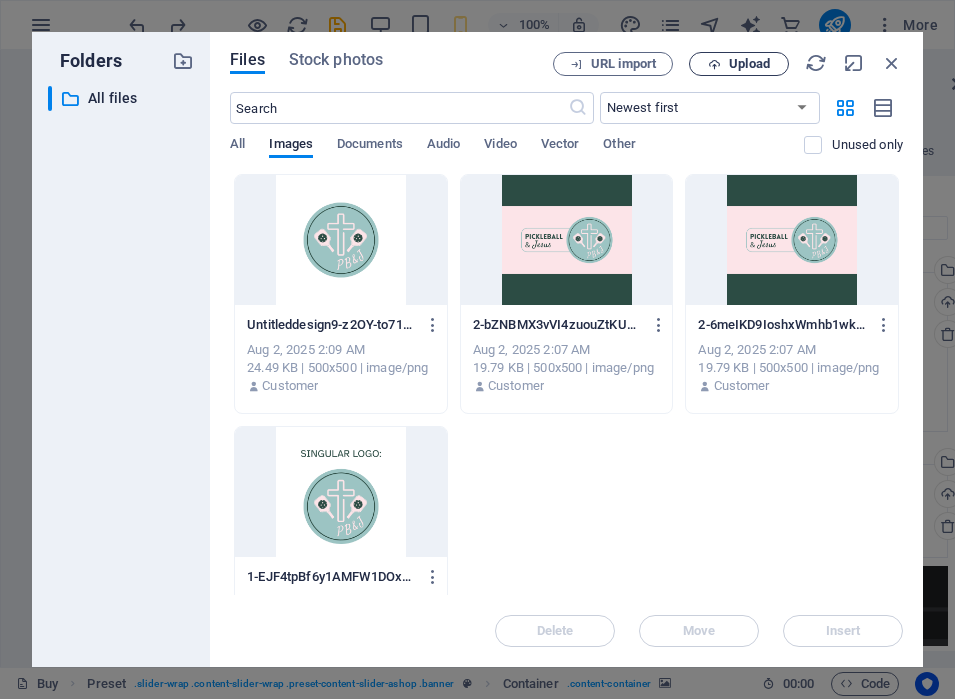 click on "Upload" at bounding box center (739, 64) 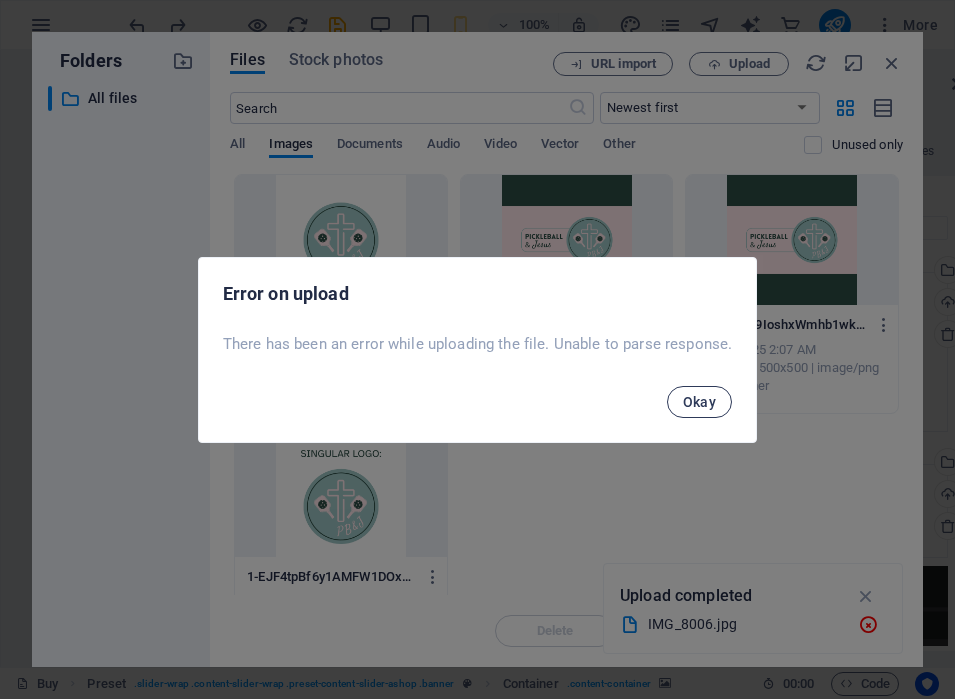 click on "Okay" at bounding box center (700, 402) 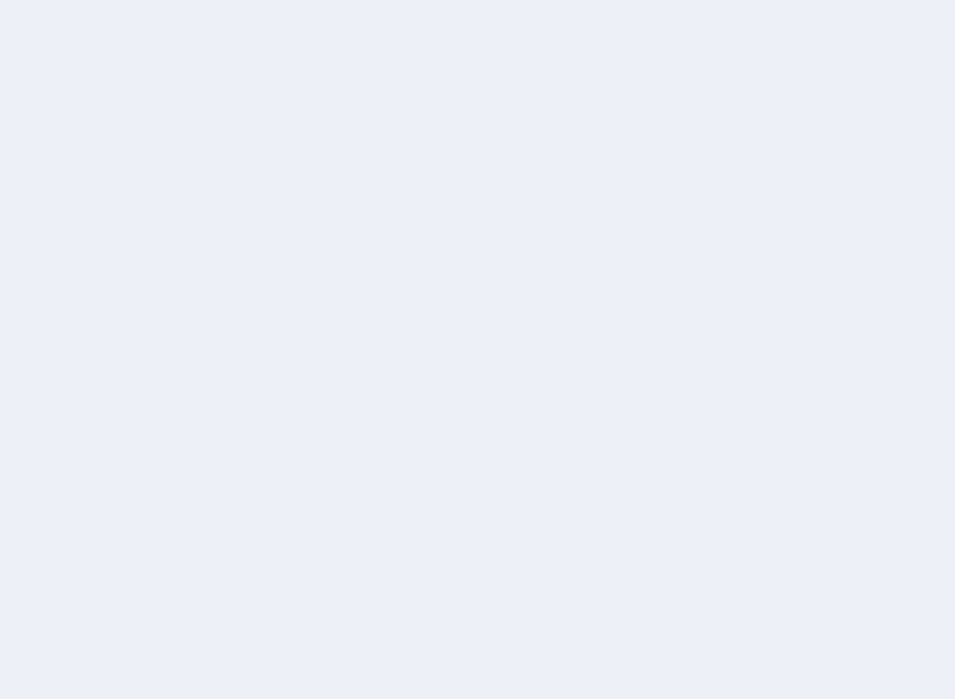 scroll, scrollTop: 0, scrollLeft: 0, axis: both 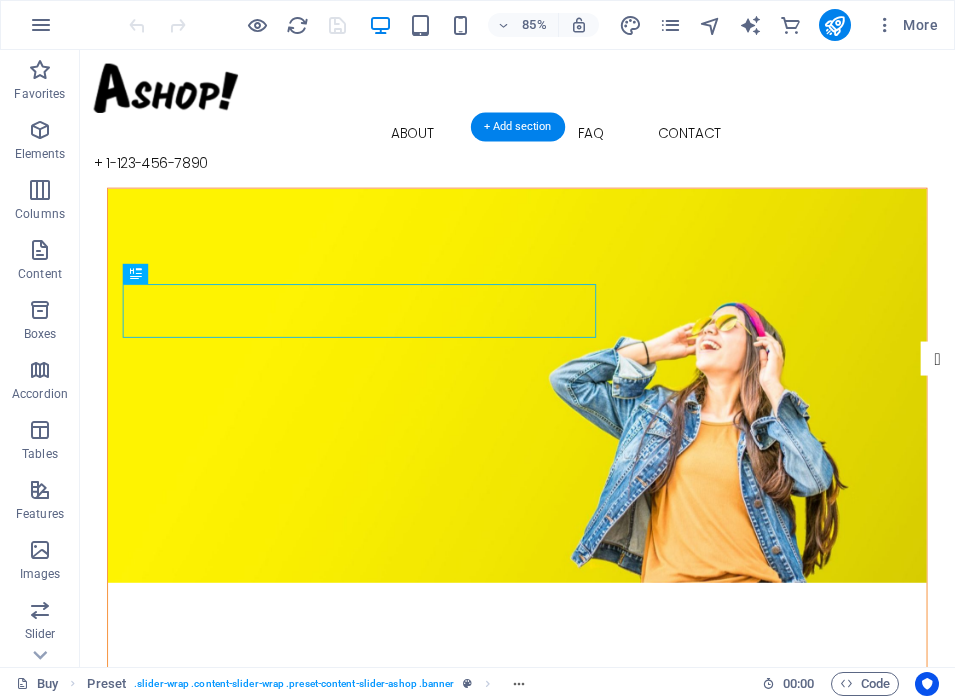 click at bounding box center (594, 445) 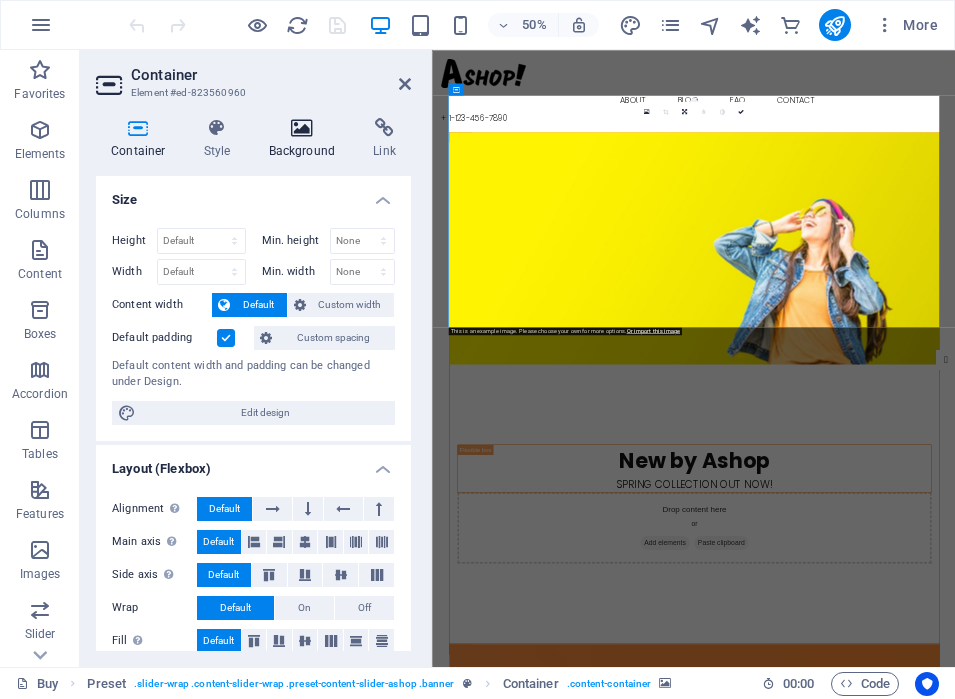click at bounding box center [302, 128] 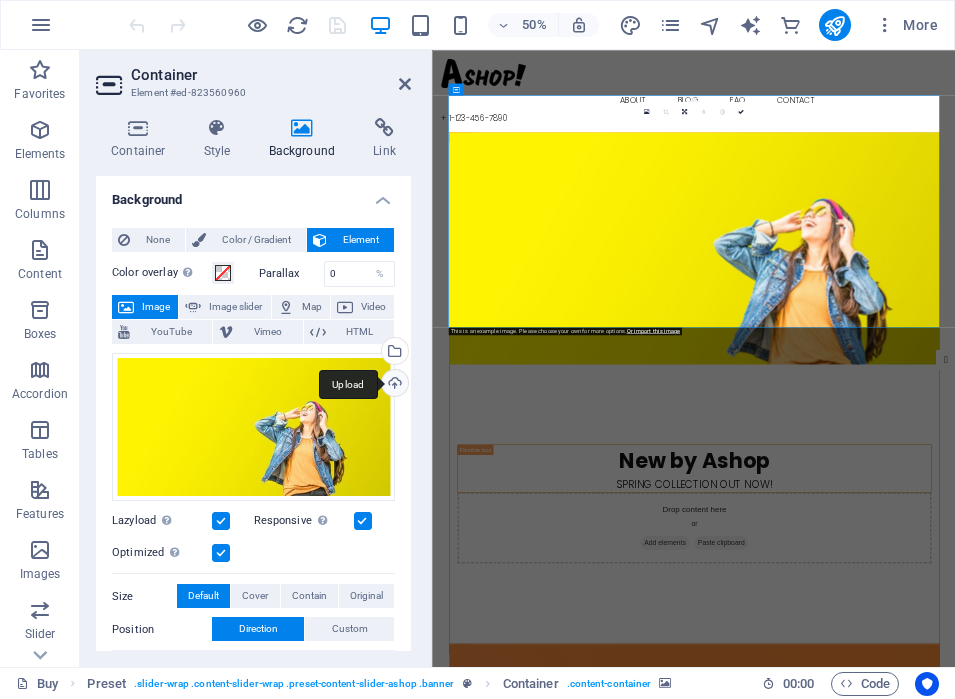 click on "Upload" at bounding box center (393, 385) 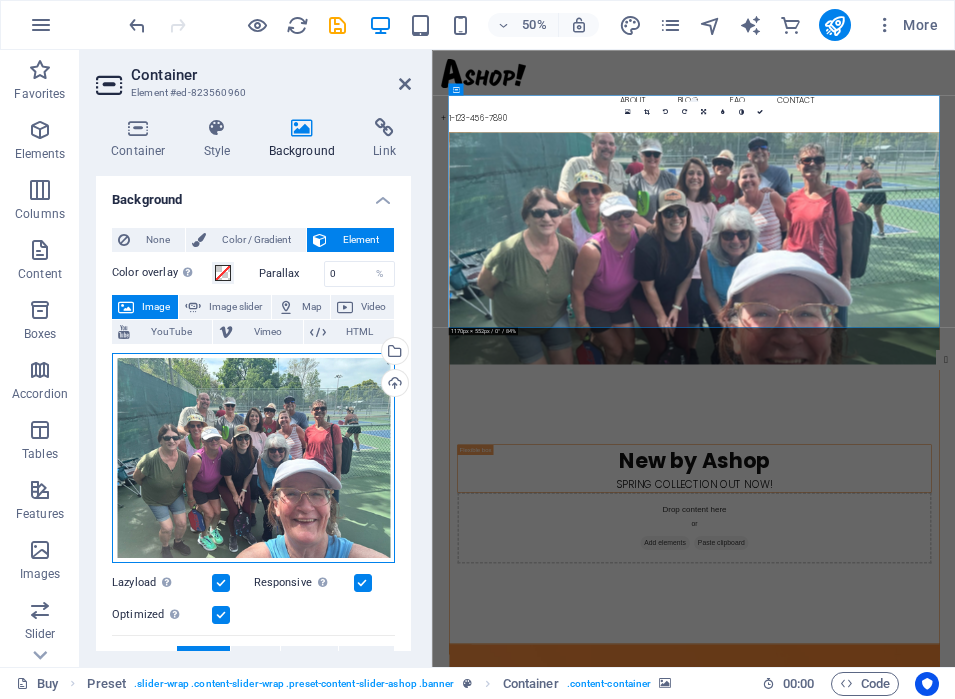 click on "Drag files here, click to choose files or select files from Files or our free stock photos & videos" at bounding box center [253, 458] 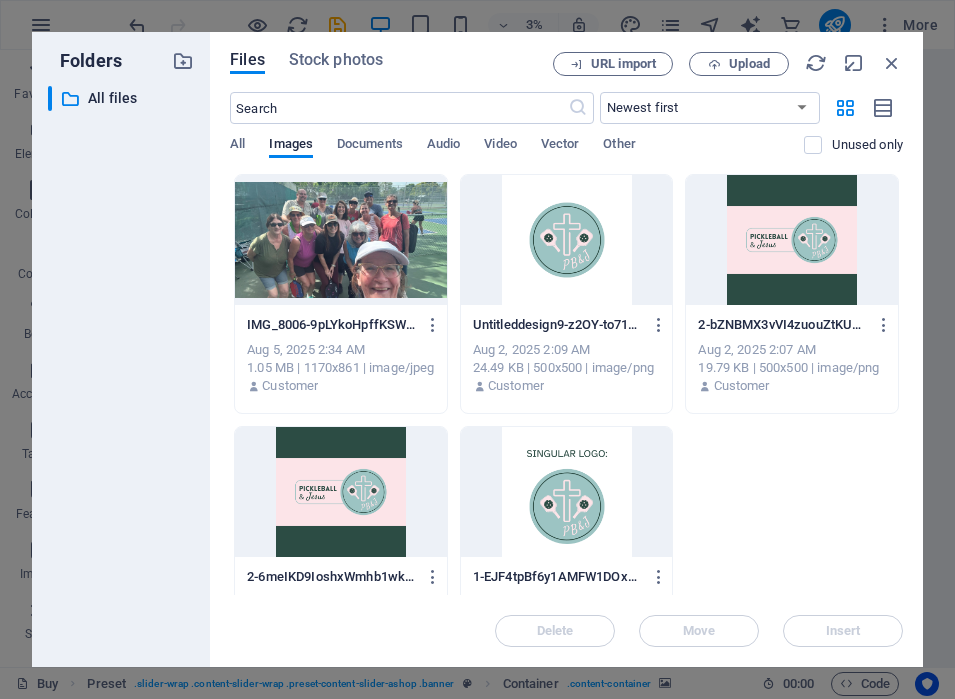 click at bounding box center [341, 492] 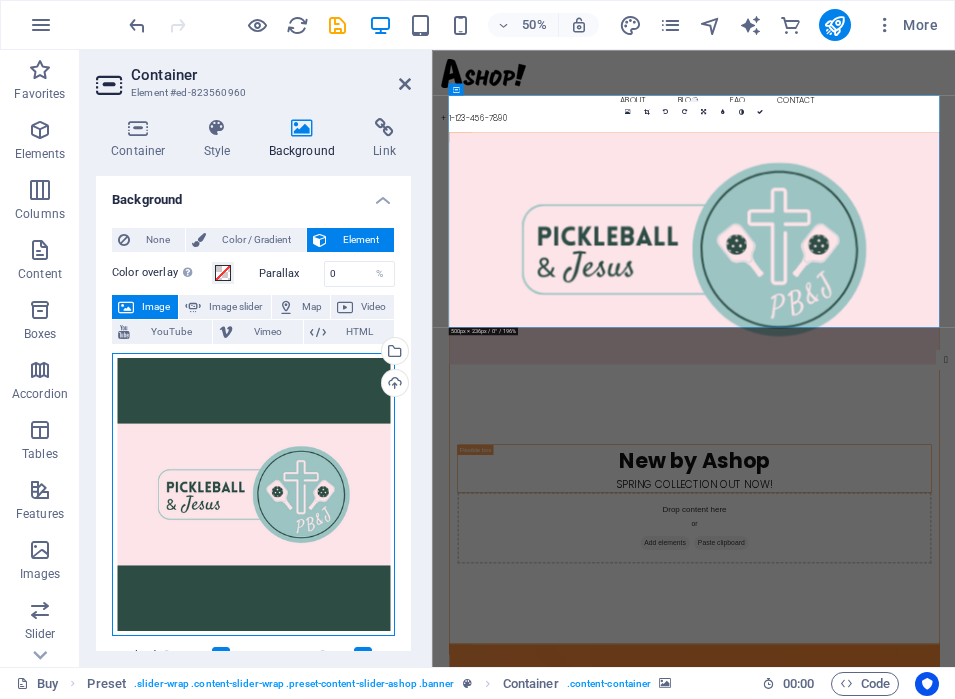 click on "Drag files here, click to choose files or select files from Files or our free stock photos & videos" at bounding box center [253, 494] 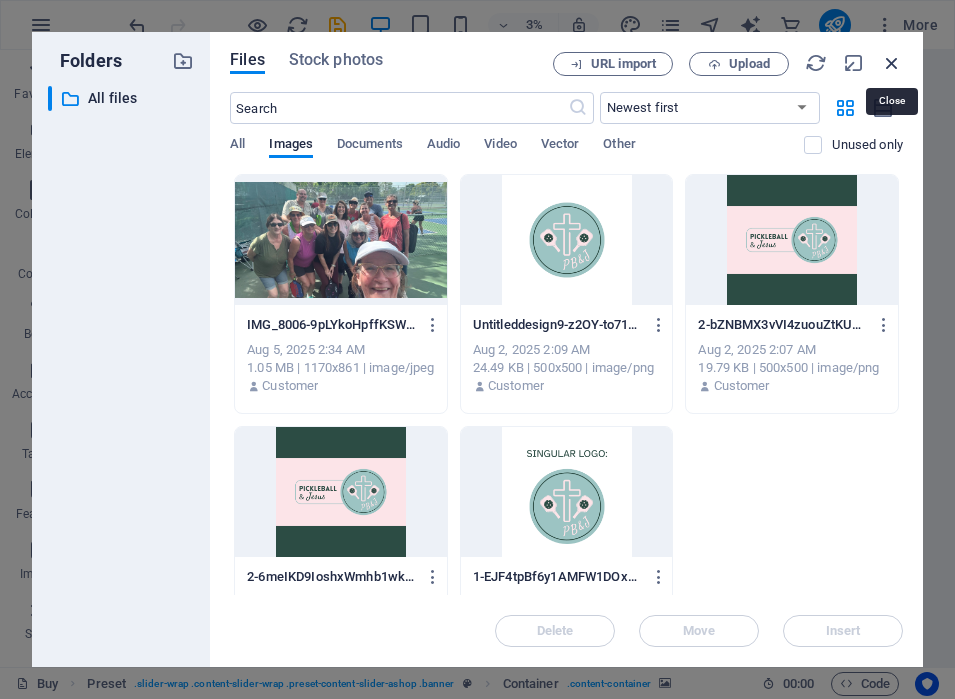 click at bounding box center (892, 63) 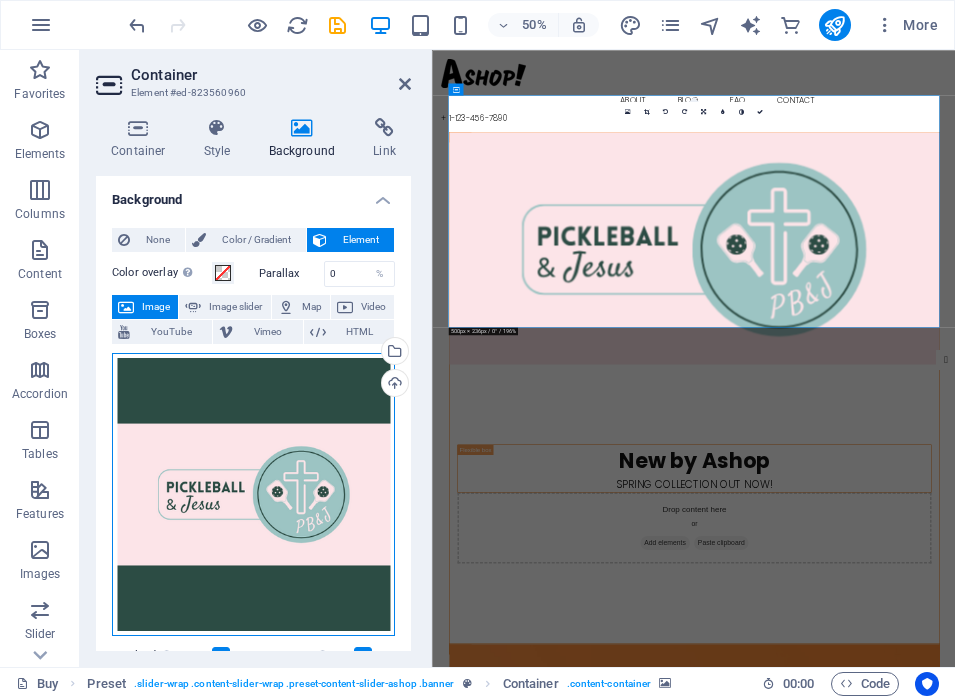 click on "Drag files here, click to choose files or select files from Files or our free stock photos & videos" at bounding box center (253, 494) 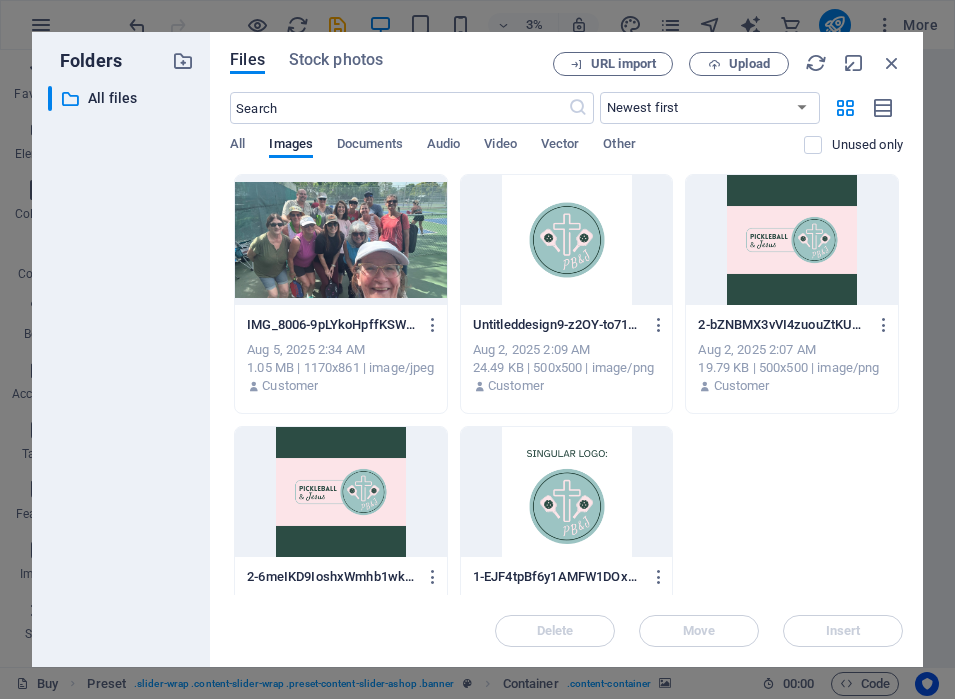 click at bounding box center (341, 240) 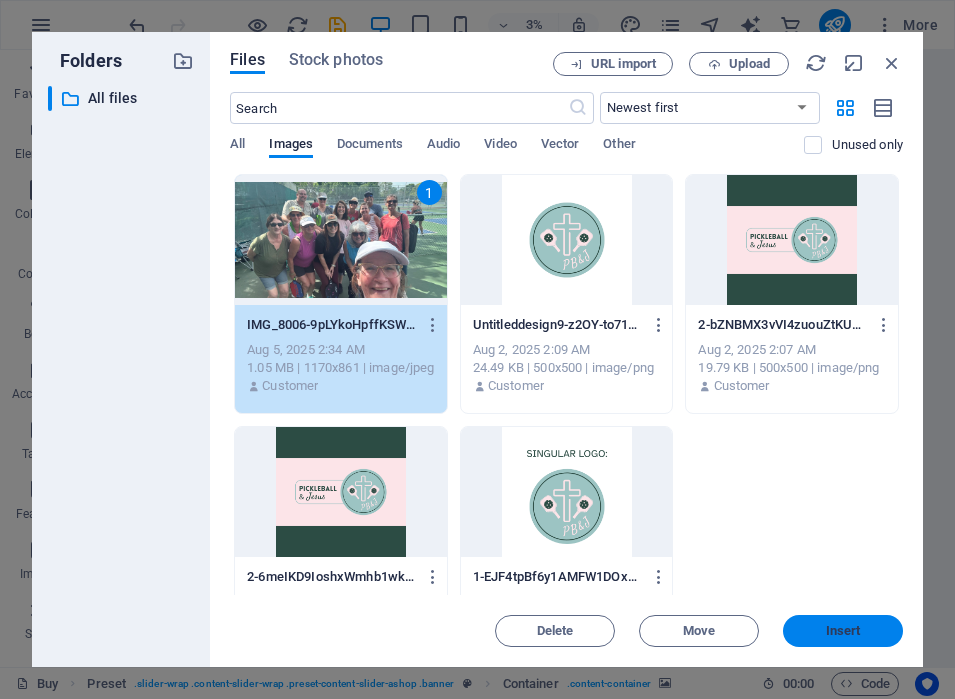 click on "Insert" at bounding box center [843, 631] 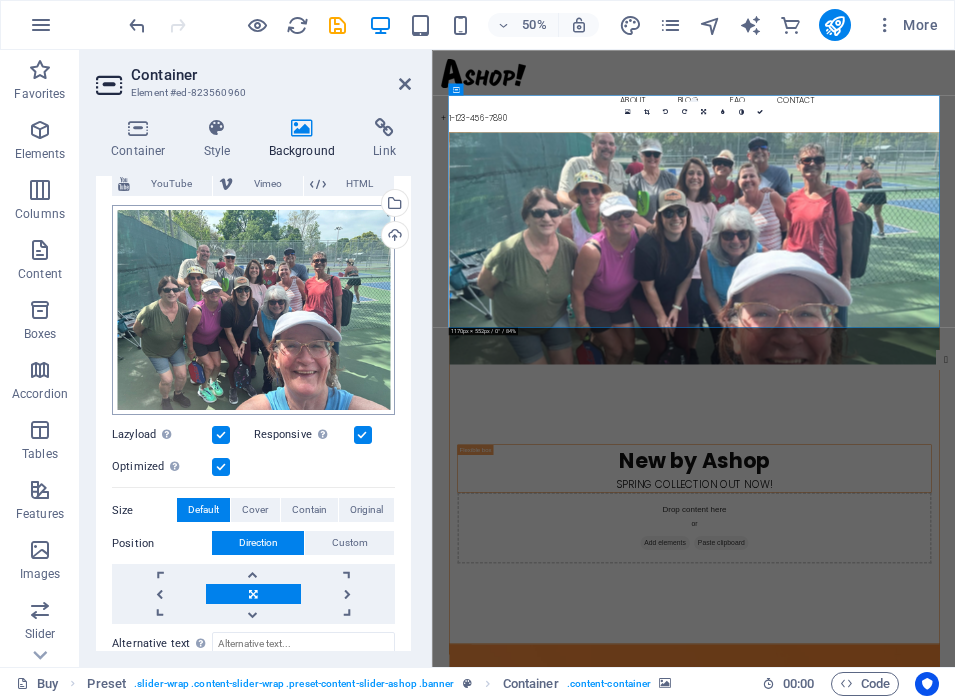 scroll, scrollTop: 65, scrollLeft: 0, axis: vertical 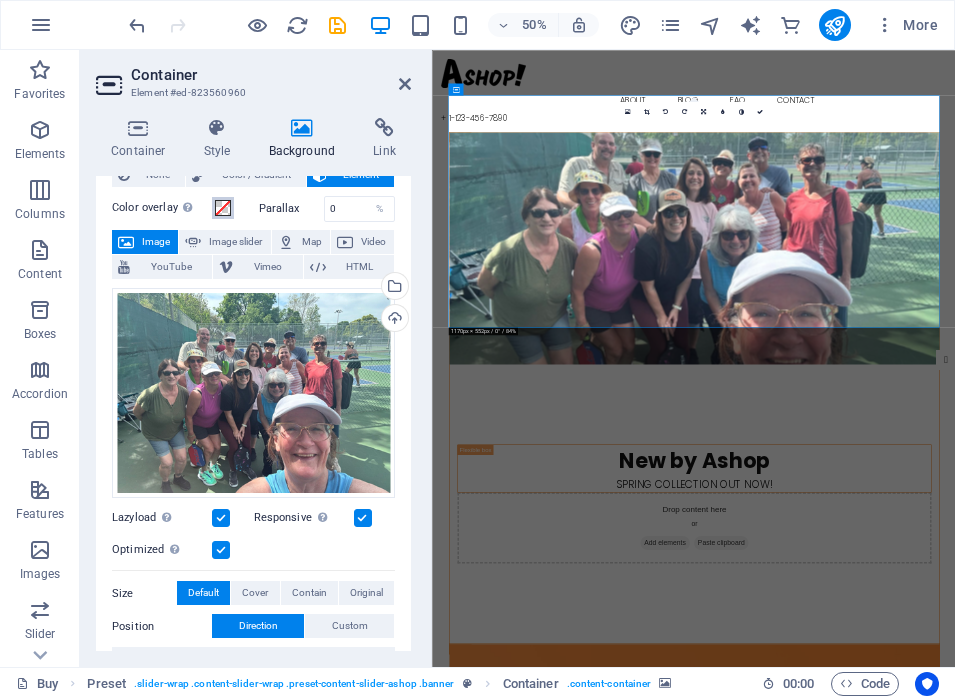 click at bounding box center (223, 208) 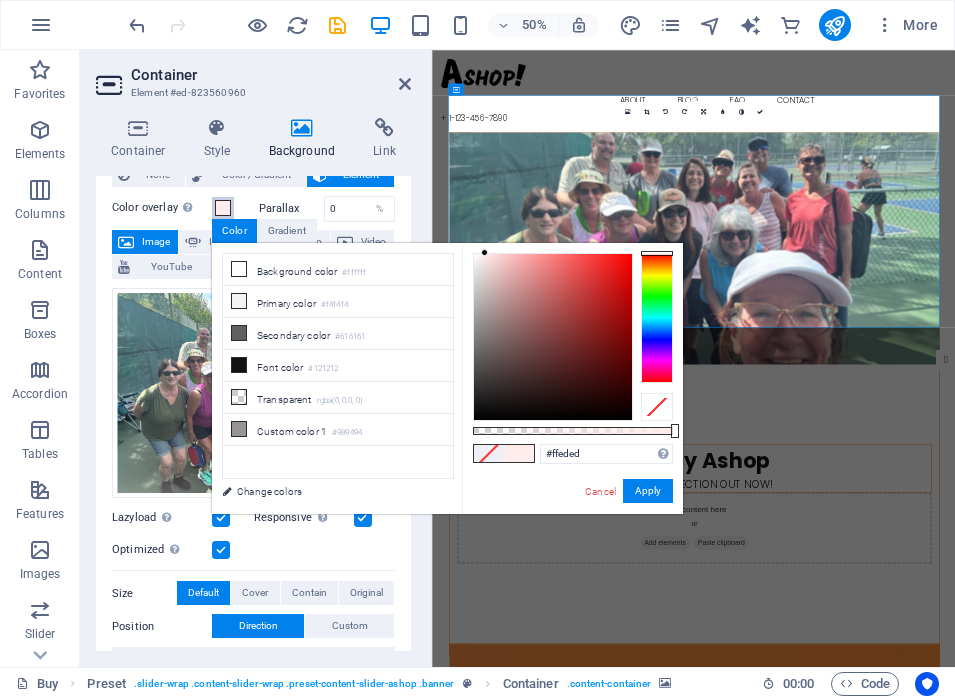 type on "#ffefef" 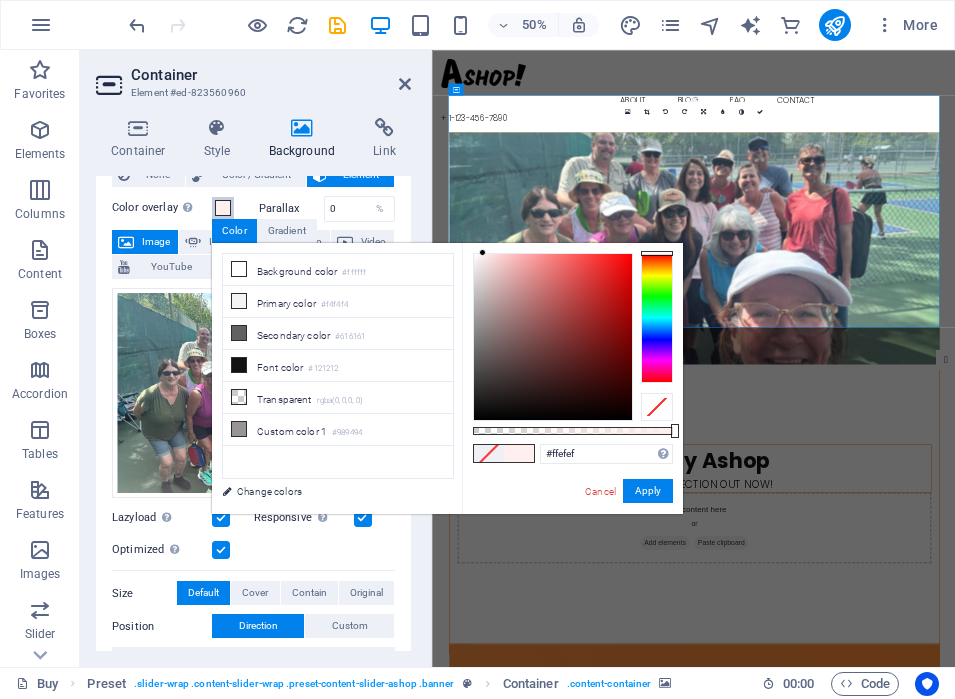 drag, startPoint x: 517, startPoint y: 293, endPoint x: 483, endPoint y: 251, distance: 54.037025 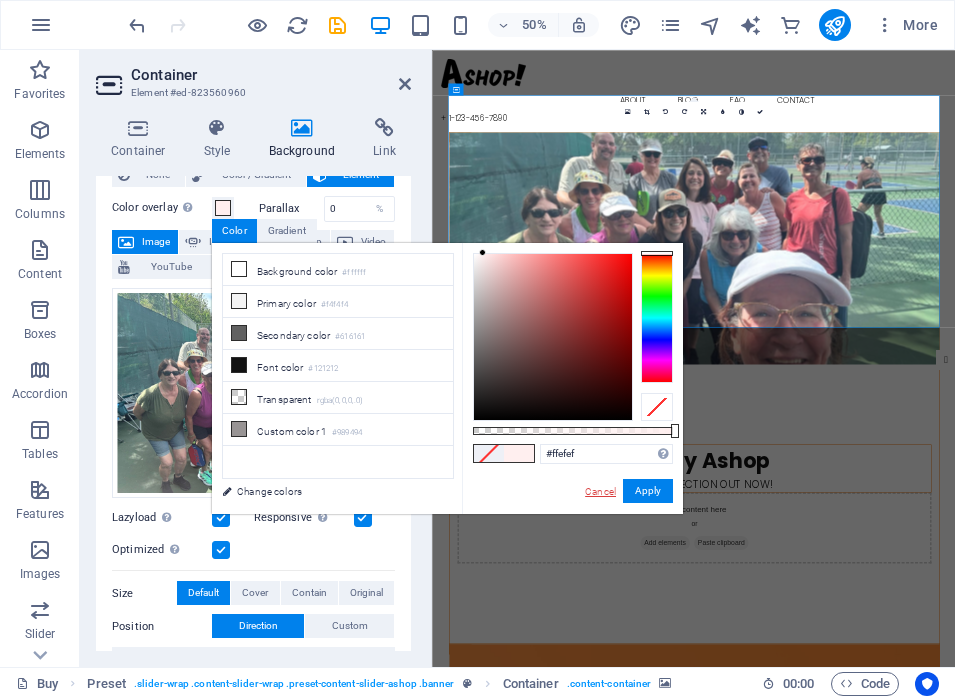 click on "Cancel" at bounding box center [600, 491] 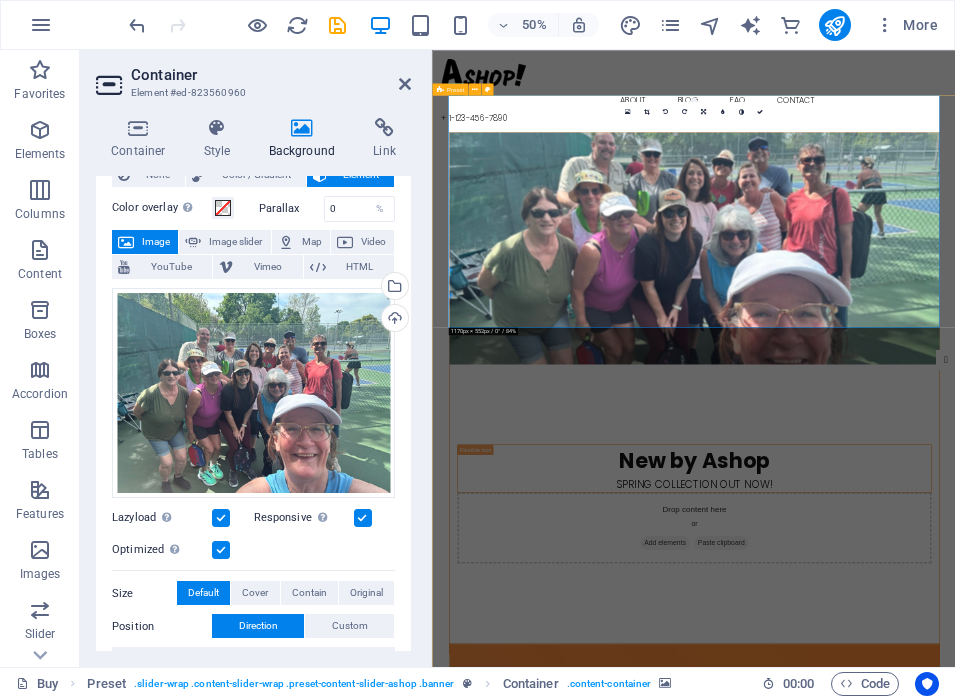 click at bounding box center [955, 445] 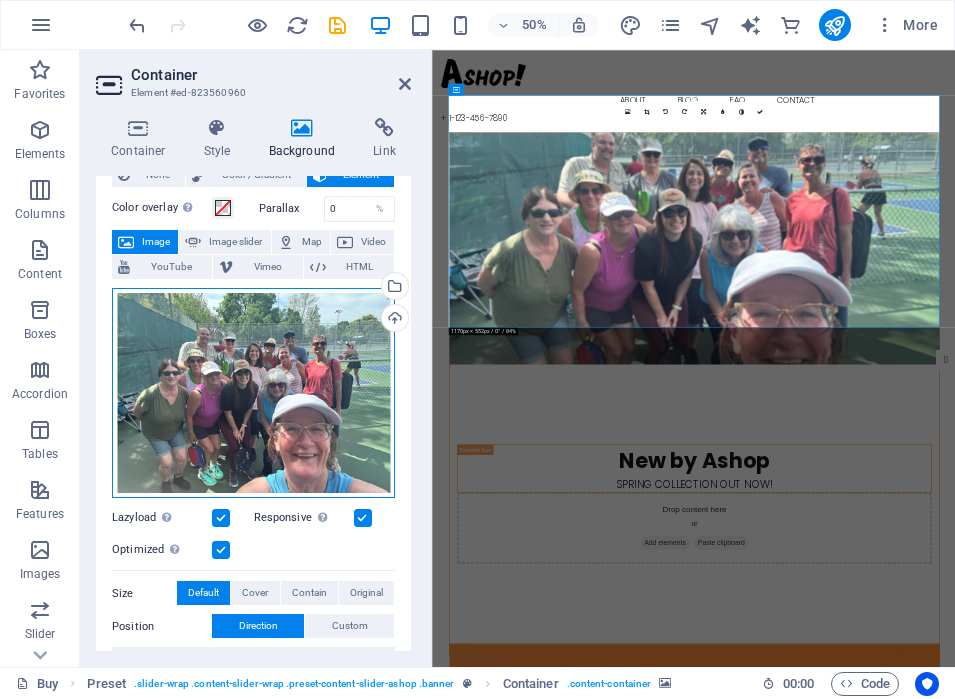click on "Drag files here, click to choose files or select files from Files or our free stock photos & videos" at bounding box center [253, 393] 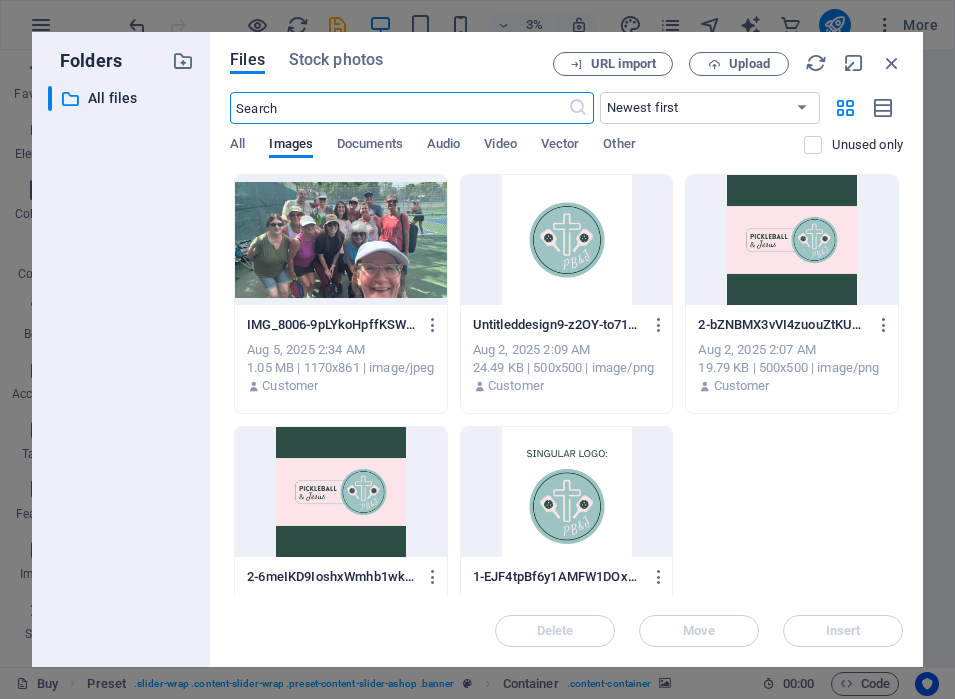 click at bounding box center (398, 108) 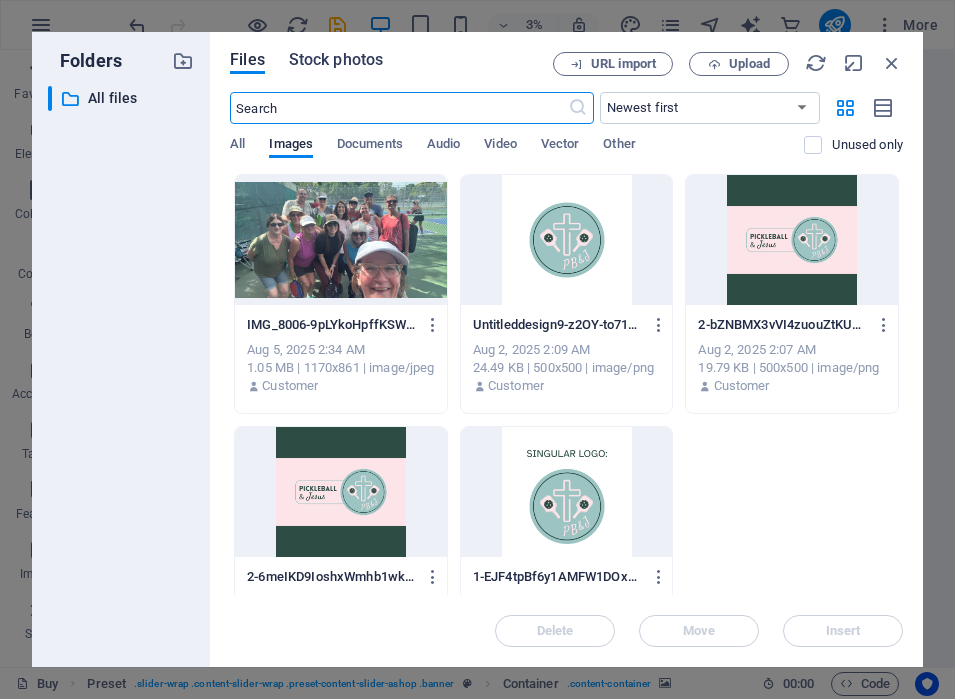 click on "Stock photos" at bounding box center (336, 60) 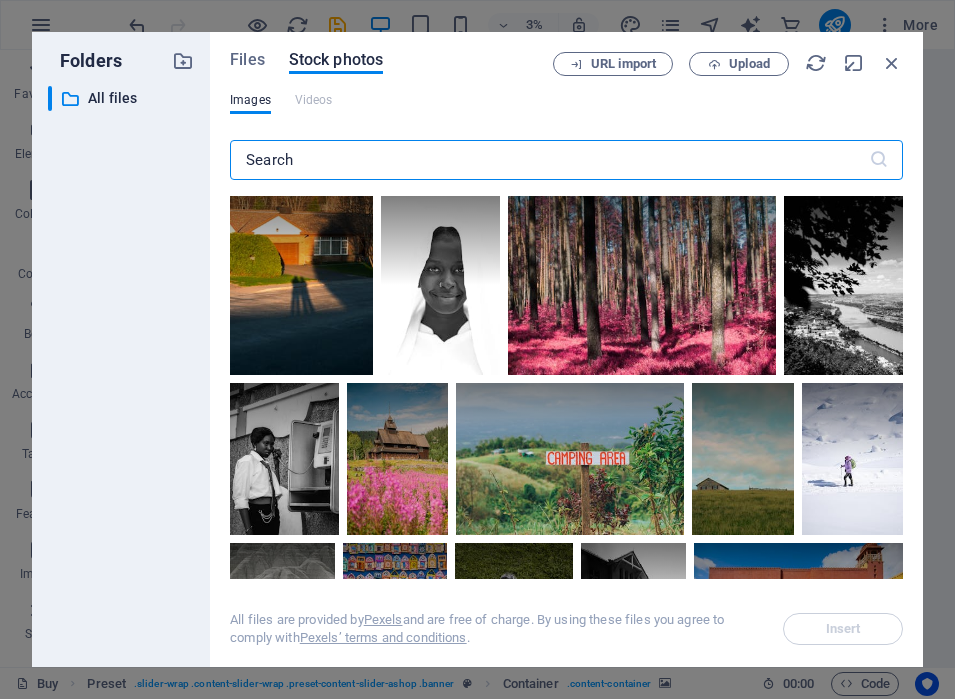 click at bounding box center [549, 160] 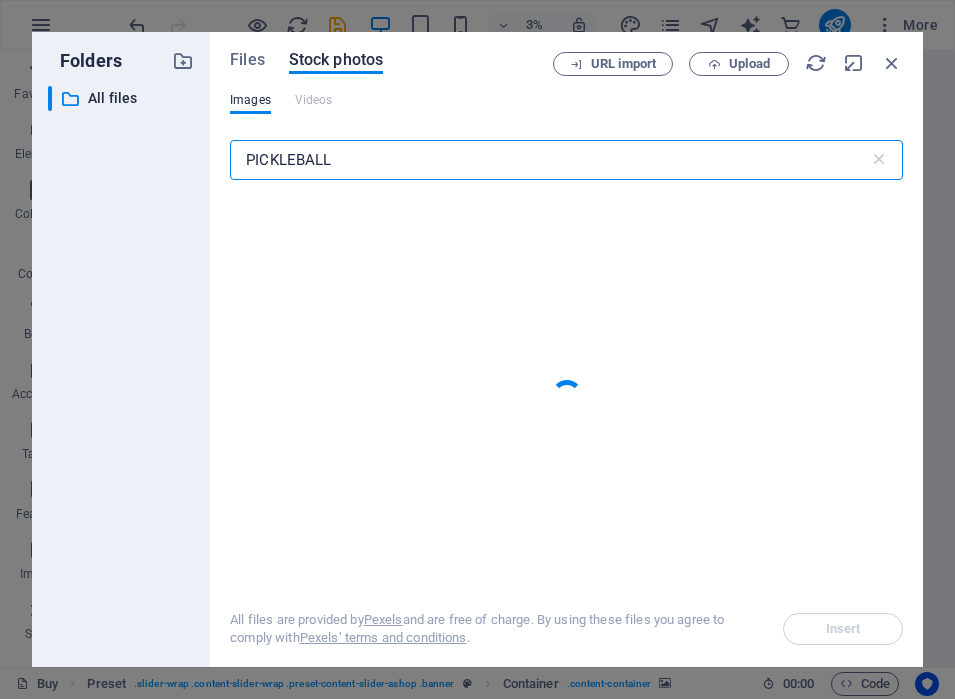 type on "PICKLEBALL" 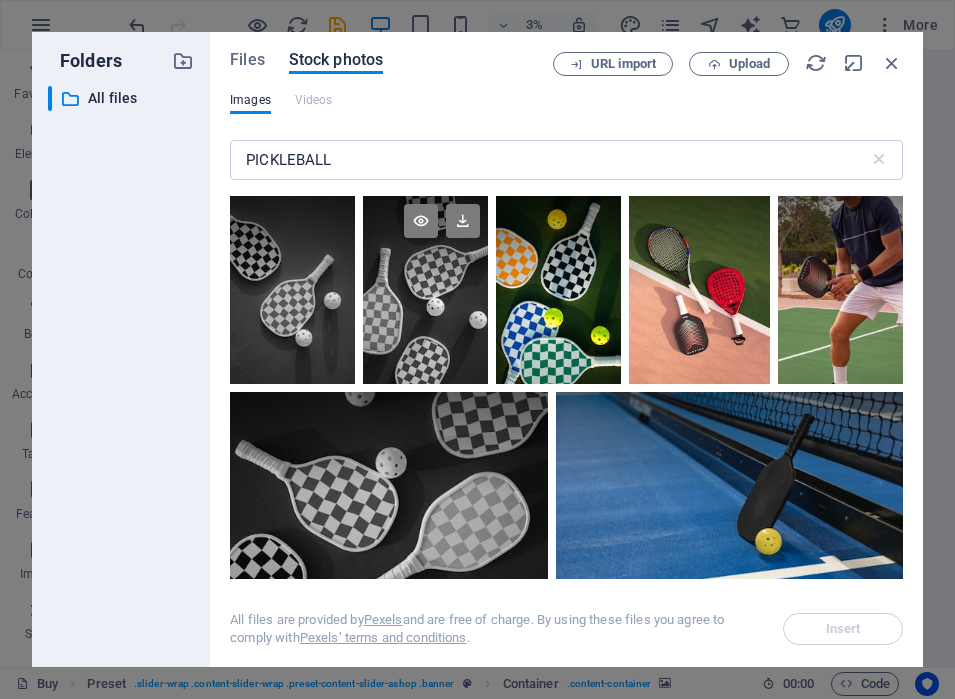 click at bounding box center [425, 290] 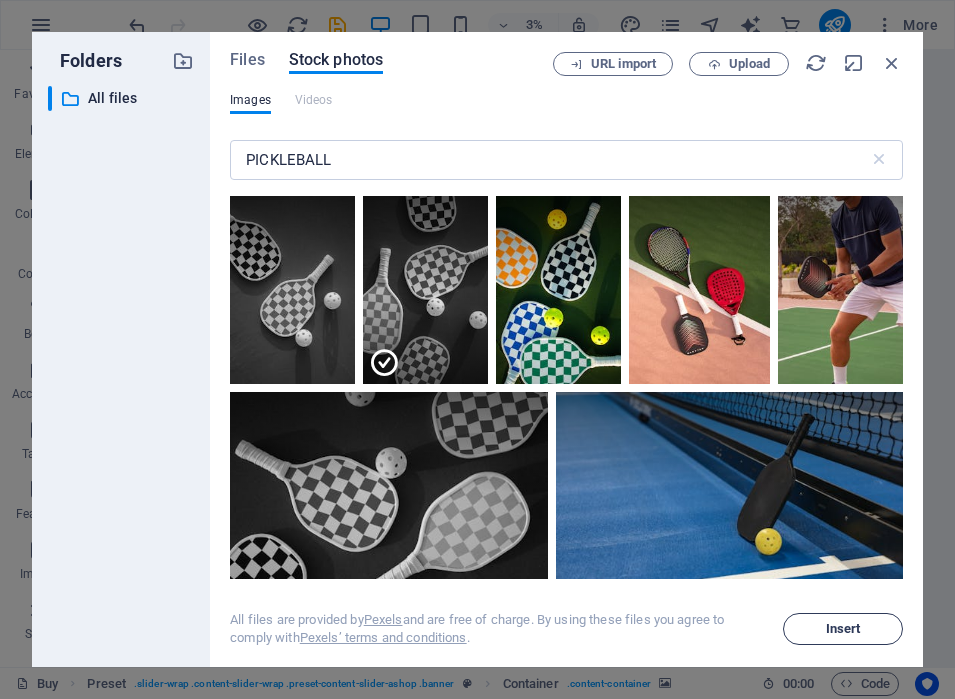 click on "Insert" at bounding box center (843, 629) 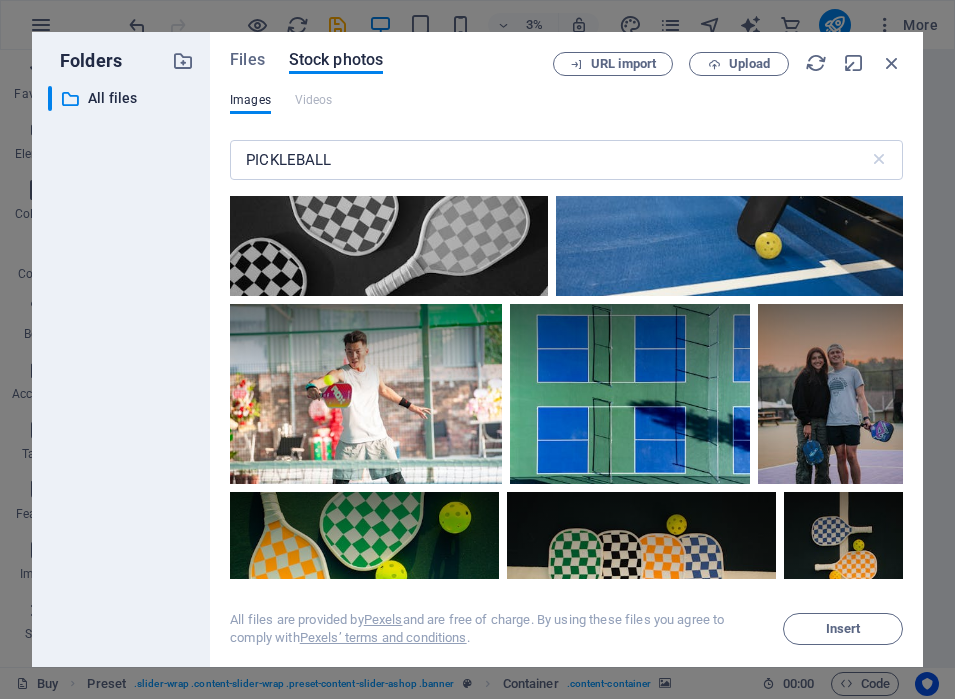 scroll, scrollTop: 344, scrollLeft: 0, axis: vertical 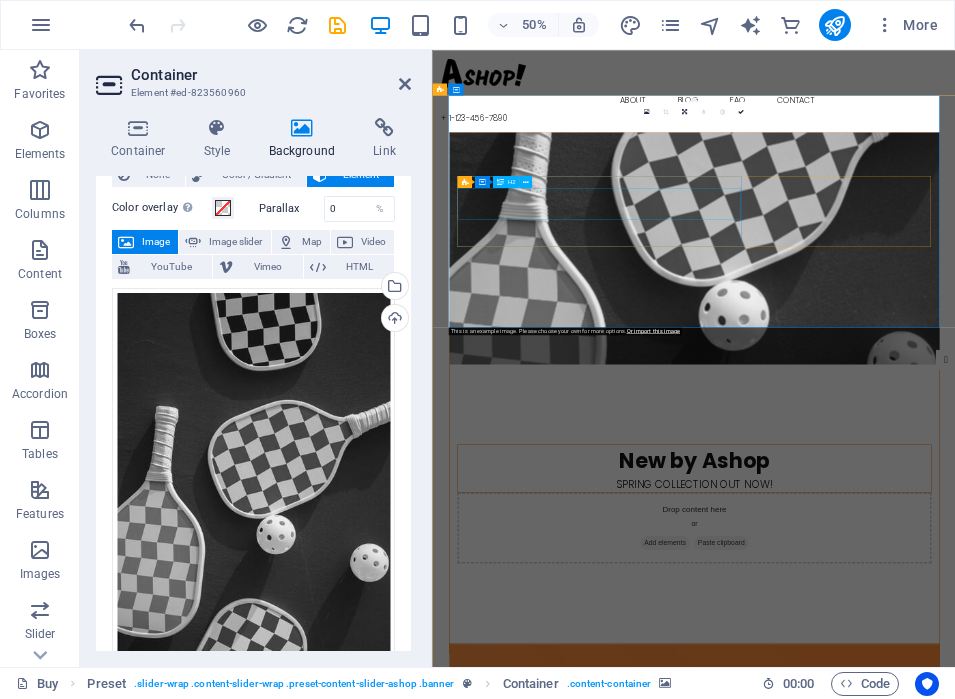 click on "New by Ashop" at bounding box center (955, 869) 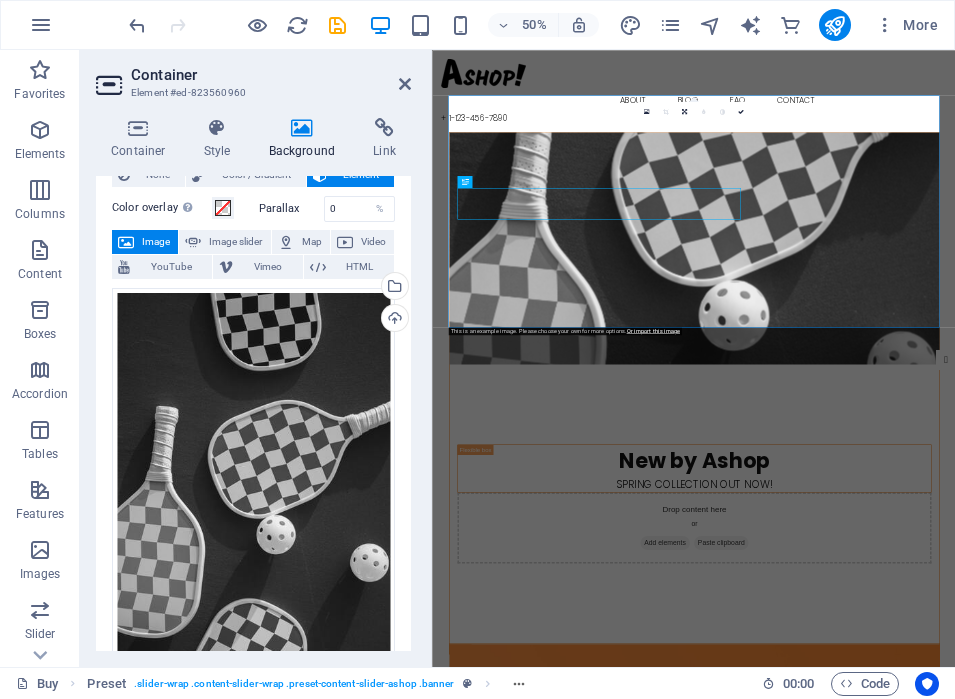 click at bounding box center [955, 445] 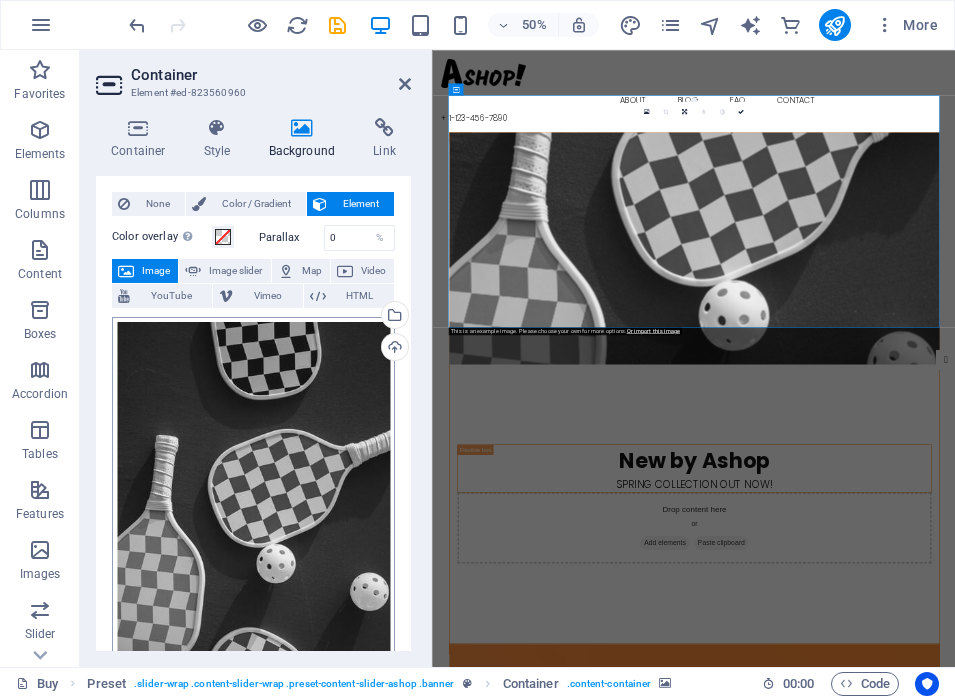 scroll, scrollTop: 33, scrollLeft: 0, axis: vertical 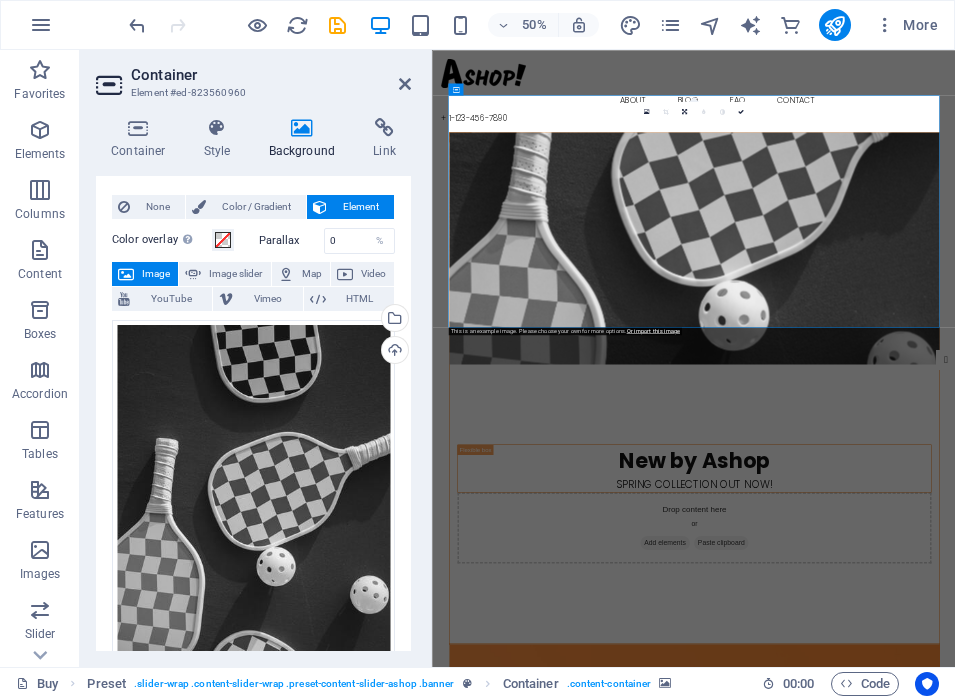 click at bounding box center [955, 1469] 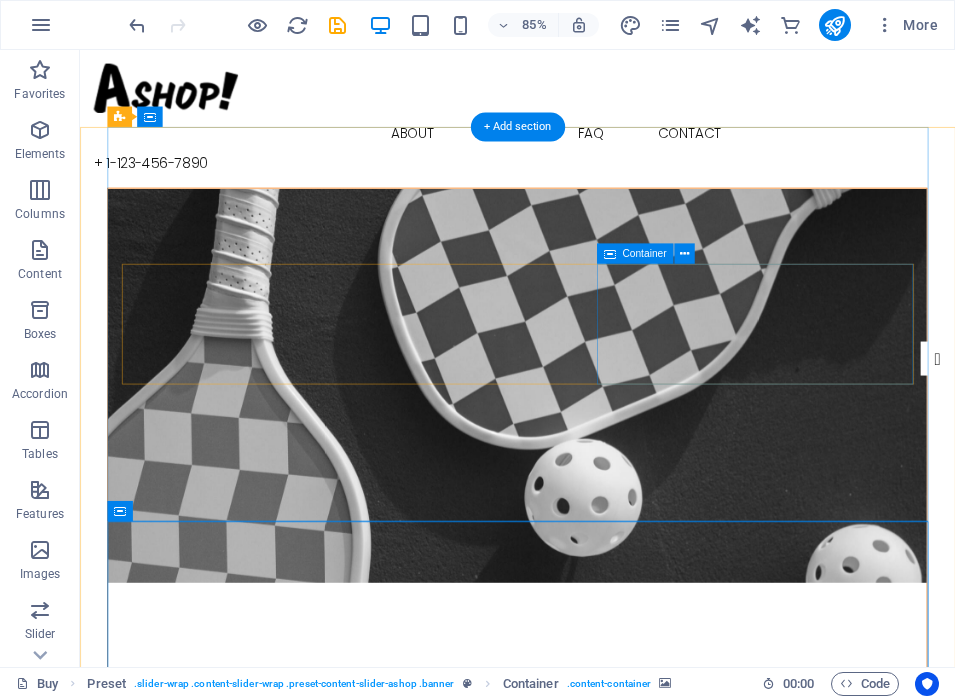 click on "Drop content here or  Add elements  Paste clipboard" at bounding box center (594, 1004) 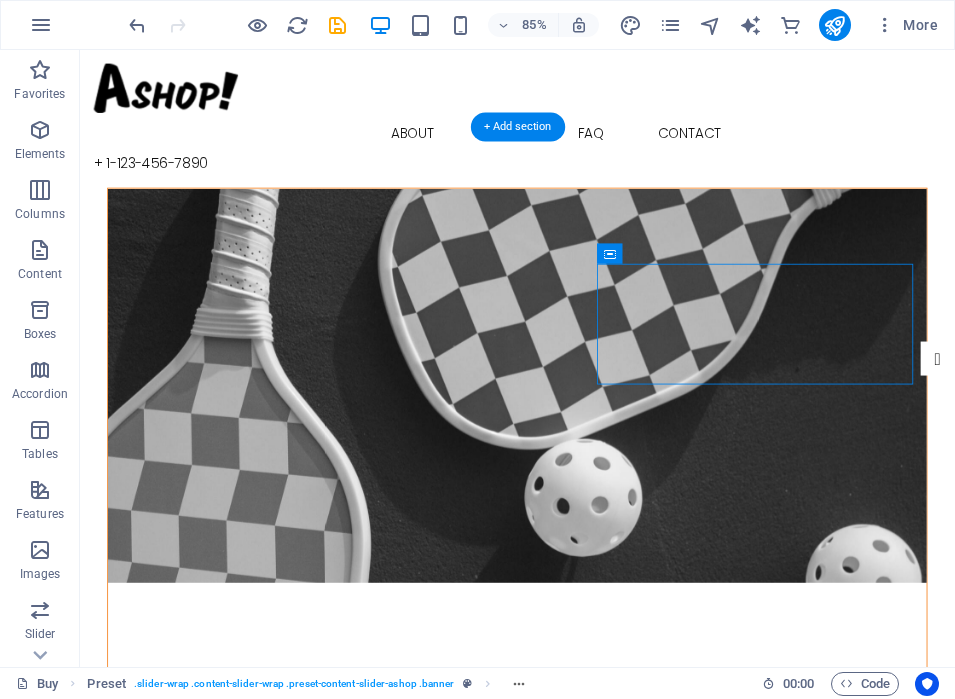 click at bounding box center (594, 445) 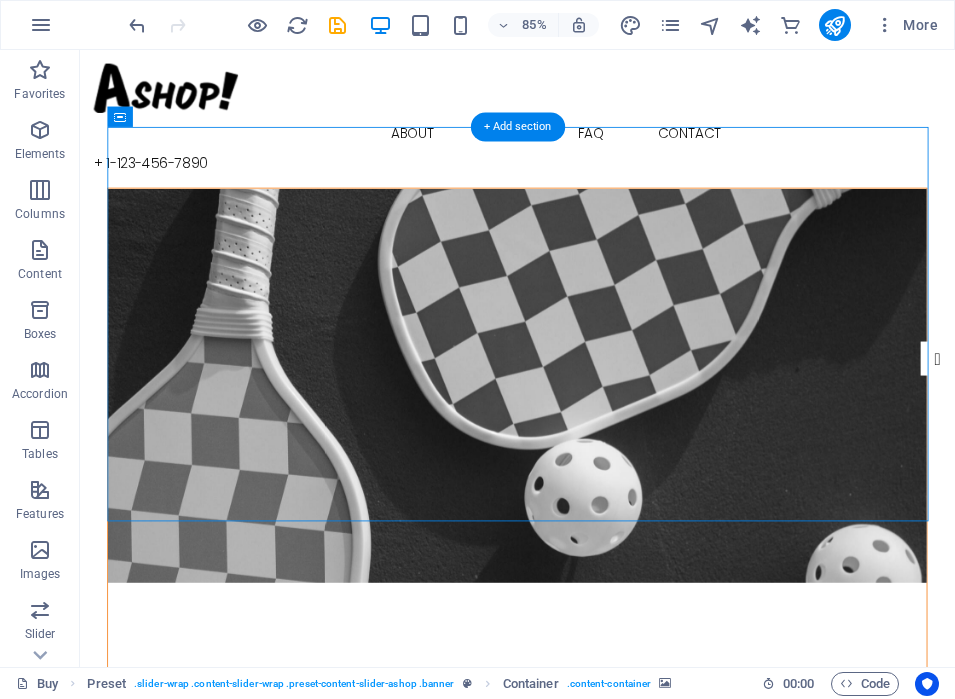 click at bounding box center [594, 445] 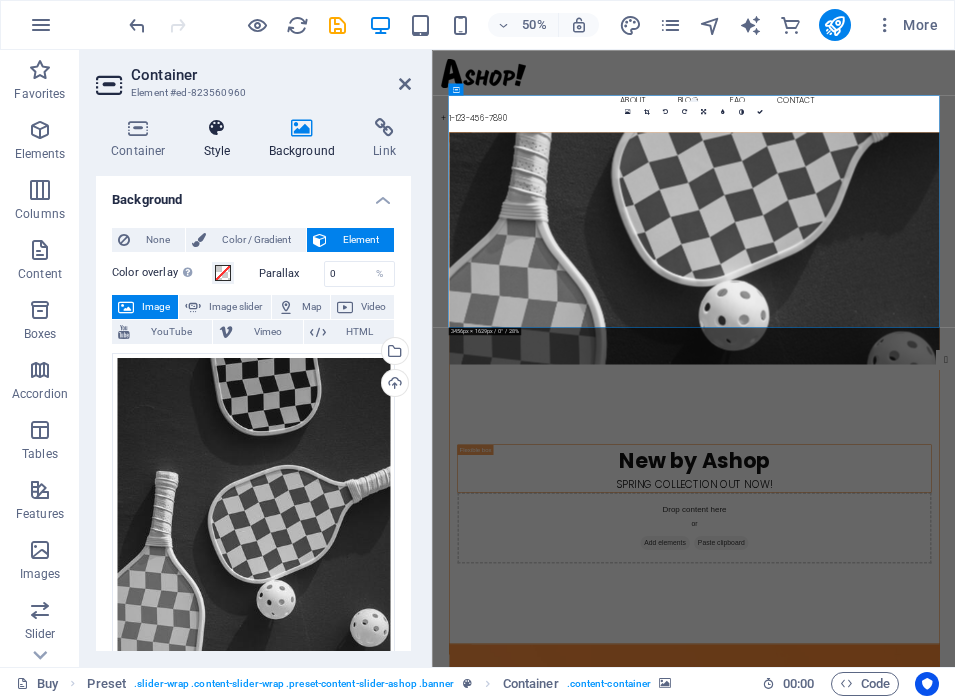 click on "Style" at bounding box center (221, 139) 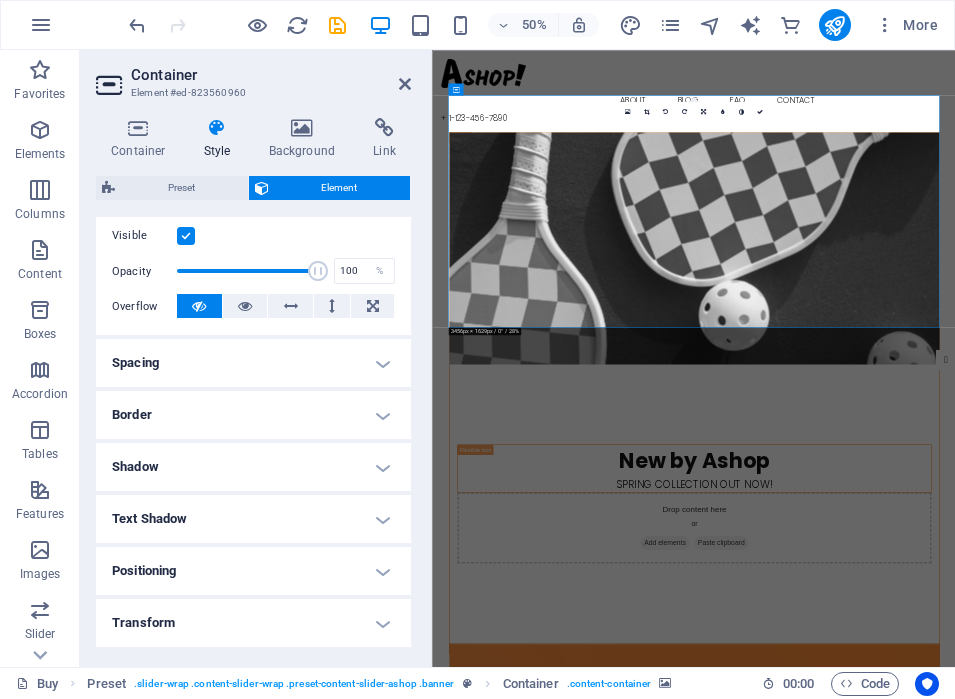scroll, scrollTop: 269, scrollLeft: 0, axis: vertical 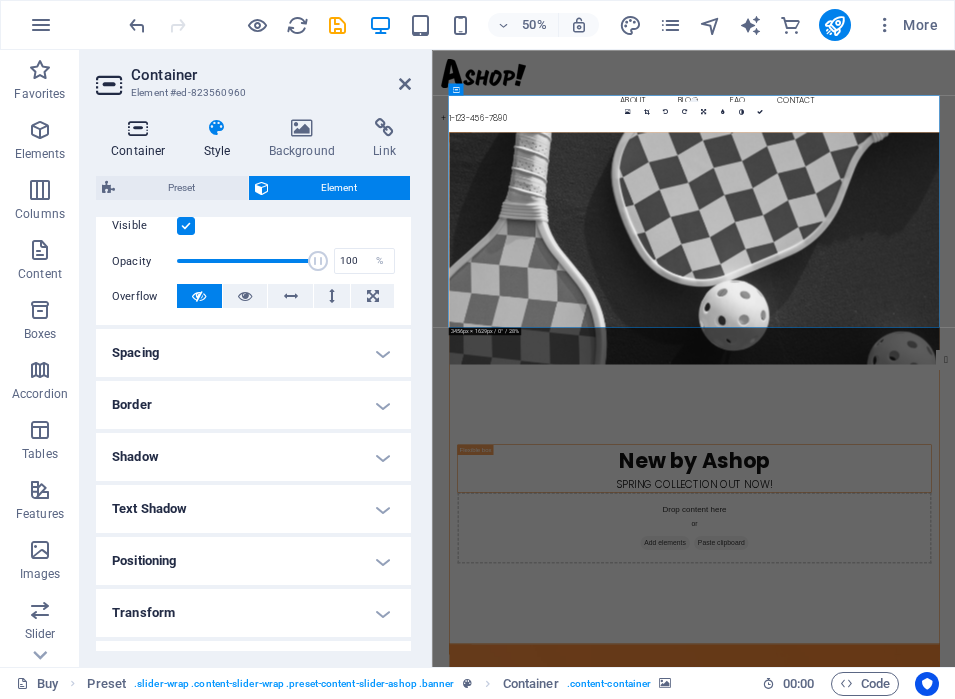 click on "Container" at bounding box center [142, 139] 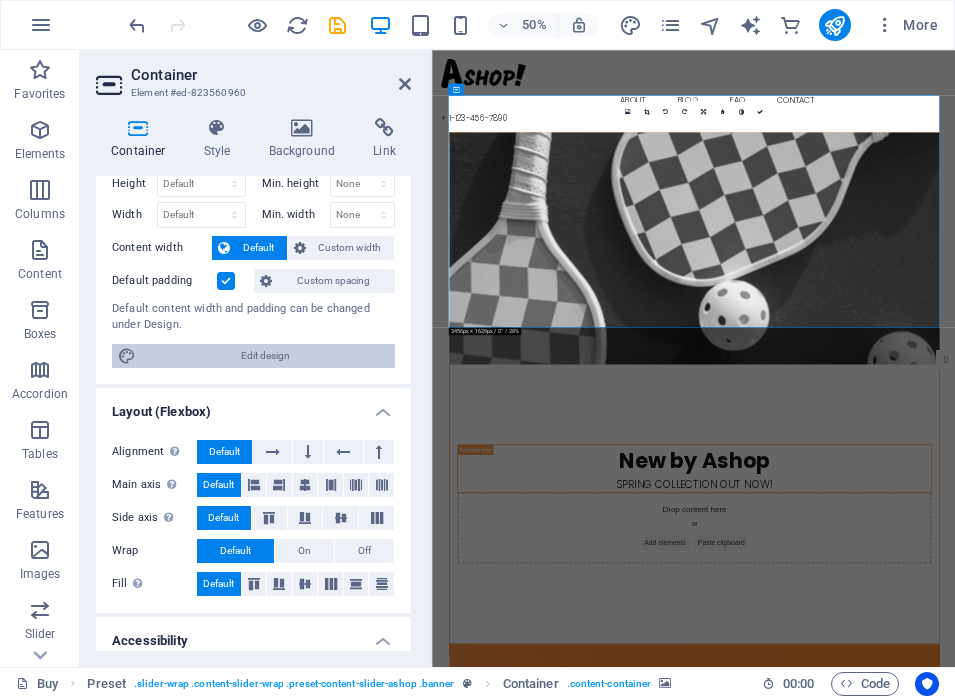 scroll, scrollTop: 0, scrollLeft: 0, axis: both 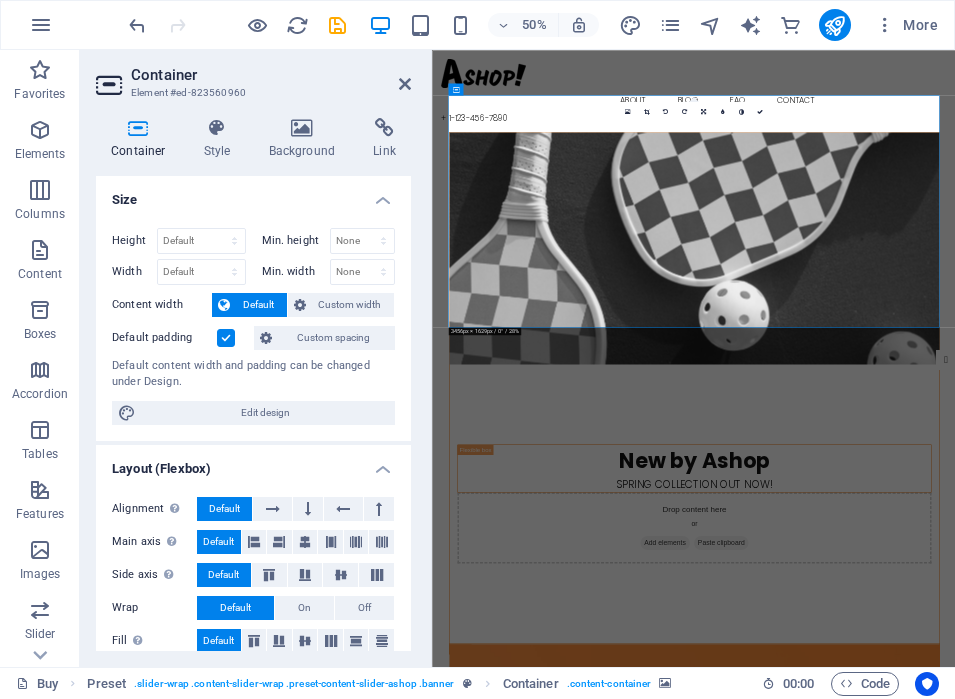 click at bounding box center (955, 445) 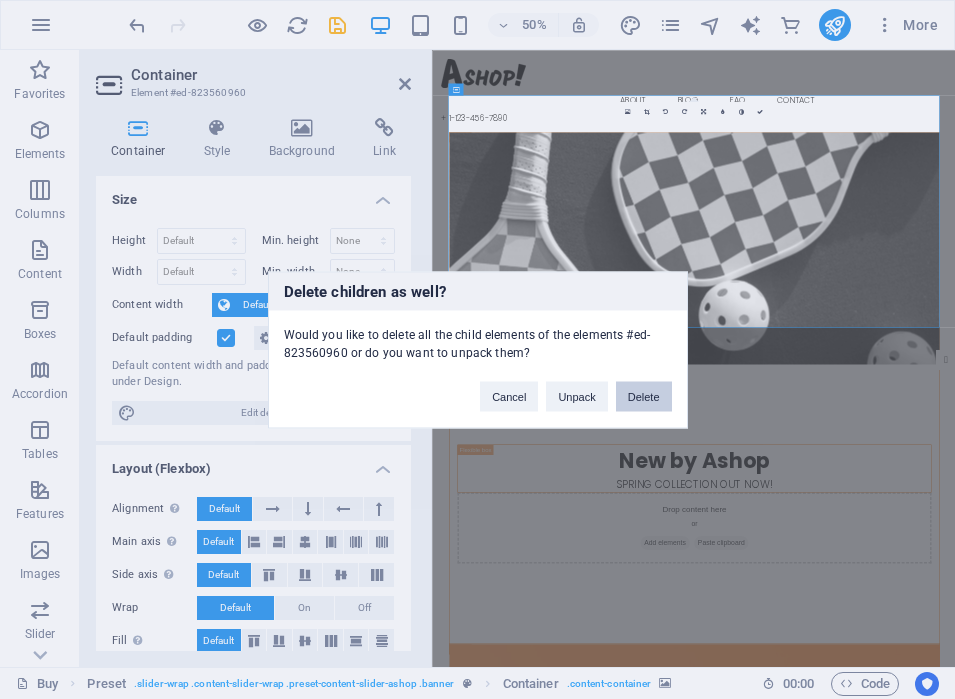 click on "Delete" at bounding box center [644, 396] 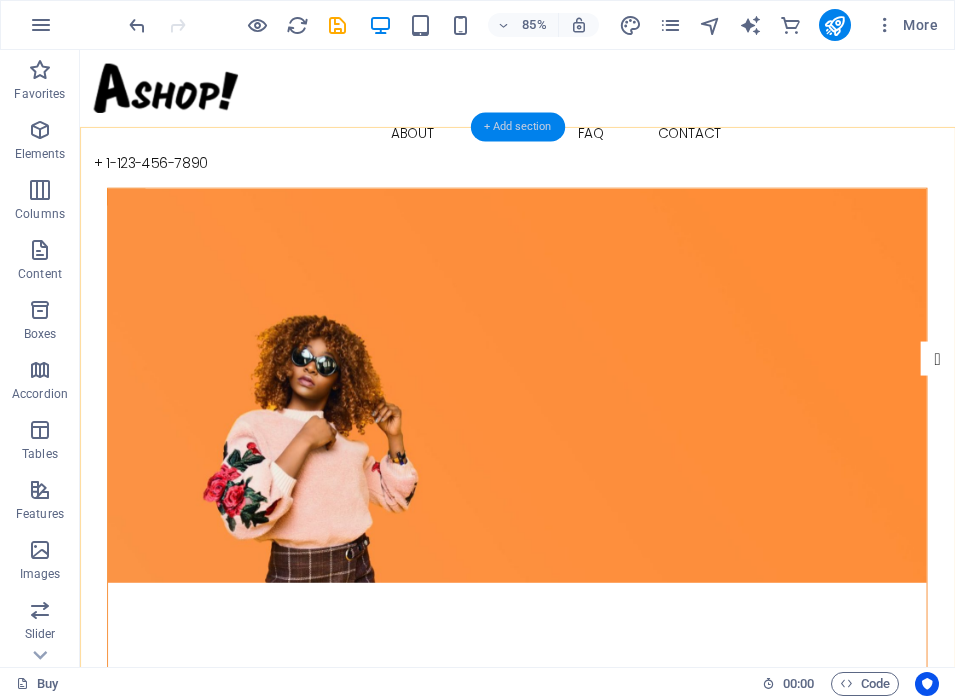 click on "+ Add section" at bounding box center [517, 126] 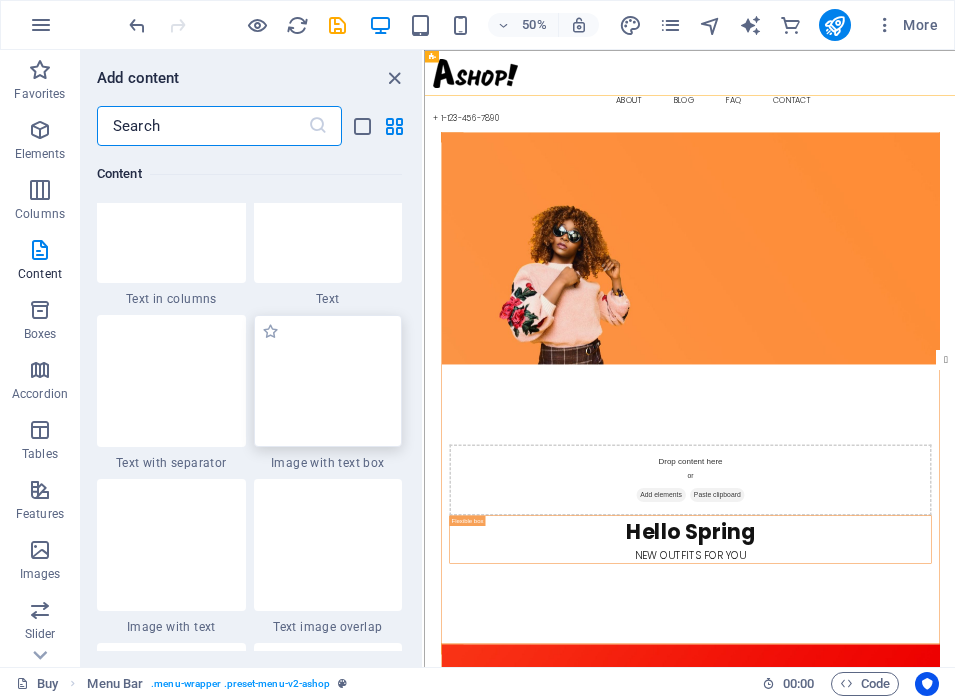 scroll, scrollTop: 3552, scrollLeft: 0, axis: vertical 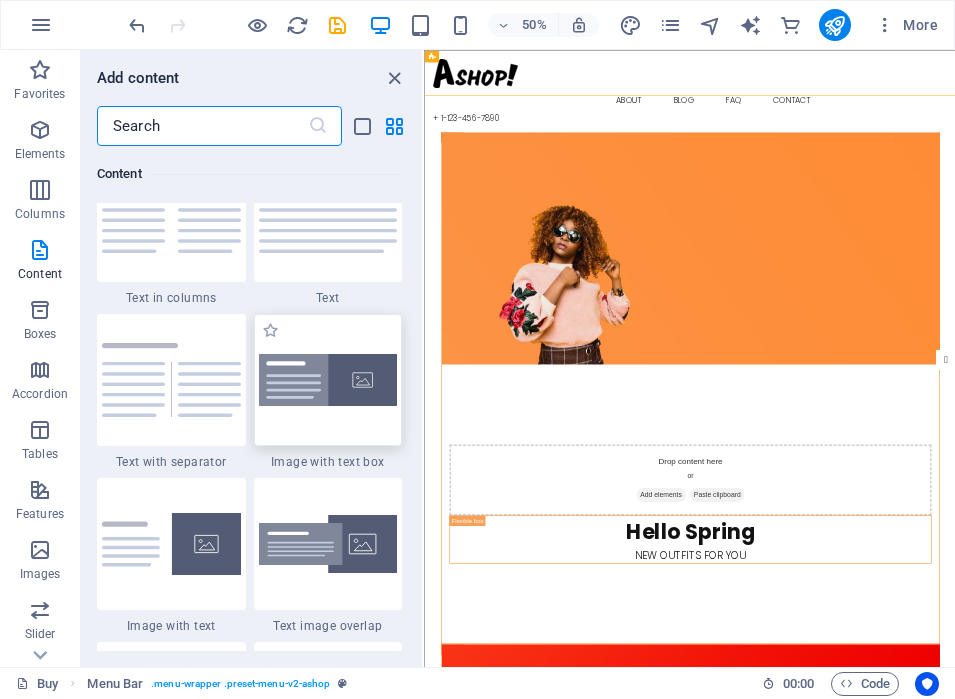 click at bounding box center [328, 380] 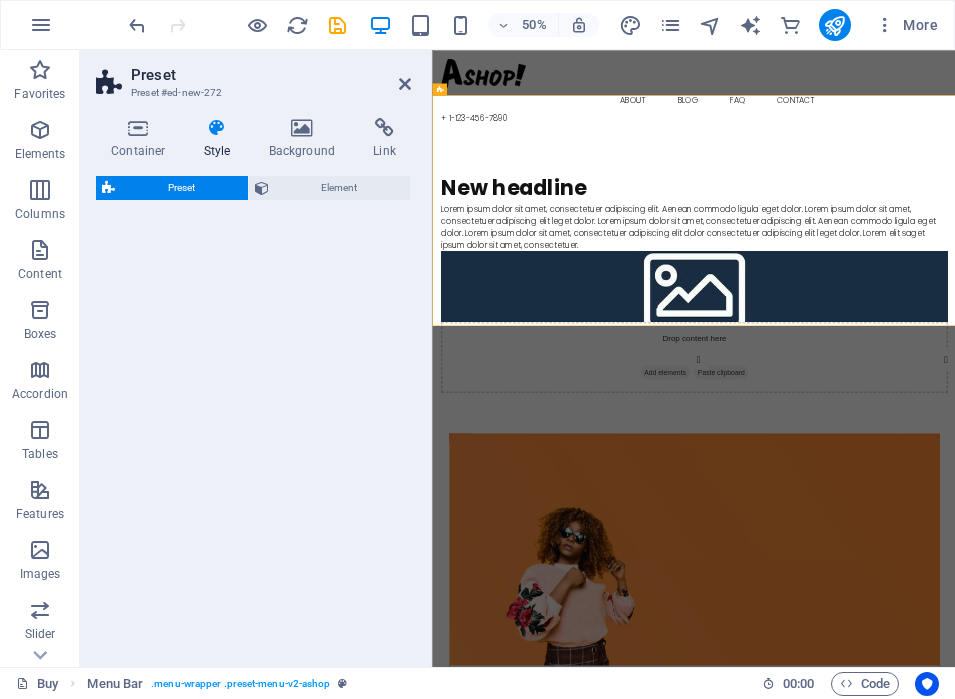 select on "rem" 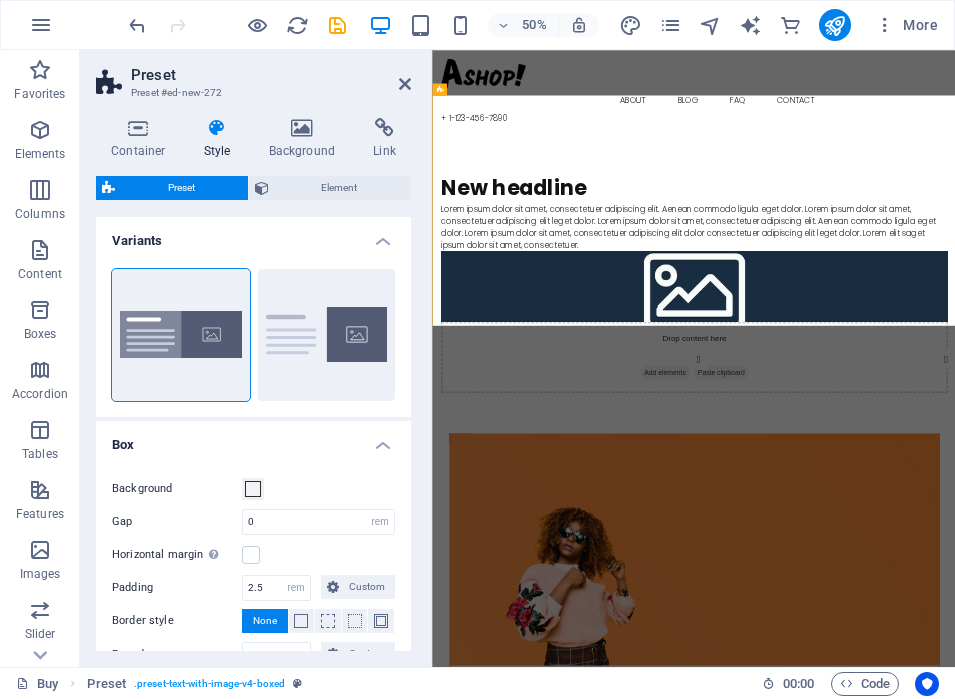 click at bounding box center (955, 521) 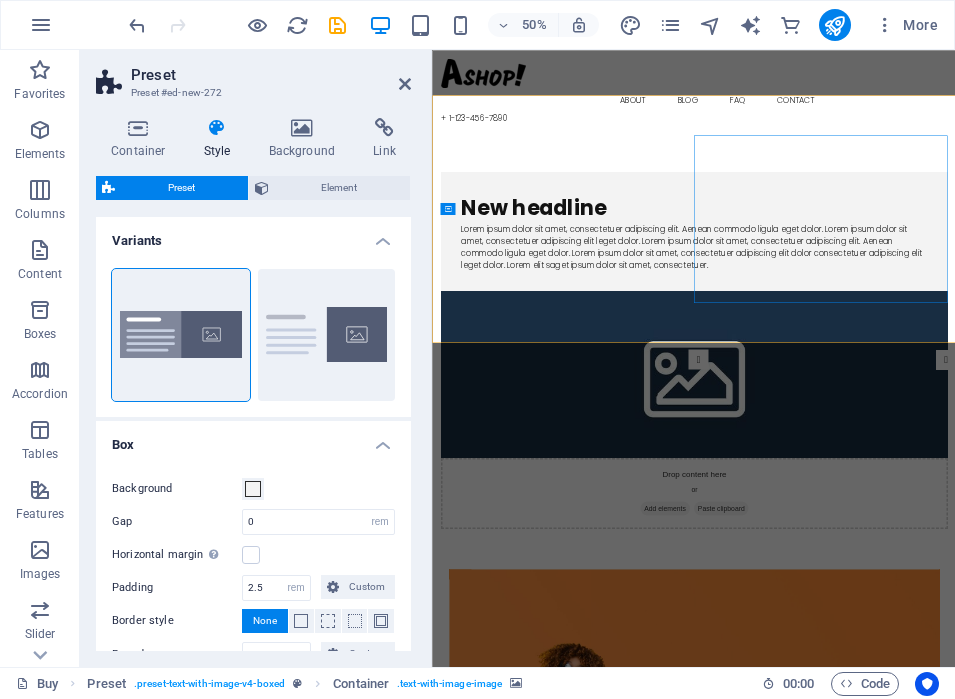 click at bounding box center [955, 697] 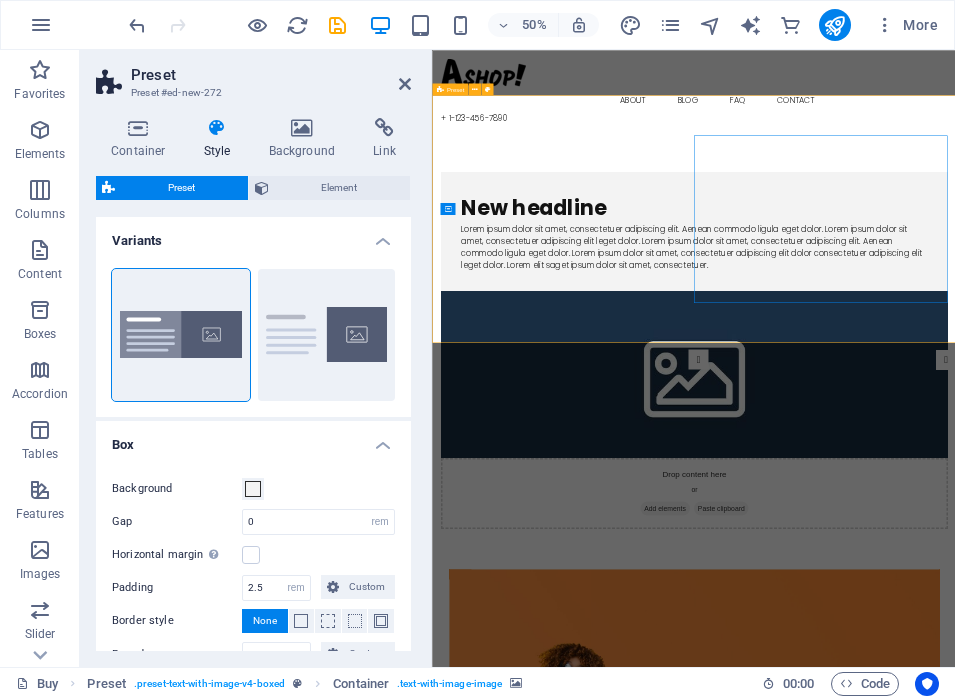 click at bounding box center (955, 697) 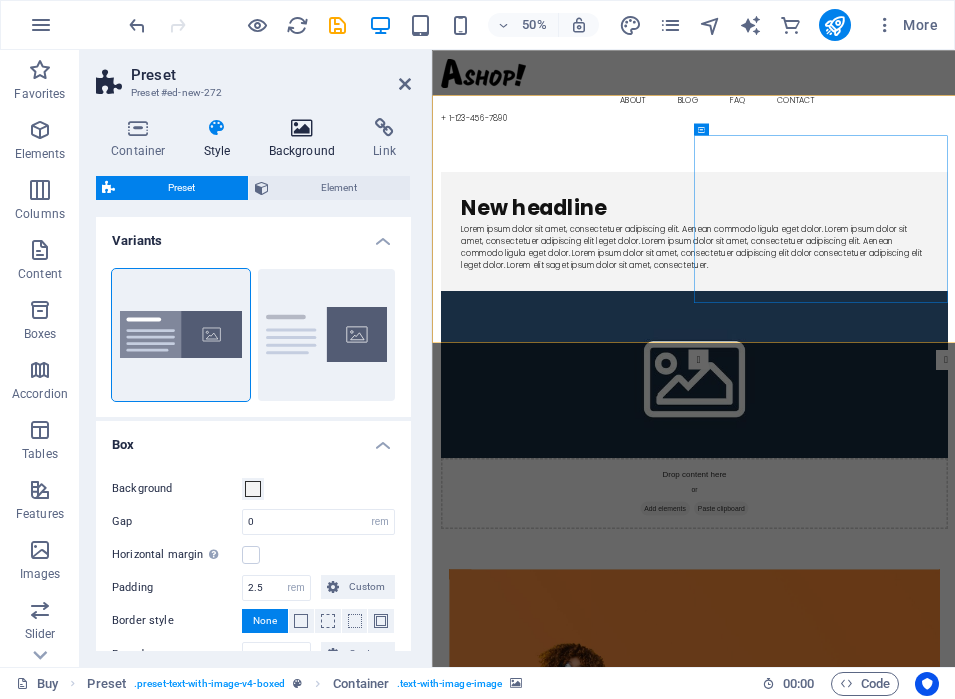 click at bounding box center (302, 128) 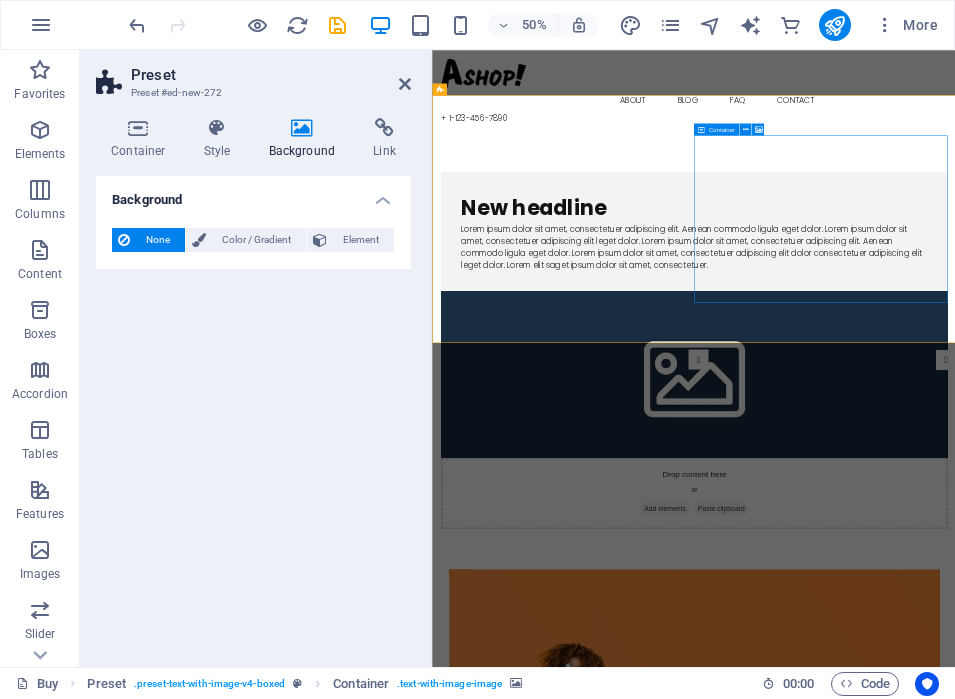 click on "Drop content here or  Add elements  Paste clipboard" at bounding box center (955, 935) 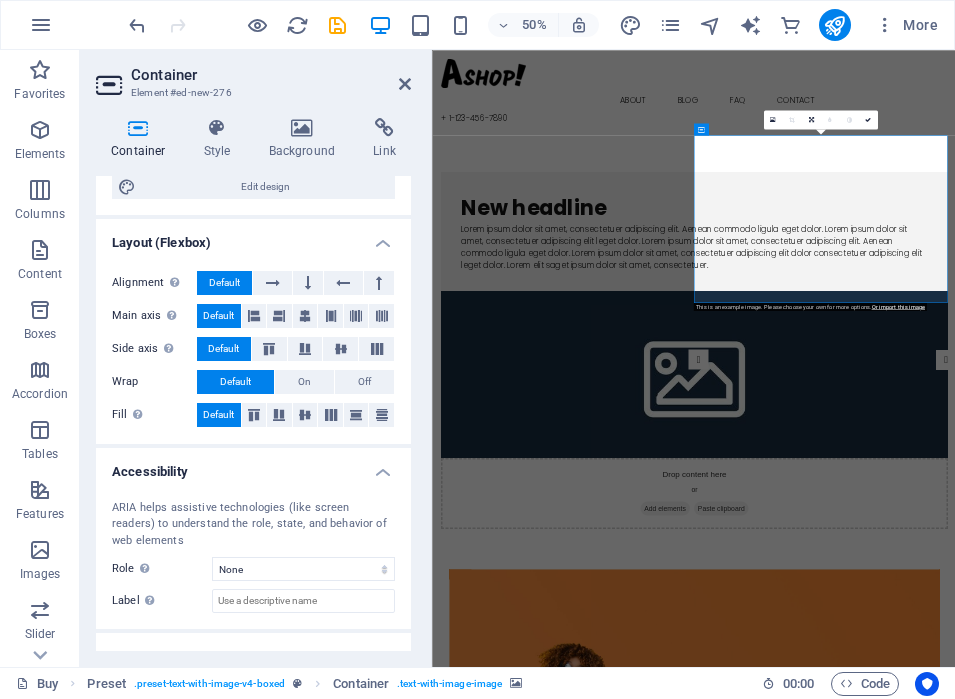 scroll, scrollTop: 0, scrollLeft: 0, axis: both 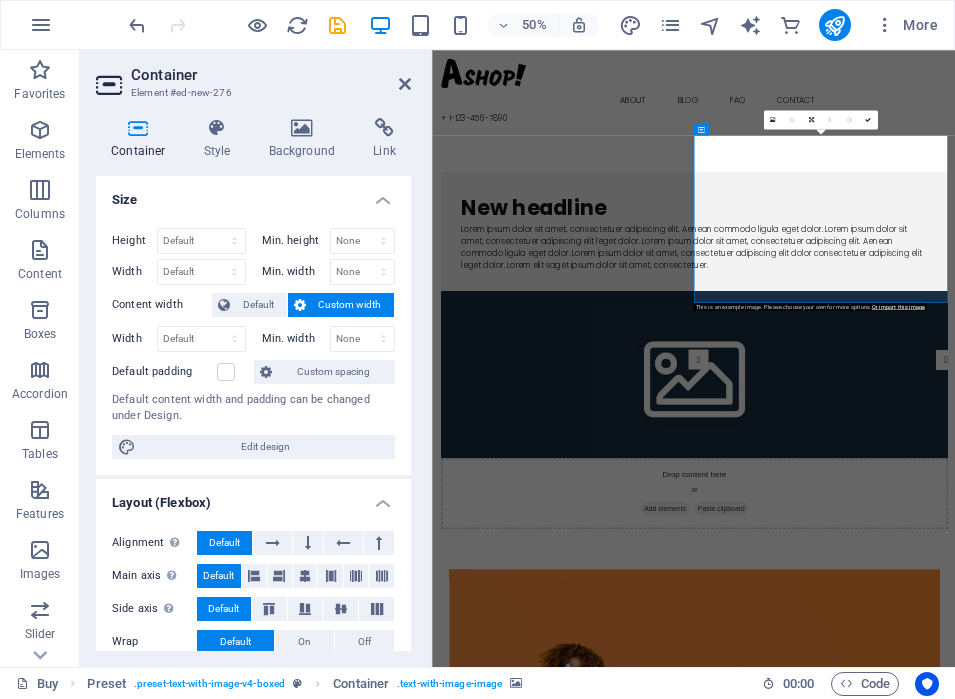 click on "Container Style Background Link Size Height Default px rem % vh vw Min. height None px rem % vh vw Width Default px rem % em vh vw Min. width None px rem % vh vw Content width Default Custom width Width Default px rem % em vh vw Min. width None px rem % vh vw Default padding Custom spacing Default content width and padding can be changed under Design. Edit design Layout (Flexbox) Alignment Determines the flex direction. Default Main axis Determine how elements should behave along the main axis inside this container (justify content). Default Side axis Control the vertical direction of the element inside of the container (align items). Default Wrap Default On Off Fill Controls the distances and direction of elements on the y-axis across several lines (align content). Default Accessibility ARIA helps assistive technologies (like screen readers) to understand the role, state, and behavior of web elements Role The ARIA role defines the purpose of an element.  None Alert Article Banner Comment Fan" at bounding box center (253, 384) 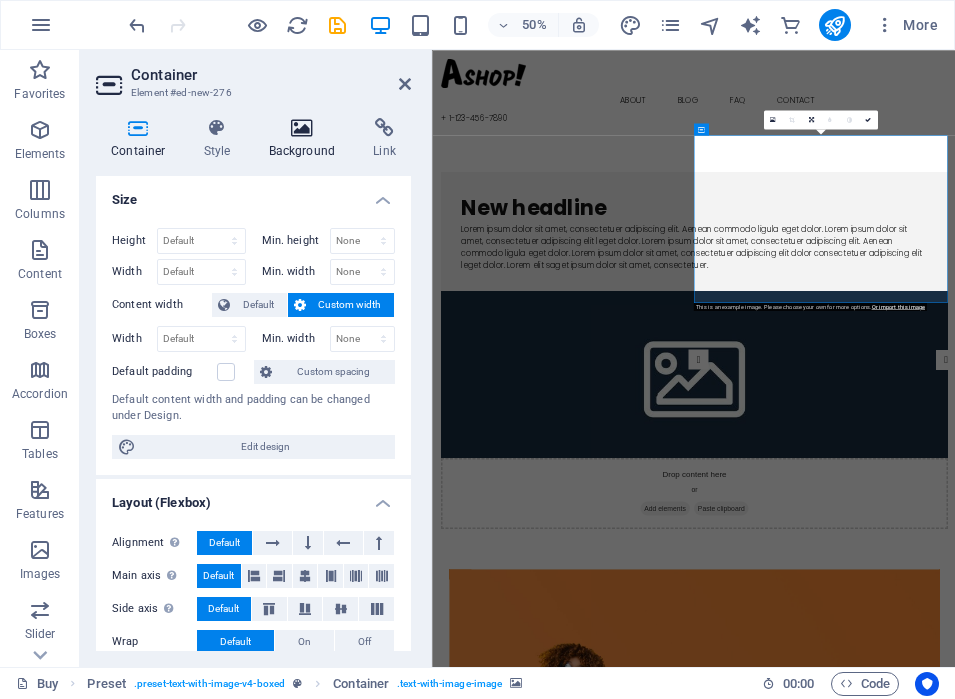 click at bounding box center (302, 128) 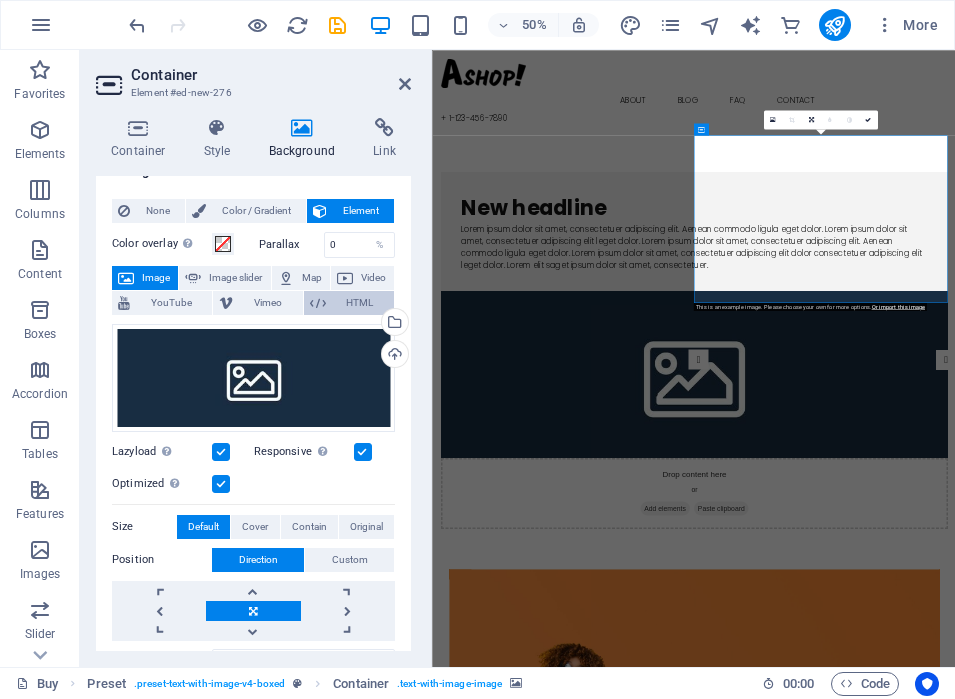 scroll, scrollTop: 33, scrollLeft: 0, axis: vertical 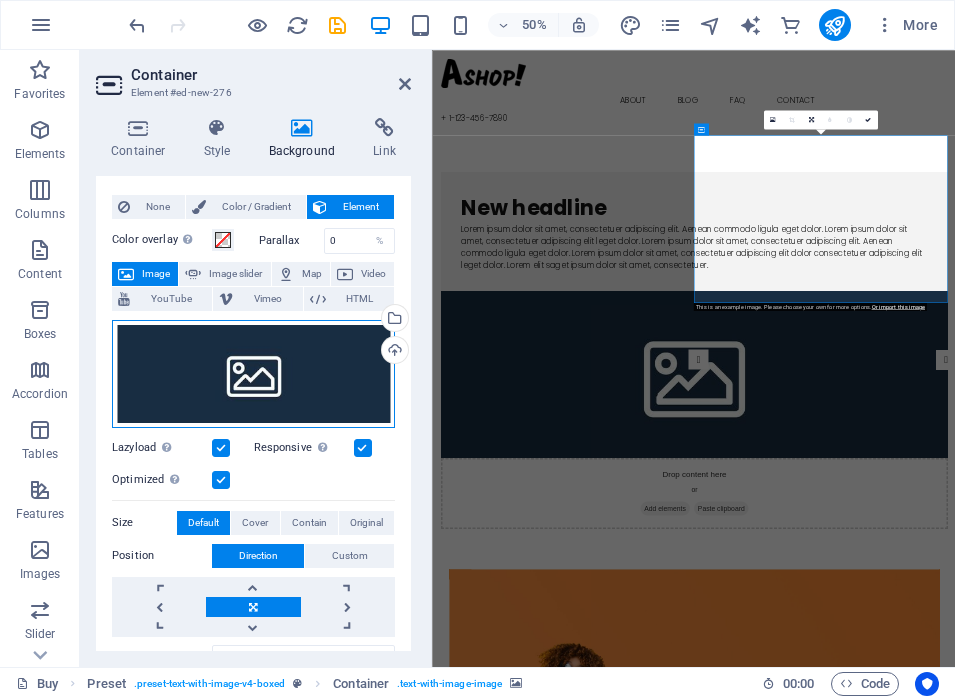 click on "Drag files here, click to choose files or select files from Files or our free stock photos & videos" at bounding box center (253, 374) 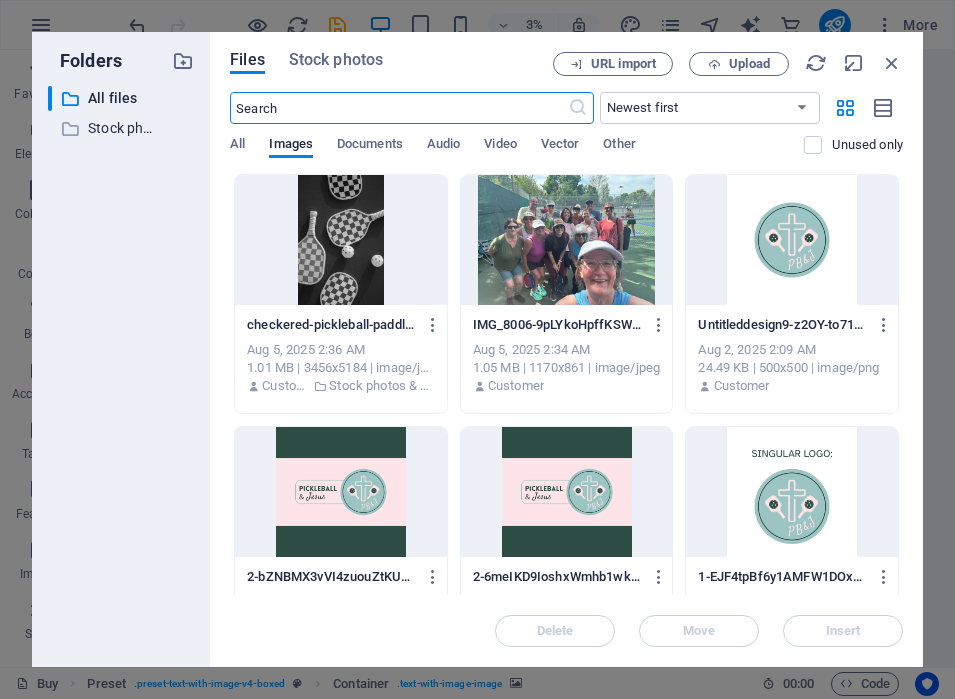 click on "Files Stock photos URL import Upload ​ Newest first Oldest first Name (A-Z) Name (Z-A) Size (0-9) Size (9-0) Resolution (0-9) Resolution (9-0) All Images Documents Audio Video Vector Other Unused only Drop files here to upload them instantly checkered-pickleball-paddles-and-balls-on-a-dark-background-viewed-from-above-TCOo2TqEPE82Rpm6d13gAQ.jpeg checkered-pickleball-paddles-and-balls-on-a-dark-background-viewed-from-above-TCOo2TqEPE82Rpm6d13gAQ.jpeg Aug 5, 2025 2:36 AM 1.01 MB | 3456x5184 | image/jpeg Customer Stock photos & videos IMG_8006-9pLYkoHpffKSWR4k1WbRWw.jpg IMG_8006-9pLYkoHpffKSWR4k1WbRWw.jpg Aug 5, 2025 2:34 AM 1.05 MB | 1170x861 | image/jpeg Customer Untitleddesign9-z2OY-to7108yDoeWylkxIA.png Untitleddesign9-z2OY-to7108yDoeWylkxIA.png Aug 2, 2025 2:09 AM 24.49 KB | 500x500 | image/png Customer 2-bZNBMX3vVI4zuouZtKUW5Q.png 2-bZNBMX3vVI4zuouZtKUW5Q.png Aug 2, 2025 2:07 AM 19.79 KB | 500x500 | image/png Customer 2-6meIKD9IoshxWmhb1wkDsg.png 2-6meIKD9IoshxWmhb1wkDsg.png Aug 2, 2025 2:07 AM Customer" at bounding box center (566, 349) 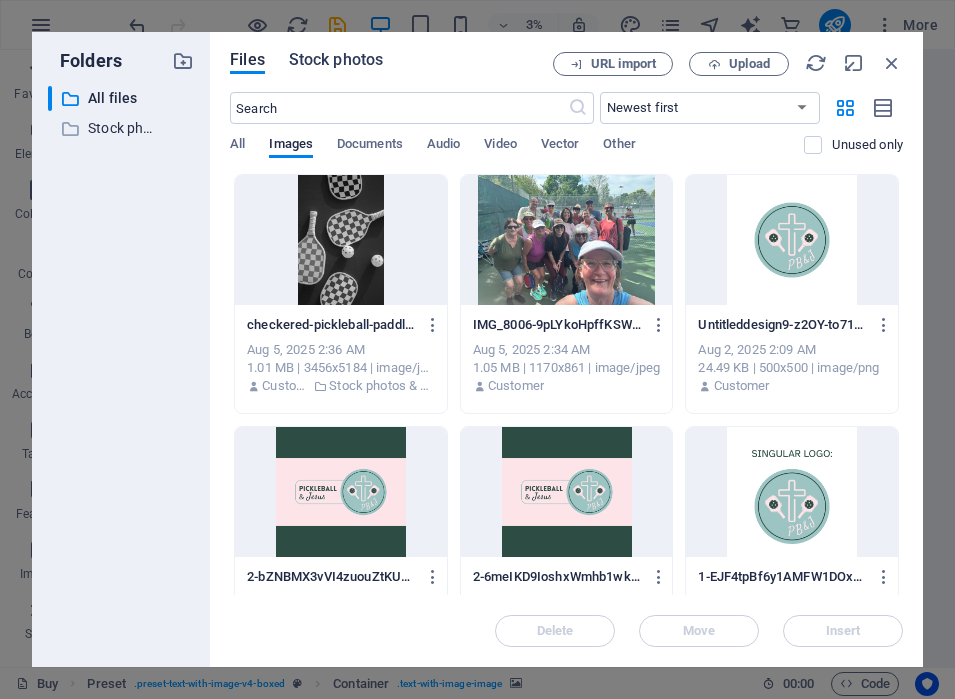 click on "Stock photos" at bounding box center [336, 60] 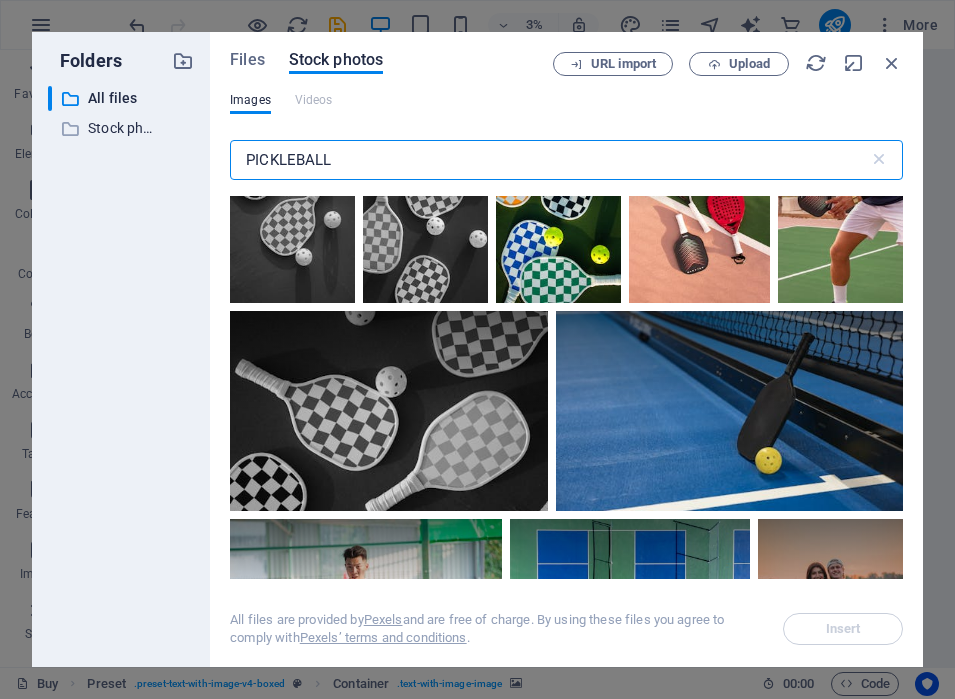 scroll, scrollTop: 0, scrollLeft: 0, axis: both 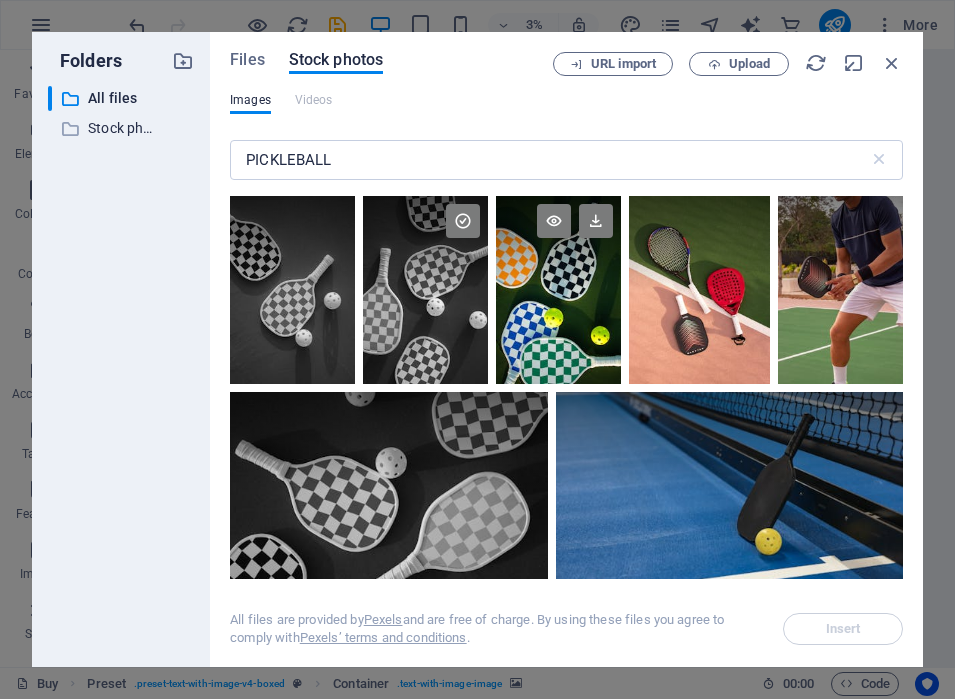 click at bounding box center [558, 290] 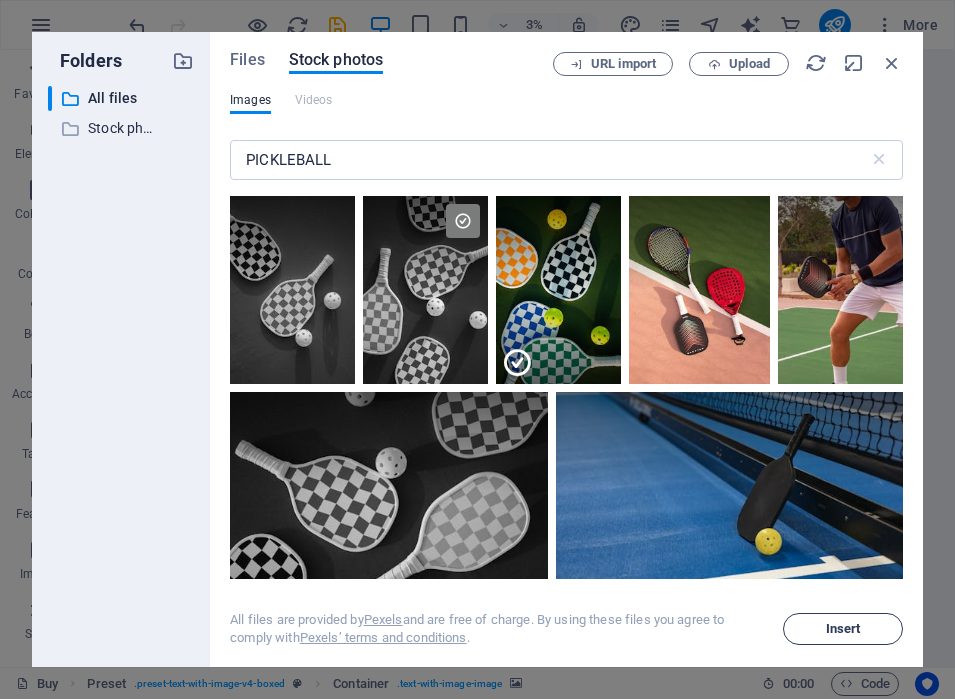 click on "Insert" at bounding box center (843, 629) 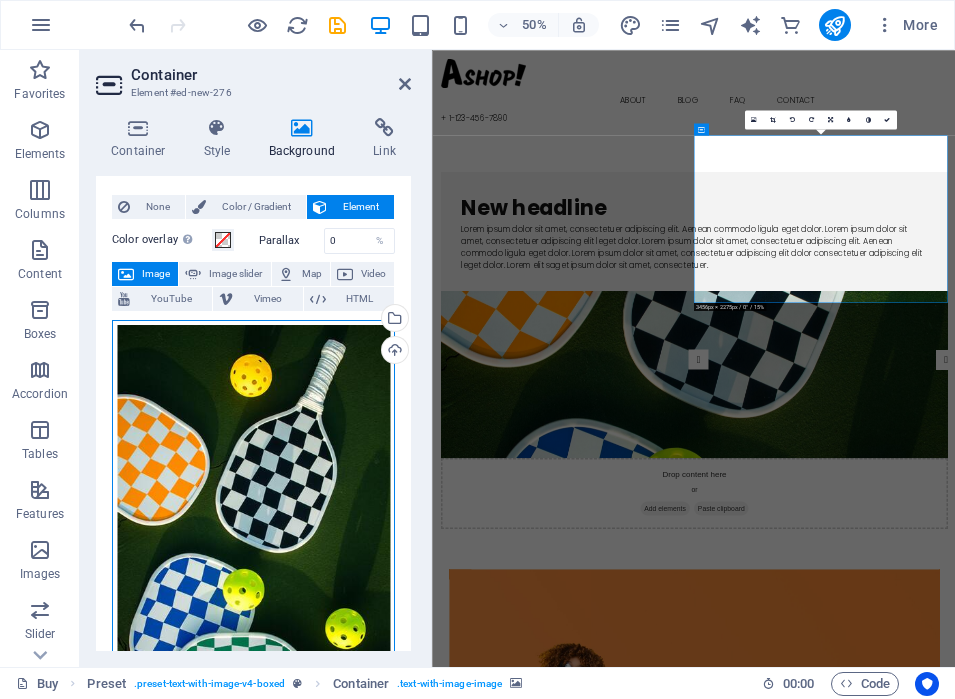 drag, startPoint x: 238, startPoint y: 512, endPoint x: 240, endPoint y: 481, distance: 31.06445 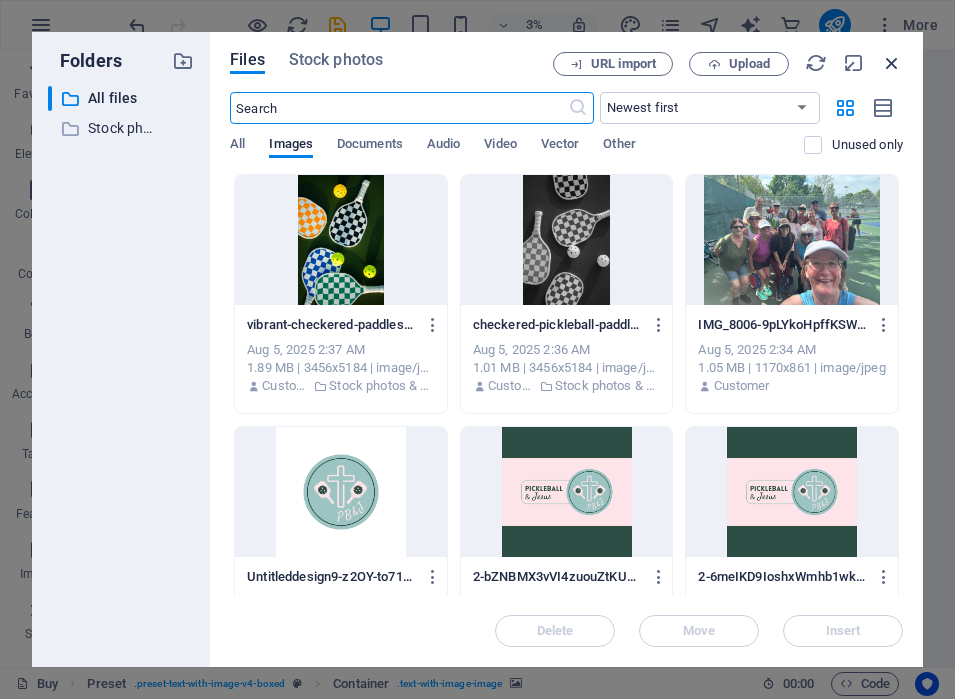 click at bounding box center [892, 63] 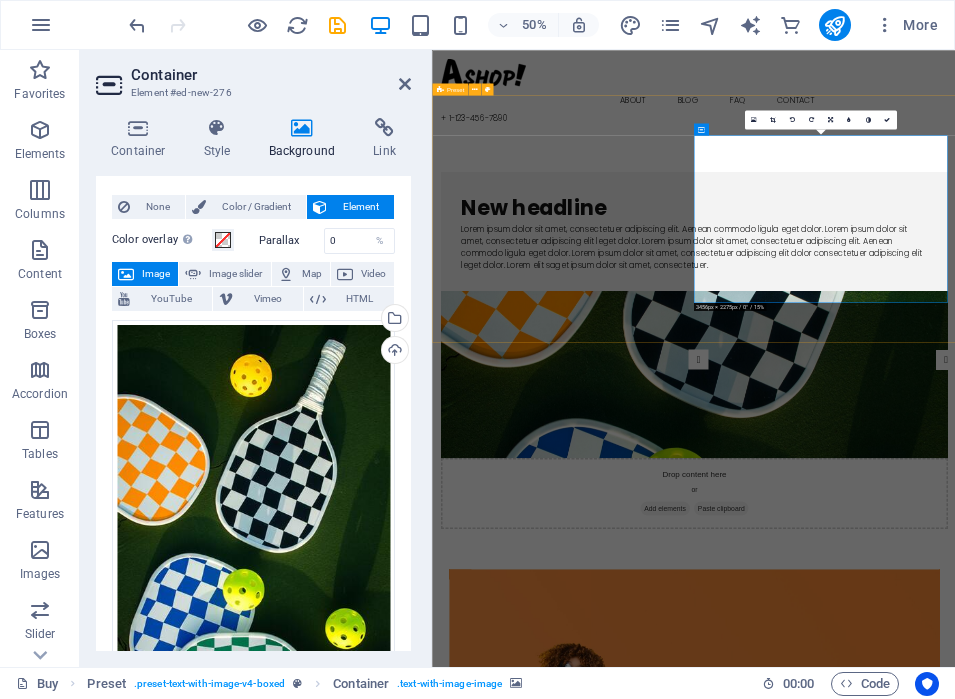 click at bounding box center [955, 697] 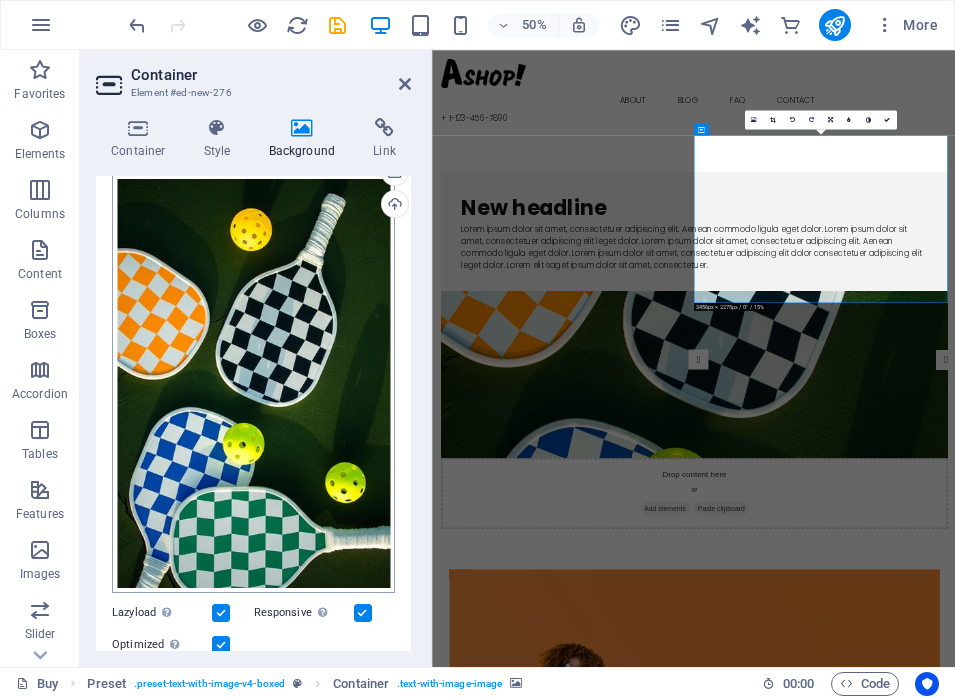 scroll, scrollTop: 204, scrollLeft: 0, axis: vertical 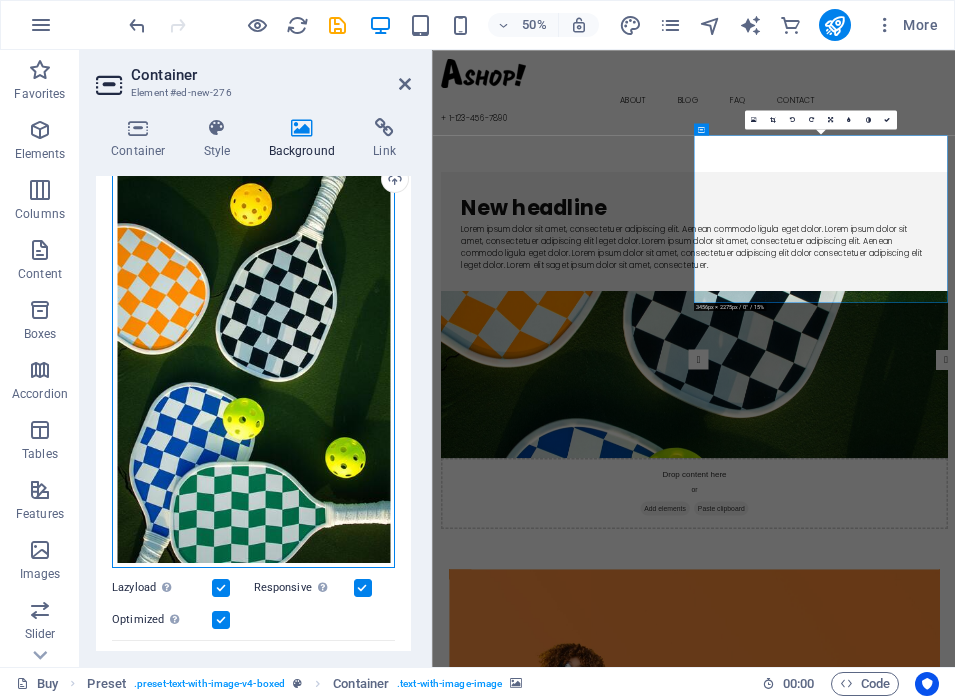 drag, startPoint x: 313, startPoint y: 359, endPoint x: 309, endPoint y: 401, distance: 42.190044 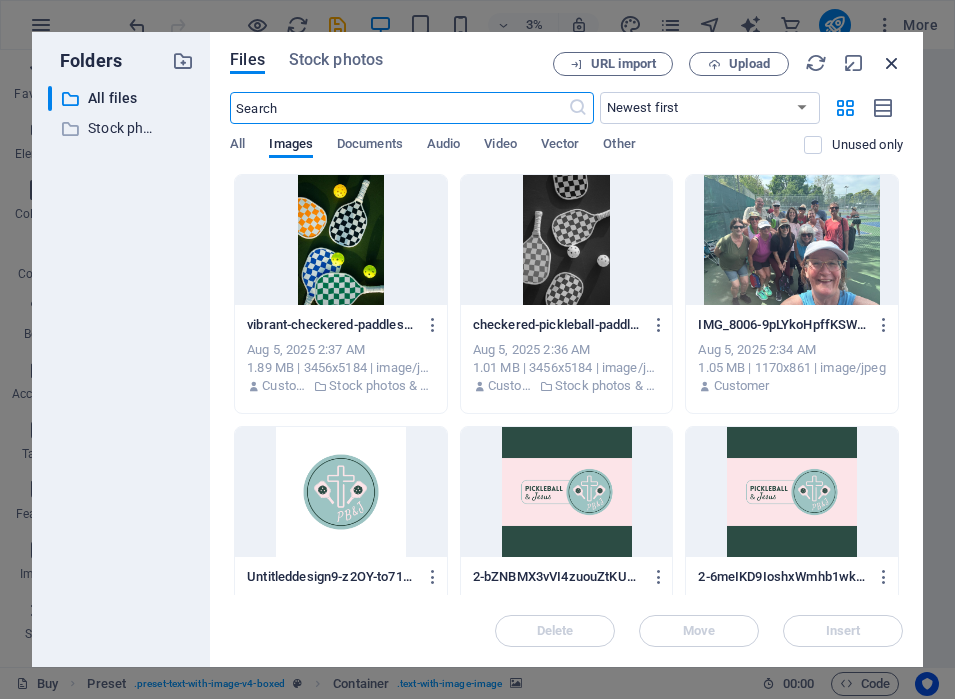 click at bounding box center [892, 63] 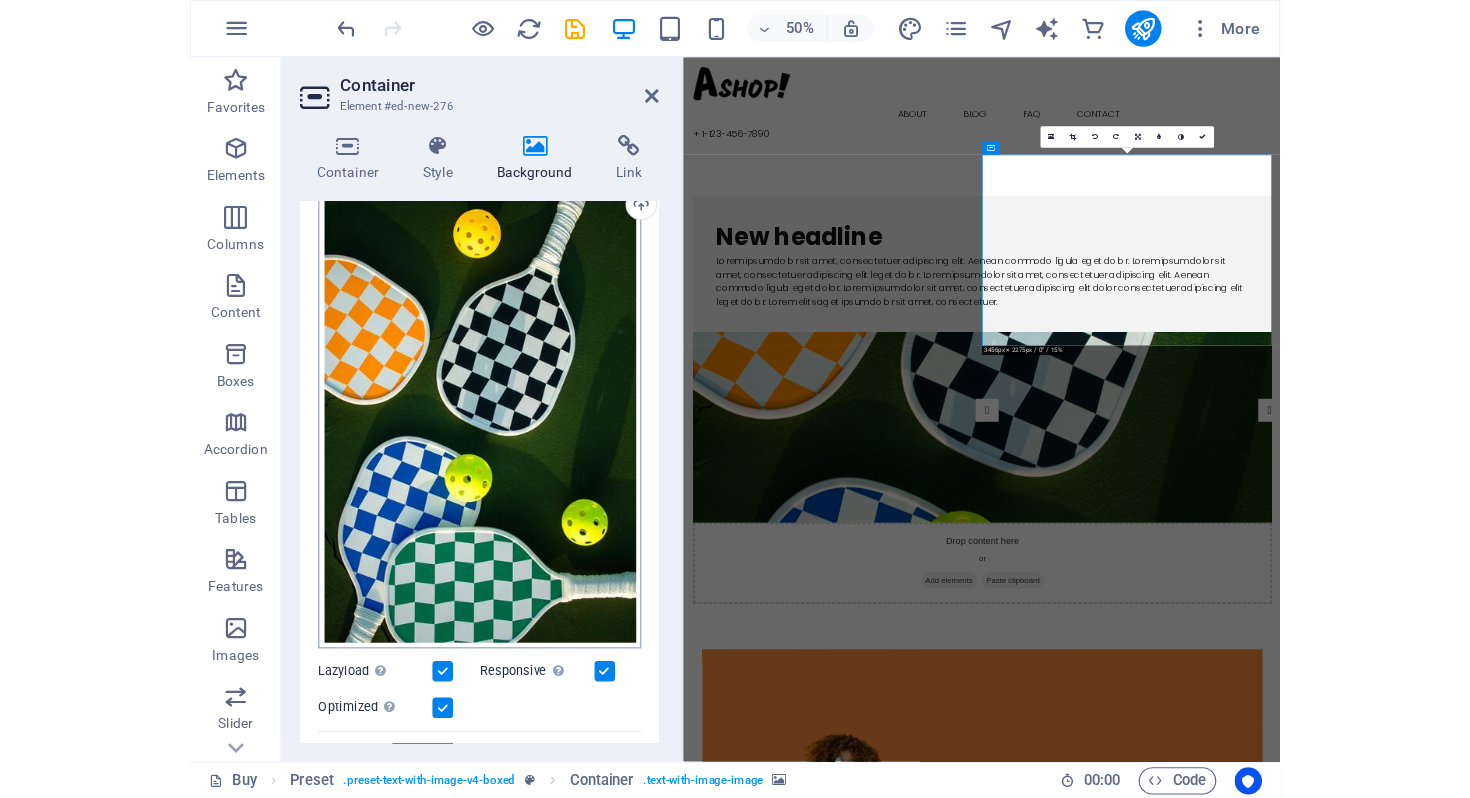 scroll, scrollTop: 0, scrollLeft: 0, axis: both 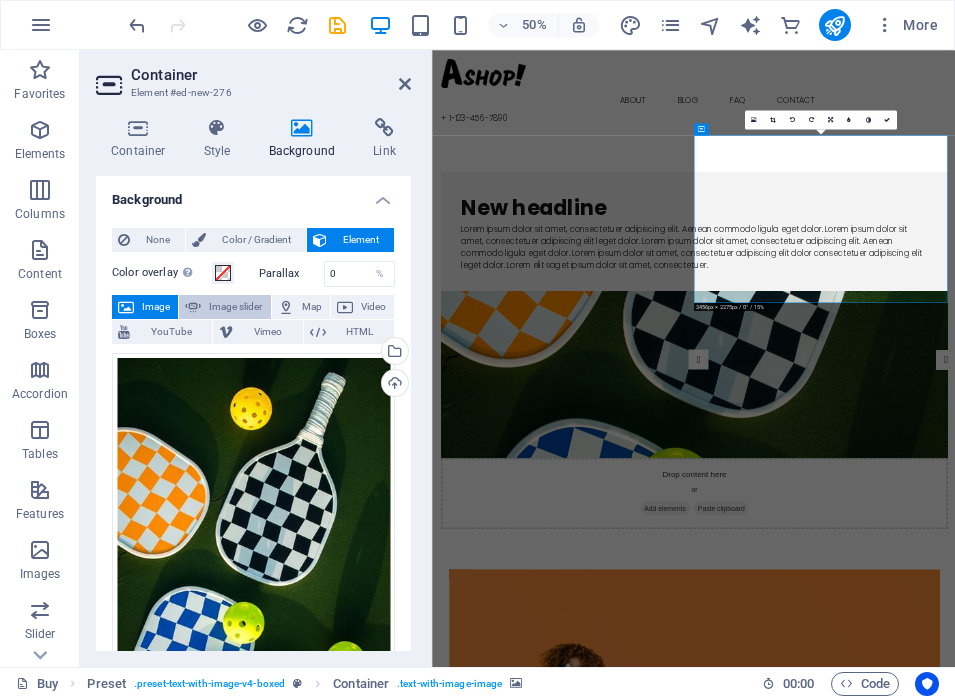 click on "Image slider" at bounding box center [235, 307] 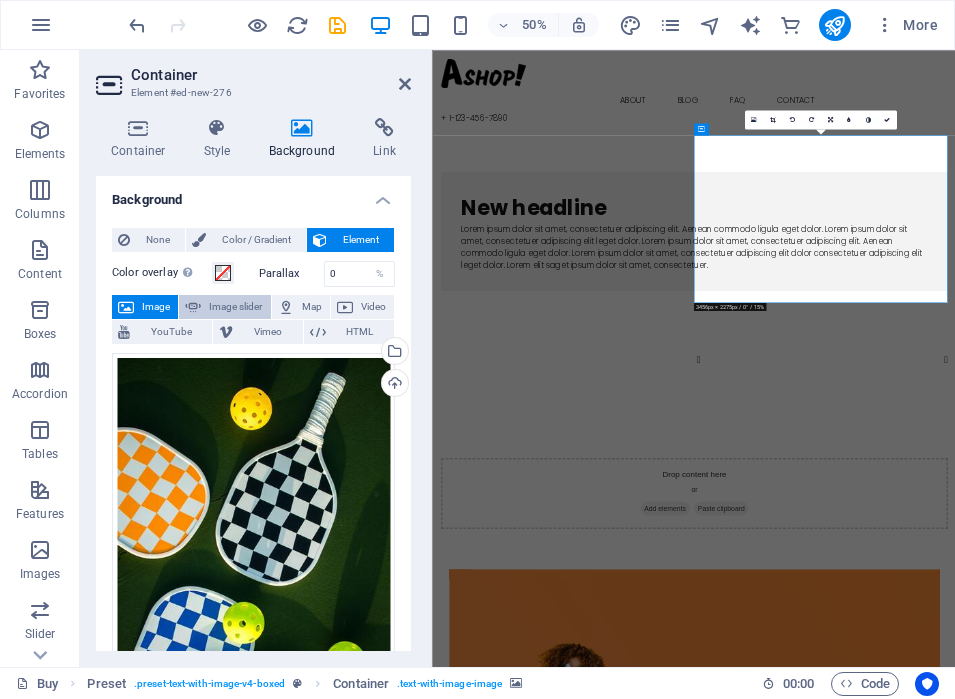 select on "ms" 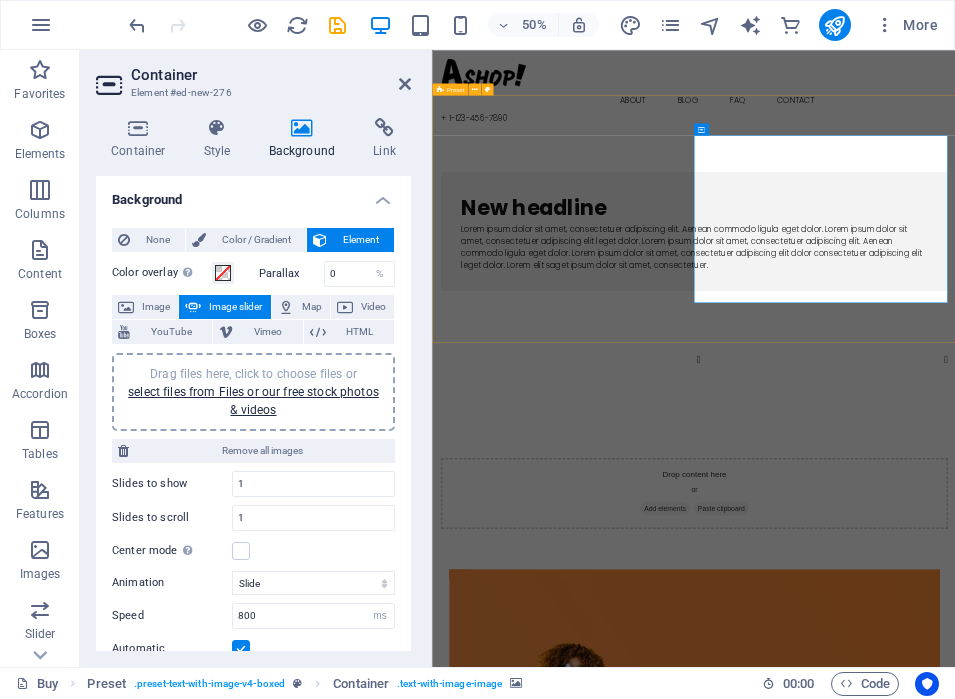 drag, startPoint x: 1235, startPoint y: 390, endPoint x: 1210, endPoint y: 589, distance: 200.56421 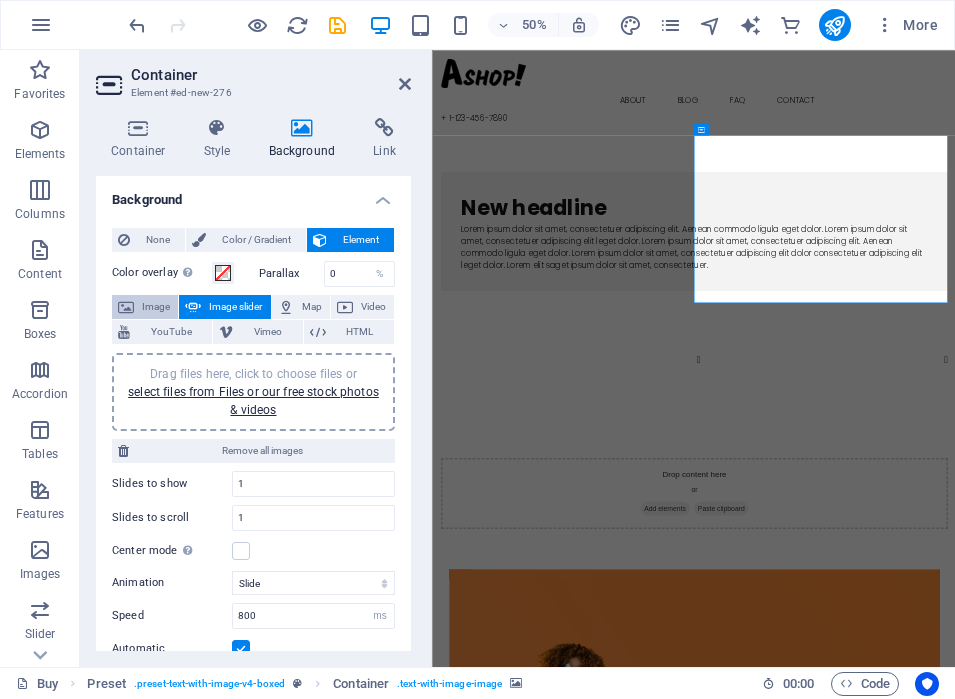 click on "Image" at bounding box center (156, 307) 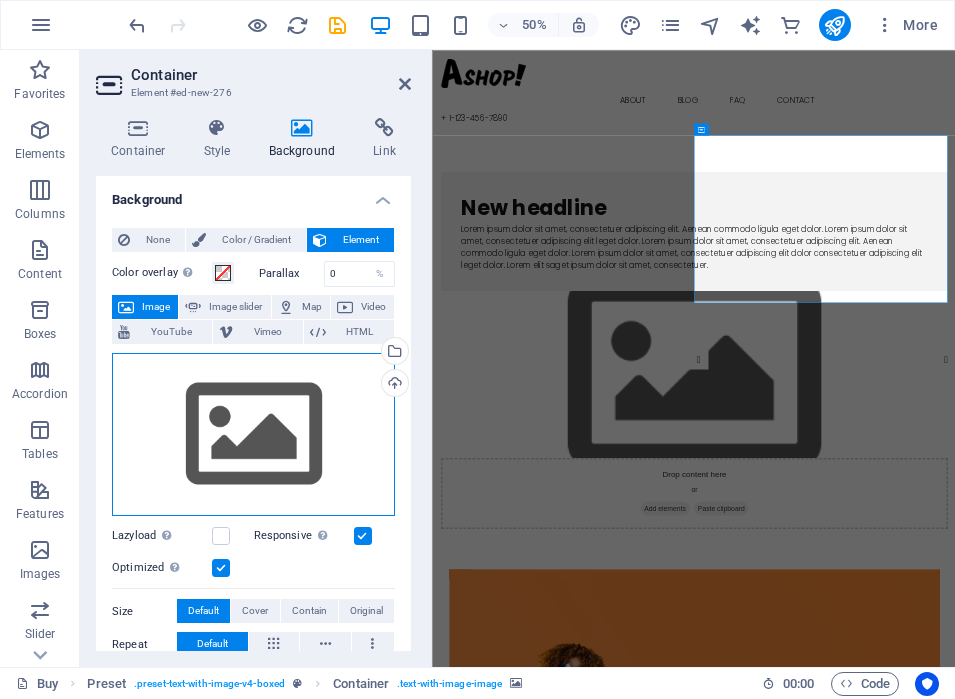 click on "Drag files here, click to choose files or select files from Files or our free stock photos & videos" at bounding box center (253, 435) 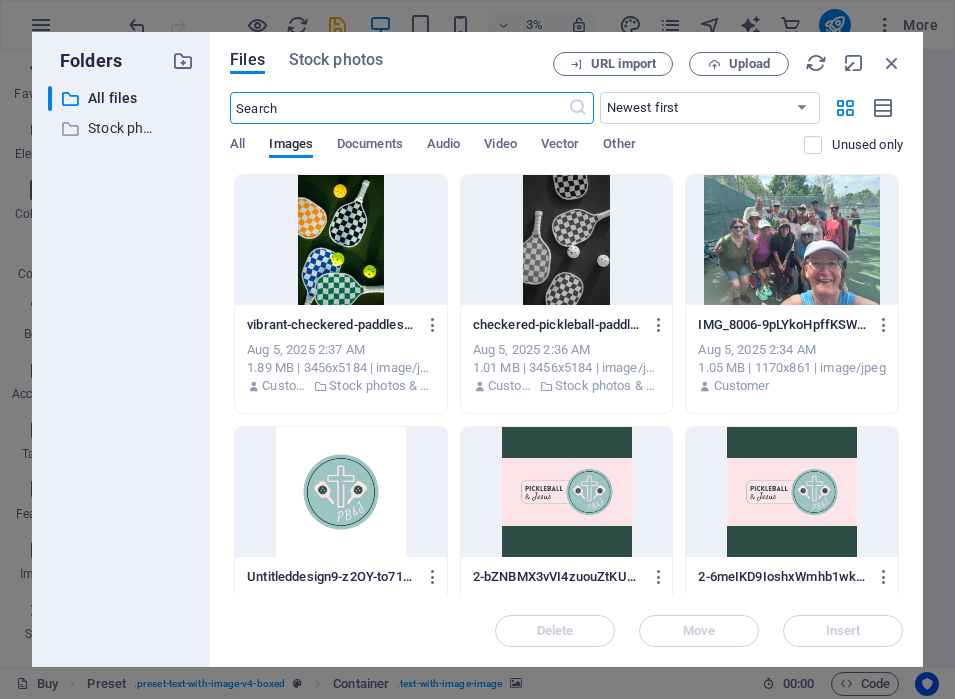 click at bounding box center (341, 240) 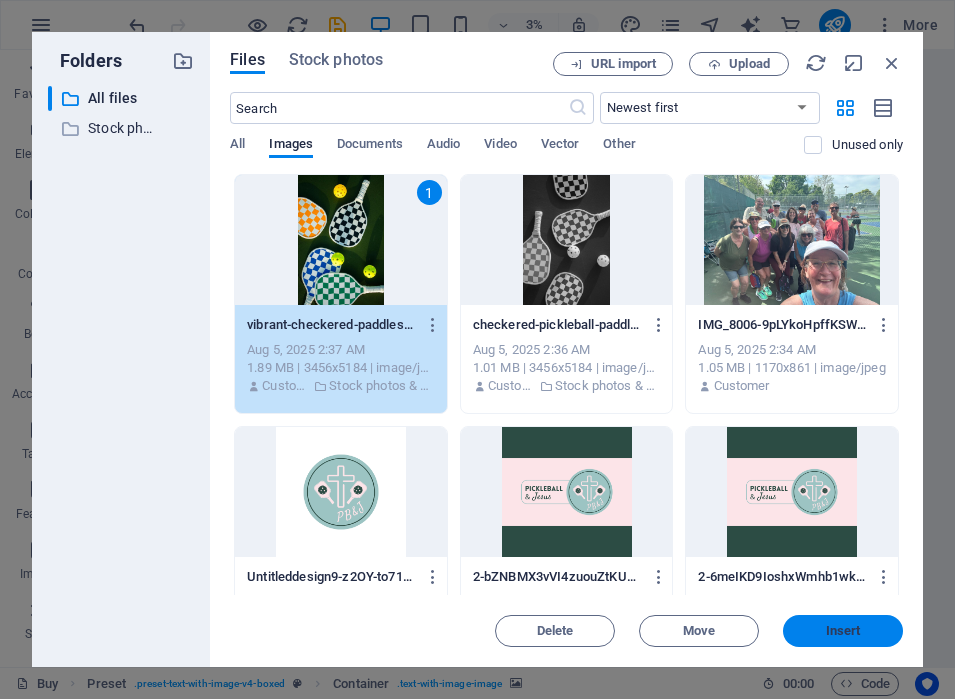 click on "Insert" at bounding box center [843, 631] 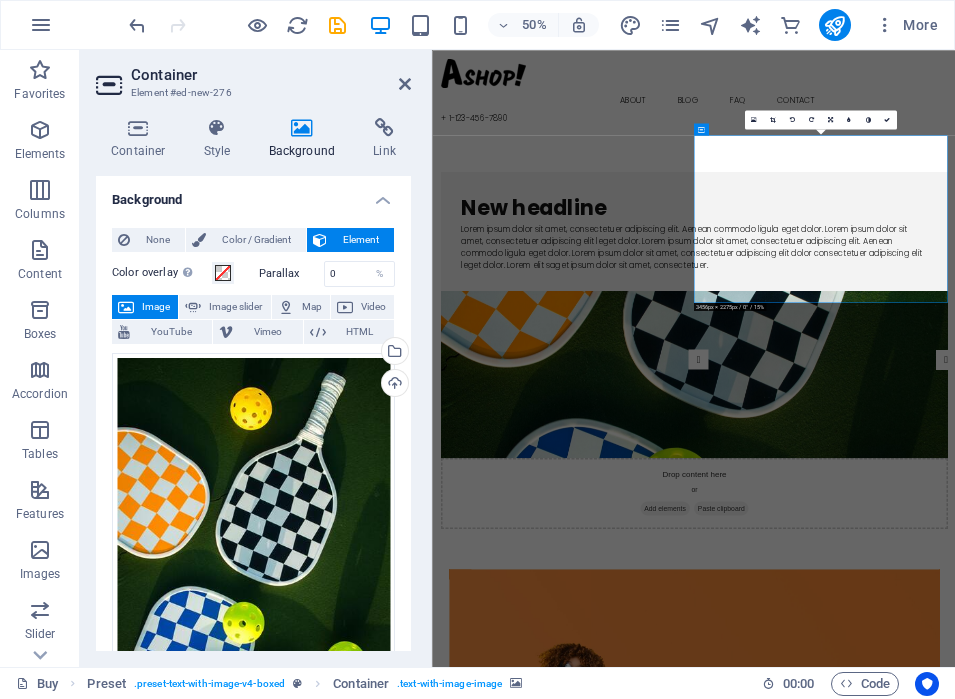 drag, startPoint x: 1111, startPoint y: 402, endPoint x: 1112, endPoint y: 484, distance: 82.006096 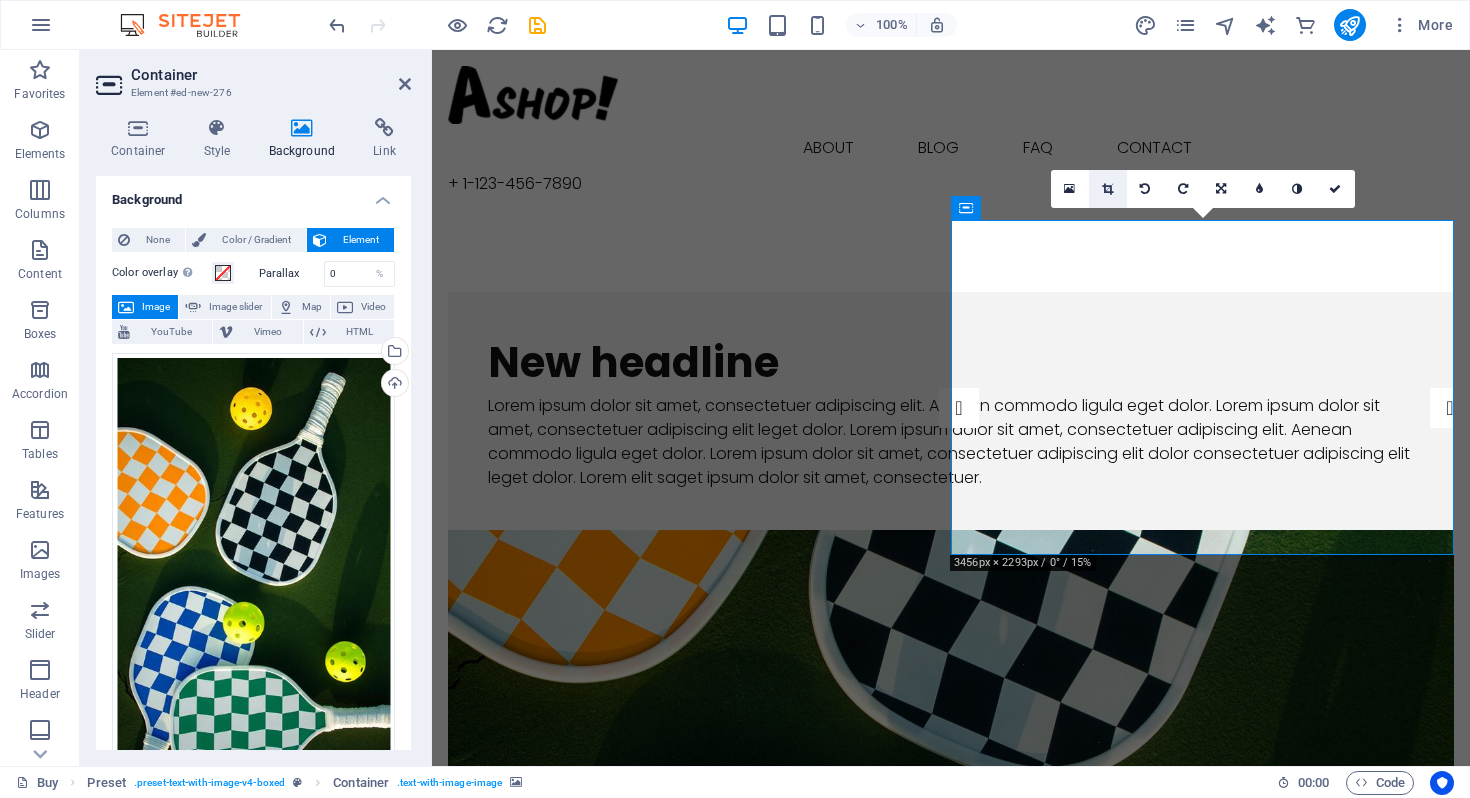 click at bounding box center (1108, 189) 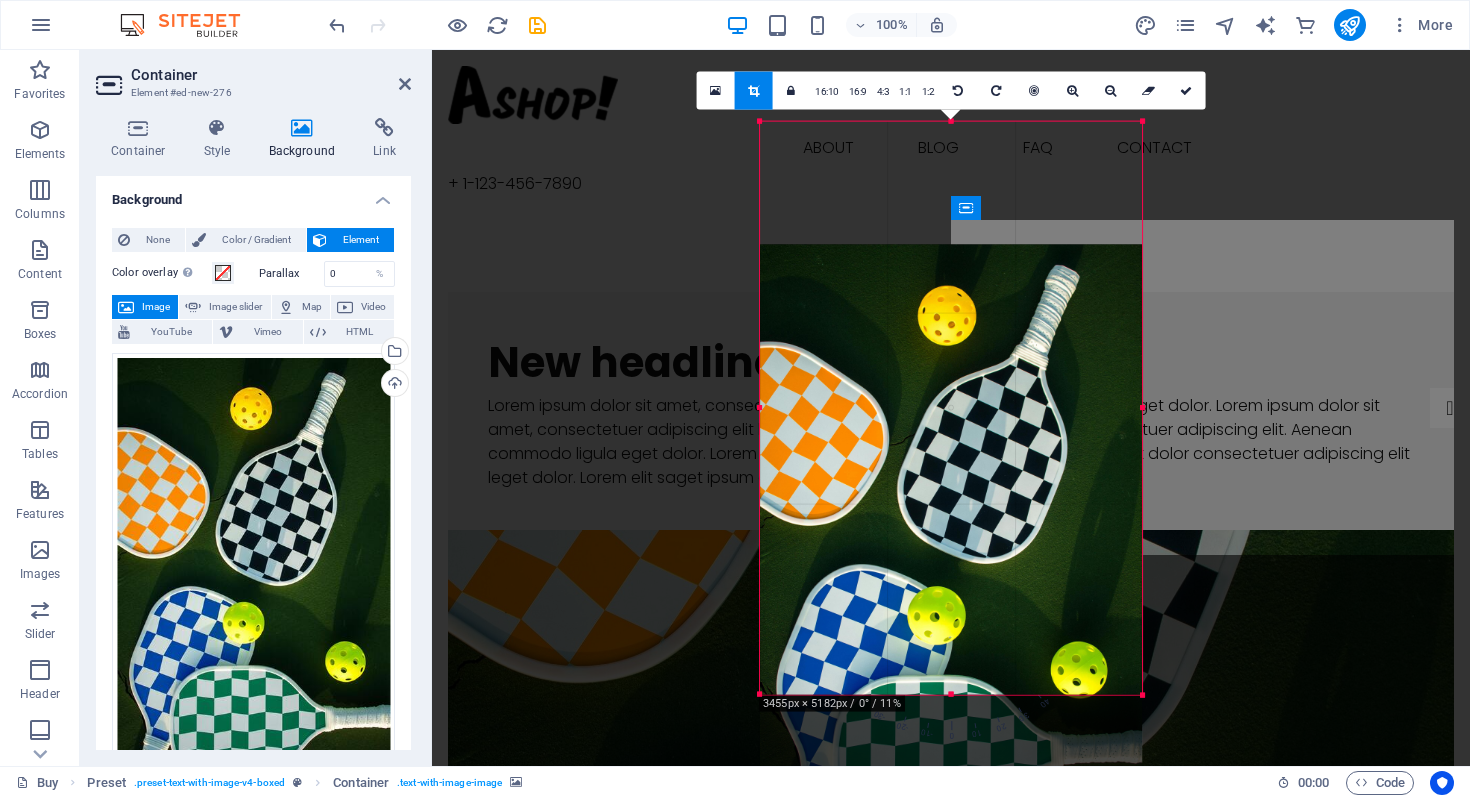 drag, startPoint x: 954, startPoint y: 357, endPoint x: 948, endPoint y: 480, distance: 123.146255 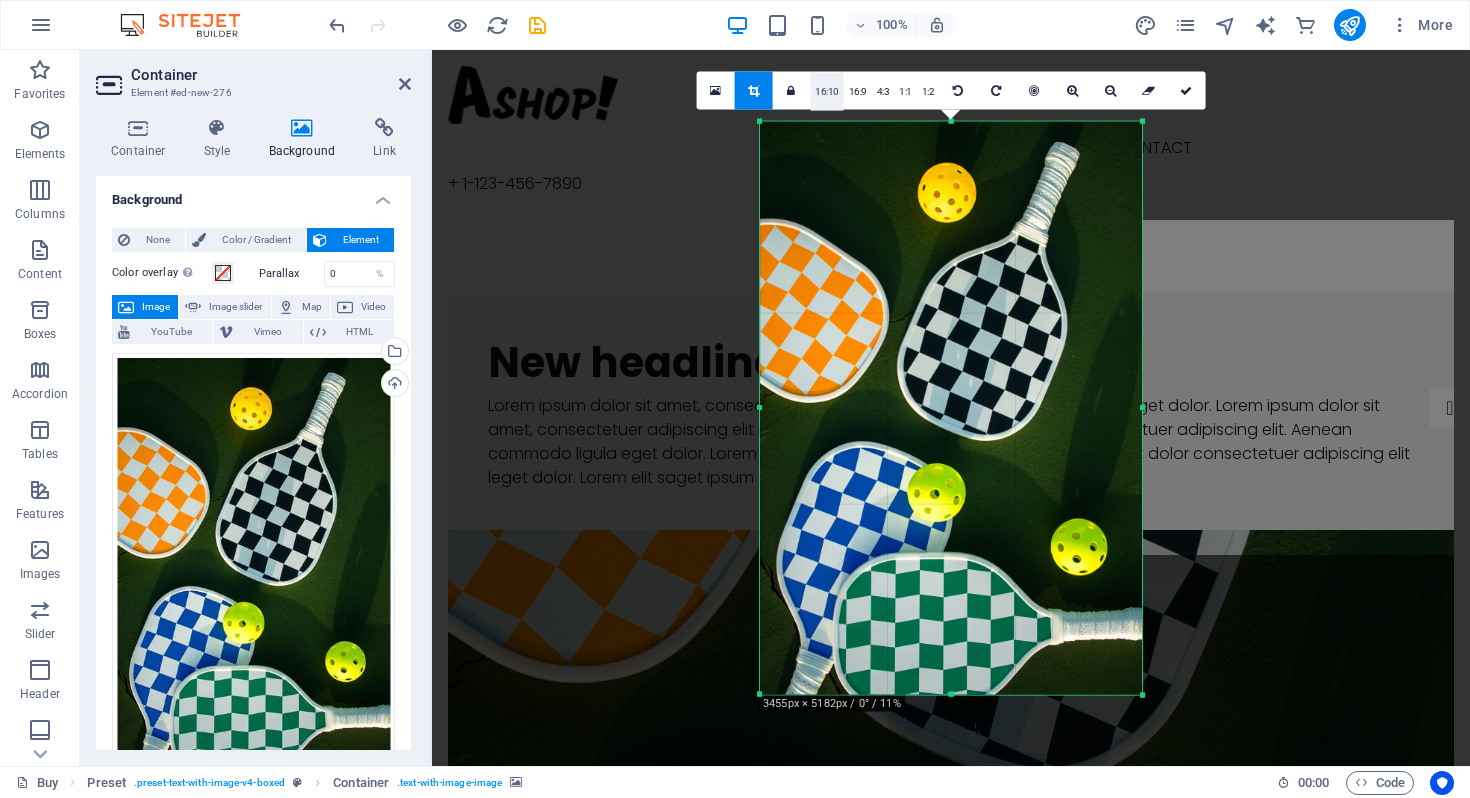 click on "16:10" at bounding box center (827, 92) 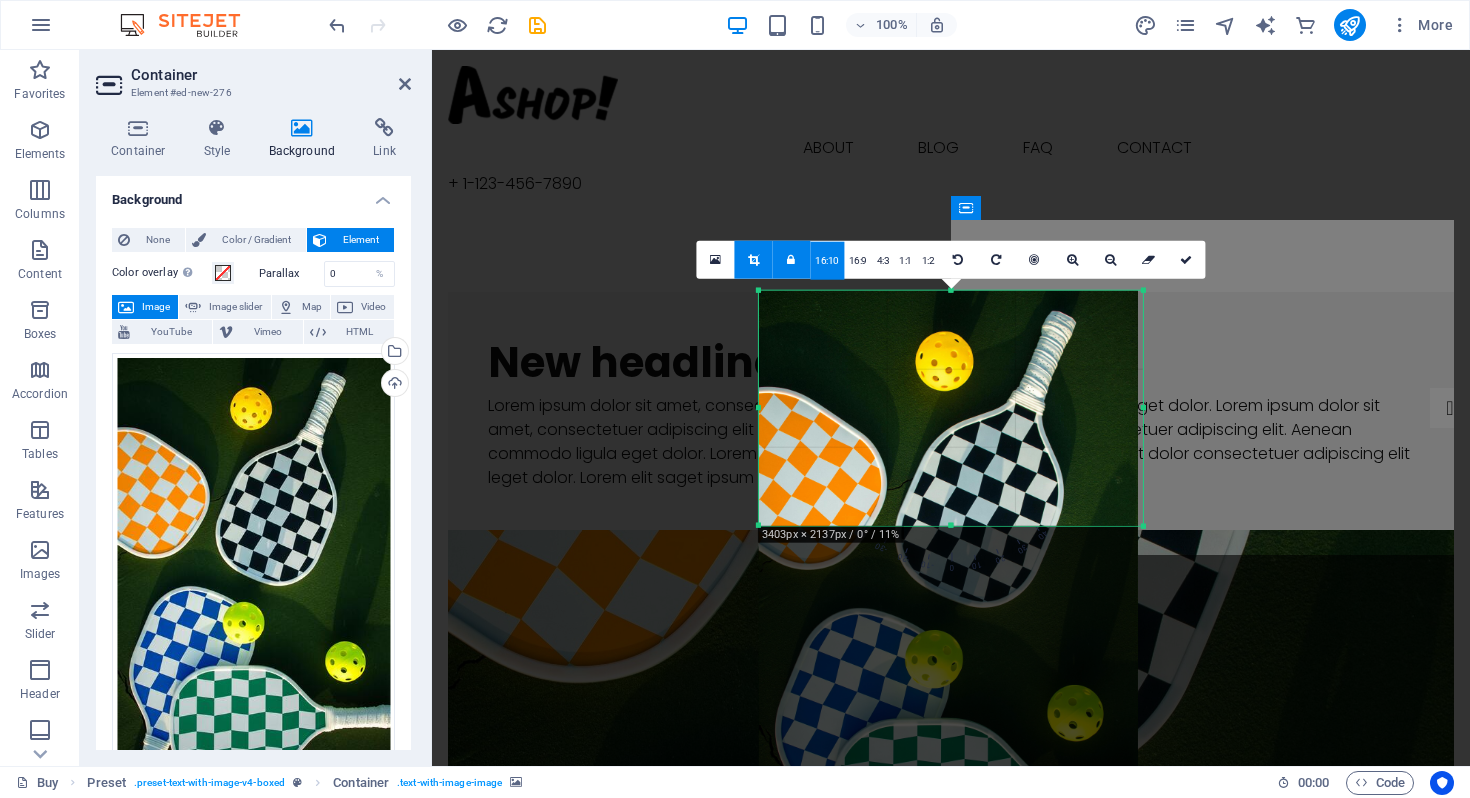click at bounding box center [951, 525] 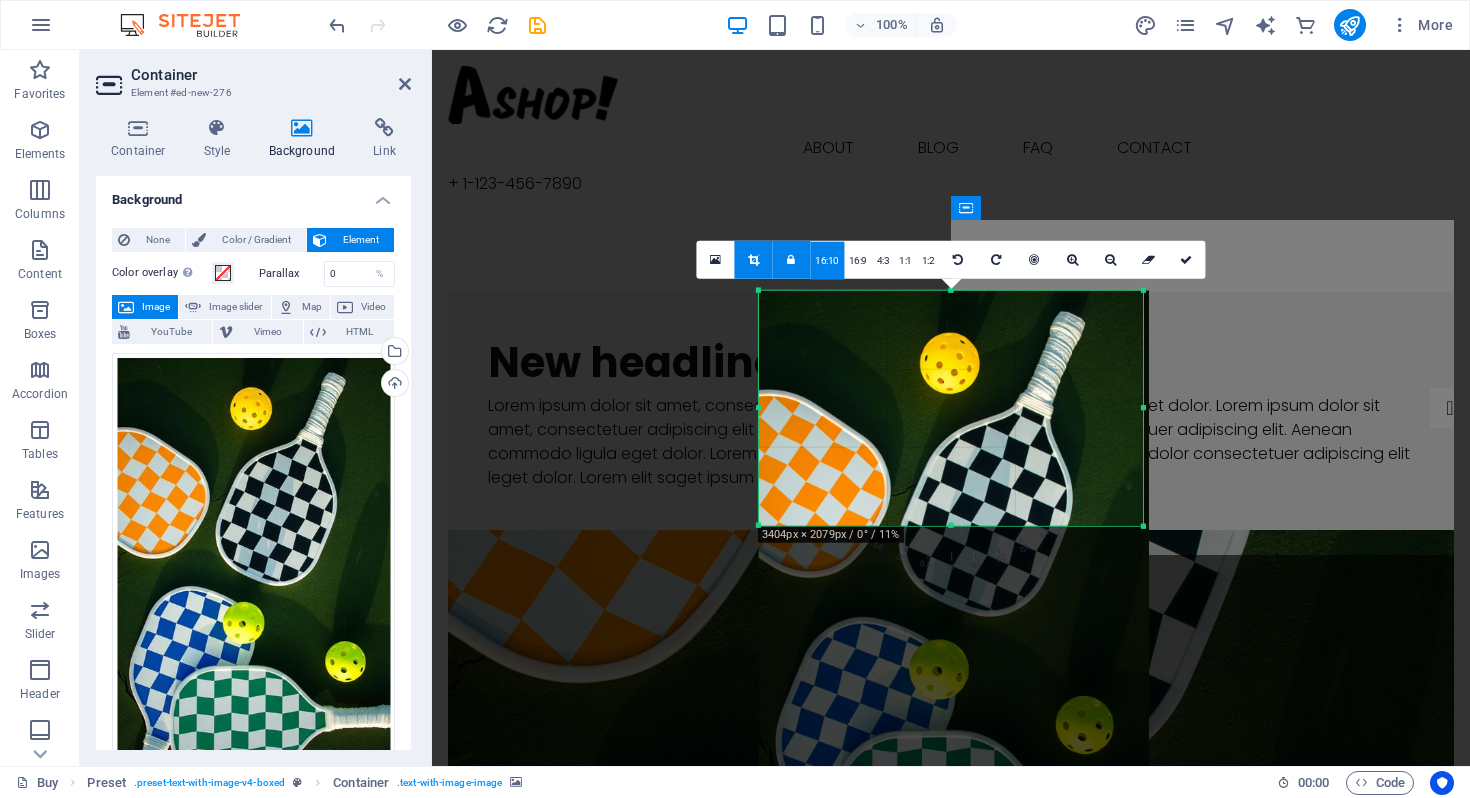 drag, startPoint x: 1020, startPoint y: 567, endPoint x: 1021, endPoint y: 521, distance: 46.010868 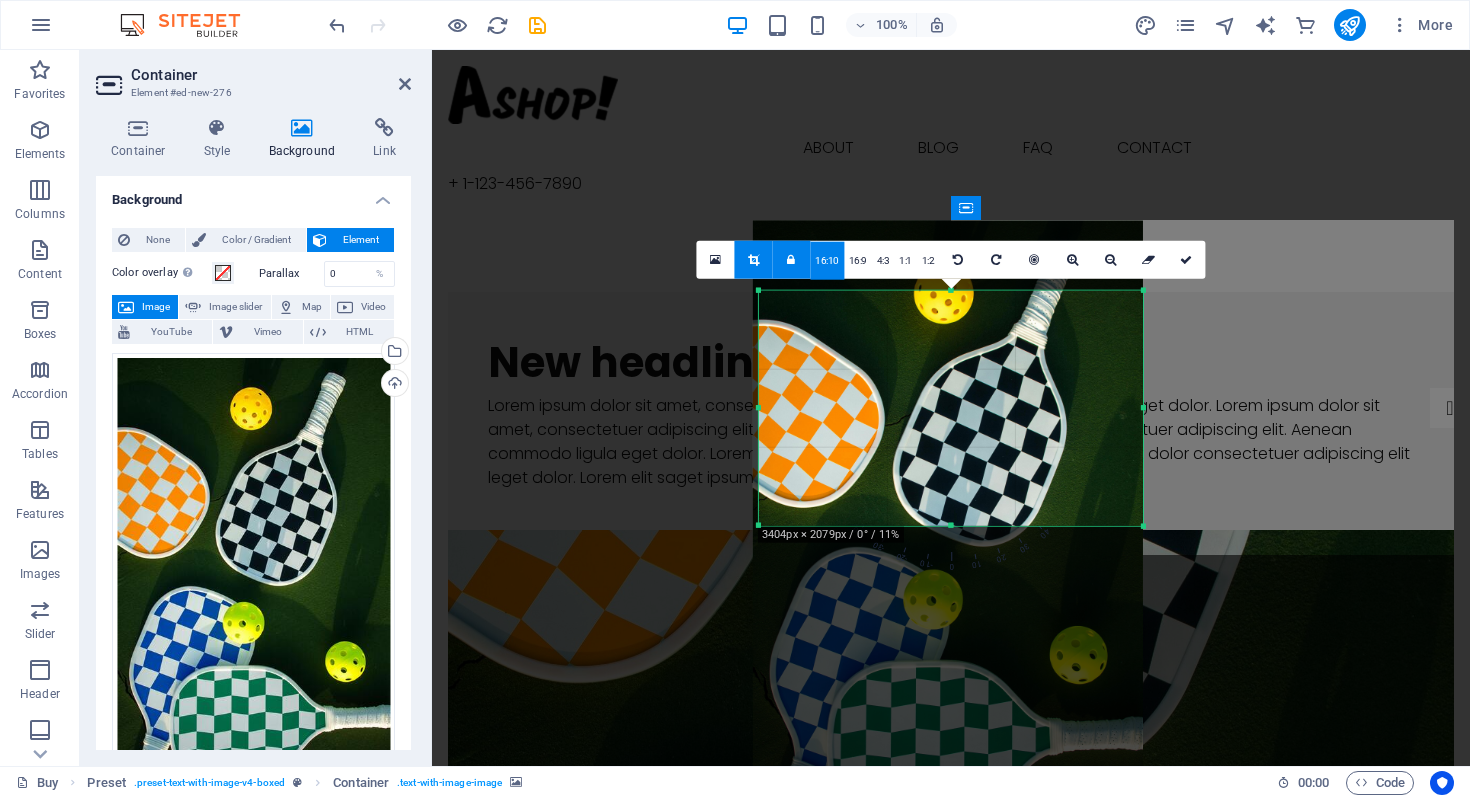 drag, startPoint x: 1003, startPoint y: 430, endPoint x: 1005, endPoint y: 360, distance: 70.028564 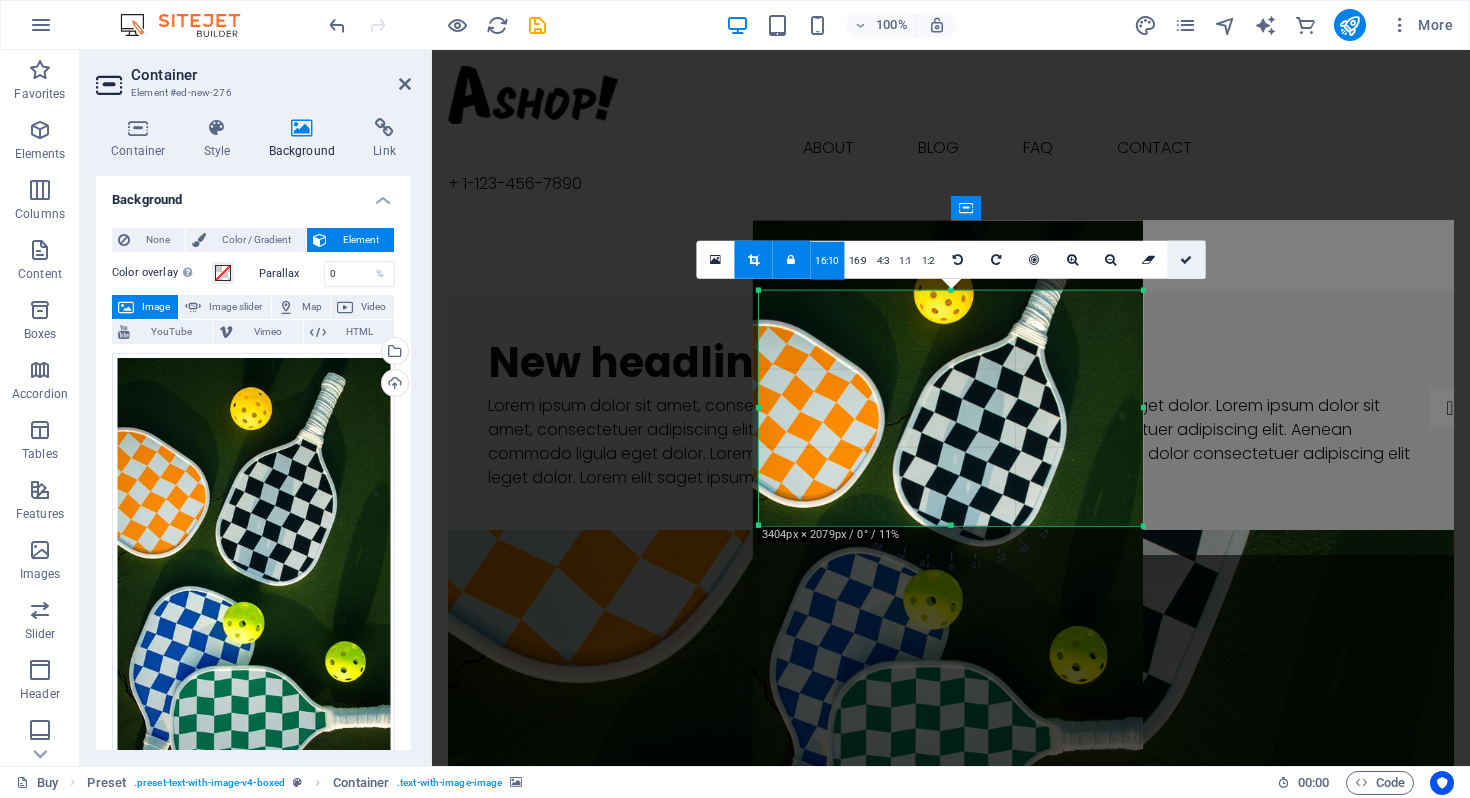 click at bounding box center [1186, 260] 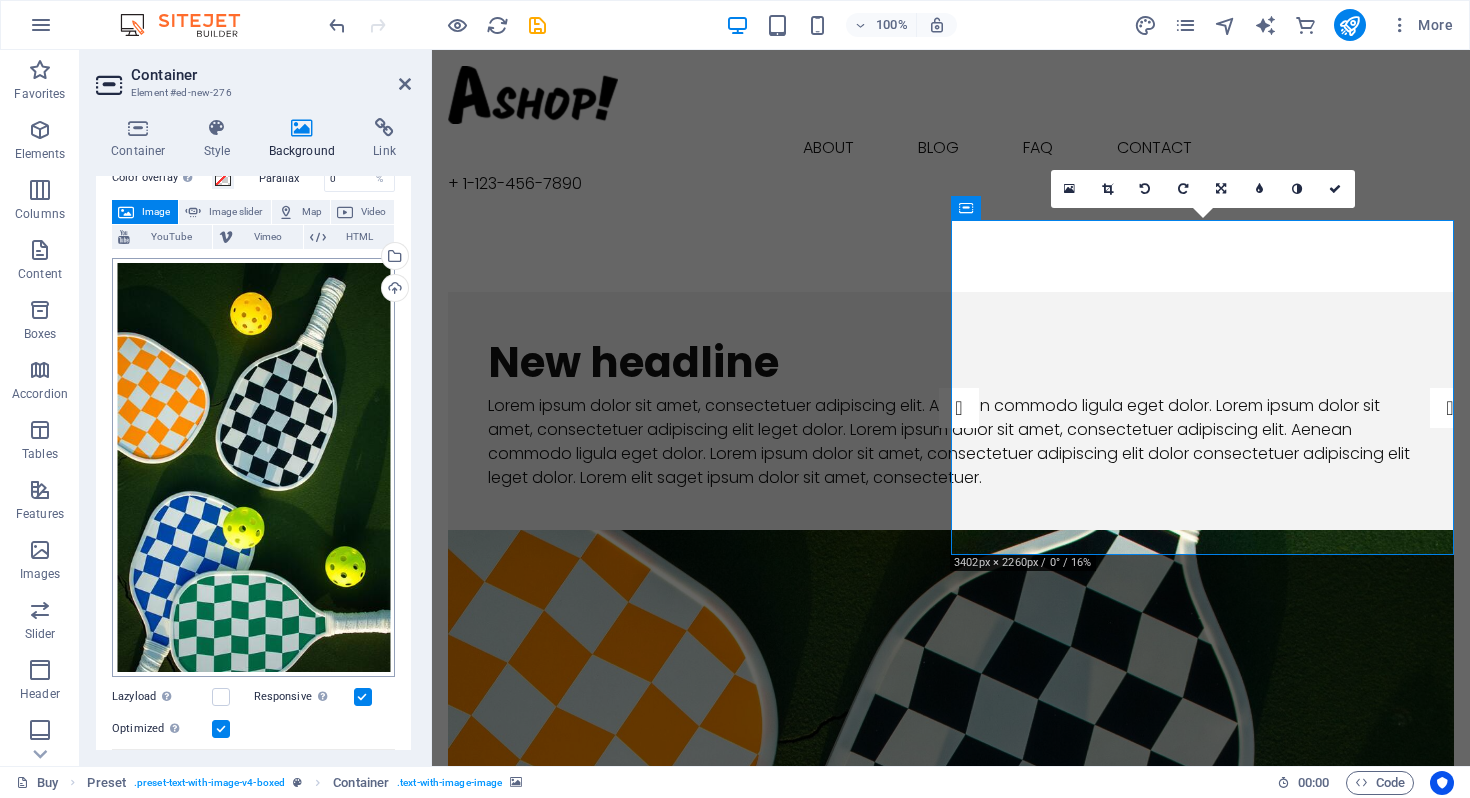 scroll, scrollTop: 46, scrollLeft: 0, axis: vertical 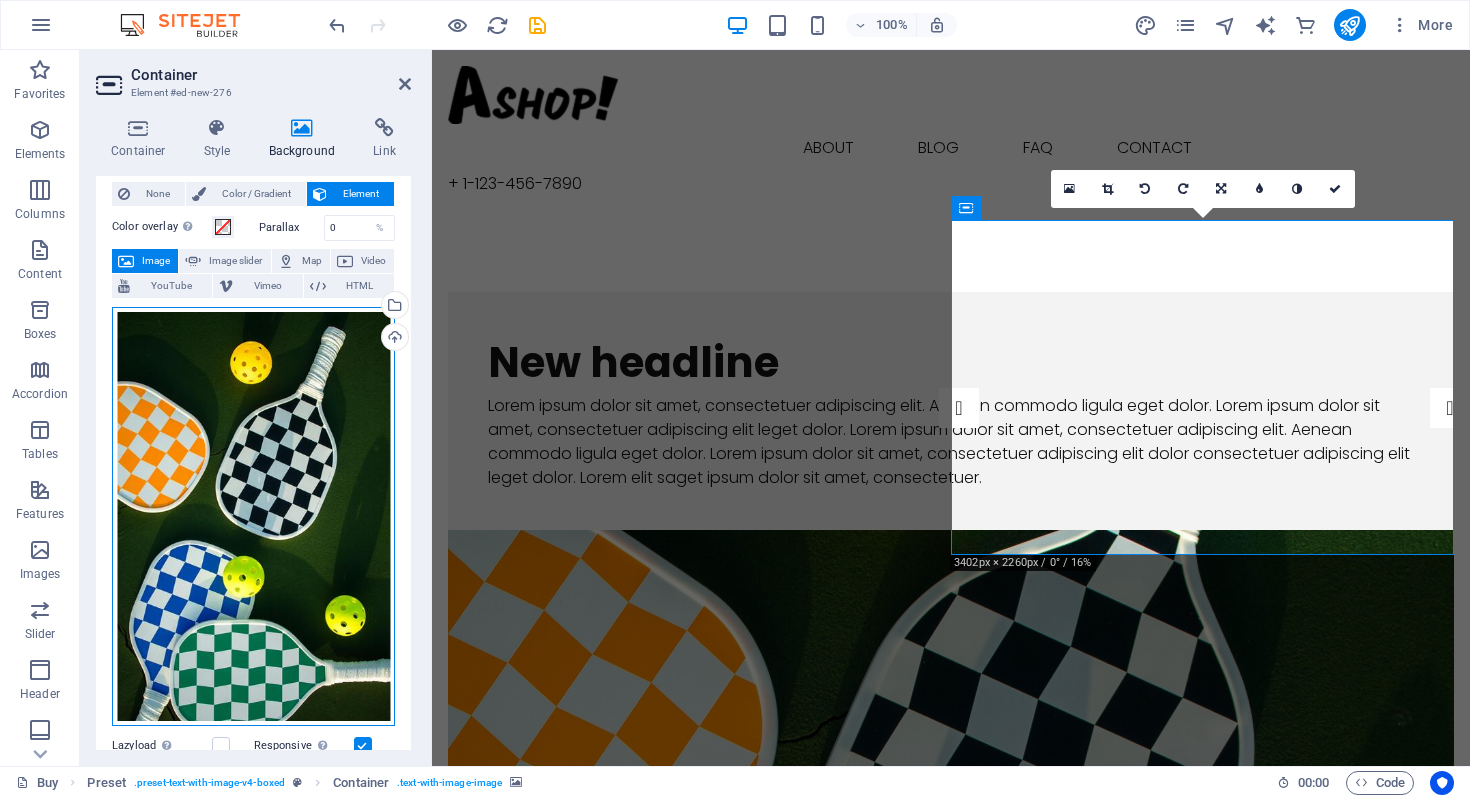 click on "Drag files here, click to choose files or select files from Files or our free stock photos & videos" at bounding box center (253, 517) 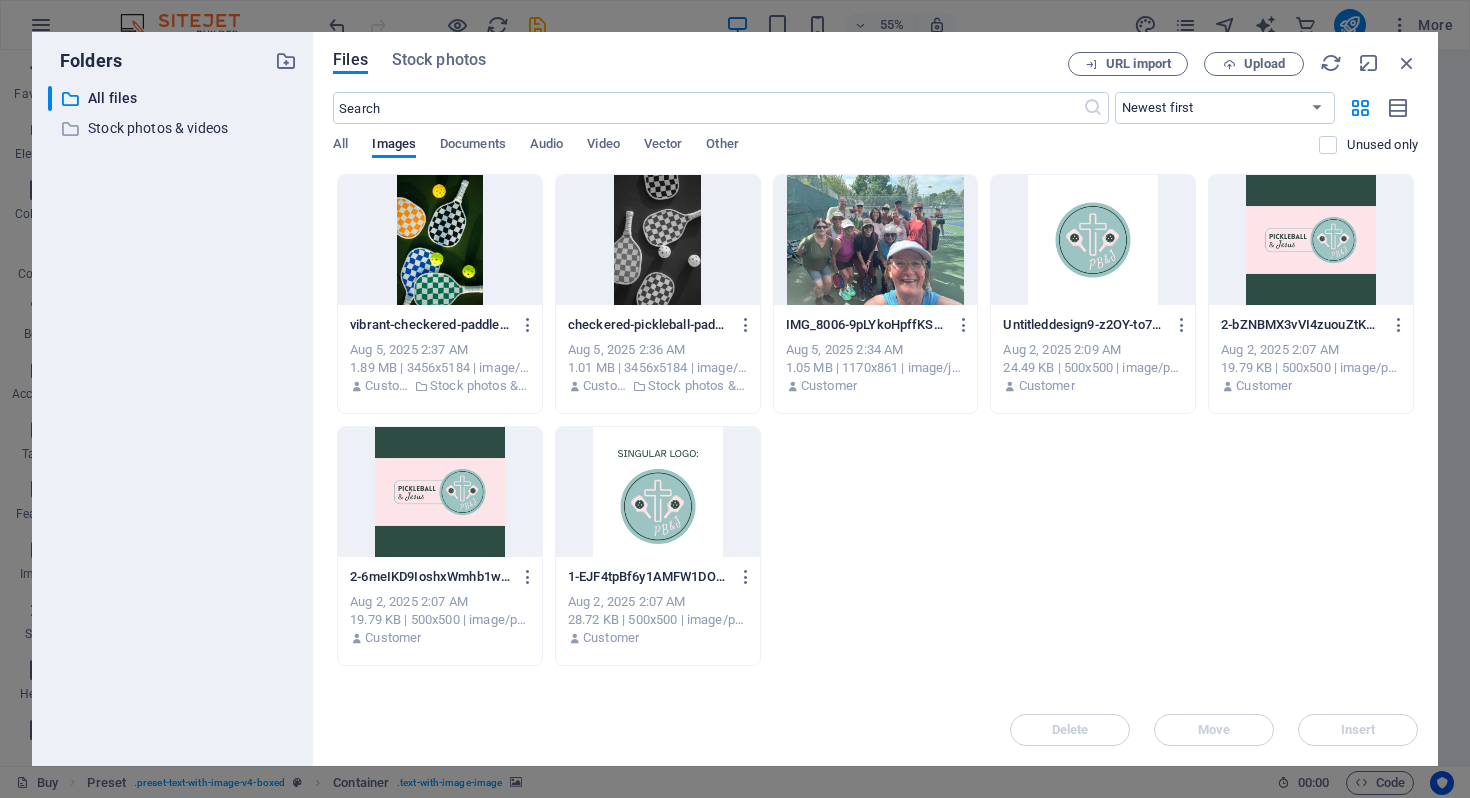click on "​ All files All files ​ Stock photos & videos Stock photos & videos" at bounding box center [172, 418] 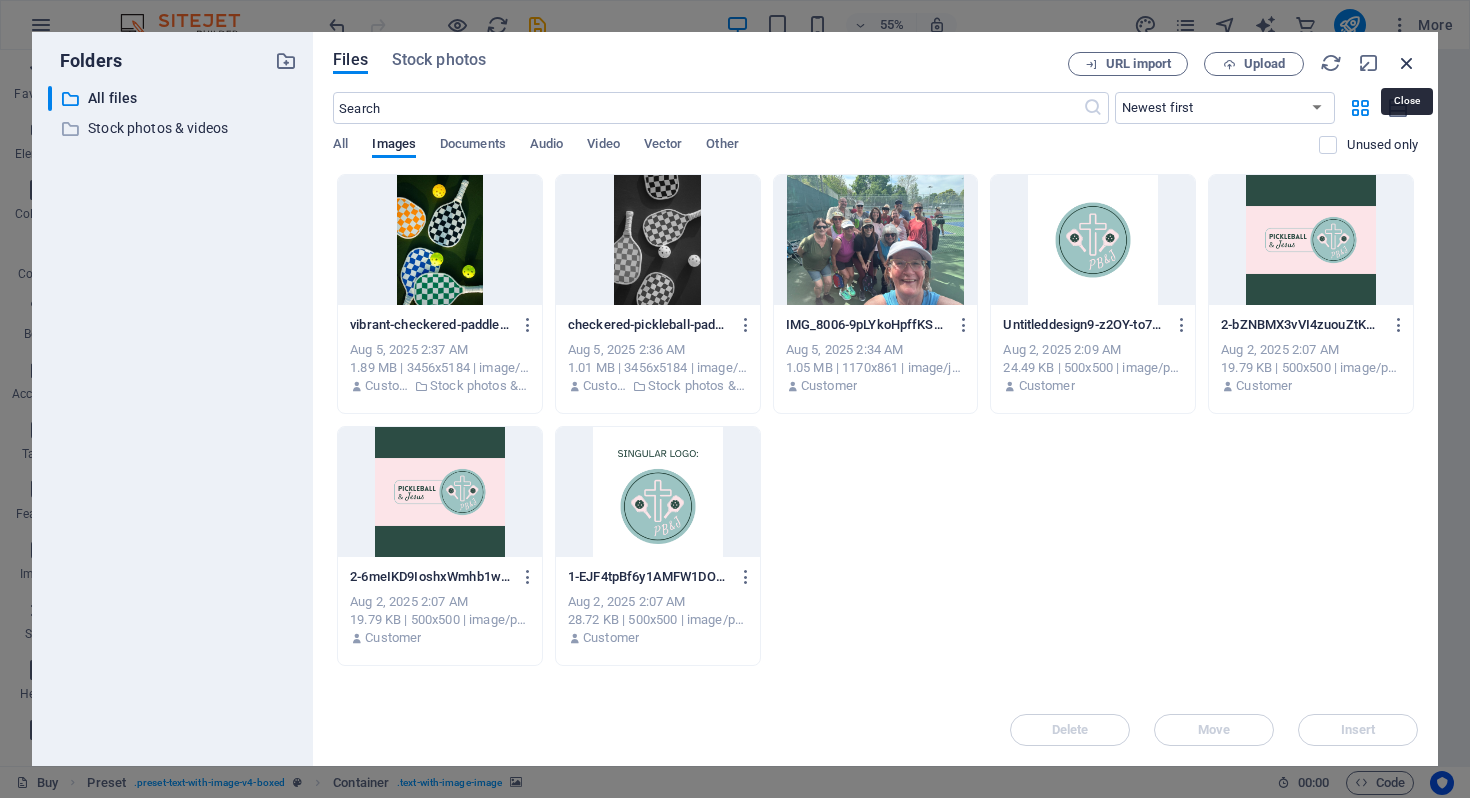click at bounding box center [1407, 63] 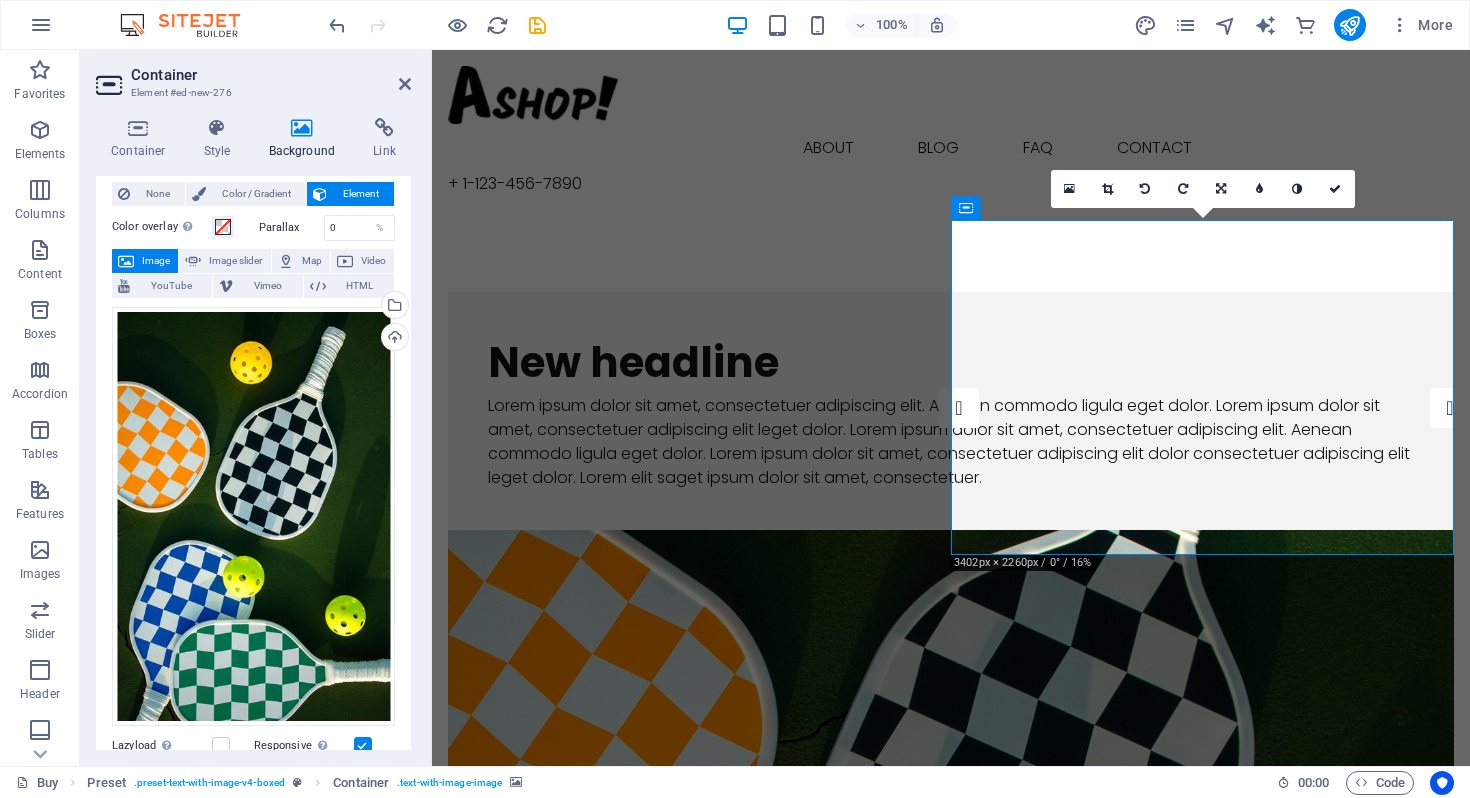 click at bounding box center [951, 697] 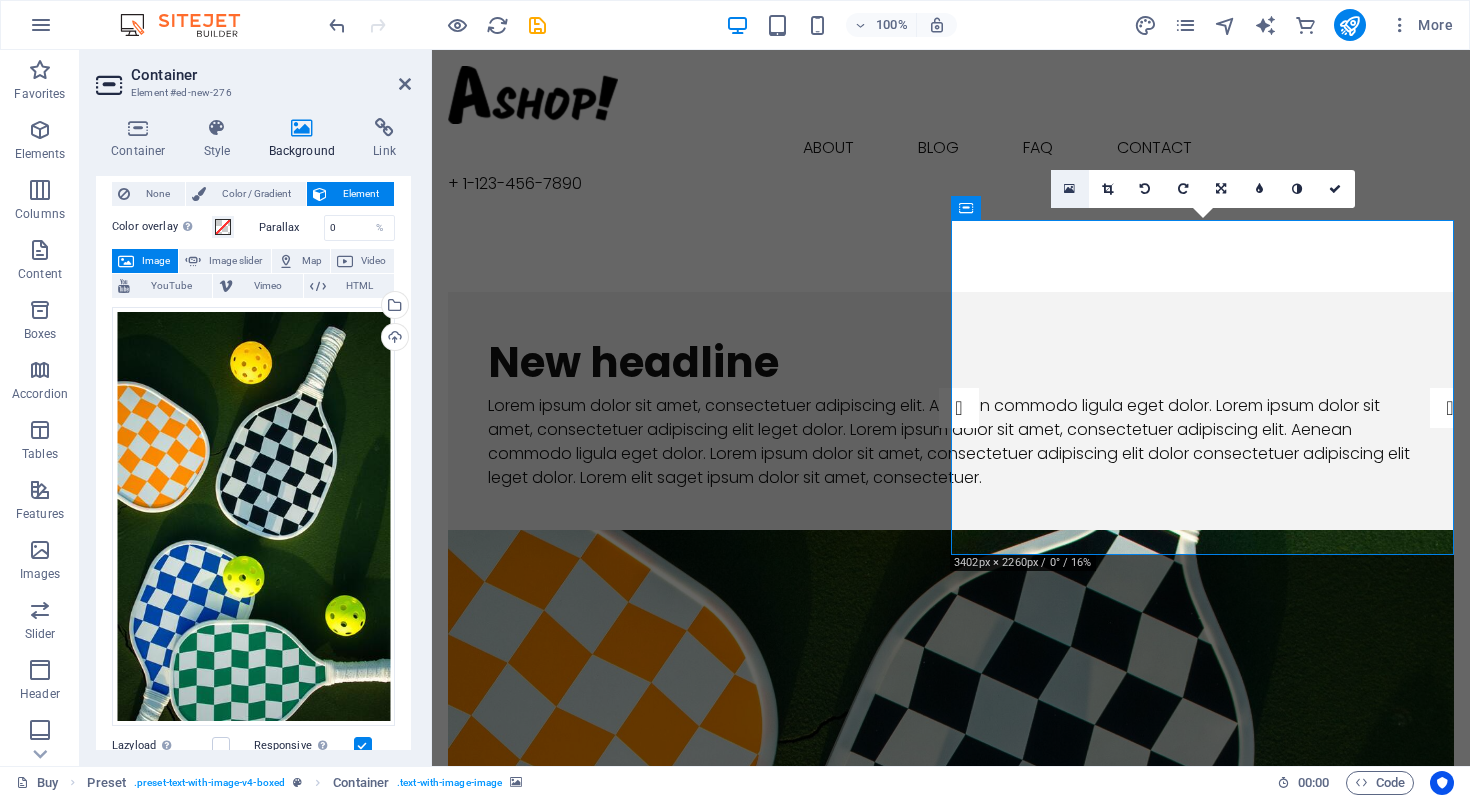 click at bounding box center [1070, 189] 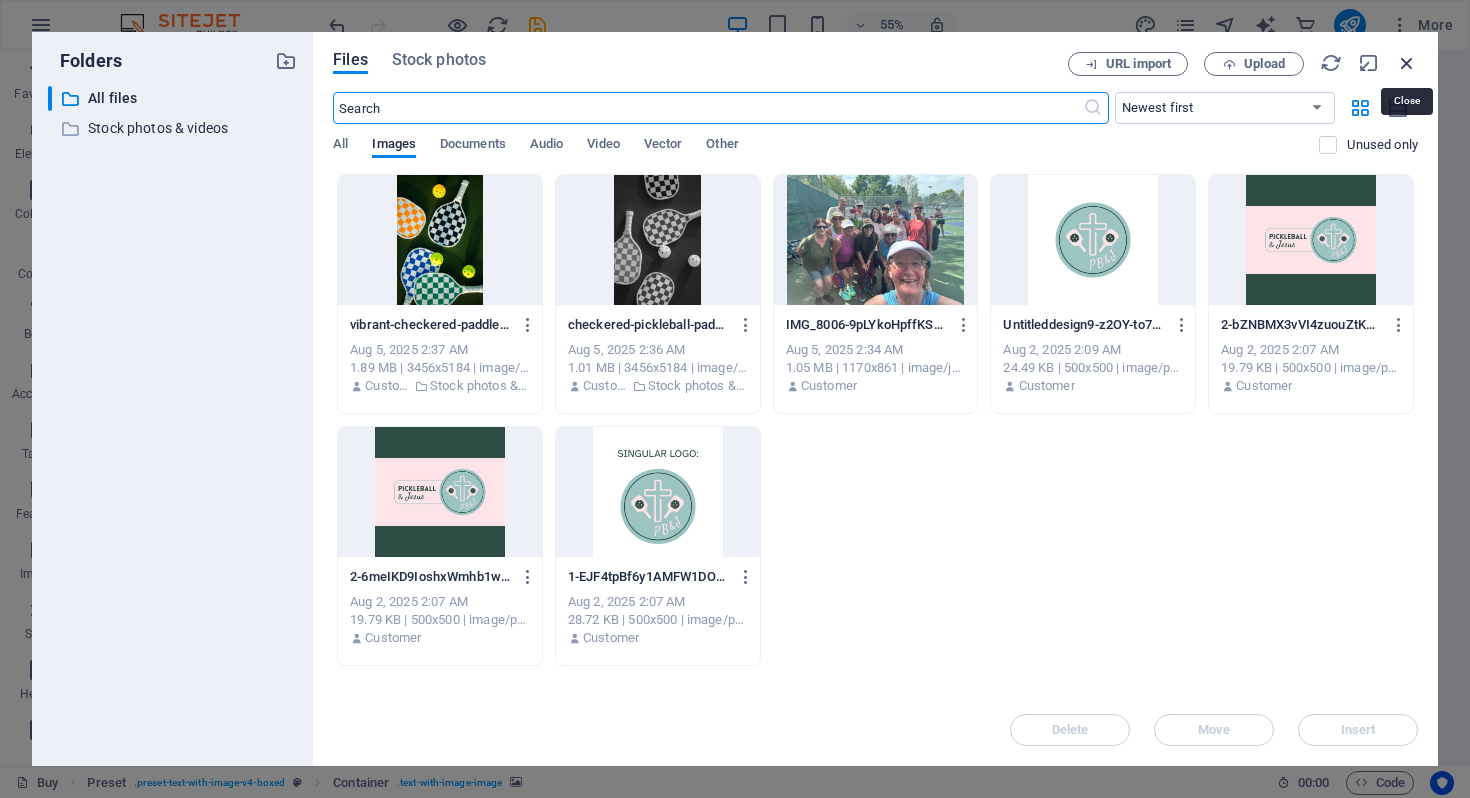 click at bounding box center (1407, 63) 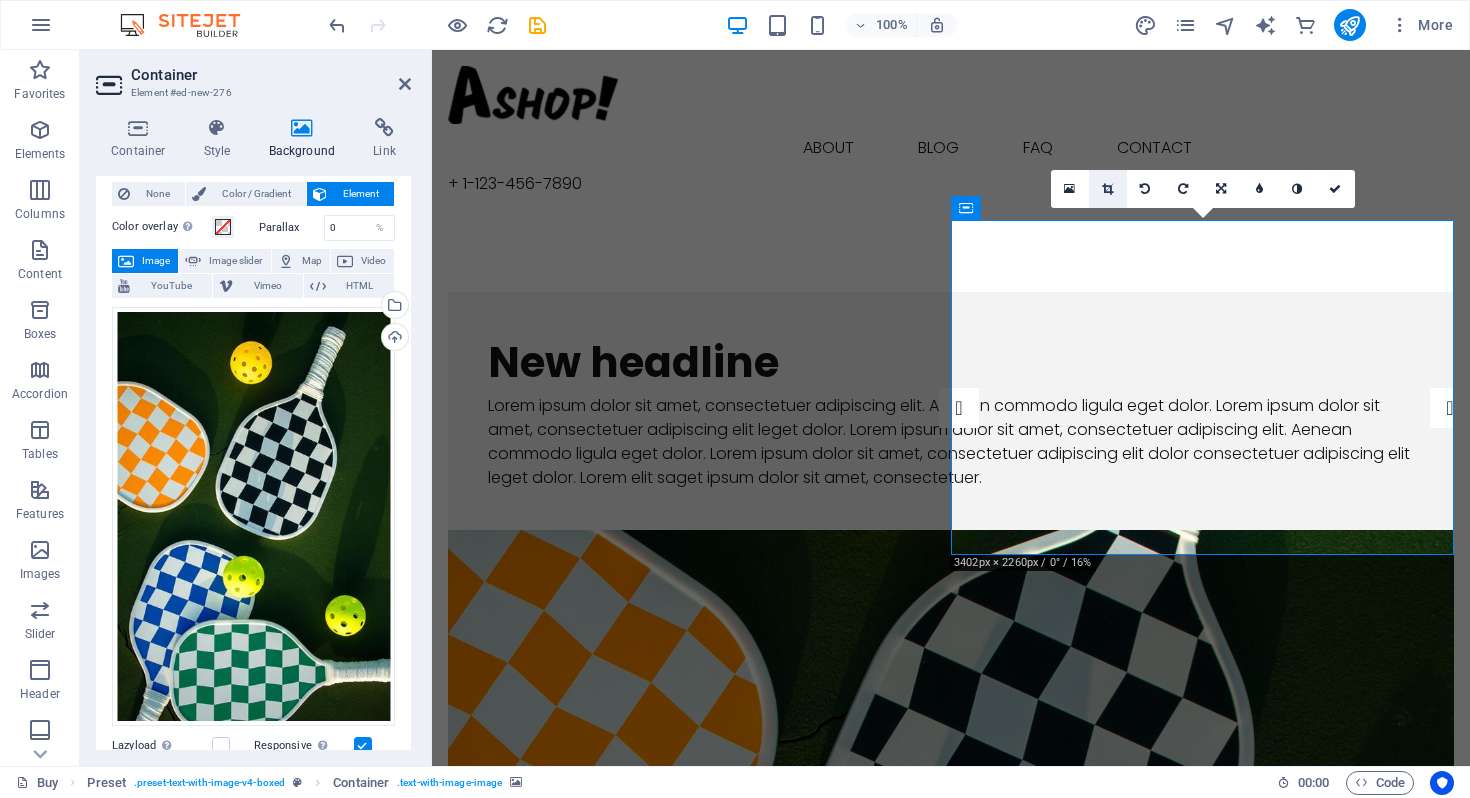 click at bounding box center [1108, 189] 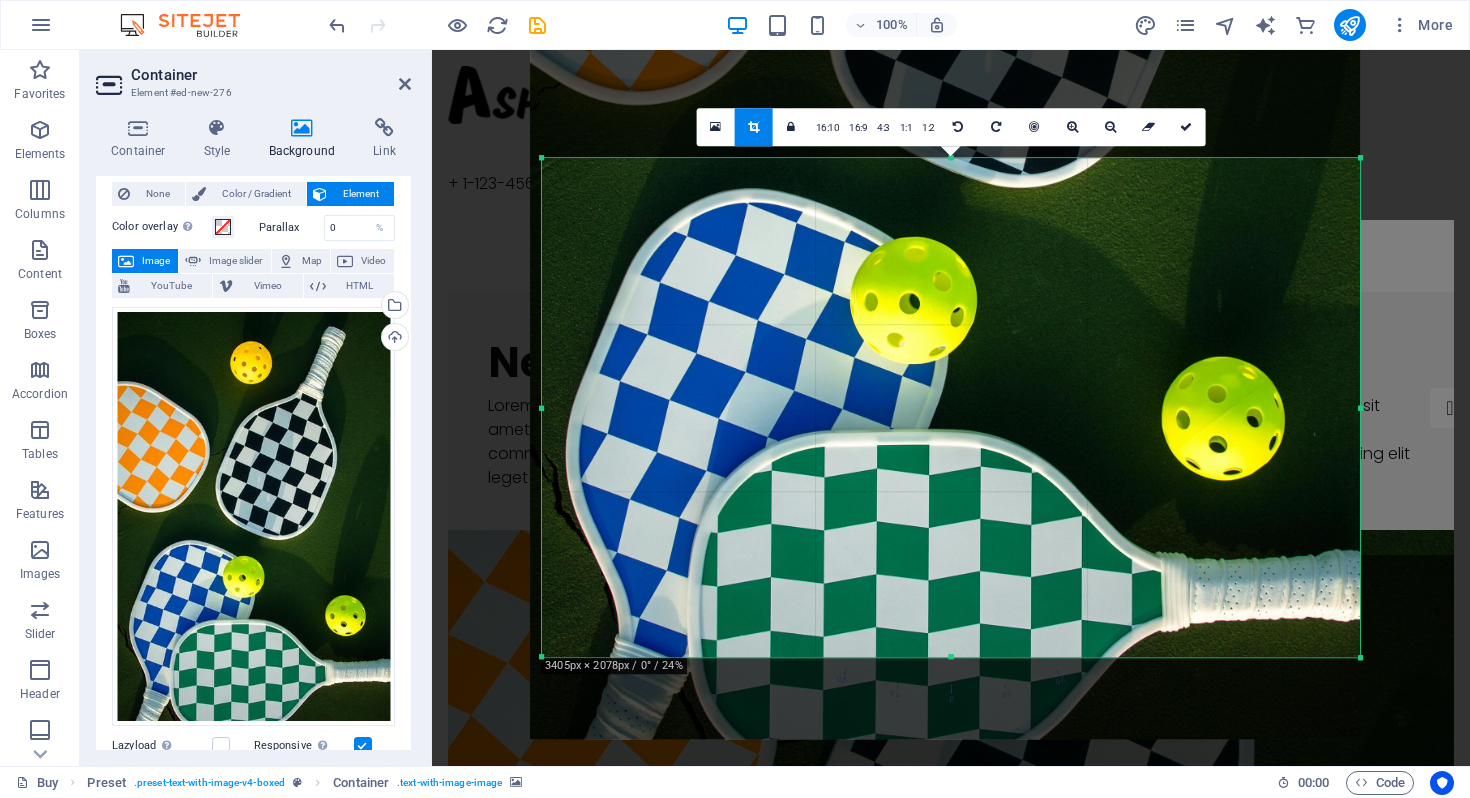 drag, startPoint x: 1149, startPoint y: 488, endPoint x: 1148, endPoint y: -27, distance: 515.001 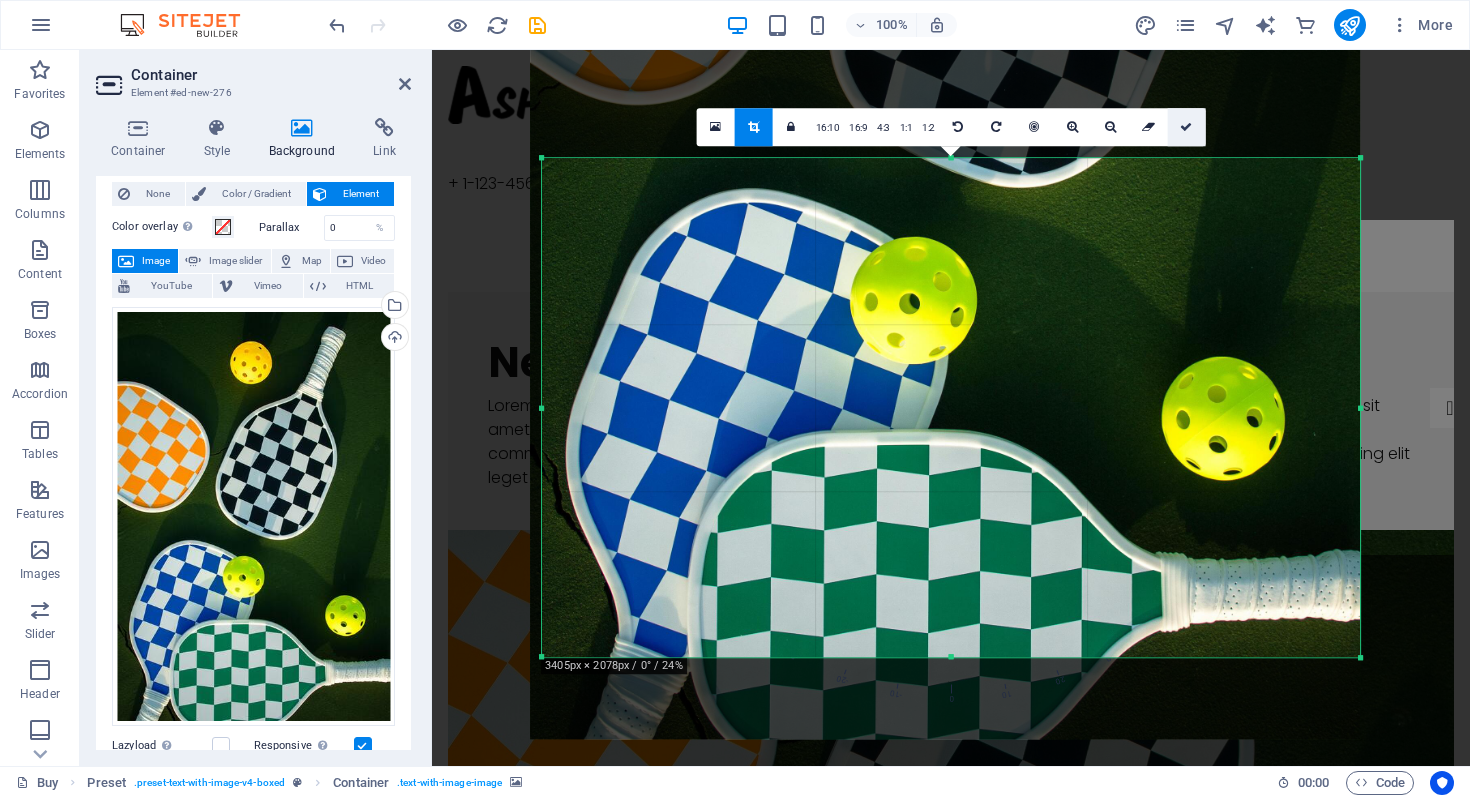 click at bounding box center (1187, 127) 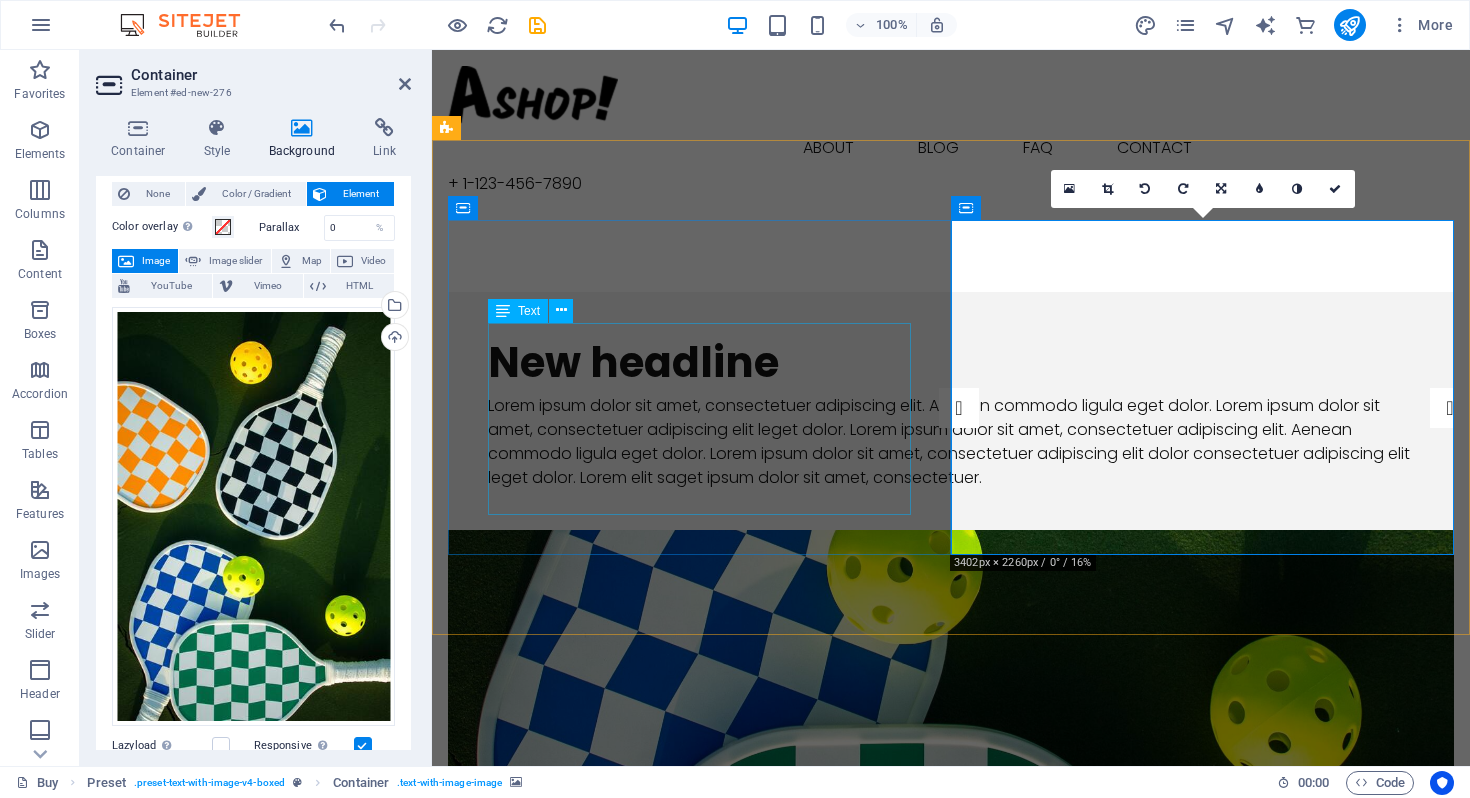click on "Lorem ipsum dolor sit amet, consectetuer adipiscing elit. Aenean commodo ligula eget dolor. Lorem ipsum dolor sit amet, consectetuer adipiscing elit leget dolor. Lorem ipsum dolor sit amet, consectetuer adipiscing elit. Aenean commodo ligula eget dolor. Lorem ipsum dolor sit amet, consectetuer adipiscing elit dolor consectetuer adipiscing elit leget dolor. Lorem elit saget ipsum dolor sit amet, consectetuer." at bounding box center [951, 442] 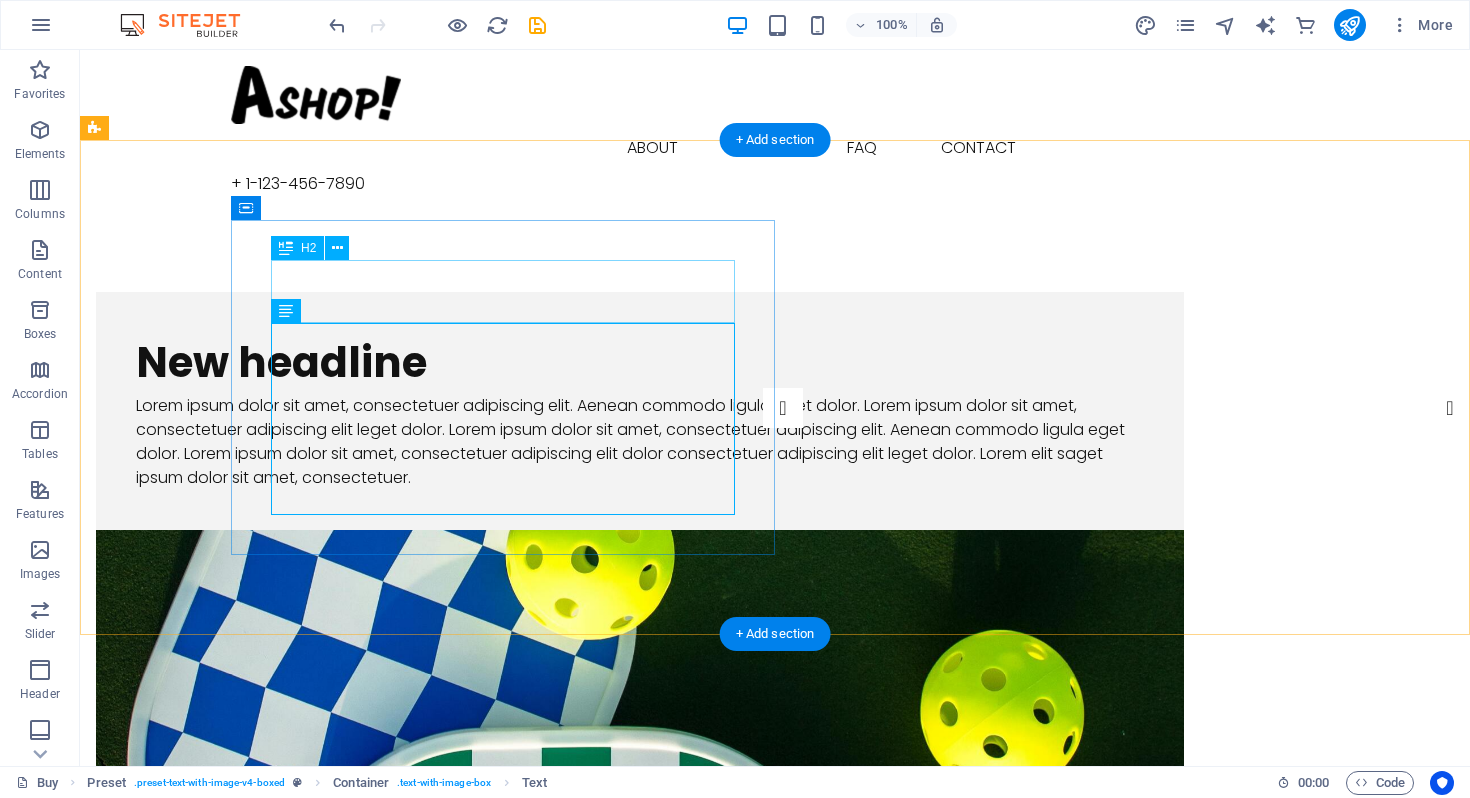 click on "New headline" at bounding box center (640, 363) 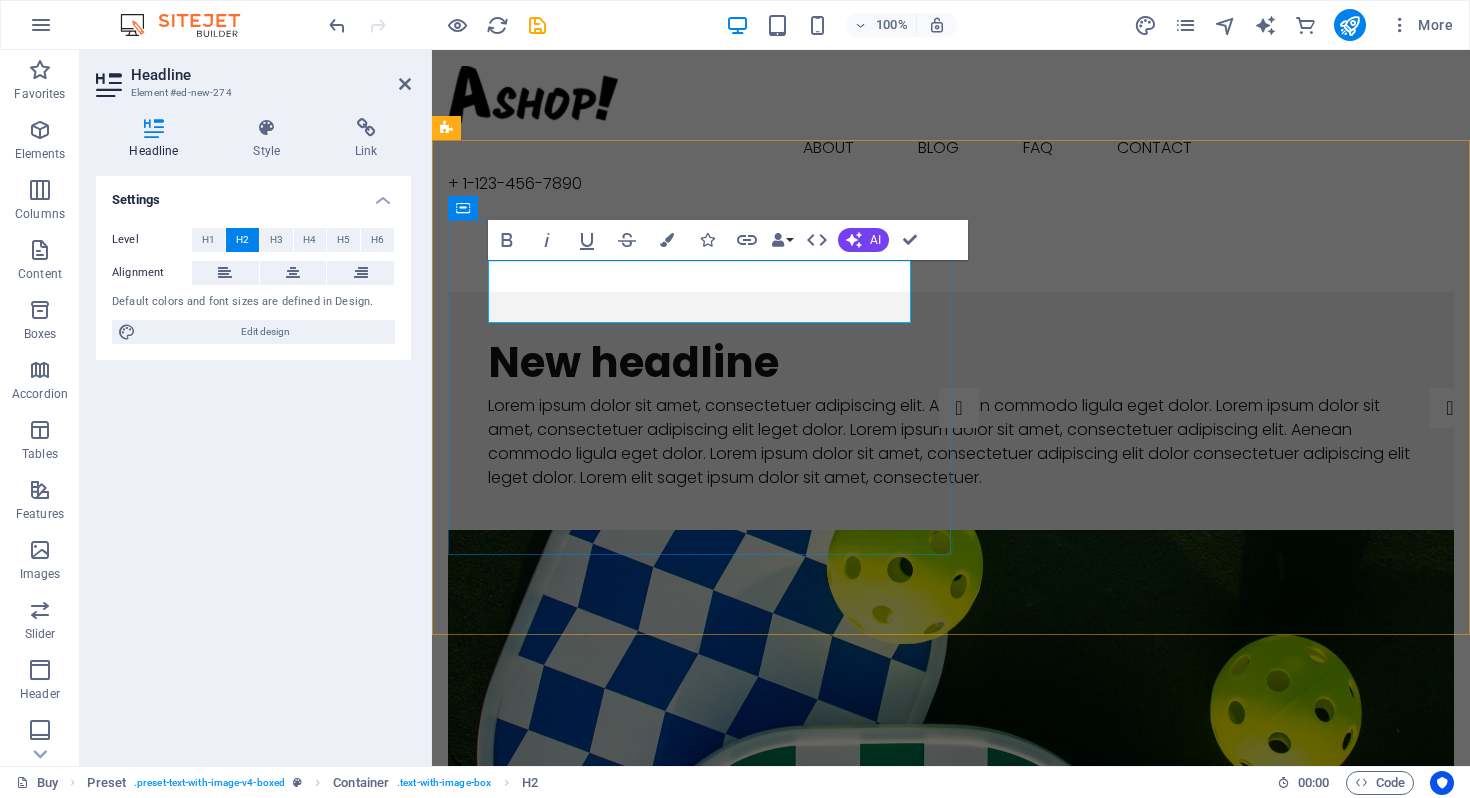 type 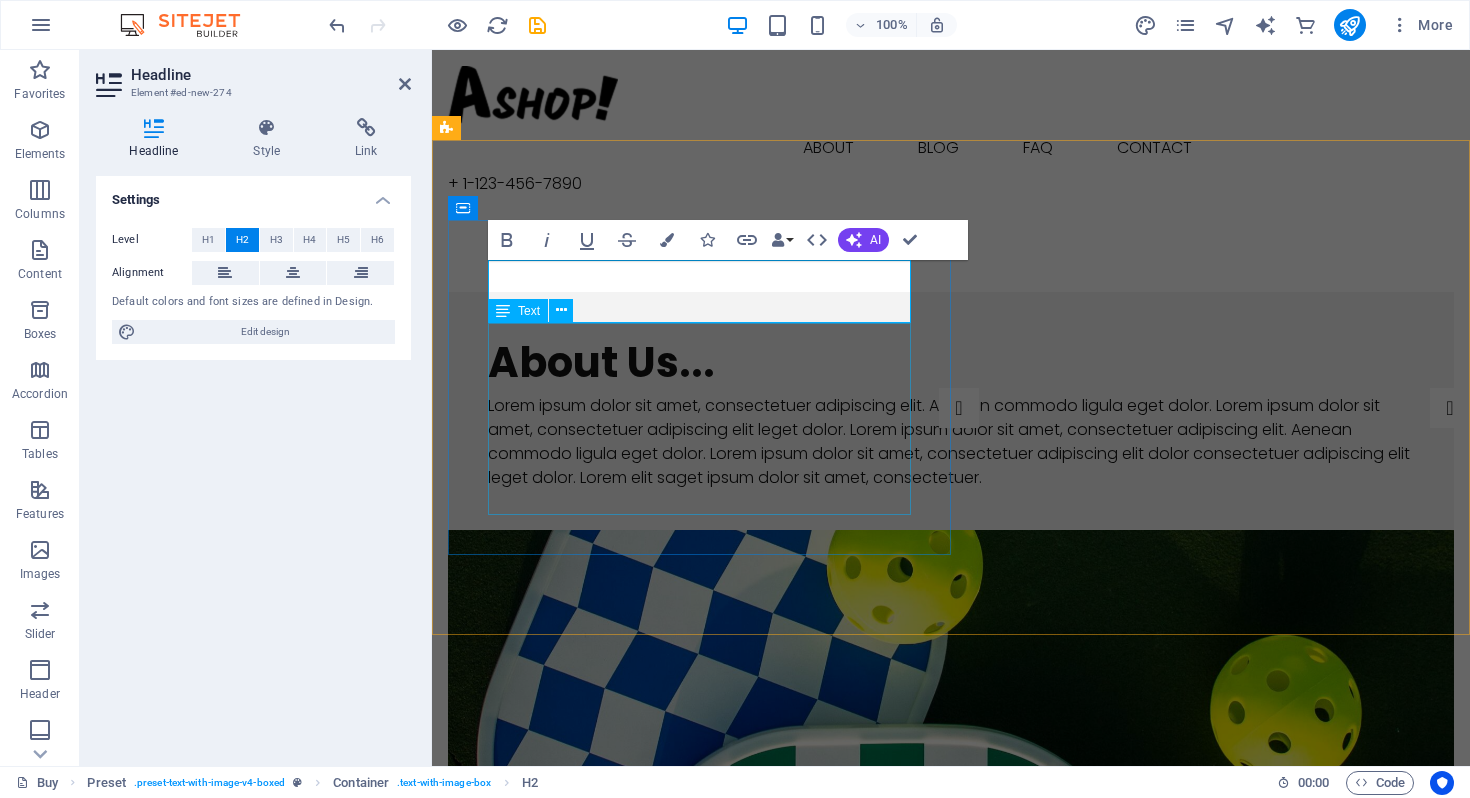 click on "Lorem ipsum dolor sit amet, consectetuer adipiscing elit. Aenean commodo ligula eget dolor. Lorem ipsum dolor sit amet, consectetuer adipiscing elit leget dolor. Lorem ipsum dolor sit amet, consectetuer adipiscing elit. Aenean commodo ligula eget dolor. Lorem ipsum dolor sit amet, consectetuer adipiscing elit dolor consectetuer adipiscing elit leget dolor. Lorem elit saget ipsum dolor sit amet, consectetuer." at bounding box center (951, 442) 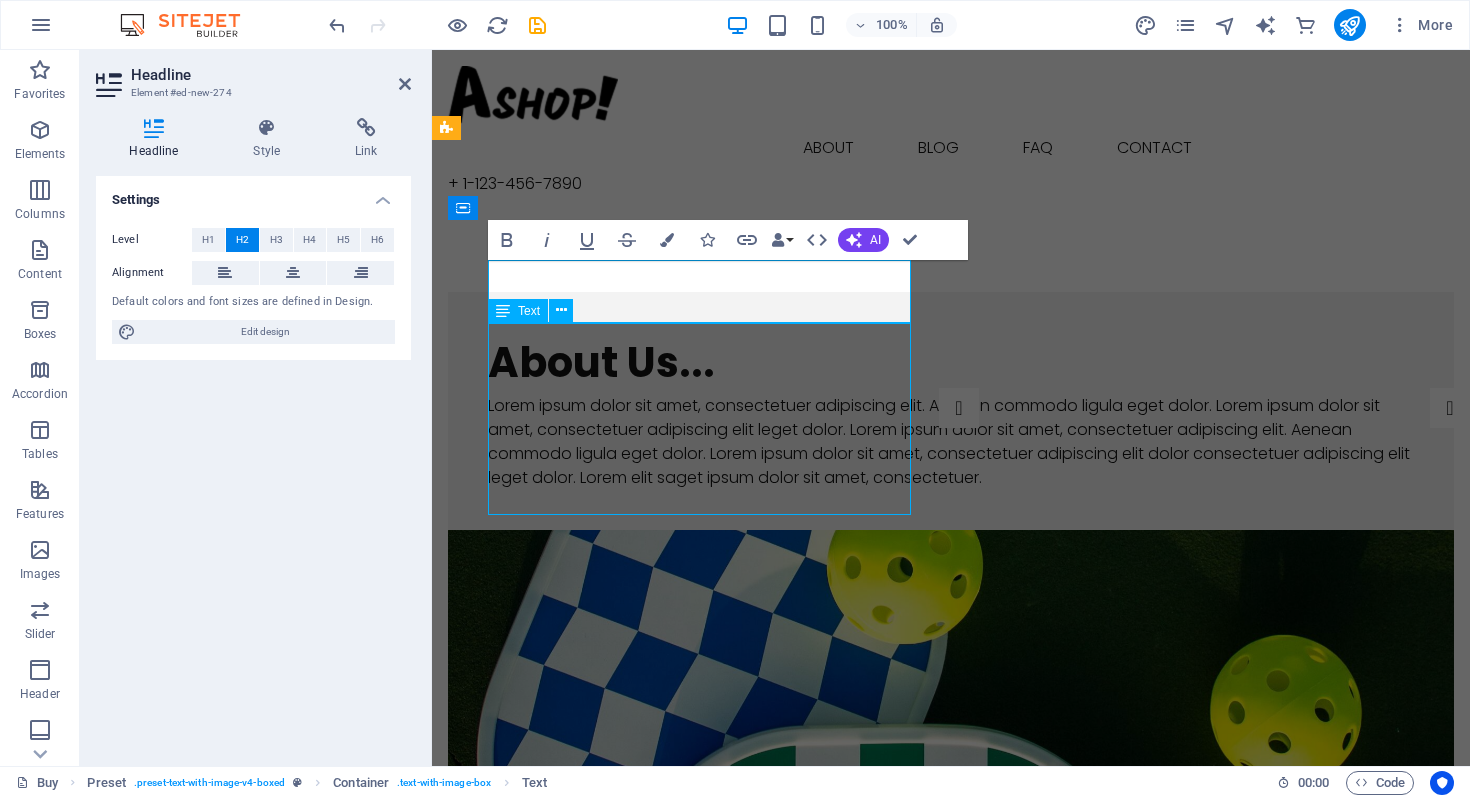 click on "Lorem ipsum dolor sit amet, consectetuer adipiscing elit. Aenean commodo ligula eget dolor. Lorem ipsum dolor sit amet, consectetuer adipiscing elit leget dolor. Lorem ipsum dolor sit amet, consectetuer adipiscing elit. Aenean commodo ligula eget dolor. Lorem ipsum dolor sit amet, consectetuer adipiscing elit dolor consectetuer adipiscing elit leget dolor. Lorem elit saget ipsum dolor sit amet, consectetuer." at bounding box center [951, 442] 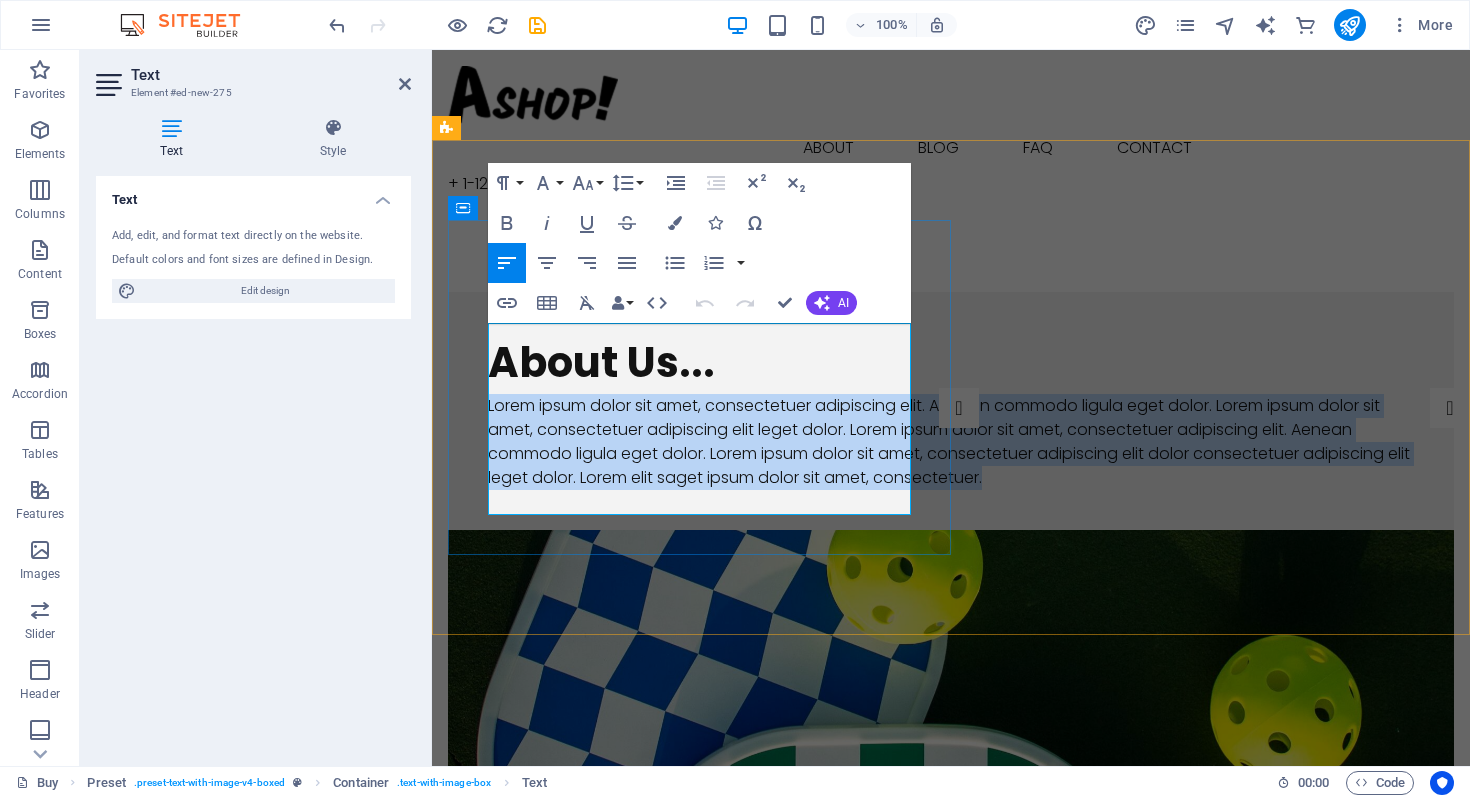 drag, startPoint x: 901, startPoint y: 506, endPoint x: 488, endPoint y: 338, distance: 445.8621 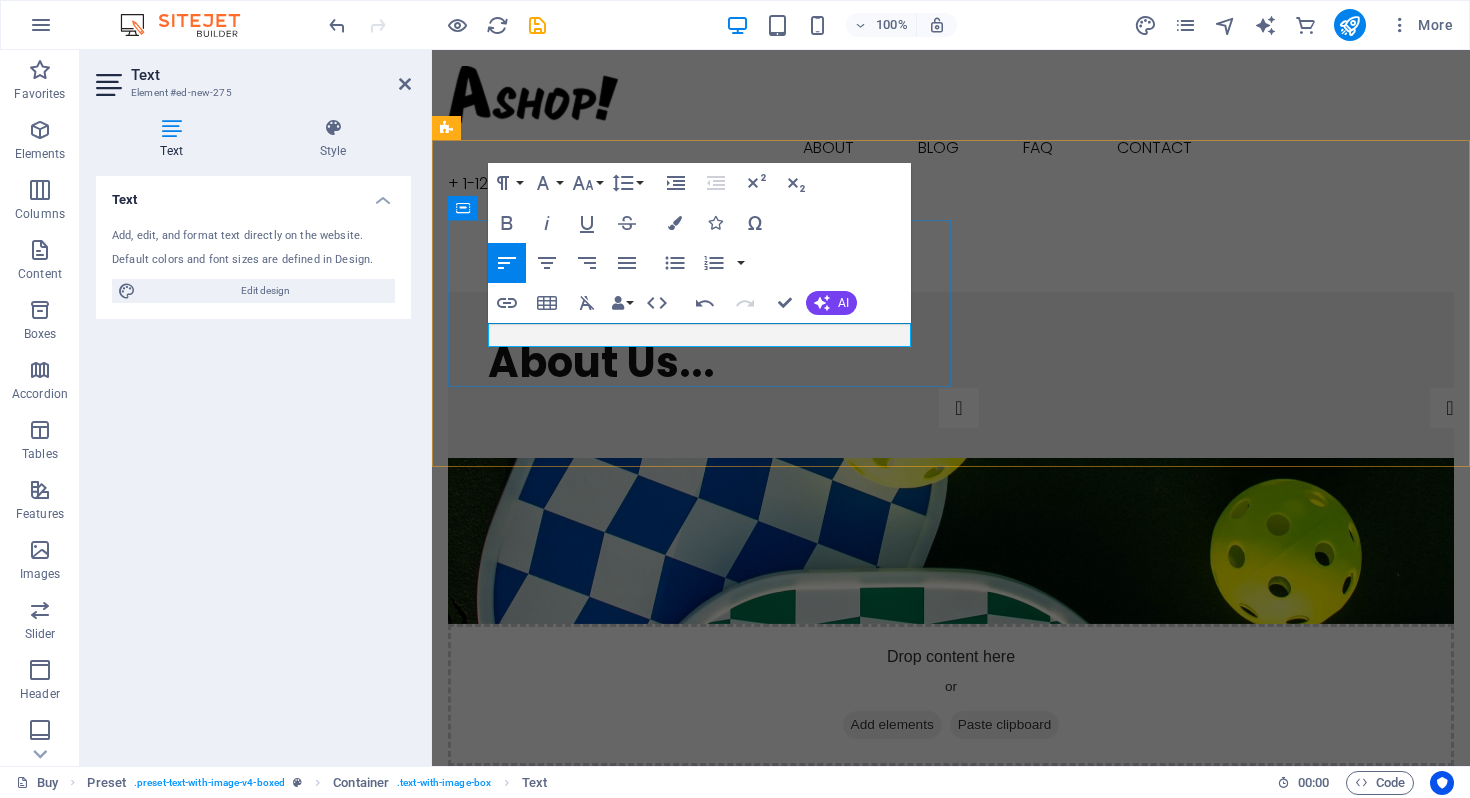 click at bounding box center [951, 406] 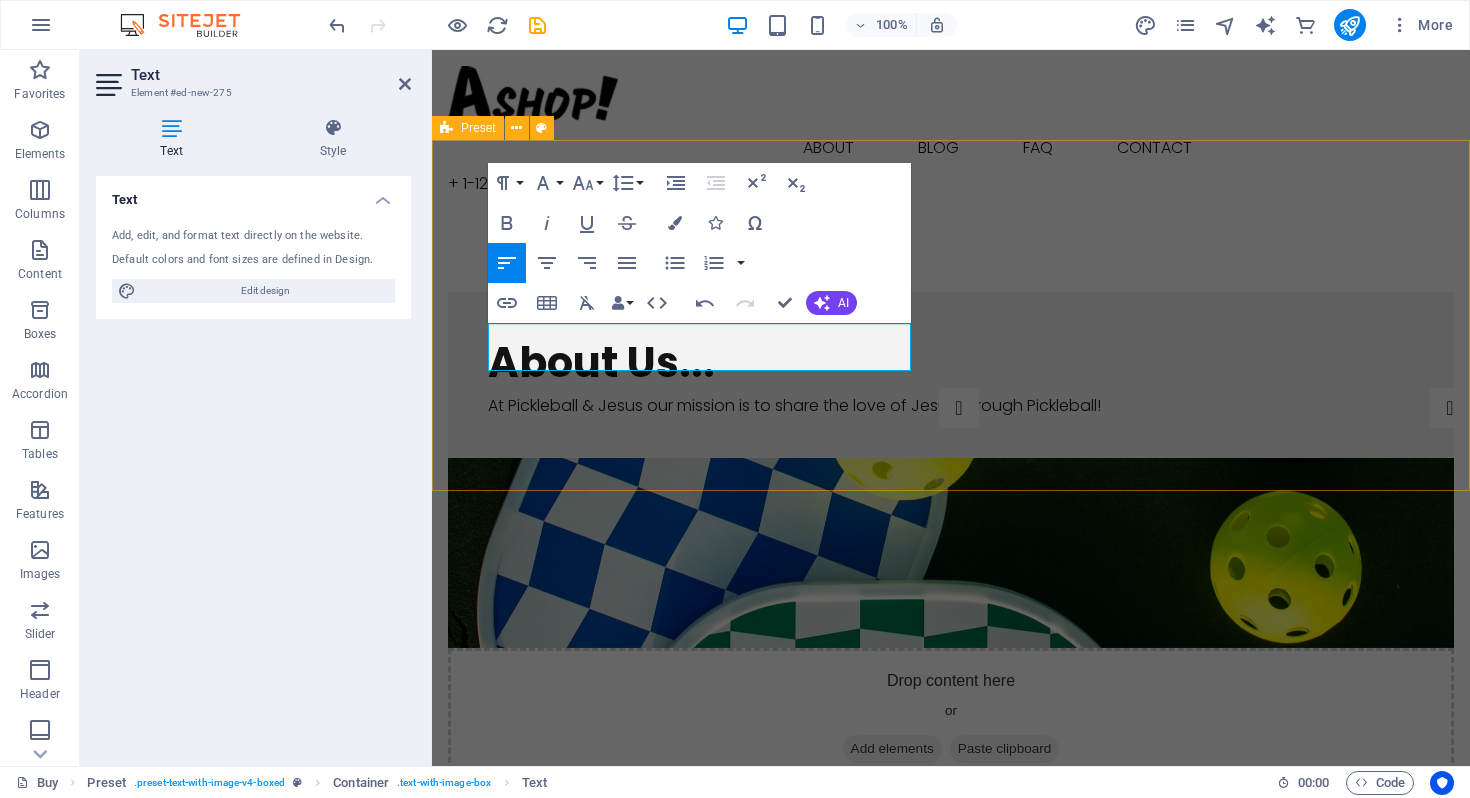 click on "About Us... ​At Pickleball & Jesus our mission is to share the love of Jesus through Pickleball!  Drop content here or  Add elements  Paste clipboard" at bounding box center (951, 541) 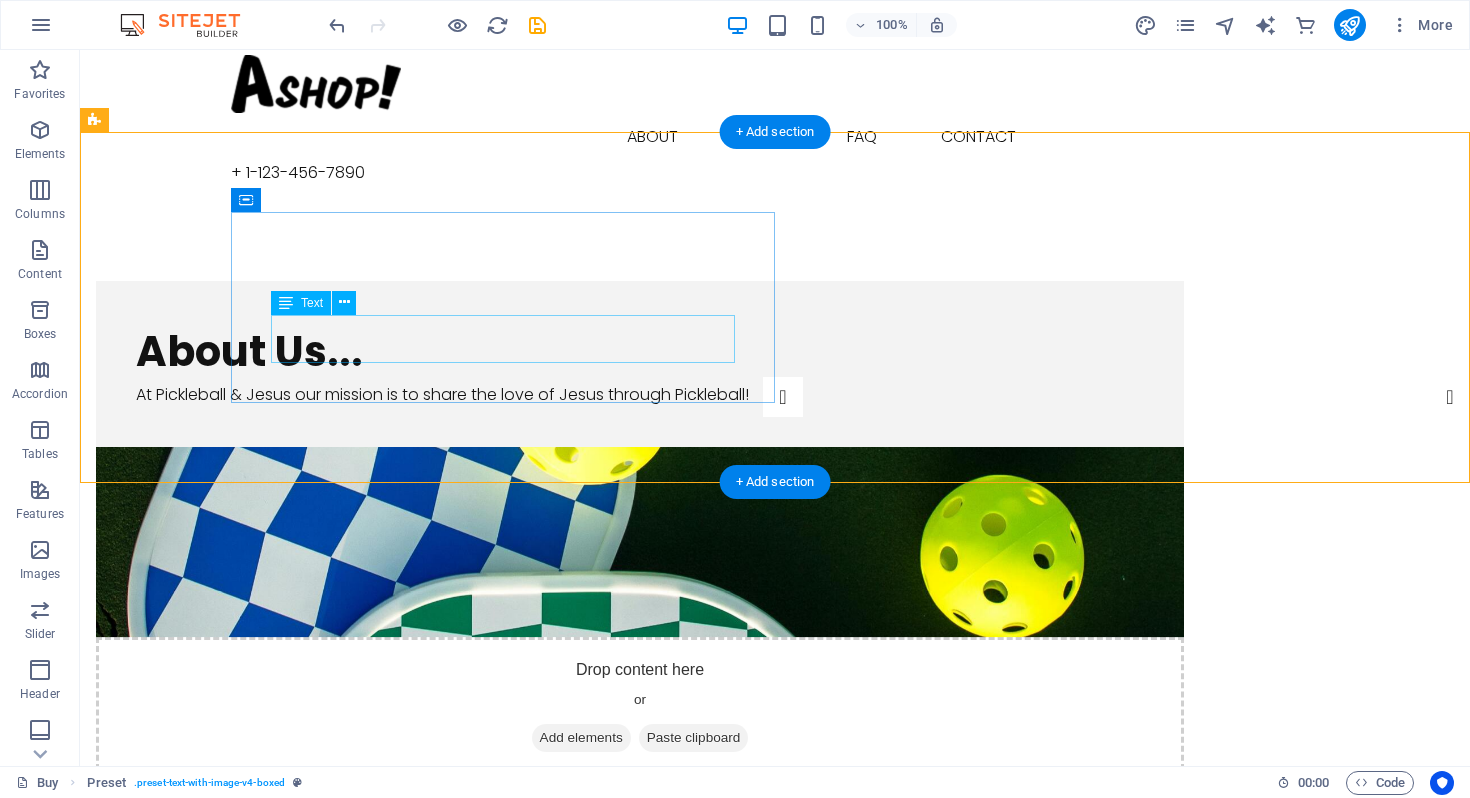 scroll, scrollTop: 17, scrollLeft: 0, axis: vertical 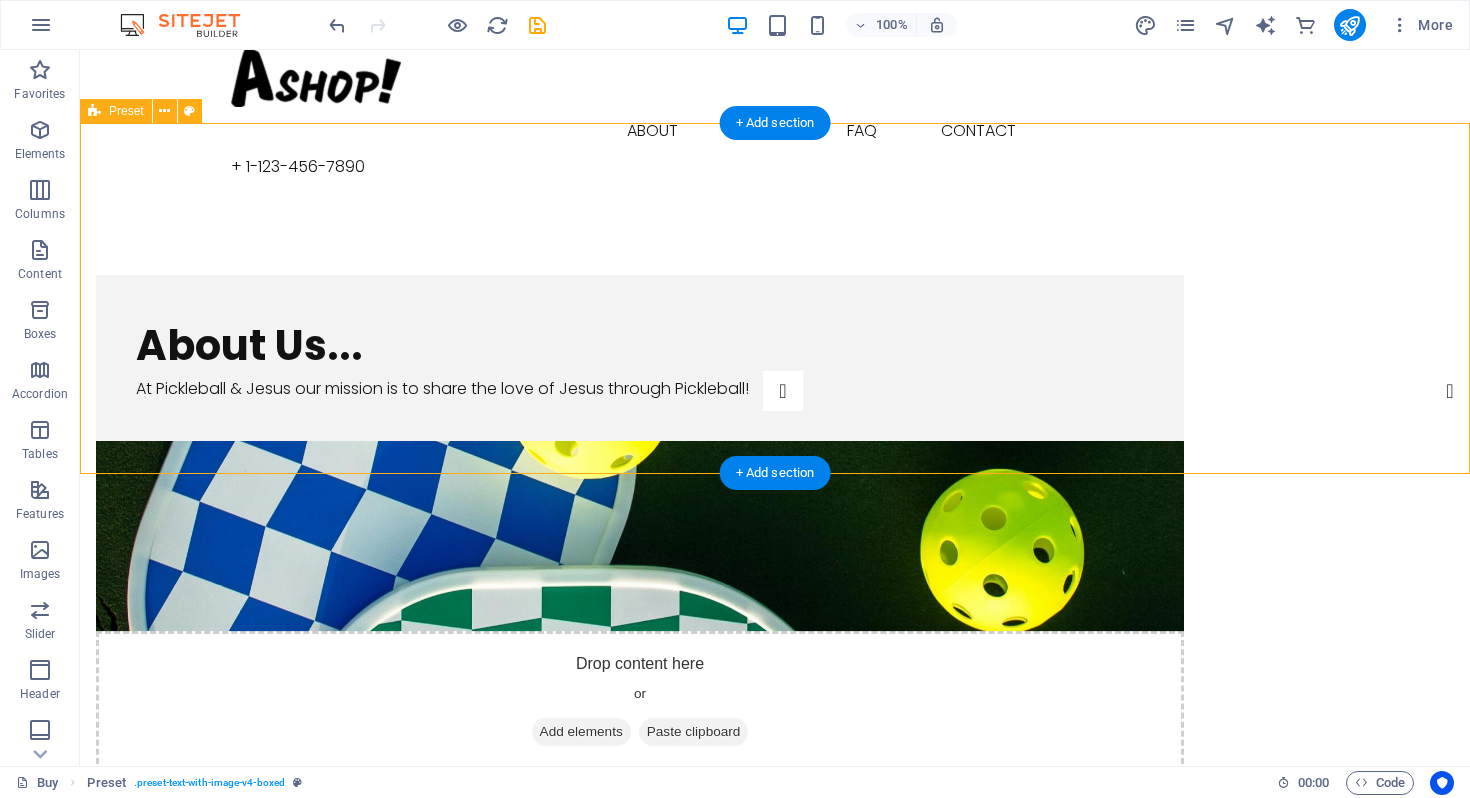 click on "About Us... At Pickleball & Jesus our mission is to share the love of Jesus through Pickleball!  Drop content here or  Add elements  Paste clipboard" at bounding box center [775, 524] 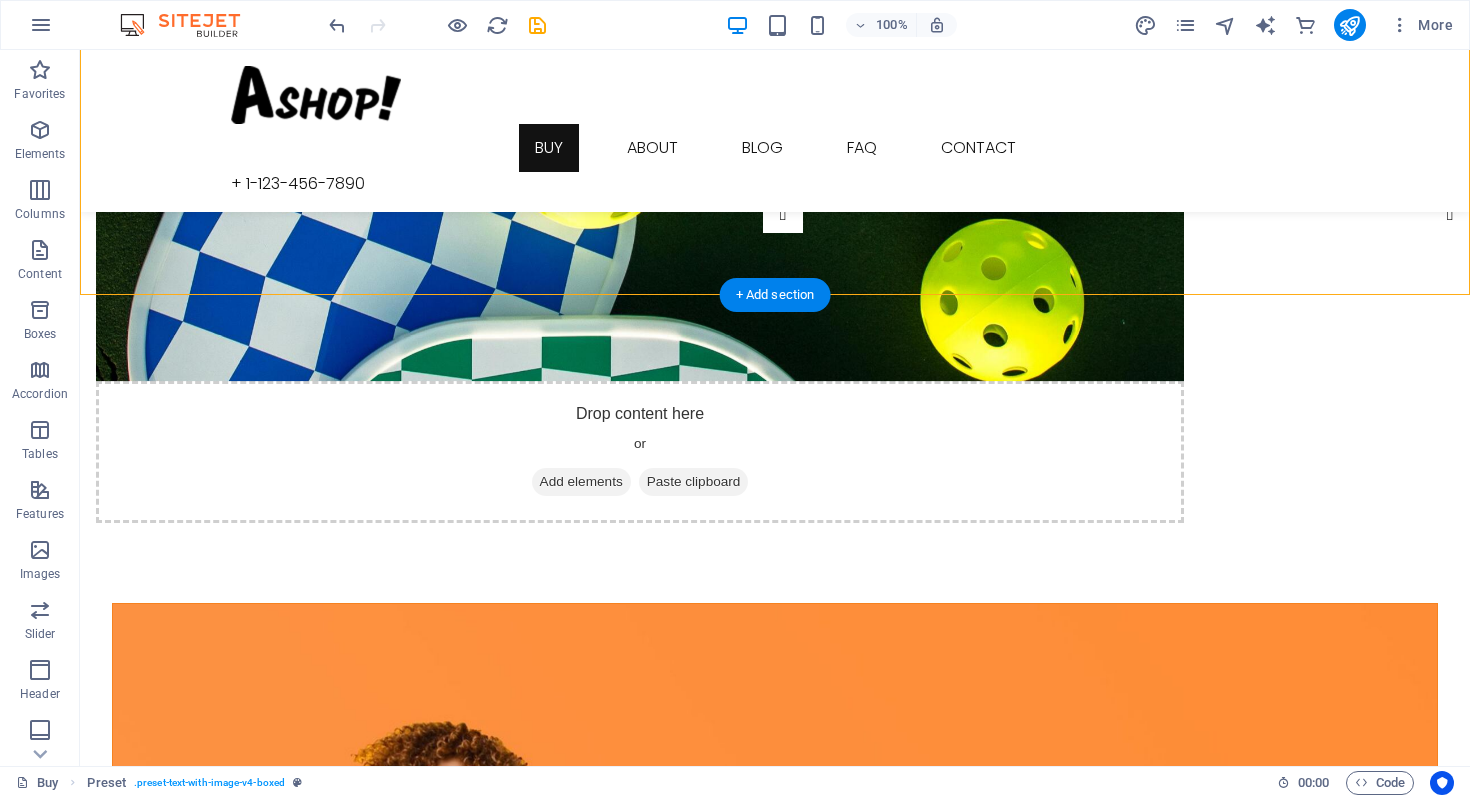 scroll, scrollTop: 274, scrollLeft: 0, axis: vertical 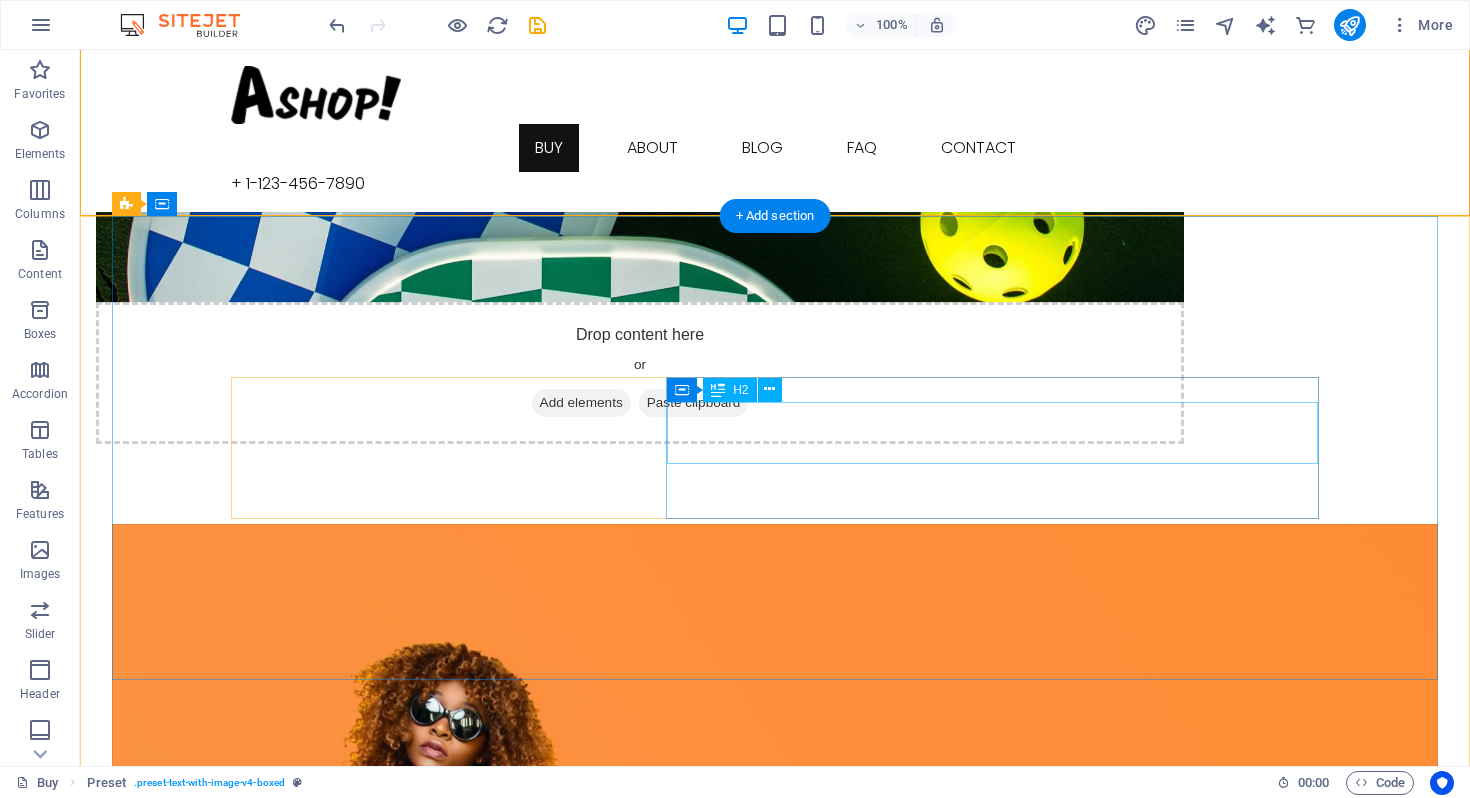 click on "Hello Spring" at bounding box center [775, 1323] 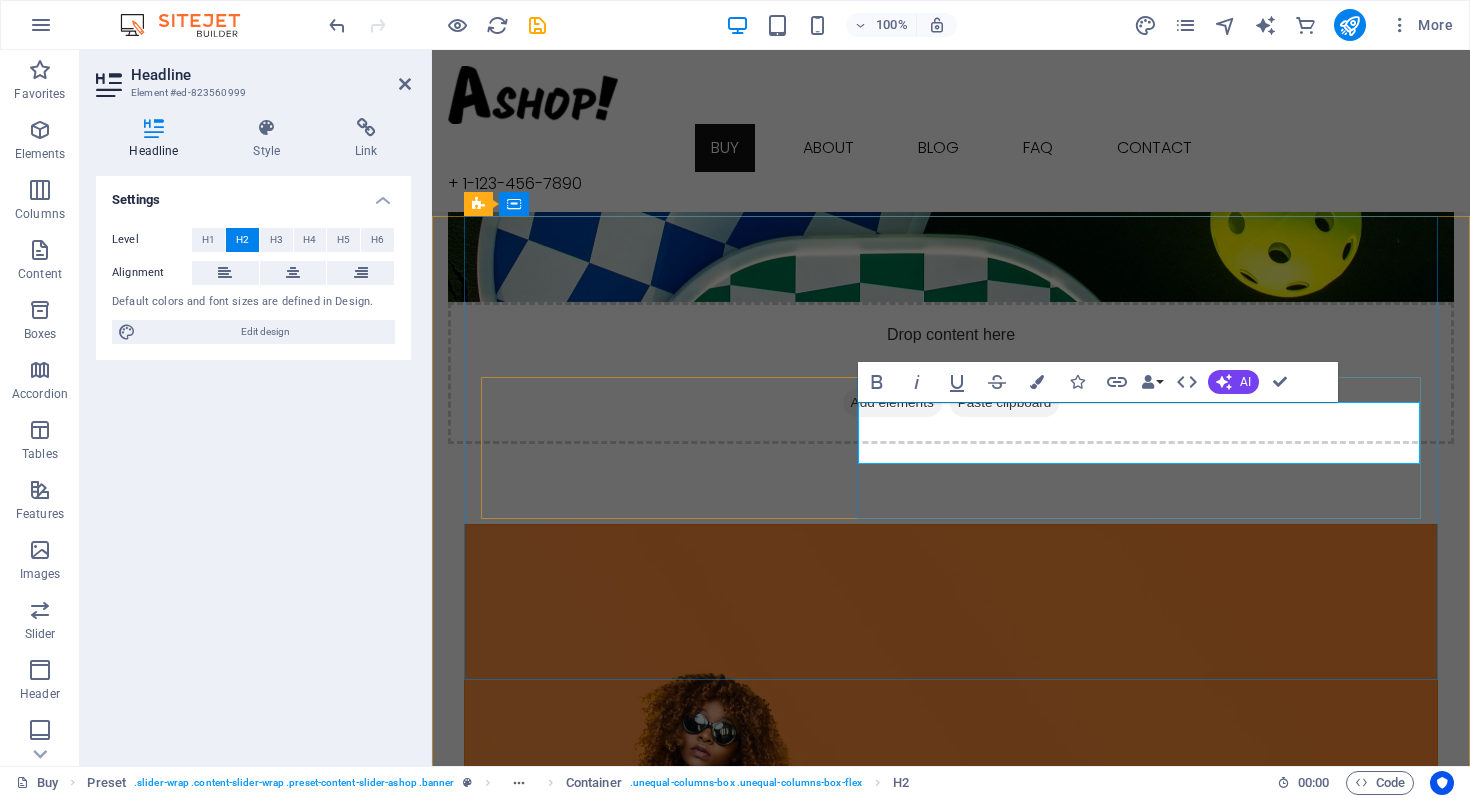 type 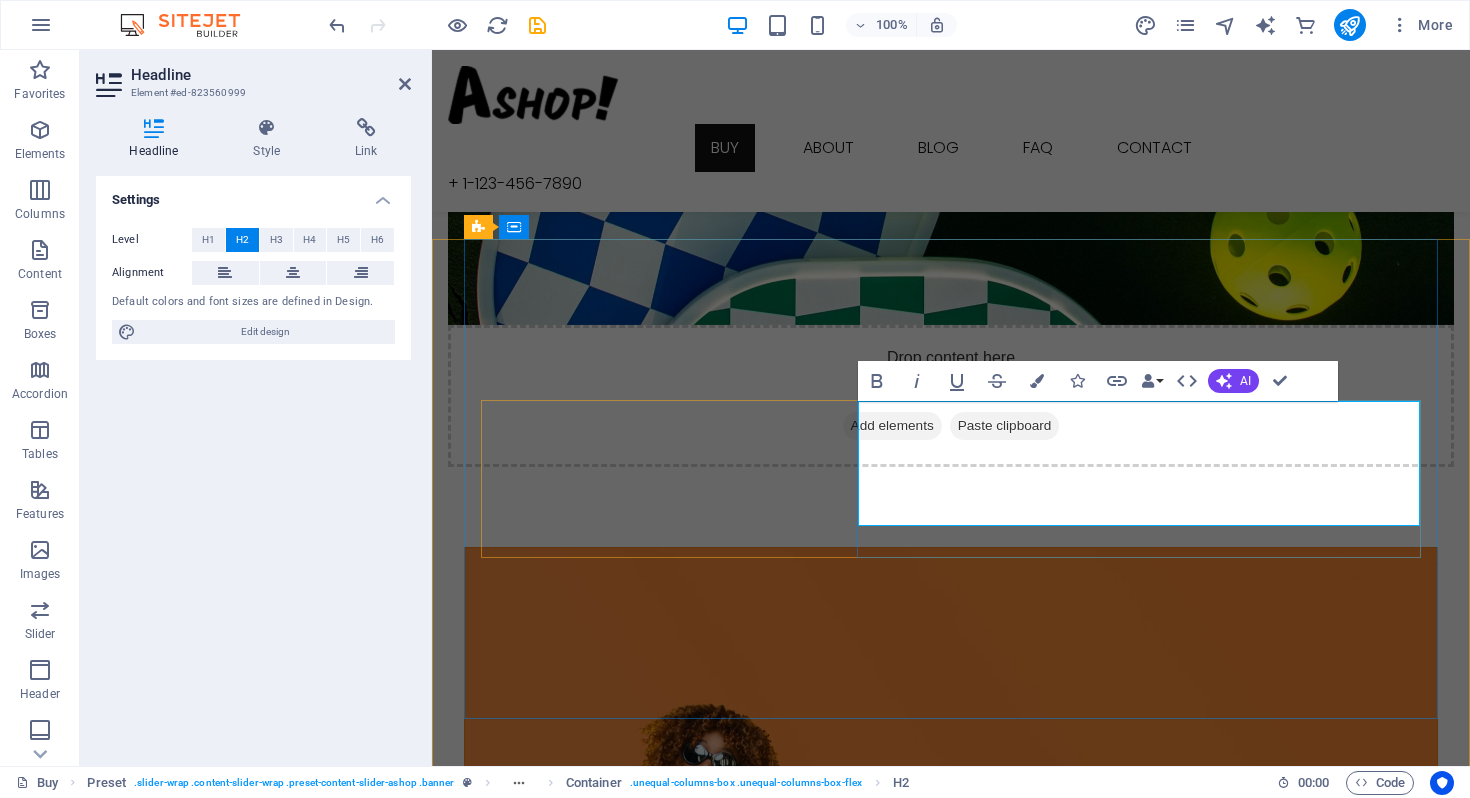 scroll, scrollTop: 274, scrollLeft: 0, axis: vertical 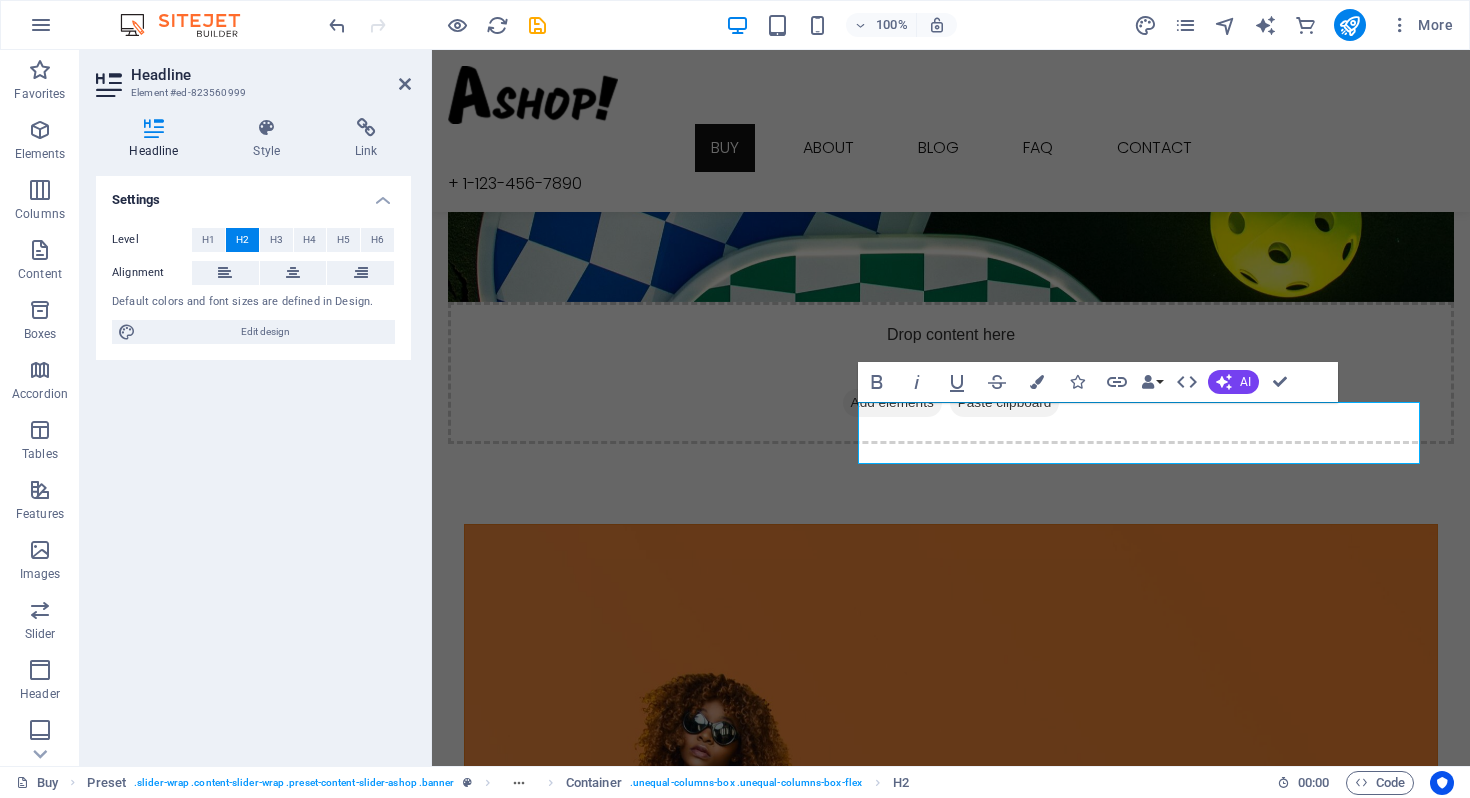 click at bounding box center (951, 757) 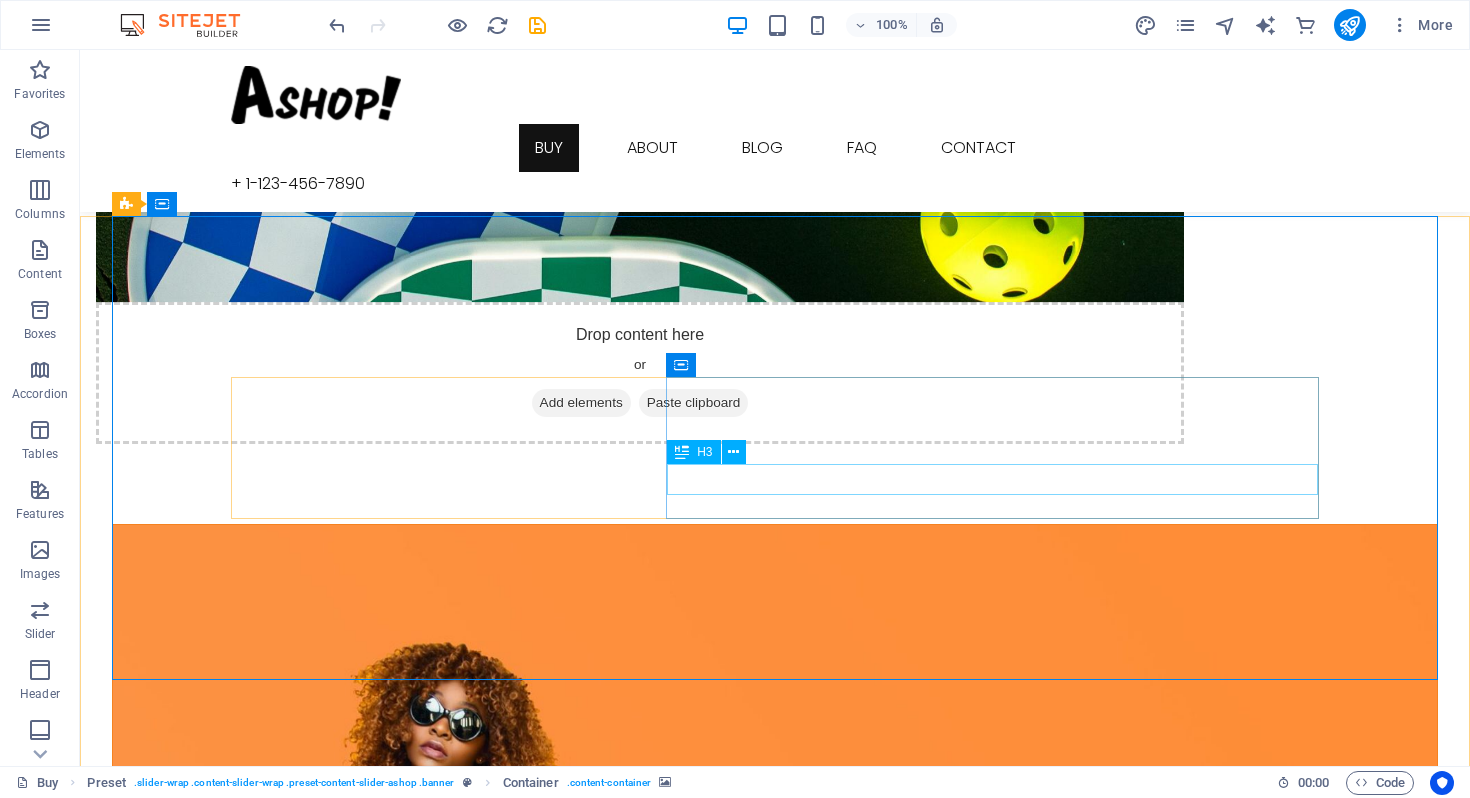click on "New Outfits for you" at bounding box center (775, 1370) 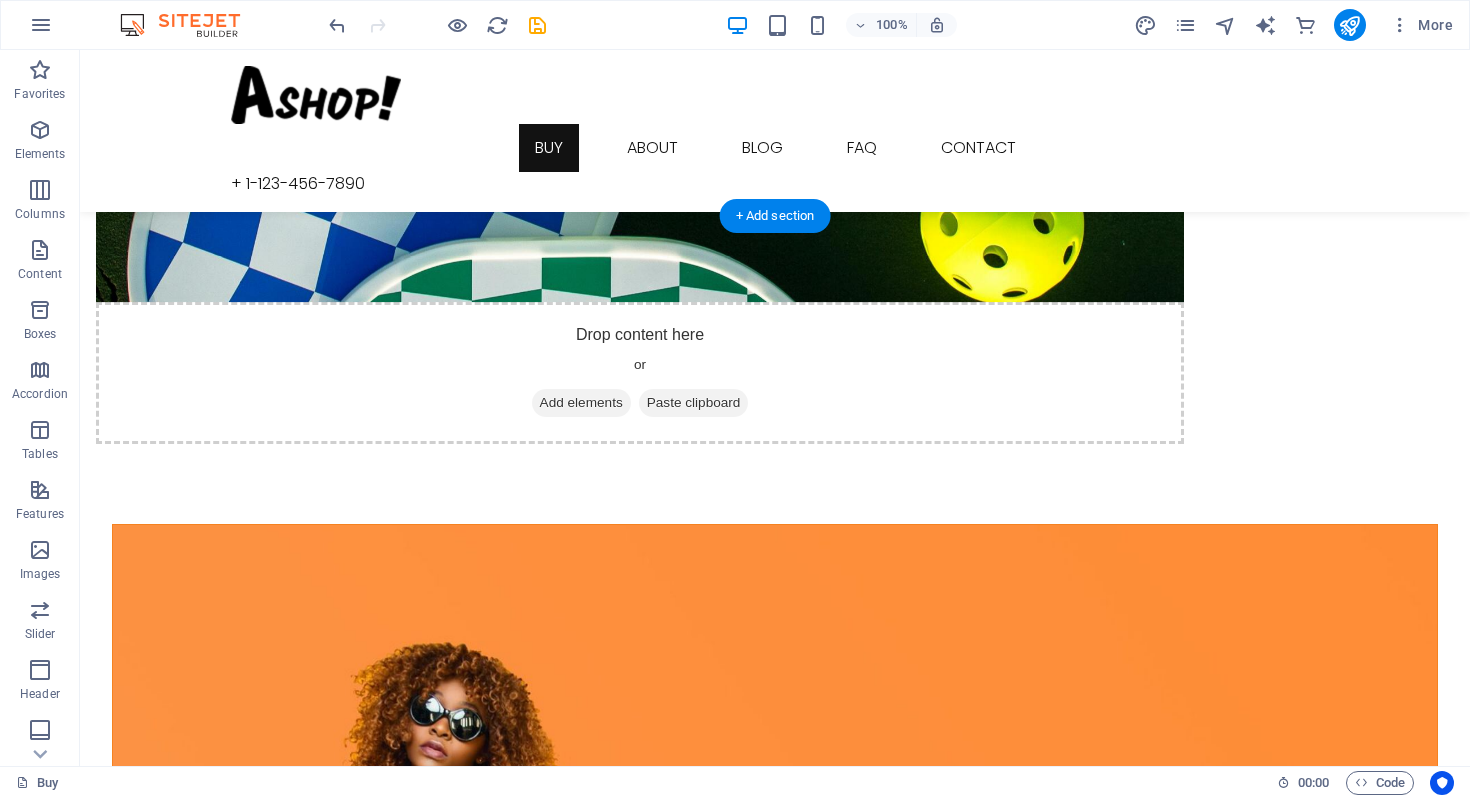 click at bounding box center (775, 757) 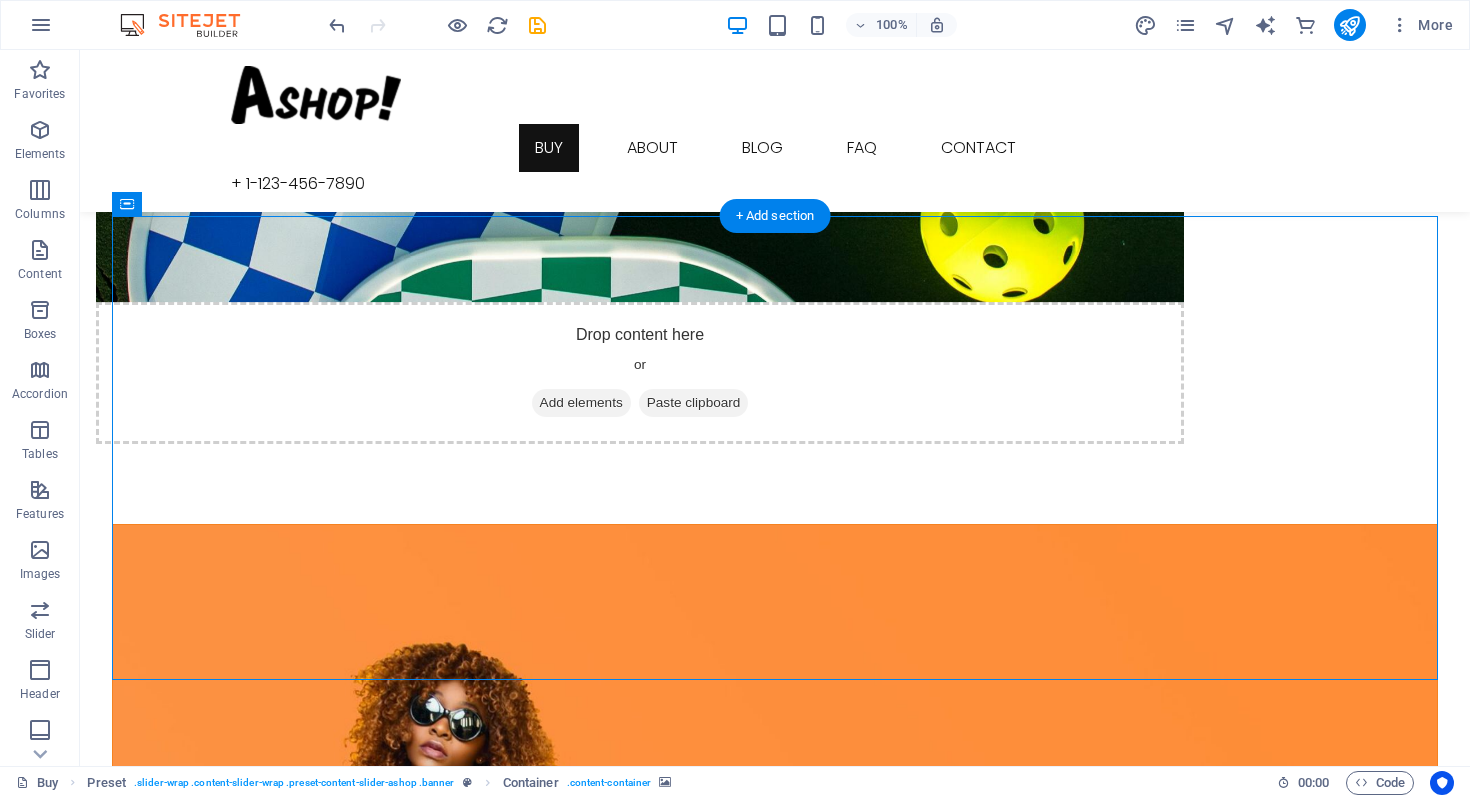 click at bounding box center [775, 757] 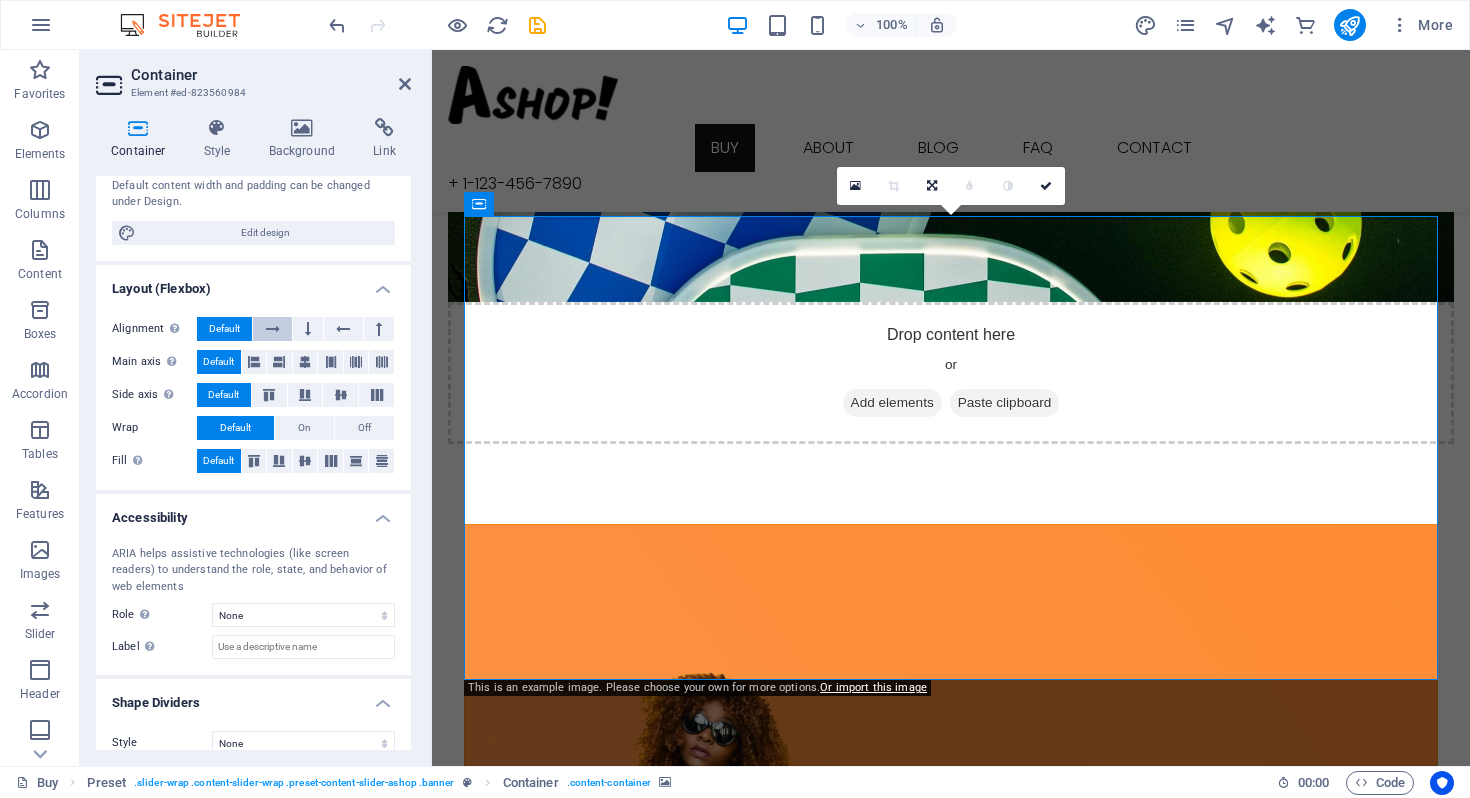 scroll, scrollTop: 201, scrollLeft: 0, axis: vertical 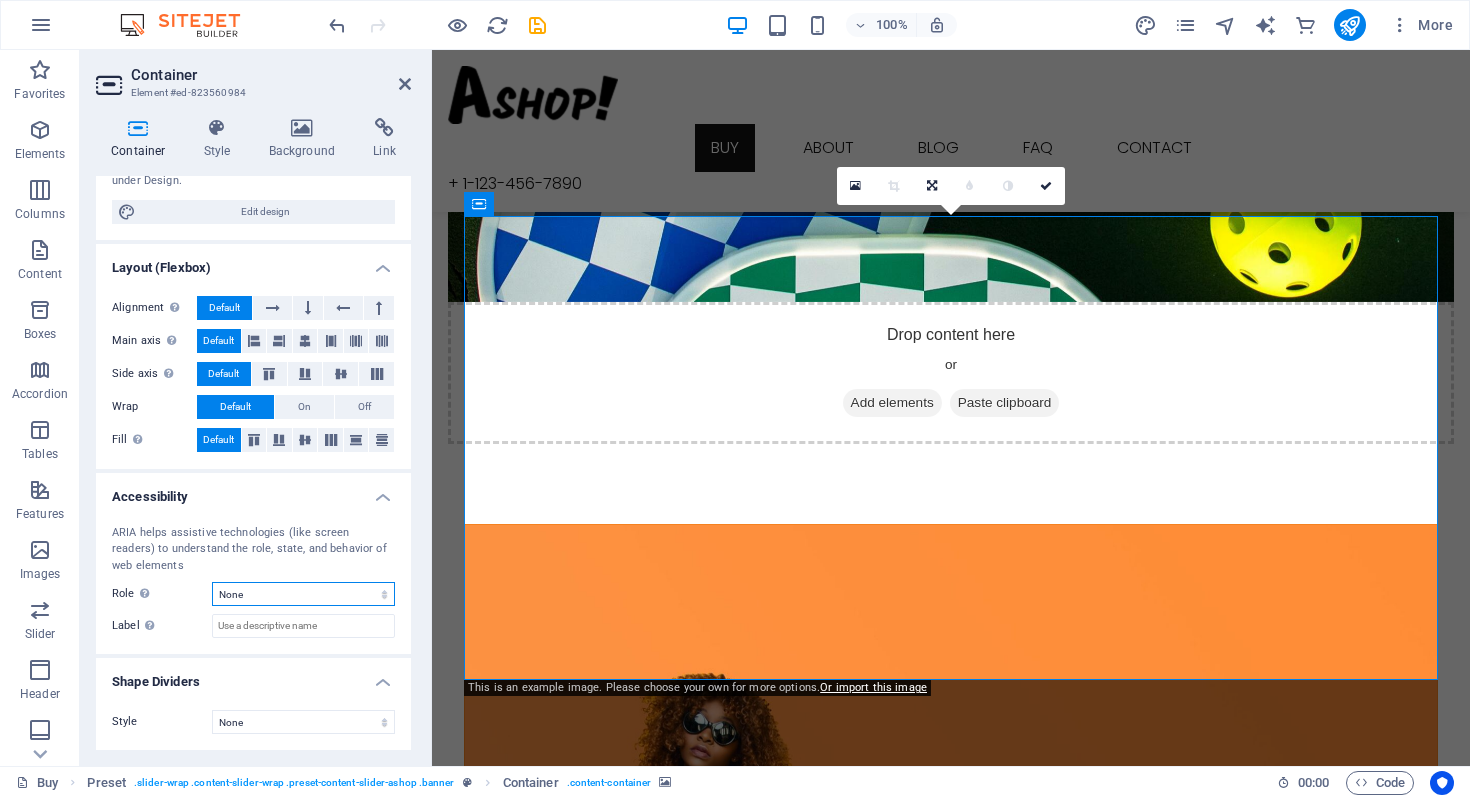 click on "None Alert Article Banner Comment Complementary Dialog Footer Header Marquee Presentation Region Section Separator Status Timer" at bounding box center [303, 594] 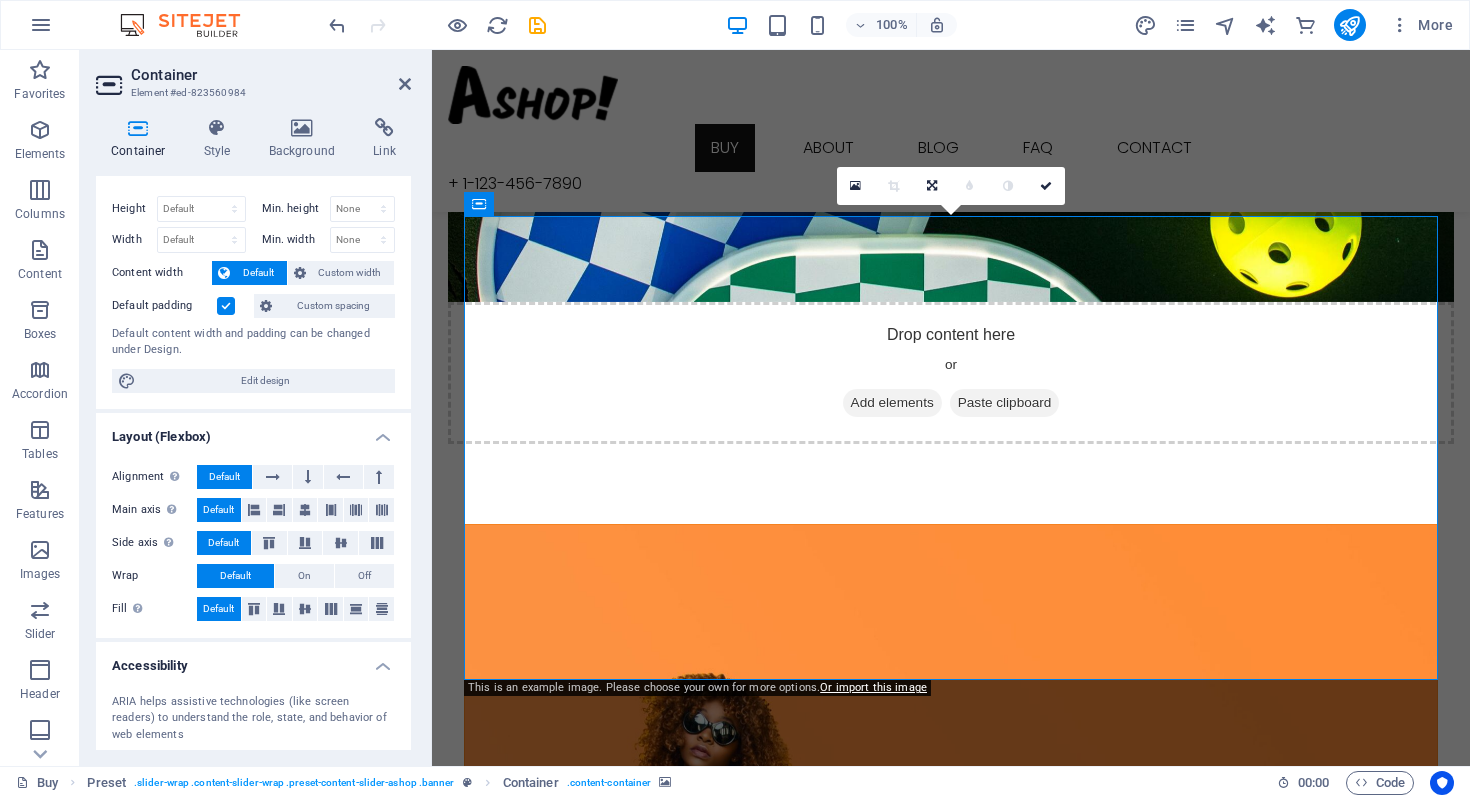 scroll, scrollTop: 0, scrollLeft: 0, axis: both 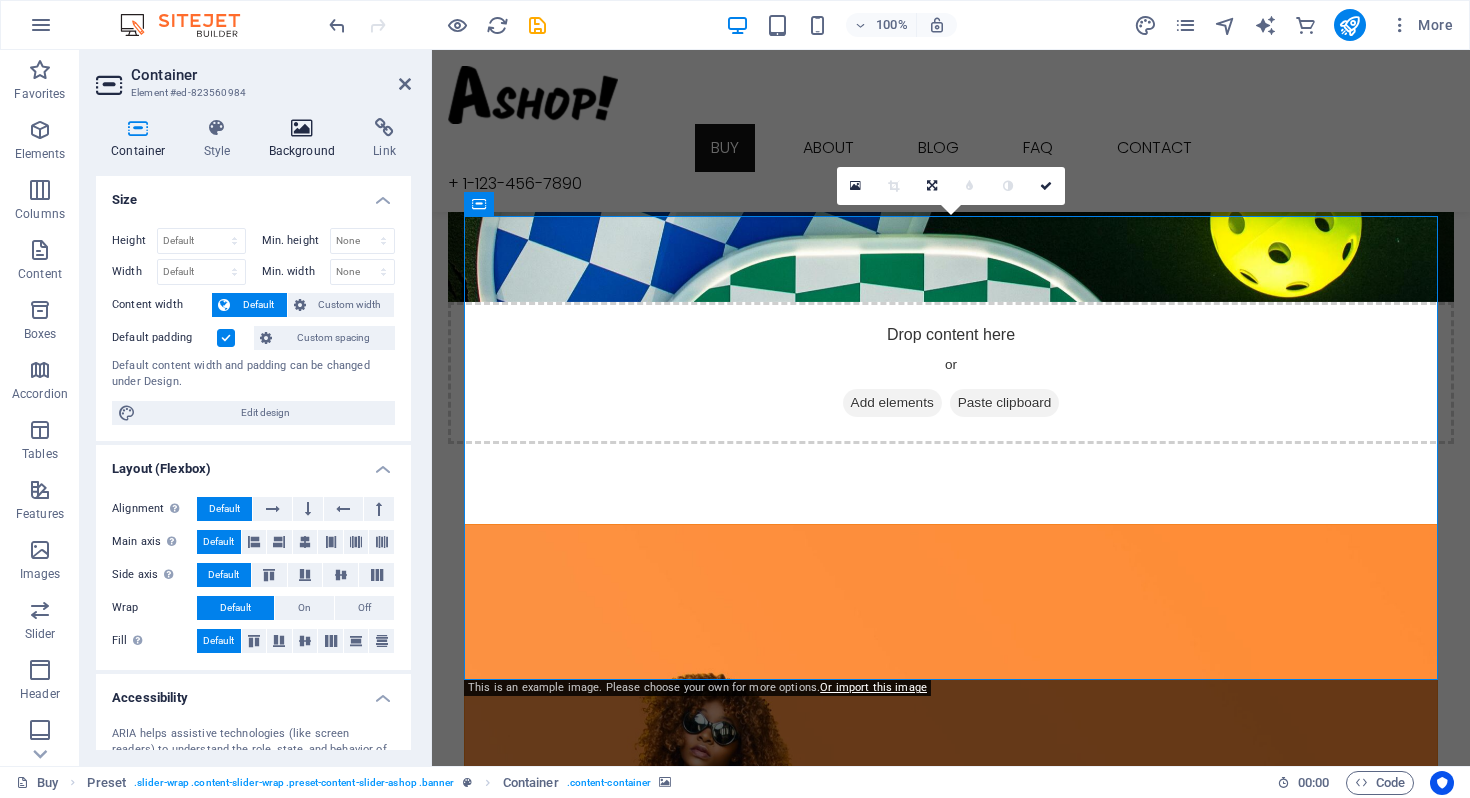 click on "Background" at bounding box center [306, 139] 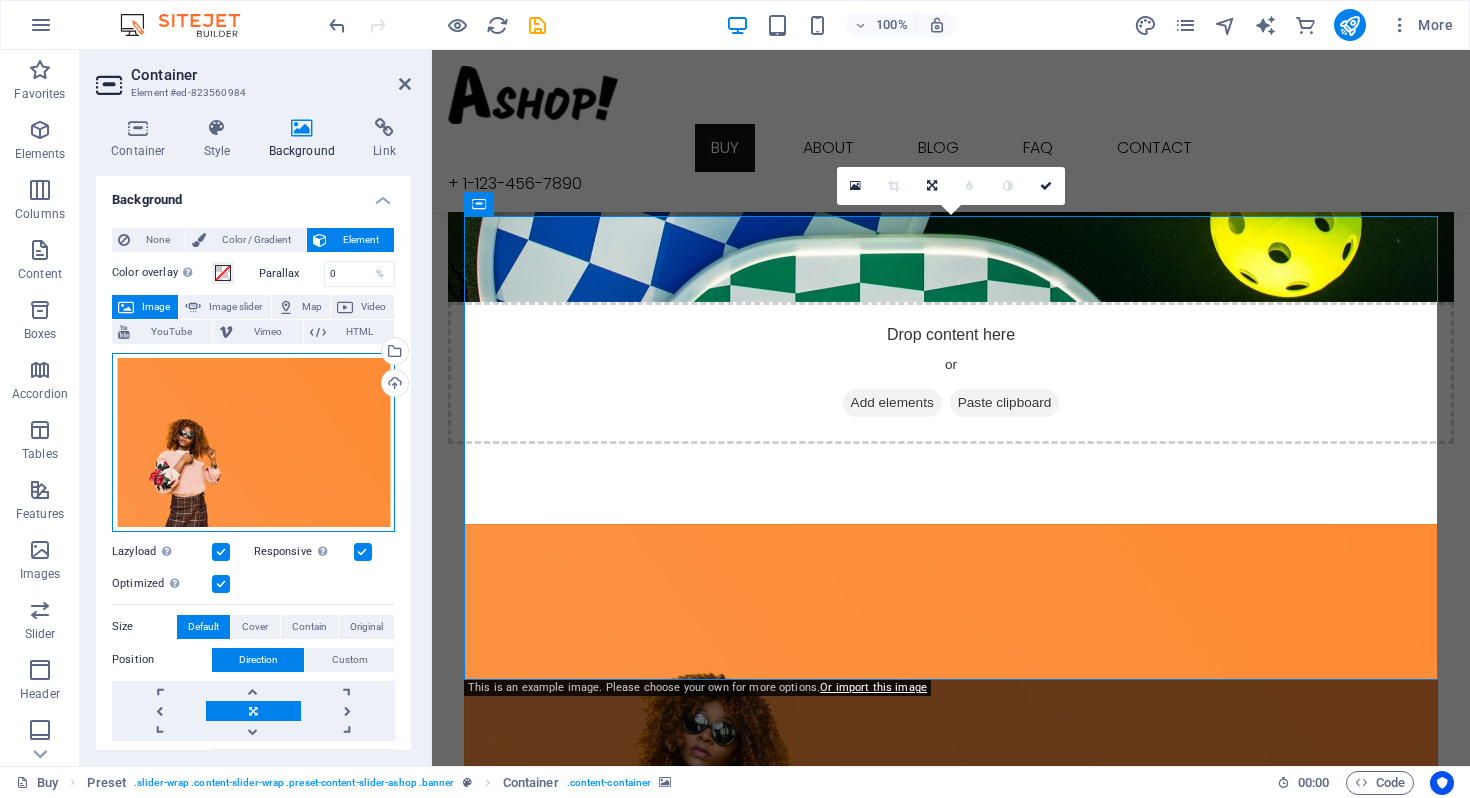 click on "Drag files here, click to choose files or select files from Files or our free stock photos & videos" at bounding box center [253, 442] 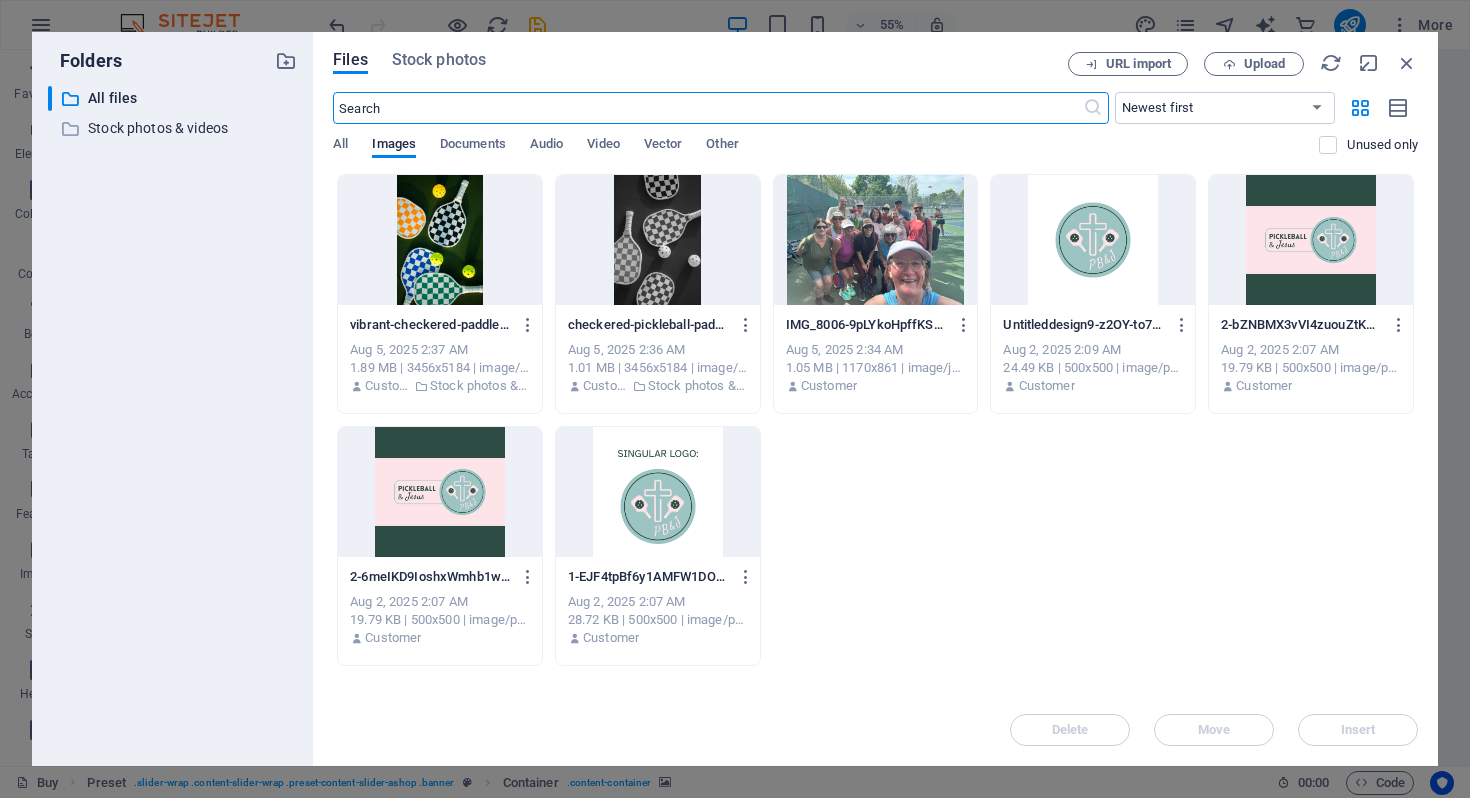click on "Files Stock photos URL import Upload ​ Newest first Oldest first Name (A-Z) Name (Z-A) Size (0-9) Size (9-0) Resolution (0-9) Resolution (9-0) All Images Documents Audio Video Vector Other Unused only Drop files here to upload them instantly vibrant-checkered-paddles-and-balls-create-a-lively-sports-theme-on-green-court-background-fw-rTj8eu2IwrPJYHoPLcQ.jpeg vibrant-checkered-paddles-and-balls-create-a-lively-sports-theme-on-green-court-background-fw-rTj8eu2IwrPJYHoPLcQ.jpeg Aug 5, 2025 2:37 AM 1.89 MB | 3456x5184 | image/jpeg Customer Stock photos & videos checkered-pickleball-paddles-and-balls-on-a-dark-background-viewed-from-above-TCOo2TqEPE82Rpm6d13gAQ.jpeg checkered-pickleball-paddles-and-balls-on-a-dark-background-viewed-from-above-TCOo2TqEPE82Rpm6d13gAQ.jpeg Aug 5, 2025 2:36 AM 1.01 MB | 3456x5184 | image/jpeg Customer Stock photos & videos IMG_8006-9pLYkoHpffKSWR4k1WbRWw.jpg IMG_8006-9pLYkoHpffKSWR4k1WbRWw.jpg Aug 5, 2025 2:34 AM 1.05 MB | 1170x861 | image/jpeg Customer Aug 2, 2025 2:09 AM Customer" at bounding box center [875, 399] 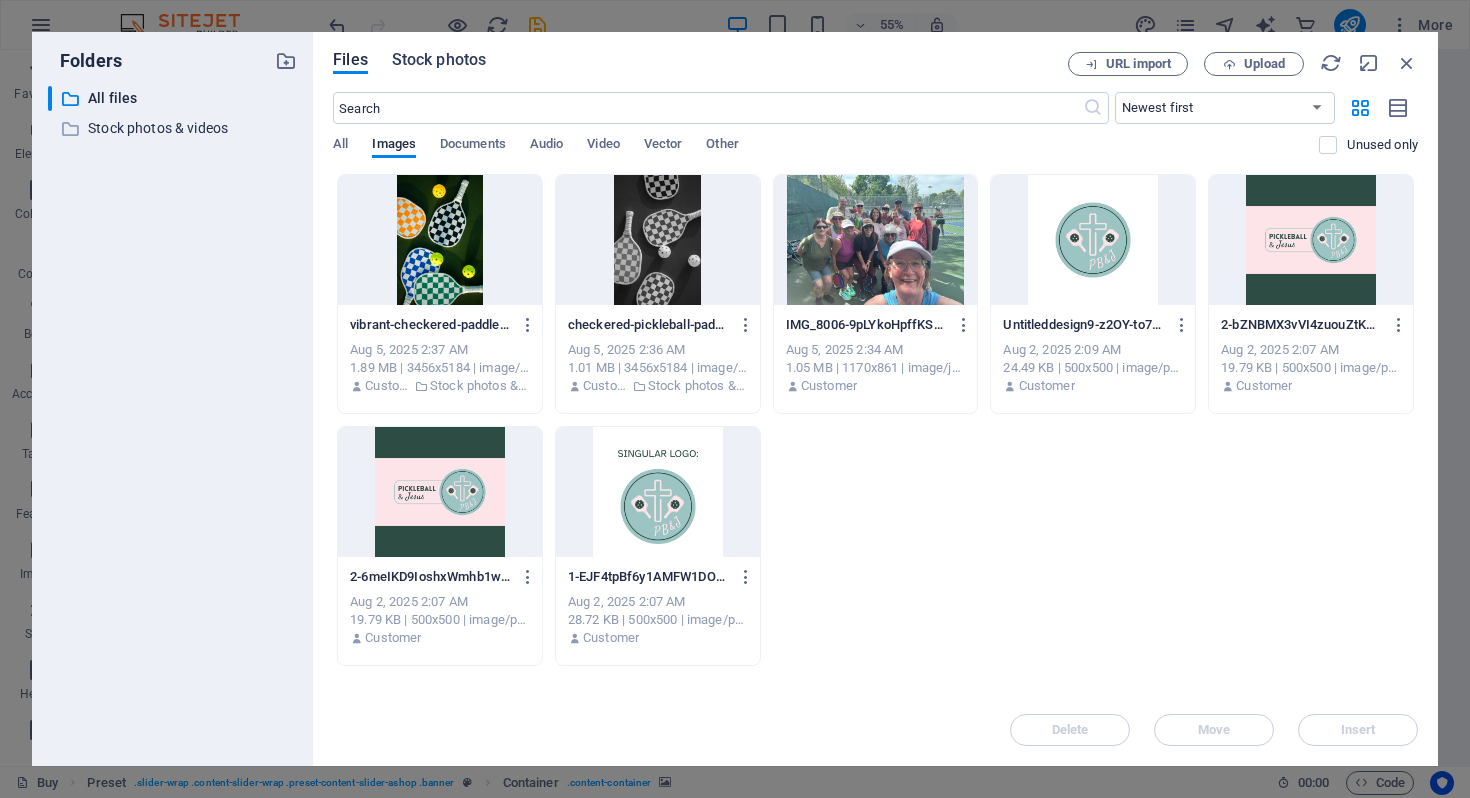 click on "Stock photos" at bounding box center (439, 60) 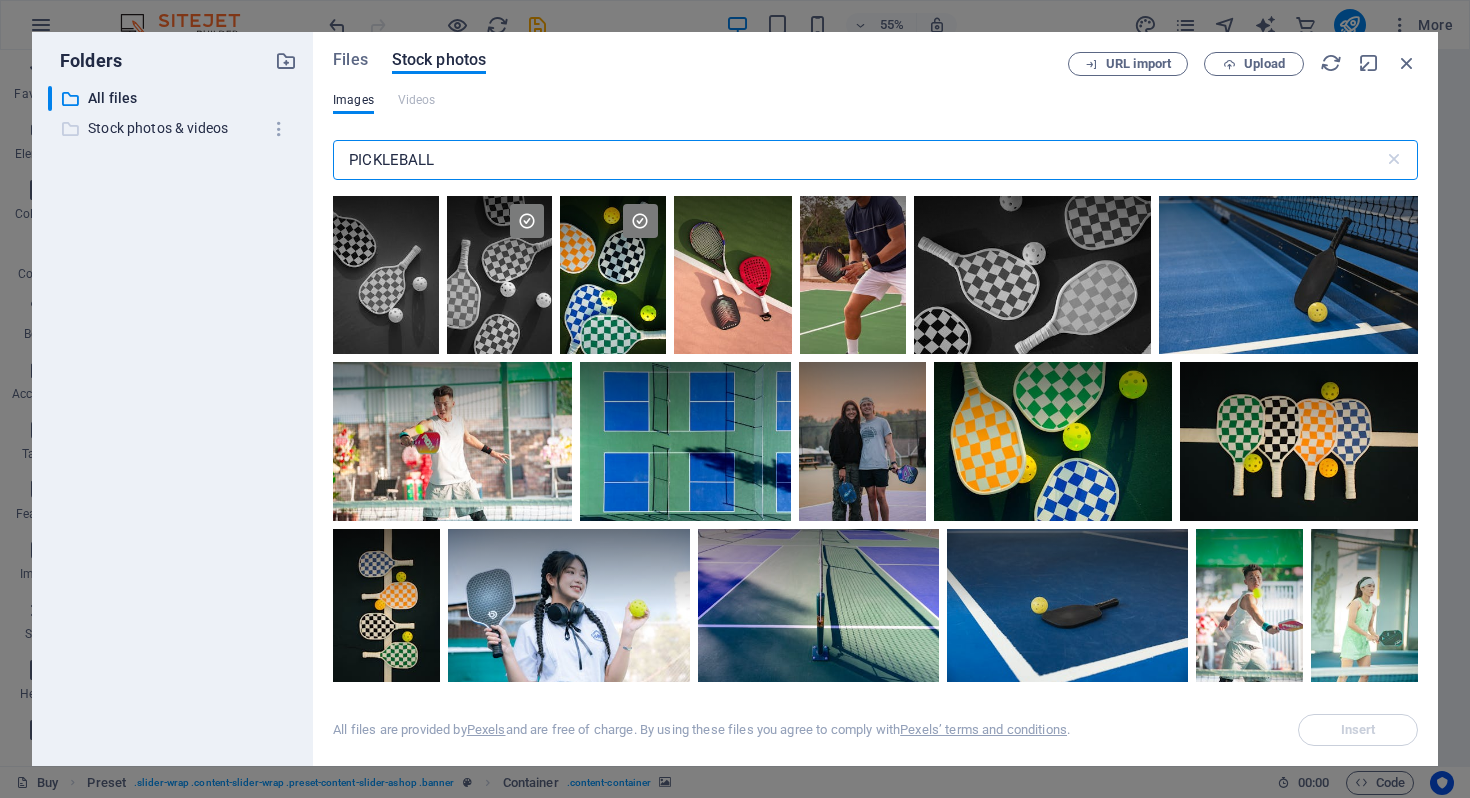 drag, startPoint x: 439, startPoint y: 160, endPoint x: 279, endPoint y: 140, distance: 161.24515 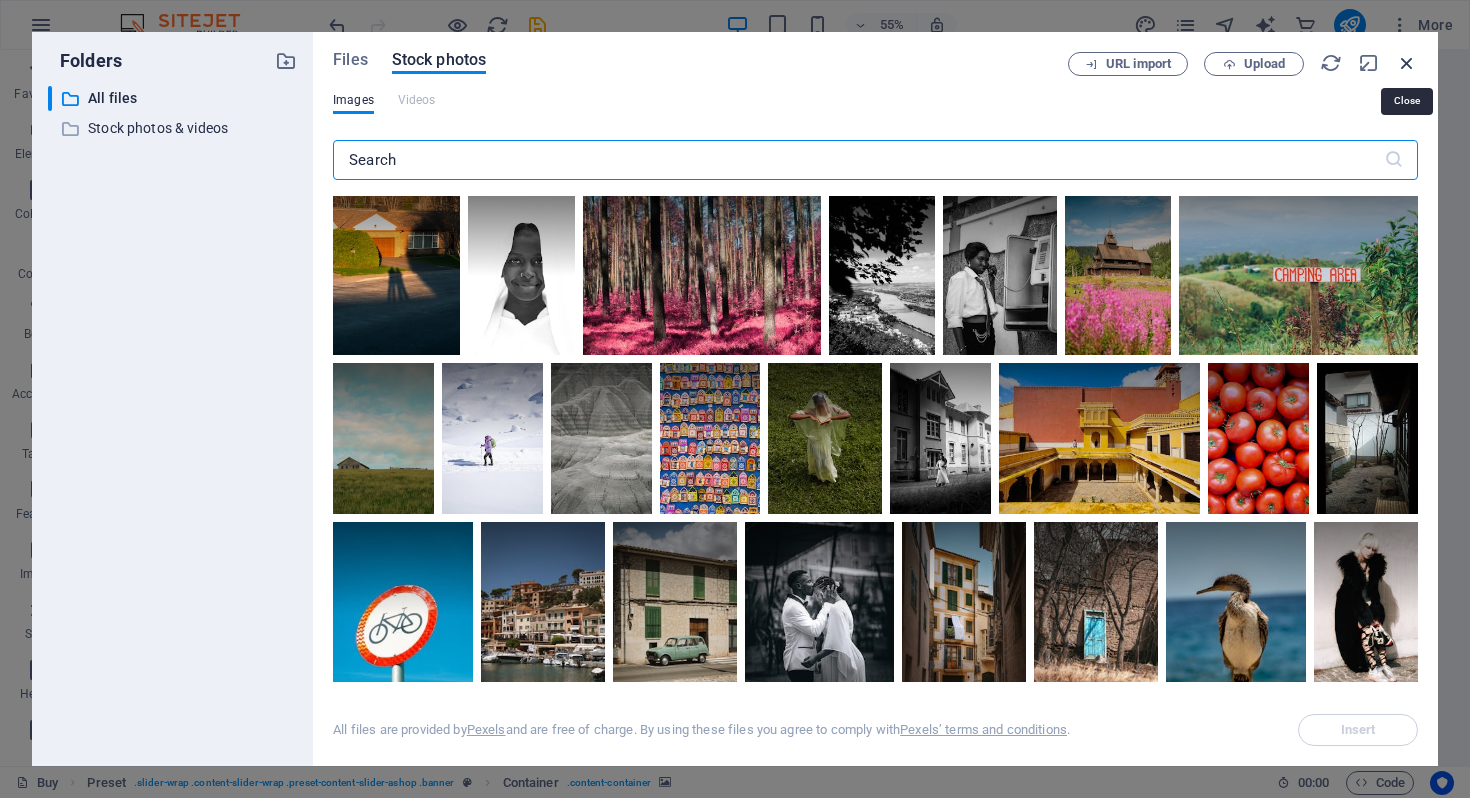 type 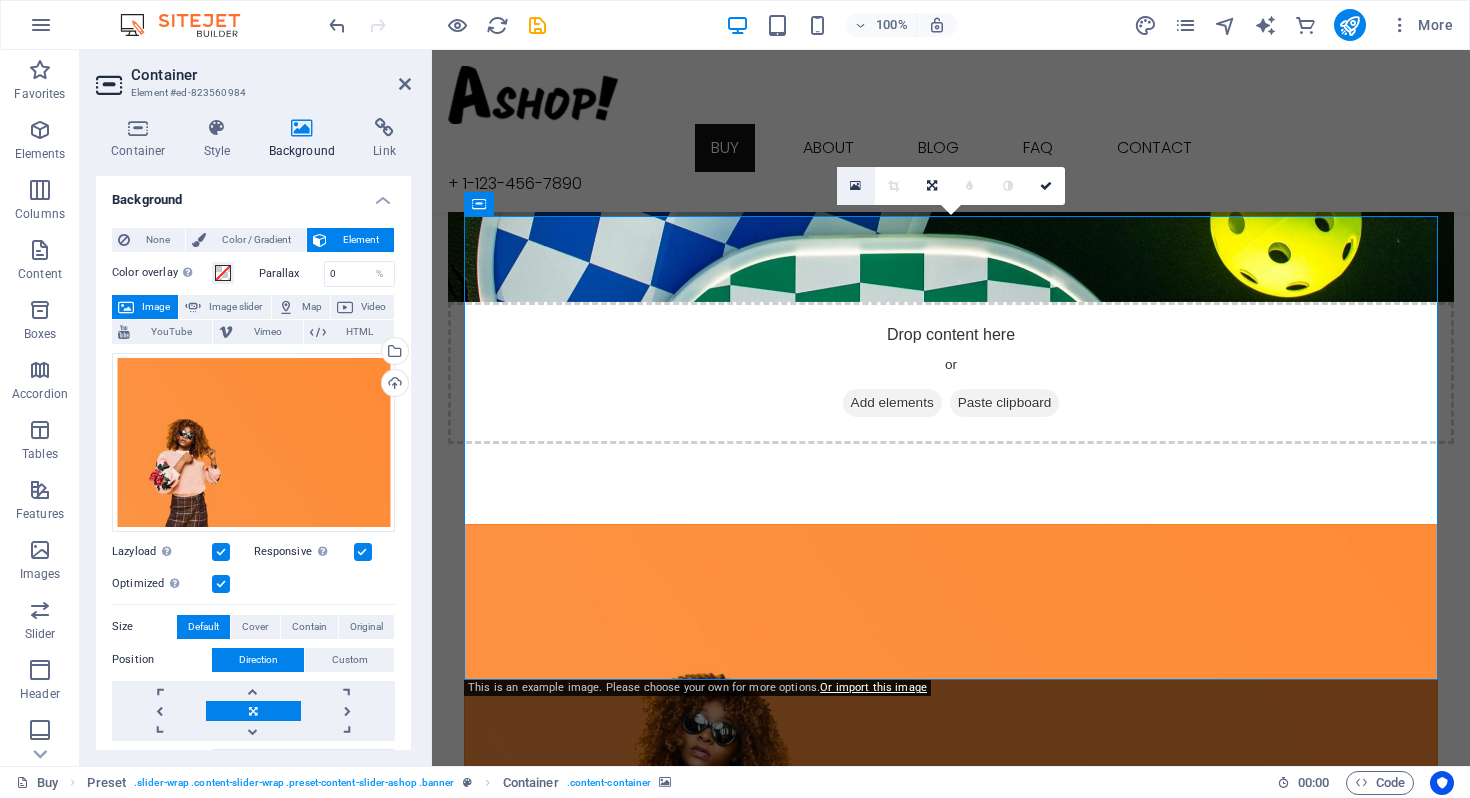 click at bounding box center [855, 186] 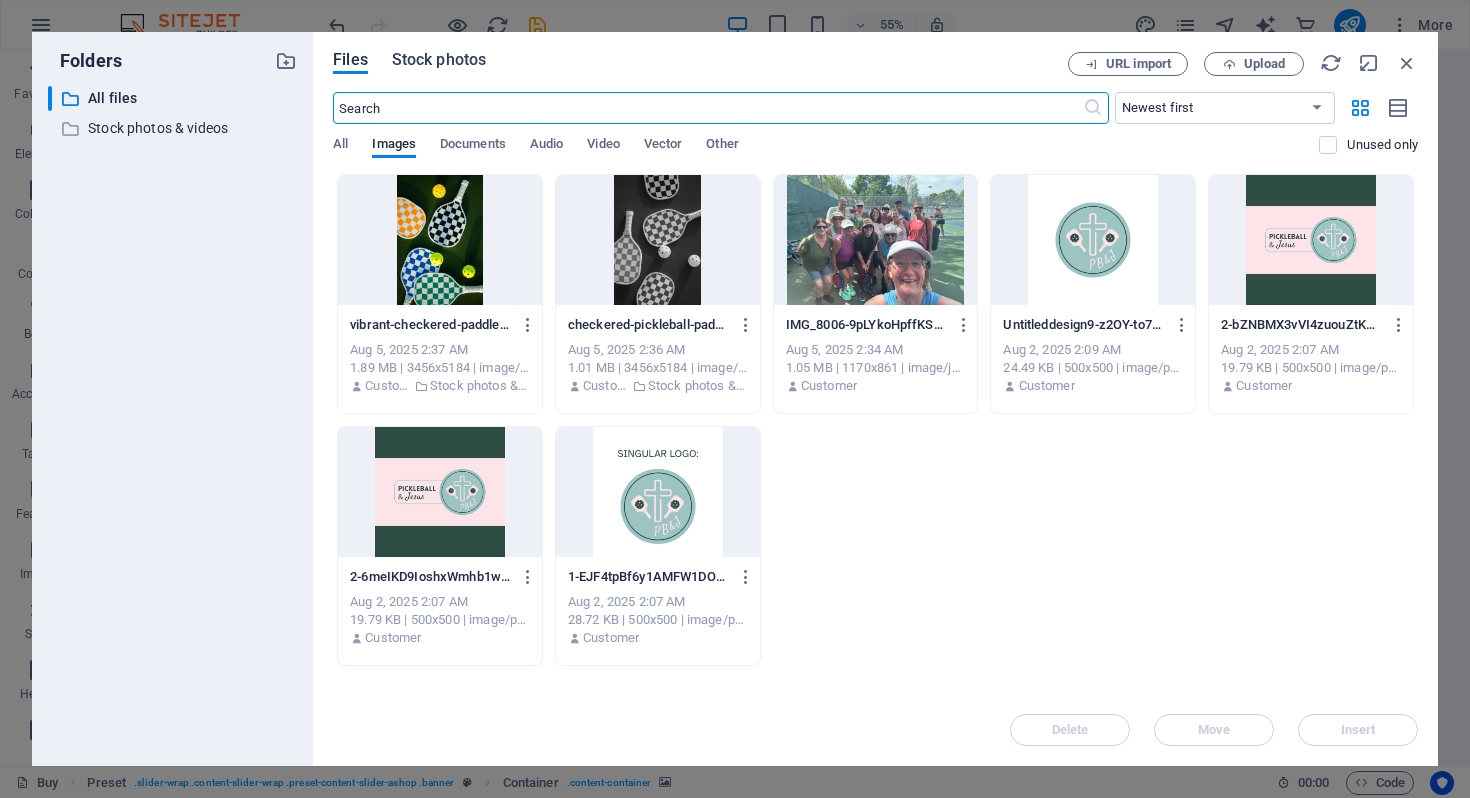 click on "Stock photos" at bounding box center (439, 60) 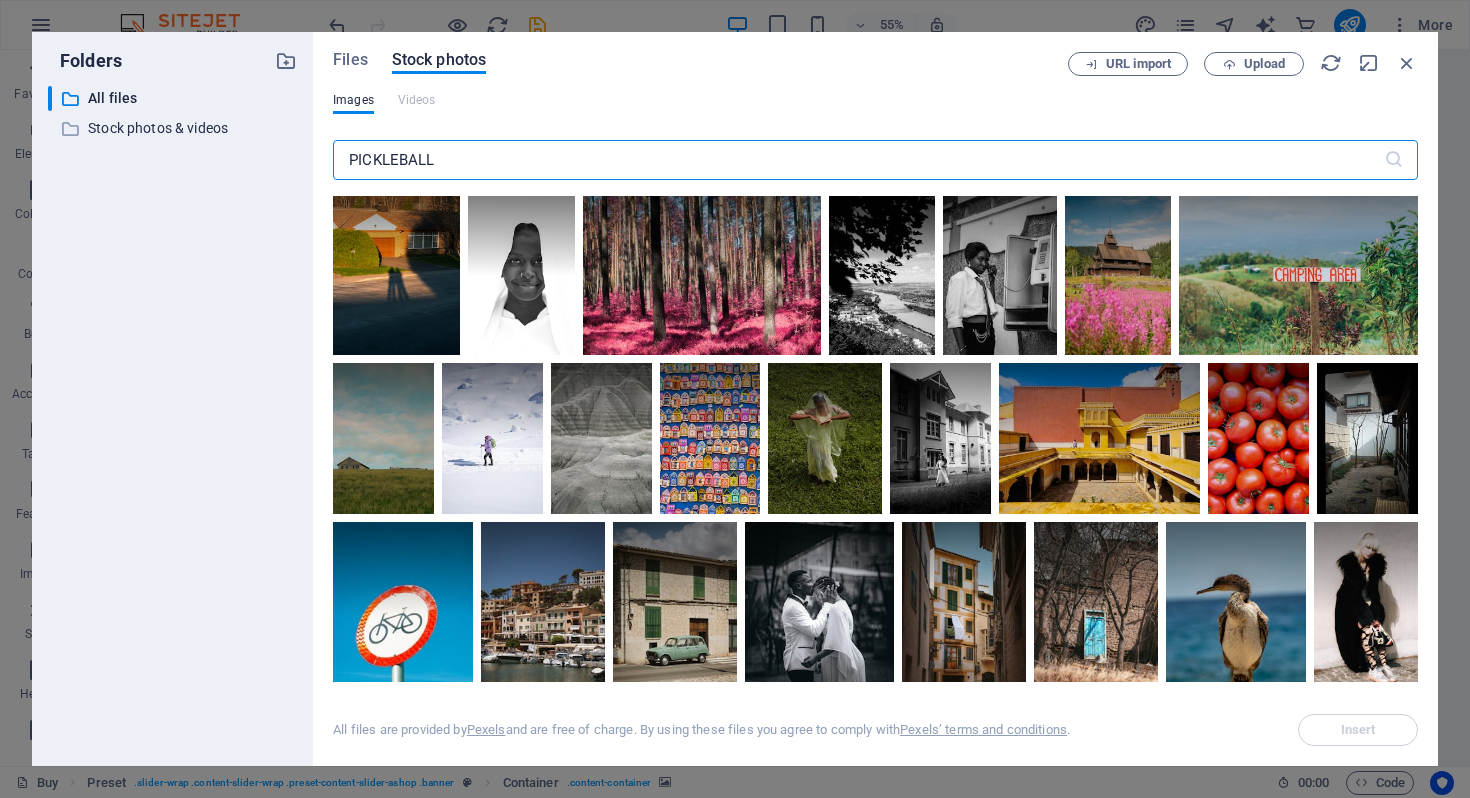 type on "PICKLEBALL" 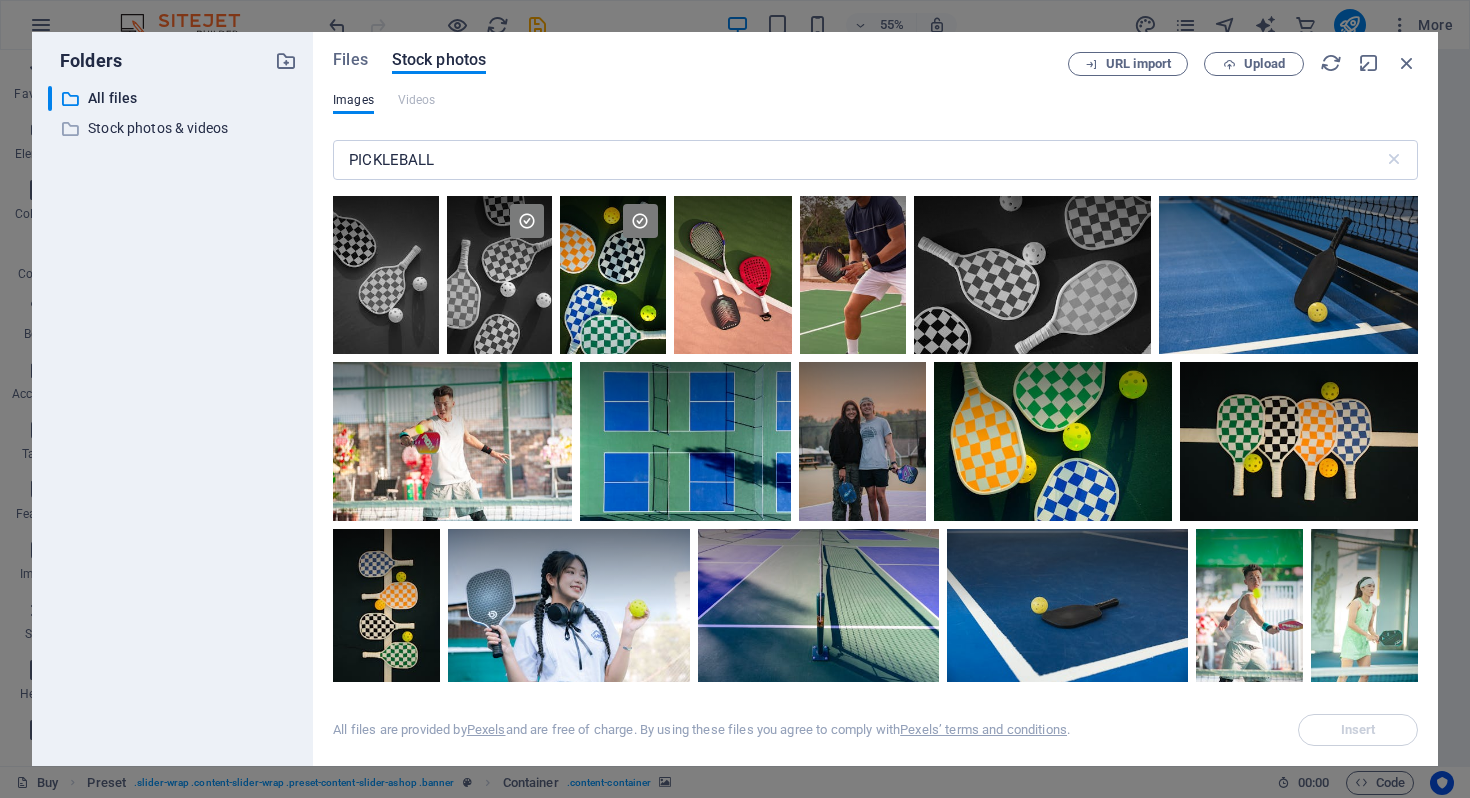 scroll, scrollTop: 41, scrollLeft: 0, axis: vertical 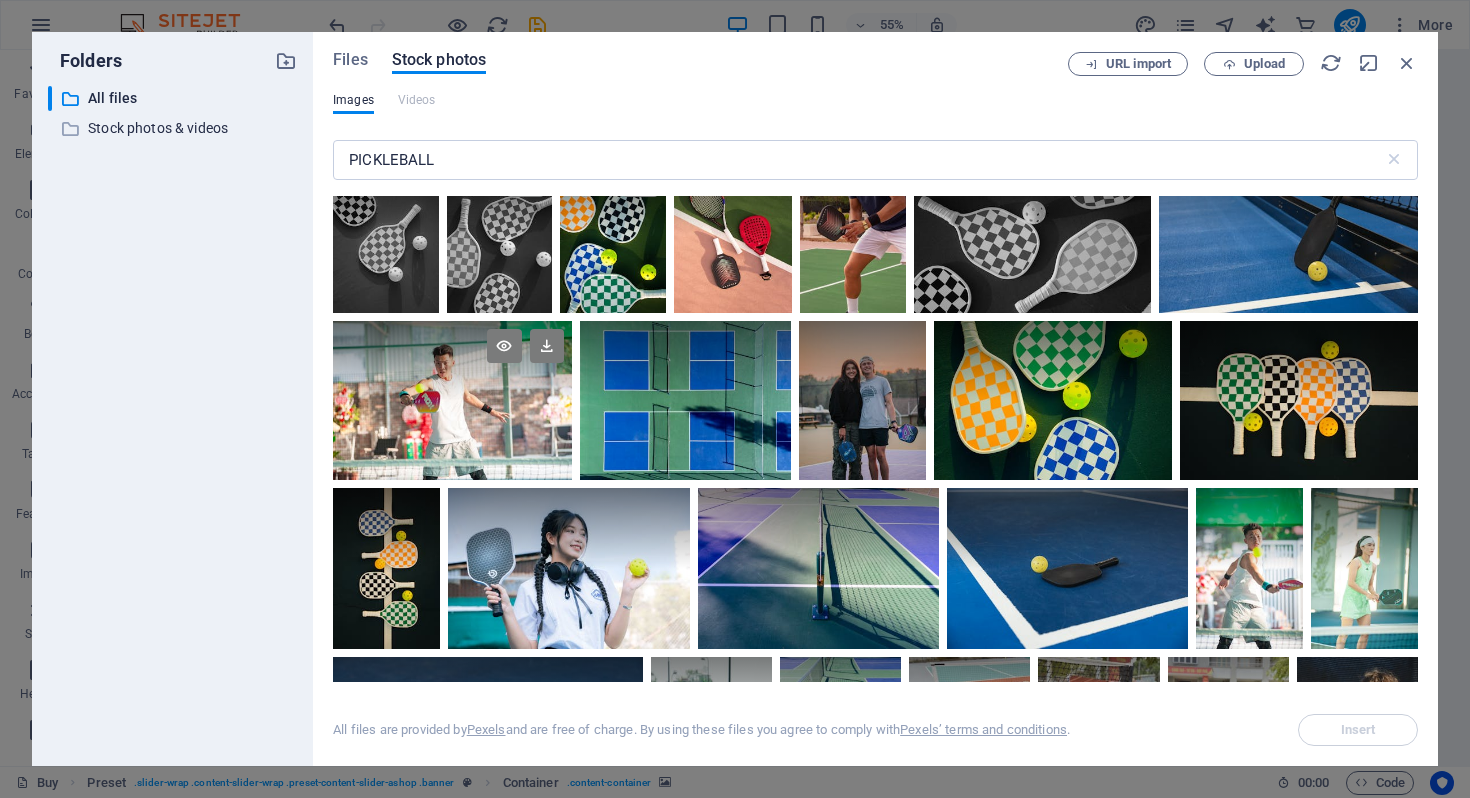 click at bounding box center (452, 400) 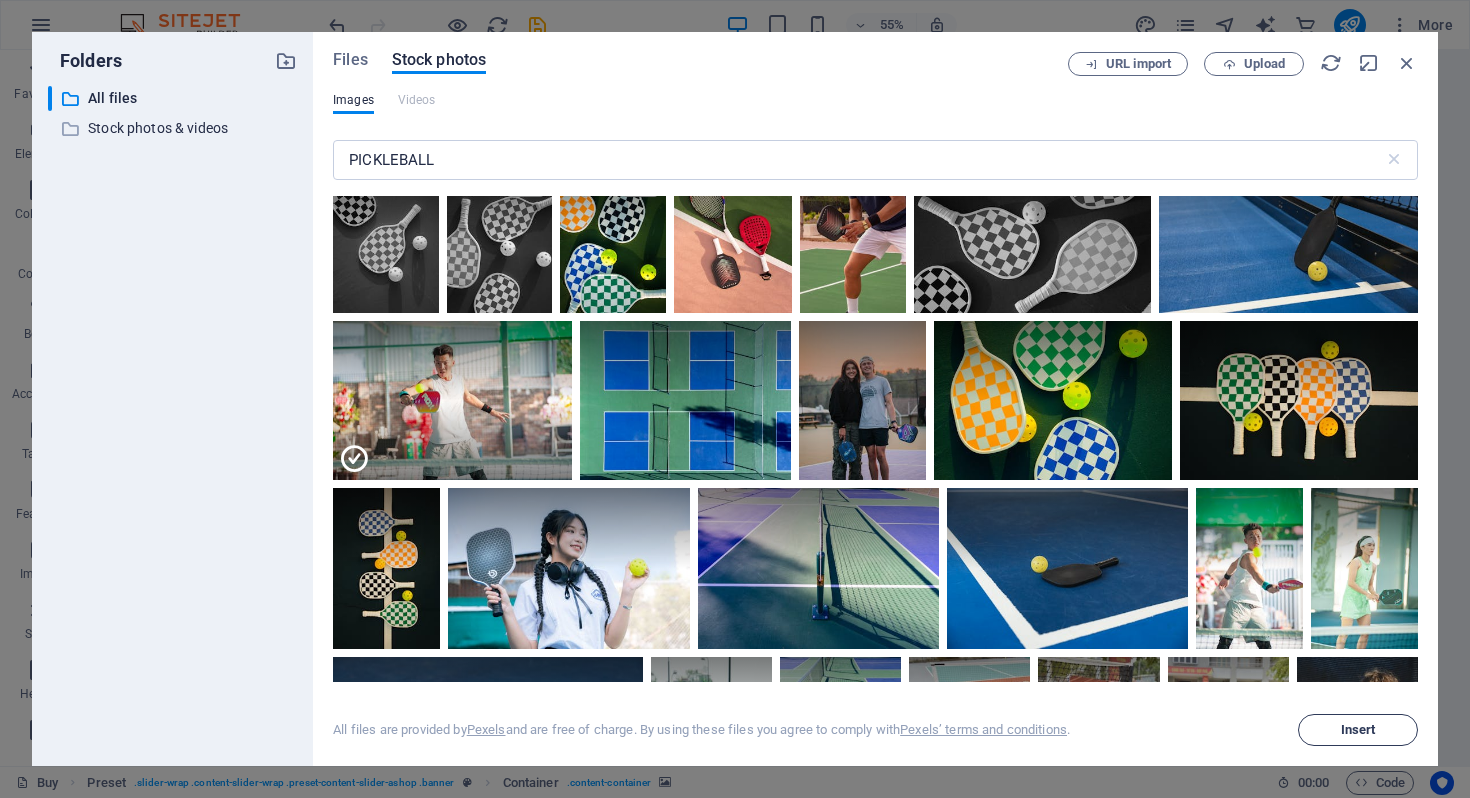 click on "Insert" at bounding box center [1358, 730] 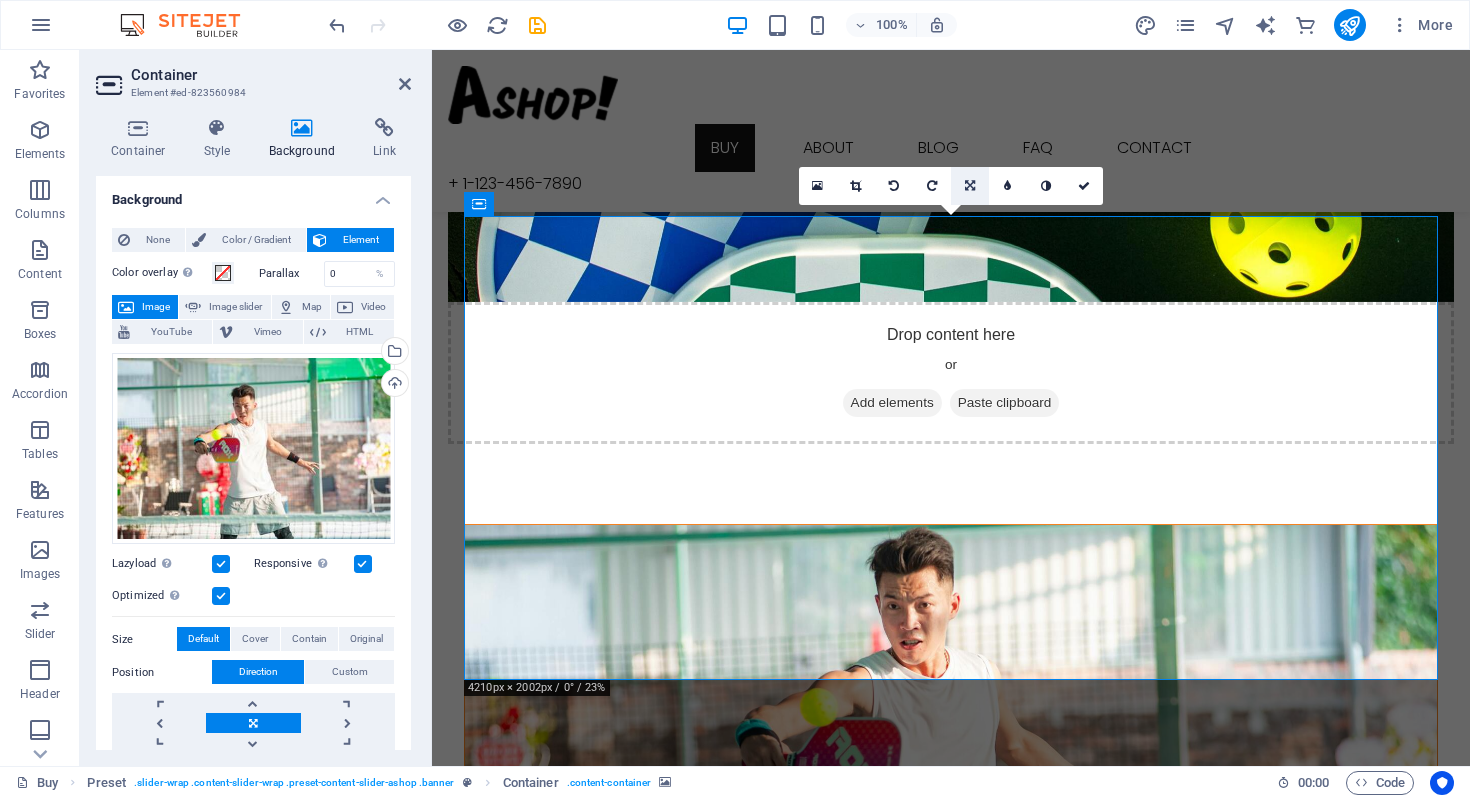 click at bounding box center [970, 186] 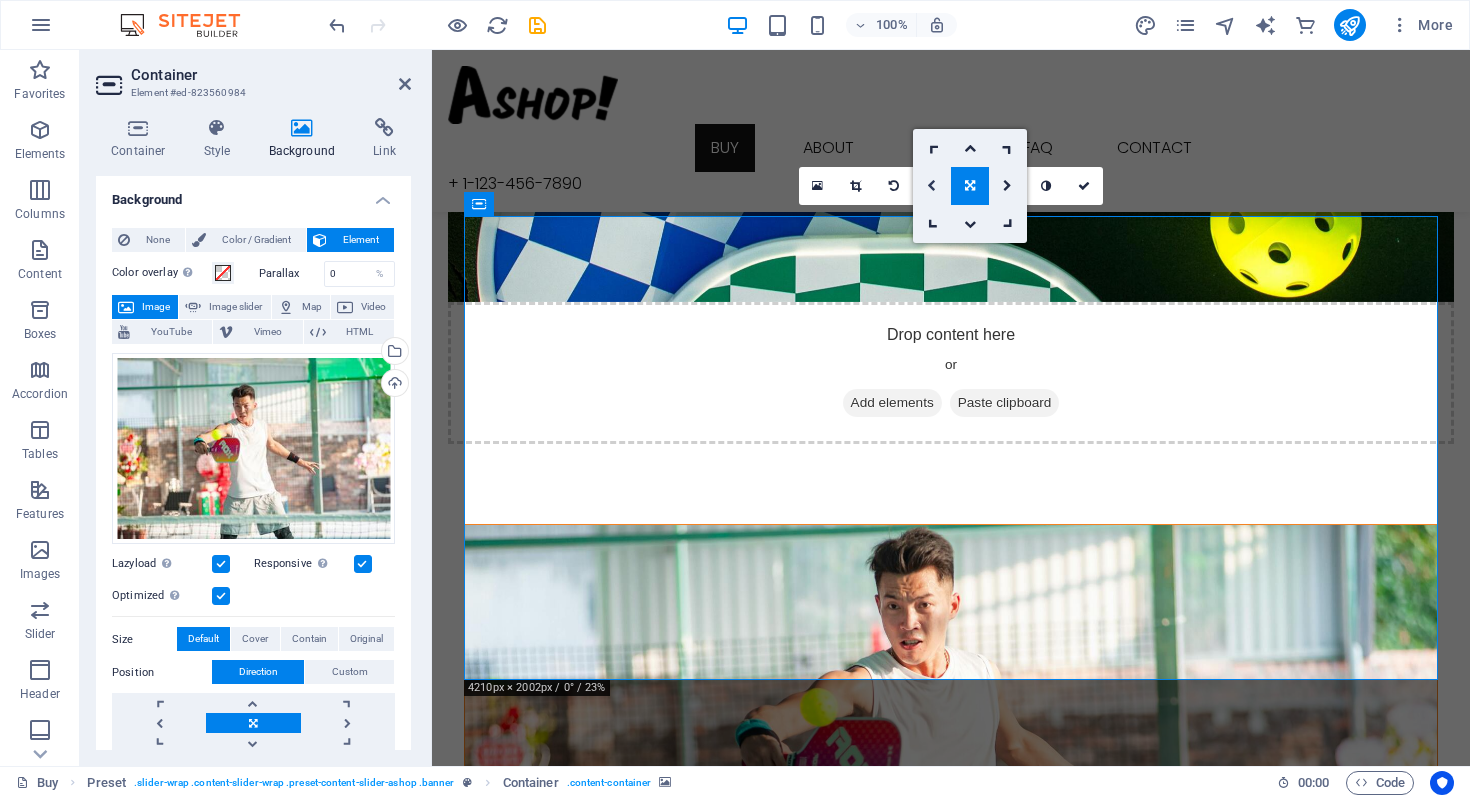 click at bounding box center (931, 186) 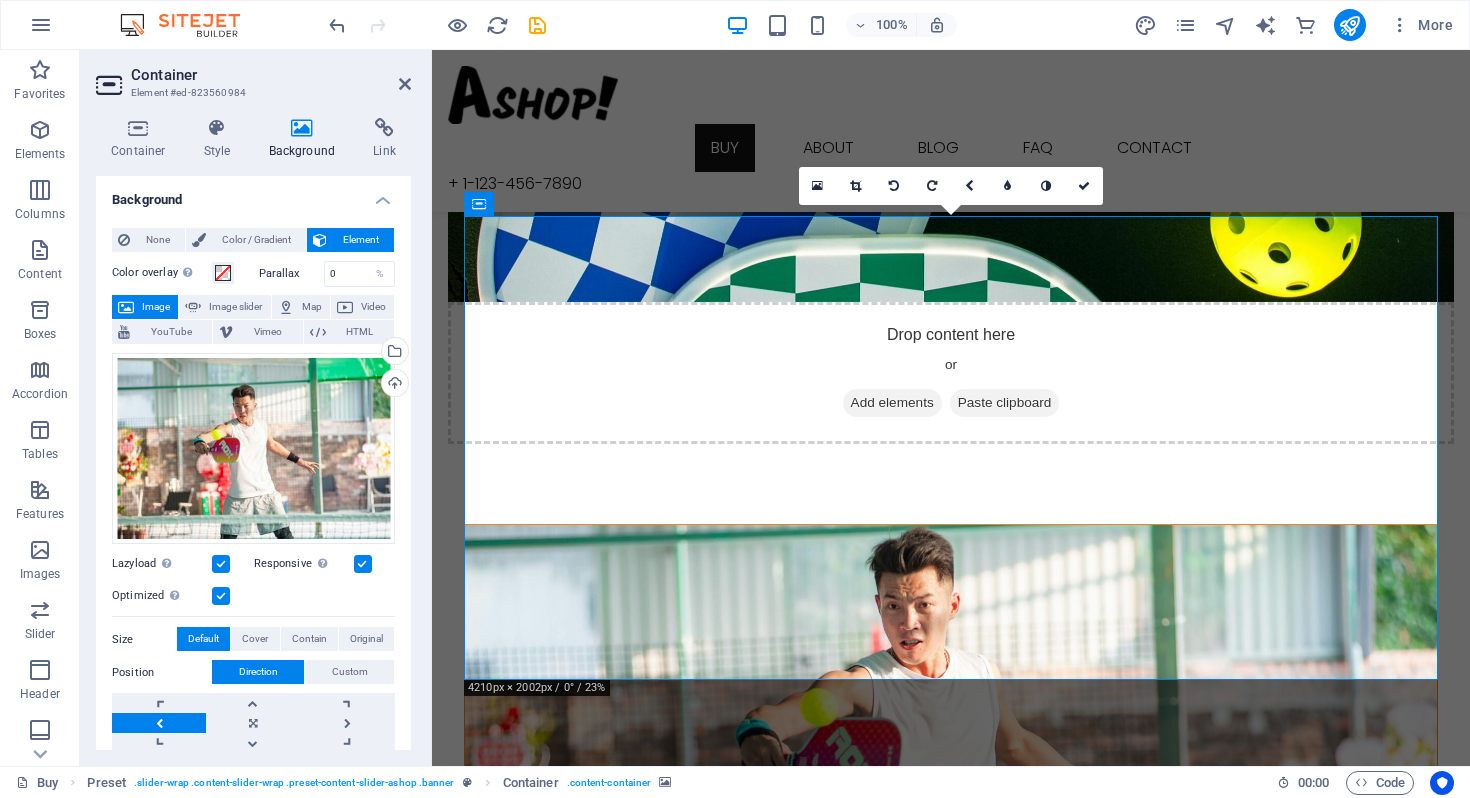 click at bounding box center [932, 186] 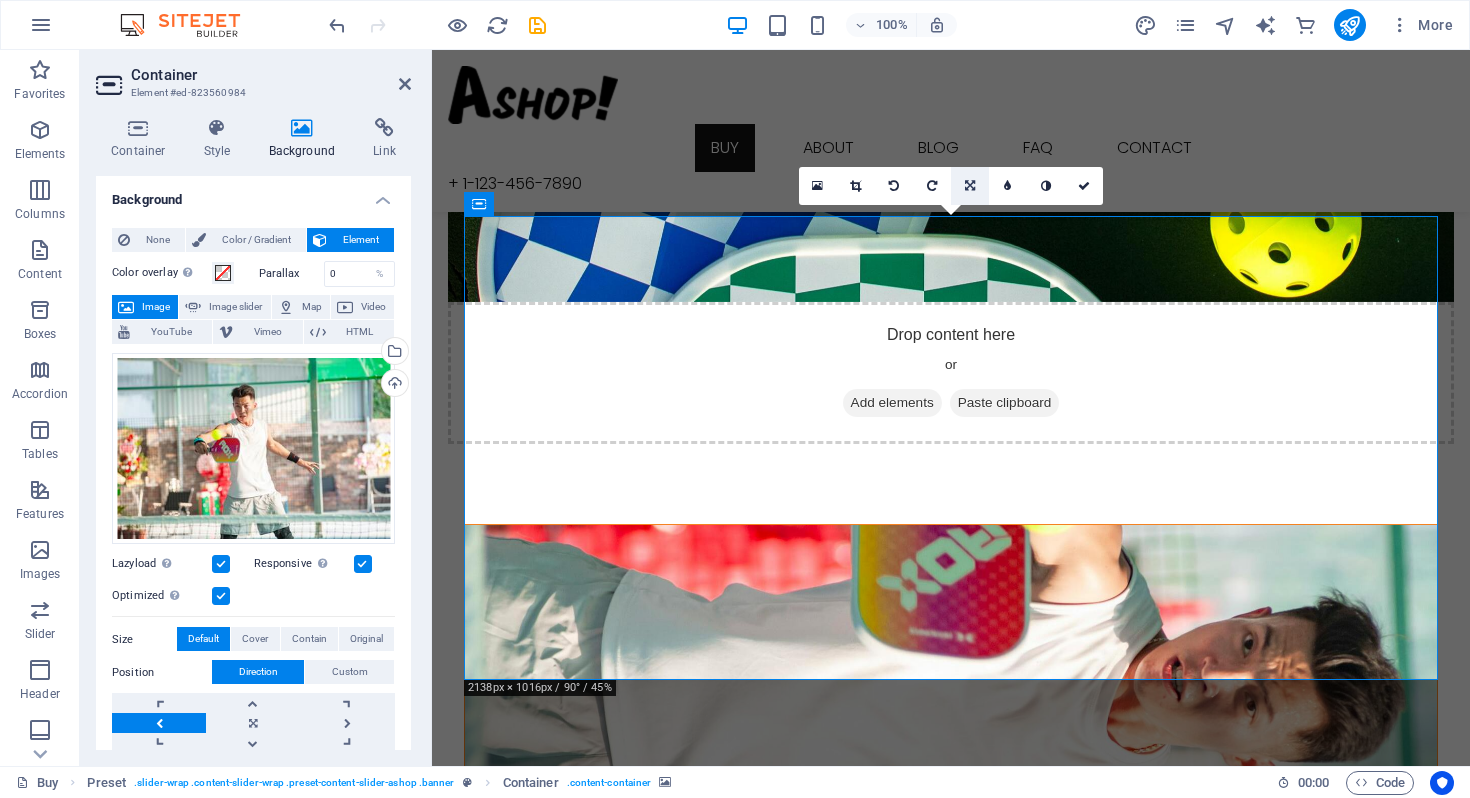 click at bounding box center [970, 186] 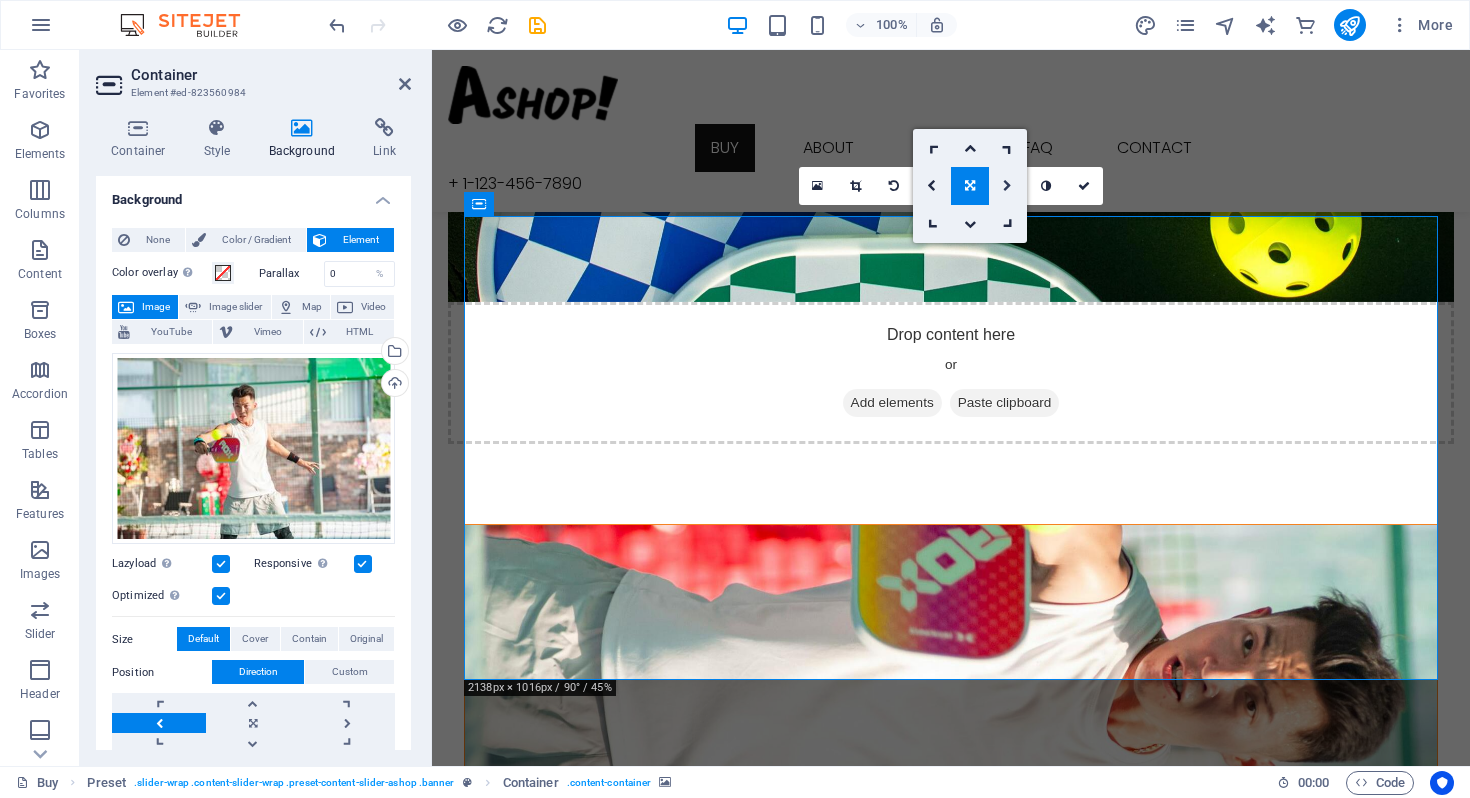 click at bounding box center (1007, 186) 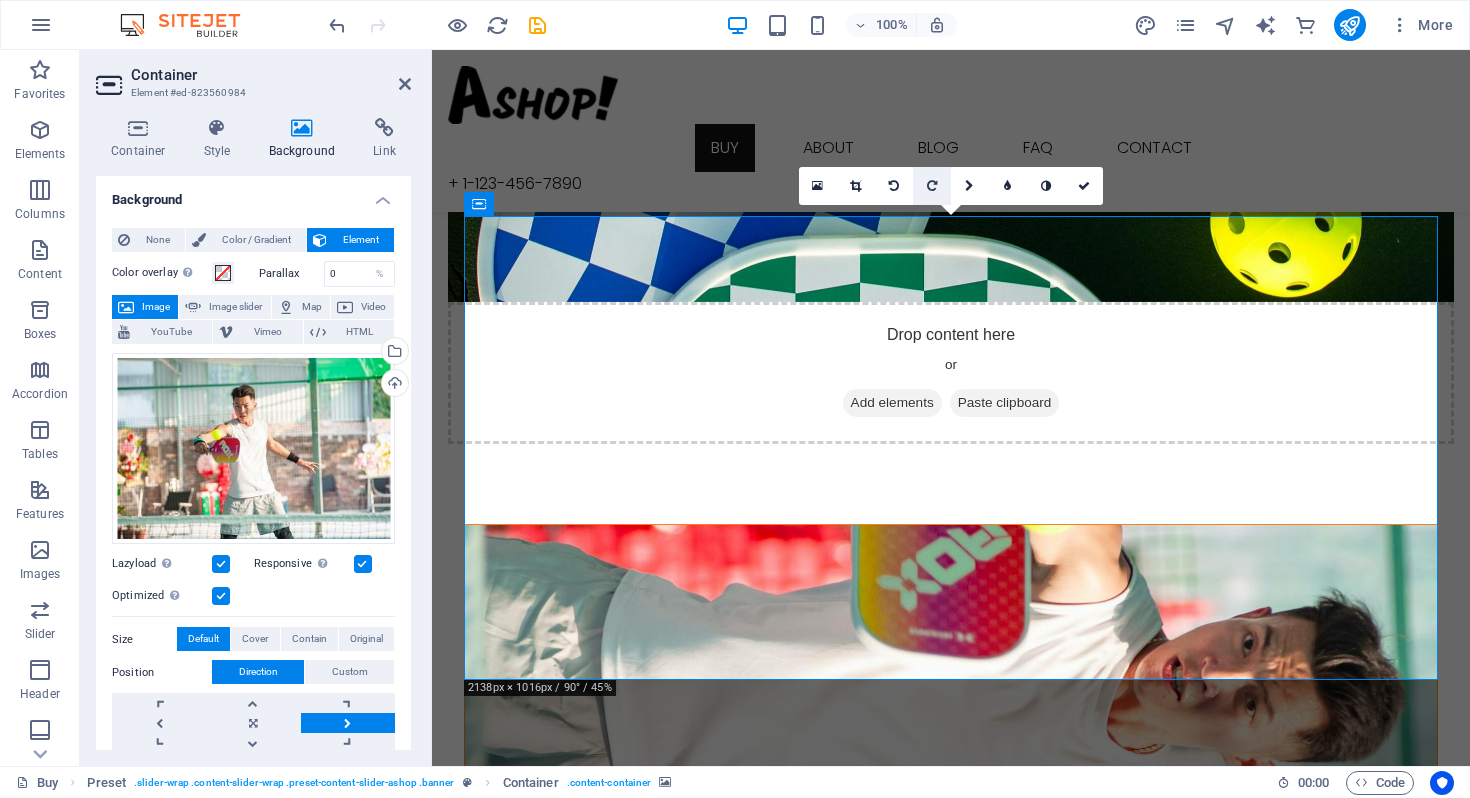 click at bounding box center (932, 186) 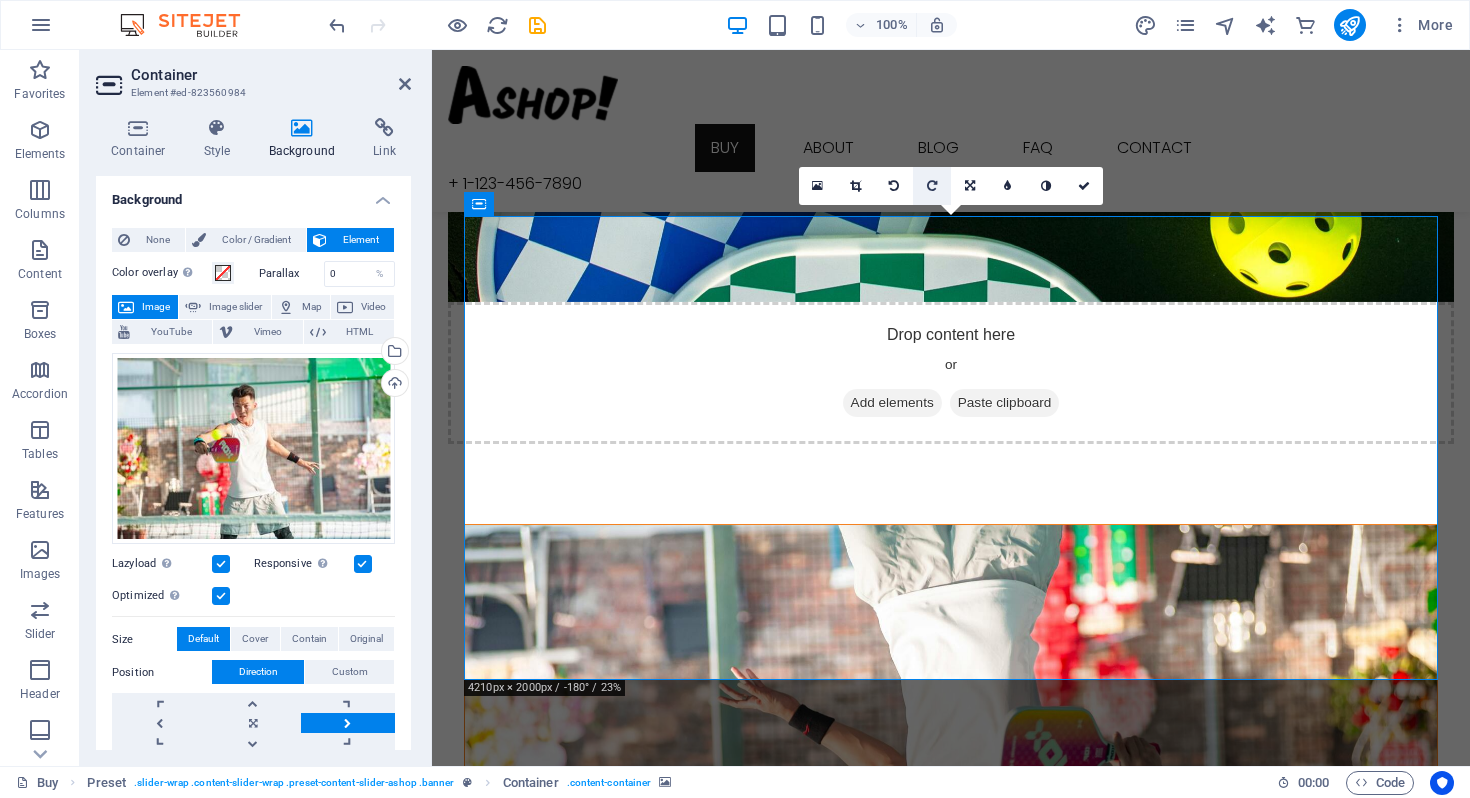 click at bounding box center (932, 186) 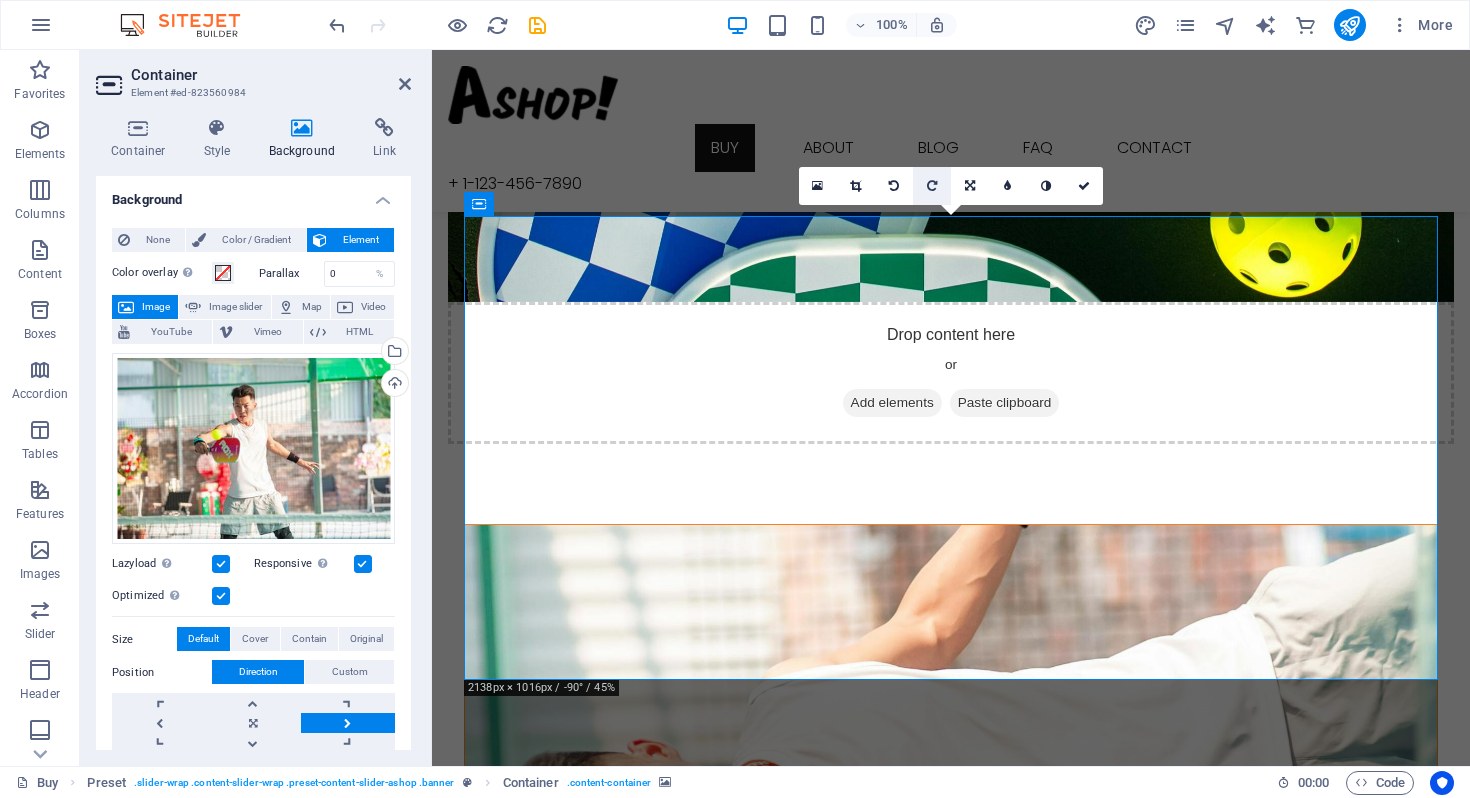 click at bounding box center (932, 186) 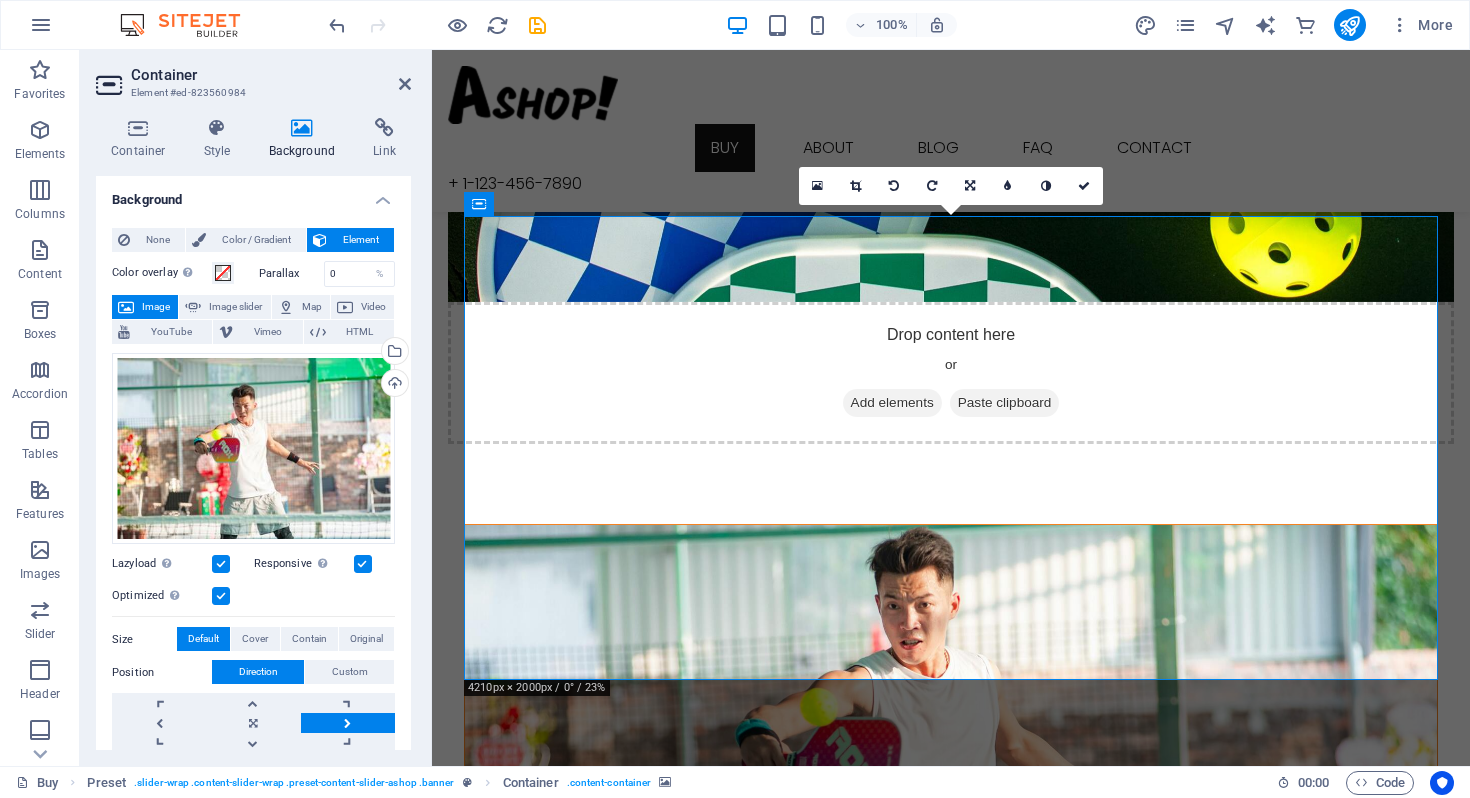 drag, startPoint x: 958, startPoint y: 271, endPoint x: 877, endPoint y: 274, distance: 81.055534 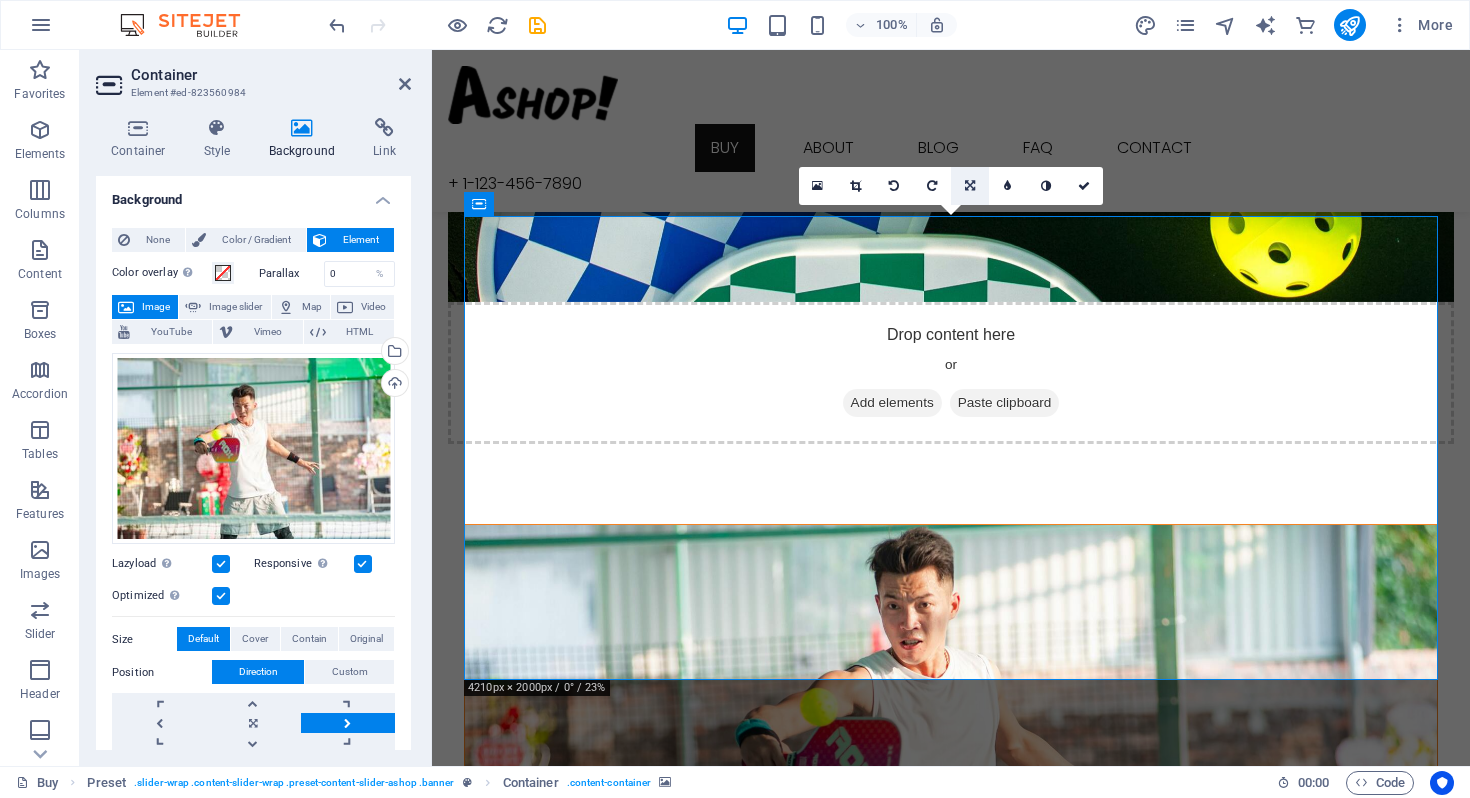 click at bounding box center (970, 186) 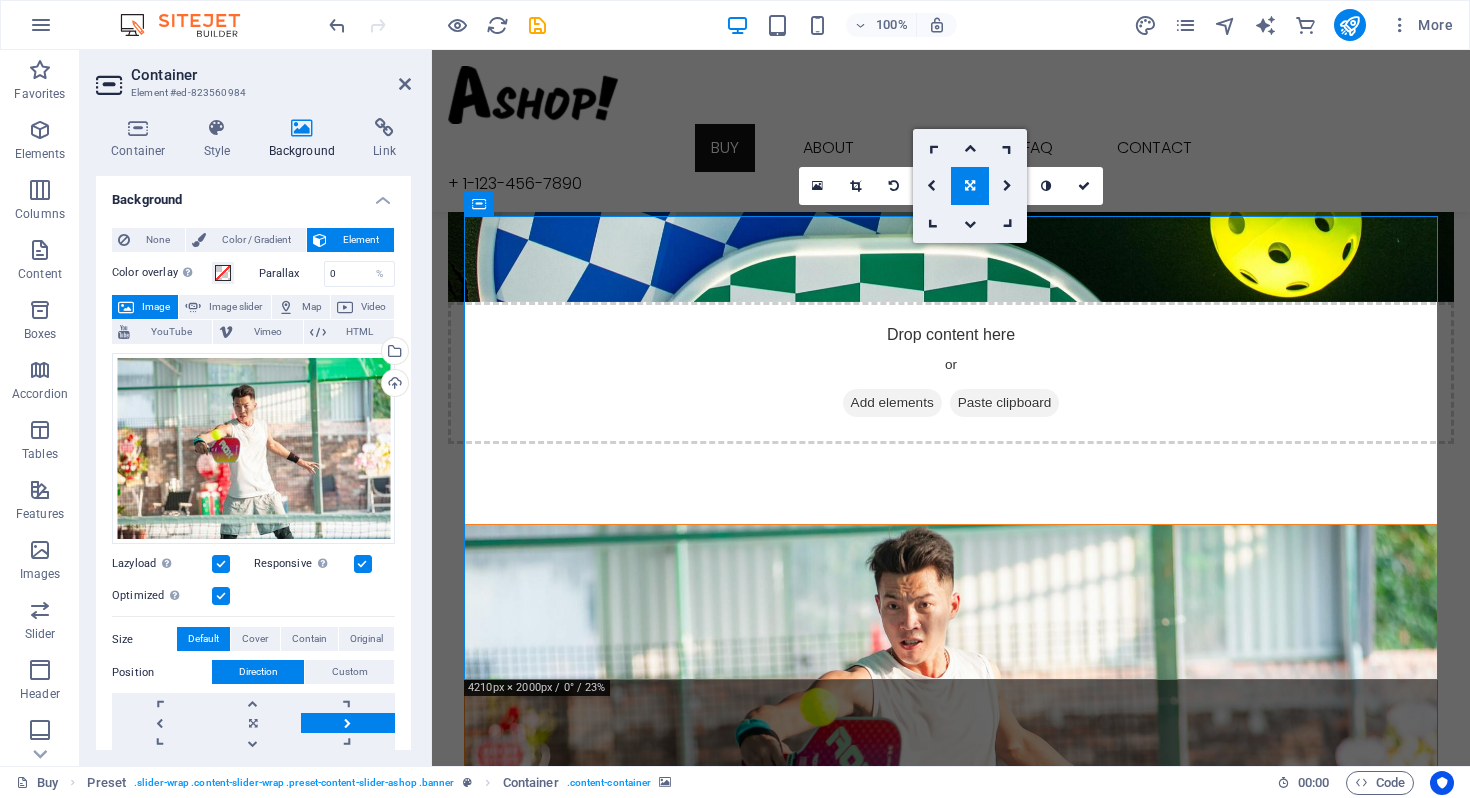 drag, startPoint x: 892, startPoint y: 340, endPoint x: 782, endPoint y: 342, distance: 110.01818 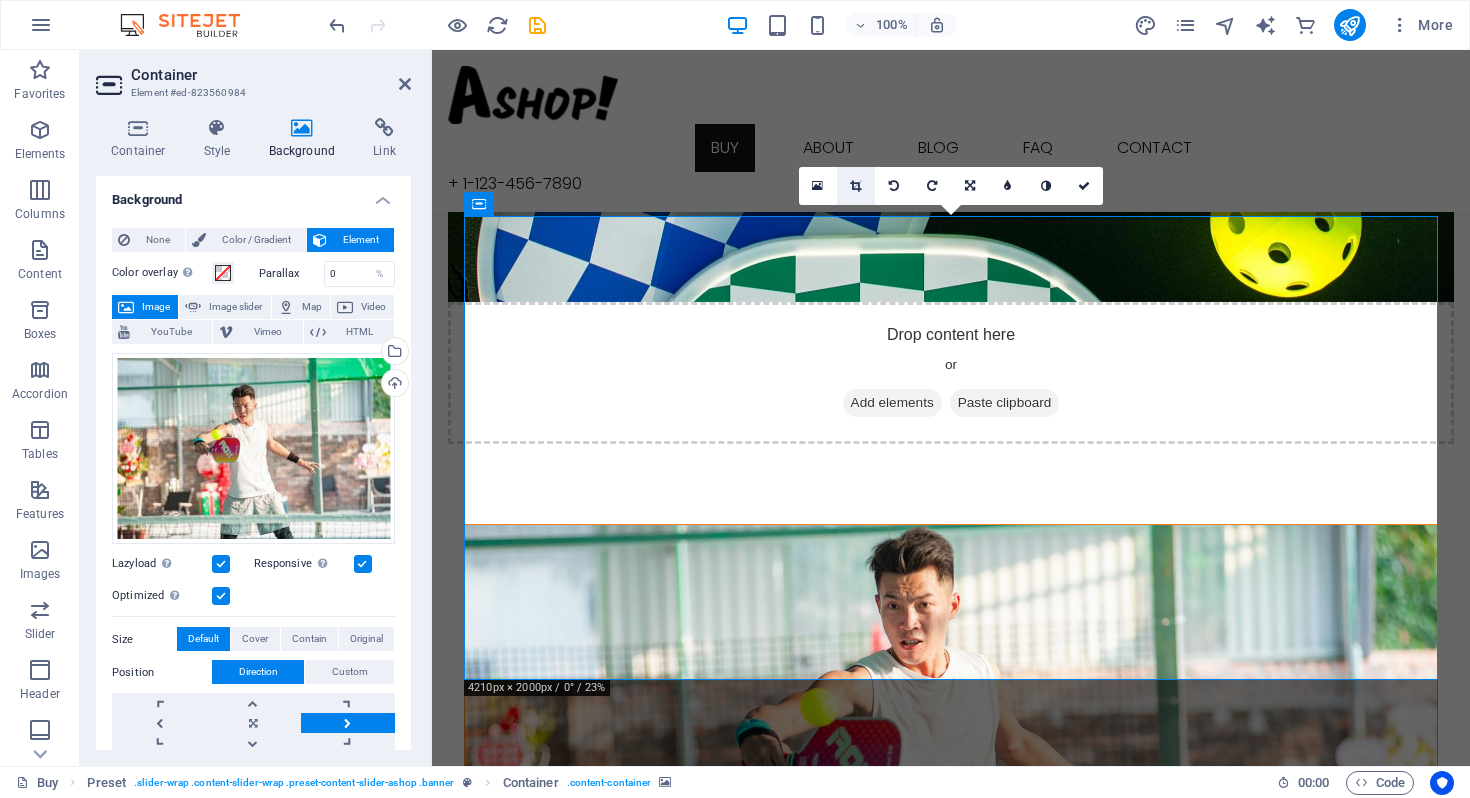 click at bounding box center [855, 186] 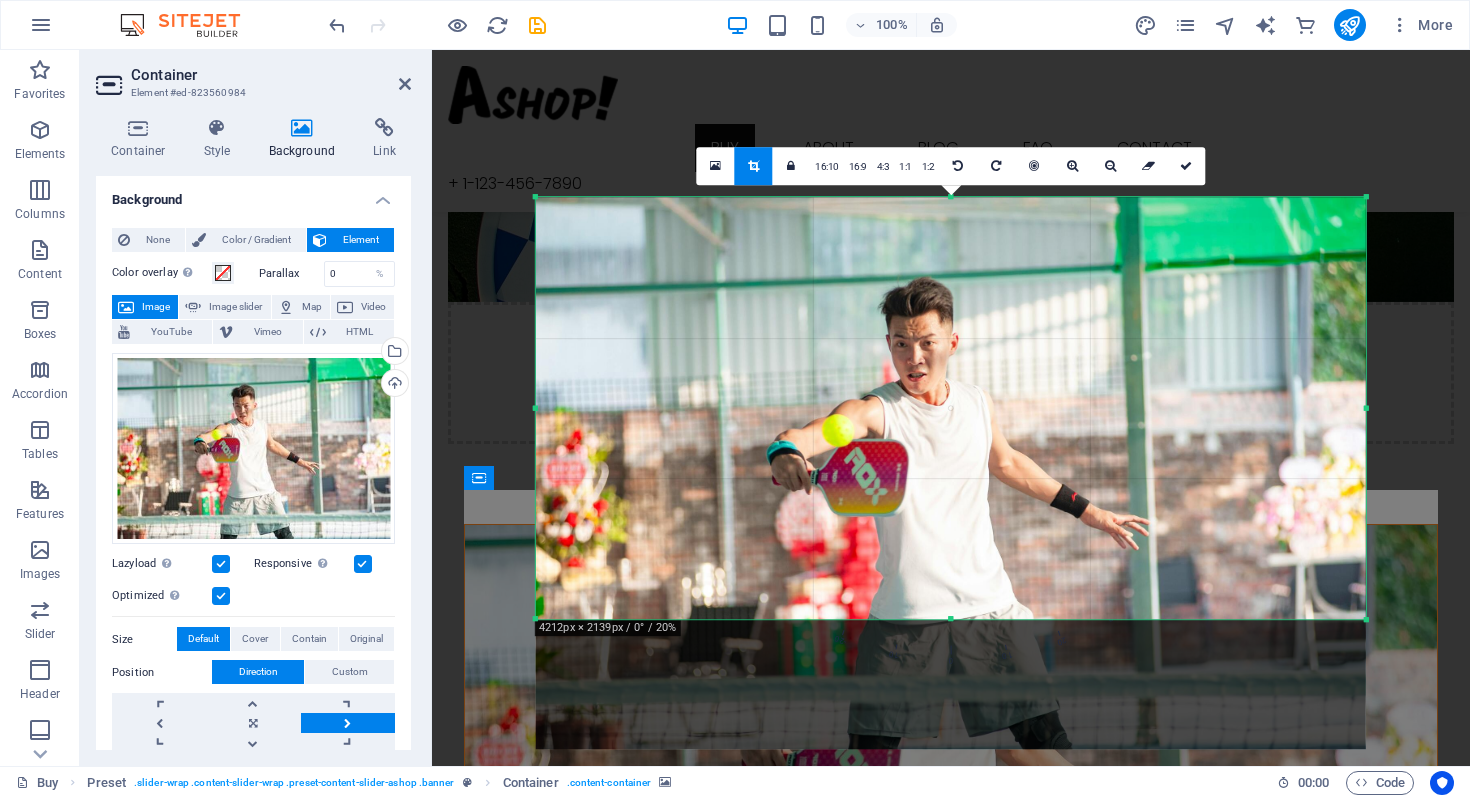 click at bounding box center [951, 473] 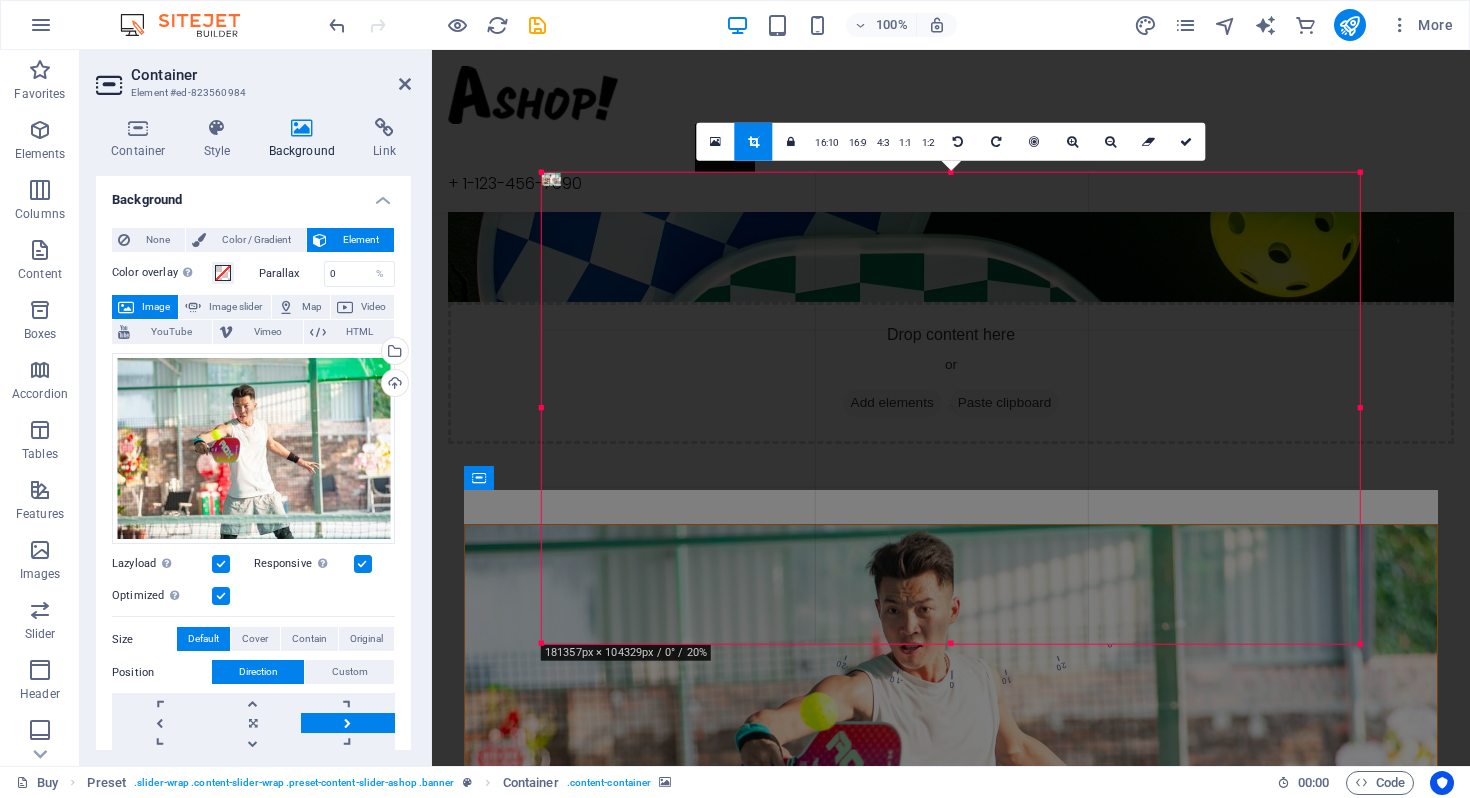 drag, startPoint x: 1366, startPoint y: 199, endPoint x: 1354, endPoint y: 150, distance: 50.447994 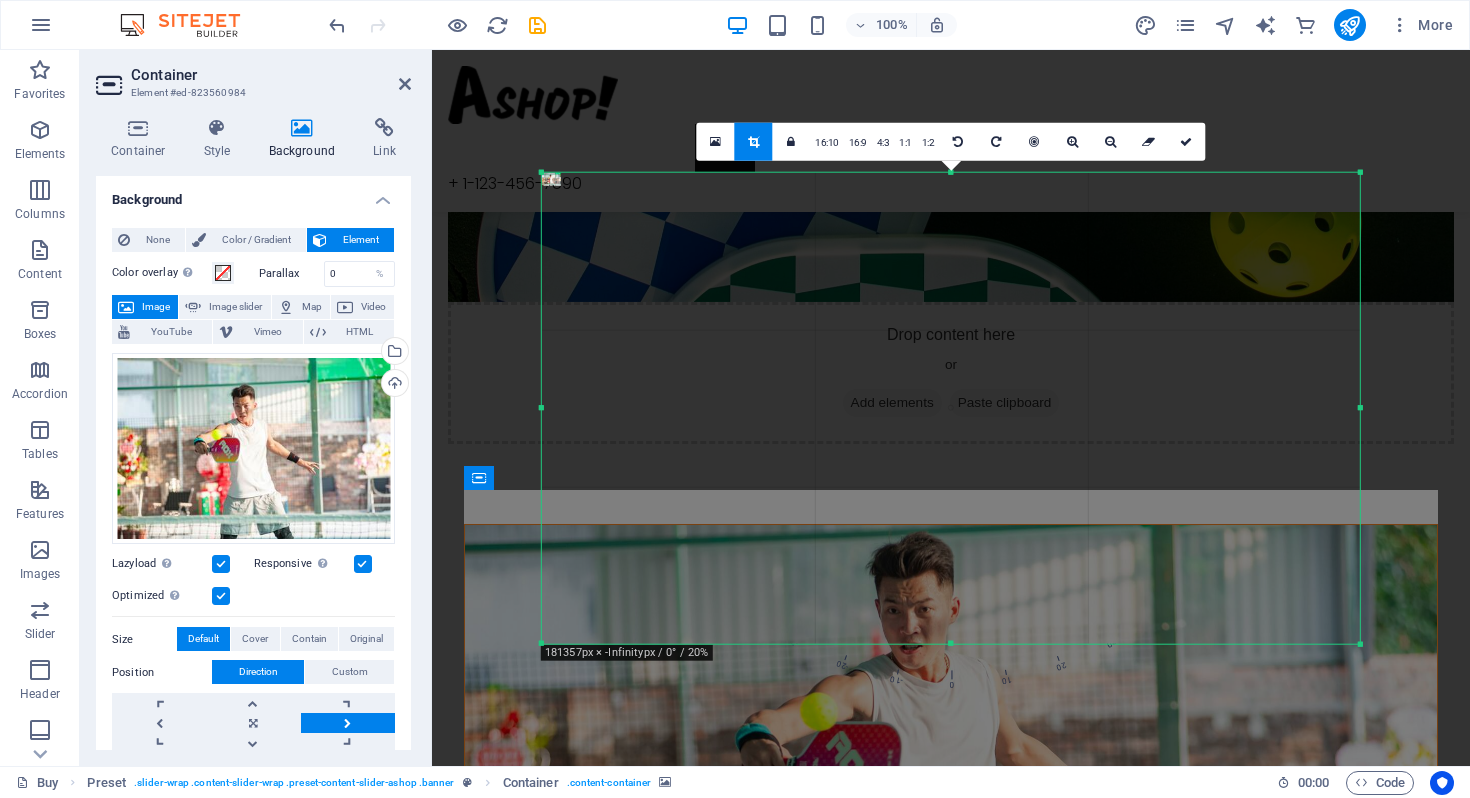 drag, startPoint x: 1161, startPoint y: 461, endPoint x: 1159, endPoint y: 368, distance: 93.0215 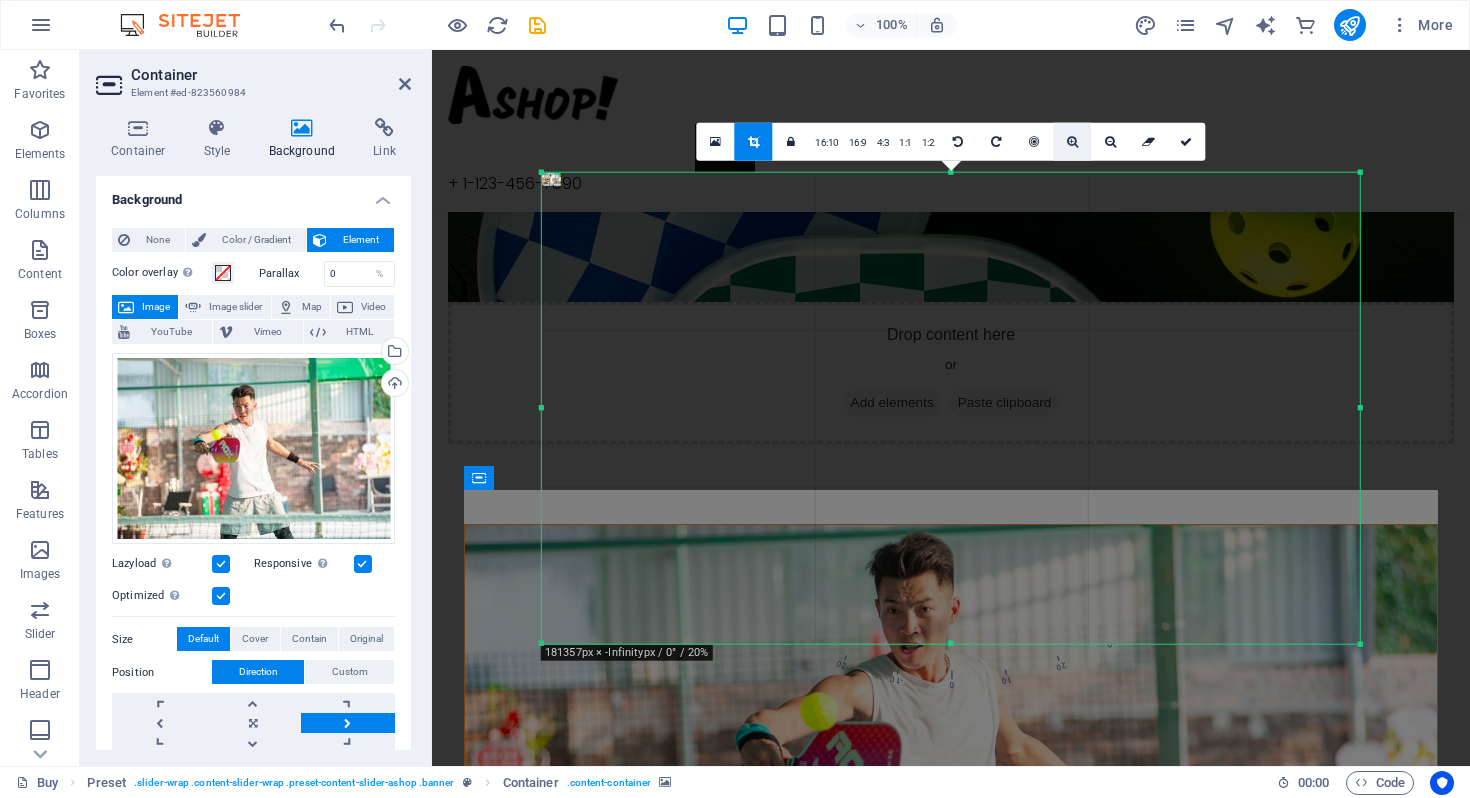 click at bounding box center [1072, 142] 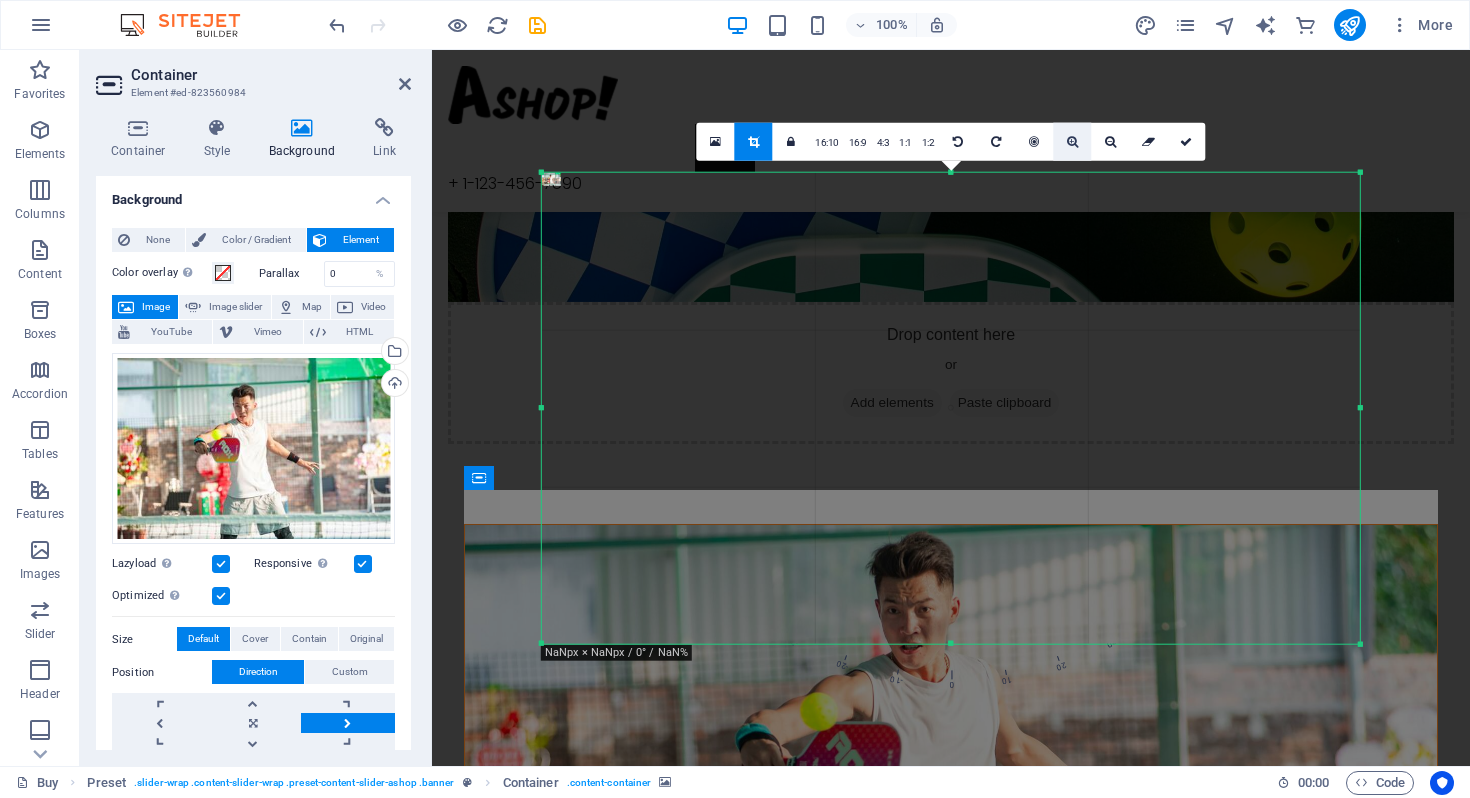 click at bounding box center (1072, 142) 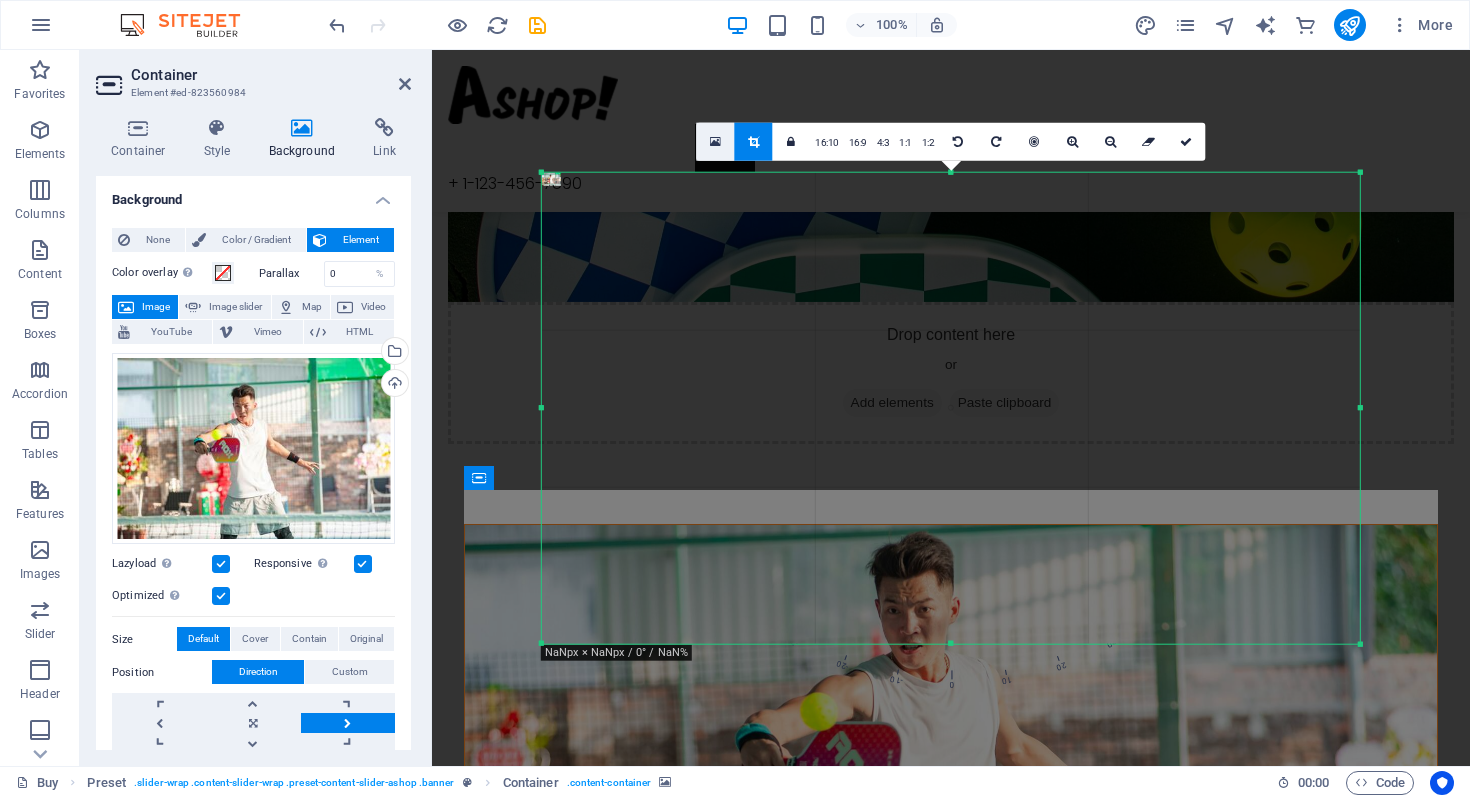 click at bounding box center [715, 142] 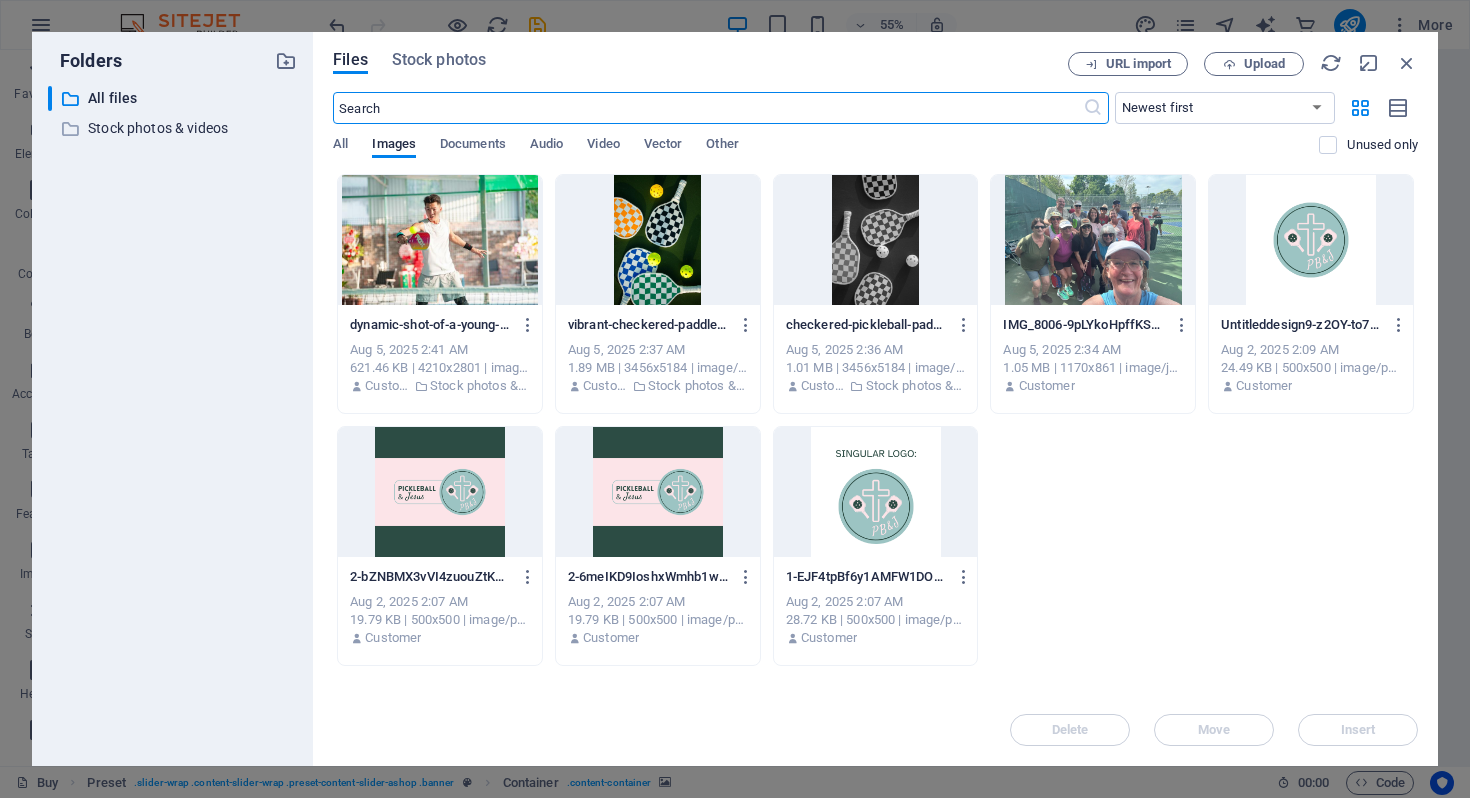 click at bounding box center (707, 108) 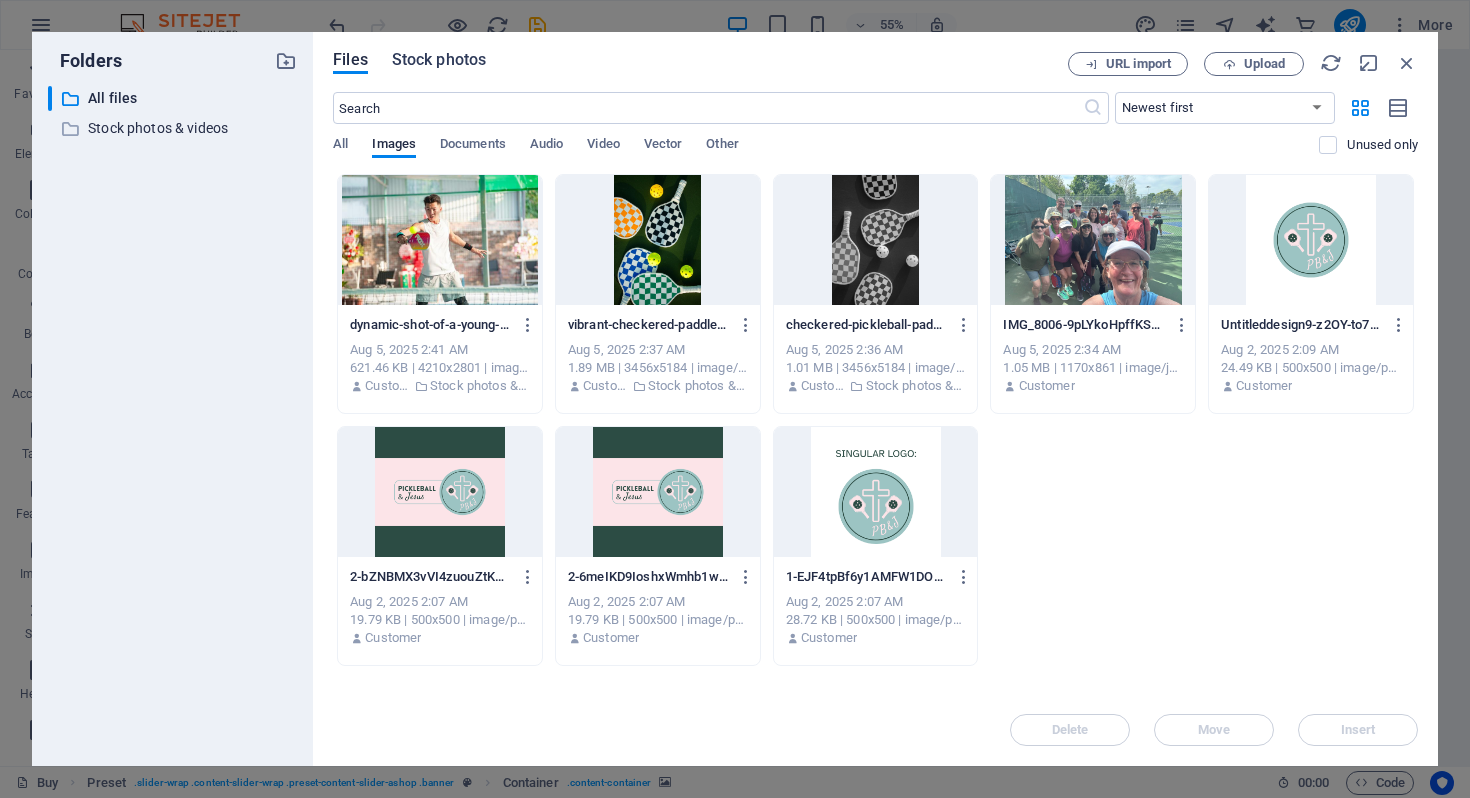 click on "Stock photos" at bounding box center [439, 60] 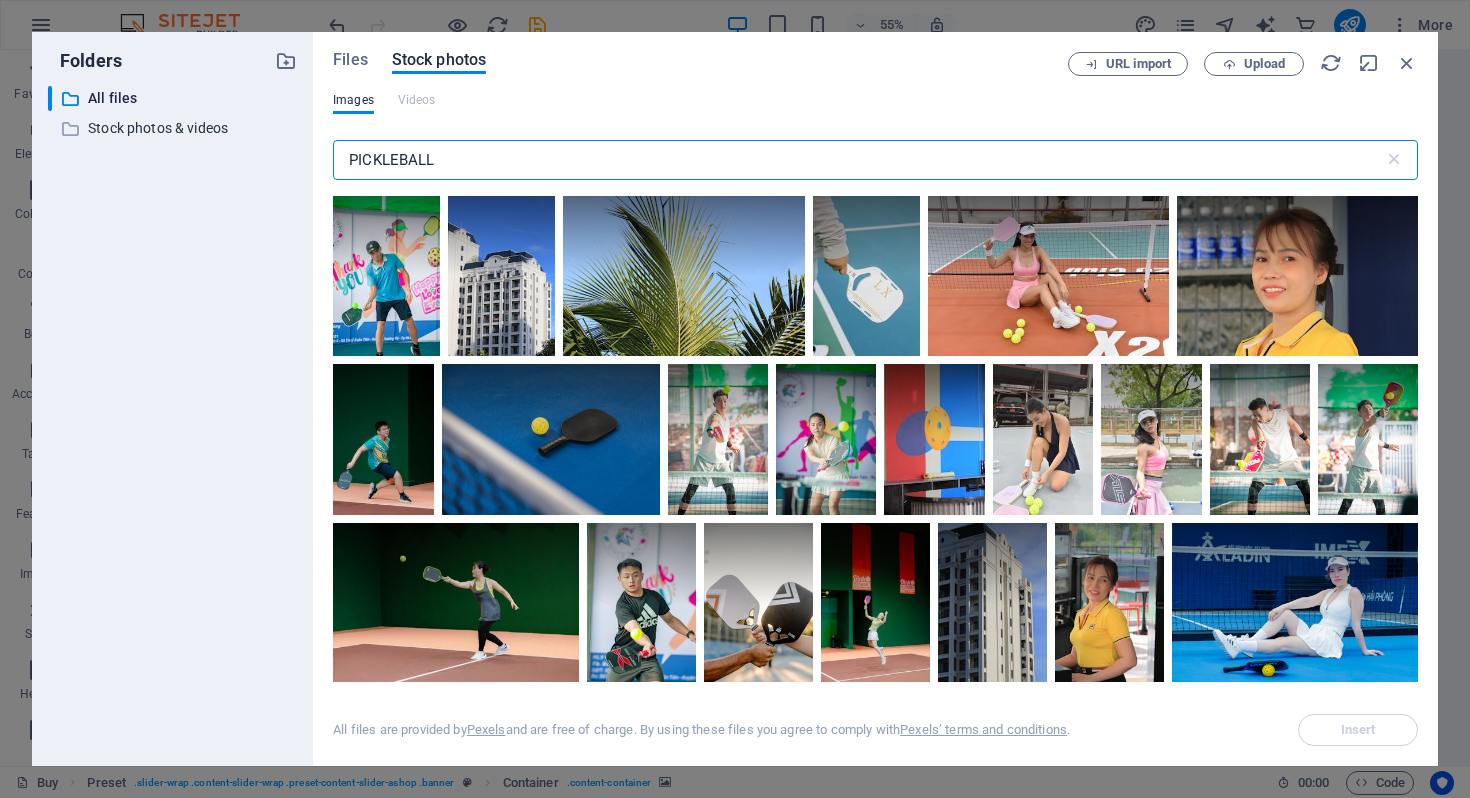 scroll, scrollTop: 1222, scrollLeft: 0, axis: vertical 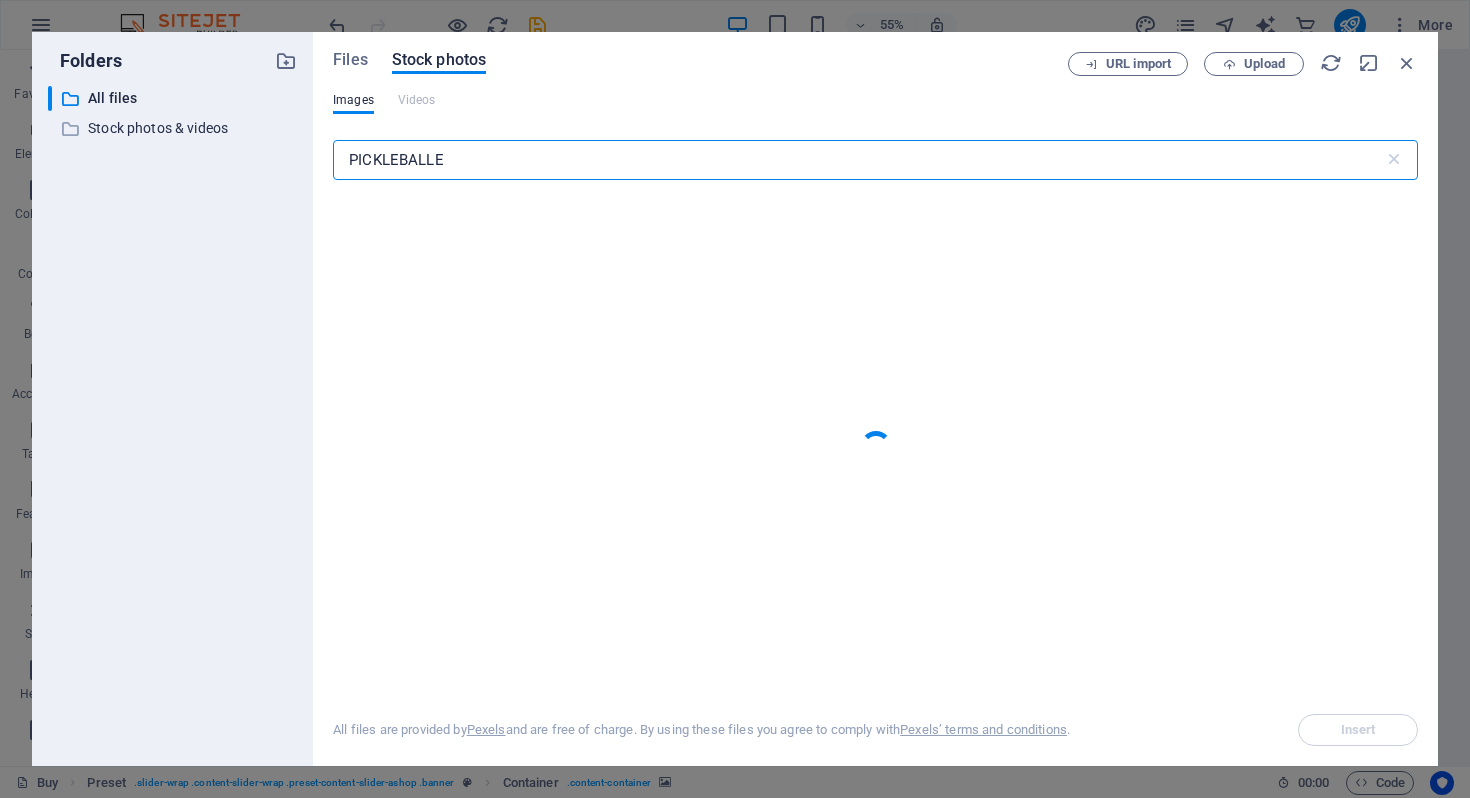 type on "PICKLEBALL" 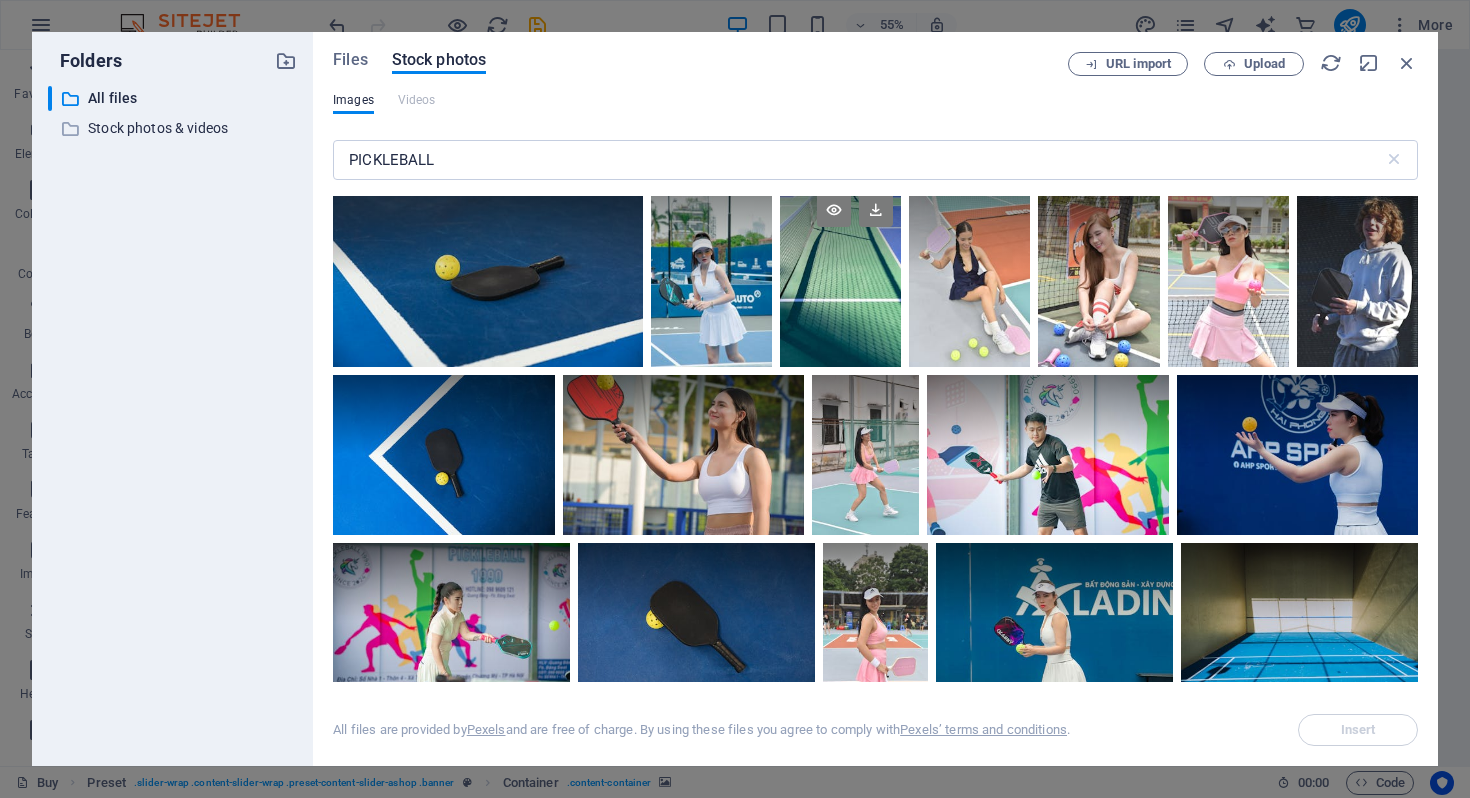 scroll, scrollTop: 0, scrollLeft: 0, axis: both 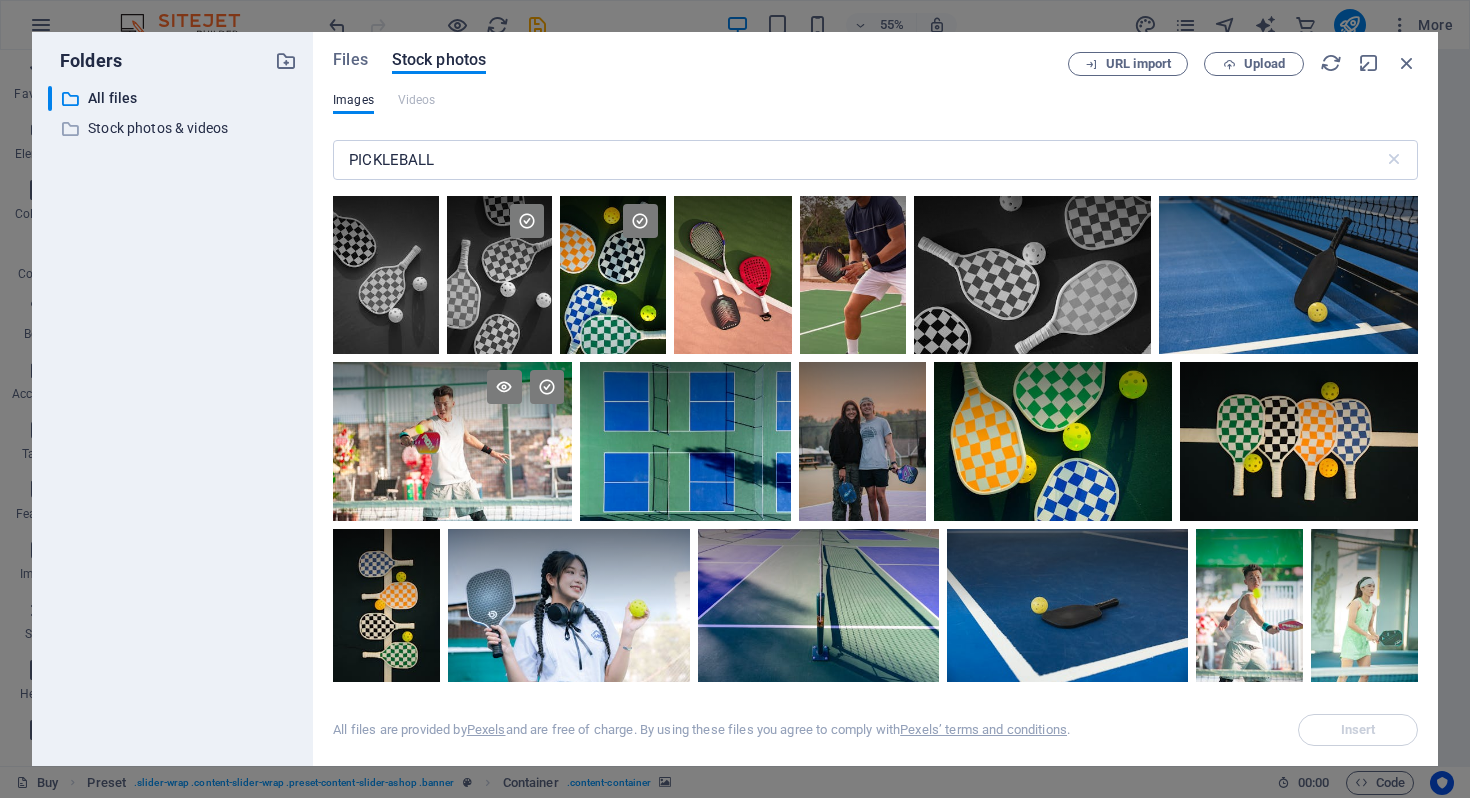 click at bounding box center (452, 441) 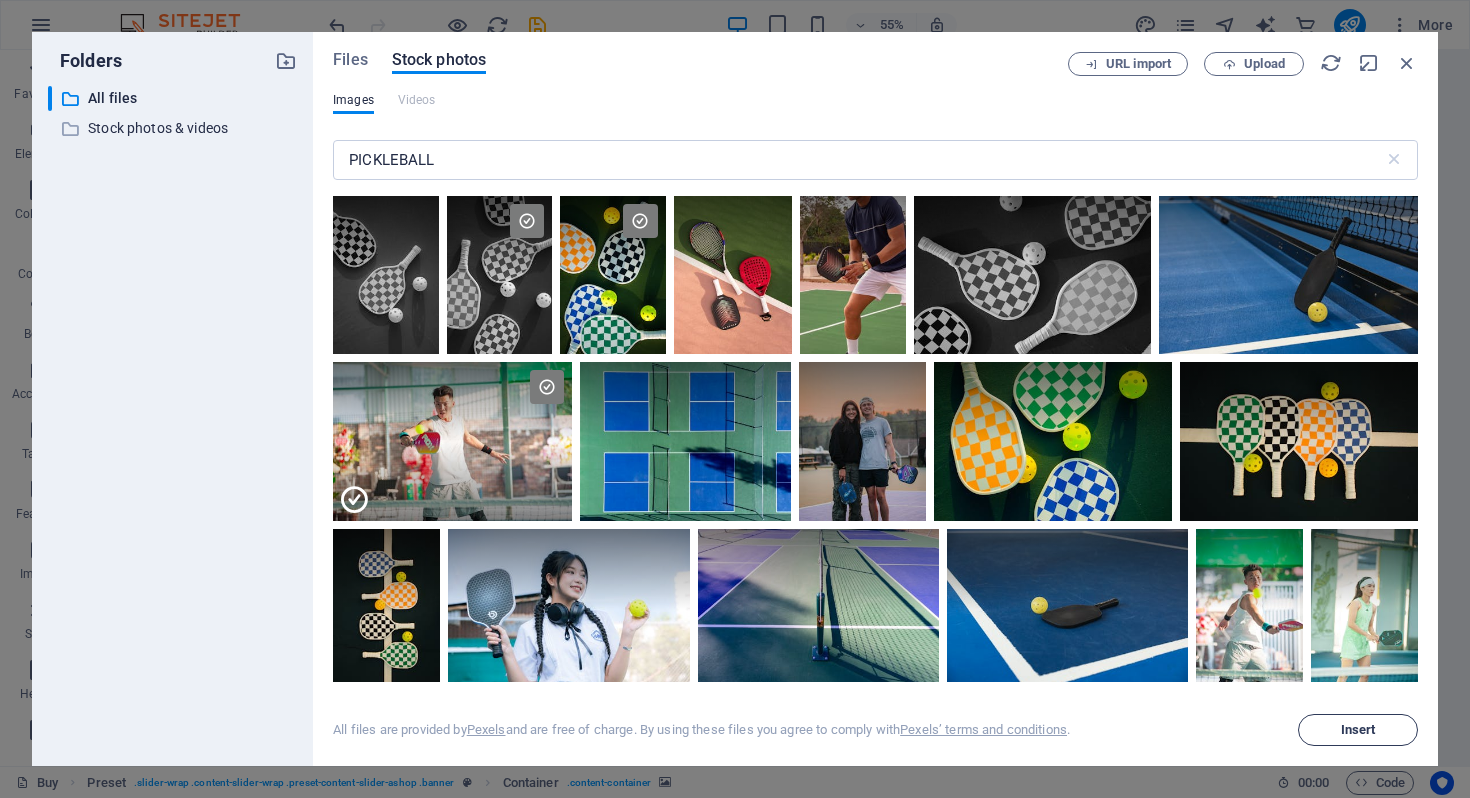 click on "Insert" at bounding box center [1358, 730] 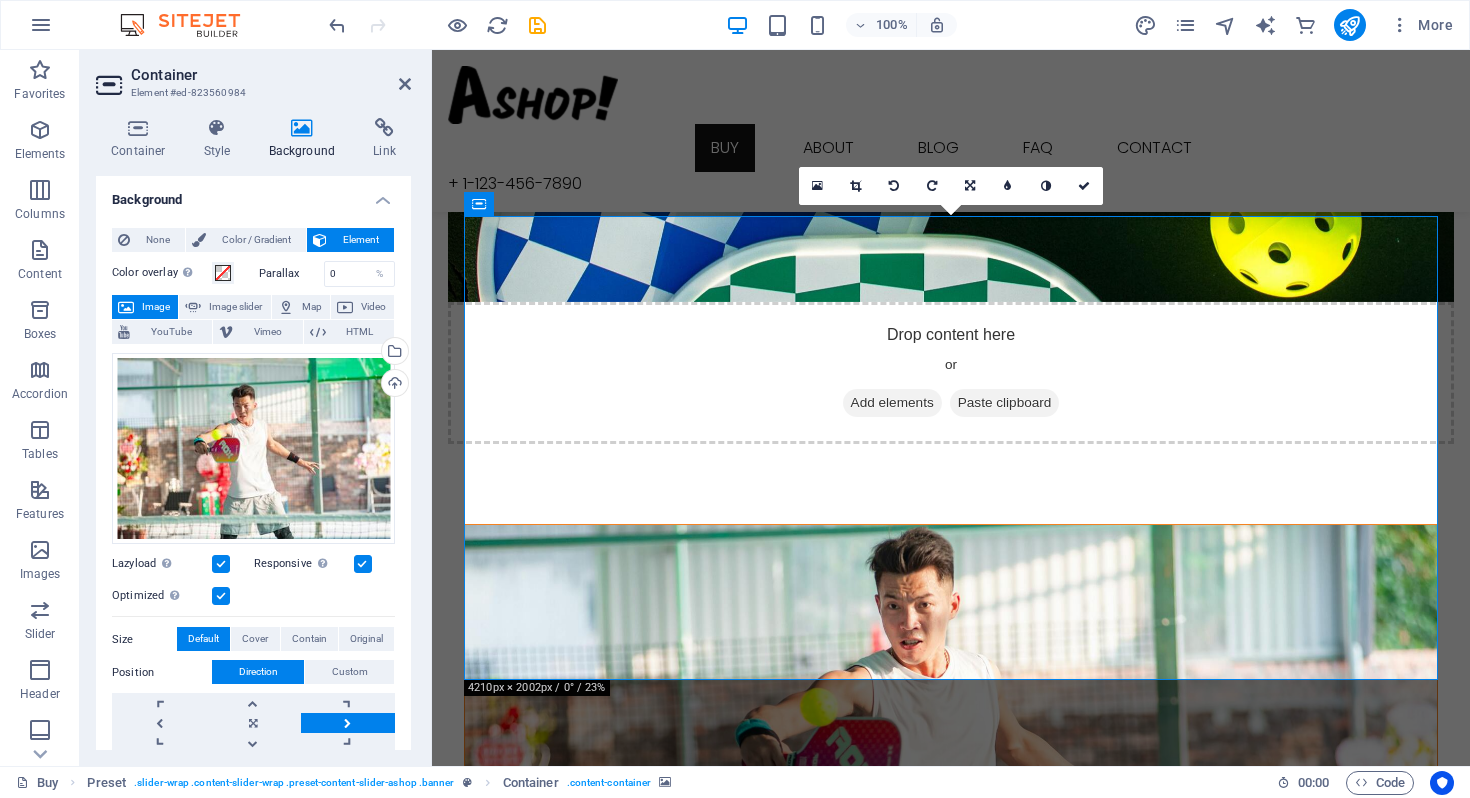 click at bounding box center [951, 757] 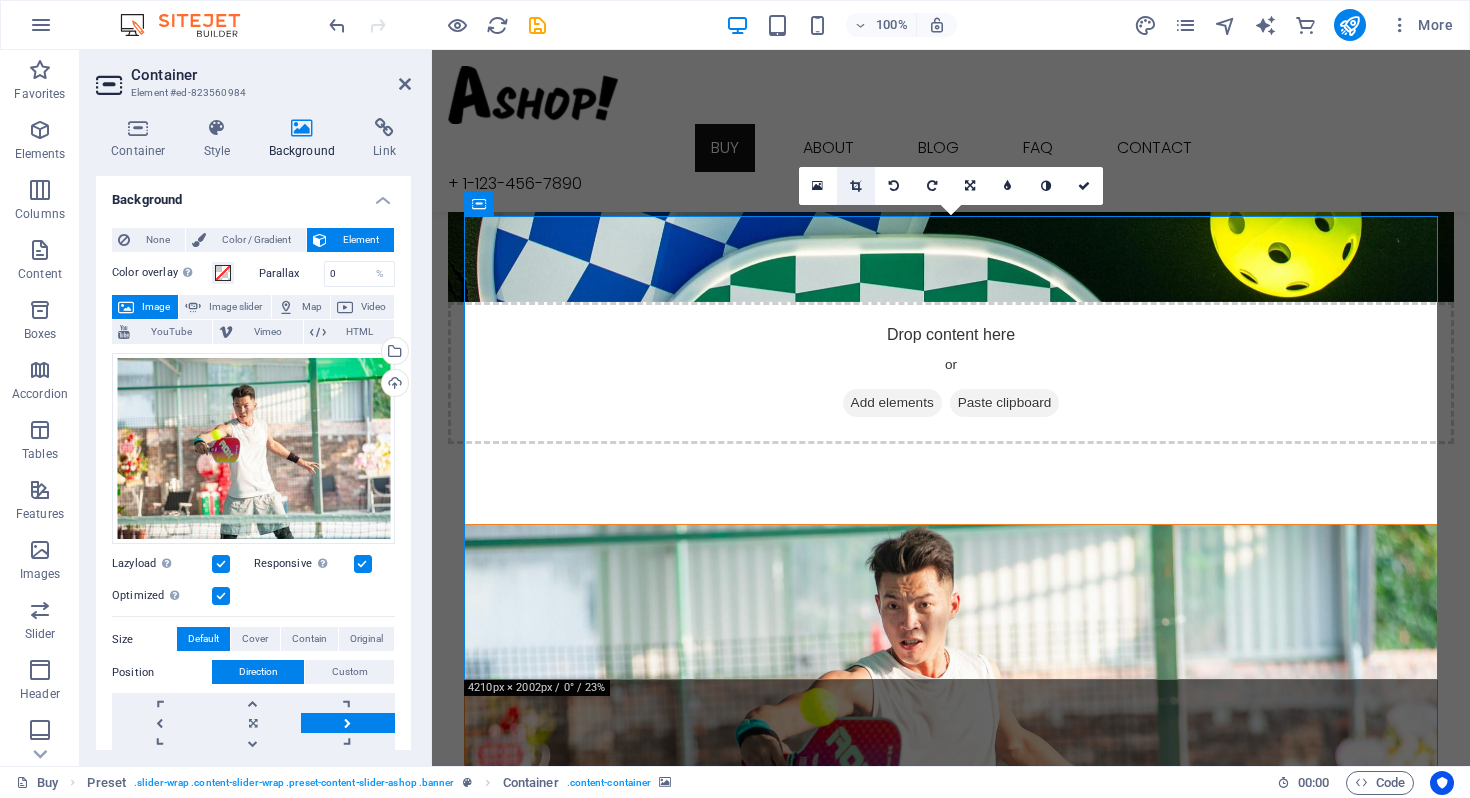 click at bounding box center [855, 186] 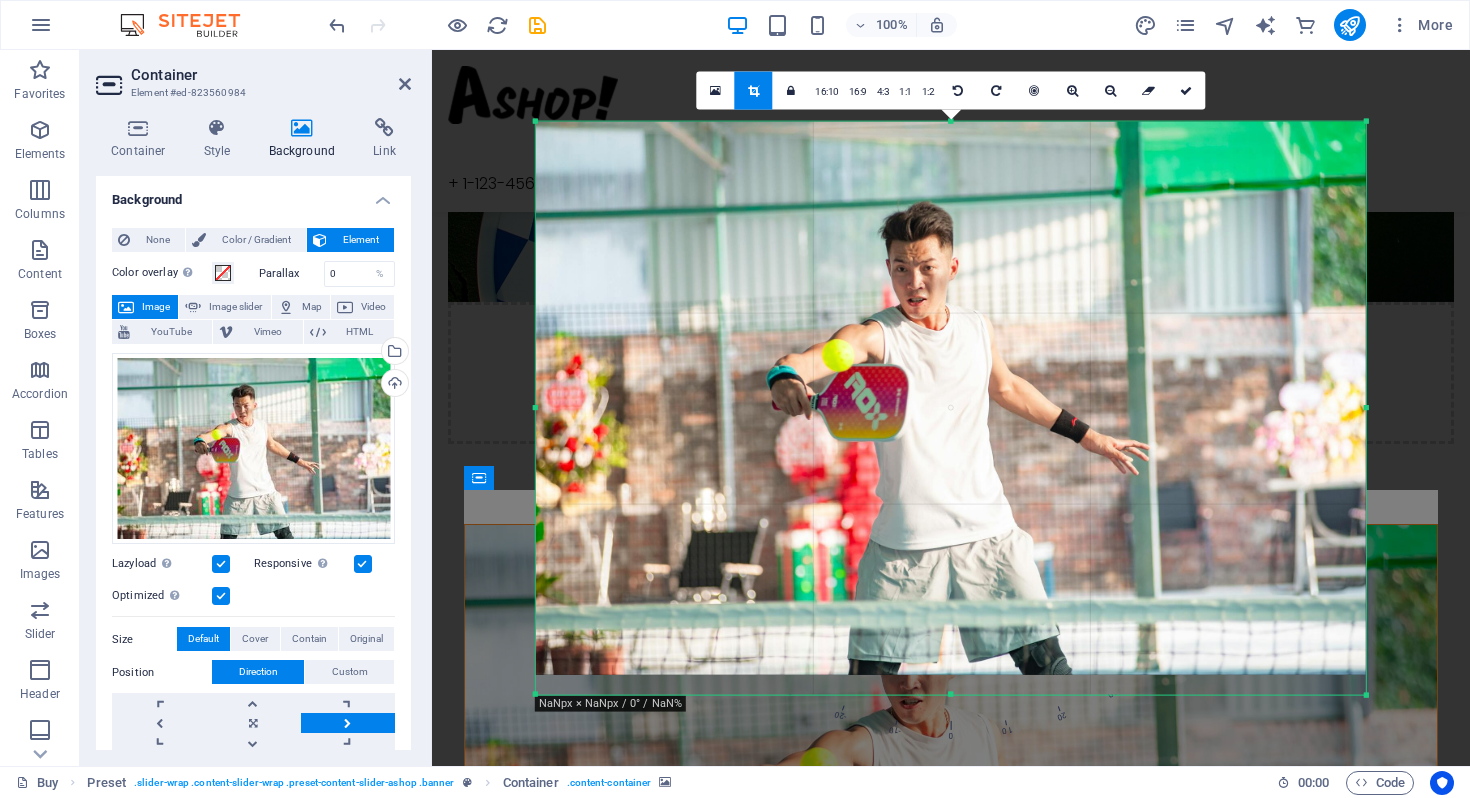 drag, startPoint x: 537, startPoint y: 123, endPoint x: 473, endPoint y: 115, distance: 64.49806 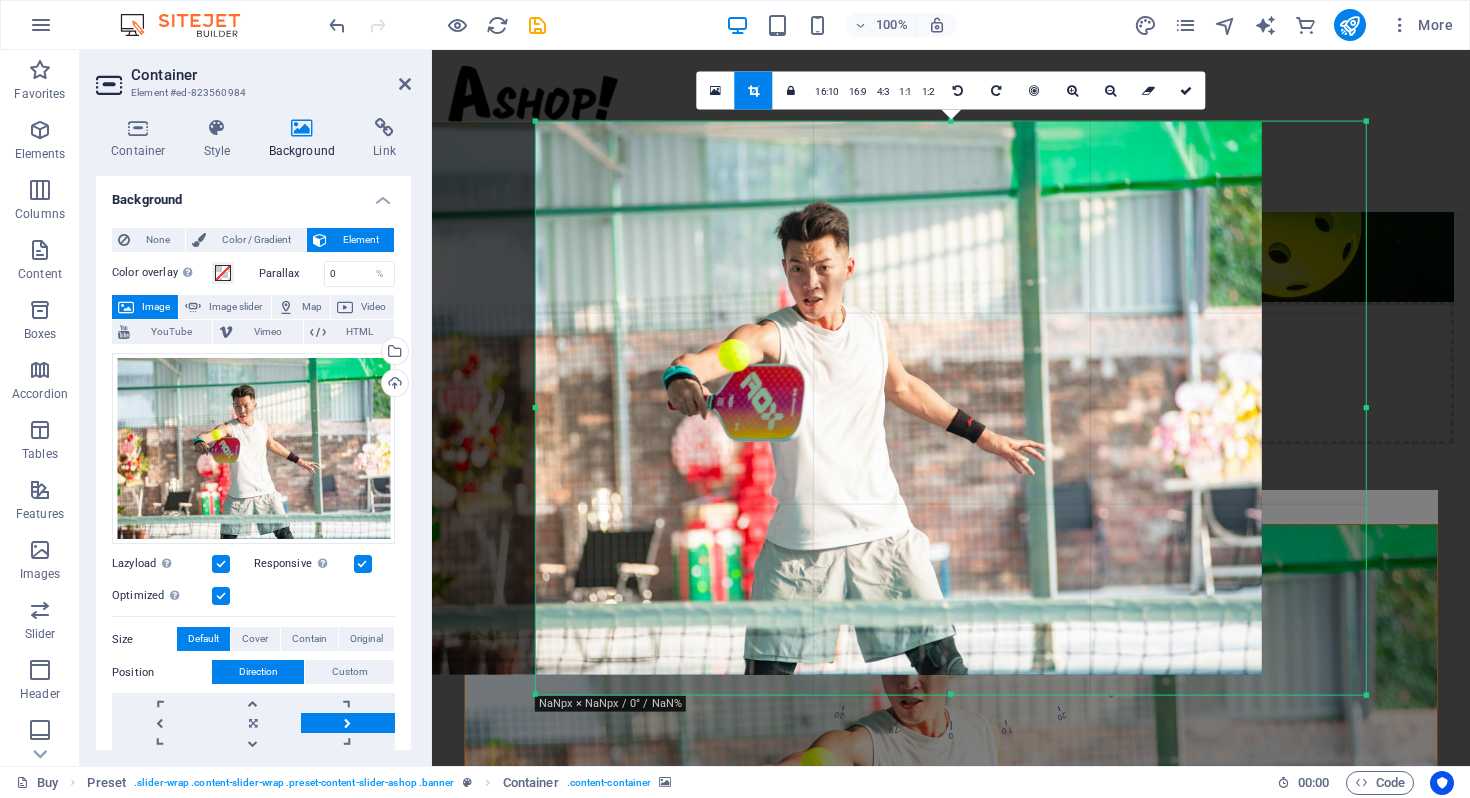 drag, startPoint x: 685, startPoint y: 299, endPoint x: 581, endPoint y: 299, distance: 104 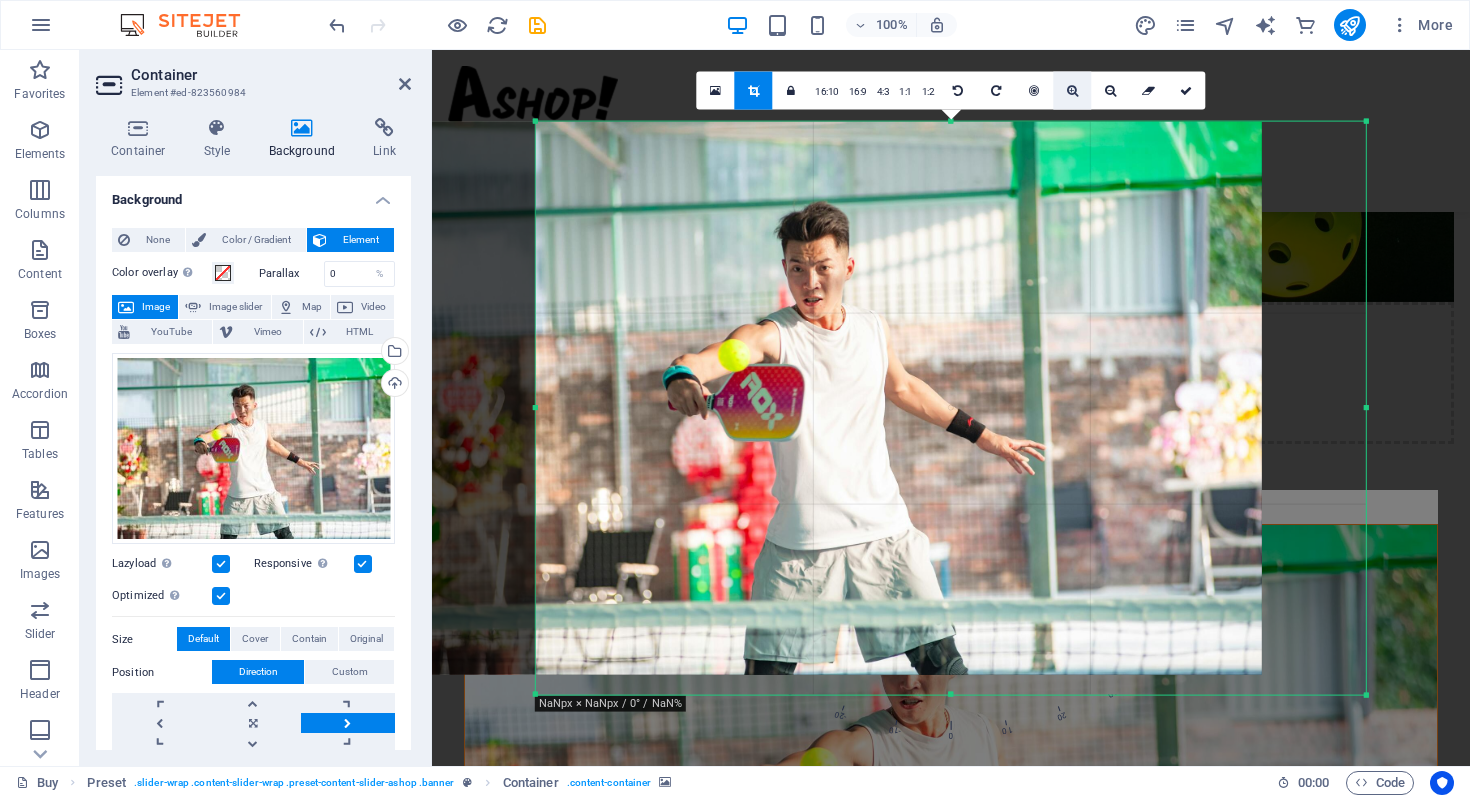 click at bounding box center (1072, 91) 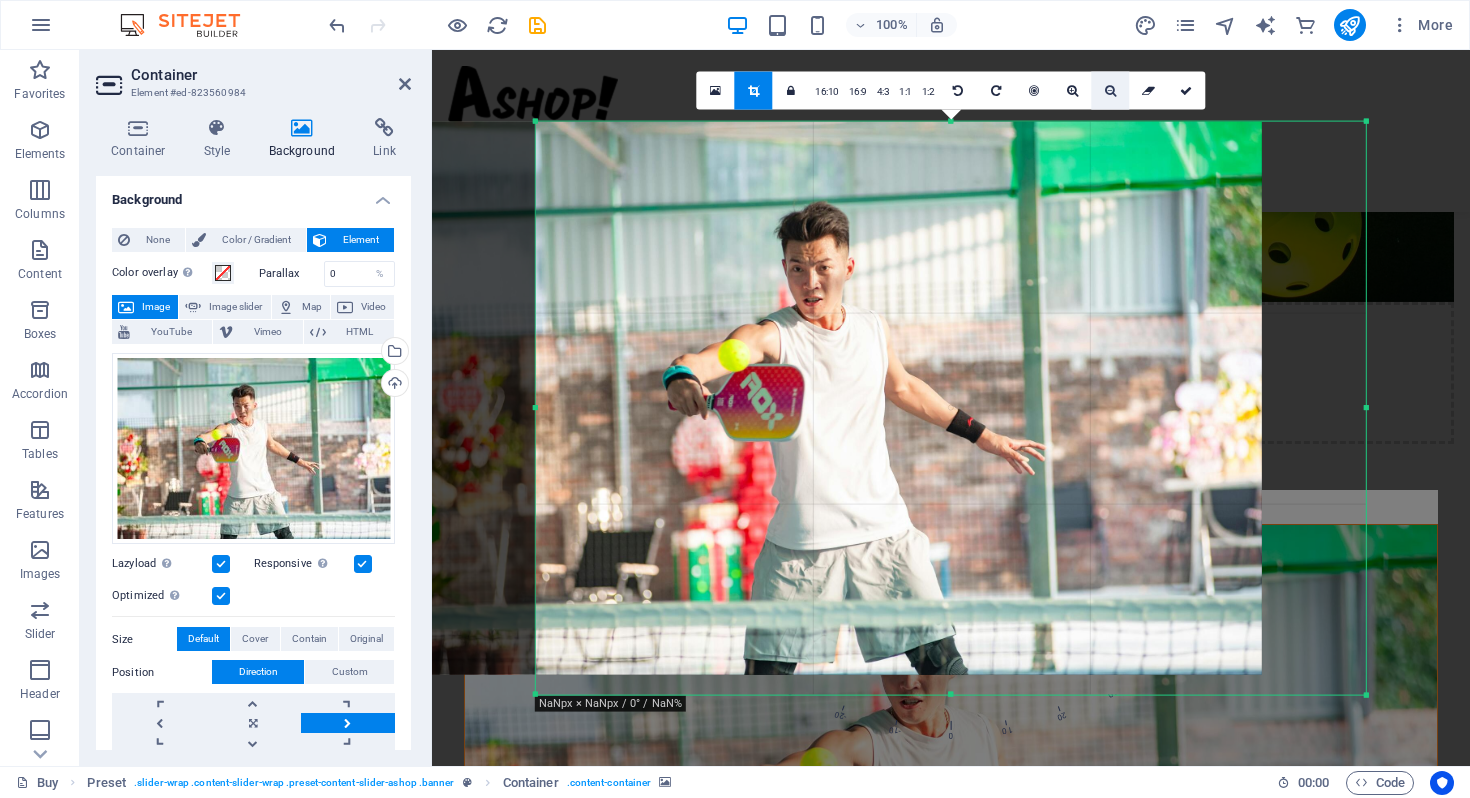 click at bounding box center (1110, 91) 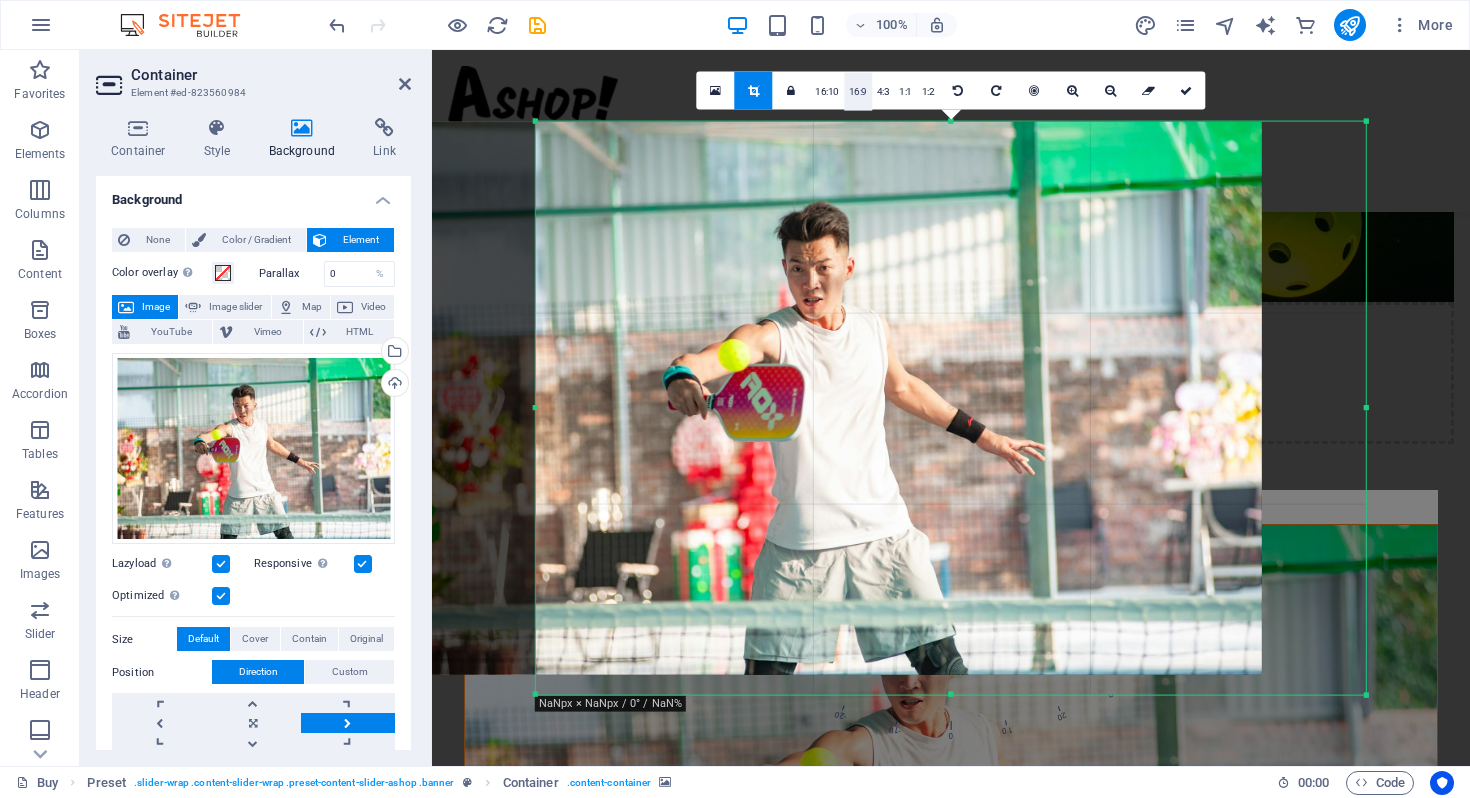 click on "16:9" at bounding box center (858, 92) 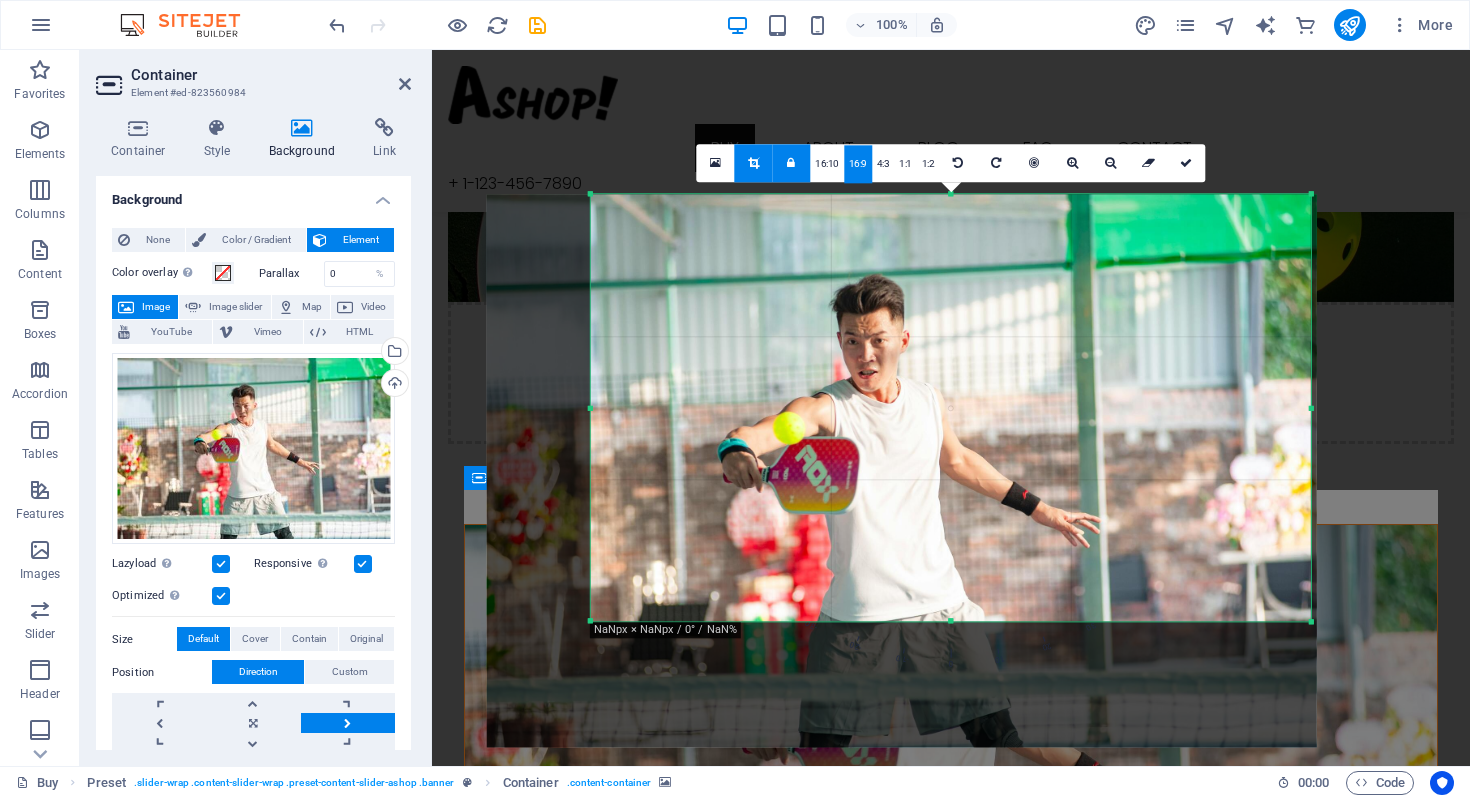 drag, startPoint x: 1369, startPoint y: 404, endPoint x: 1259, endPoint y: 387, distance: 111.305885 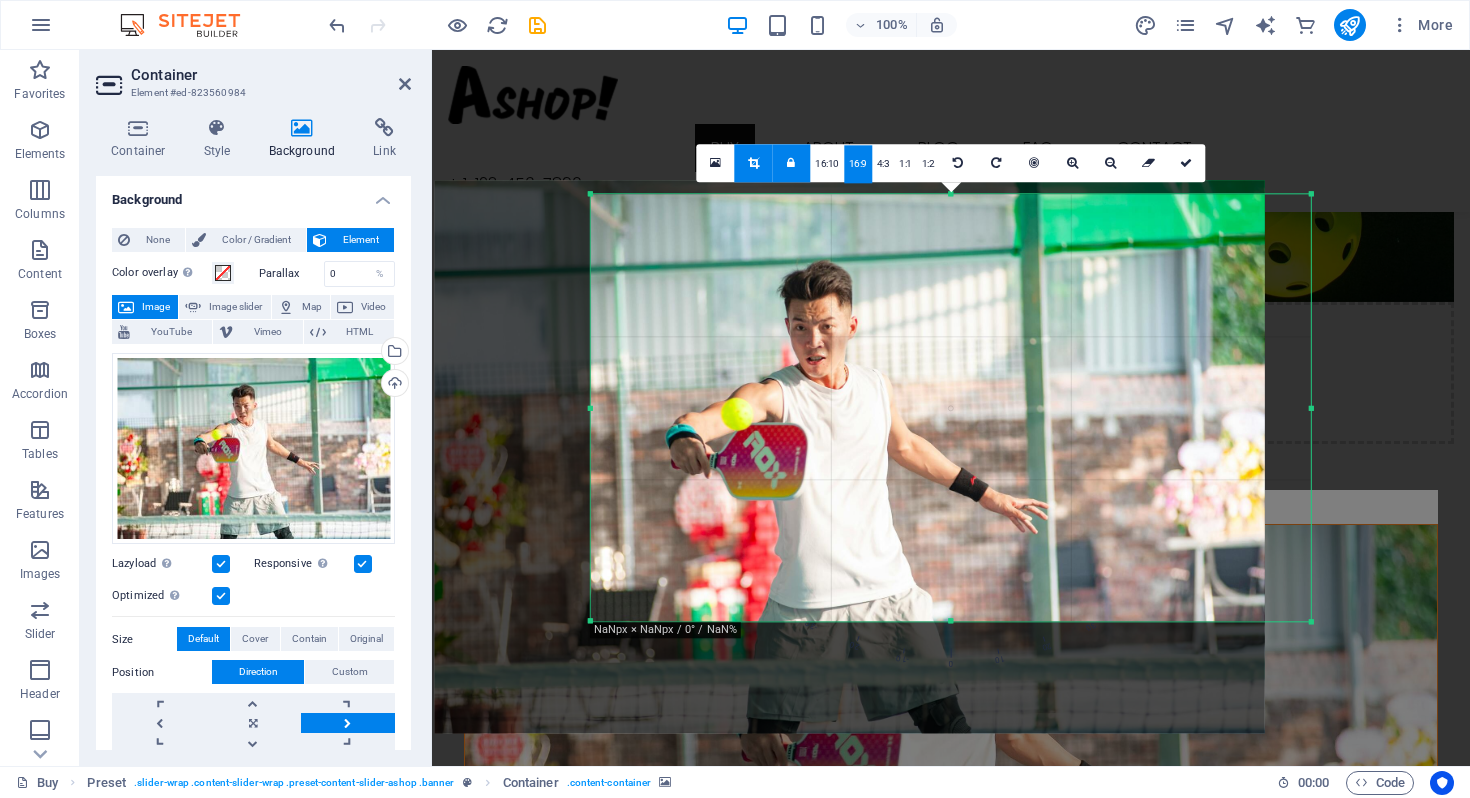 drag, startPoint x: 1046, startPoint y: 400, endPoint x: 985, endPoint y: 386, distance: 62.58594 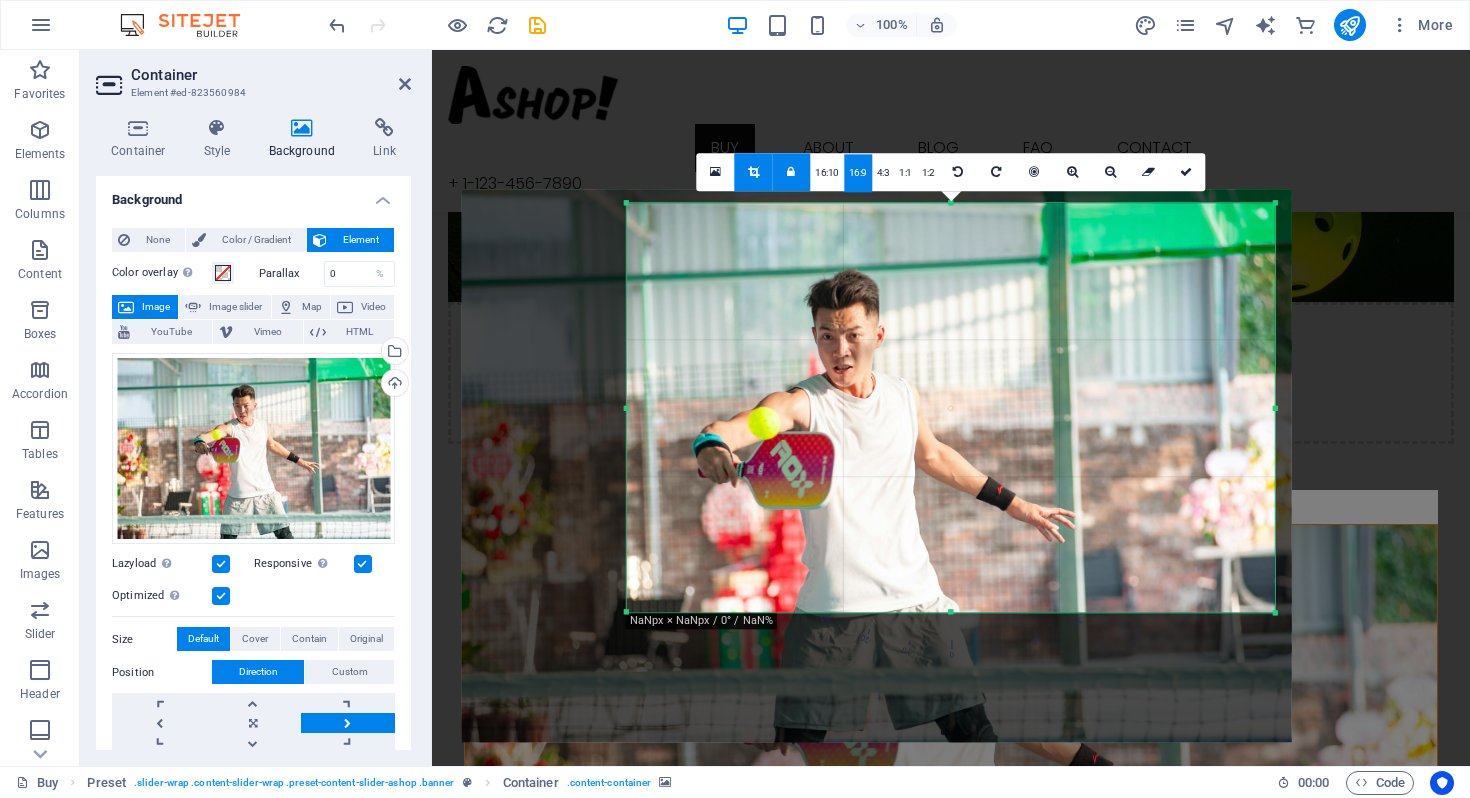 drag, startPoint x: 1310, startPoint y: 193, endPoint x: 1238, endPoint y: 212, distance: 74.46476 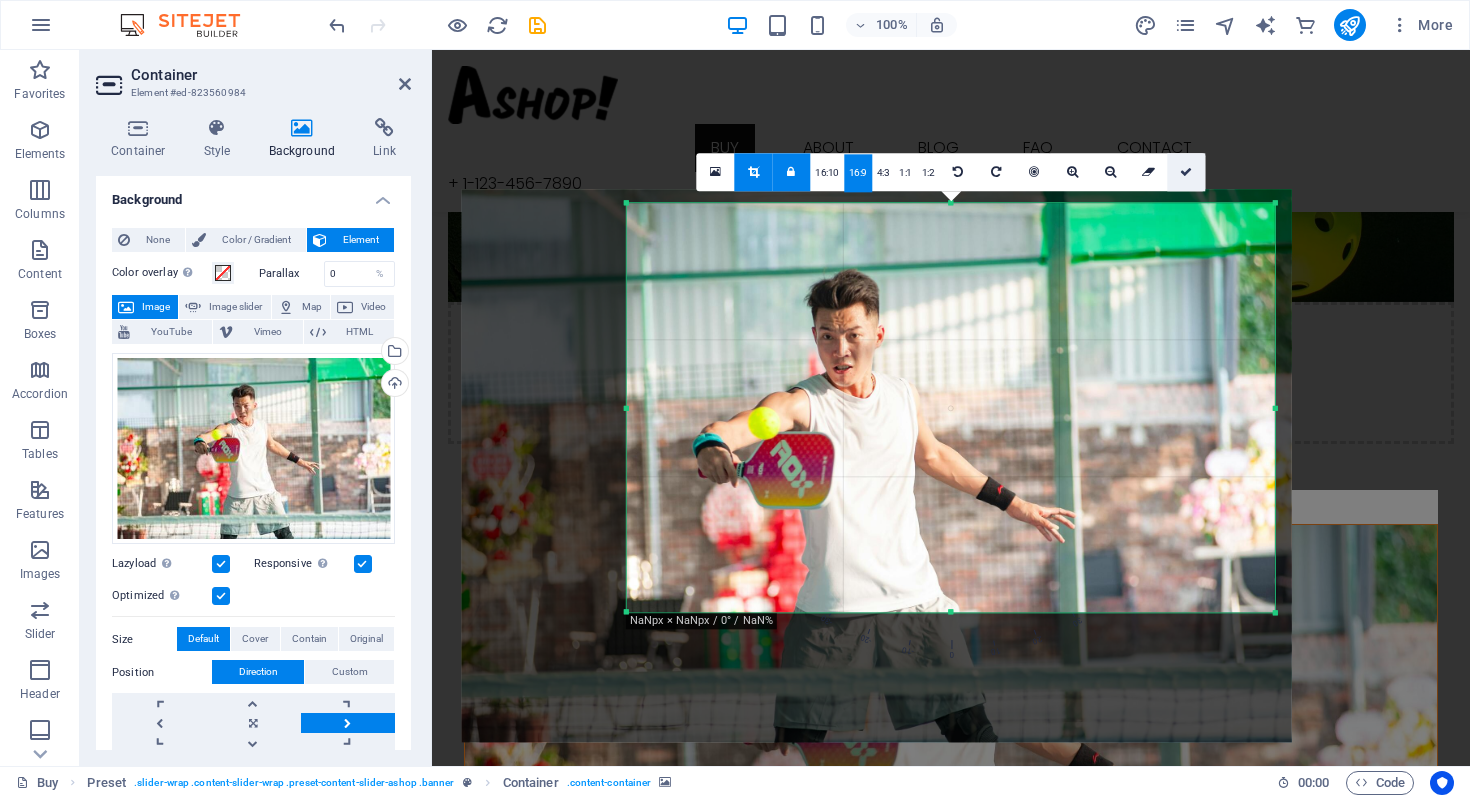 click at bounding box center (1186, 172) 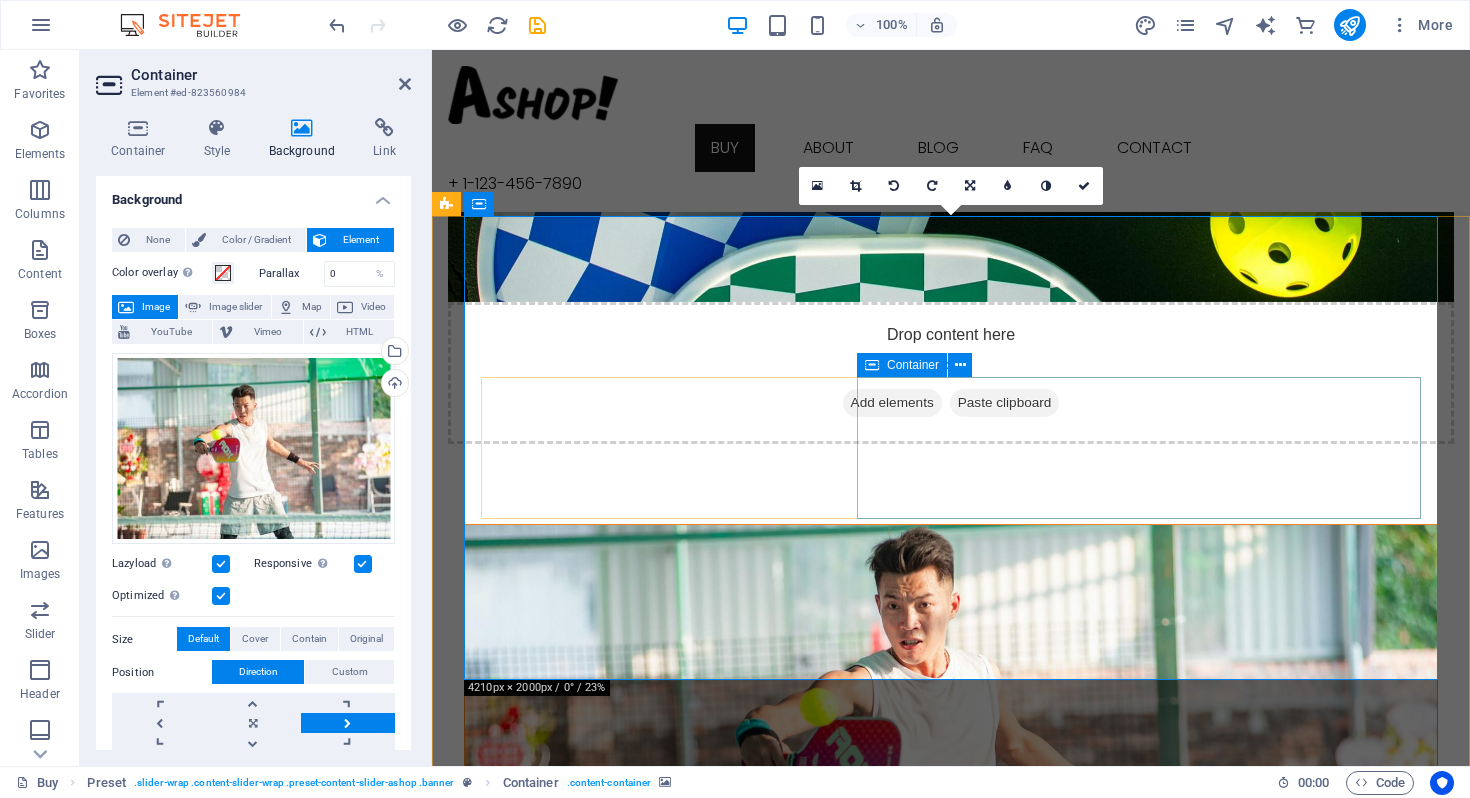 scroll, scrollTop: 315, scrollLeft: 0, axis: vertical 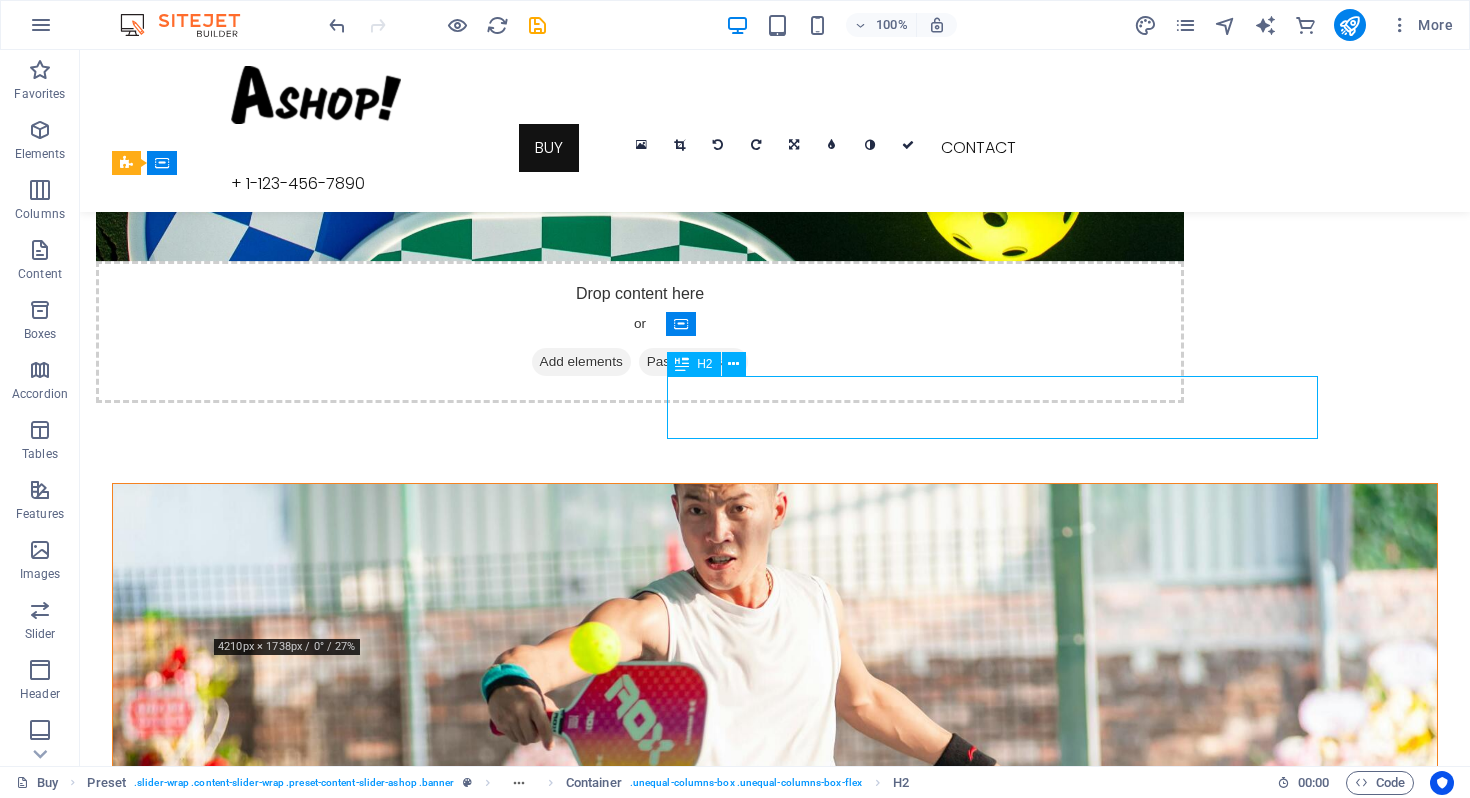 drag, startPoint x: 799, startPoint y: 416, endPoint x: 1187, endPoint y: 421, distance: 388.03223 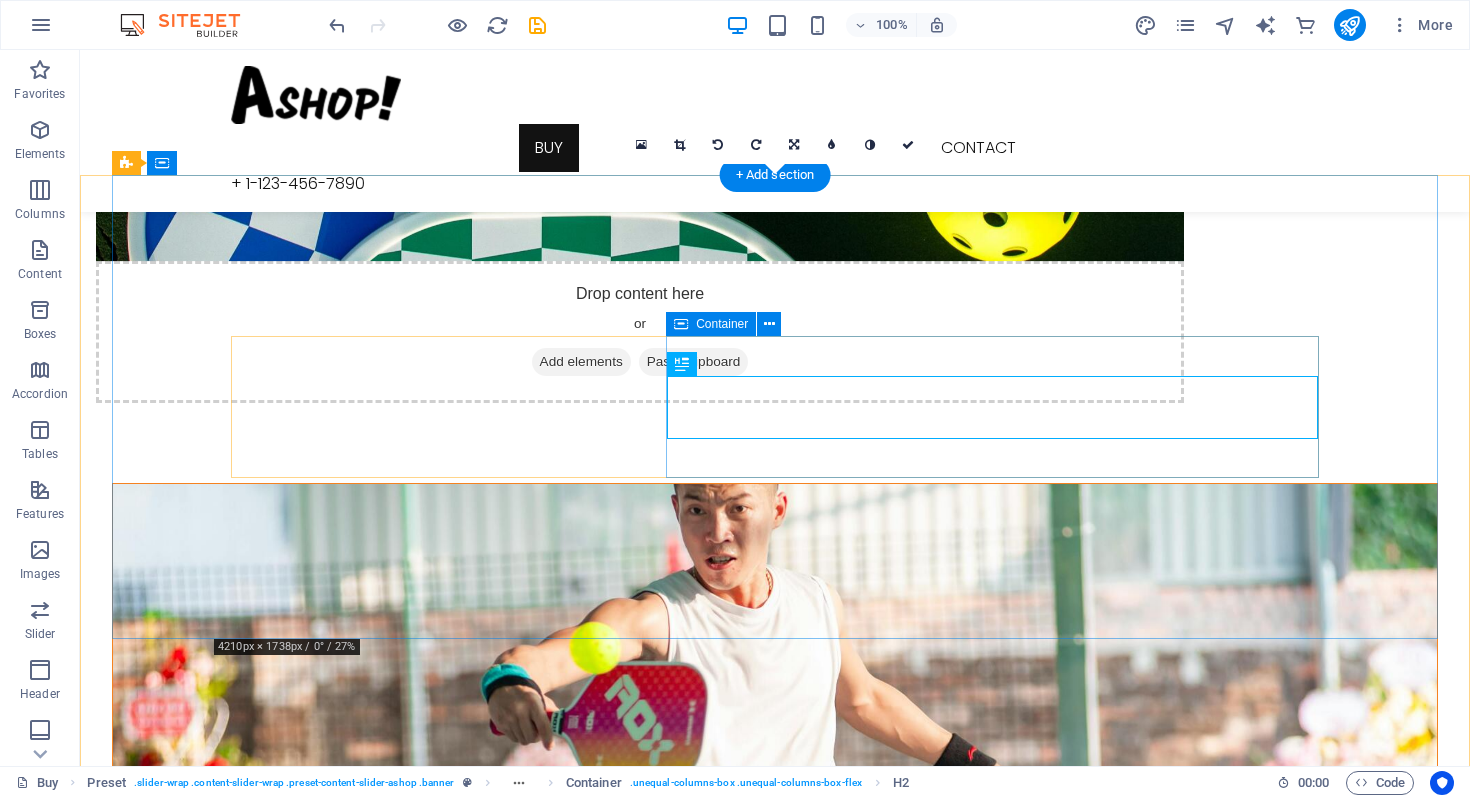 click on "COMING SOON" at bounding box center [775, 1282] 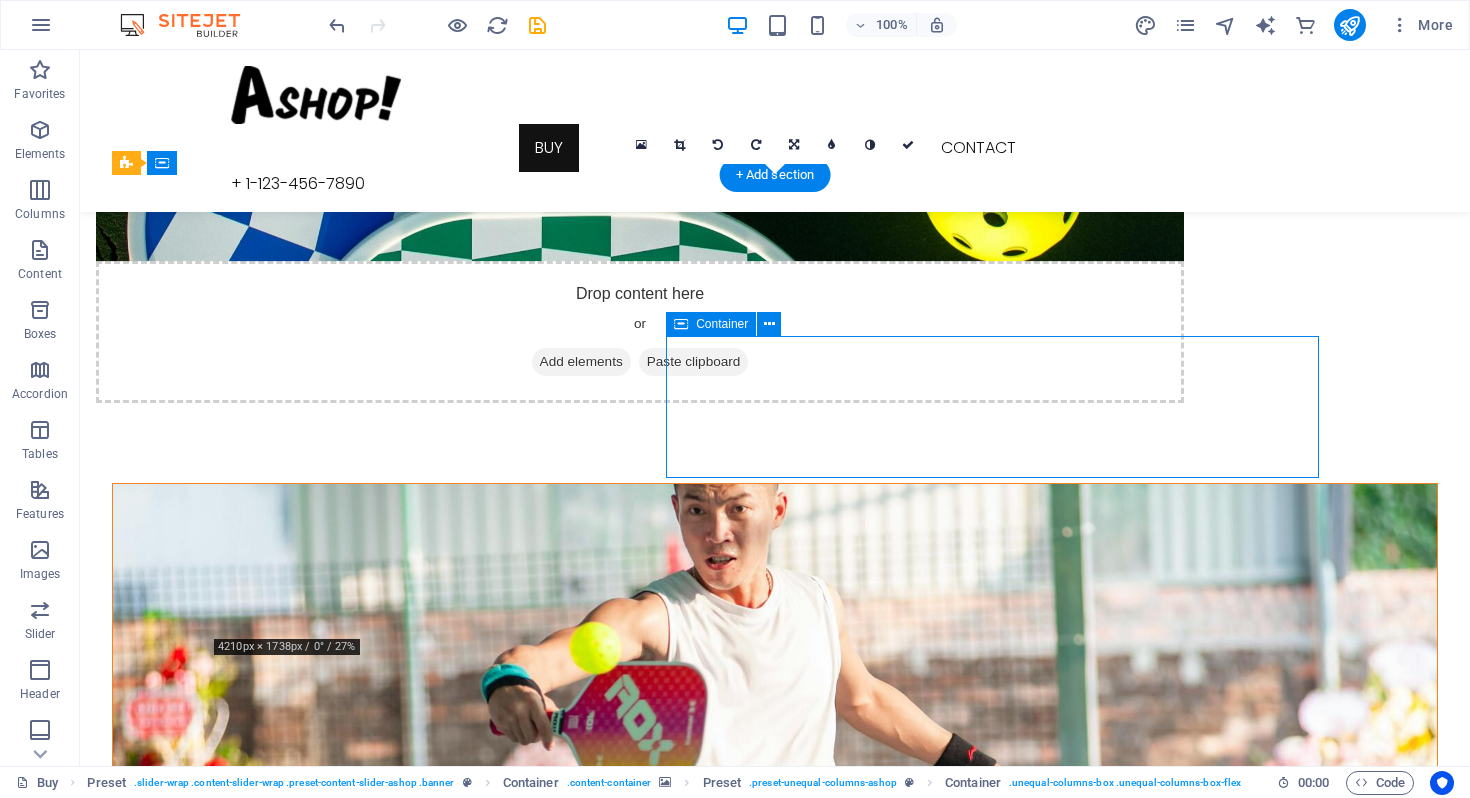 click on "COMING SOON" at bounding box center (775, 1282) 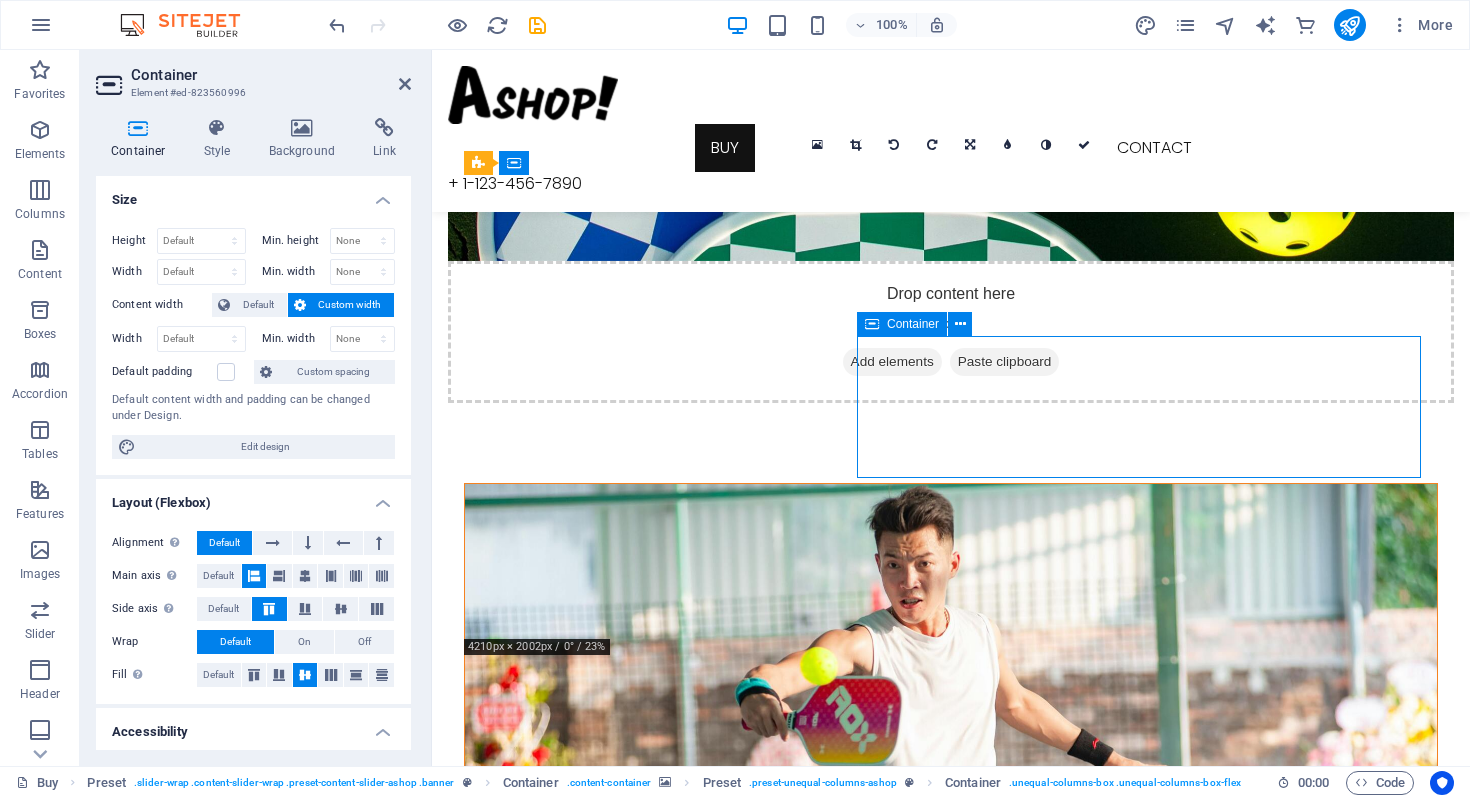 drag, startPoint x: 870, startPoint y: 352, endPoint x: 931, endPoint y: 355, distance: 61.073727 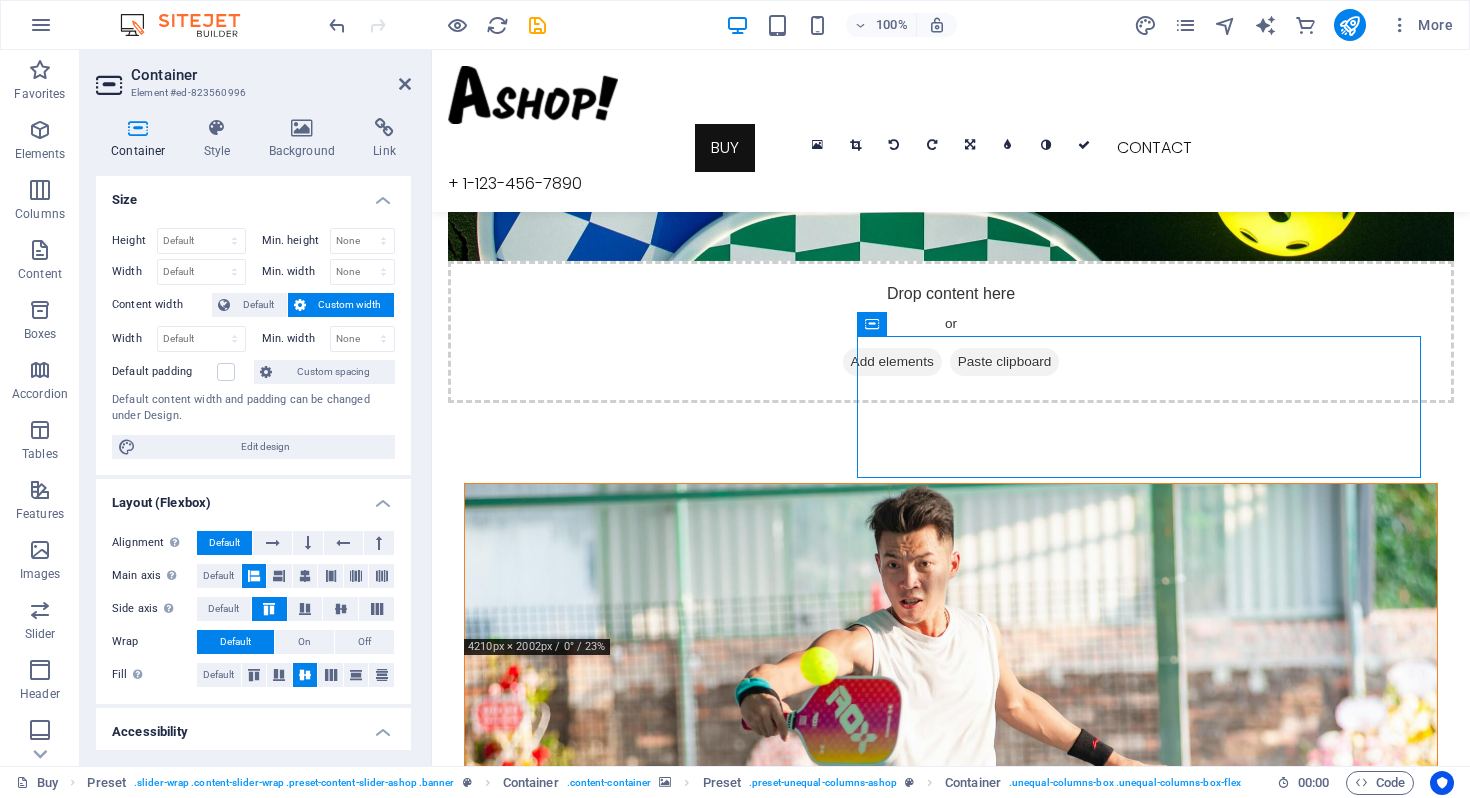 drag, startPoint x: 998, startPoint y: 228, endPoint x: 930, endPoint y: 238, distance: 68.73136 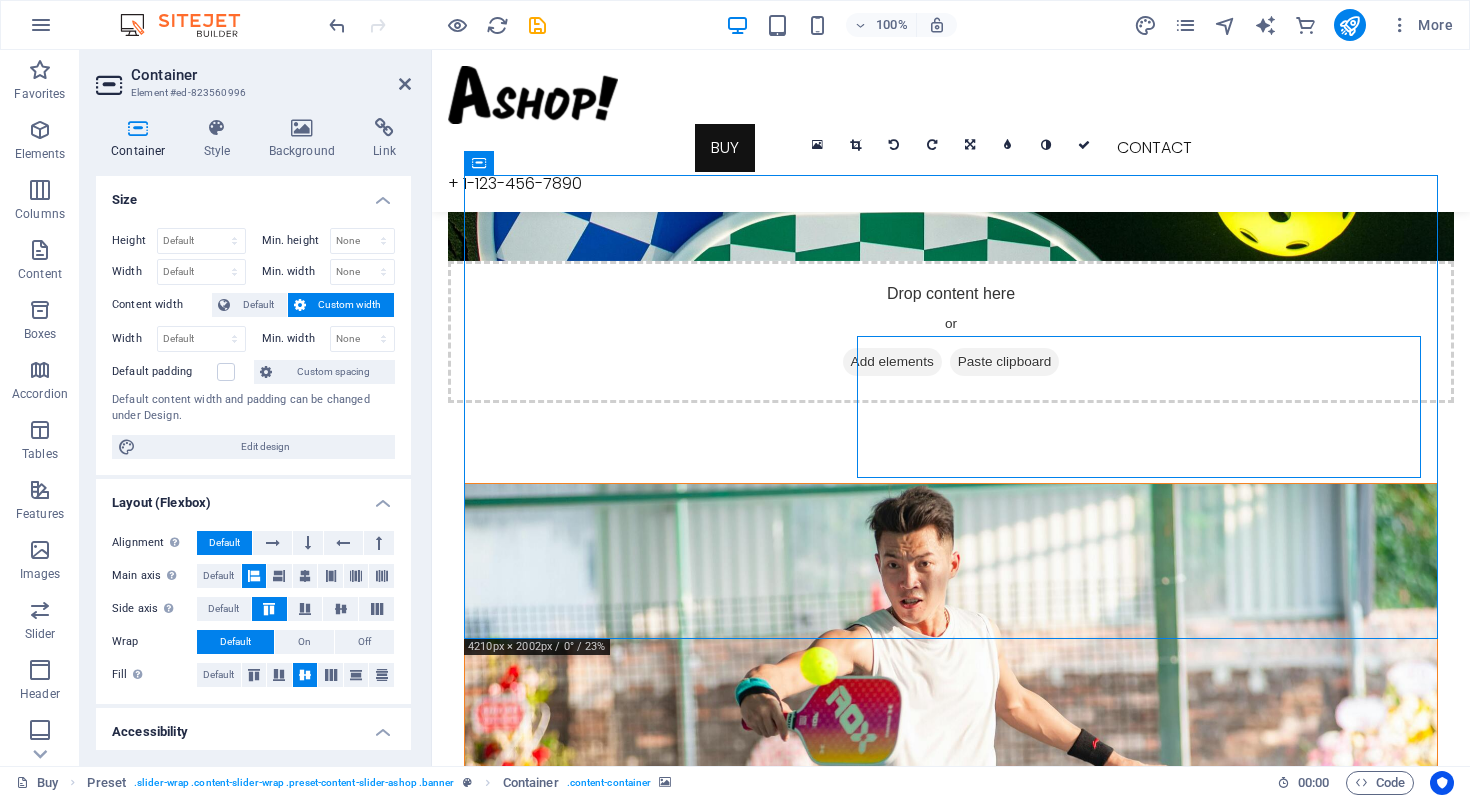 click at bounding box center [951, 716] 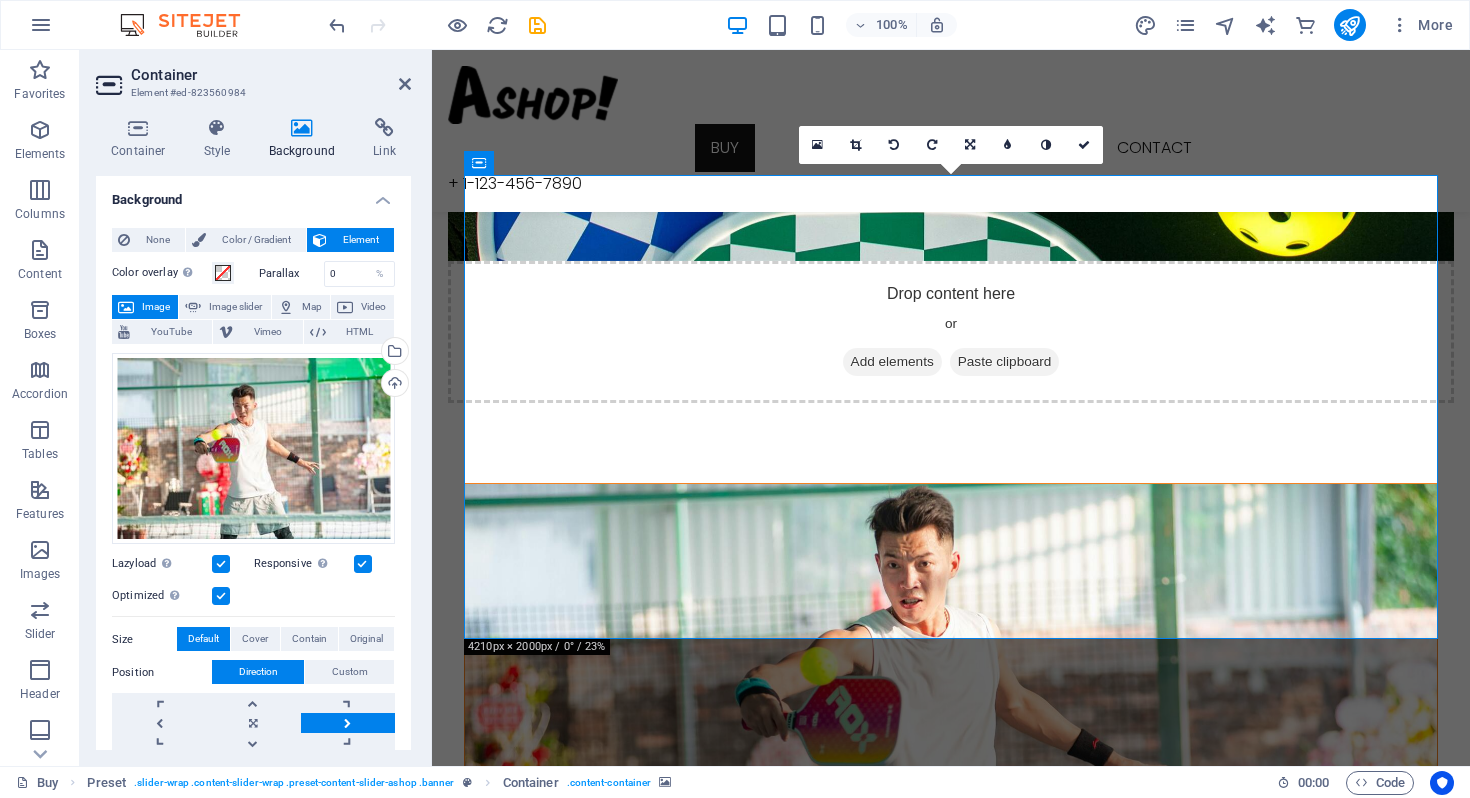 drag, startPoint x: 930, startPoint y: 197, endPoint x: 909, endPoint y: 233, distance: 41.677334 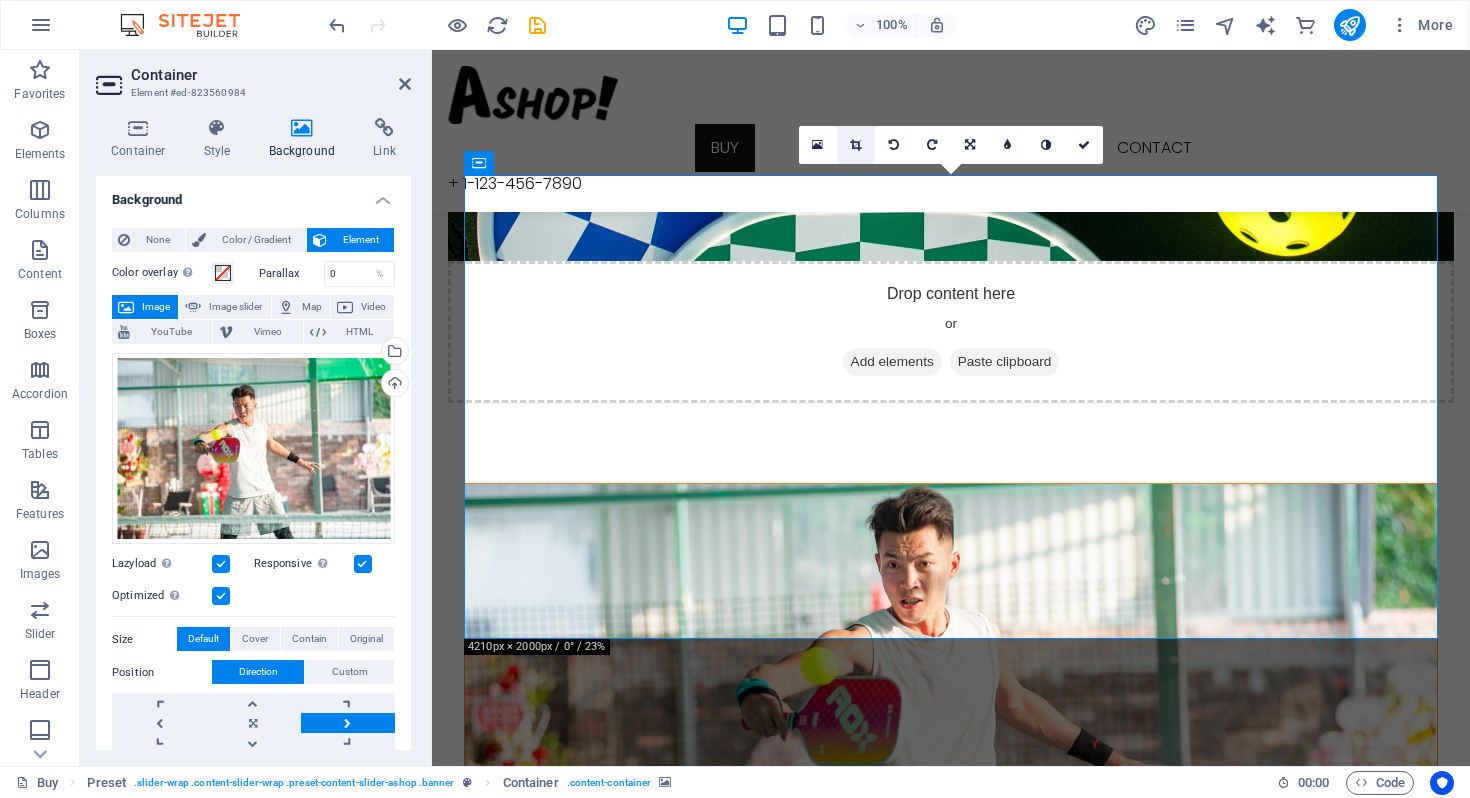 click at bounding box center [855, 145] 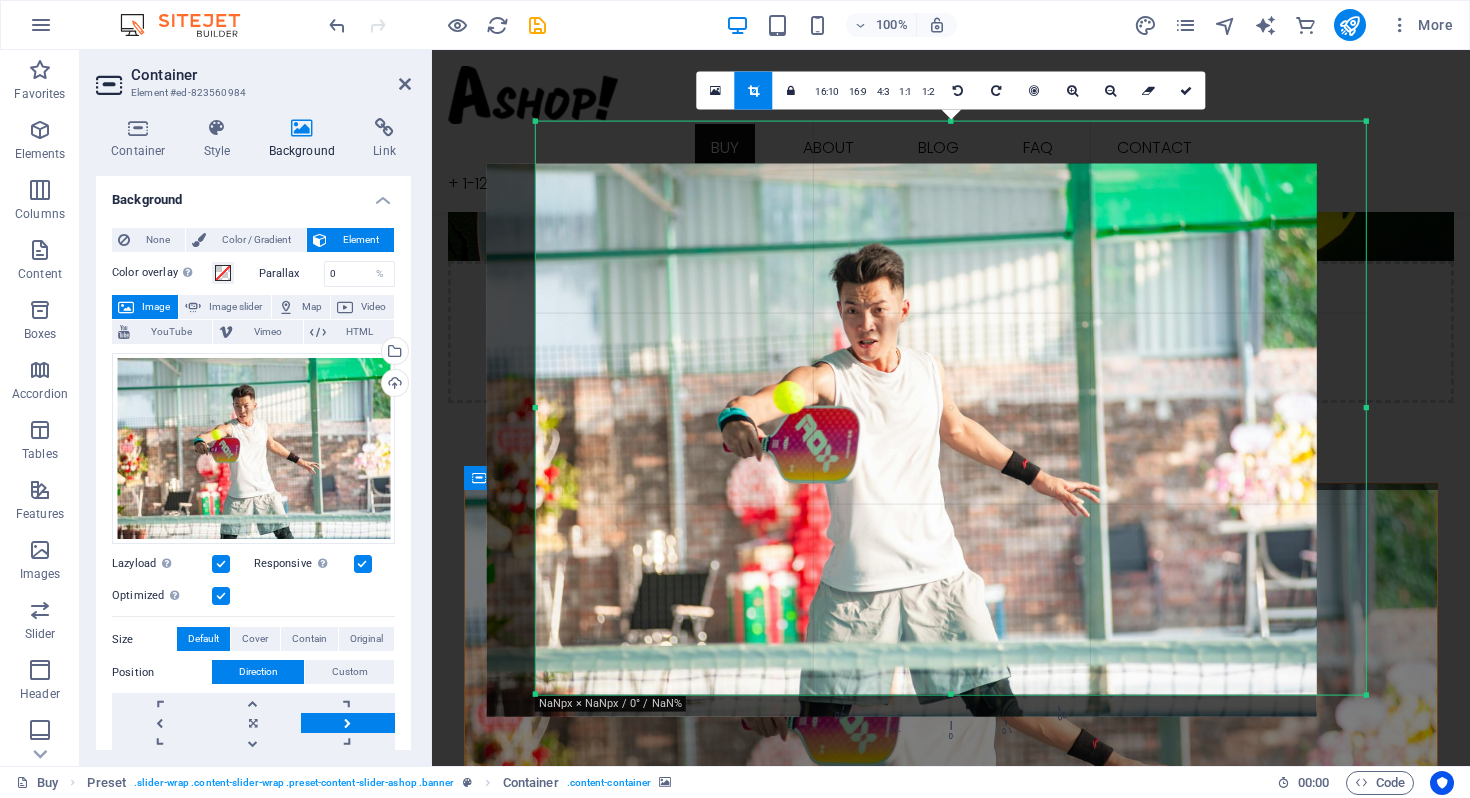 drag, startPoint x: 884, startPoint y: 334, endPoint x: 827, endPoint y: 388, distance: 78.51752 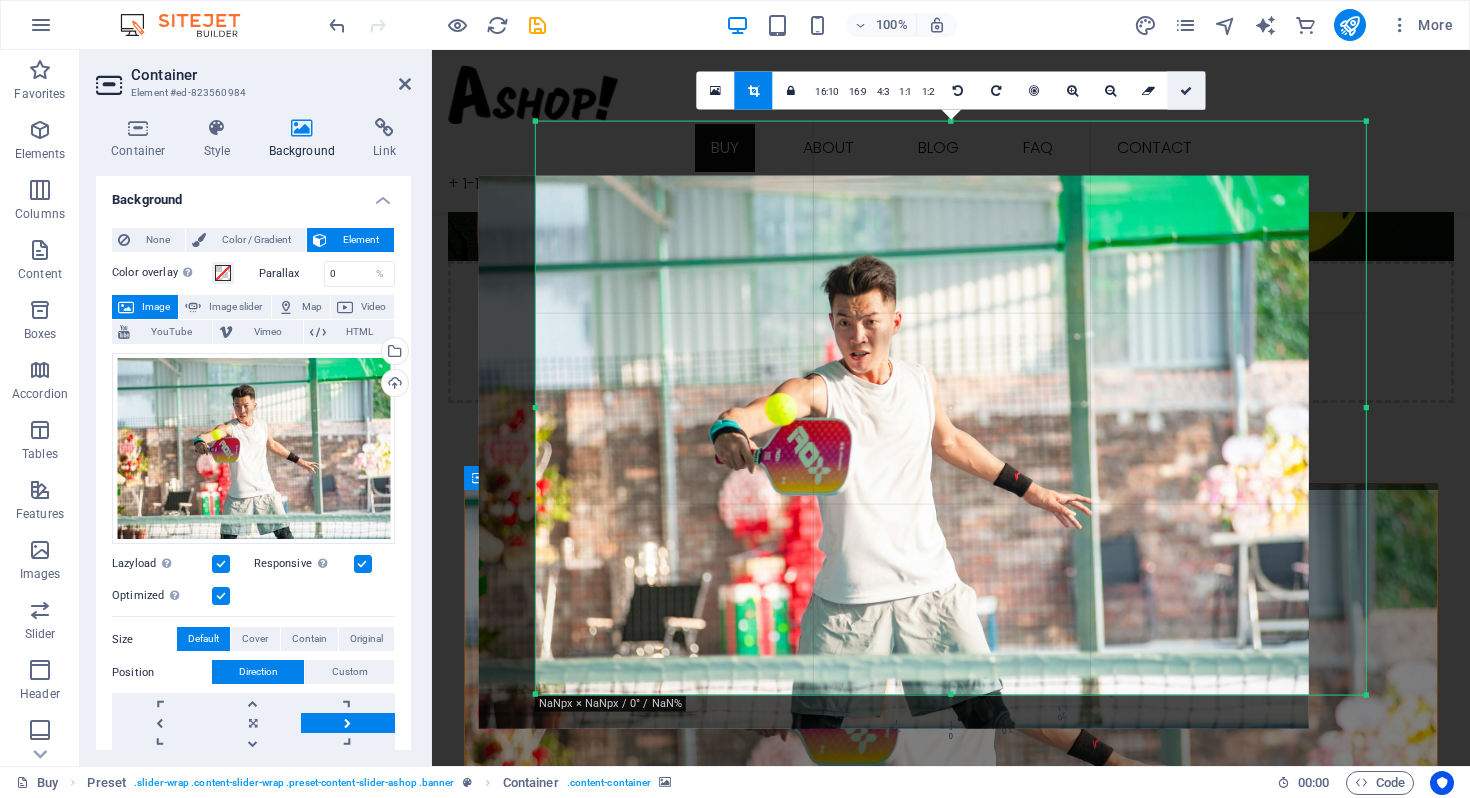 click at bounding box center (1186, 91) 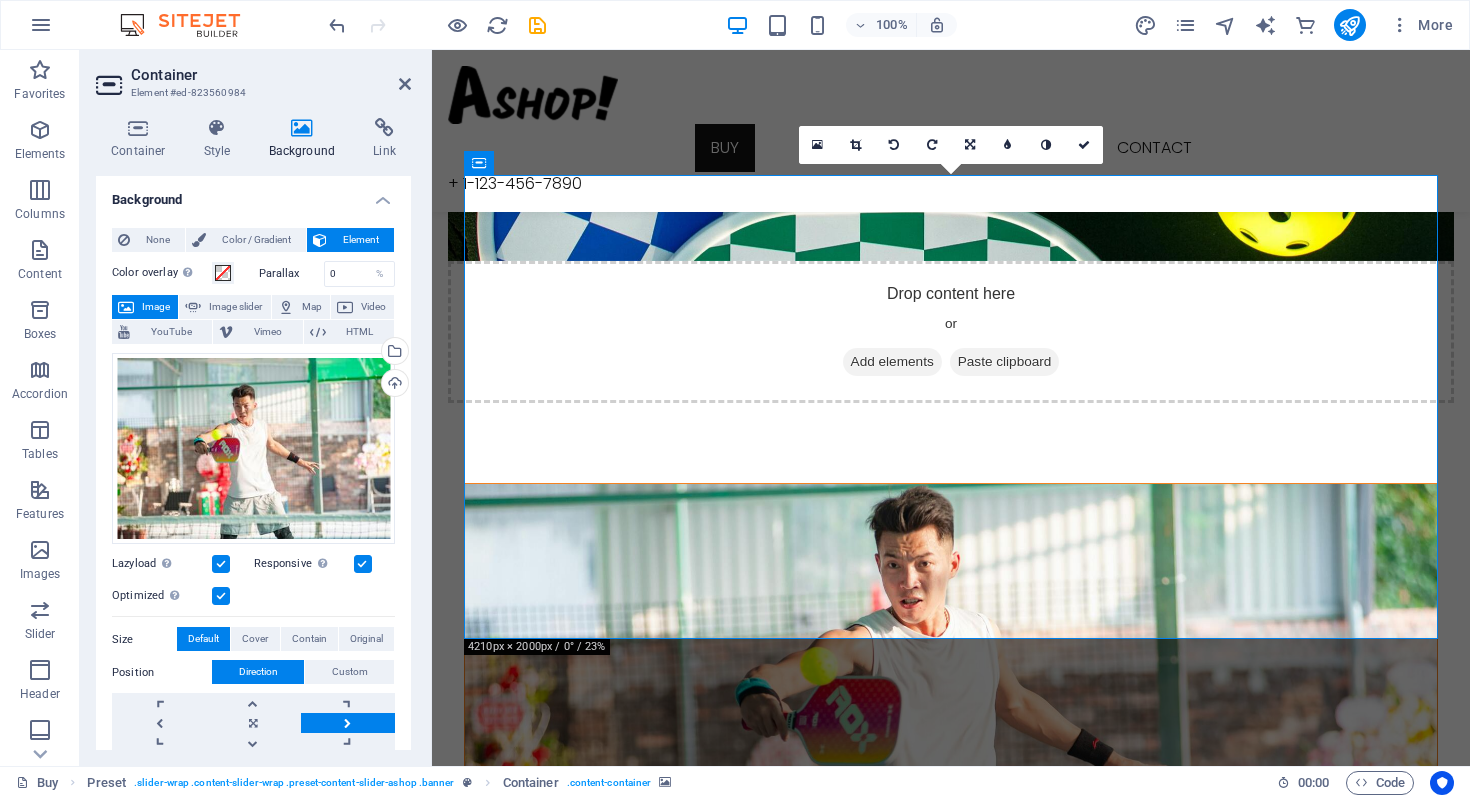 click at bounding box center [951, 716] 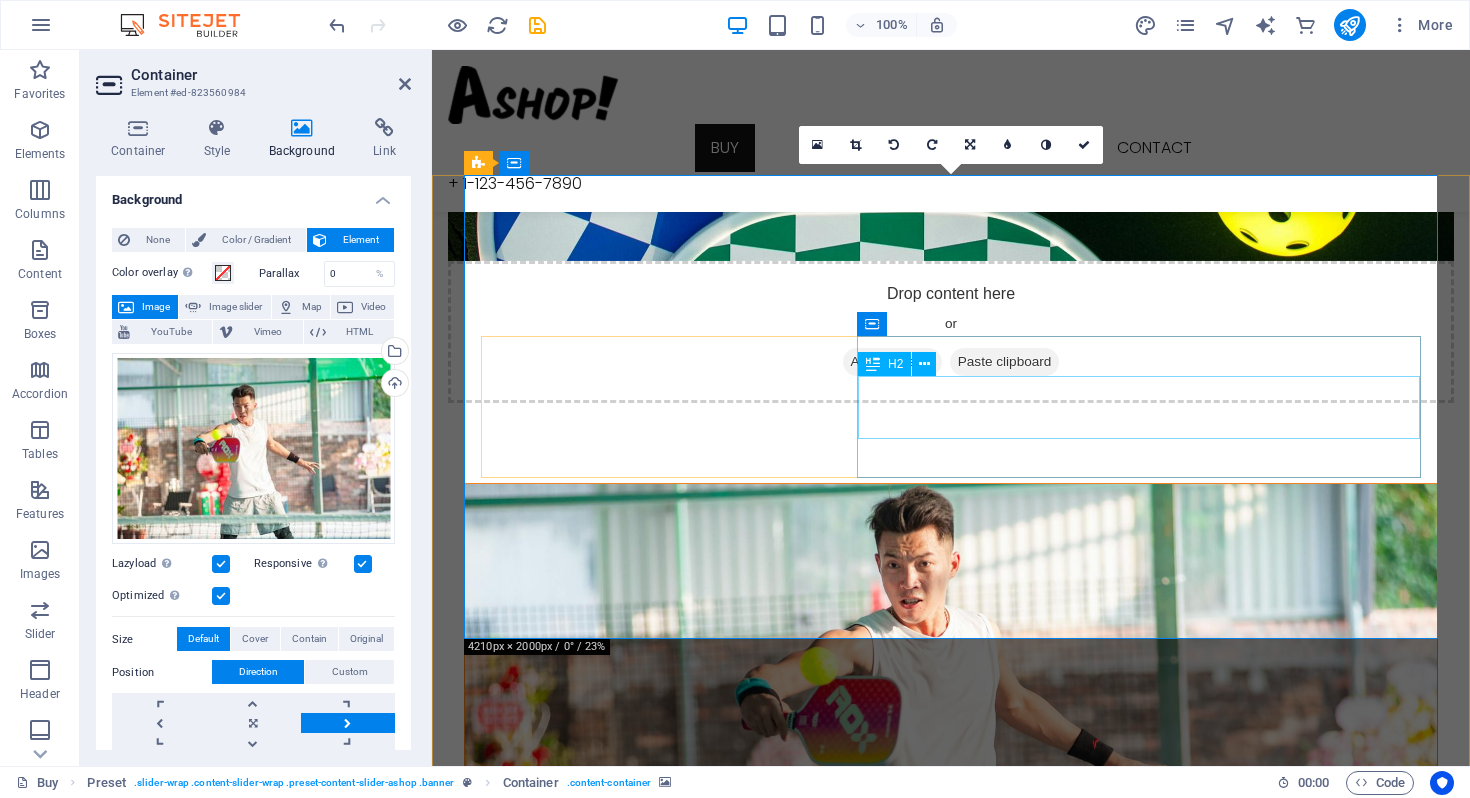 click on "COMING SOON" at bounding box center [951, 1282] 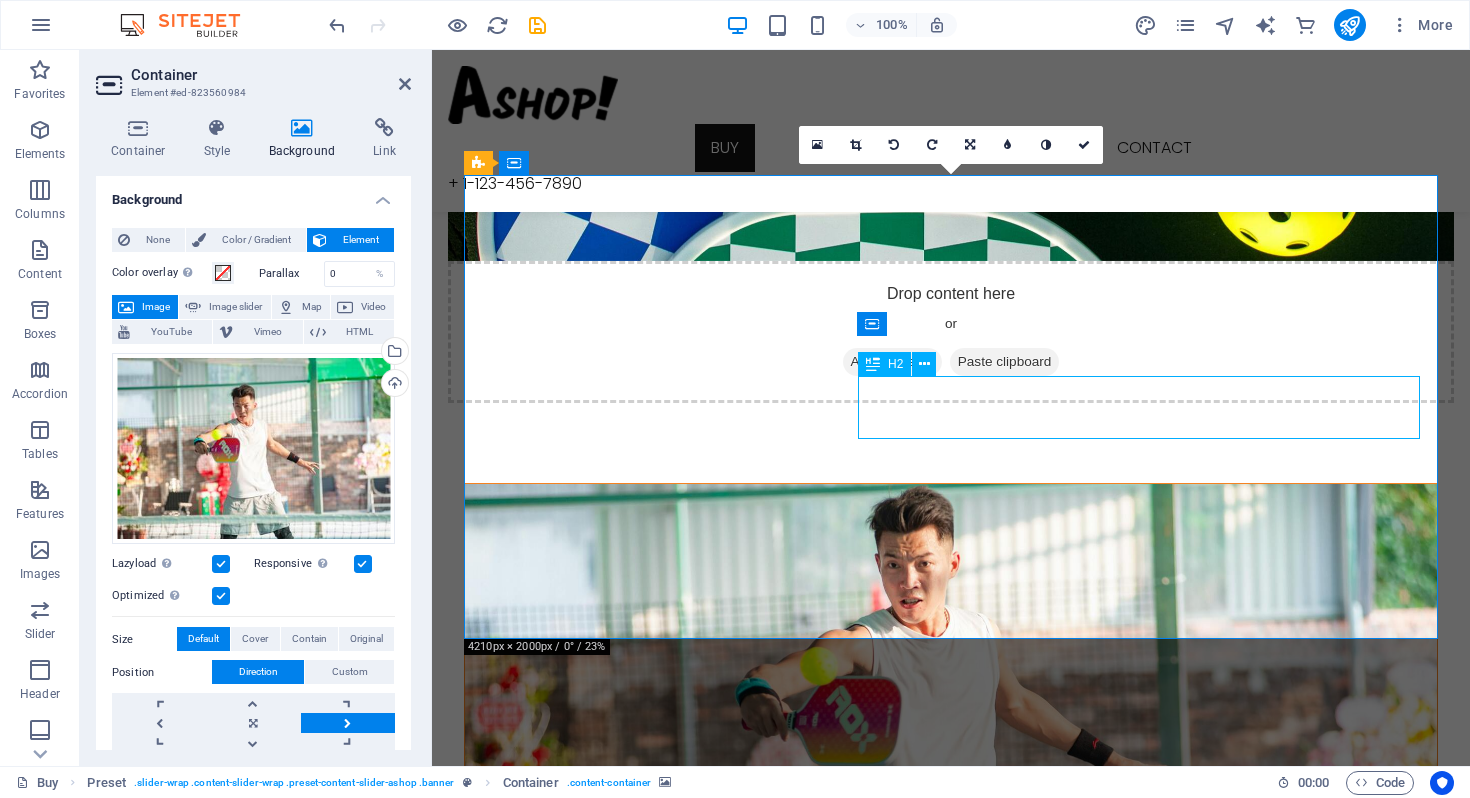 click on "COMING SOON" at bounding box center (951, 1282) 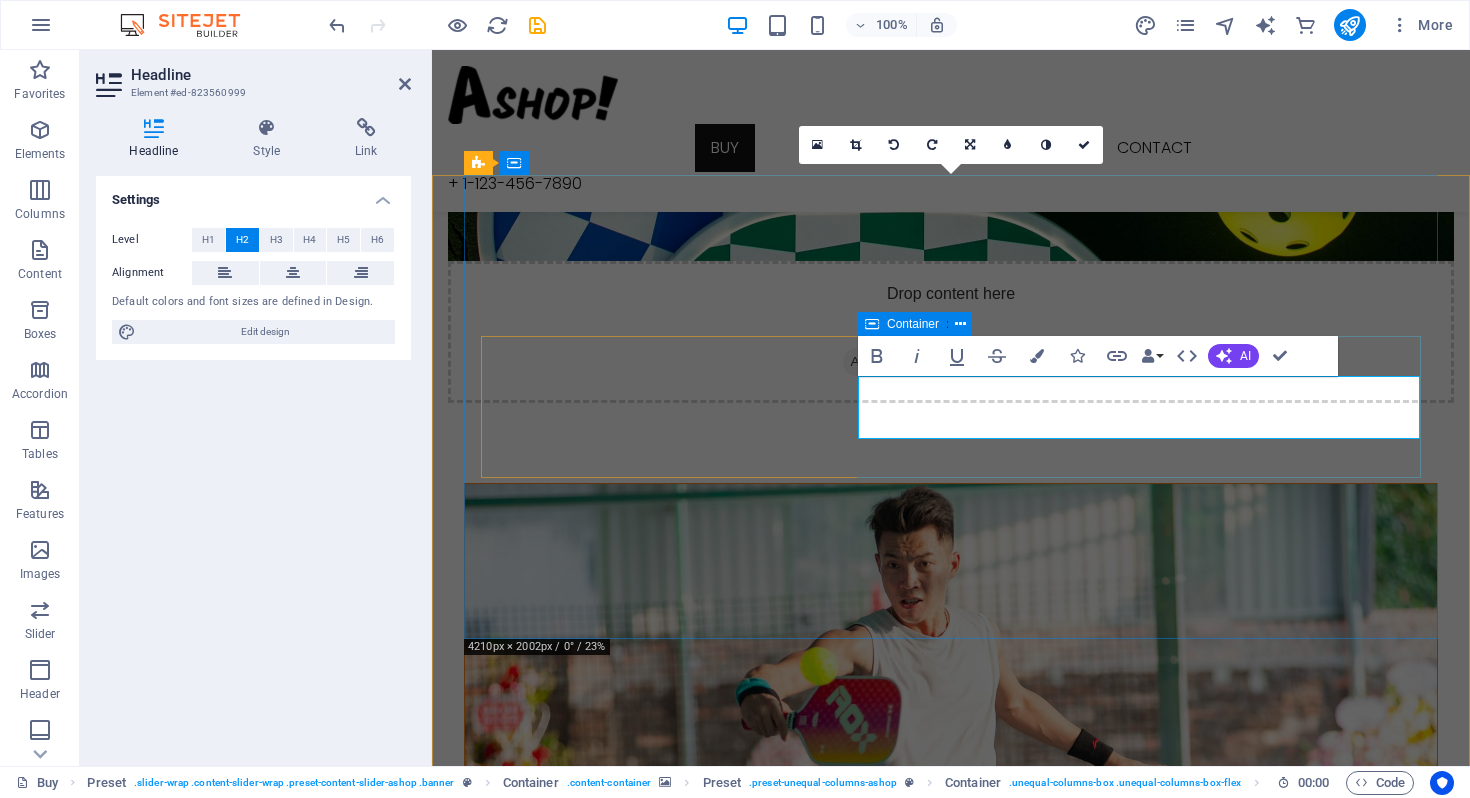 click on "COMING SOON" at bounding box center [951, 1282] 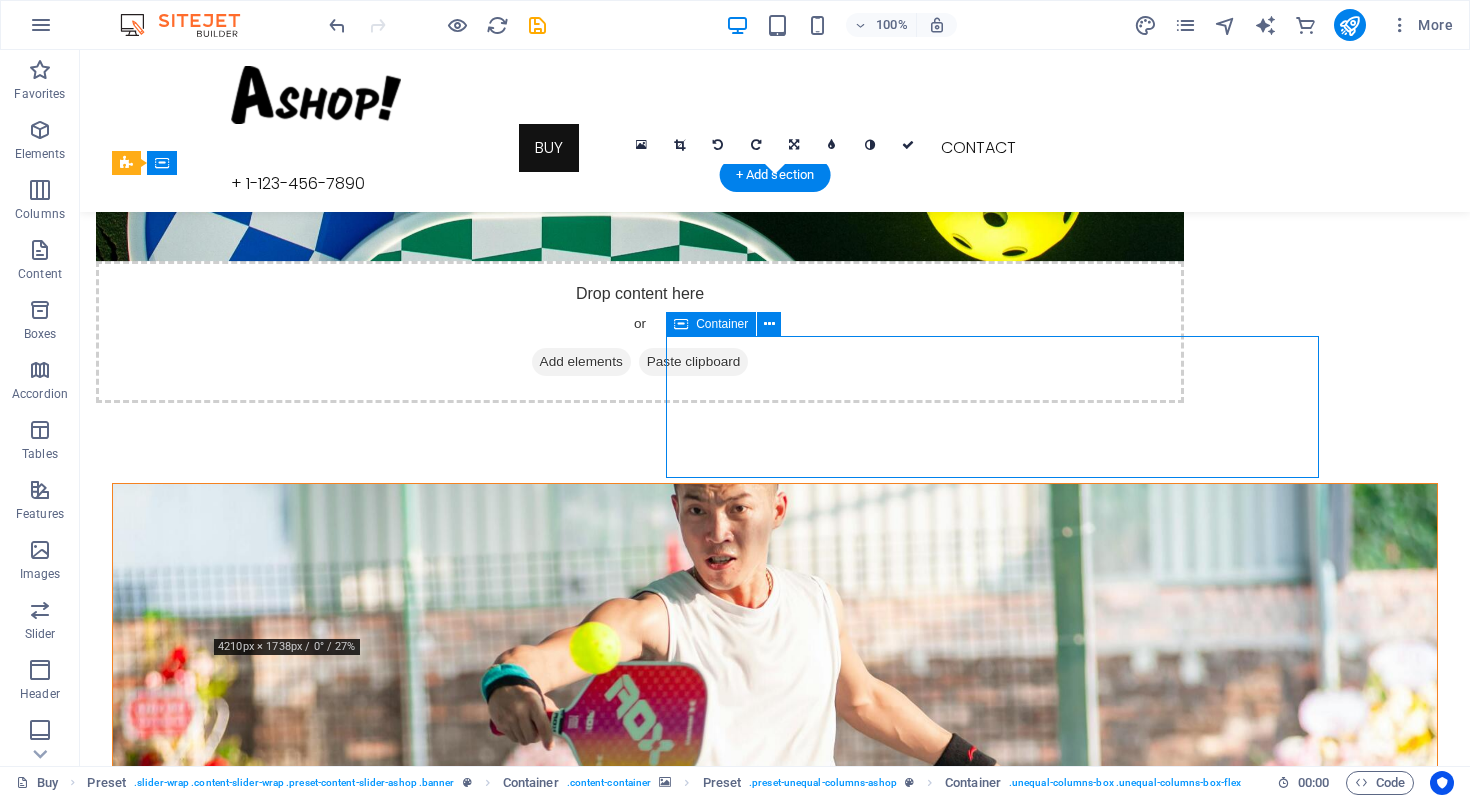 drag, startPoint x: 840, startPoint y: 336, endPoint x: 873, endPoint y: 338, distance: 33.06055 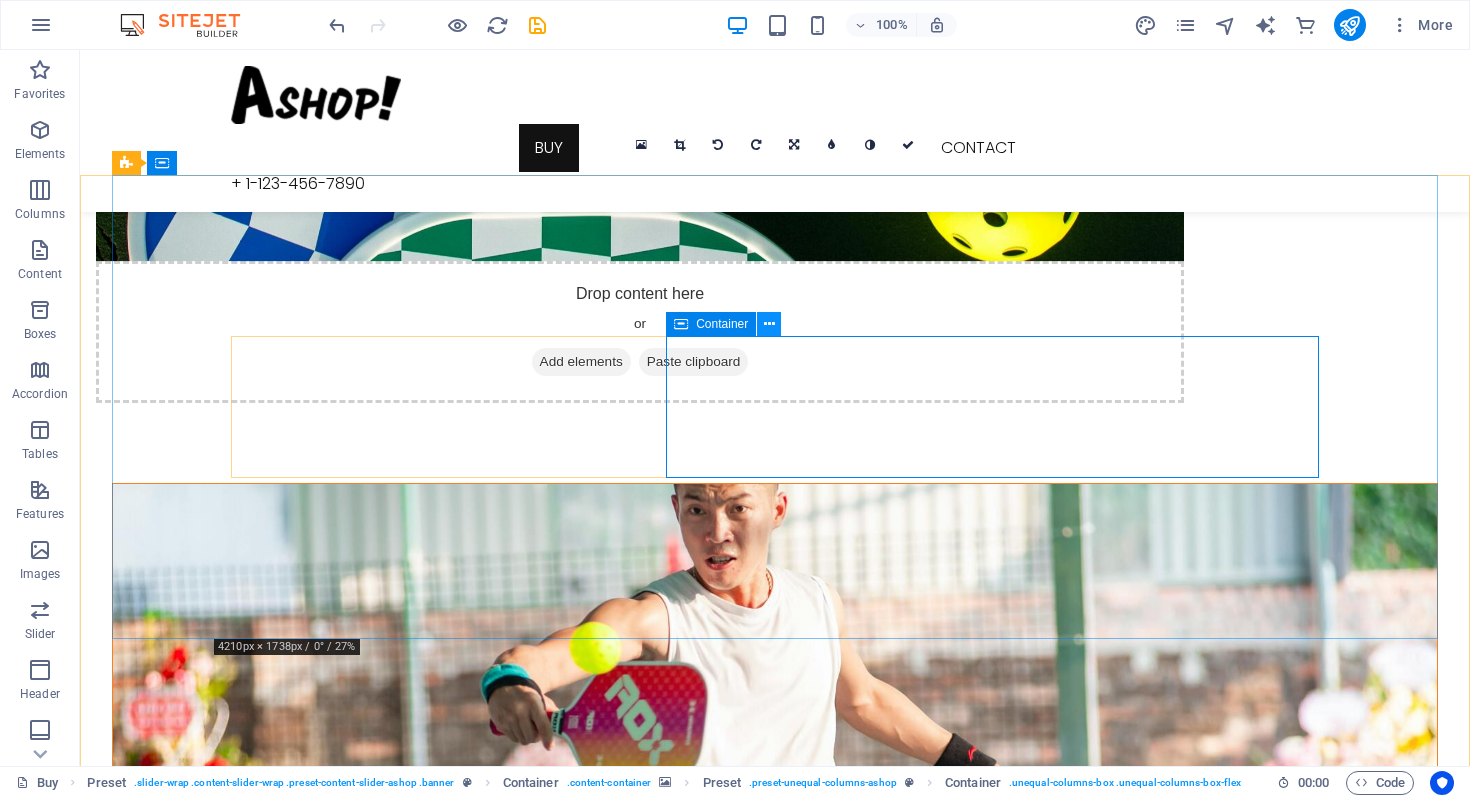 click at bounding box center (769, 324) 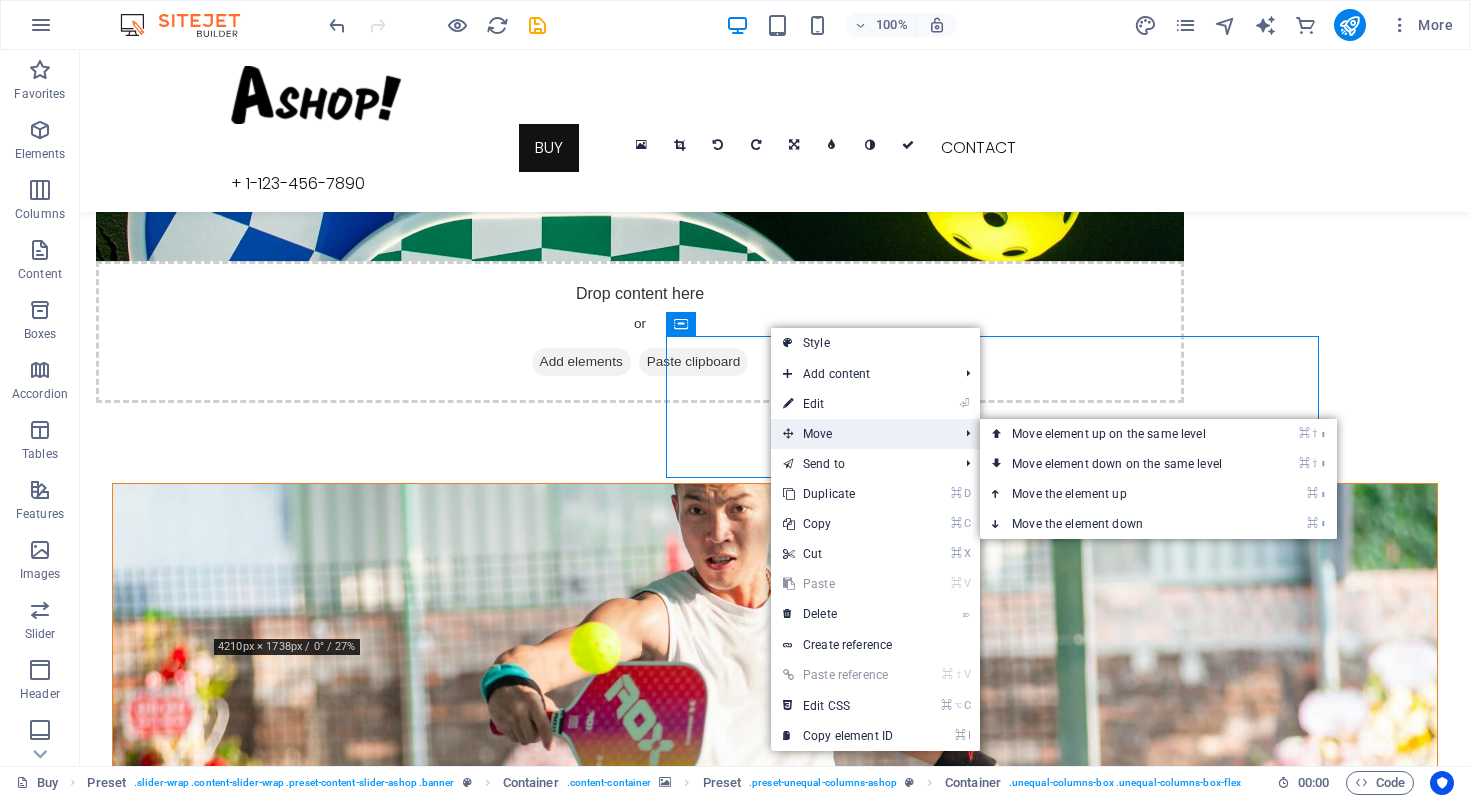 click on "Move" at bounding box center [860, 434] 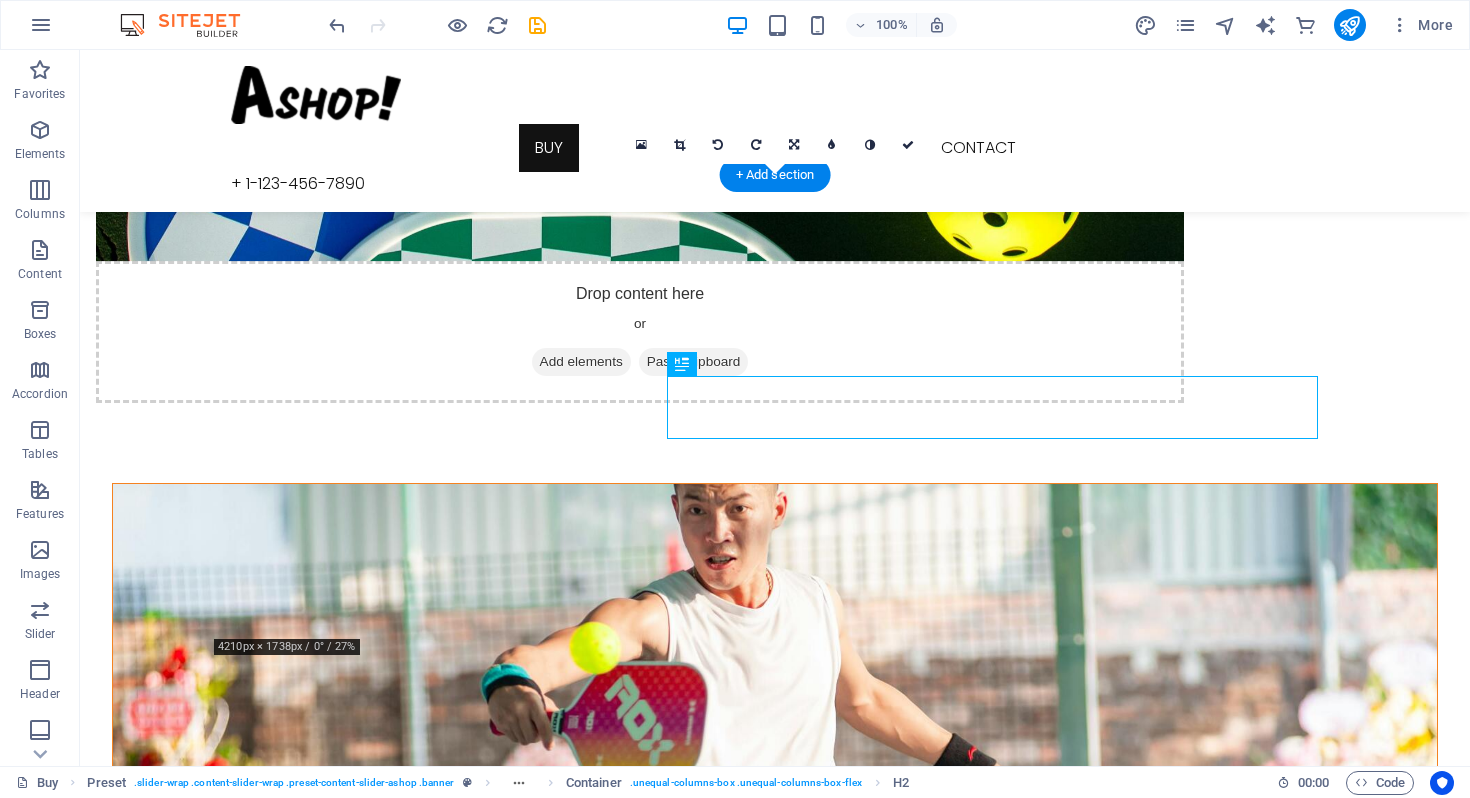 drag, startPoint x: 779, startPoint y: 418, endPoint x: 807, endPoint y: 362, distance: 62.609905 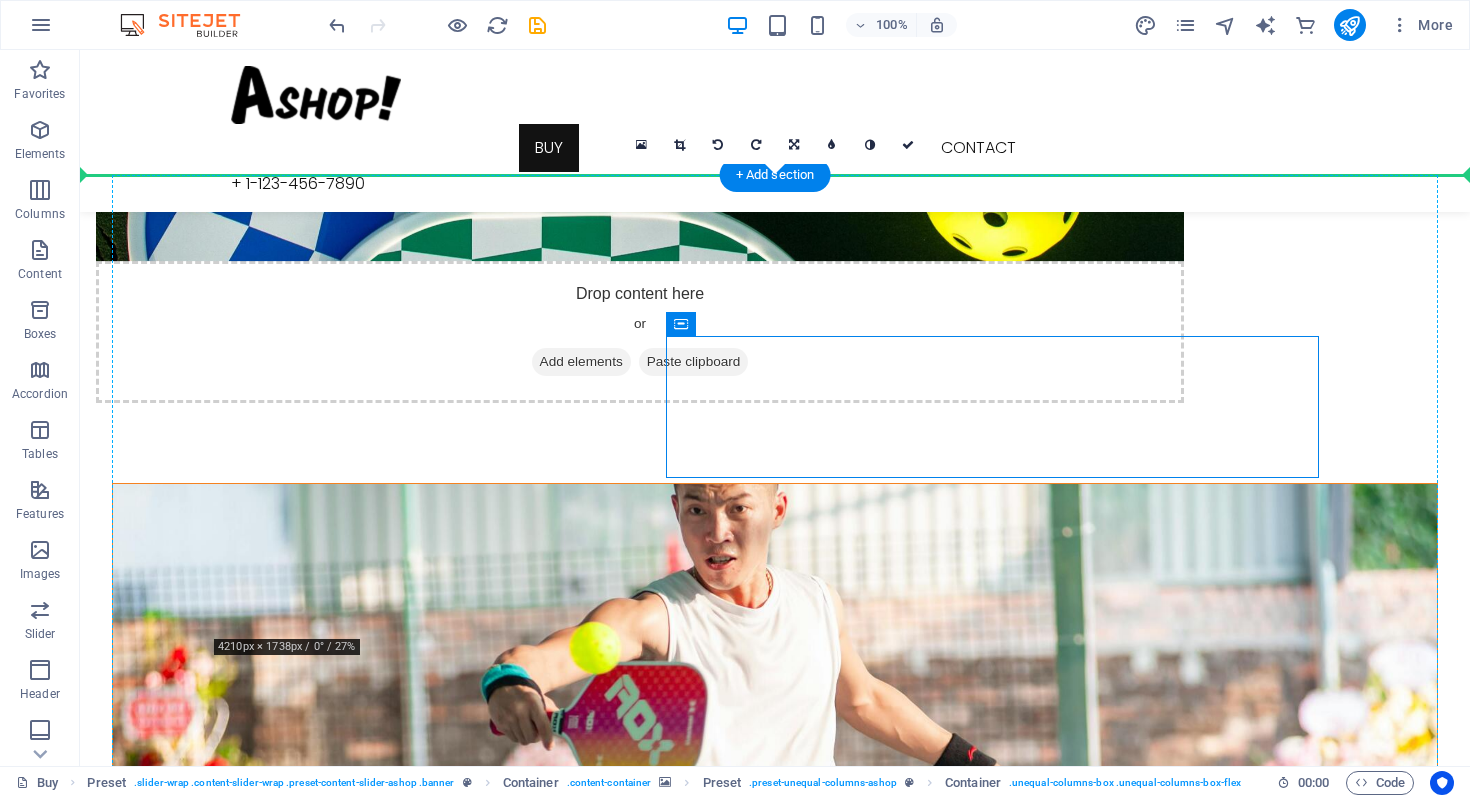drag, startPoint x: 809, startPoint y: 339, endPoint x: 918, endPoint y: 331, distance: 109.29318 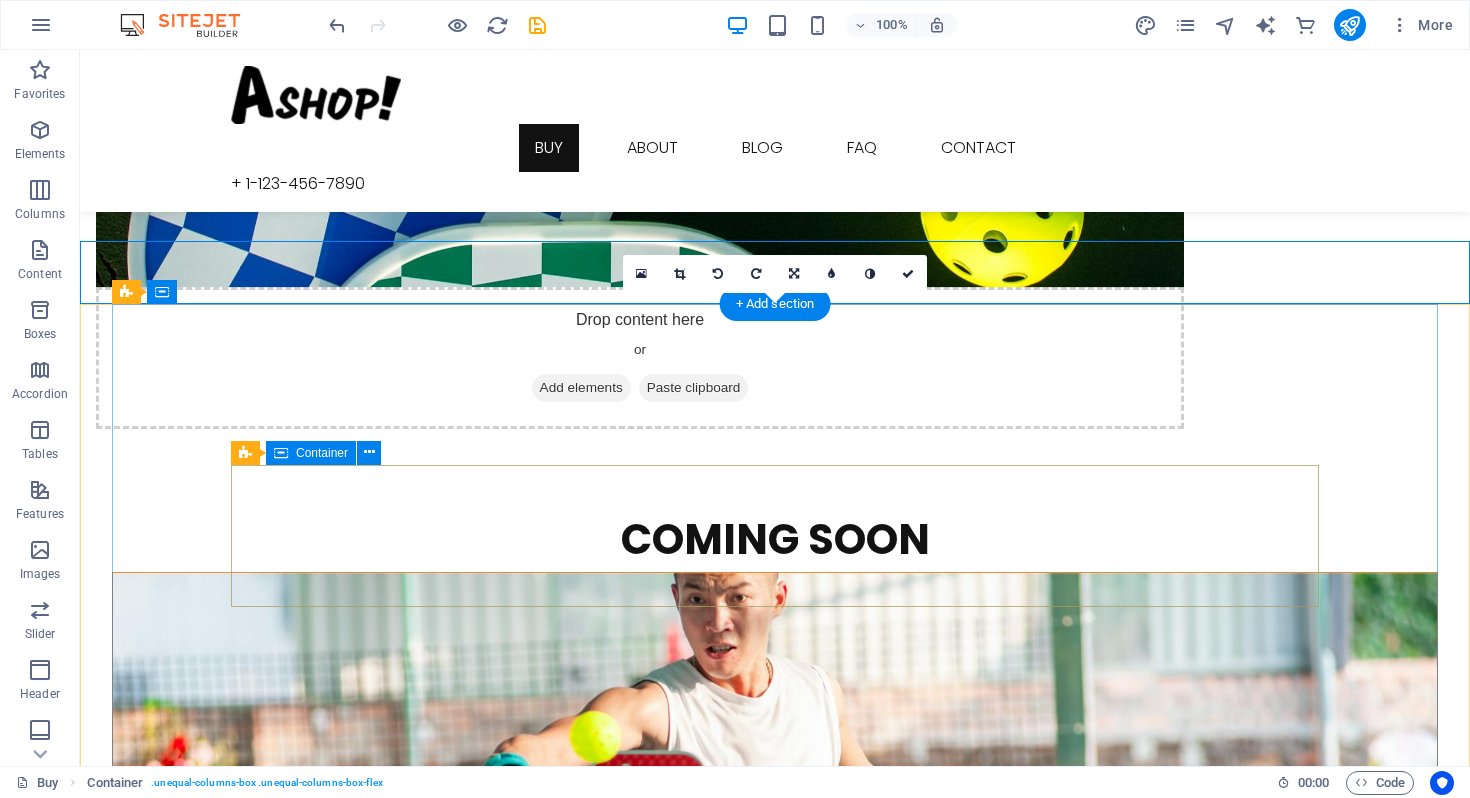 scroll, scrollTop: 355, scrollLeft: 0, axis: vertical 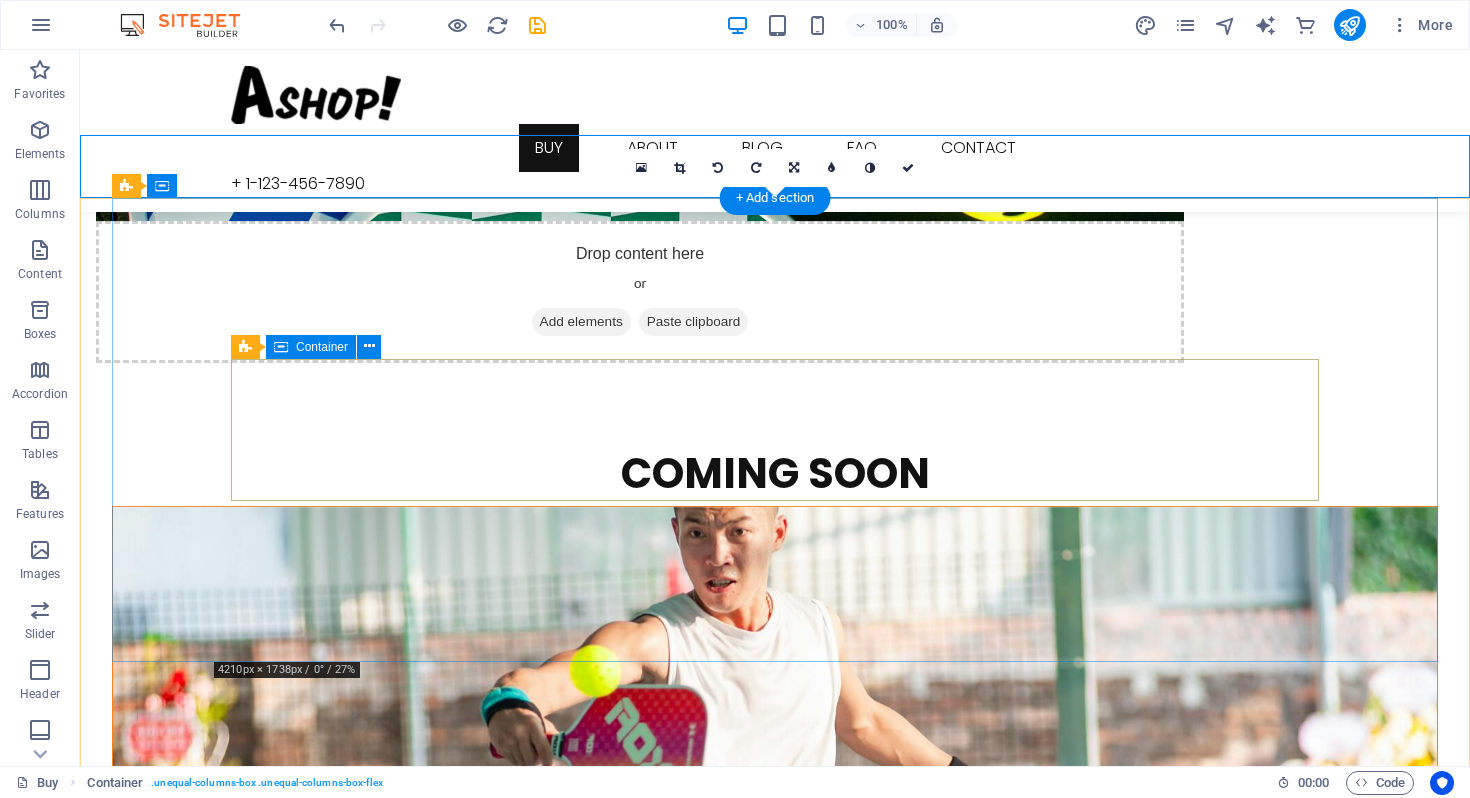 click on "Drop content here or  Add elements  Paste clipboard" at bounding box center (775, 1202) 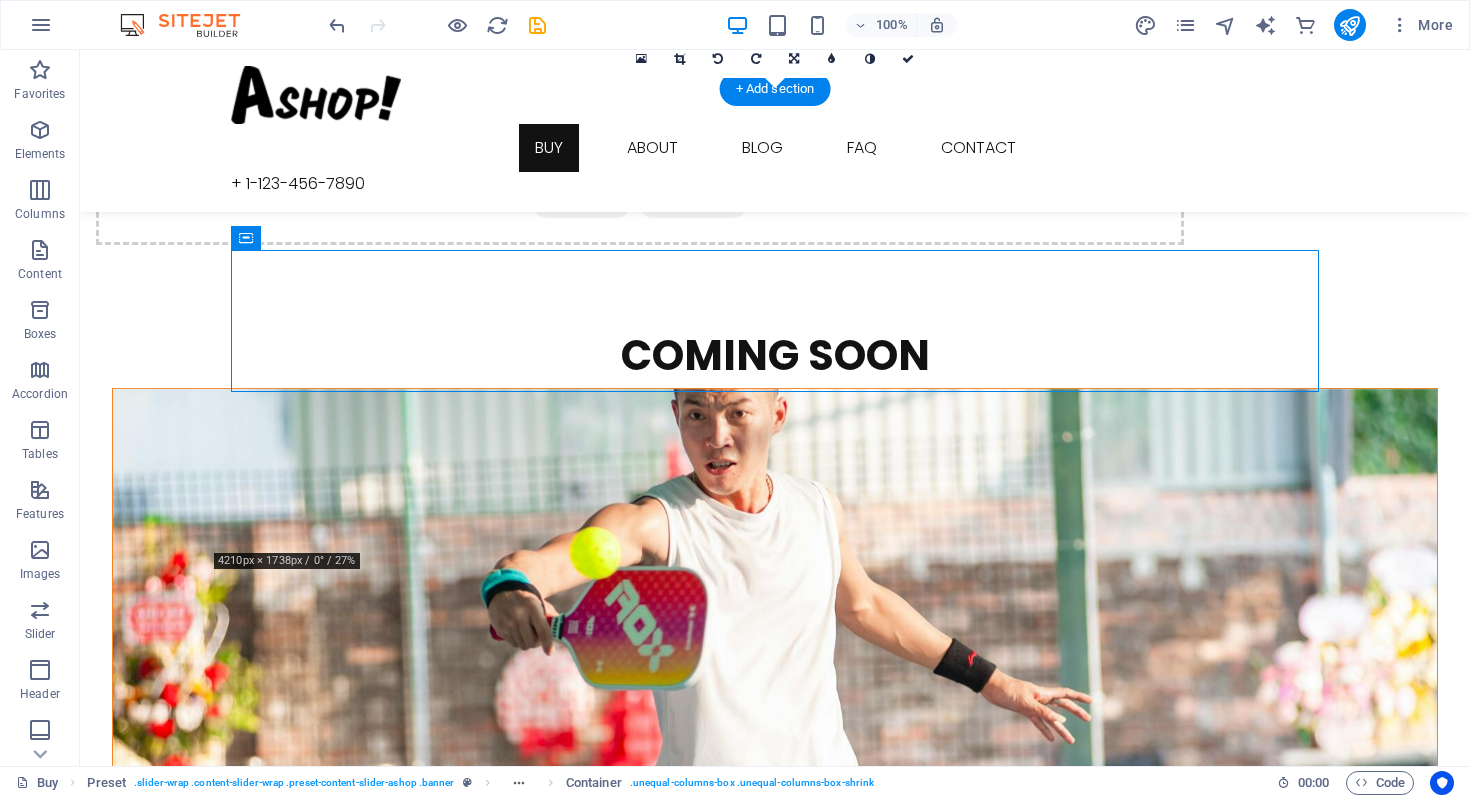 scroll, scrollTop: 486, scrollLeft: 0, axis: vertical 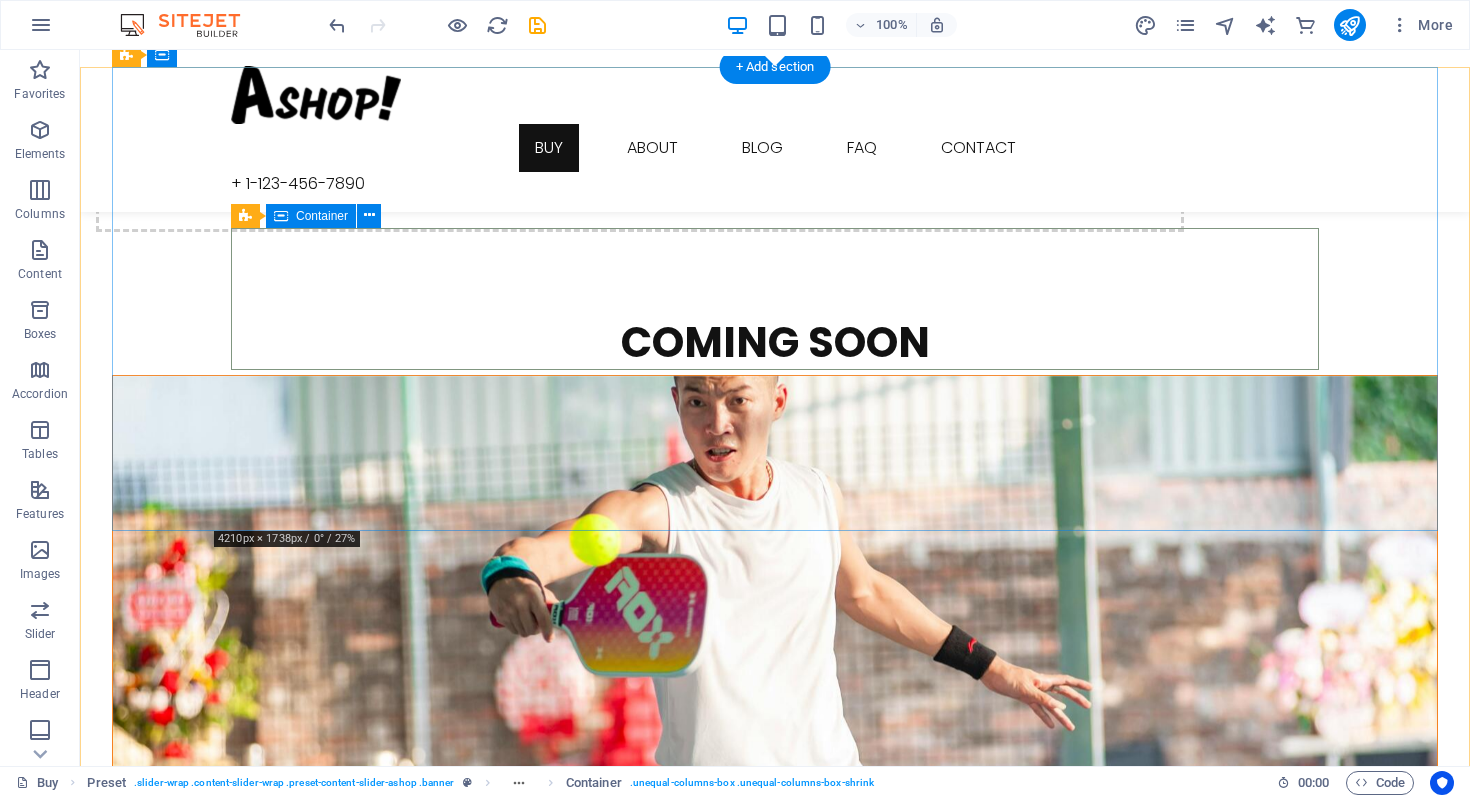 click on "Drop content here or  Add elements  Paste clipboard" at bounding box center (775, 1071) 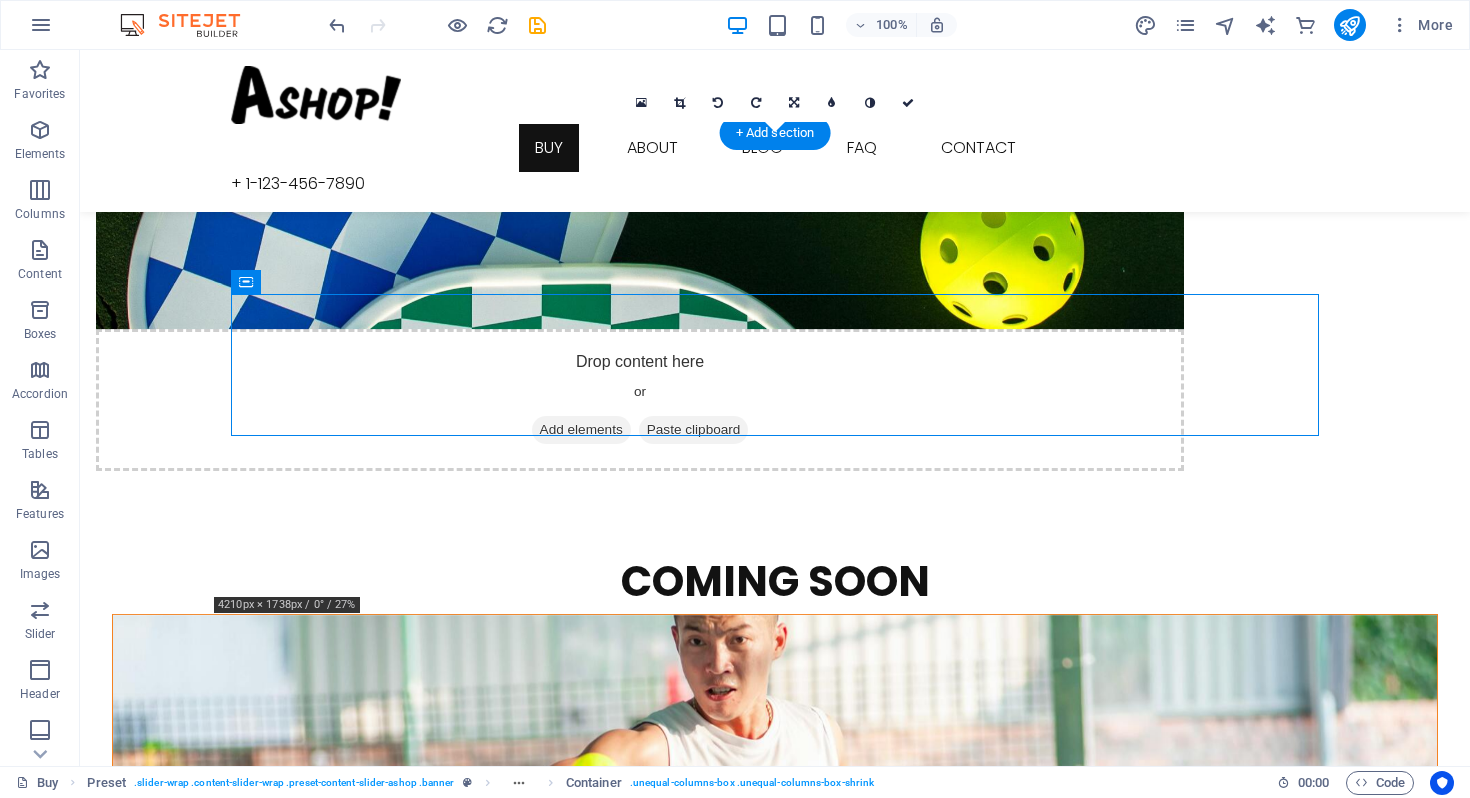 scroll, scrollTop: 245, scrollLeft: 0, axis: vertical 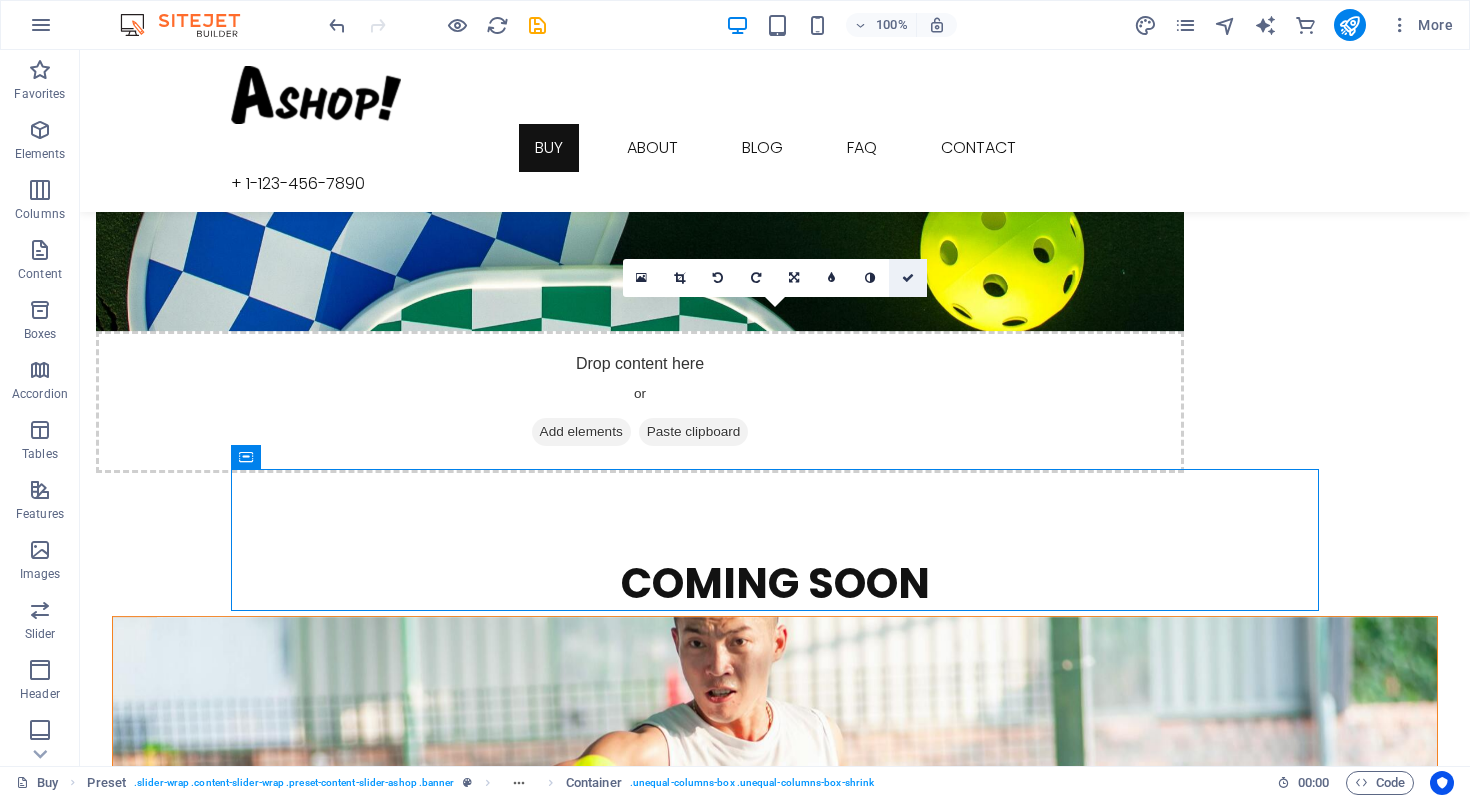 click at bounding box center (908, 278) 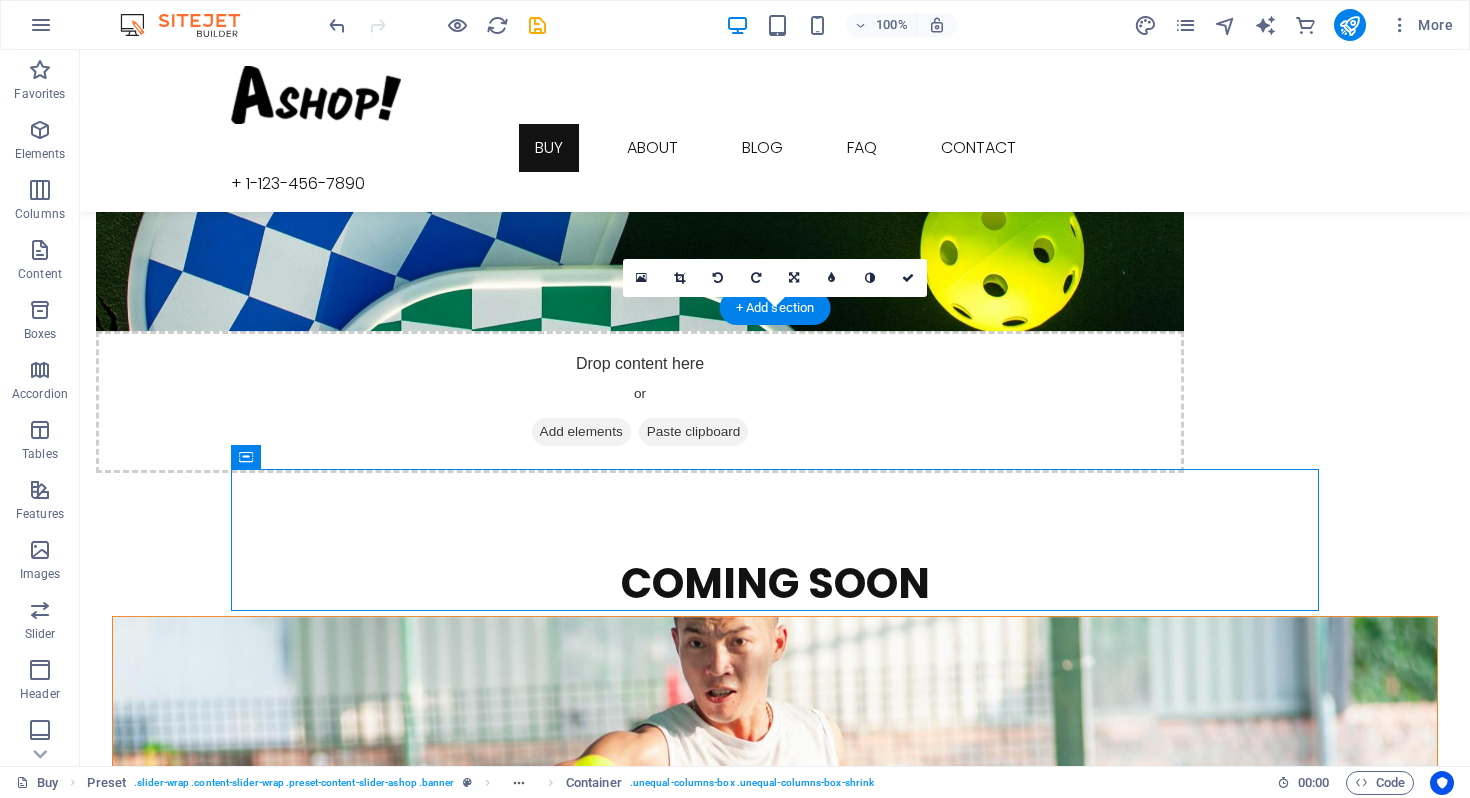 click at bounding box center (775, 849) 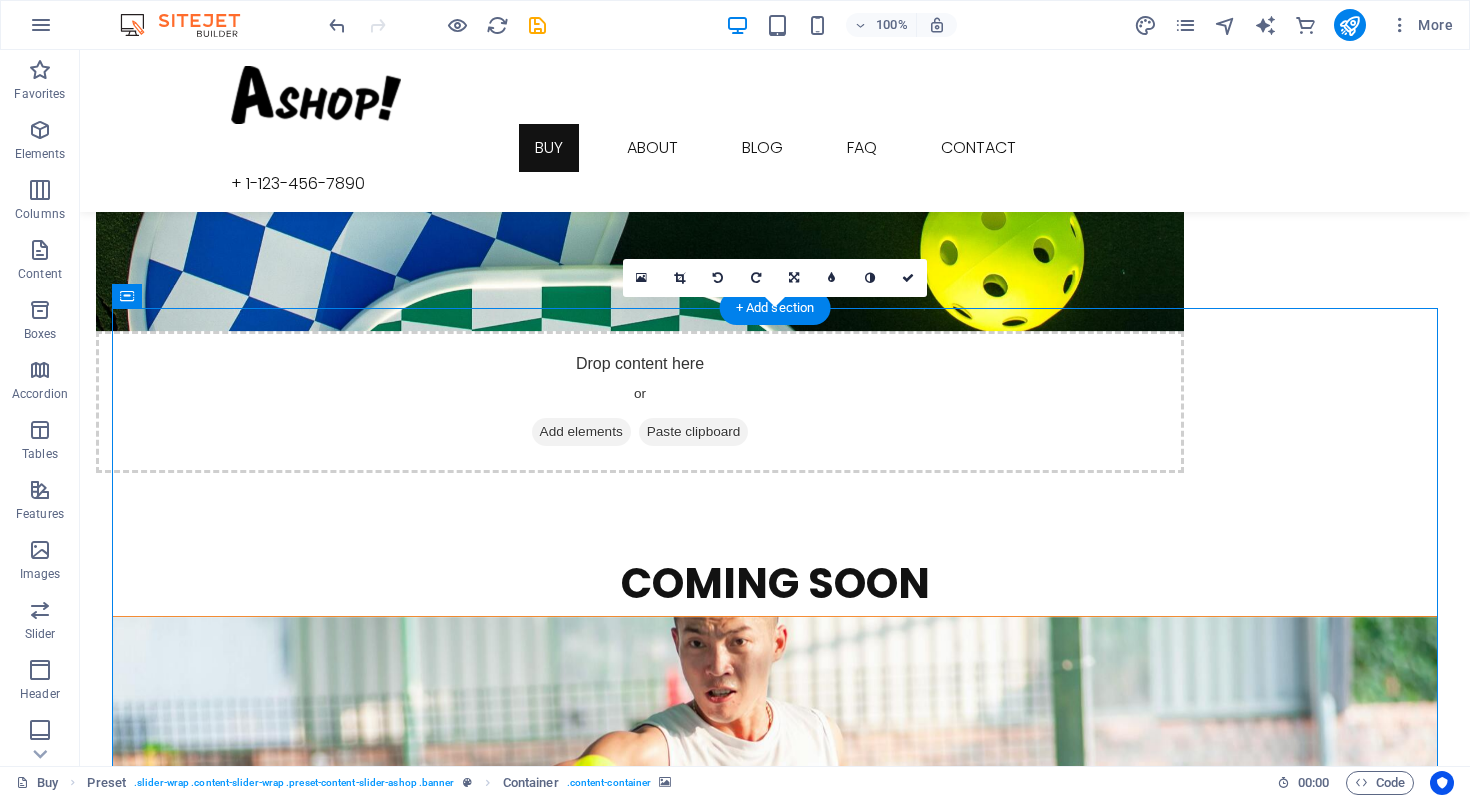 click at bounding box center (775, 849) 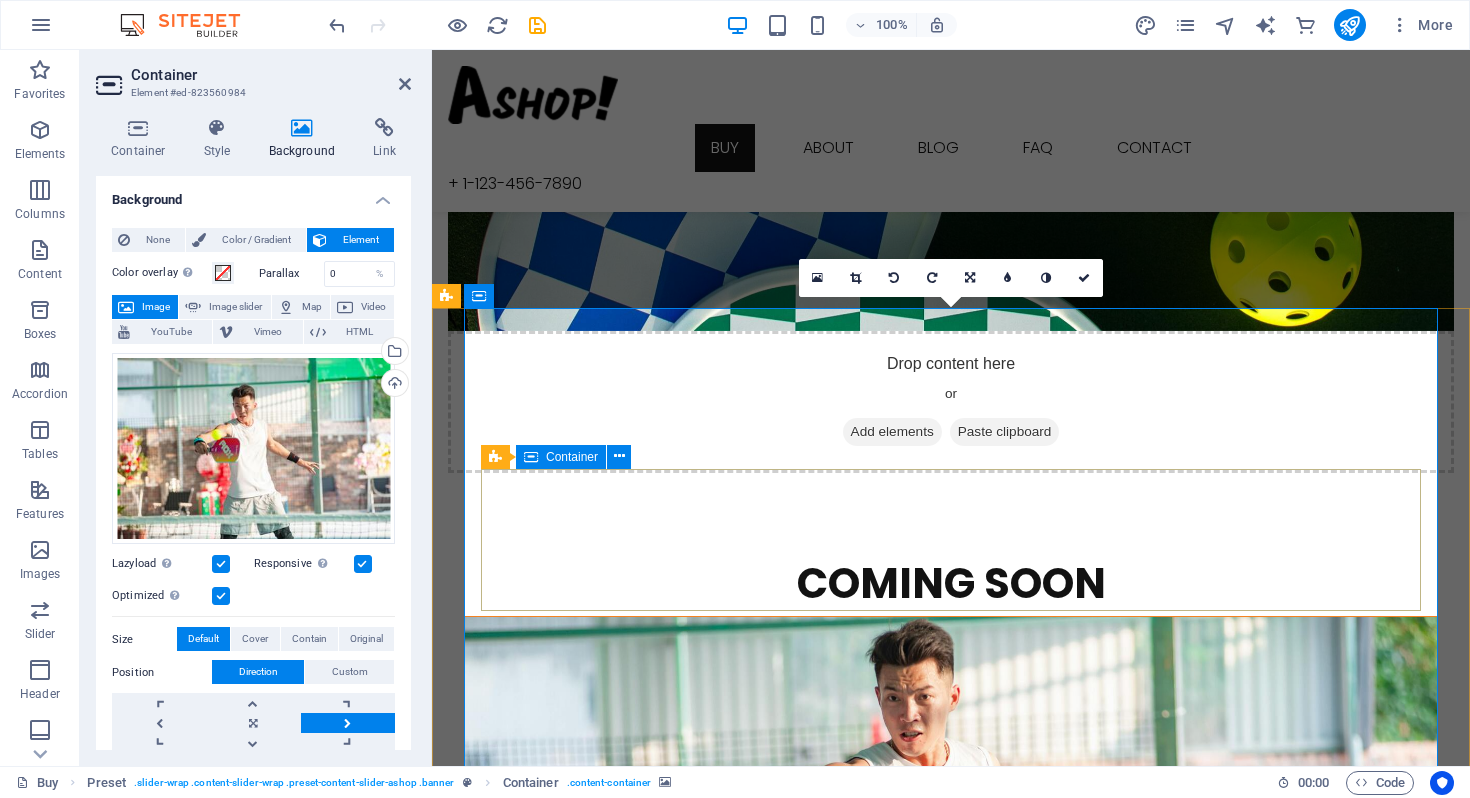 click on "Drop content here or  Add elements  Paste clipboard" at bounding box center (951, 1312) 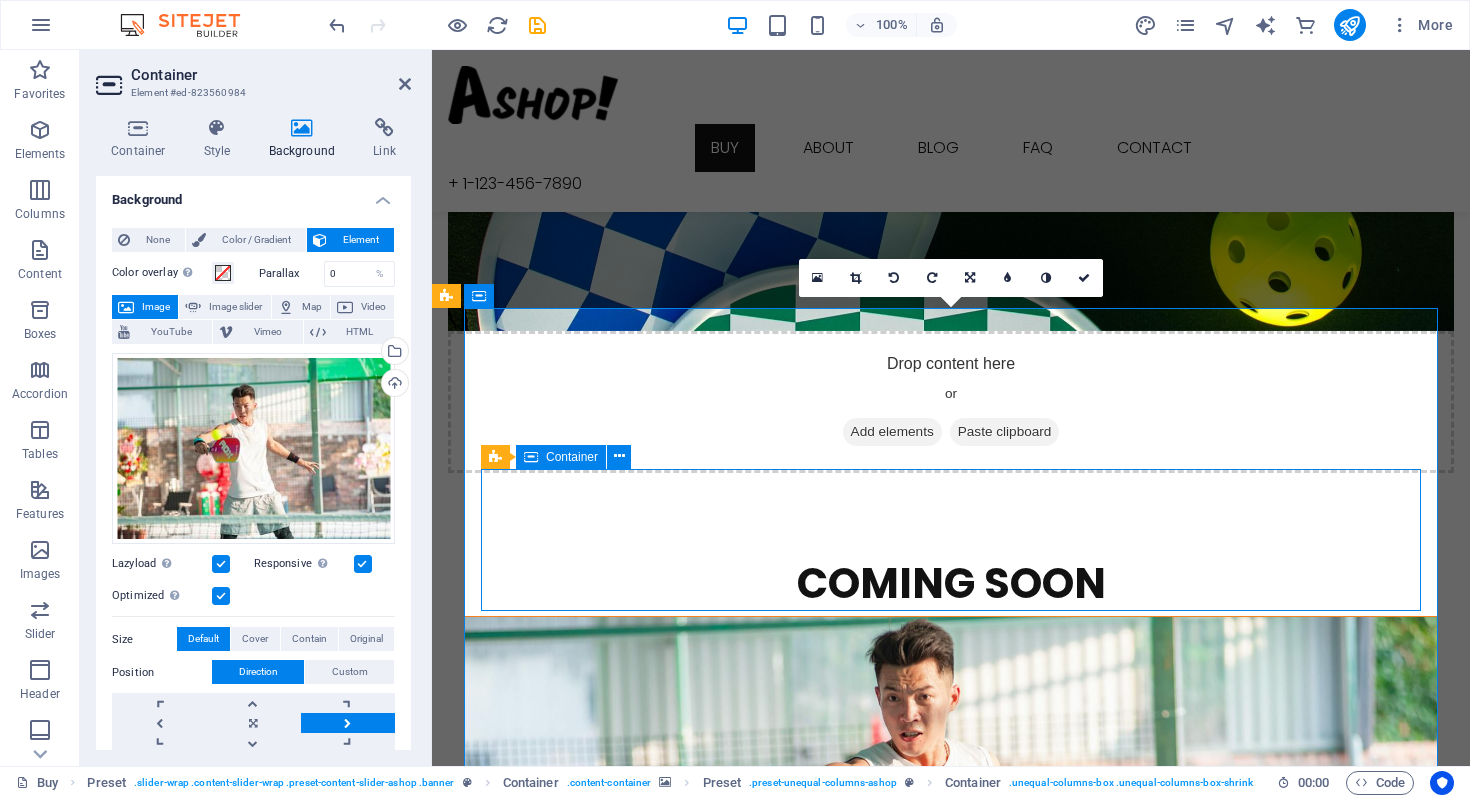 click on "Add elements" at bounding box center [892, 1342] 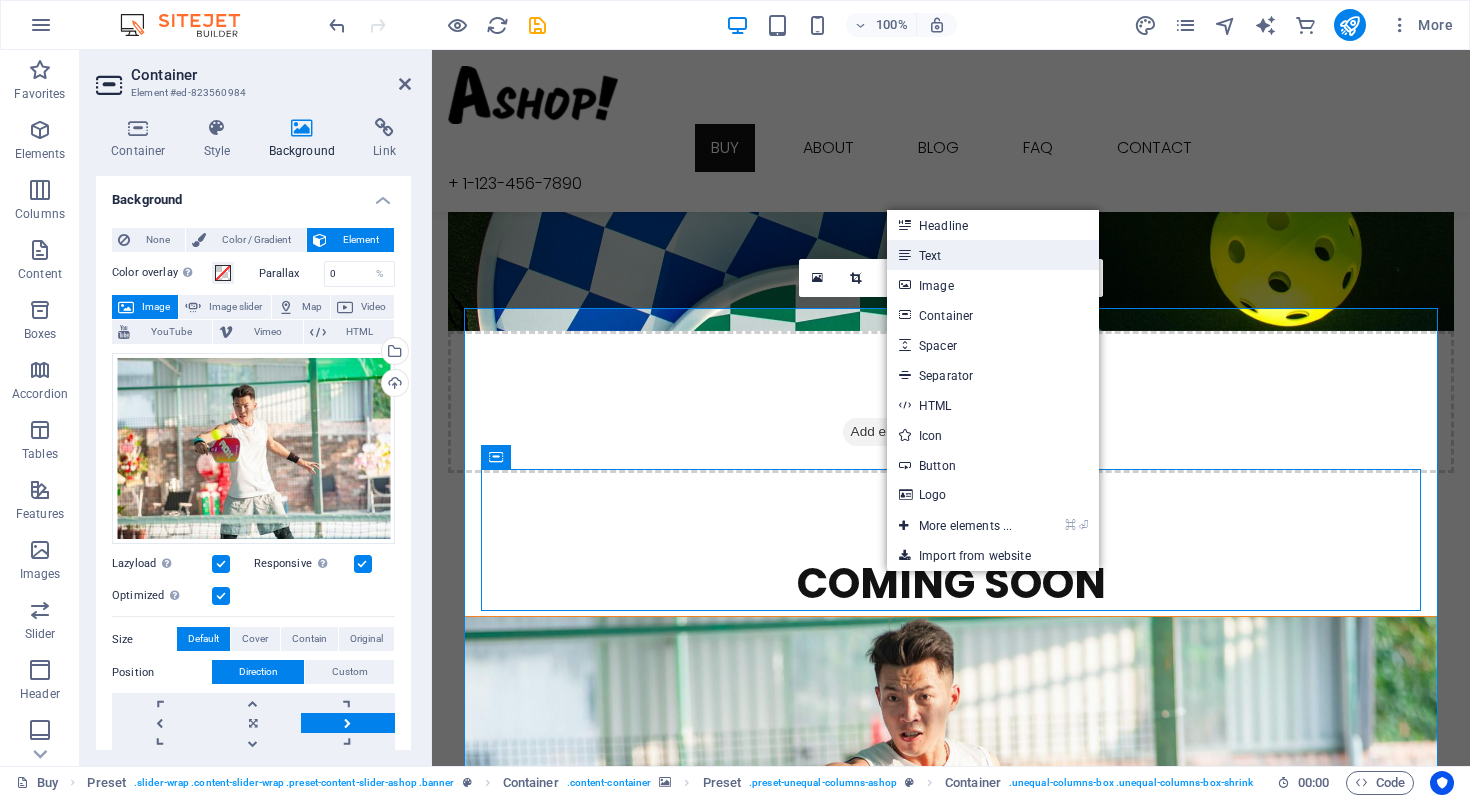 click on "Text" at bounding box center (993, 255) 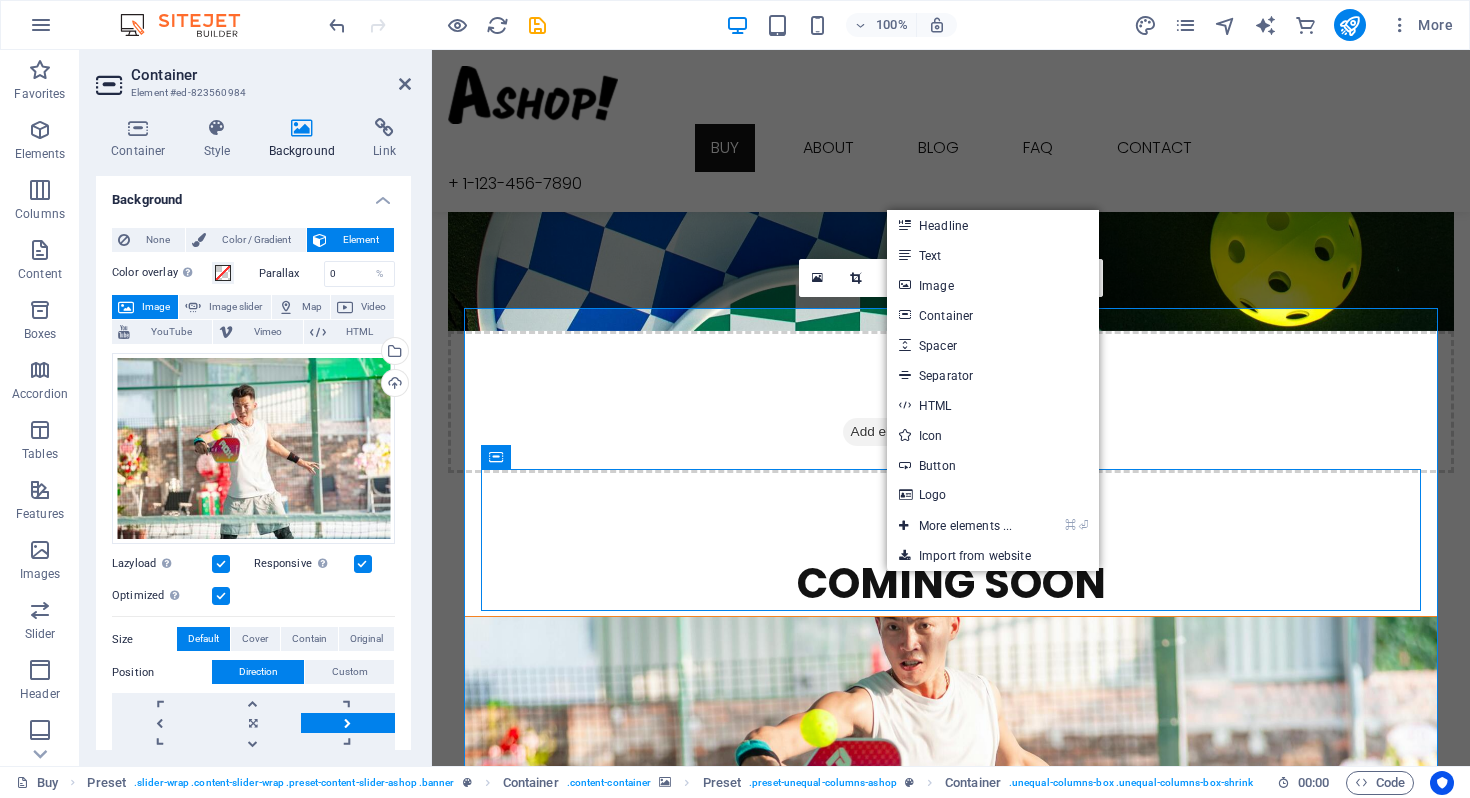 type 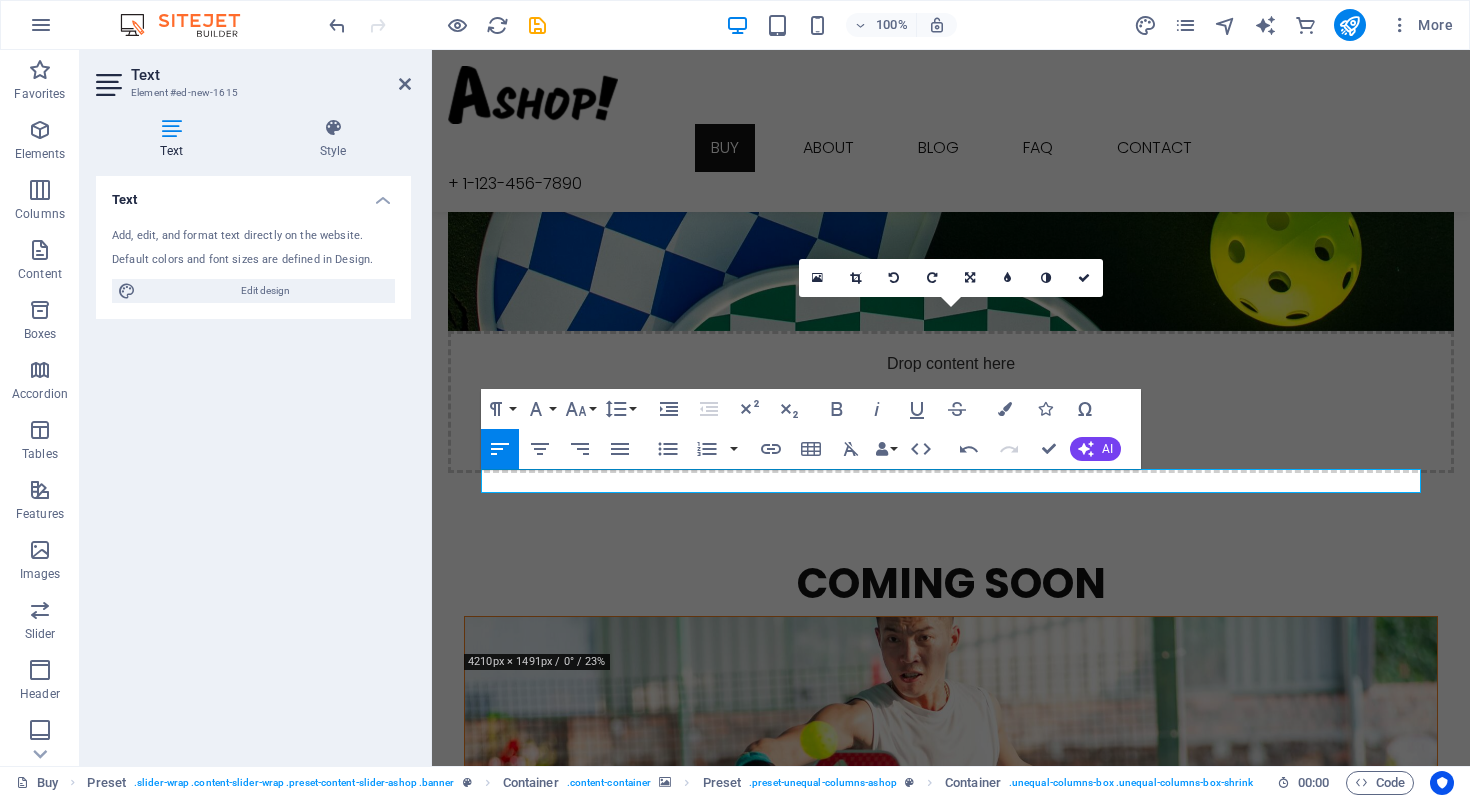 drag, startPoint x: 625, startPoint y: 484, endPoint x: 477, endPoint y: 474, distance: 148.33745 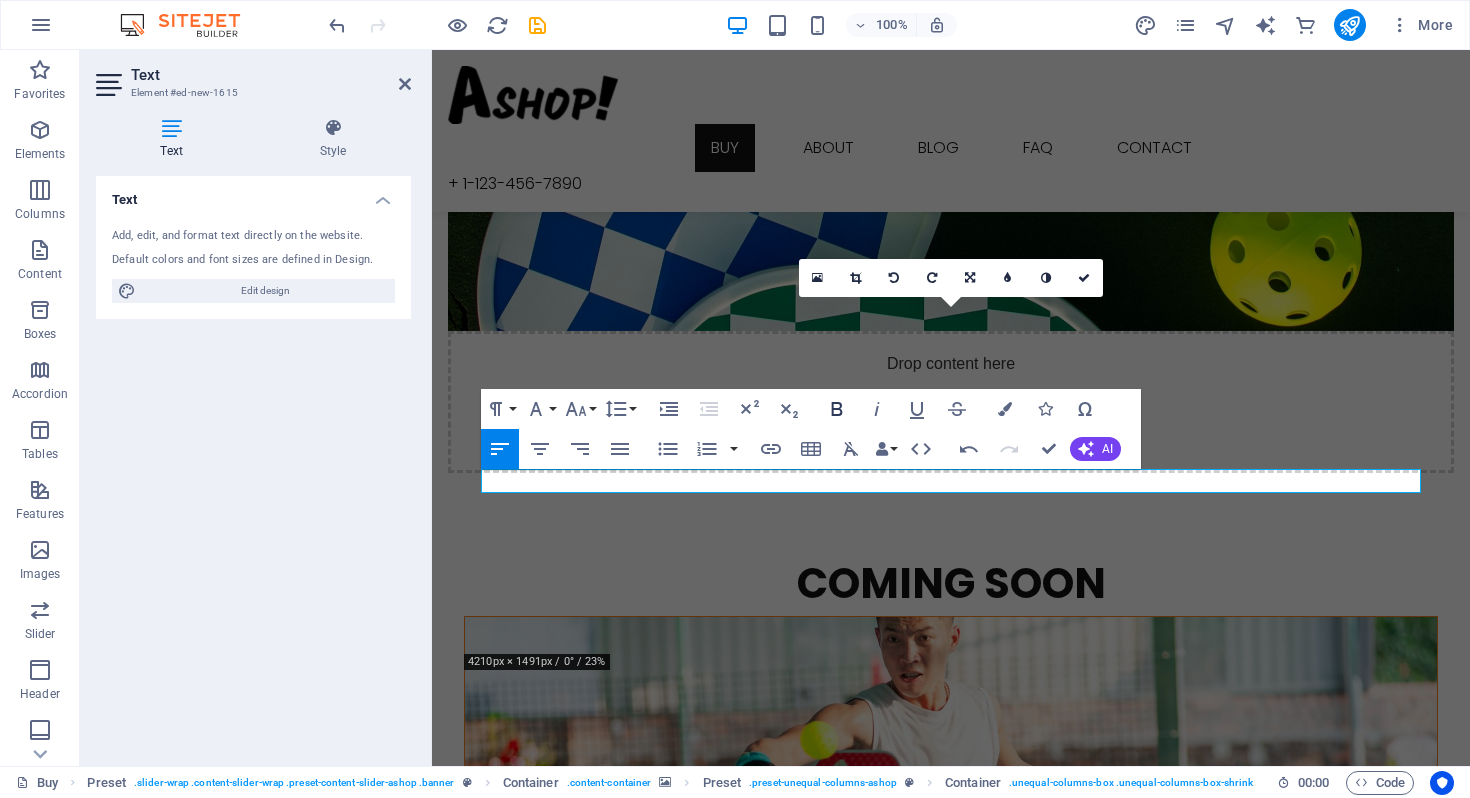 click 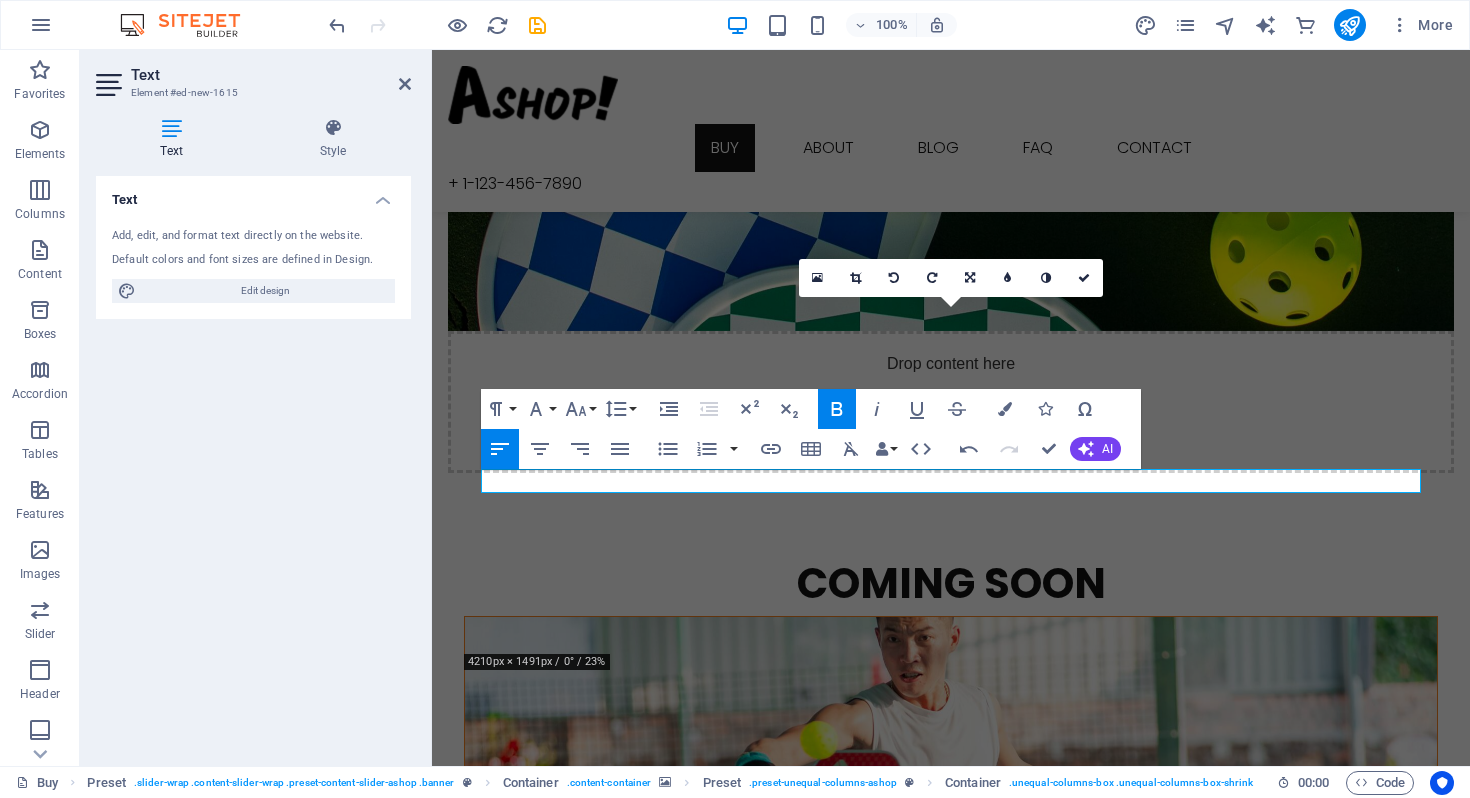 click at bounding box center (951, 790) 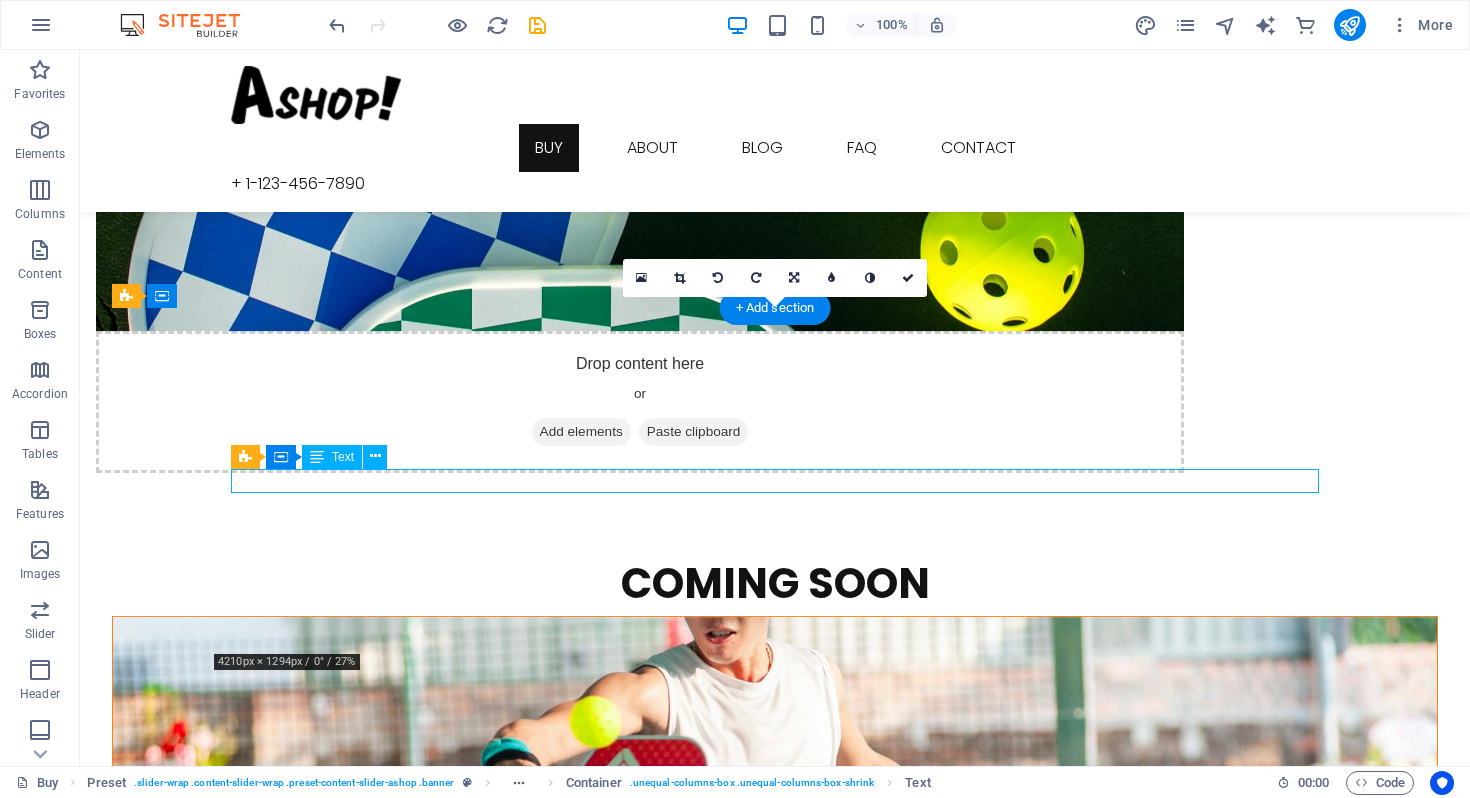 drag, startPoint x: 371, startPoint y: 480, endPoint x: 531, endPoint y: 491, distance: 160.37769 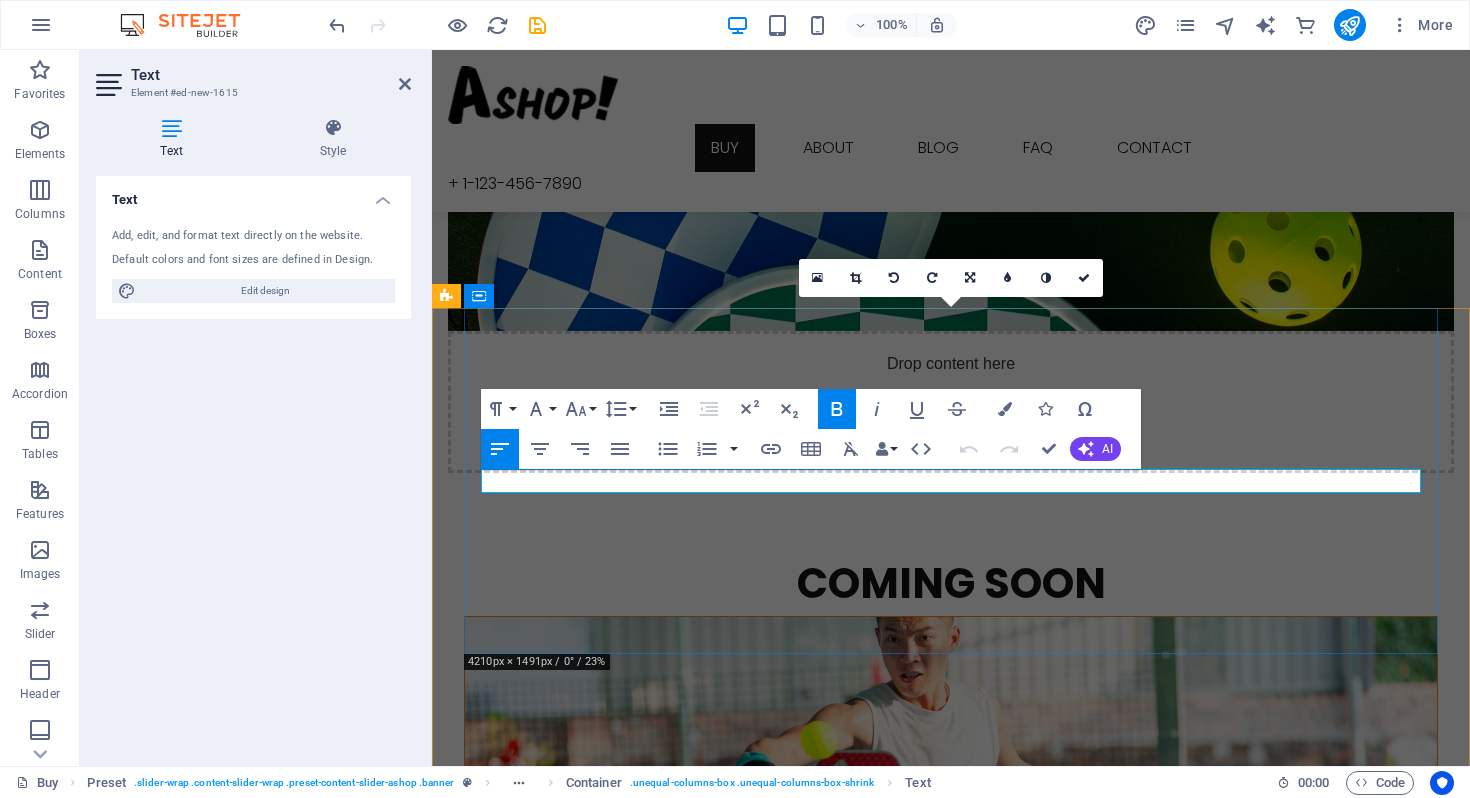 drag, startPoint x: 615, startPoint y: 479, endPoint x: 649, endPoint y: 481, distance: 34.058773 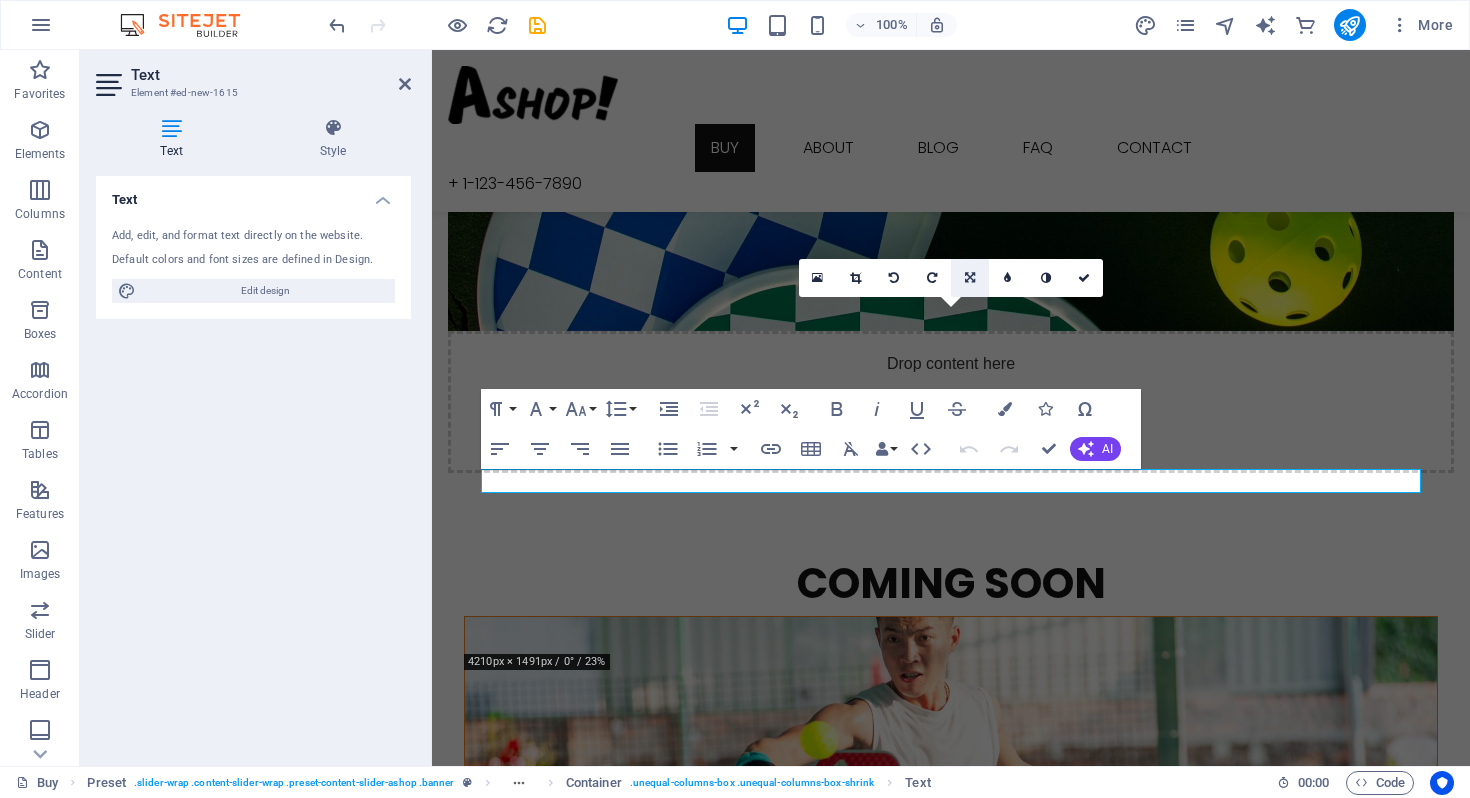 click at bounding box center (970, 278) 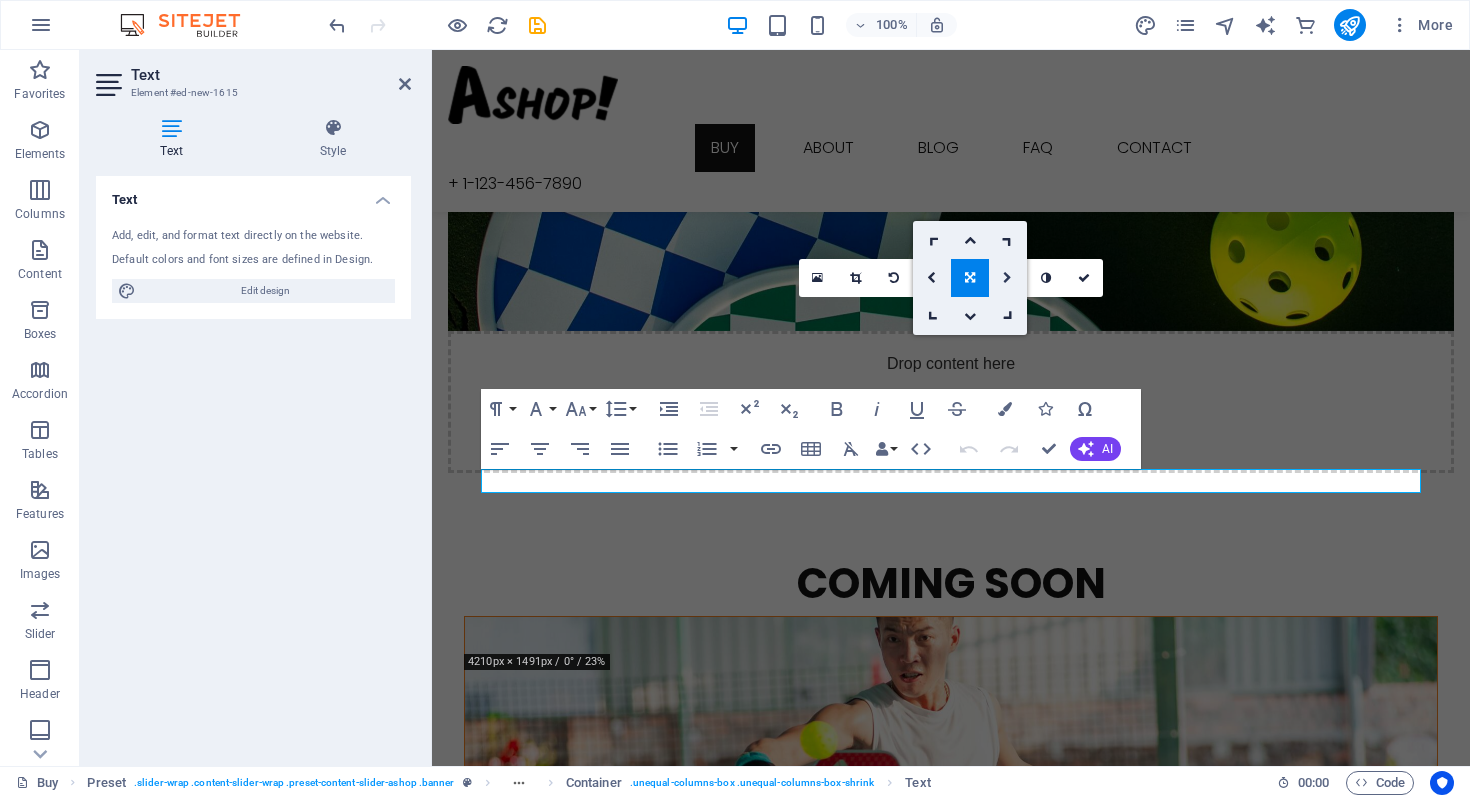 click at bounding box center [1008, 278] 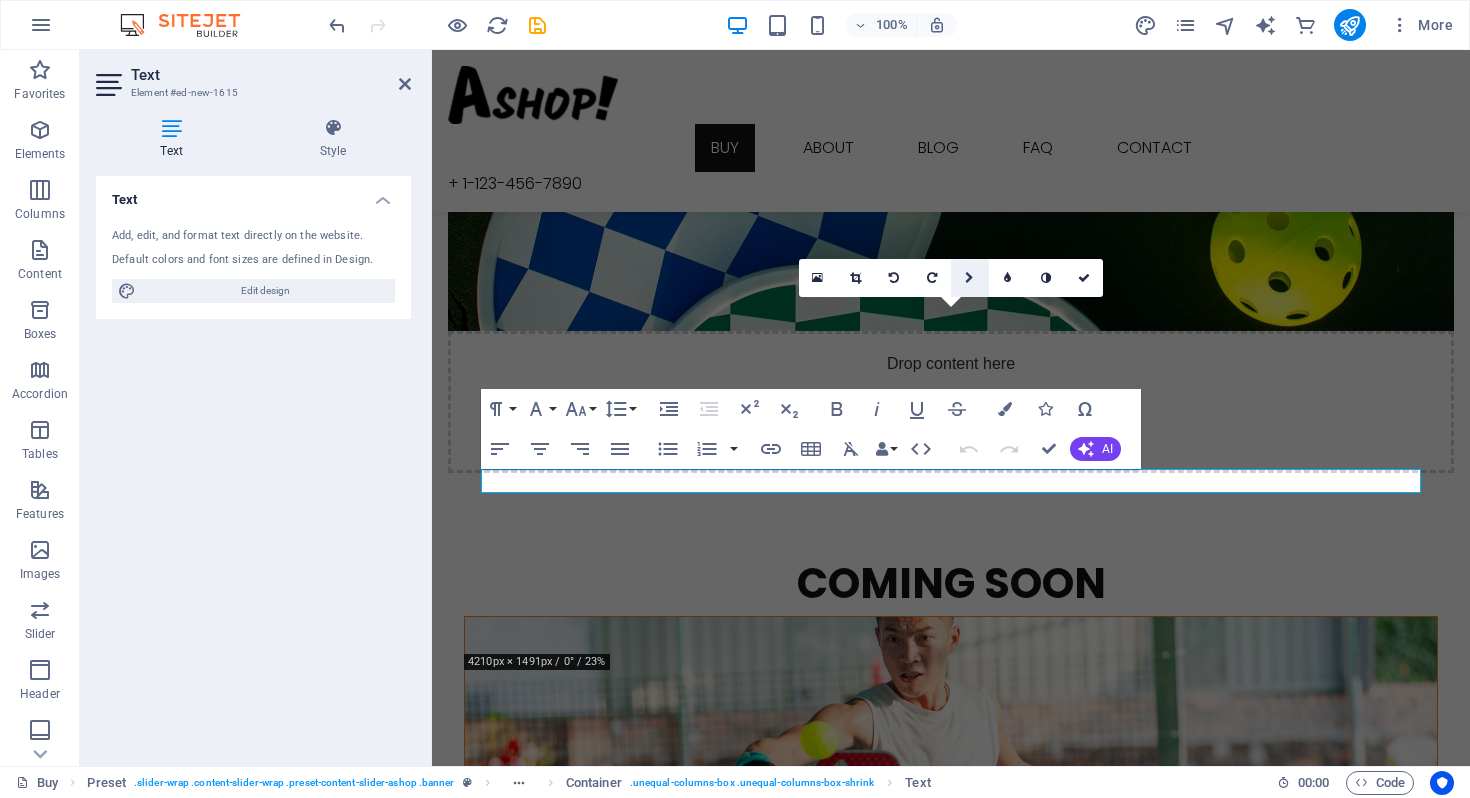 click at bounding box center (970, 278) 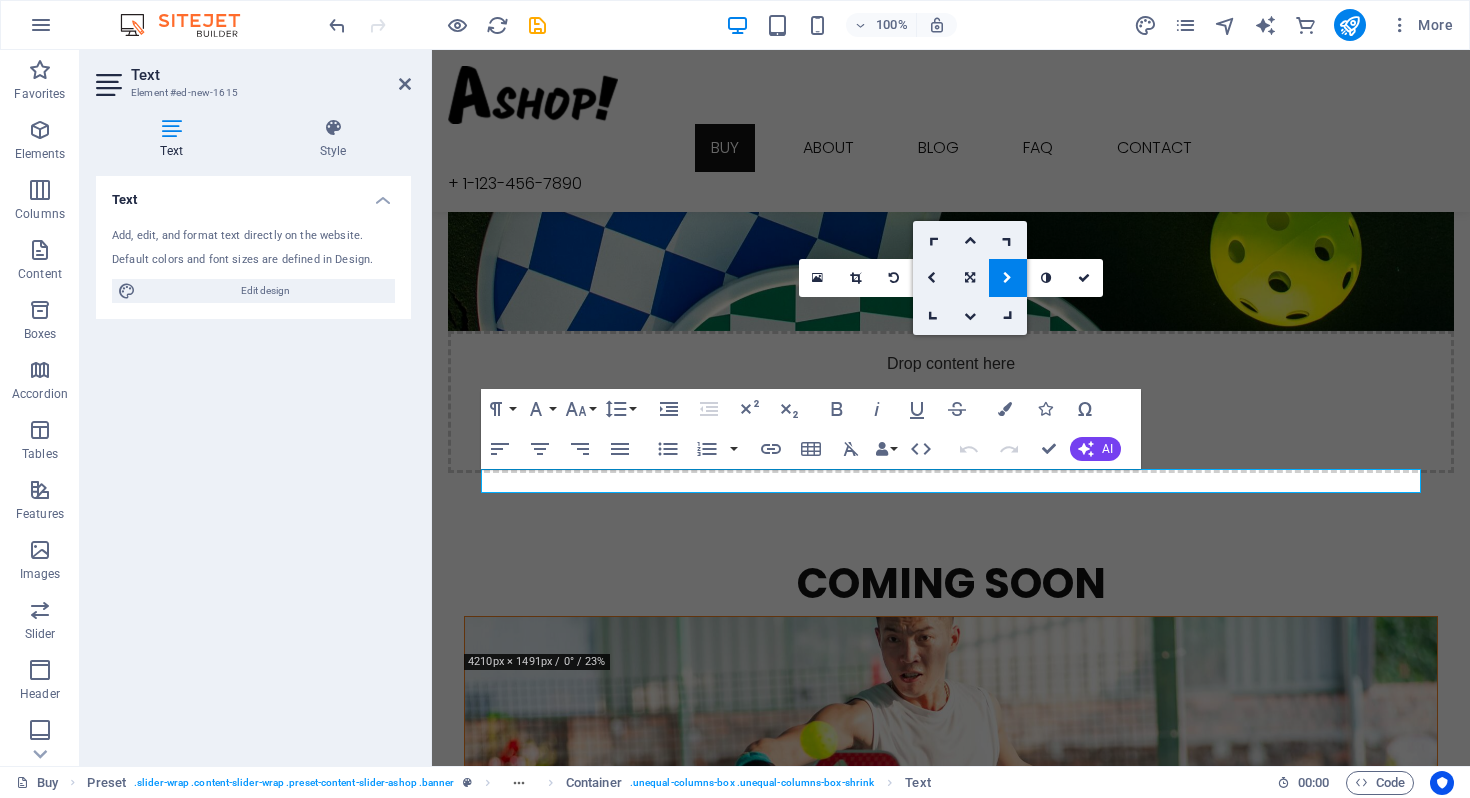 click at bounding box center (1008, 278) 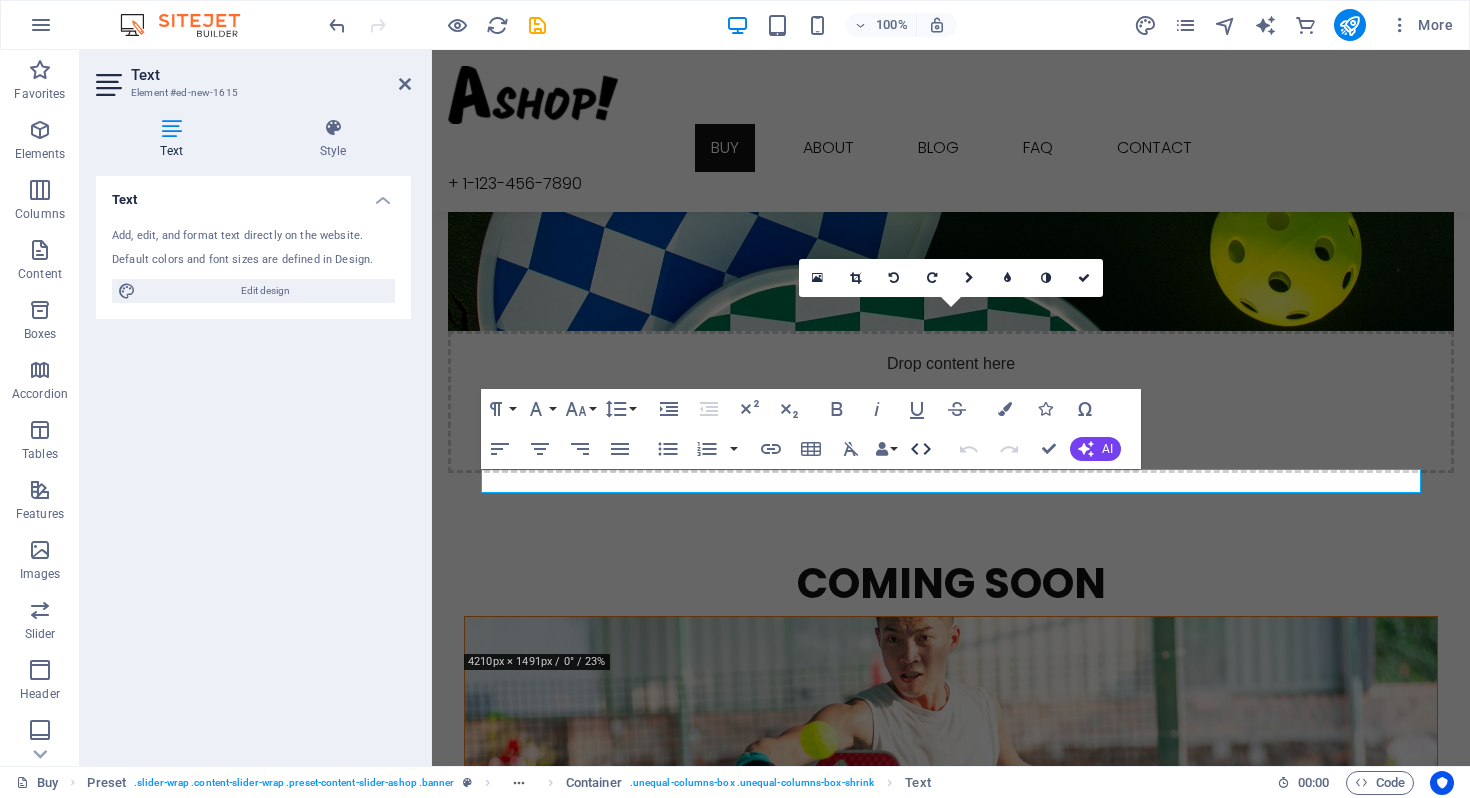 click on "HTML" at bounding box center (921, 449) 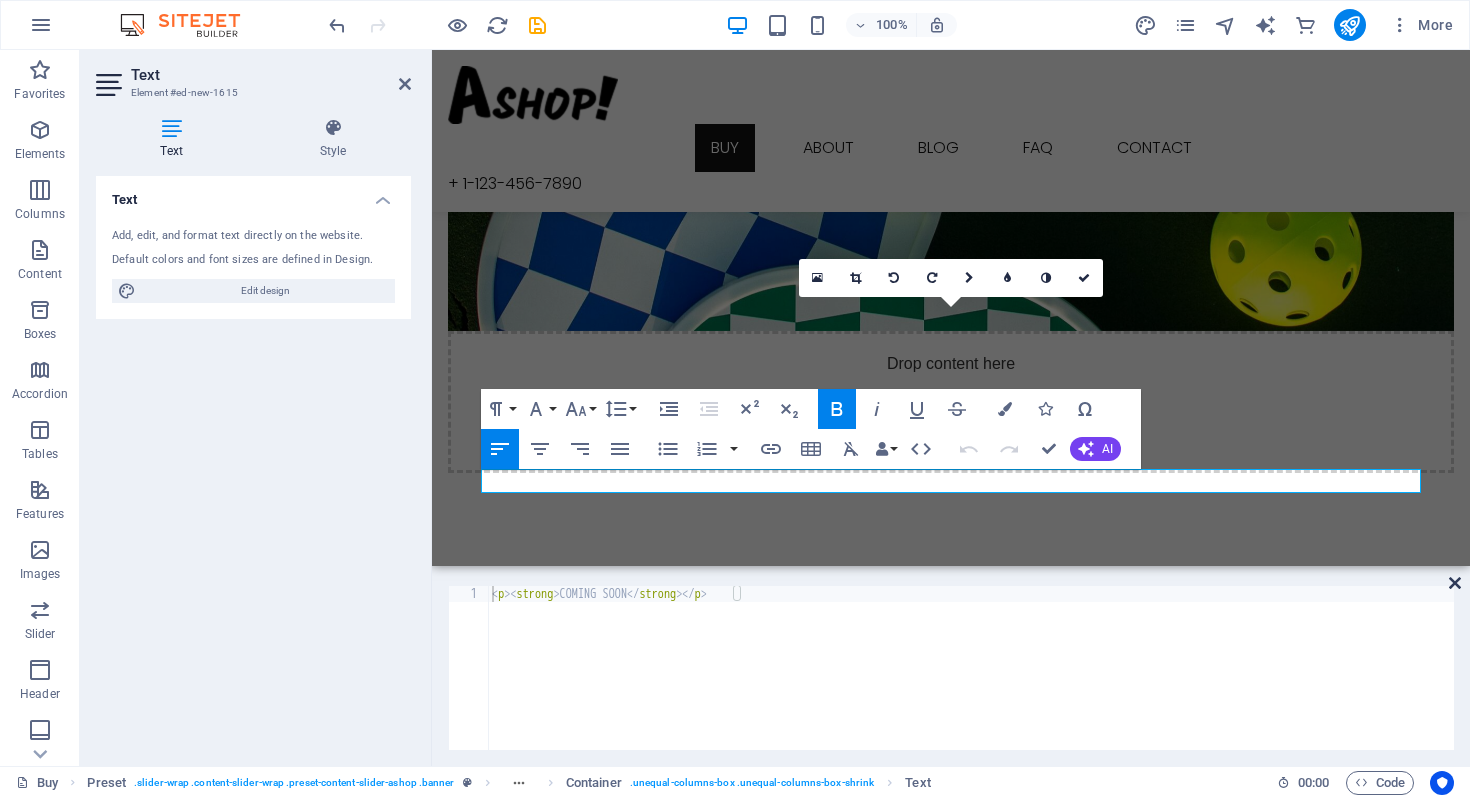 click at bounding box center [1455, 583] 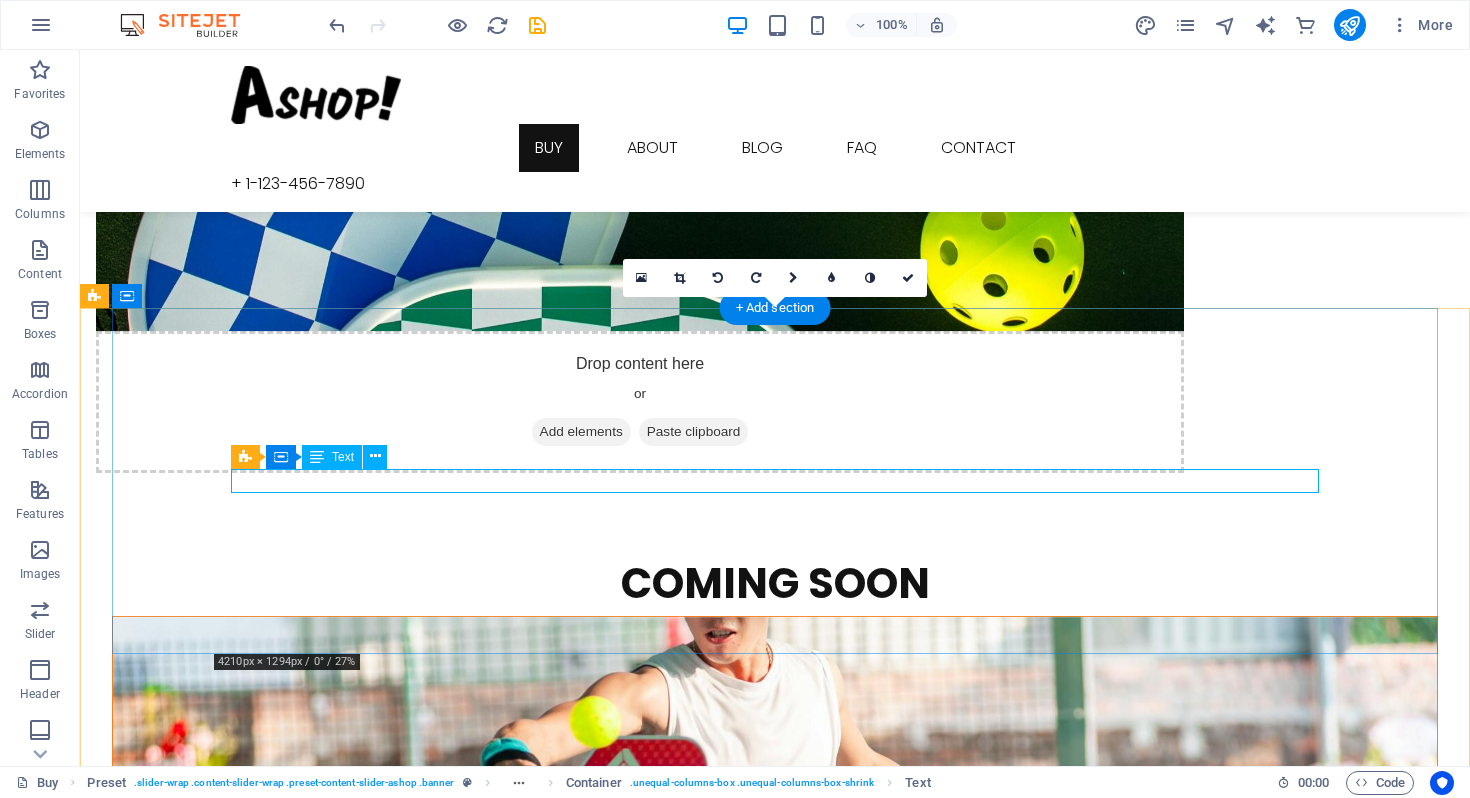 click on "COMING SOON" at bounding box center [775, 1135] 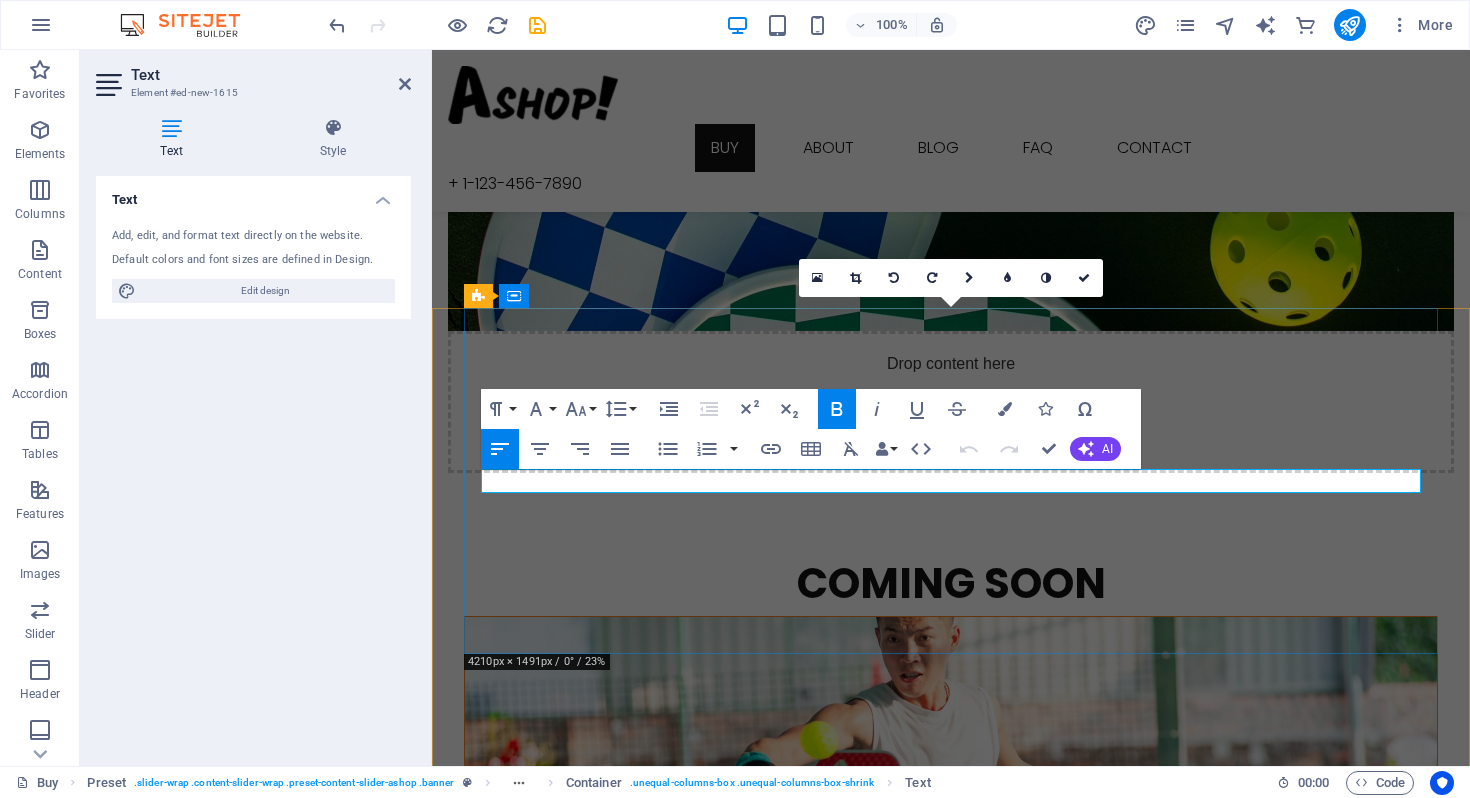 drag, startPoint x: 526, startPoint y: 486, endPoint x: 584, endPoint y: 485, distance: 58.00862 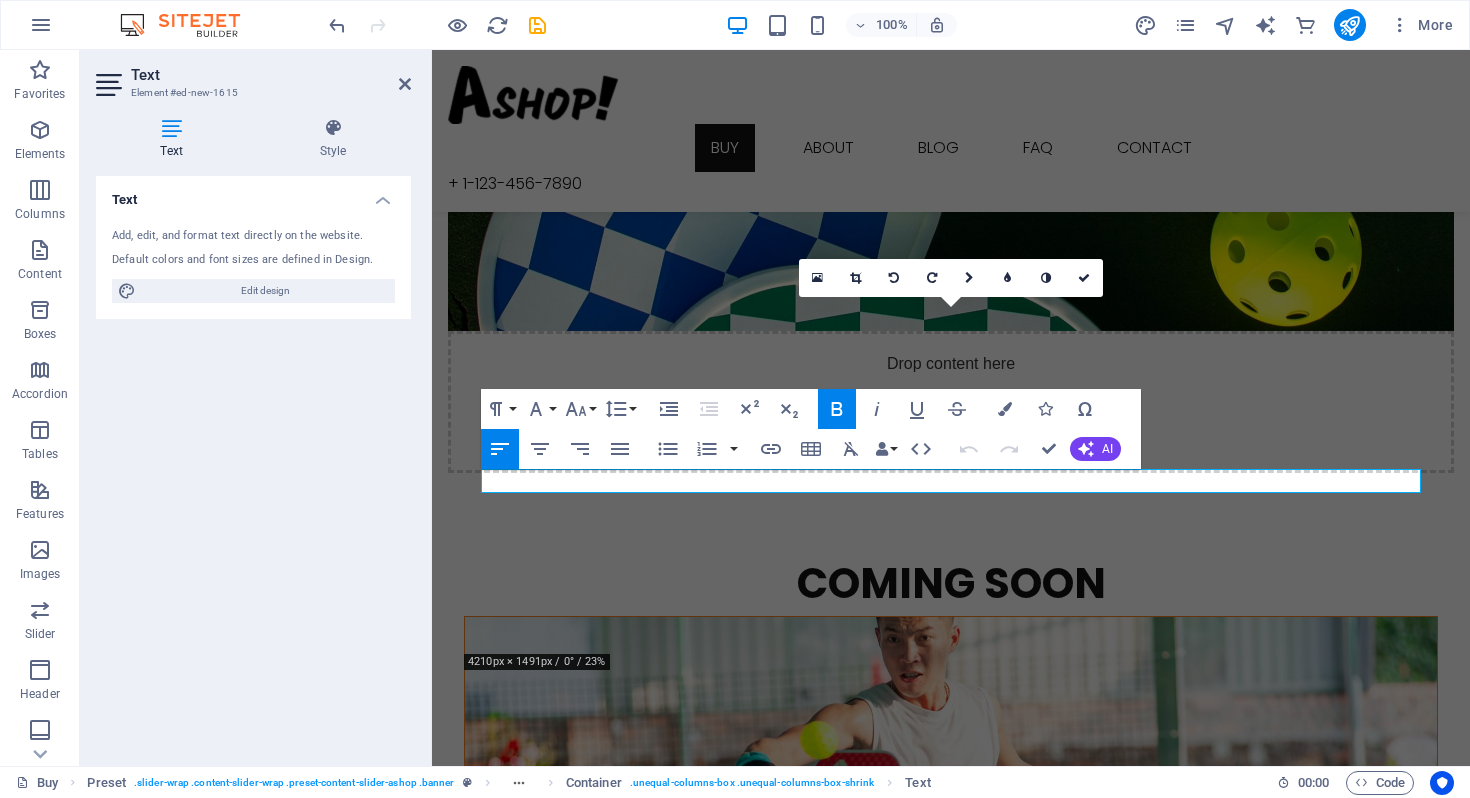 click at bounding box center (951, 790) 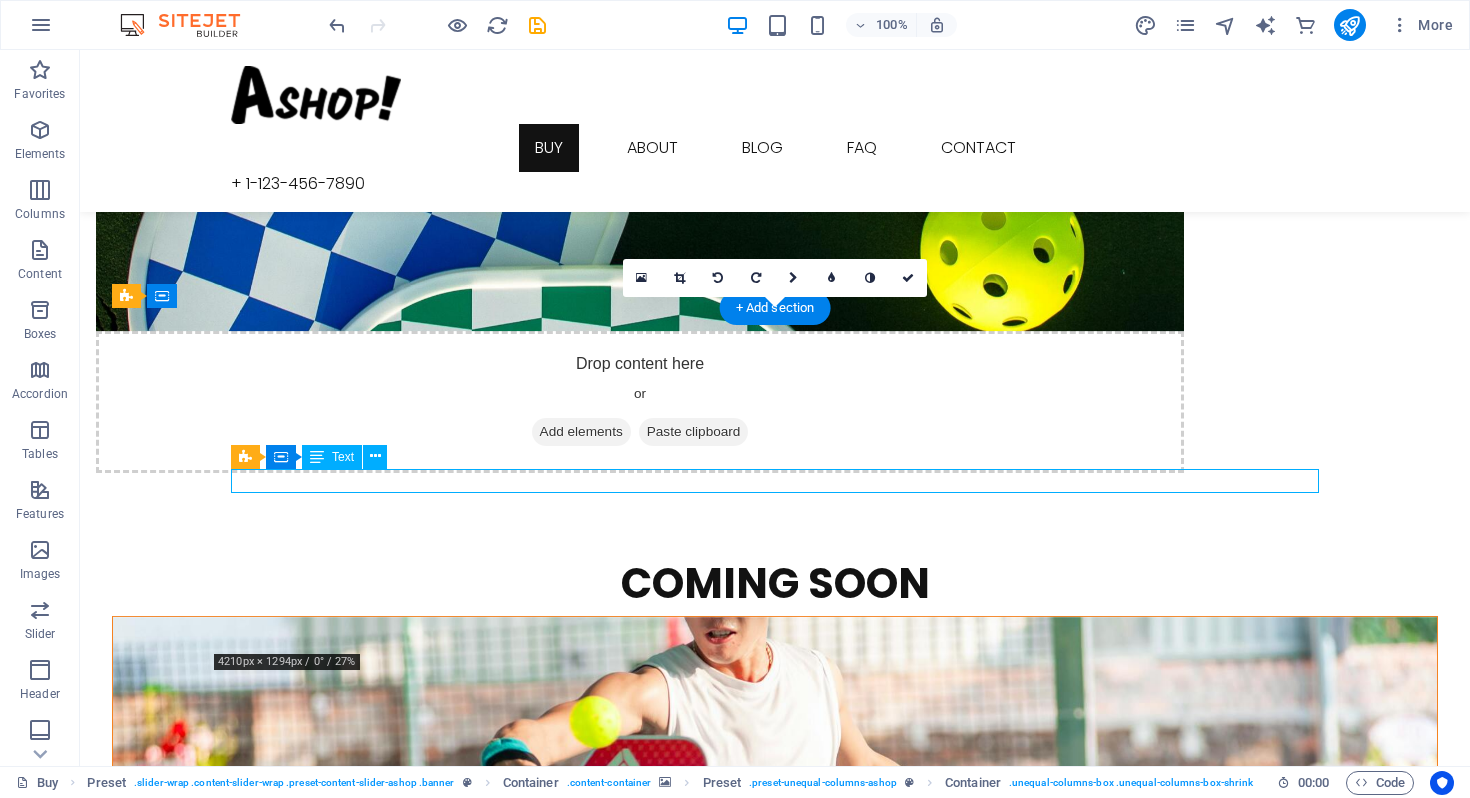 drag, startPoint x: 555, startPoint y: 487, endPoint x: 648, endPoint y: 490, distance: 93.04838 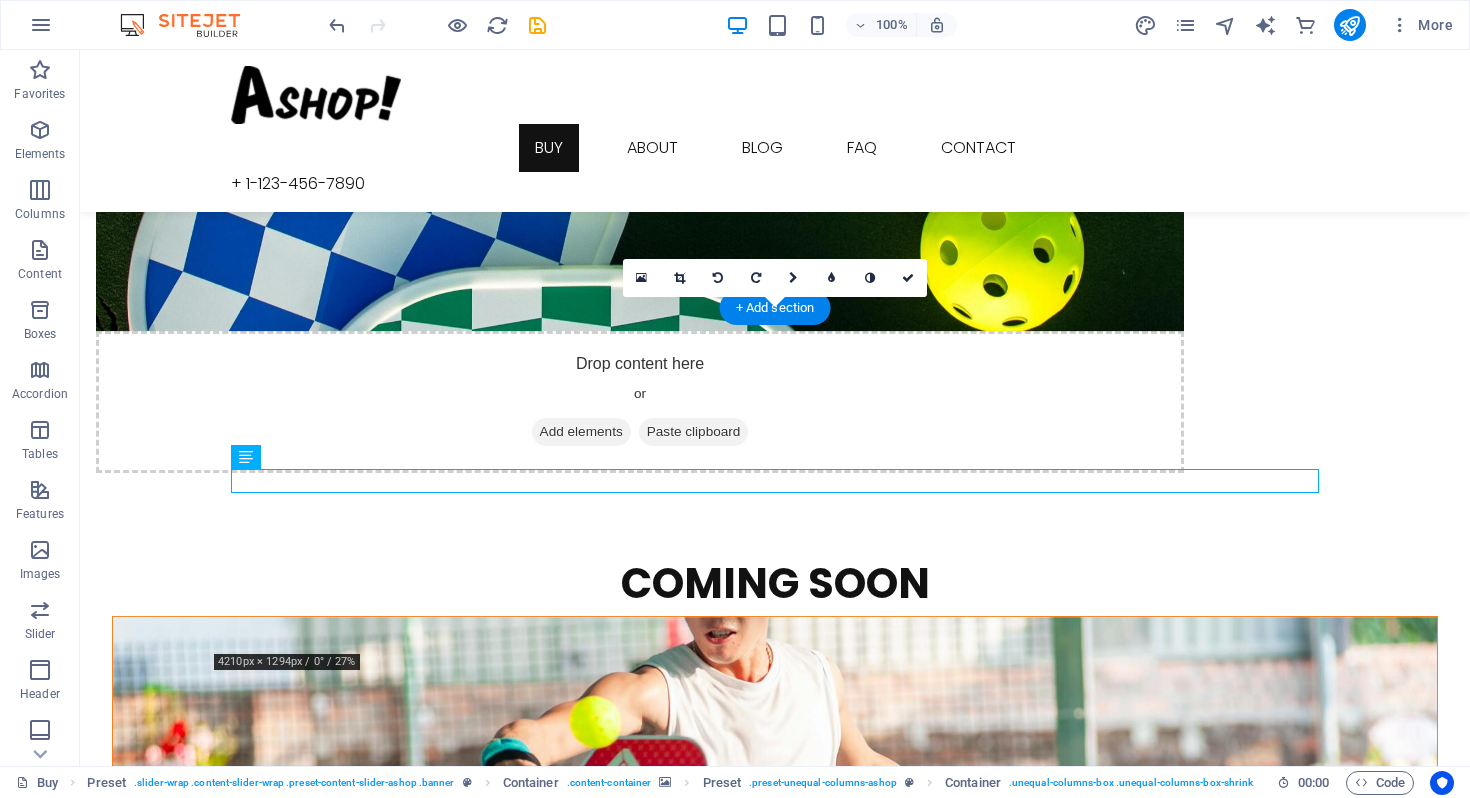 click at bounding box center (775, 790) 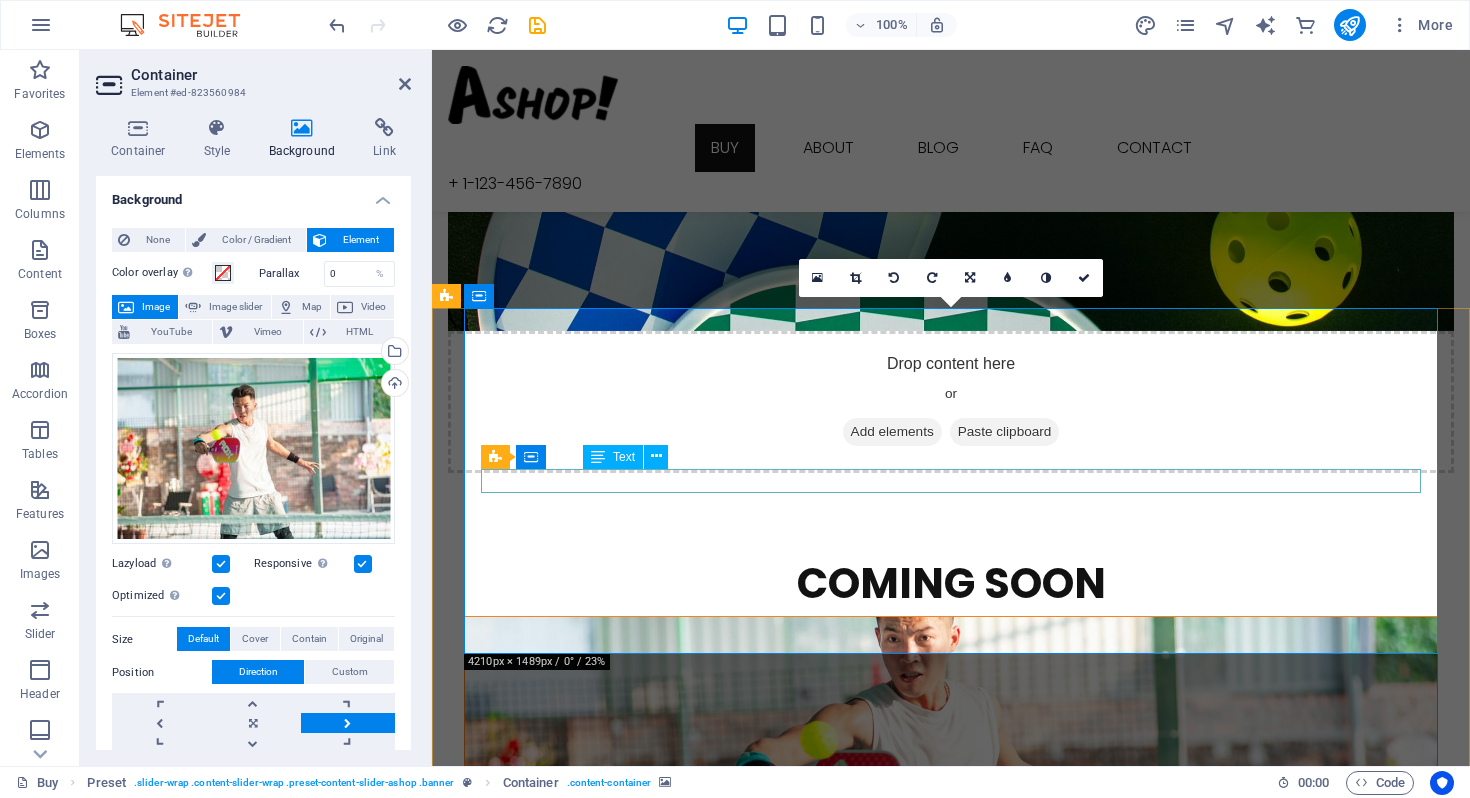 click on "COMING SOON" at bounding box center (951, 1135) 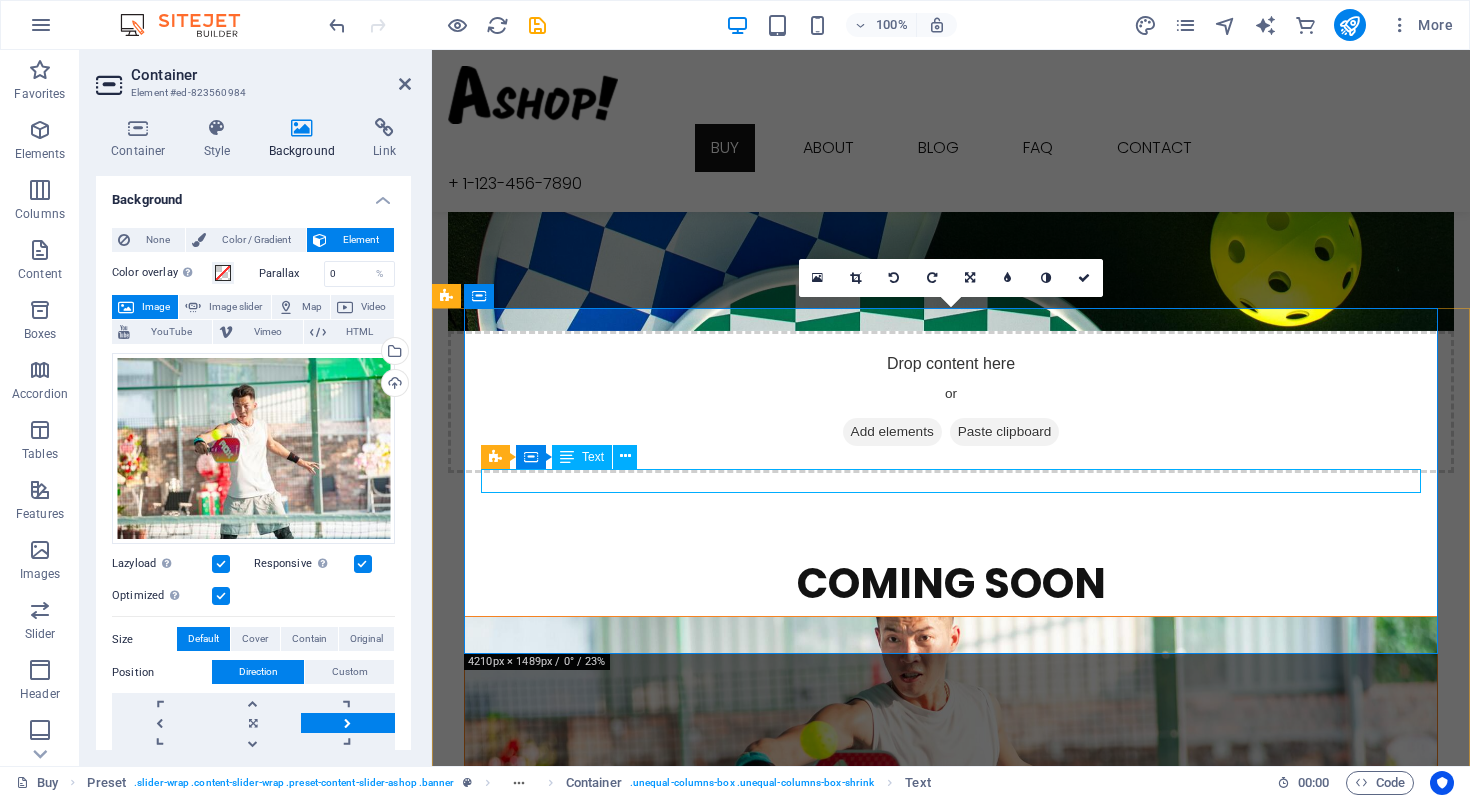 click on "COMING SOON" at bounding box center (951, 1135) 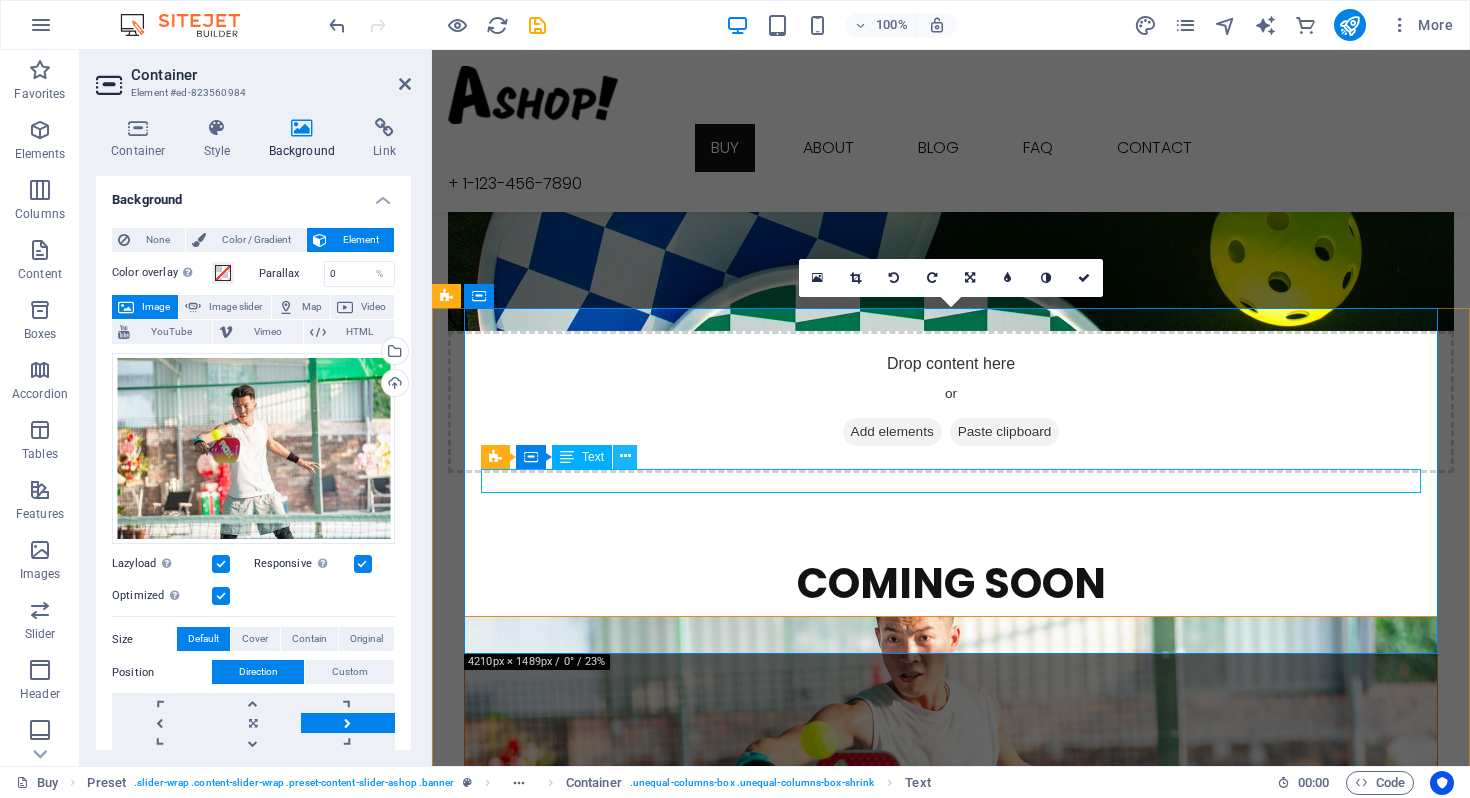 click at bounding box center (625, 456) 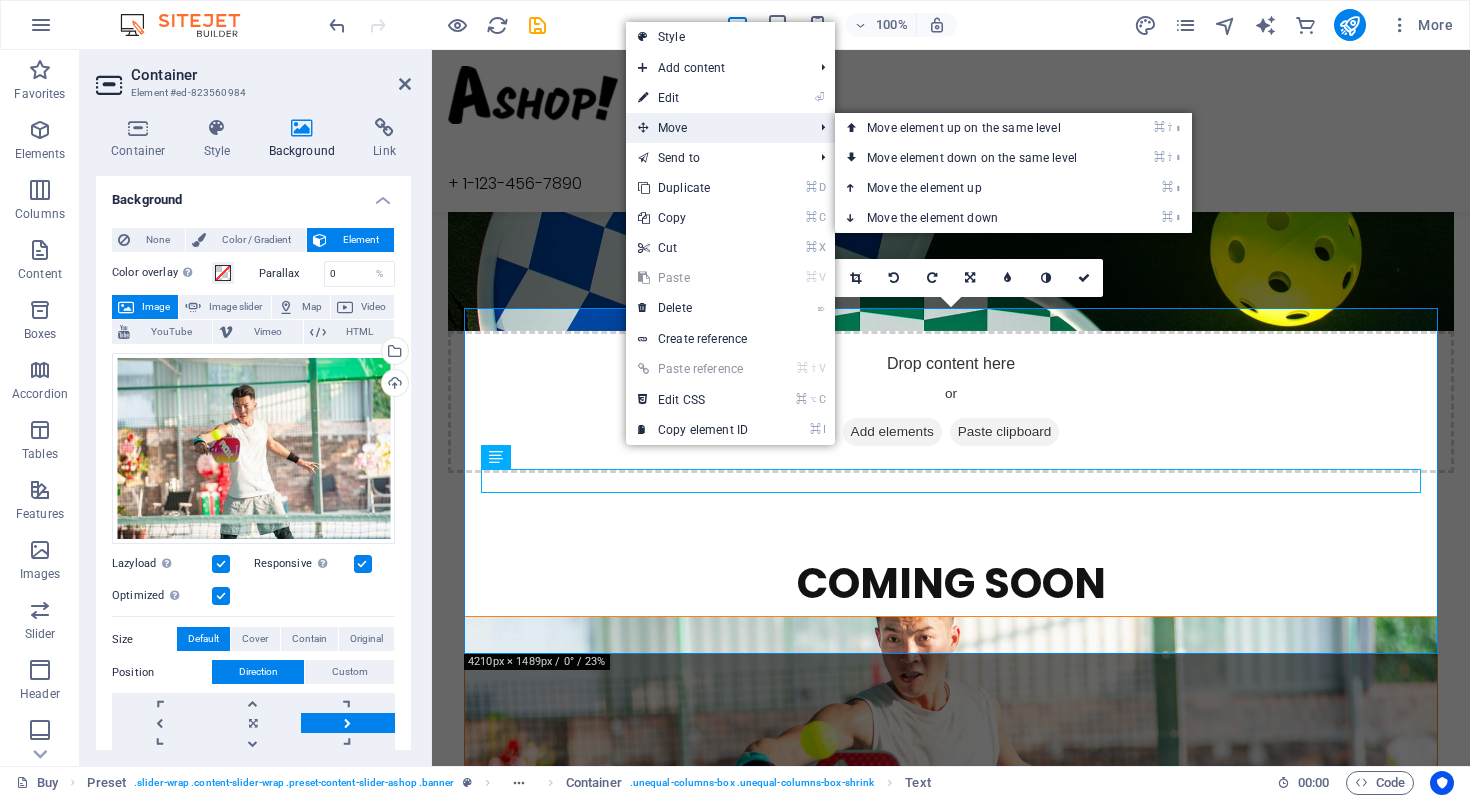 click on "Move" at bounding box center (715, 128) 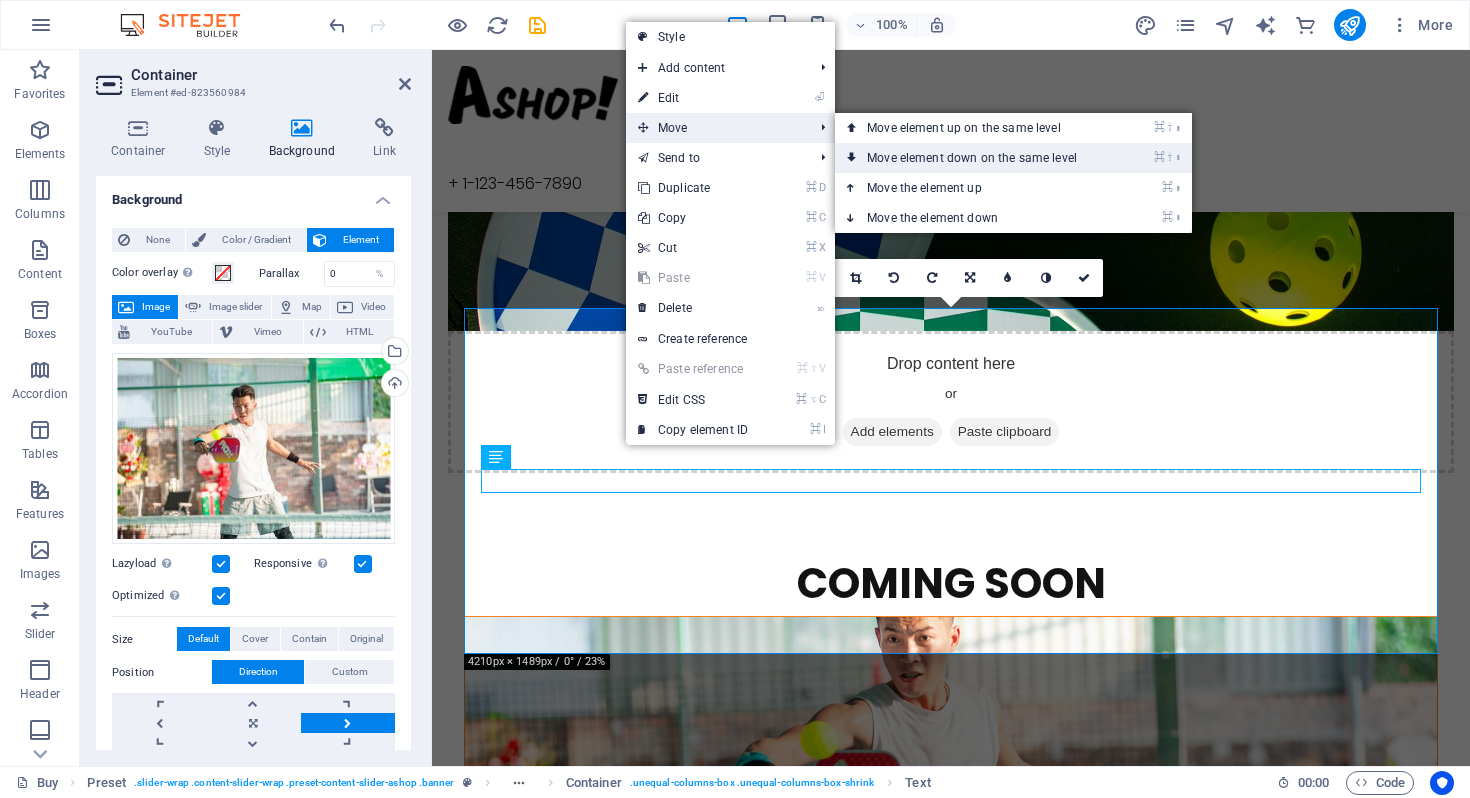 click on "⌘ ⇧ ⬇  Move element down on the same level" at bounding box center [976, 158] 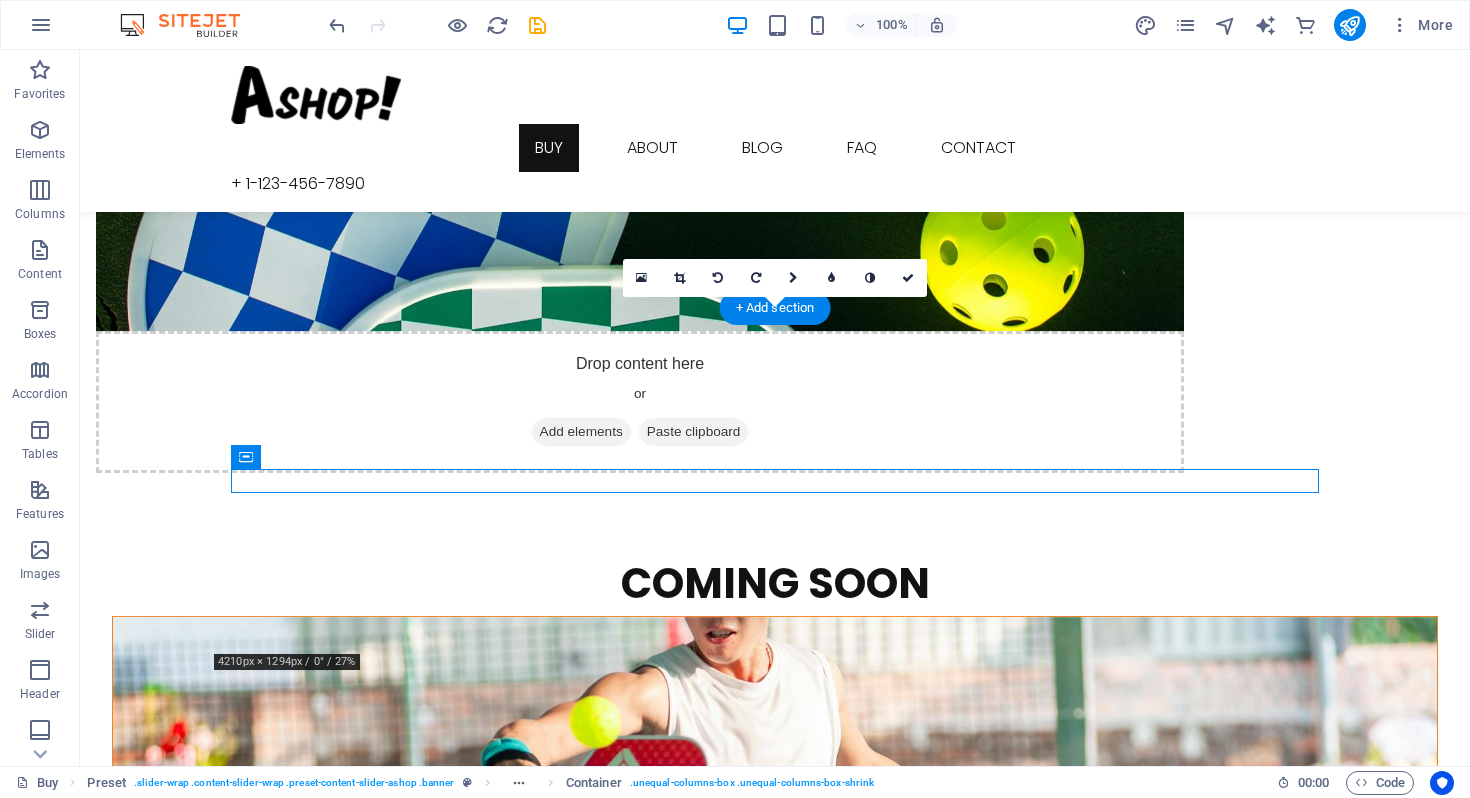 drag, startPoint x: 626, startPoint y: 510, endPoint x: 1030, endPoint y: 464, distance: 406.61038 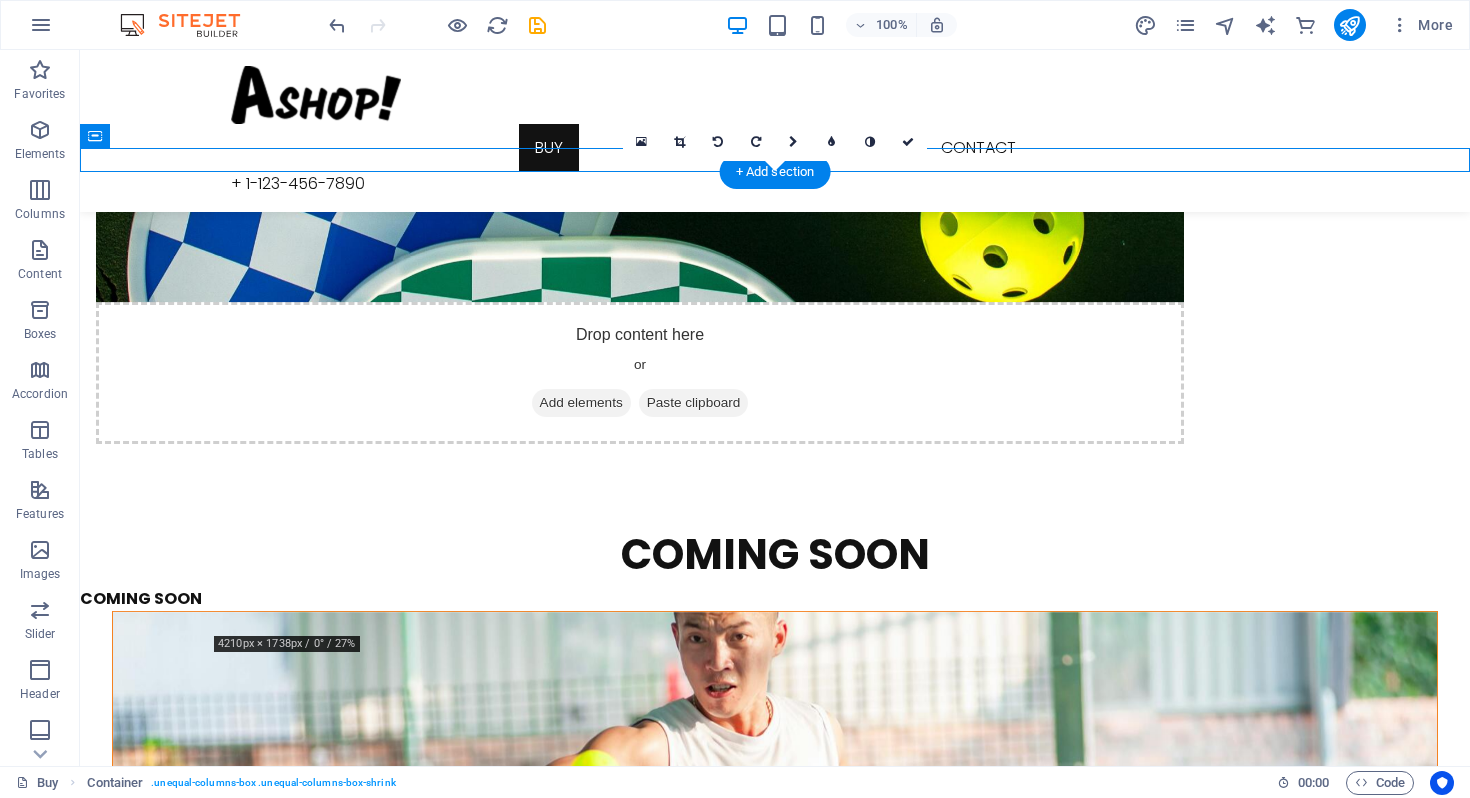 scroll, scrollTop: 245, scrollLeft: 0, axis: vertical 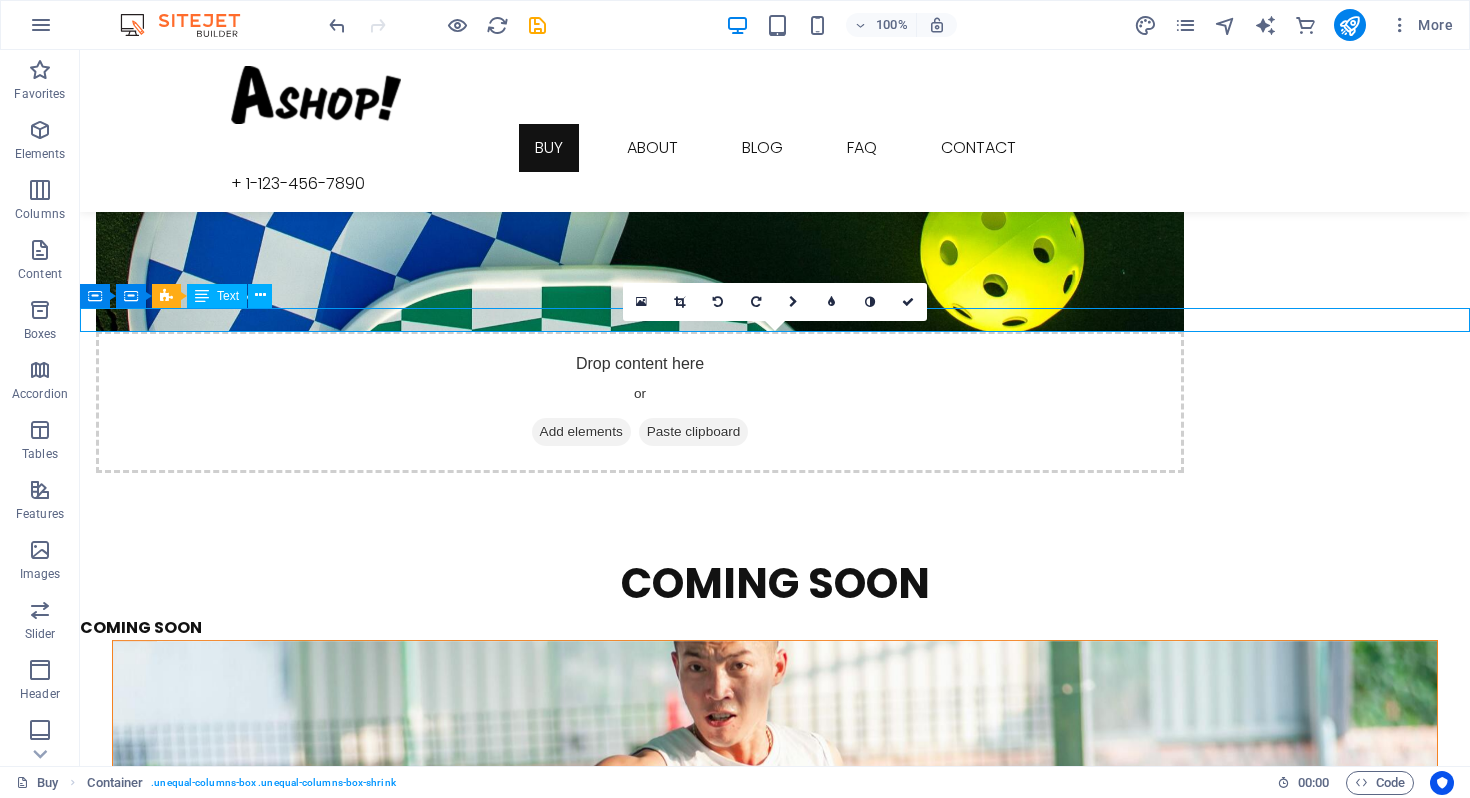 click on "COMING SOON" at bounding box center (775, 628) 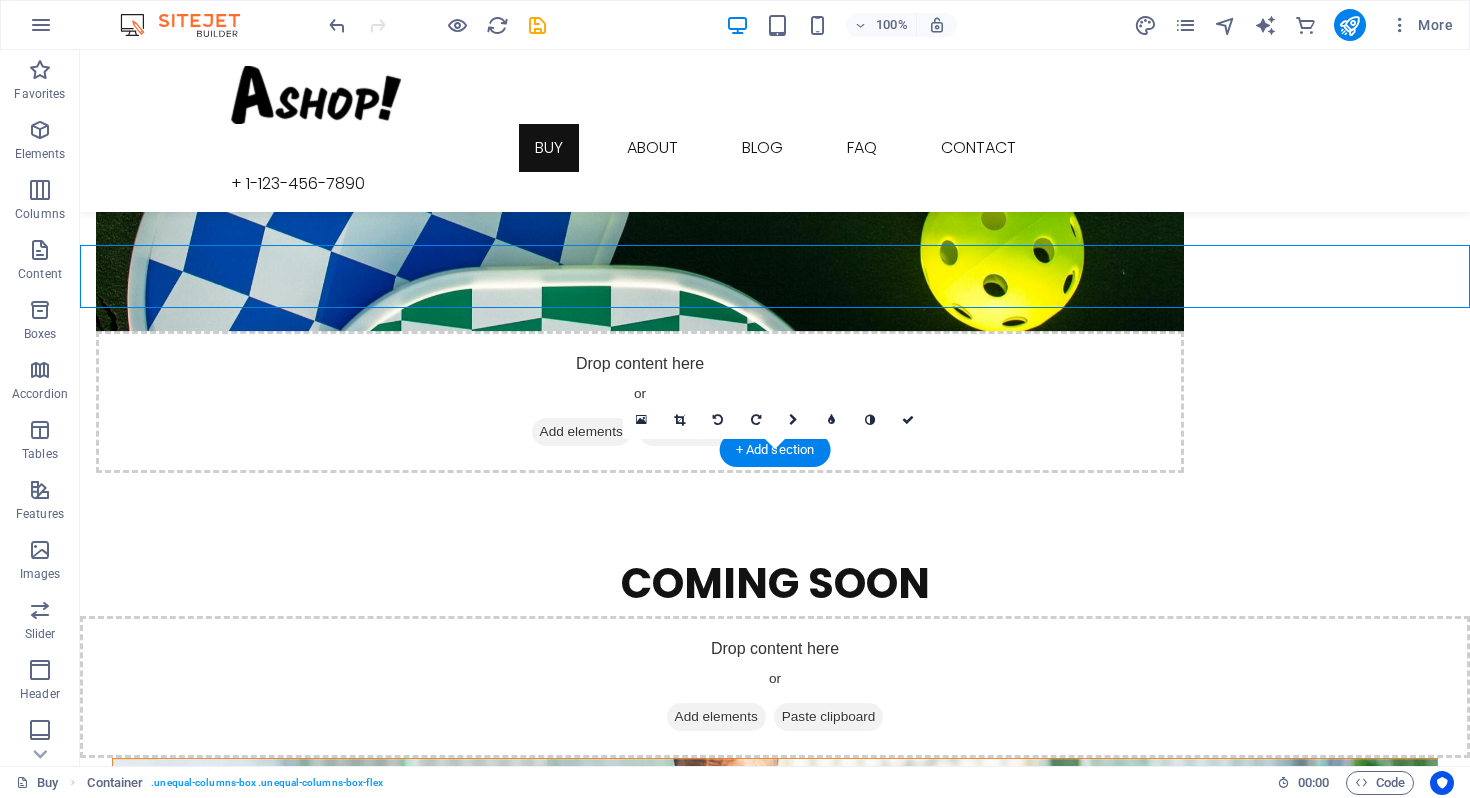 drag, startPoint x: 683, startPoint y: 295, endPoint x: 731, endPoint y: 611, distance: 319.6248 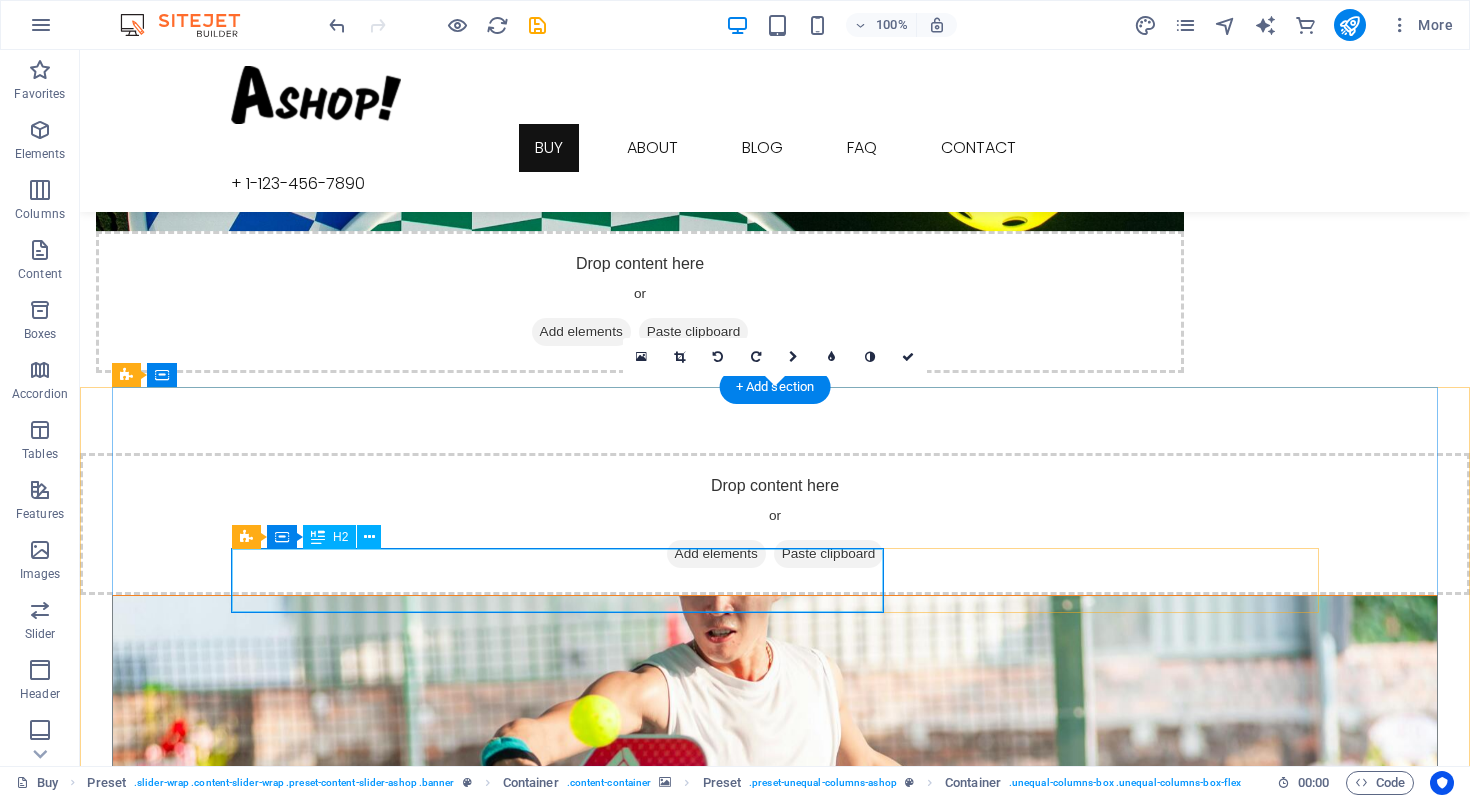 scroll, scrollTop: 379, scrollLeft: 0, axis: vertical 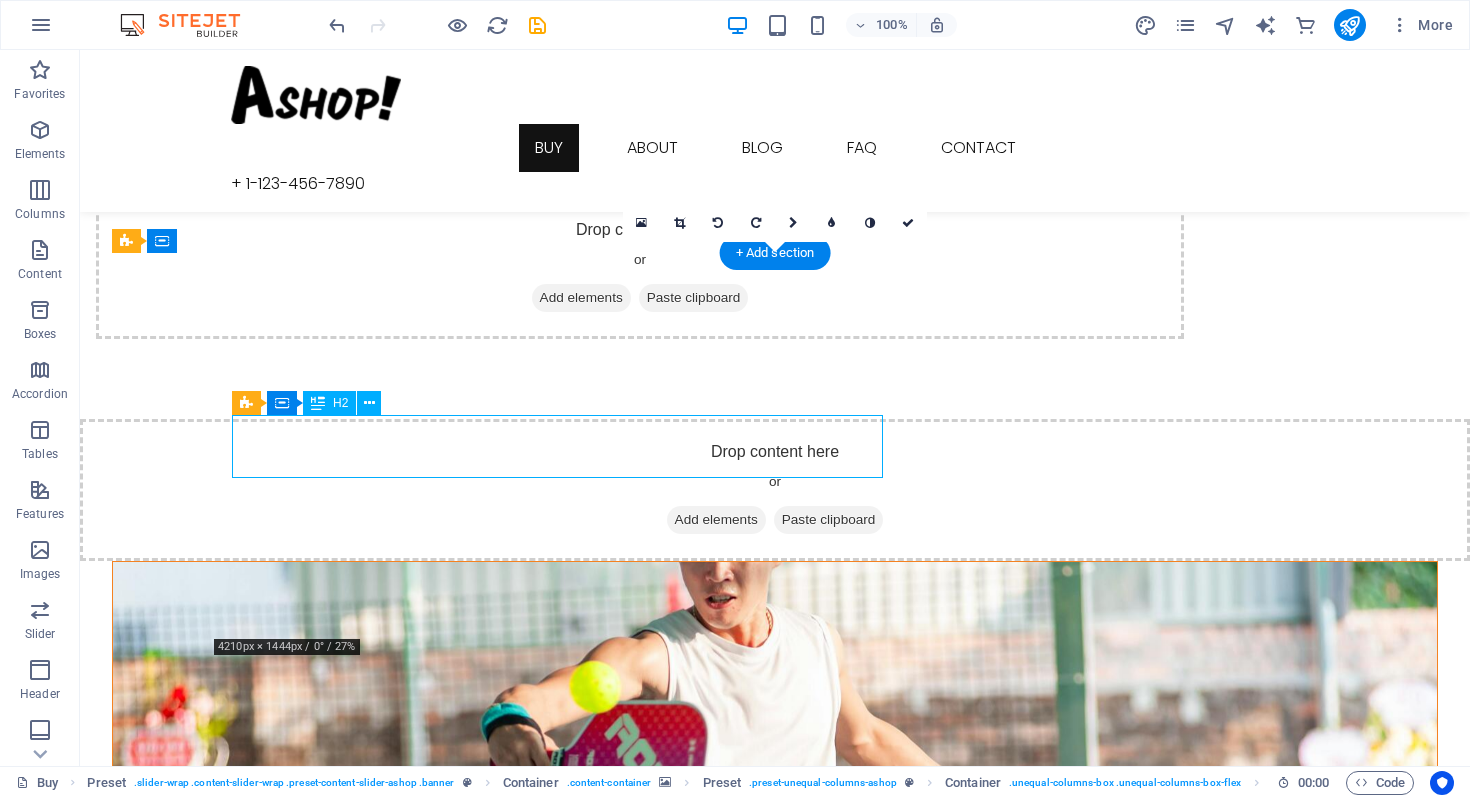 drag, startPoint x: 575, startPoint y: 440, endPoint x: 687, endPoint y: 453, distance: 112.75194 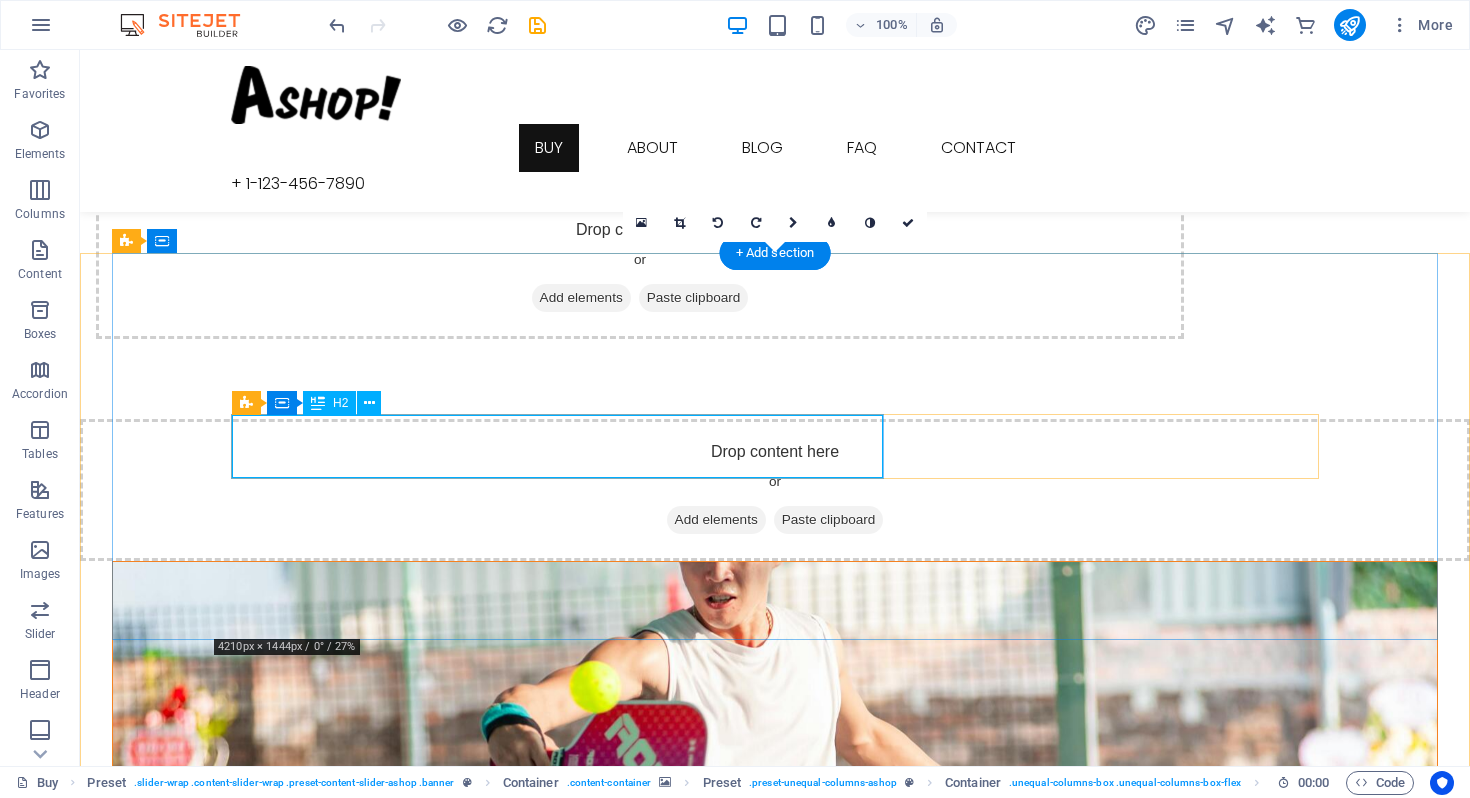 click on "COMING SOON" at bounding box center [775, 1140] 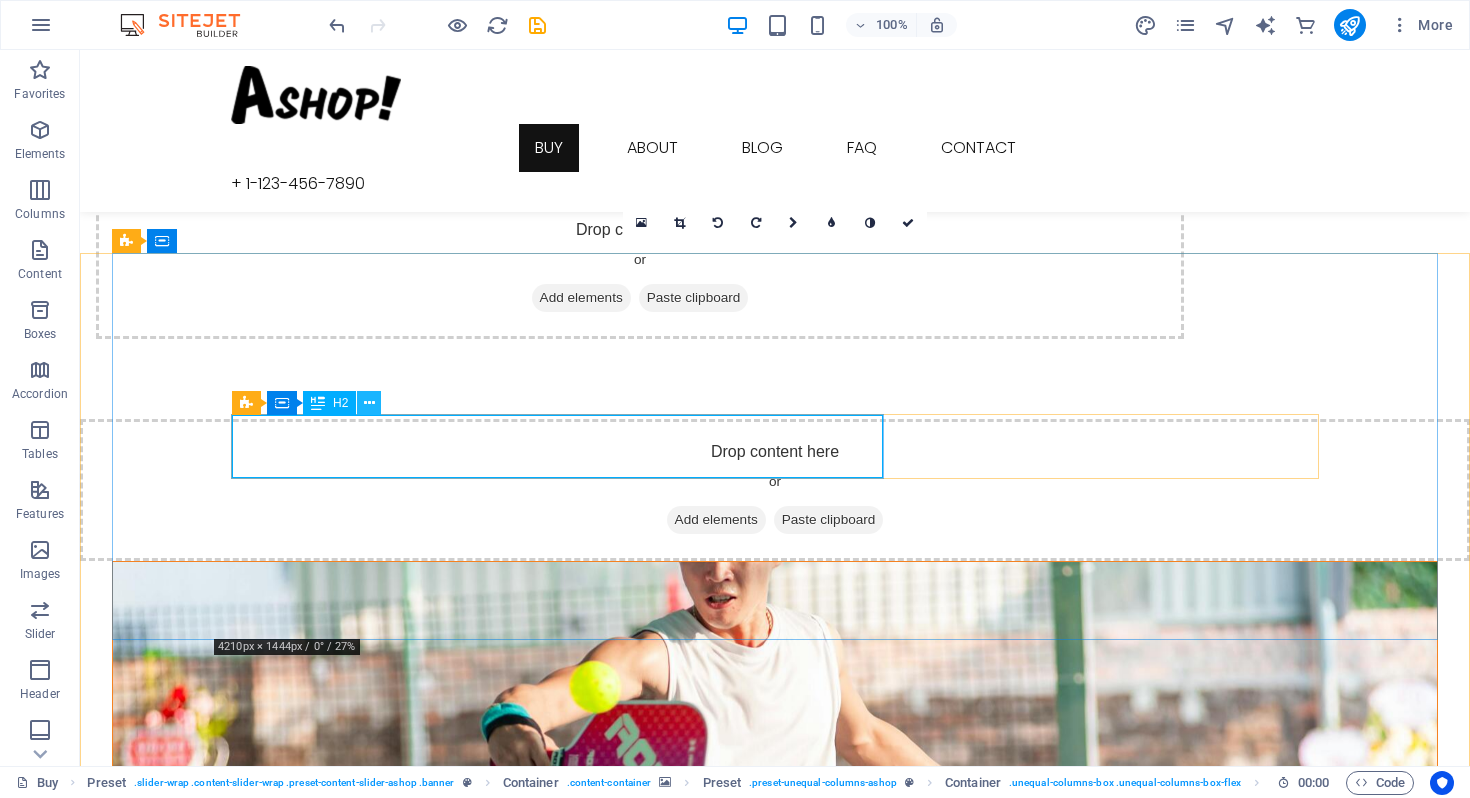 click at bounding box center [369, 403] 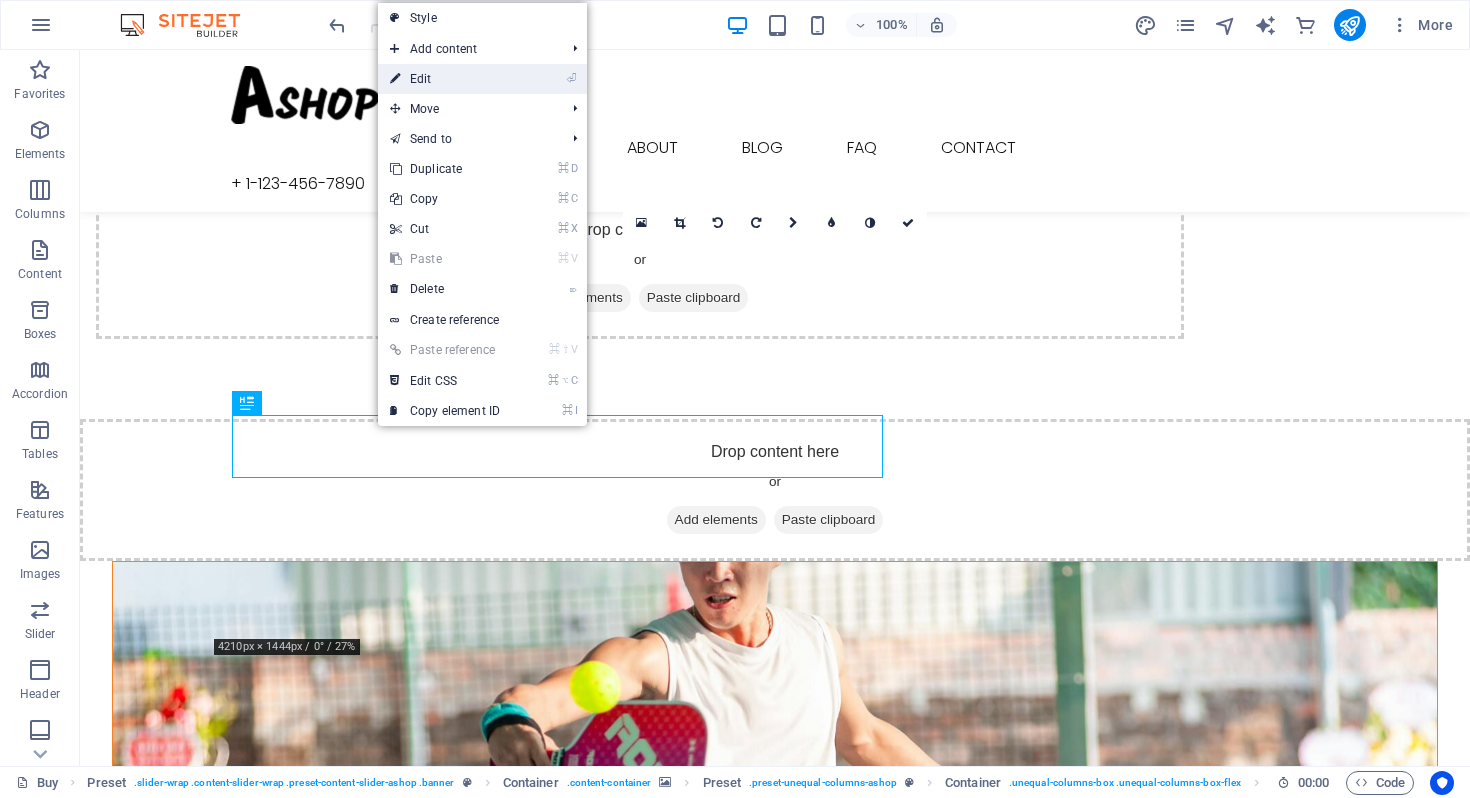 click on "⏎  Edit" at bounding box center (445, 79) 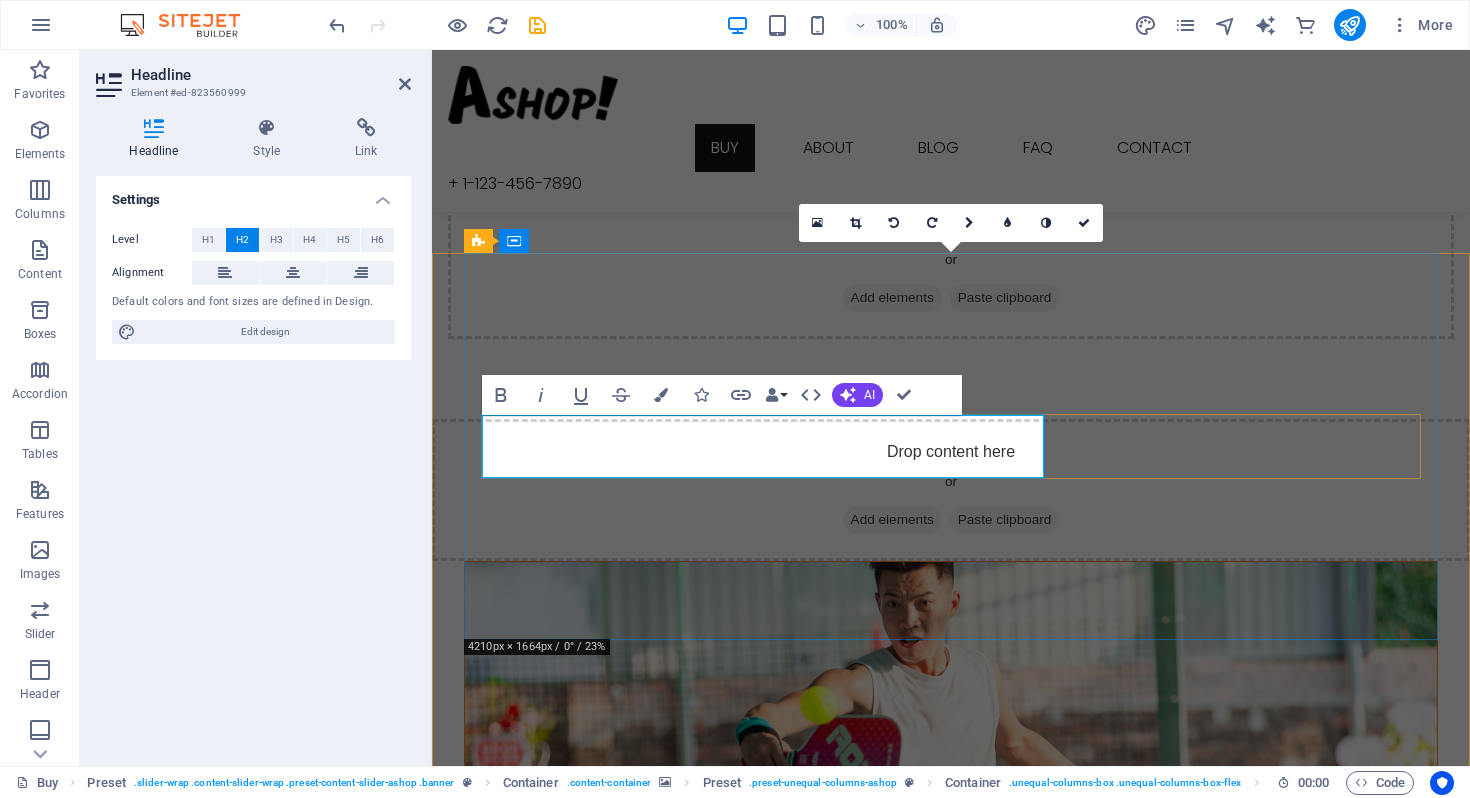 drag, startPoint x: 924, startPoint y: 480, endPoint x: 989, endPoint y: 472, distance: 65.490456 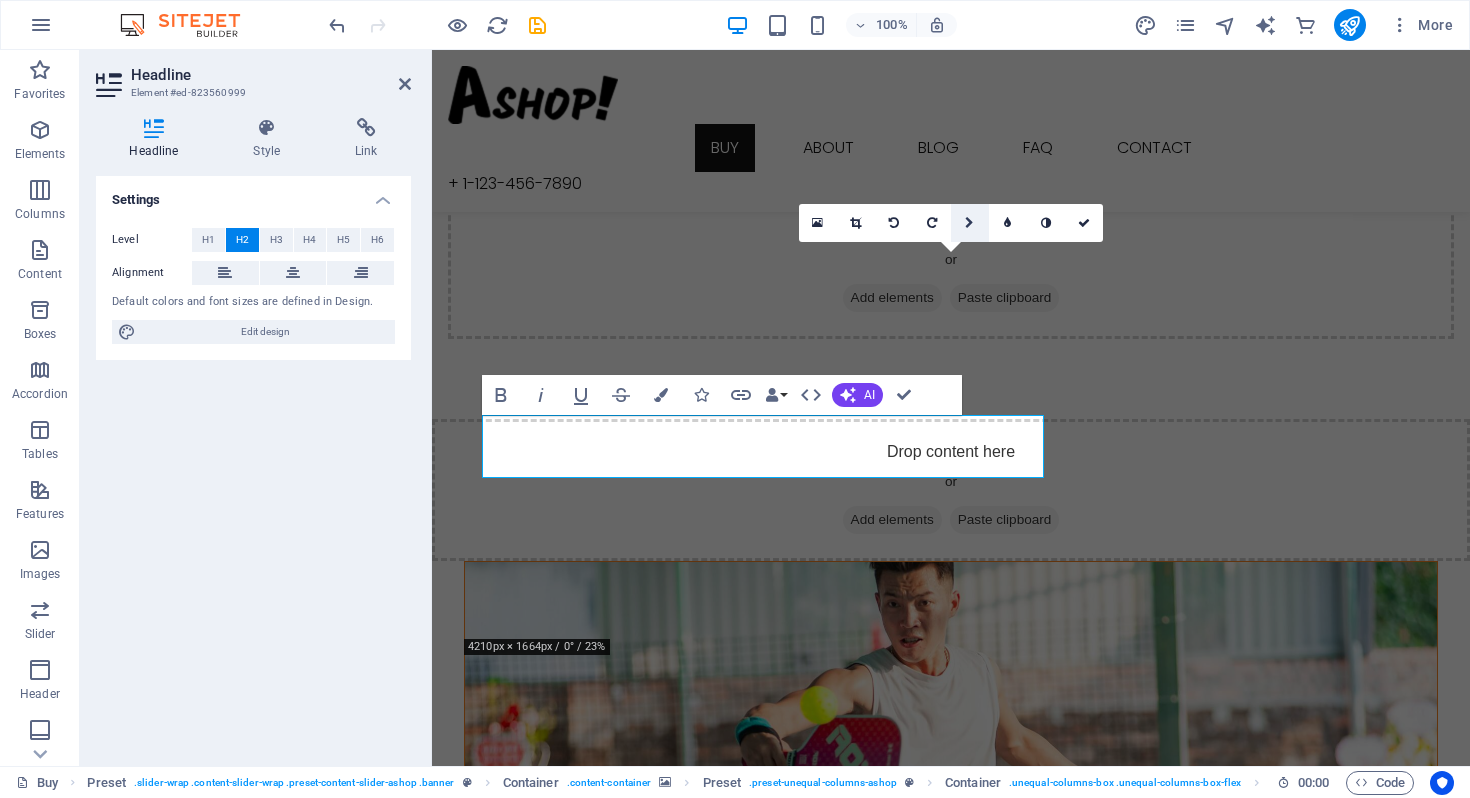 click at bounding box center (969, 223) 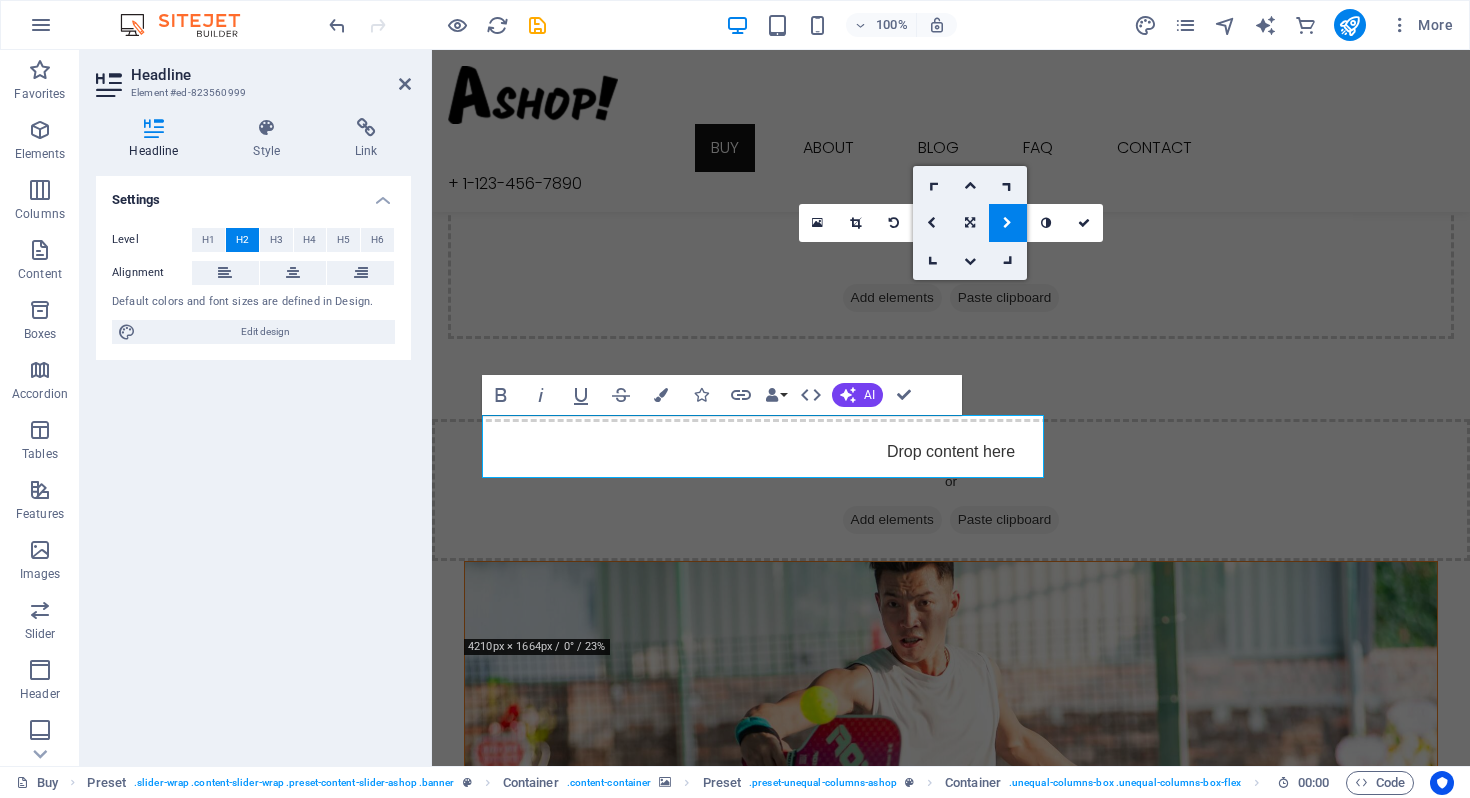 click at bounding box center [1008, 223] 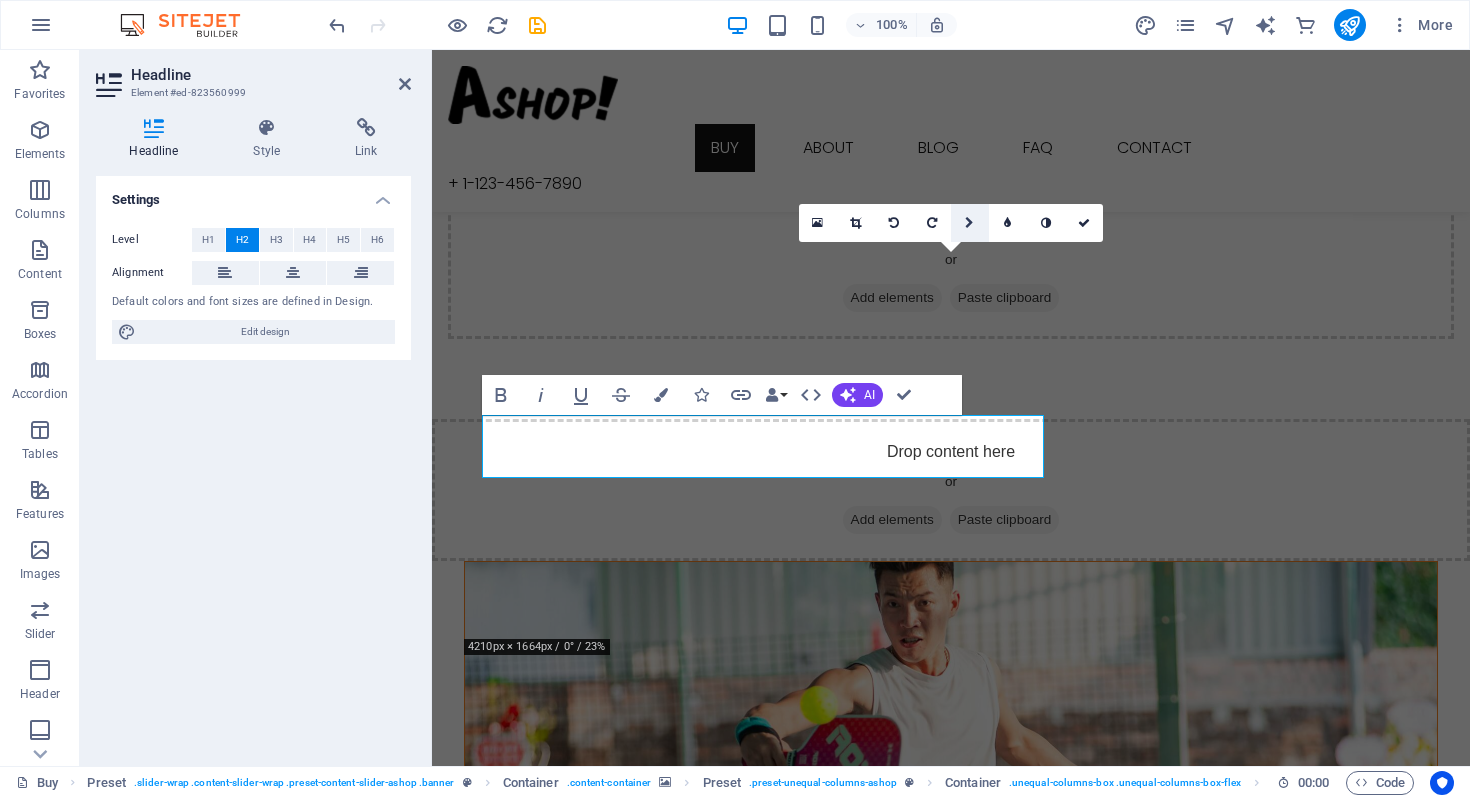 click at bounding box center [969, 223] 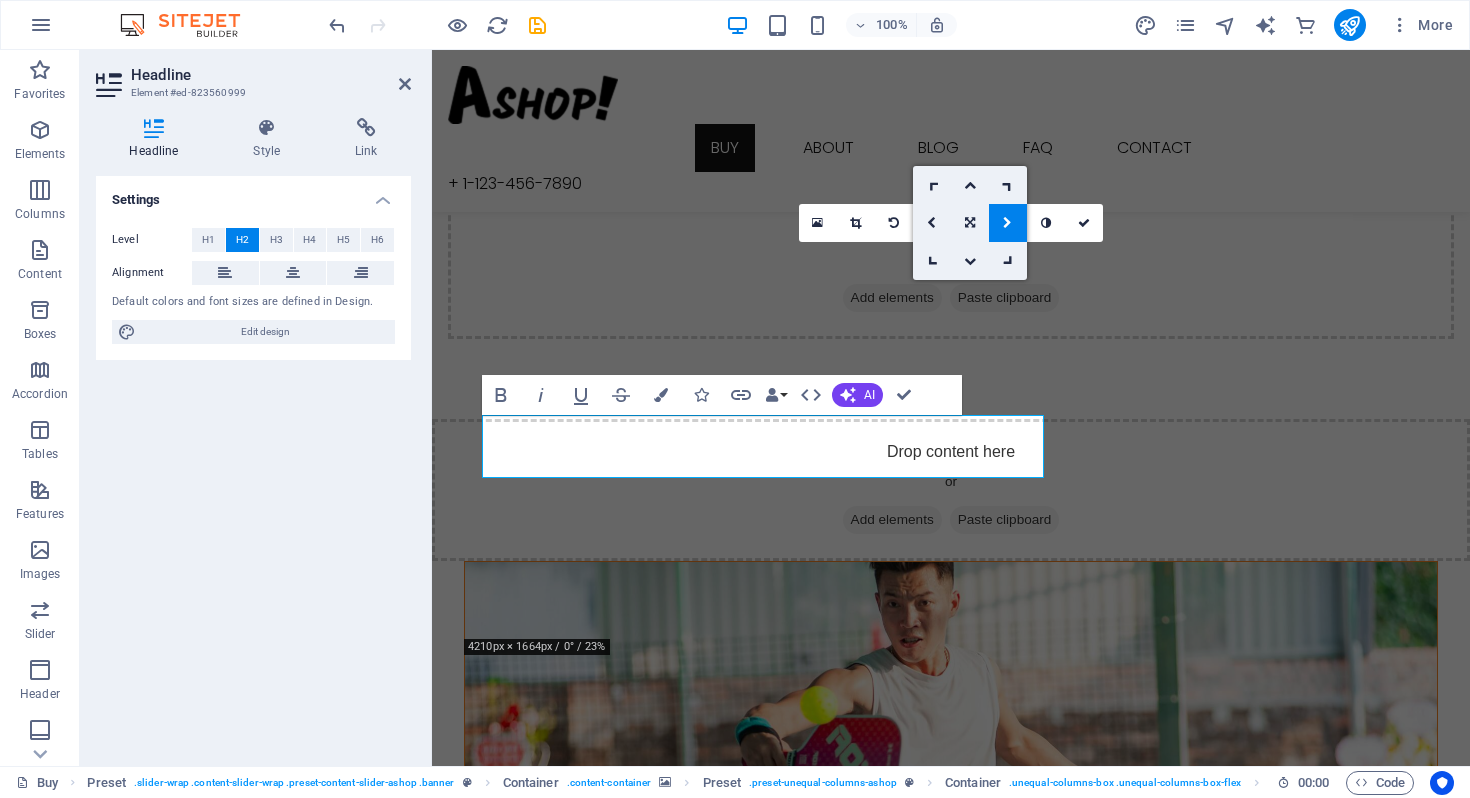 click at bounding box center (970, 223) 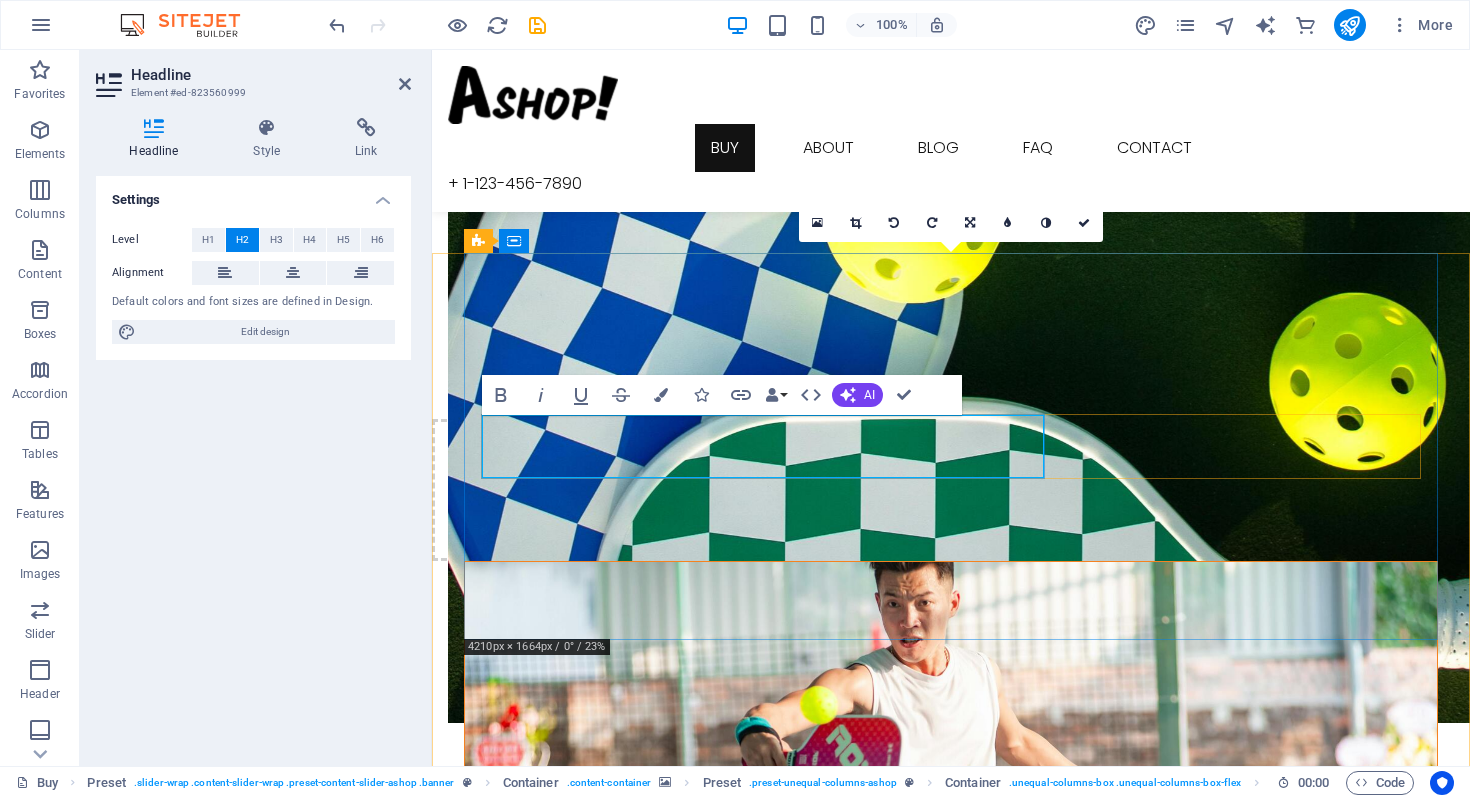 click on "COMING SOON" at bounding box center [951, 1140] 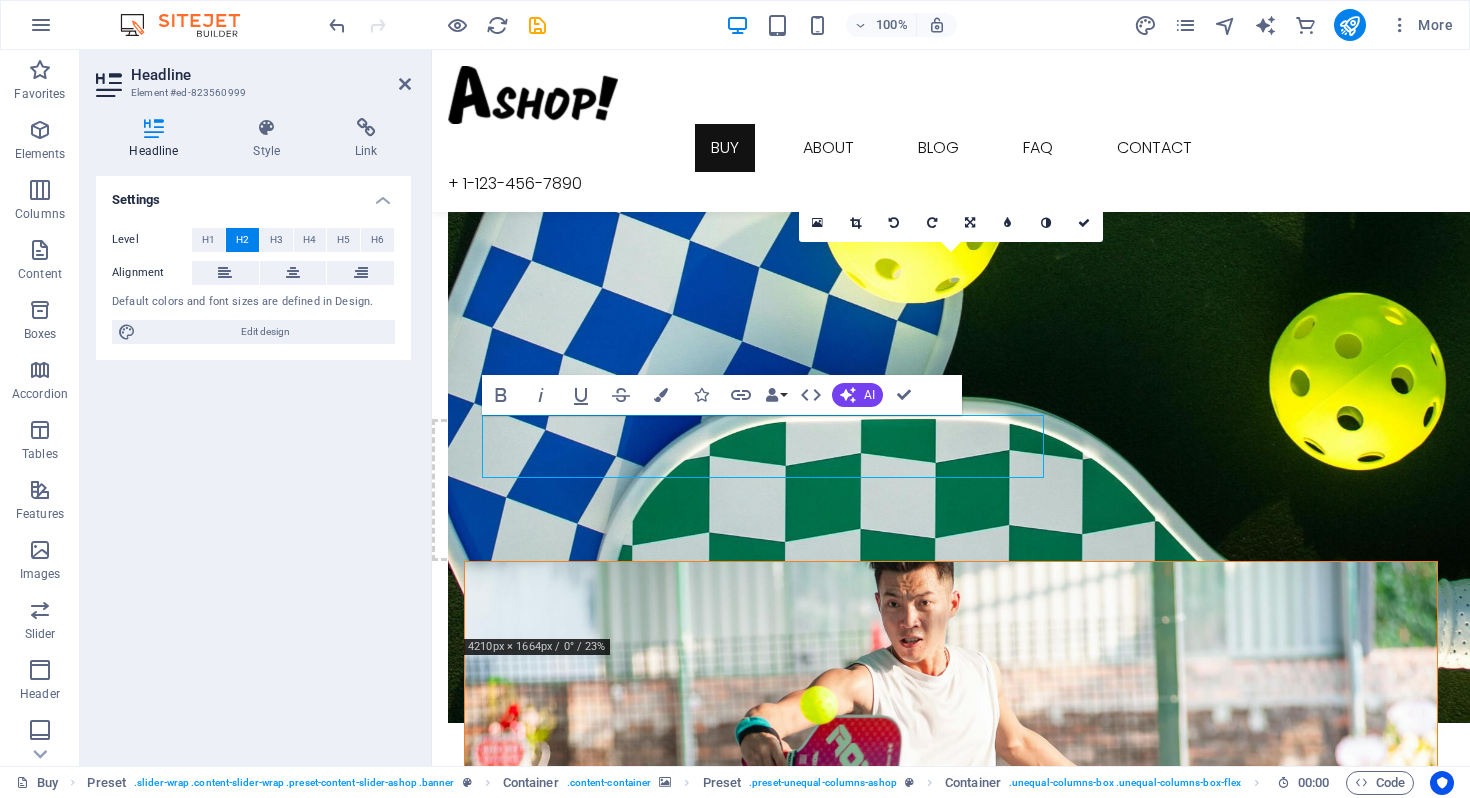 click at bounding box center [951, 755] 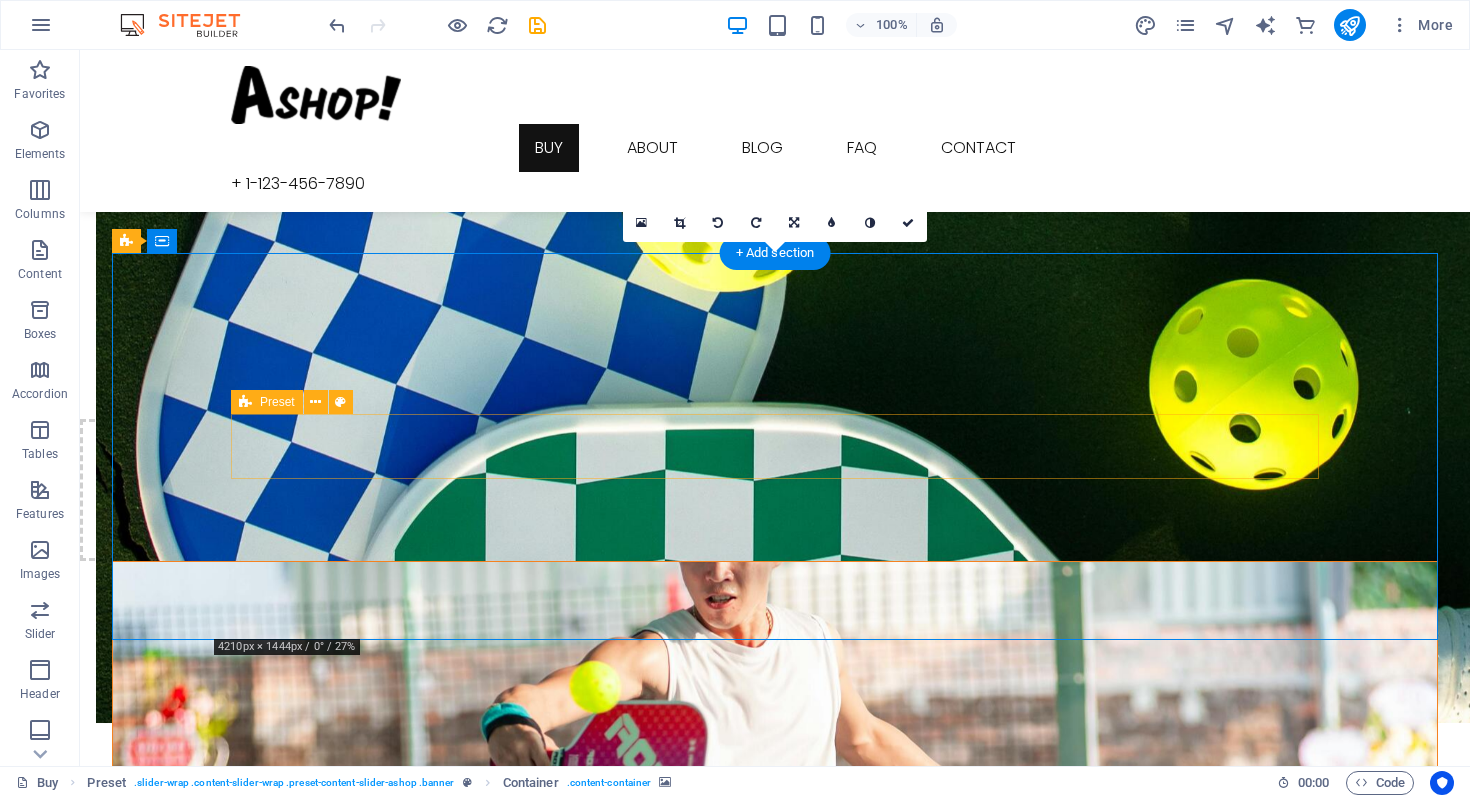 click on "COMING SOON" at bounding box center (775, 1140) 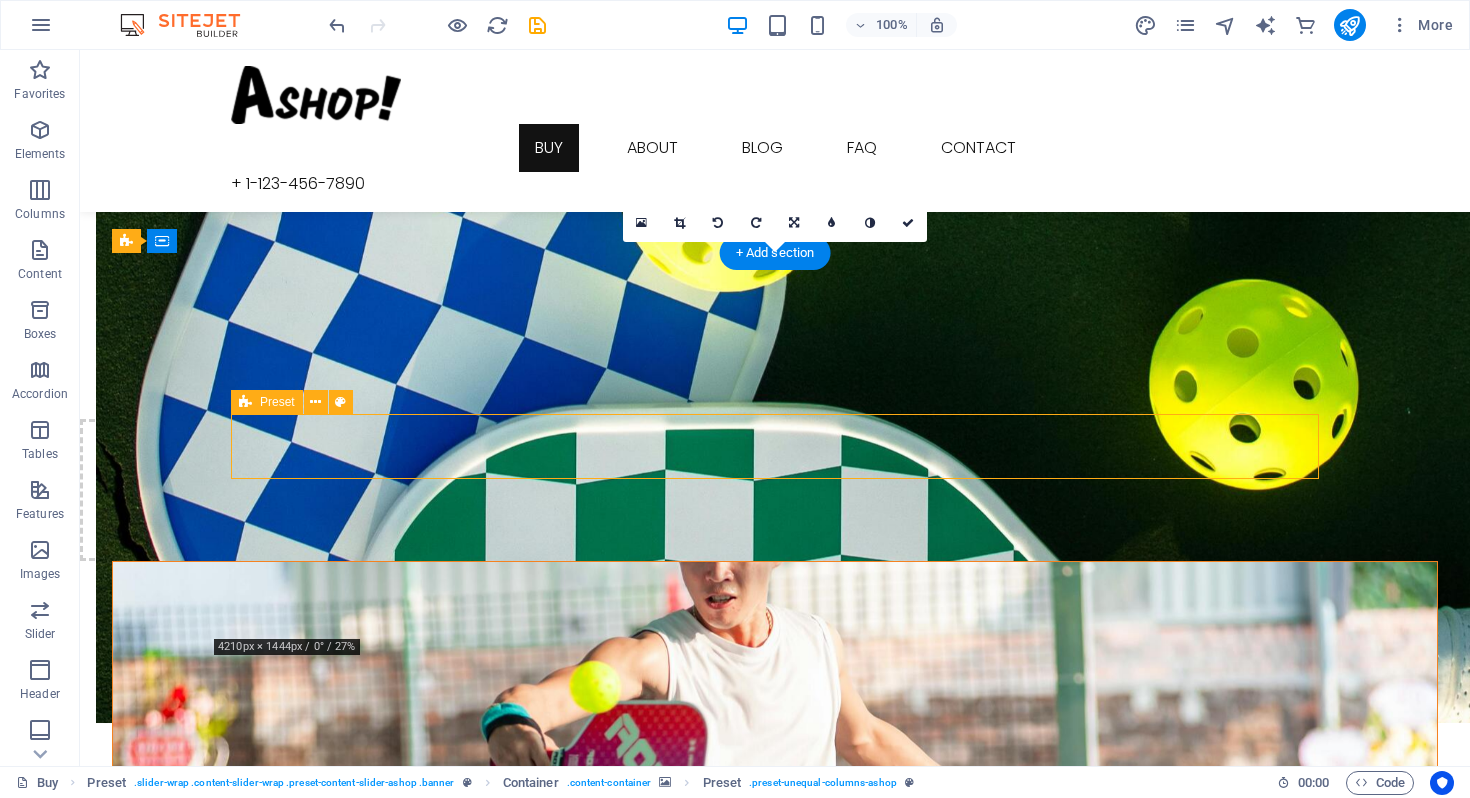 click on "COMING SOON" at bounding box center (775, 1140) 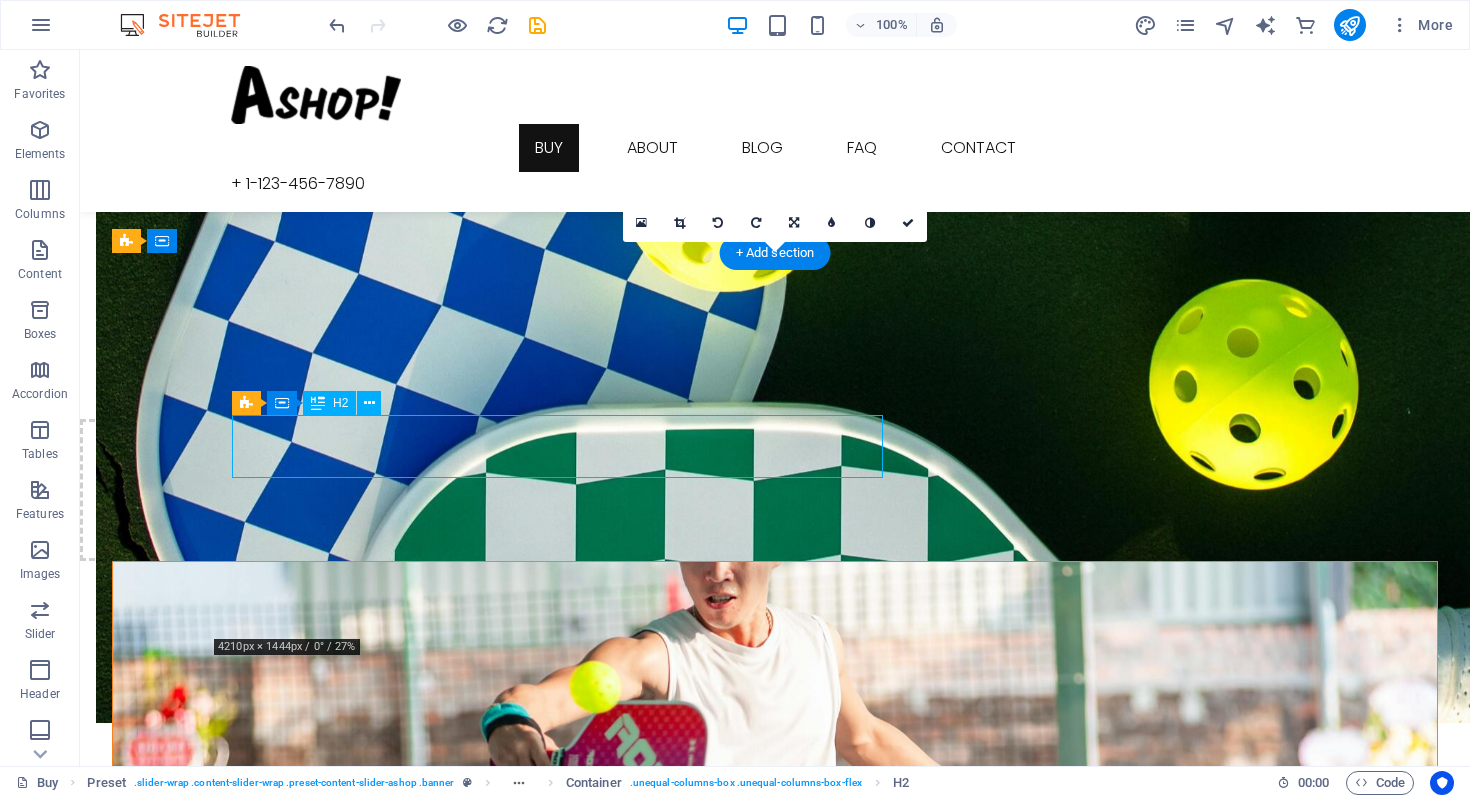 drag, startPoint x: 191, startPoint y: 443, endPoint x: 570, endPoint y: 443, distance: 379 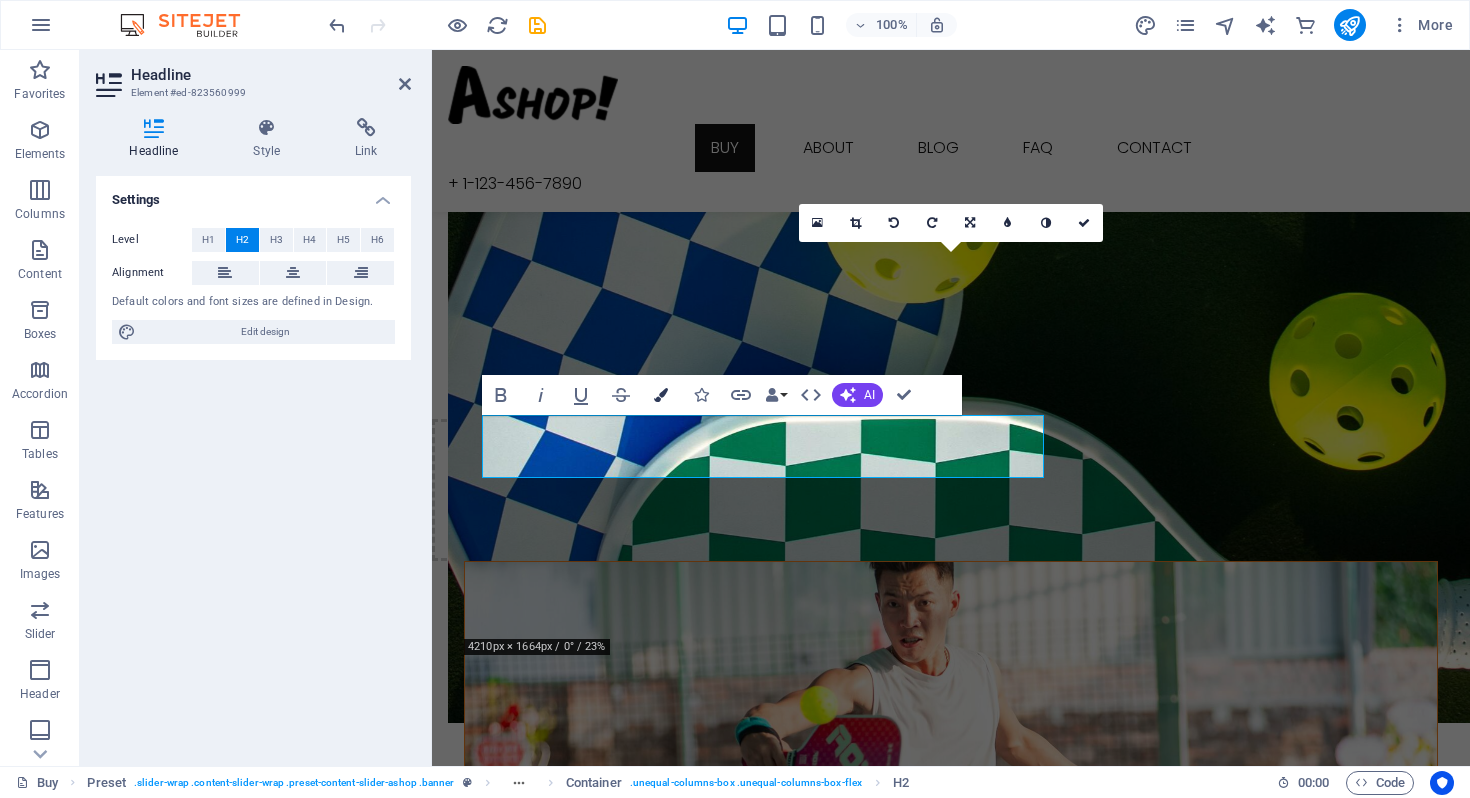 click at bounding box center [661, 395] 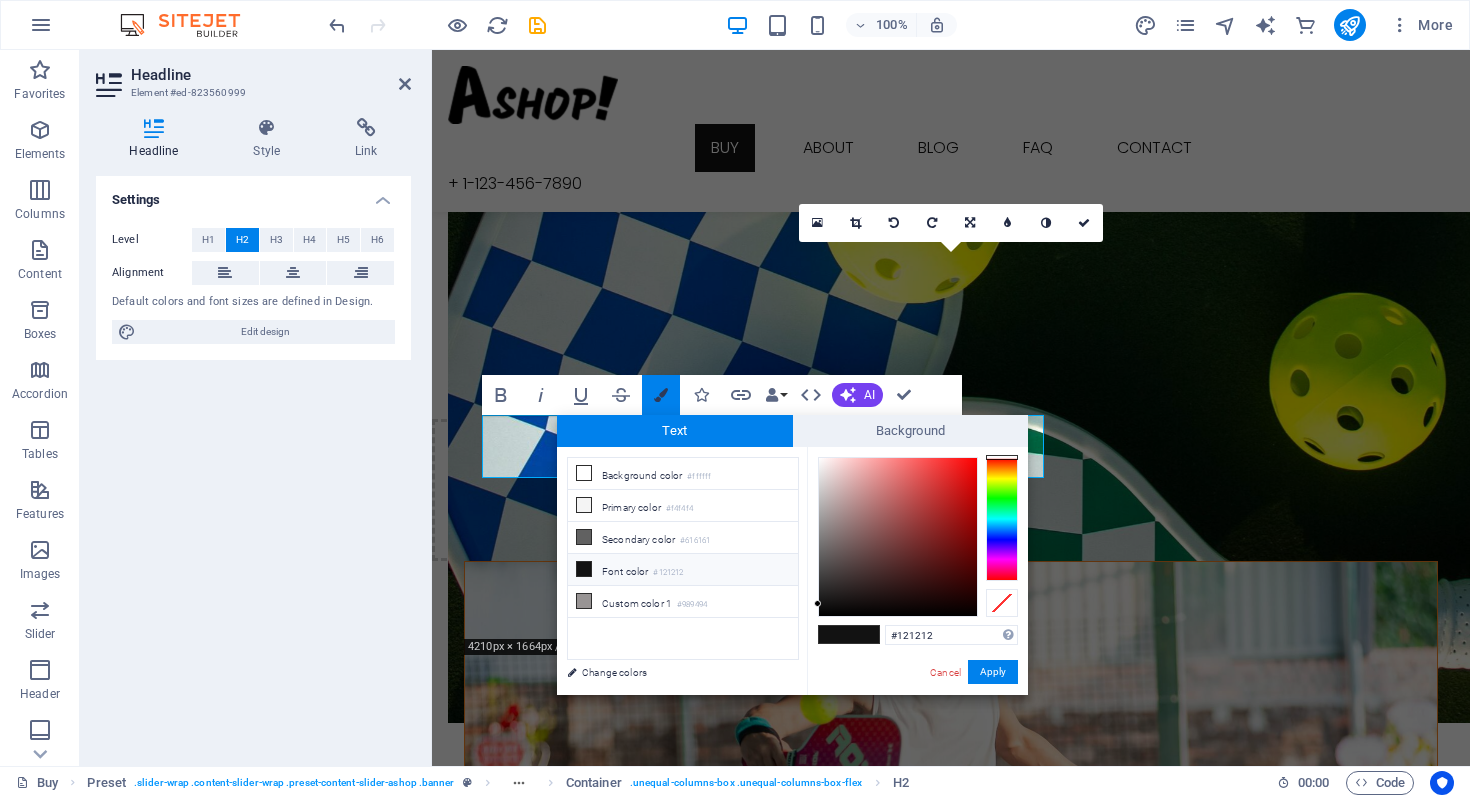 click at bounding box center [661, 395] 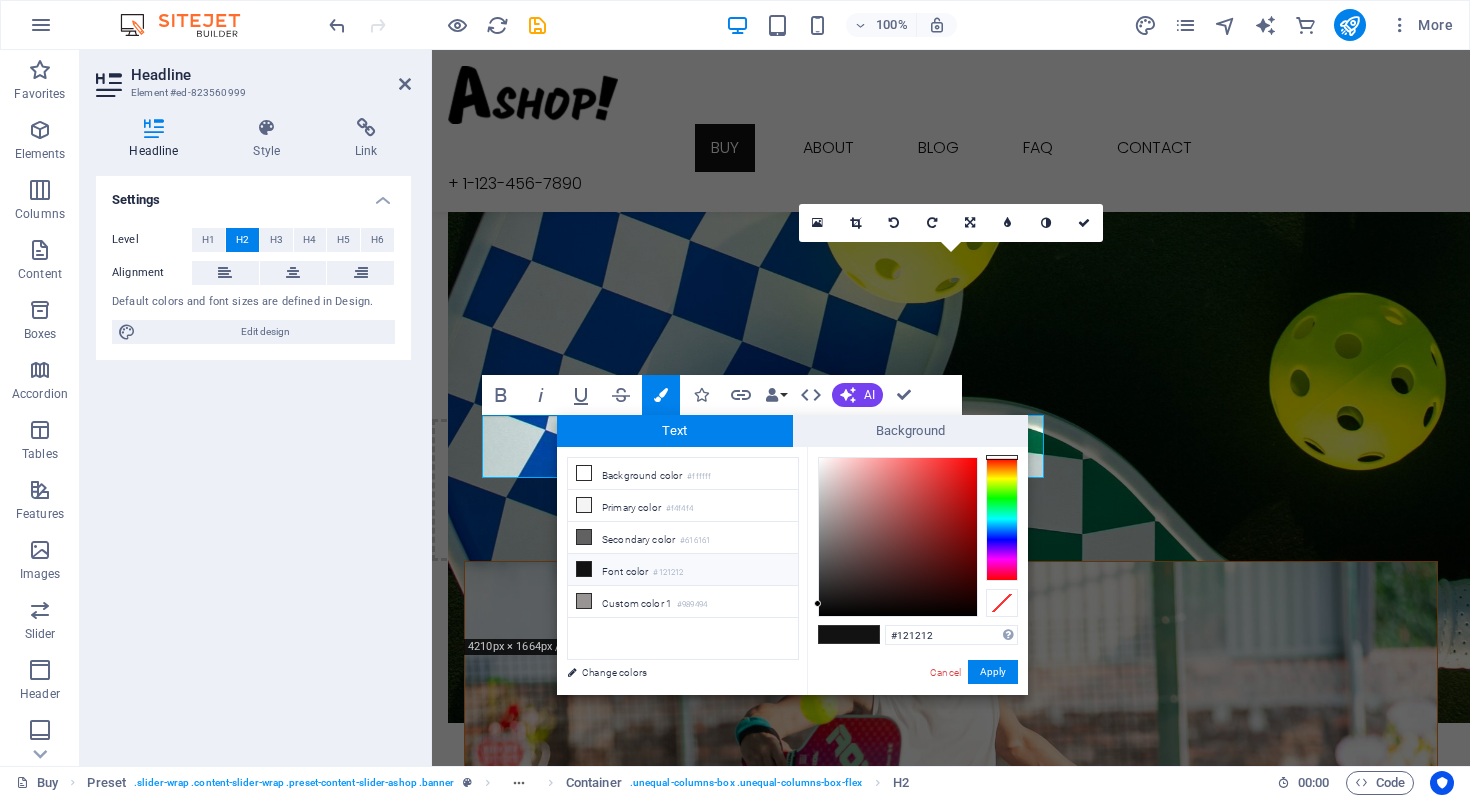 click at bounding box center [951, 755] 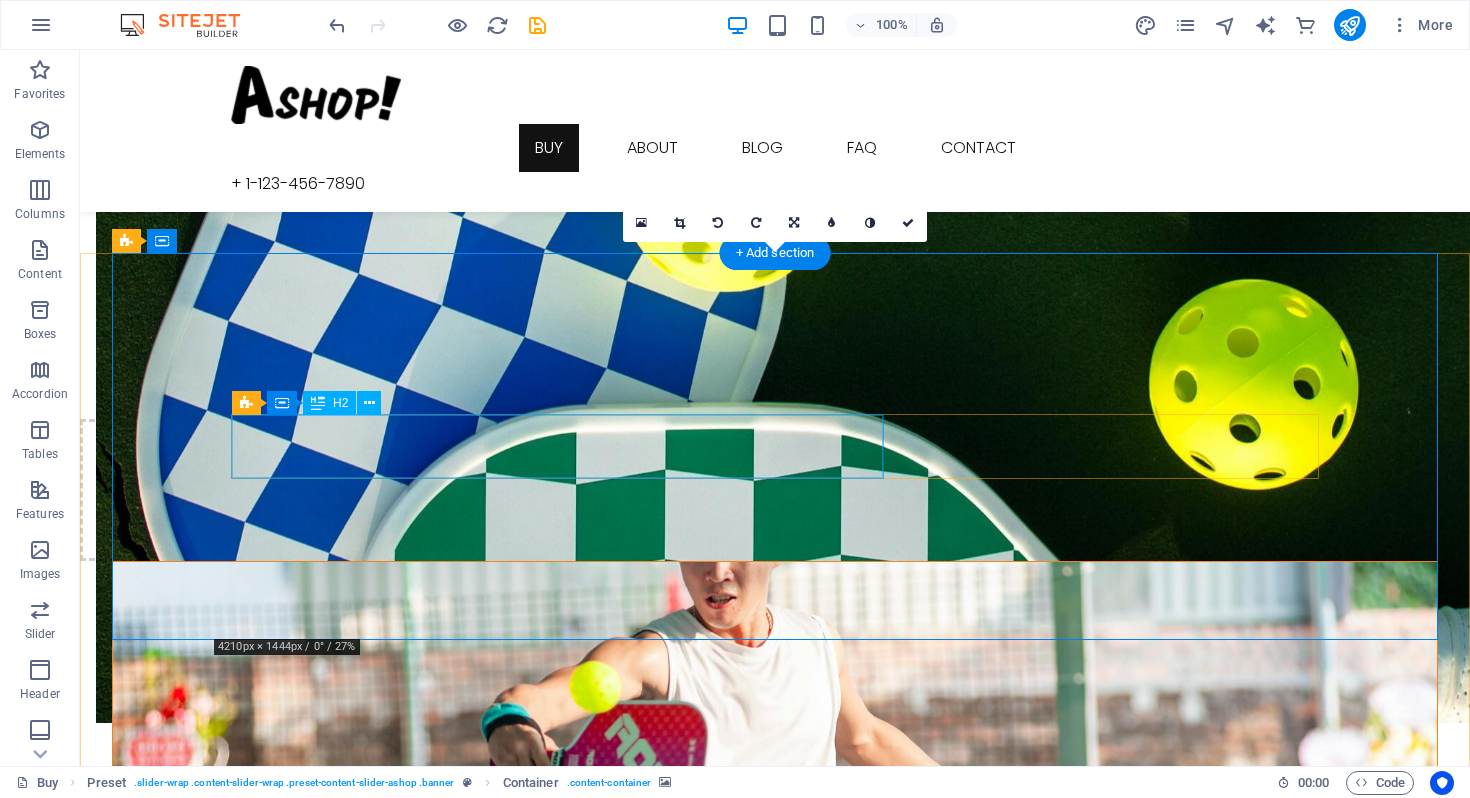 click on "COMING SOON" at bounding box center [775, 1140] 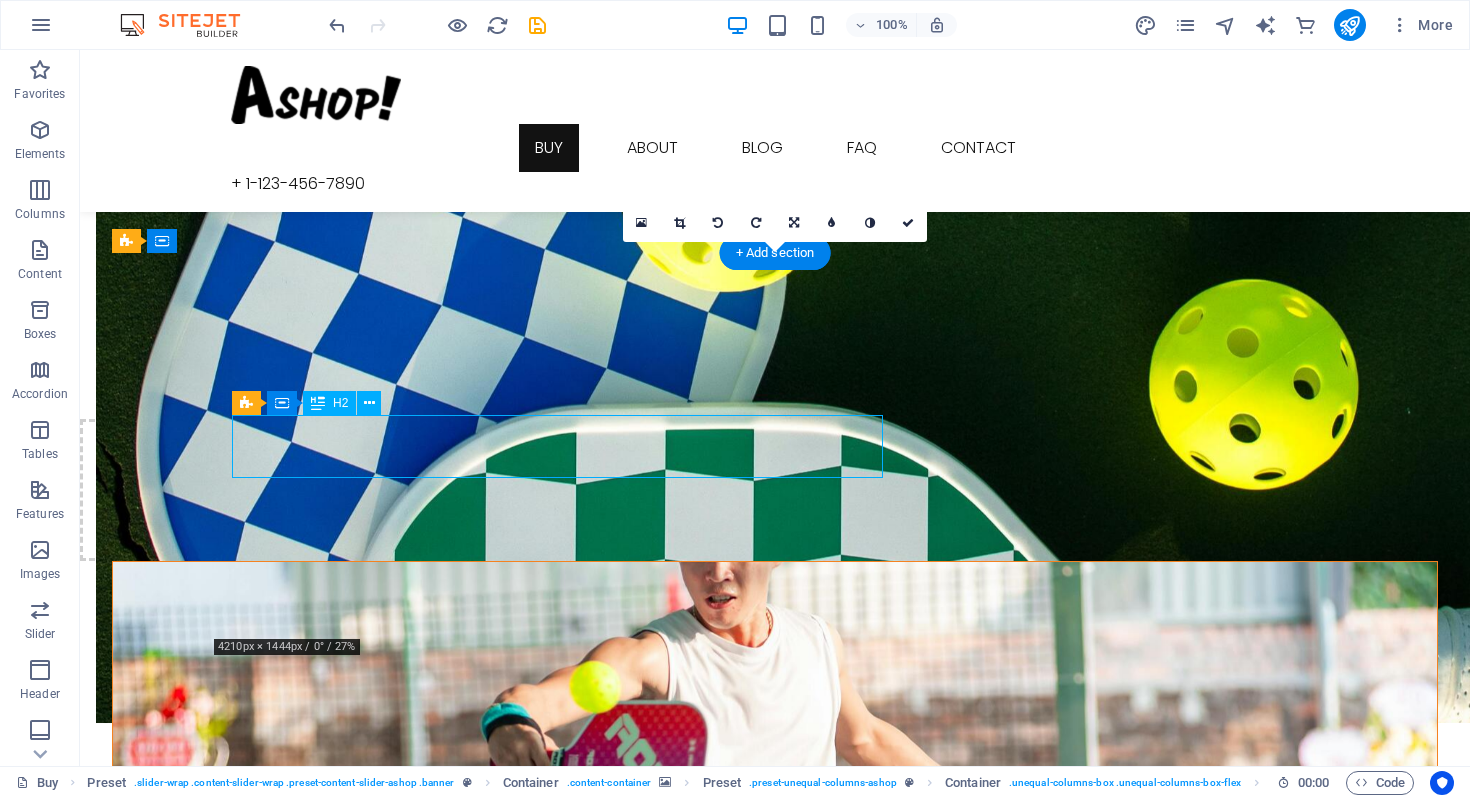 click on "COMING SOON" at bounding box center [775, 1140] 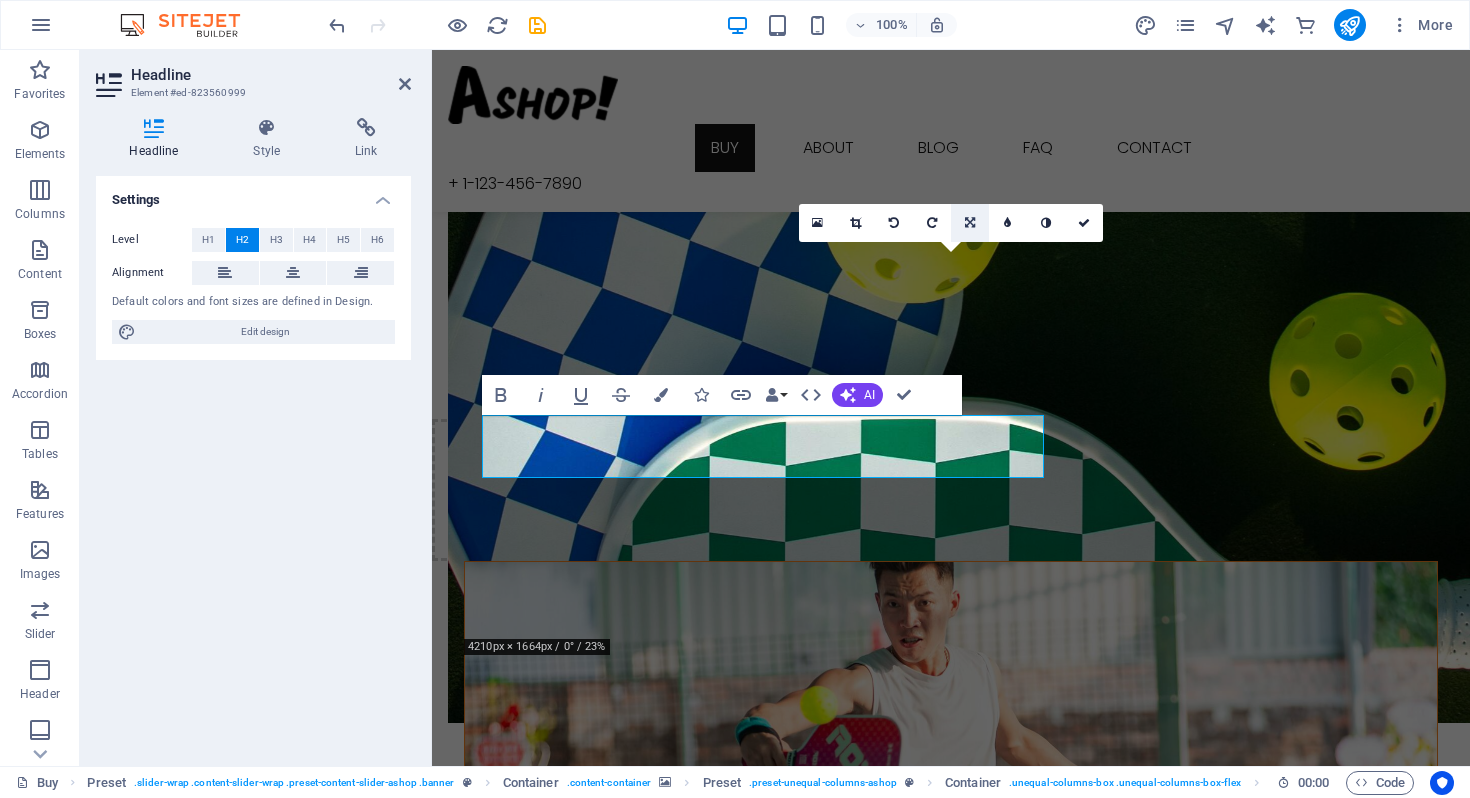 click at bounding box center [970, 223] 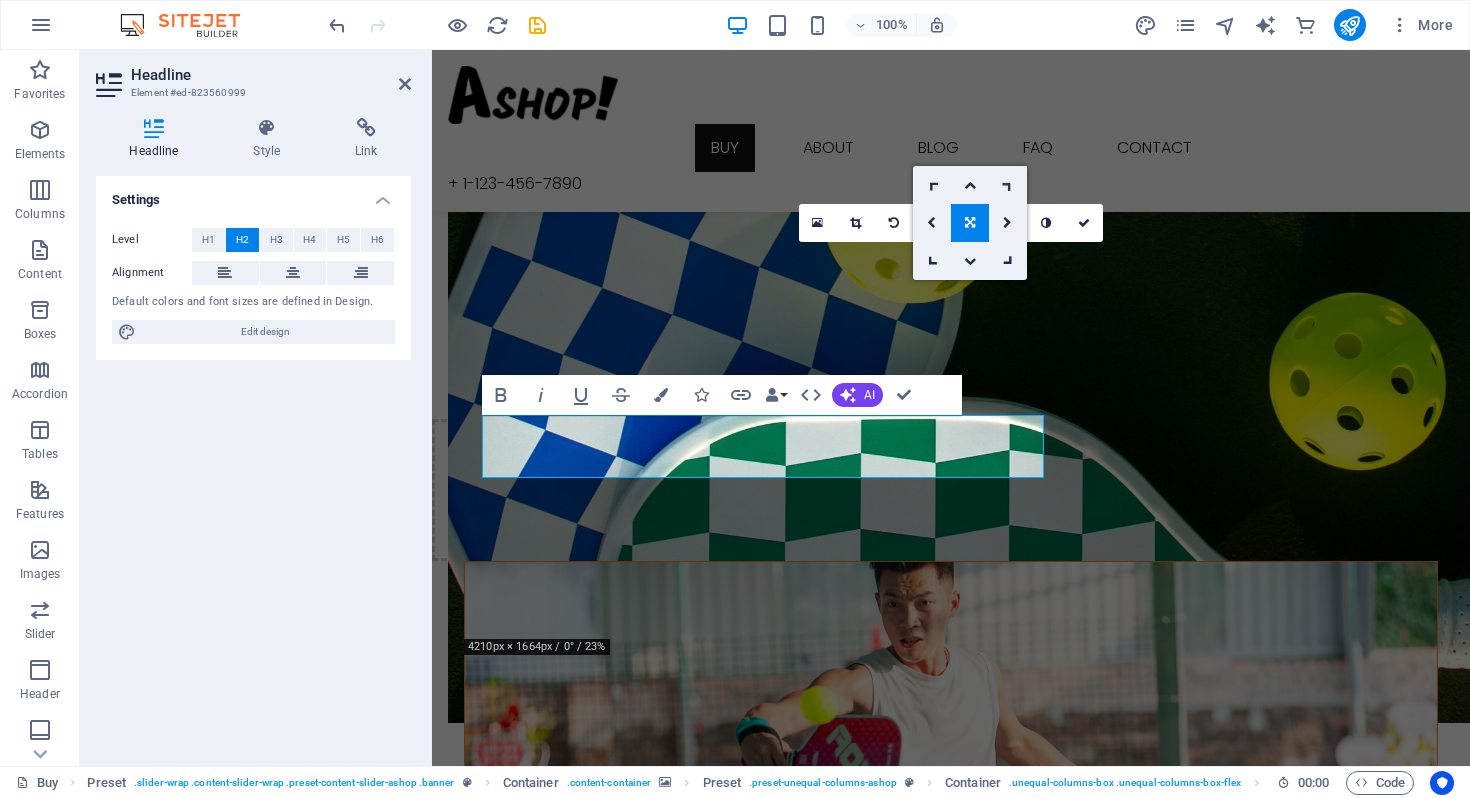 click at bounding box center [1007, 185] 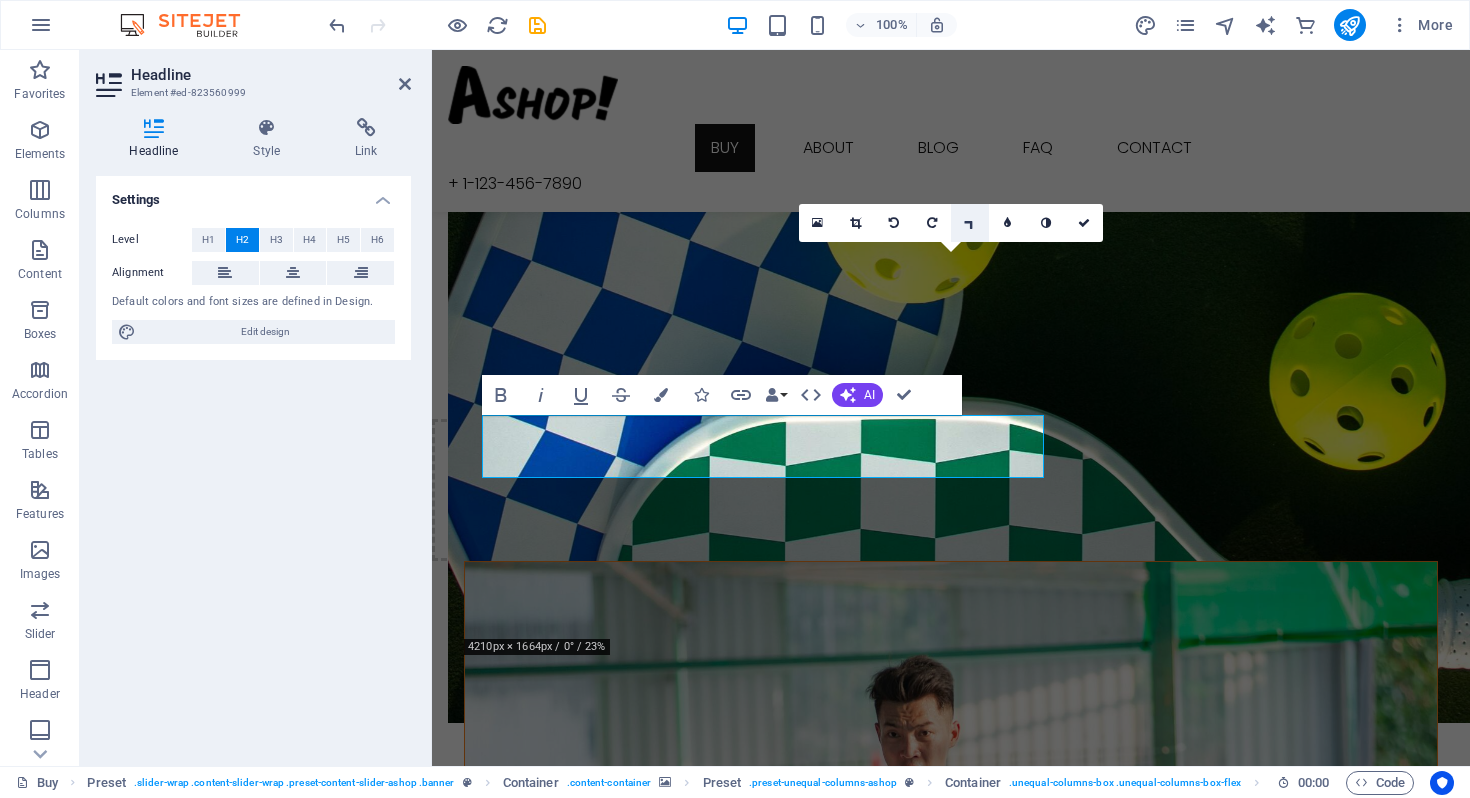 click at bounding box center (969, 223) 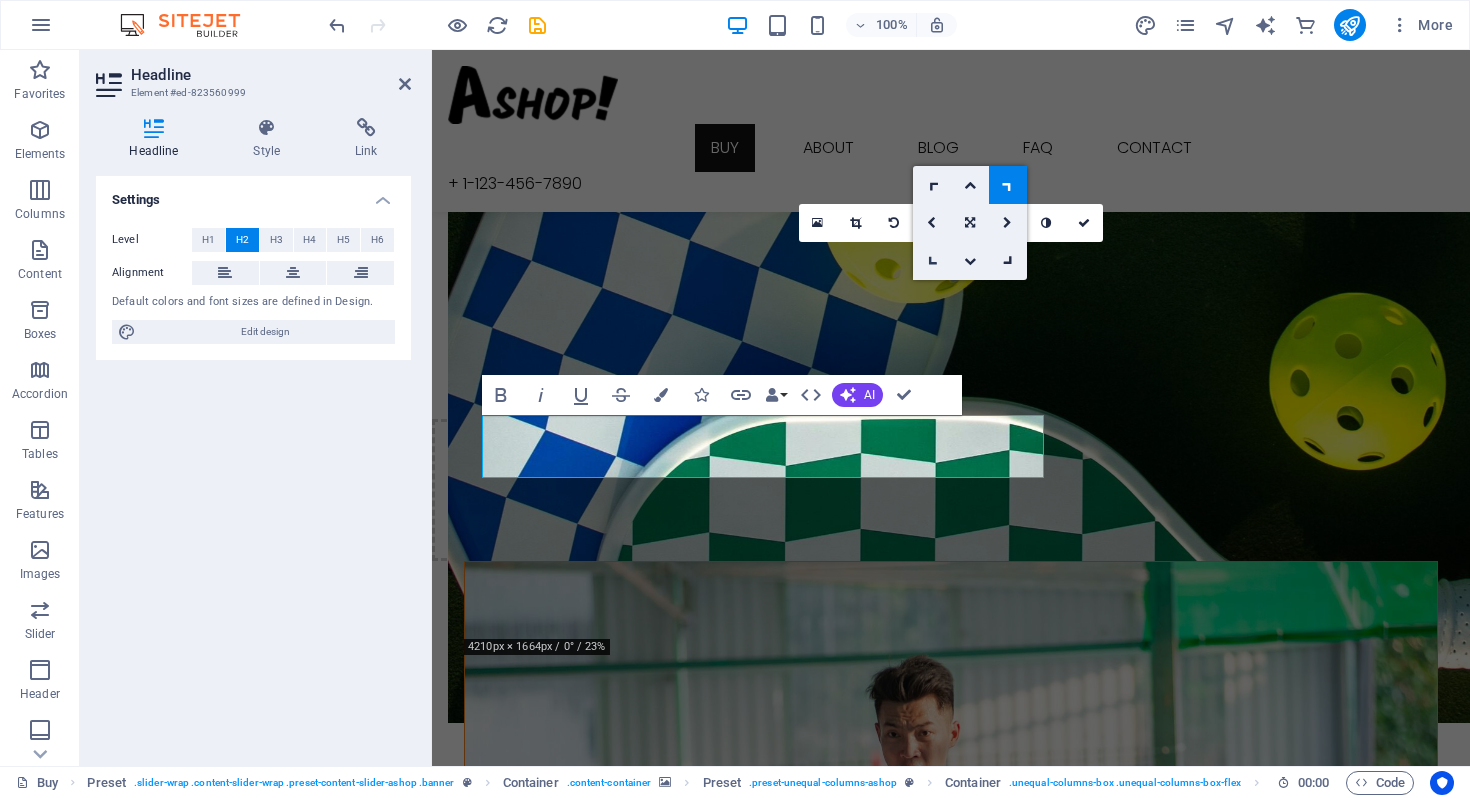 click at bounding box center (931, 261) 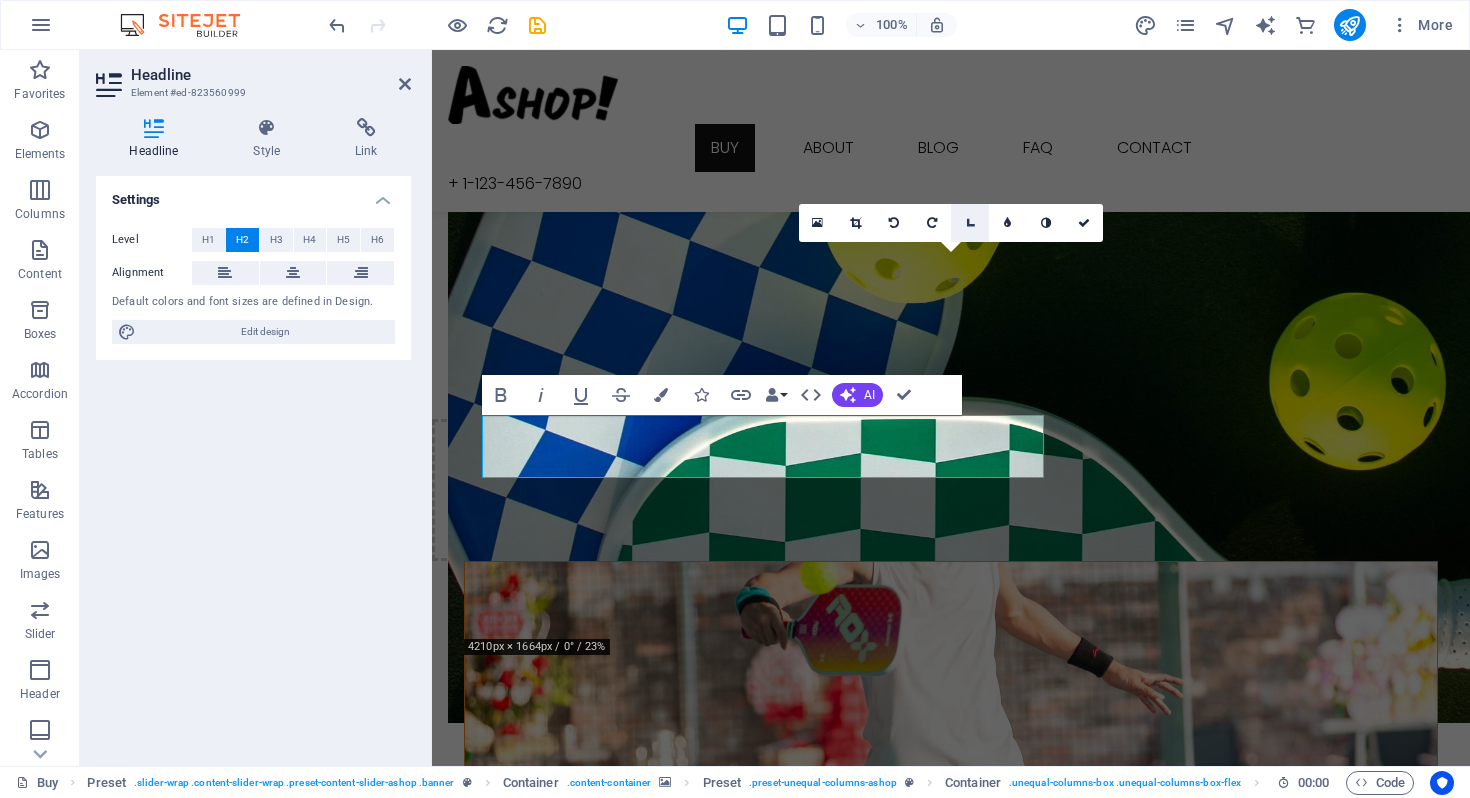 click at bounding box center (969, 223) 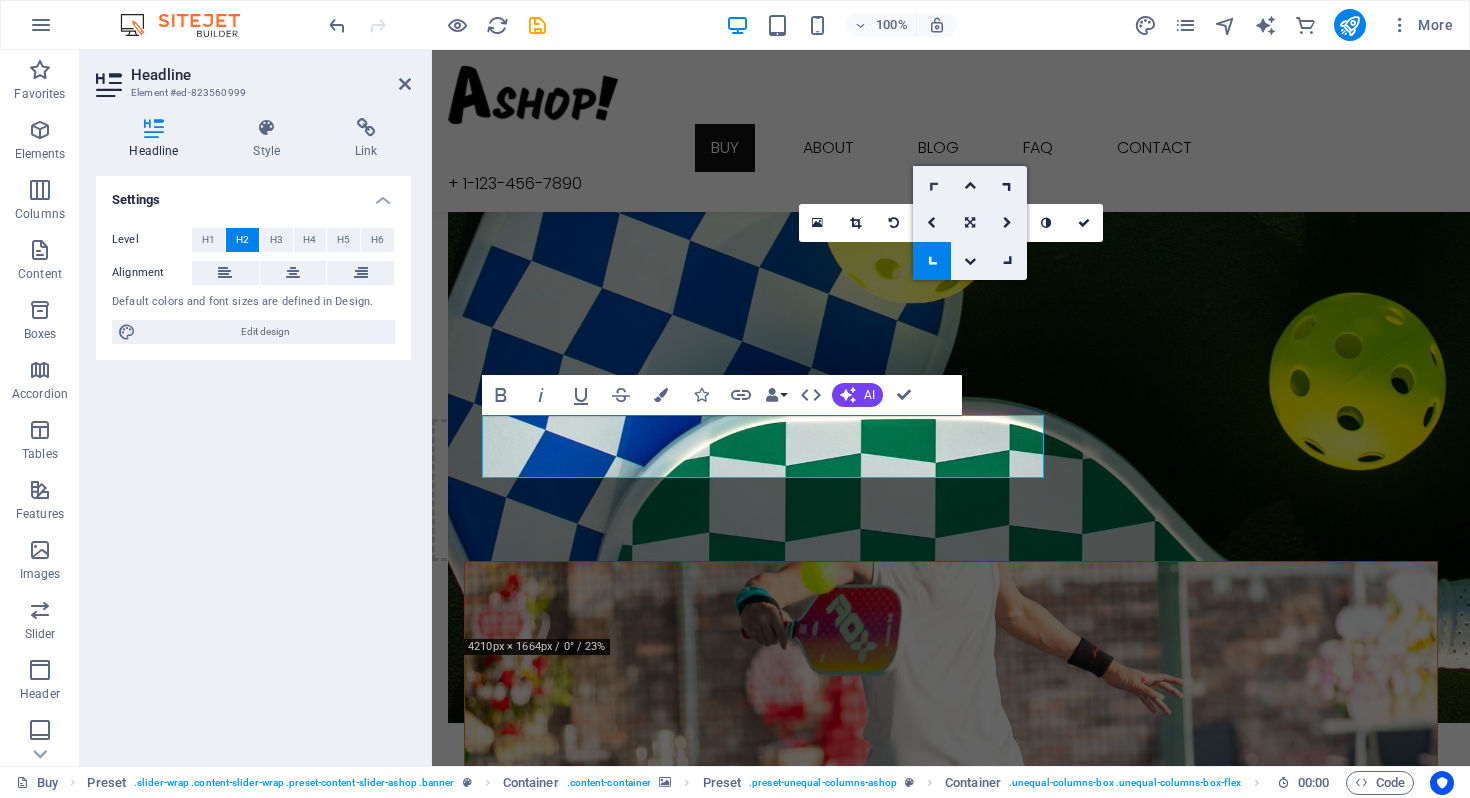click at bounding box center (932, 185) 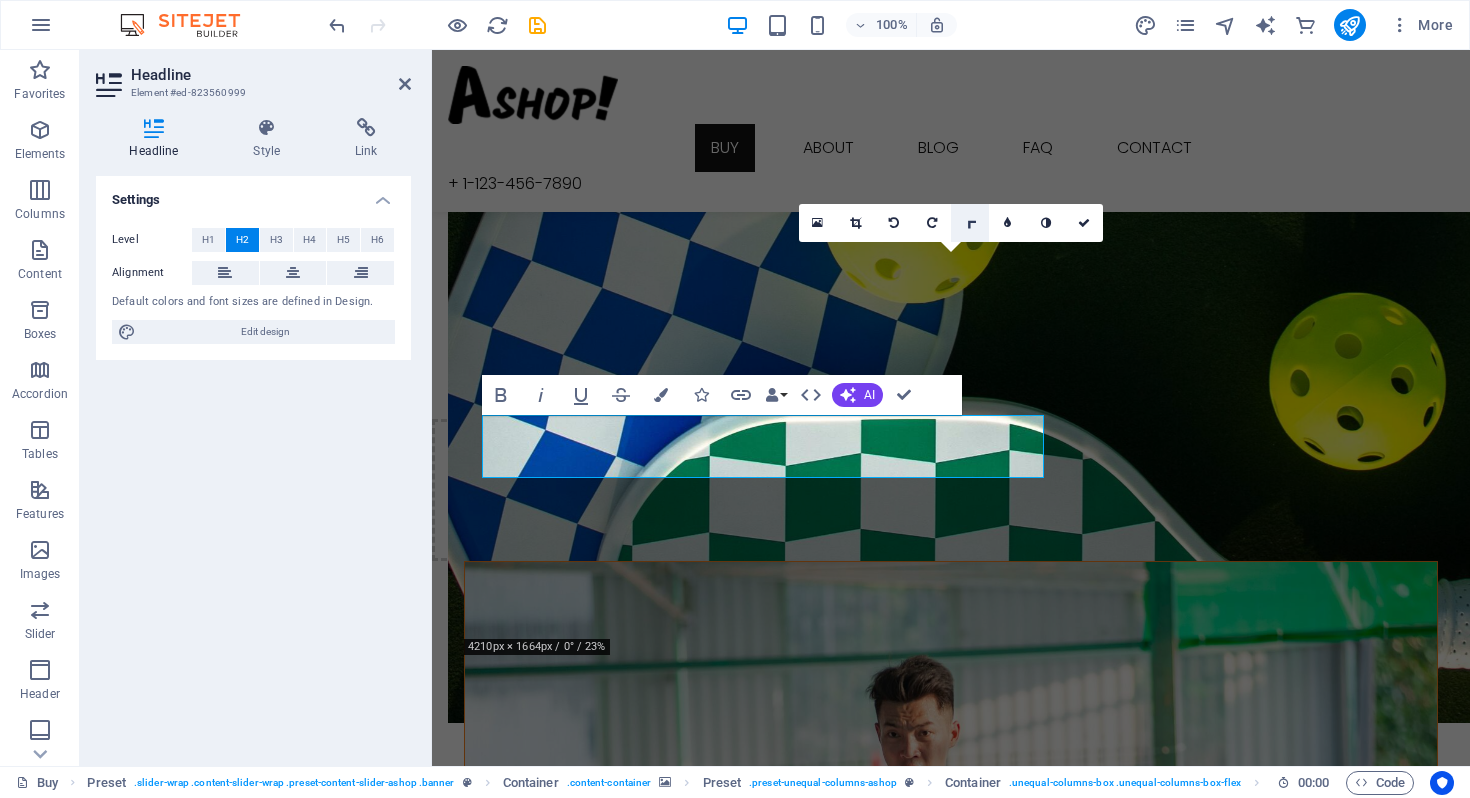 click at bounding box center (969, 223) 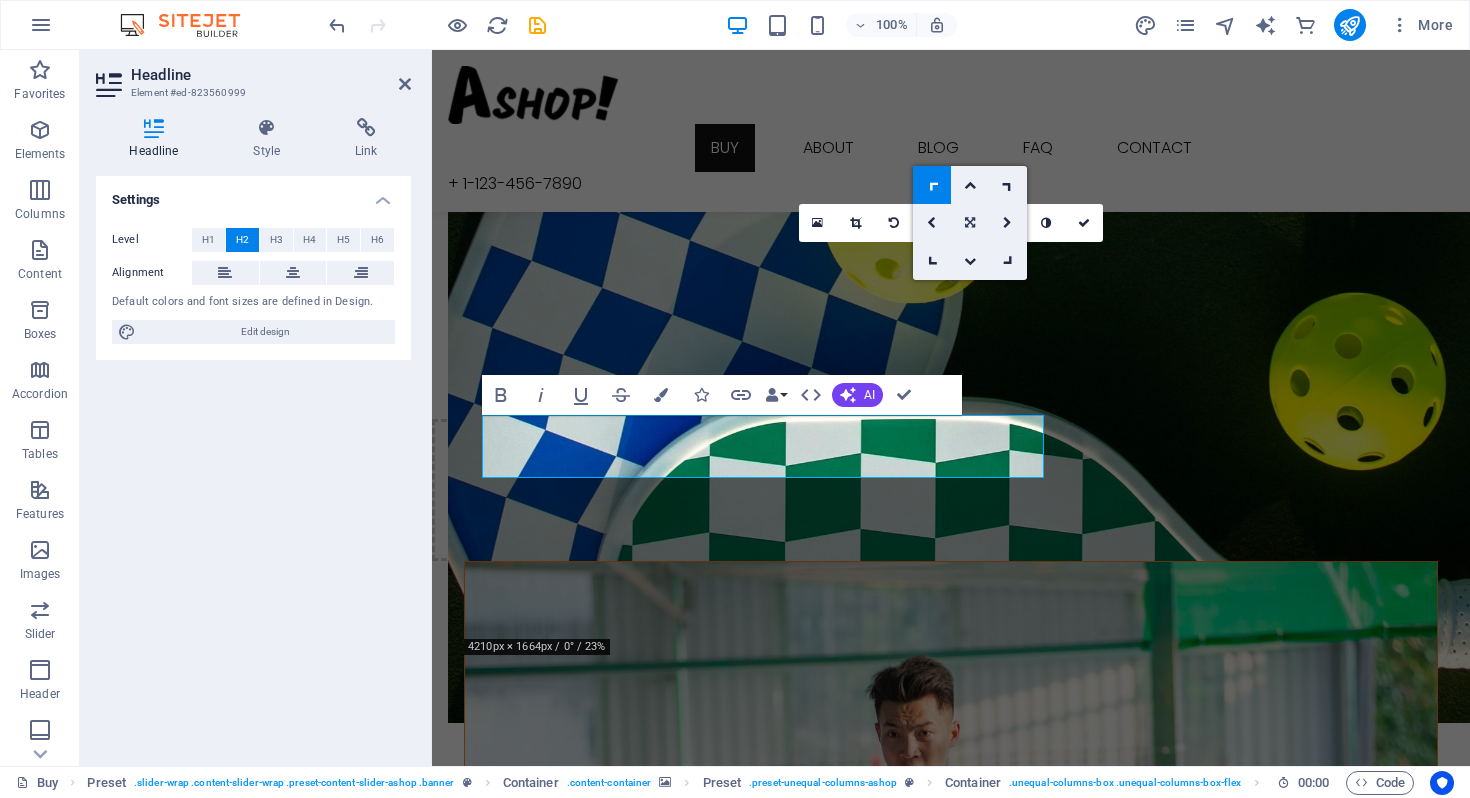 click at bounding box center (970, 223) 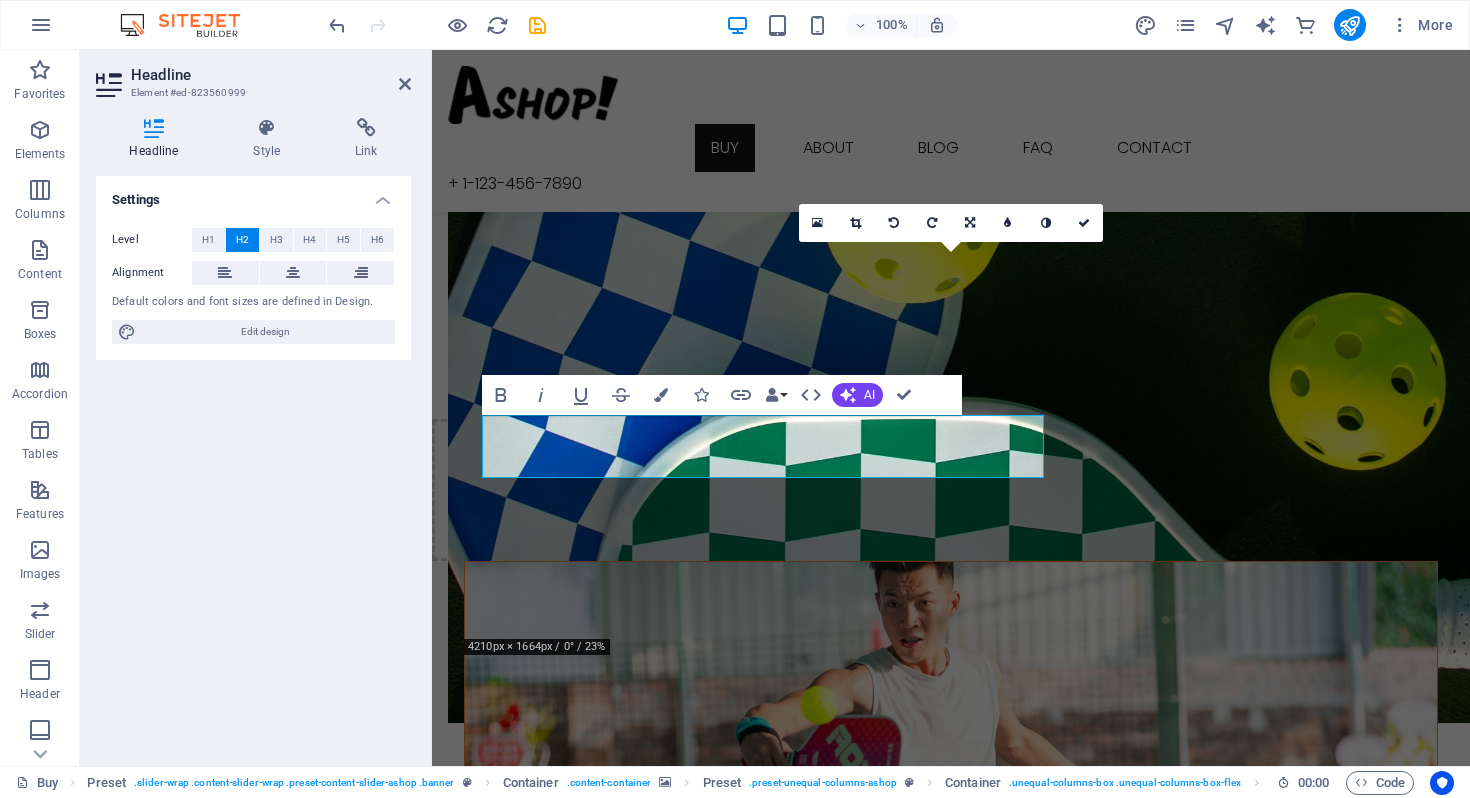 drag, startPoint x: 974, startPoint y: 361, endPoint x: 1000, endPoint y: 409, distance: 54.589375 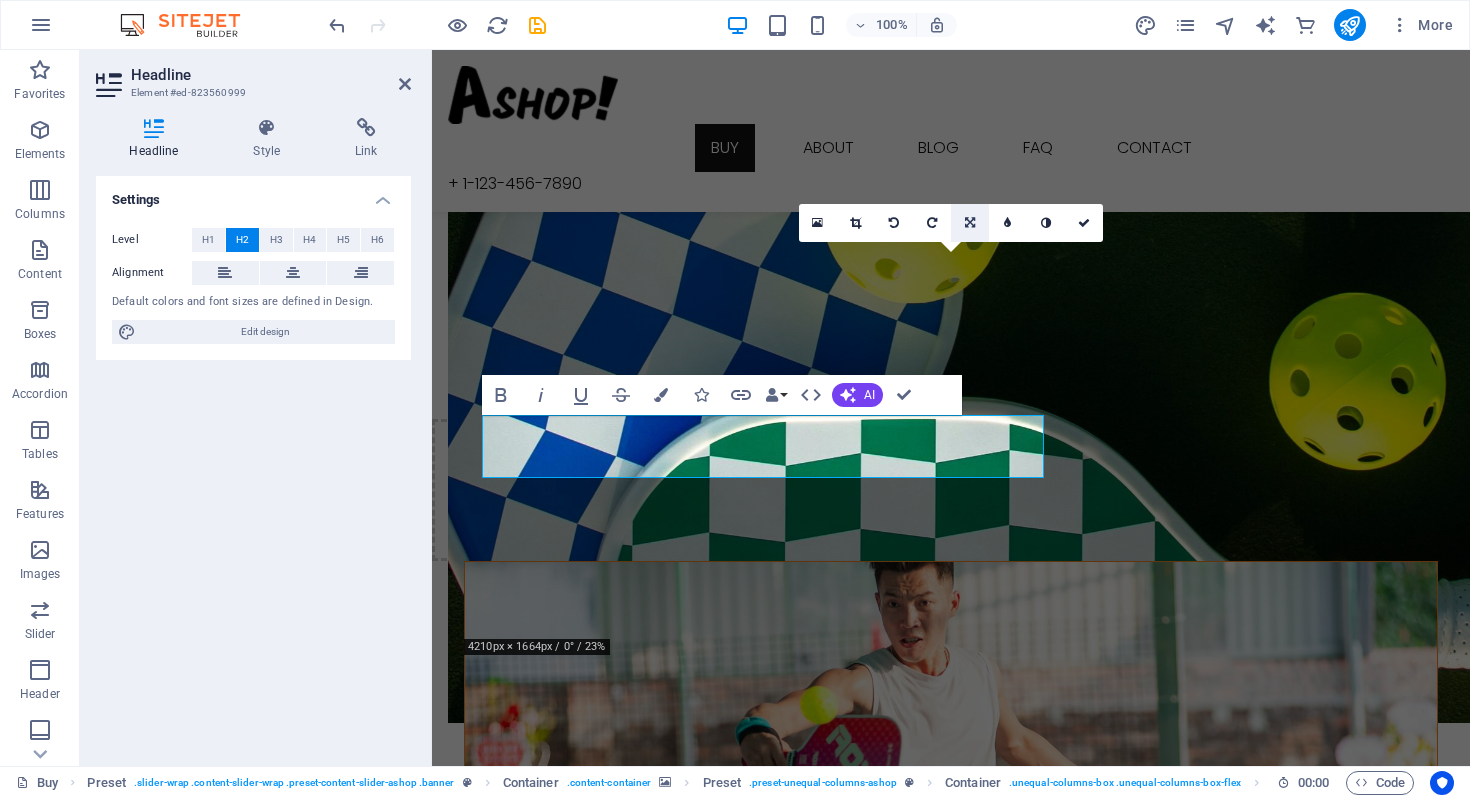 click at bounding box center [970, 223] 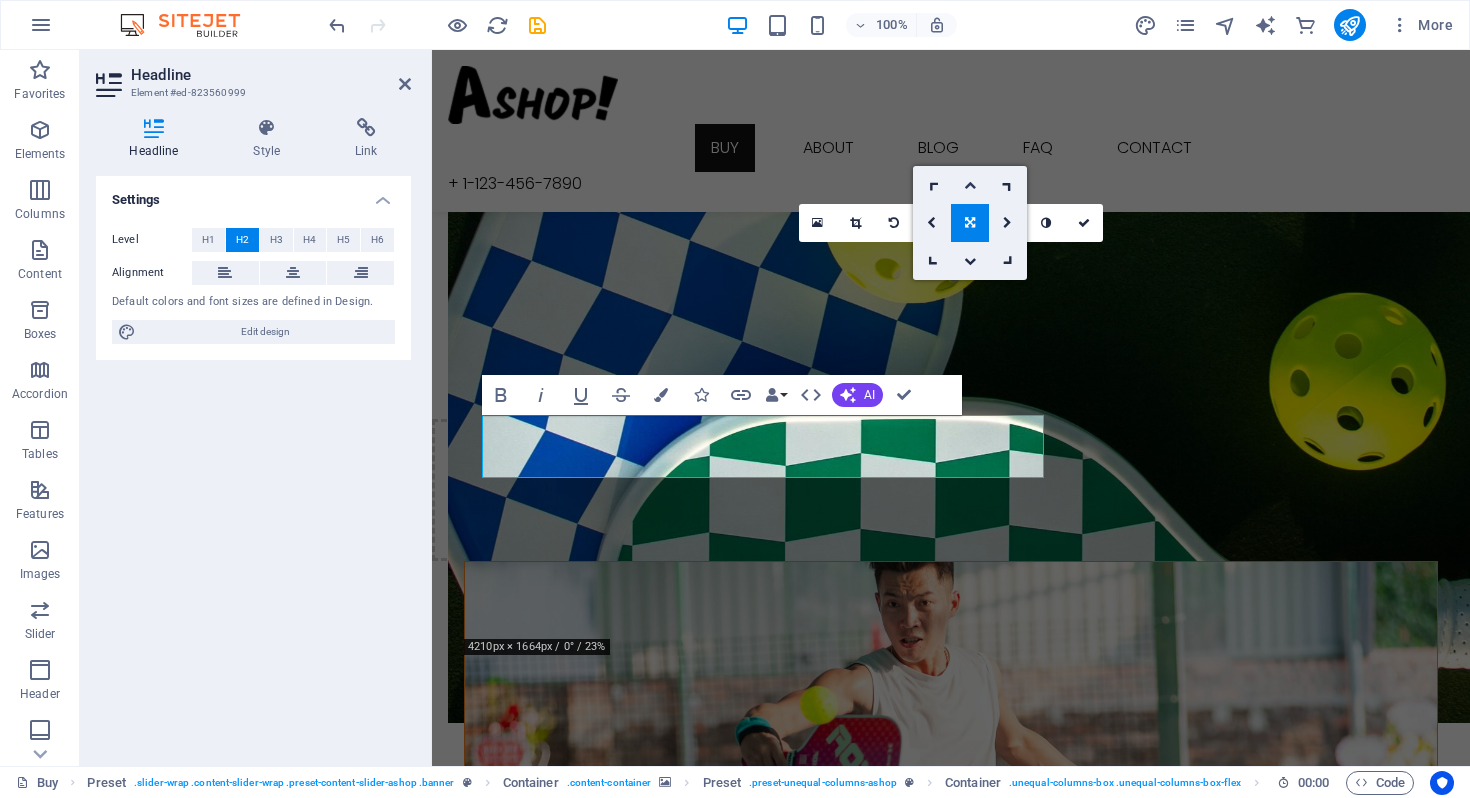click at bounding box center [970, 185] 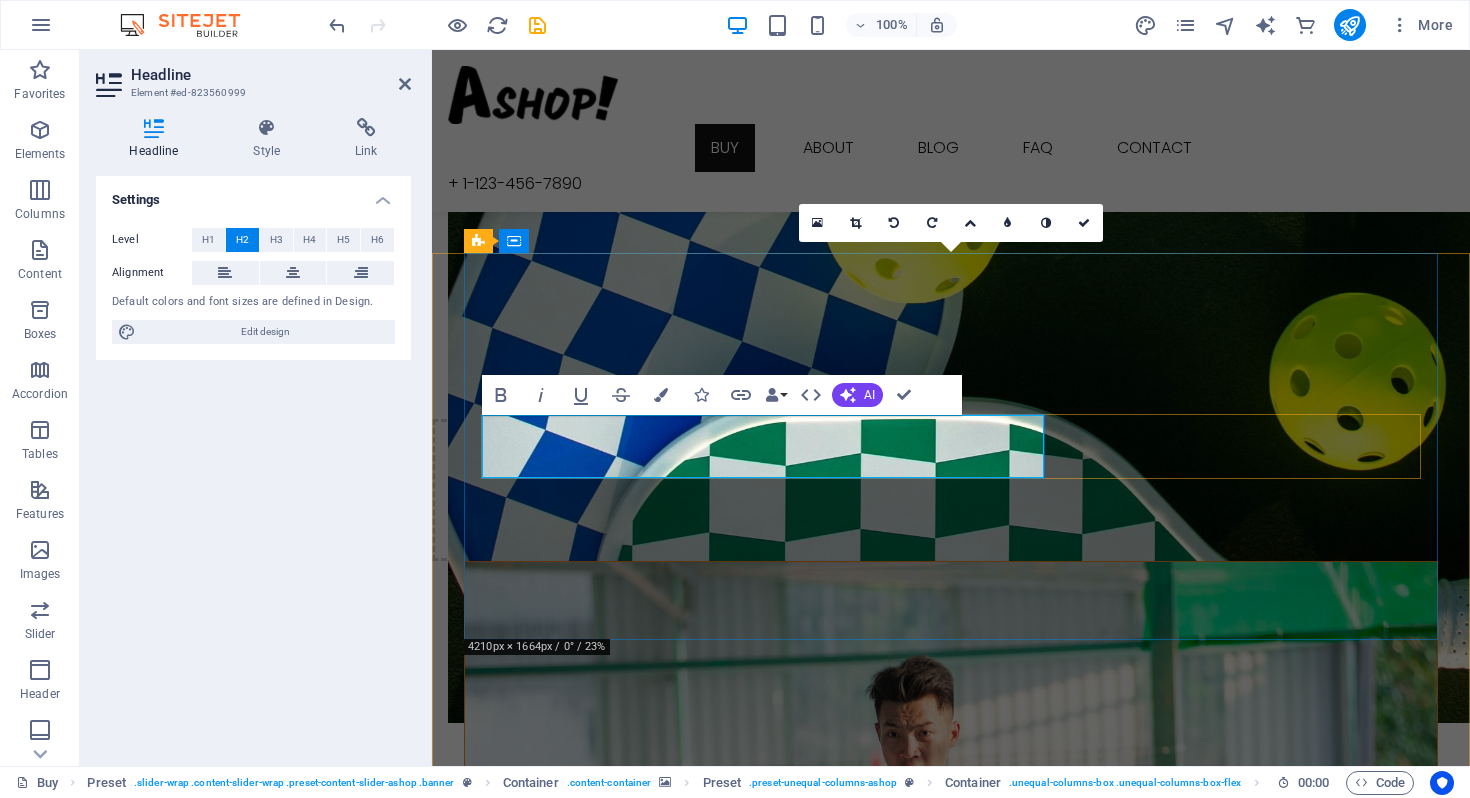 click on "COMING SOON" at bounding box center [951, 1140] 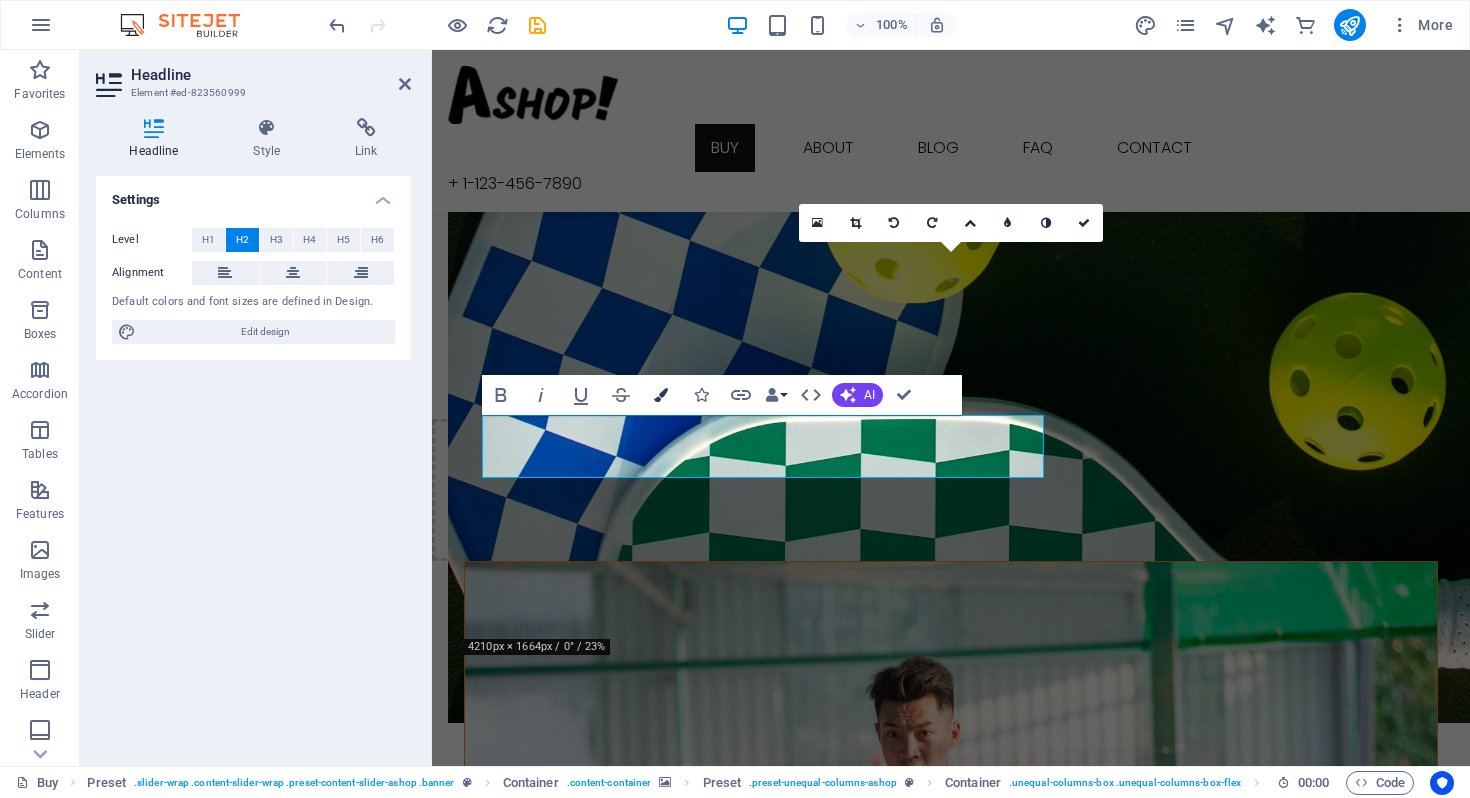 click at bounding box center (661, 395) 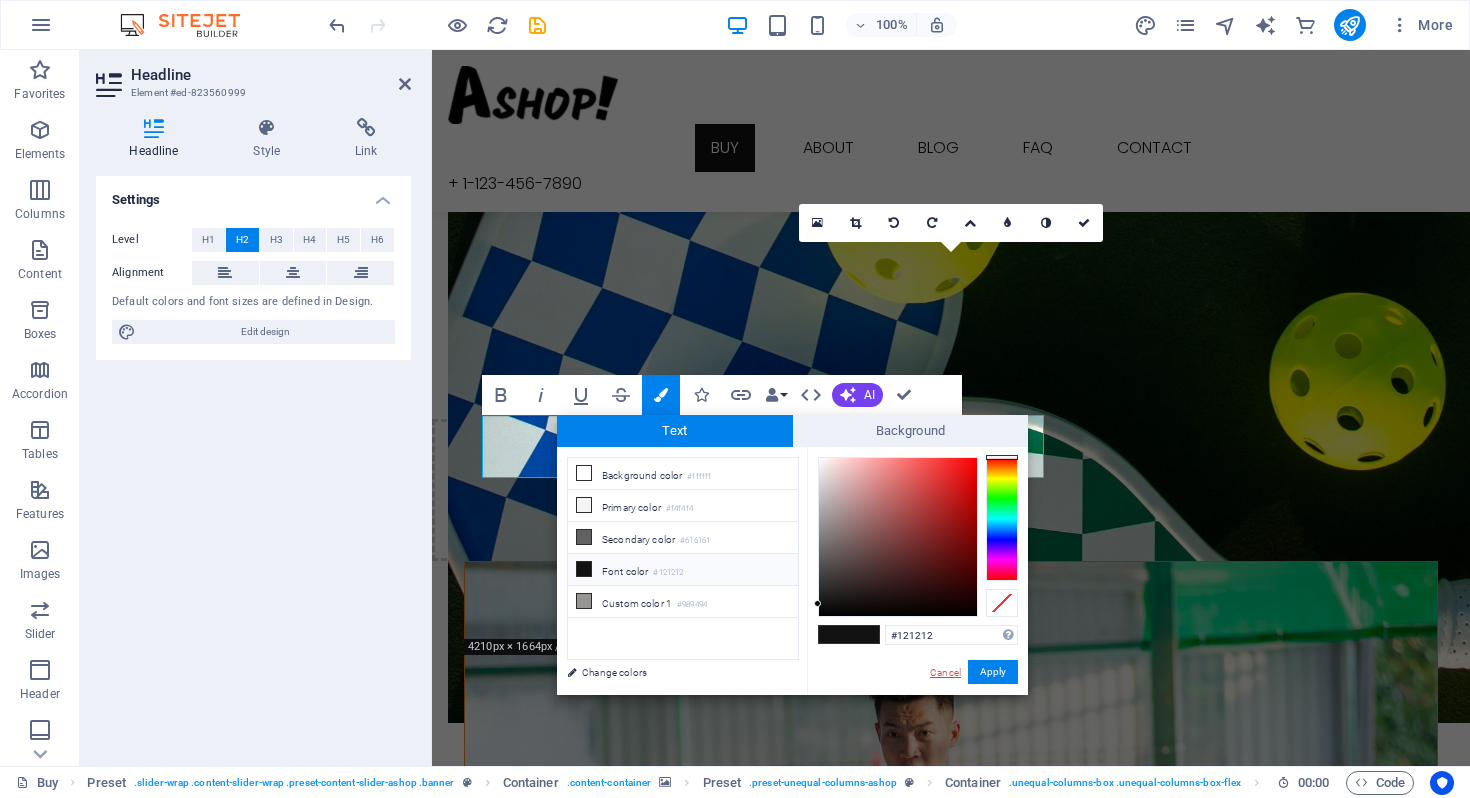 click on "Cancel" at bounding box center (945, 672) 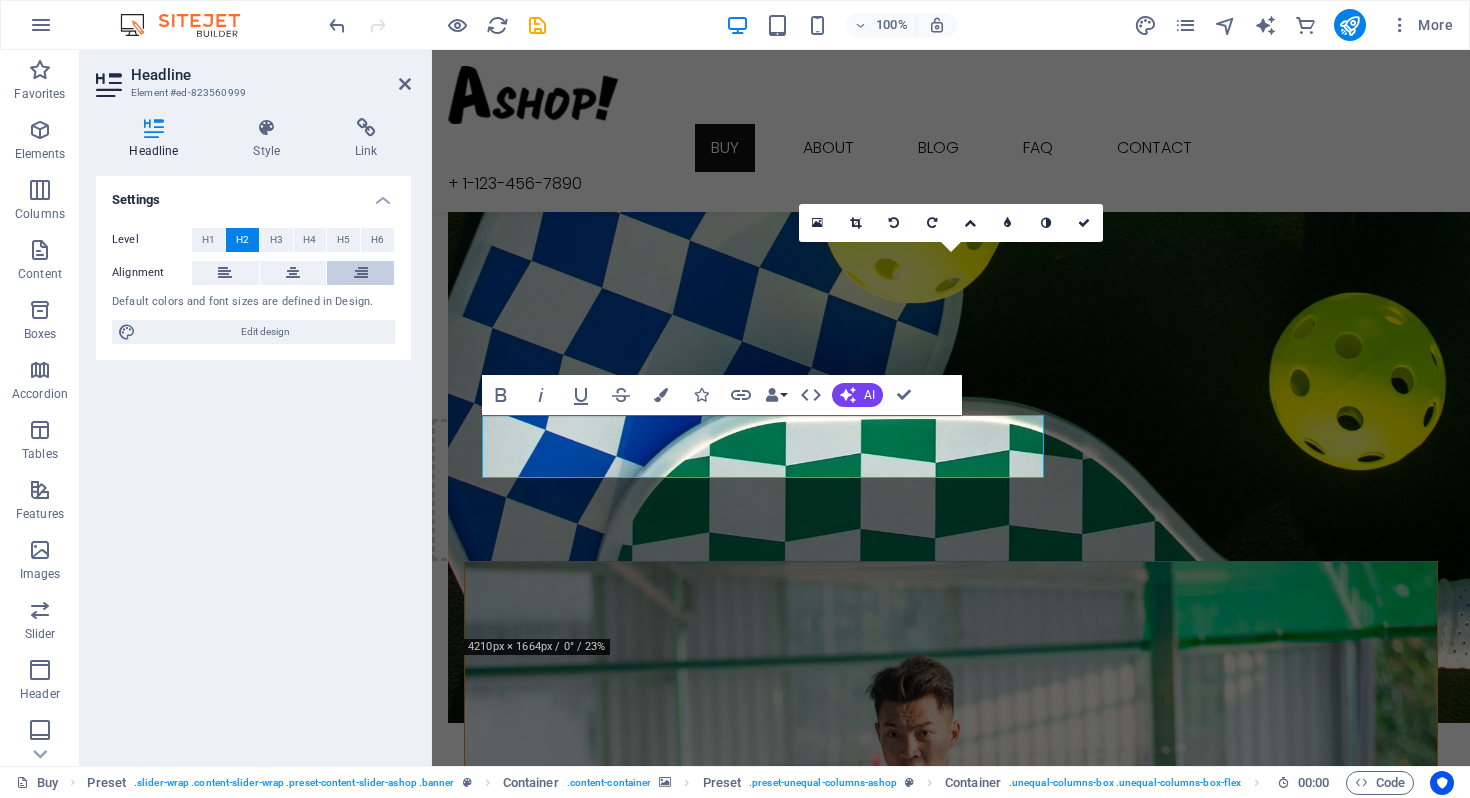 click at bounding box center [360, 273] 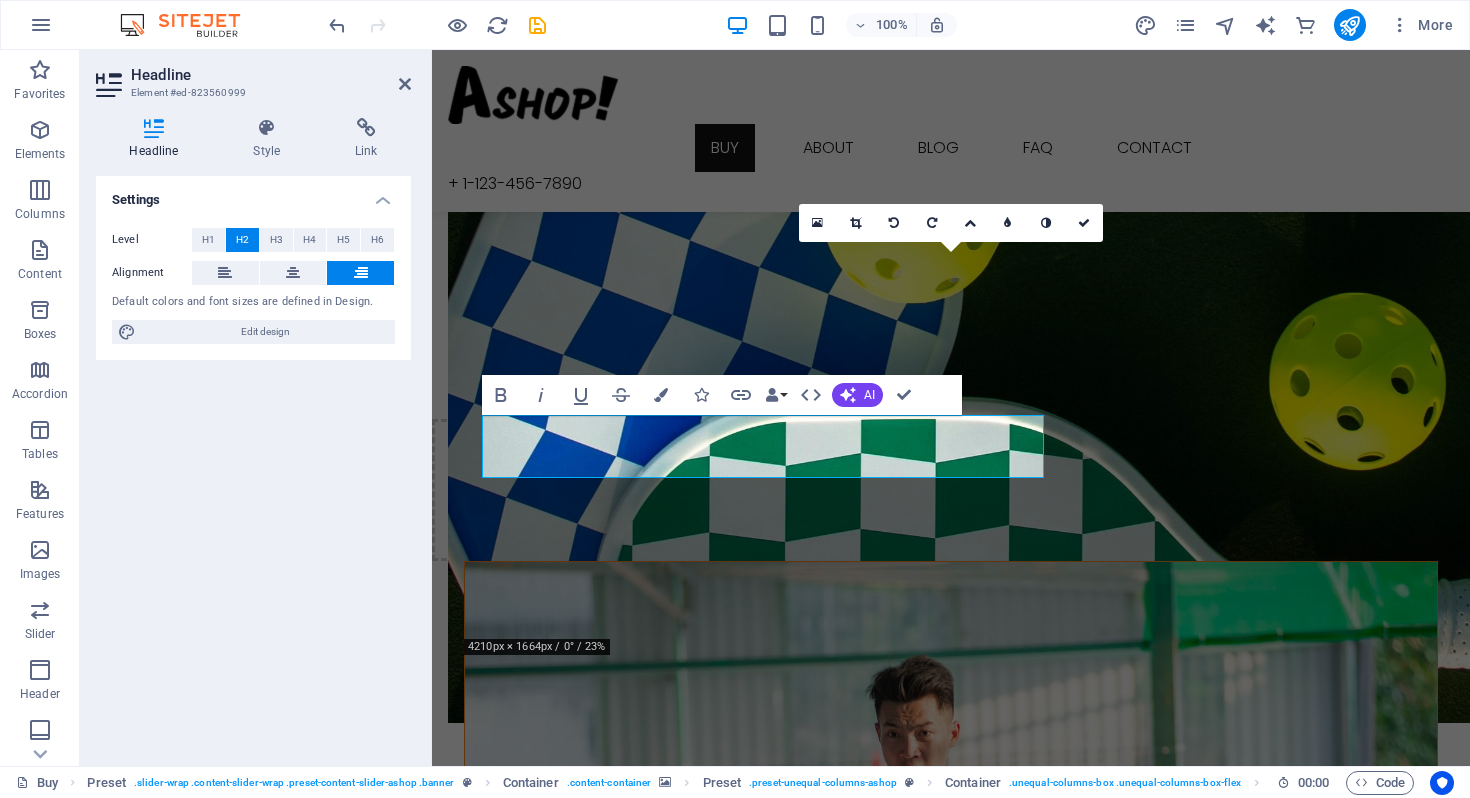 click at bounding box center (951, 755) 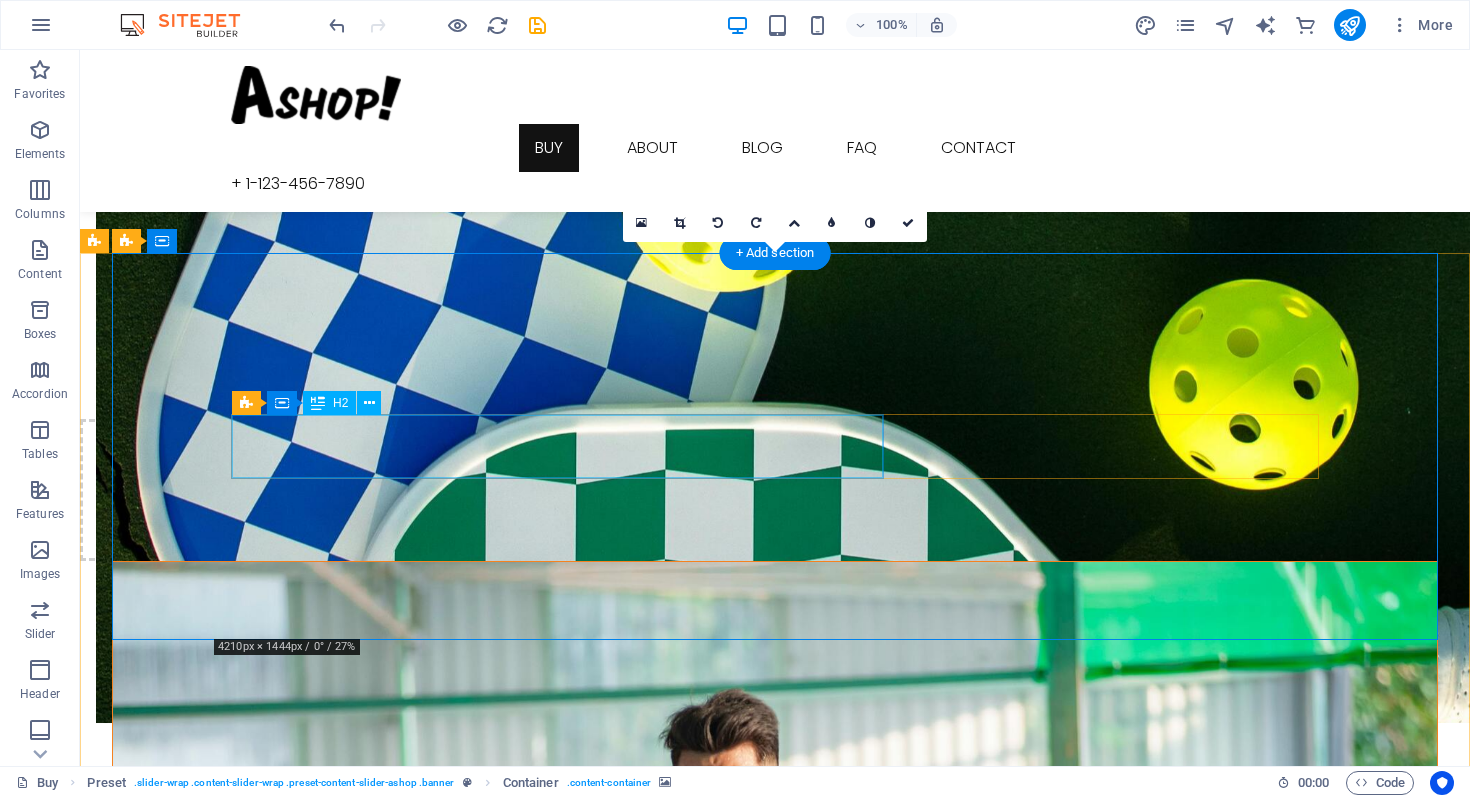 click on "COMING SOON" at bounding box center [775, 1140] 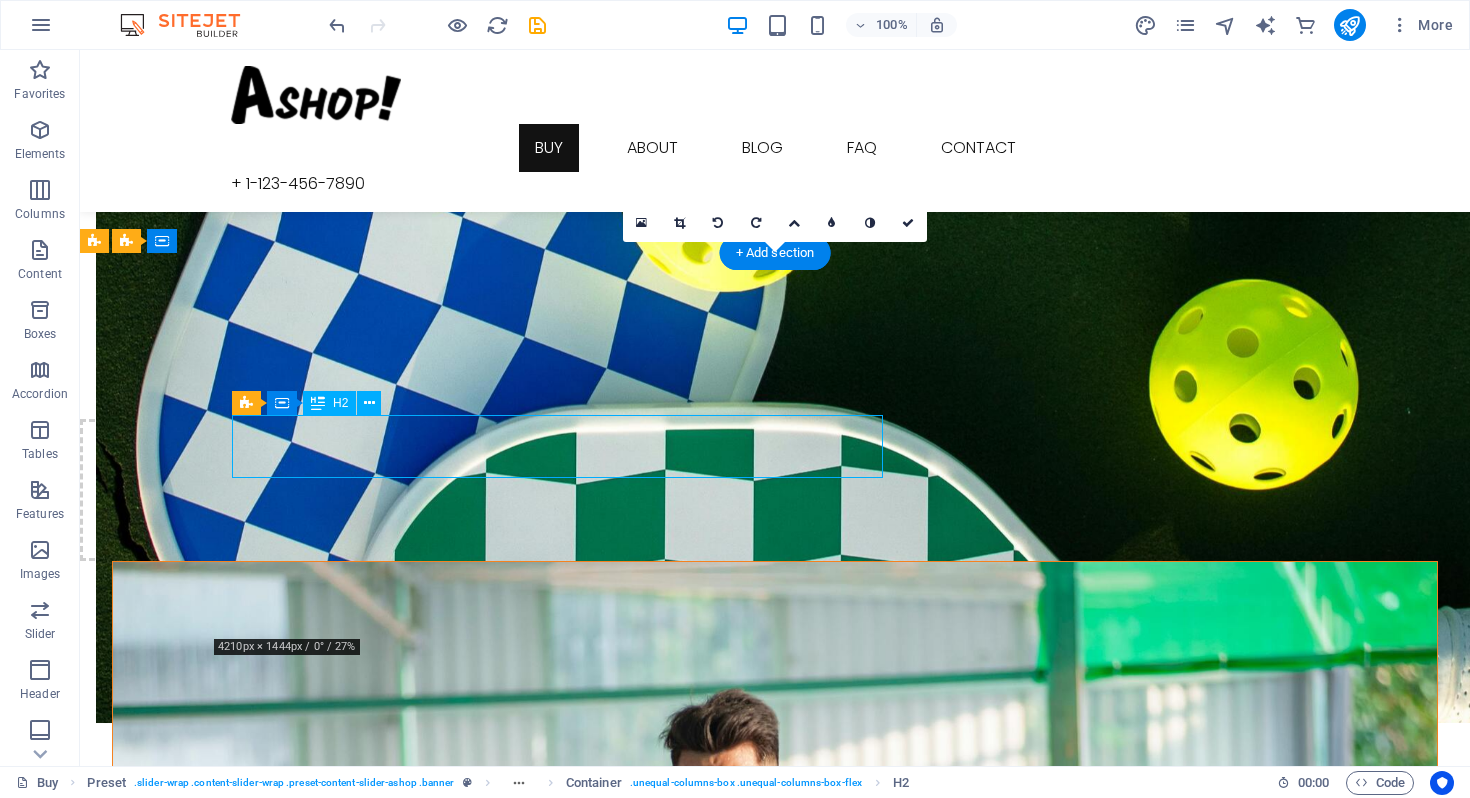 click on "COMING SOON" at bounding box center [775, 1140] 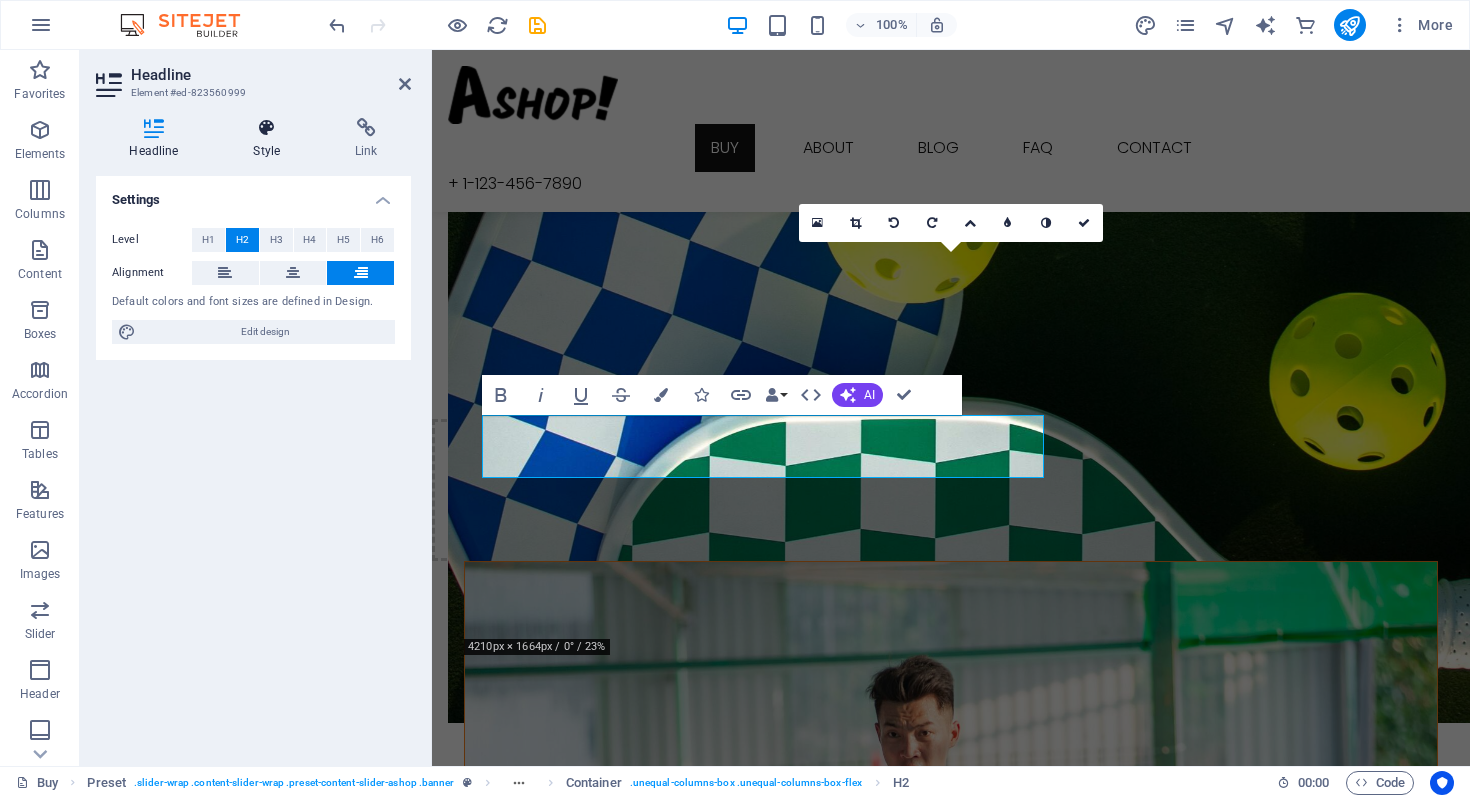 click on "Style" at bounding box center [271, 139] 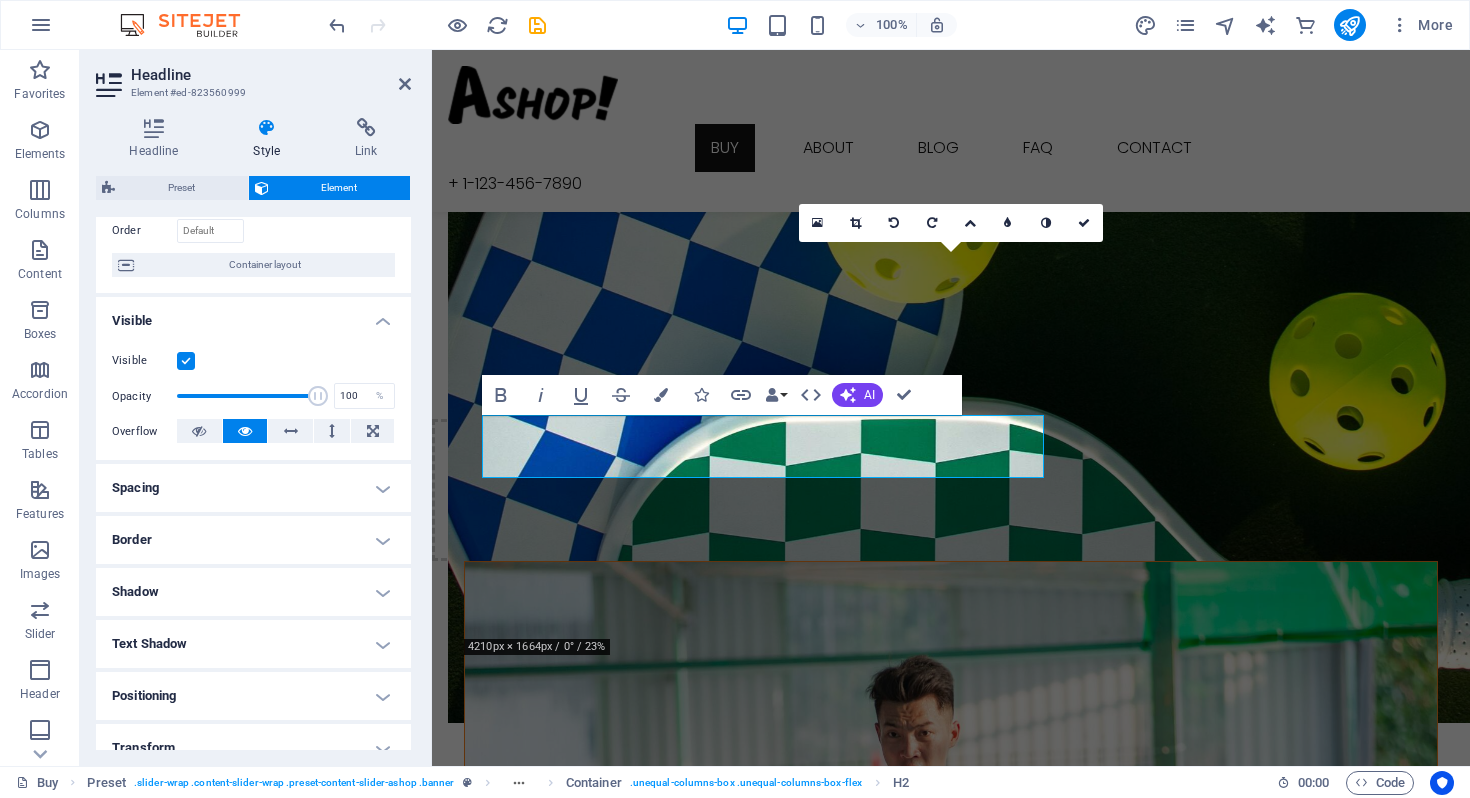 scroll, scrollTop: 231, scrollLeft: 0, axis: vertical 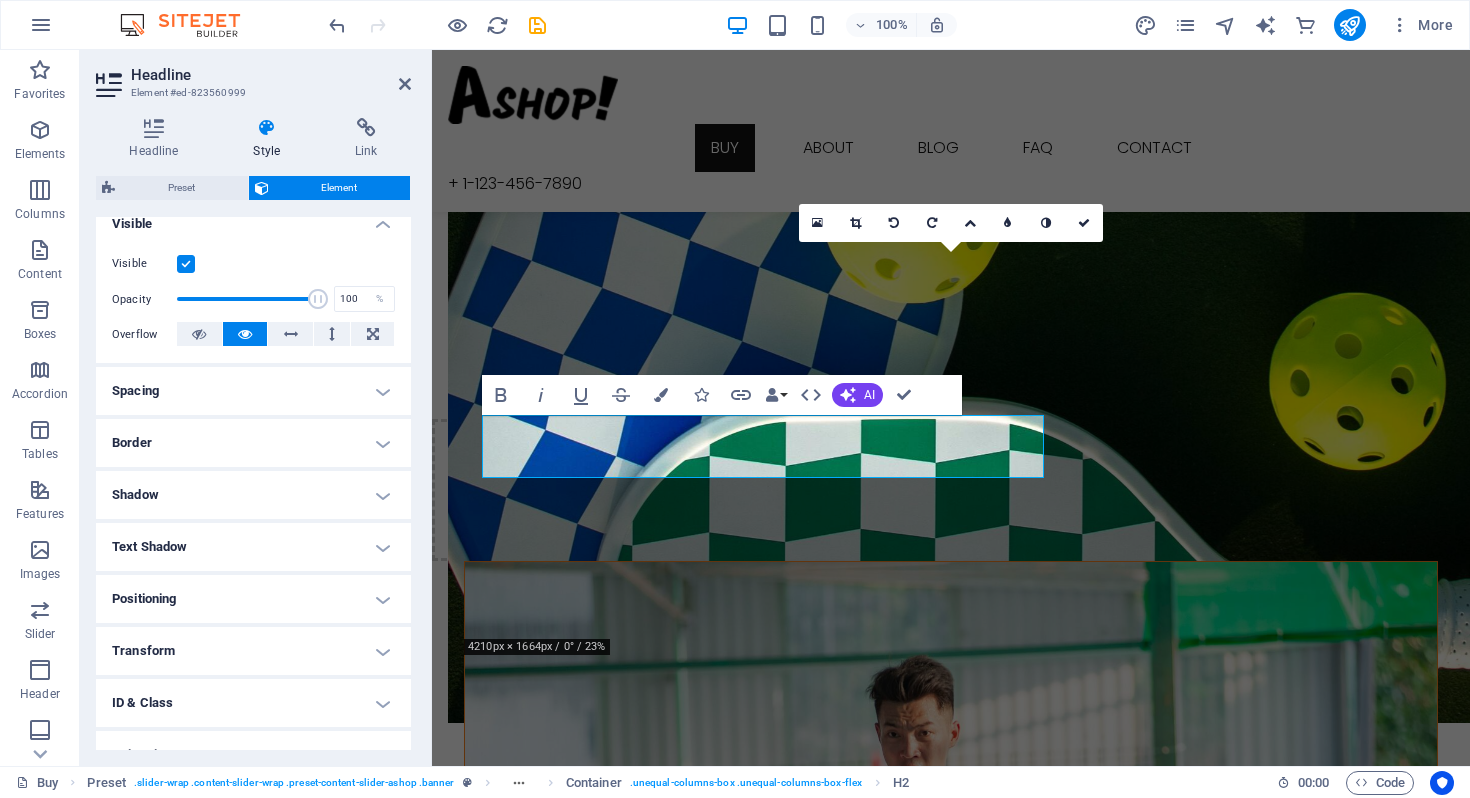 click on "Layout How this element expands within the layout (Flexbox). Size Default auto px % 1/1 1/2 1/3 1/4 1/5 1/6 1/7 1/8 1/9 1/10 Grow Shrink Order Container layout Visible Visible Opacity 100 % Overflow Spacing Margin Default auto px % rem vw vh Custom Custom auto px % rem vw vh auto px % rem vw vh auto px % rem vw vh auto px % rem vw vh Padding Default px rem % vh vw Custom Custom px rem % vh vw px rem % vh vw px rem % vh vw px rem % vh vw Border Style              - Width 1 auto px rem % vh vw Custom Custom 1 auto px rem % vh vw 1 auto px rem % vh vw 1 auto px rem % vh vw 1 auto px rem % vh vw  - Color Round corners Default px rem % vh vw Custom Custom px rem % vh vw px rem % vh vw px rem % vh vw px rem % vh vw Shadow Default None Outside Inside Color X offset 0 px rem vh vw Y offset 0 px rem vh vw Blur 0 px rem % vh vw Spread 0 px rem vh vw Text Shadow Default None Outside Color X offset 0 px rem vh vw Y offset 0 px rem vh vw Blur 0 px rem % vh vw Positioning Default Static Relative Absolute Fixed px" at bounding box center (253, 409) 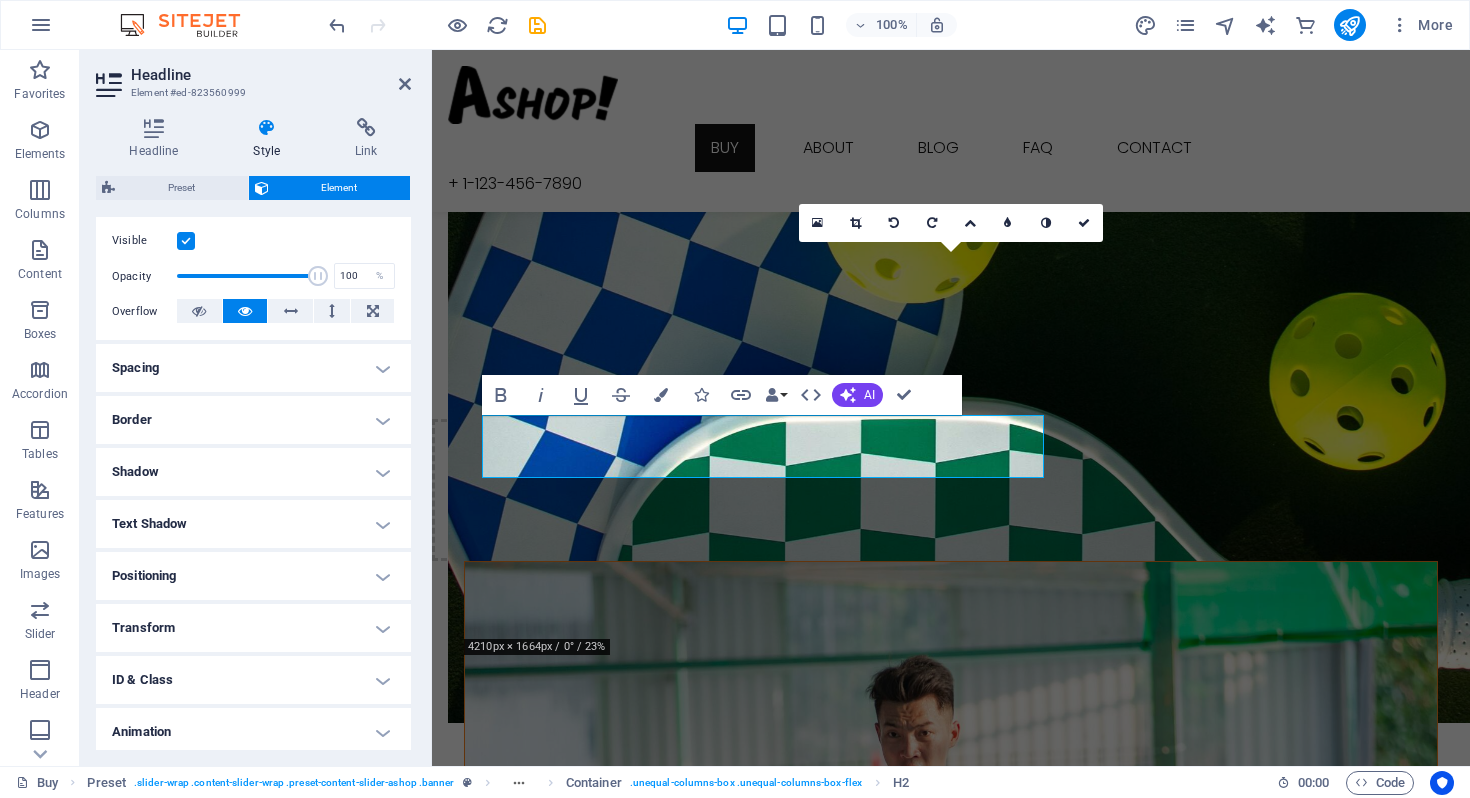 scroll, scrollTop: 261, scrollLeft: 0, axis: vertical 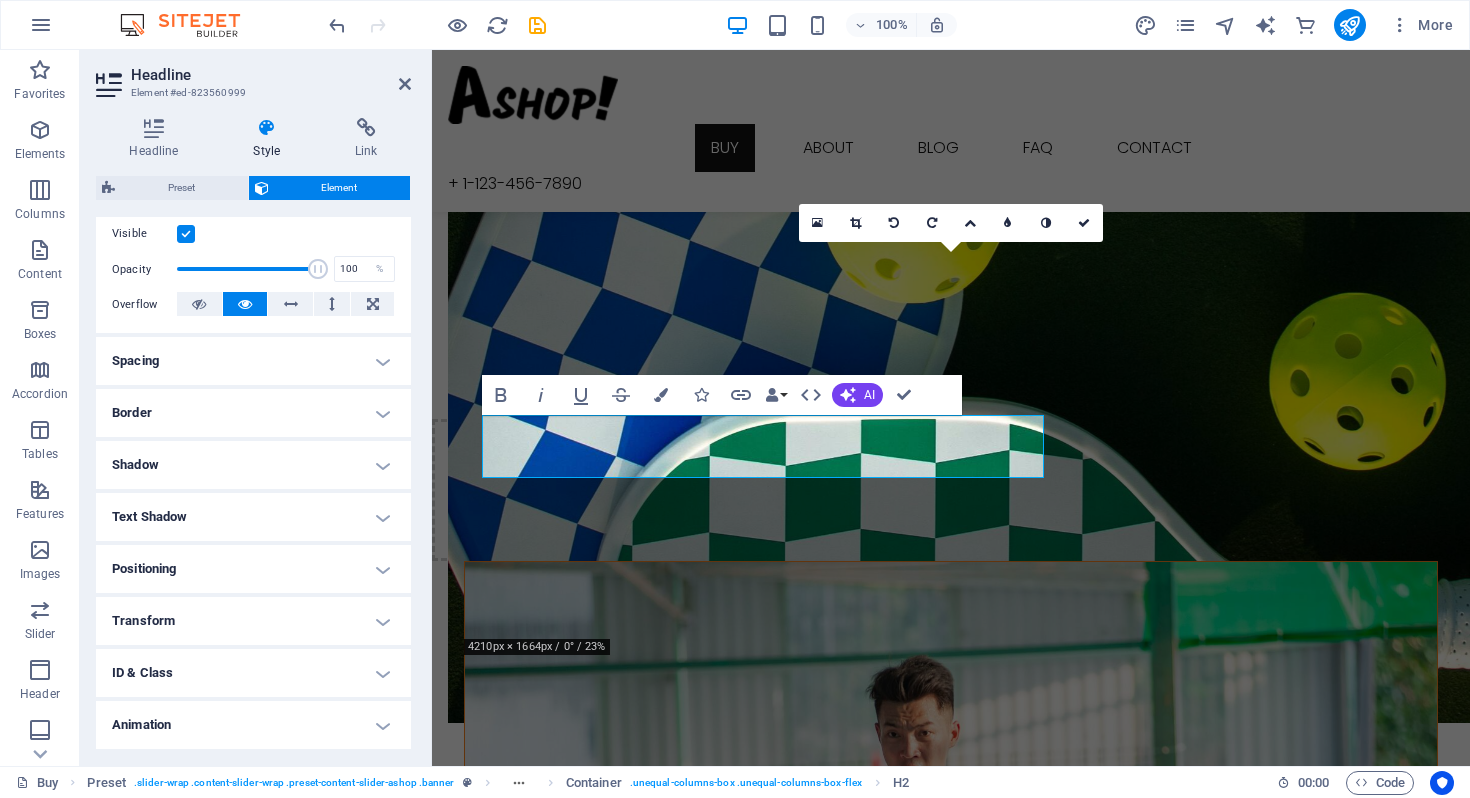 click on "Positioning" at bounding box center (253, 569) 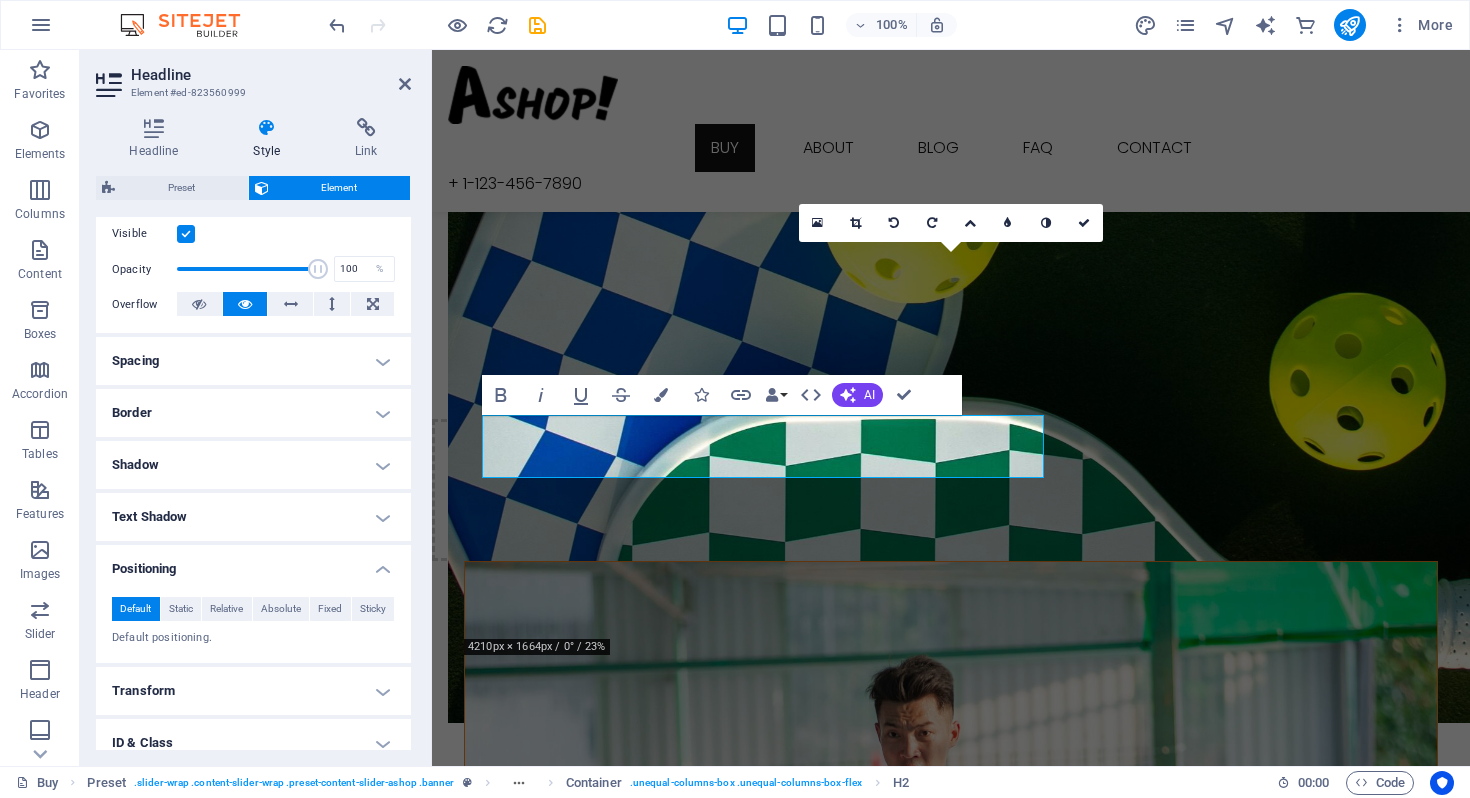 scroll, scrollTop: 285, scrollLeft: 0, axis: vertical 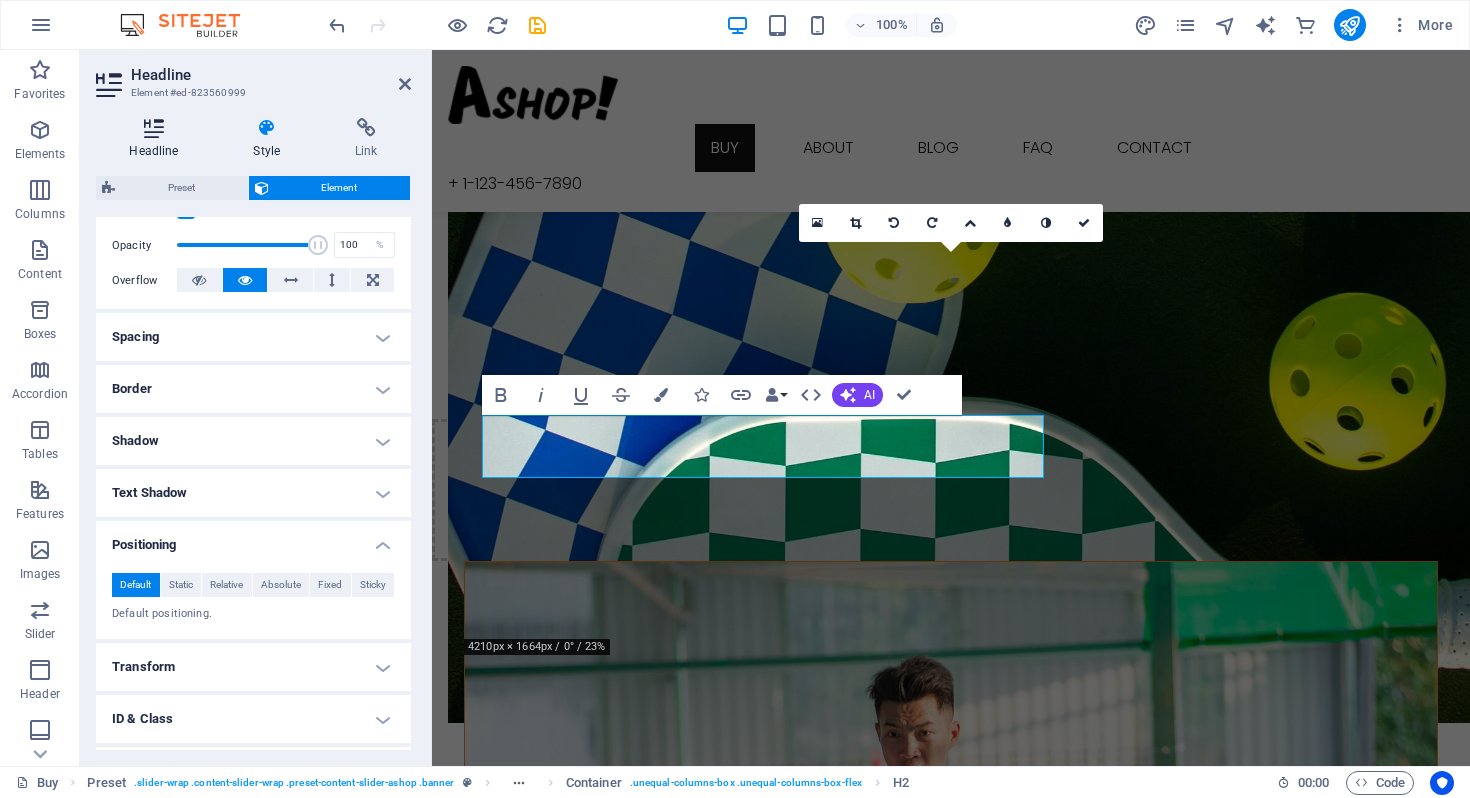 click at bounding box center (154, 128) 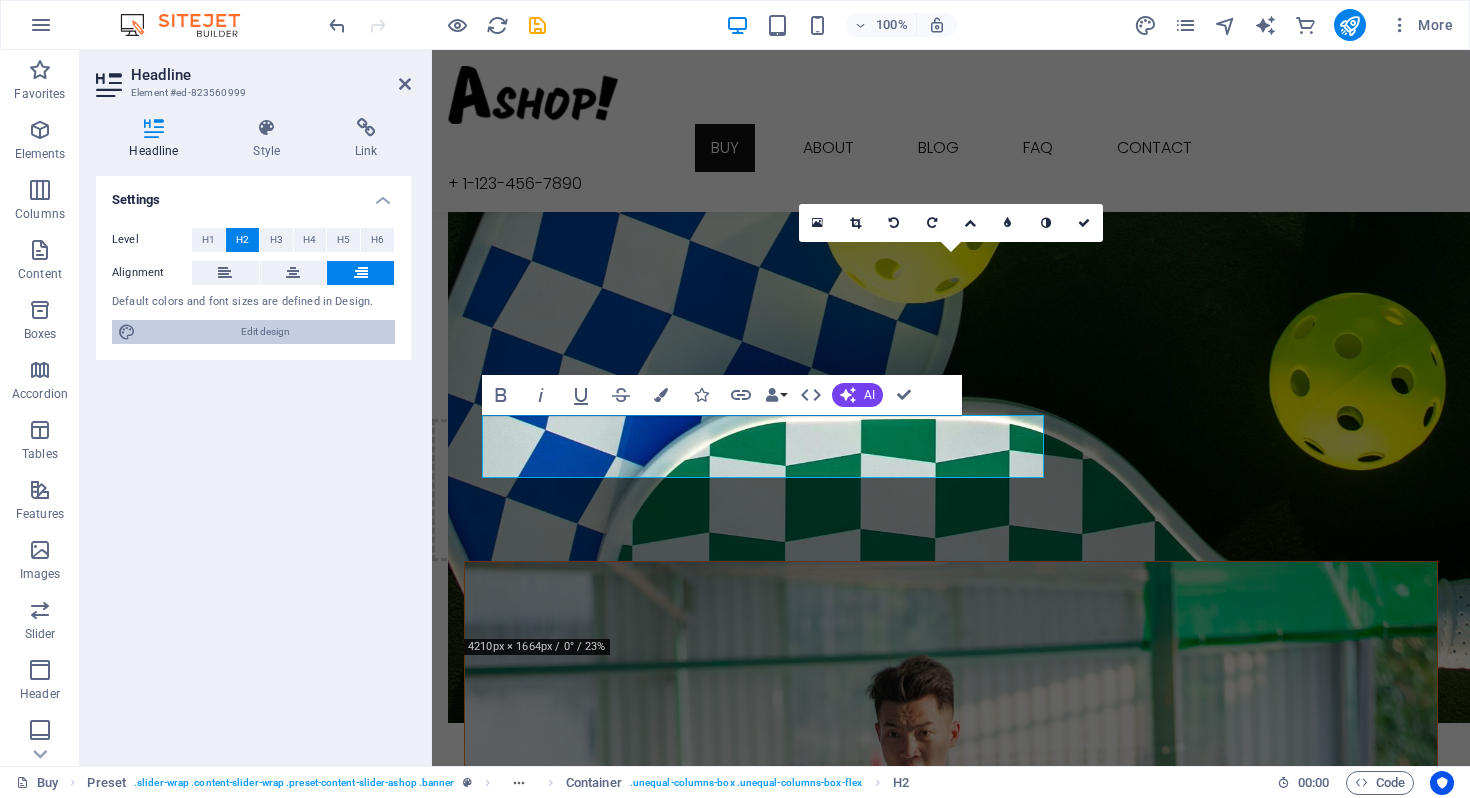 drag, startPoint x: 330, startPoint y: 330, endPoint x: 736, endPoint y: 542, distance: 458.01746 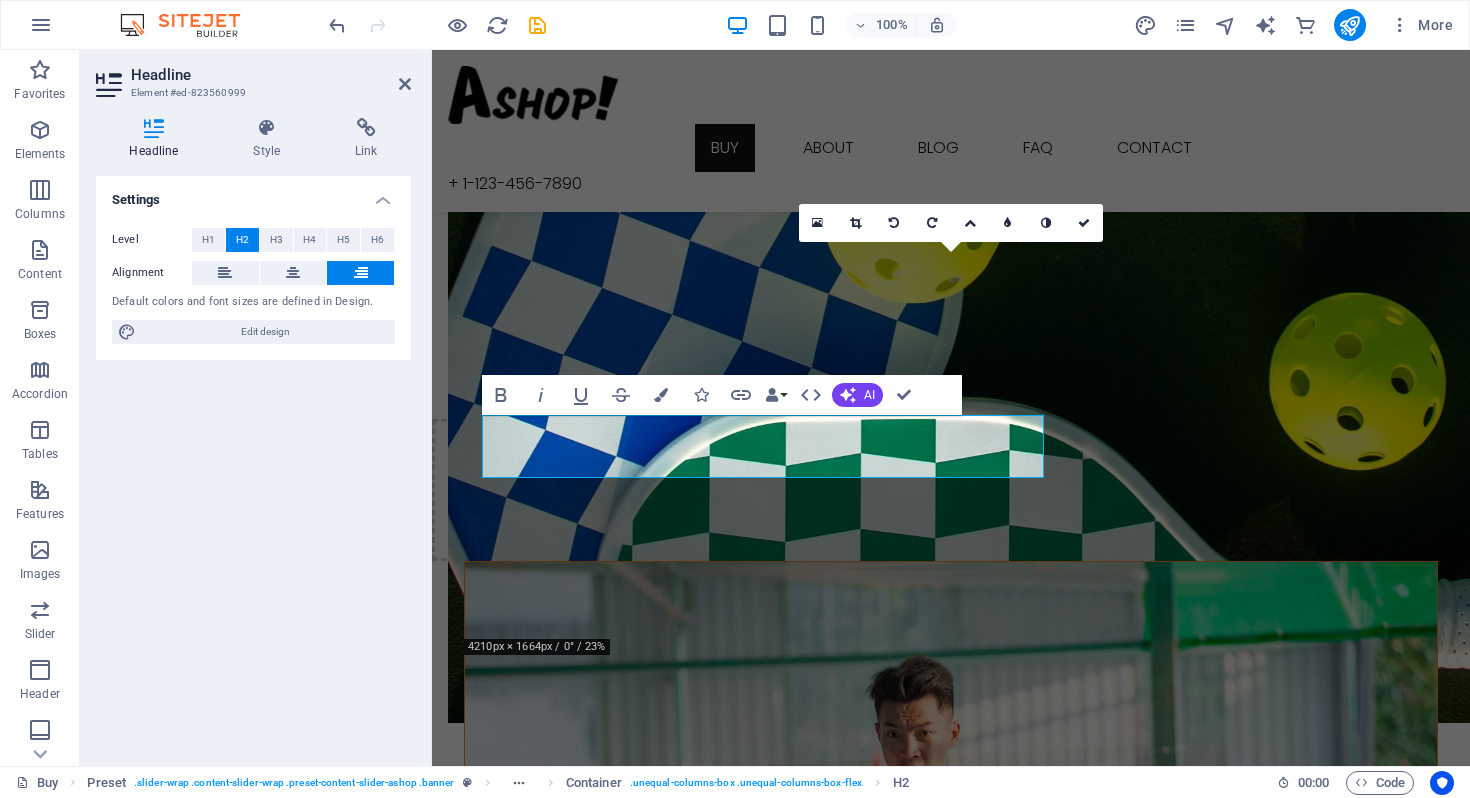 select on "px" 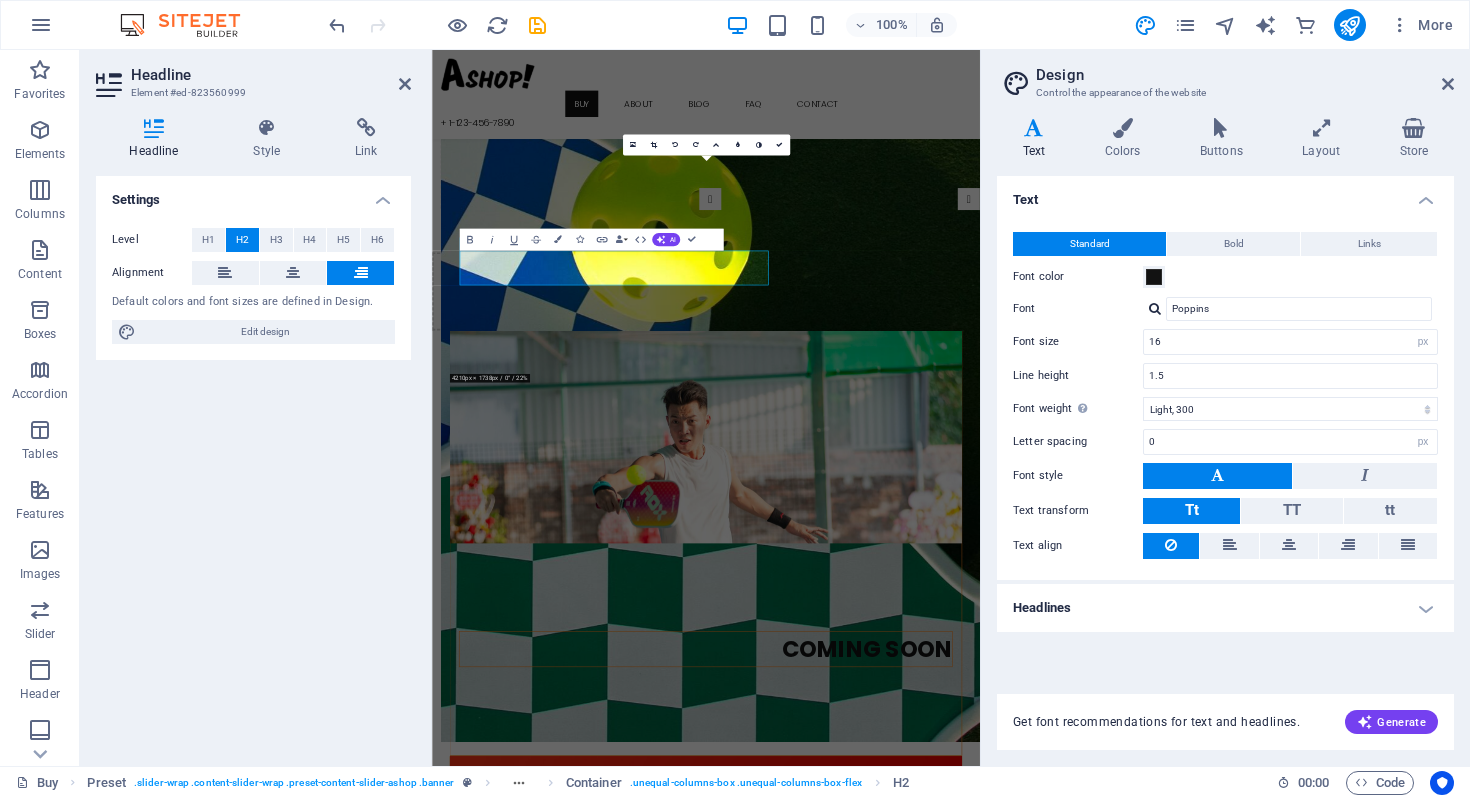 type 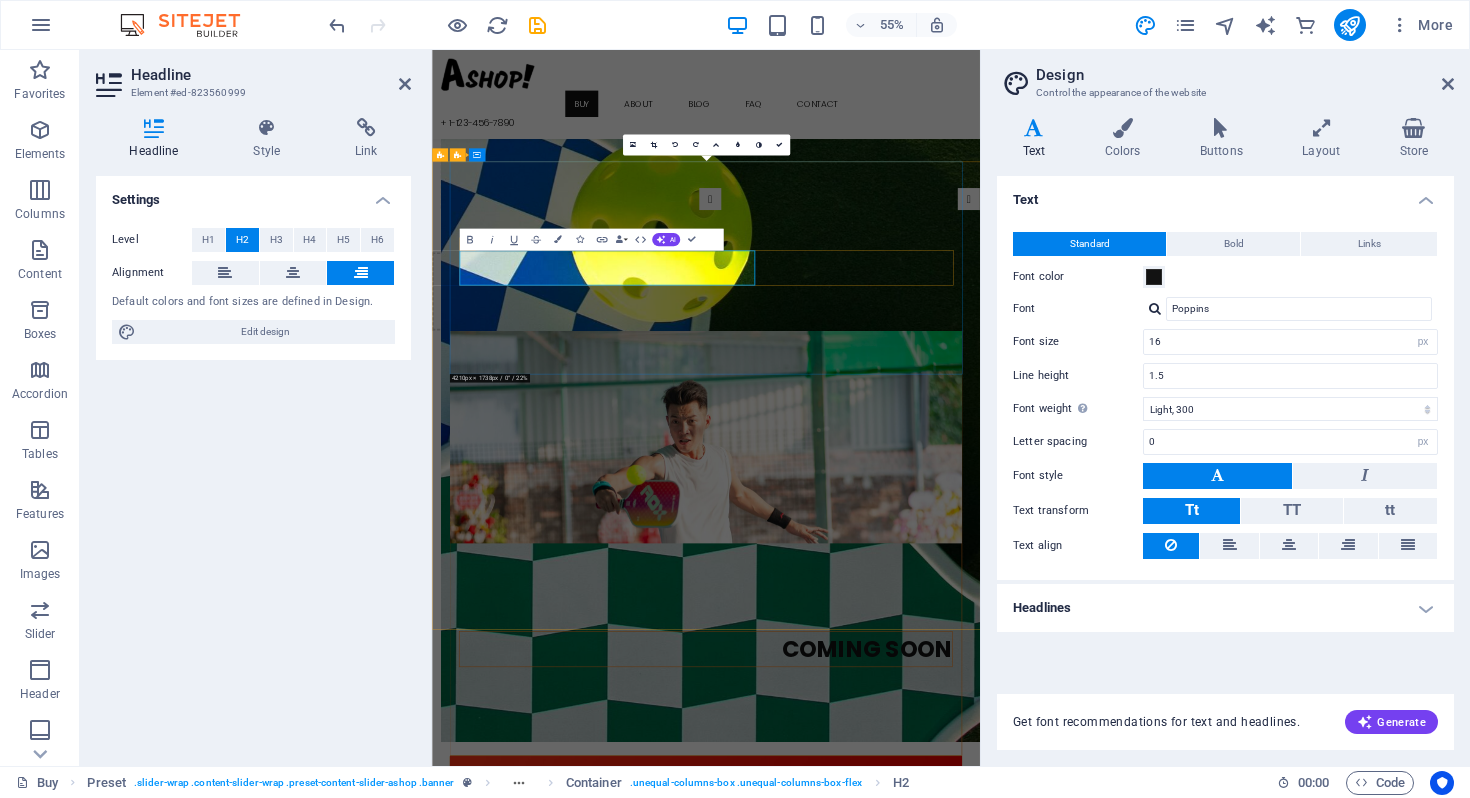 click on "COMING SOON" at bounding box center (930, 1140) 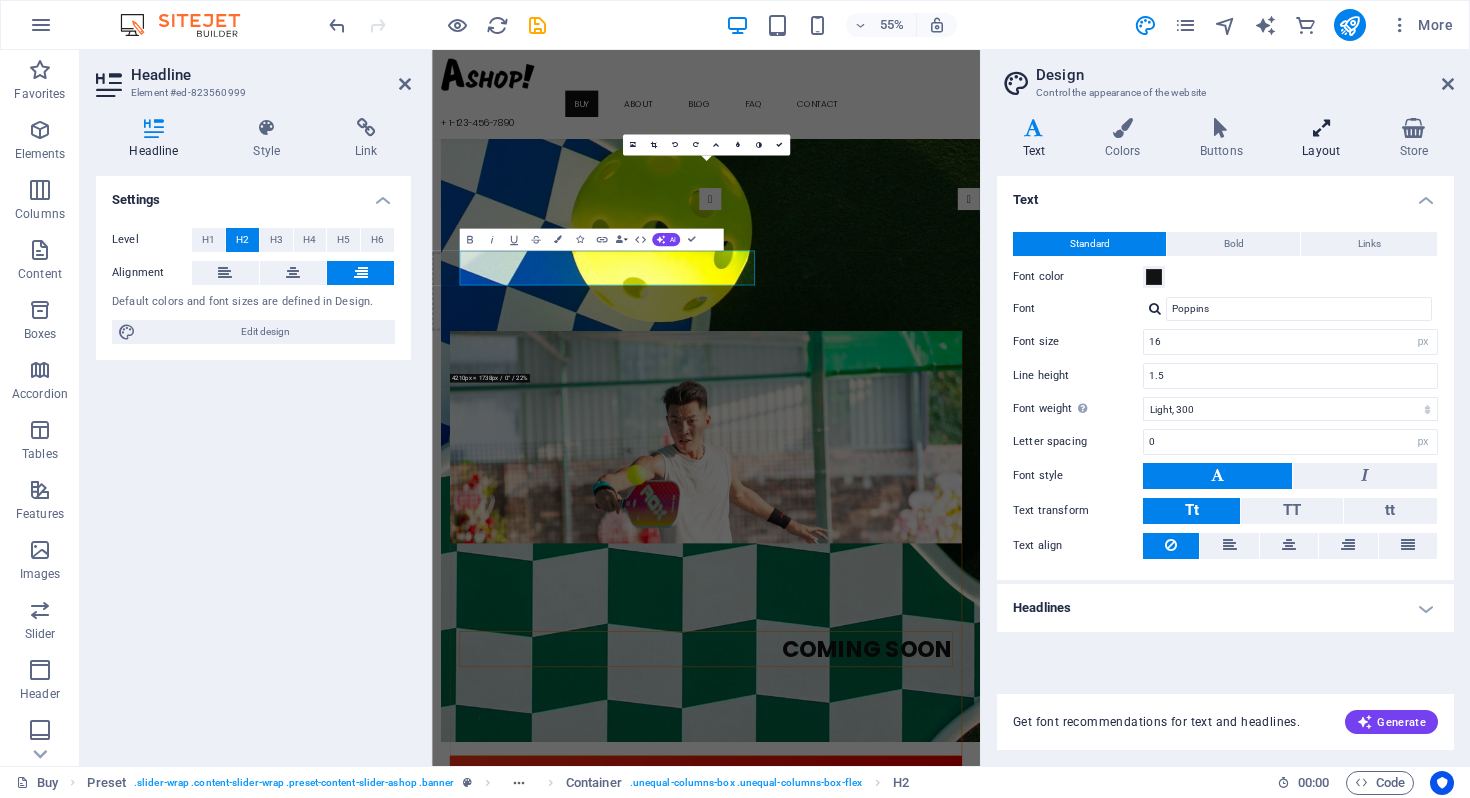 click at bounding box center (1321, 128) 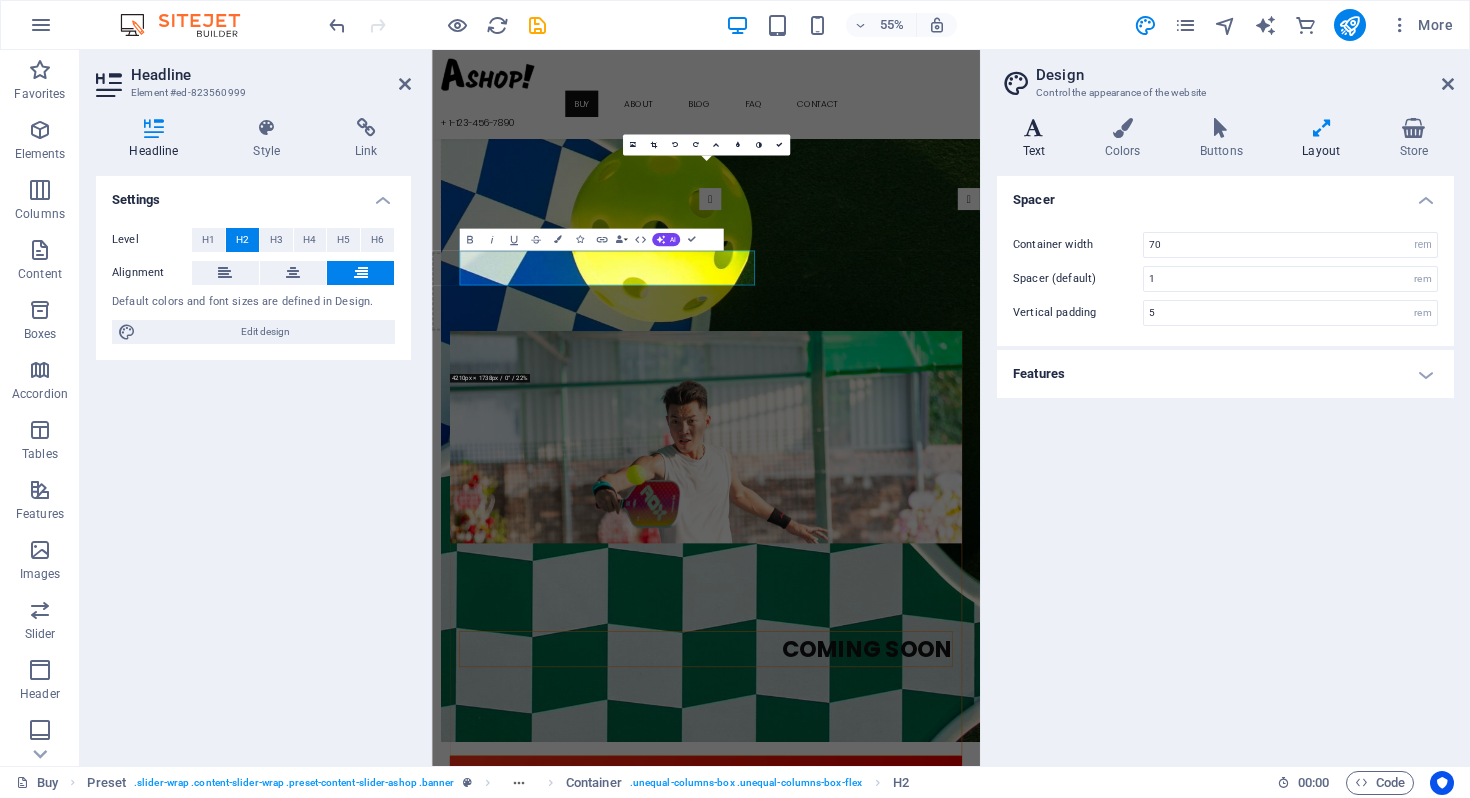 click at bounding box center (1034, 128) 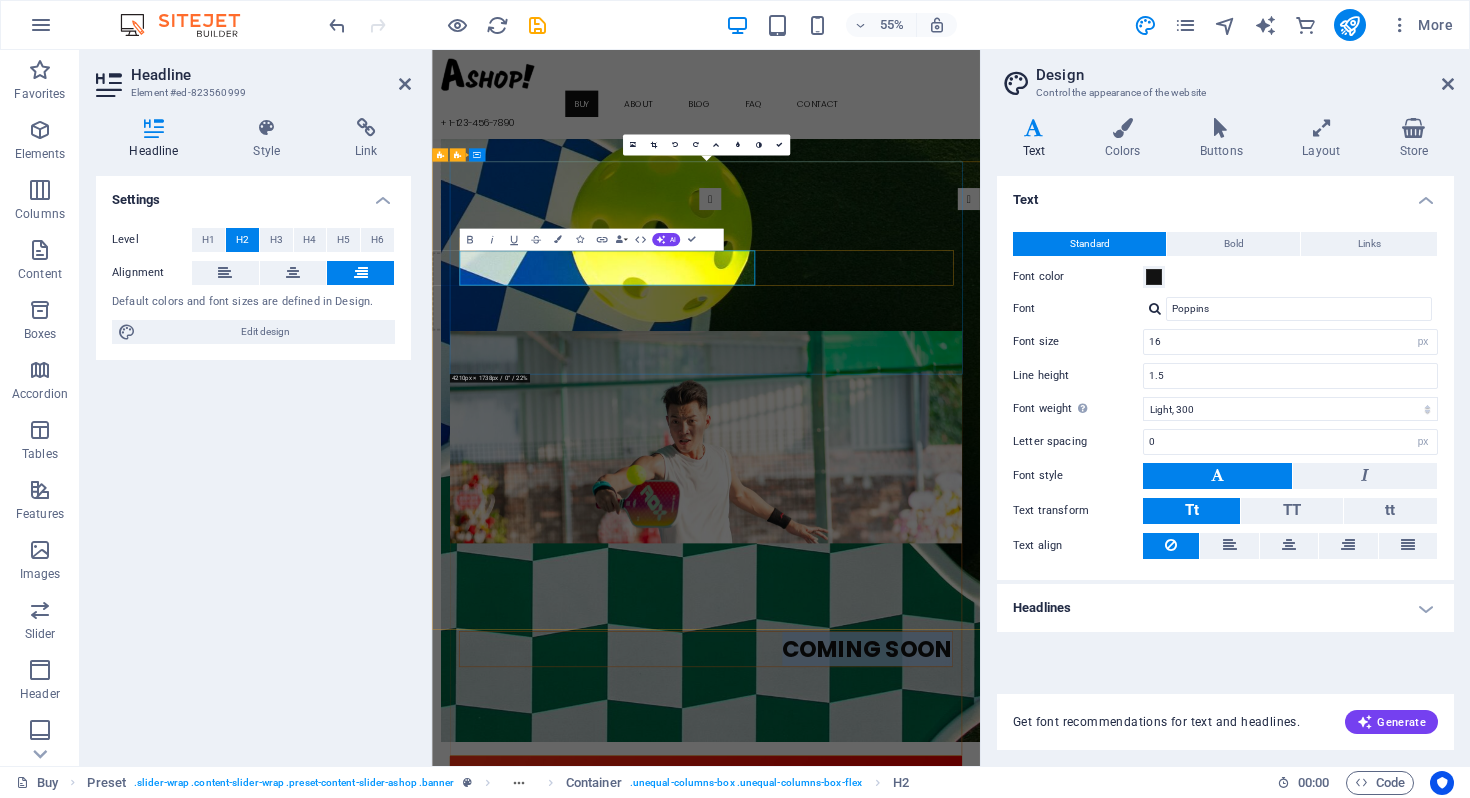 drag, startPoint x: 1010, startPoint y: 445, endPoint x: 718, endPoint y: 435, distance: 292.17117 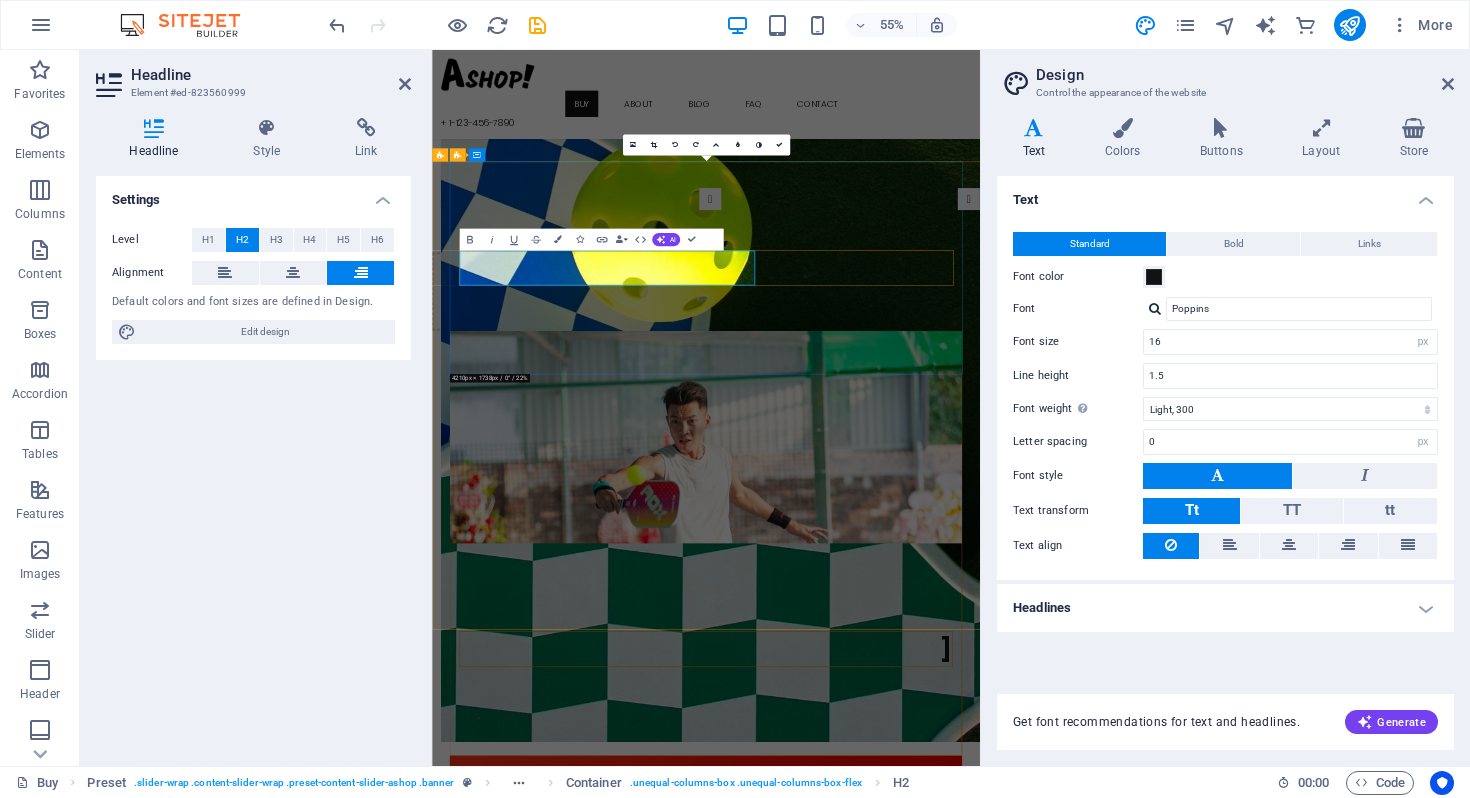 click on "]" at bounding box center [930, 1140] 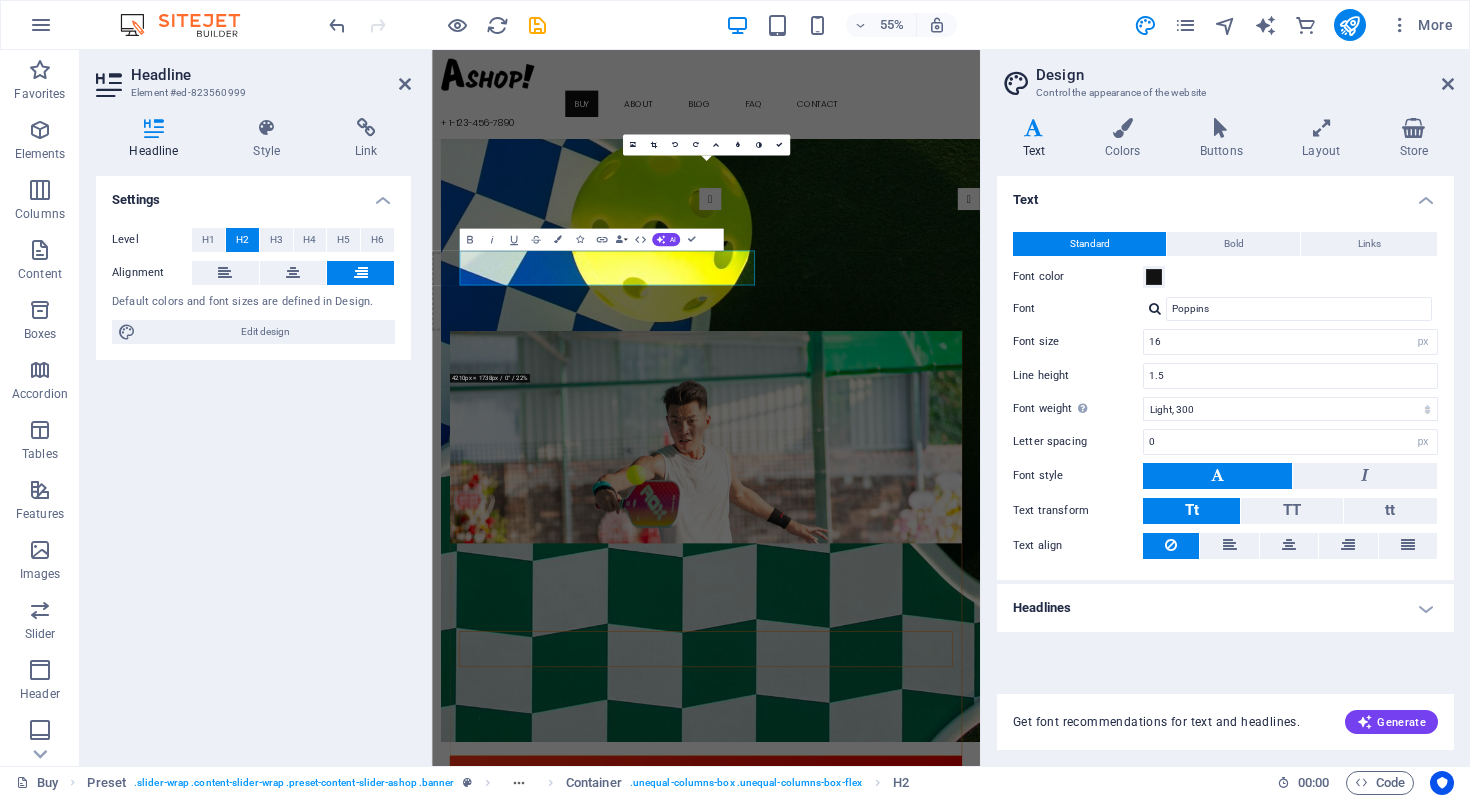 click at bounding box center [930, 755] 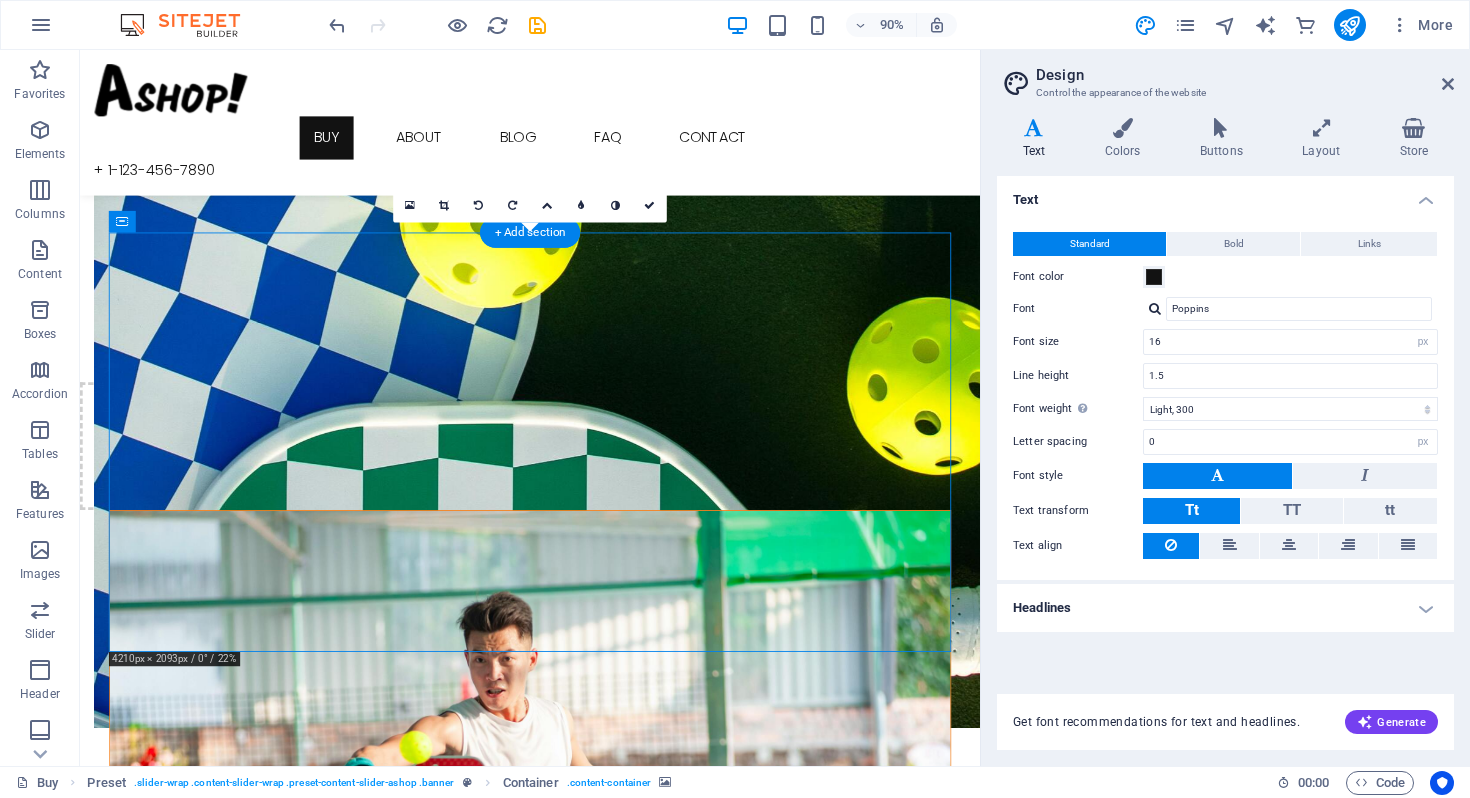 click at bounding box center (580, 795) 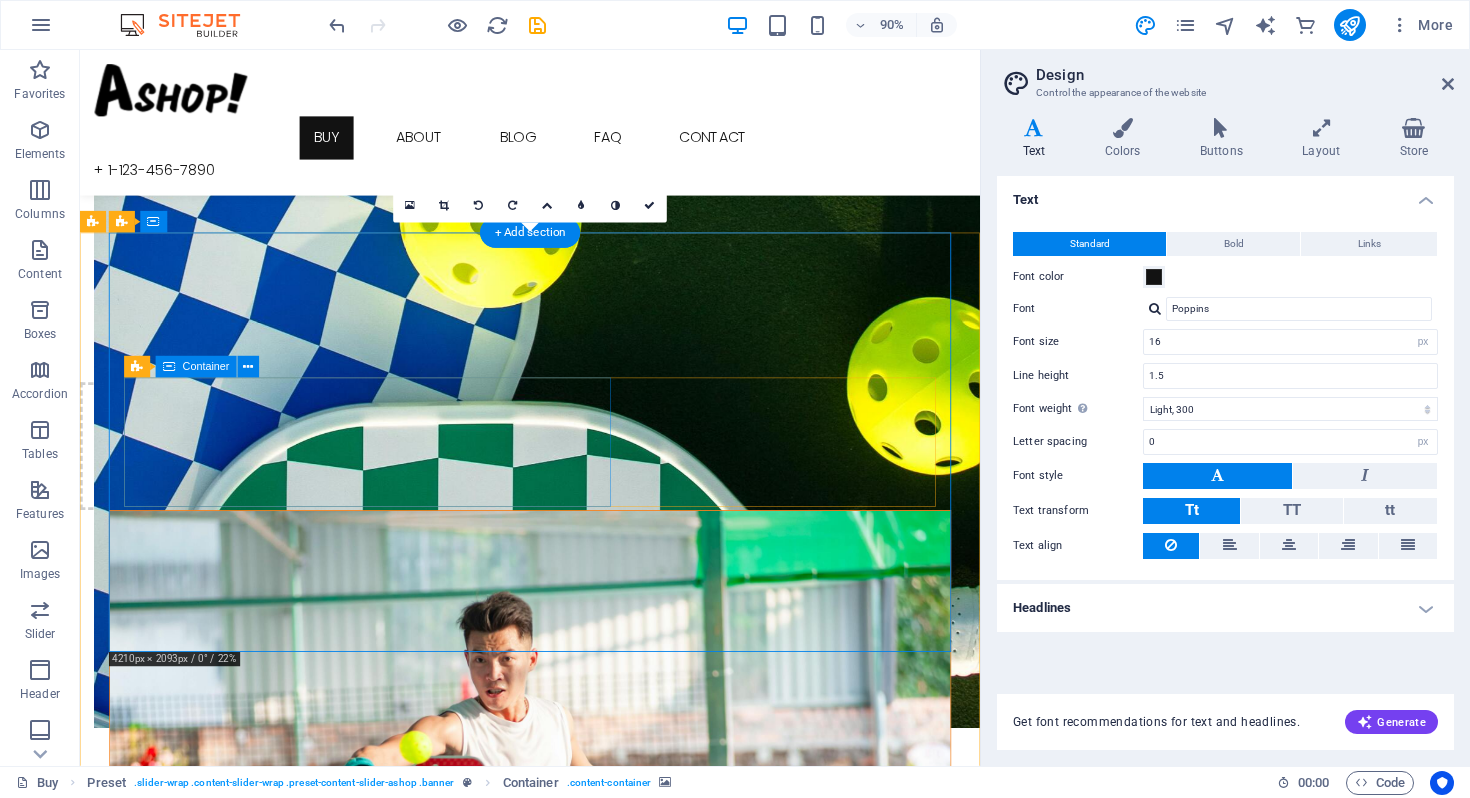 click on "Drop content here or  Add elements  Paste clipboard" at bounding box center (580, 1260) 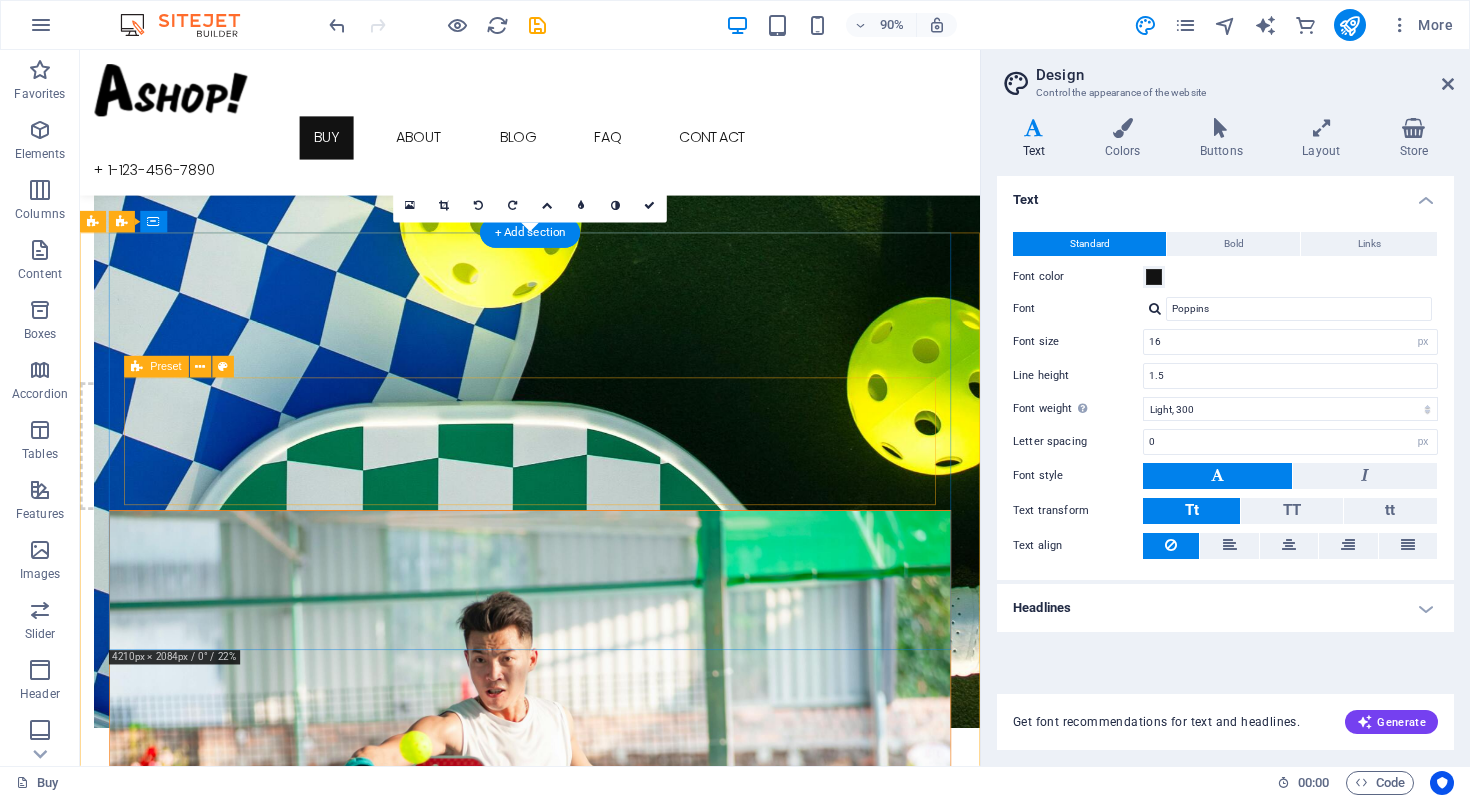 click on "Drop content here or  Add elements  Paste clipboard" at bounding box center [580, 1257] 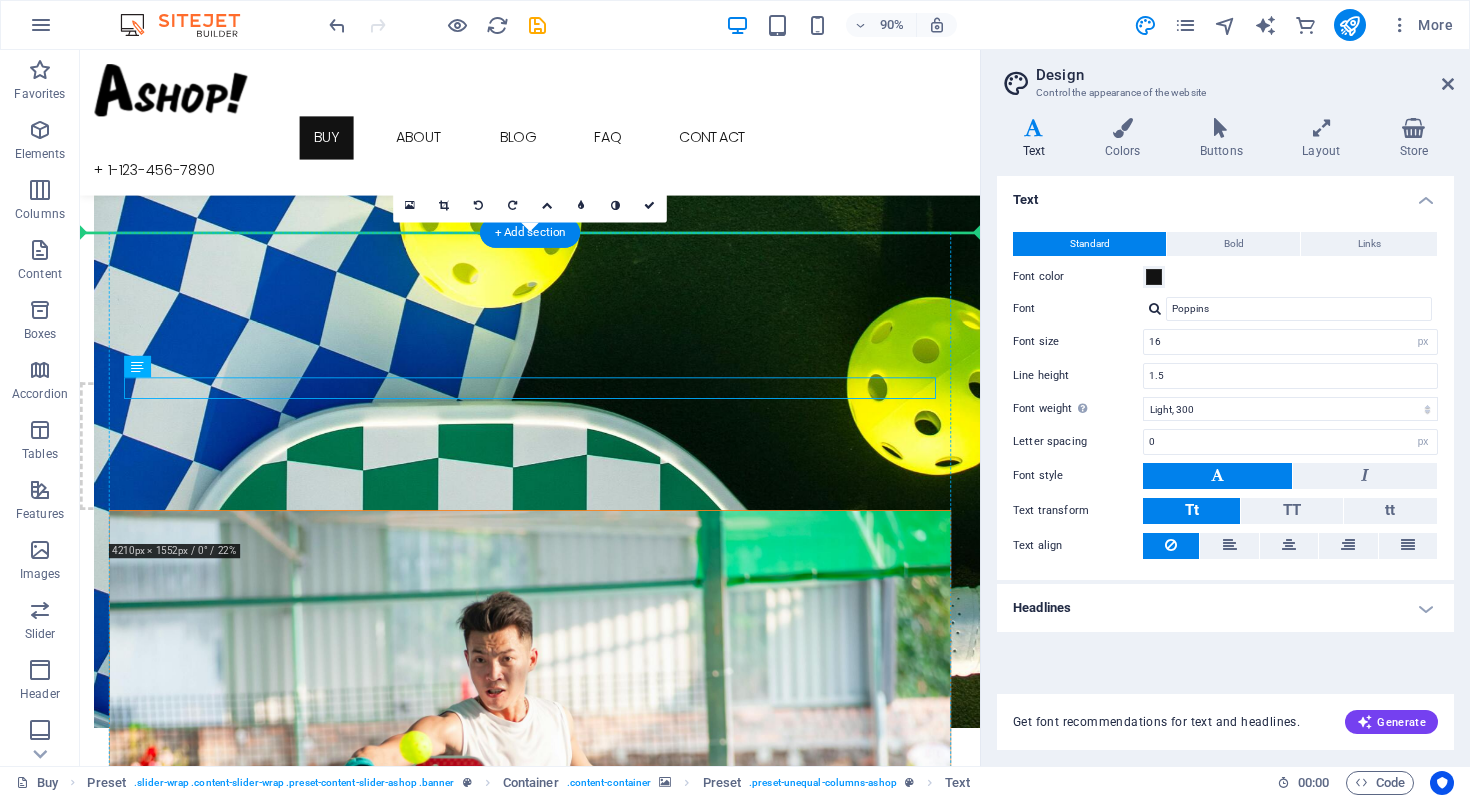 drag, startPoint x: 423, startPoint y: 426, endPoint x: 519, endPoint y: 444, distance: 97.67292 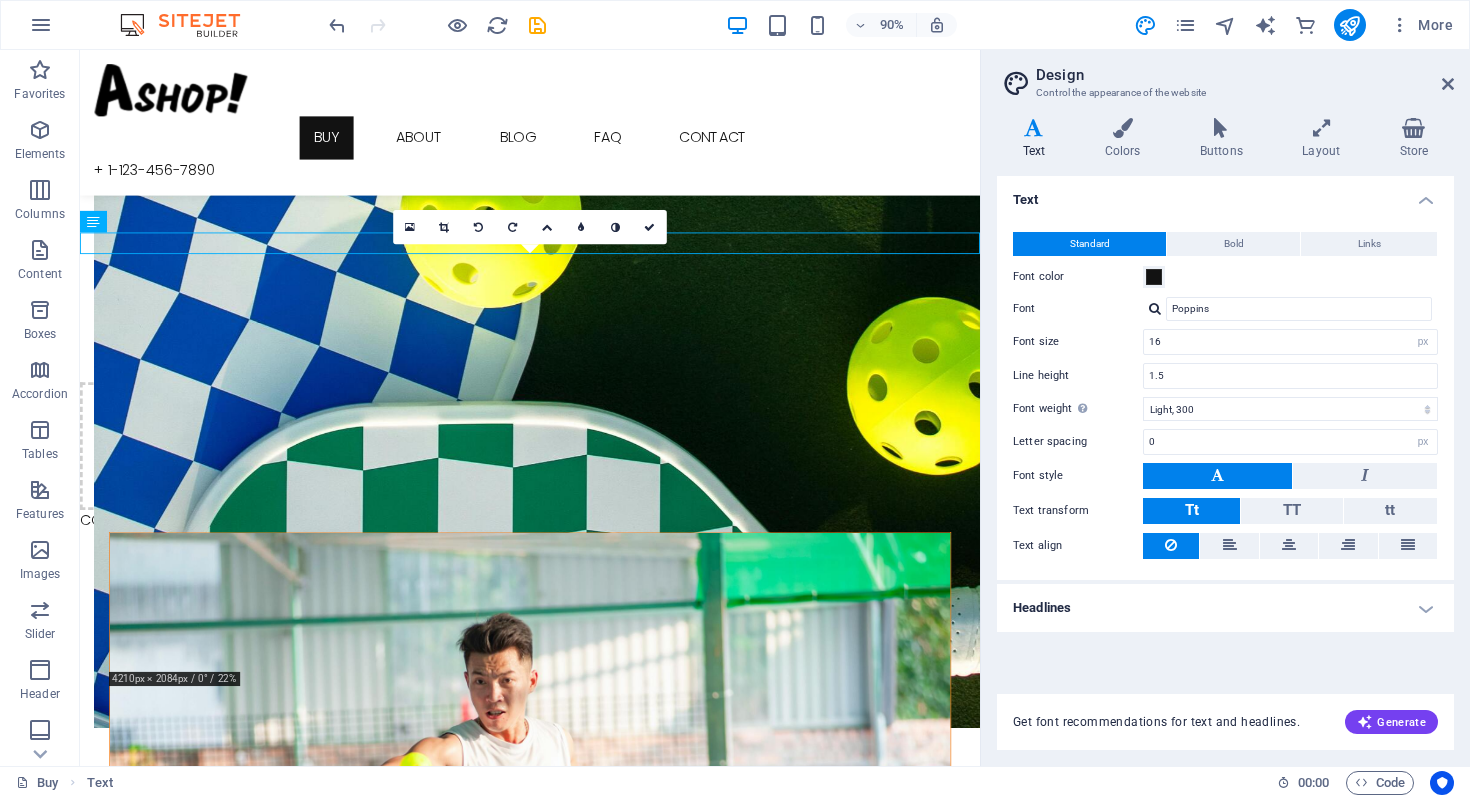 click at bounding box center [437, 25] 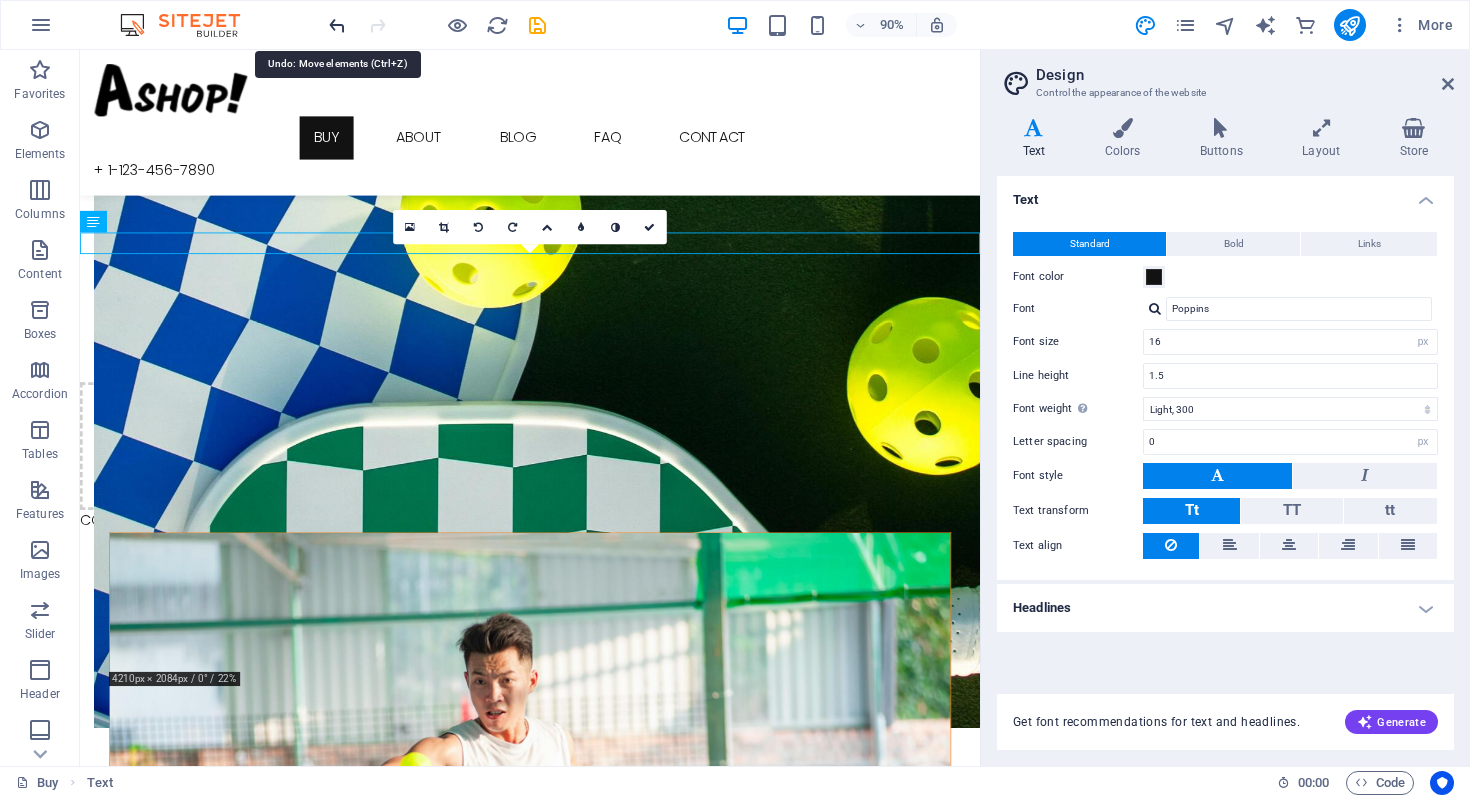 click at bounding box center [337, 25] 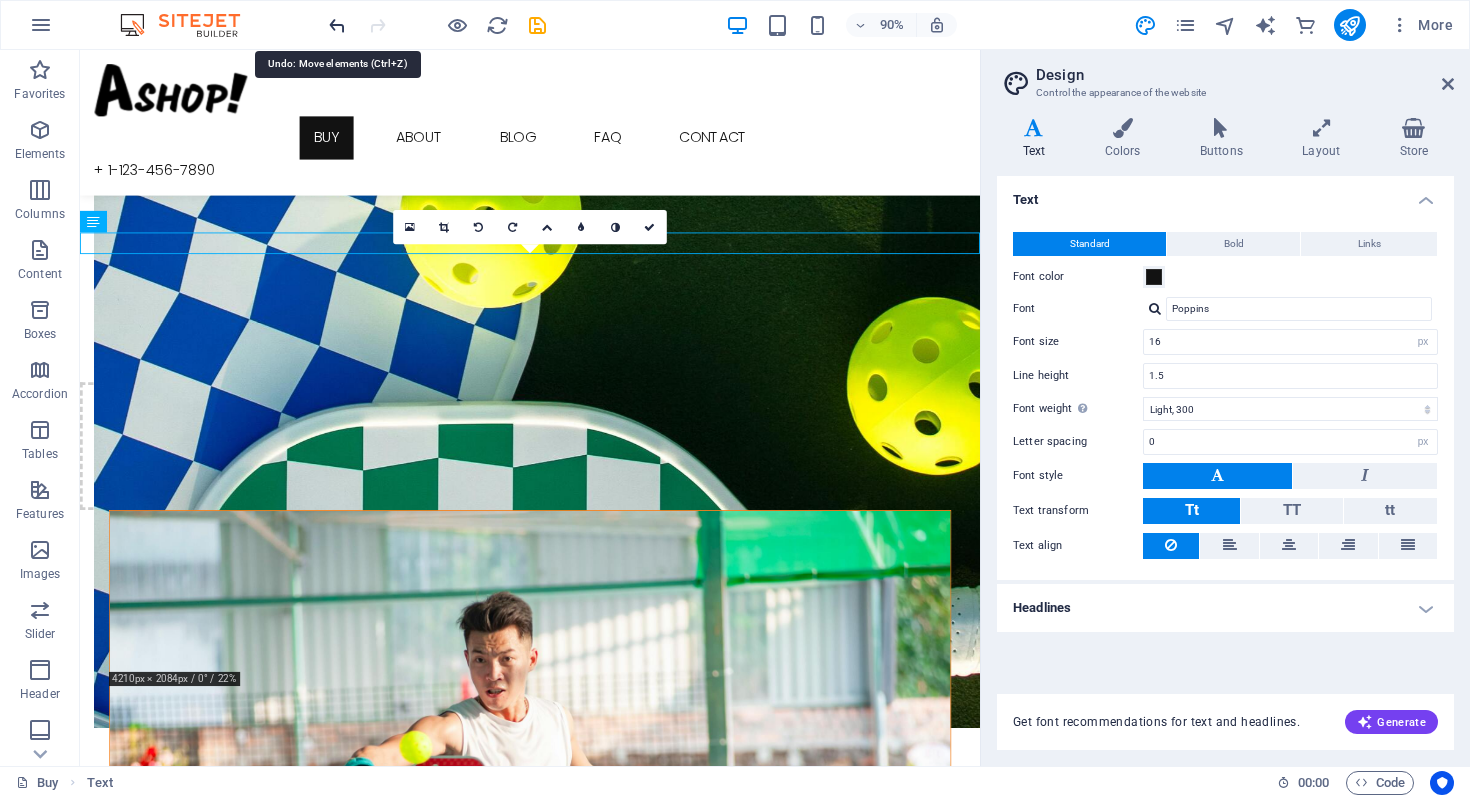 click at bounding box center (337, 25) 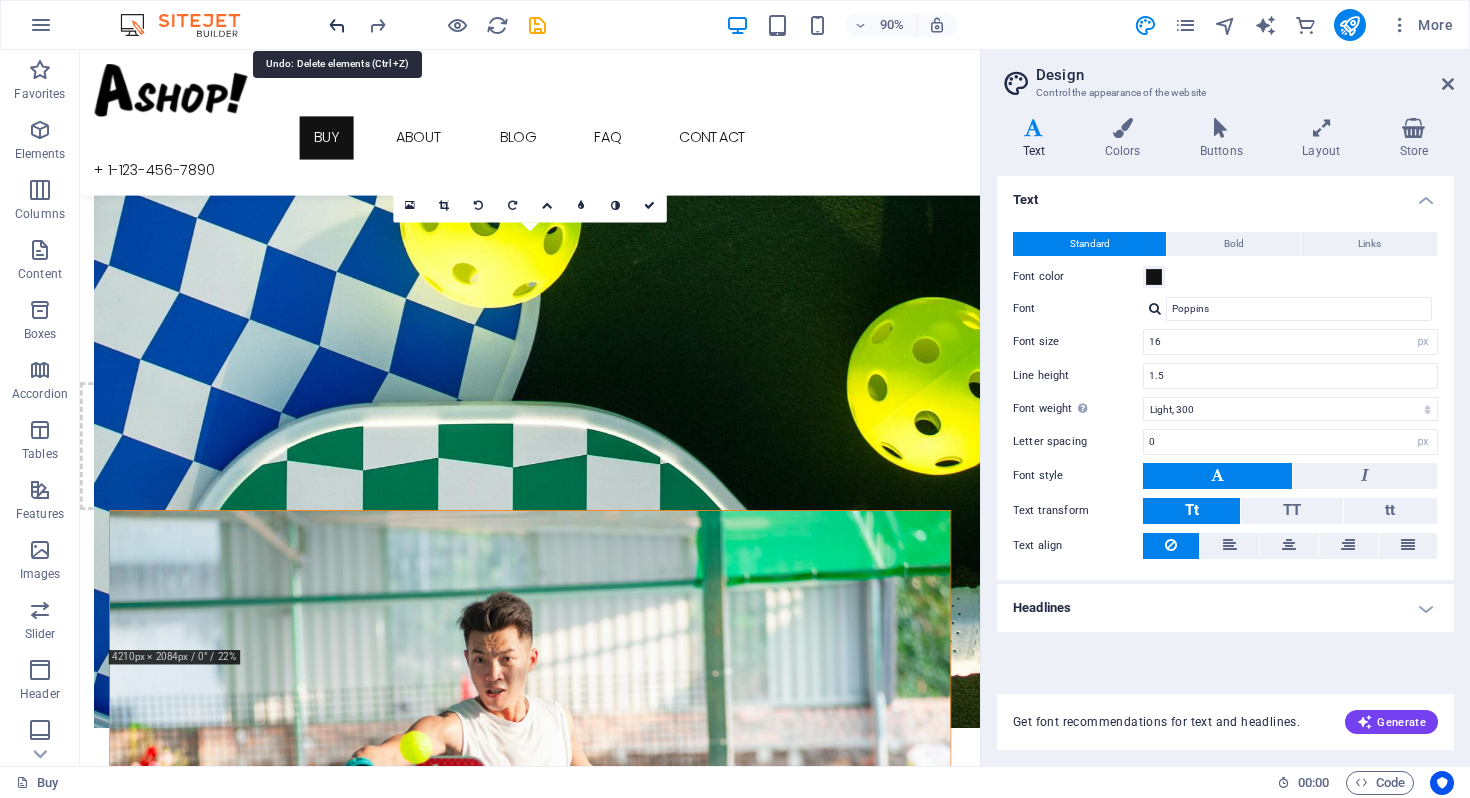 click at bounding box center [337, 25] 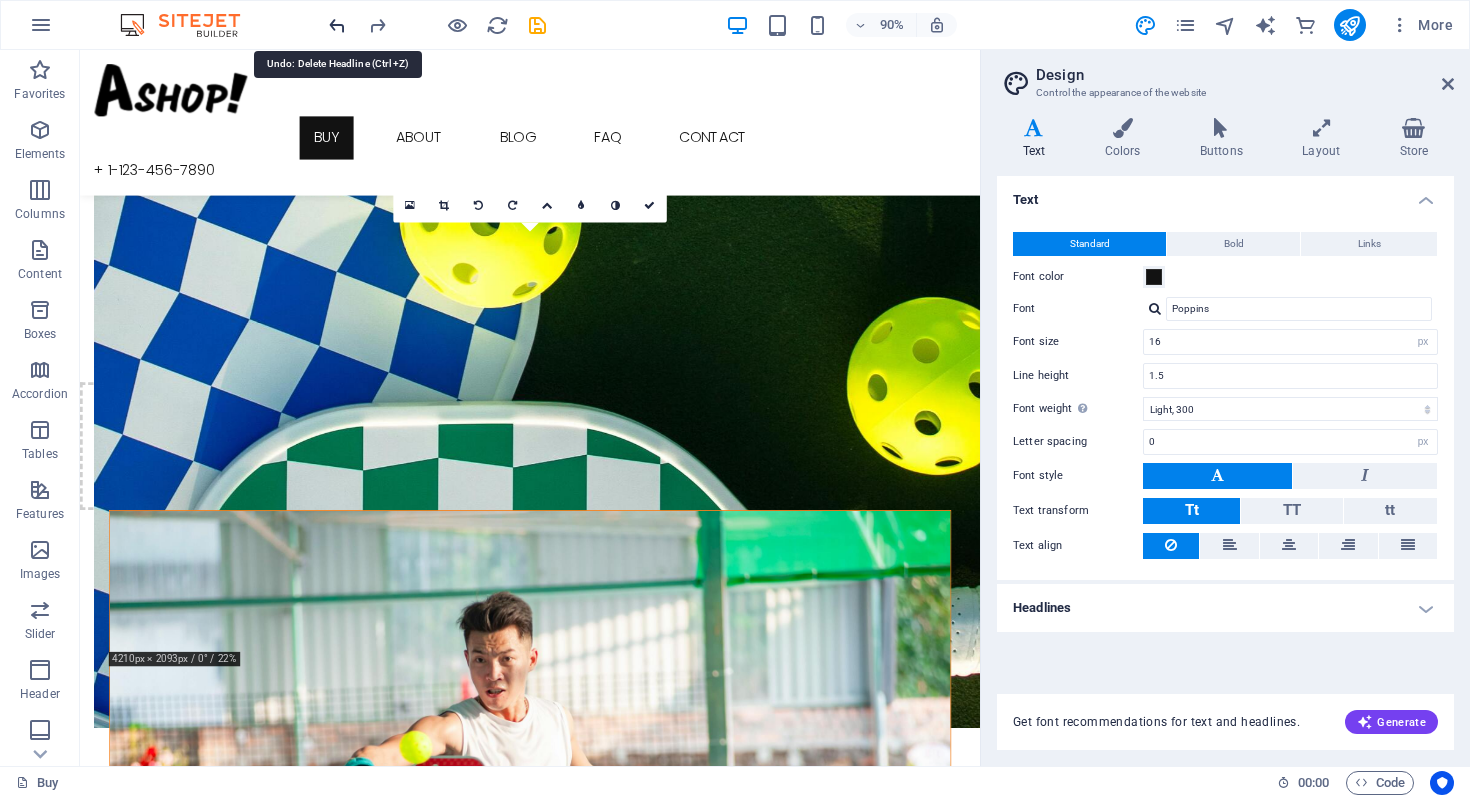 click at bounding box center [337, 25] 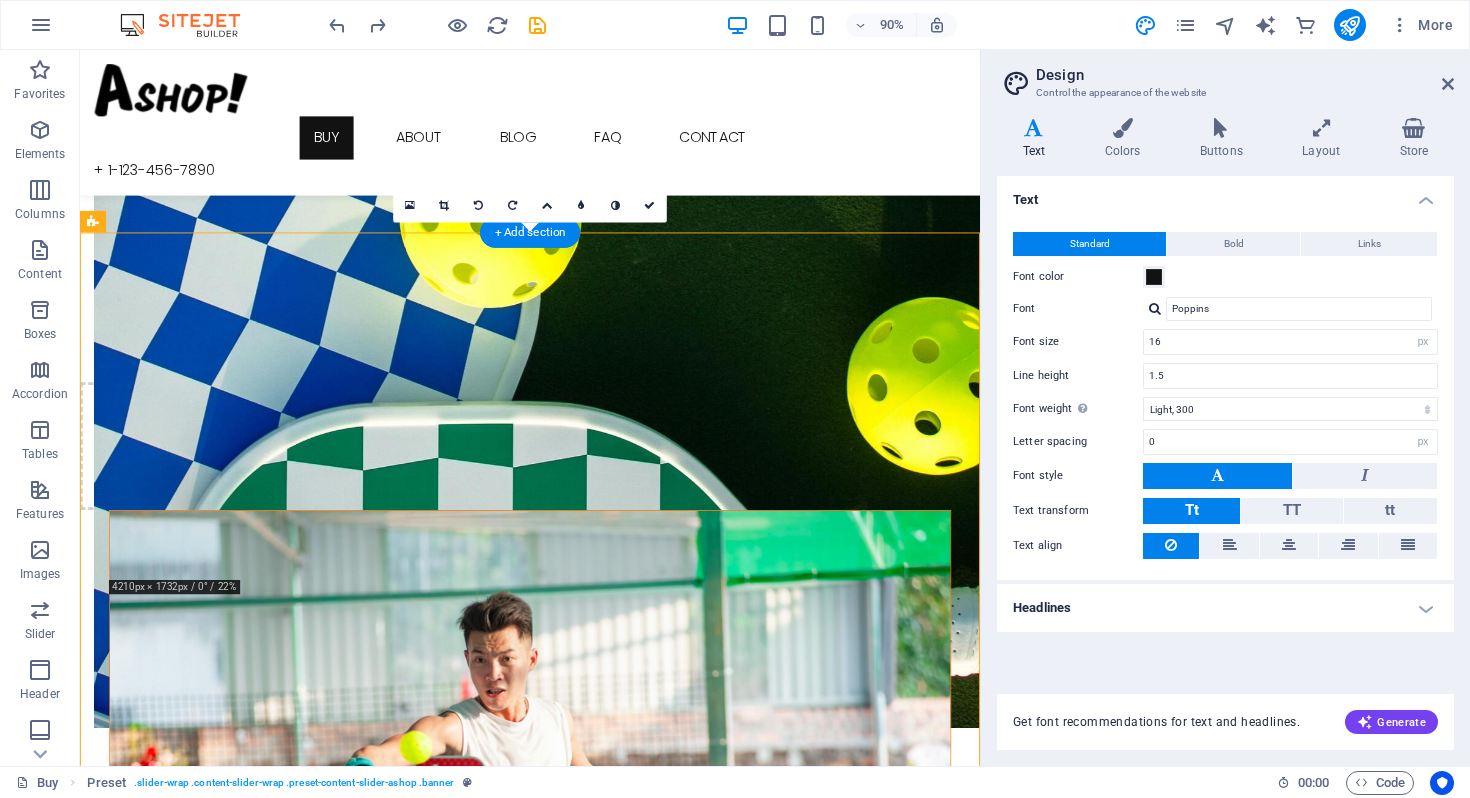 drag, startPoint x: 248, startPoint y: 419, endPoint x: 699, endPoint y: 410, distance: 451.08978 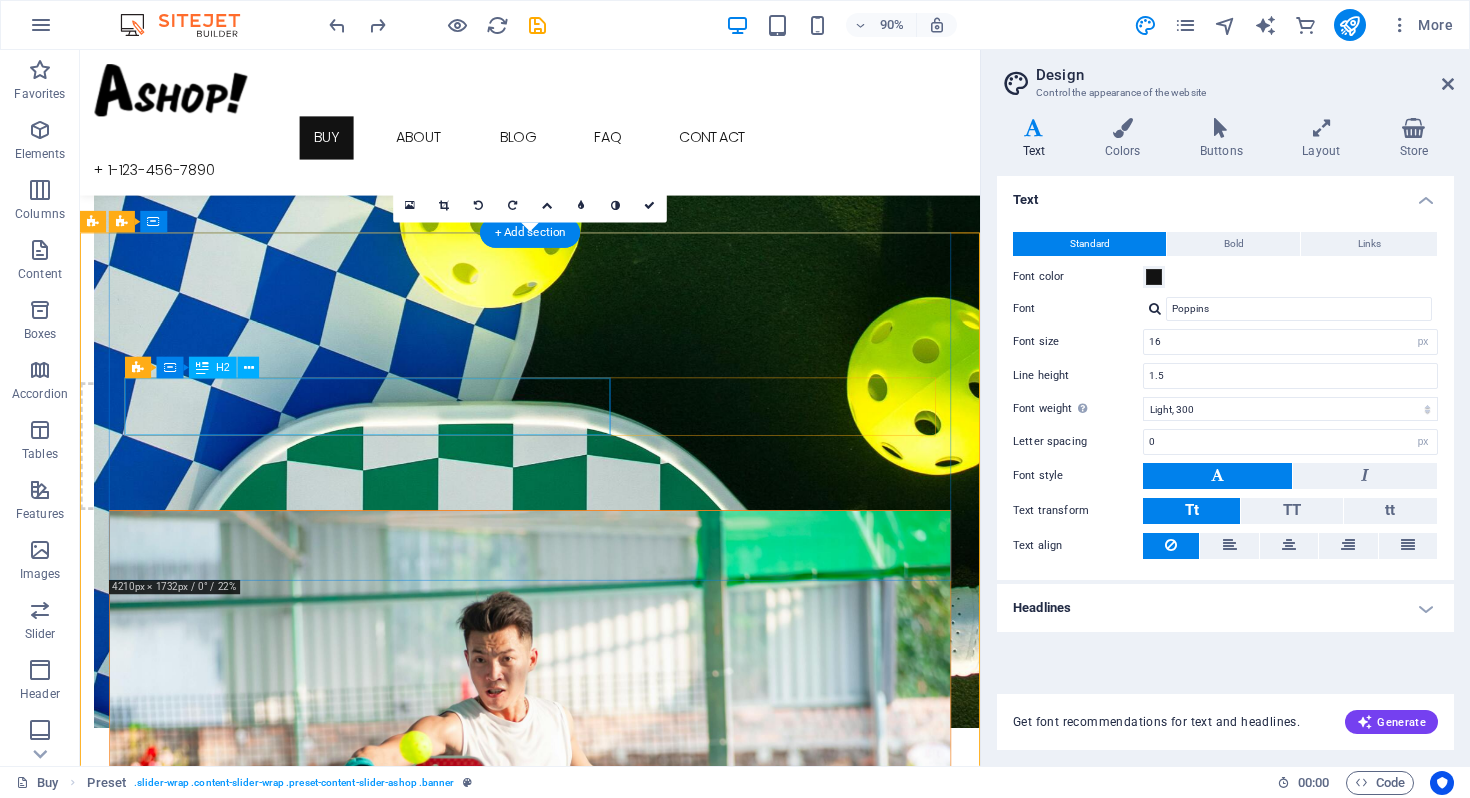 click on "COMING SOON" at bounding box center [580, 1140] 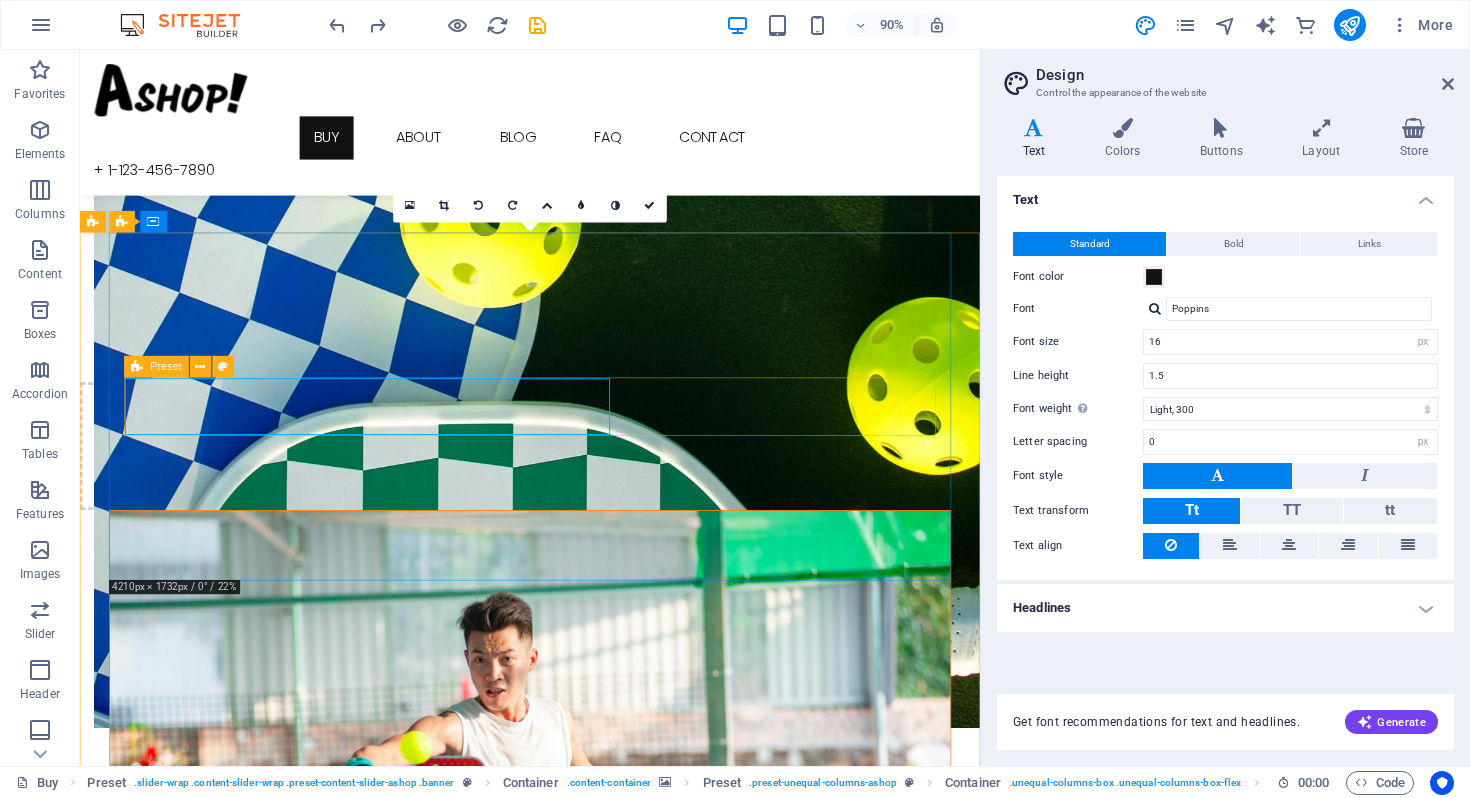 click on "Preset" at bounding box center [156, 367] 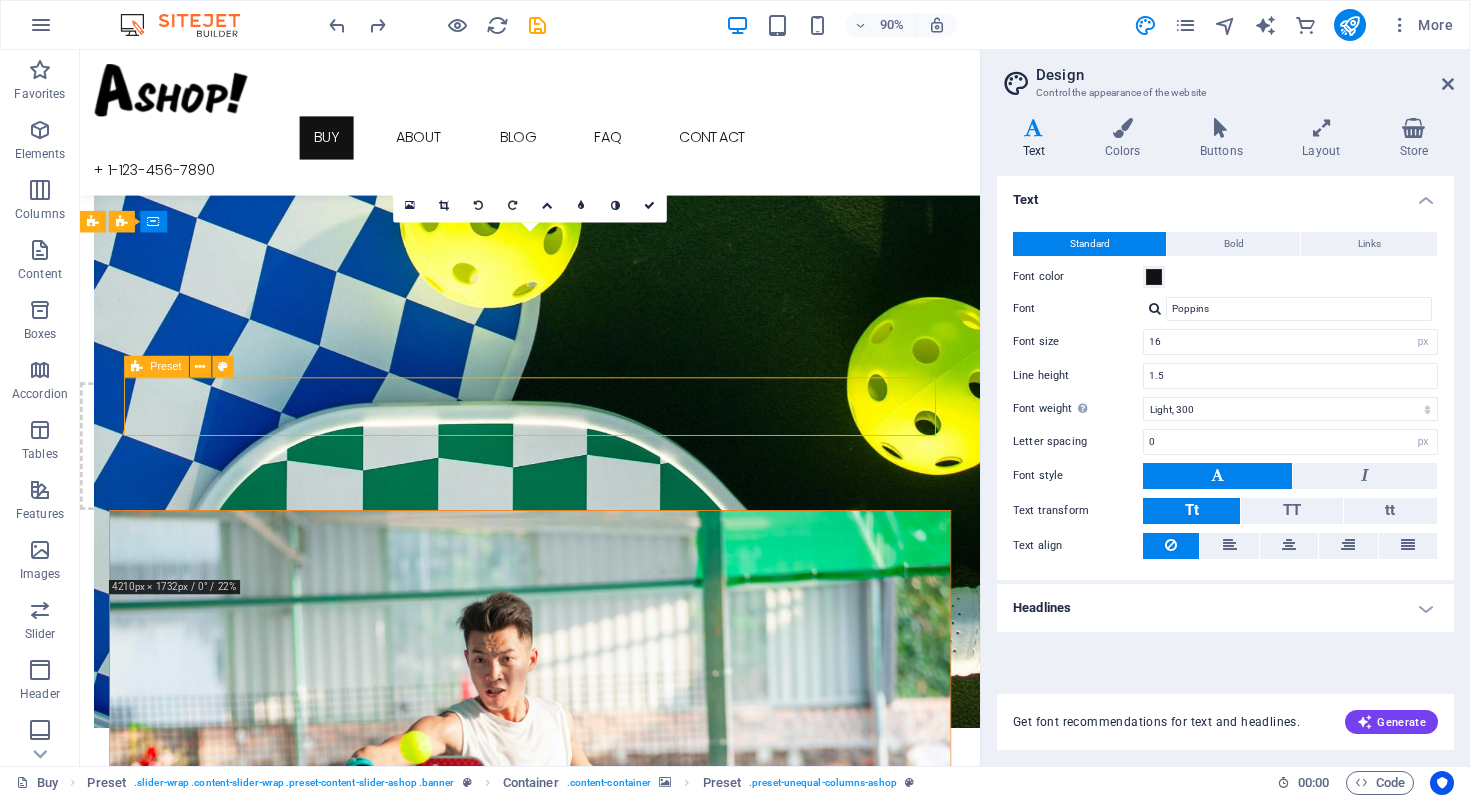 click at bounding box center [137, 367] 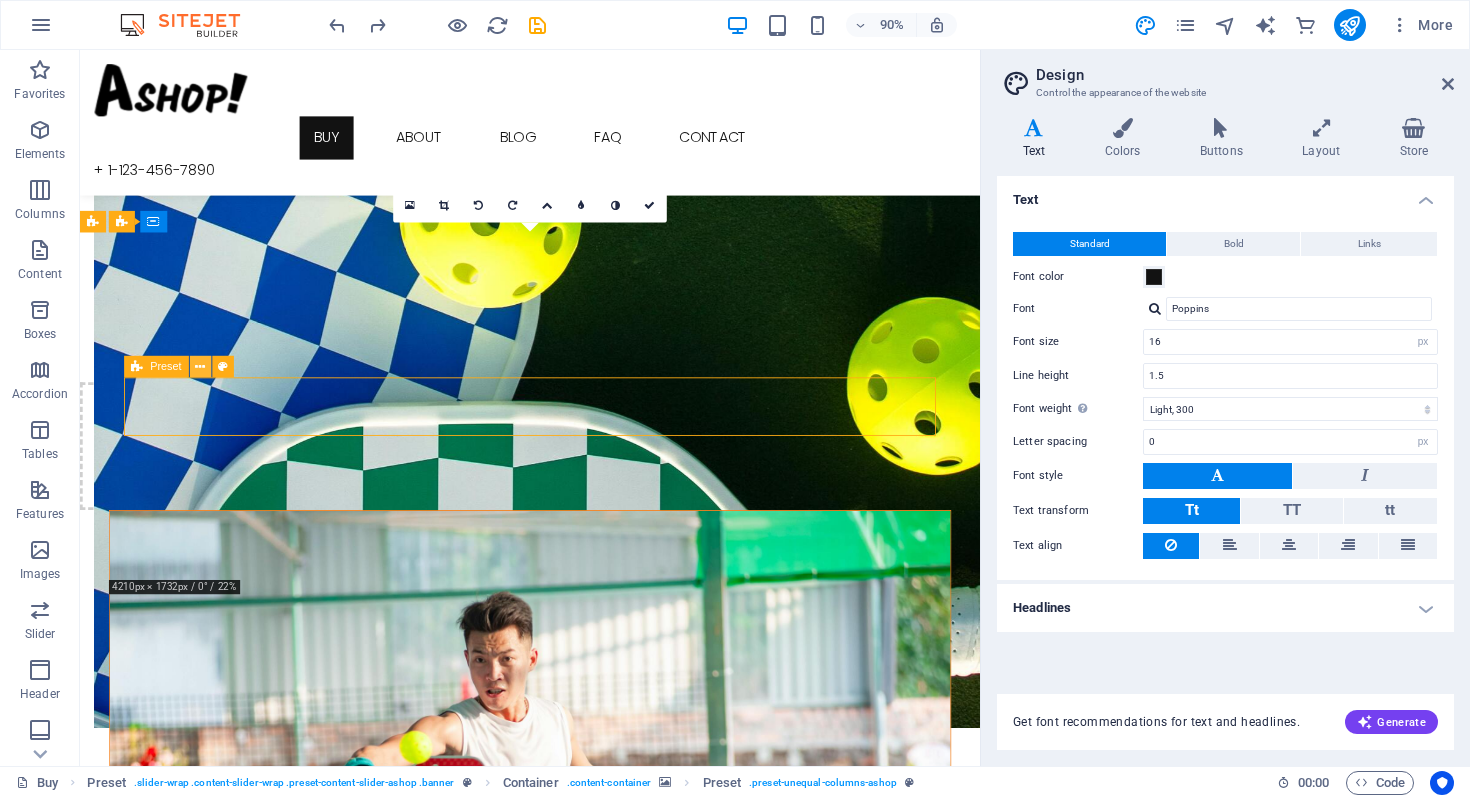 click at bounding box center (200, 367) 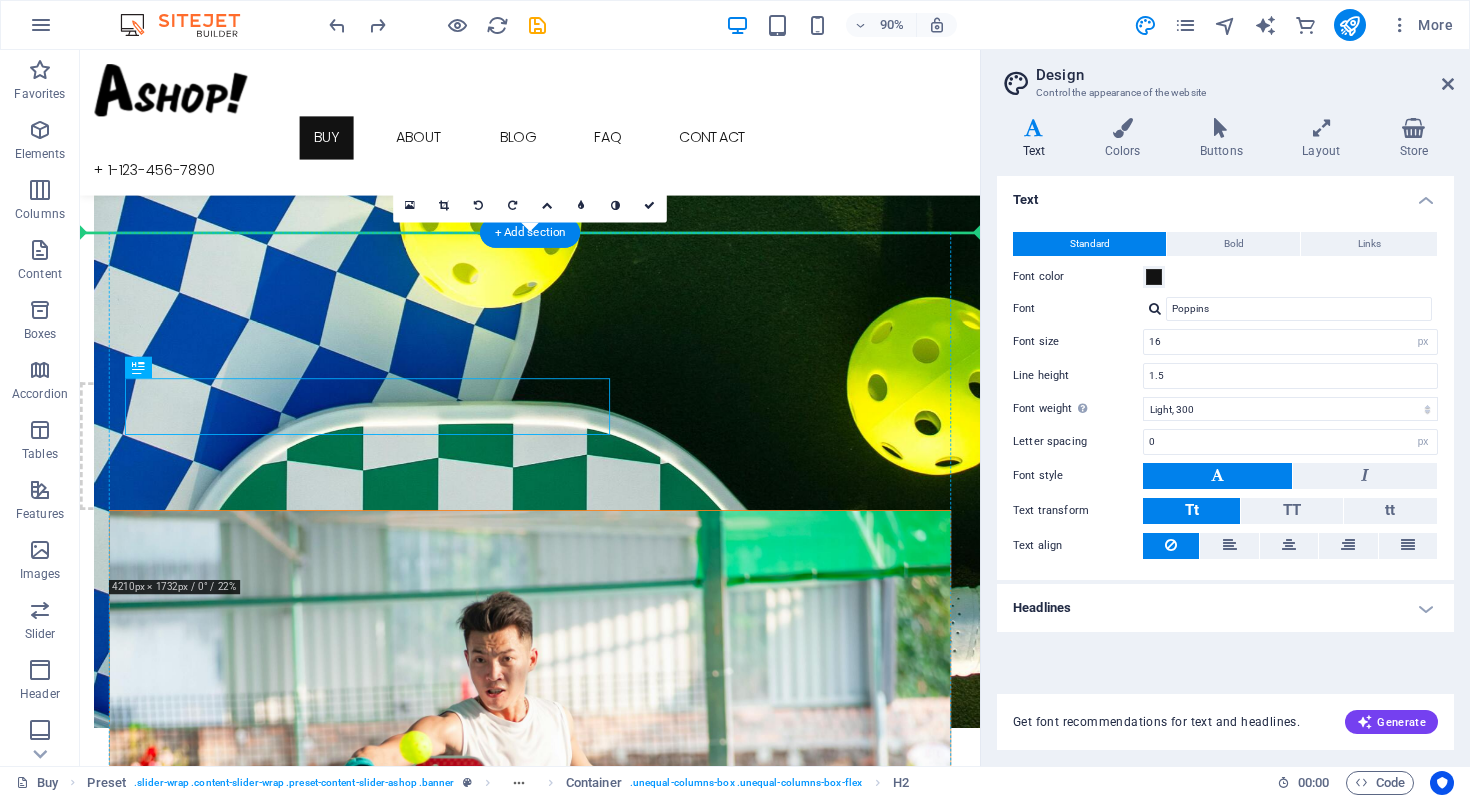 drag, startPoint x: 459, startPoint y: 474, endPoint x: 820, endPoint y: 497, distance: 361.73193 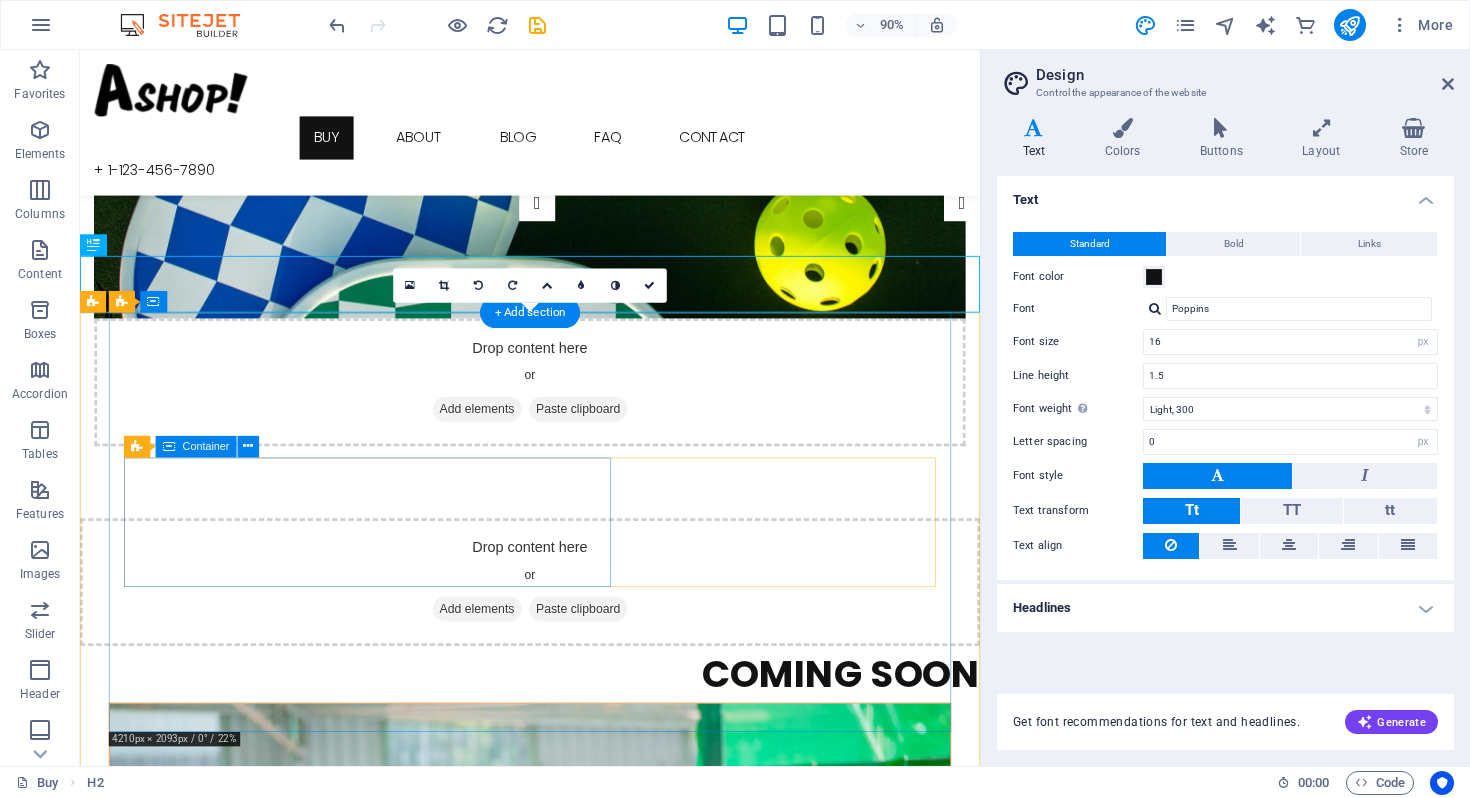 scroll, scrollTop: 223, scrollLeft: 0, axis: vertical 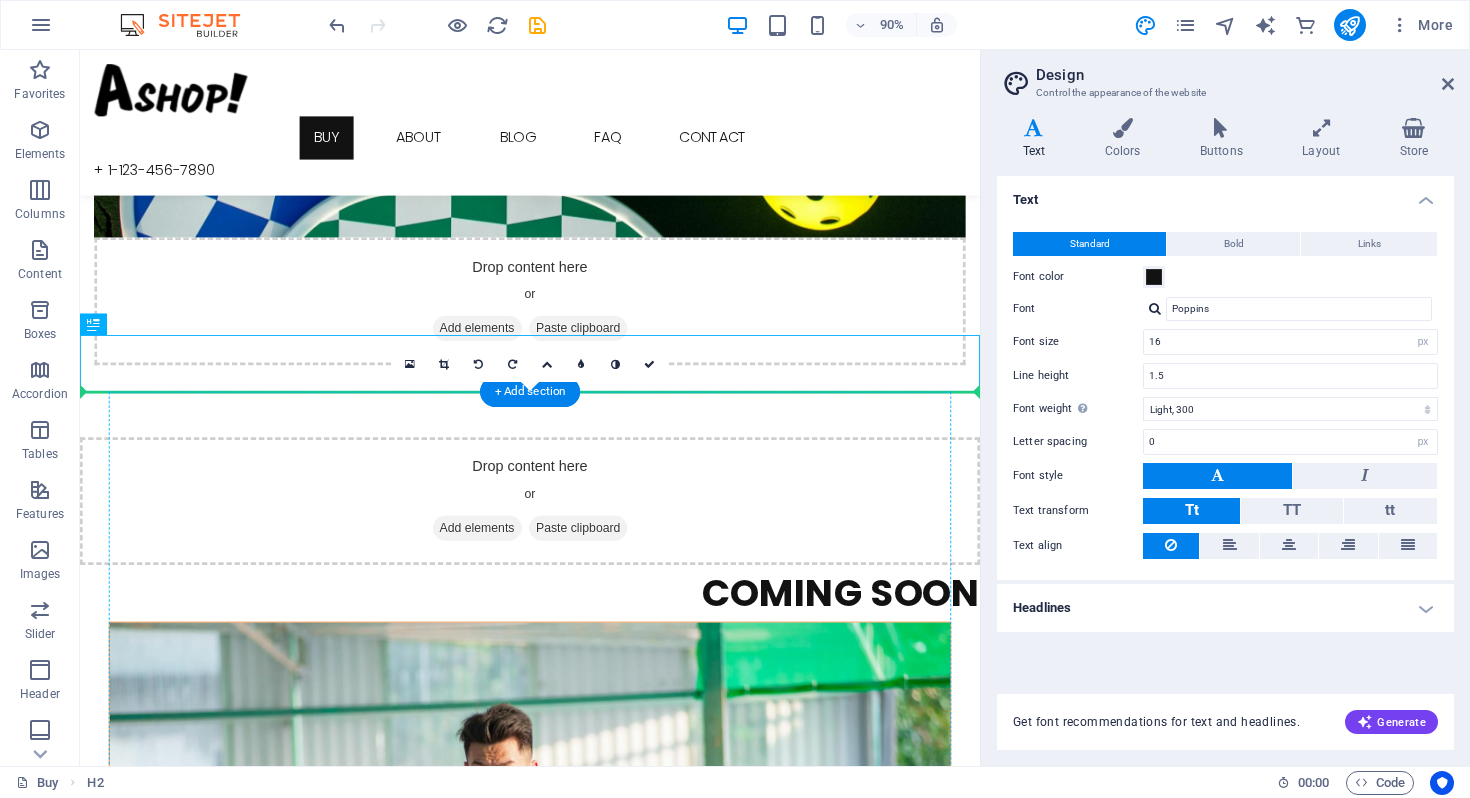 drag, startPoint x: 925, startPoint y: 420, endPoint x: 818, endPoint y: 756, distance: 352.62585 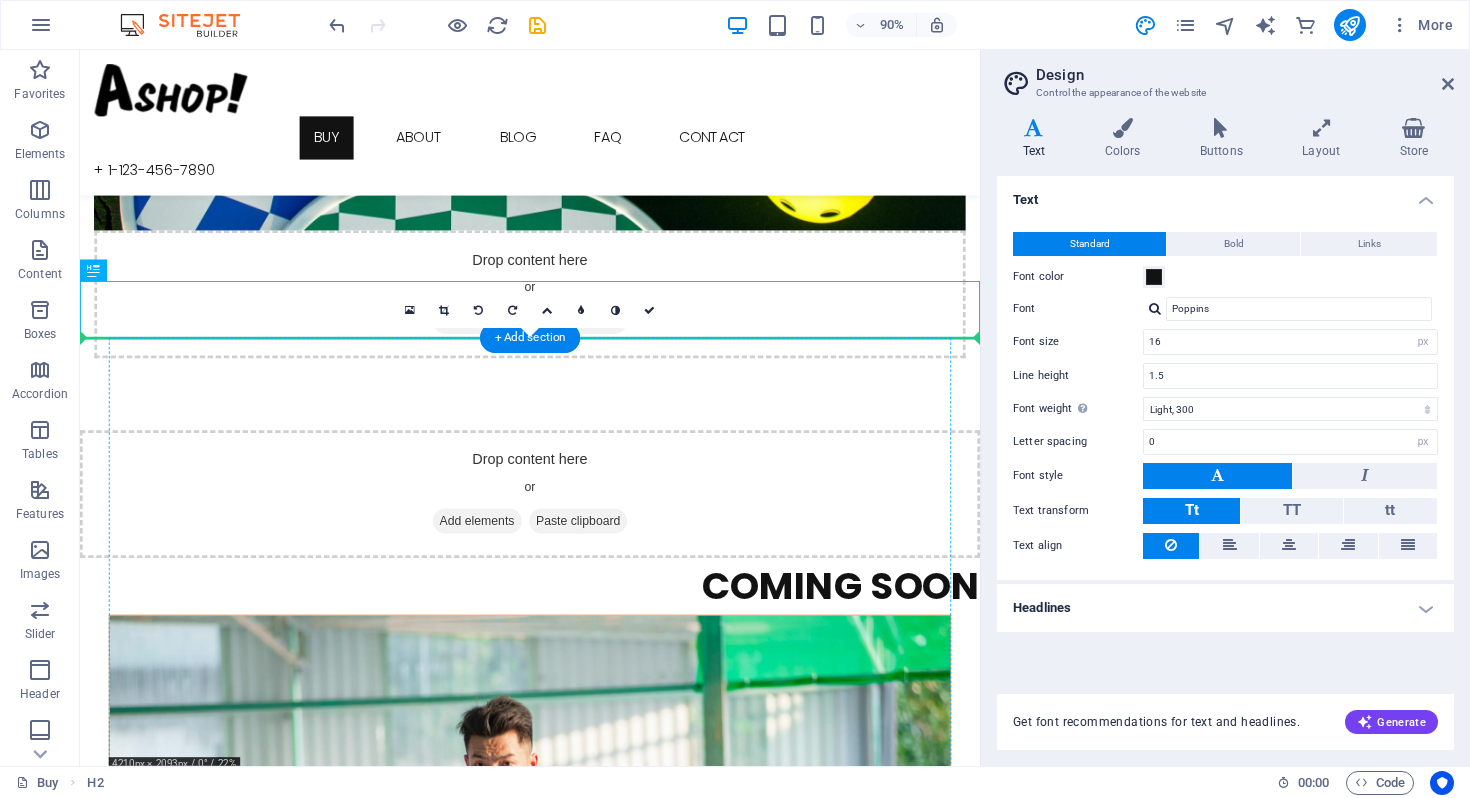 drag, startPoint x: 906, startPoint y: 336, endPoint x: 828, endPoint y: 425, distance: 118.34272 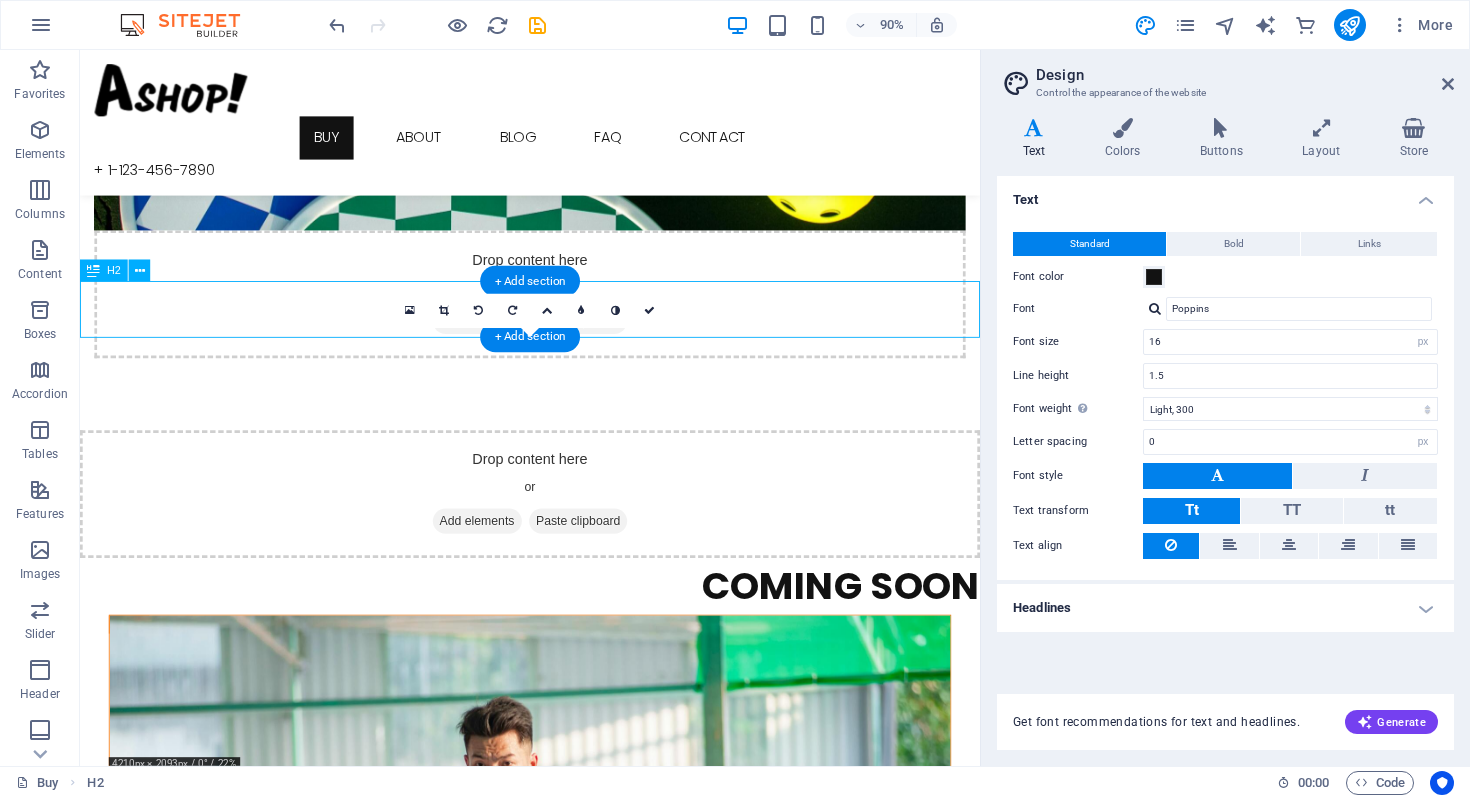 click on "COMING SOON" at bounding box center (580, 646) 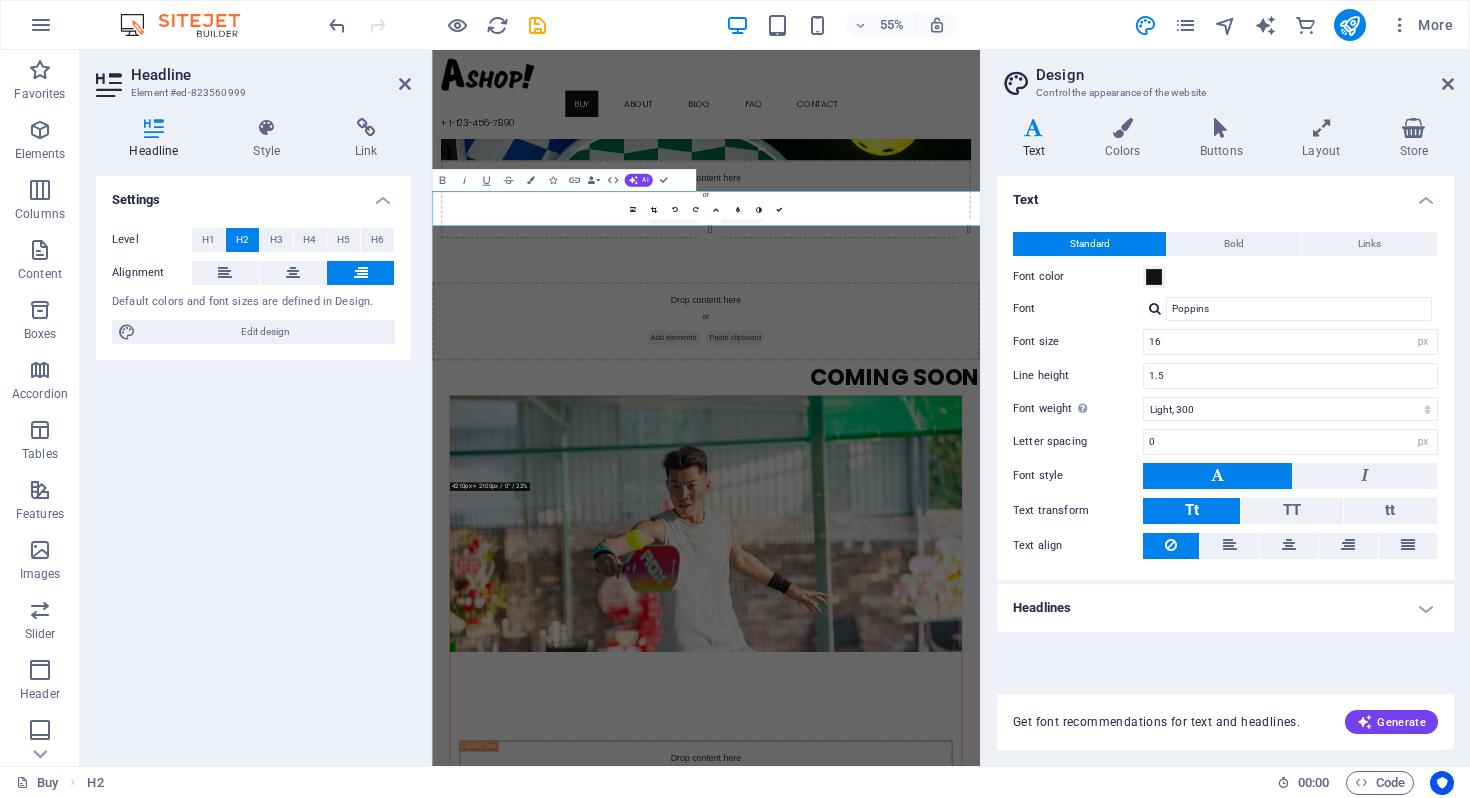 click at bounding box center (930, 912) 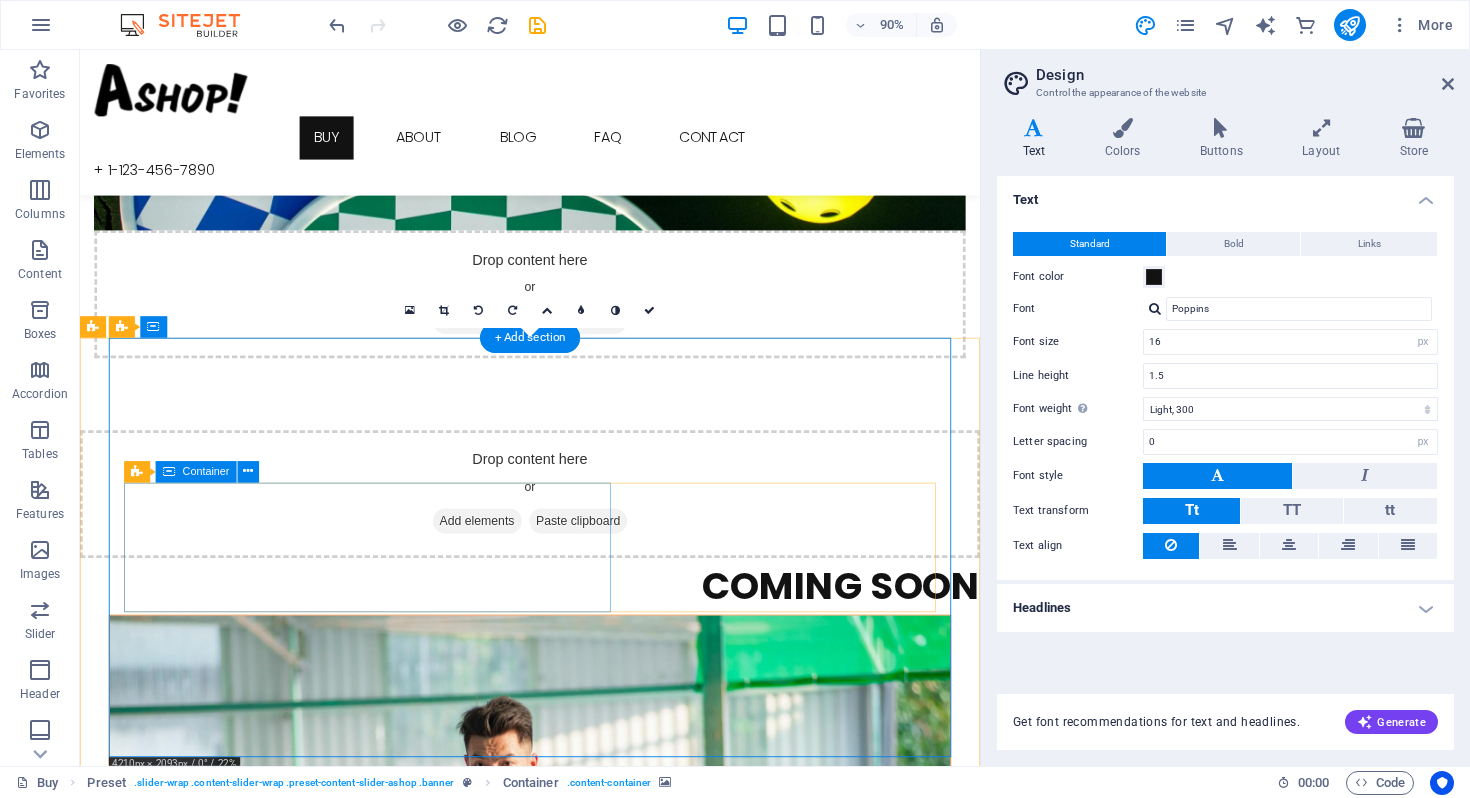 click on "Drop content here or  Add elements  Paste clipboard" at bounding box center (580, 1377) 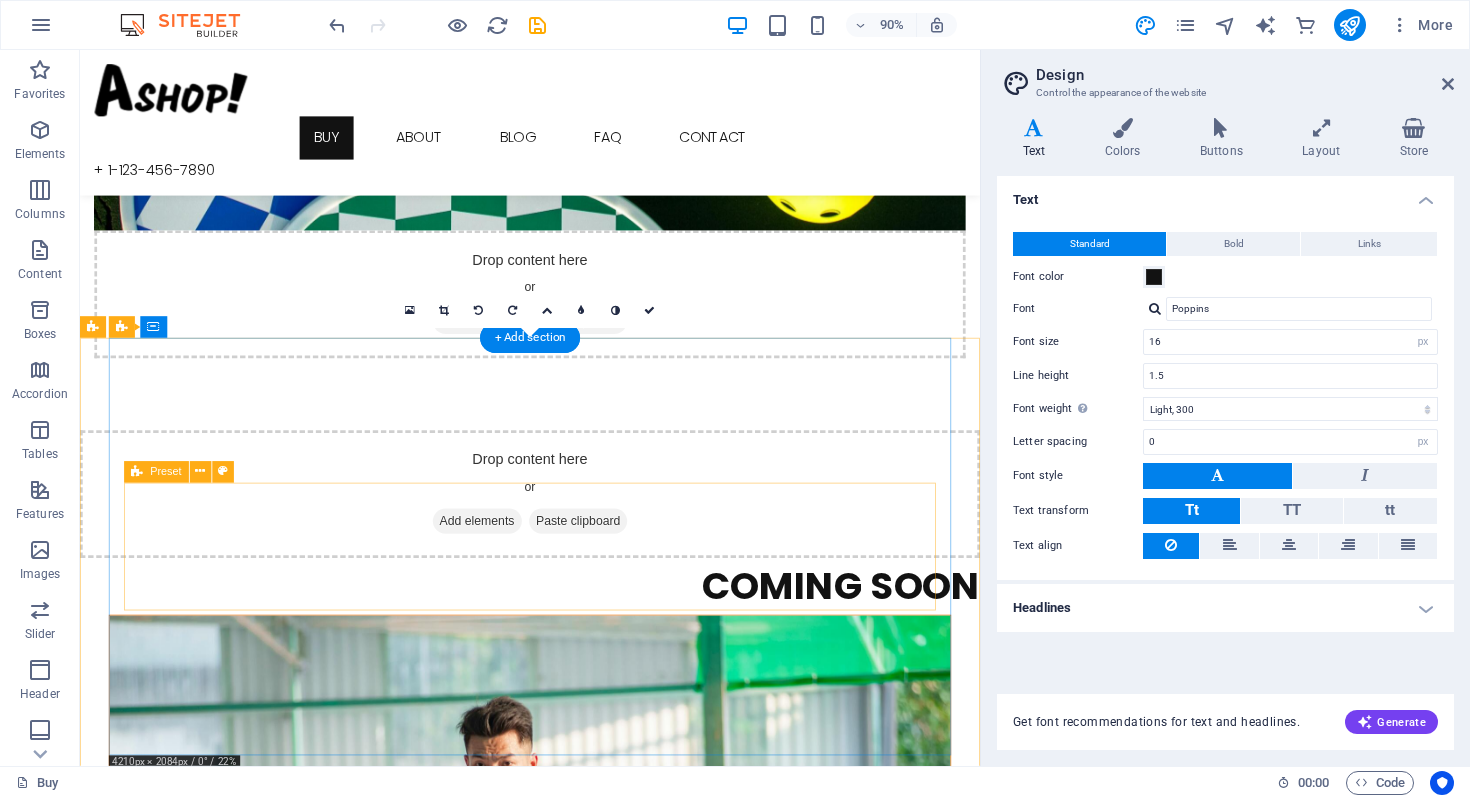 click on "Drop content here or  Add elements  Paste clipboard" at bounding box center [580, 1374] 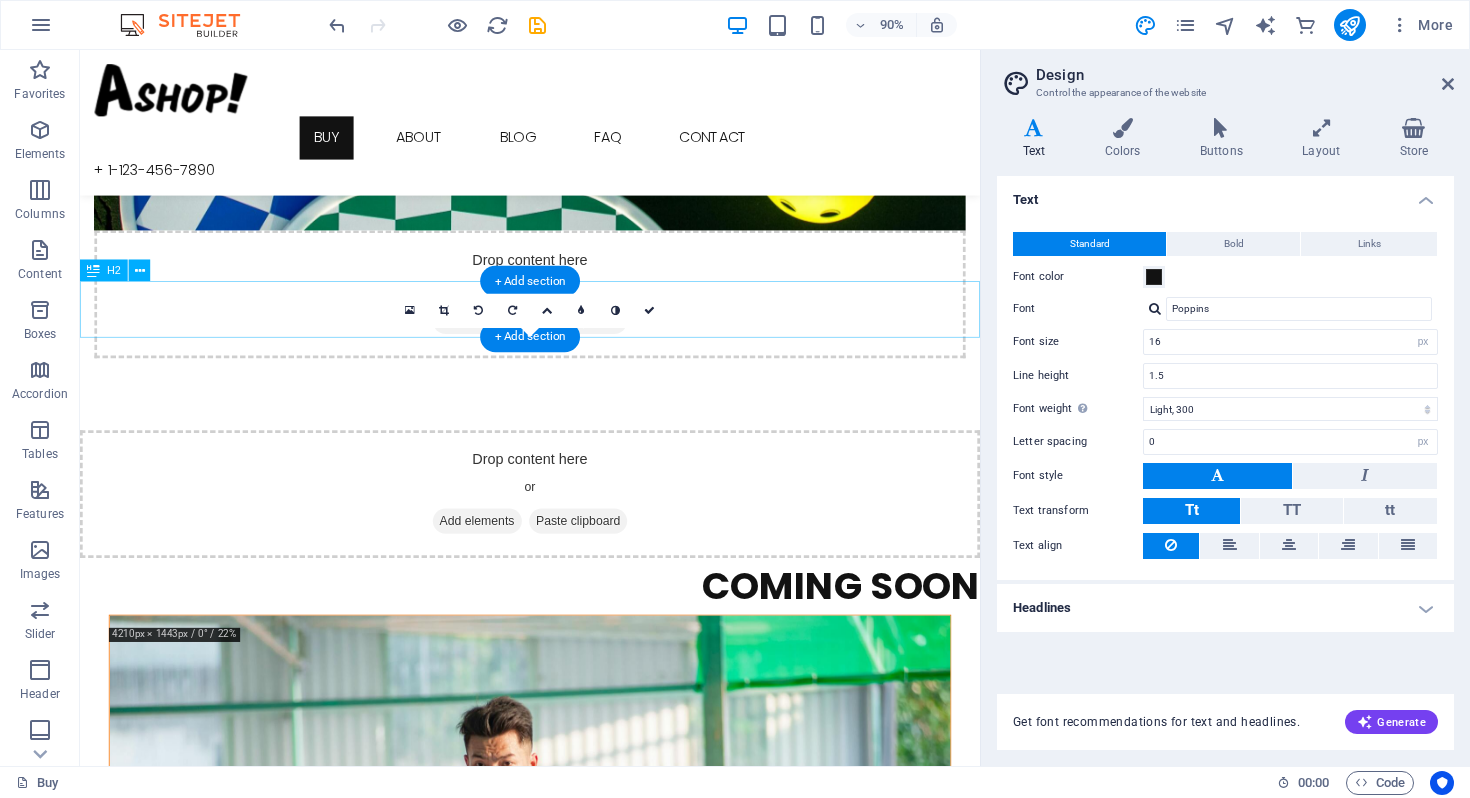 click on "COMING SOON" at bounding box center [580, 646] 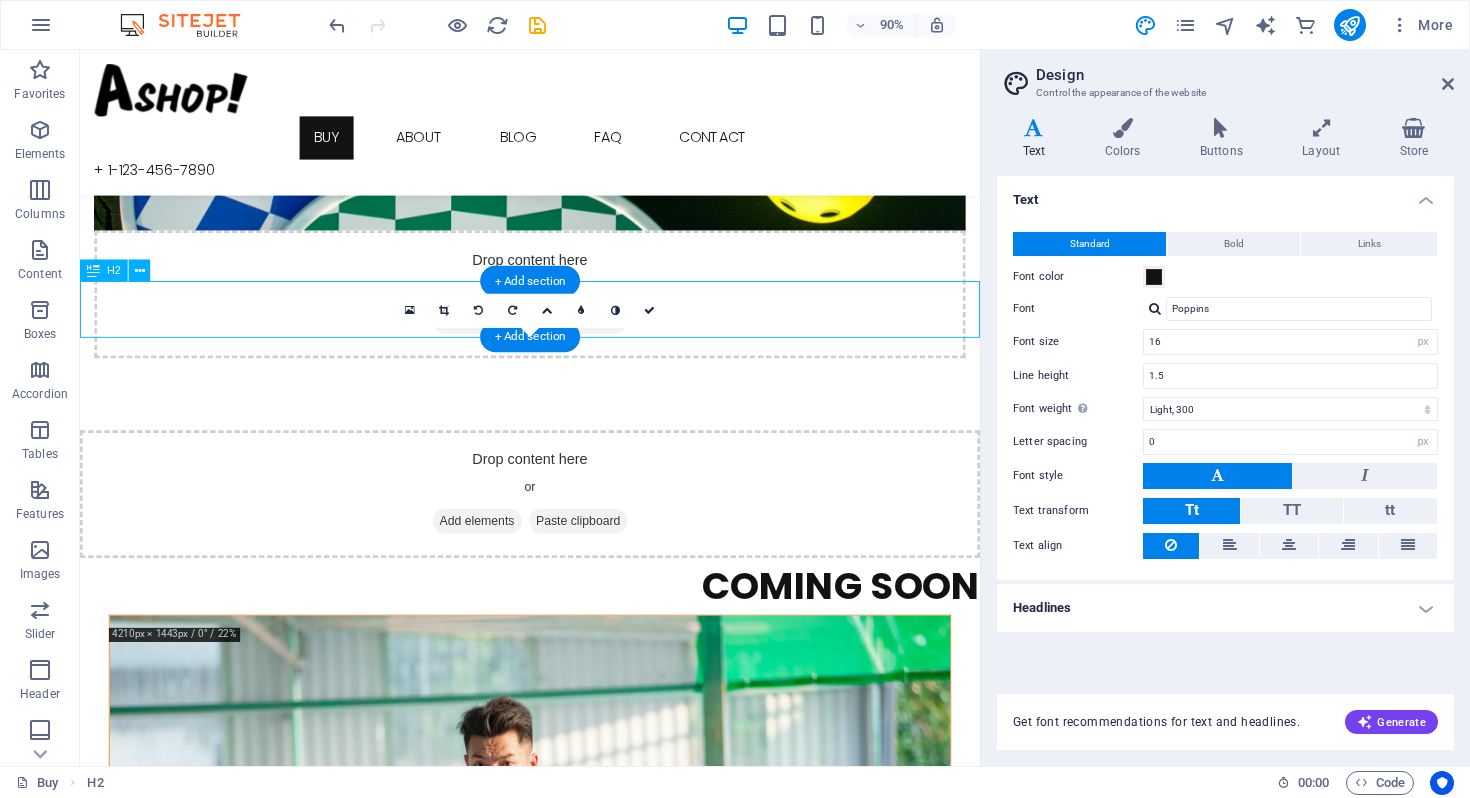 click on "COMING SOON" at bounding box center (580, 646) 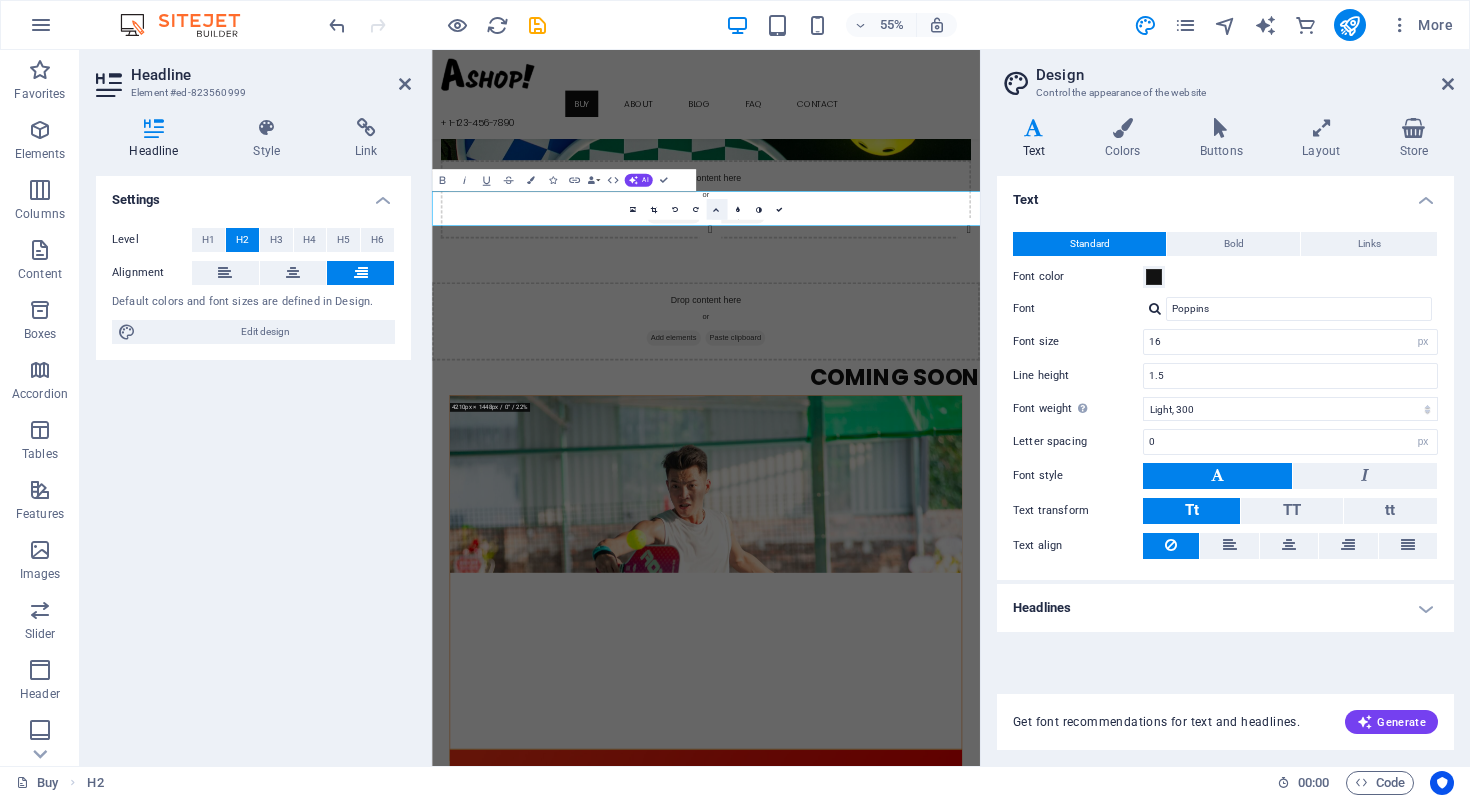 click at bounding box center (716, 209) 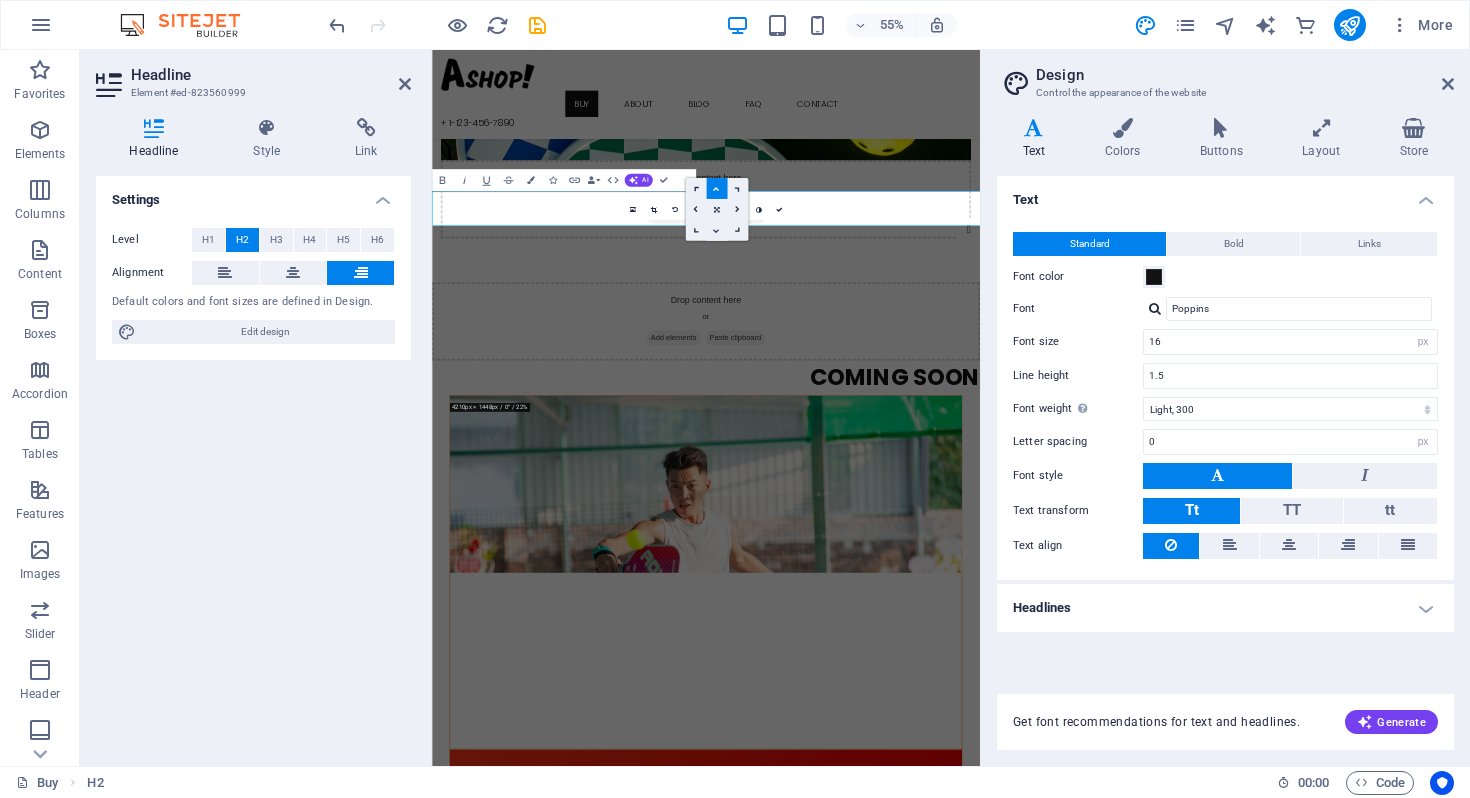 click at bounding box center [716, 230] 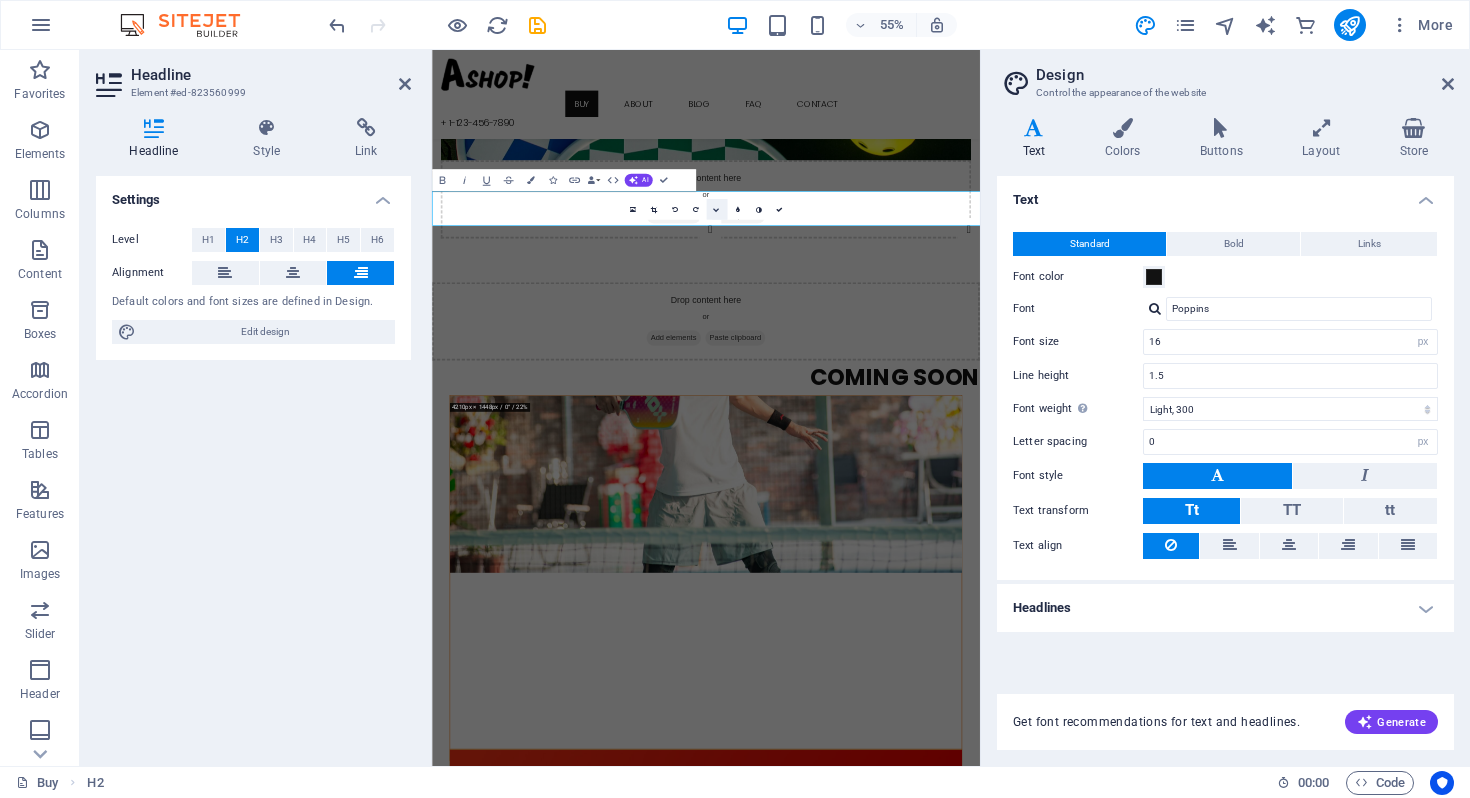 click at bounding box center [716, 209] 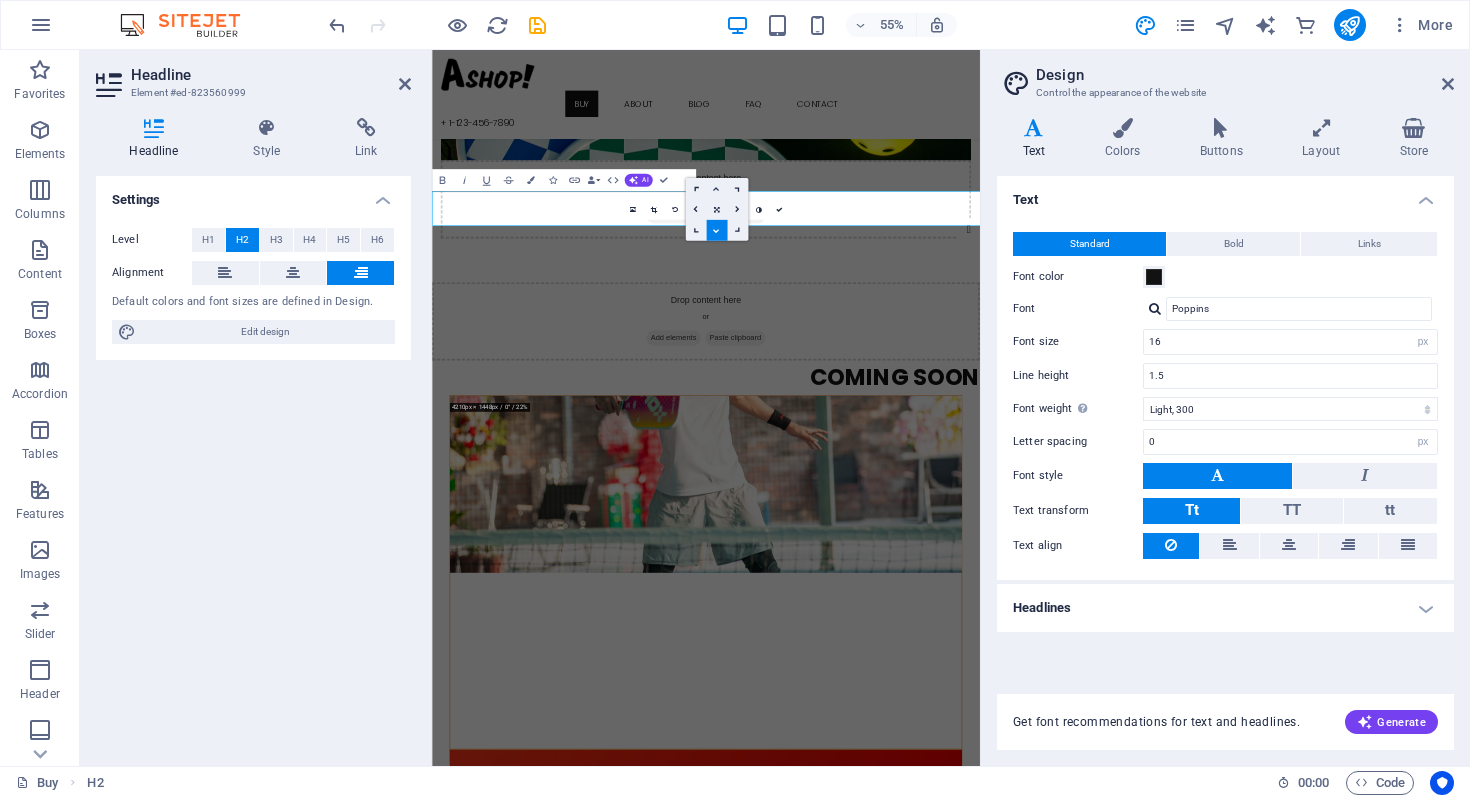 click at bounding box center [716, 188] 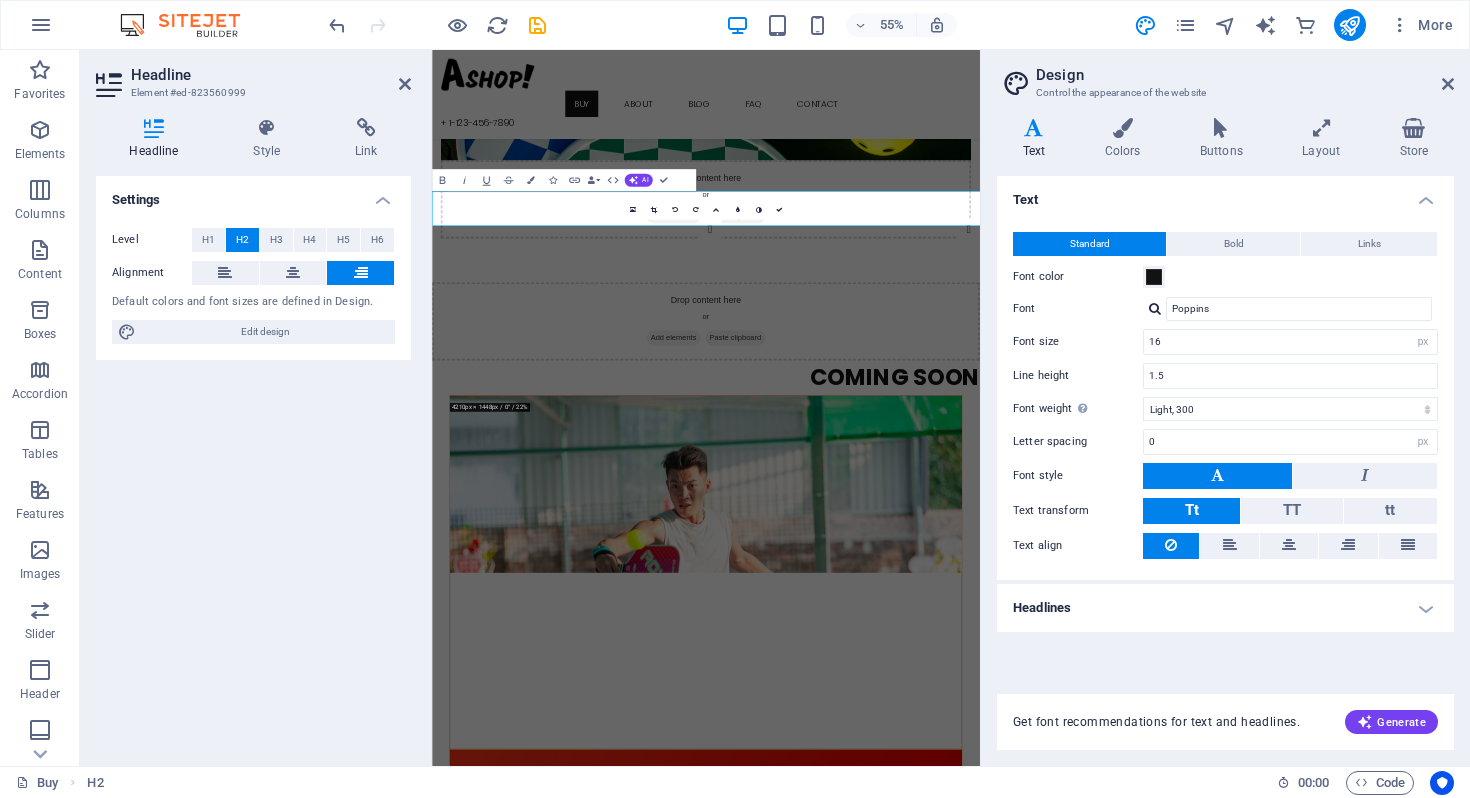 click at bounding box center (930, 840) 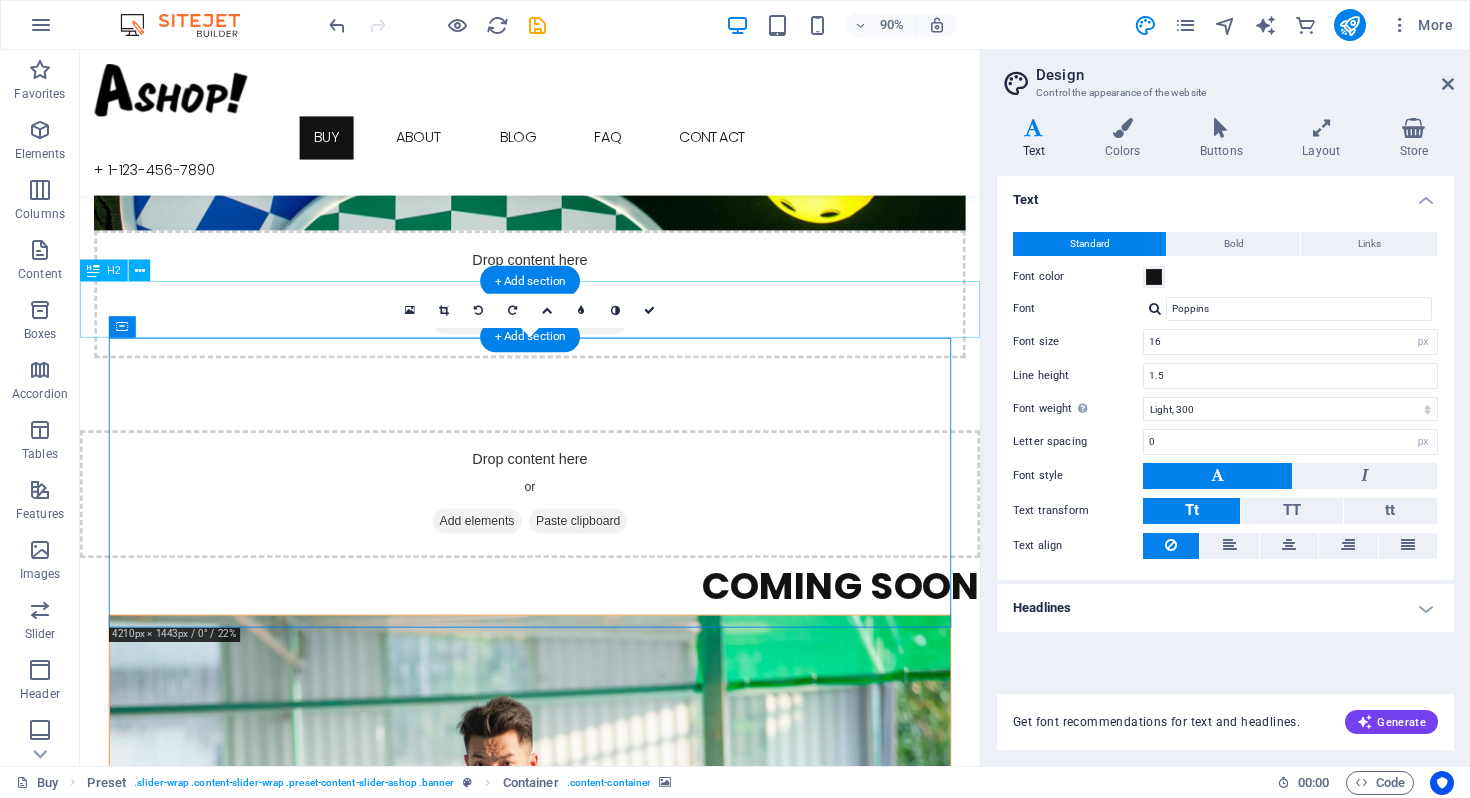 click on "COMING SOON" at bounding box center [580, 646] 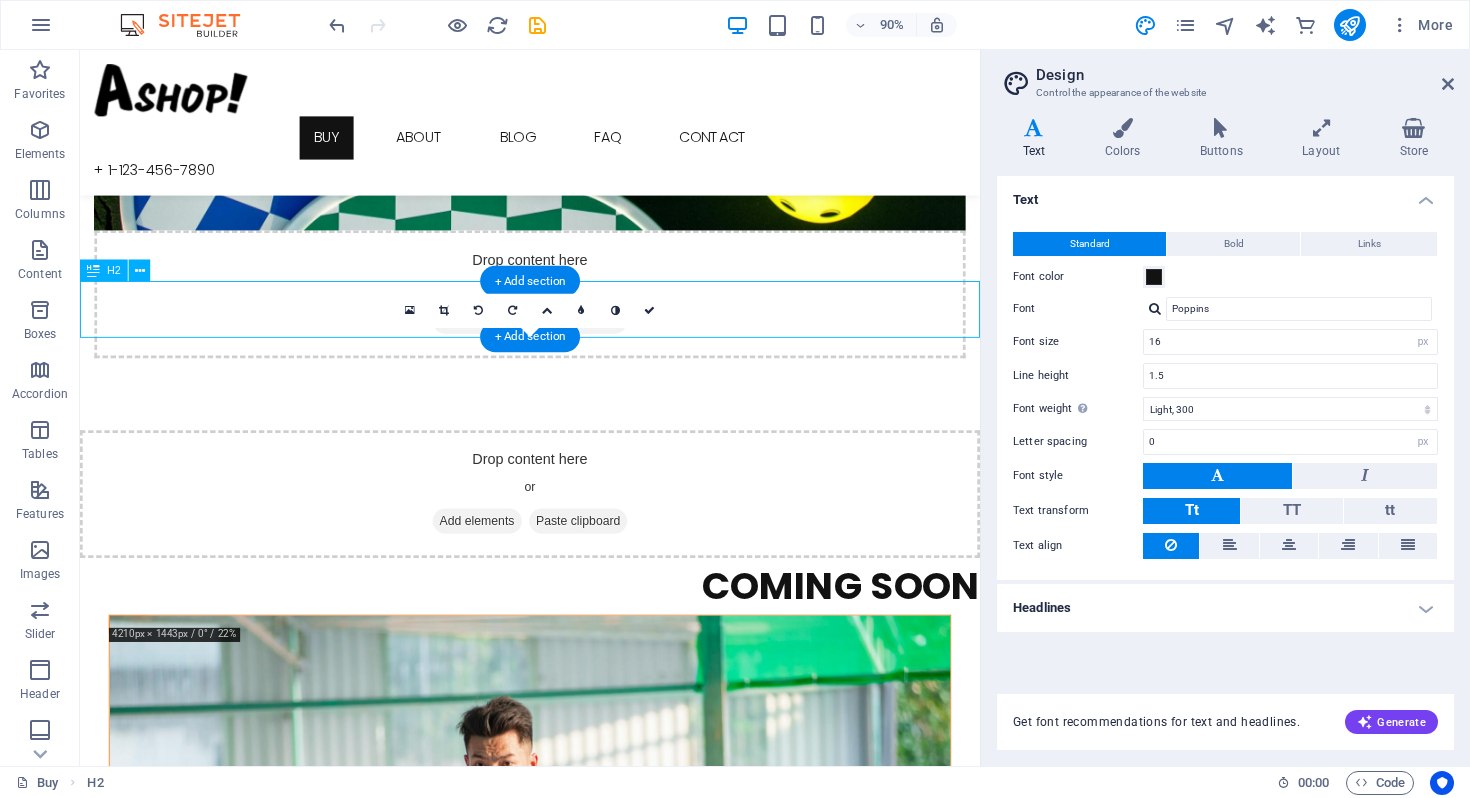 click on "COMING SOON" at bounding box center [580, 646] 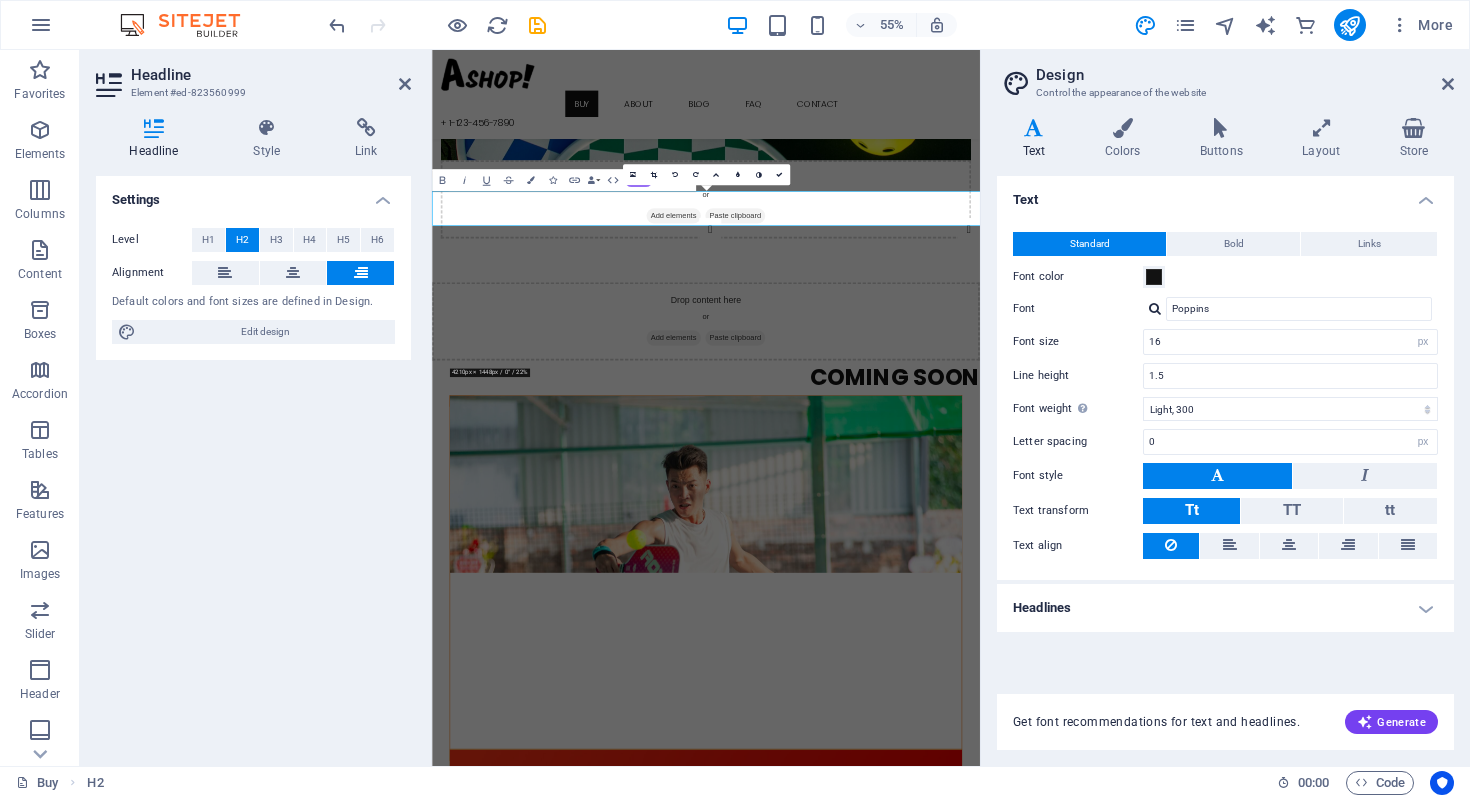 click at bounding box center [930, 840] 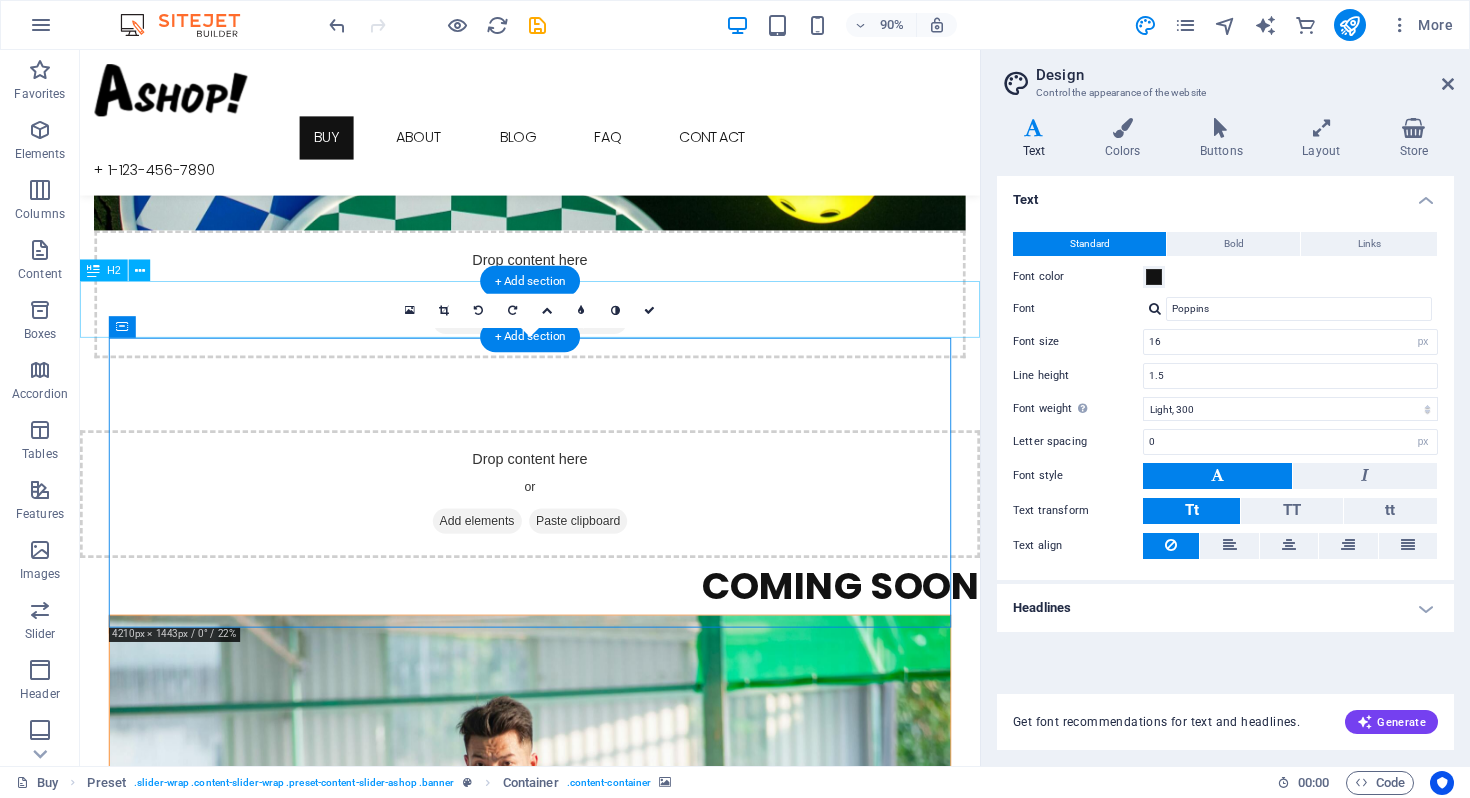 click on "COMING SOON" at bounding box center [580, 646] 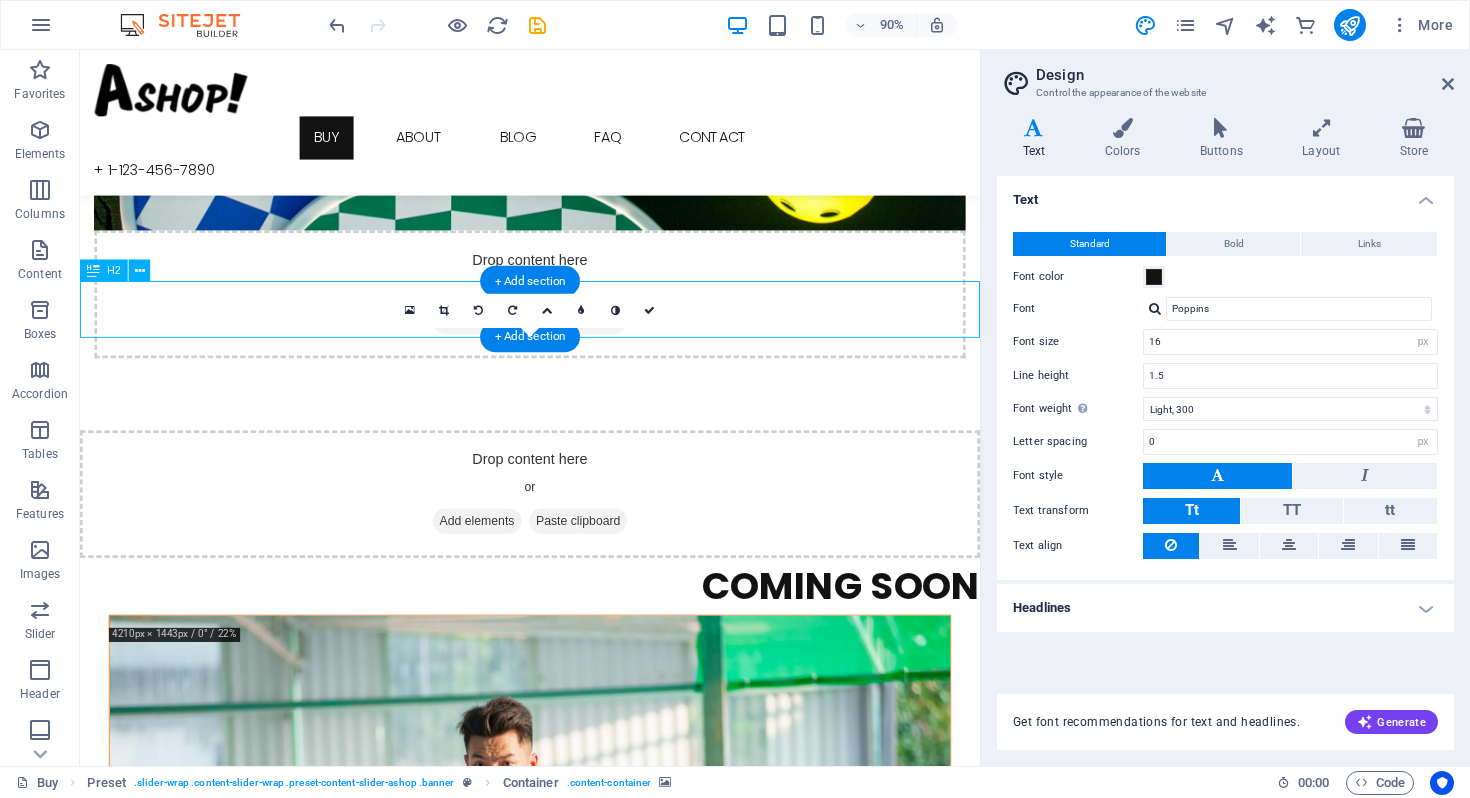 click on "COMING SOON" at bounding box center [580, 646] 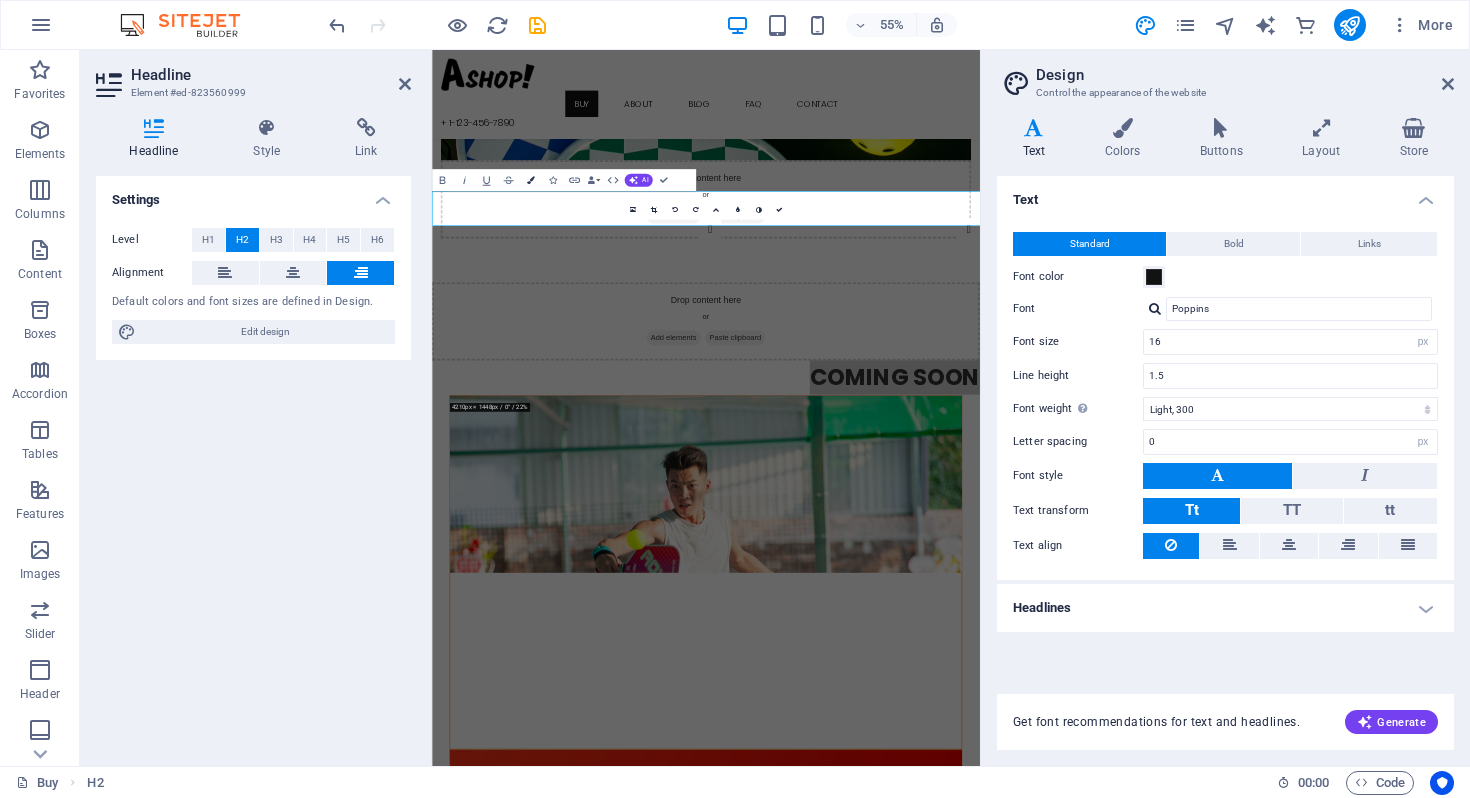 click on "Colors" at bounding box center (530, 181) 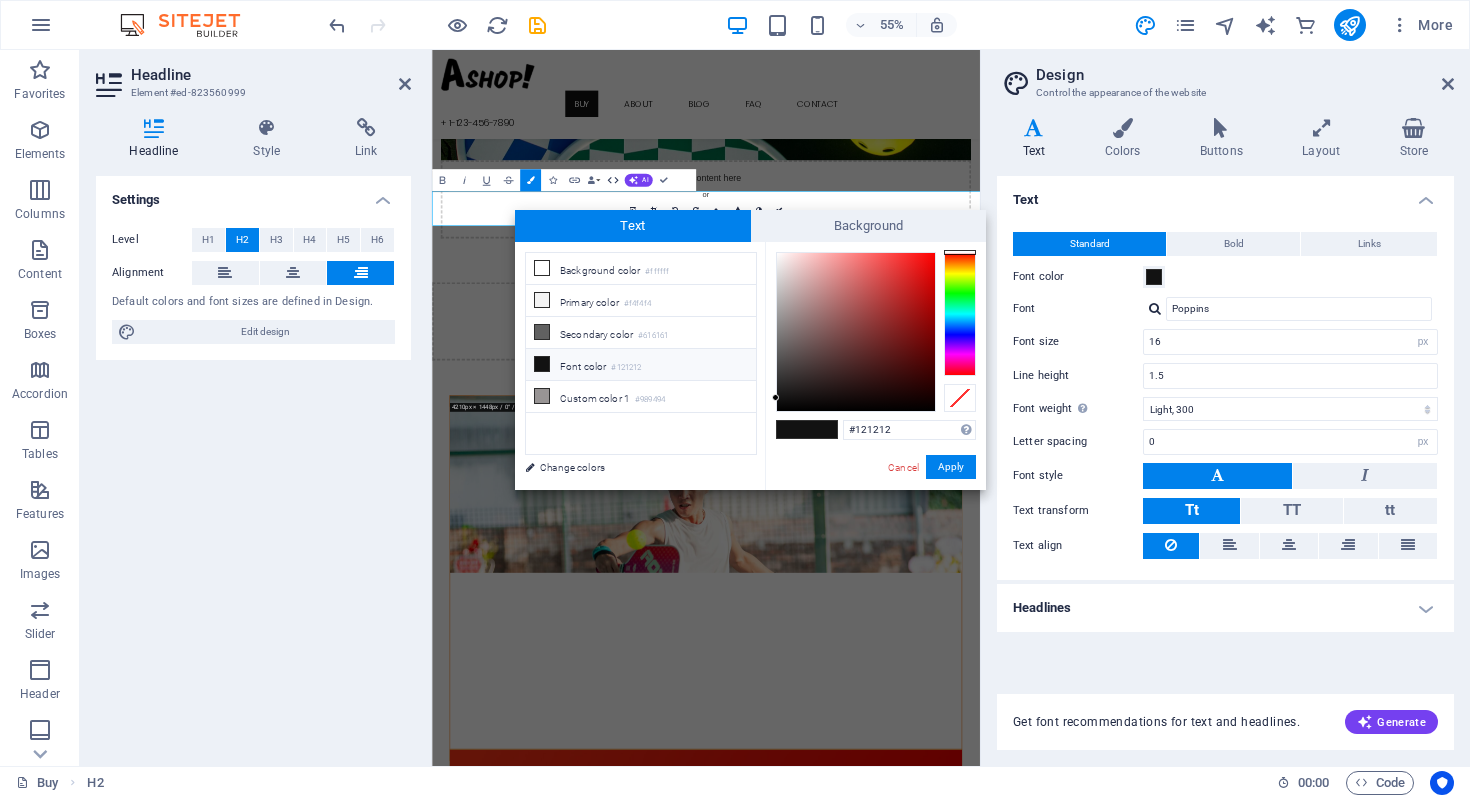 click 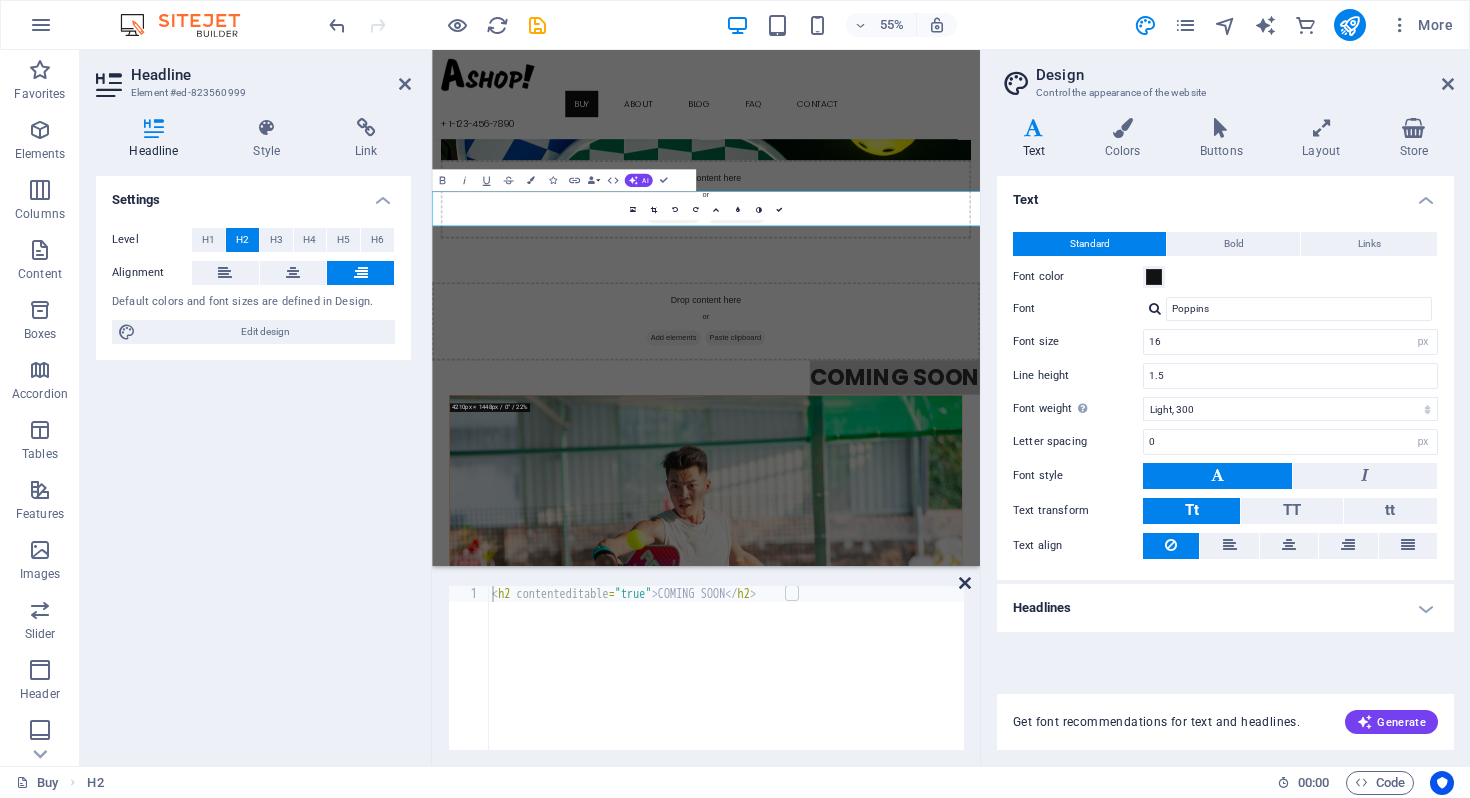 click at bounding box center [965, 583] 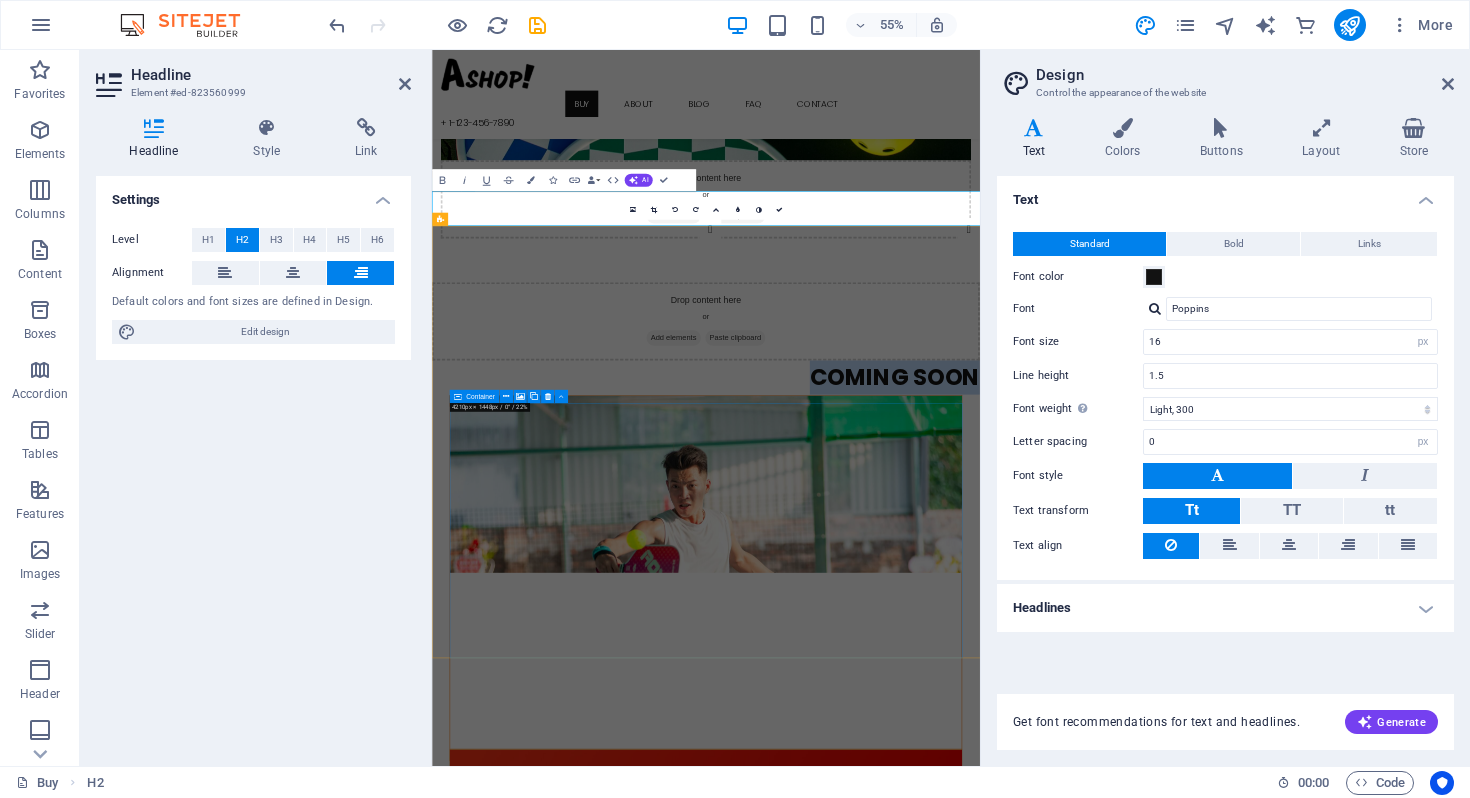 click on "COMING SOON" at bounding box center [930, 646] 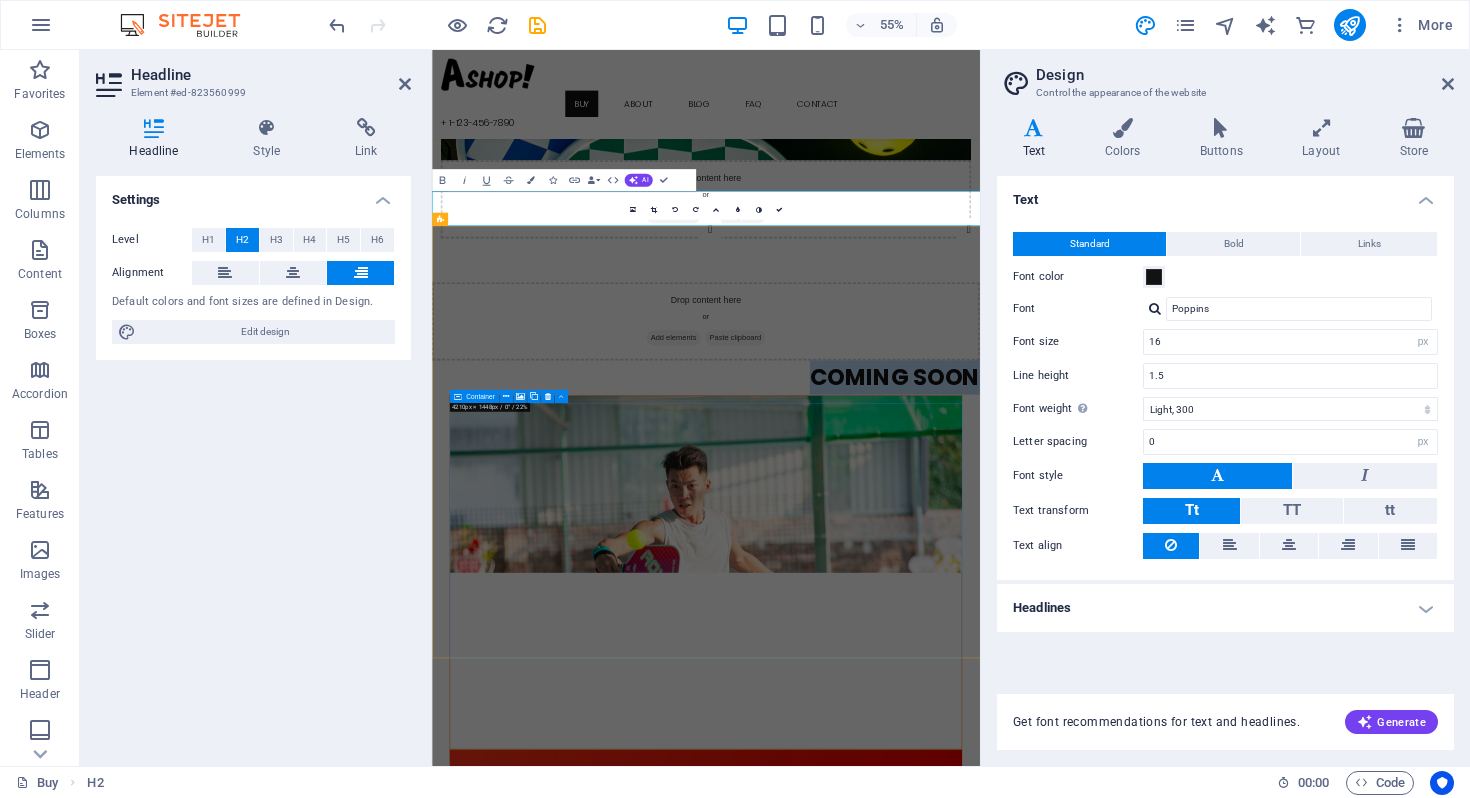 drag, startPoint x: 1108, startPoint y: 330, endPoint x: 1437, endPoint y: 348, distance: 329.49203 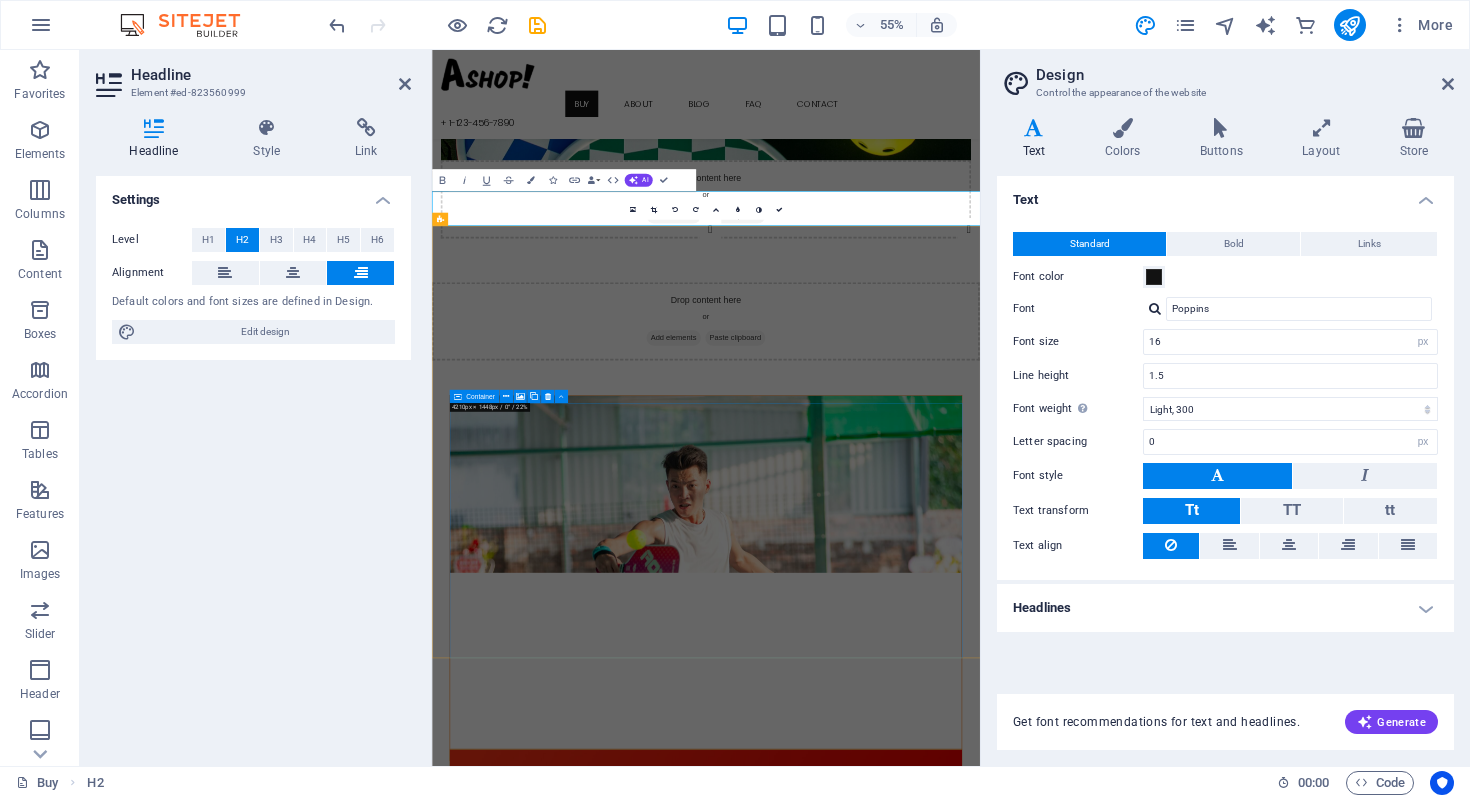 click at bounding box center [930, 840] 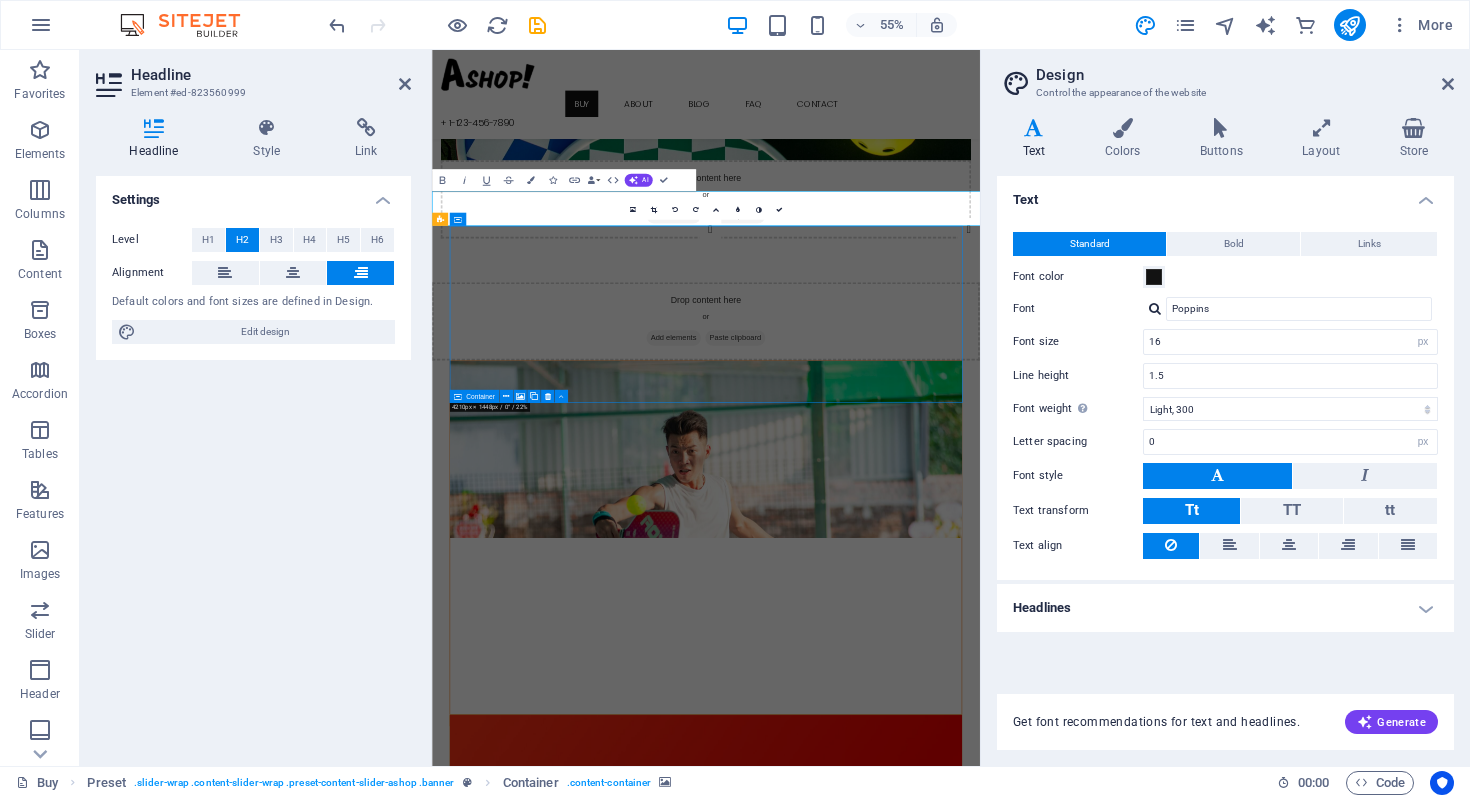click at bounding box center [930, 777] 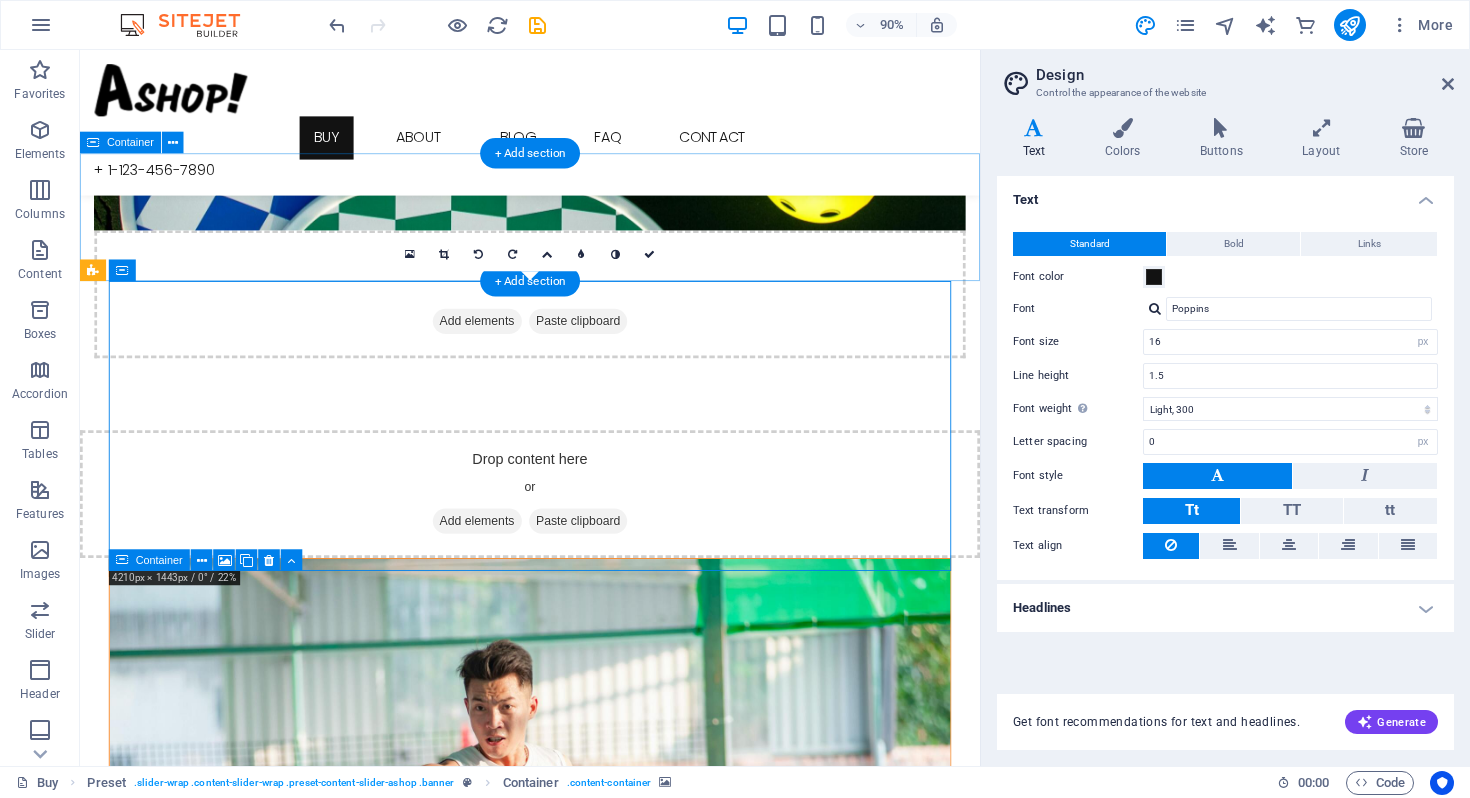 scroll, scrollTop: 248, scrollLeft: 0, axis: vertical 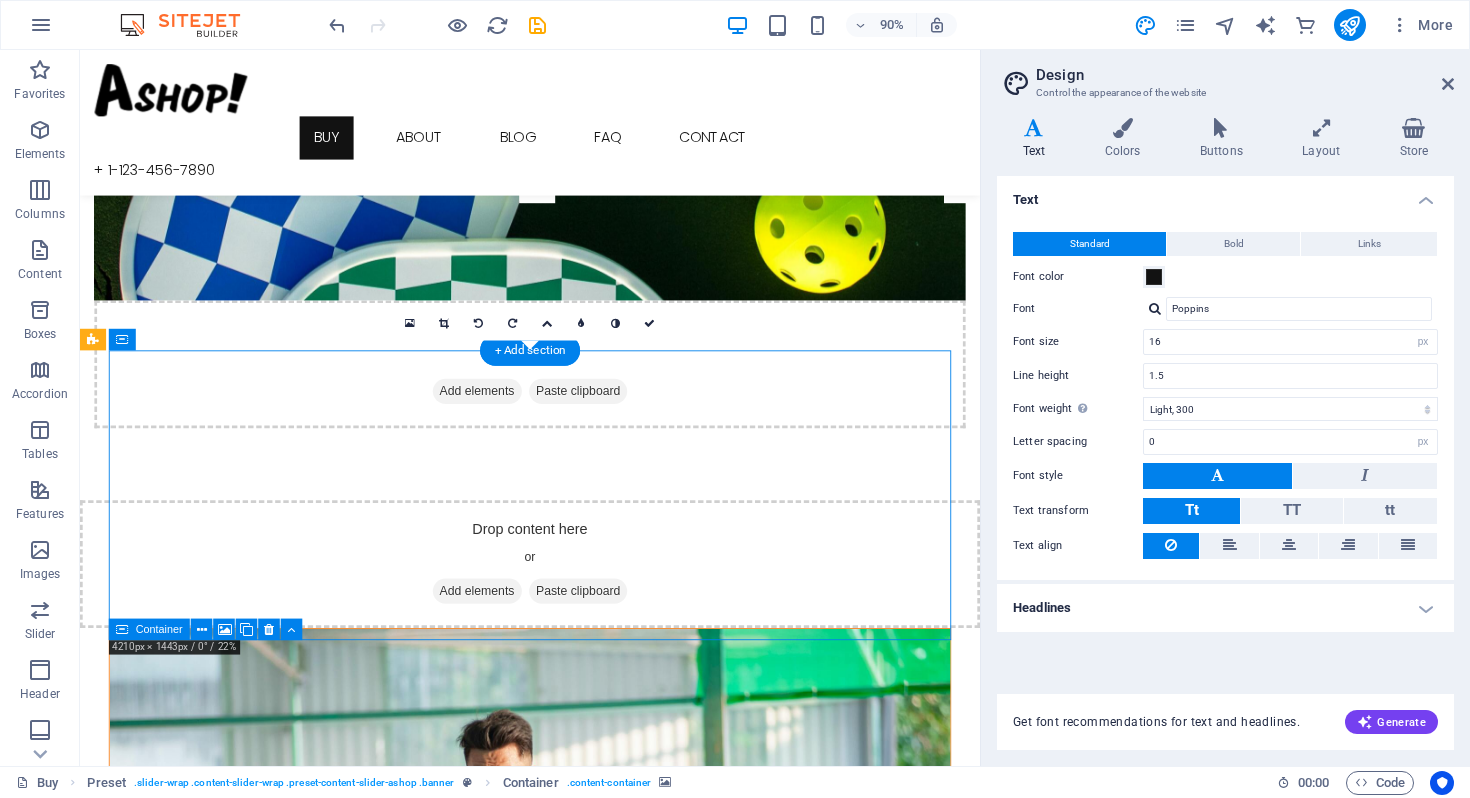 click at bounding box center [580, 854] 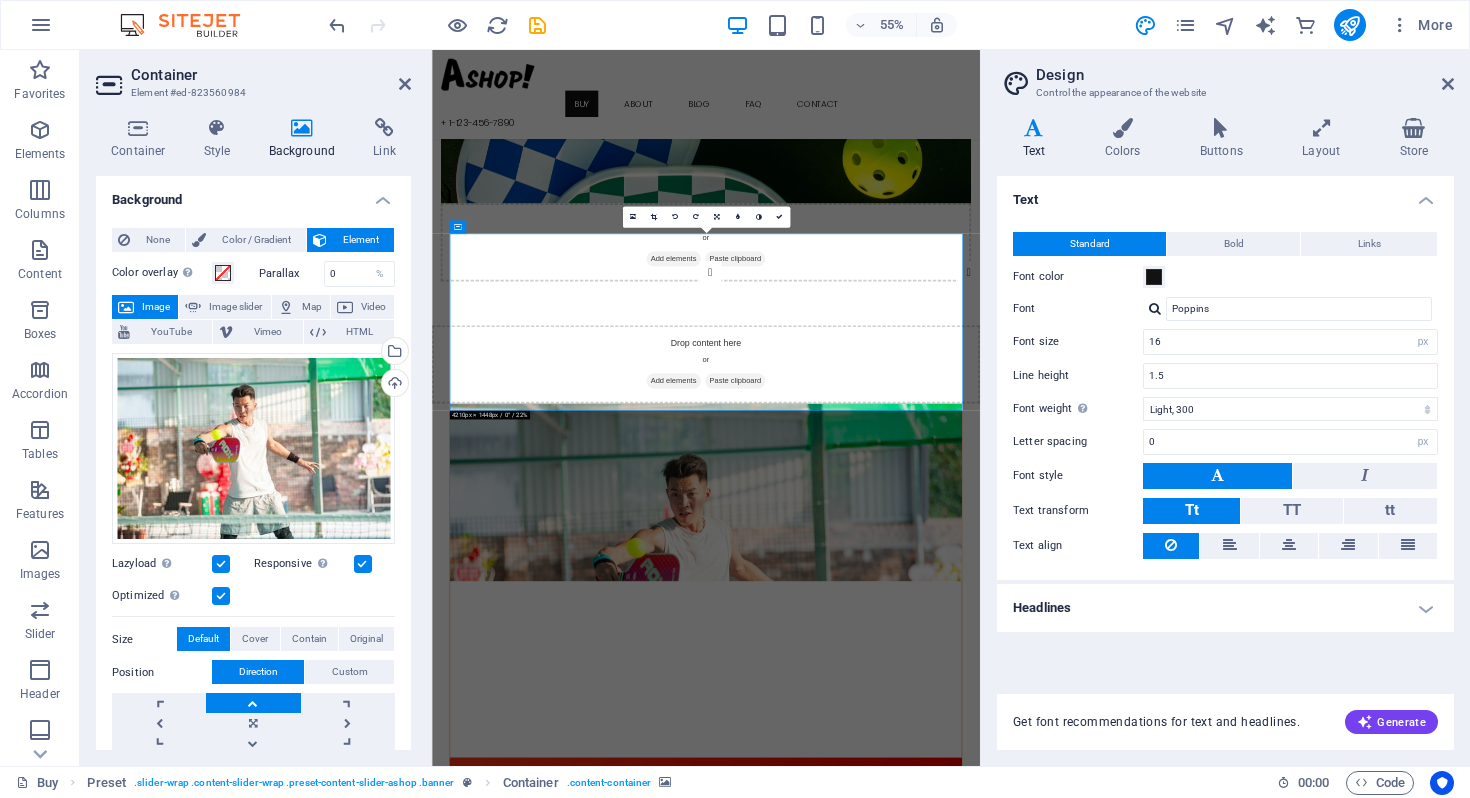 drag, startPoint x: 871, startPoint y: 604, endPoint x: 876, endPoint y: 536, distance: 68.18358 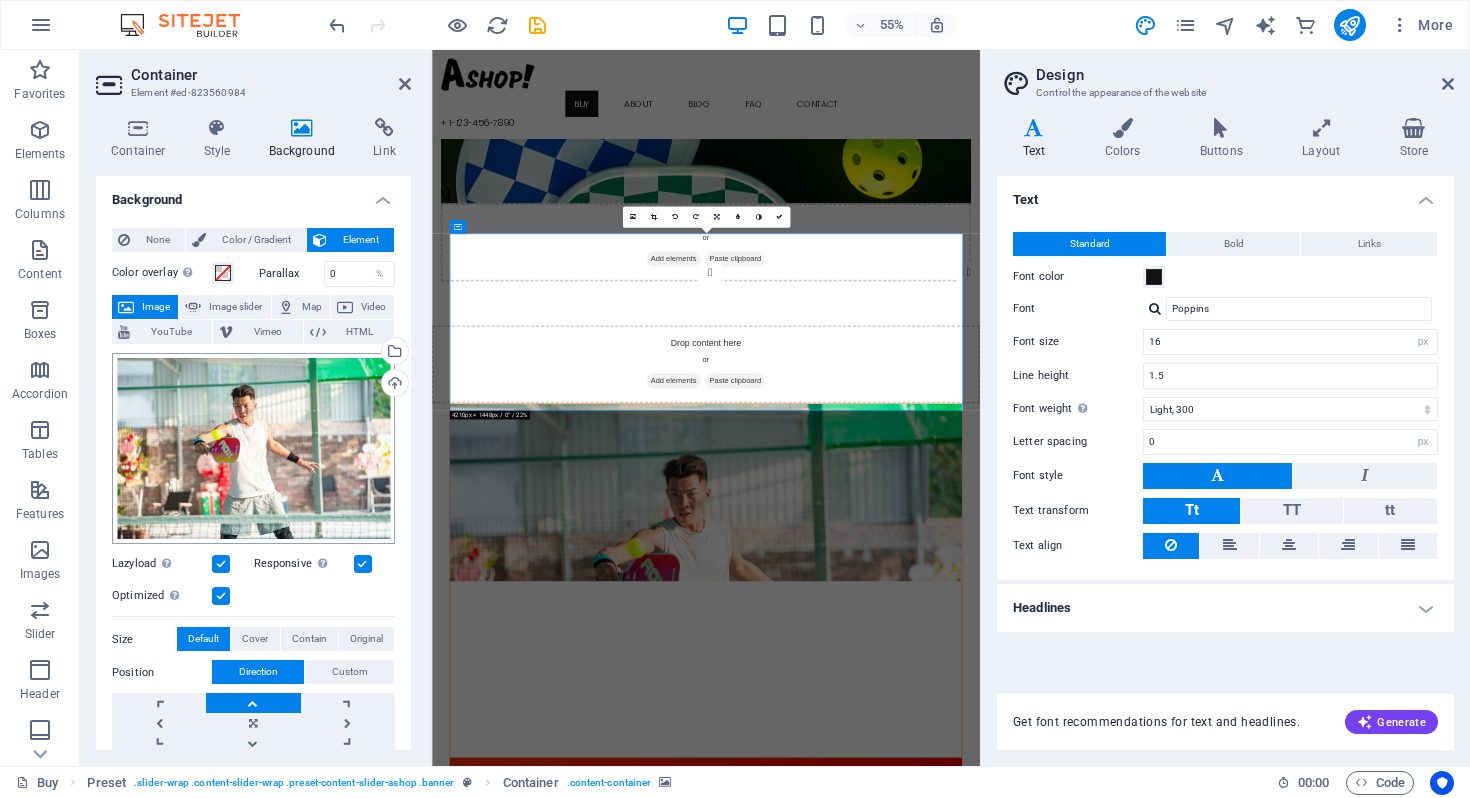 scroll, scrollTop: 24, scrollLeft: 0, axis: vertical 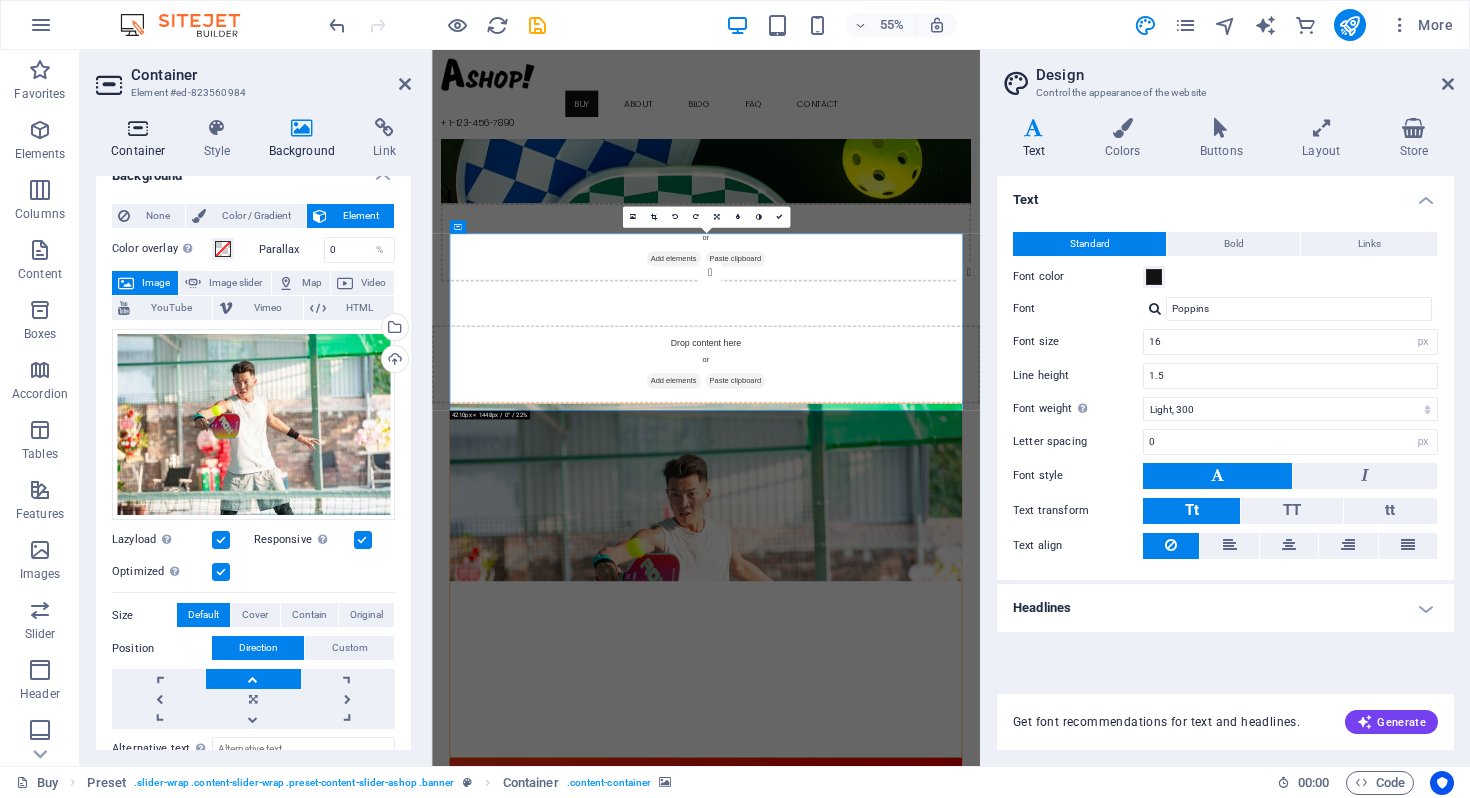 click on "Container" at bounding box center (142, 139) 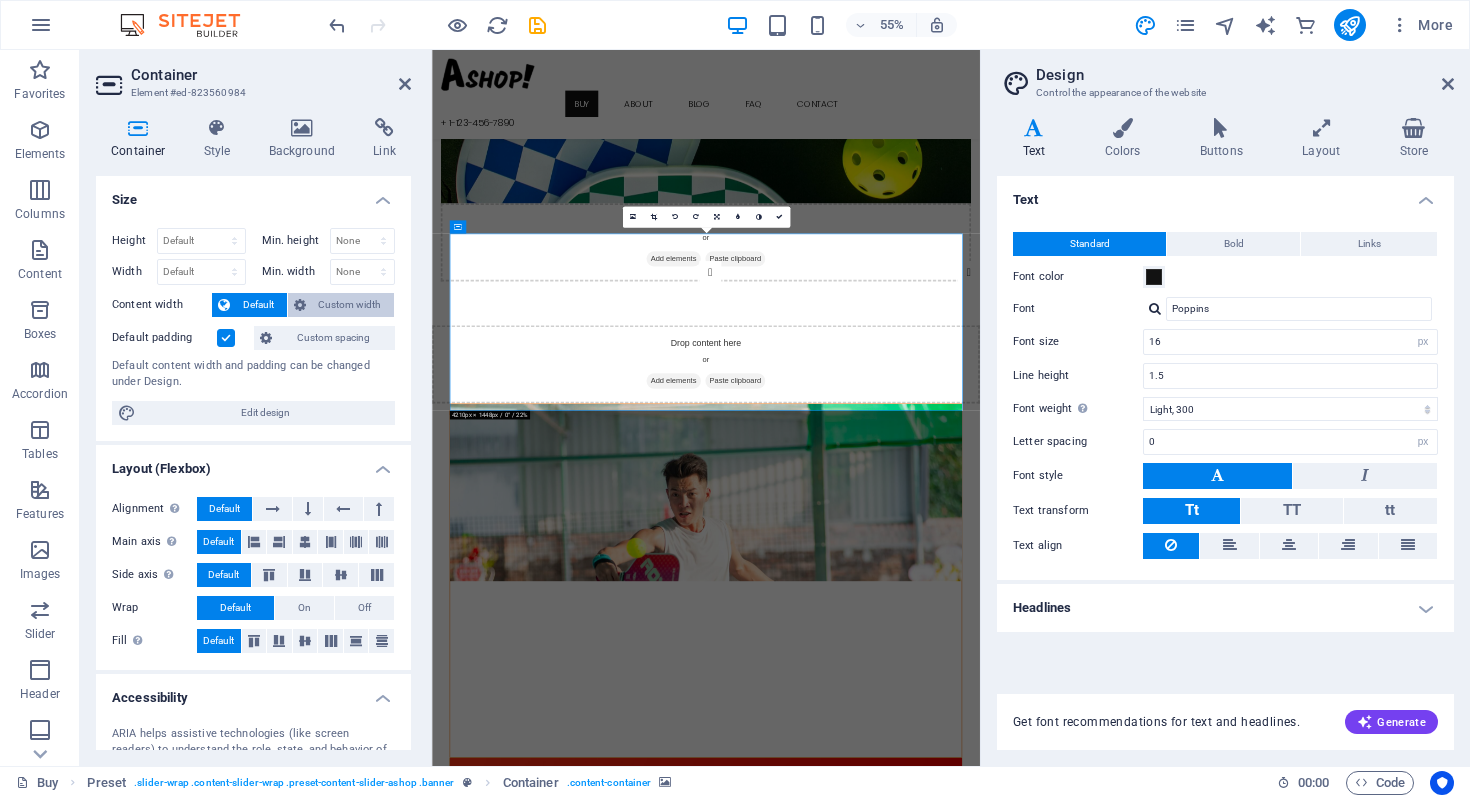 click on "Custom width" at bounding box center [350, 305] 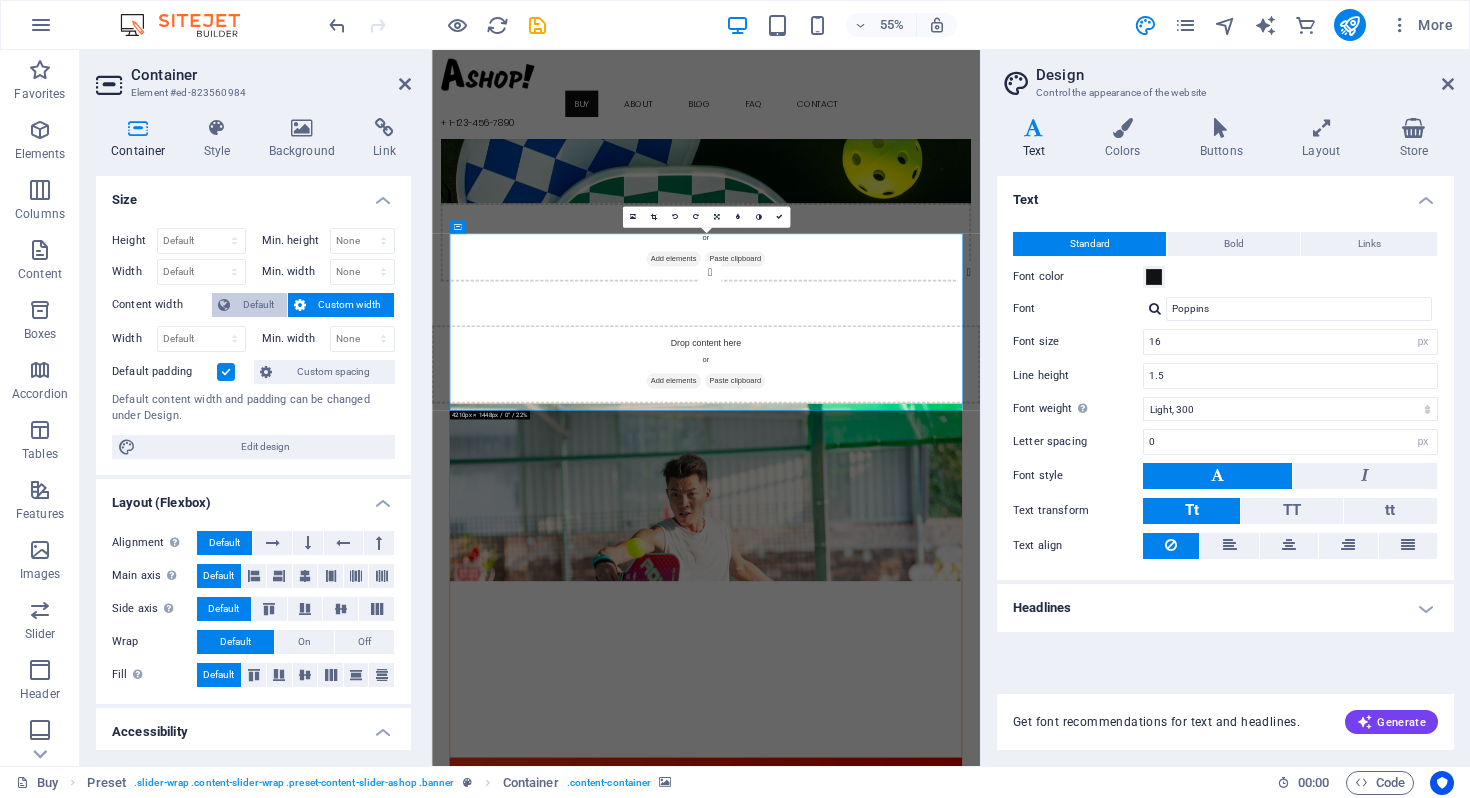 click on "Default" at bounding box center [258, 305] 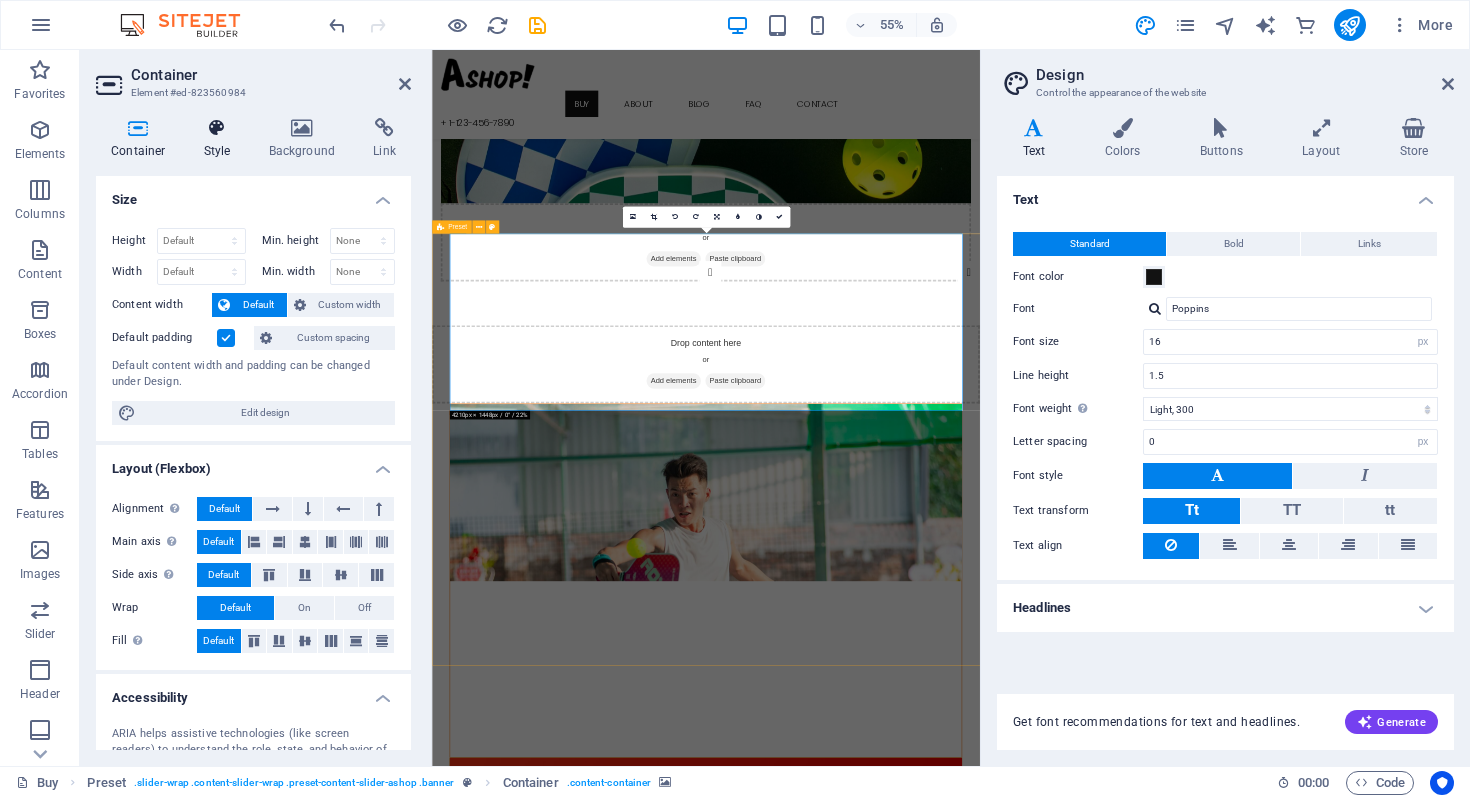 click at bounding box center (217, 128) 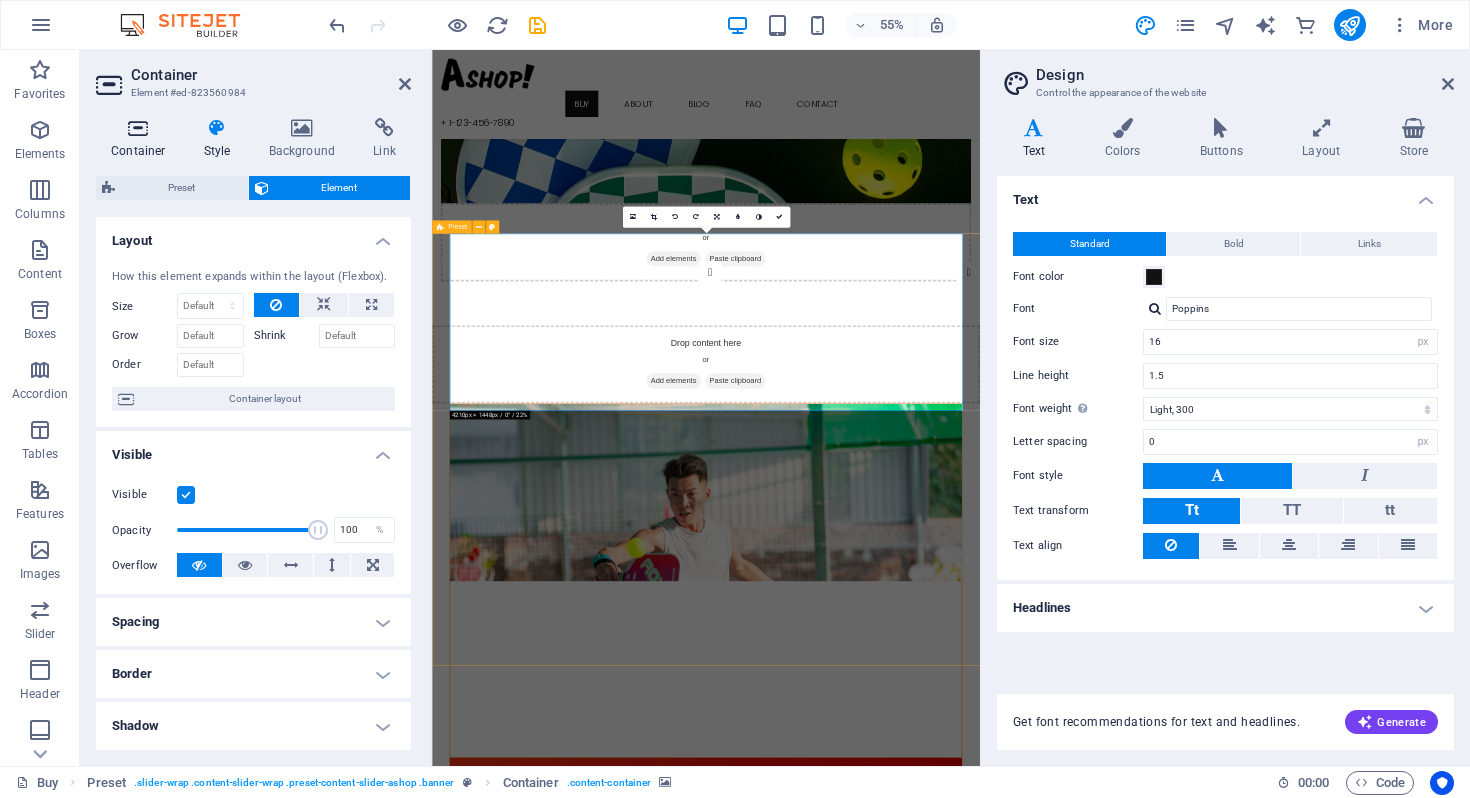 click on "Container" at bounding box center [142, 139] 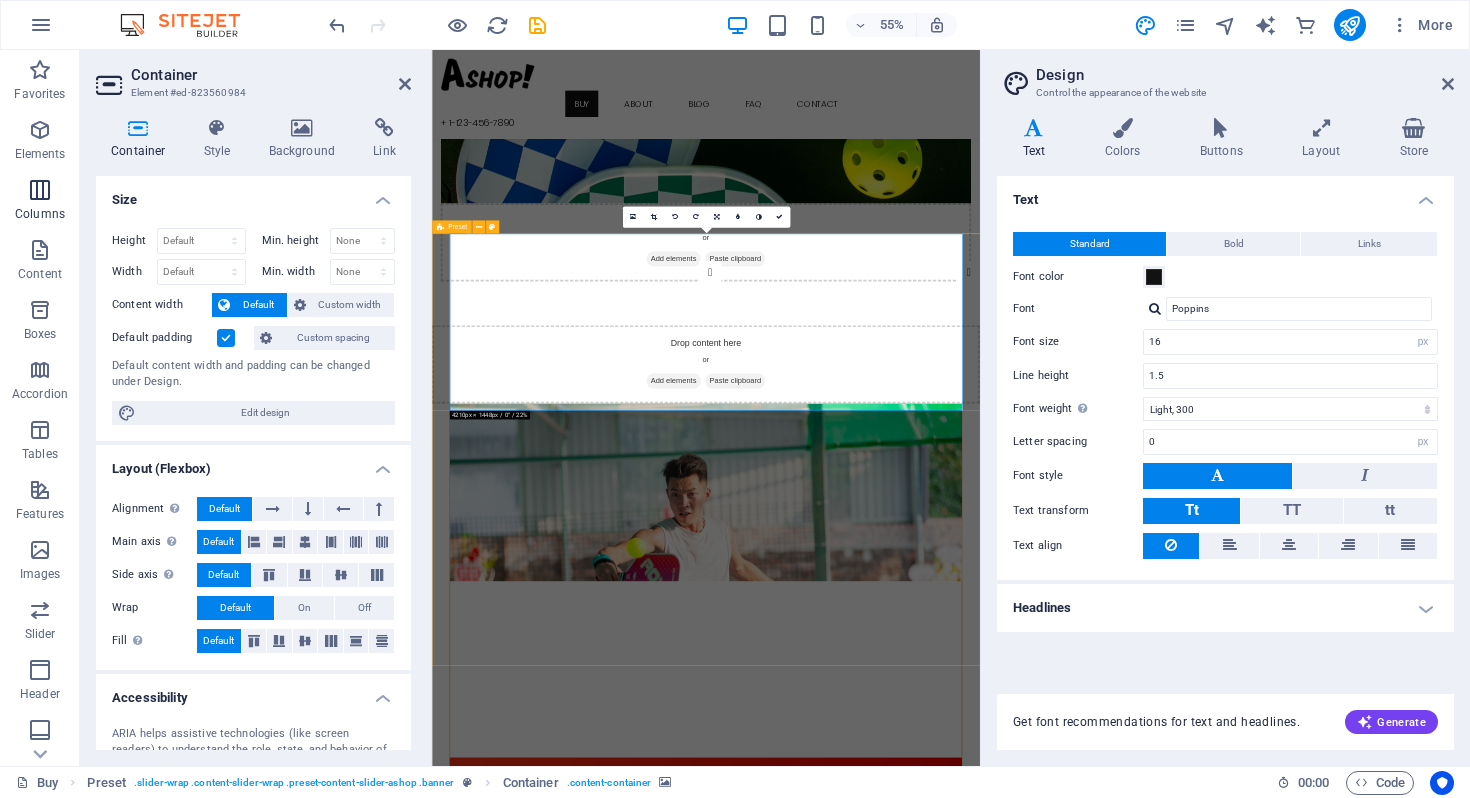 click at bounding box center [40, 190] 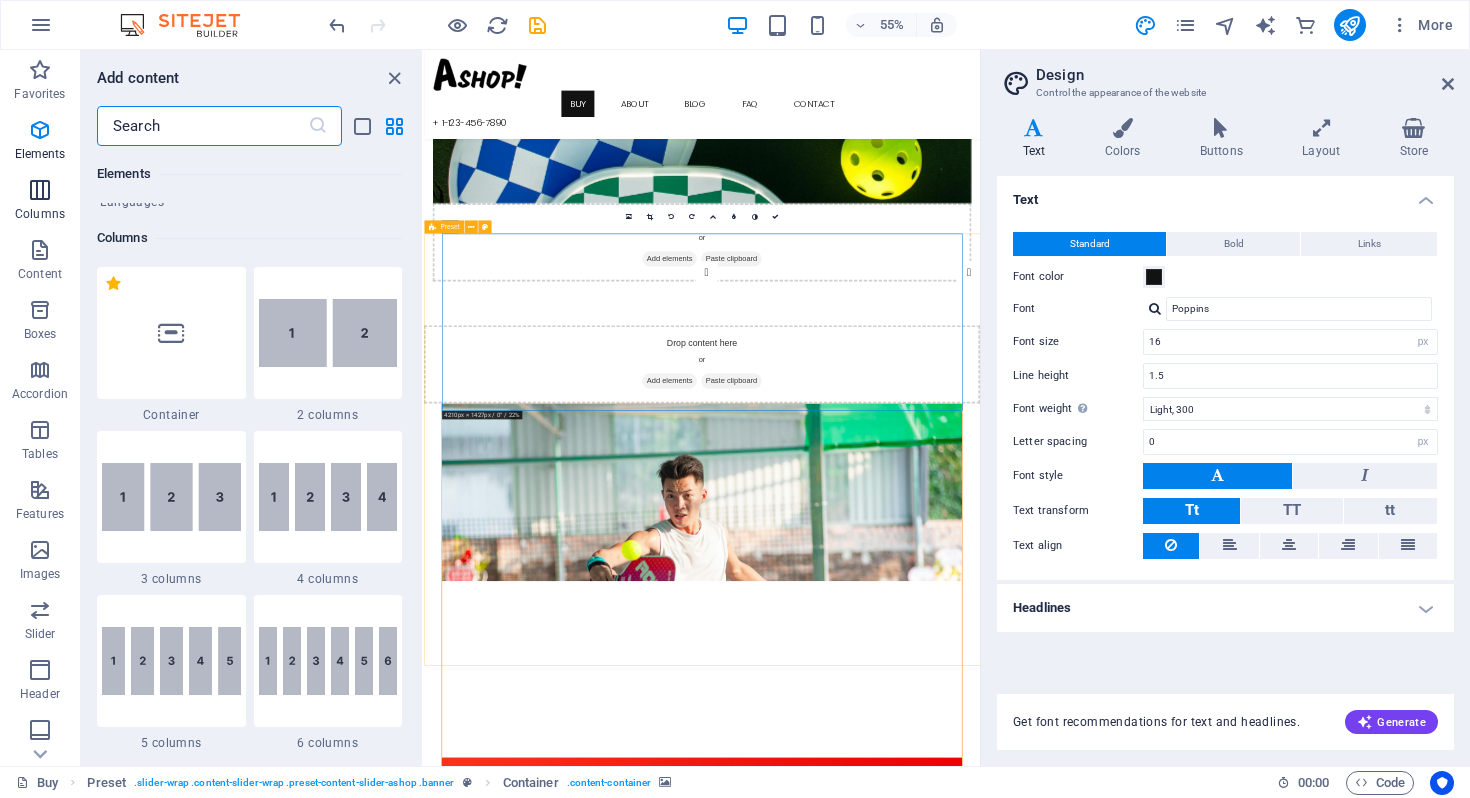 scroll, scrollTop: 990, scrollLeft: 0, axis: vertical 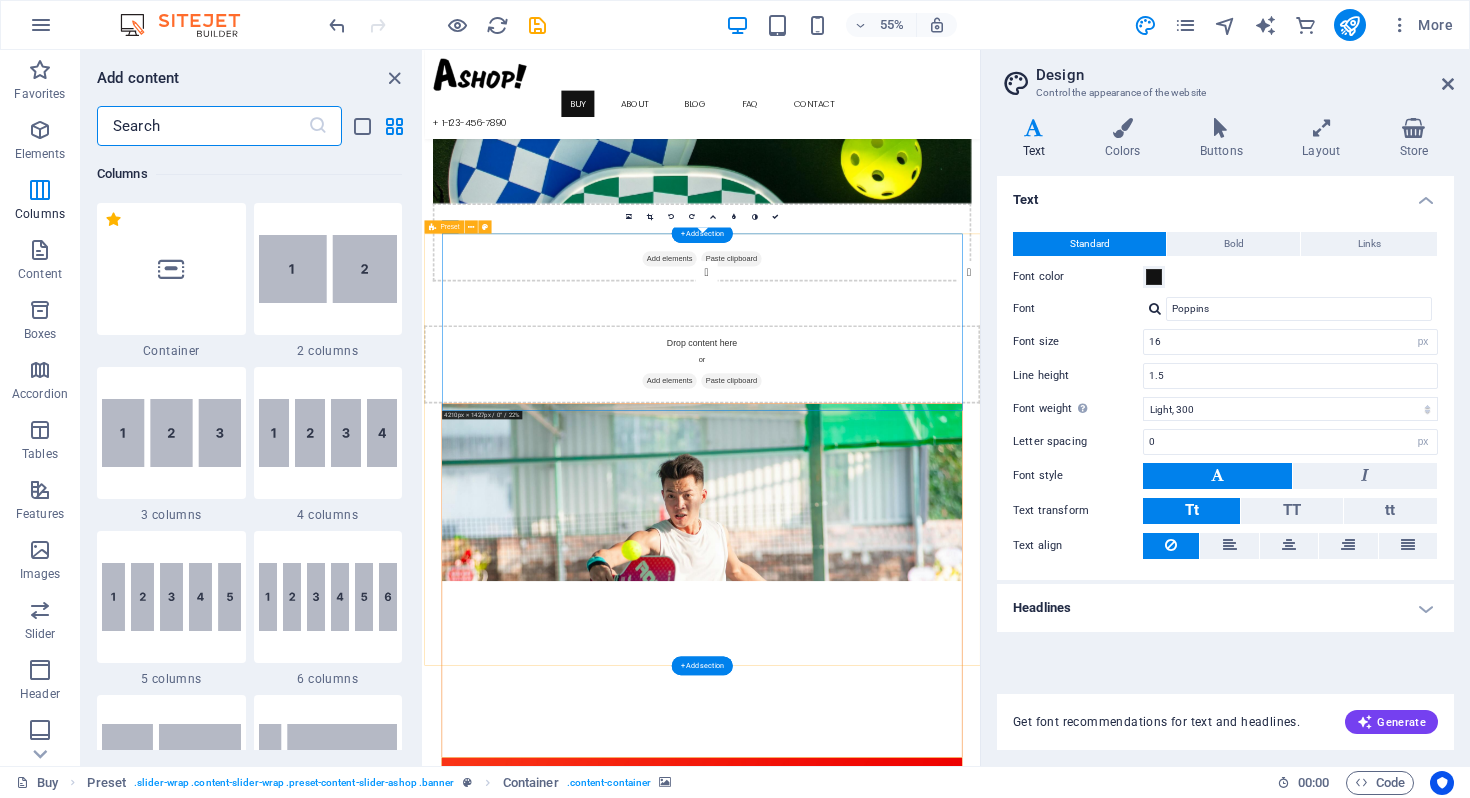 click at bounding box center [929, 854] 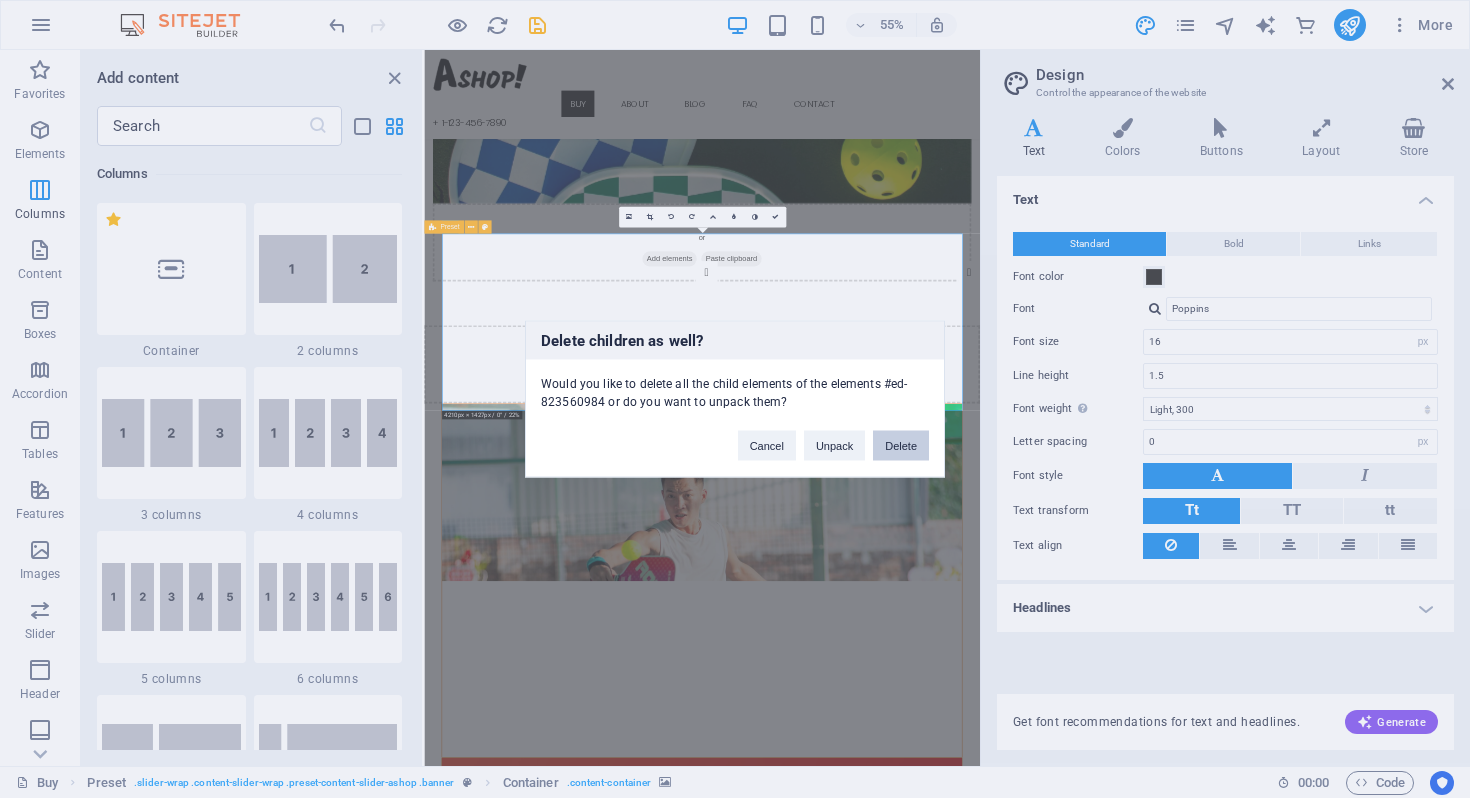 click on "Delete" at bounding box center (901, 446) 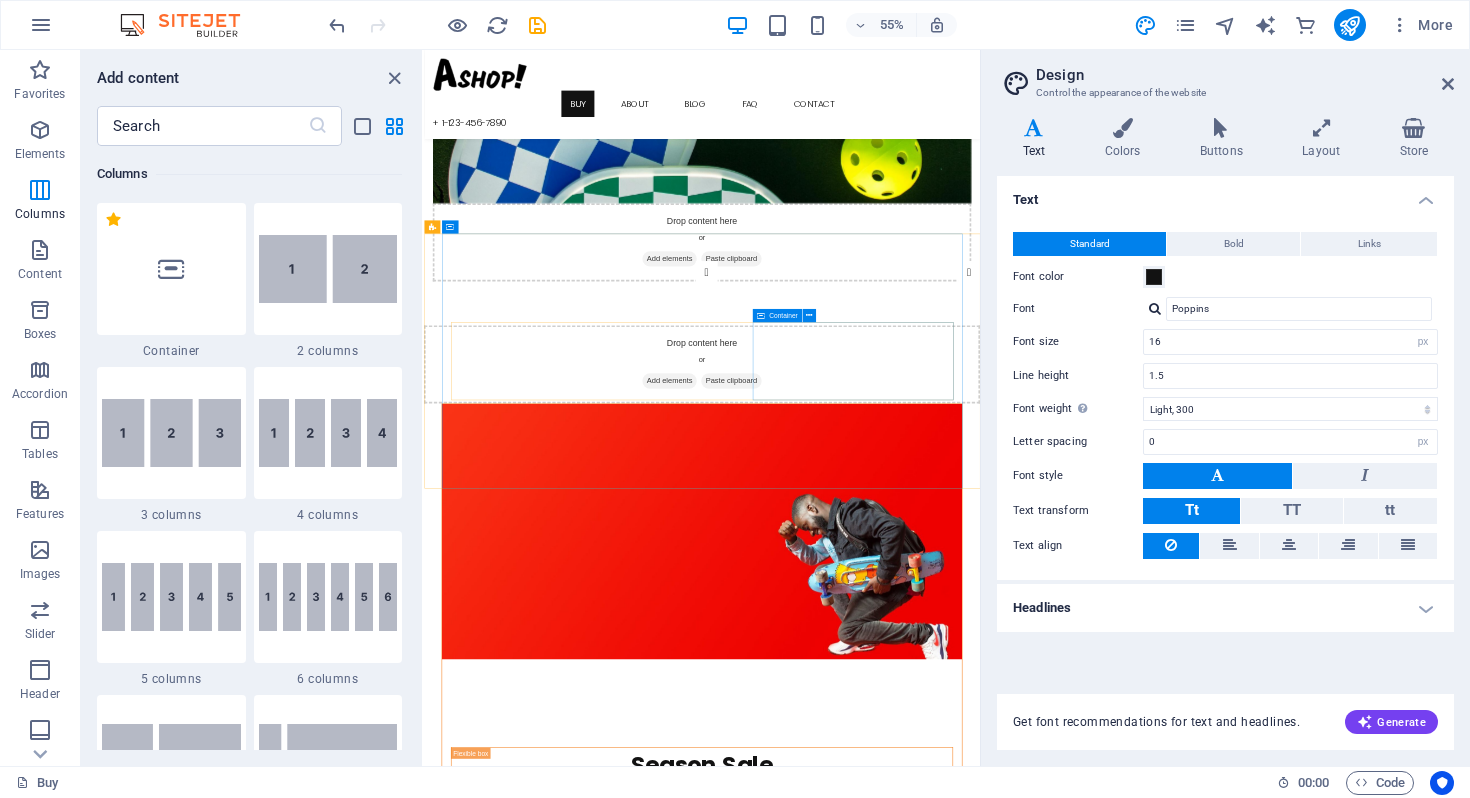 click at bounding box center [929, 925] 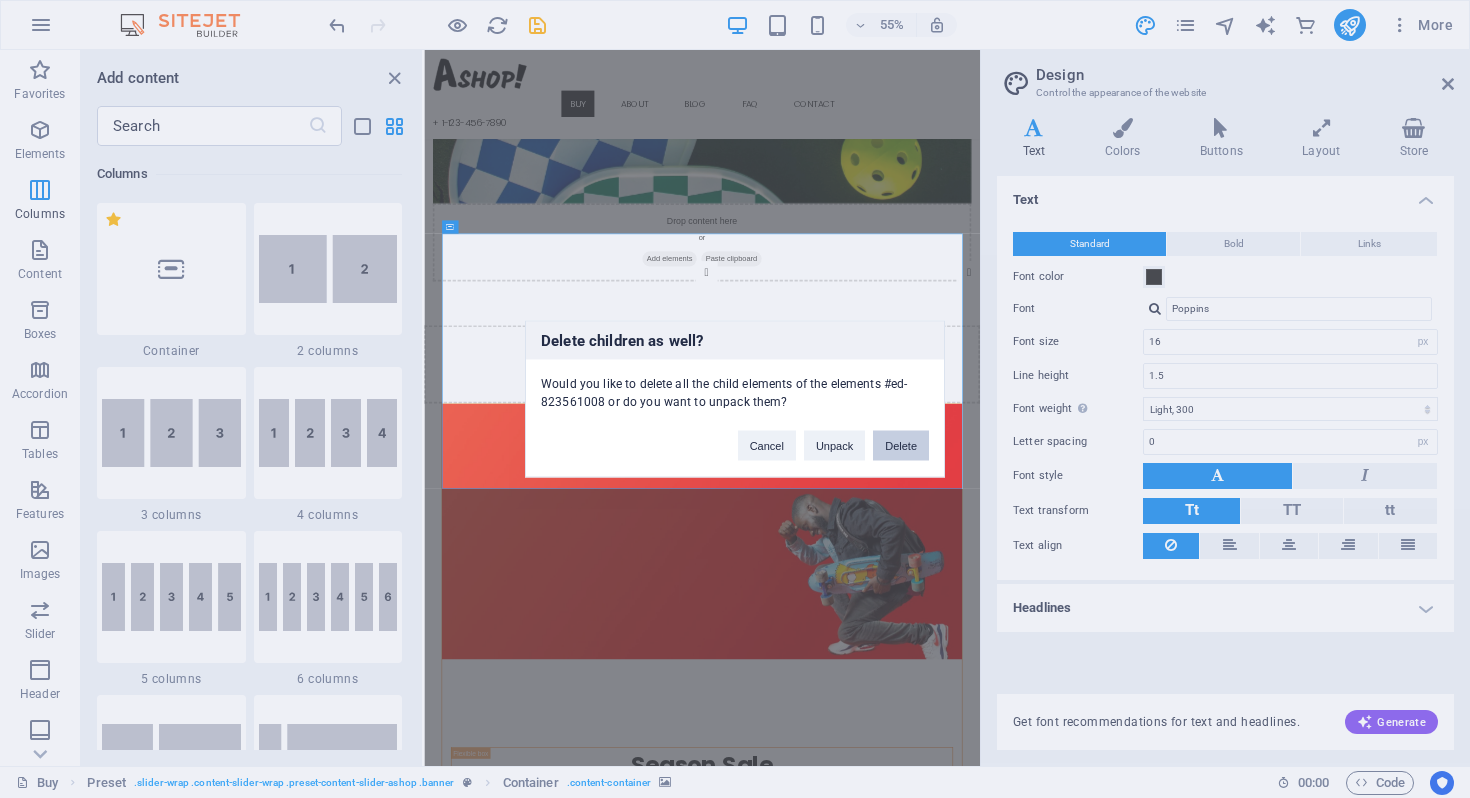 type 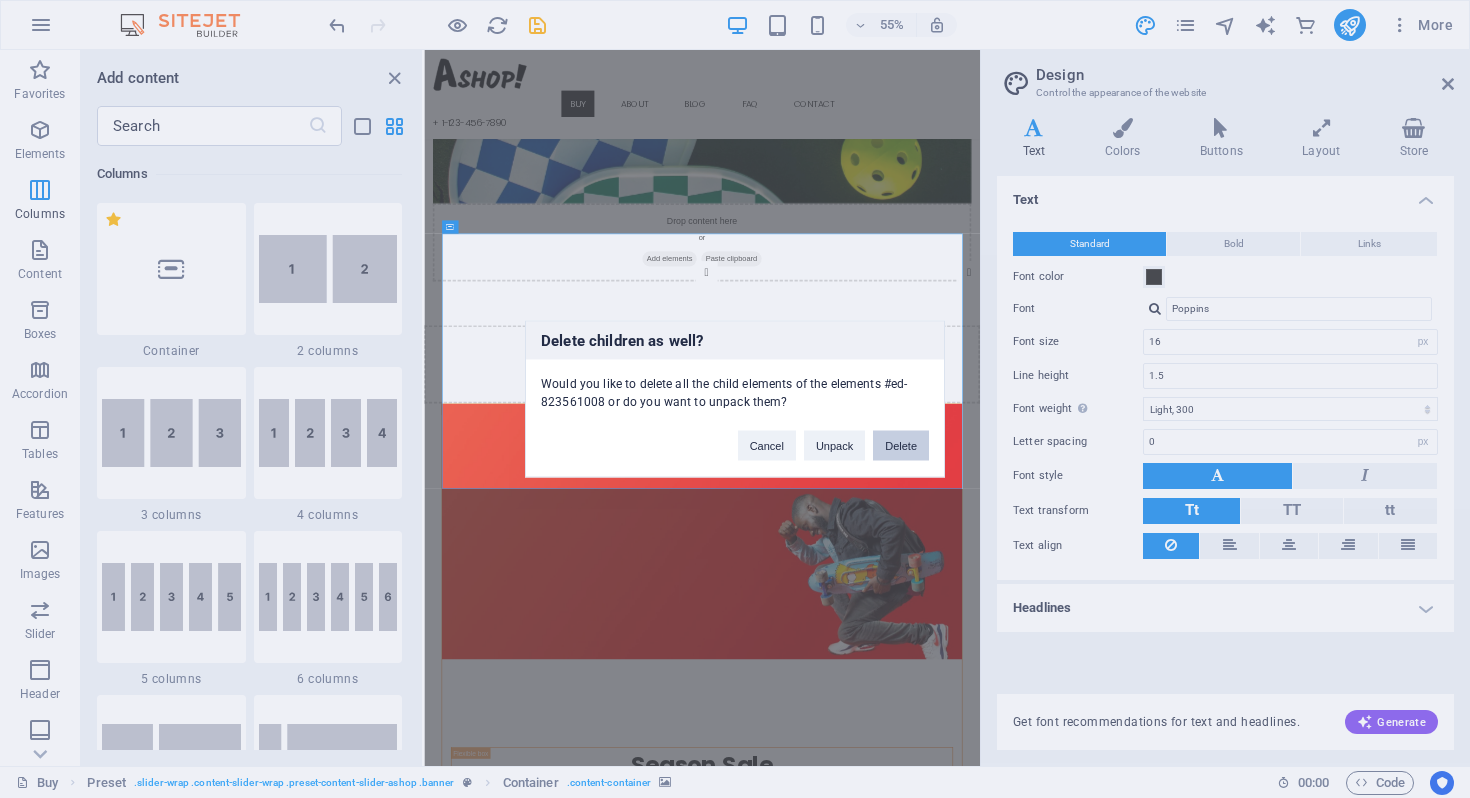 click on "Delete" at bounding box center [901, 446] 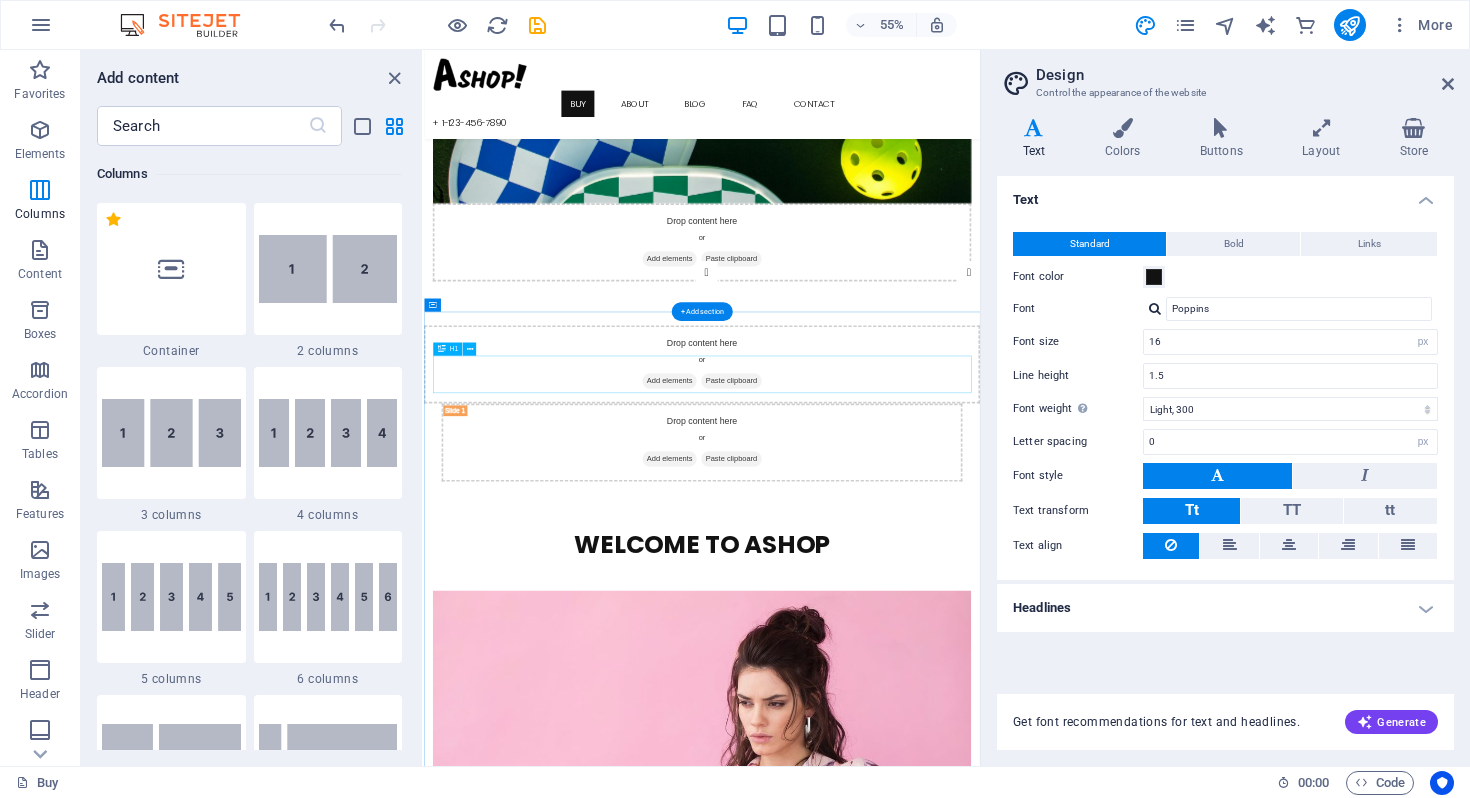 click on "Welcome to Ashop" at bounding box center (929, 947) 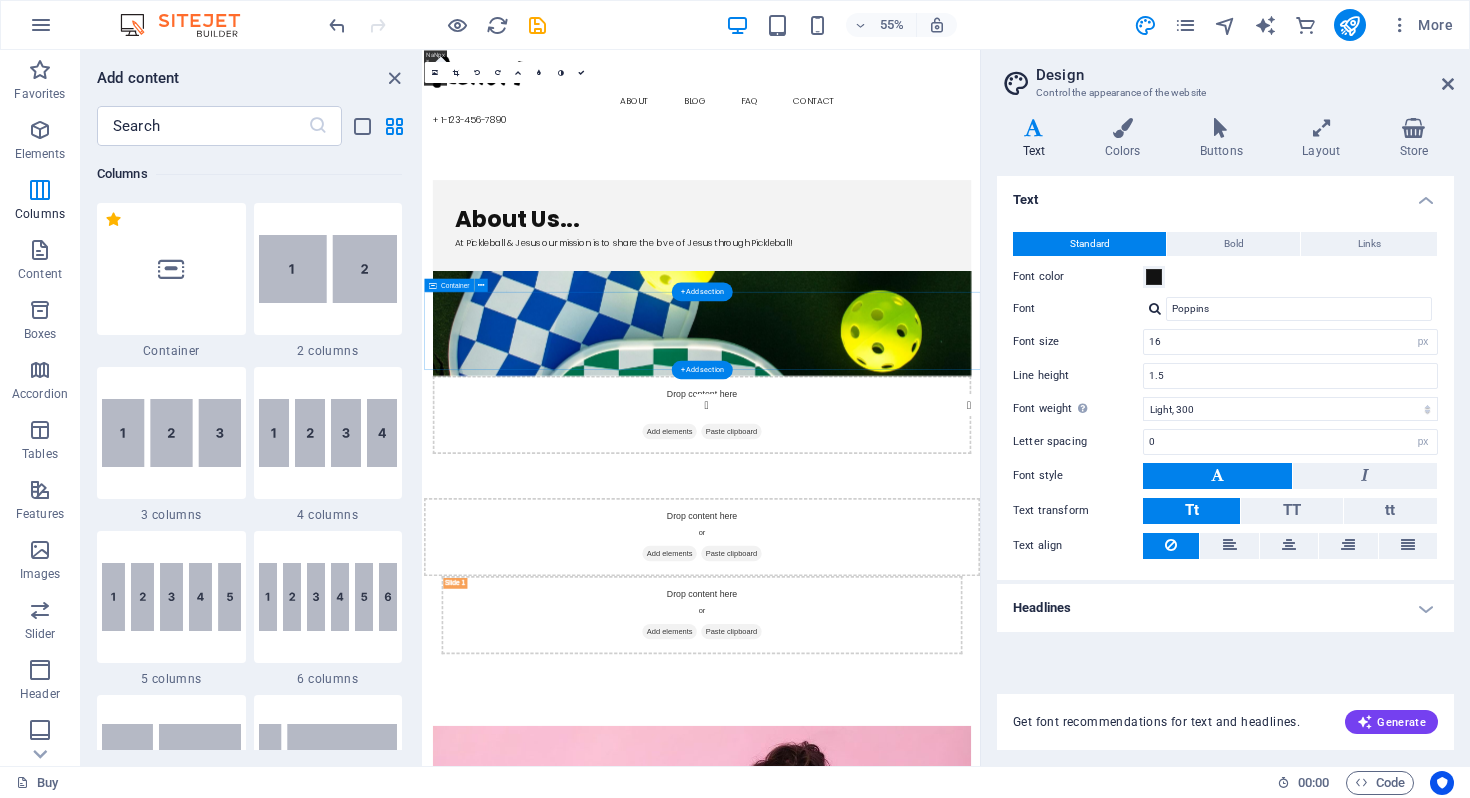 scroll, scrollTop: 0, scrollLeft: 0, axis: both 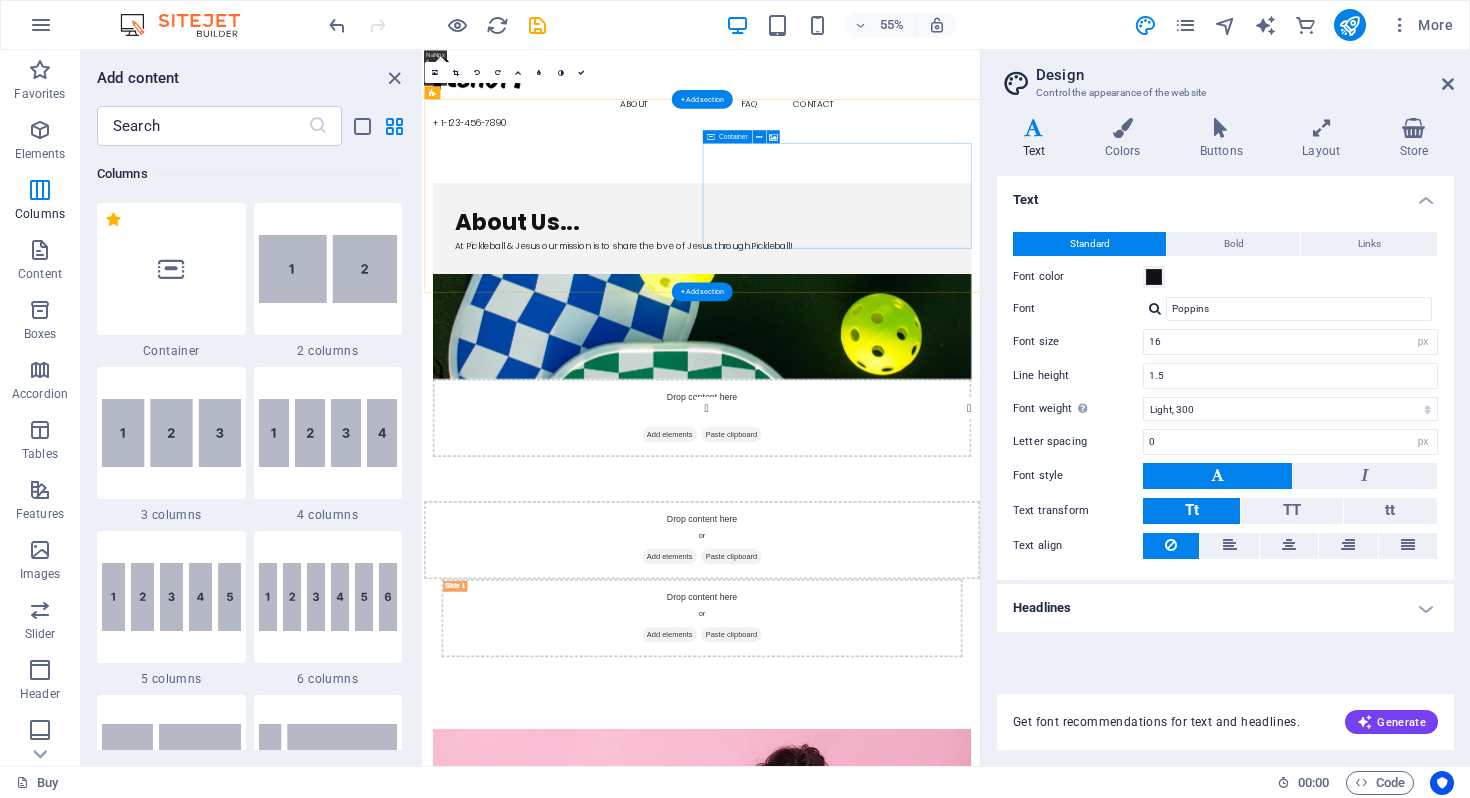 click on "Drop content here or  Add elements  Paste clipboard" at bounding box center (929, 719) 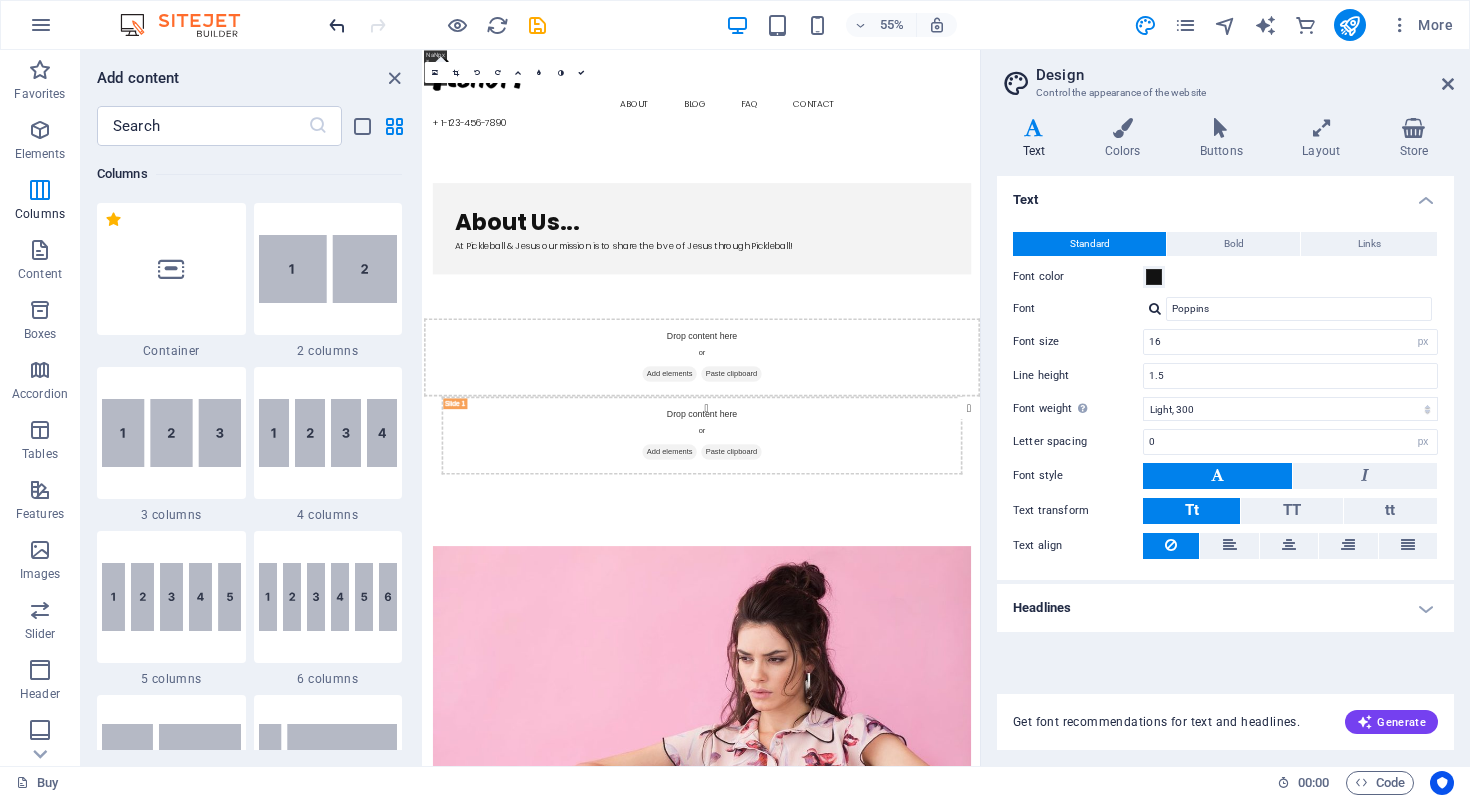 click at bounding box center [337, 25] 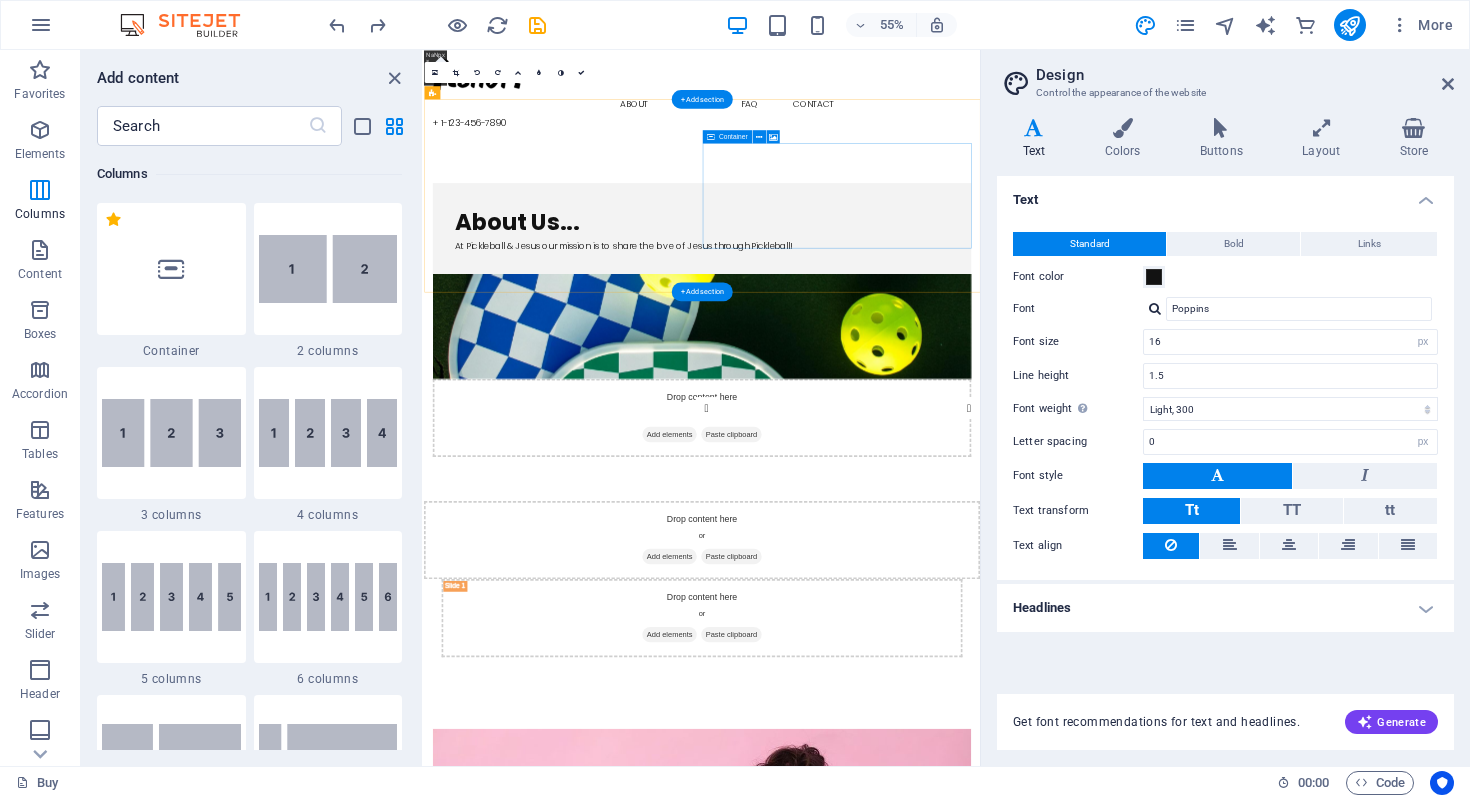 click on "Drop content here or  Add elements  Paste clipboard" at bounding box center [929, 719] 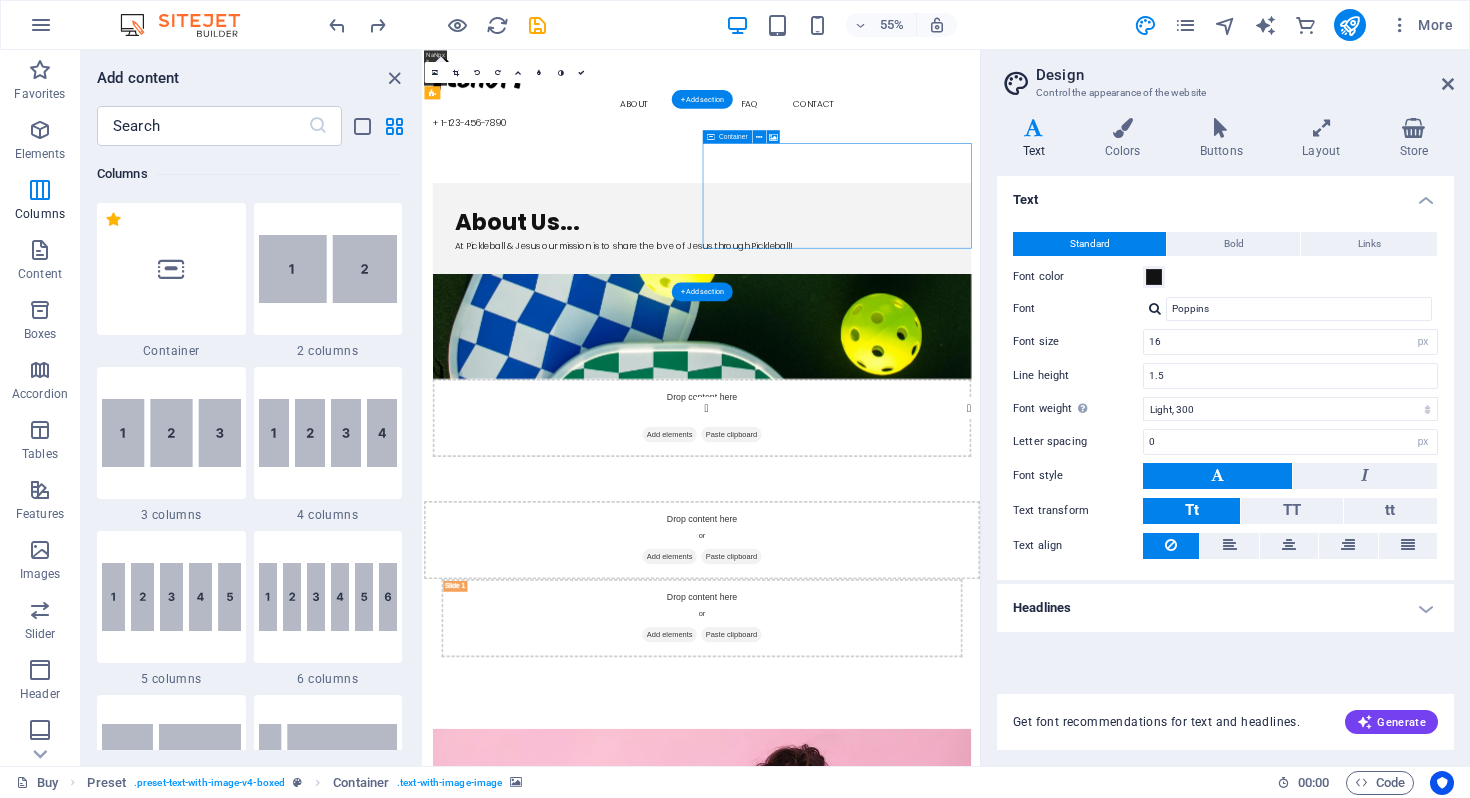 click on "Drop content here or  Add elements  Paste clipboard" at bounding box center (929, 719) 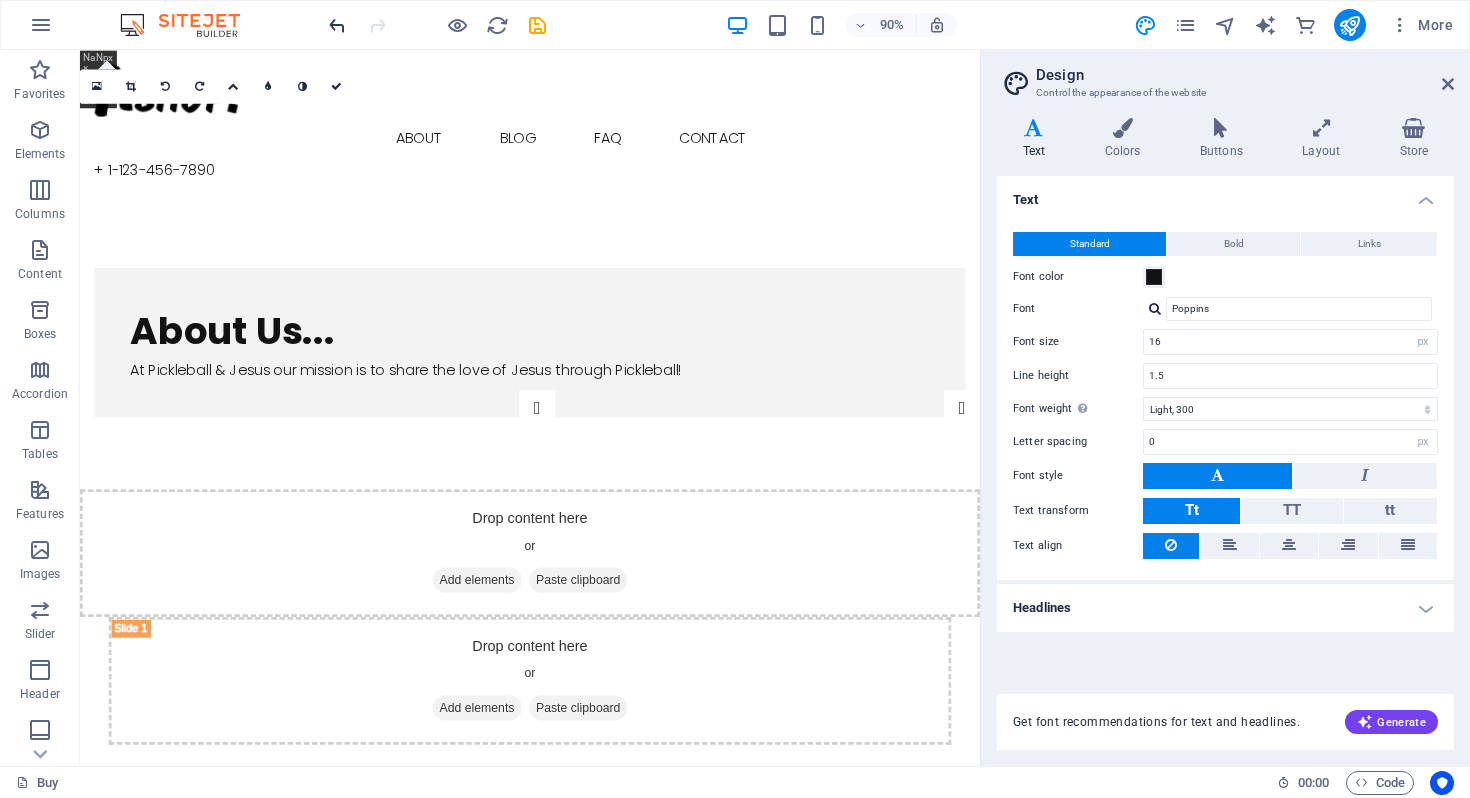 click at bounding box center [337, 25] 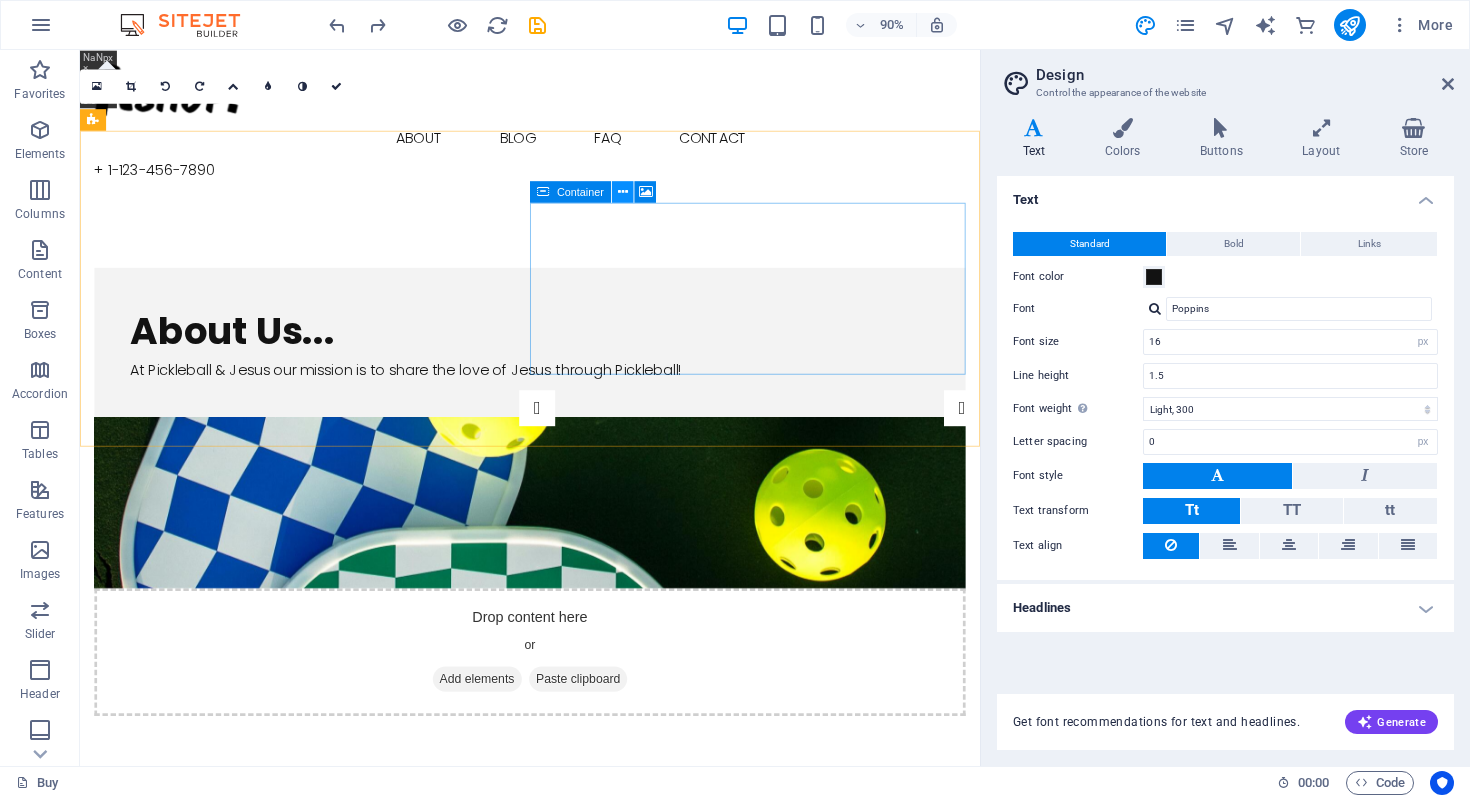 click at bounding box center (623, 192) 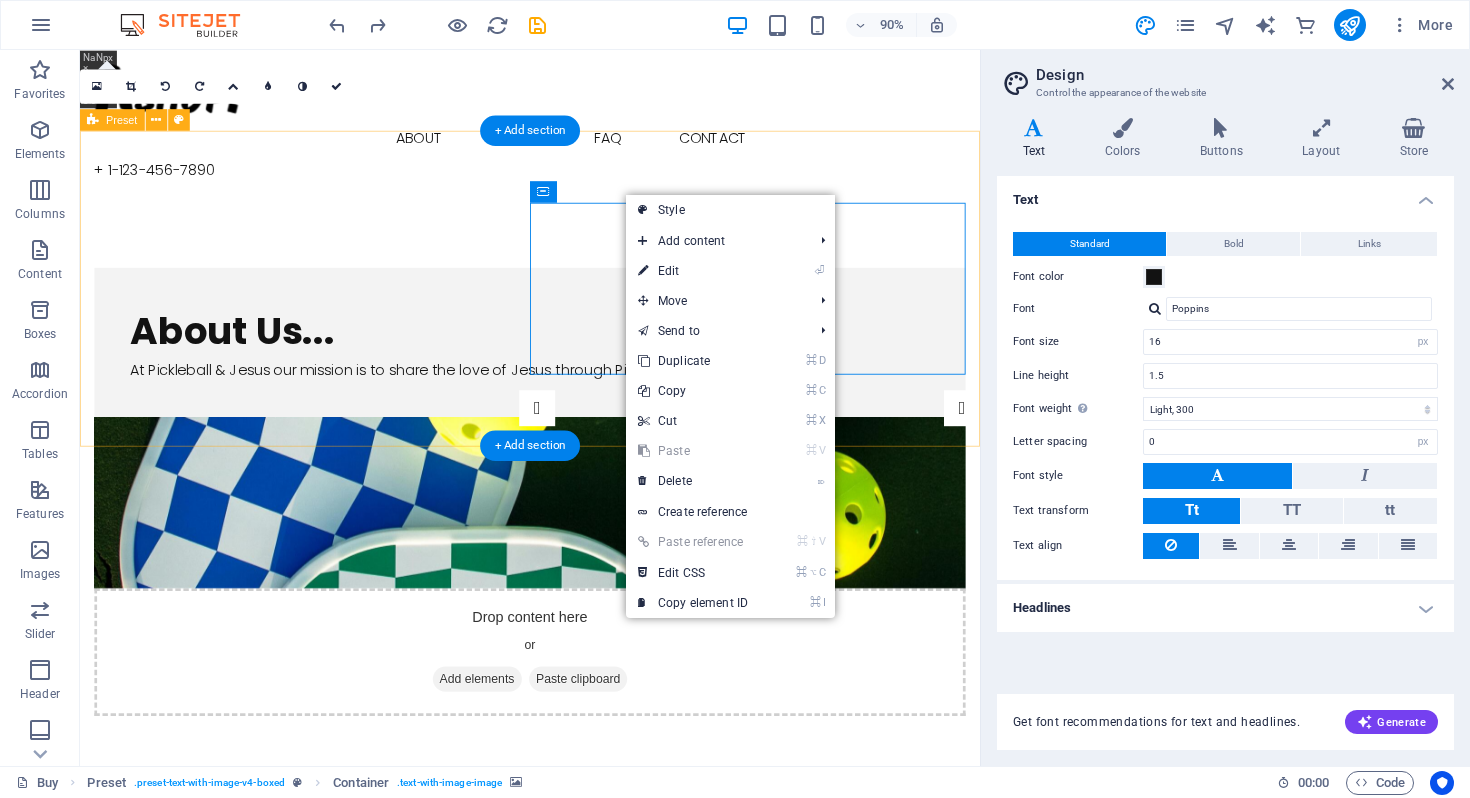 click on "About Us... At Pickleball & Jesus our mission is to share the love of Jesus through Pickleball!  Drop content here or  Add elements  Paste clipboard" at bounding box center (580, 541) 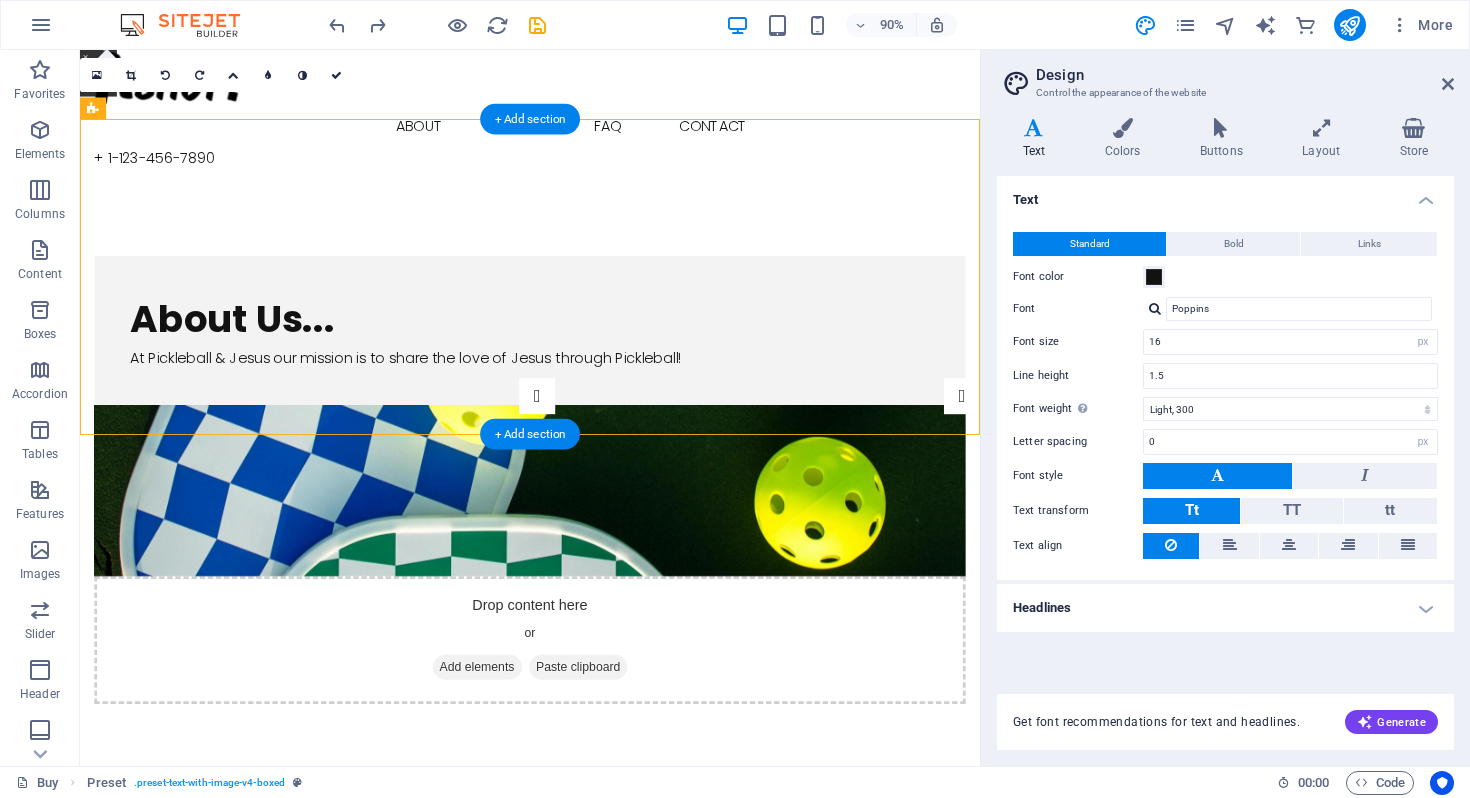 scroll, scrollTop: 0, scrollLeft: 0, axis: both 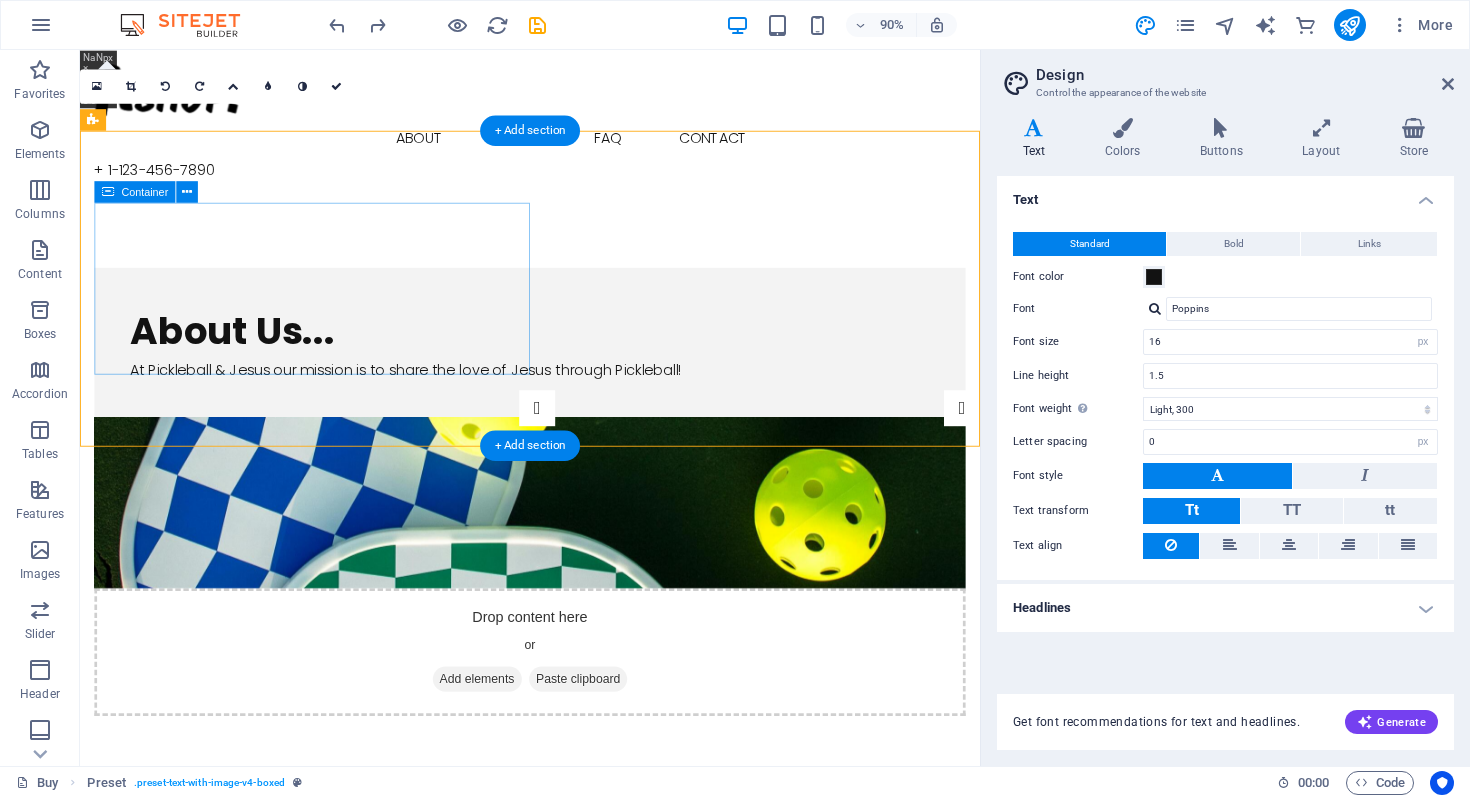click on "About Us..." at bounding box center [580, 363] 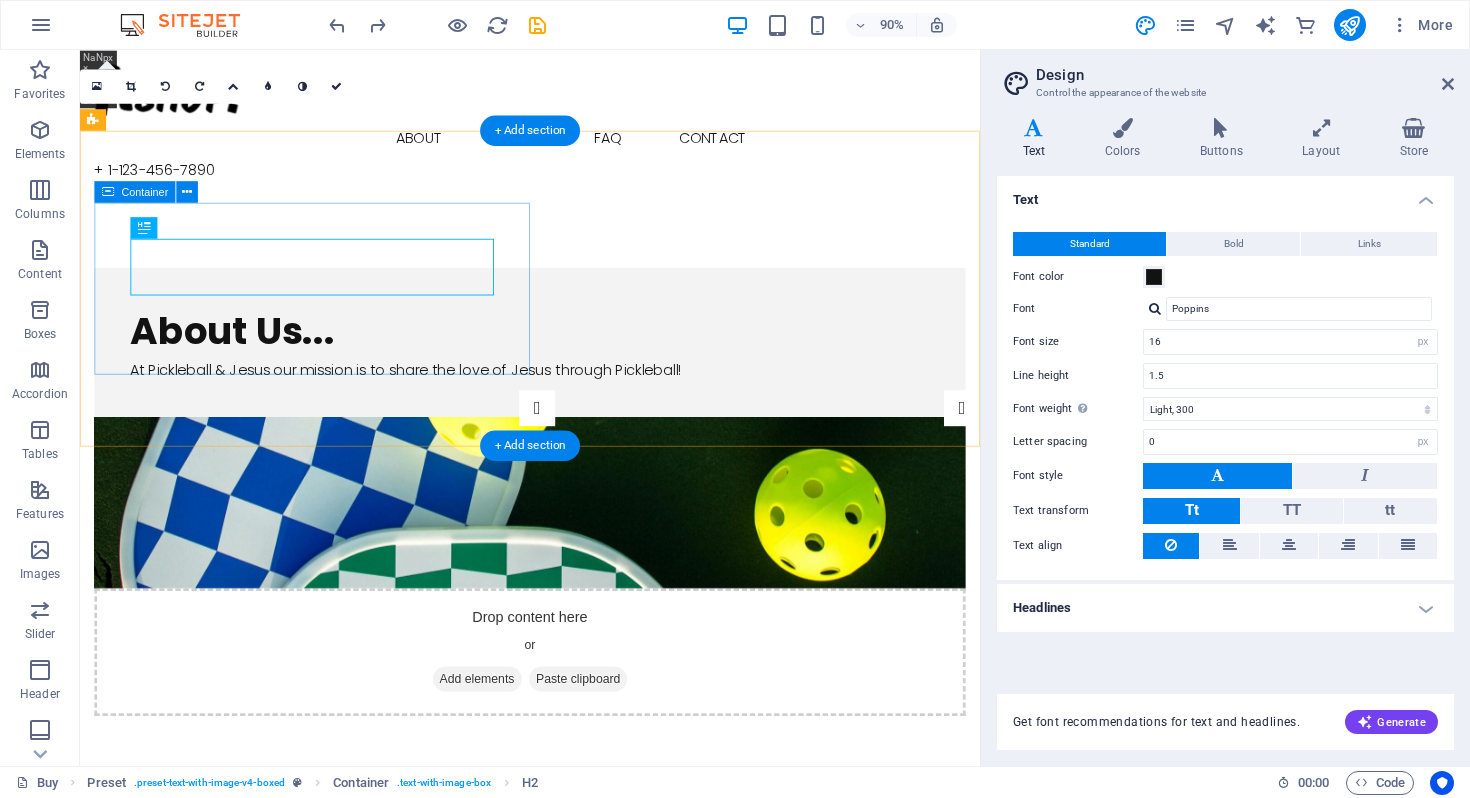 click on "About Us... At Pickleball & Jesus our mission is to share the love of Jesus through Pickleball!" at bounding box center [580, 375] 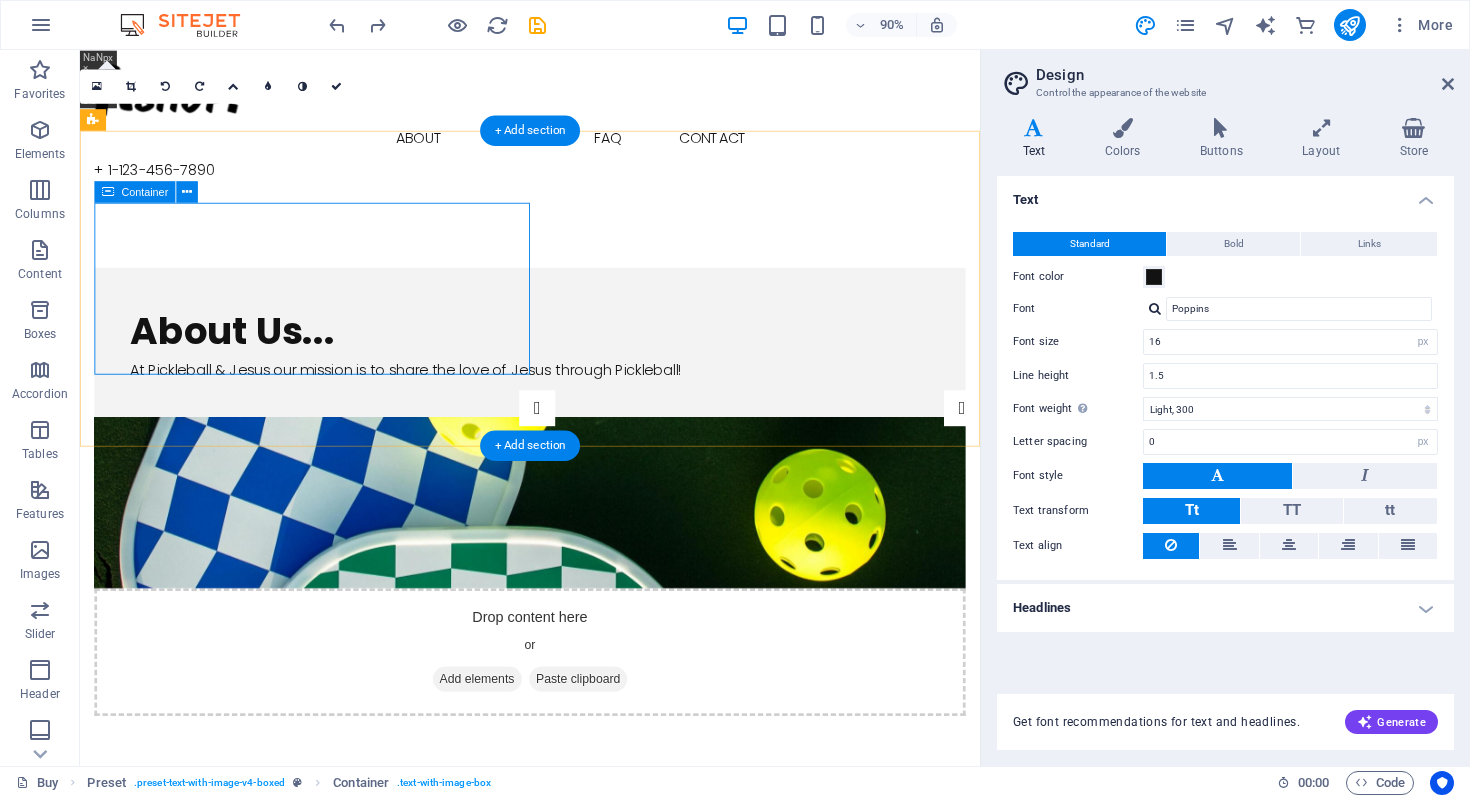 click on "About Us... At Pickleball & Jesus our mission is to share the love of Jesus through Pickleball!" at bounding box center [580, 375] 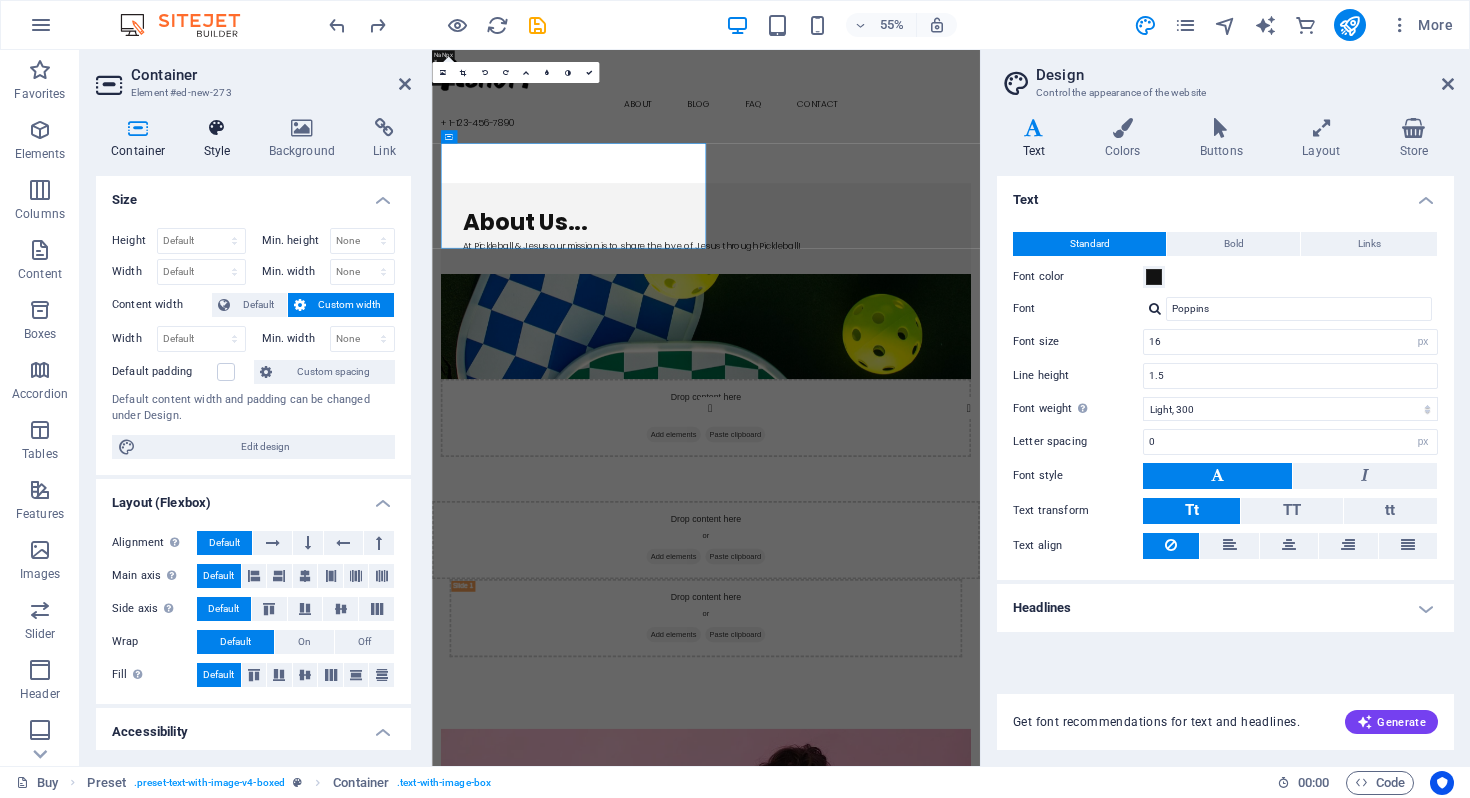 click at bounding box center (217, 128) 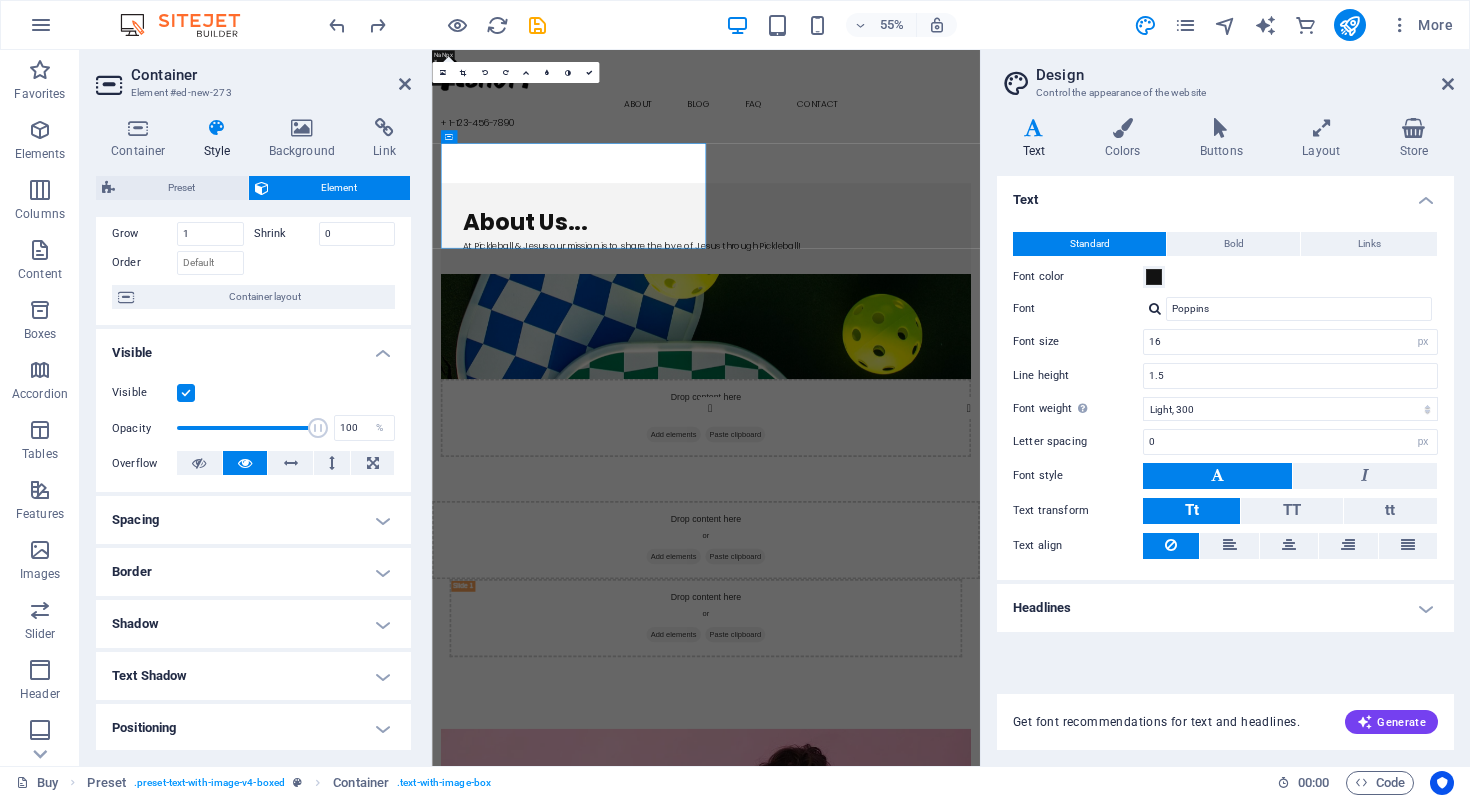 scroll, scrollTop: 0, scrollLeft: 0, axis: both 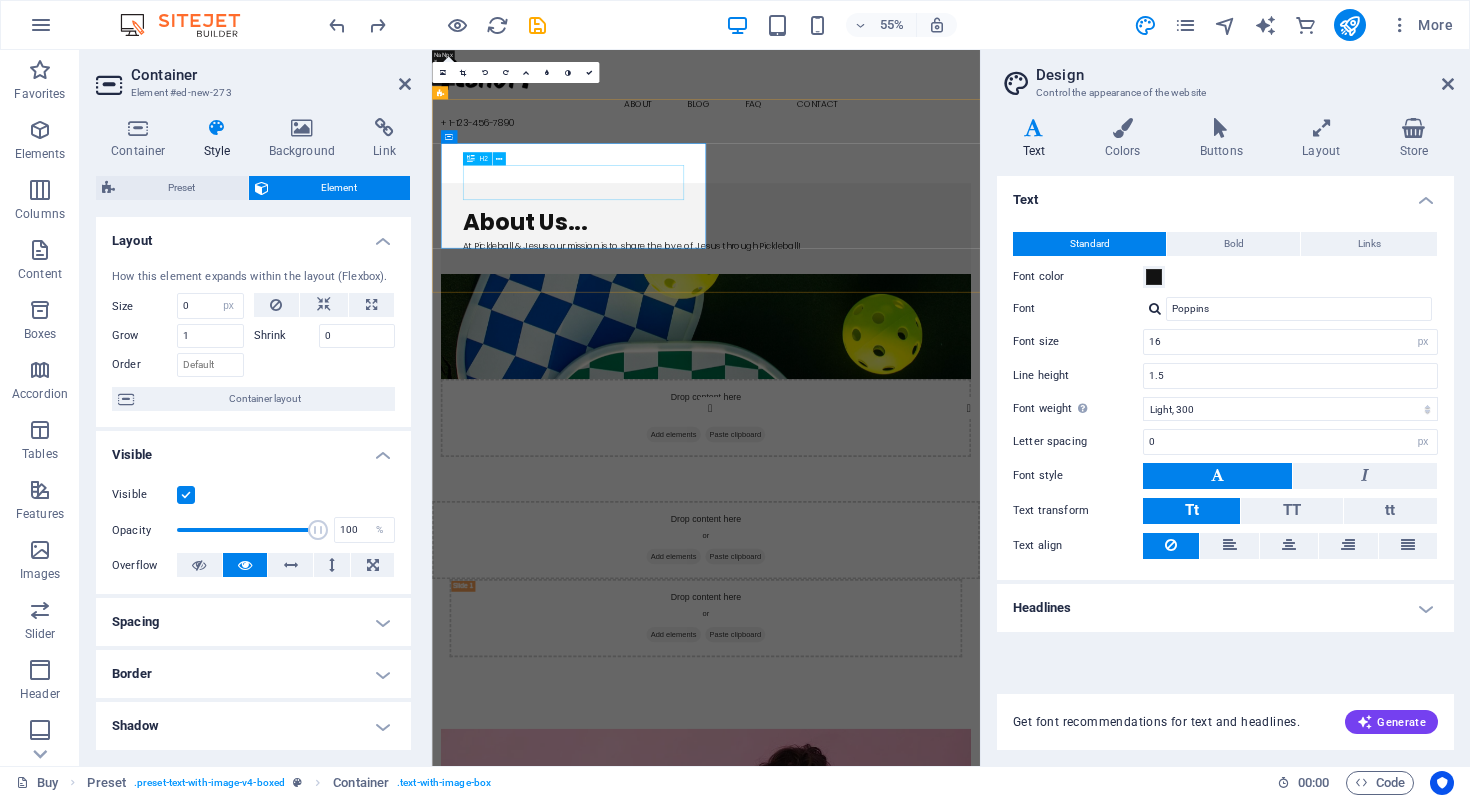 click on "About Us..." at bounding box center [930, 363] 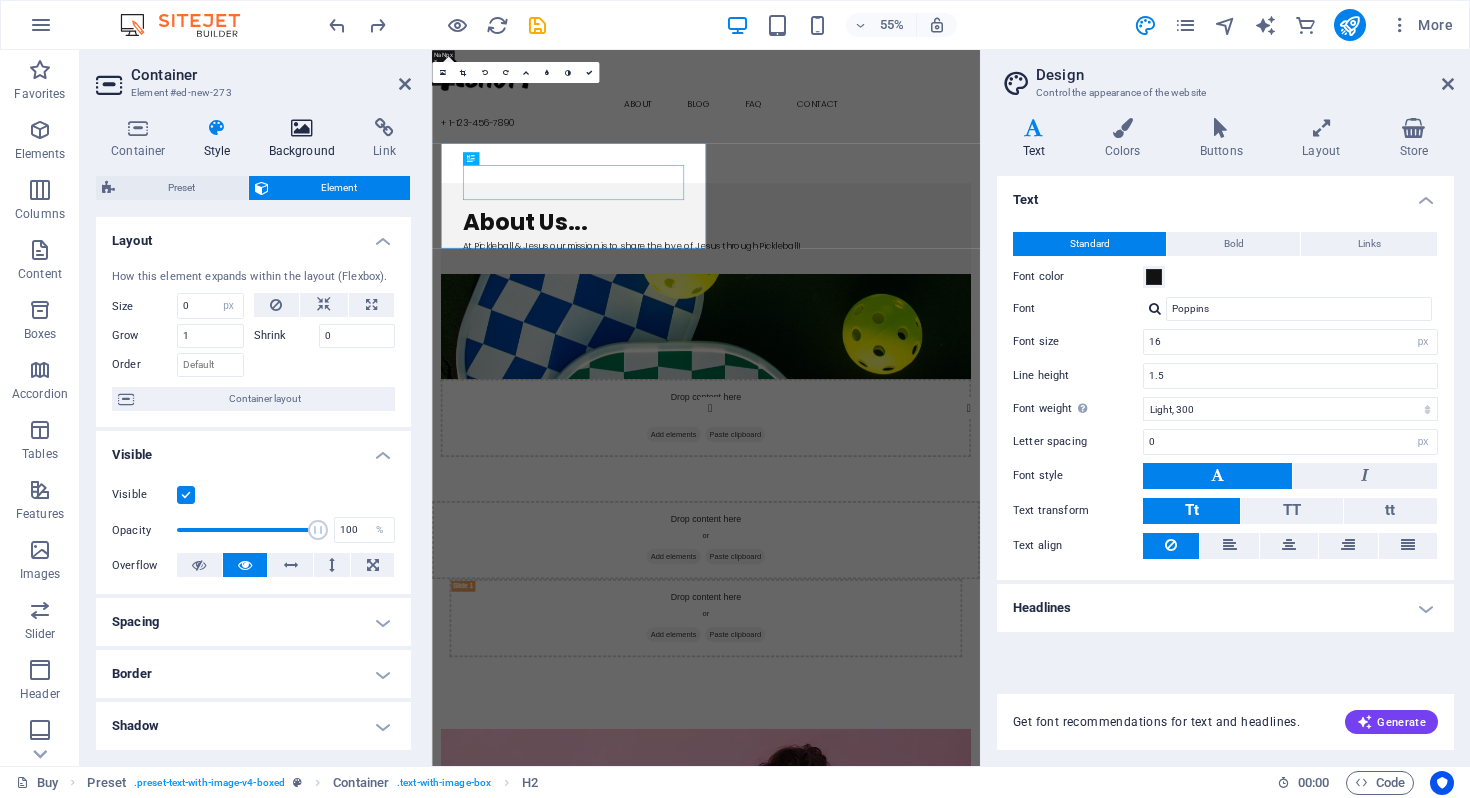 click at bounding box center (302, 128) 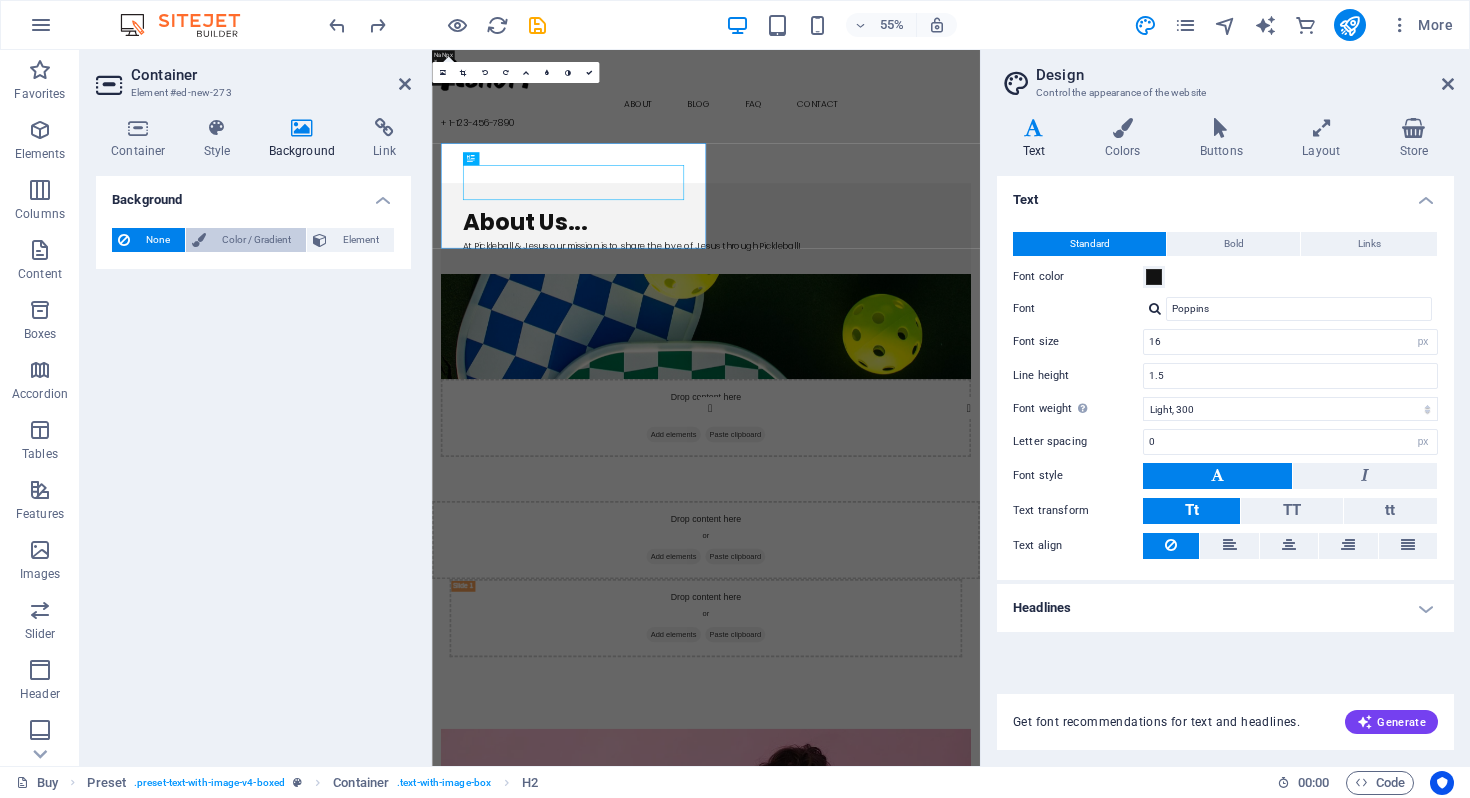 click on "Color / Gradient" at bounding box center [256, 240] 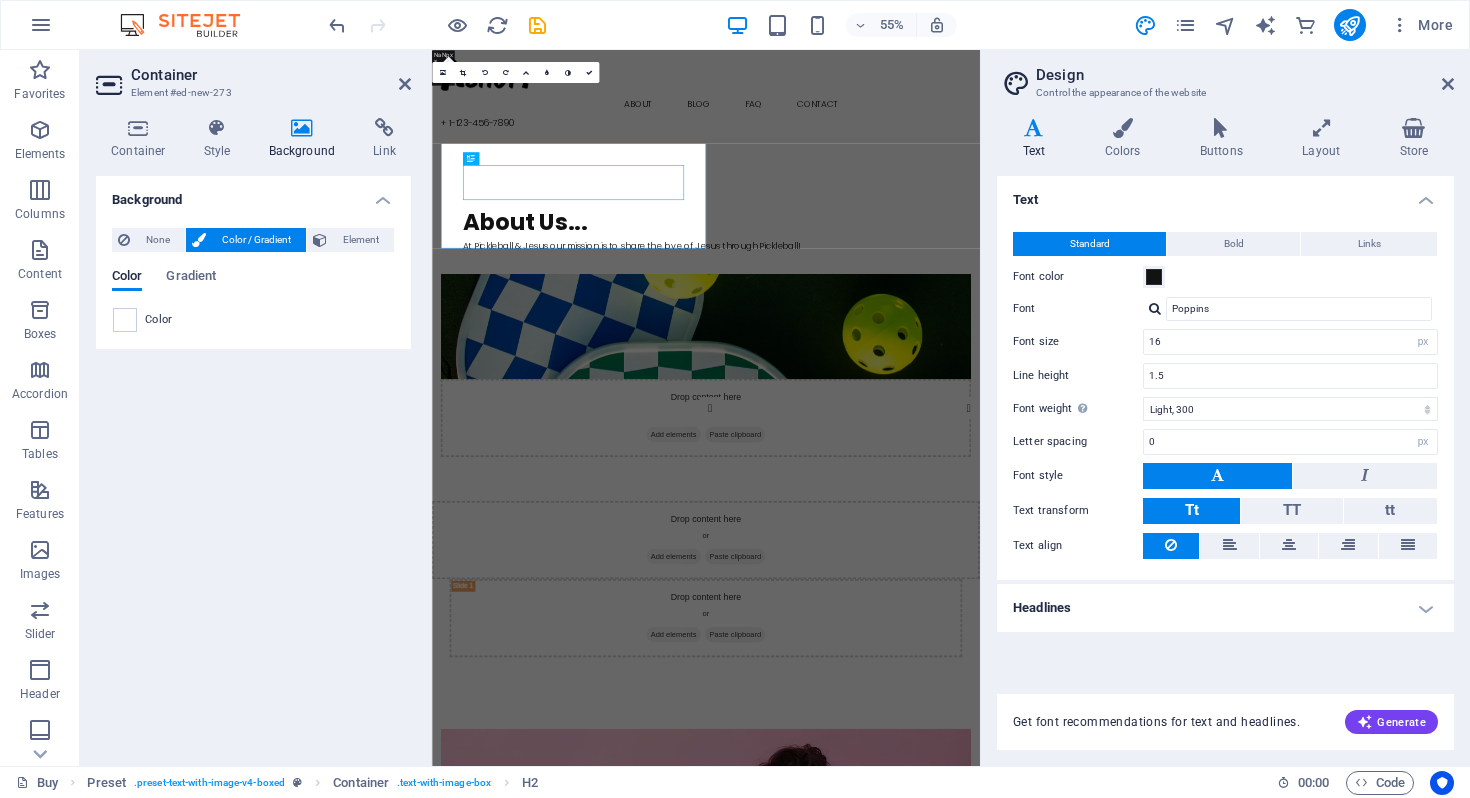 click on "None Color / Gradient Element Stretch background to full-width Color overlay Places an overlay over the background to colorize it Parallax 0 % Image Image slider Map Video YouTube Vimeo HTML Color Gradient Color A parent element contains a background. Edit background on parent element" at bounding box center (253, 280) 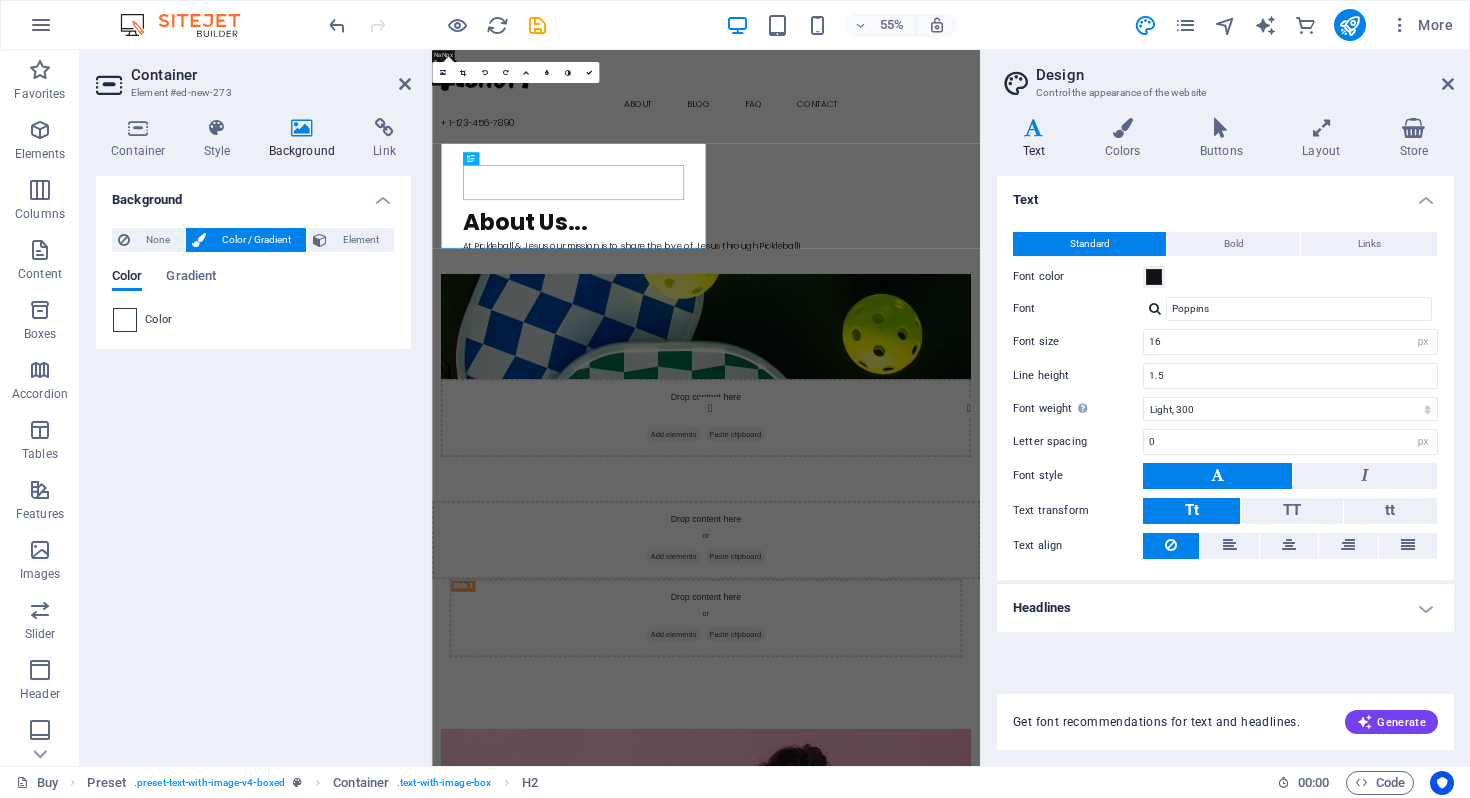 click at bounding box center (125, 320) 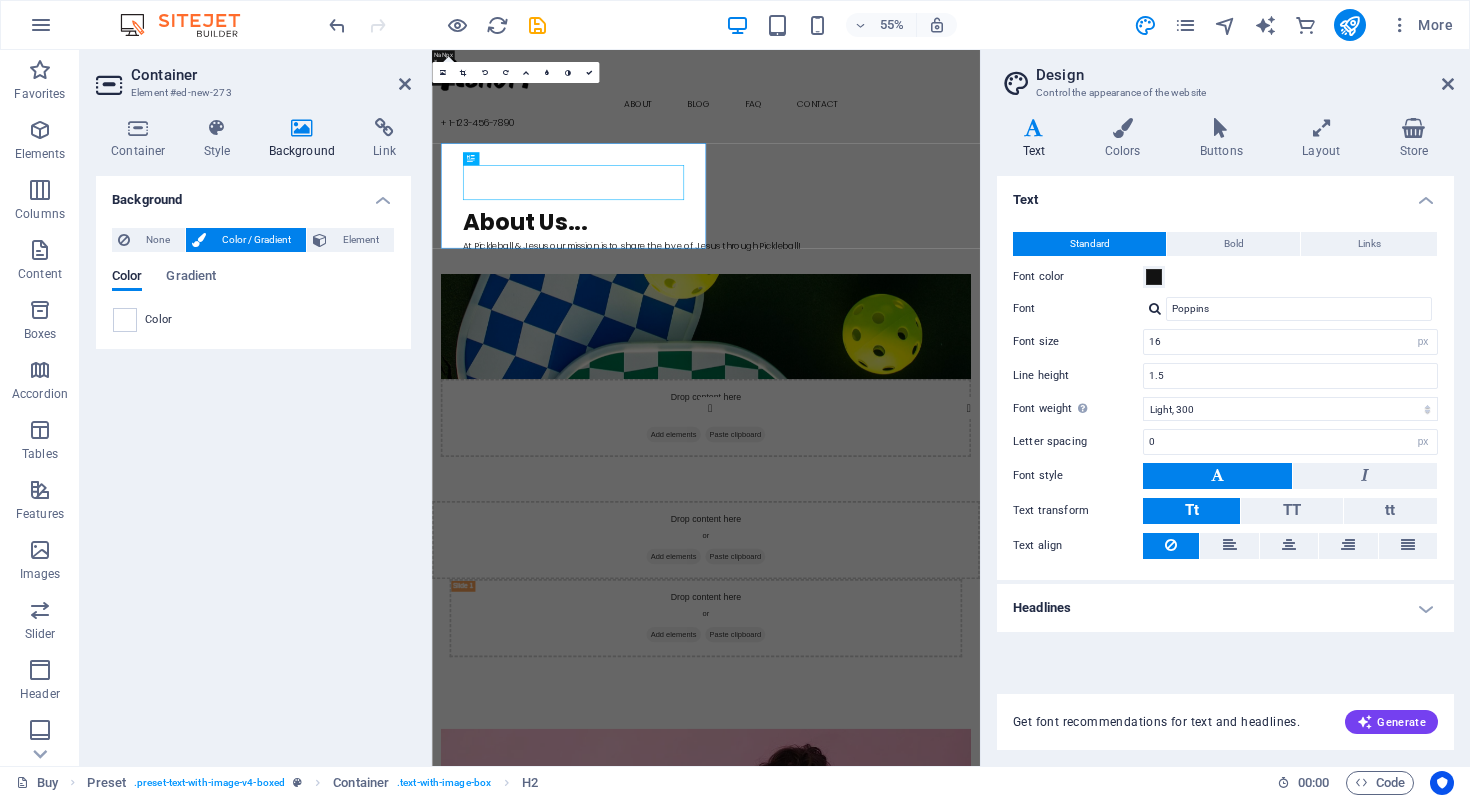 click on "Color" at bounding box center [159, 320] 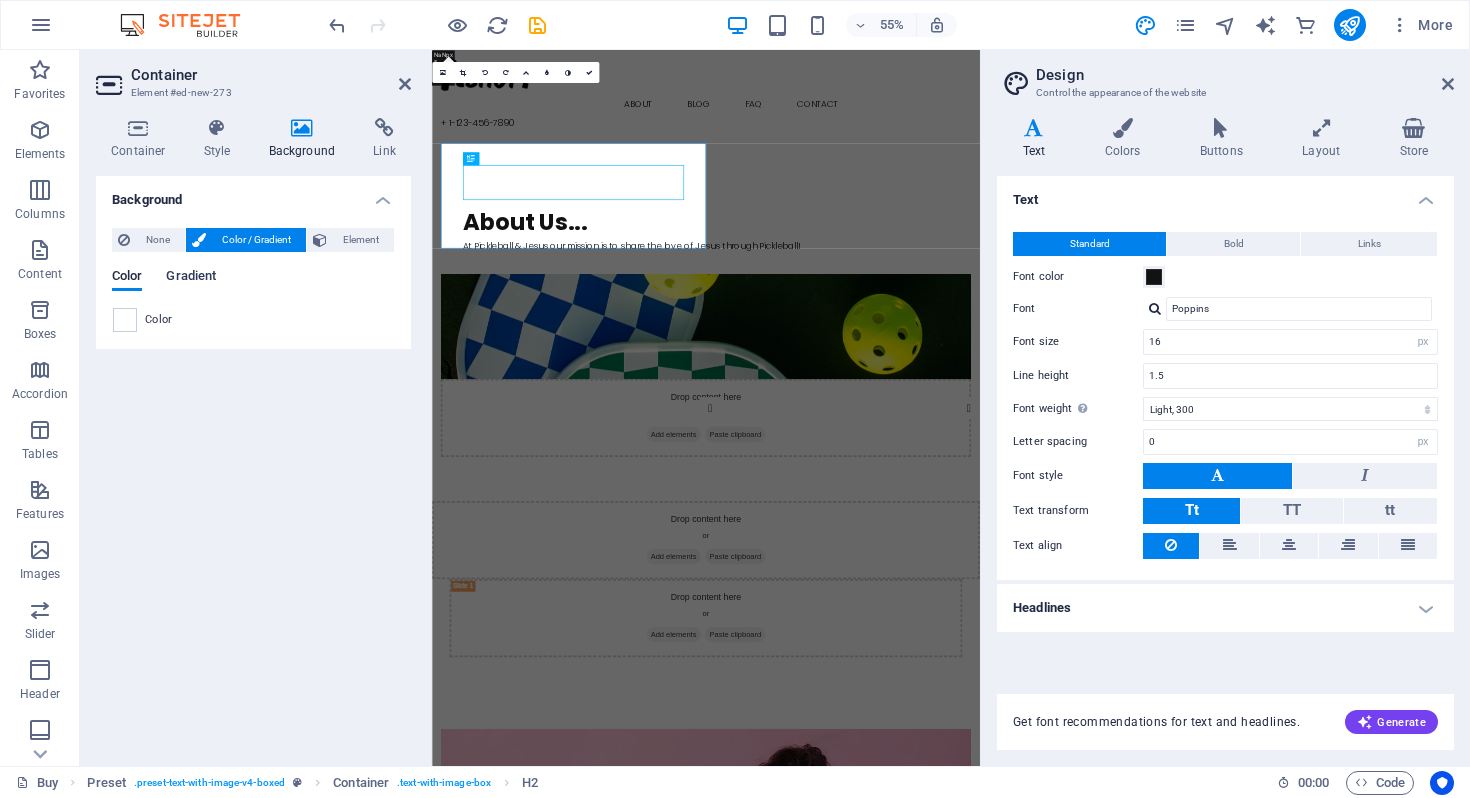 click on "Gradient" at bounding box center (191, 278) 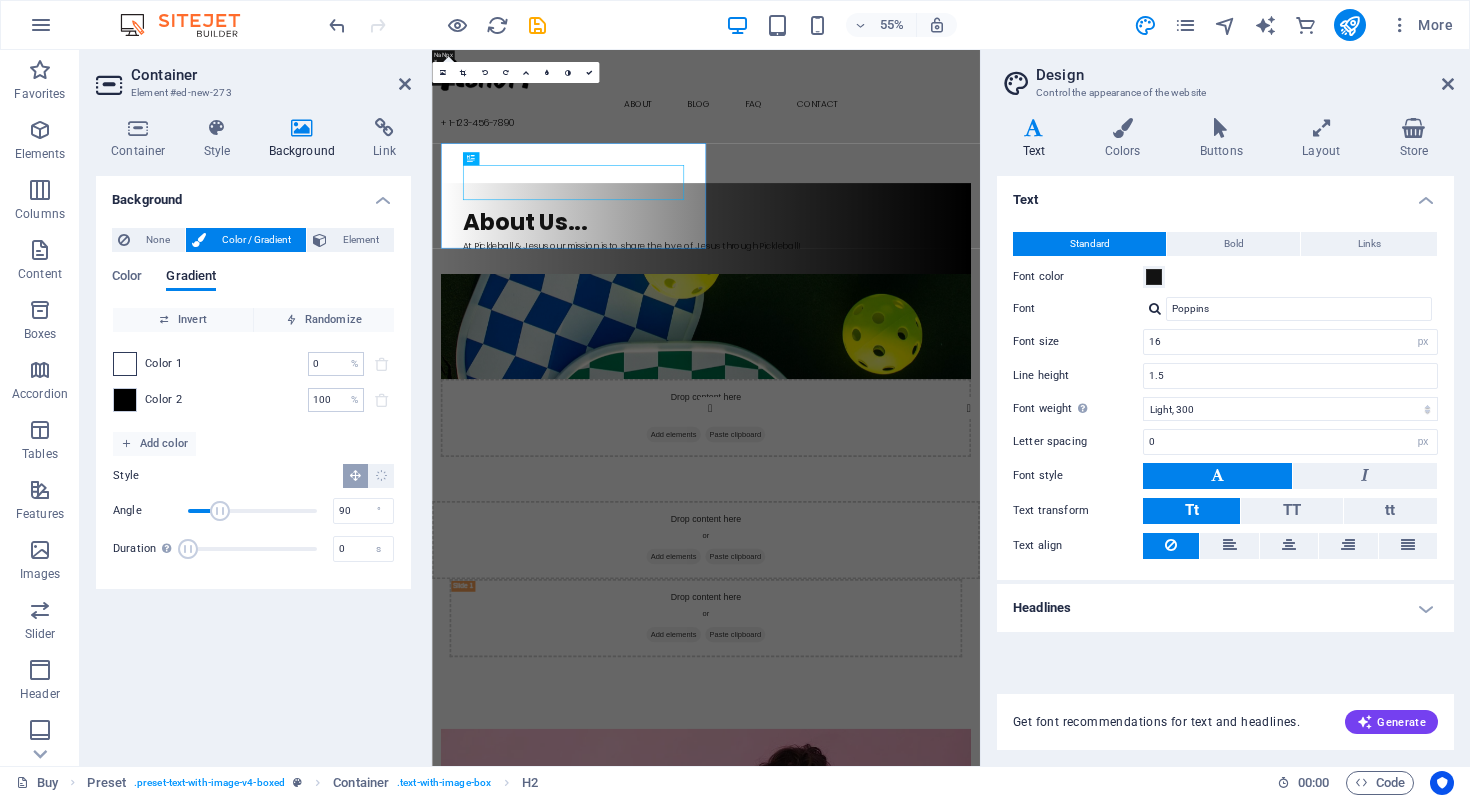 click at bounding box center (125, 364) 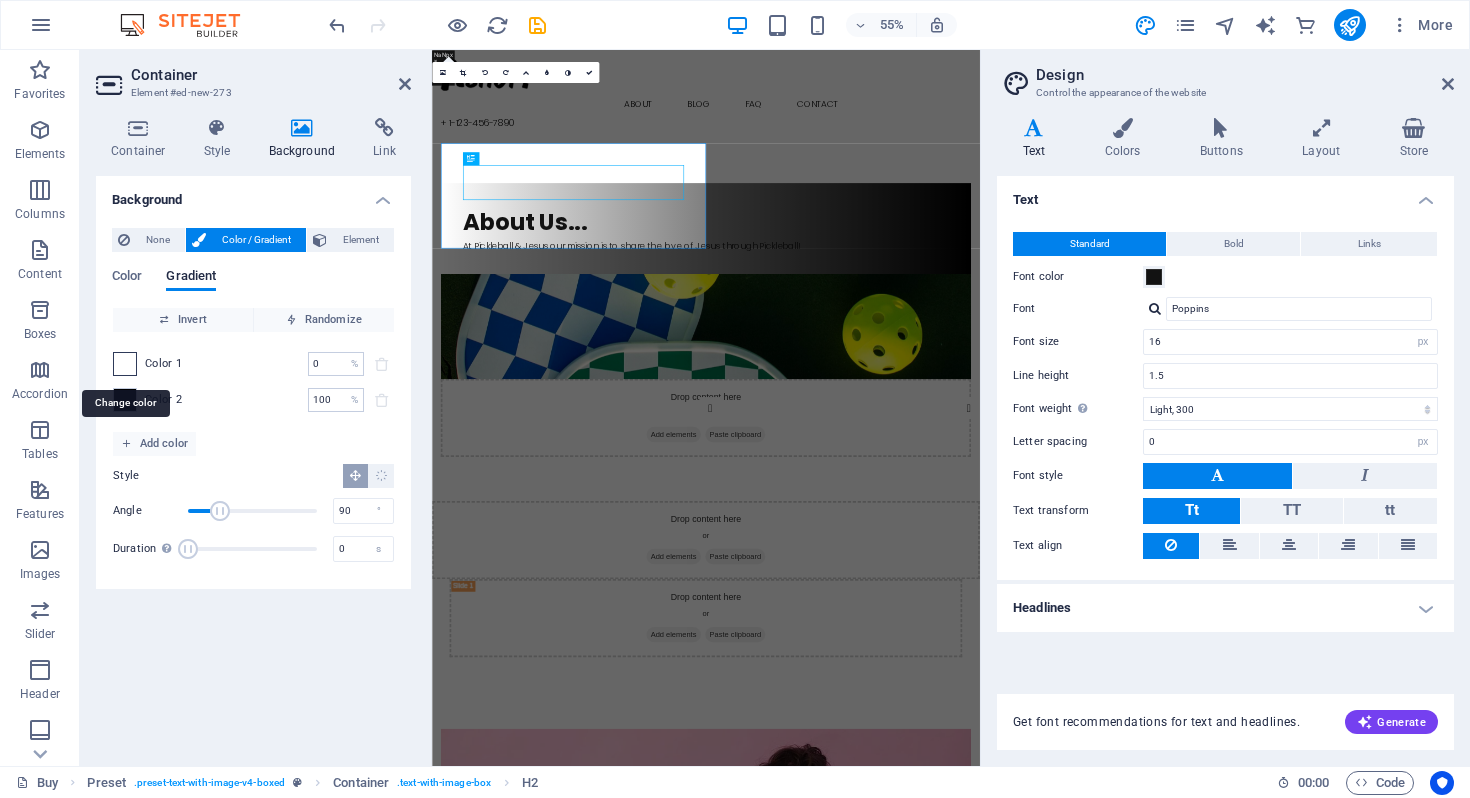 click at bounding box center [125, 364] 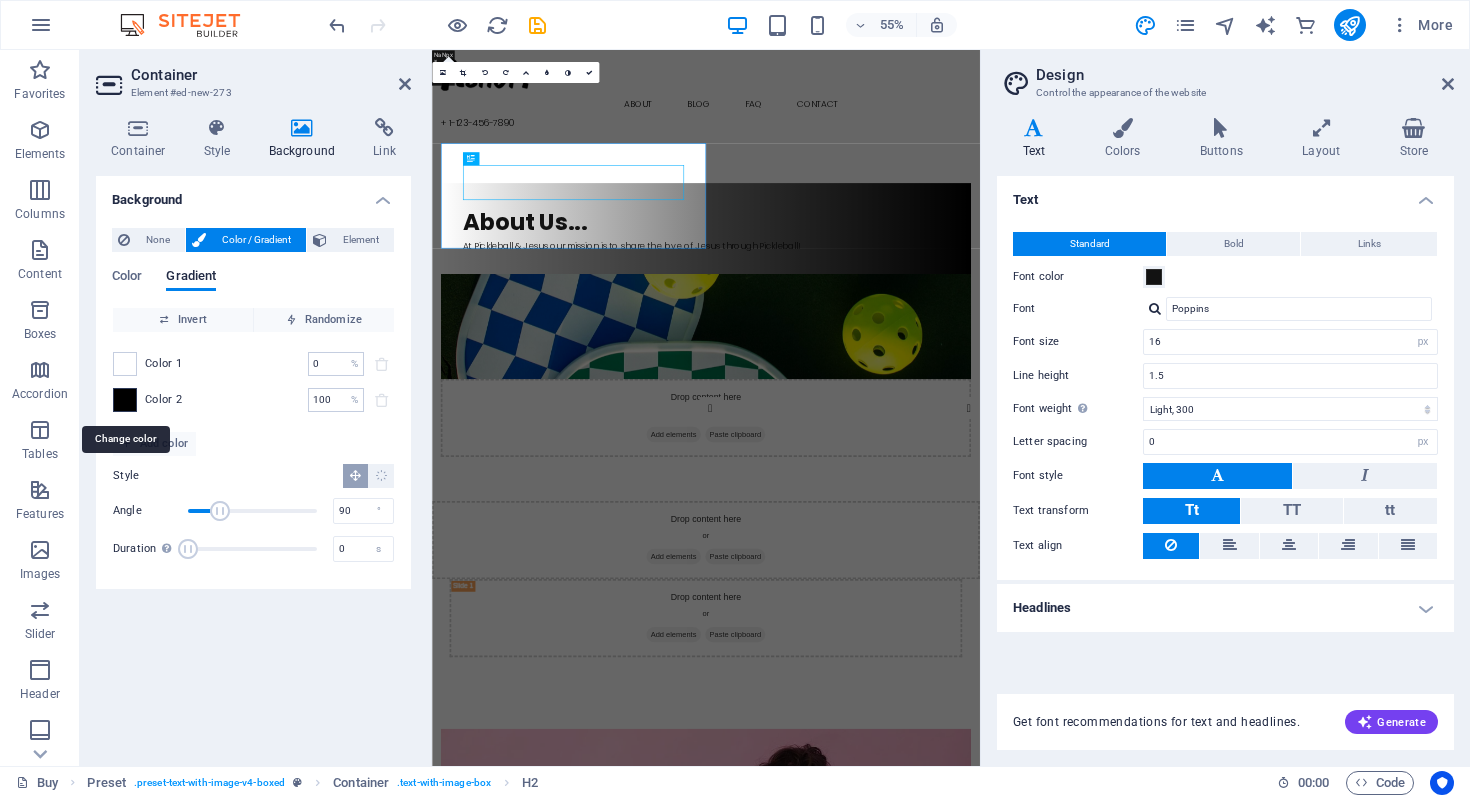 click at bounding box center (125, 400) 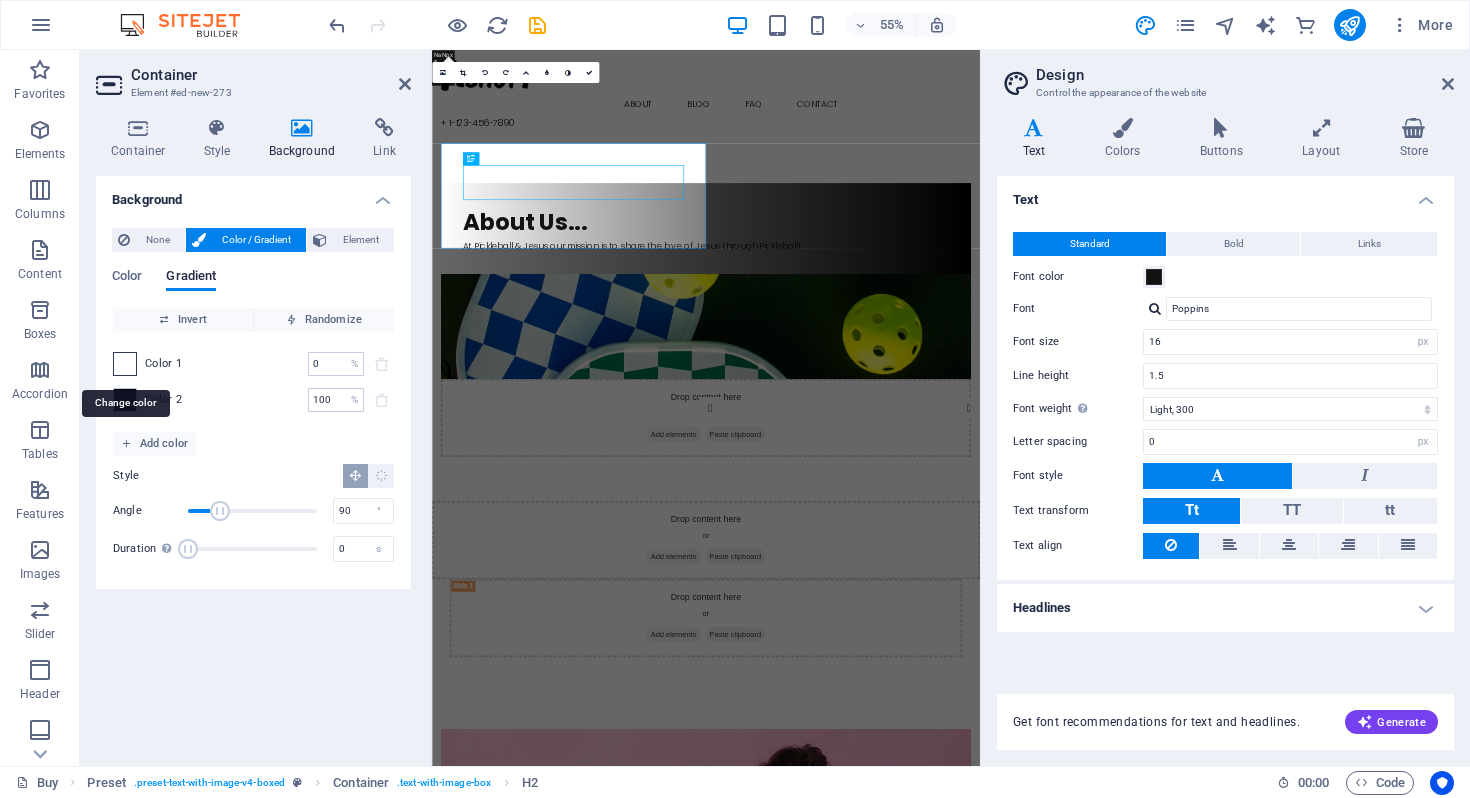 click at bounding box center [125, 364] 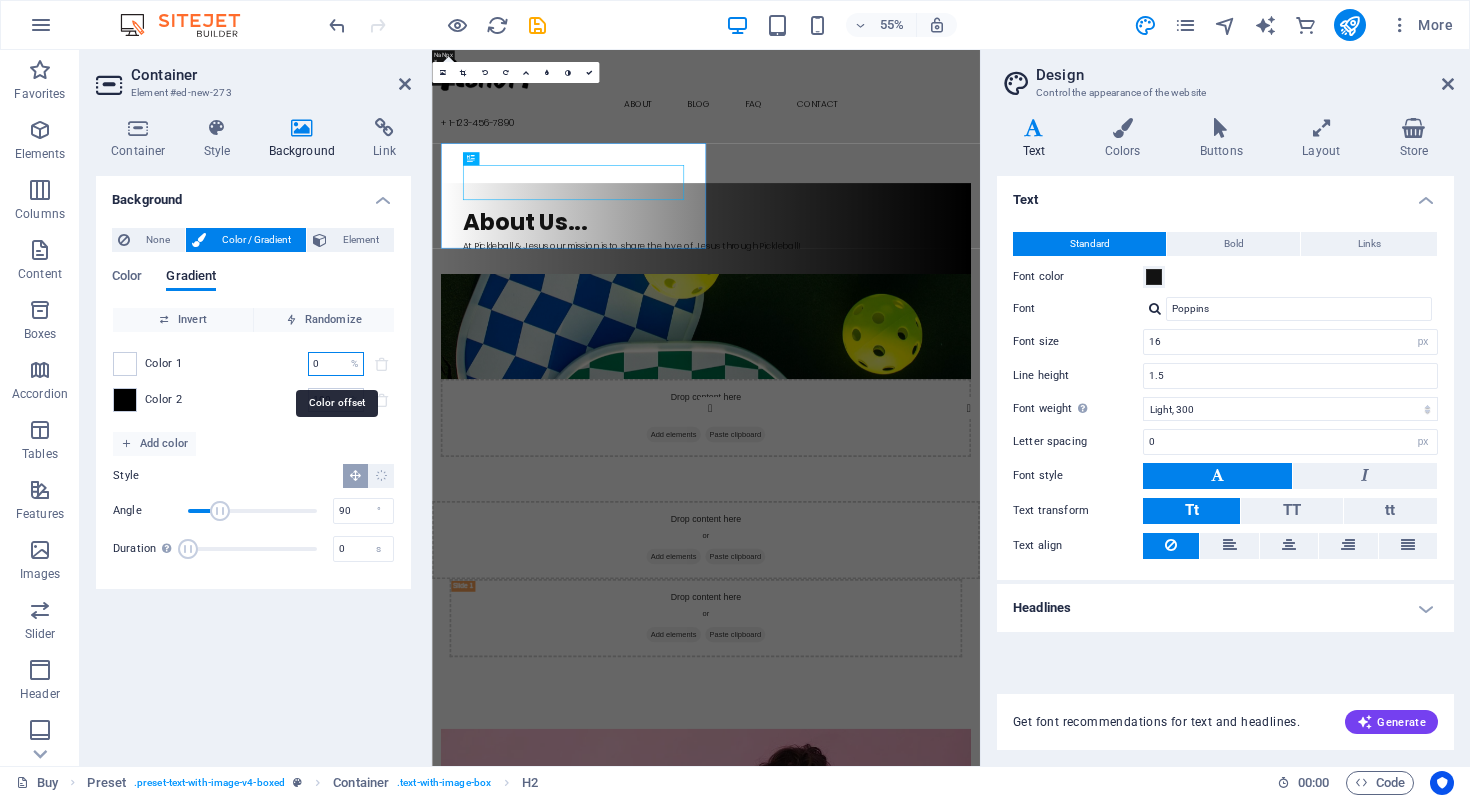 click on "0" at bounding box center [325, 364] 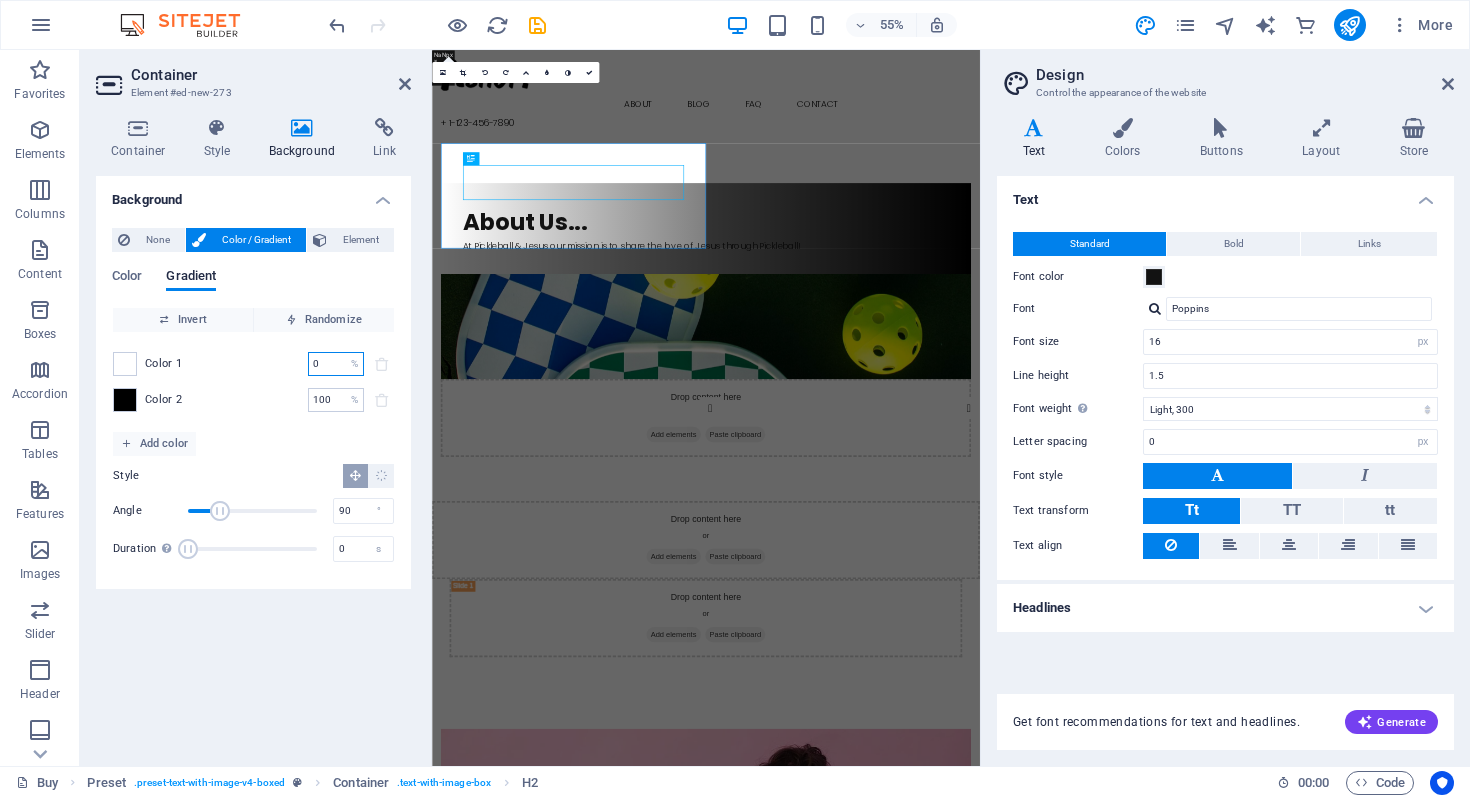 click on "Color 1" at bounding box center (164, 364) 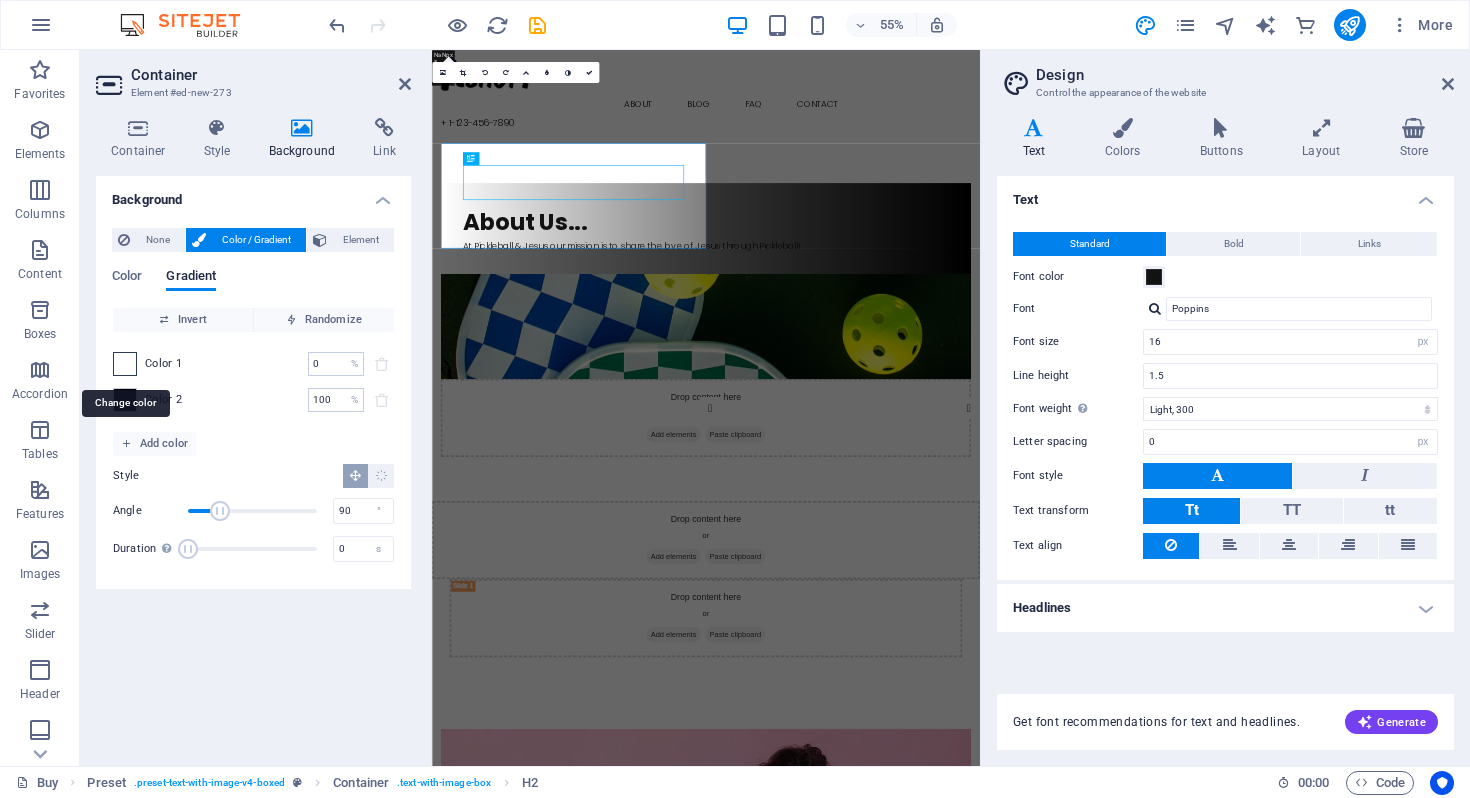 click at bounding box center (125, 364) 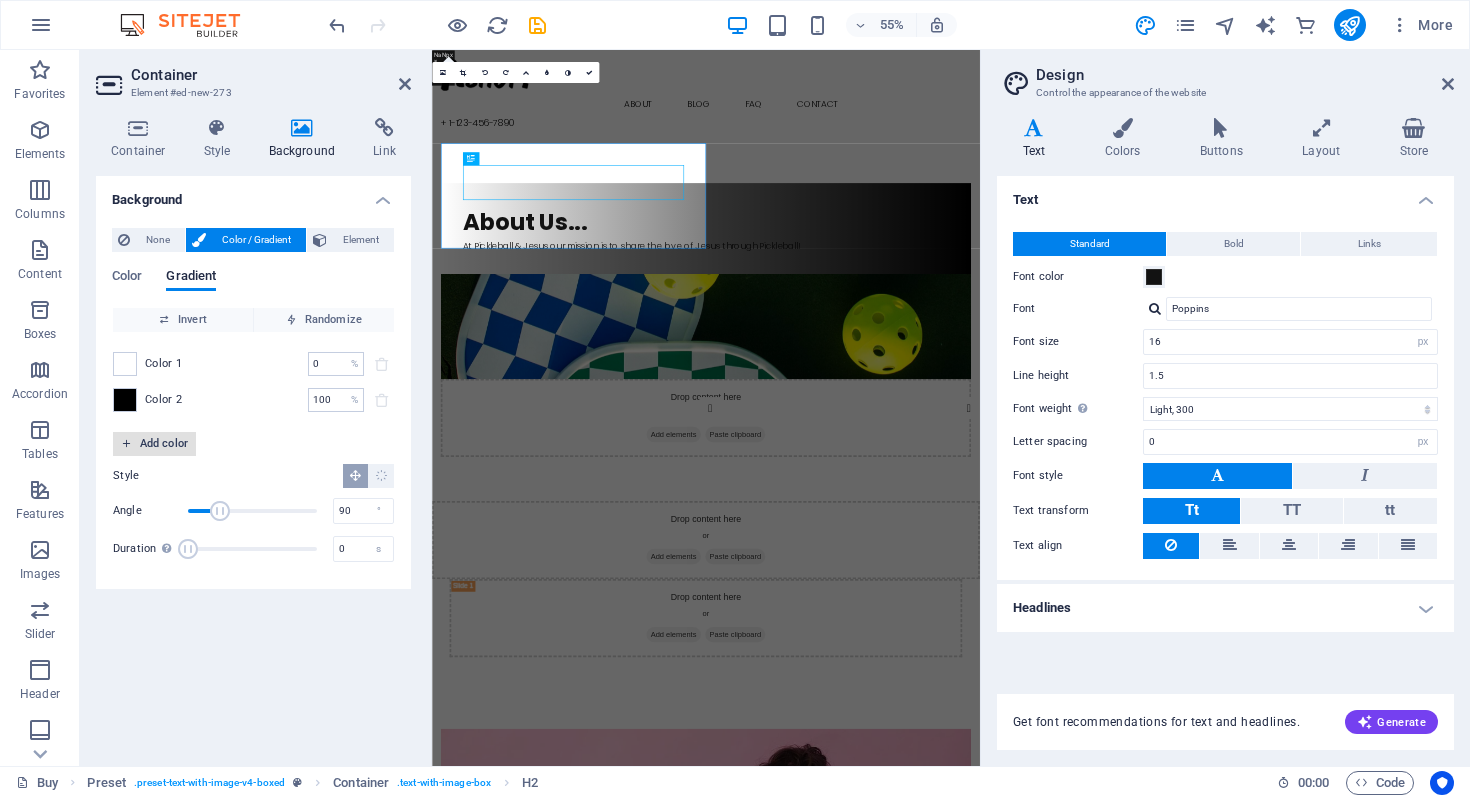 click on "Add color" at bounding box center [154, 444] 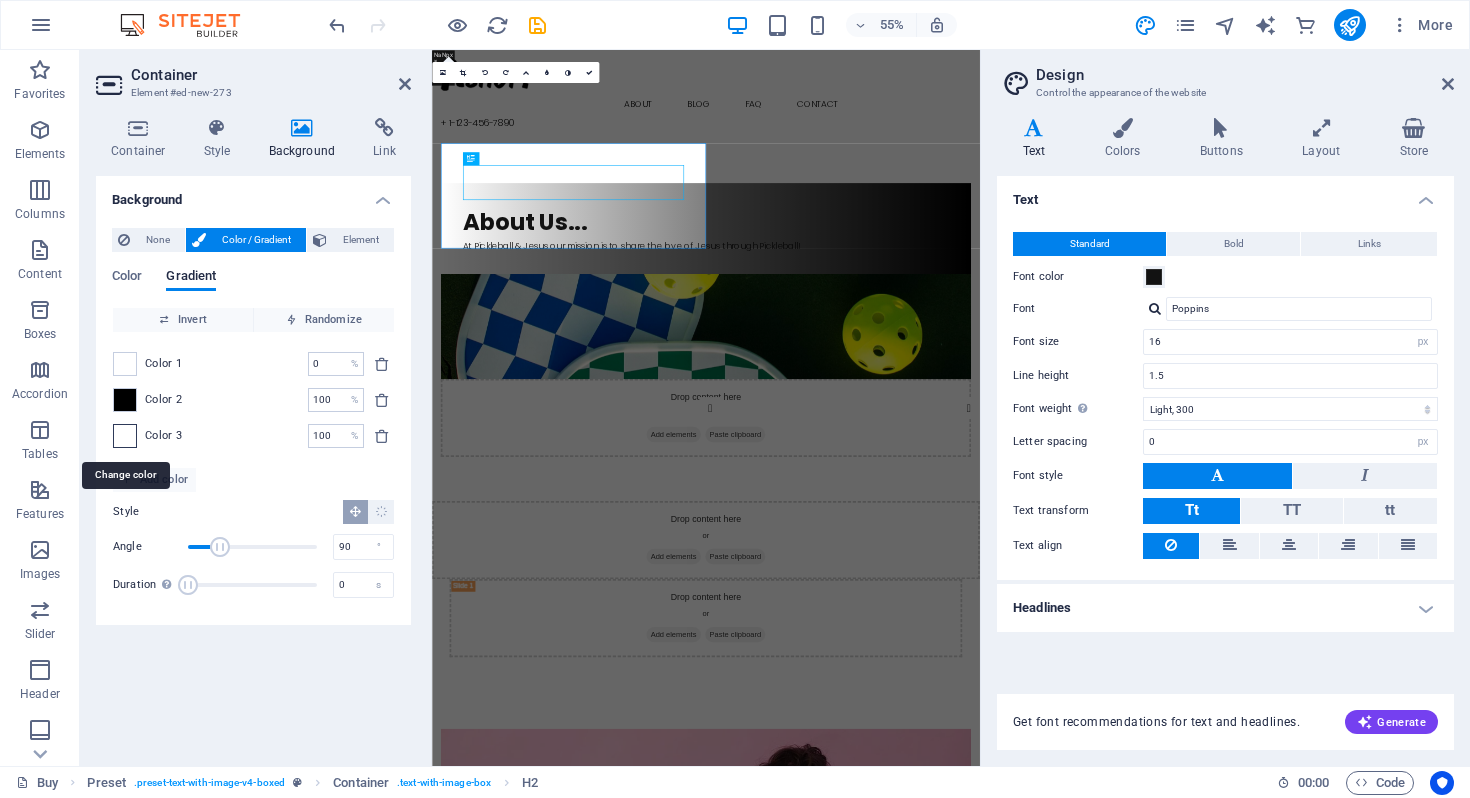 click at bounding box center (125, 436) 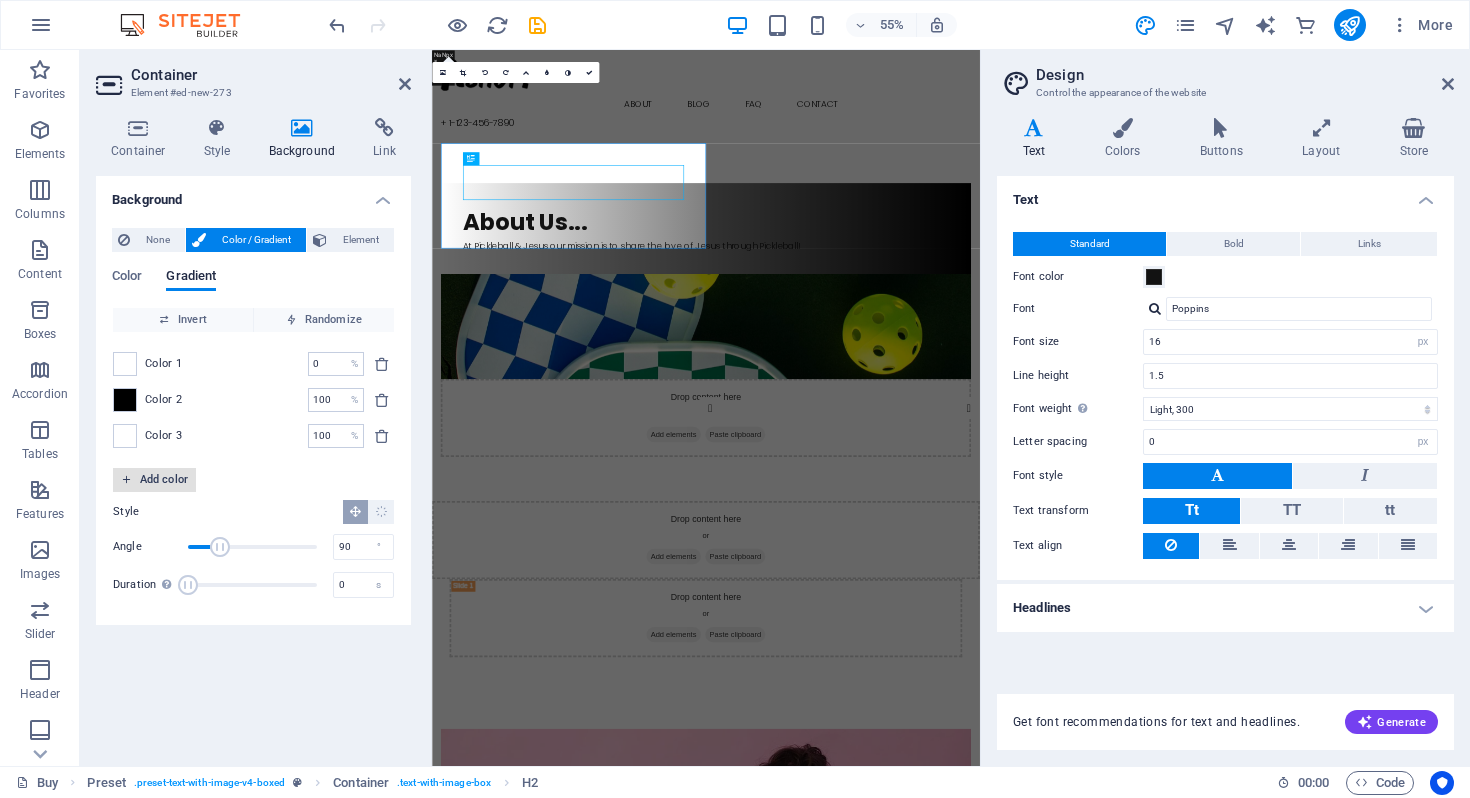 click at bounding box center (126, 479) 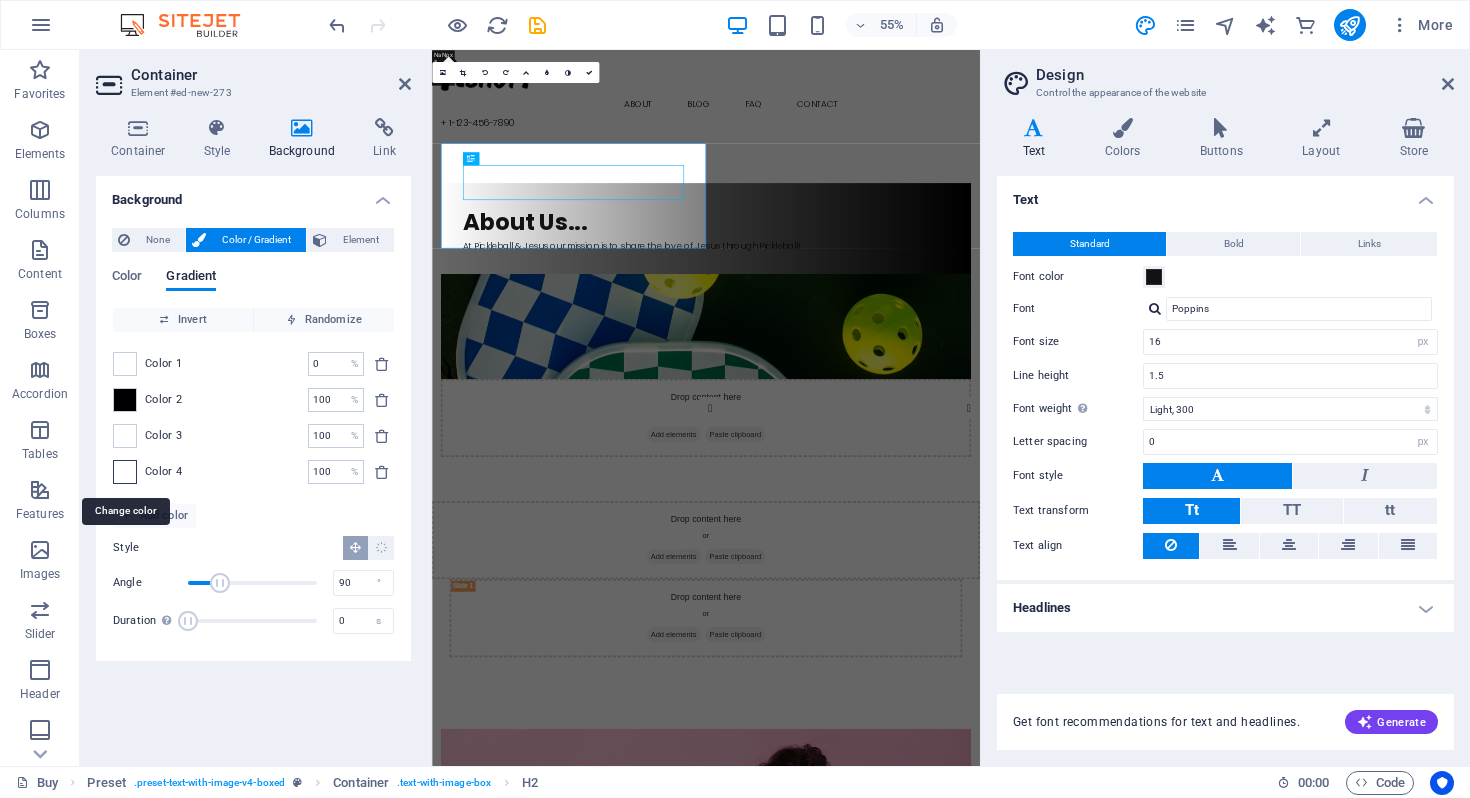 click at bounding box center [125, 472] 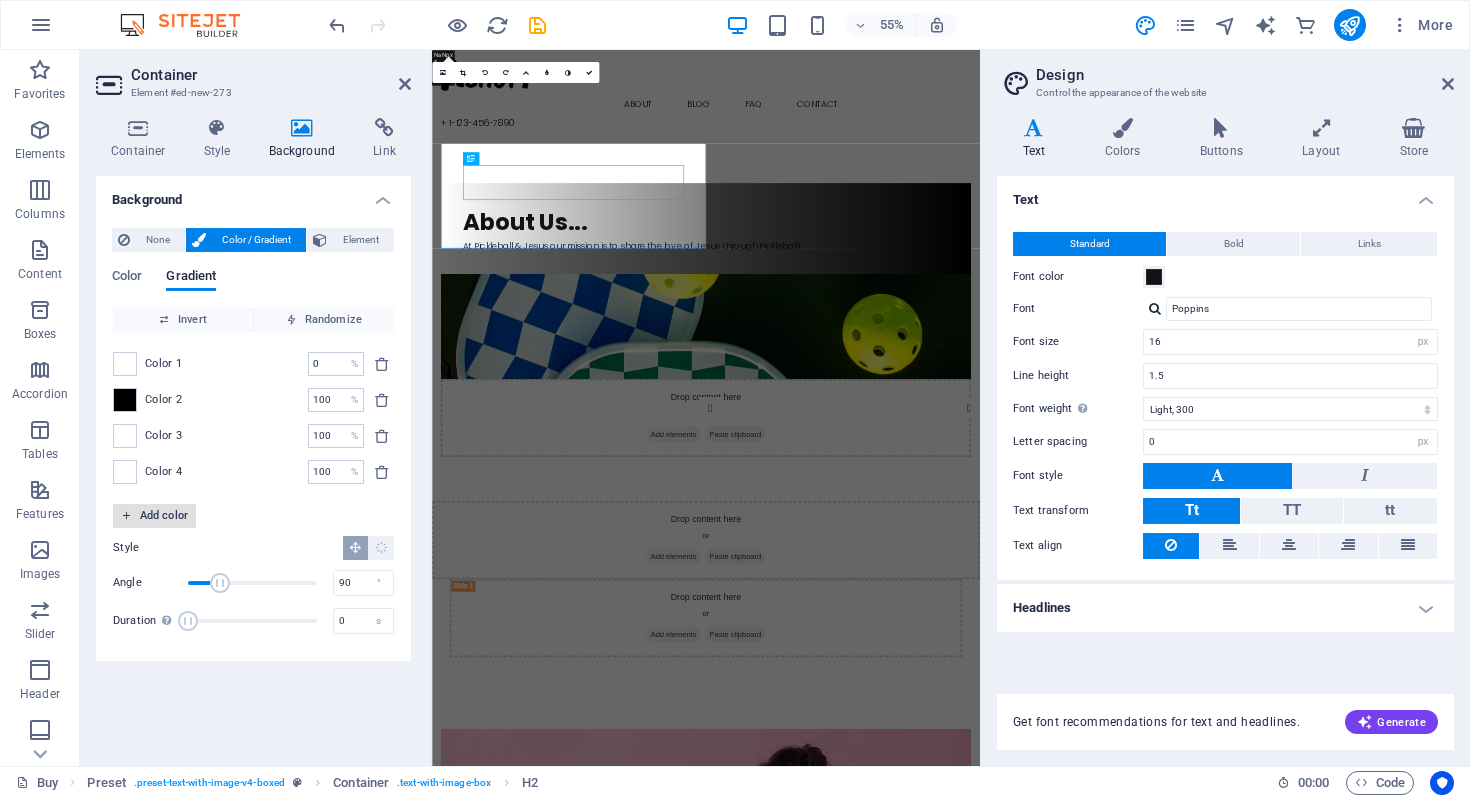 click on "Add color" at bounding box center [154, 516] 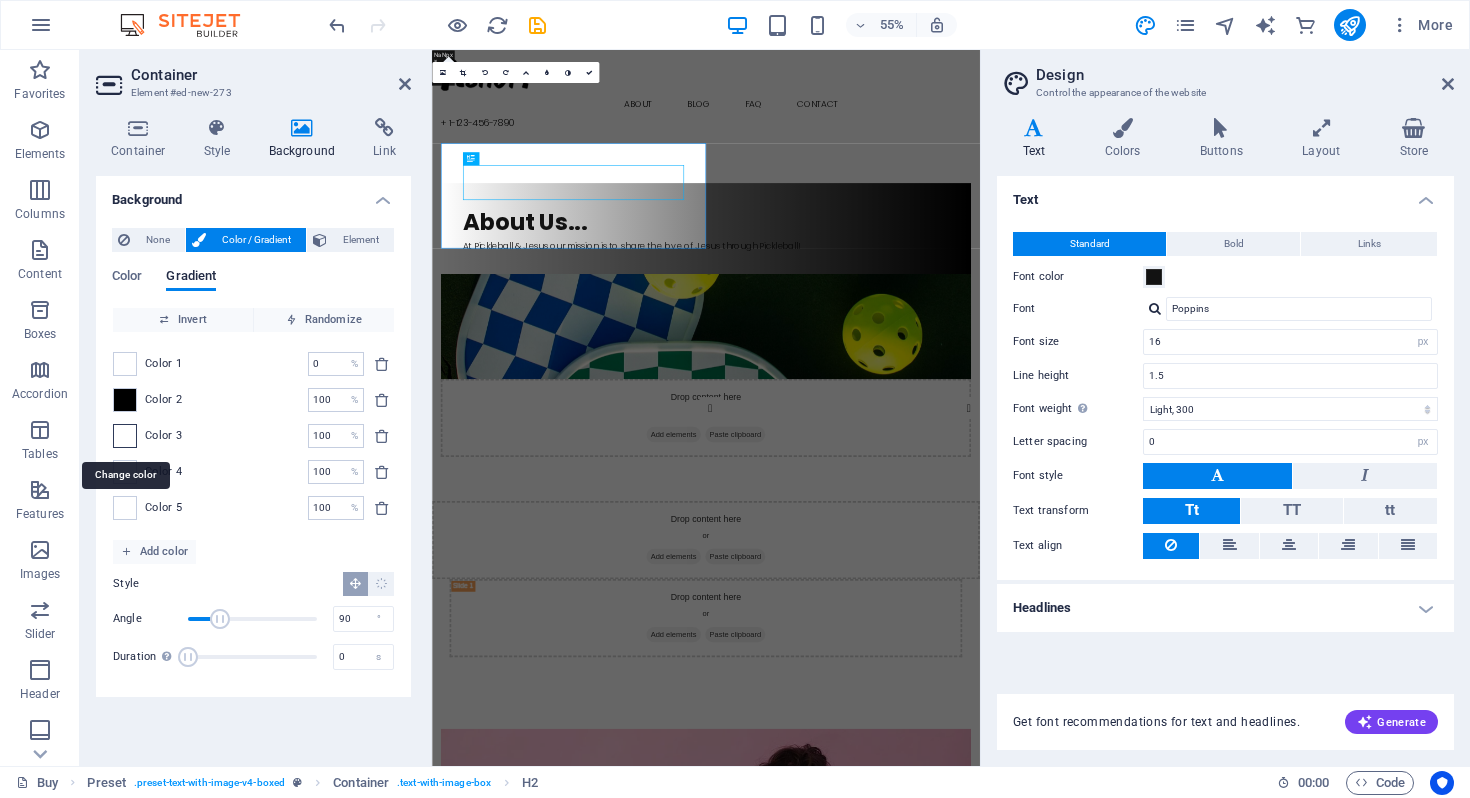 click at bounding box center (125, 436) 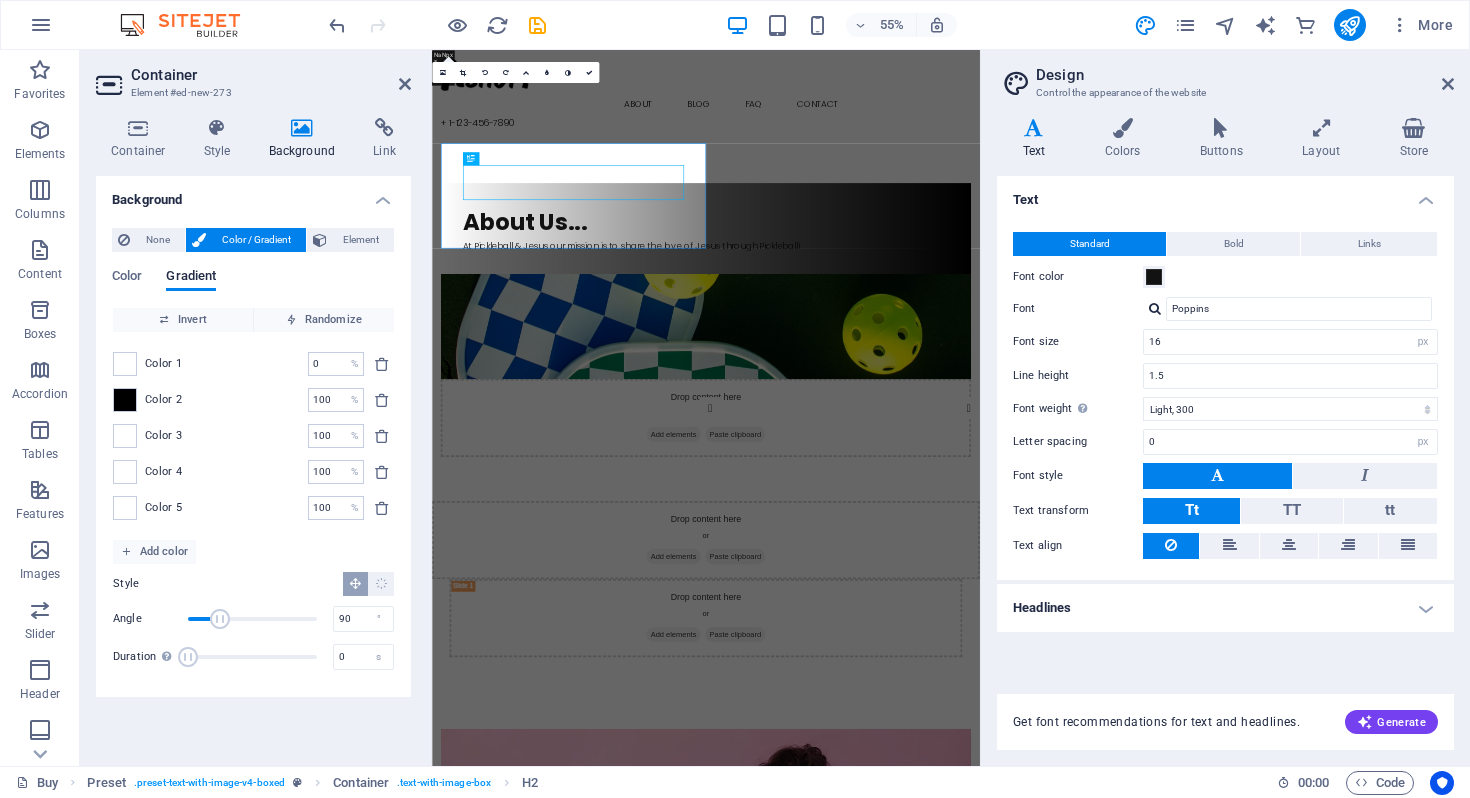 click on "Color Gradient Color Invert Randomize Color 1 0 % ​ Color 2 100 % ​ Color 3 100 % ​ Color 4 100 % ​ Color 5 100 % ​ Add color Style Angle 90 ° Duration Duration of the background animation. A value of "0" disables the animation 0 s" at bounding box center (253, 467) 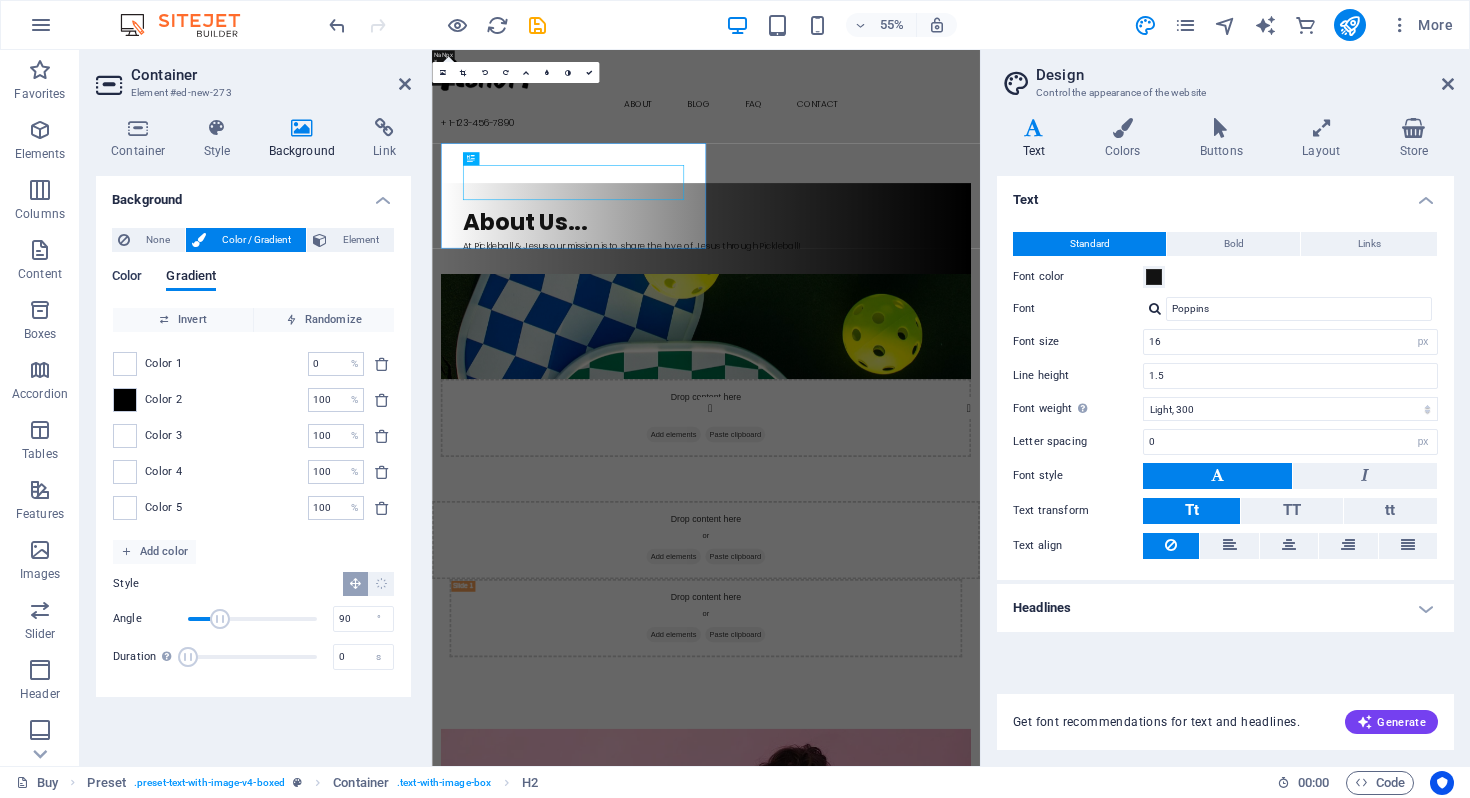 click on "Color Gradient" at bounding box center (253, 288) 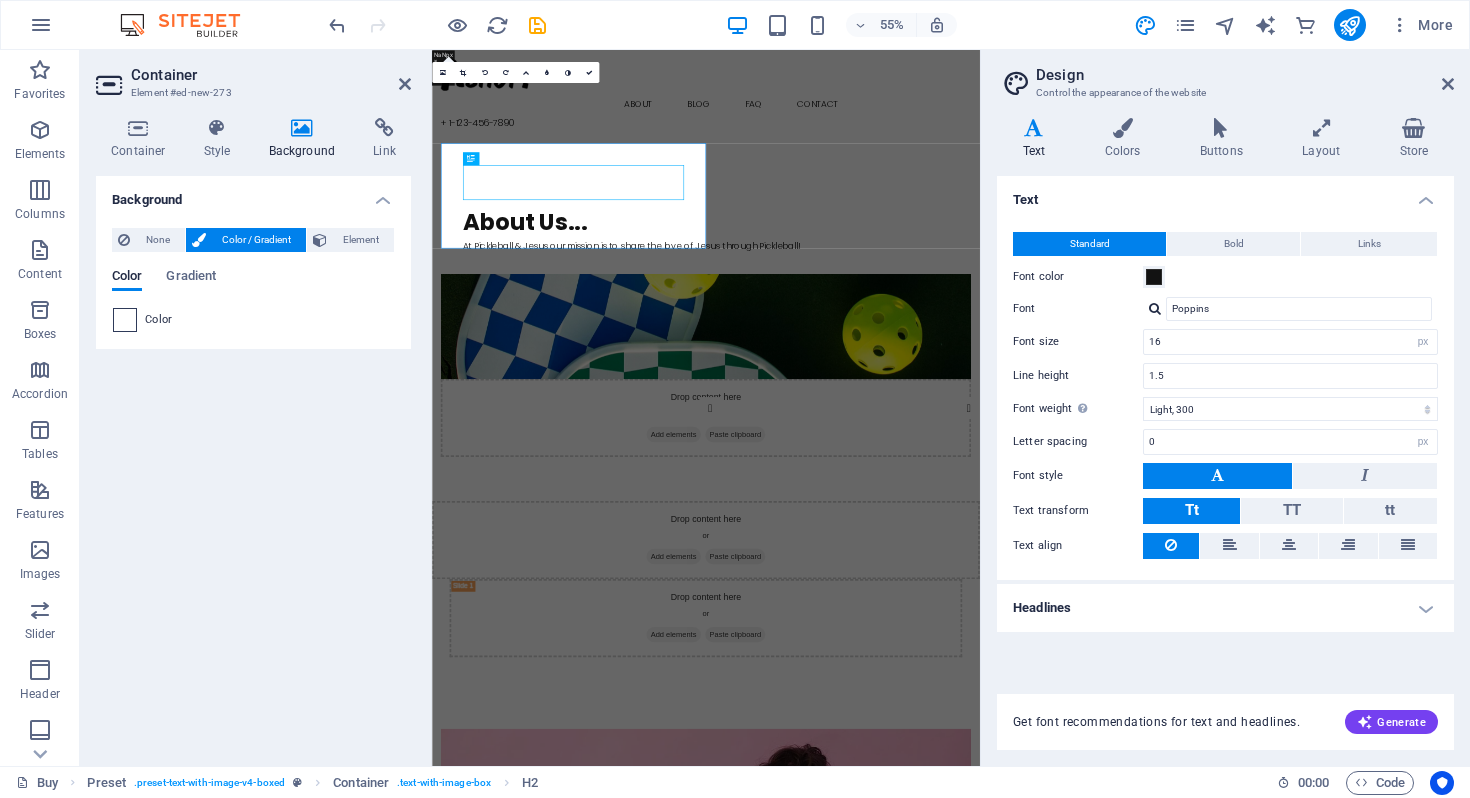click at bounding box center (125, 320) 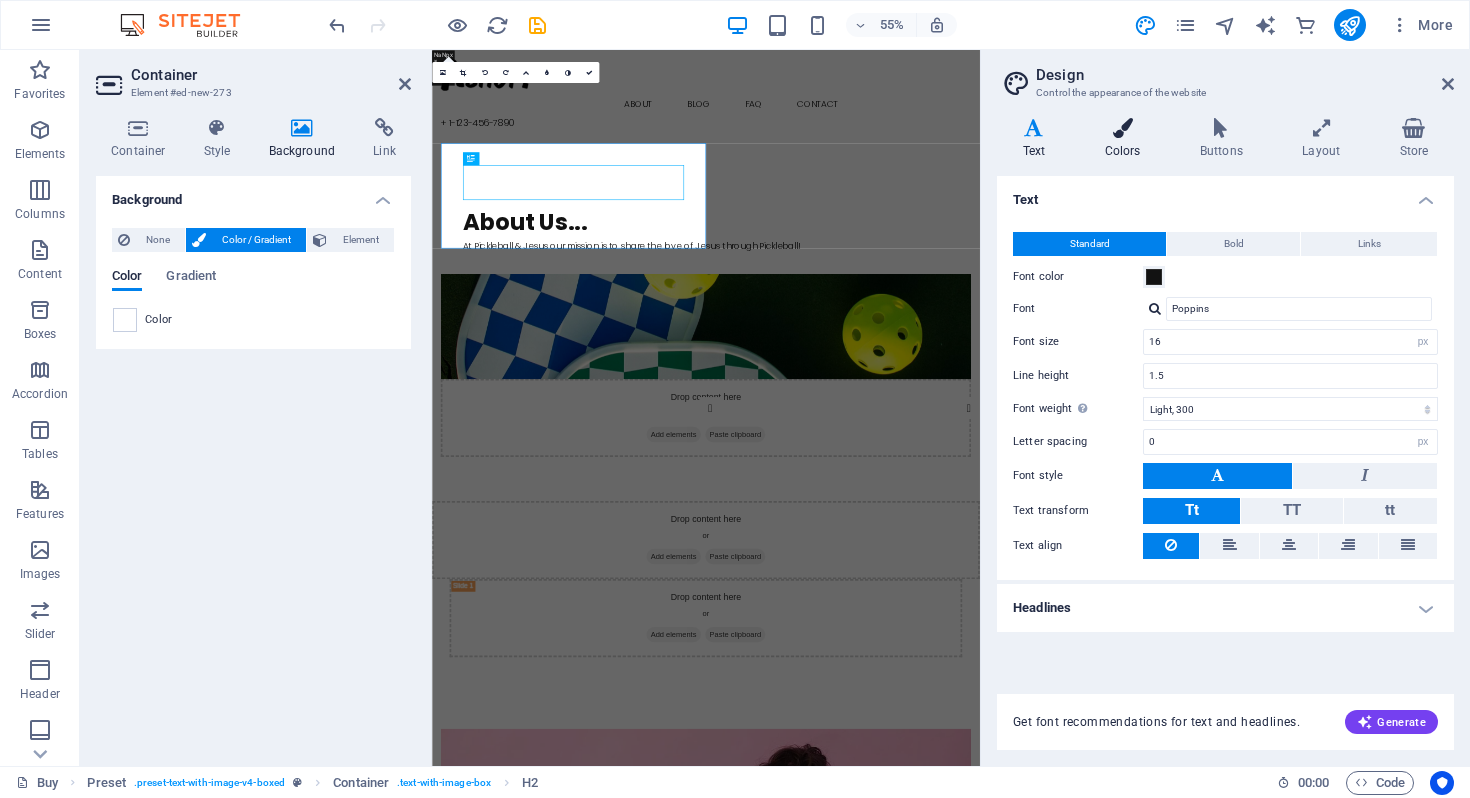 click at bounding box center [1122, 128] 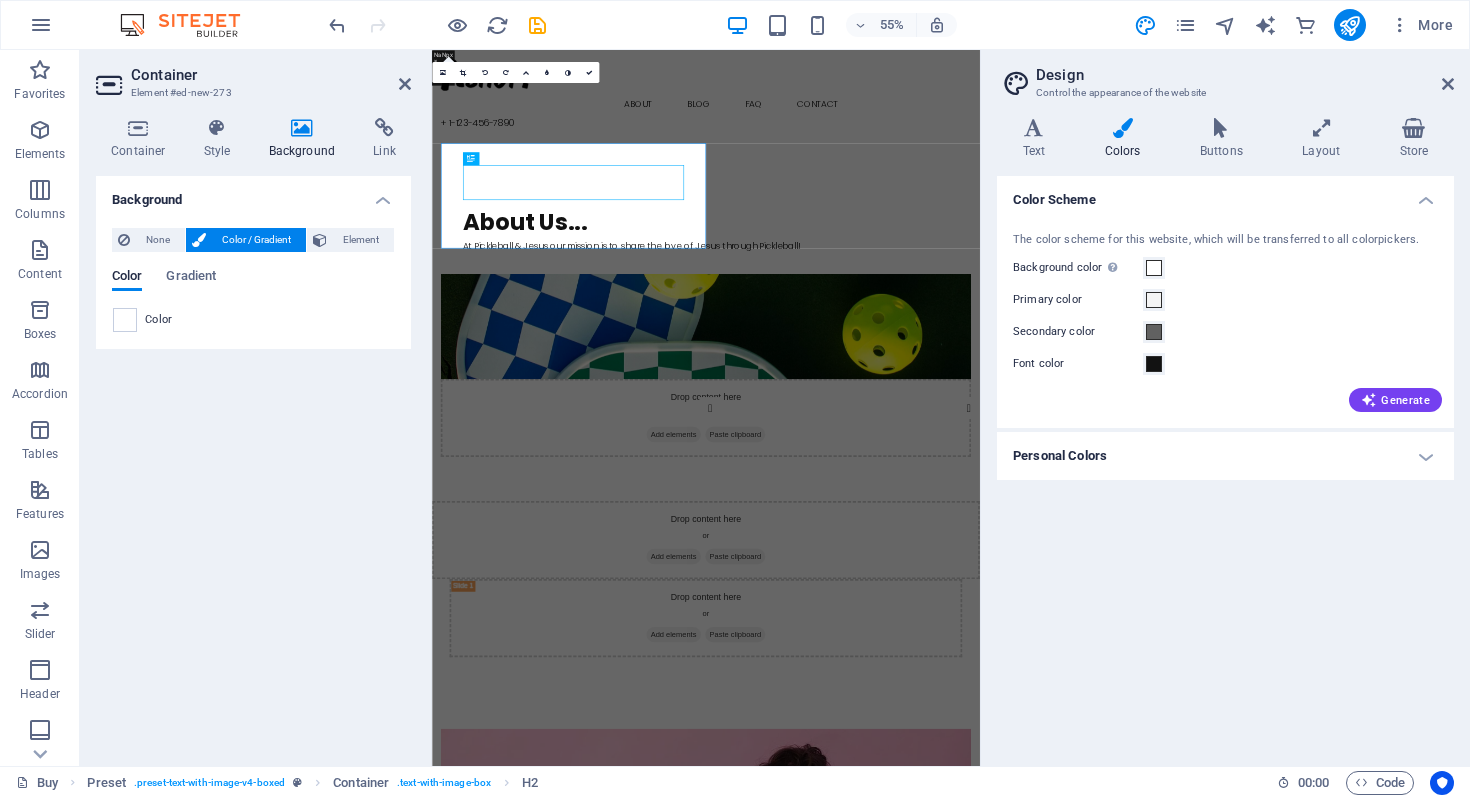 click on "Personal Colors" at bounding box center (1225, 456) 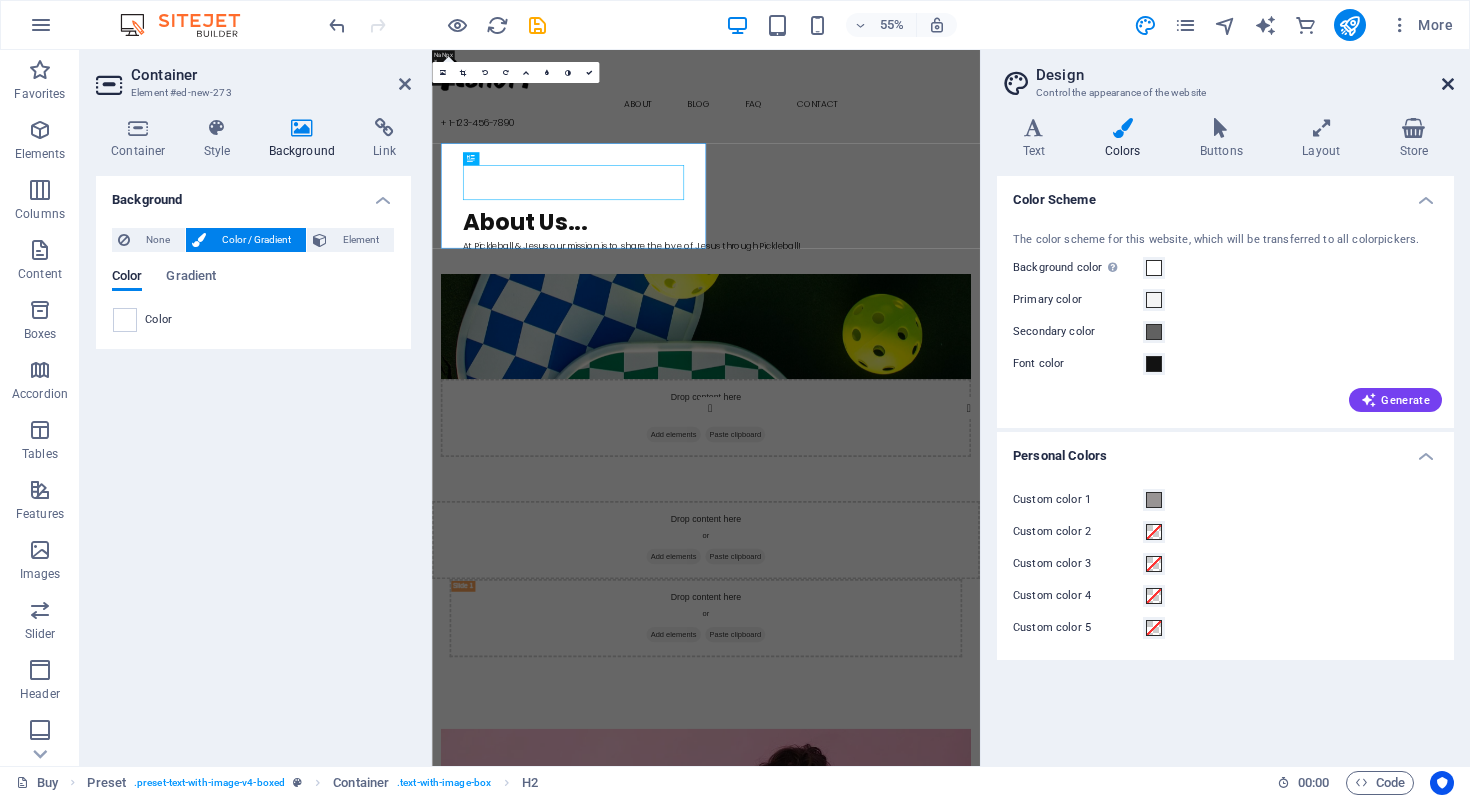 click at bounding box center [1448, 84] 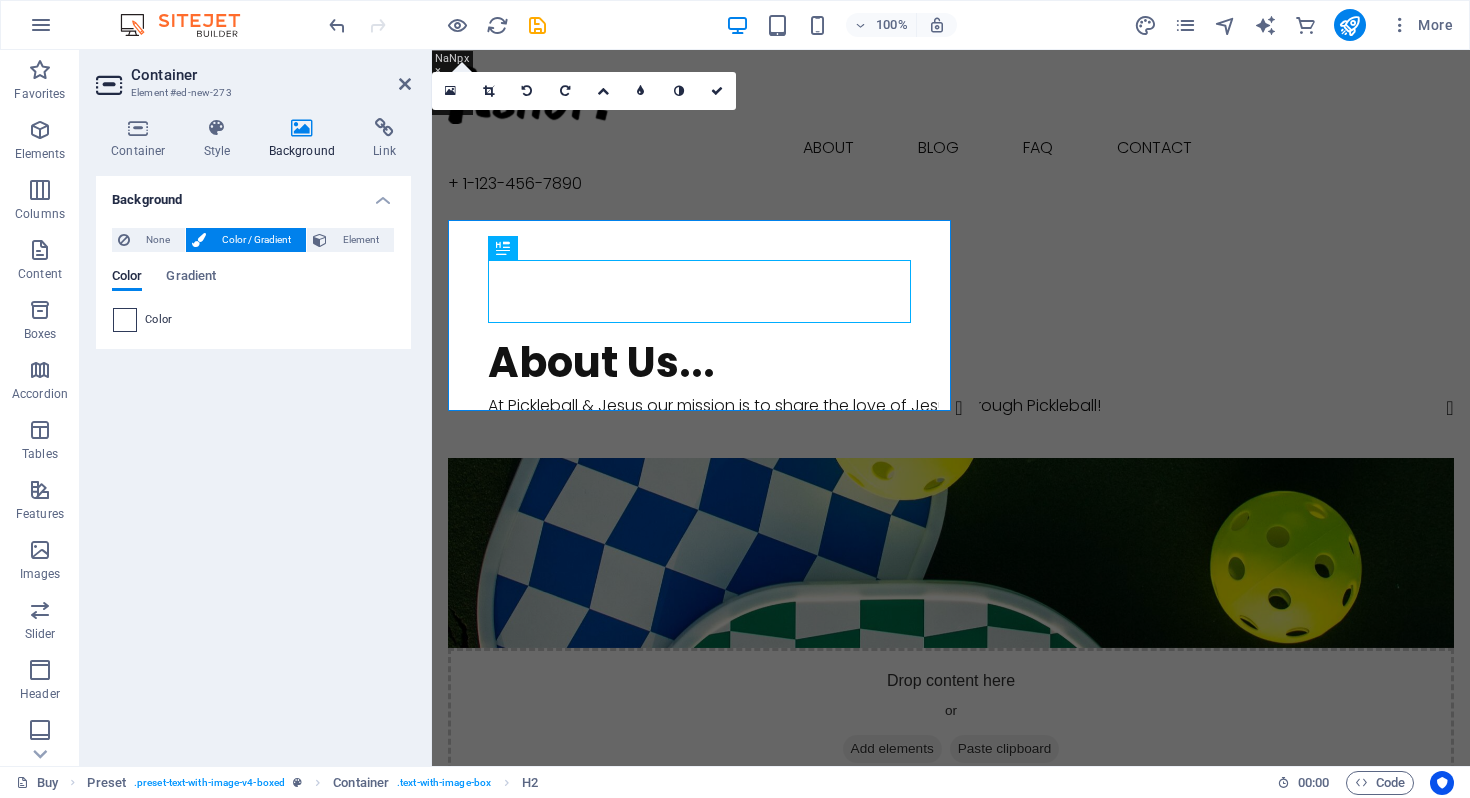 click at bounding box center (125, 320) 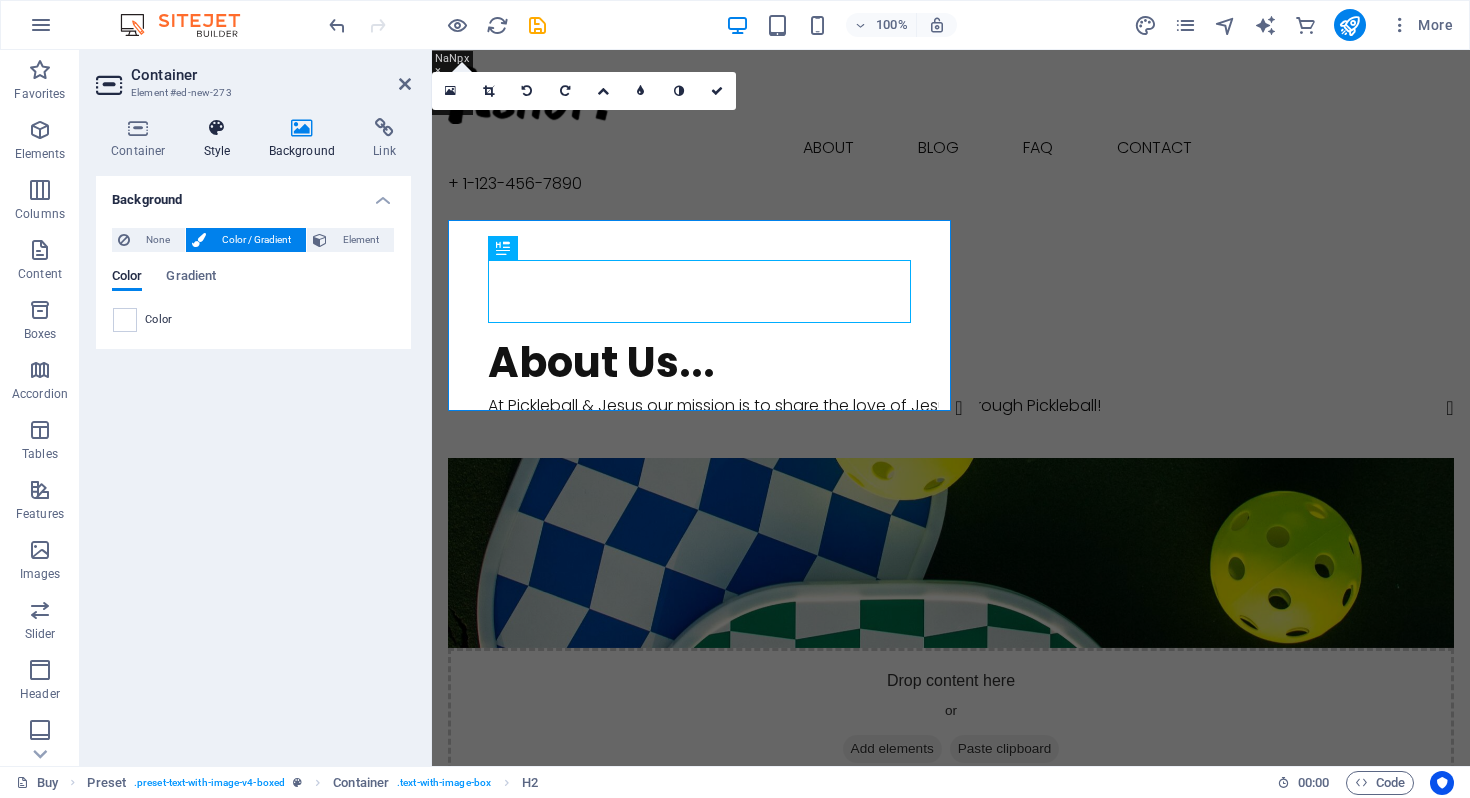 click at bounding box center [217, 128] 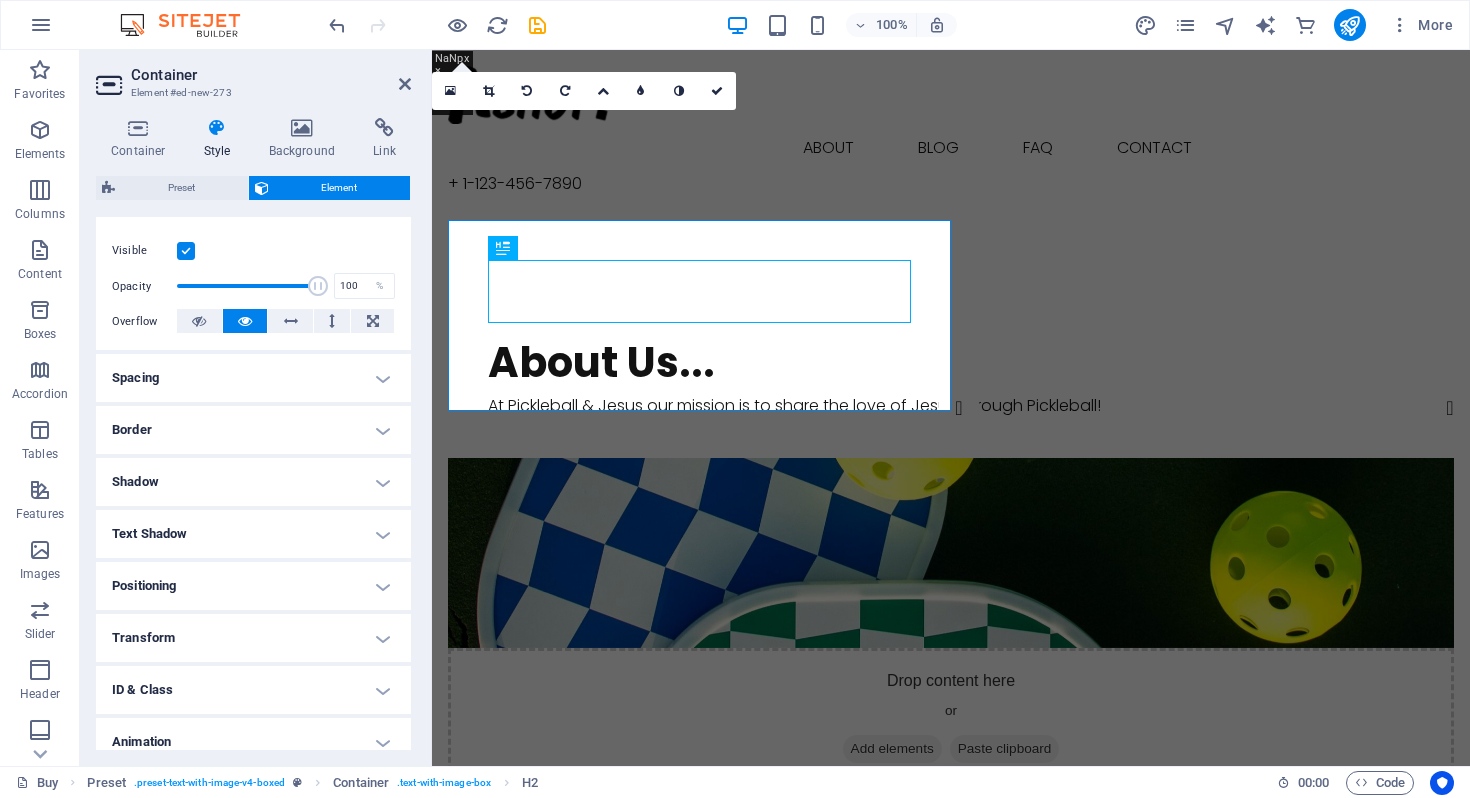 scroll, scrollTop: 0, scrollLeft: 0, axis: both 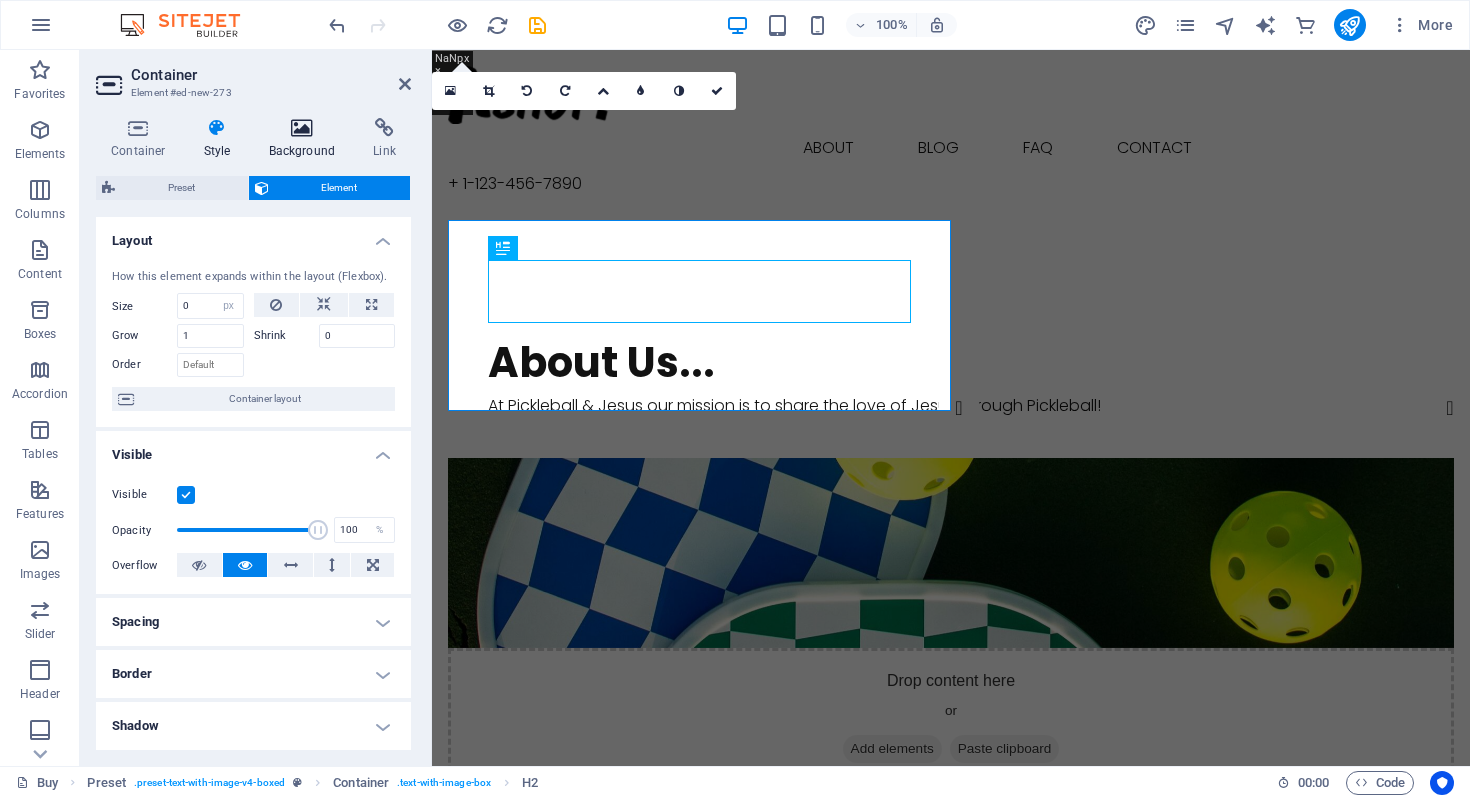 click on "Background" at bounding box center (306, 139) 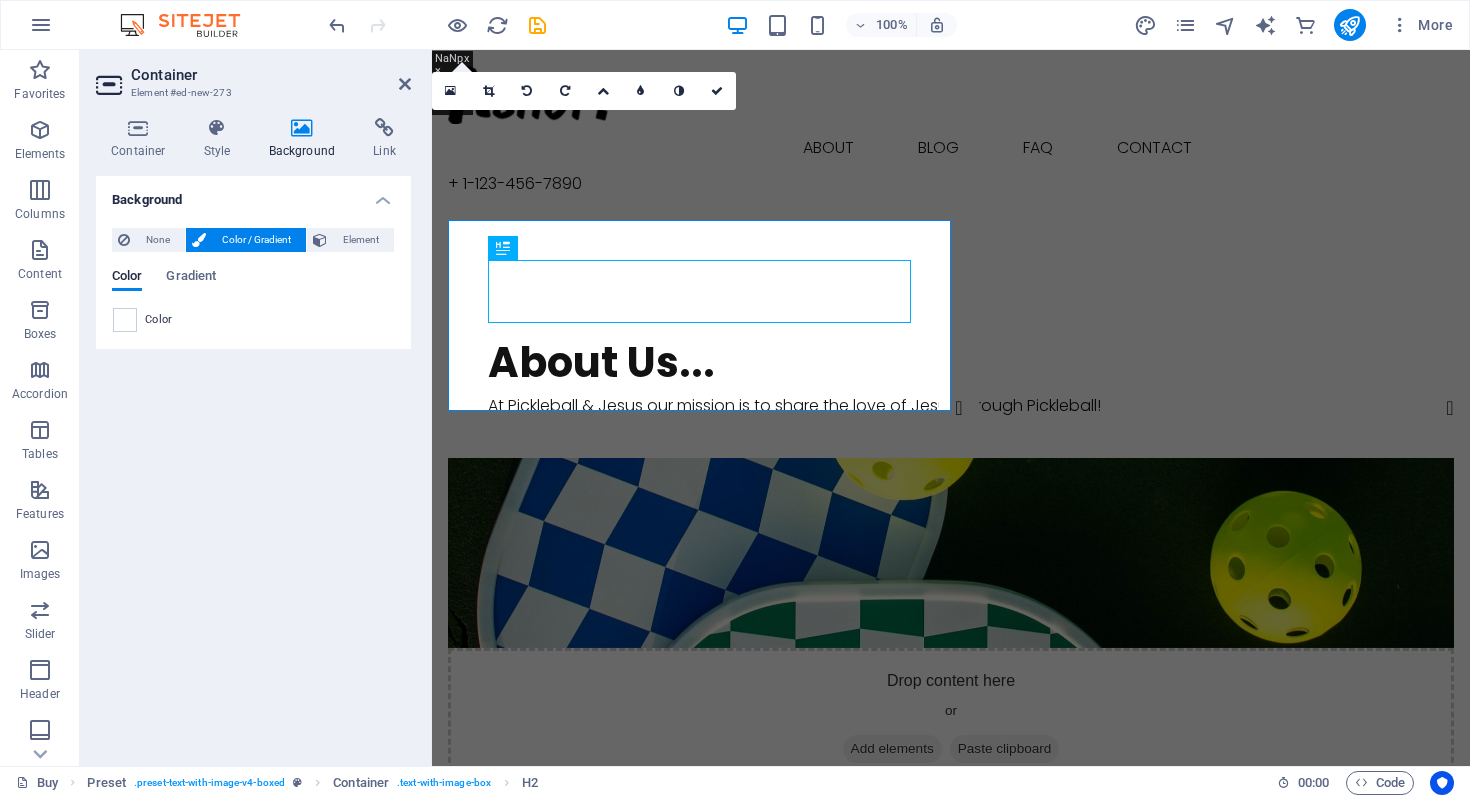 click on "Color" at bounding box center [253, 320] 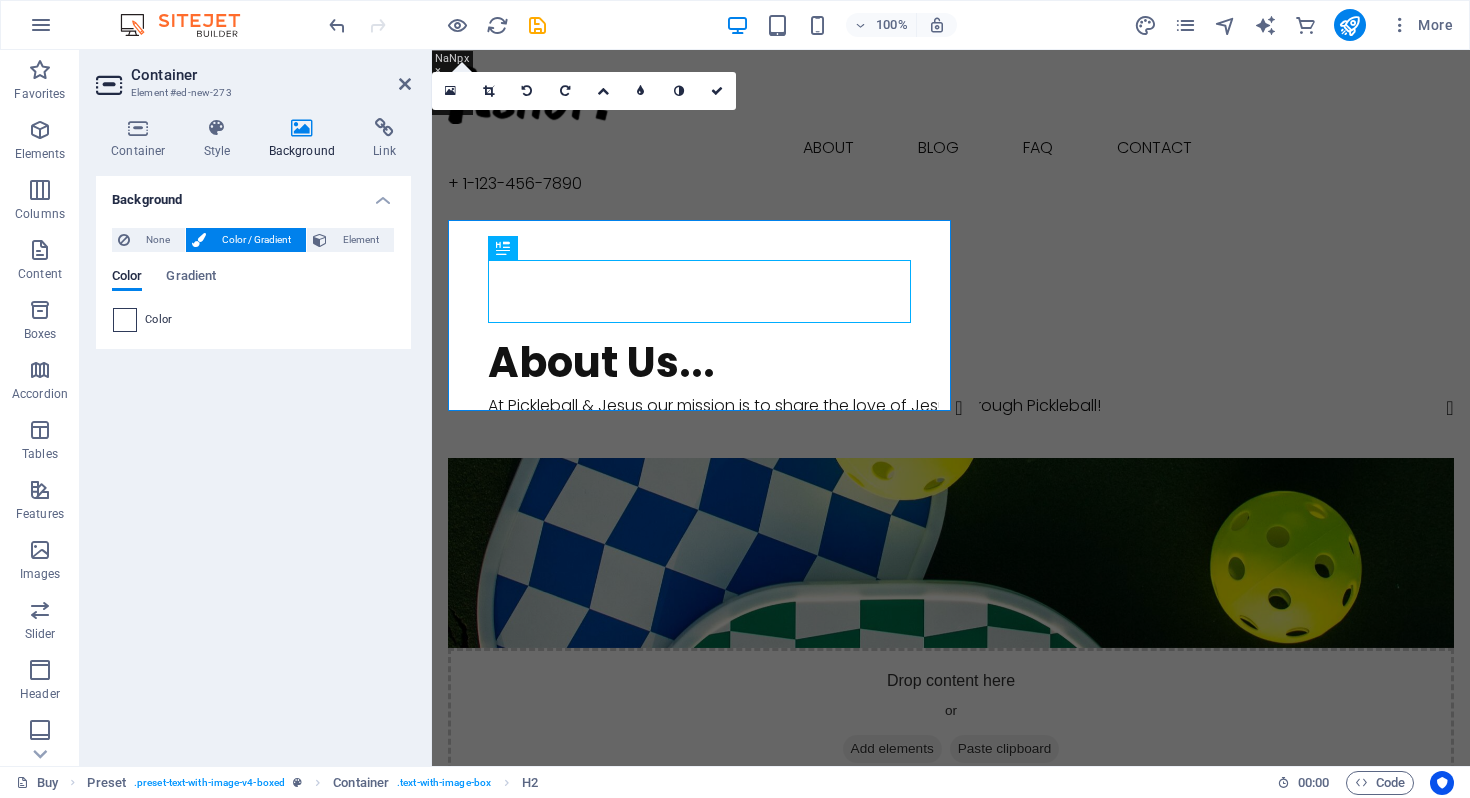 click at bounding box center [125, 320] 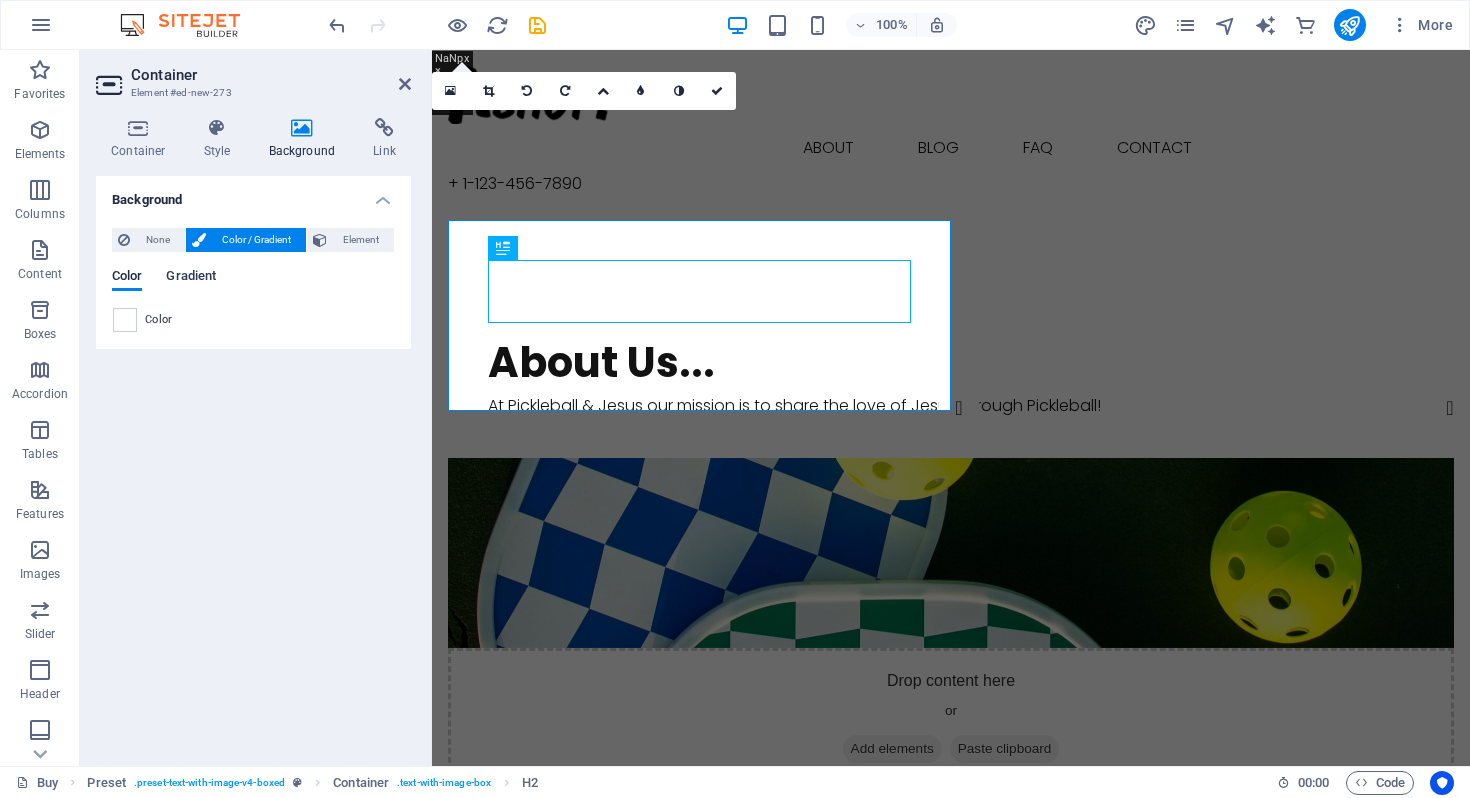 click on "Gradient" at bounding box center (191, 278) 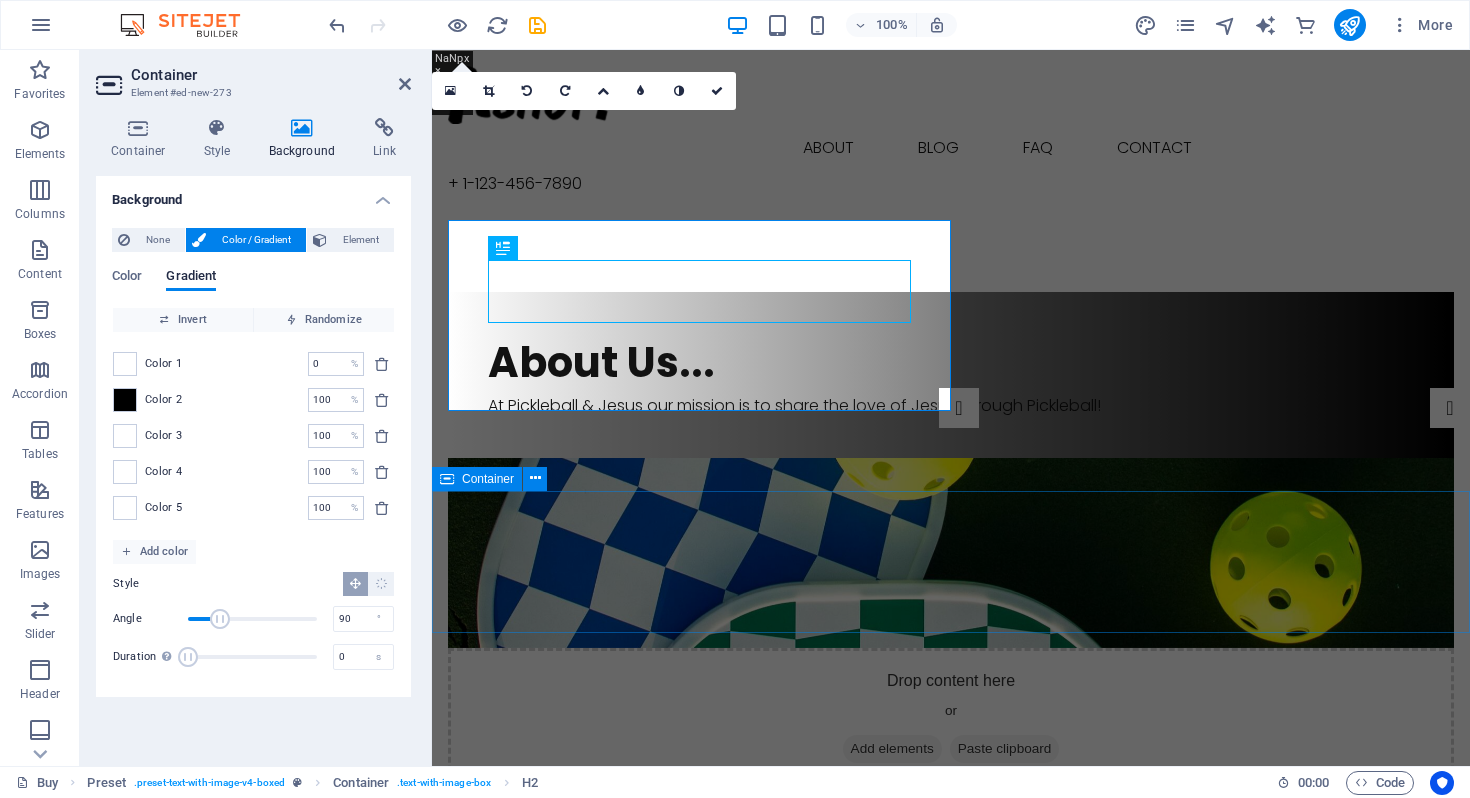 click on "Drop content here or  Add elements  Paste clipboard" at bounding box center (951, 941) 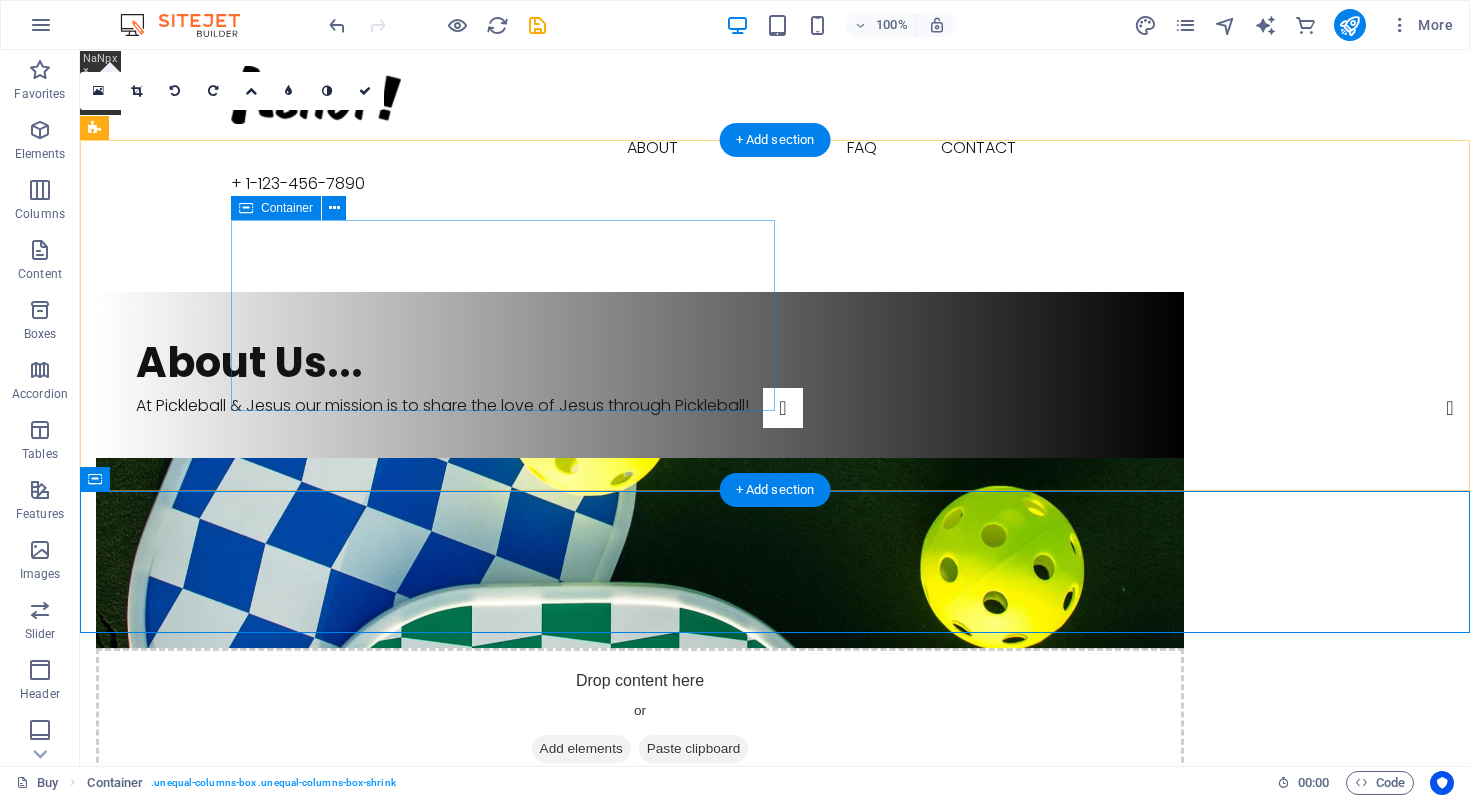 click on "About Us... At Pickleball & Jesus our mission is to share the love of Jesus through Pickleball!" at bounding box center [640, 375] 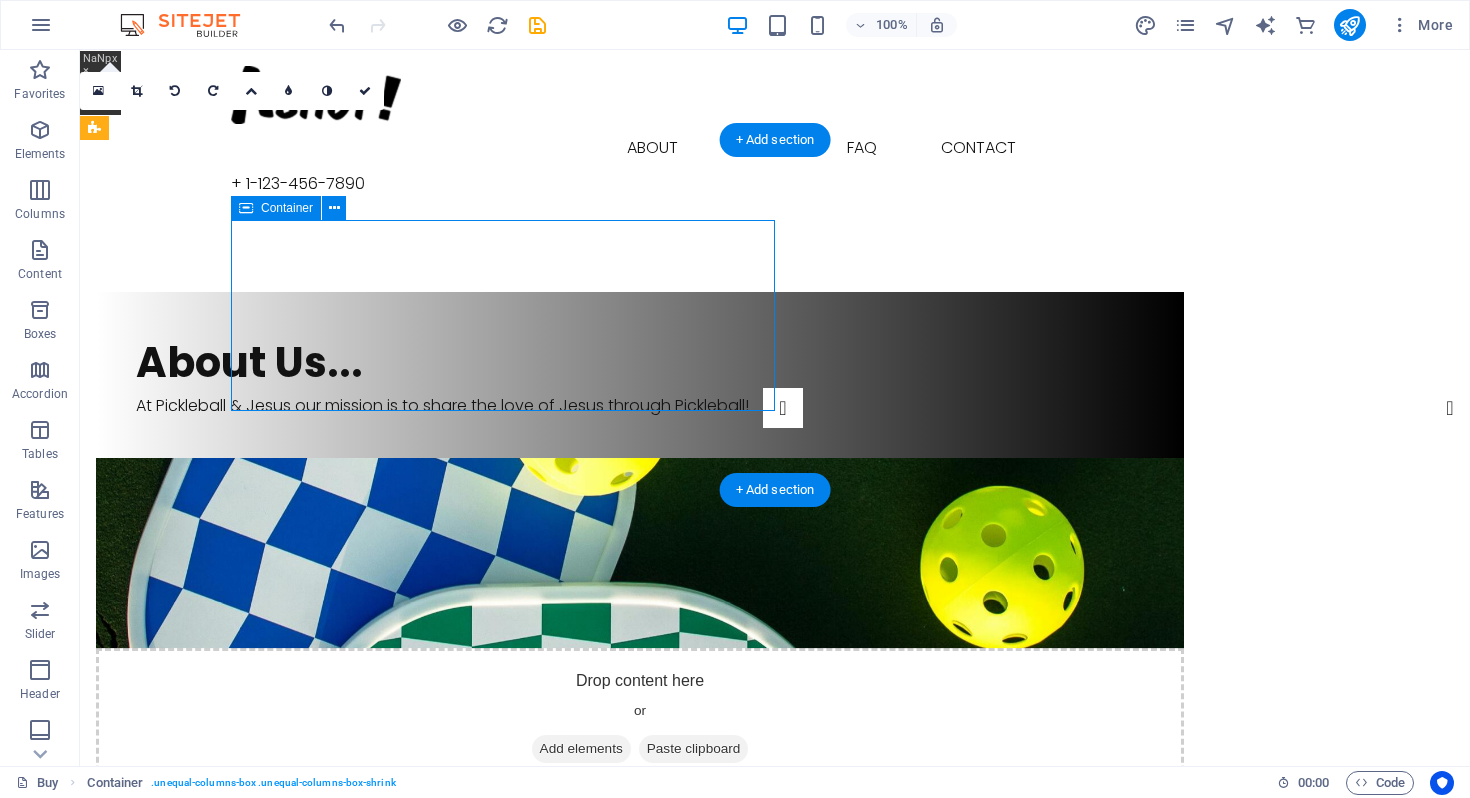 click on "About Us... At Pickleball & Jesus our mission is to share the love of Jesus through Pickleball!" at bounding box center [640, 375] 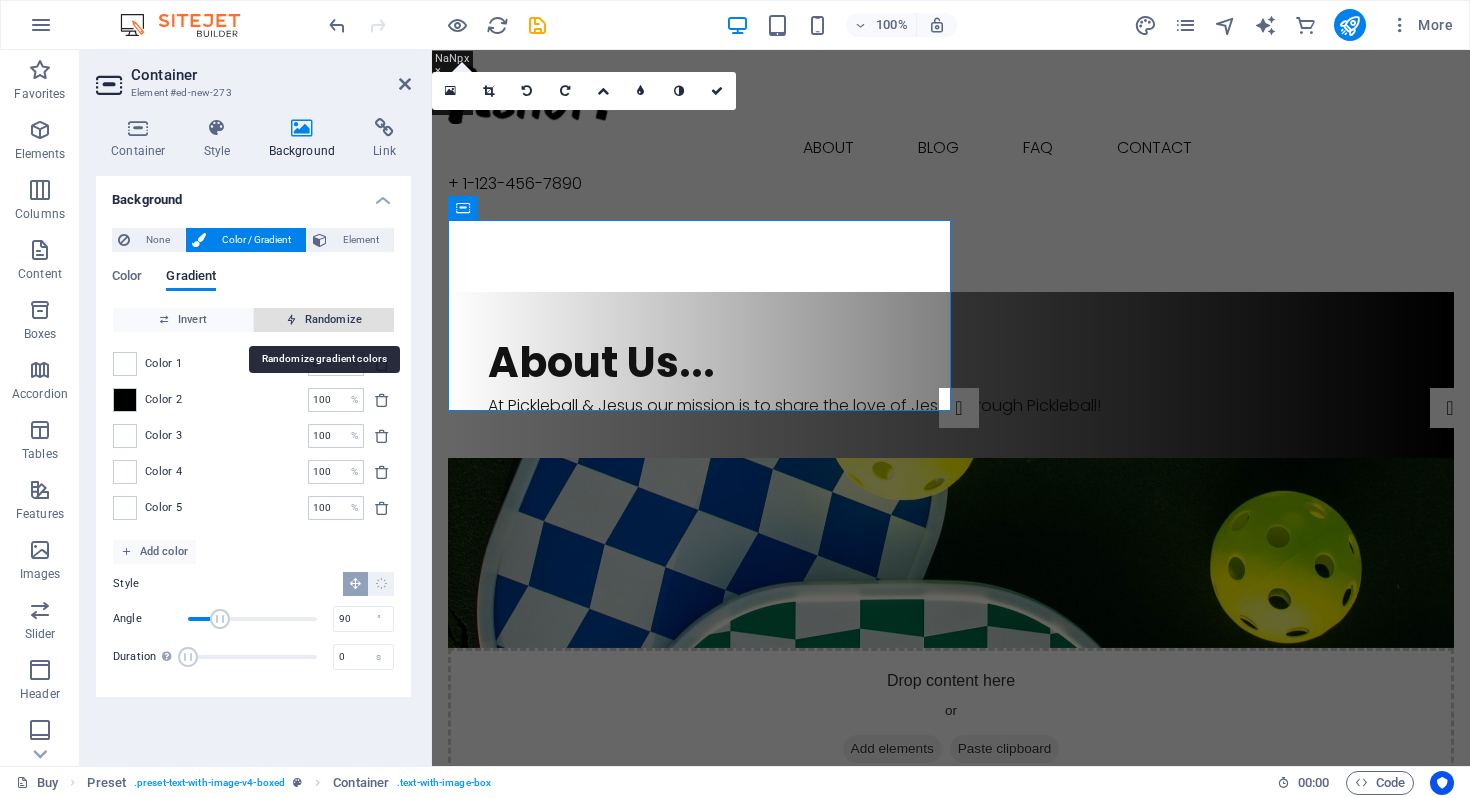 click on "Randomize" at bounding box center [324, 320] 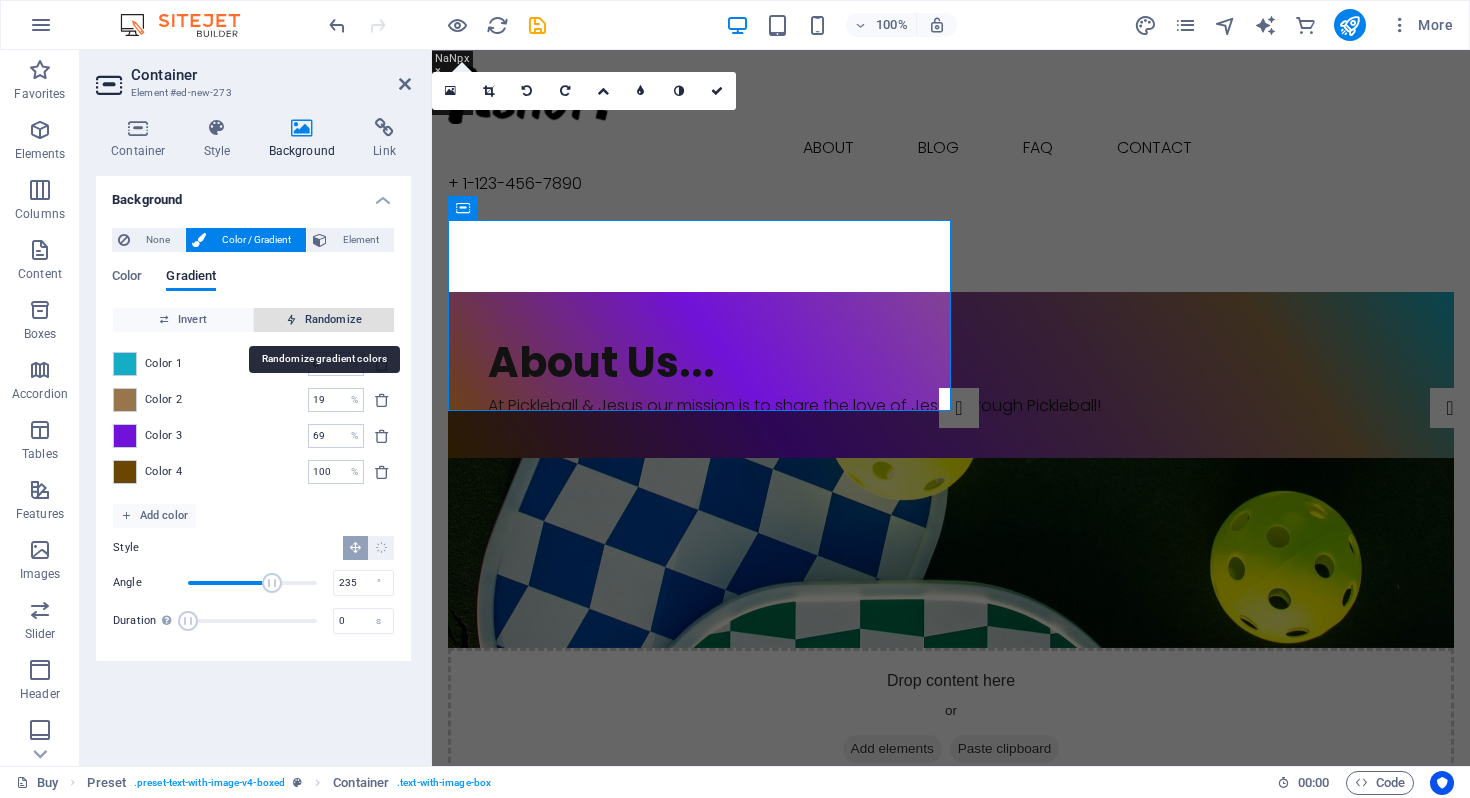 click on "Randomize" at bounding box center [324, 320] 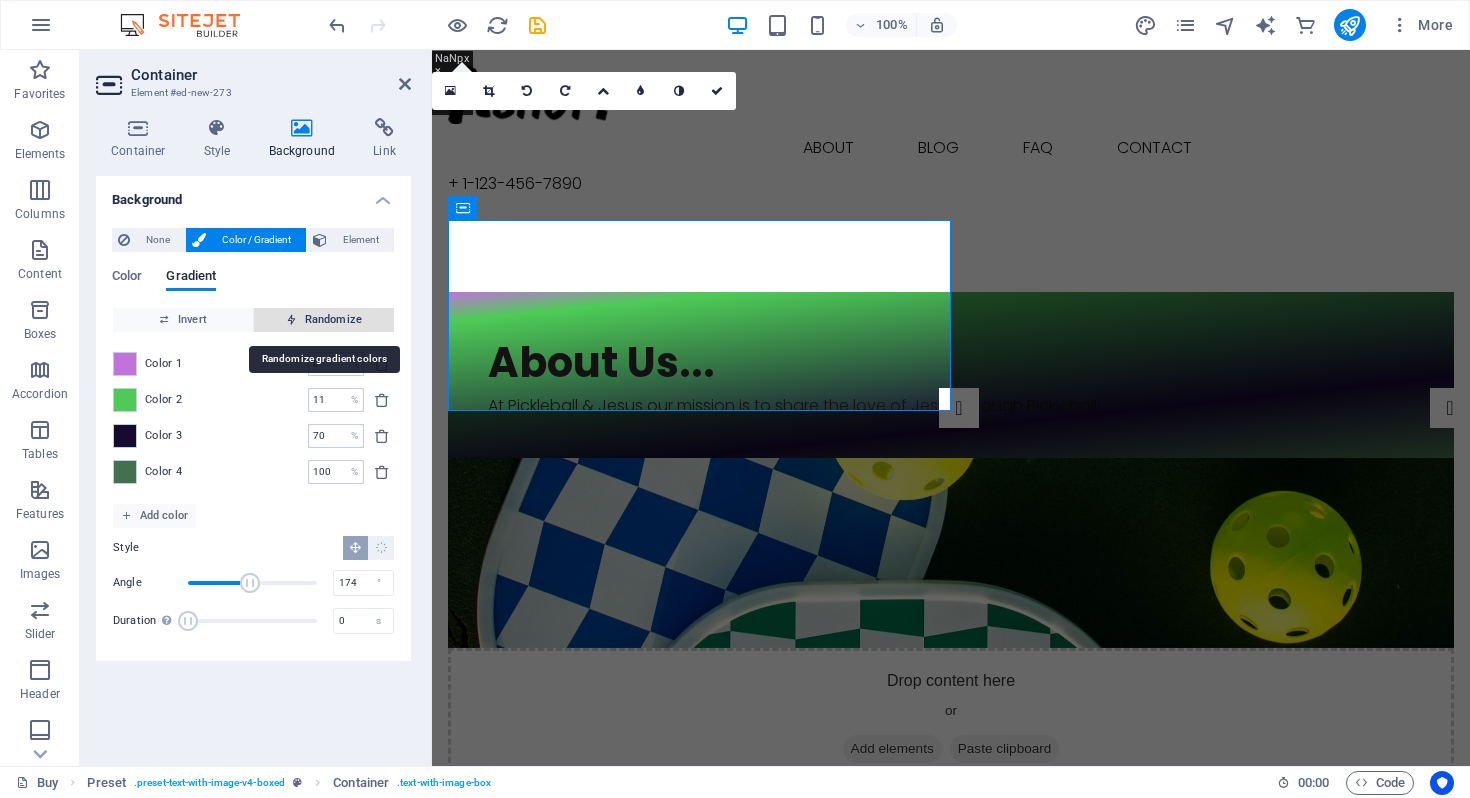 click on "Randomize" at bounding box center (324, 320) 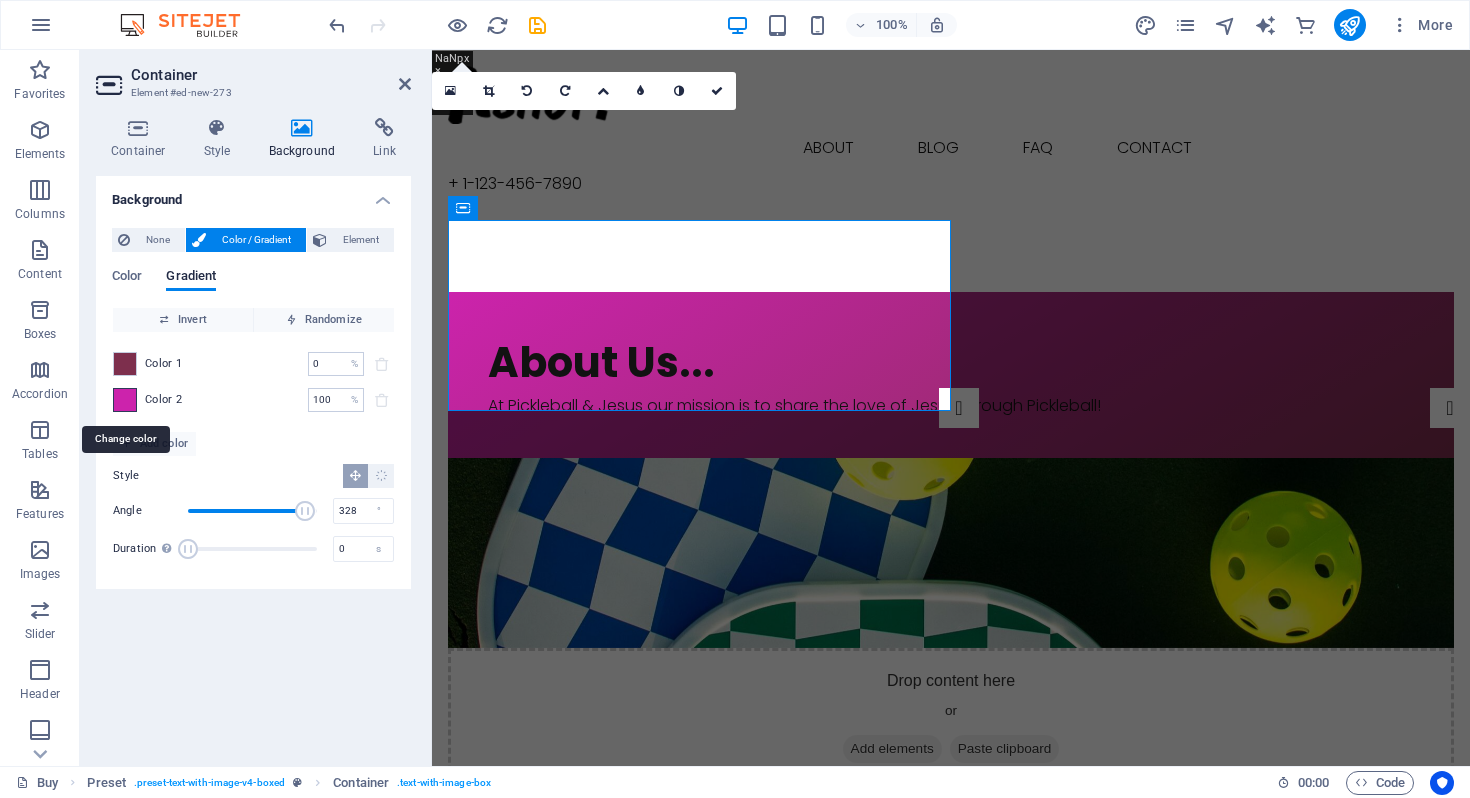 click at bounding box center (125, 400) 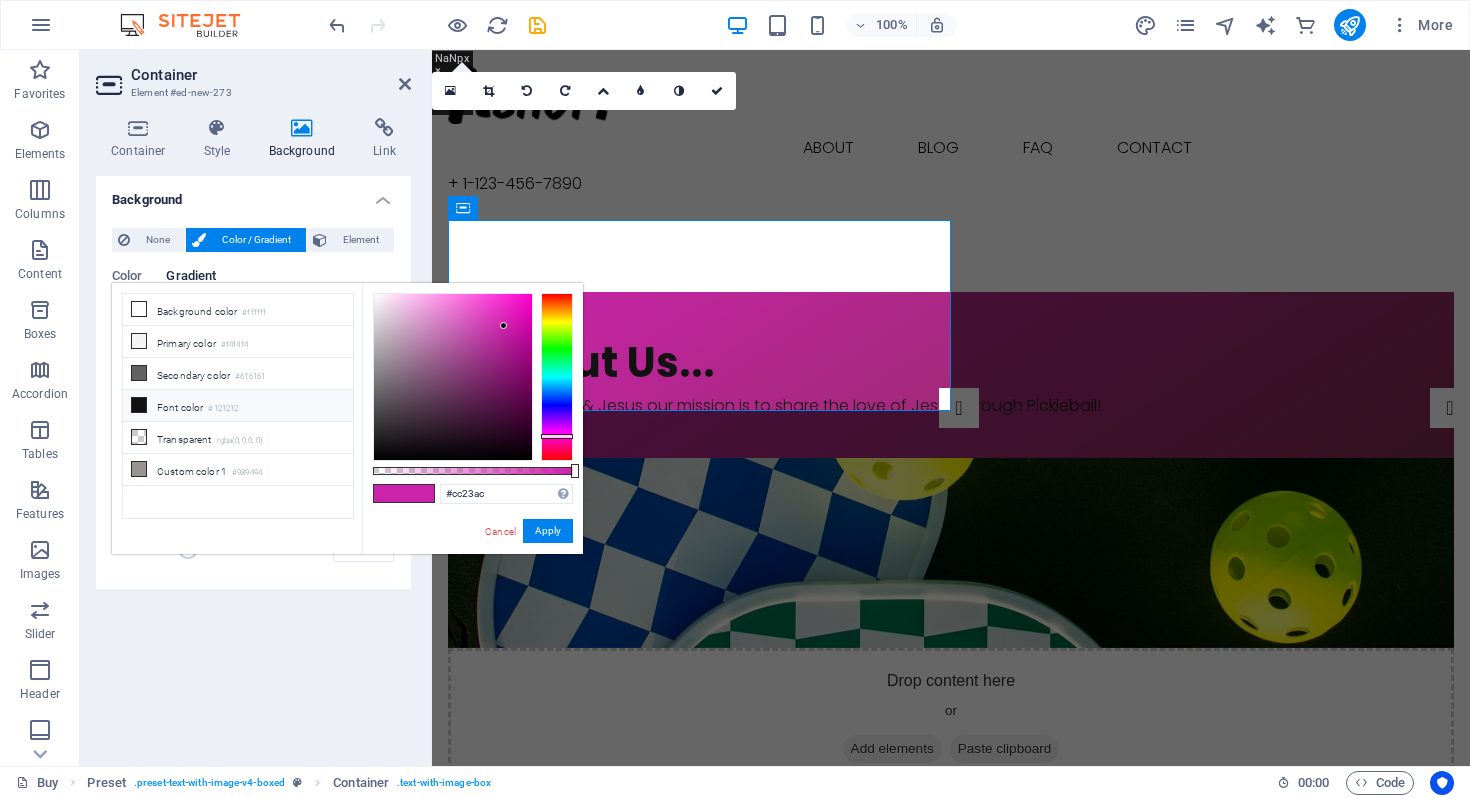 click at bounding box center (139, 405) 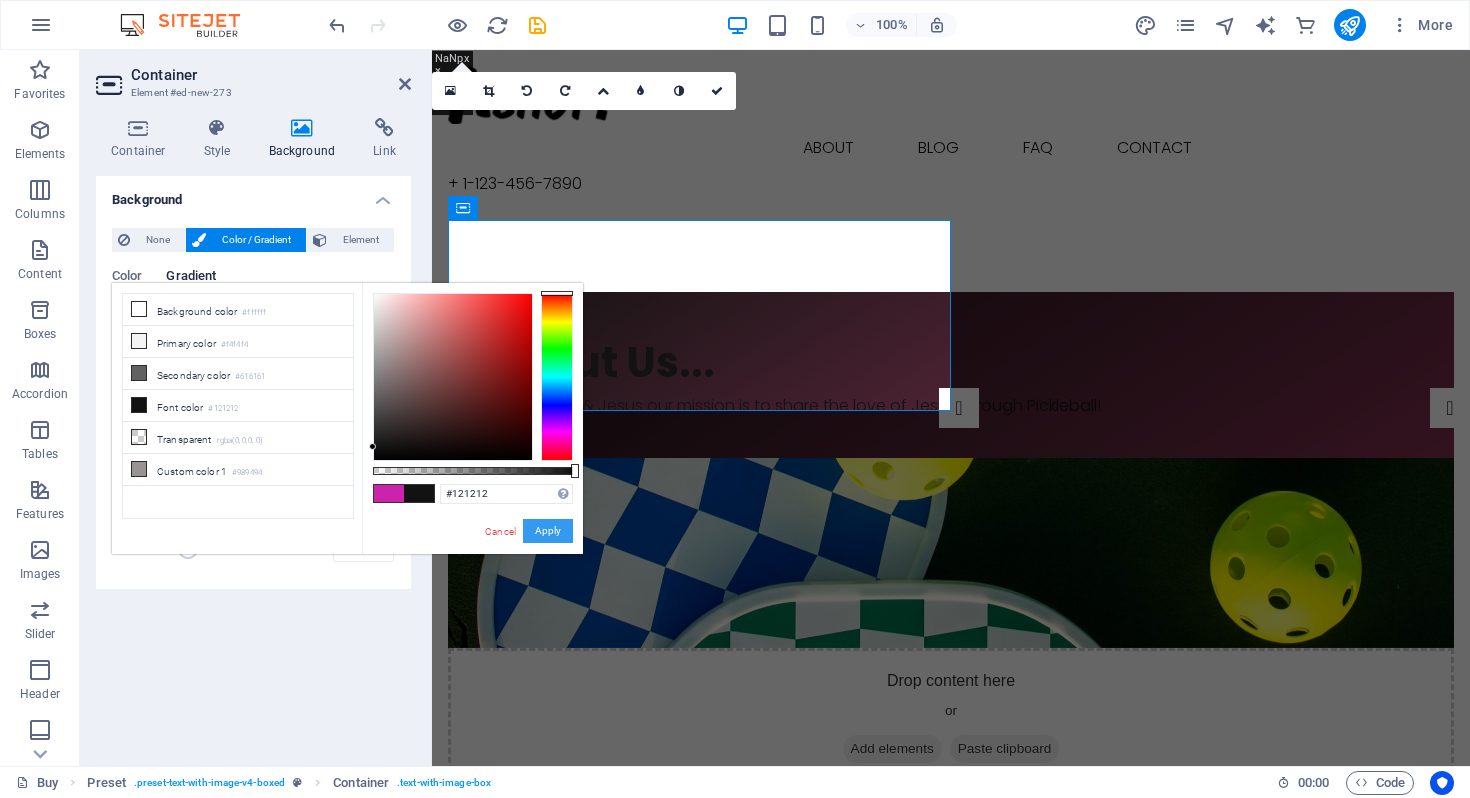 click on "Apply" at bounding box center (548, 531) 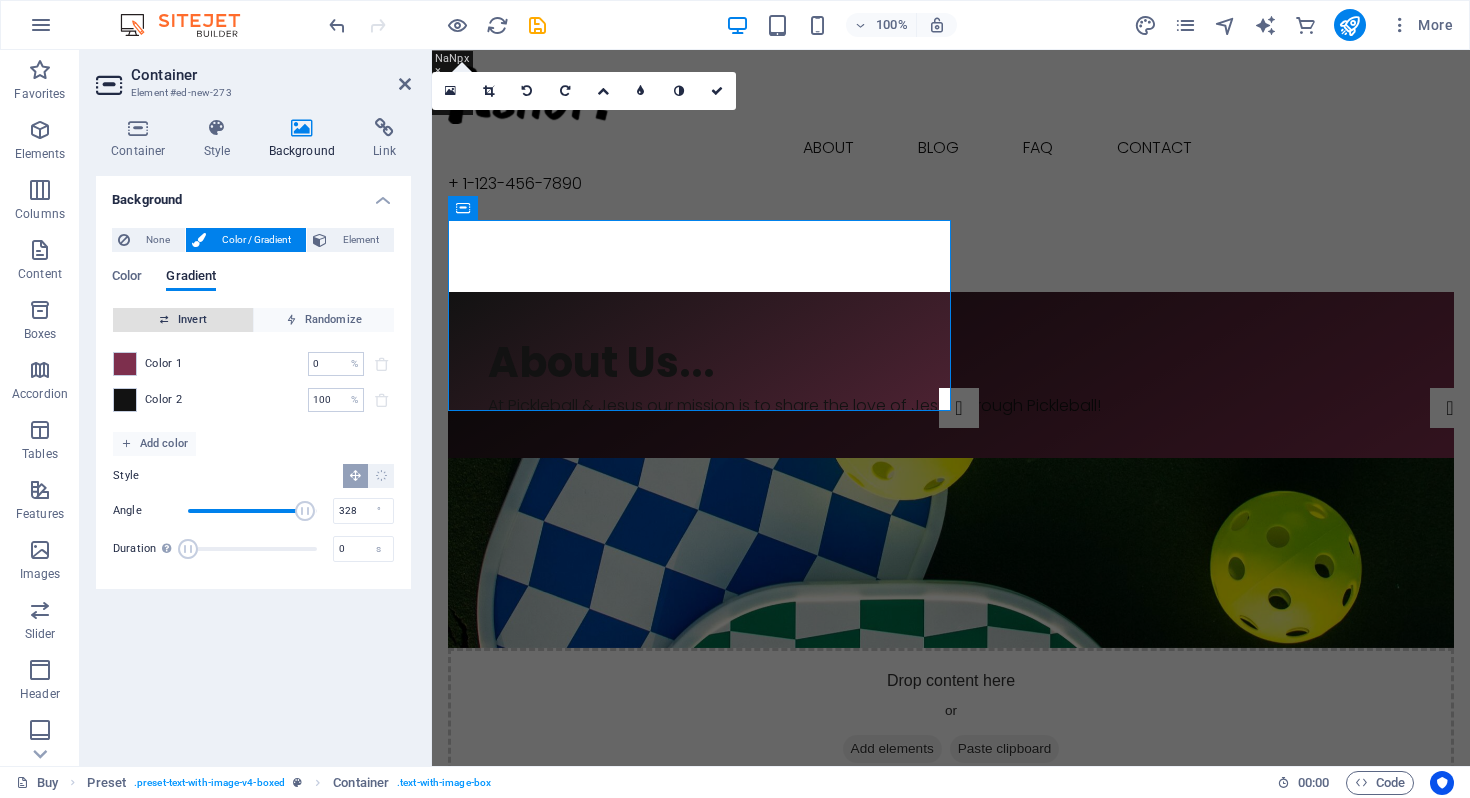 click on "Invert" at bounding box center (183, 320) 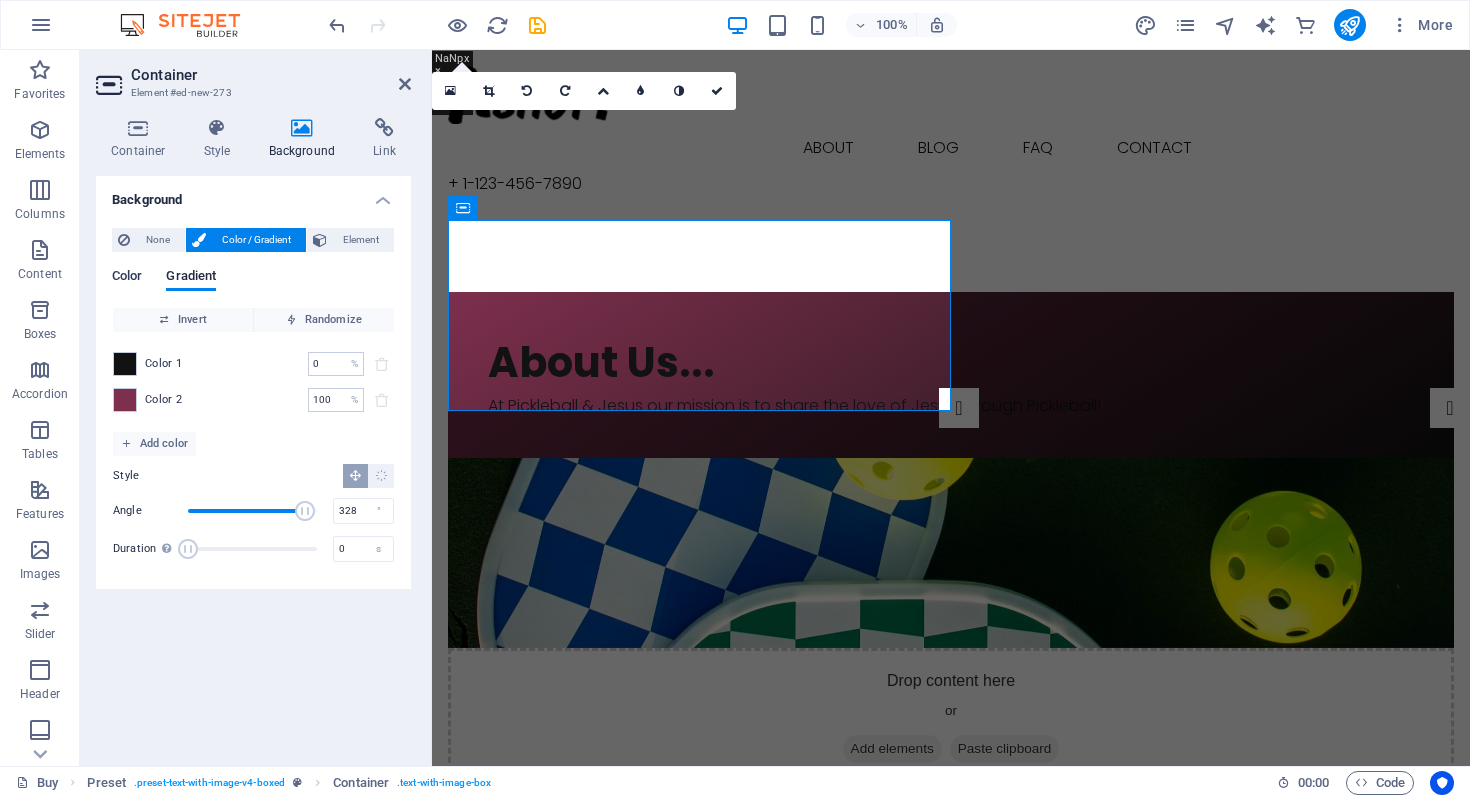 click on "Color" at bounding box center (127, 278) 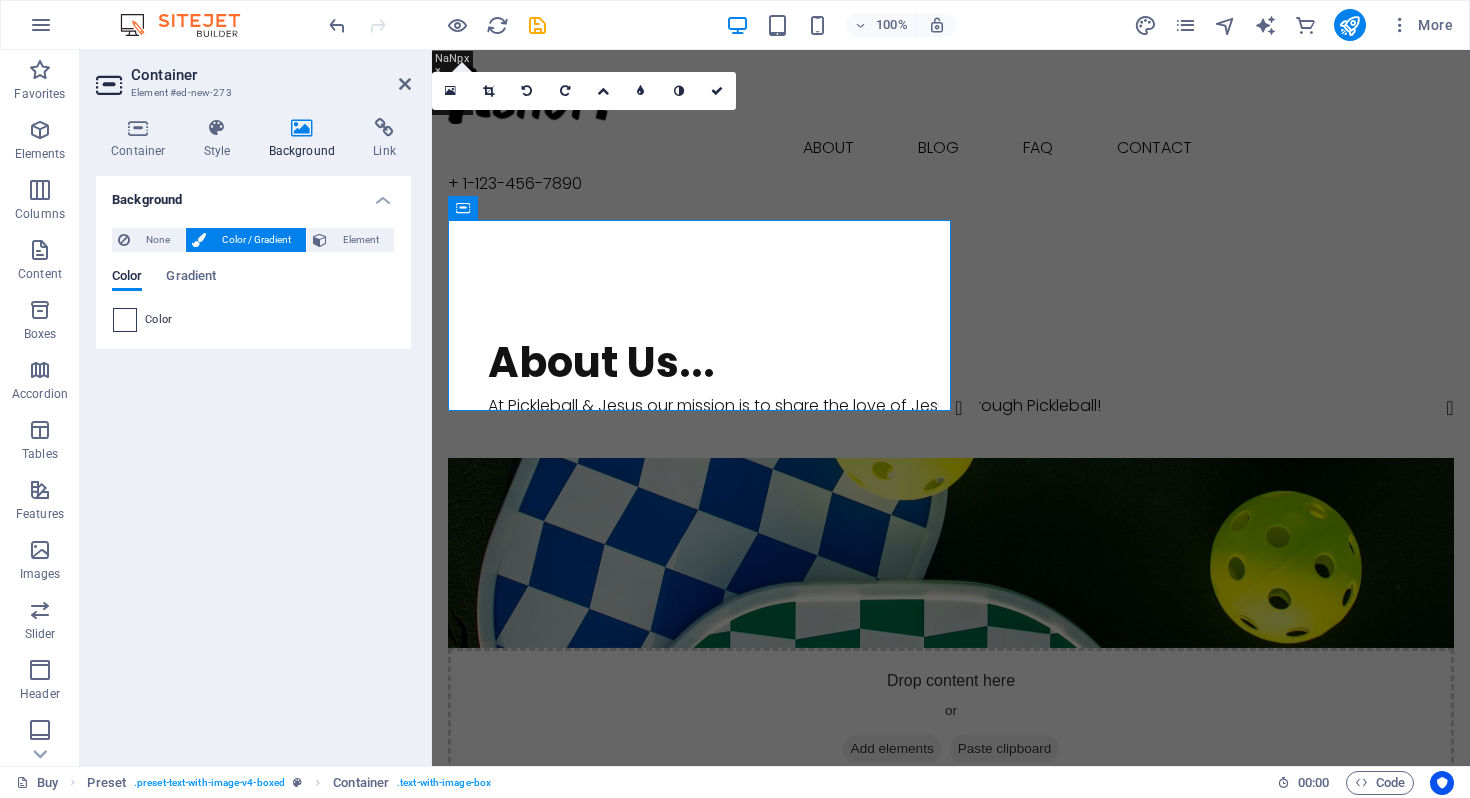 click at bounding box center [125, 320] 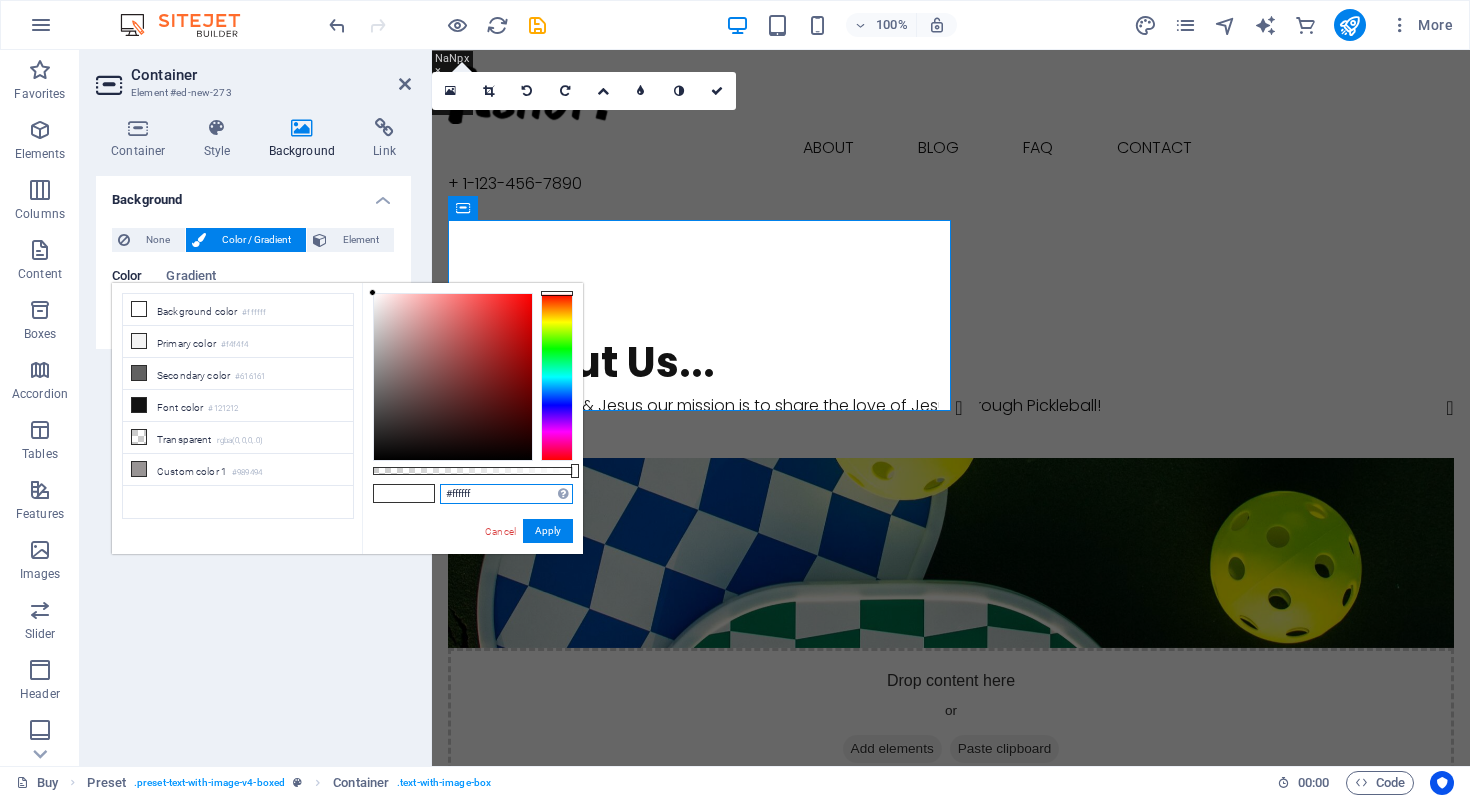 drag, startPoint x: 482, startPoint y: 489, endPoint x: 356, endPoint y: 484, distance: 126.09917 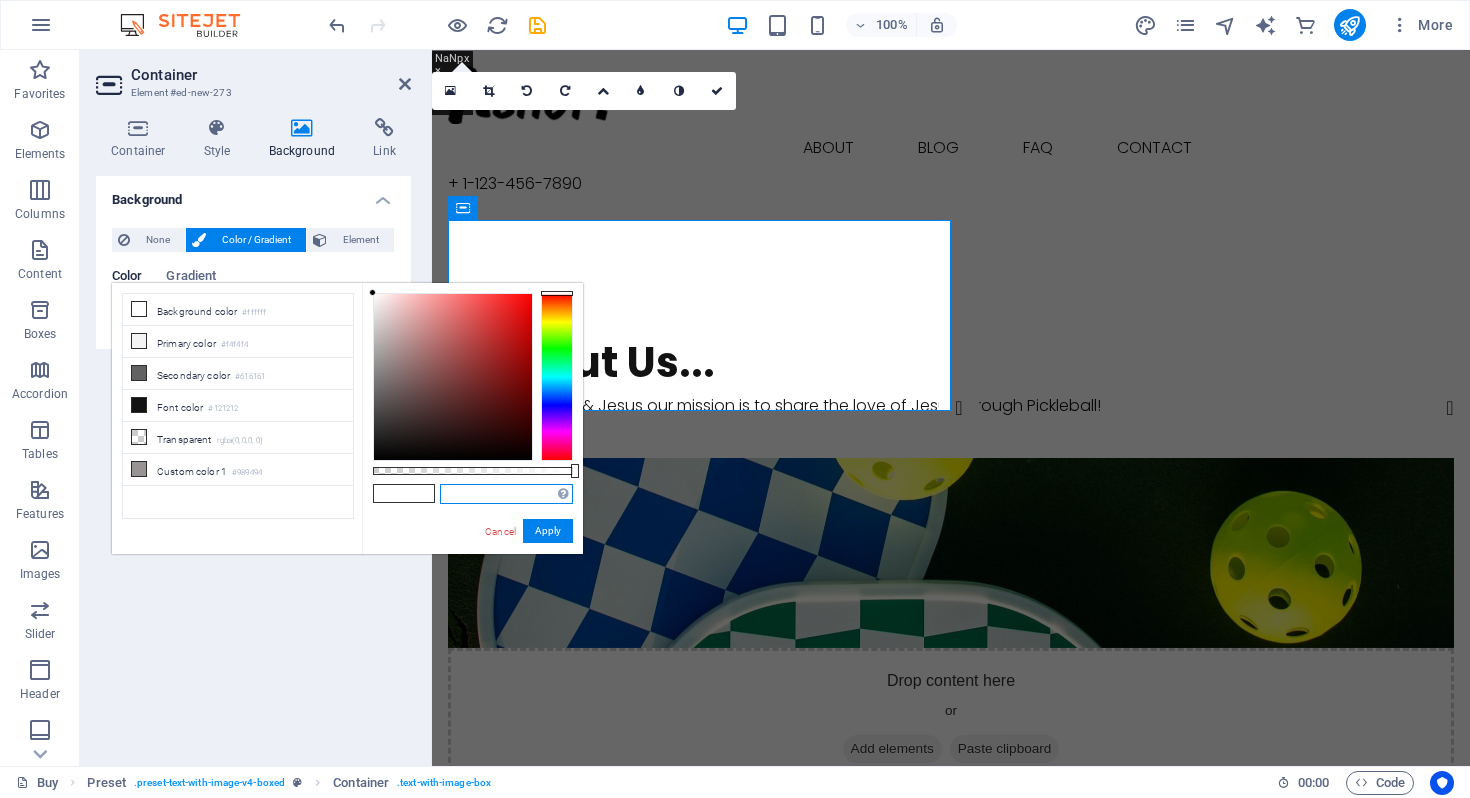 paste on "#f68fce" 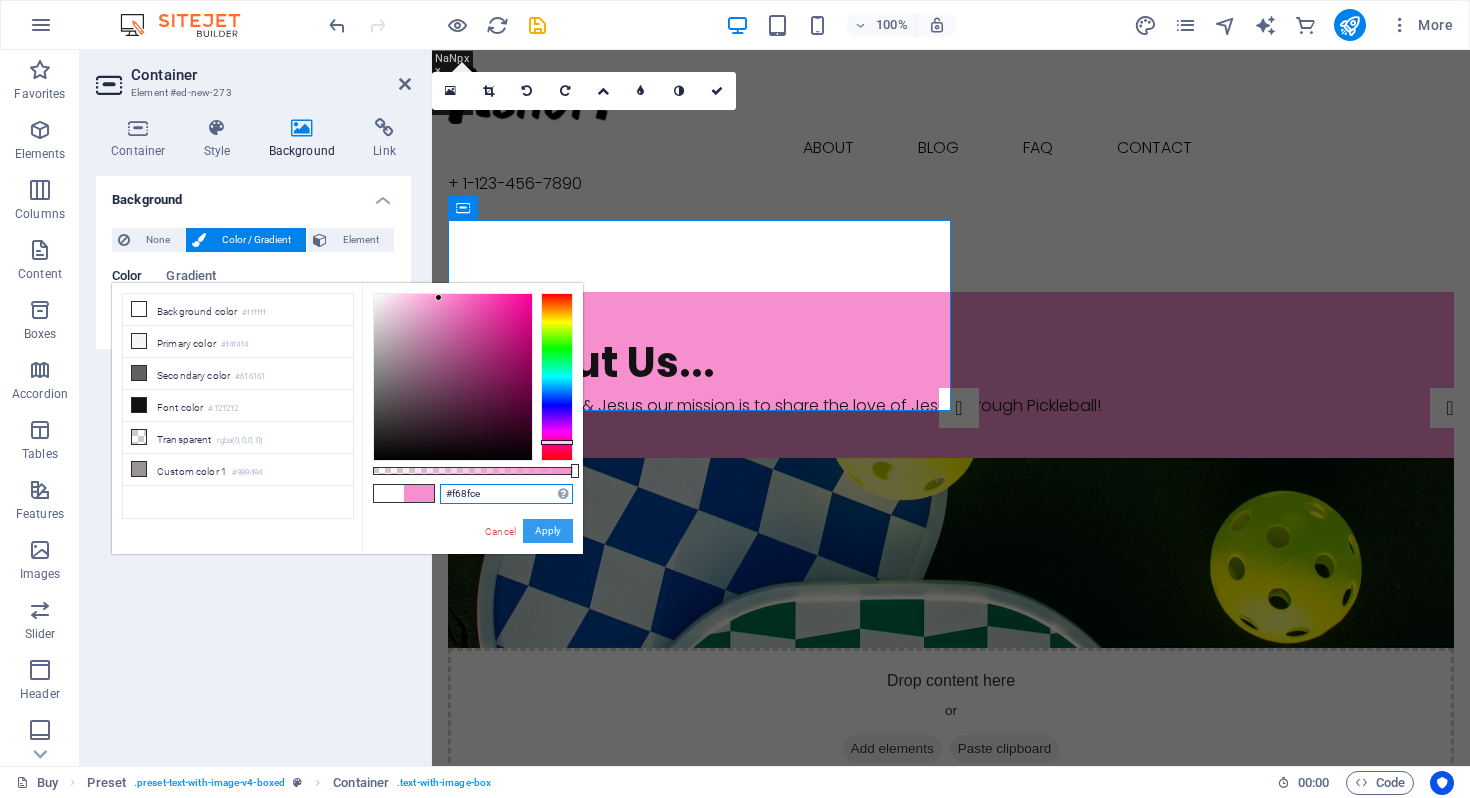type on "#f68fce" 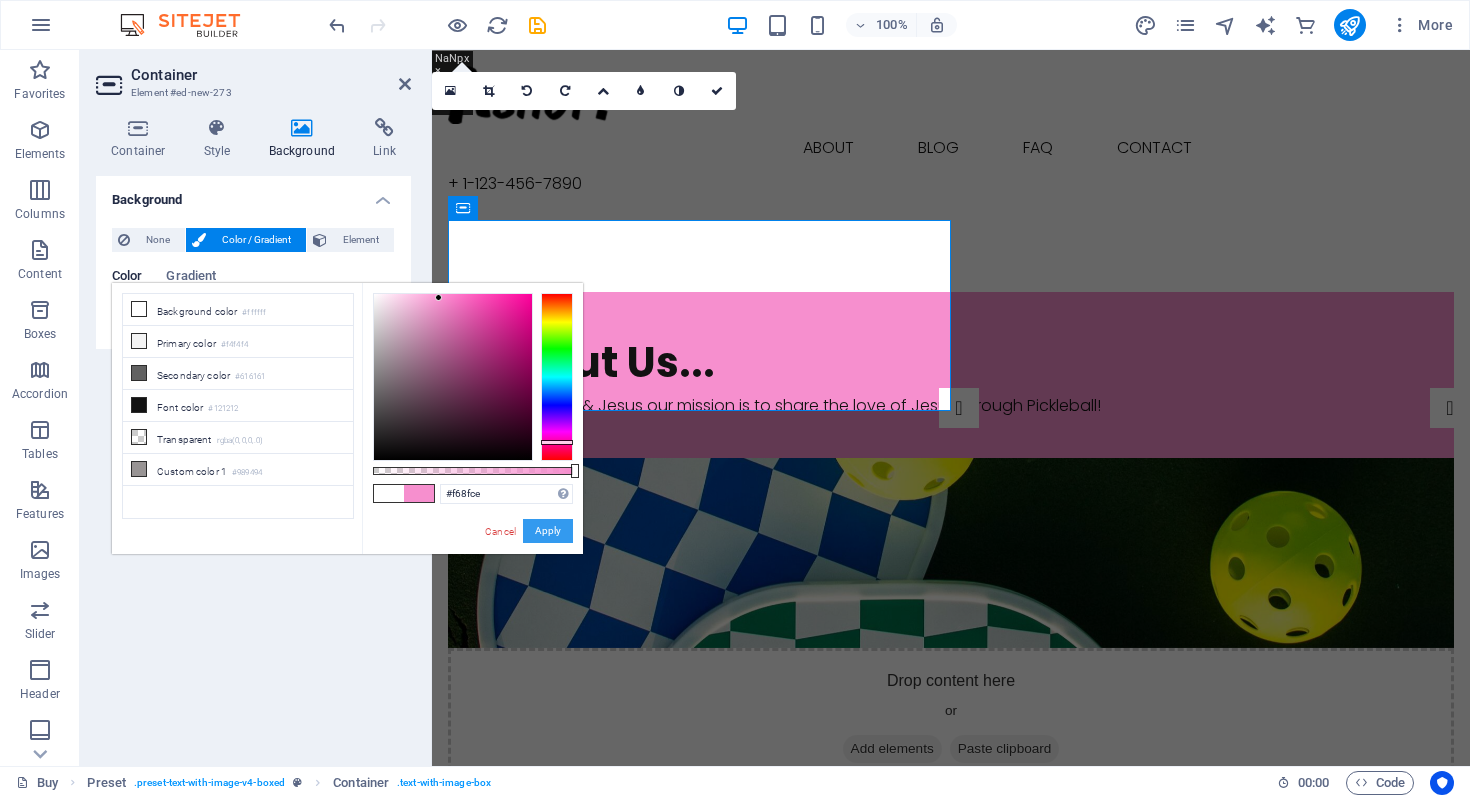 click on "Apply" at bounding box center [548, 531] 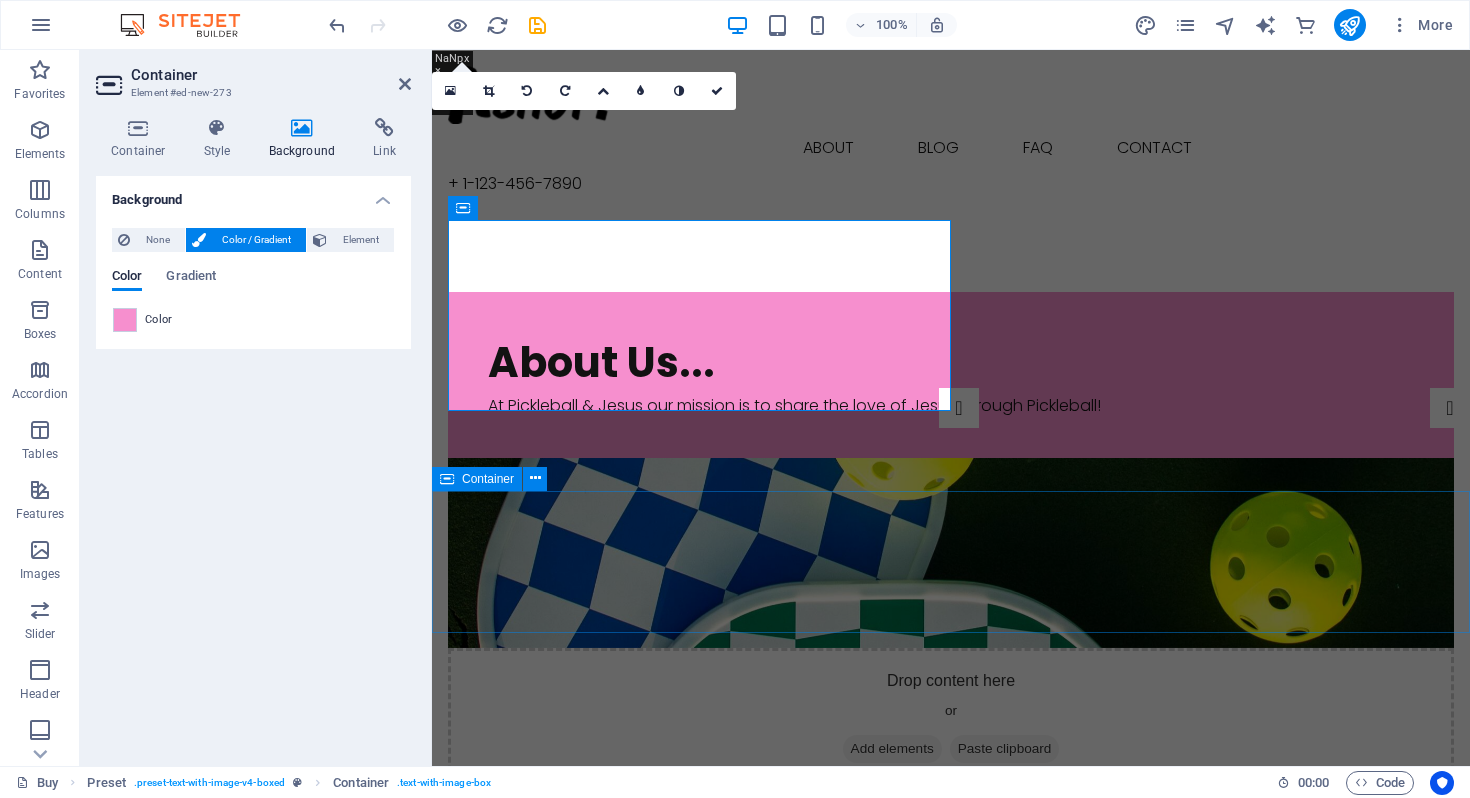 click on "Drop content here or  Add elements  Paste clipboard" at bounding box center [951, 941] 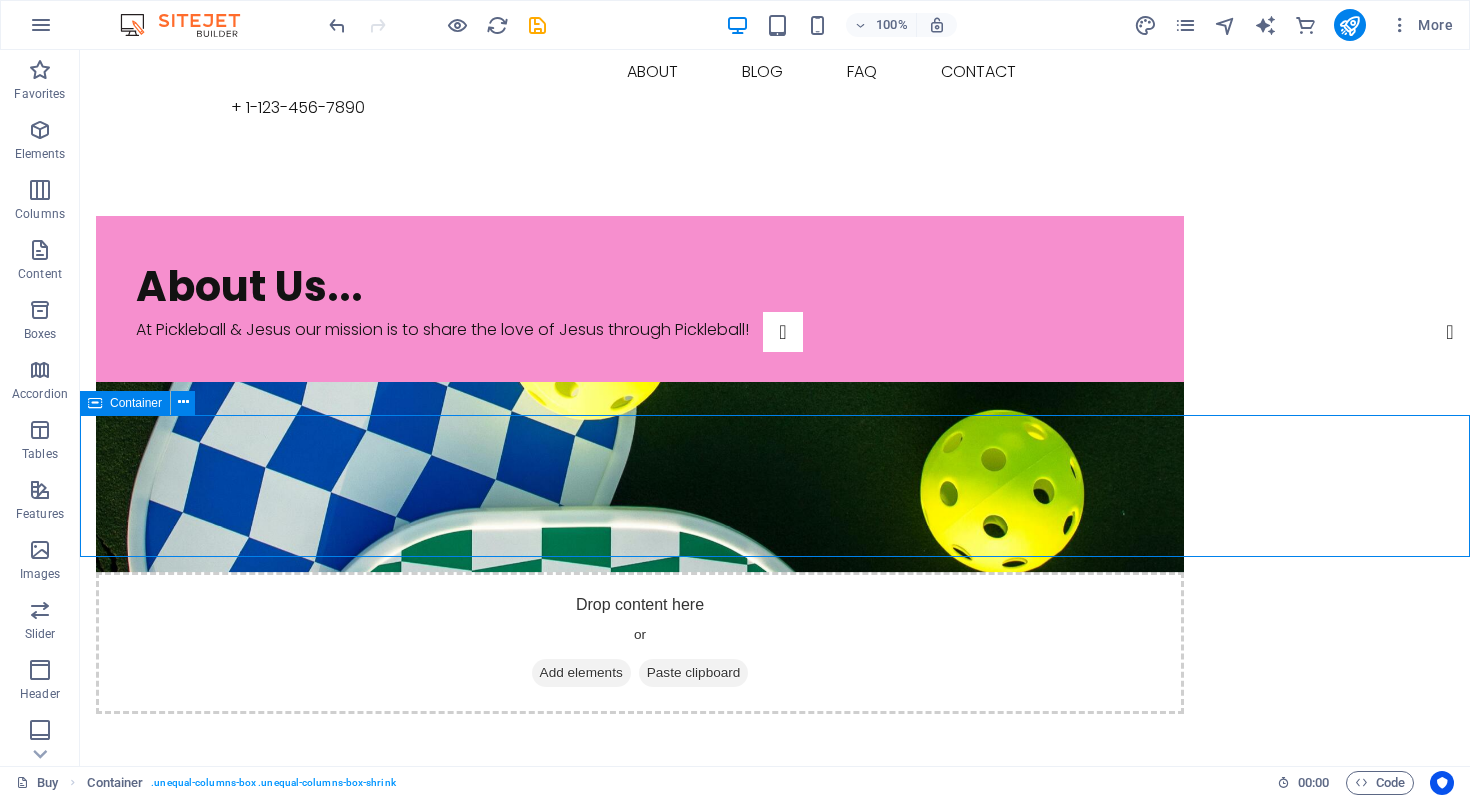 scroll, scrollTop: 0, scrollLeft: 0, axis: both 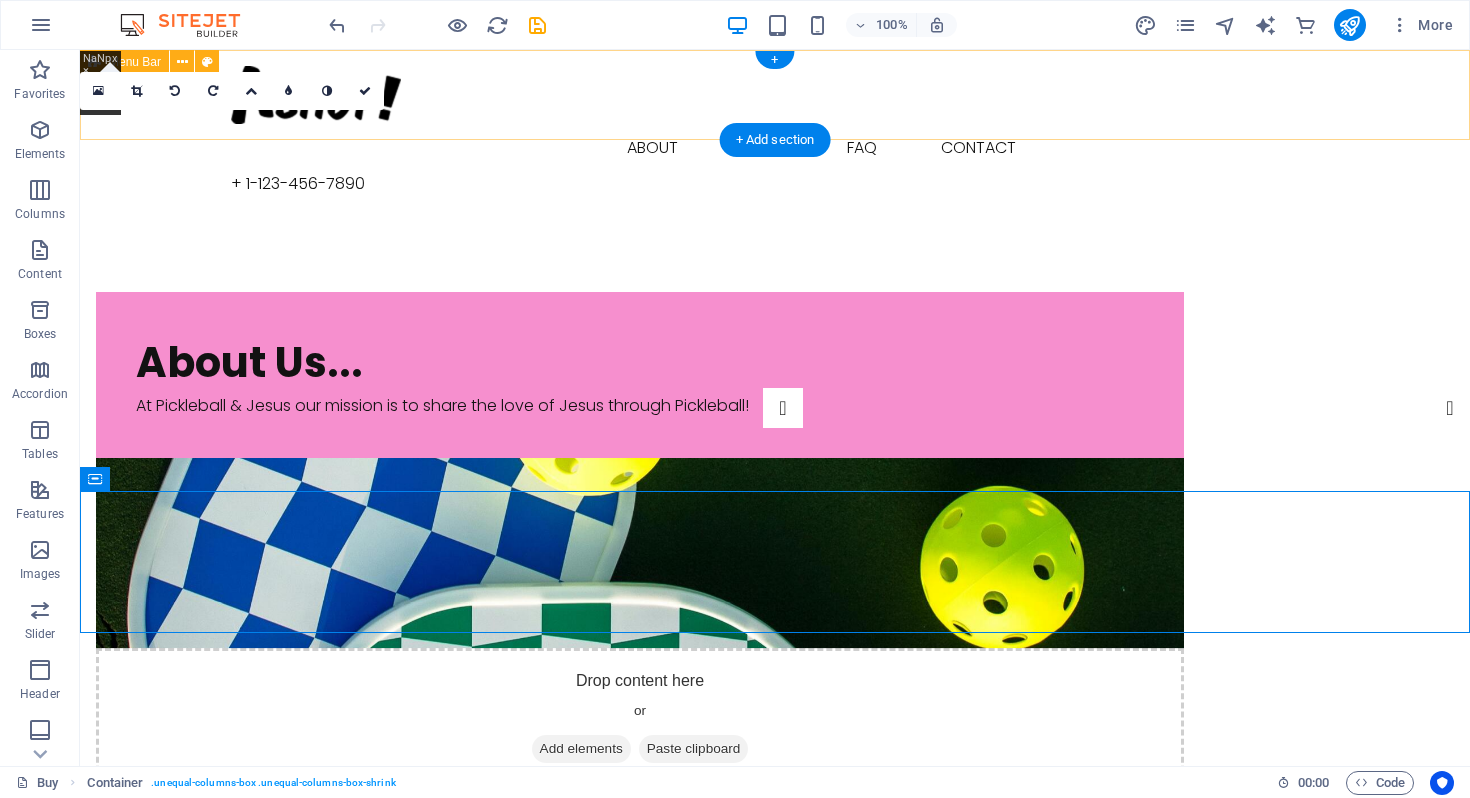 click on "Buy About Blog FAQ Contact   + [PHONE]" at bounding box center [775, 131] 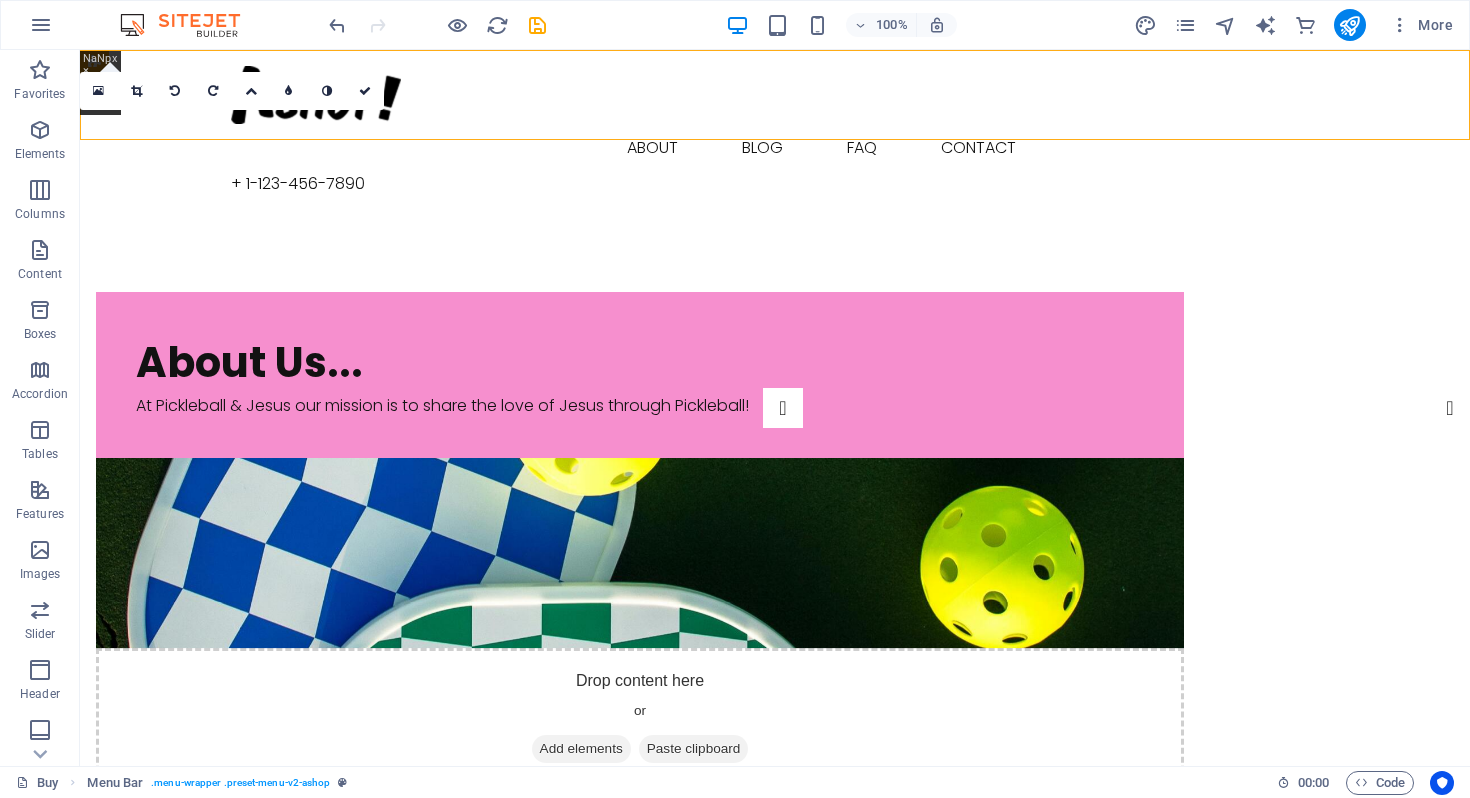 click on "16:10 16:9 4:3 1:1 1:2 0" at bounding box center (232, 91) 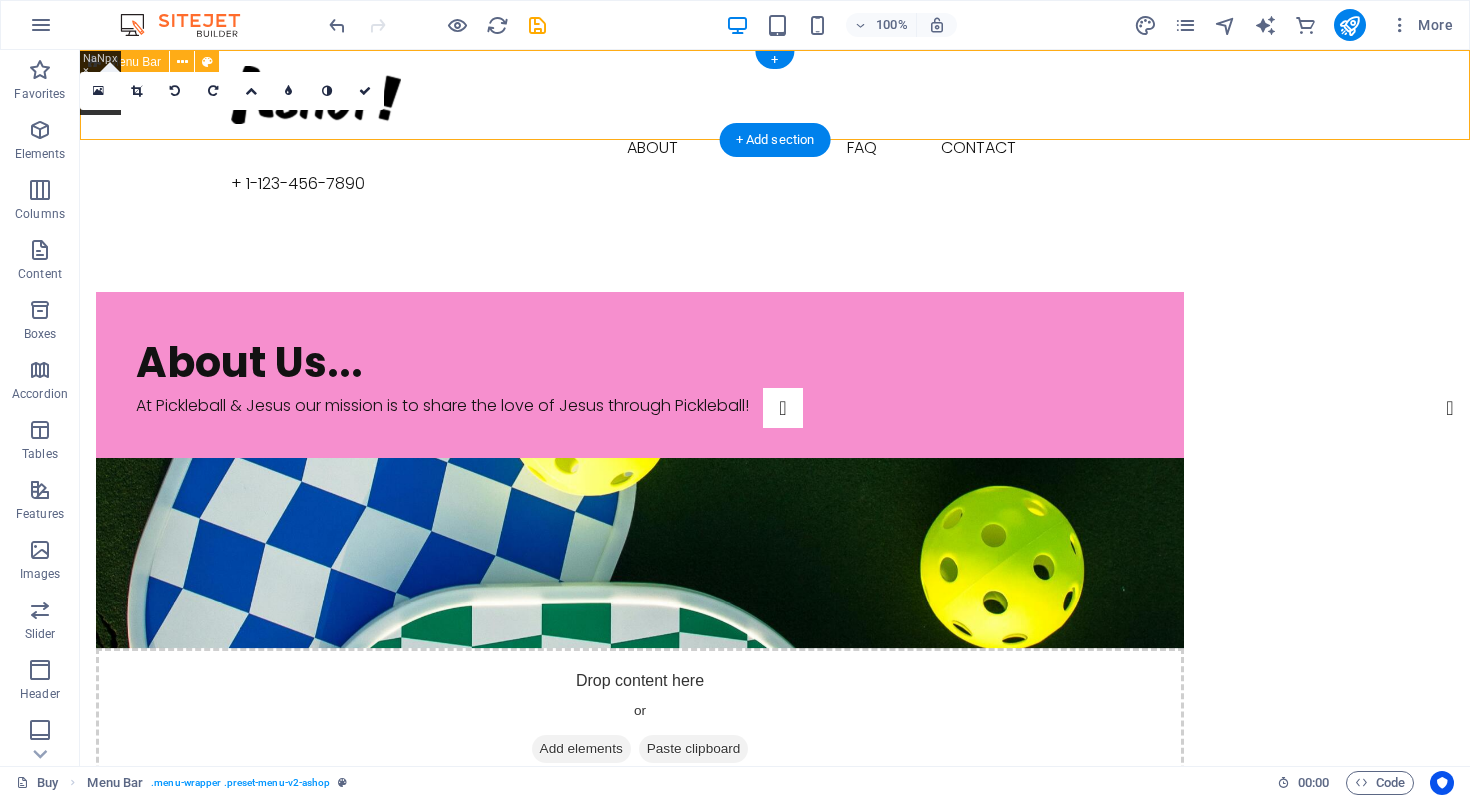 click on "Buy About Blog FAQ Contact   + [PHONE]" at bounding box center [775, 131] 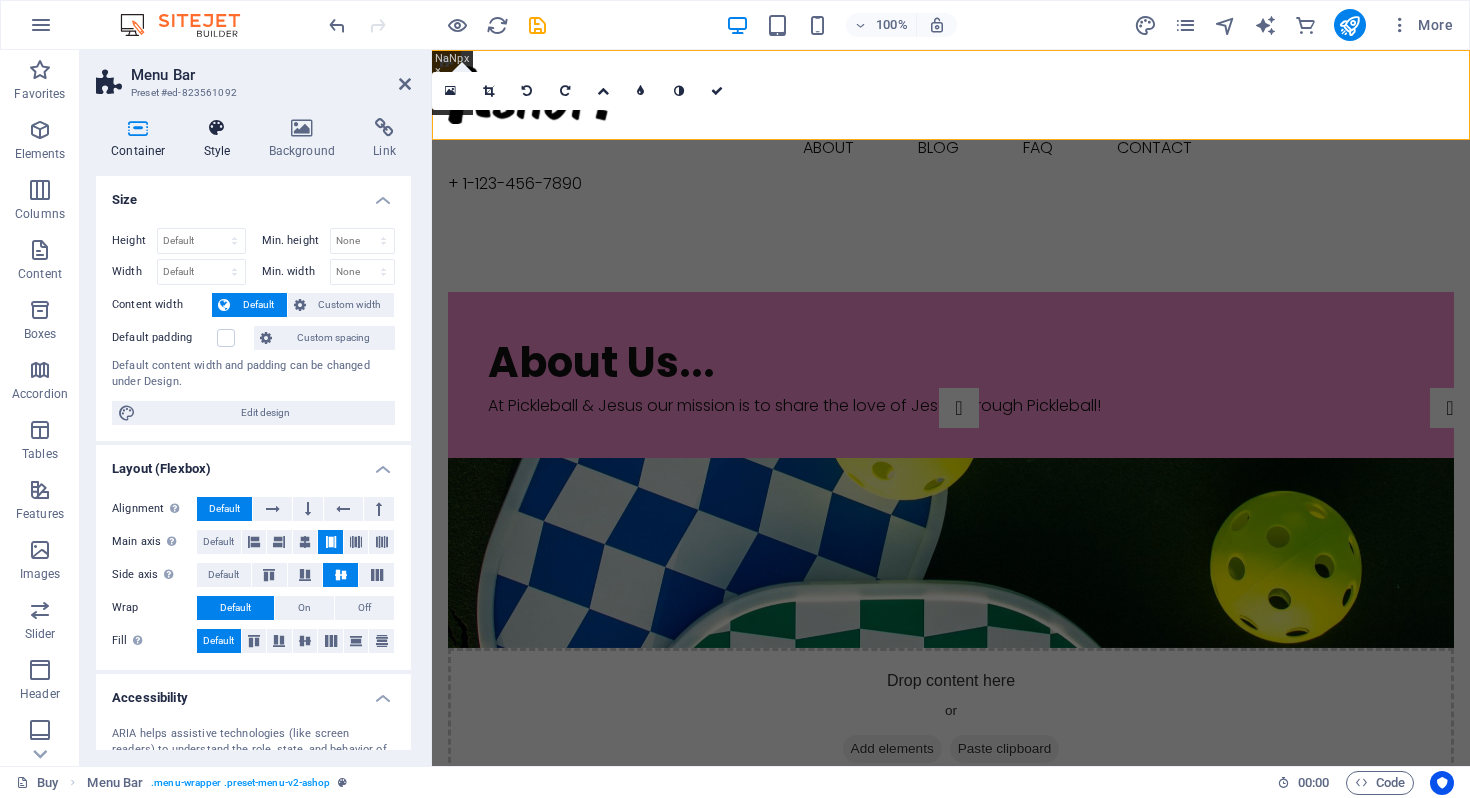 click on "Style" at bounding box center [221, 139] 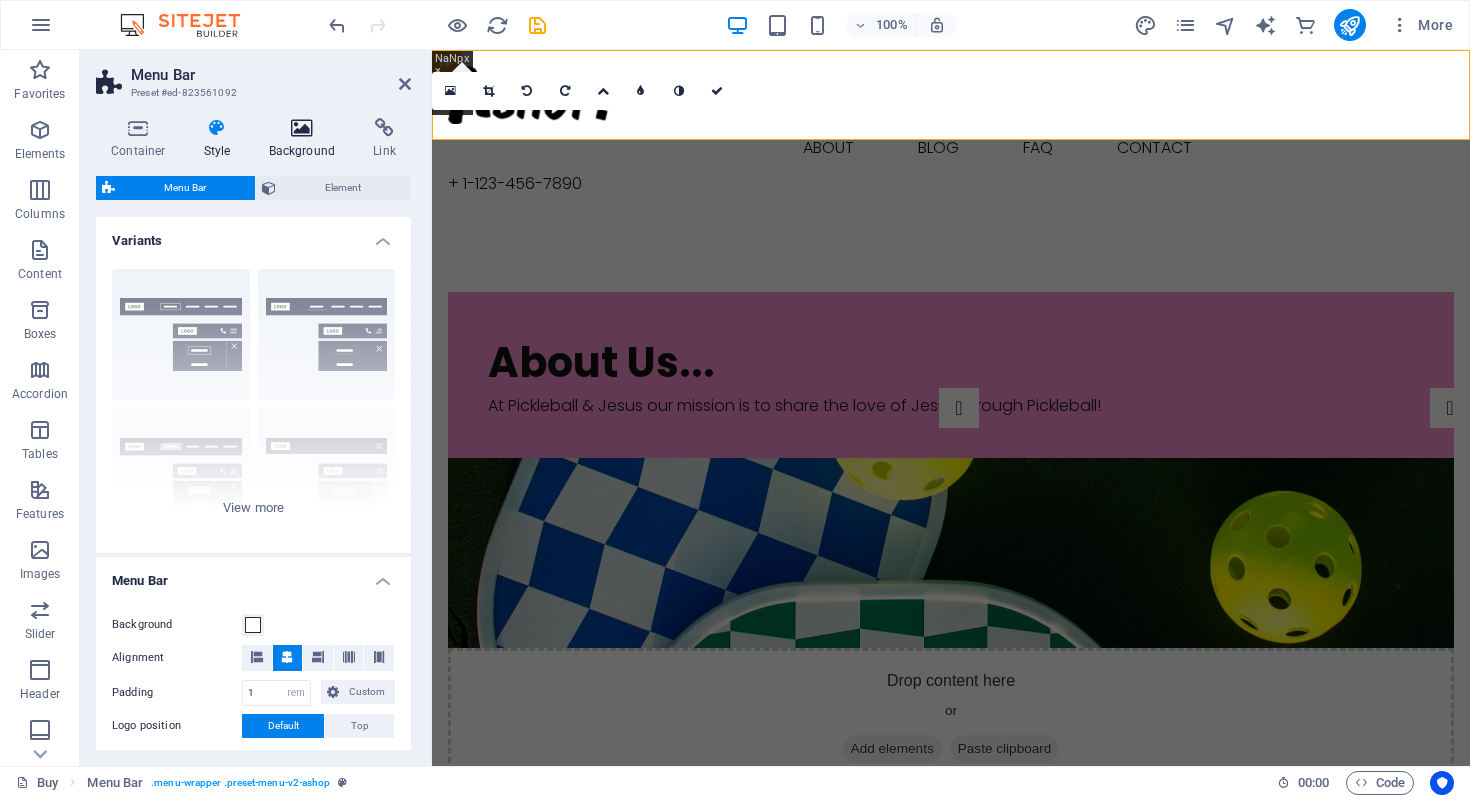 click at bounding box center [302, 128] 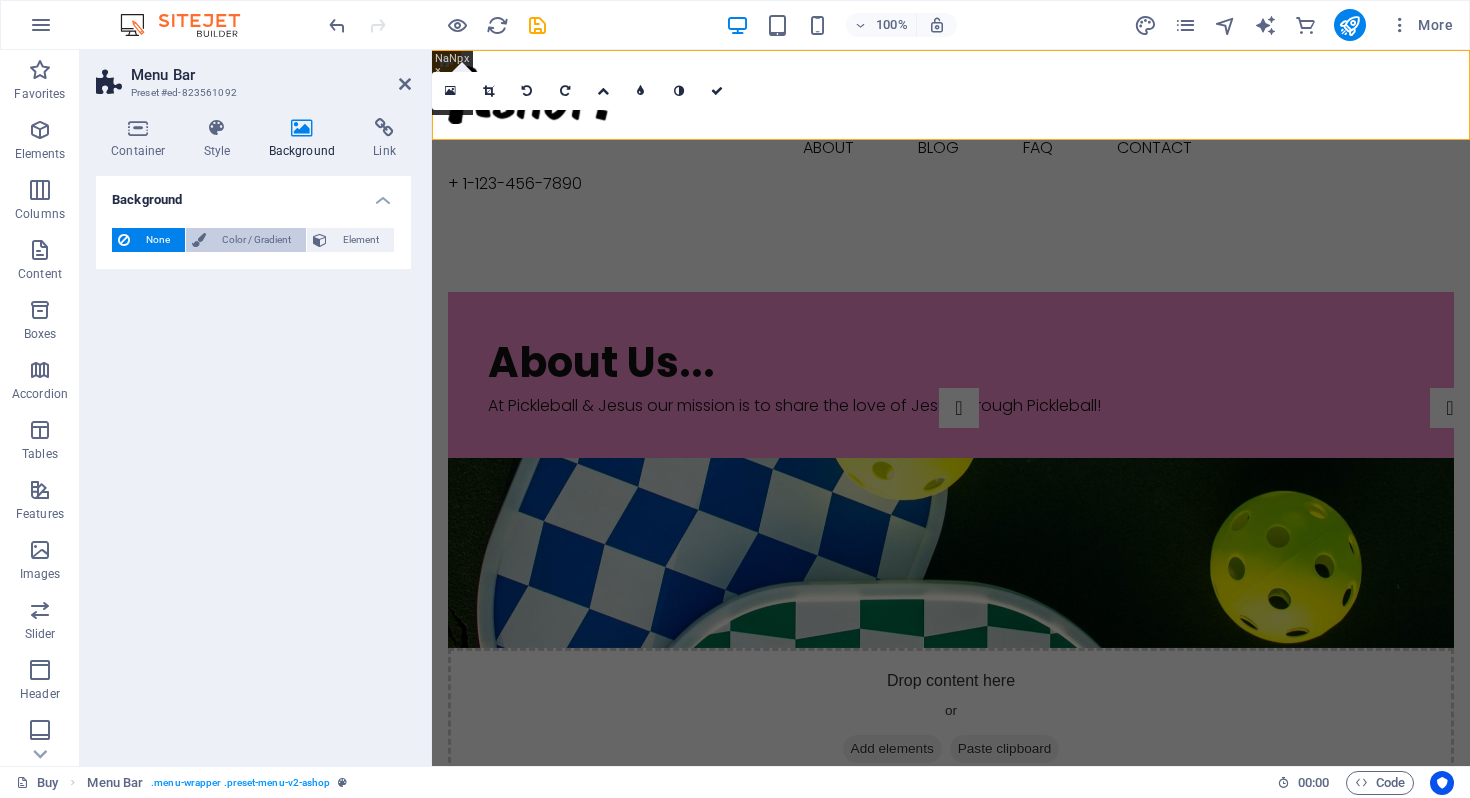 click on "Color / Gradient" at bounding box center [256, 240] 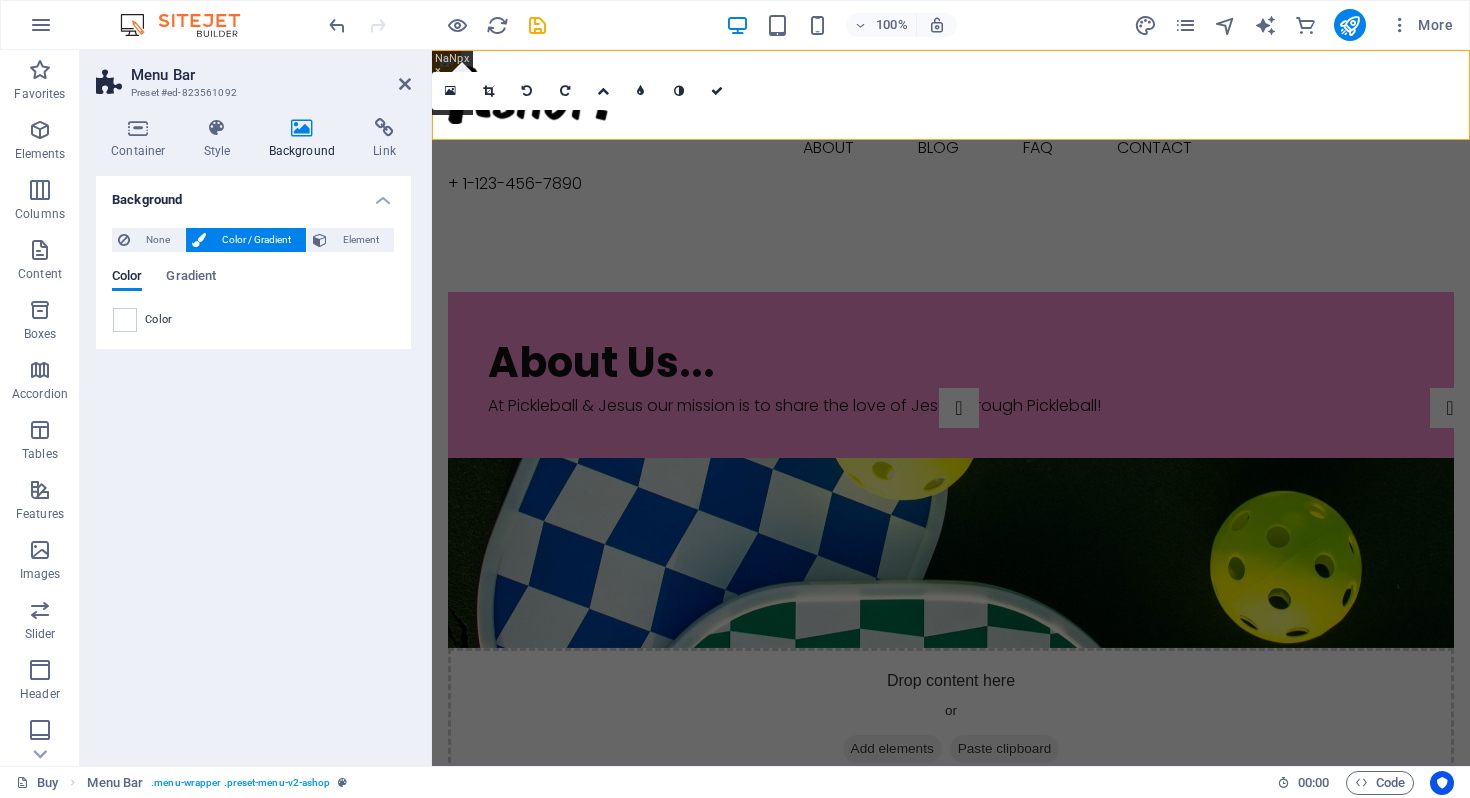 click on "Color" at bounding box center (253, 320) 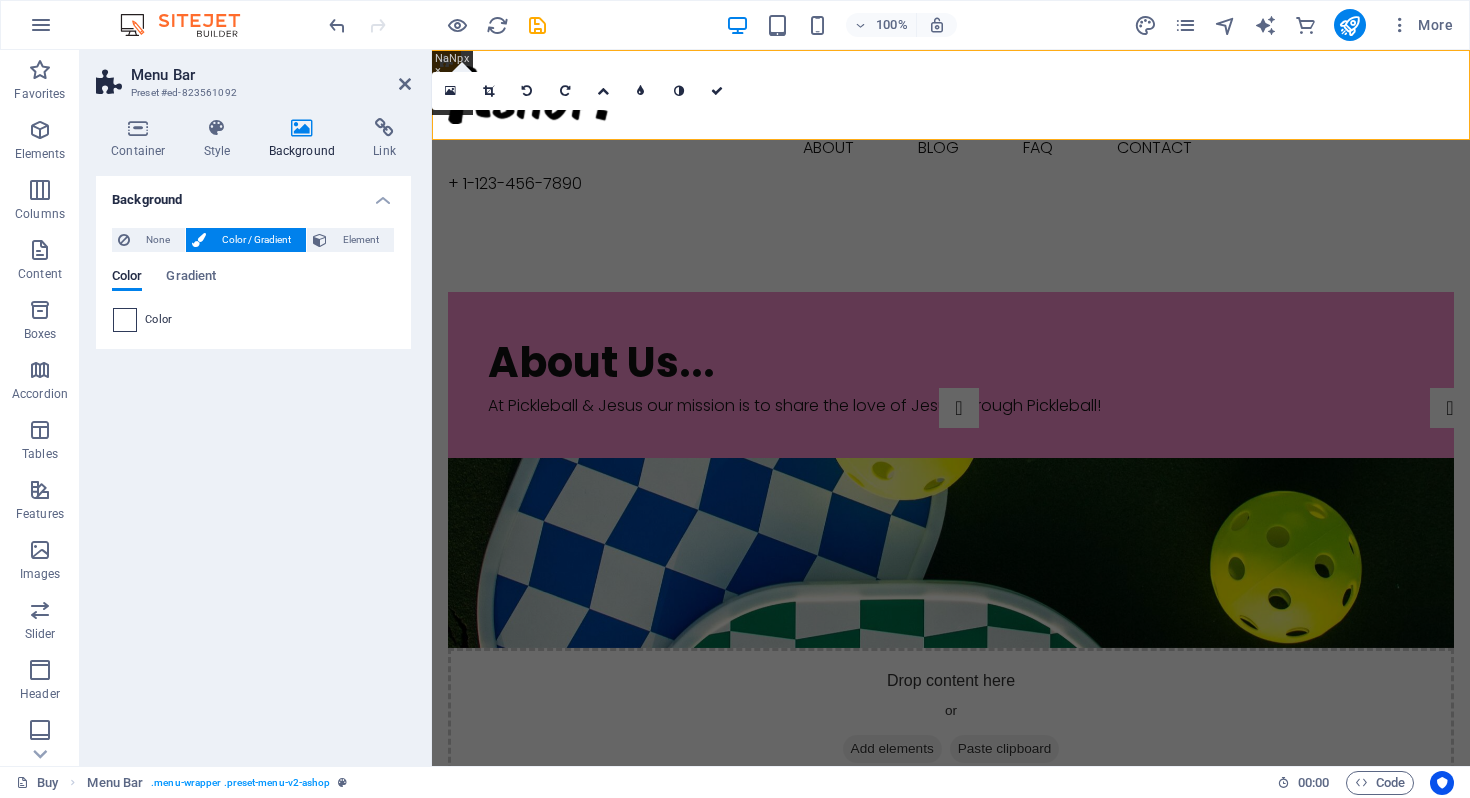 click at bounding box center (125, 320) 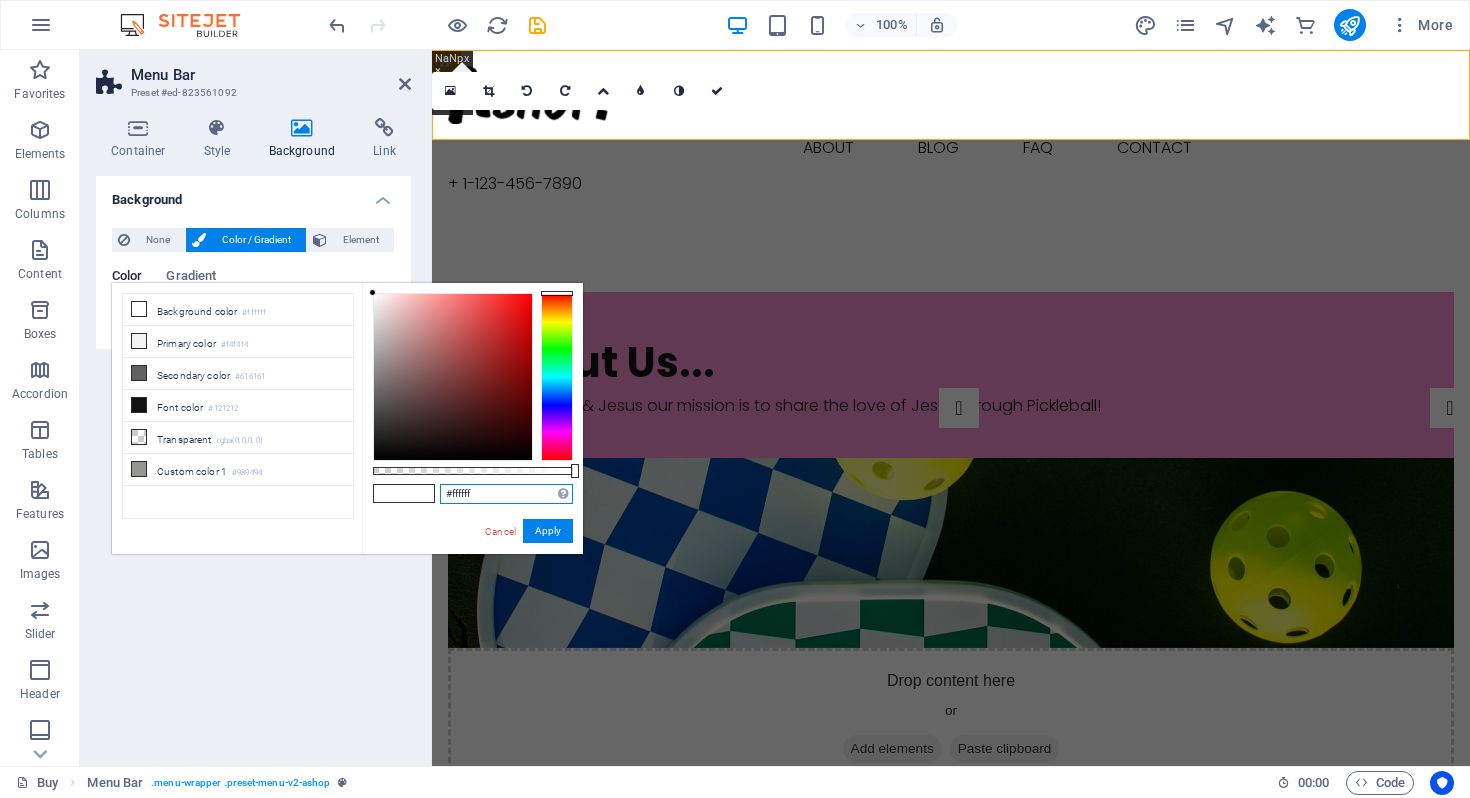 click on "#ffffff" at bounding box center [506, 494] 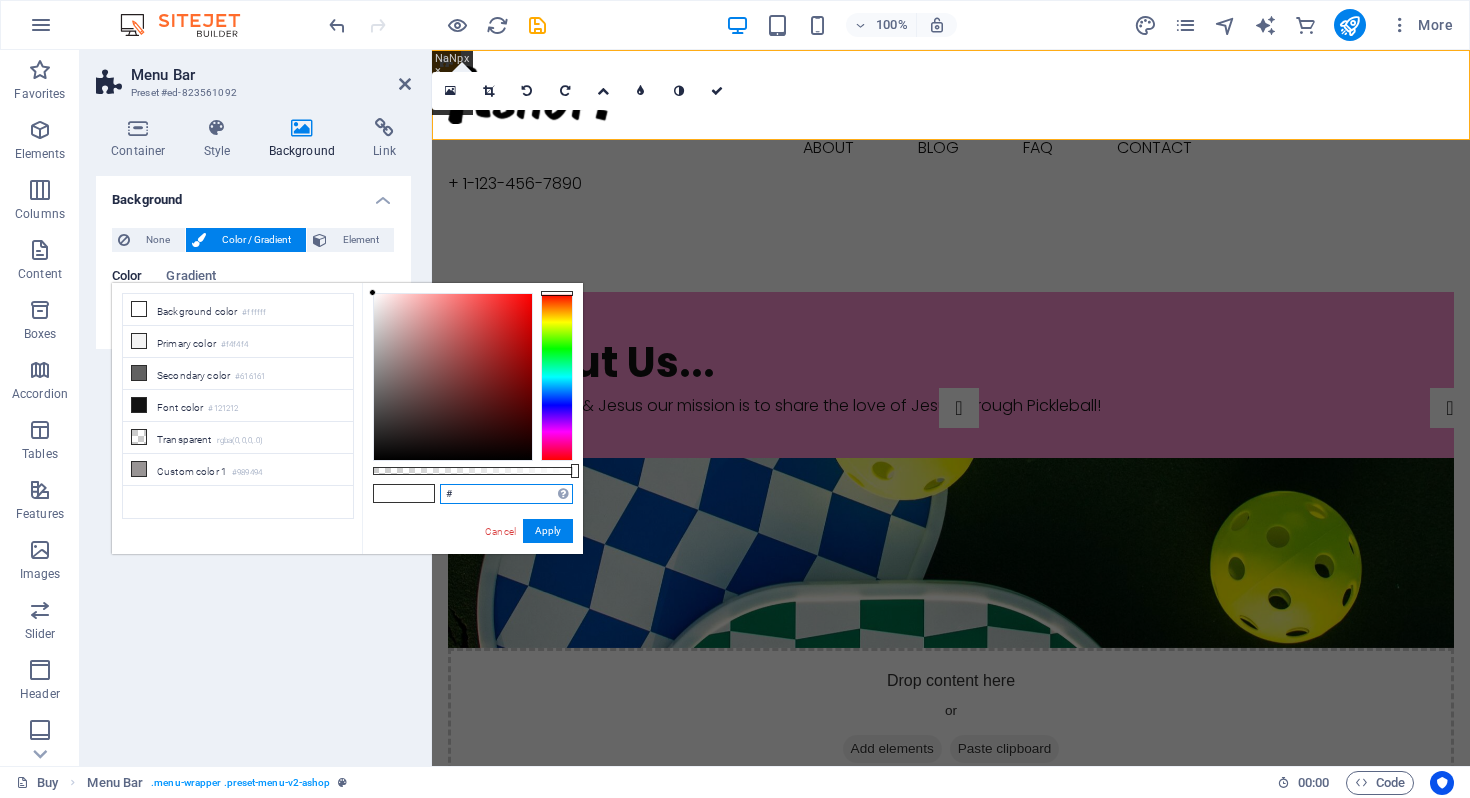 paste on "#f68fce" 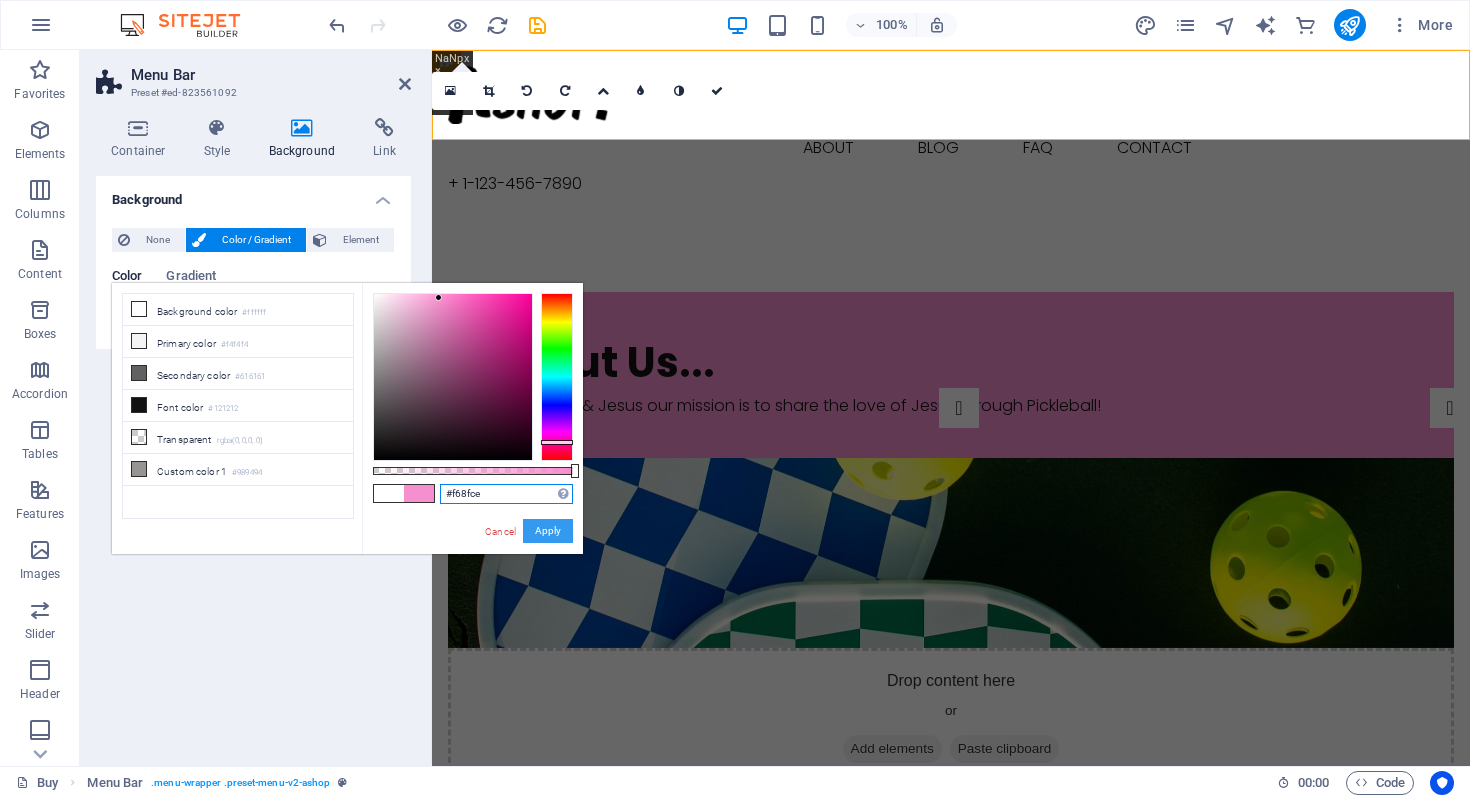 type on "#f68fce" 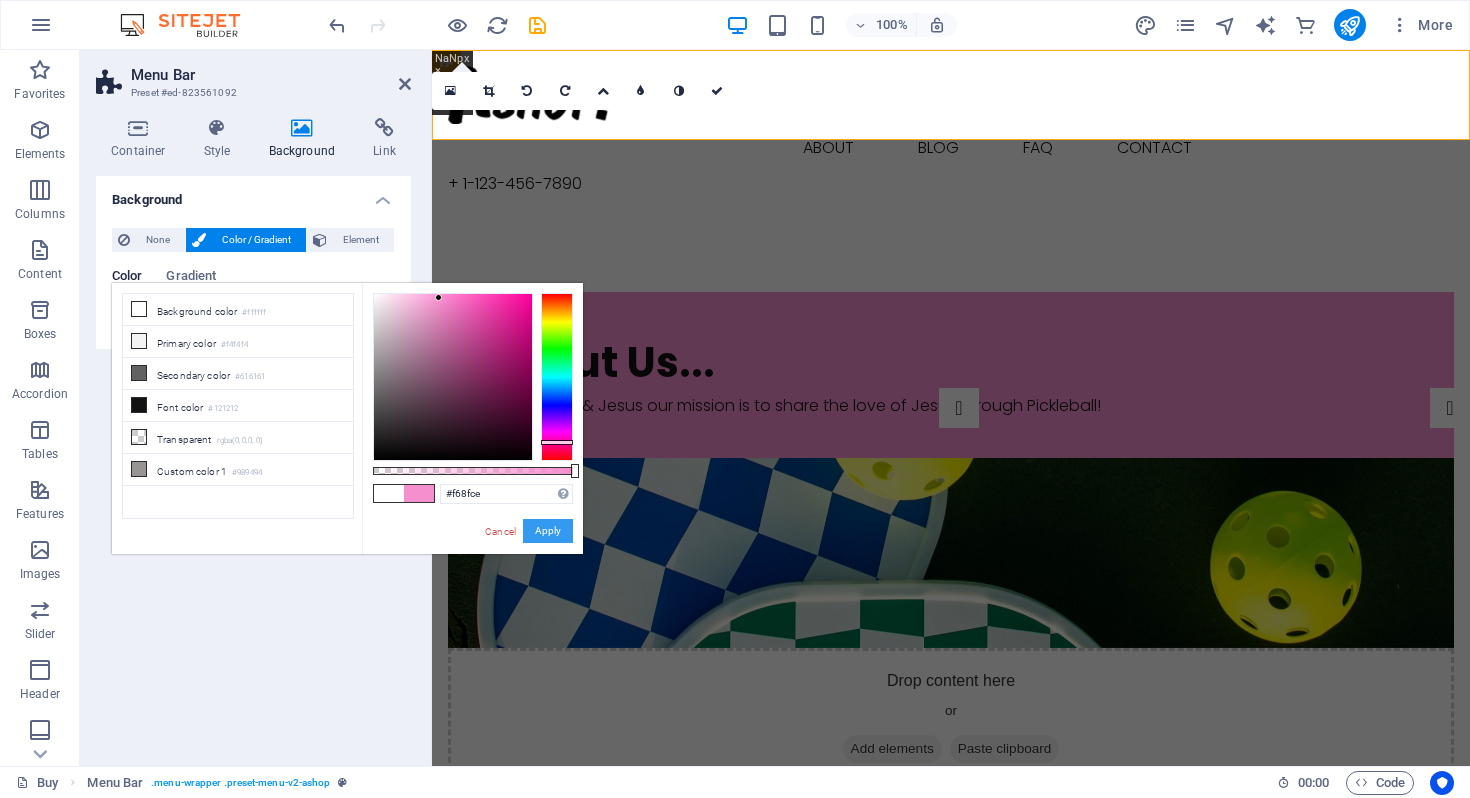 click on "Apply" at bounding box center (548, 531) 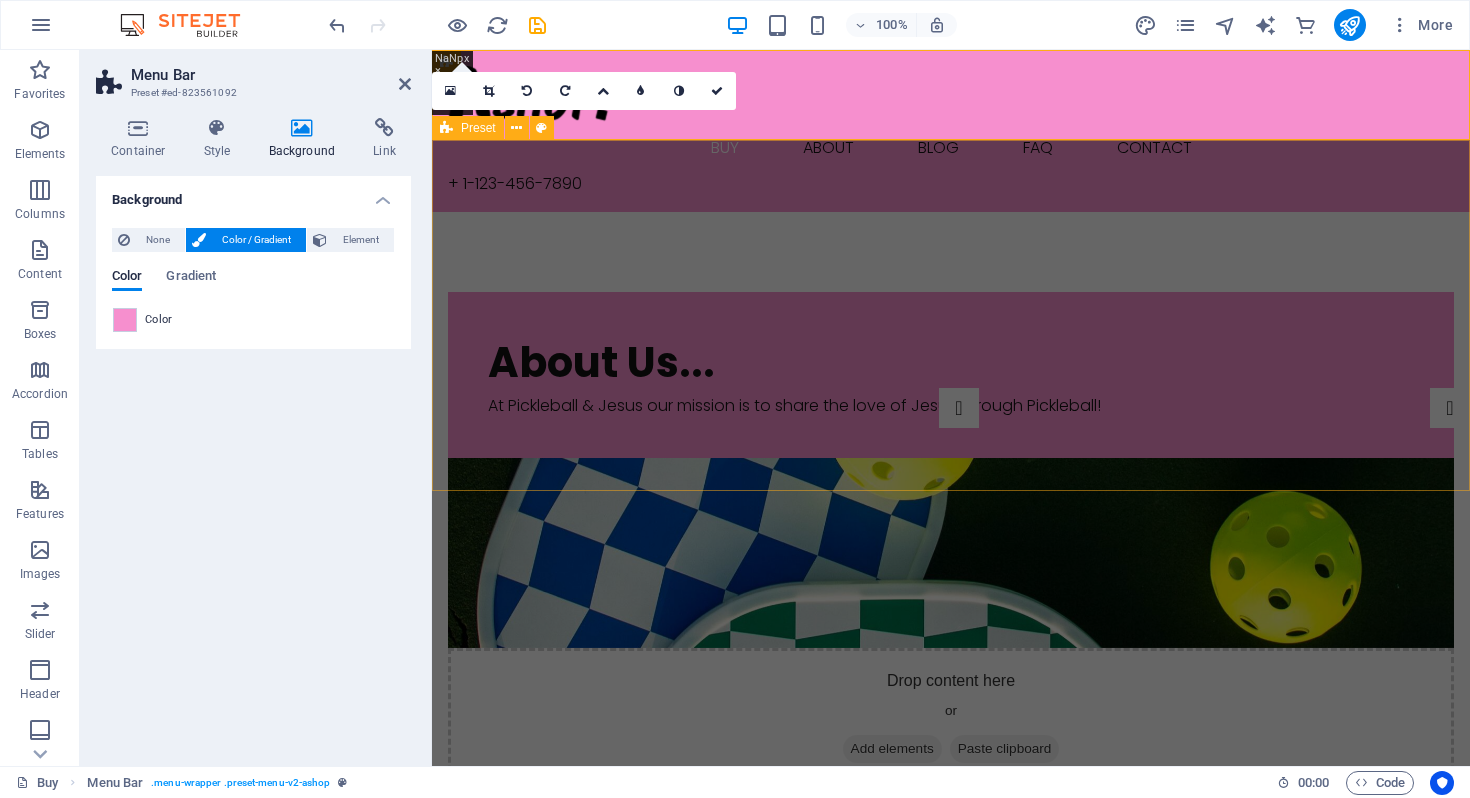 click on "About Us... At Pickleball & Jesus our mission is to share the love of Jesus through Pickleball!  Drop content here or  Add elements  Paste clipboard" at bounding box center [951, 541] 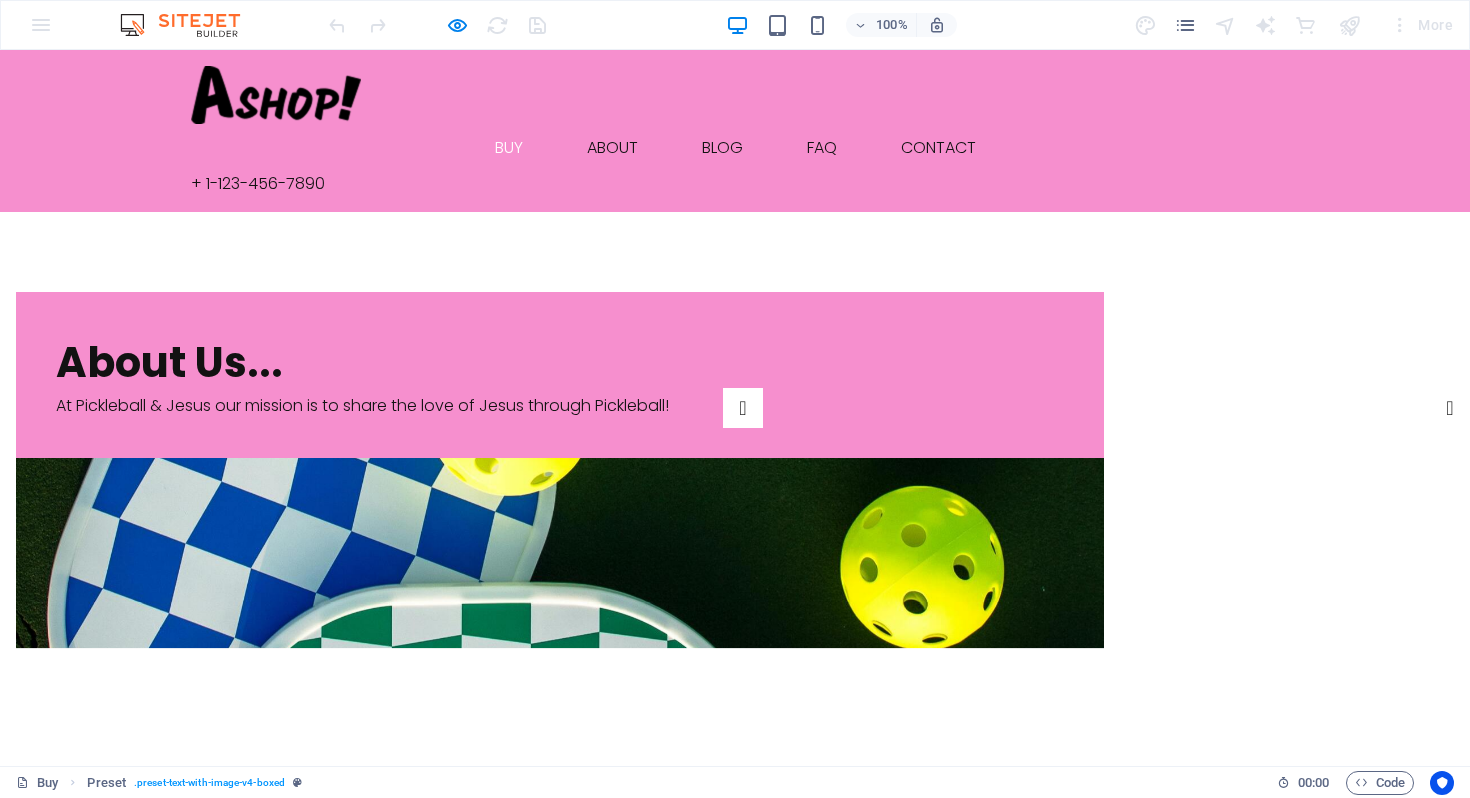 click at bounding box center (276, 95) 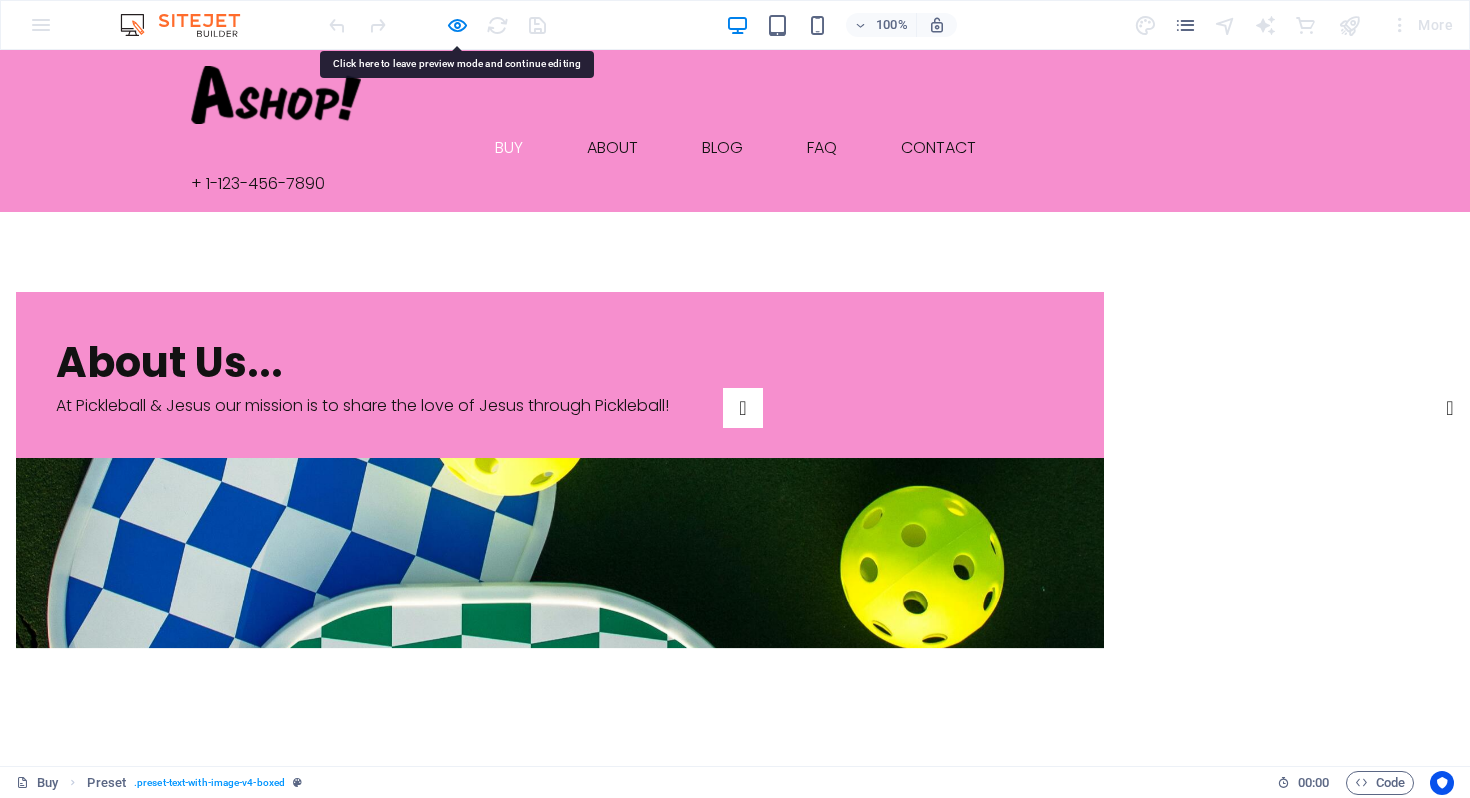 click at bounding box center (276, 95) 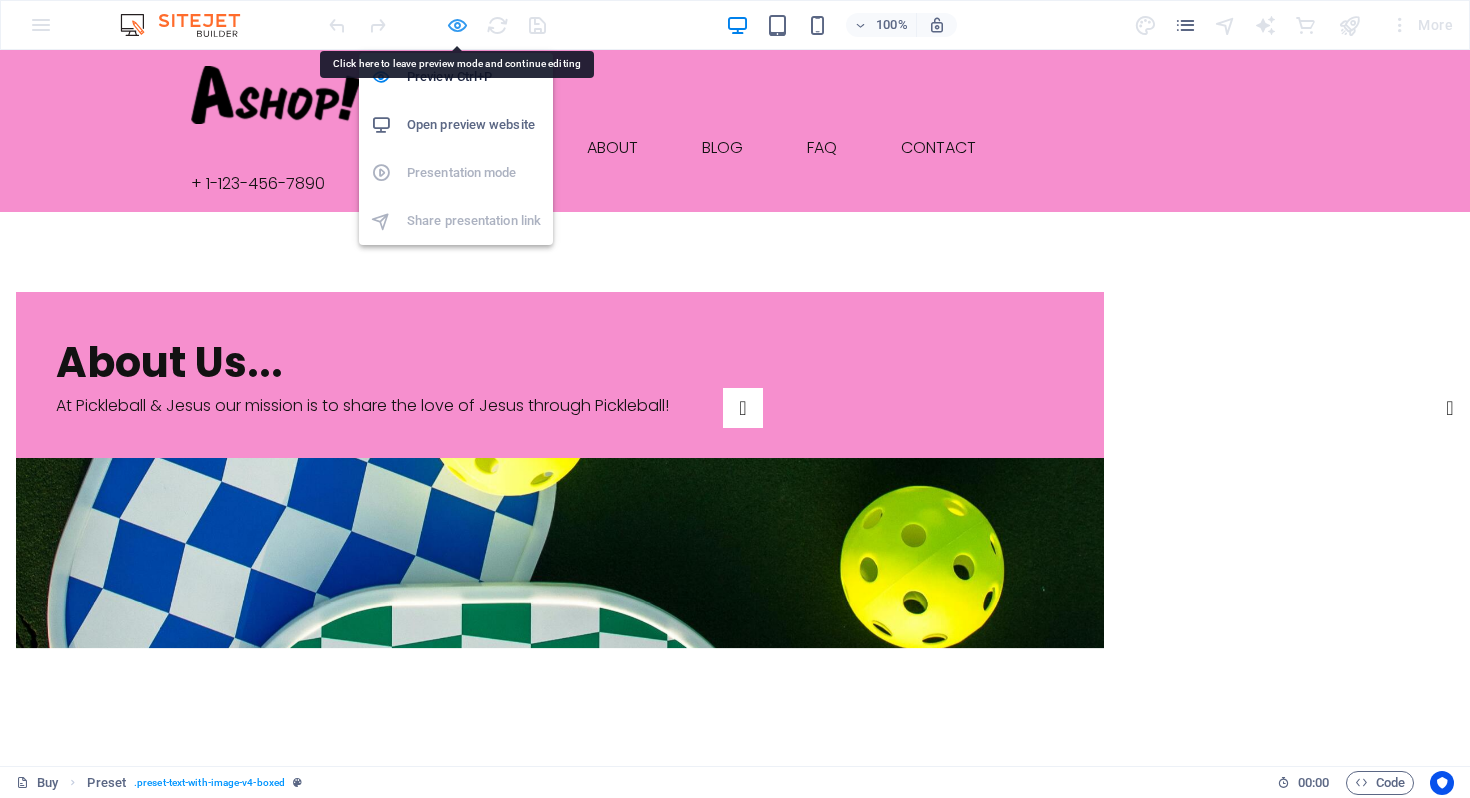 click at bounding box center (457, 25) 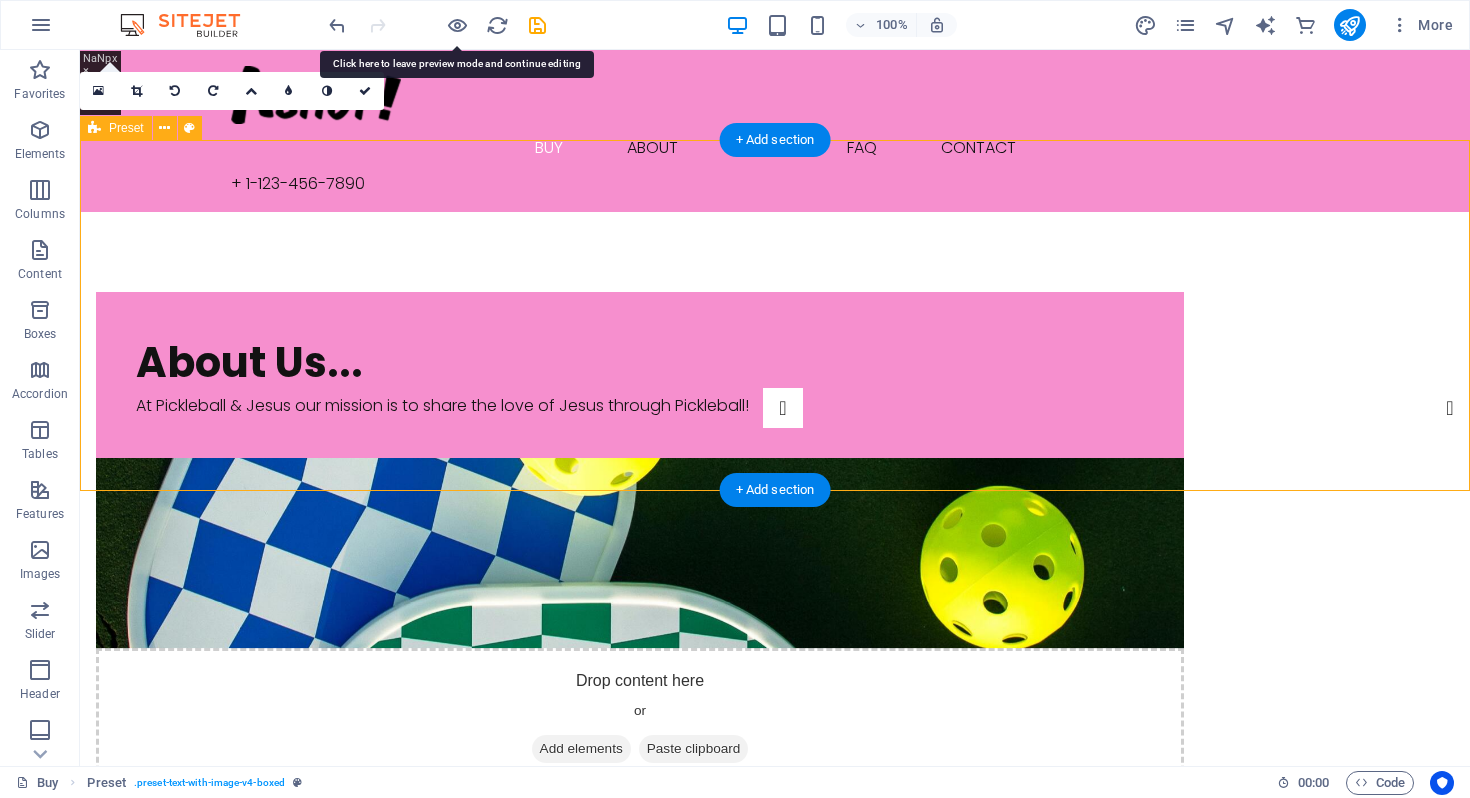 click on "About Us... At Pickleball & Jesus our mission is to share the love of Jesus through Pickleball!  Drop content here or  Add elements  Paste clipboard" at bounding box center (775, 541) 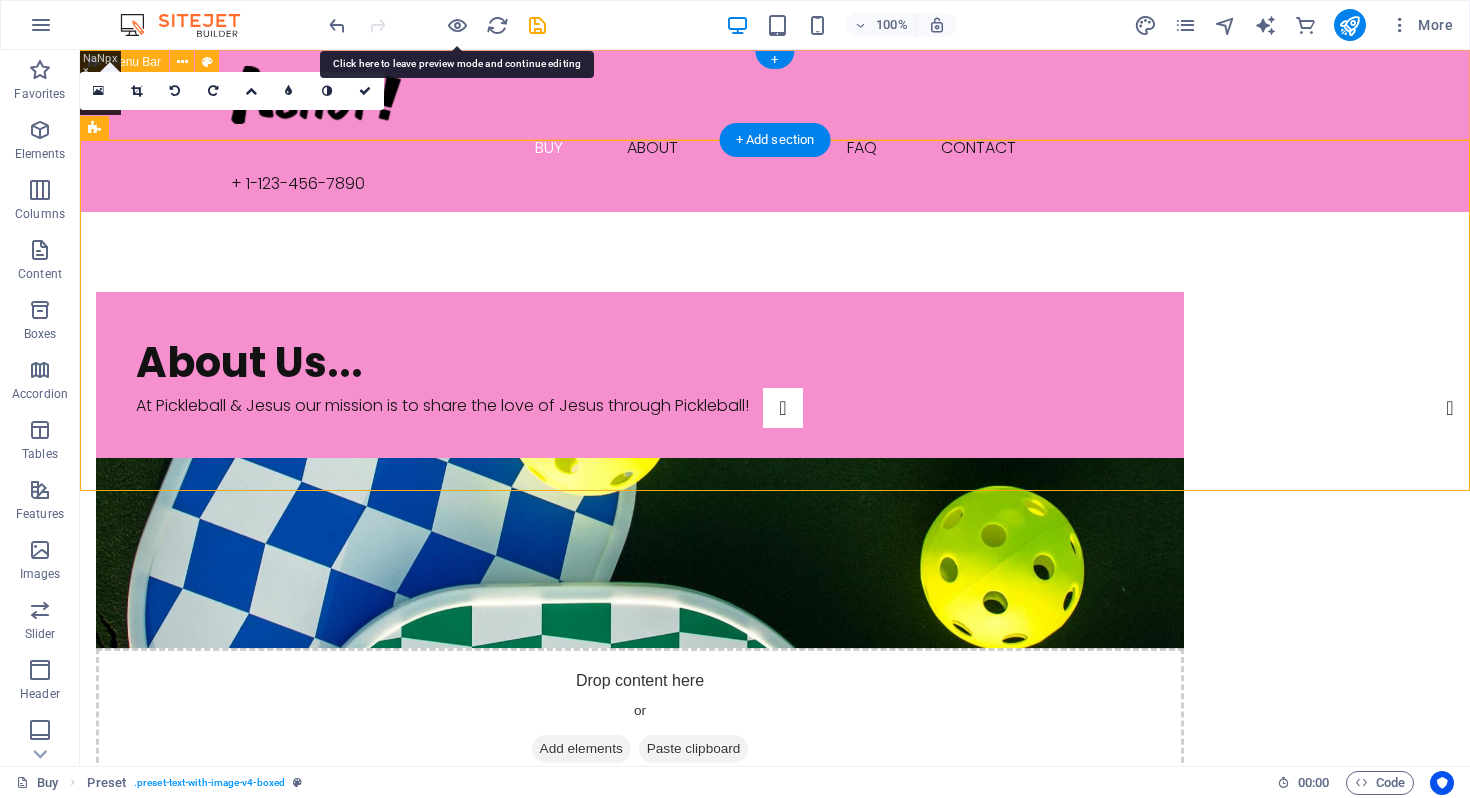 click on "Buy About Blog FAQ Contact   + [PHONE]" at bounding box center (775, 131) 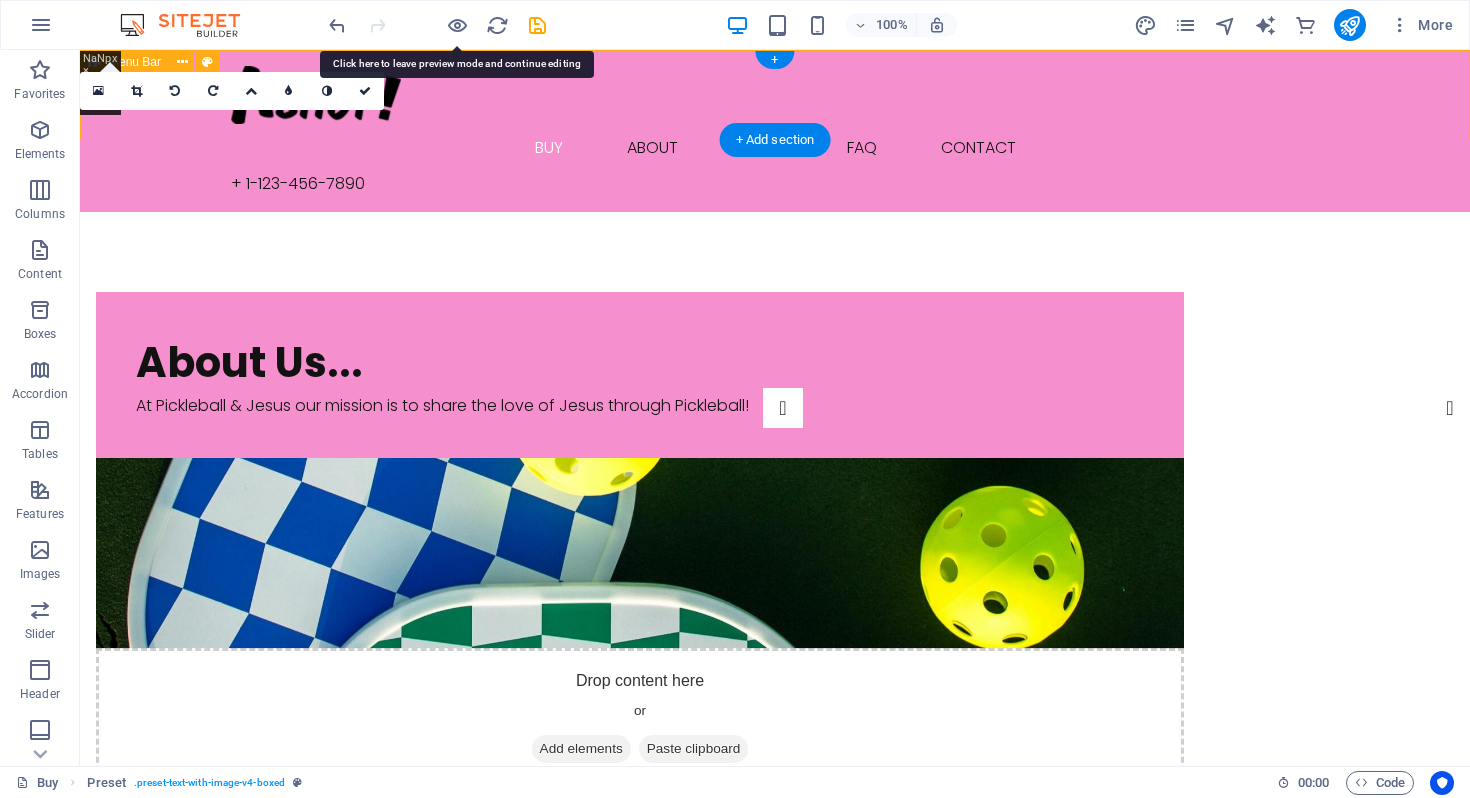 click on "Buy About Blog FAQ Contact   + [PHONE]" at bounding box center [775, 131] 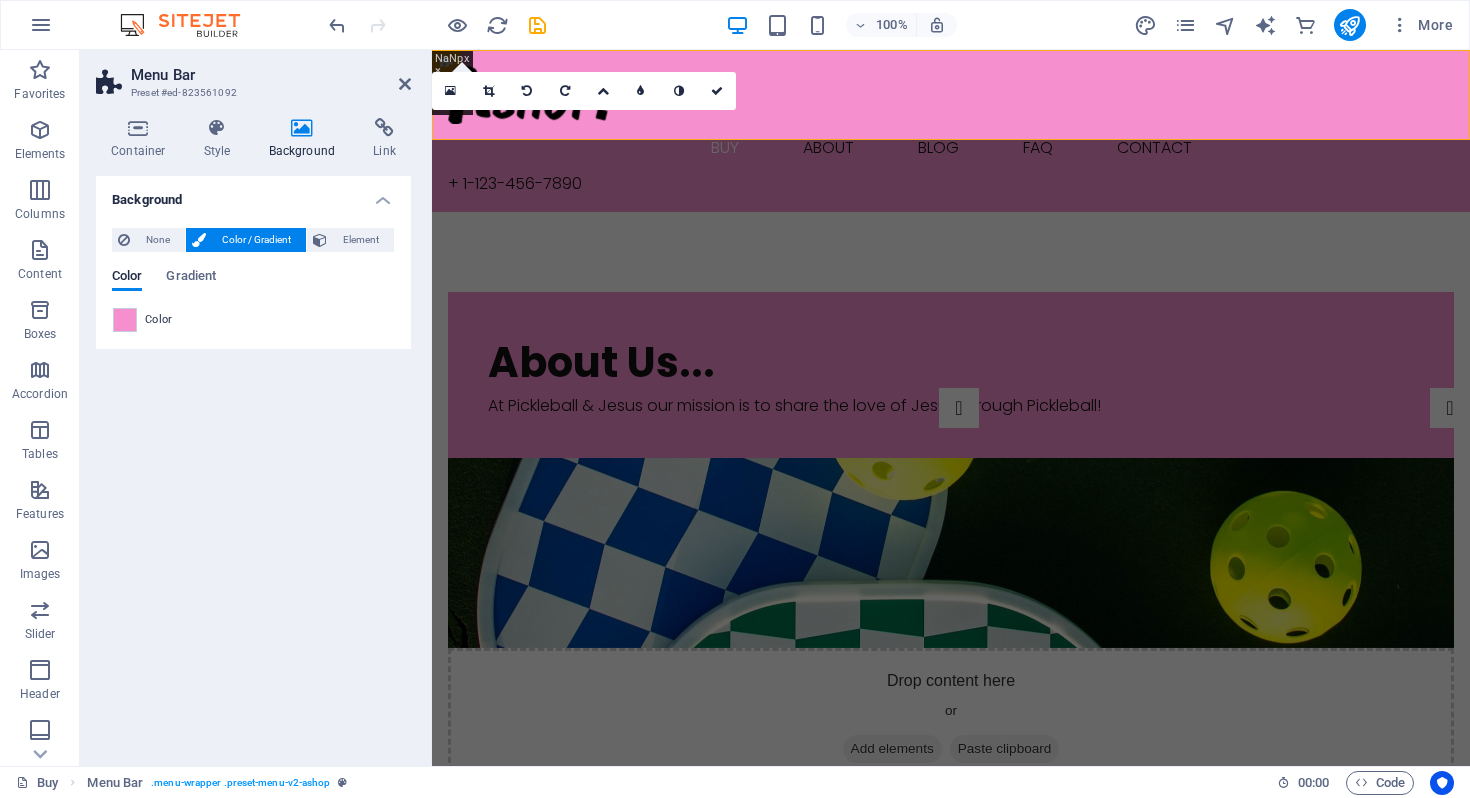click on "Buy About Blog FAQ Contact   + [PHONE]" at bounding box center (951, 131) 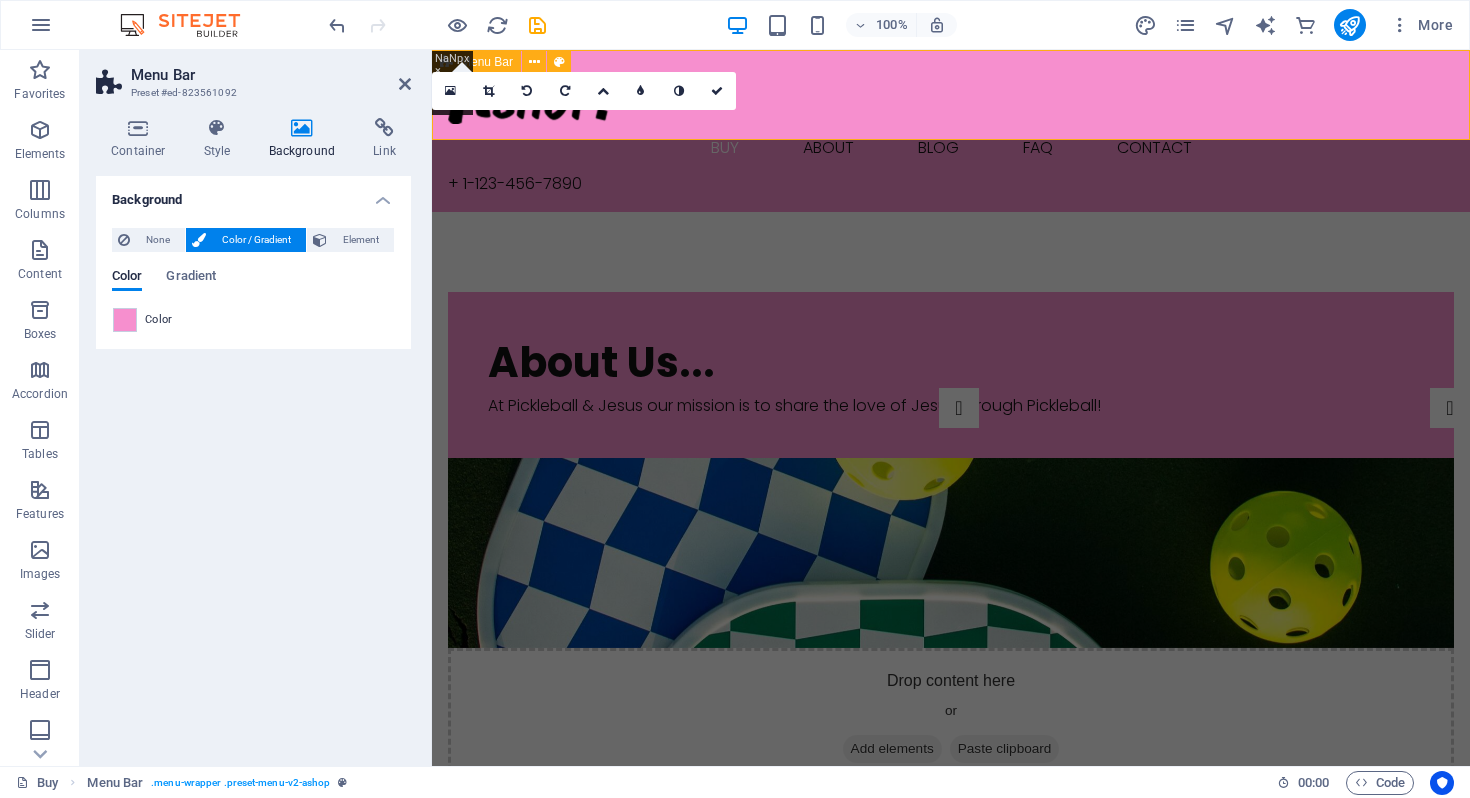 click on "Buy About Blog FAQ Contact   + [PHONE]" at bounding box center (951, 131) 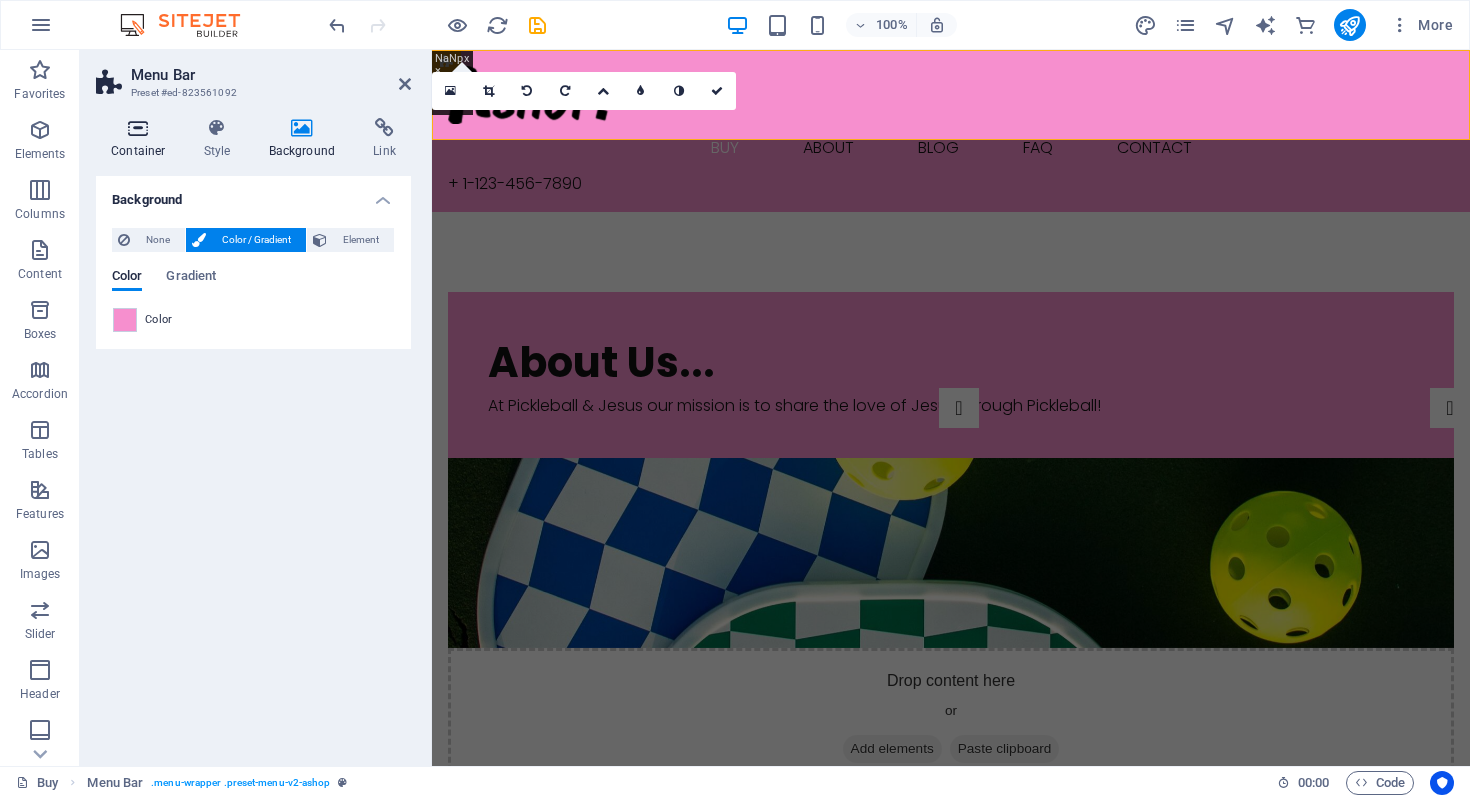 click on "Container" at bounding box center [142, 139] 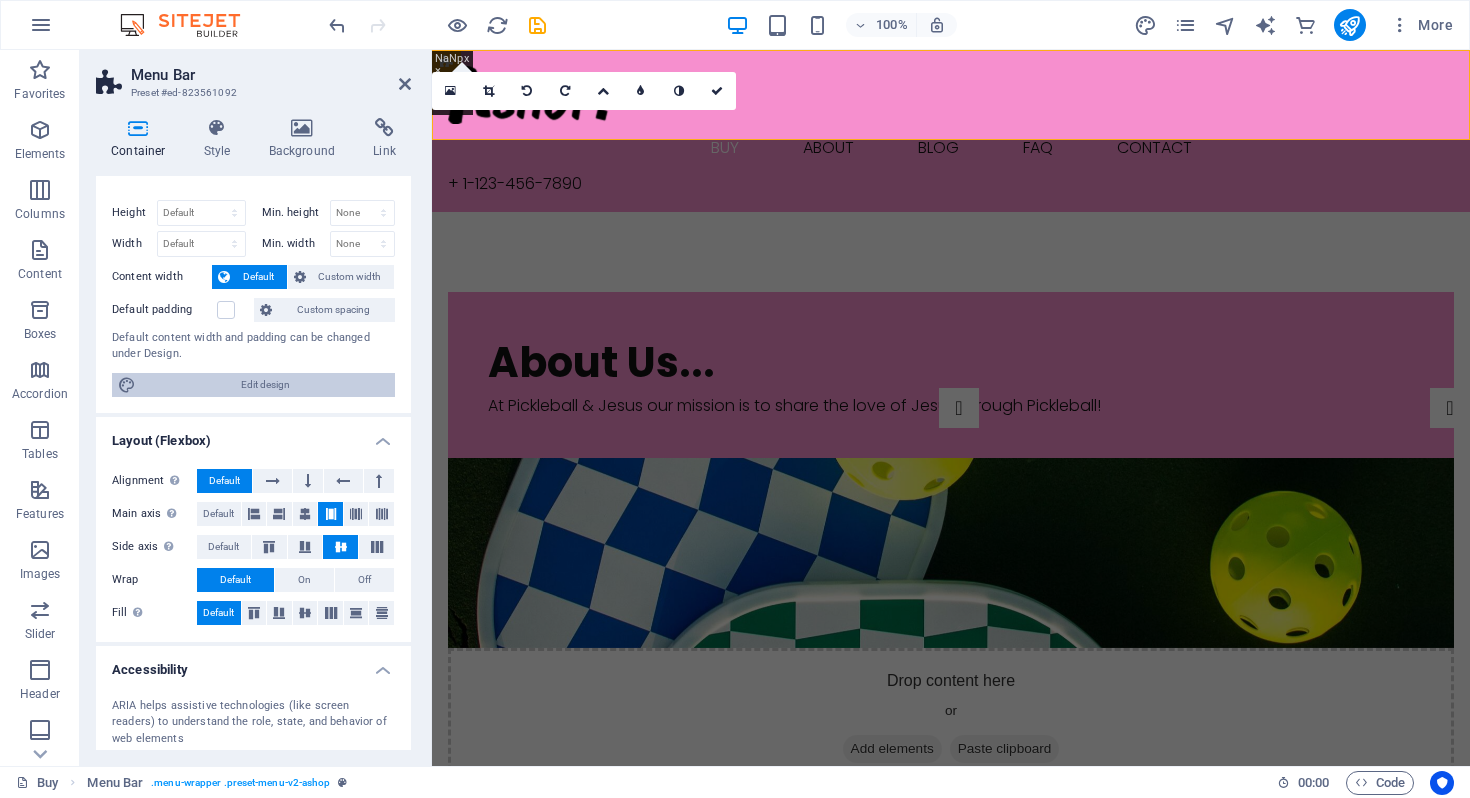 scroll, scrollTop: 34, scrollLeft: 0, axis: vertical 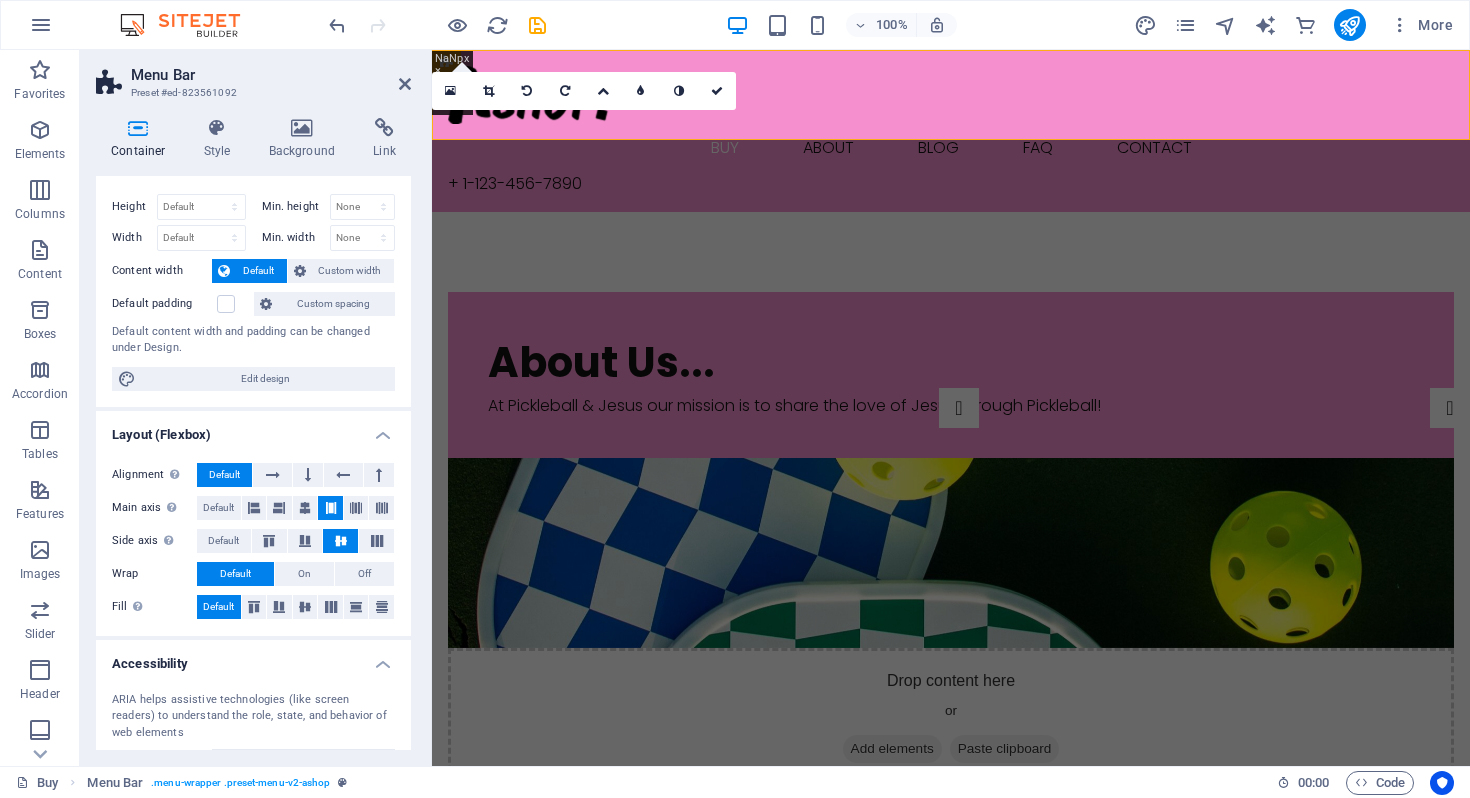 click on "16:10 16:9 4:3 1:1 1:2 0" at bounding box center [584, 91] 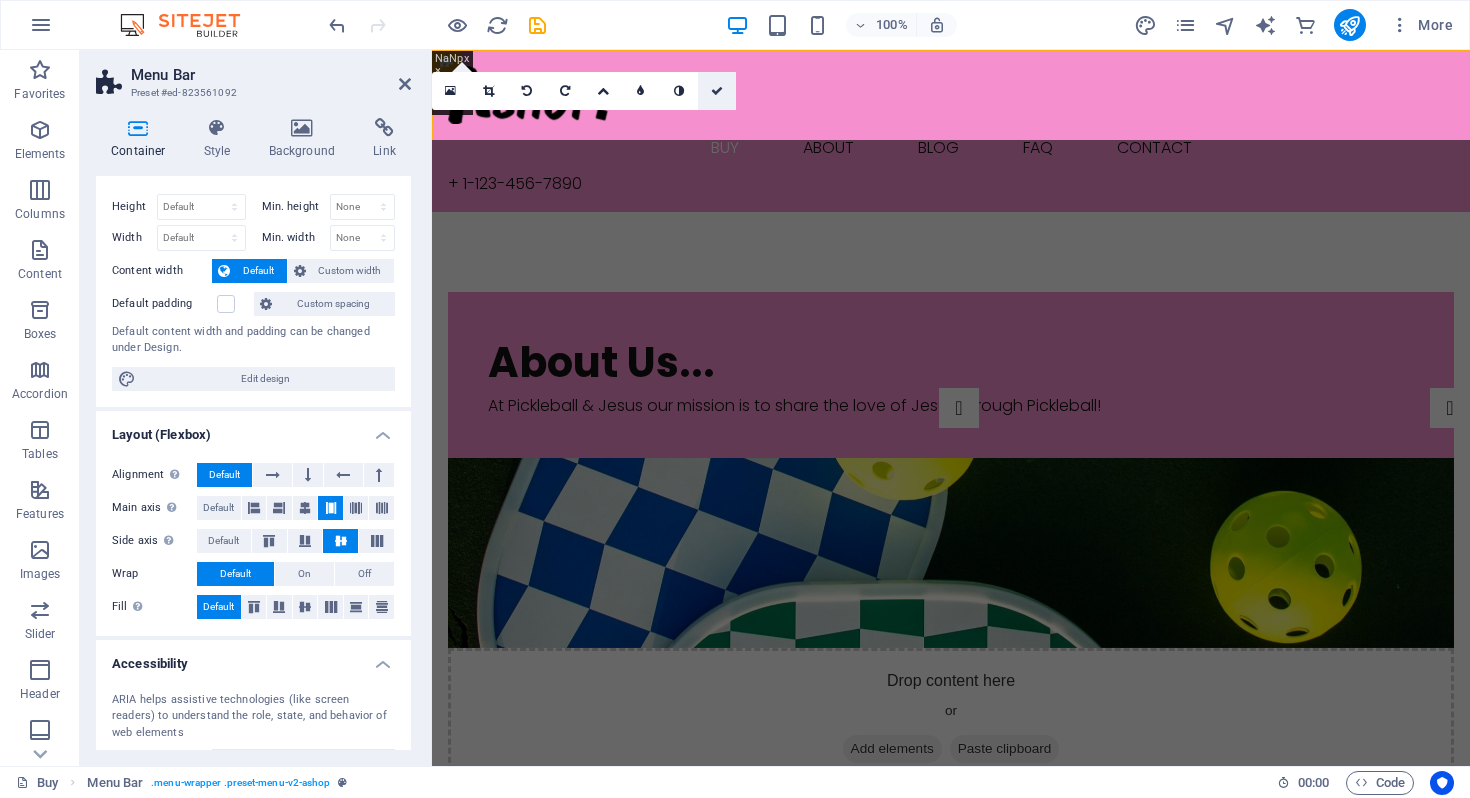 click at bounding box center [717, 91] 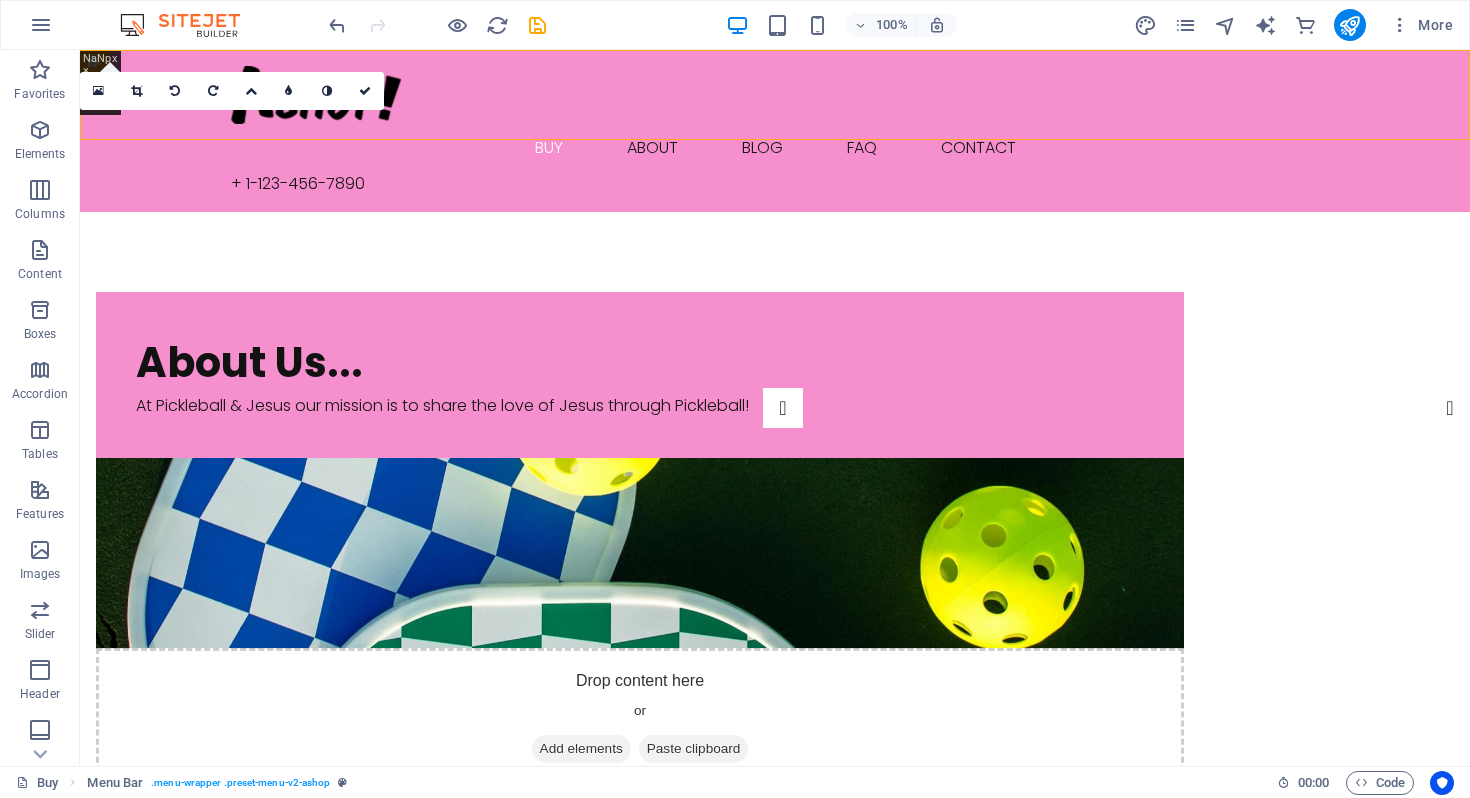 click on "16:10 16:9 4:3 1:1 1:2 0" at bounding box center (232, 91) 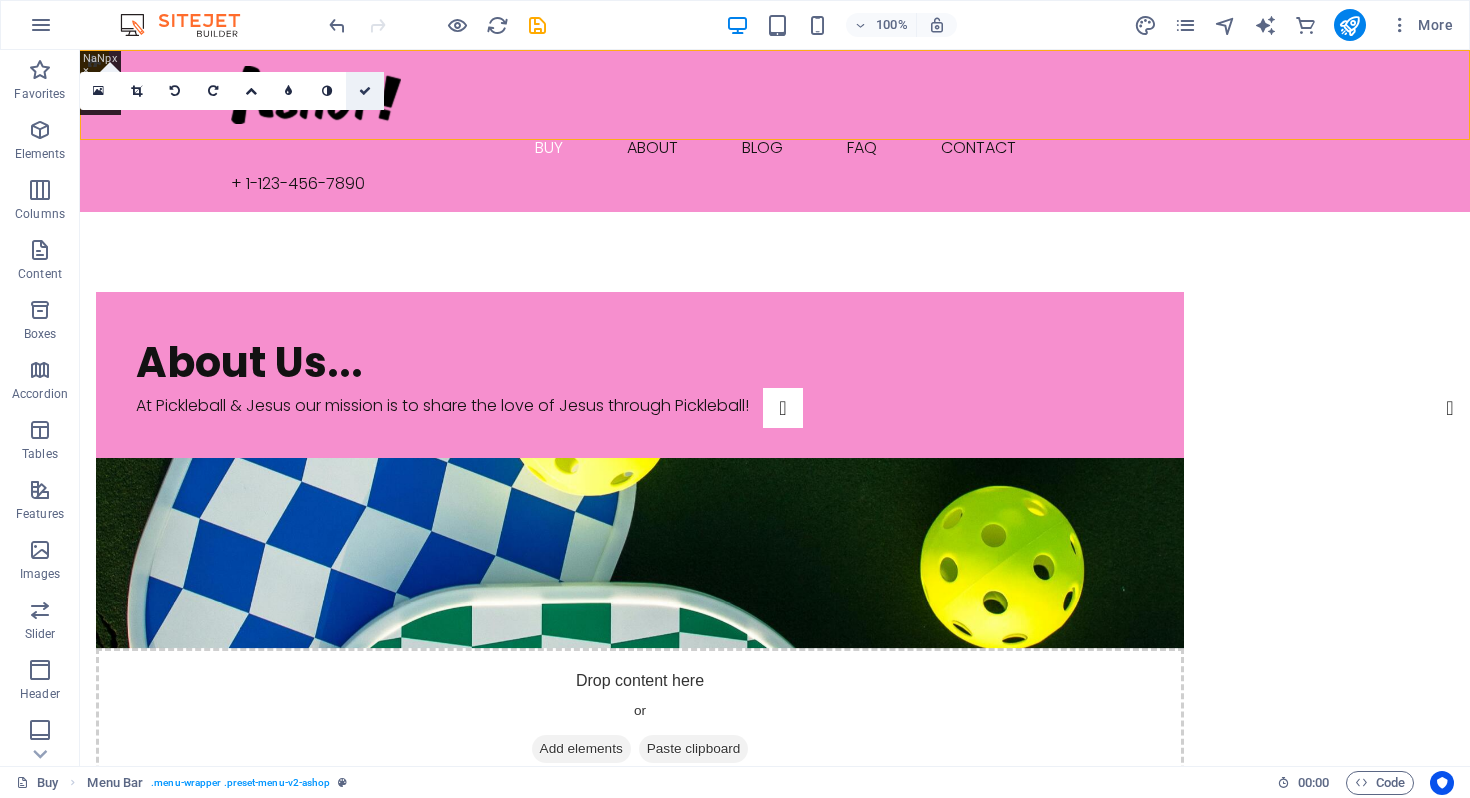 click at bounding box center [365, 91] 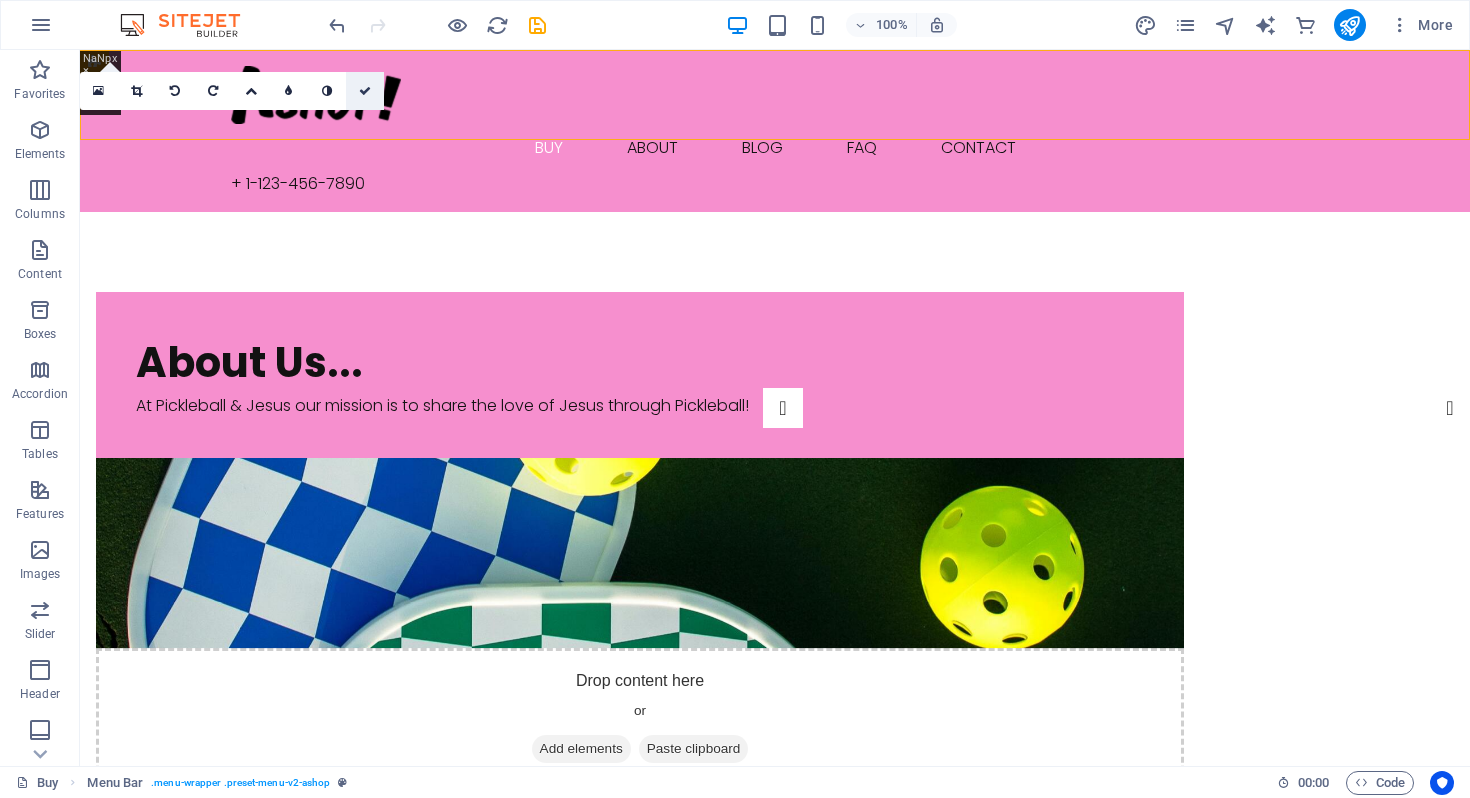 click at bounding box center [365, 91] 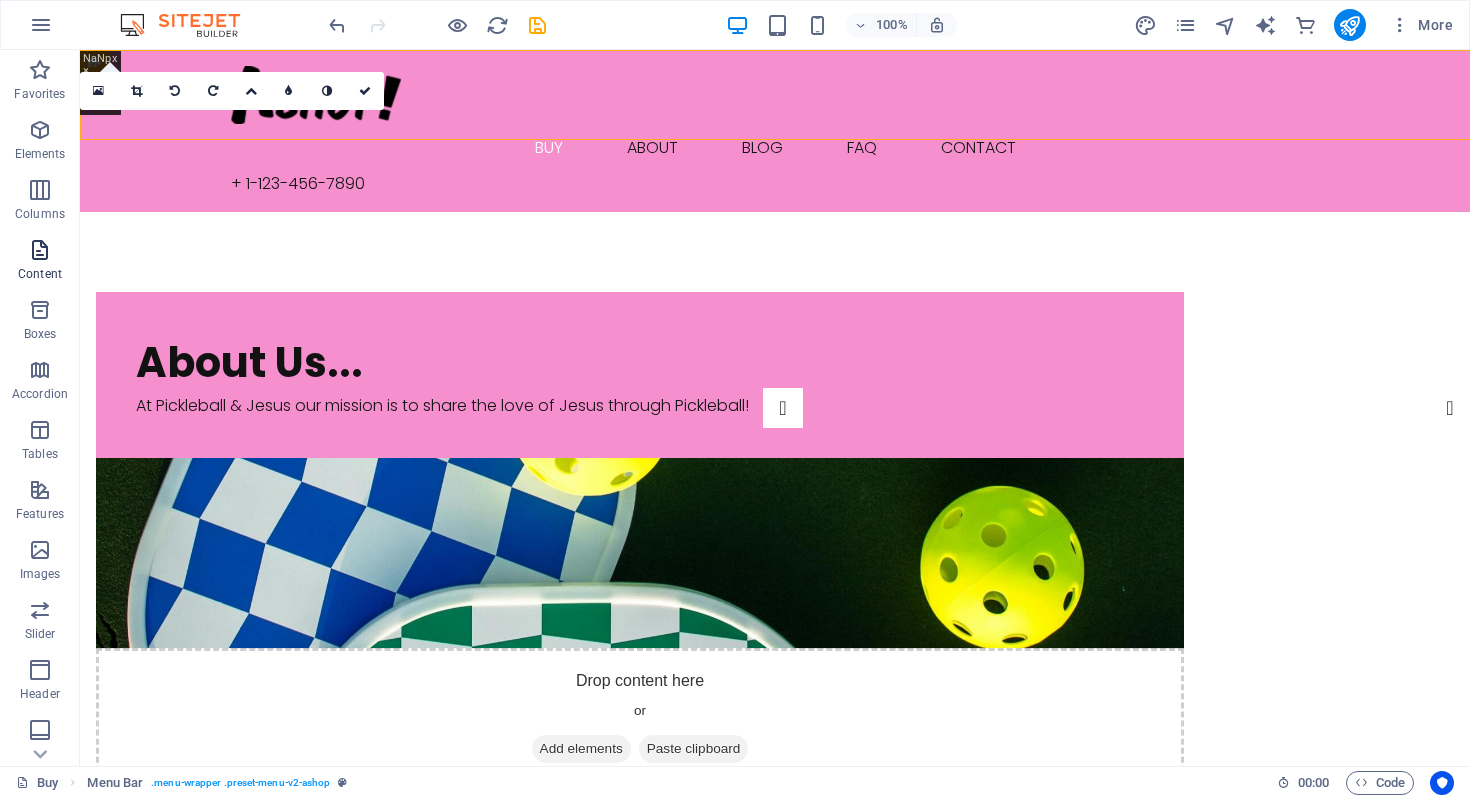 click at bounding box center [40, 250] 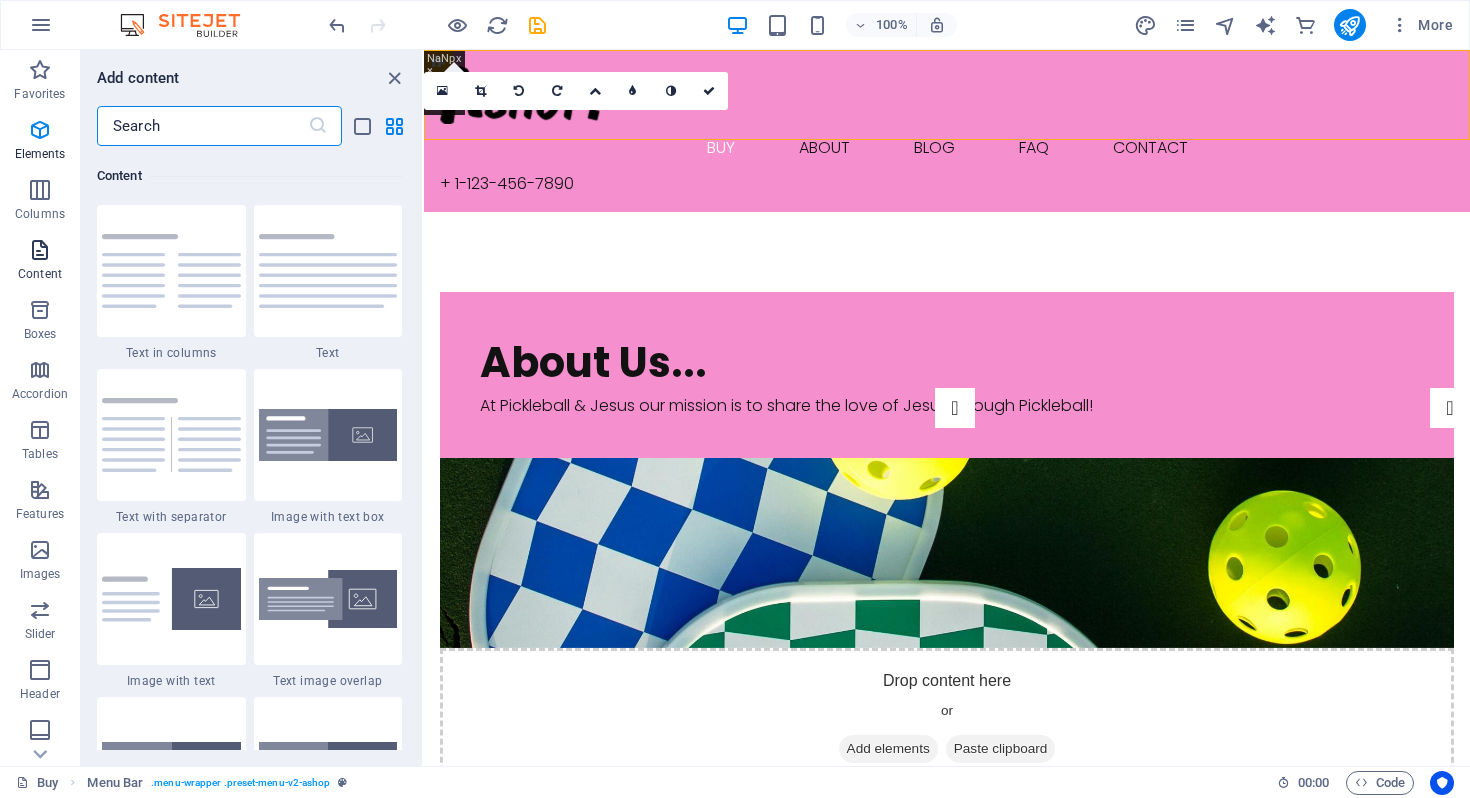 scroll, scrollTop: 3499, scrollLeft: 0, axis: vertical 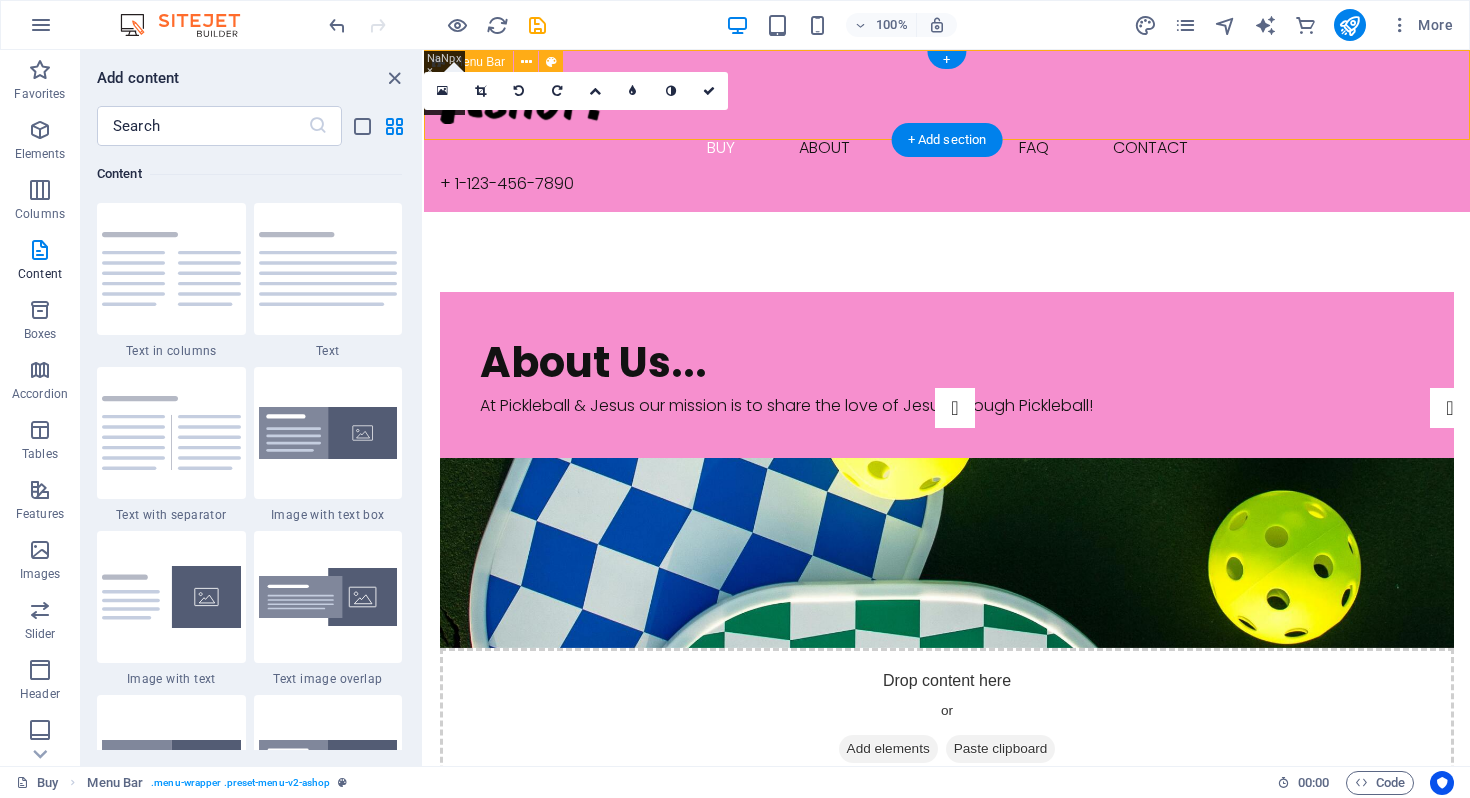 click on "Buy About Blog FAQ Contact   + [PHONE]" at bounding box center (947, 131) 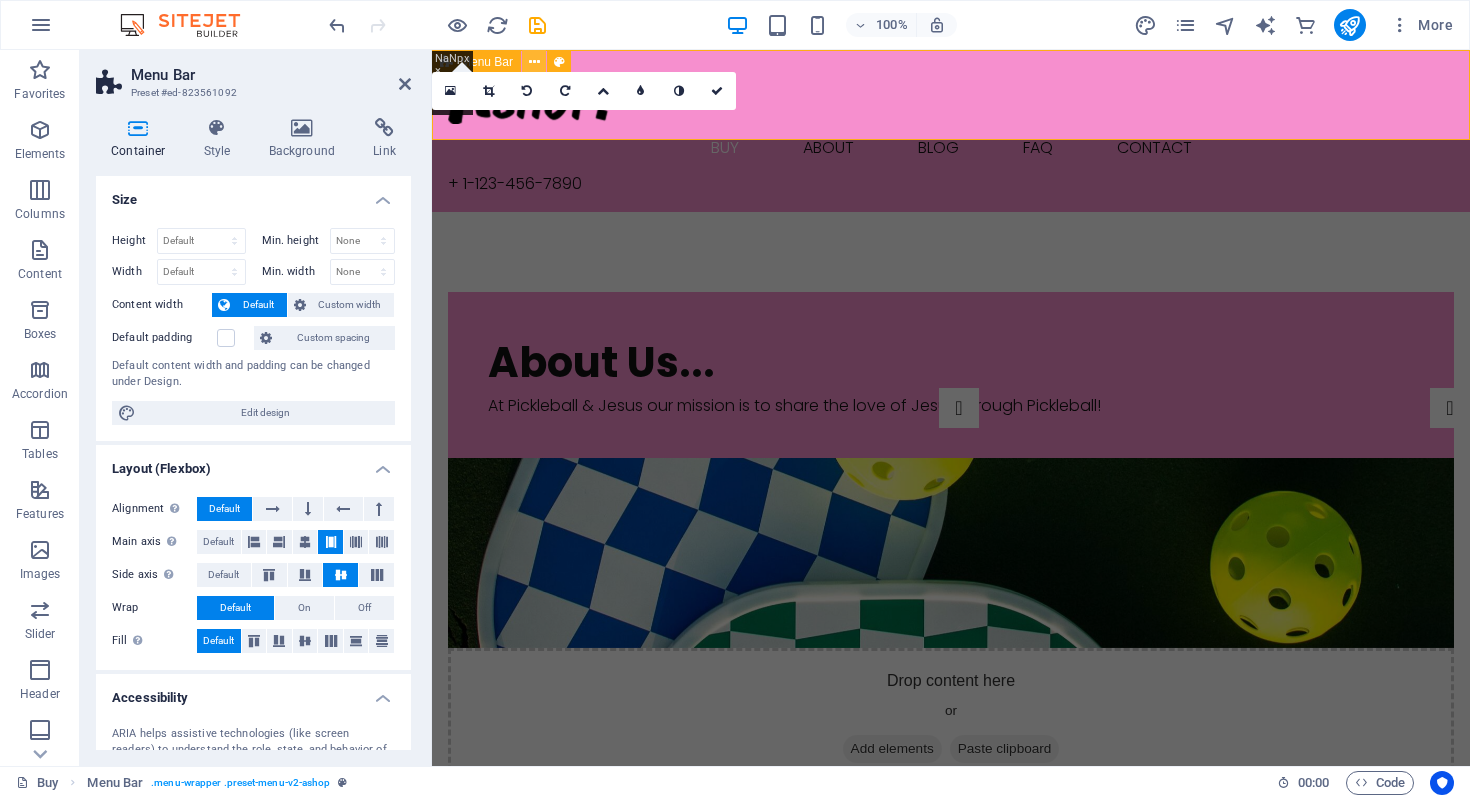click at bounding box center (534, 62) 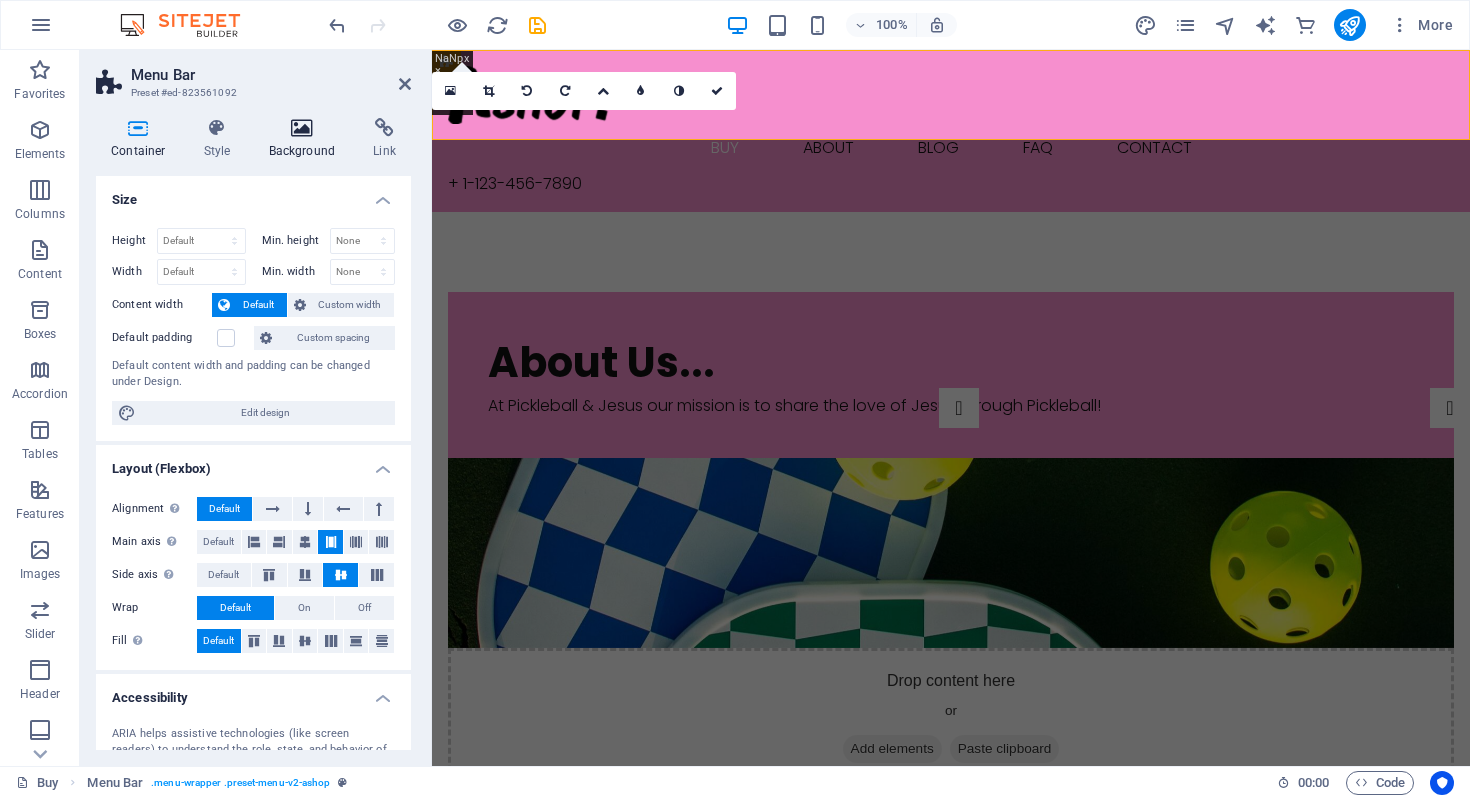 click at bounding box center (302, 128) 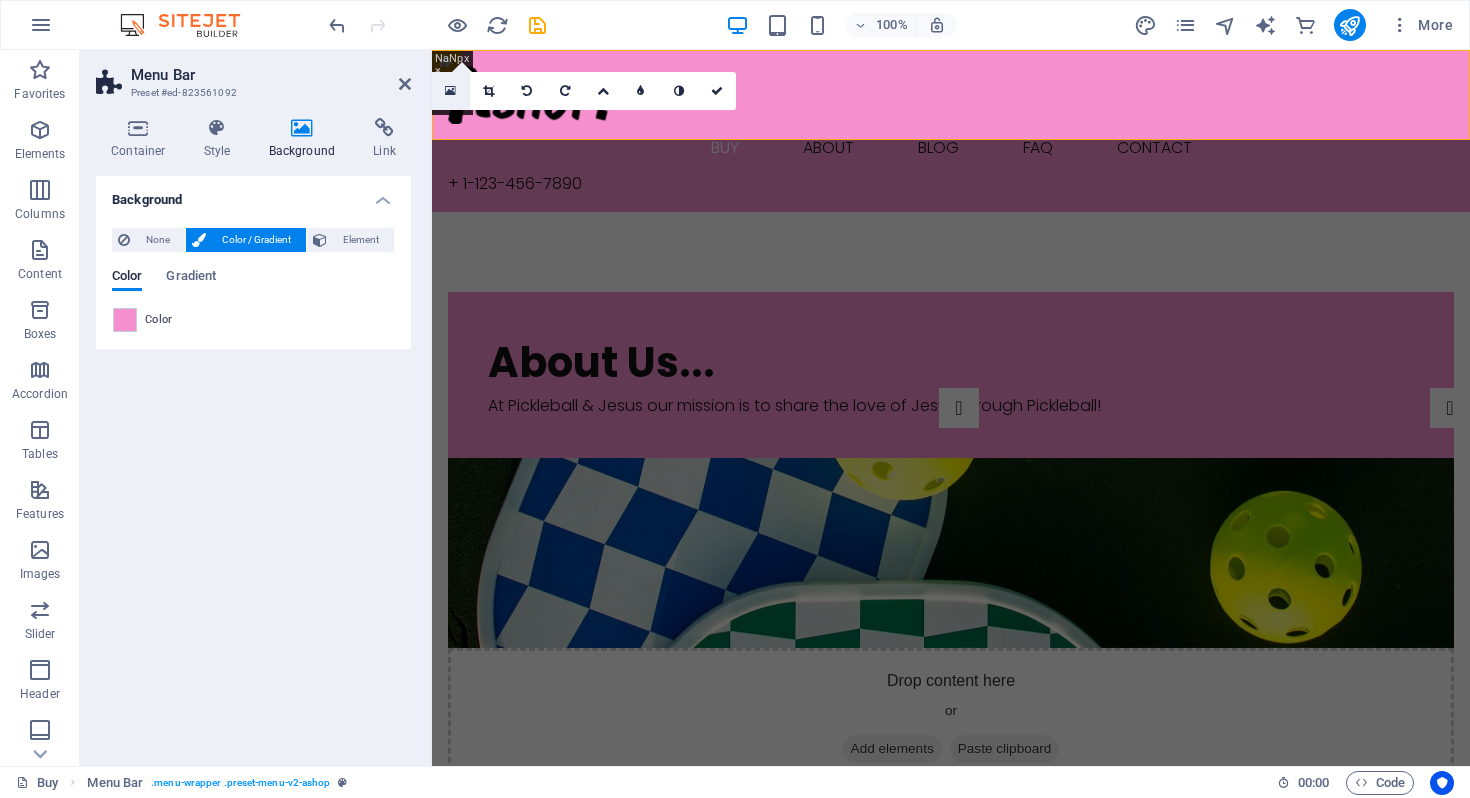 click at bounding box center [450, 91] 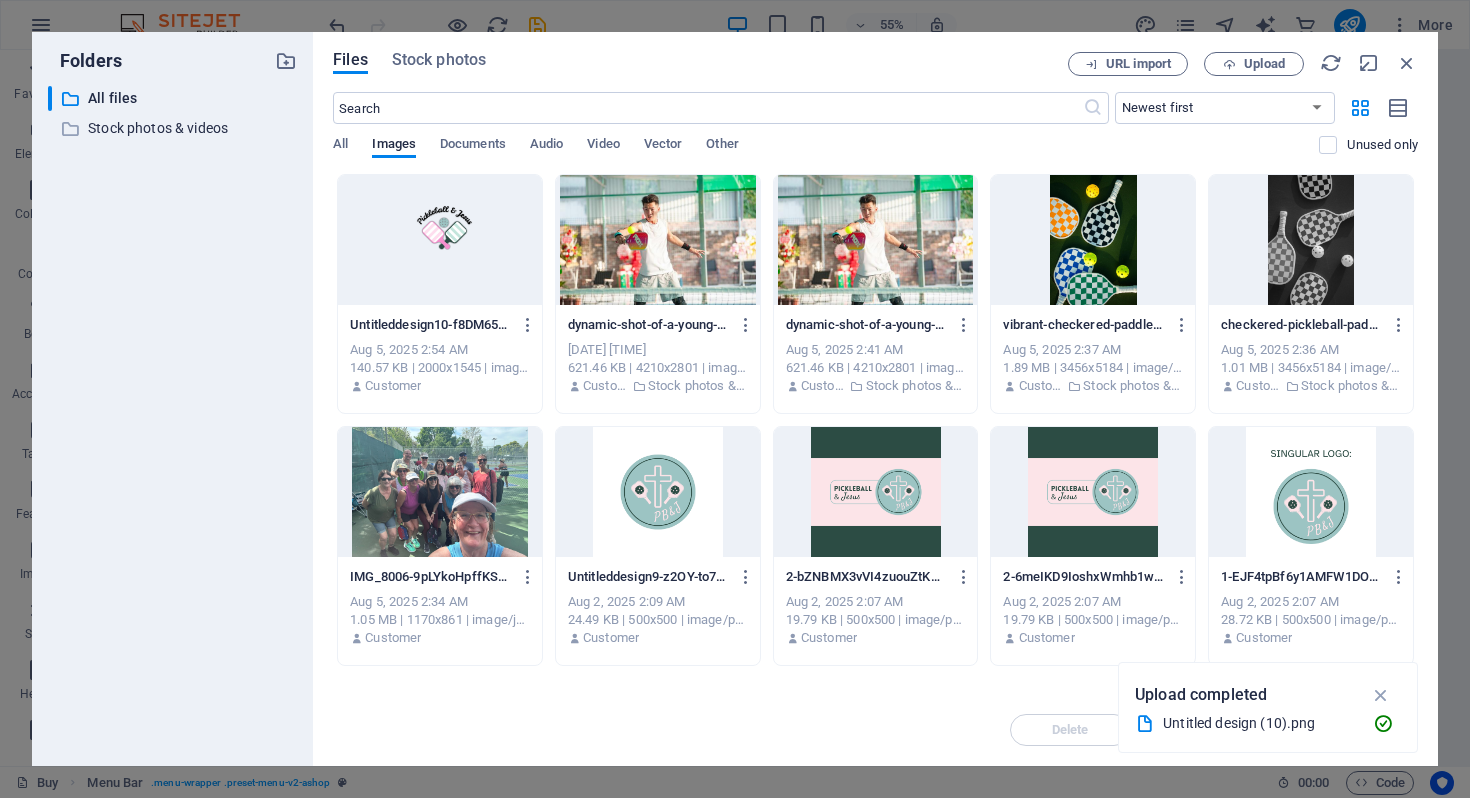 click at bounding box center (440, 240) 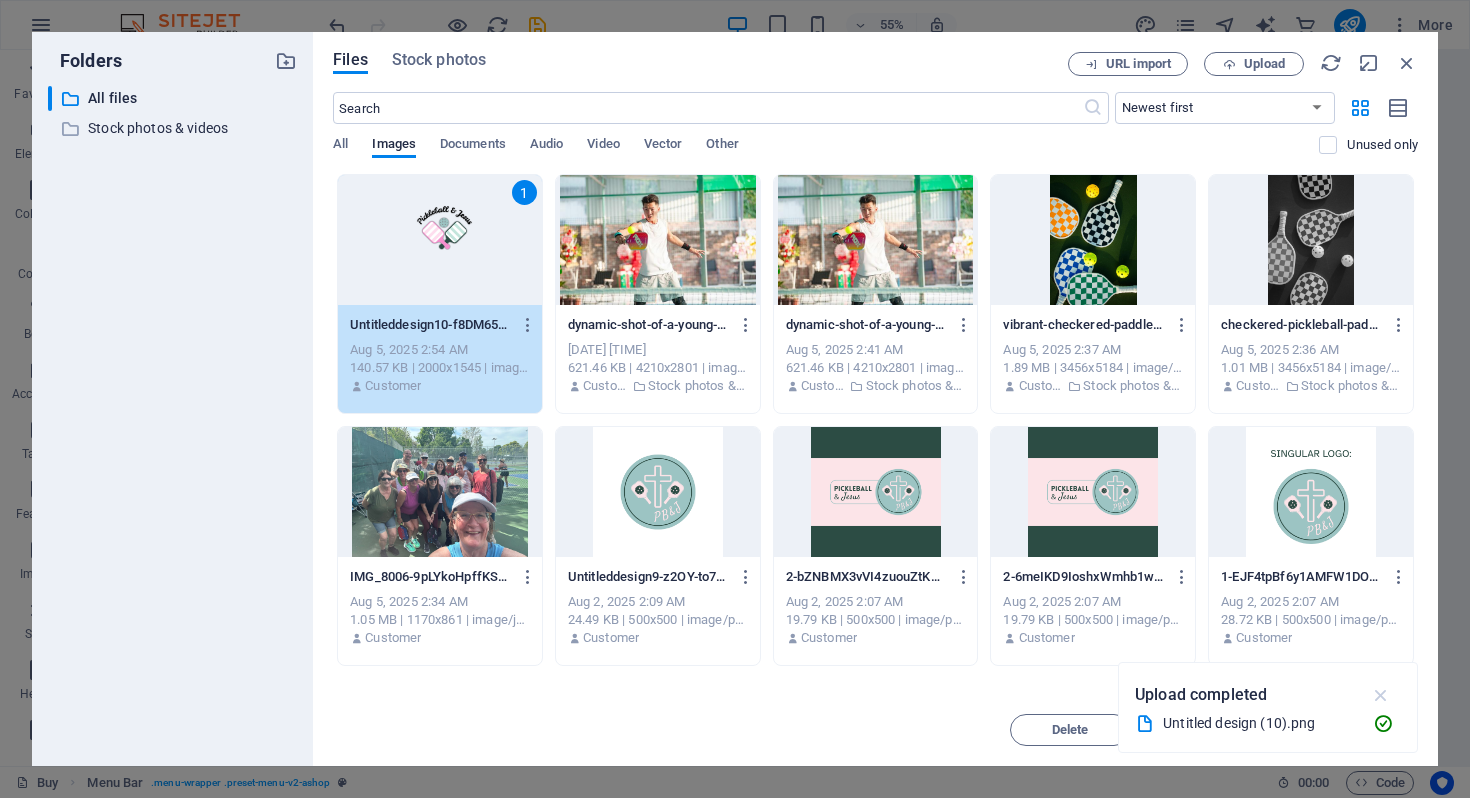 click at bounding box center [1381, 695] 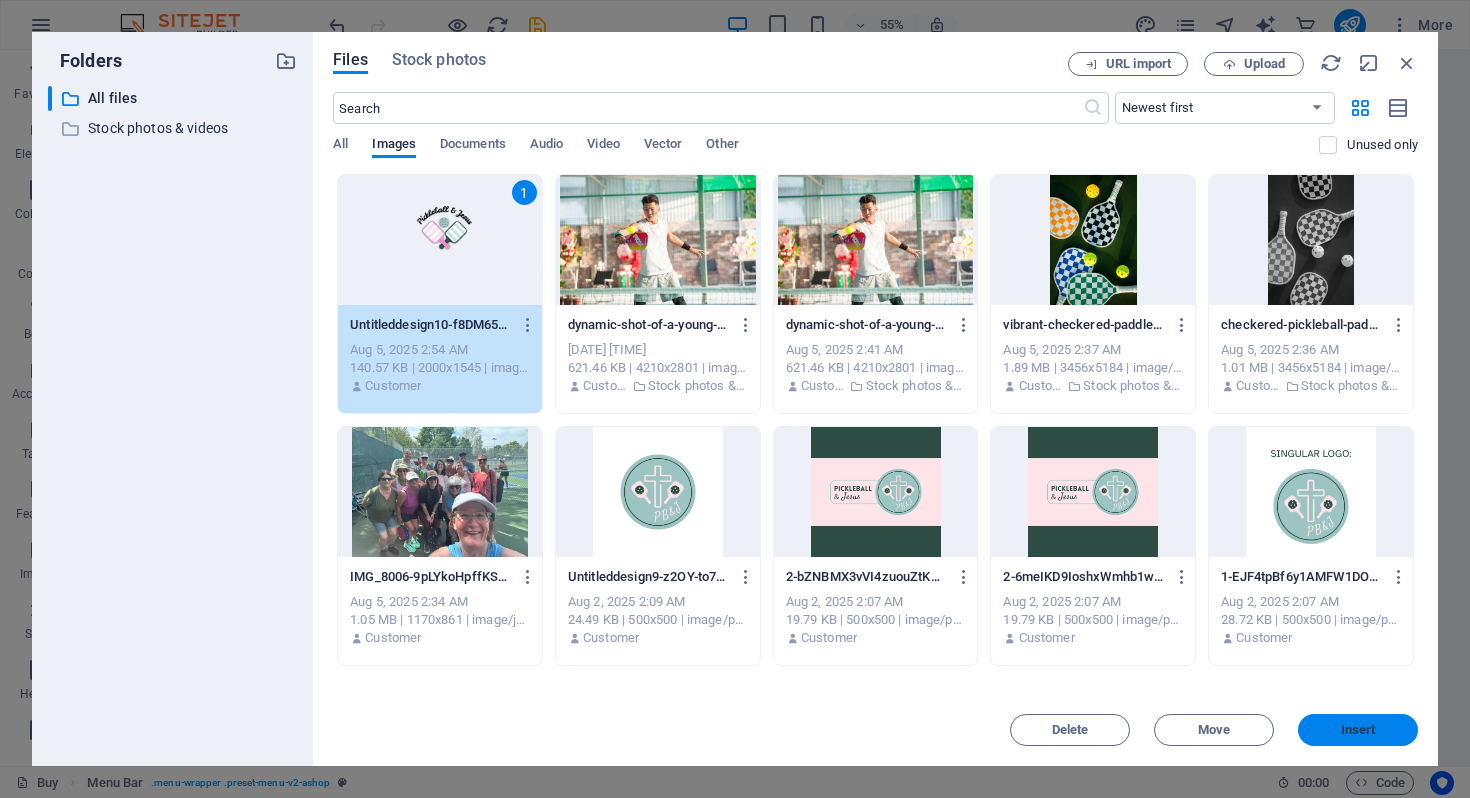 click on "Insert" at bounding box center (1358, 730) 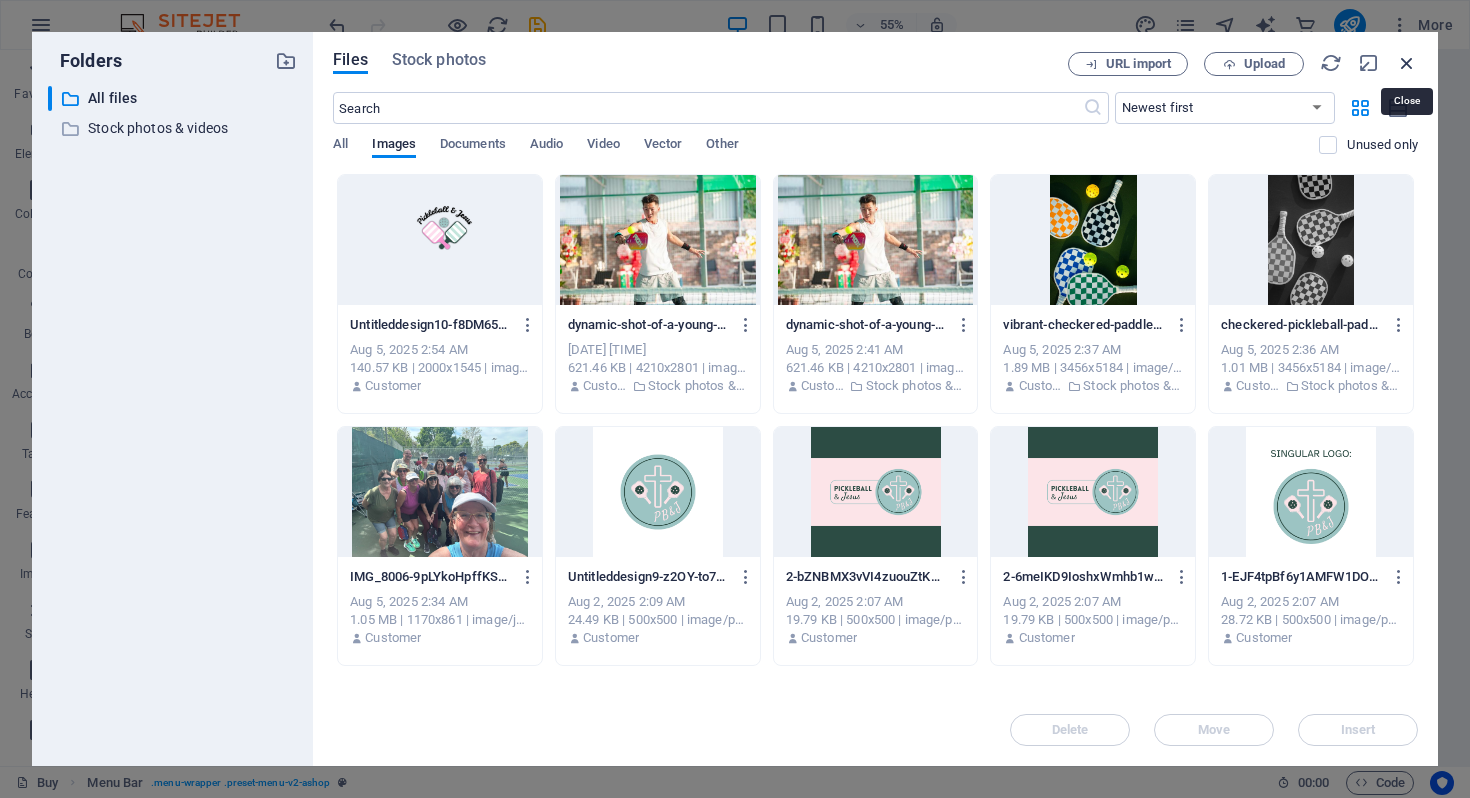 click at bounding box center (1407, 63) 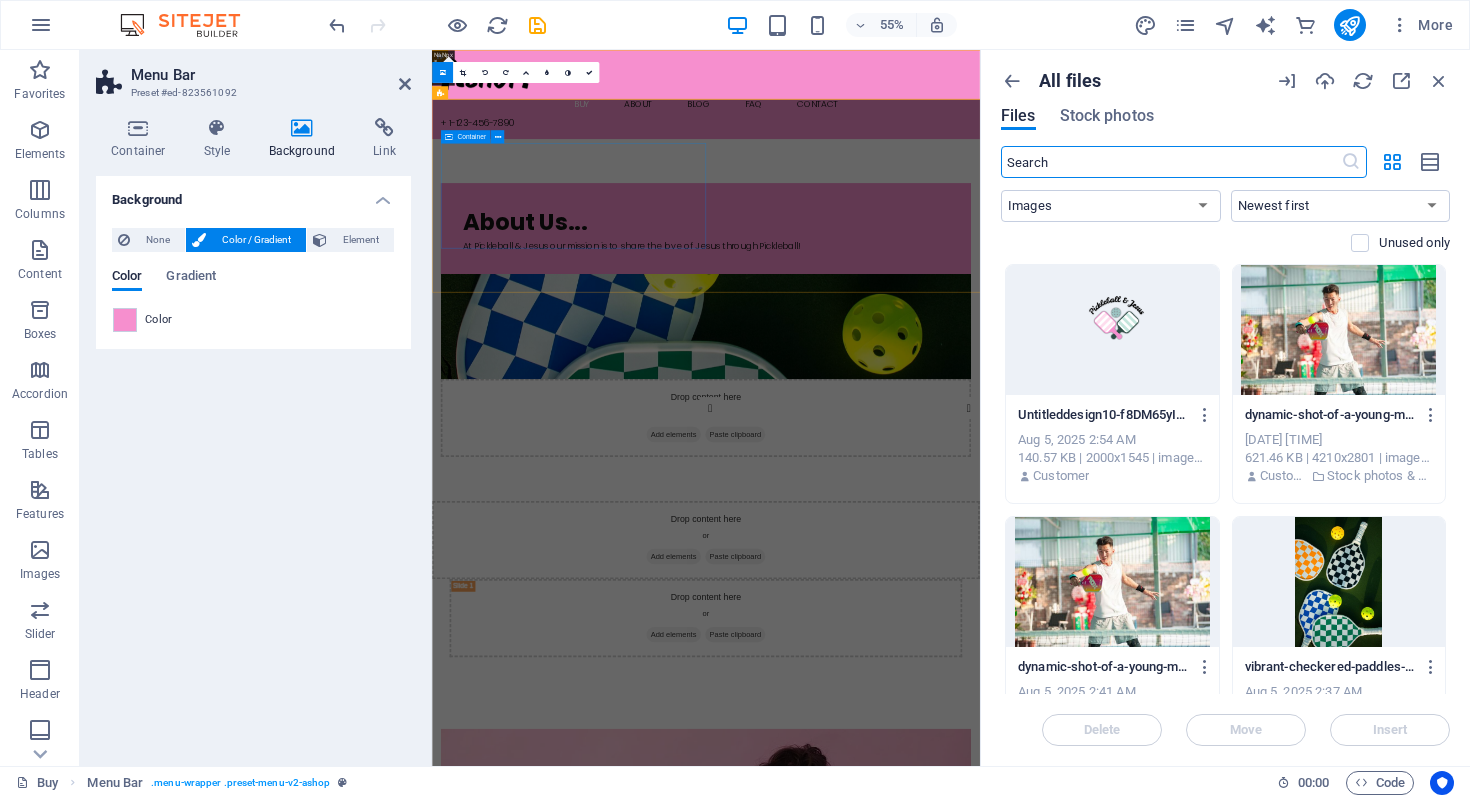 click on "About Us... At Pickleball & Jesus our mission is to share the love of Jesus through Pickleball!" at bounding box center [930, 375] 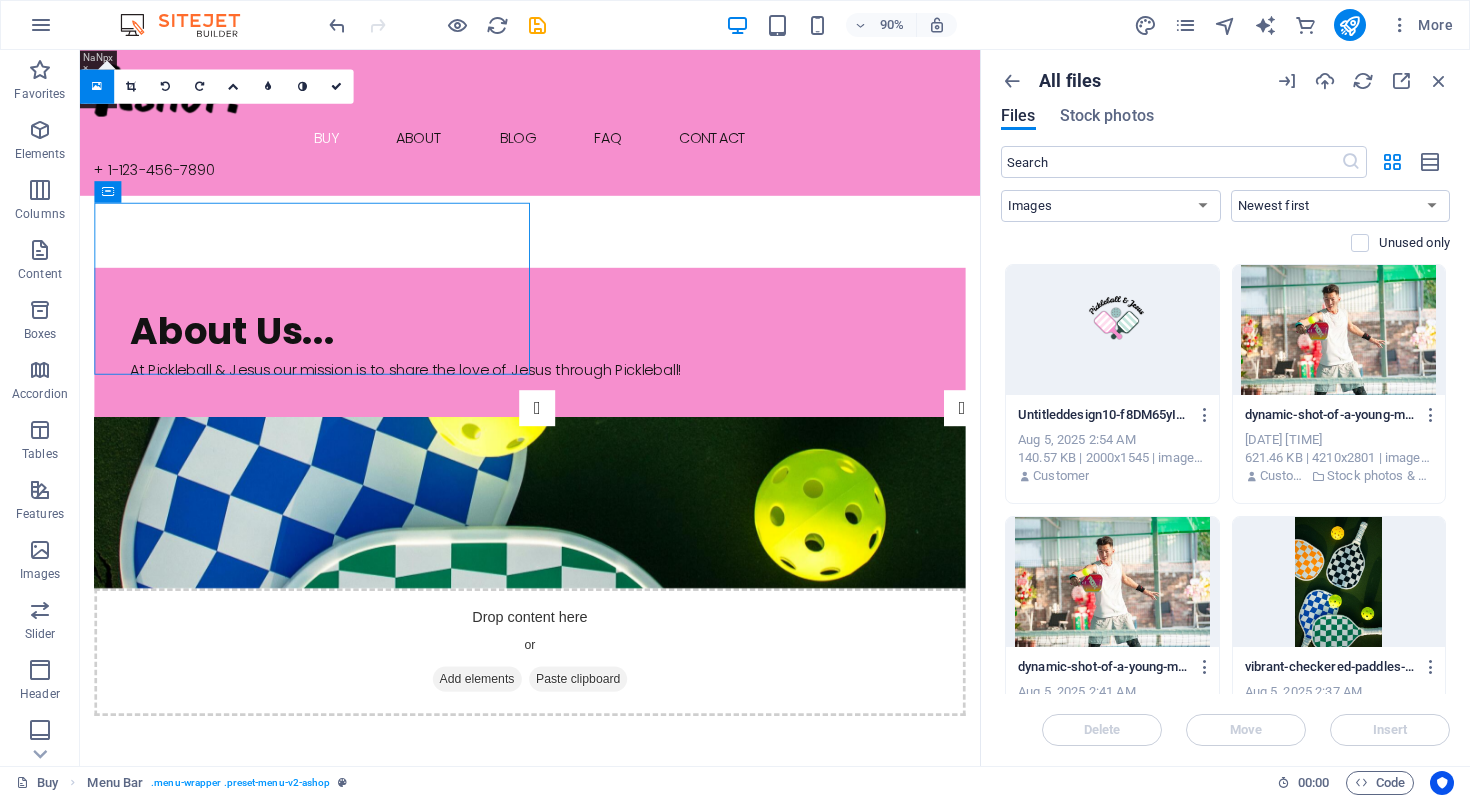 click on "16:10 16:9 4:3 1:1 1:2 0" at bounding box center [217, 87] 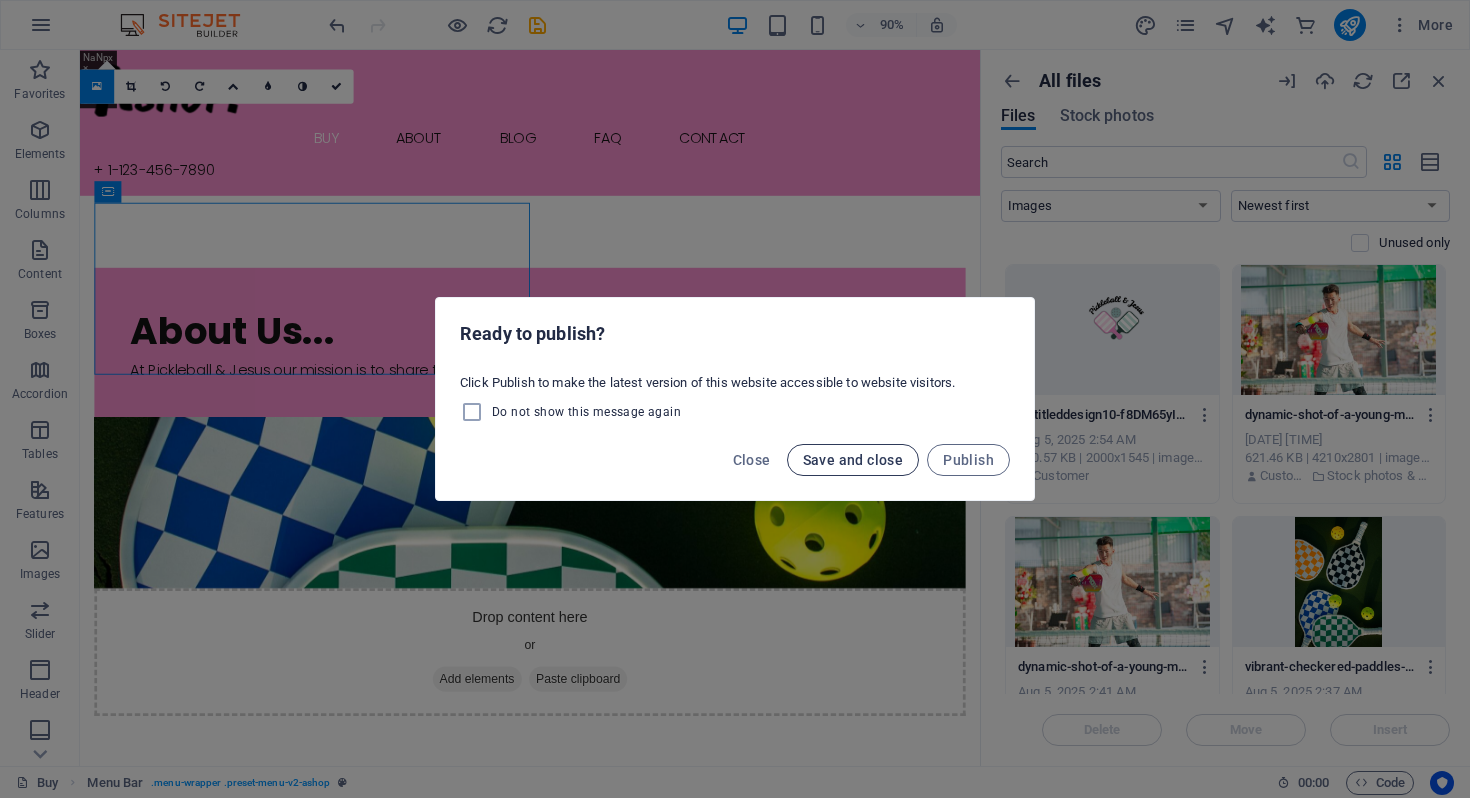 click on "Save and close" at bounding box center [853, 460] 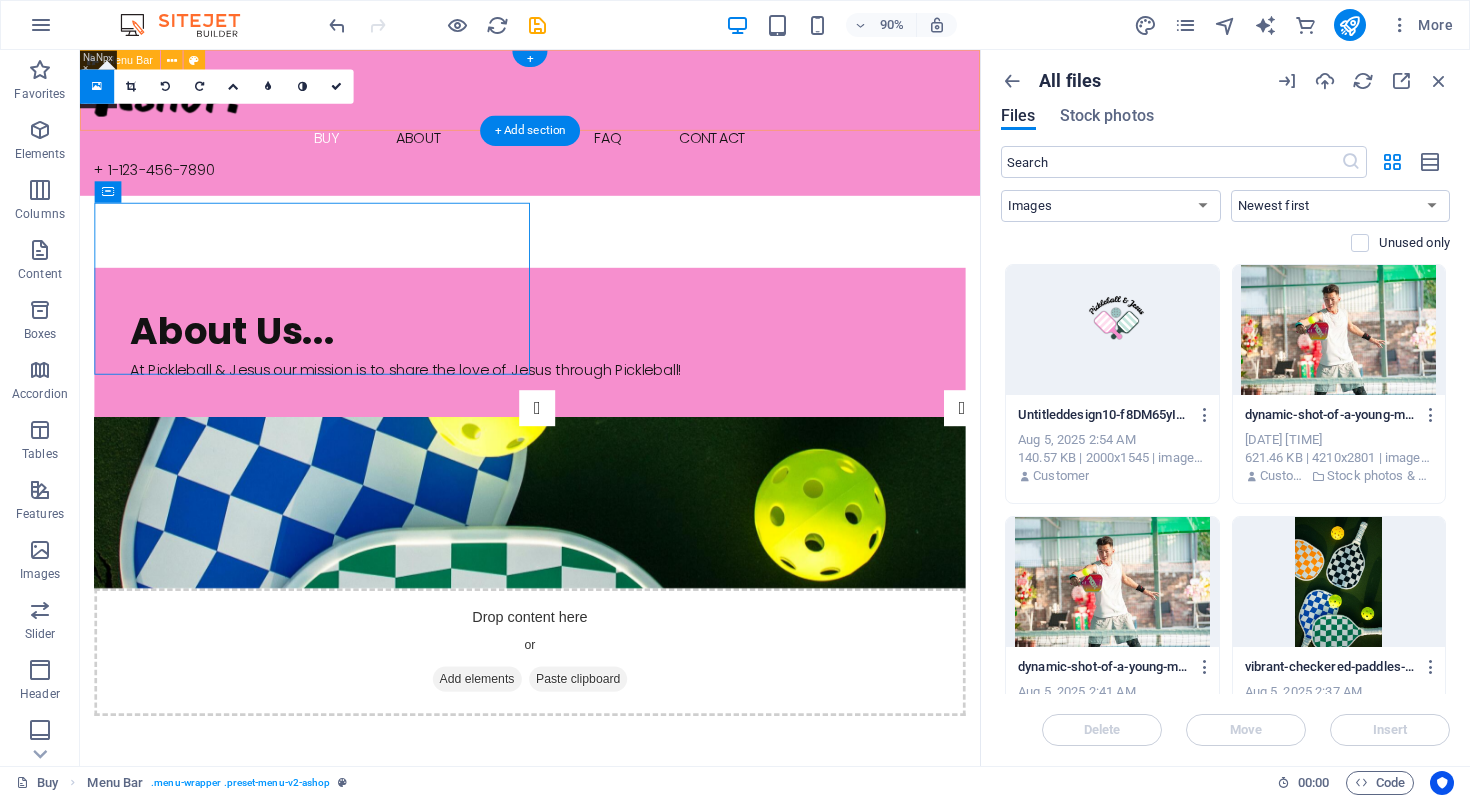 click on "Buy About Blog FAQ Contact   + [PHONE]" at bounding box center [580, 131] 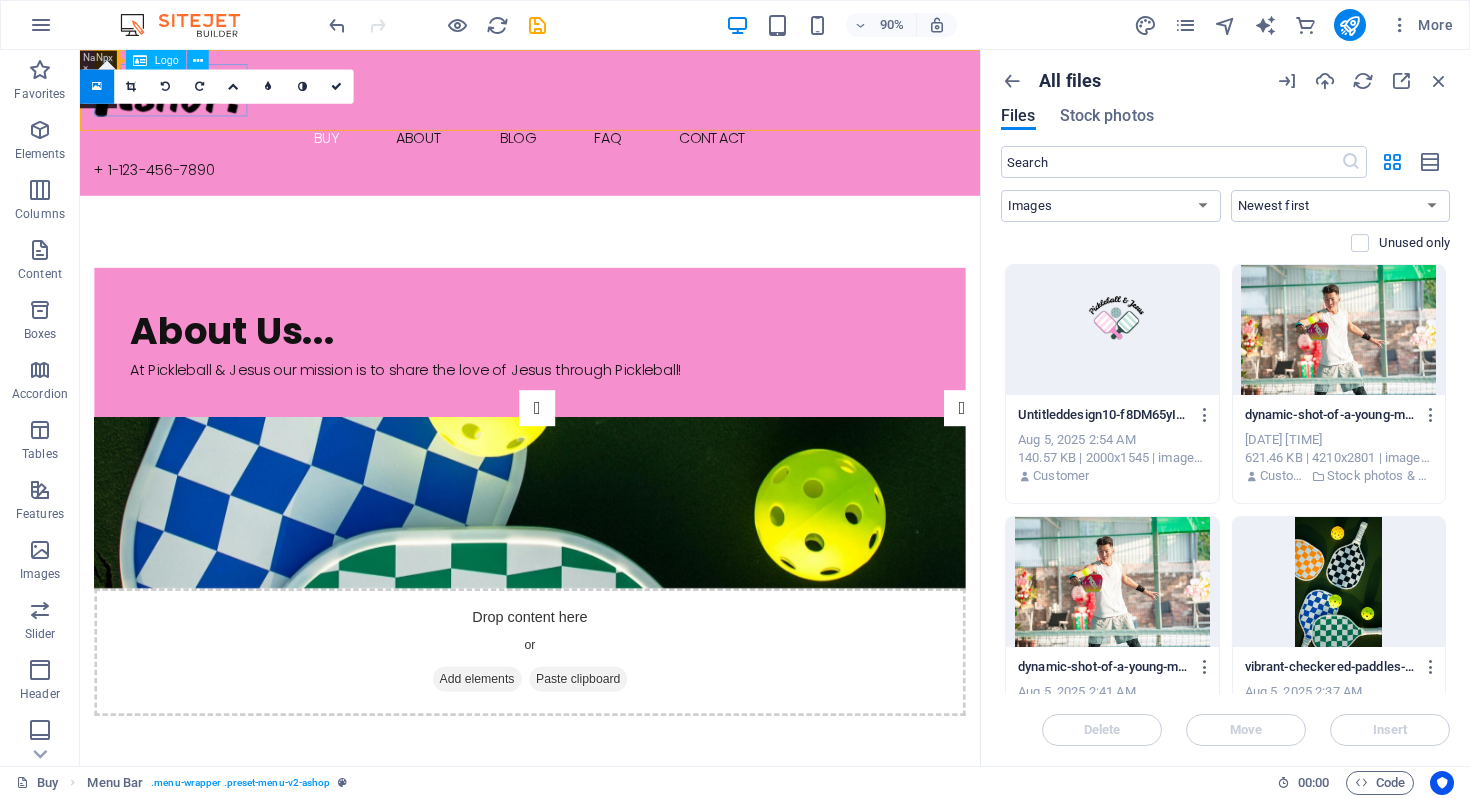 click on "Logo" at bounding box center [167, 60] 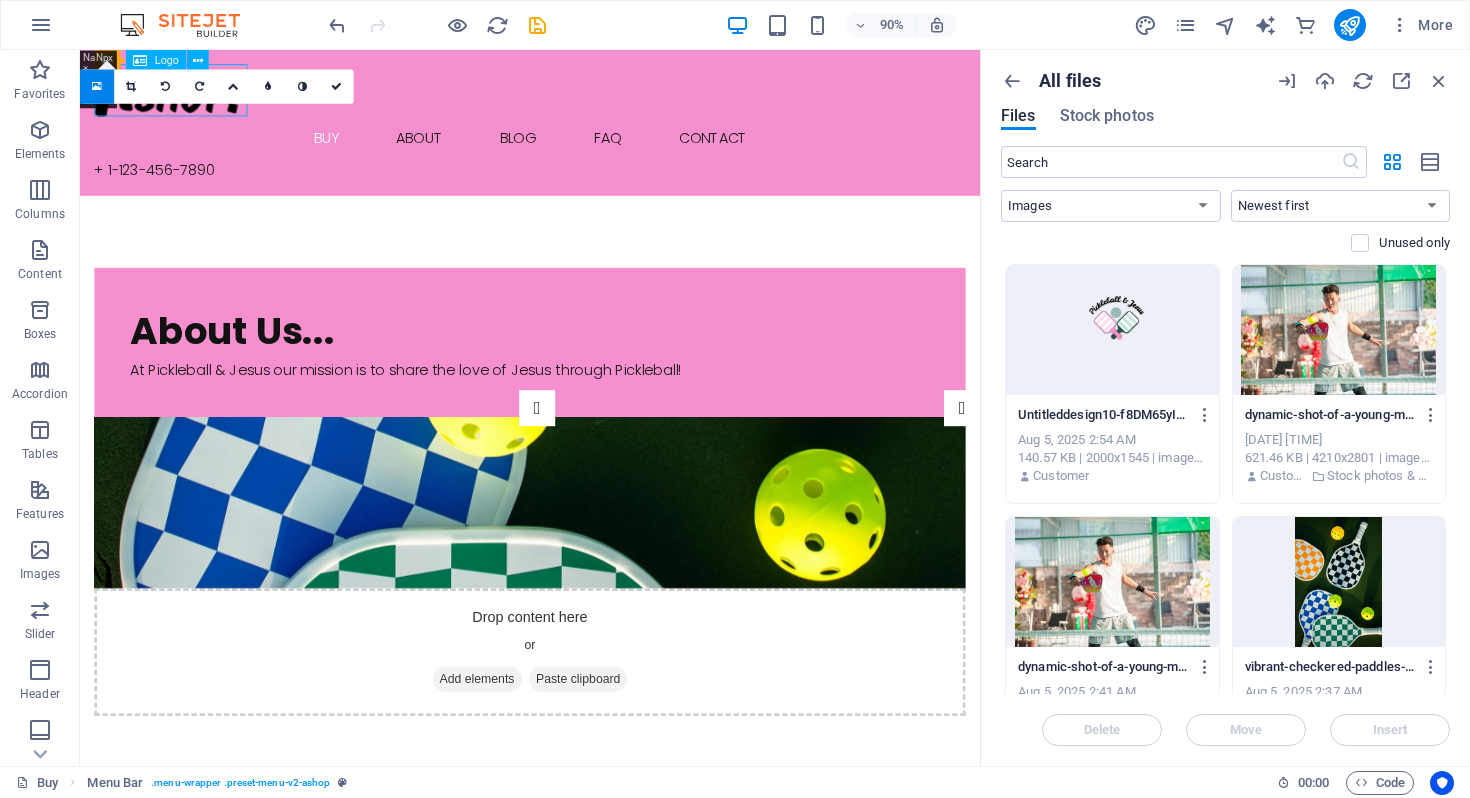 click on "Logo" at bounding box center (167, 60) 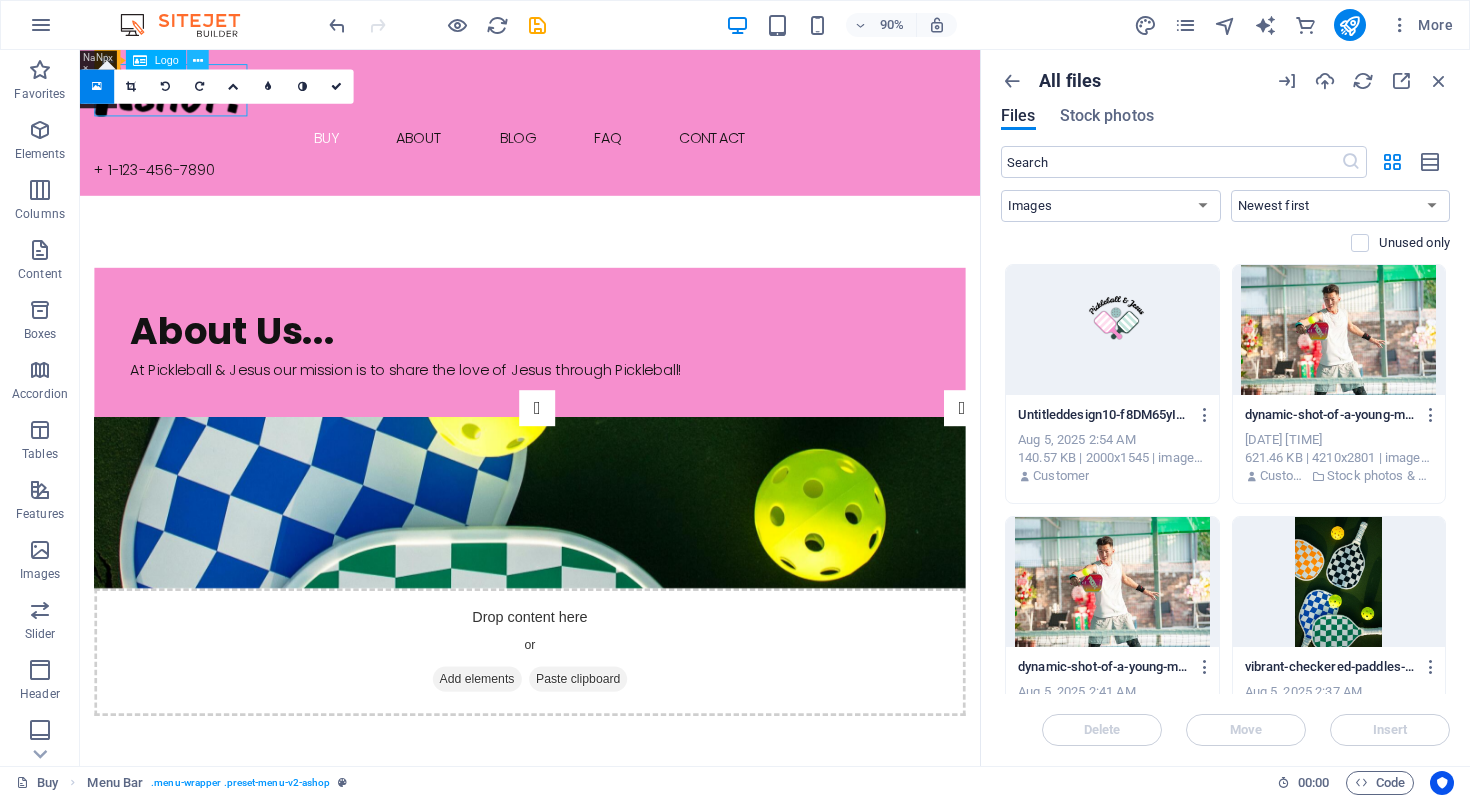click at bounding box center [198, 60] 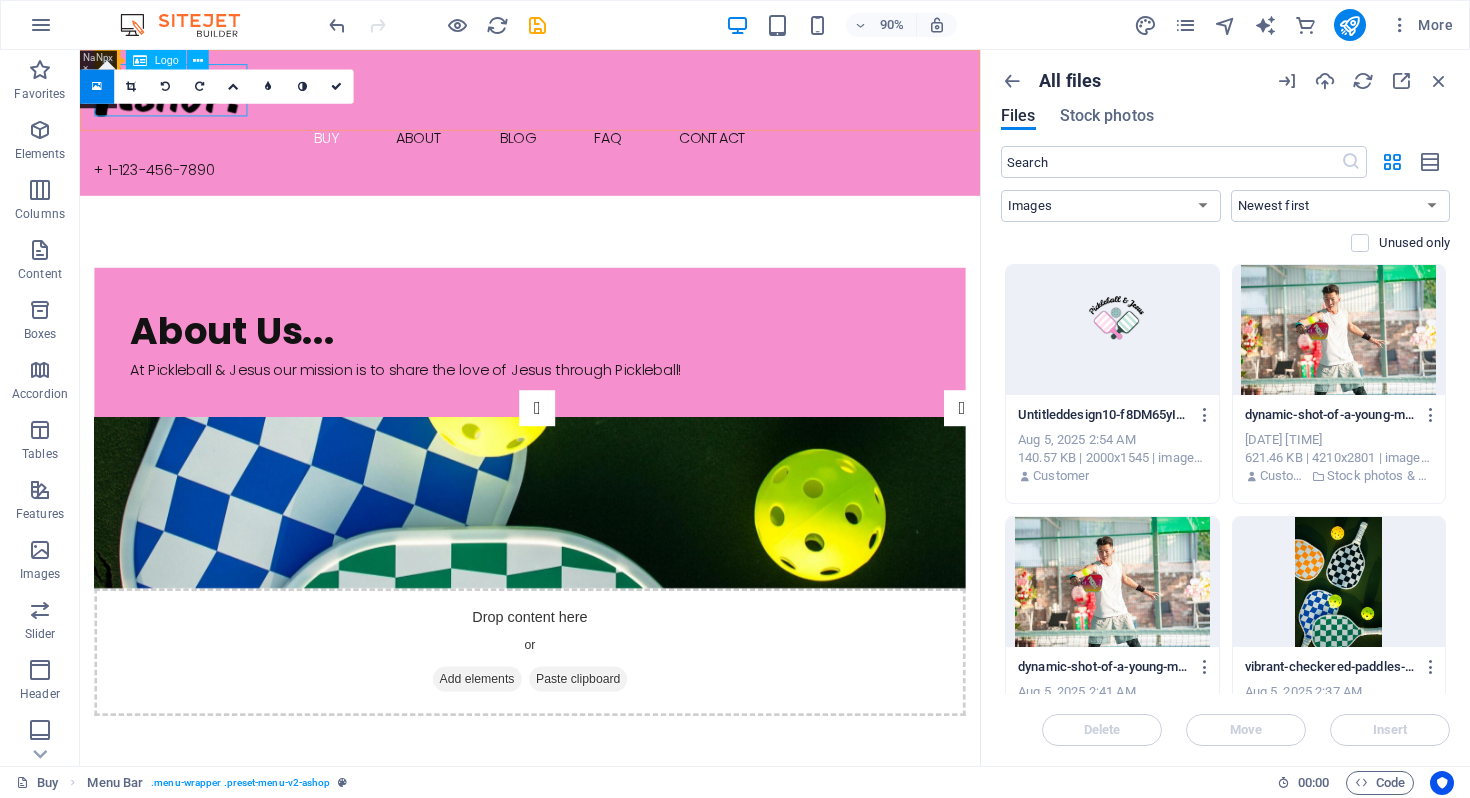 click on "Logo" at bounding box center [167, 60] 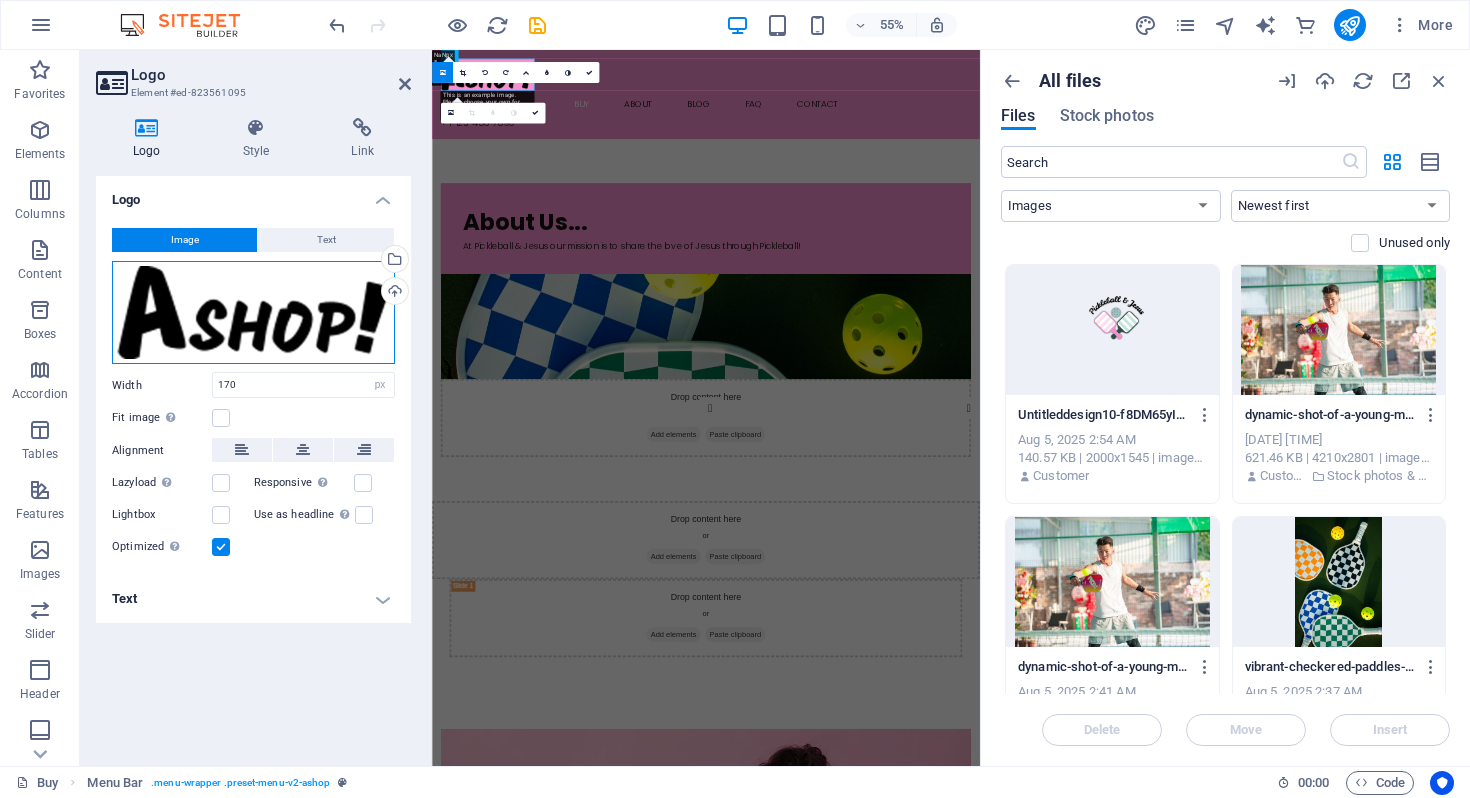 click on "Drag files here, click to choose files or select files from Files or our free stock photos & videos" at bounding box center [253, 313] 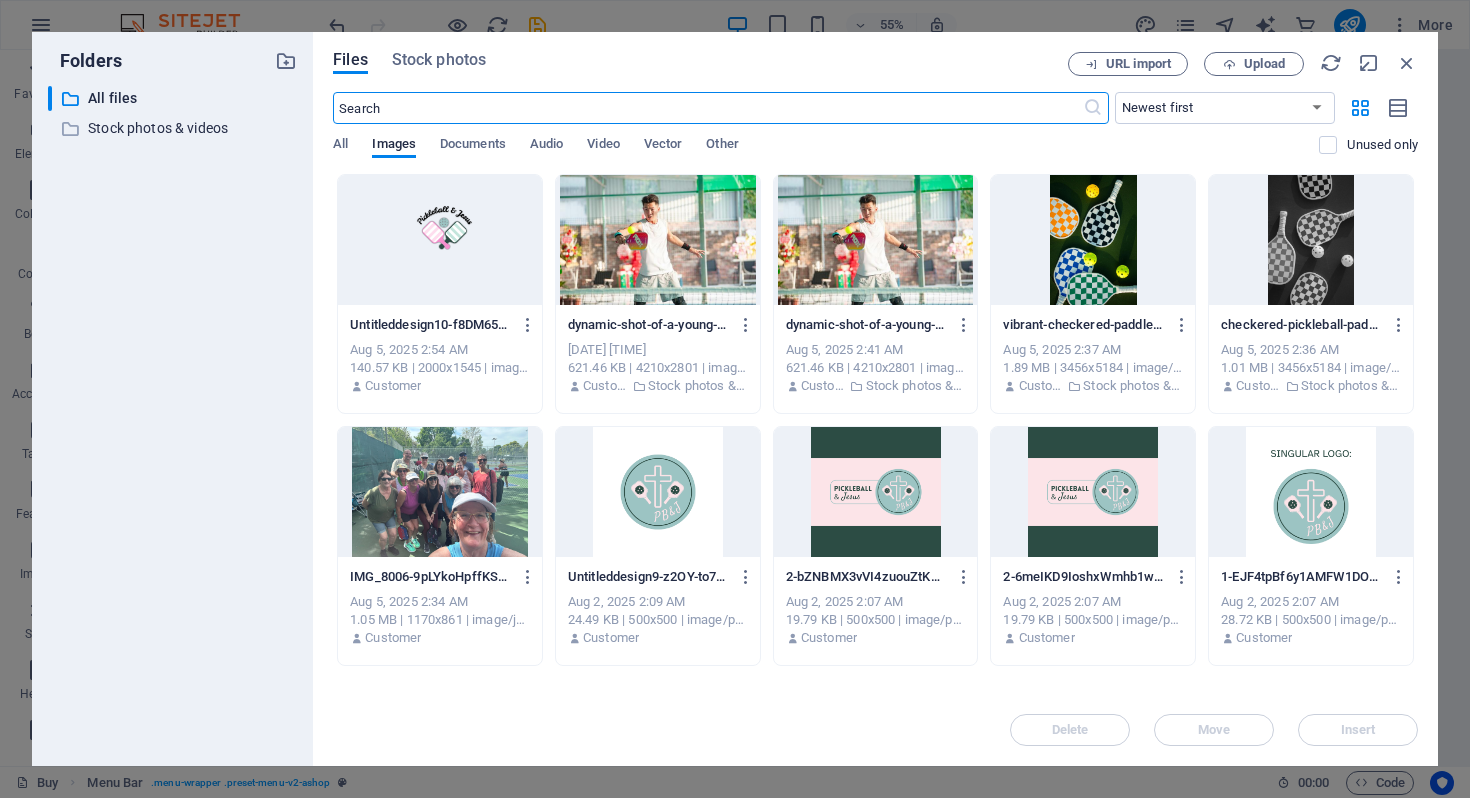 click at bounding box center (440, 240) 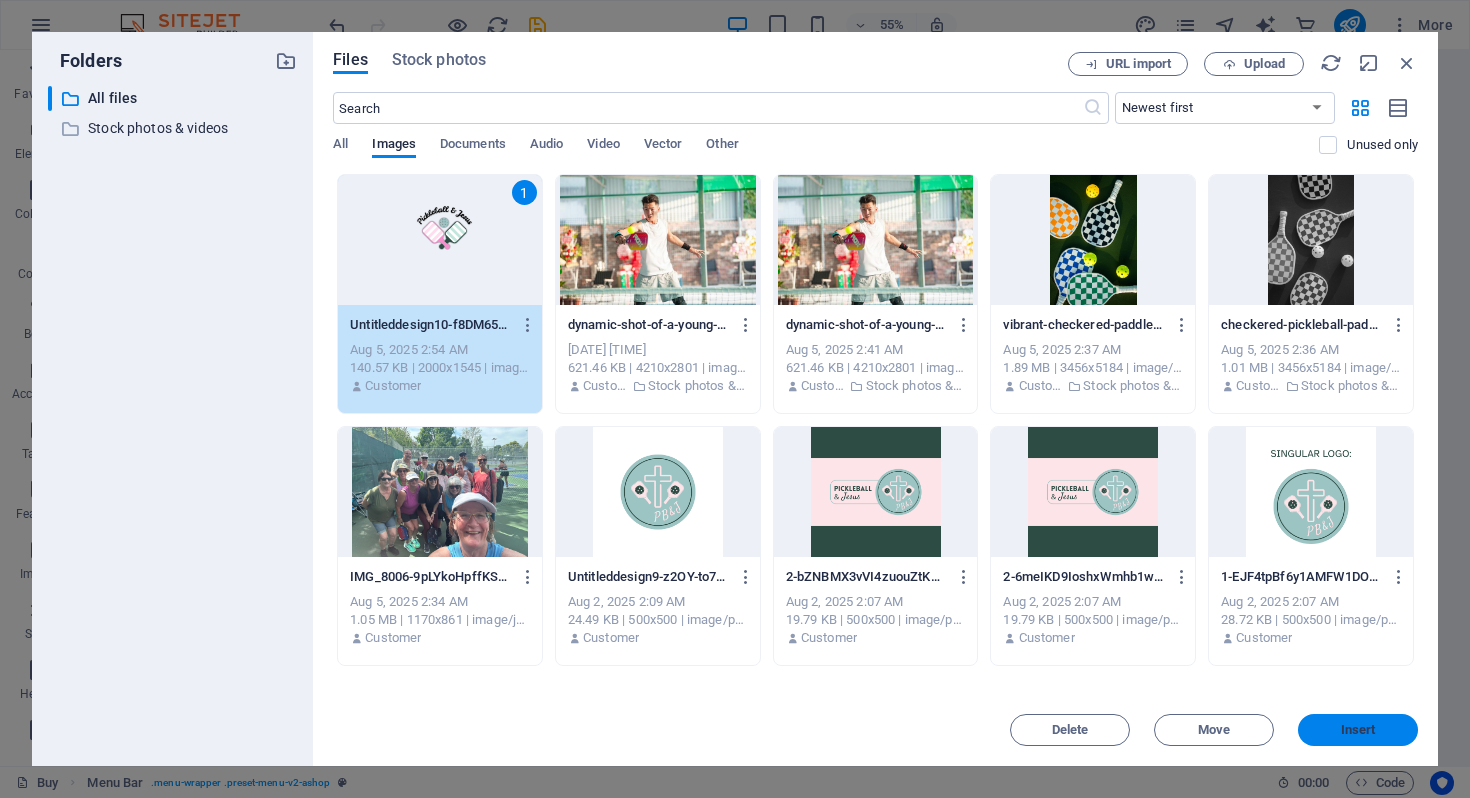click on "Insert" at bounding box center [1358, 730] 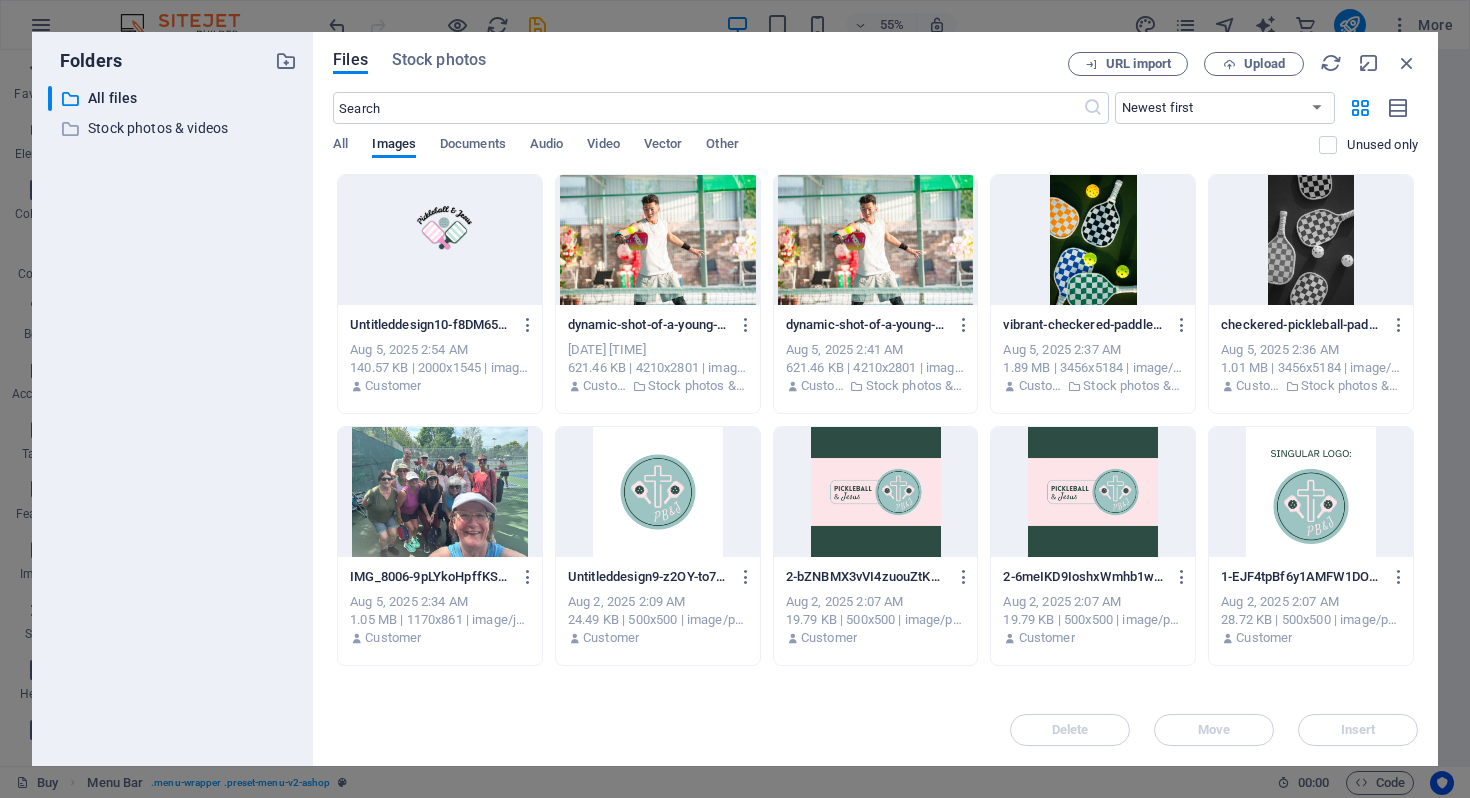 click at bounding box center (440, 240) 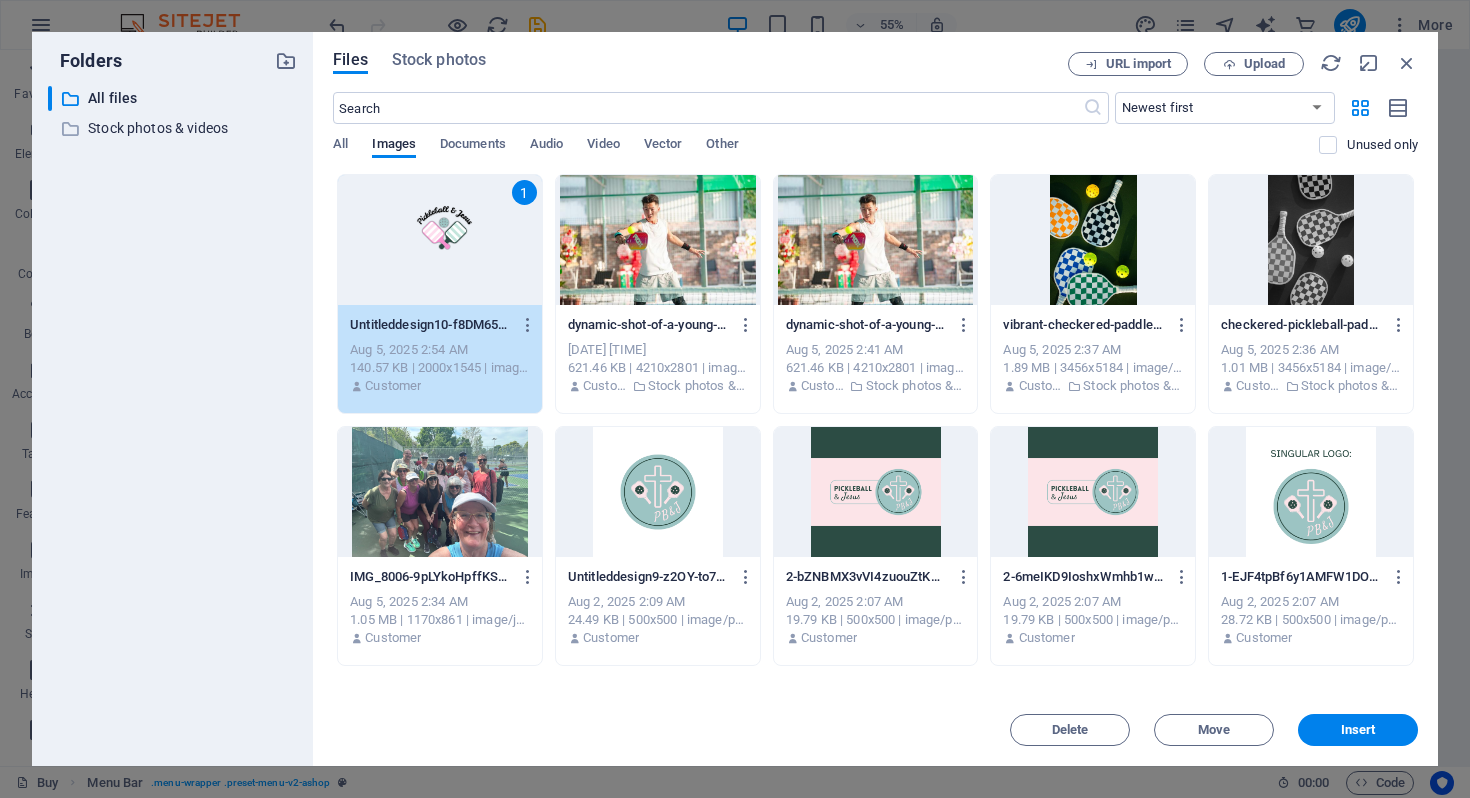click on "1" at bounding box center [440, 240] 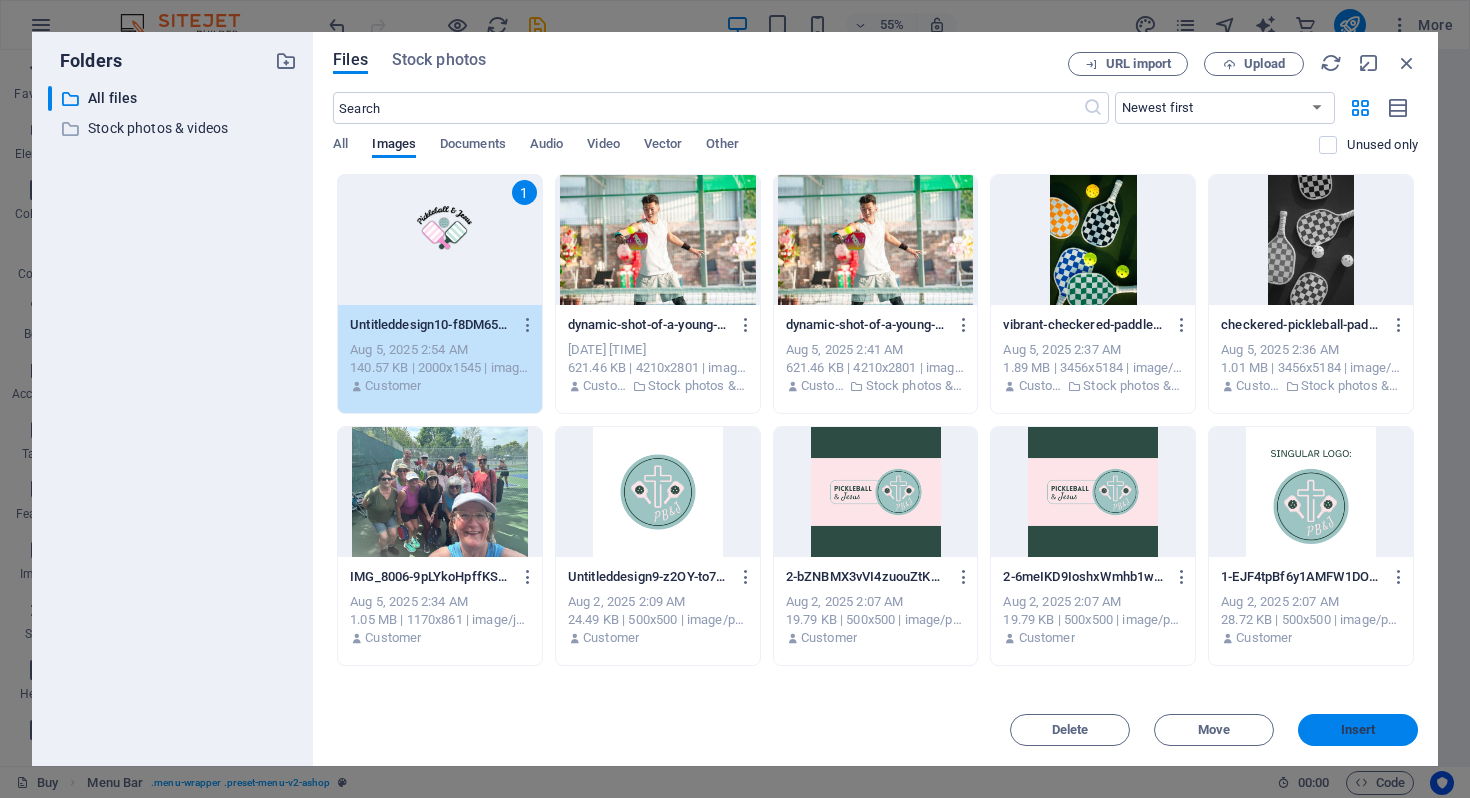 click on "Insert" at bounding box center (1358, 730) 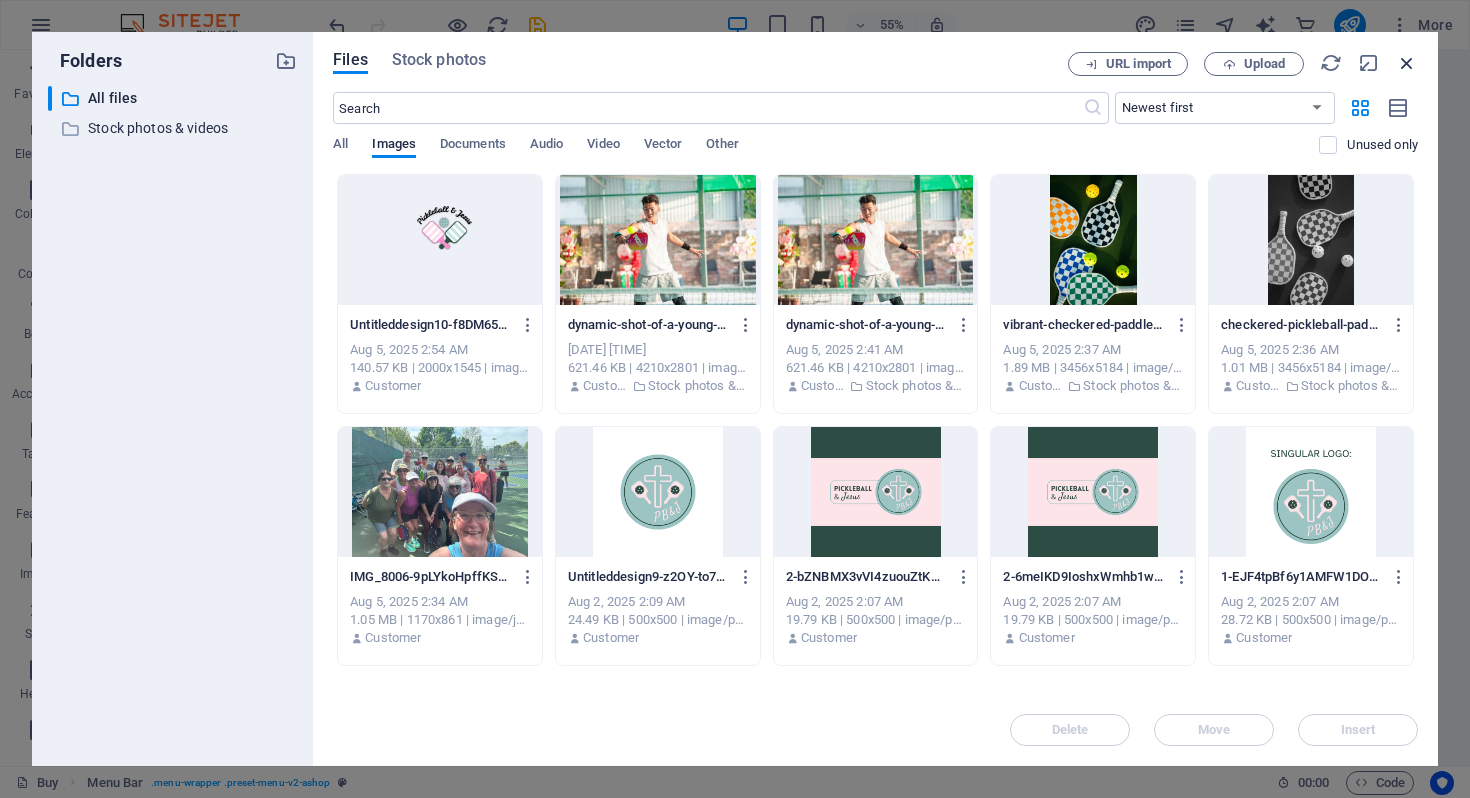 click at bounding box center (1407, 63) 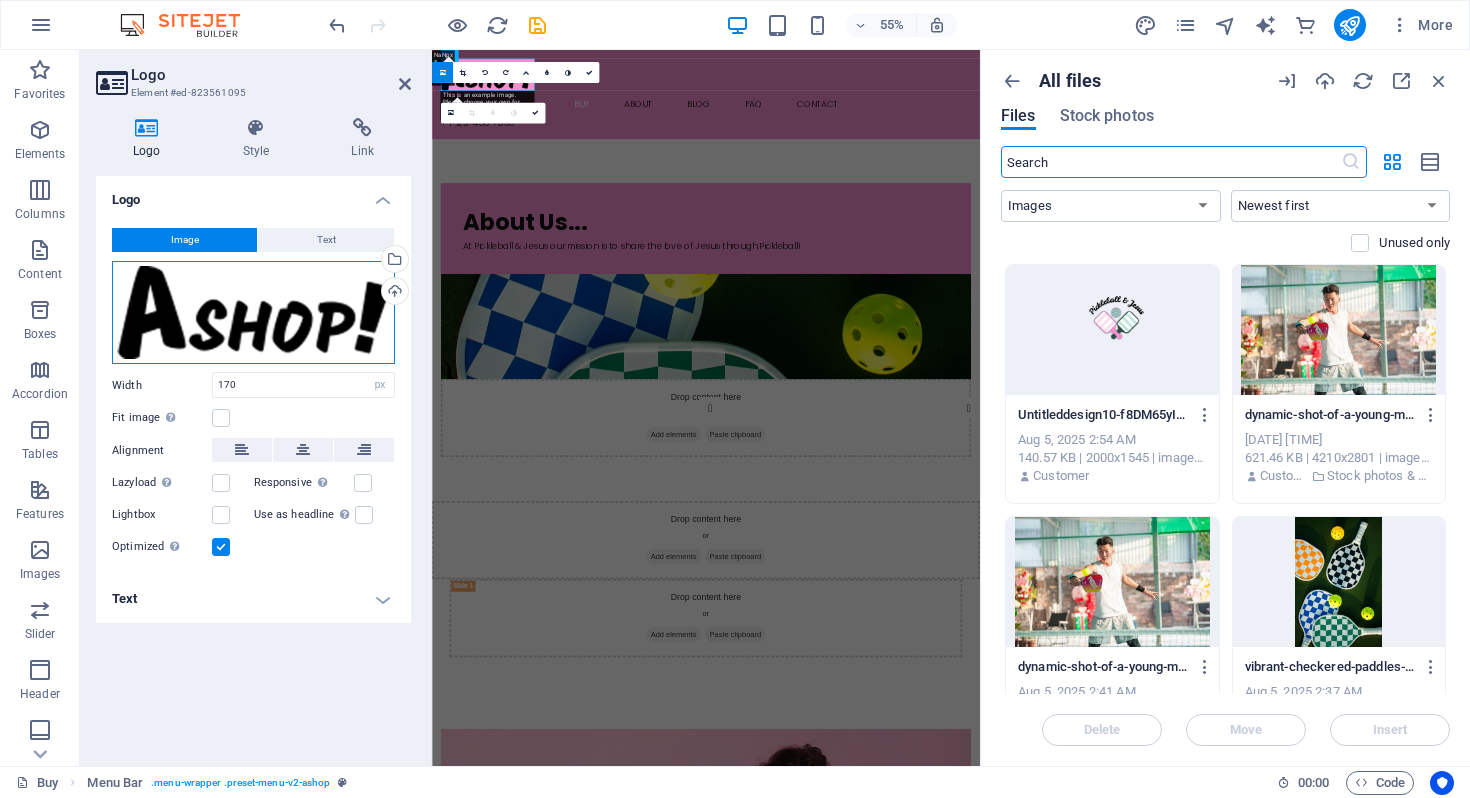 click on "Drag files here, click to choose files or select files from Files or our free stock photos & videos" at bounding box center (253, 313) 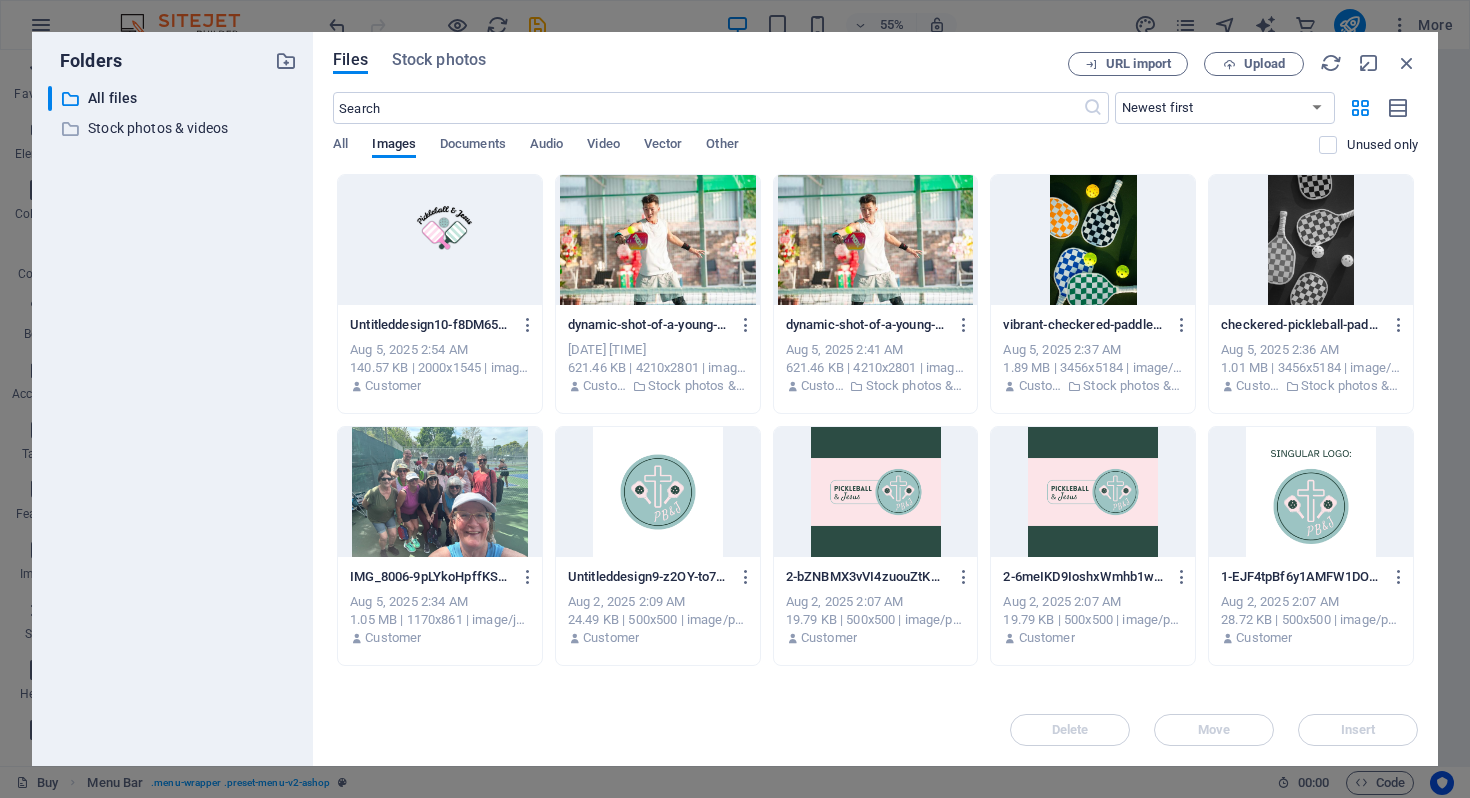 click at bounding box center [658, 240] 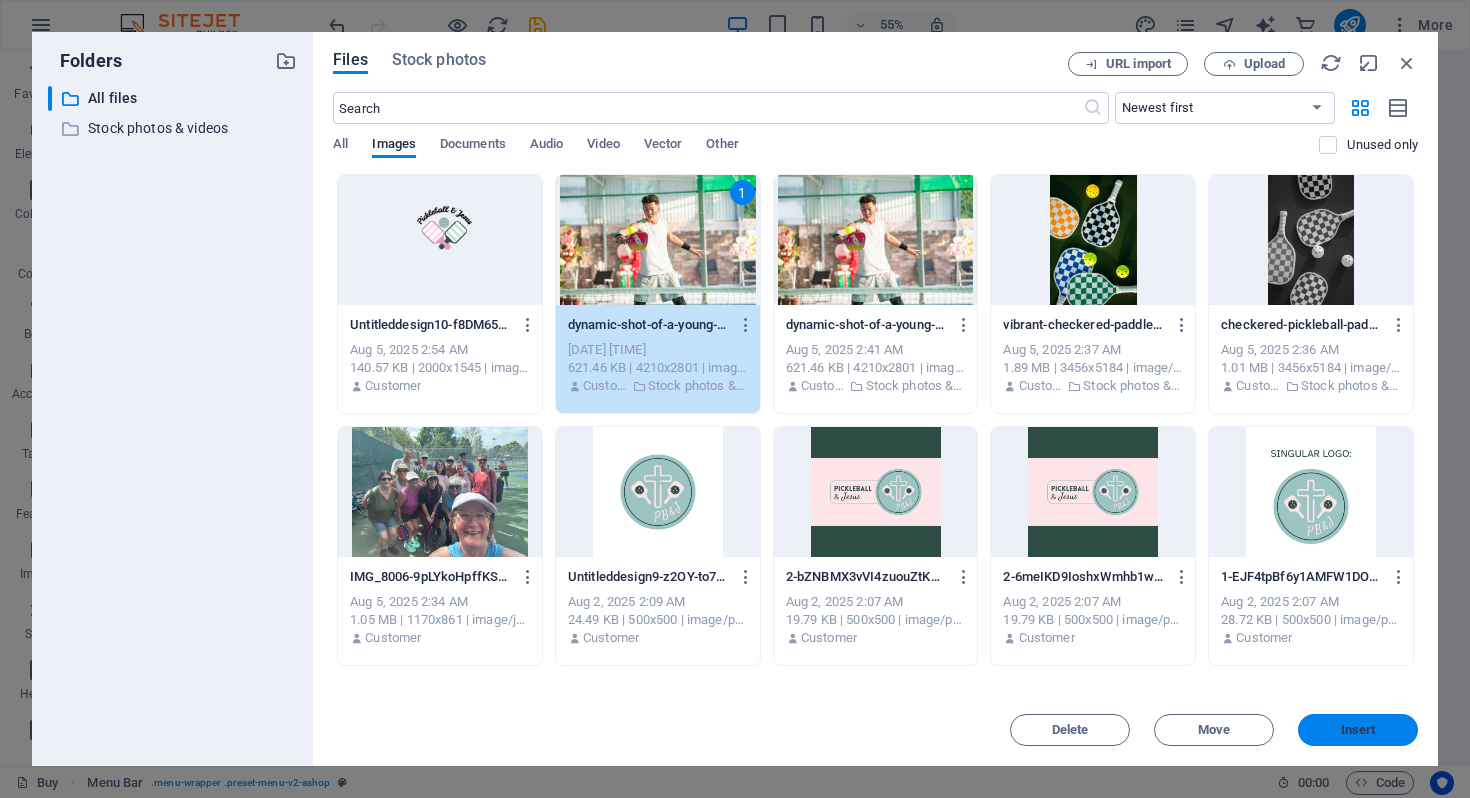 click on "Insert" at bounding box center (1358, 730) 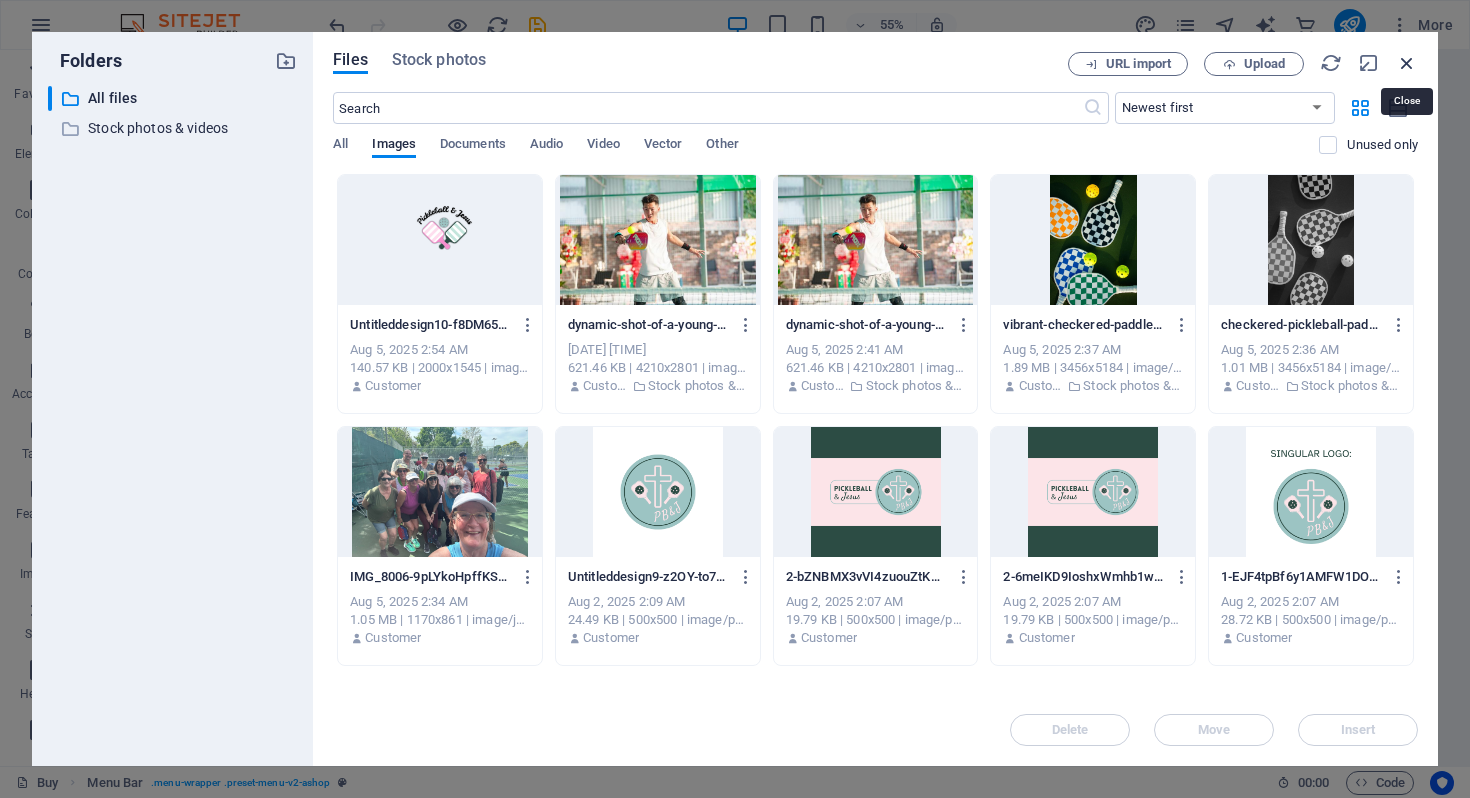 click at bounding box center [1407, 63] 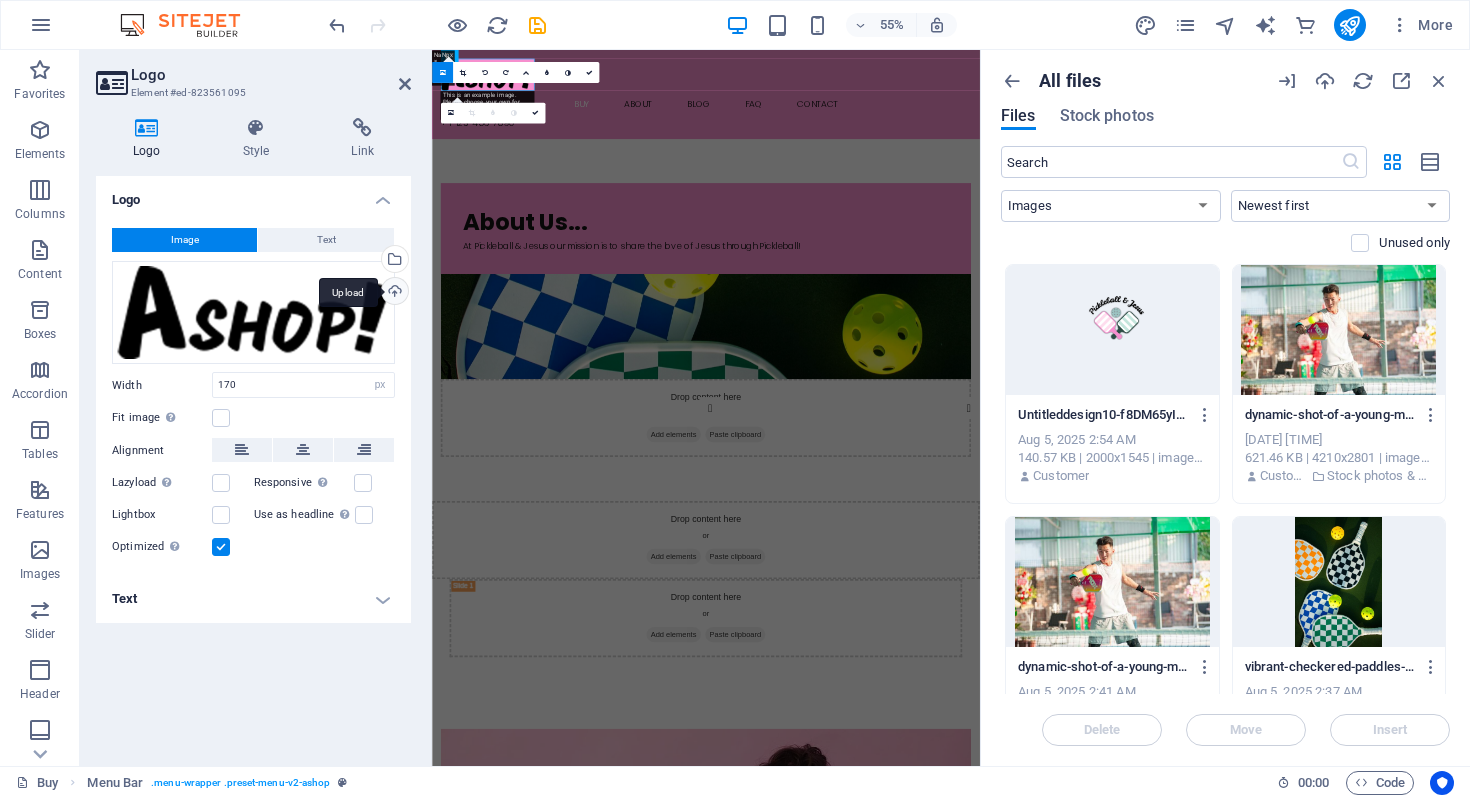 click on "Upload" at bounding box center [393, 293] 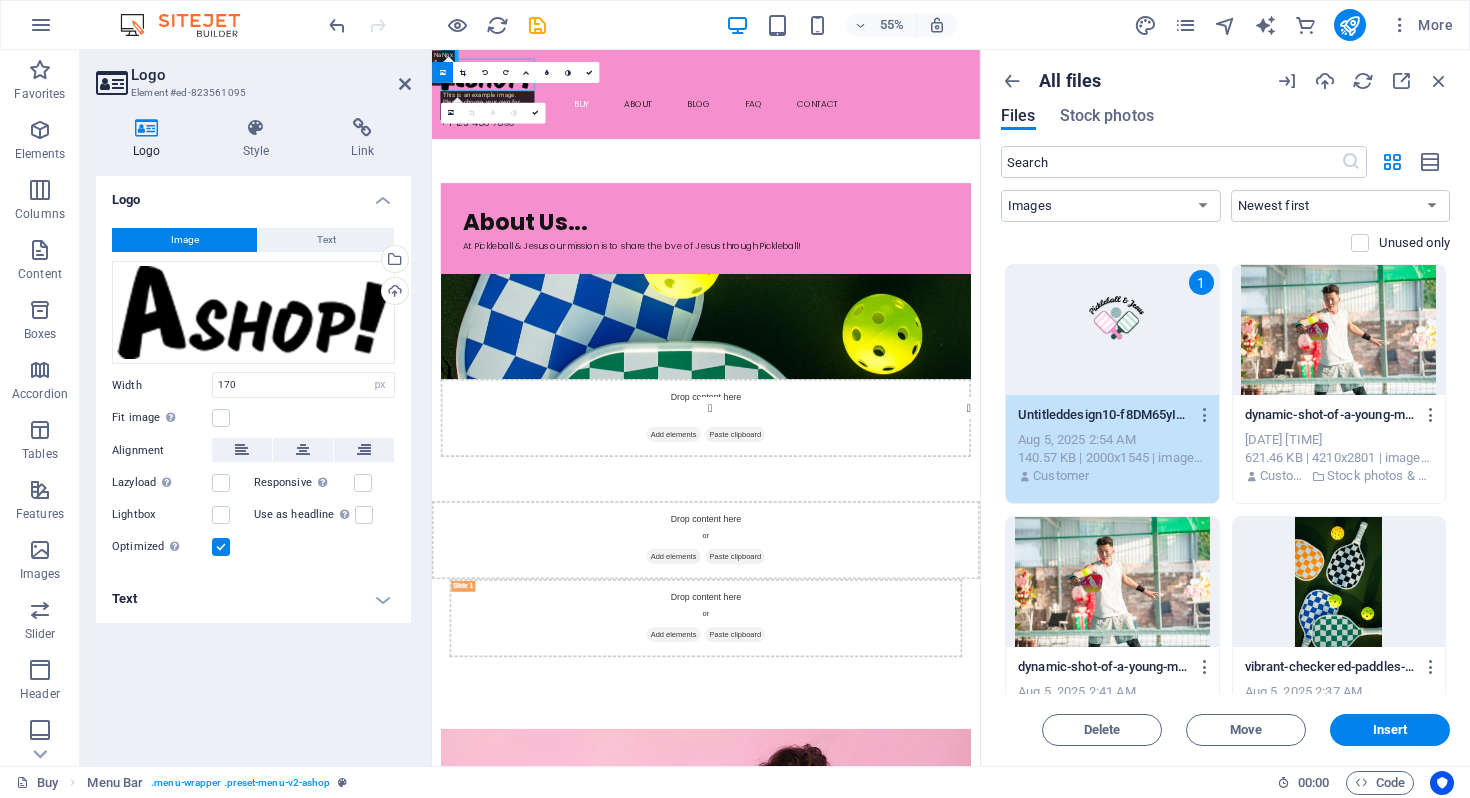 click on "1" at bounding box center (1112, 330) 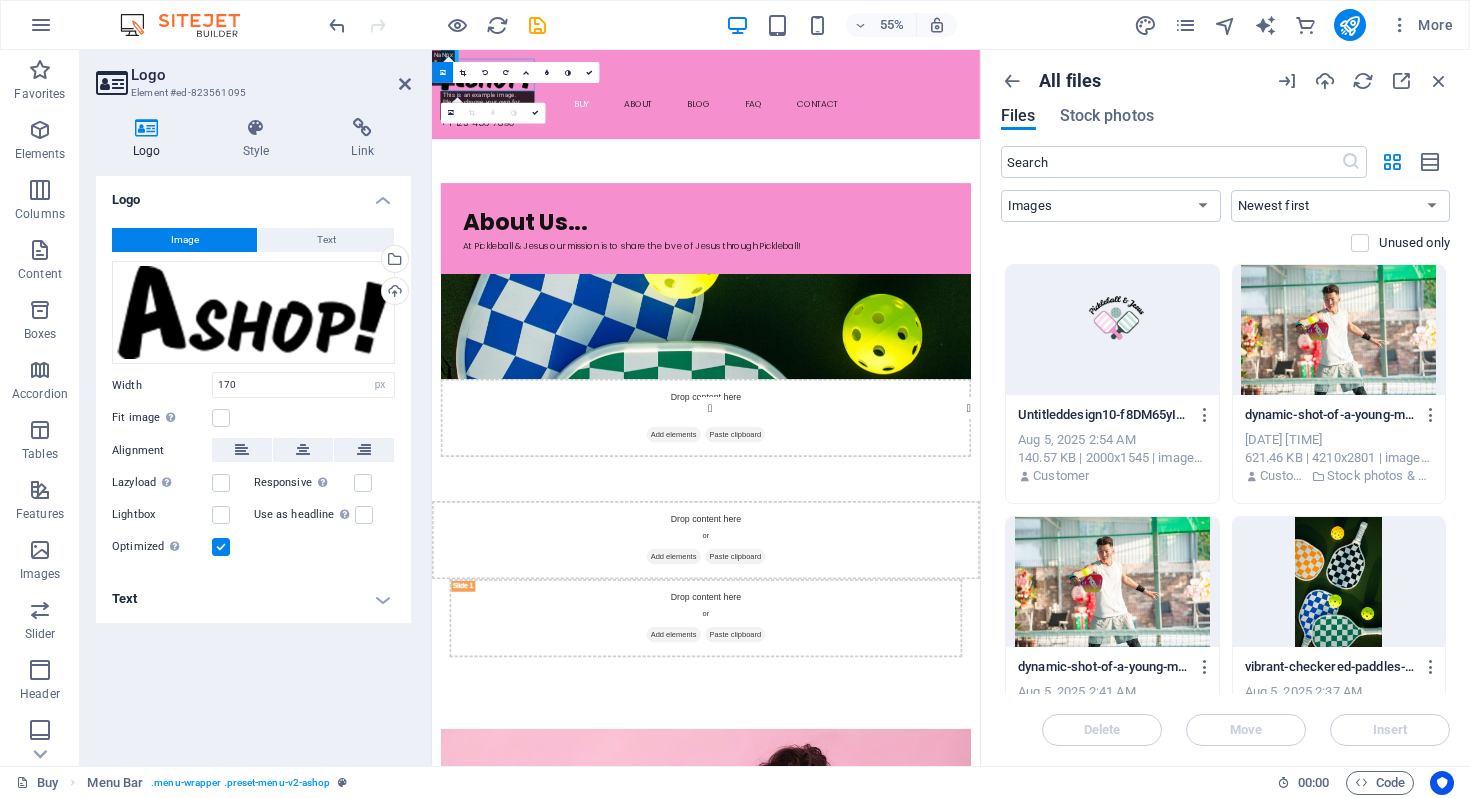 click at bounding box center [1112, 330] 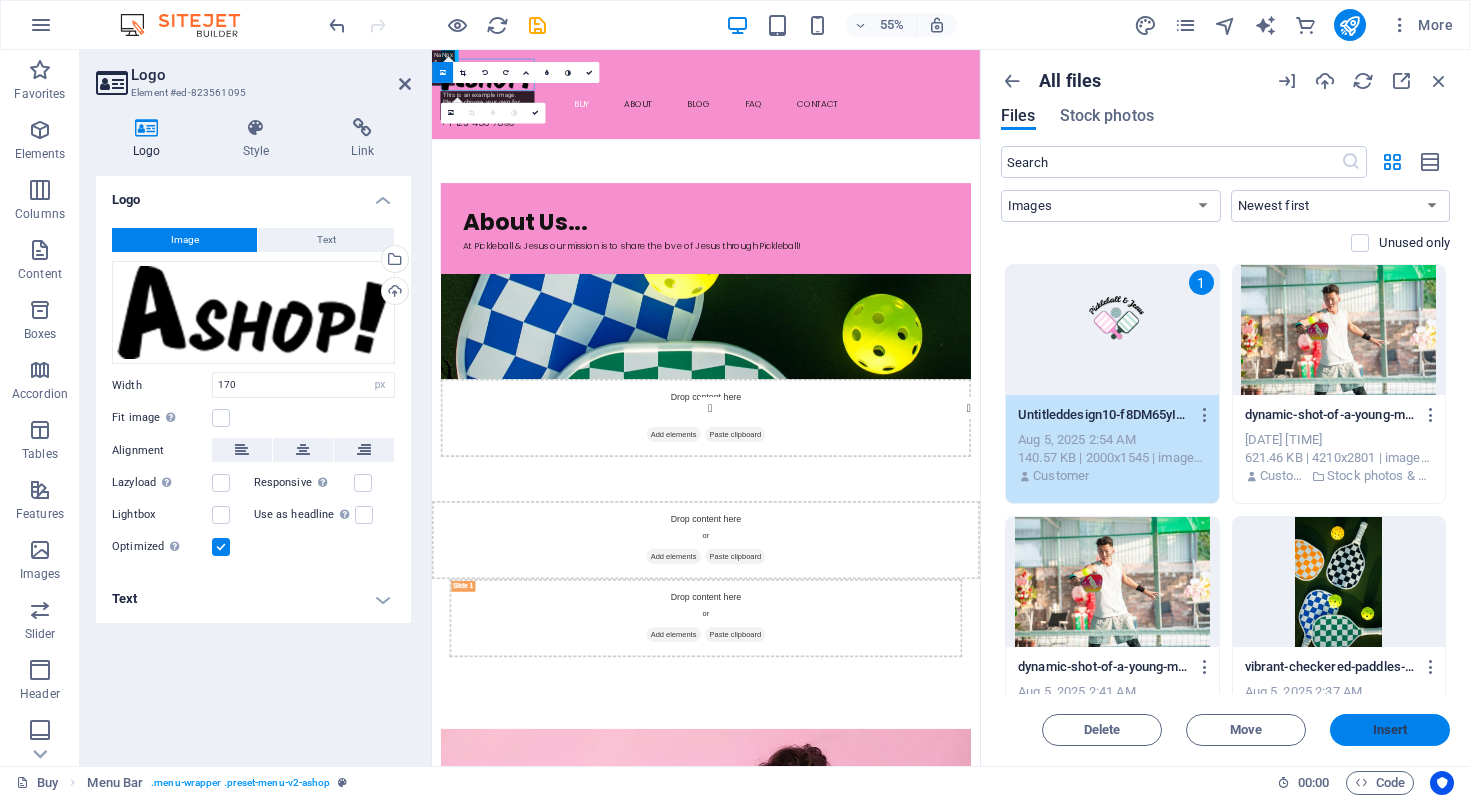 click on "Insert" at bounding box center [1390, 730] 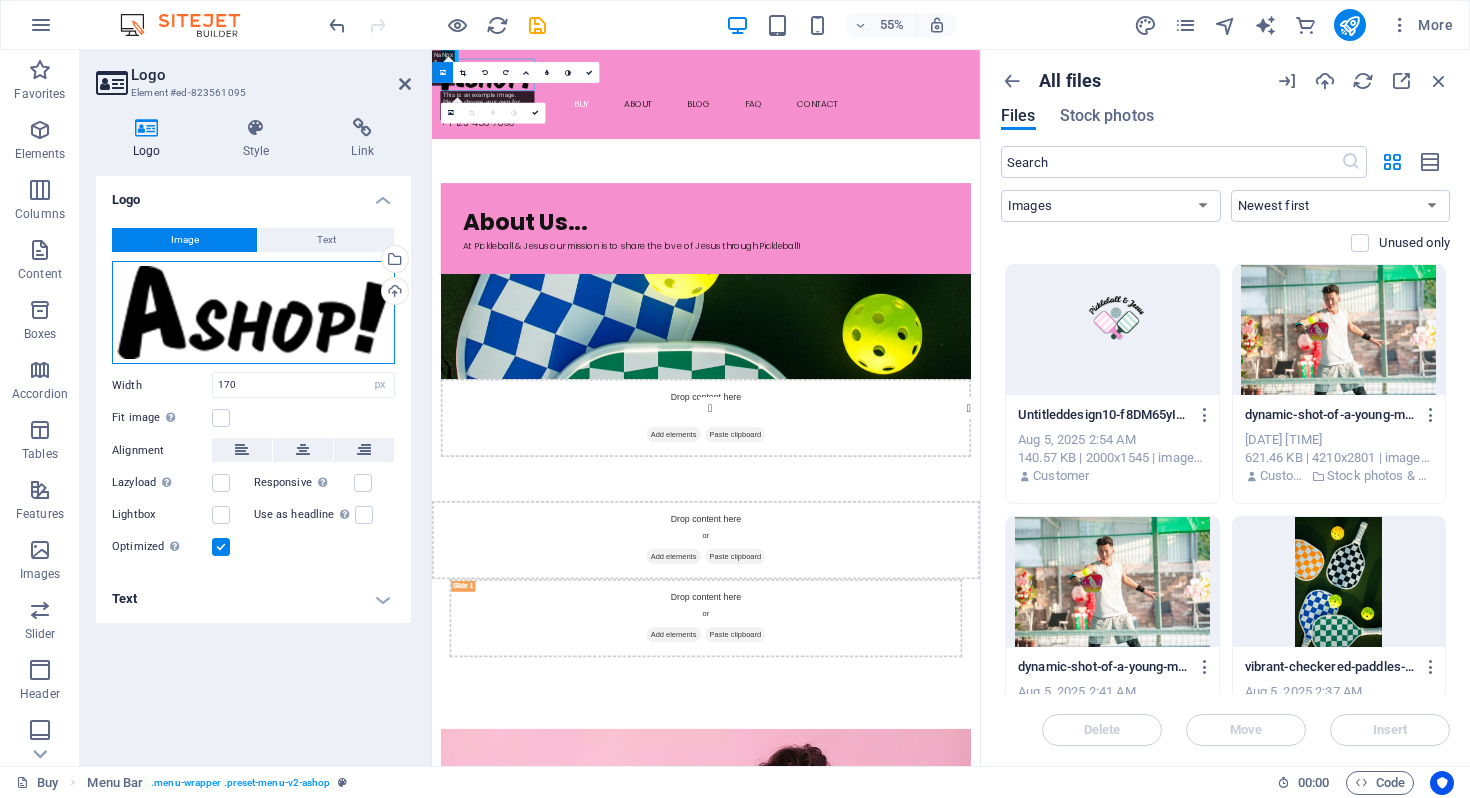 click on "Drag files here, click to choose files or select files from Files or our free stock photos & videos" at bounding box center [253, 313] 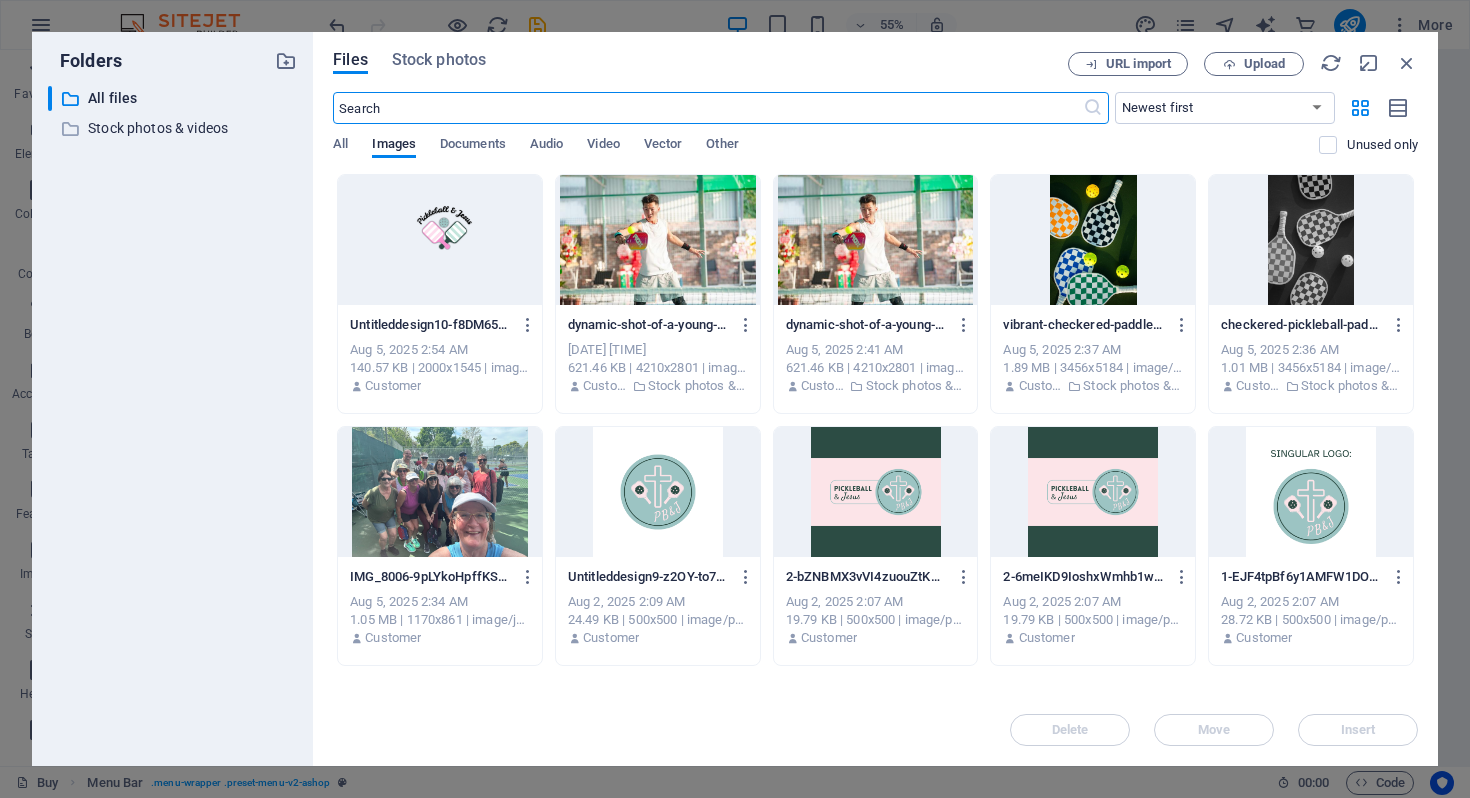 click at bounding box center [440, 240] 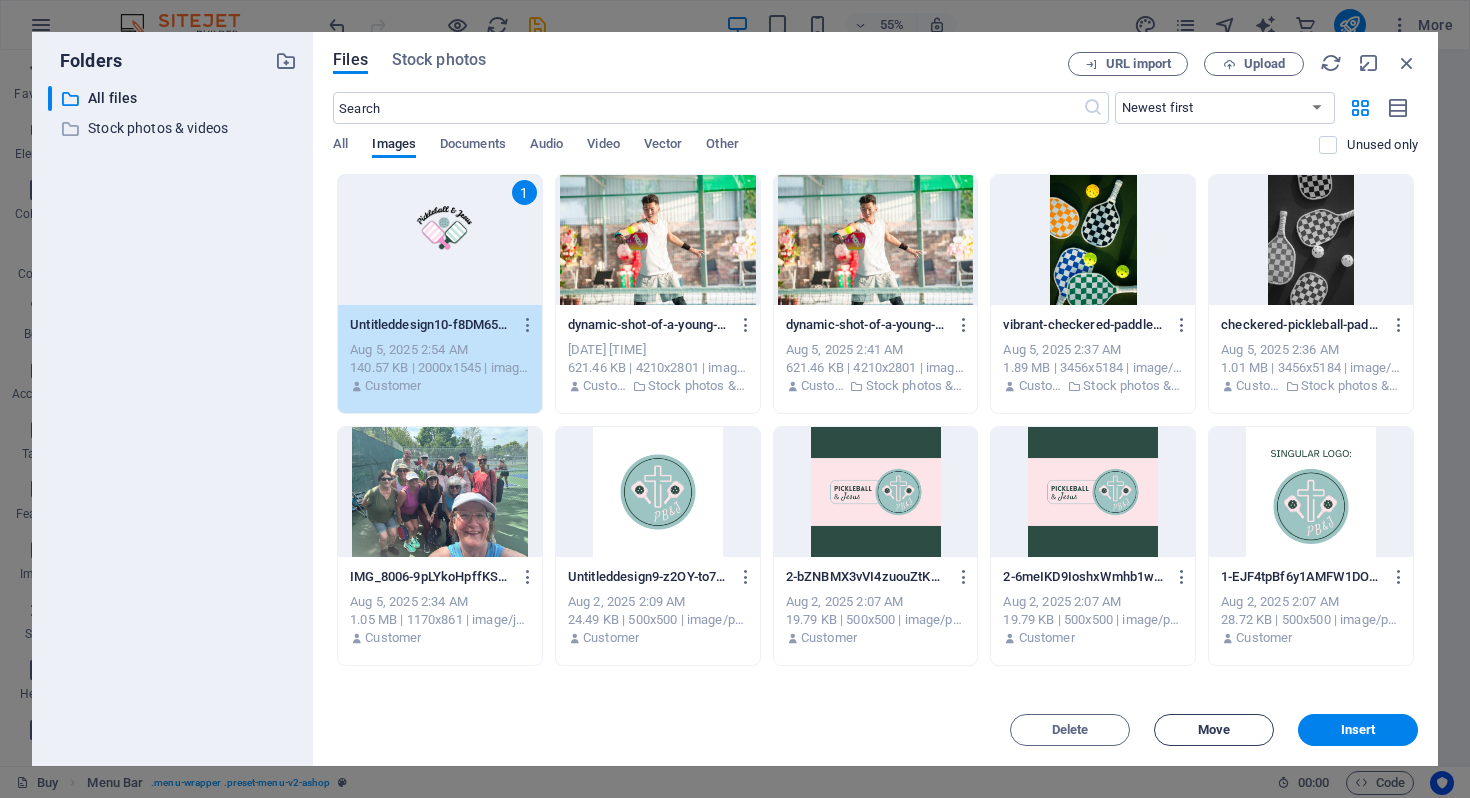 click on "Move" at bounding box center [1214, 730] 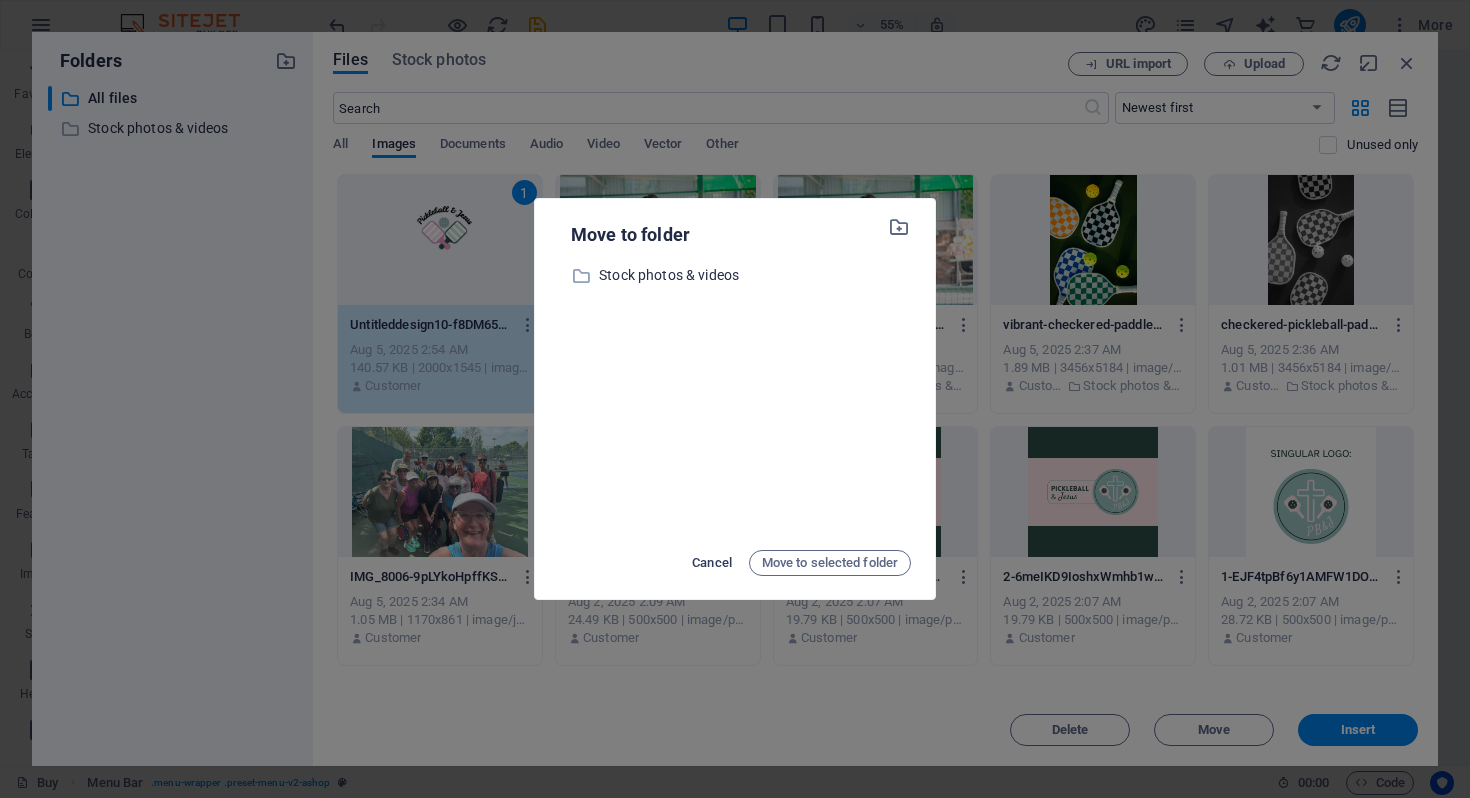 click on "Cancel" at bounding box center [712, 563] 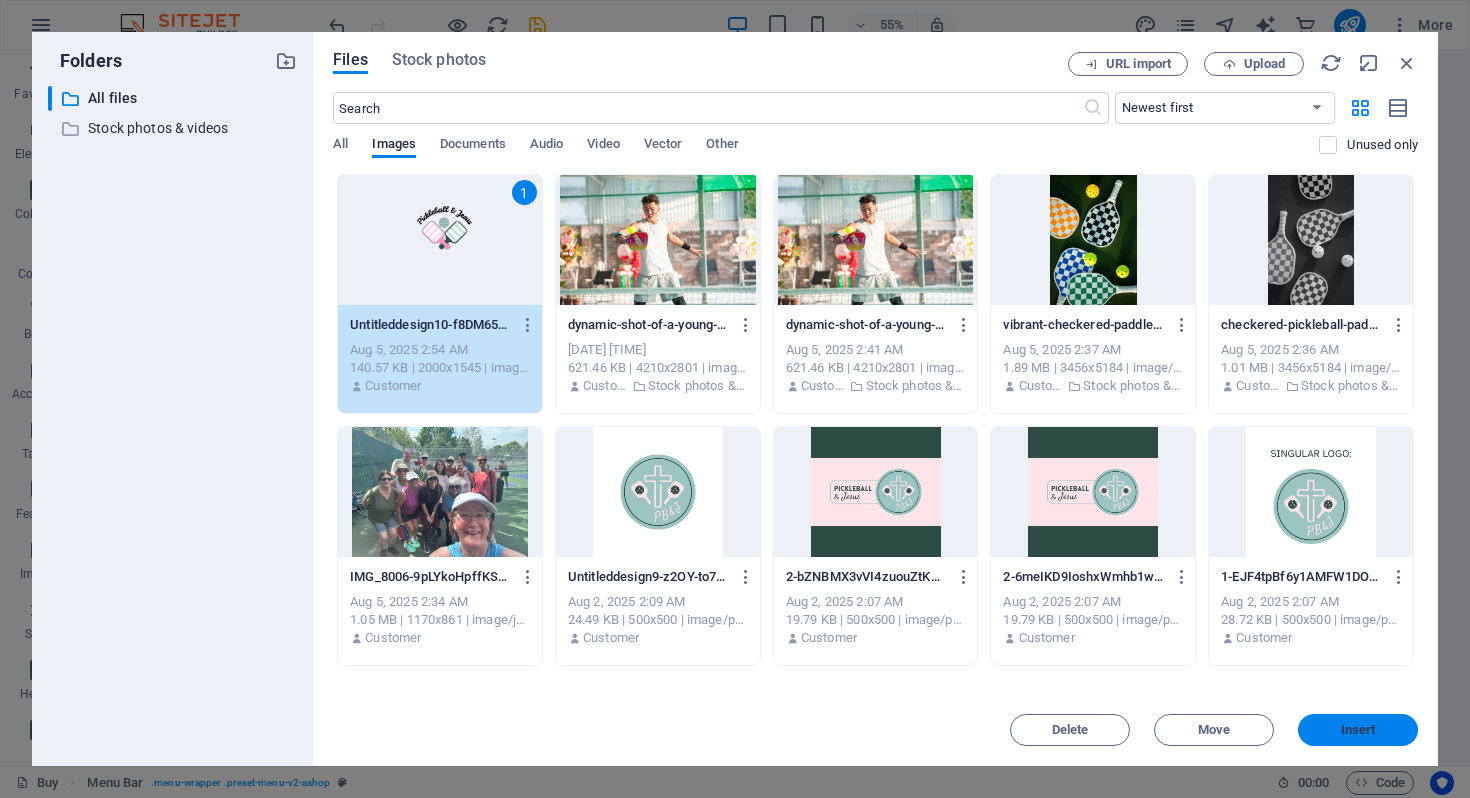 click on "Insert" at bounding box center [1358, 730] 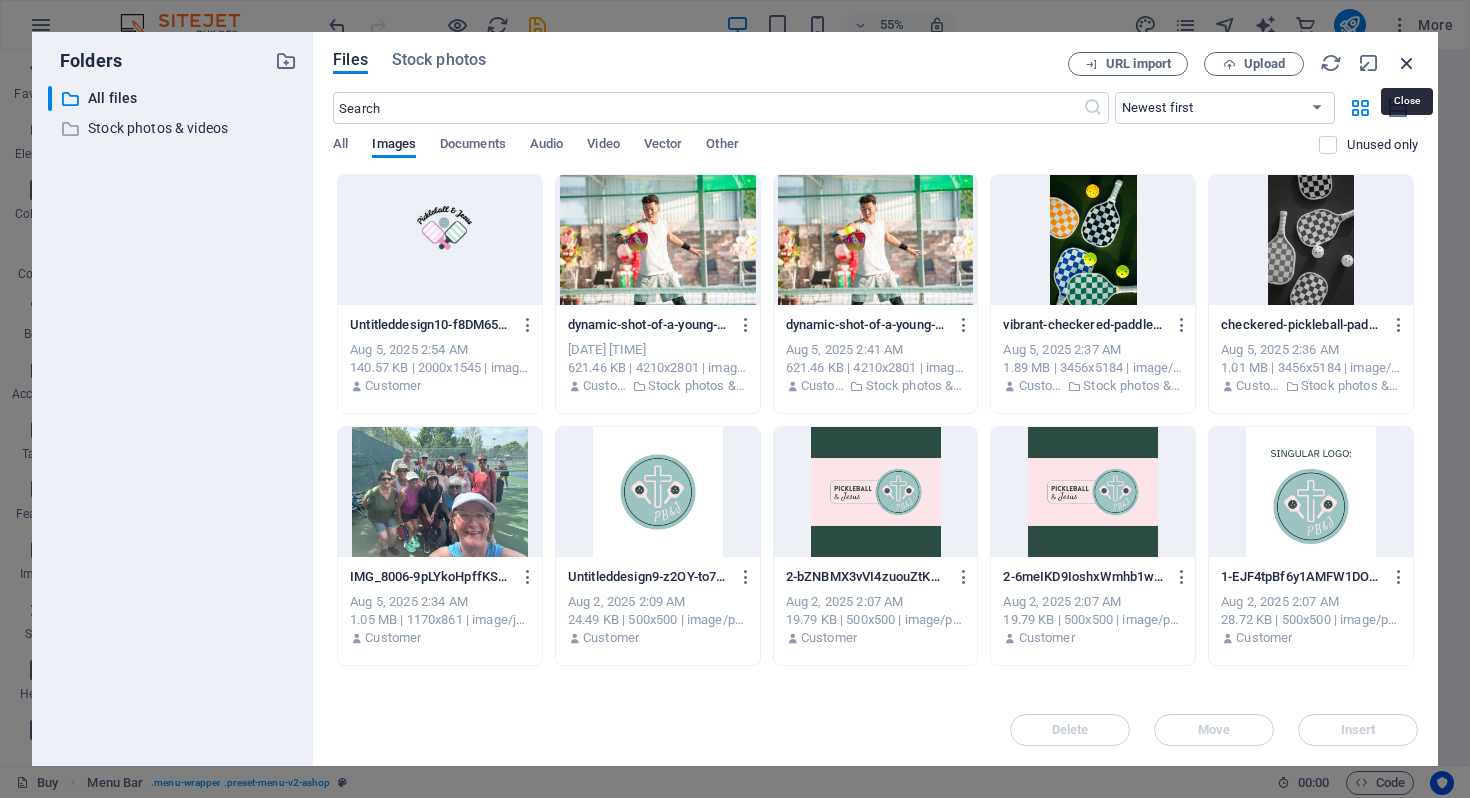 click at bounding box center (1407, 63) 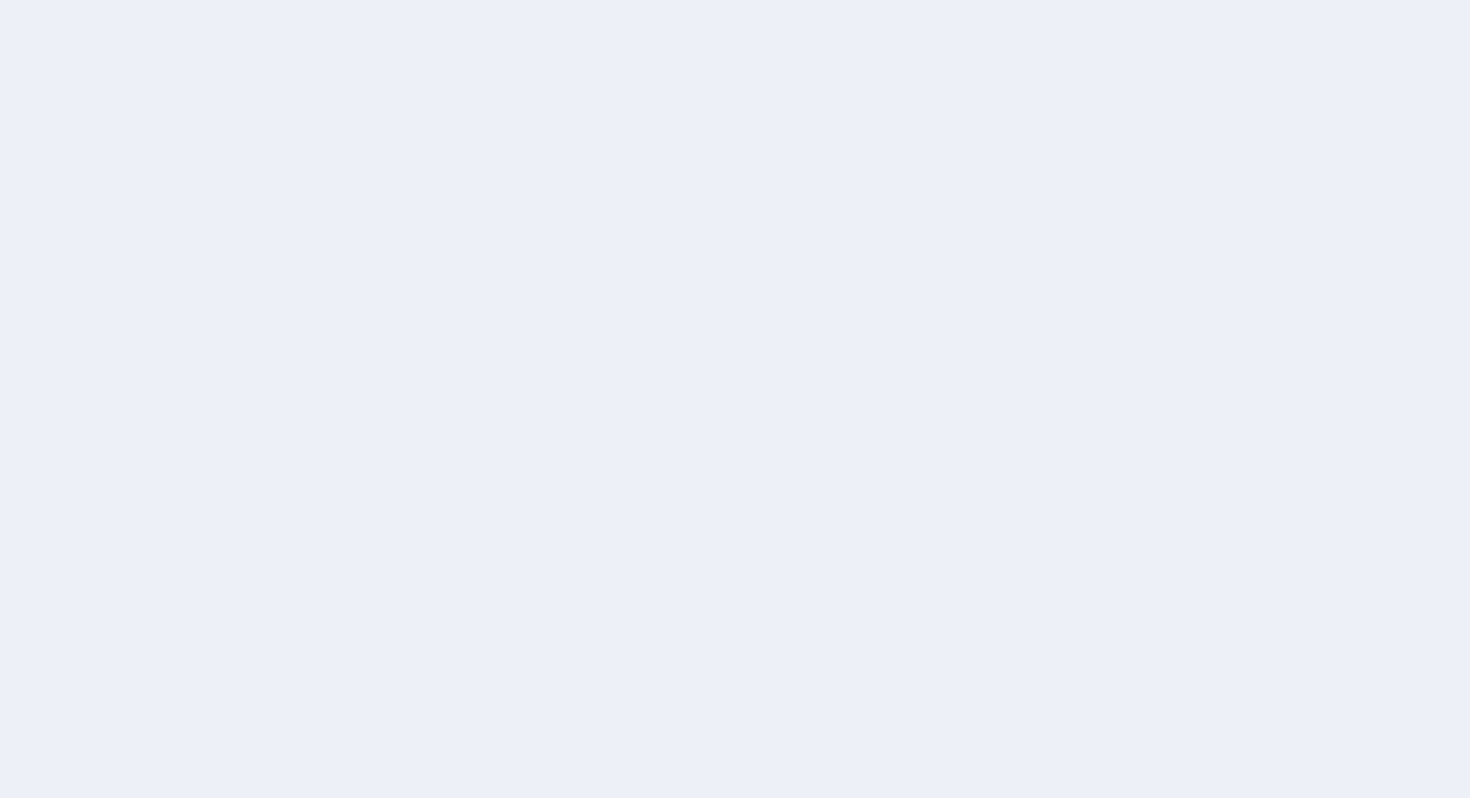 scroll, scrollTop: 0, scrollLeft: 0, axis: both 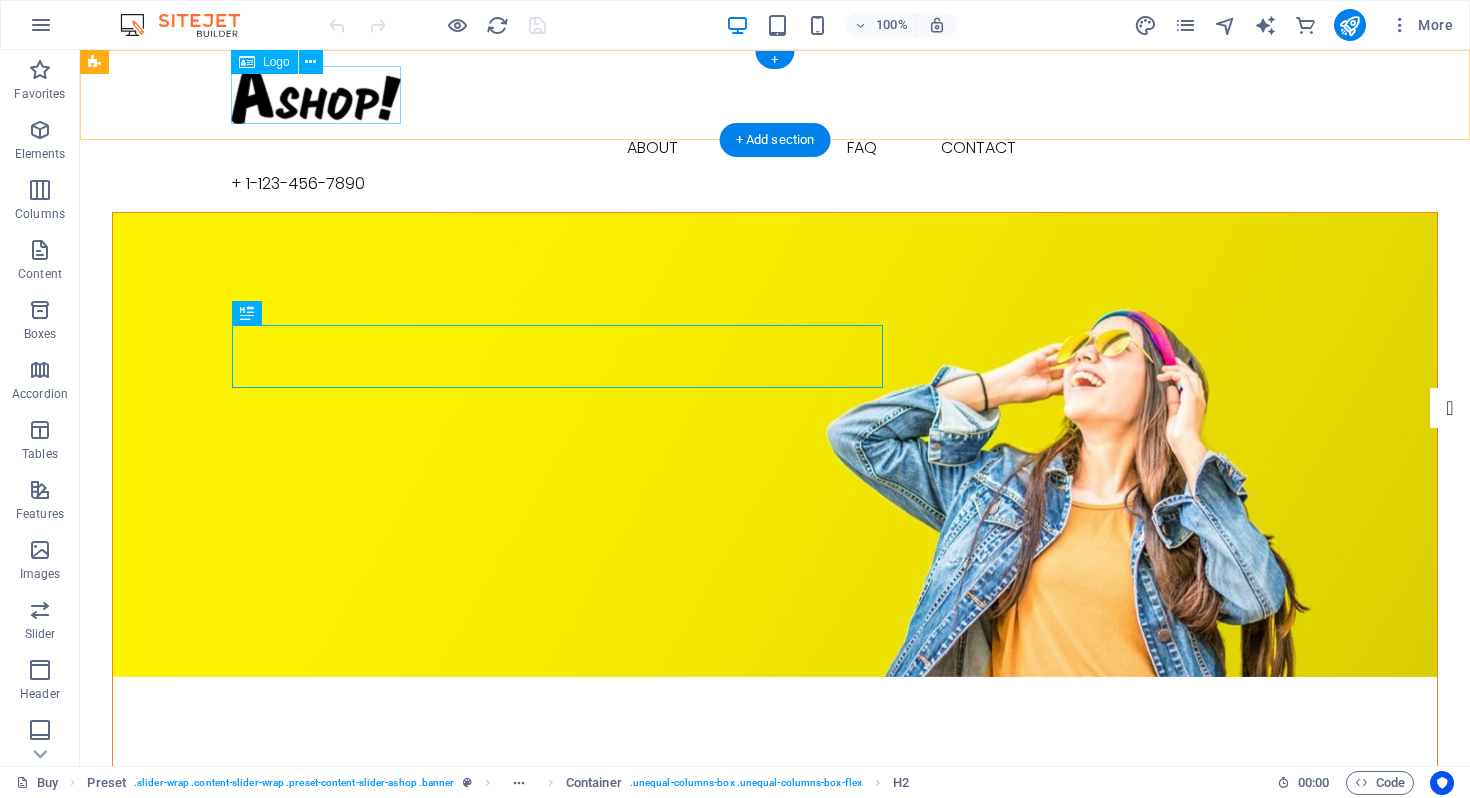 click at bounding box center [775, 95] 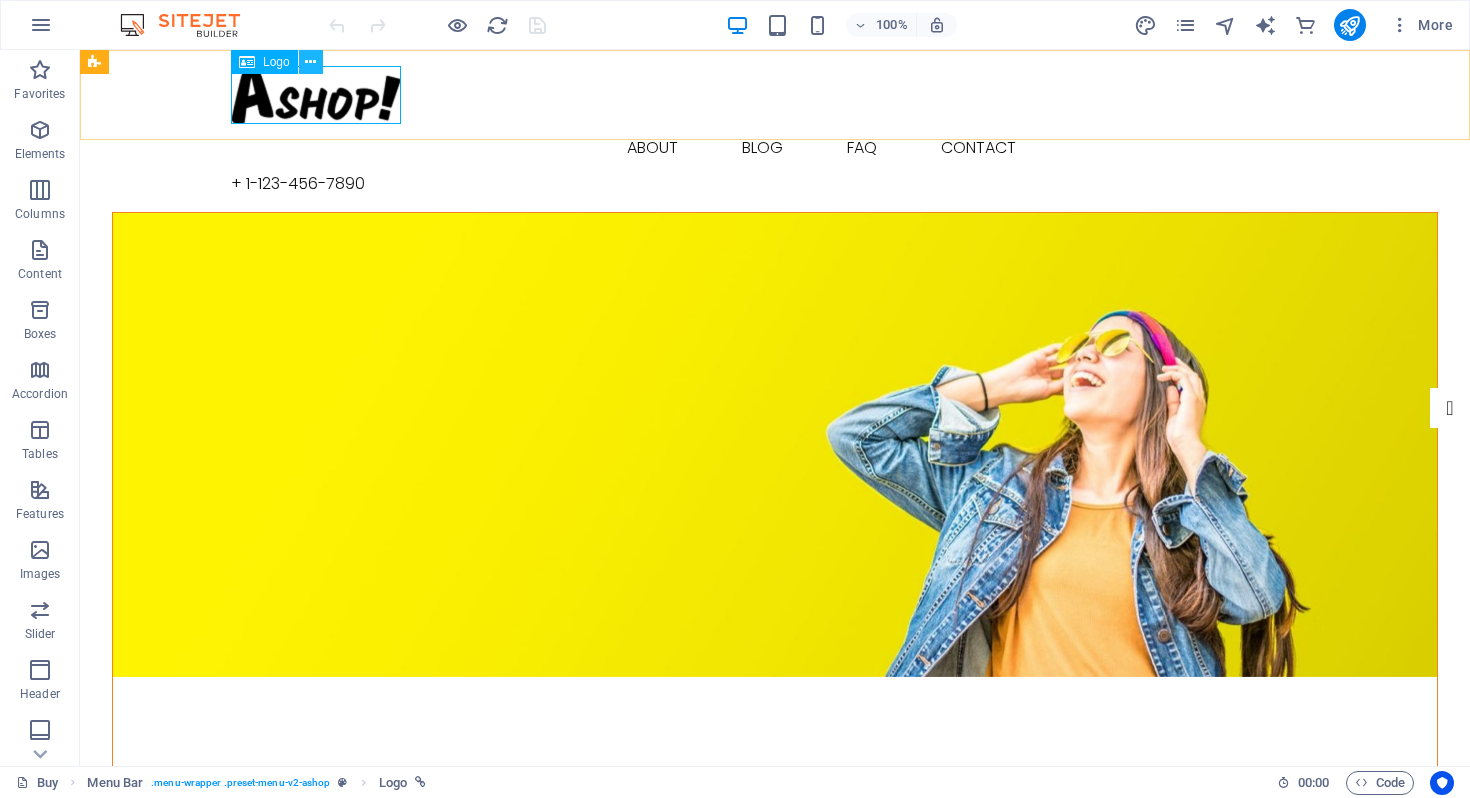 click at bounding box center (310, 62) 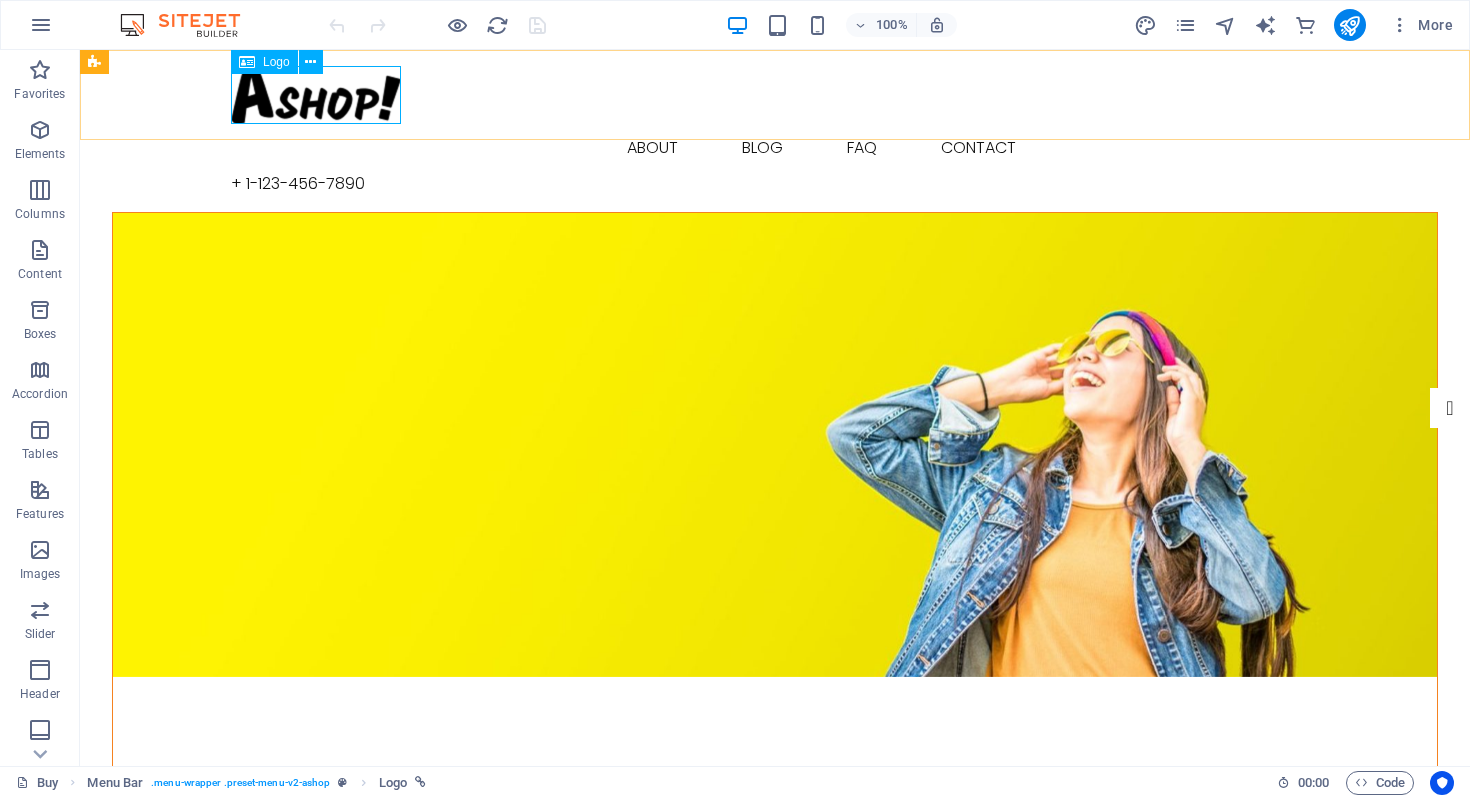 click at bounding box center [247, 62] 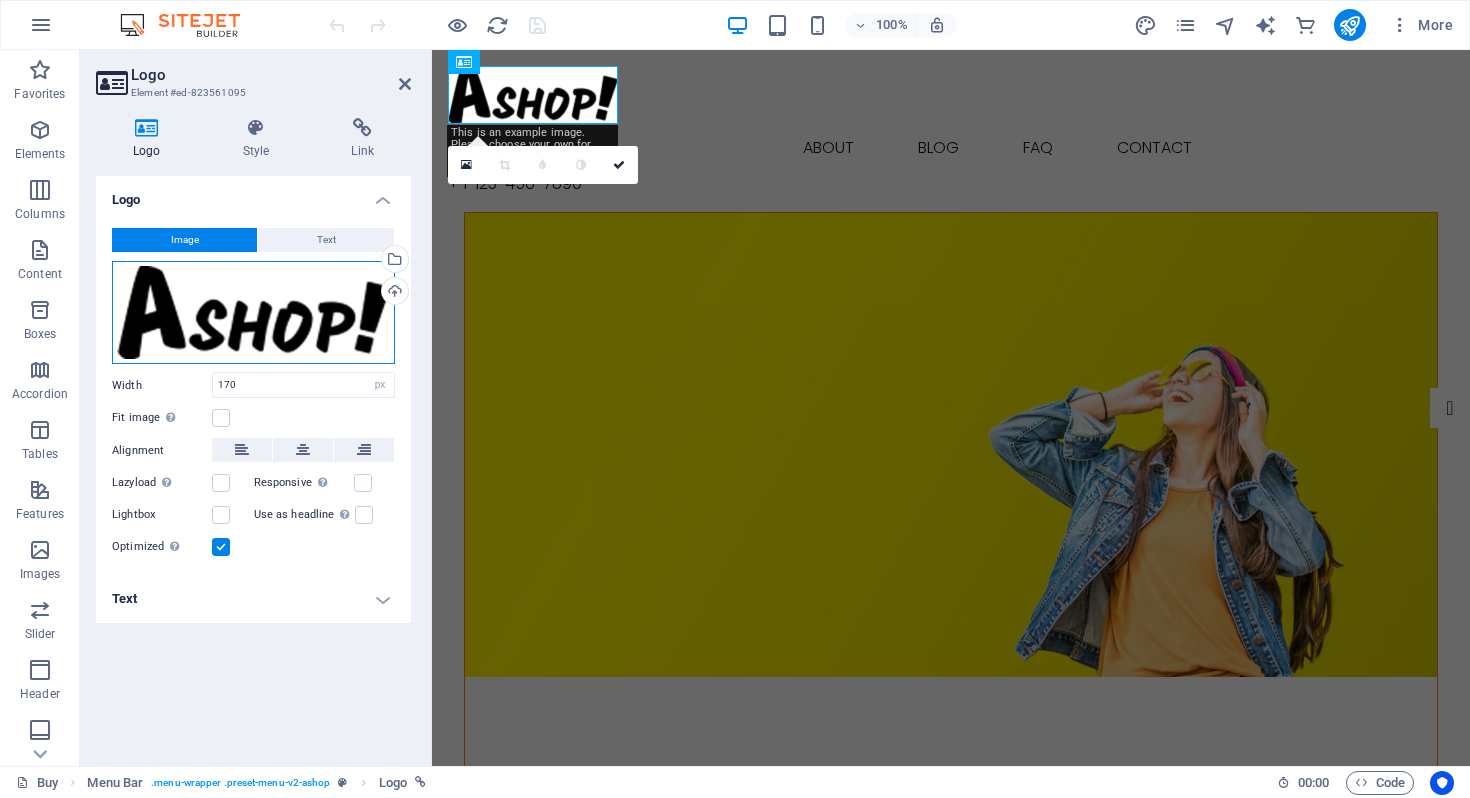 click on "Drag files here, click to choose files or select files from Files or our free stock photos & videos" at bounding box center (253, 313) 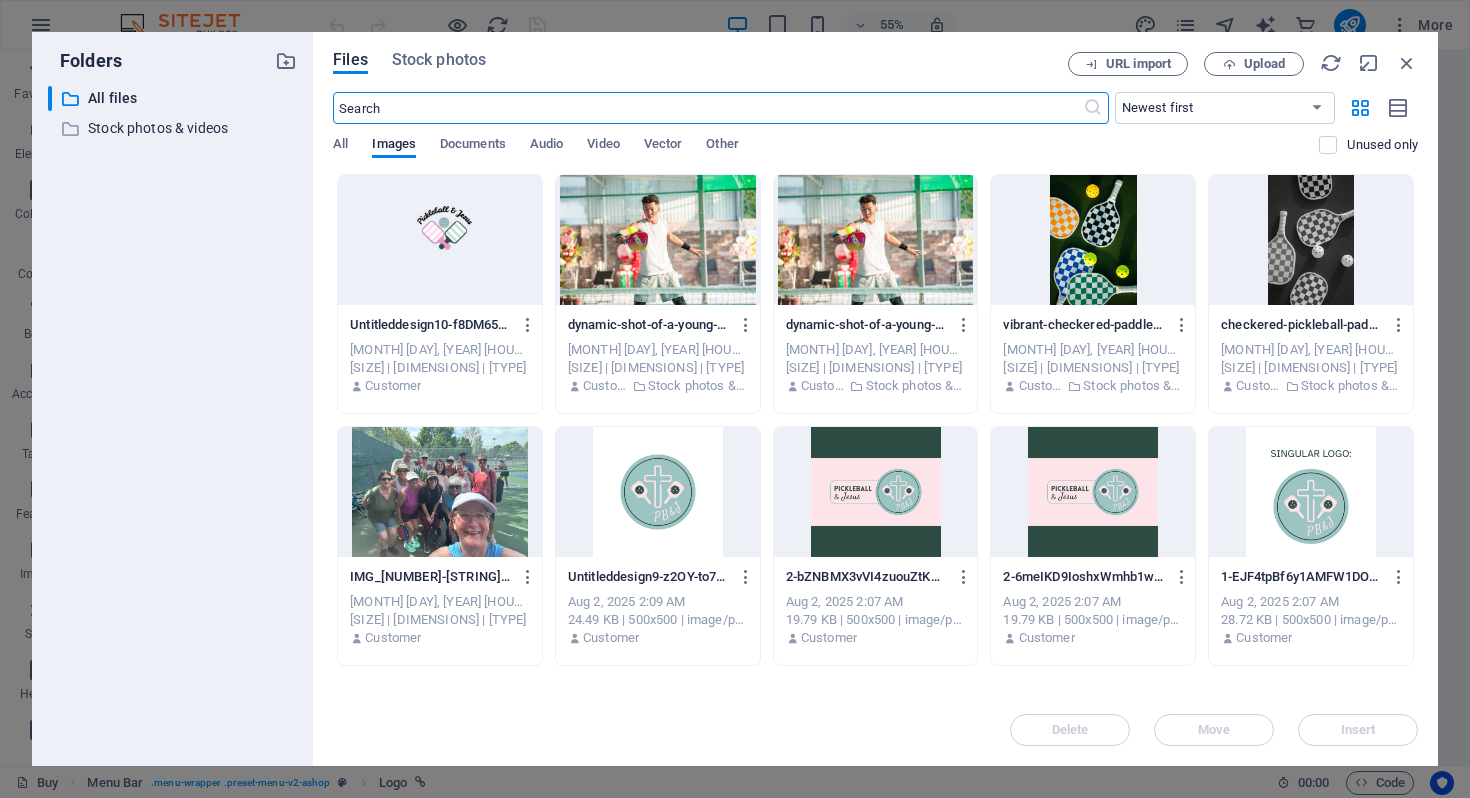 click at bounding box center (440, 240) 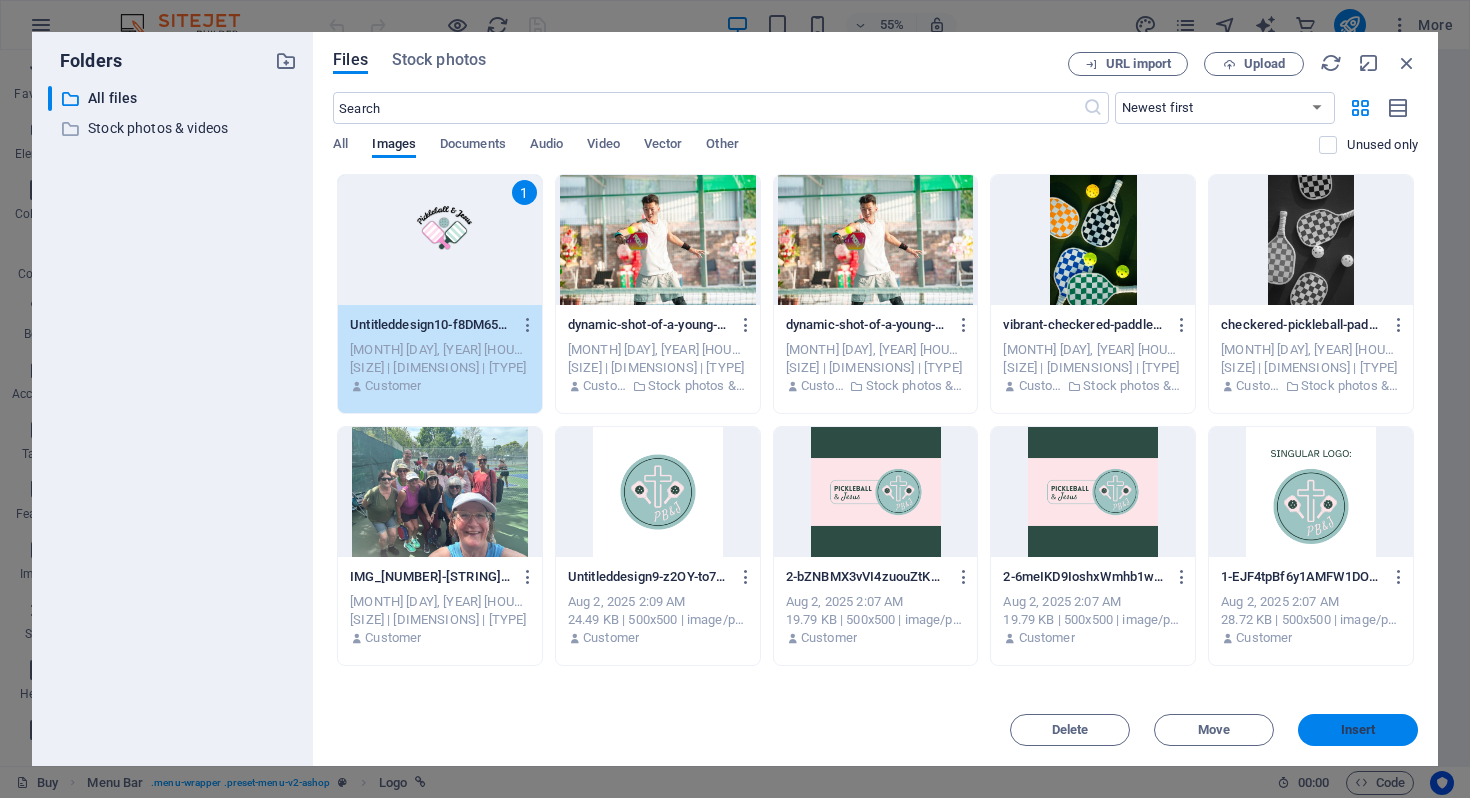 click on "Insert" at bounding box center (1358, 730) 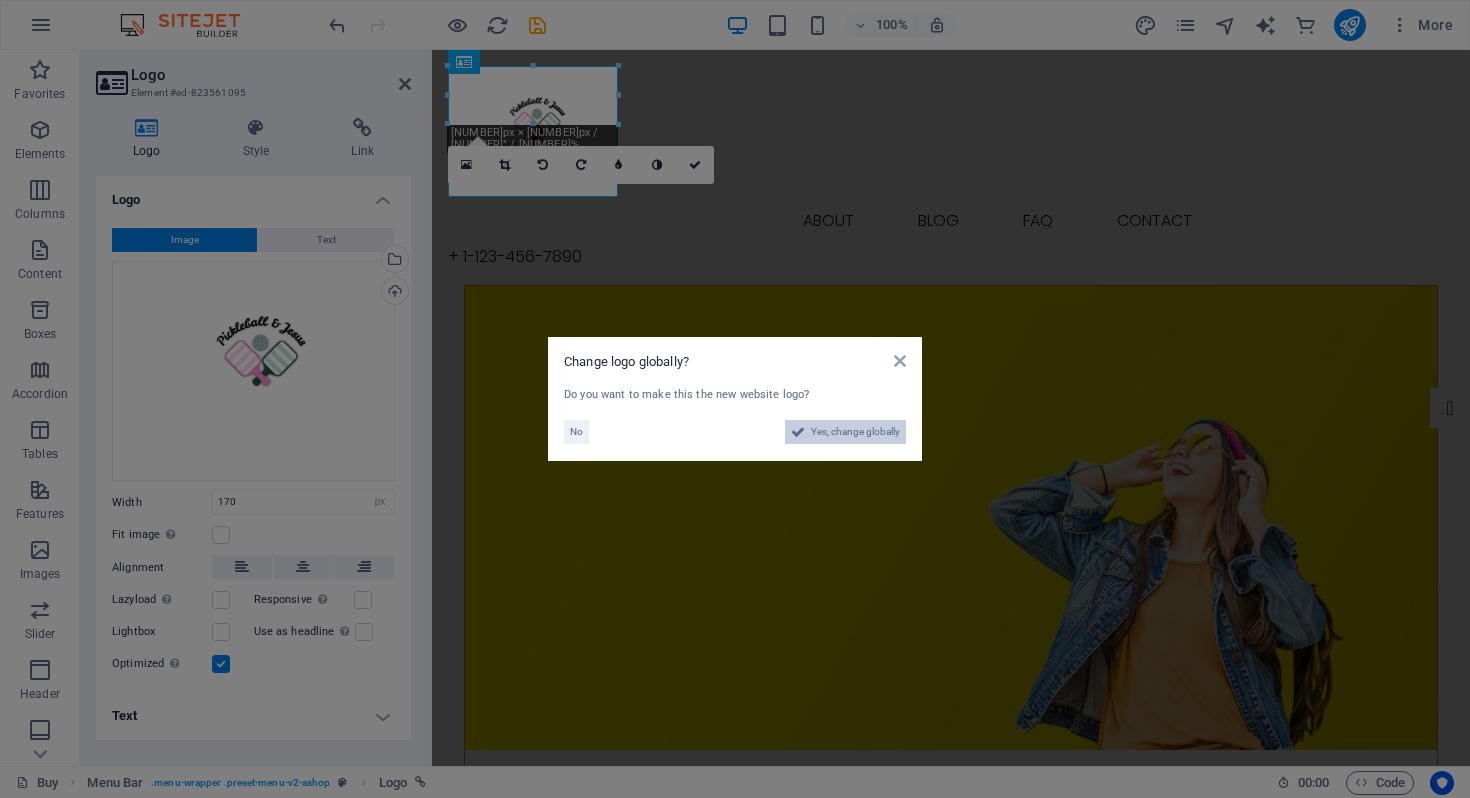 click on "Yes, change globally" at bounding box center [855, 432] 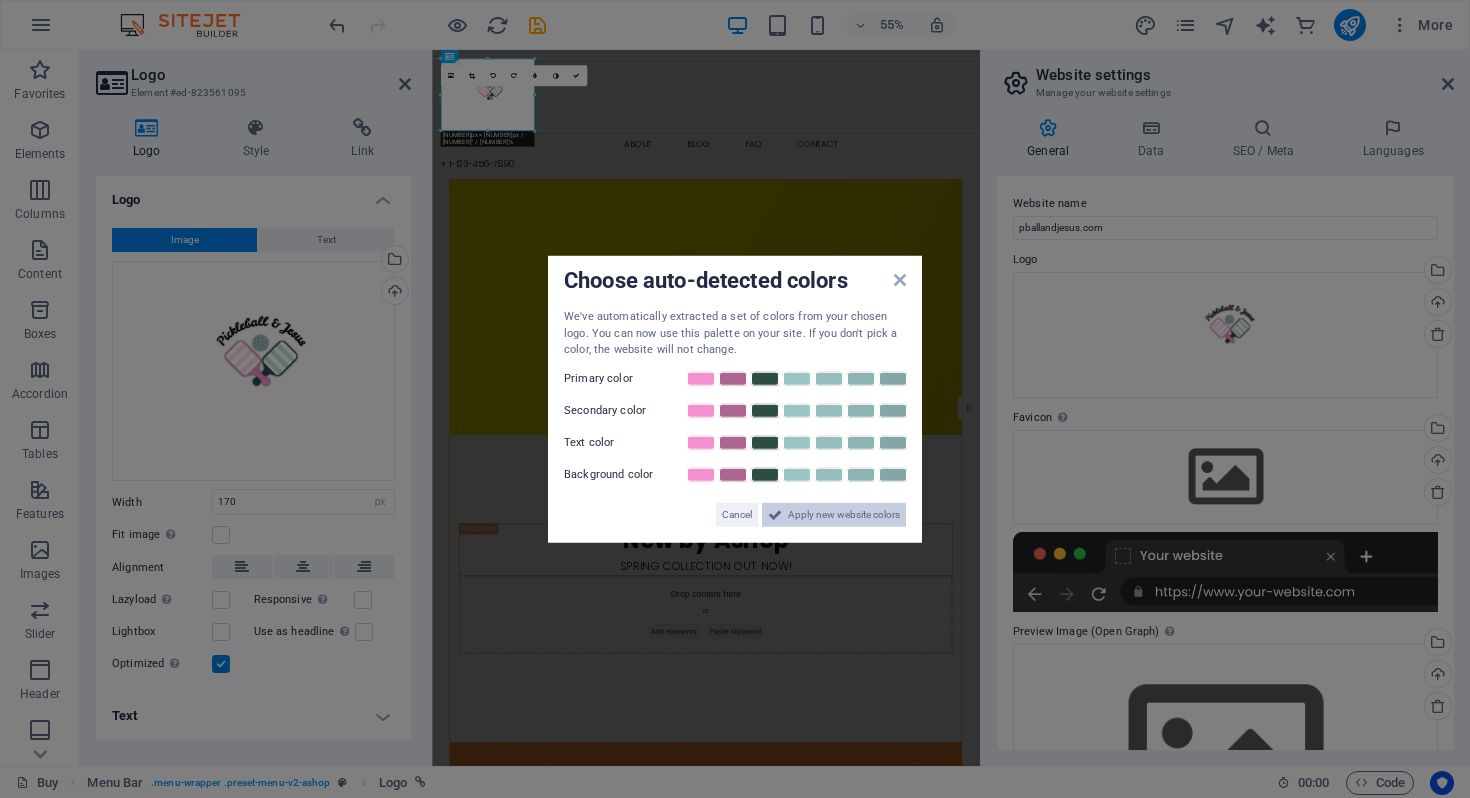 click on "Apply new website colors" at bounding box center [844, 514] 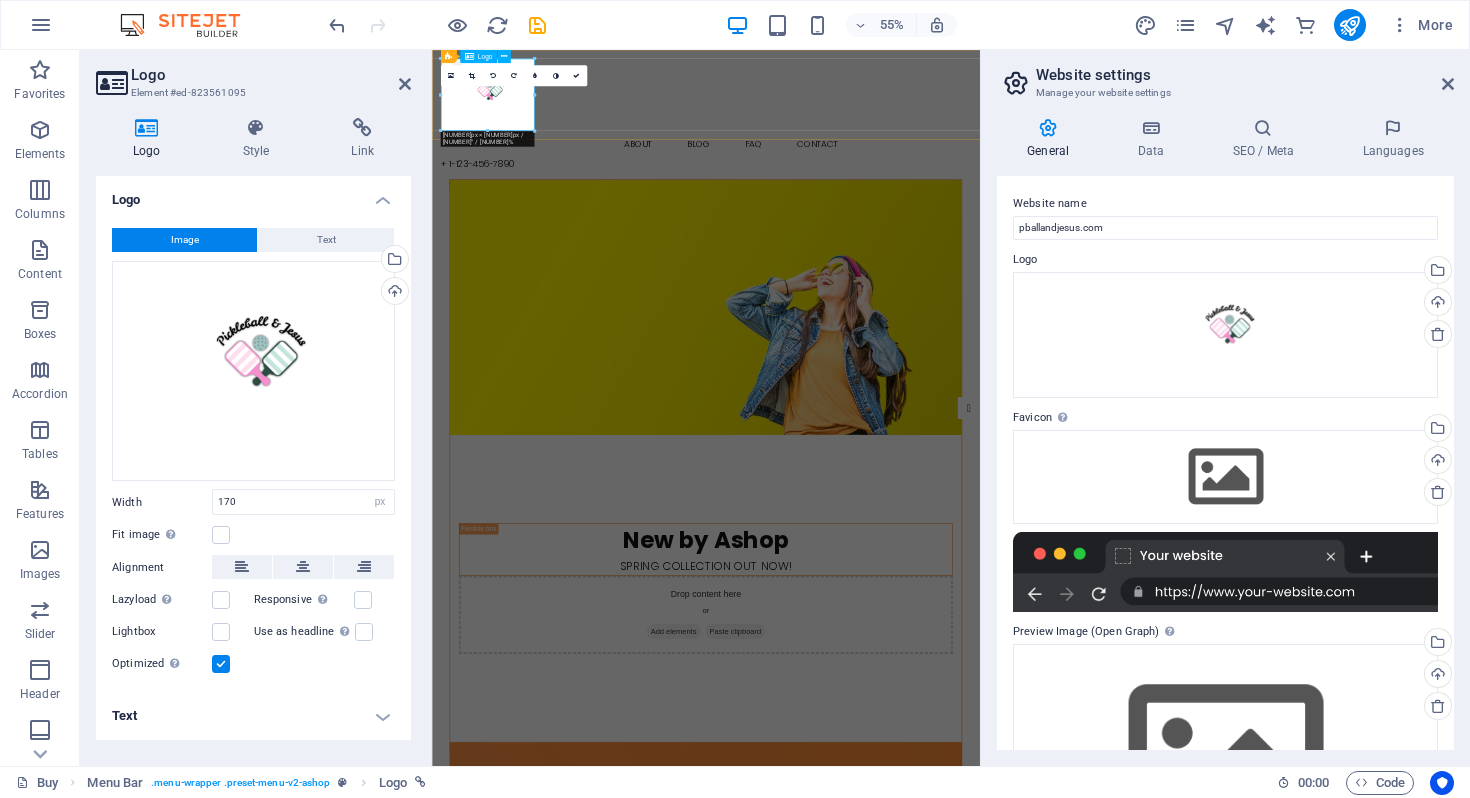 click at bounding box center (930, 131) 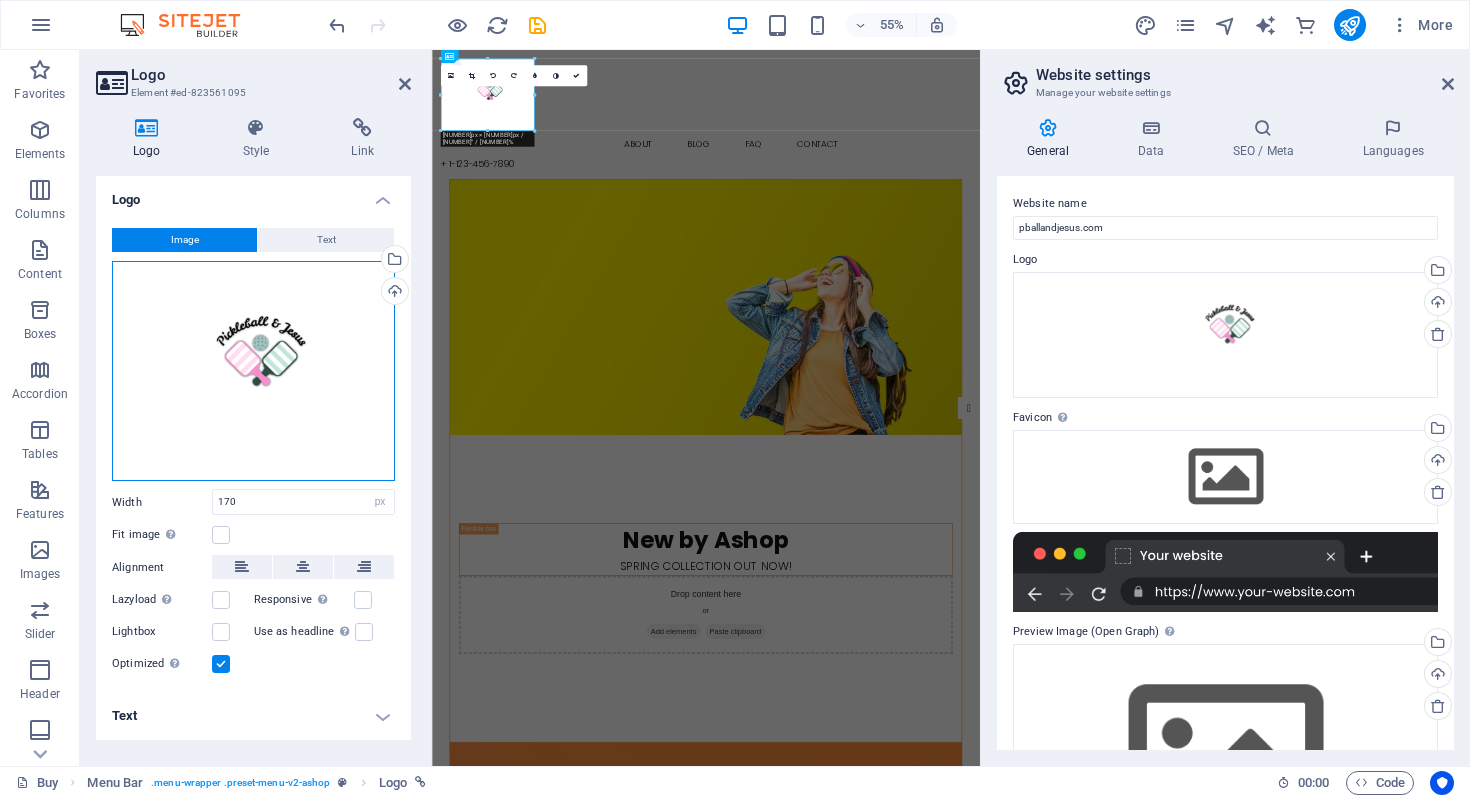 click on "Drag files here, click to choose files or select files from Files or our free stock photos & videos" at bounding box center [253, 371] 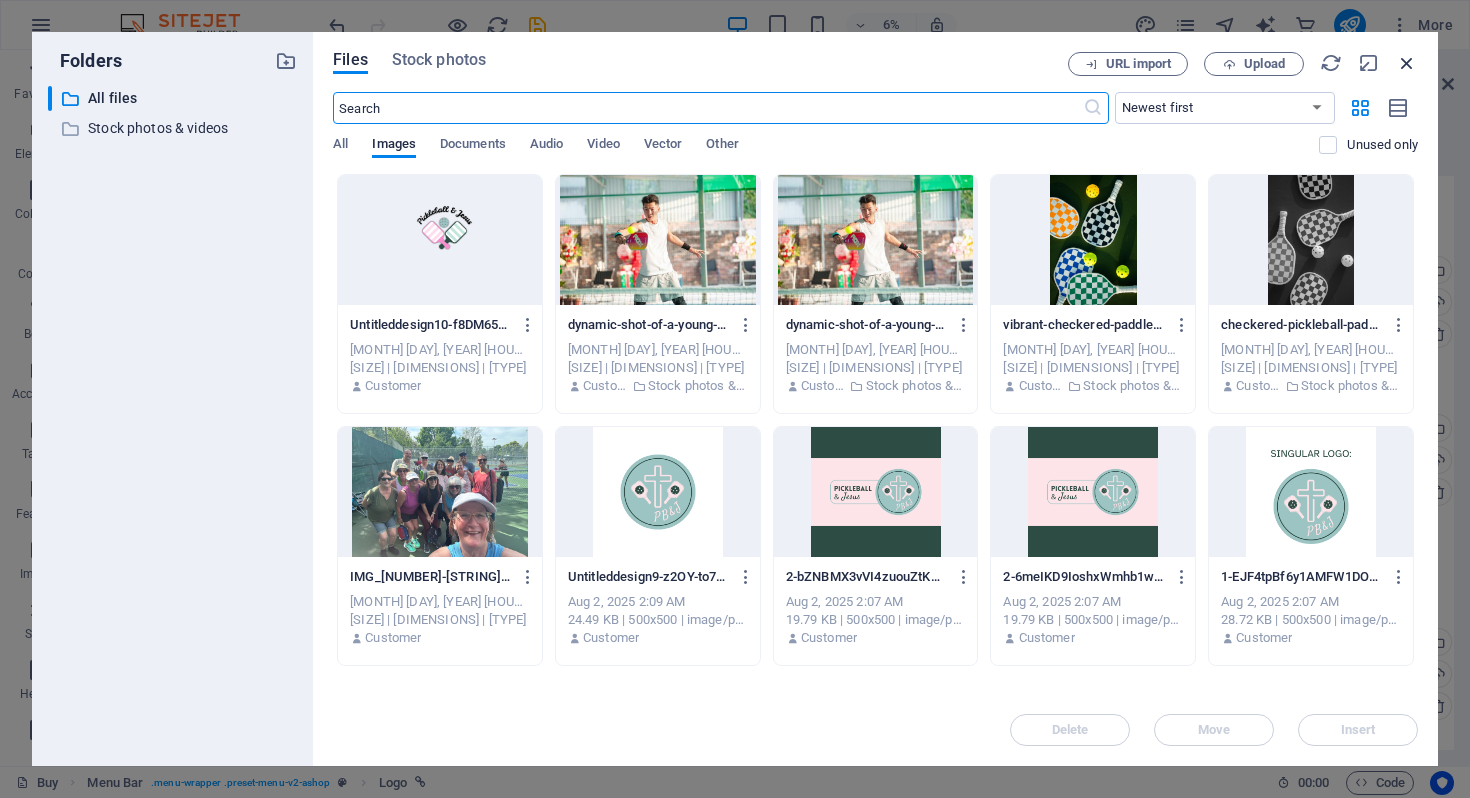 click at bounding box center (1407, 63) 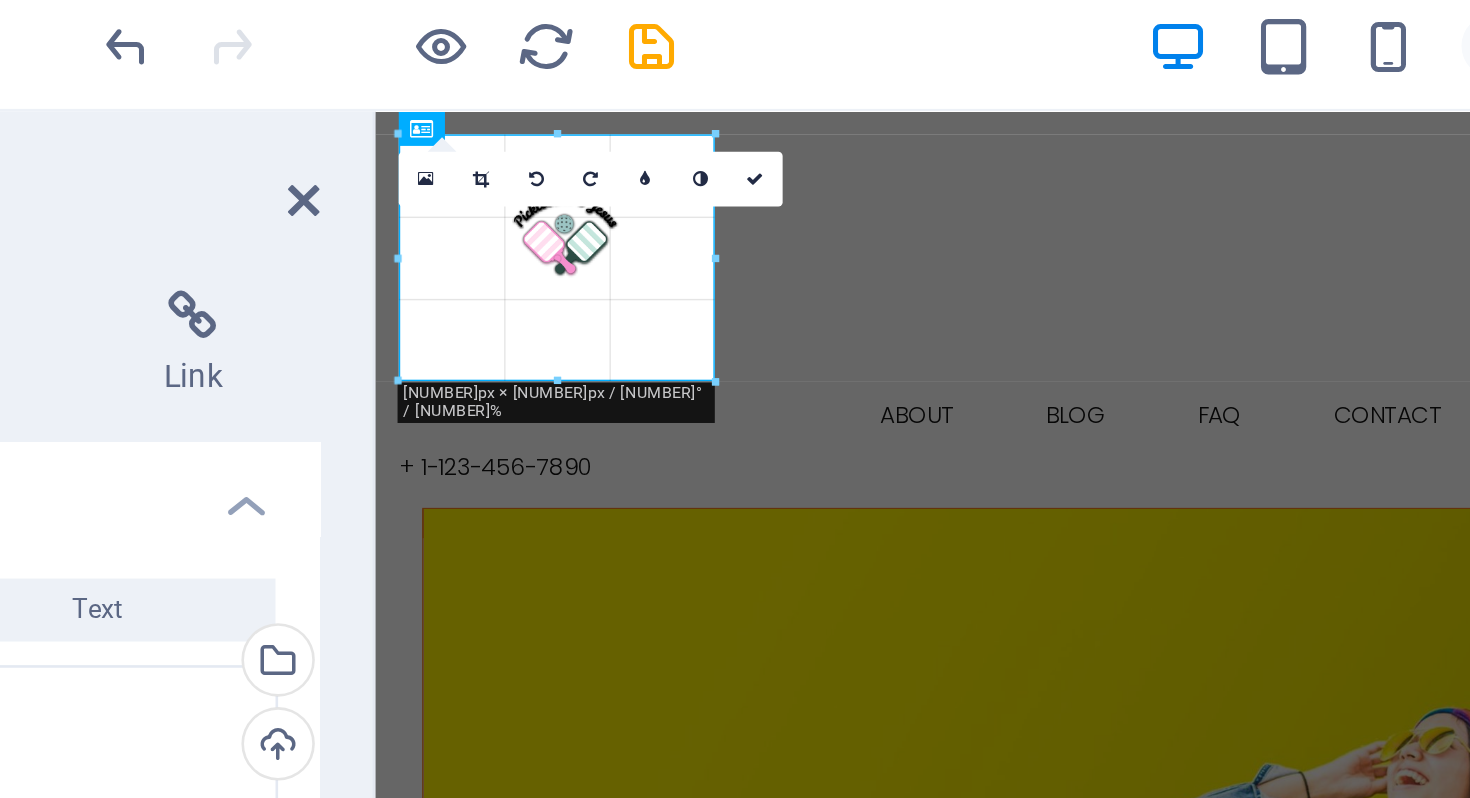 drag, startPoint x: 440, startPoint y: 130, endPoint x: 390, endPoint y: 170, distance: 64.03124 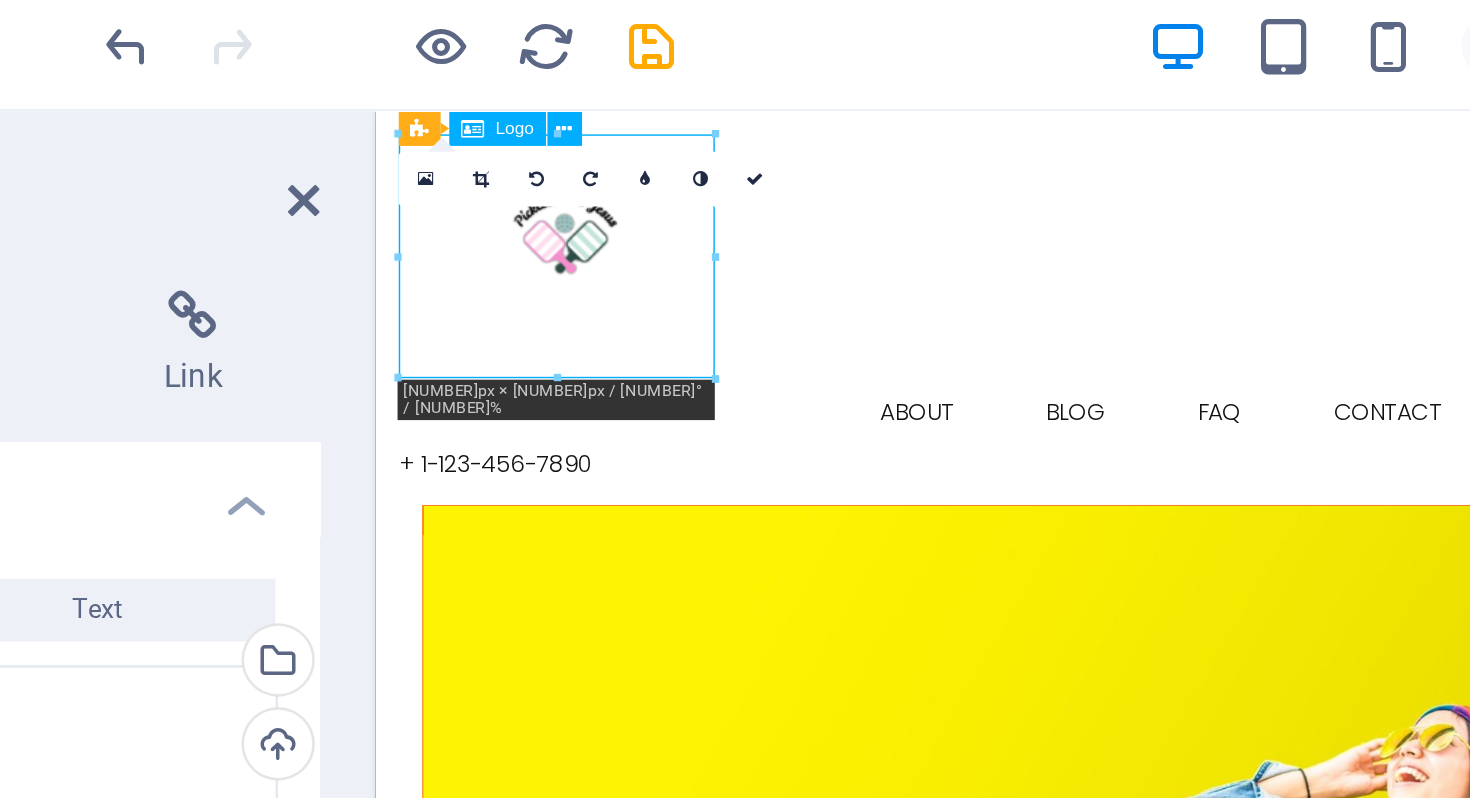 drag, startPoint x: 533, startPoint y: 220, endPoint x: 547, endPoint y: 252, distance: 34.928497 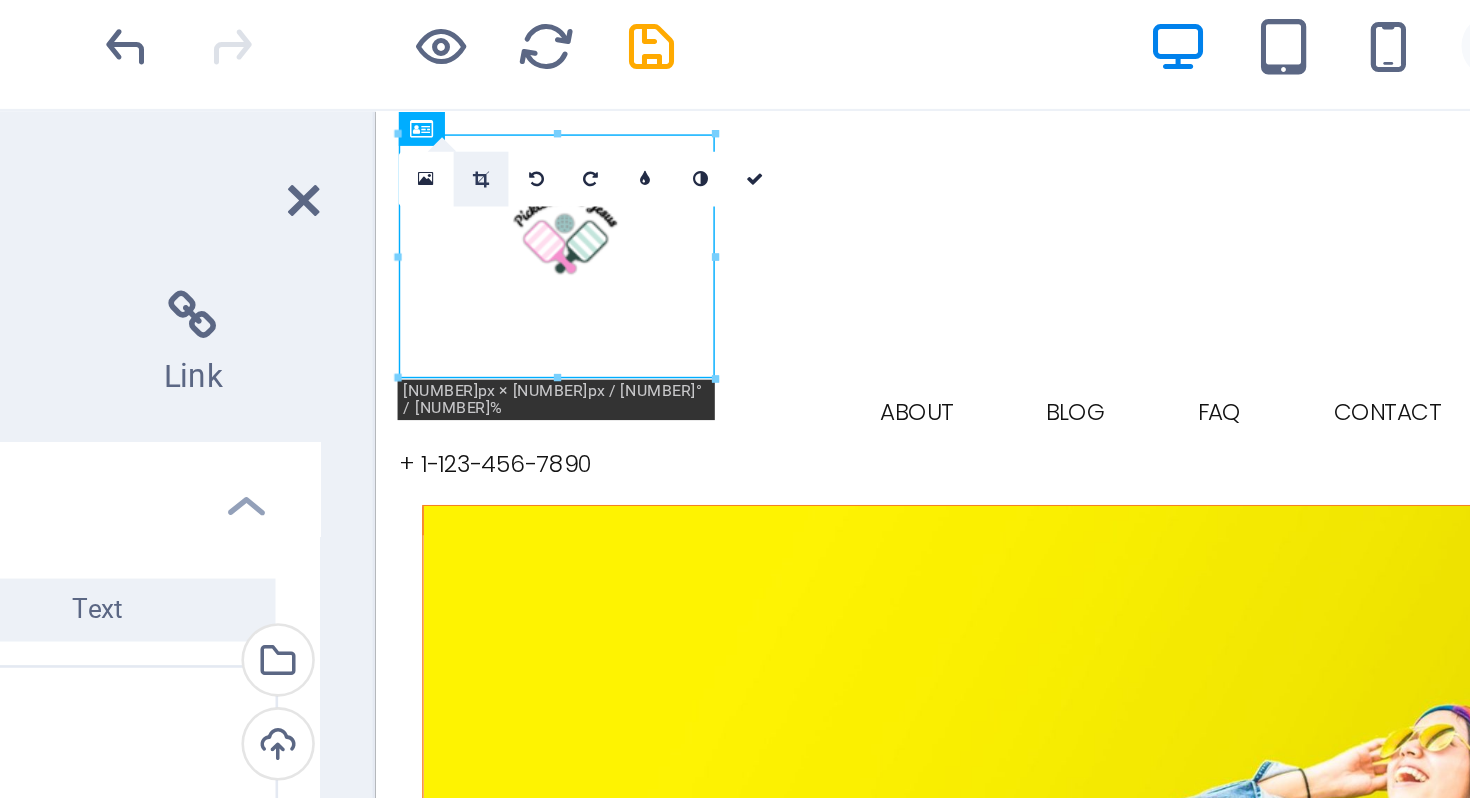 click at bounding box center (472, 75) 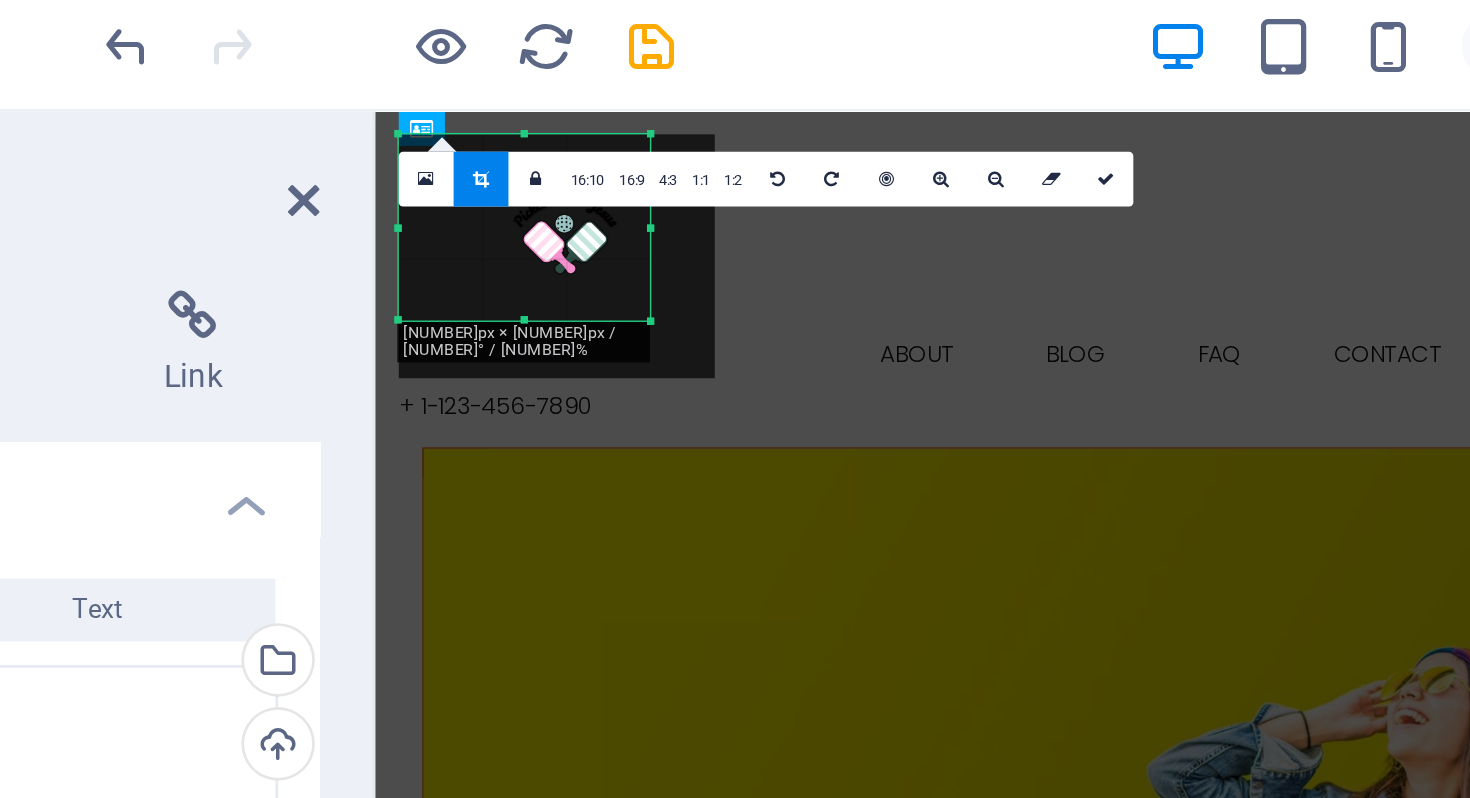 drag, startPoint x: 563, startPoint y: 152, endPoint x: 517, endPoint y: 112, distance: 60.959003 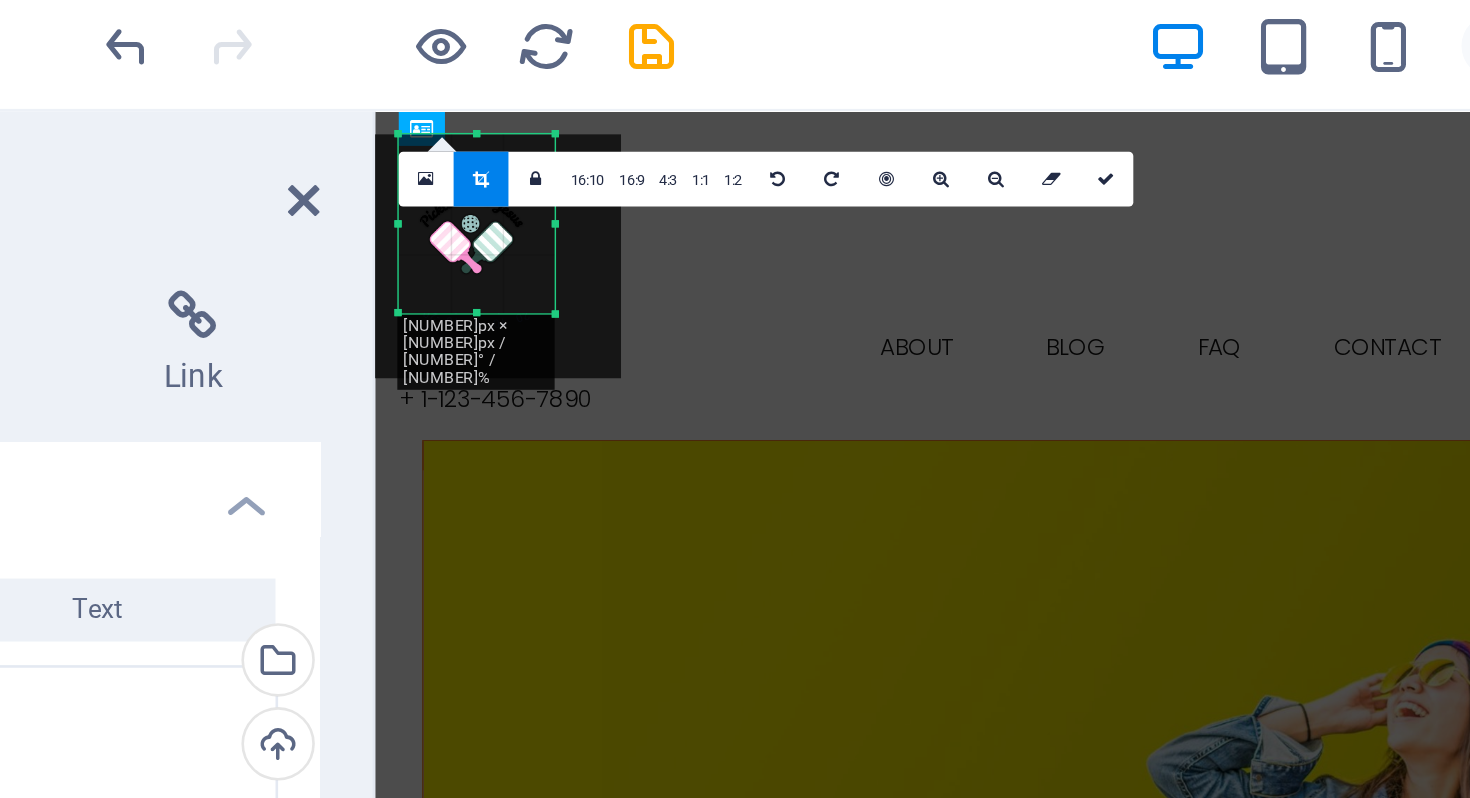 drag, startPoint x: 441, startPoint y: 130, endPoint x: 506, endPoint y: 125, distance: 65.192024 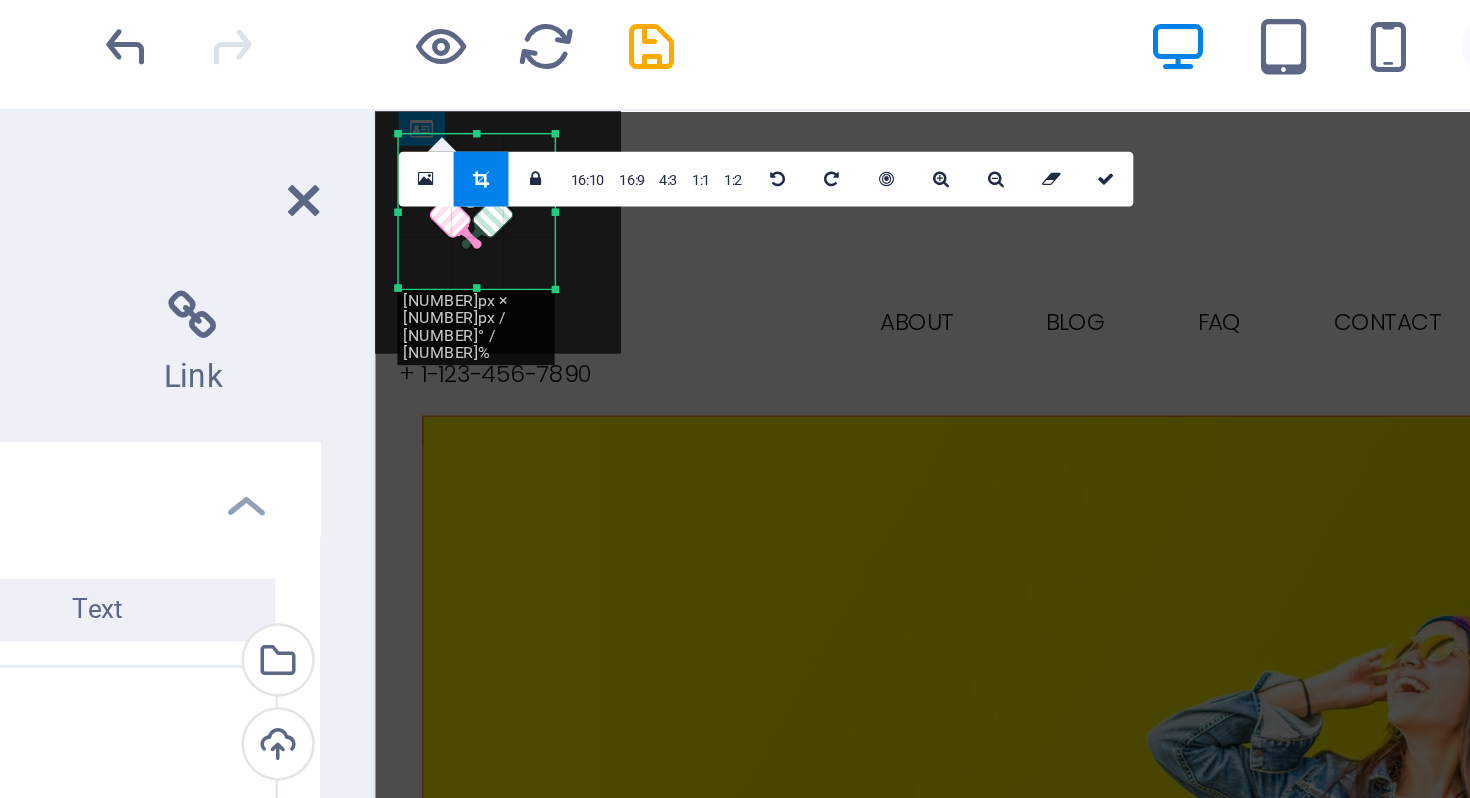 drag, startPoint x: 471, startPoint y: 58, endPoint x: 470, endPoint y: 73, distance: 15.033297 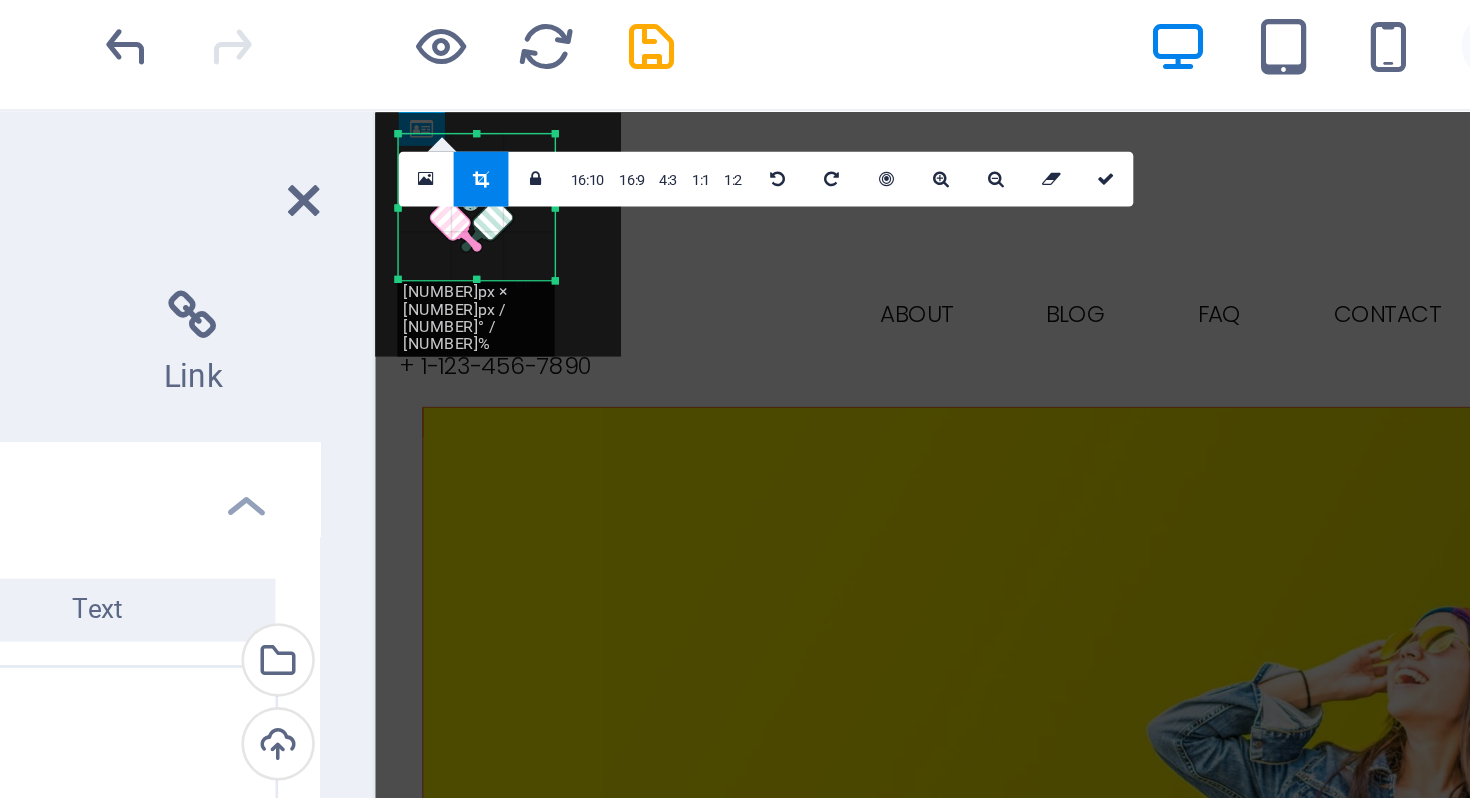click on "180 170 160 150 140 130 120 110 100 90 80 70 60 50 40 30 20 10 0 -10 -20 -30 -40 -50 -60 -70 -80 -90 -100 -110 -120 -130 -140 -150 -160 -170 [NUMBER]px × [NUMBER]px / [NUMBER]° / [NUMBER]% [RATIO] [RATIO] [RATIO] [RATIO] [RATIO] [NUMBER]" at bounding box center (470, 87) 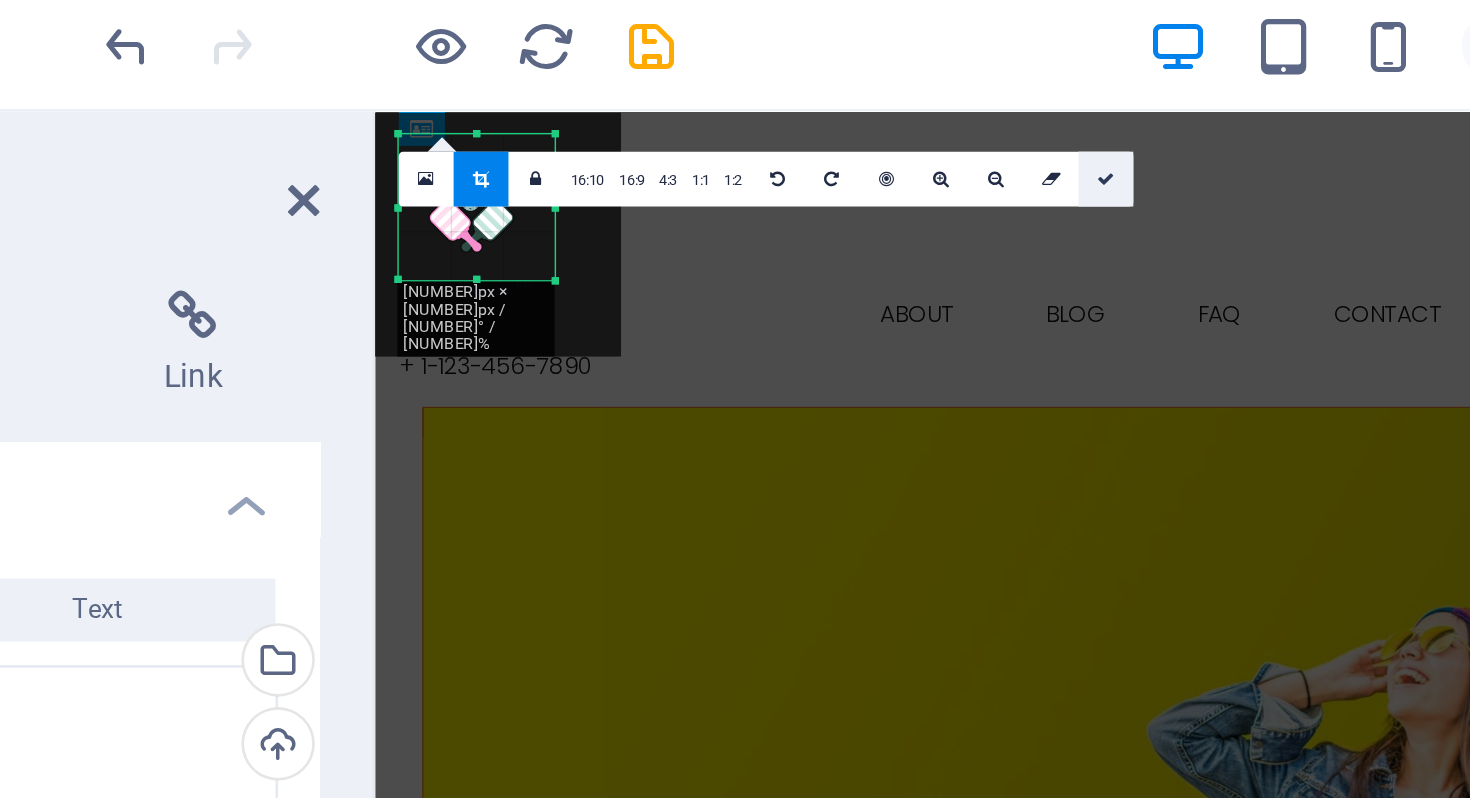 click at bounding box center (710, 75) 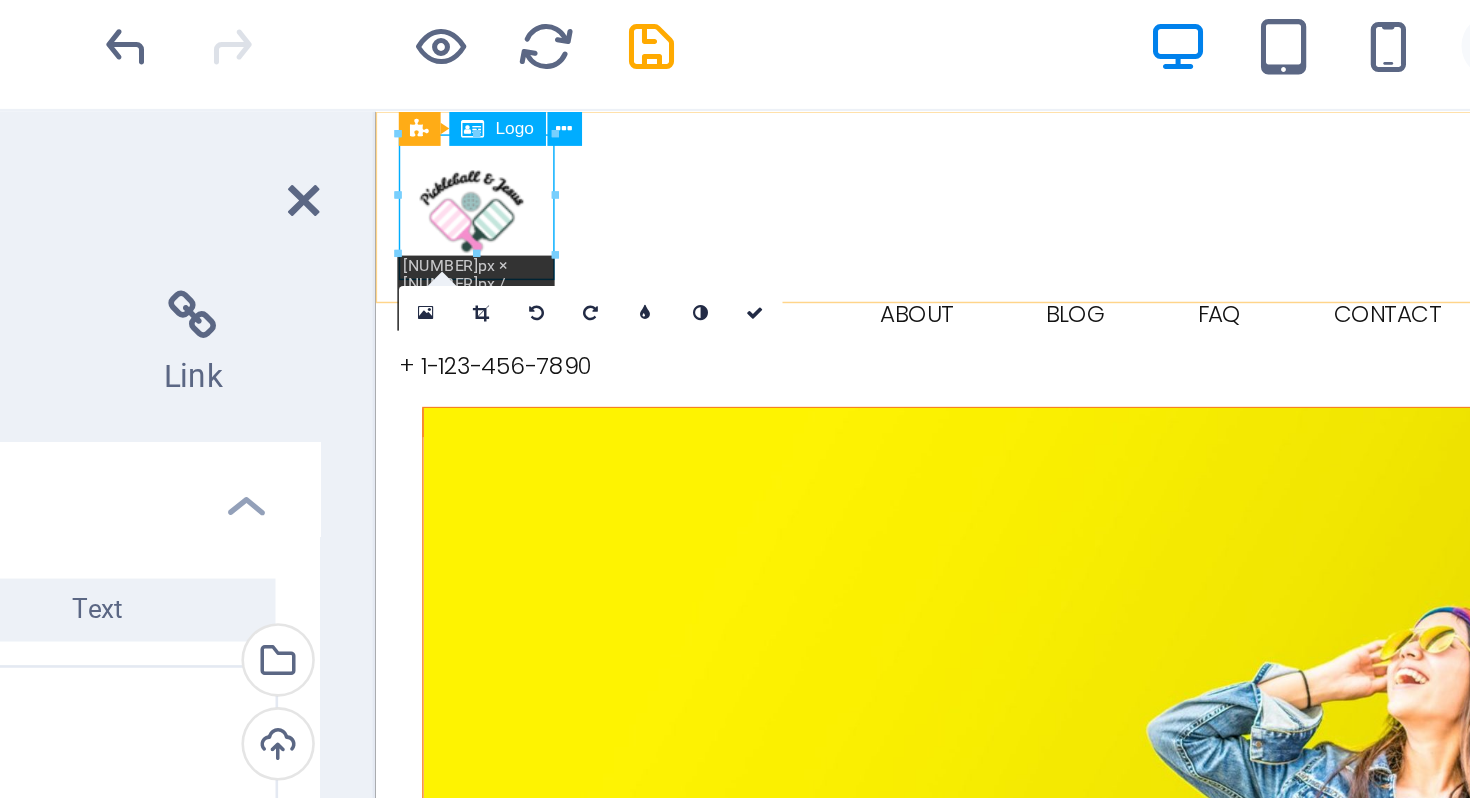 click at bounding box center (873, 177) 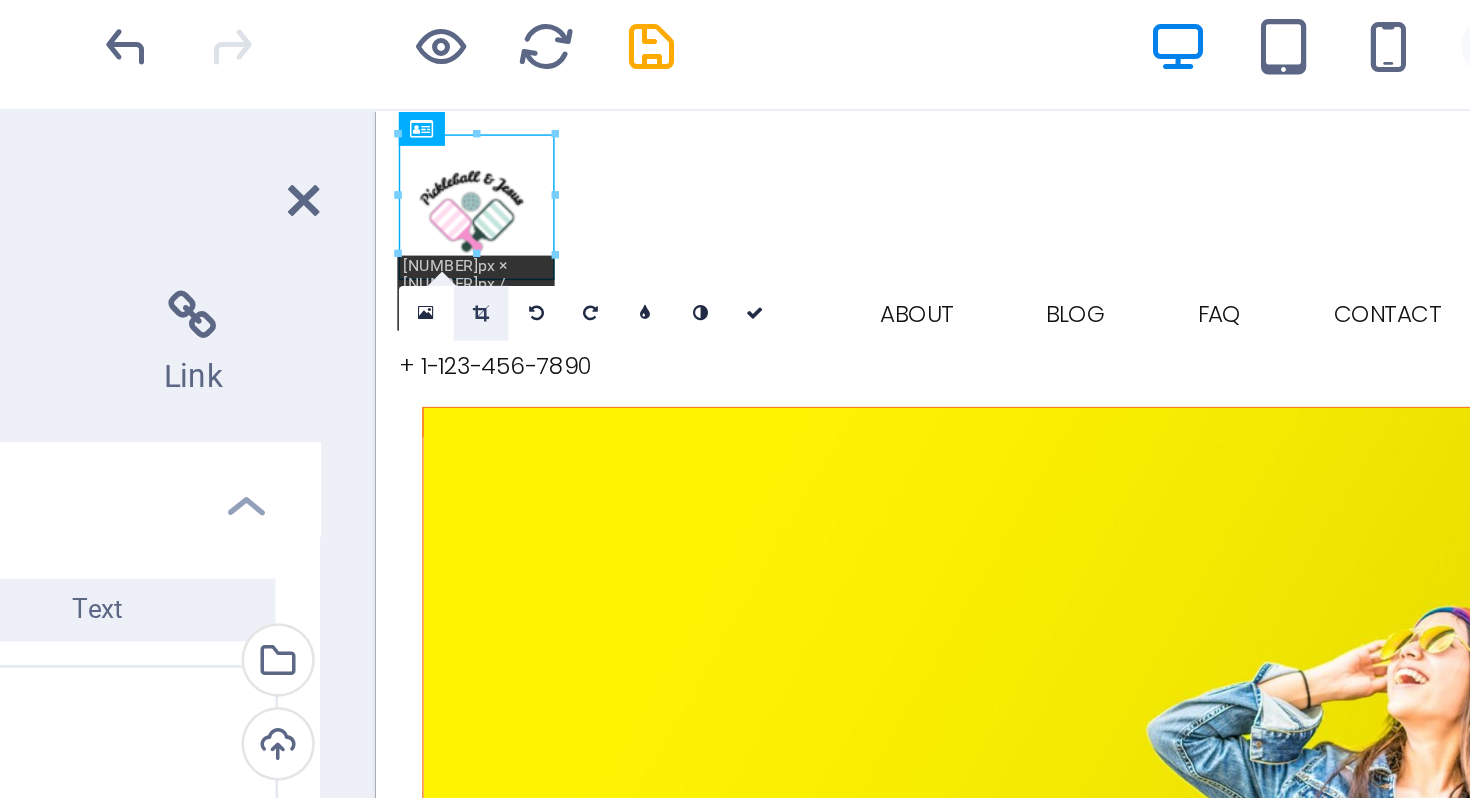 click at bounding box center [472, 127] 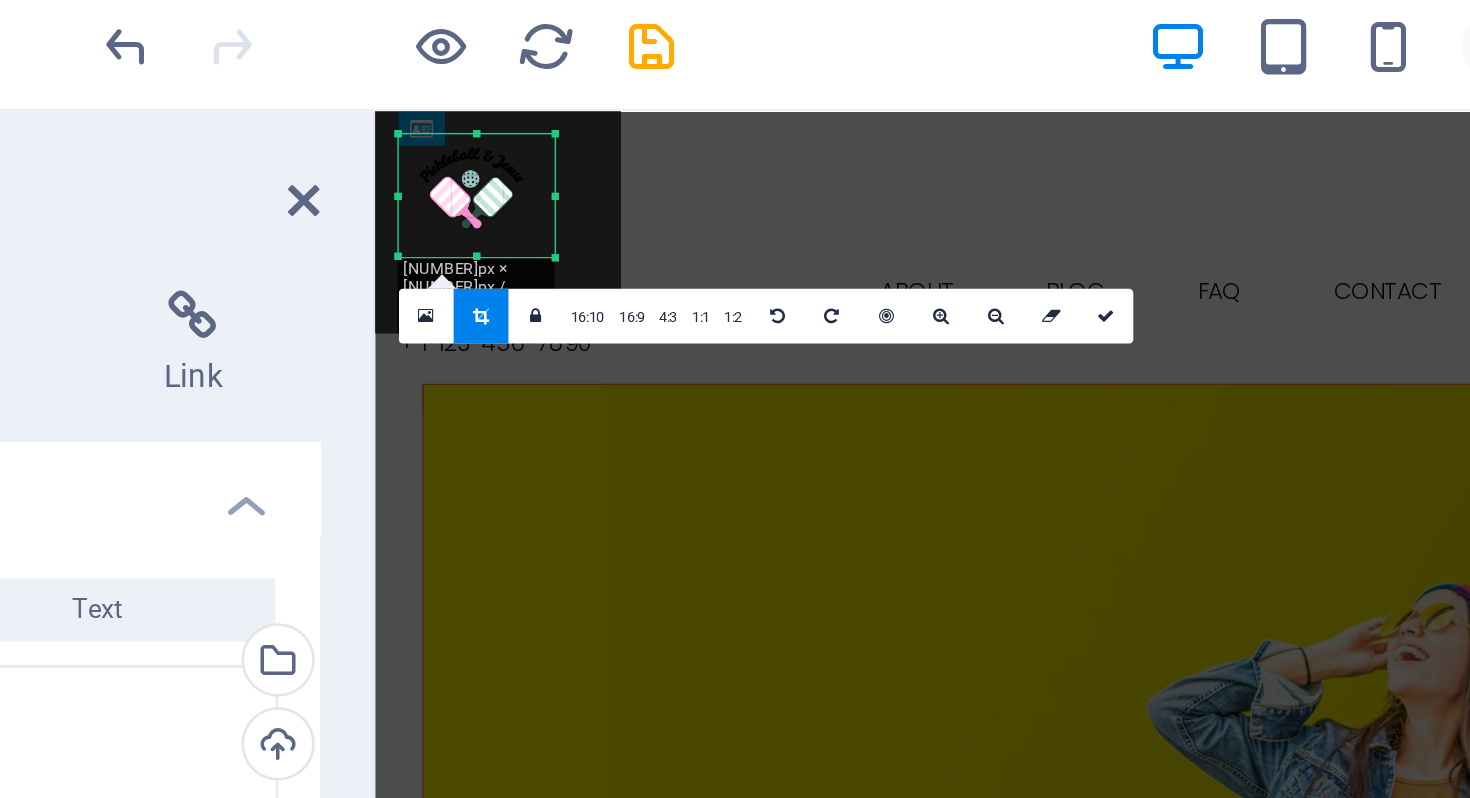 drag, startPoint x: 472, startPoint y: 57, endPoint x: 472, endPoint y: 73, distance: 16 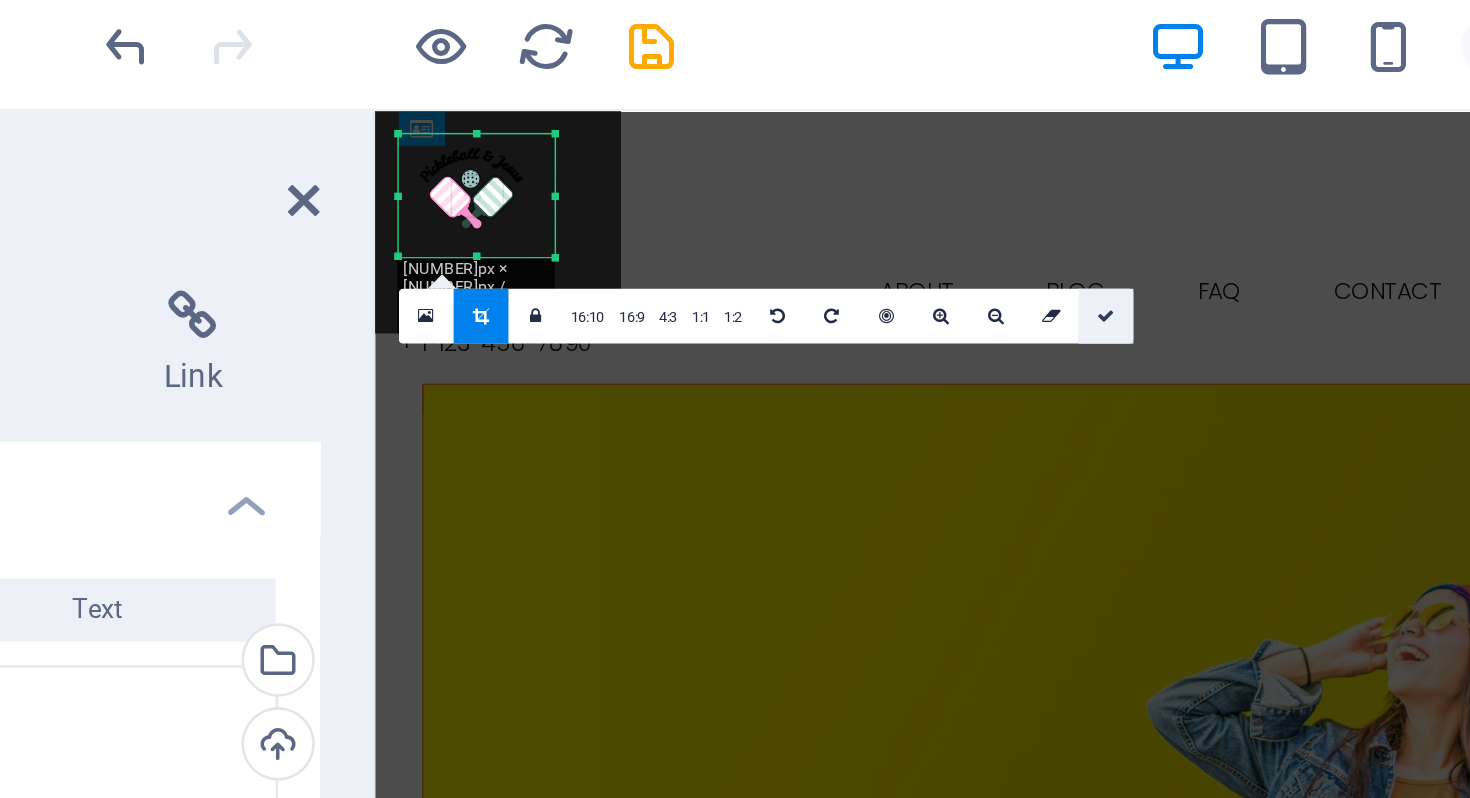 click at bounding box center [710, 128] 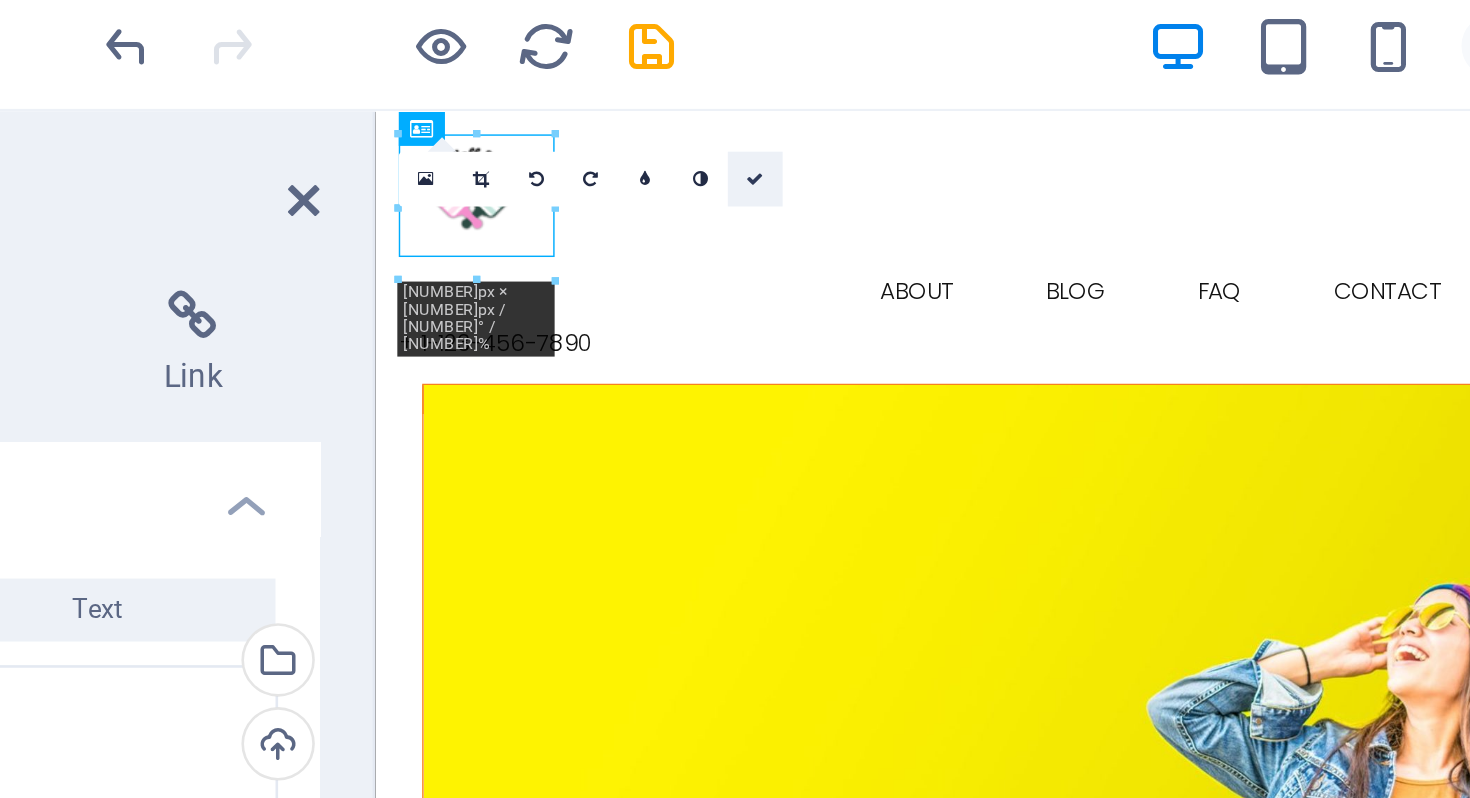 click at bounding box center [576, 75] 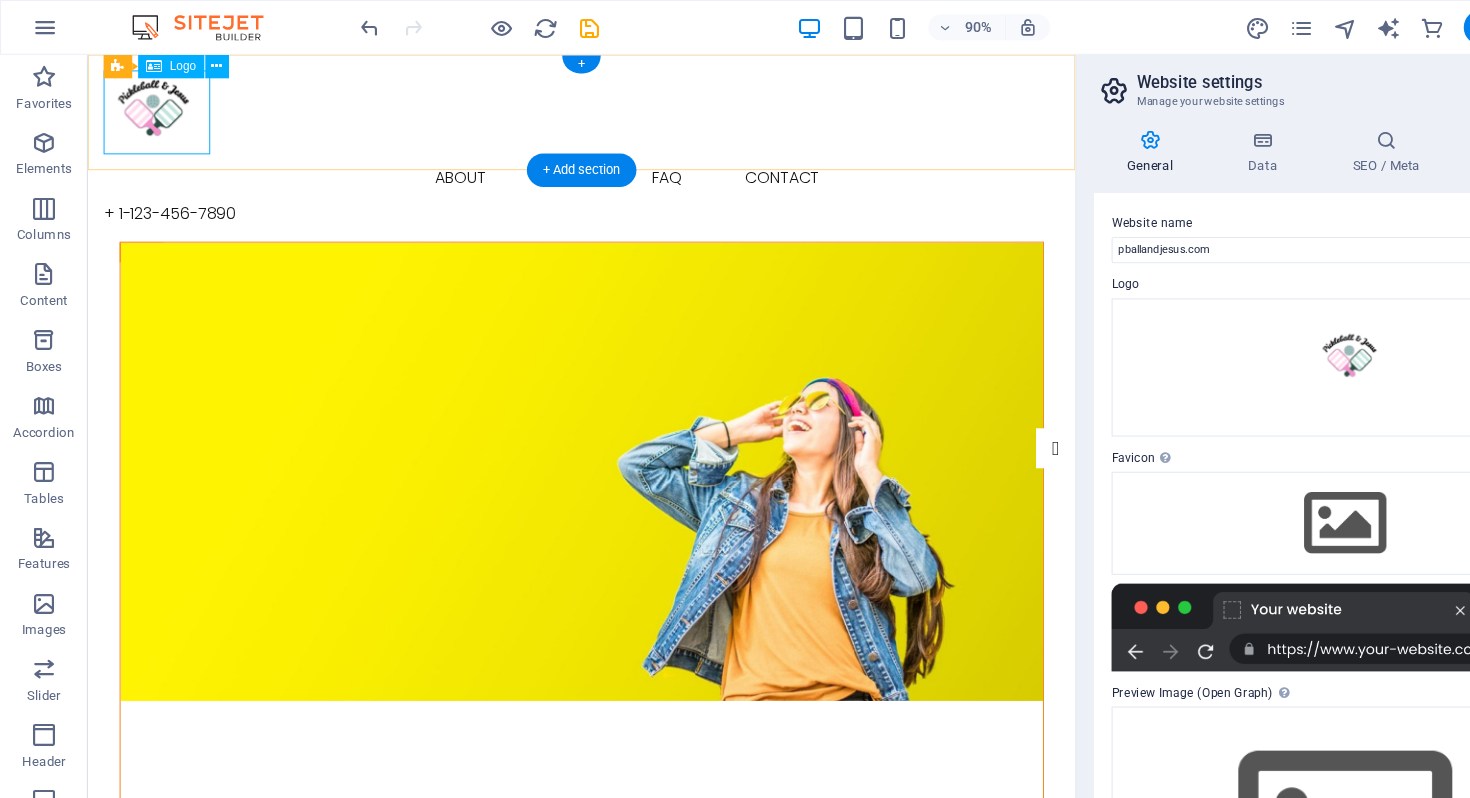 click at bounding box center [587, 112] 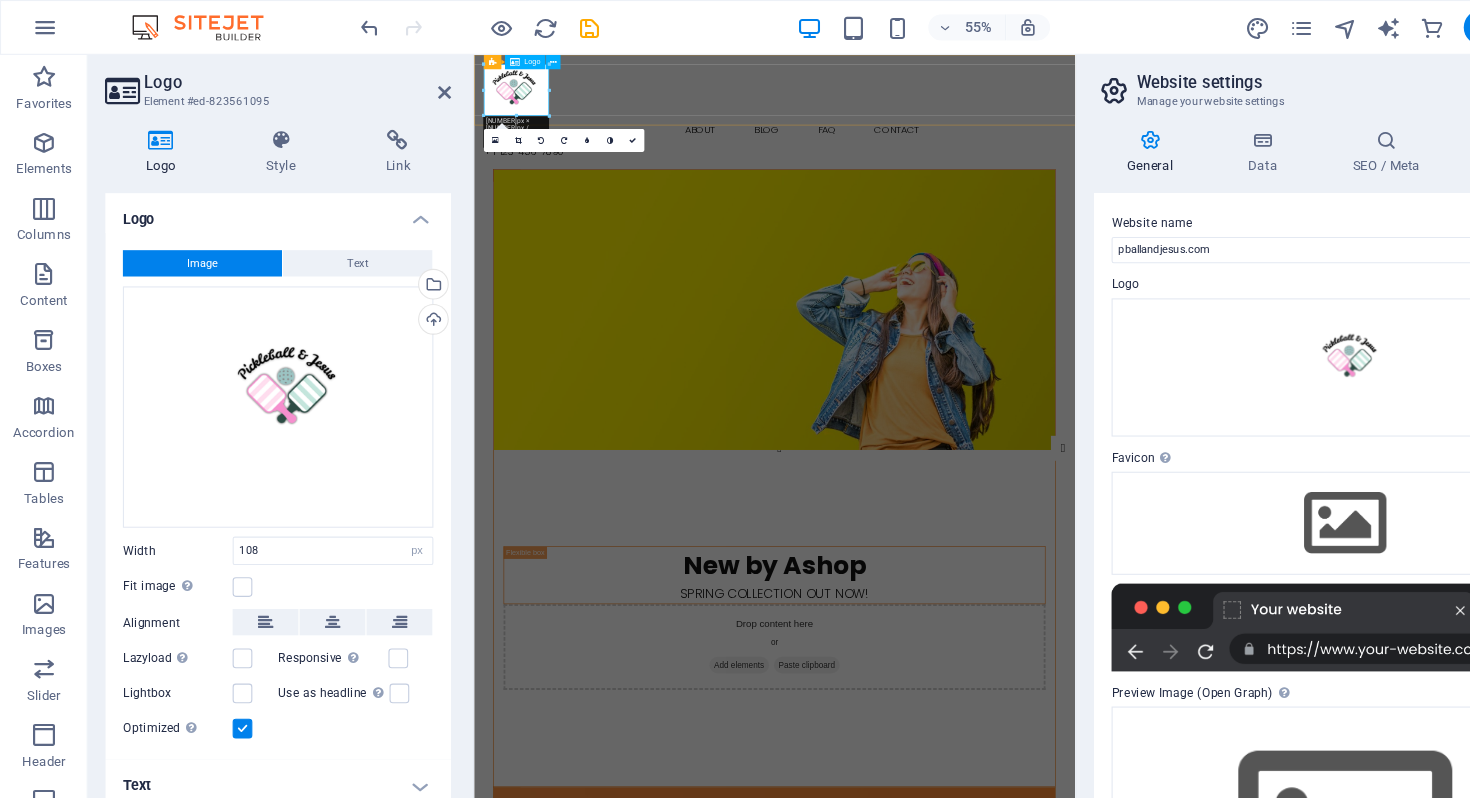 click at bounding box center (972, 112) 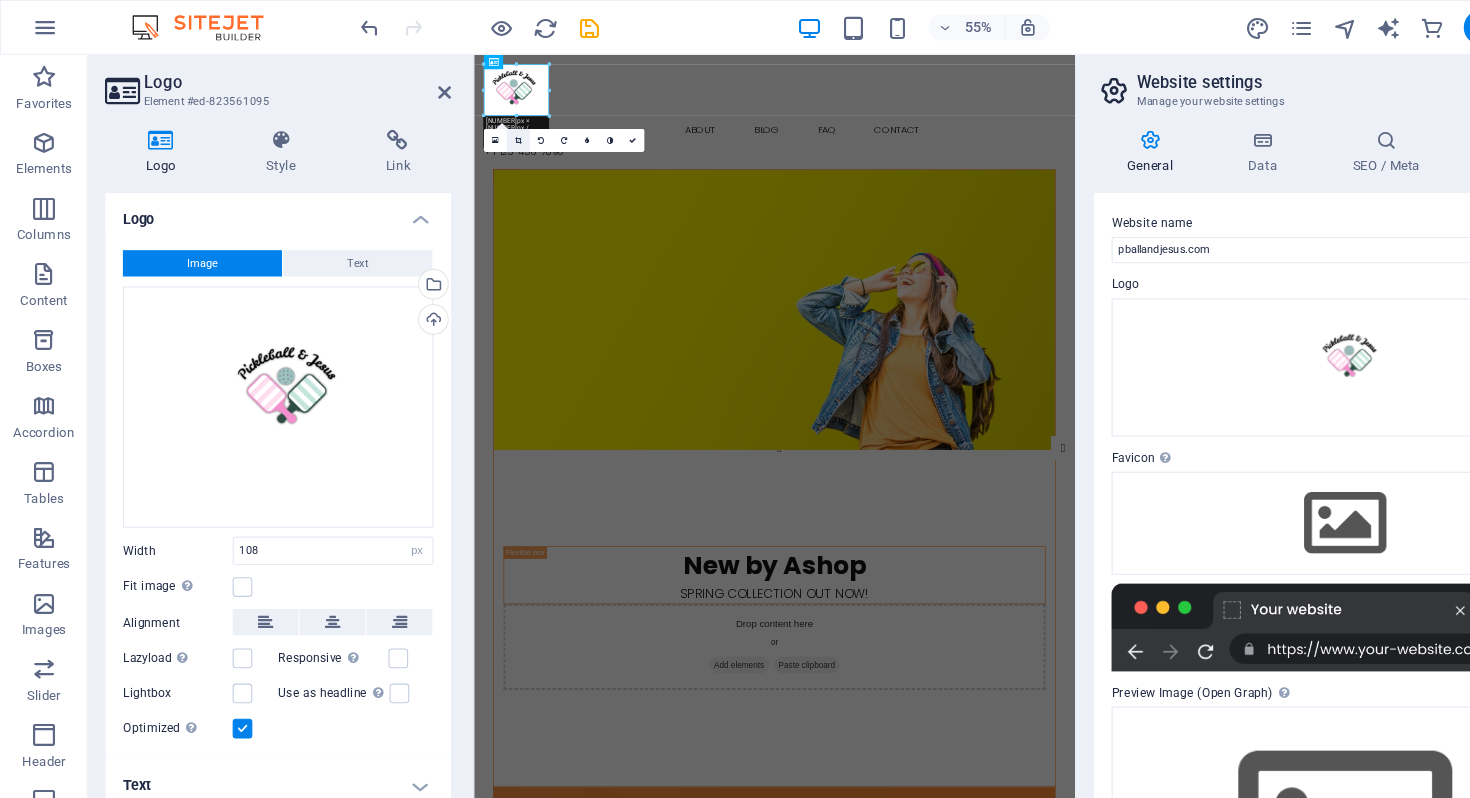 click at bounding box center [472, 128] 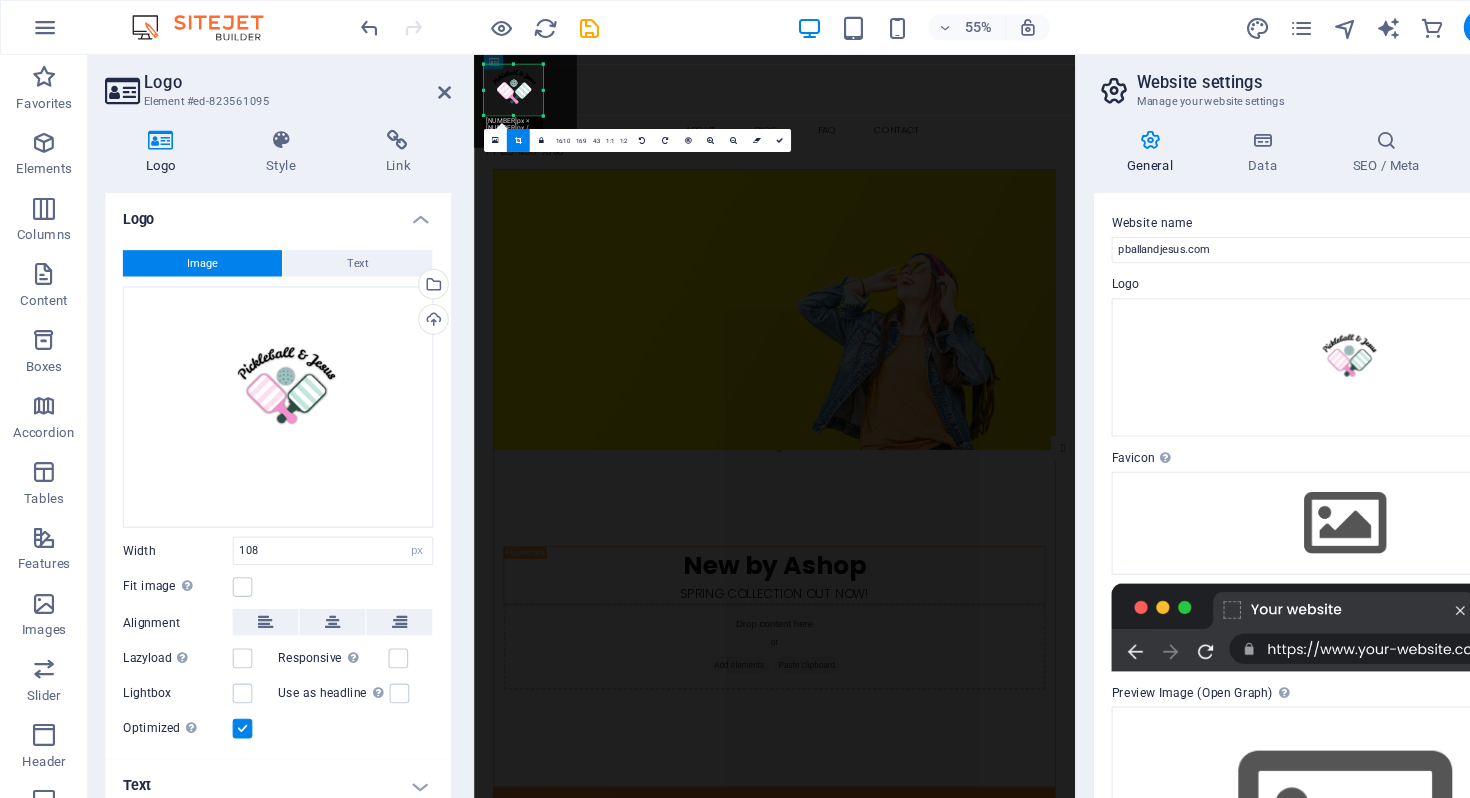 click on "180 170 160 150 140 130 120 110 100 90 80 70 60 50 40 30 20 10 0 -10 -20 -30 -40 -50 -60 -70 -80 -90 -100 -110 -120 -130 -140 -150 -160 -170 [NUMBER]px × [NUMBER]px / [NUMBER]° / [NUMBER]% [RATIO] [RATIO] [RATIO] [RATIO] [RATIO] [NUMBER]" at bounding box center (468, 82) 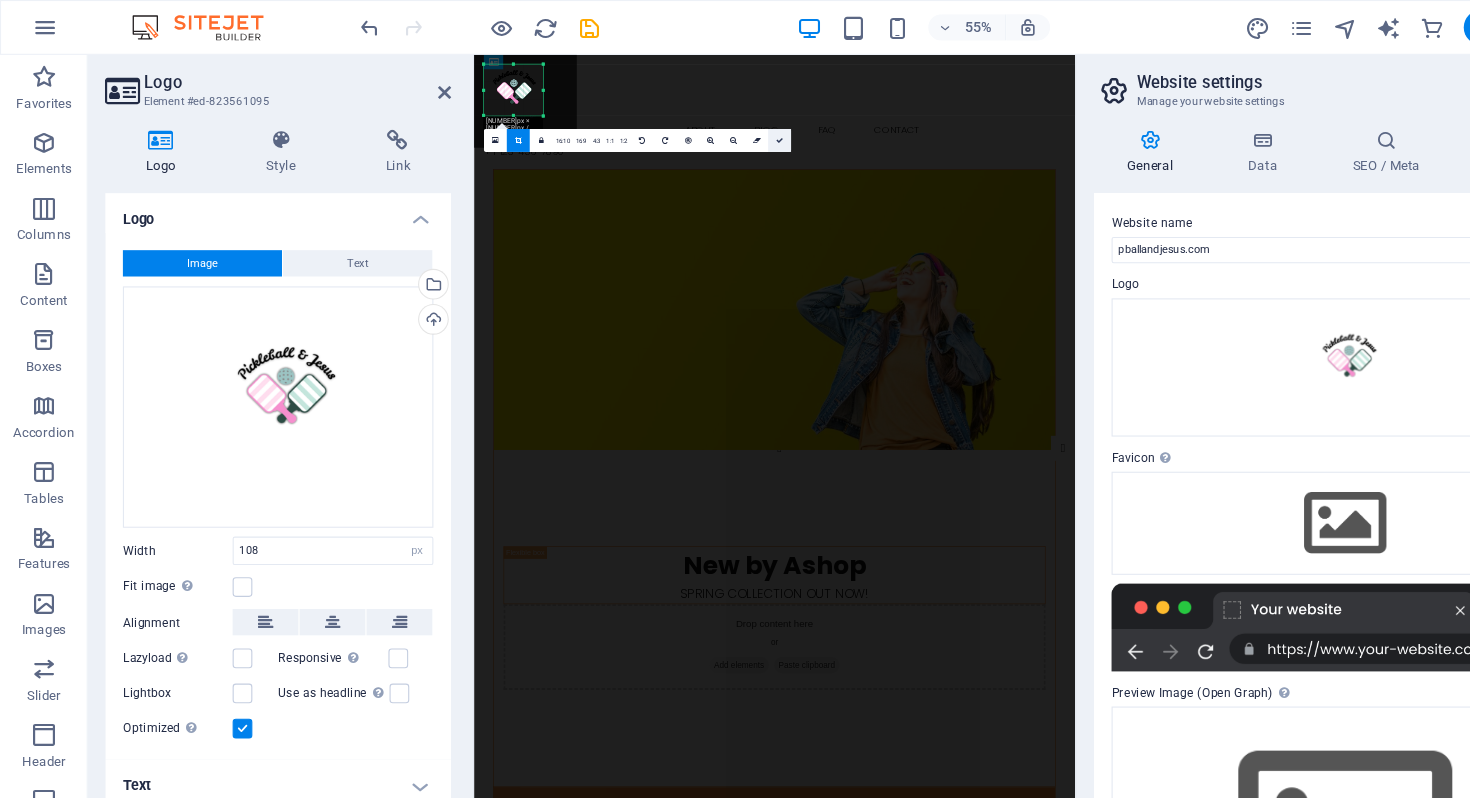 click at bounding box center [710, 128] 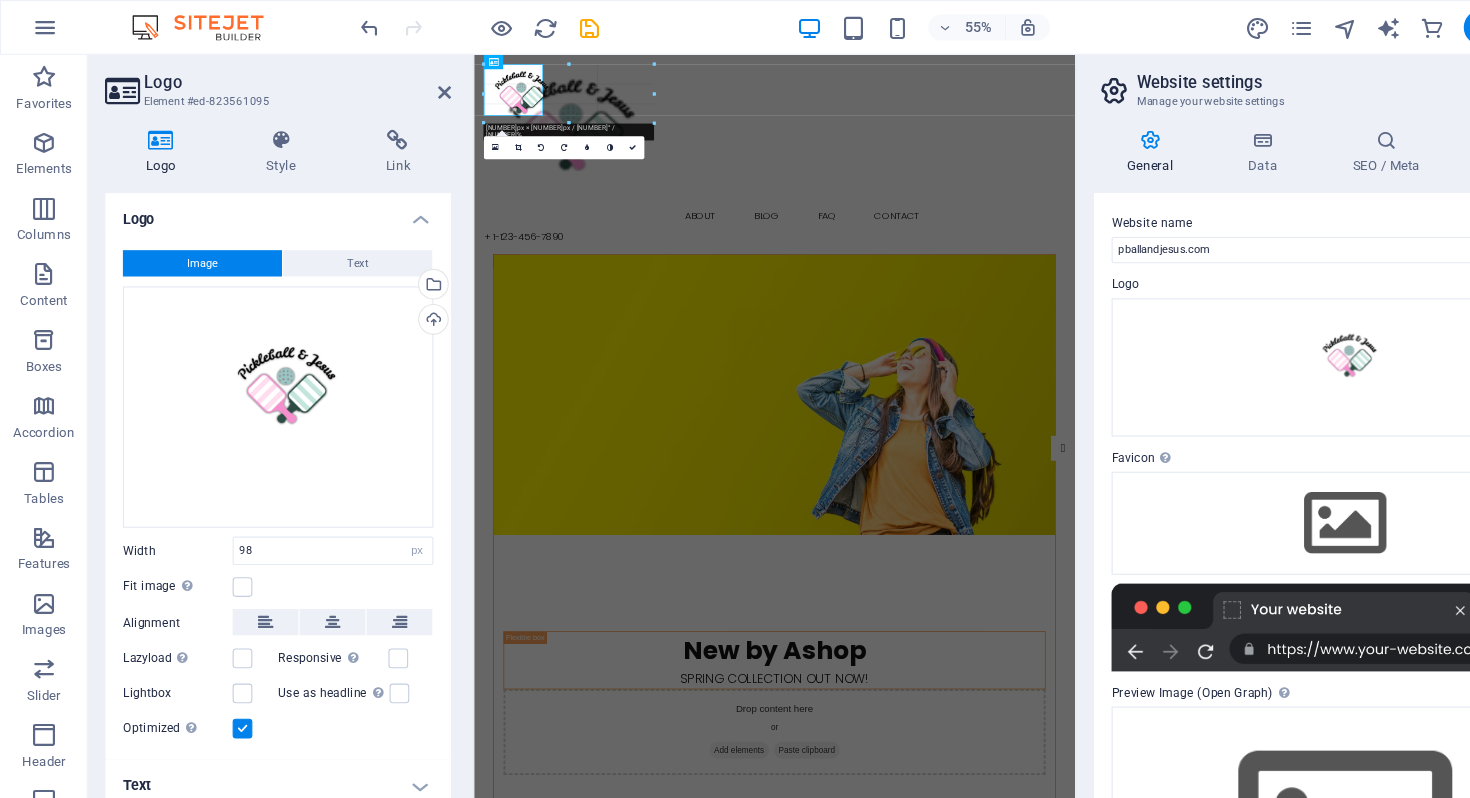 drag, startPoint x: 493, startPoint y: 99, endPoint x: 661, endPoint y: 250, distance: 225.88715 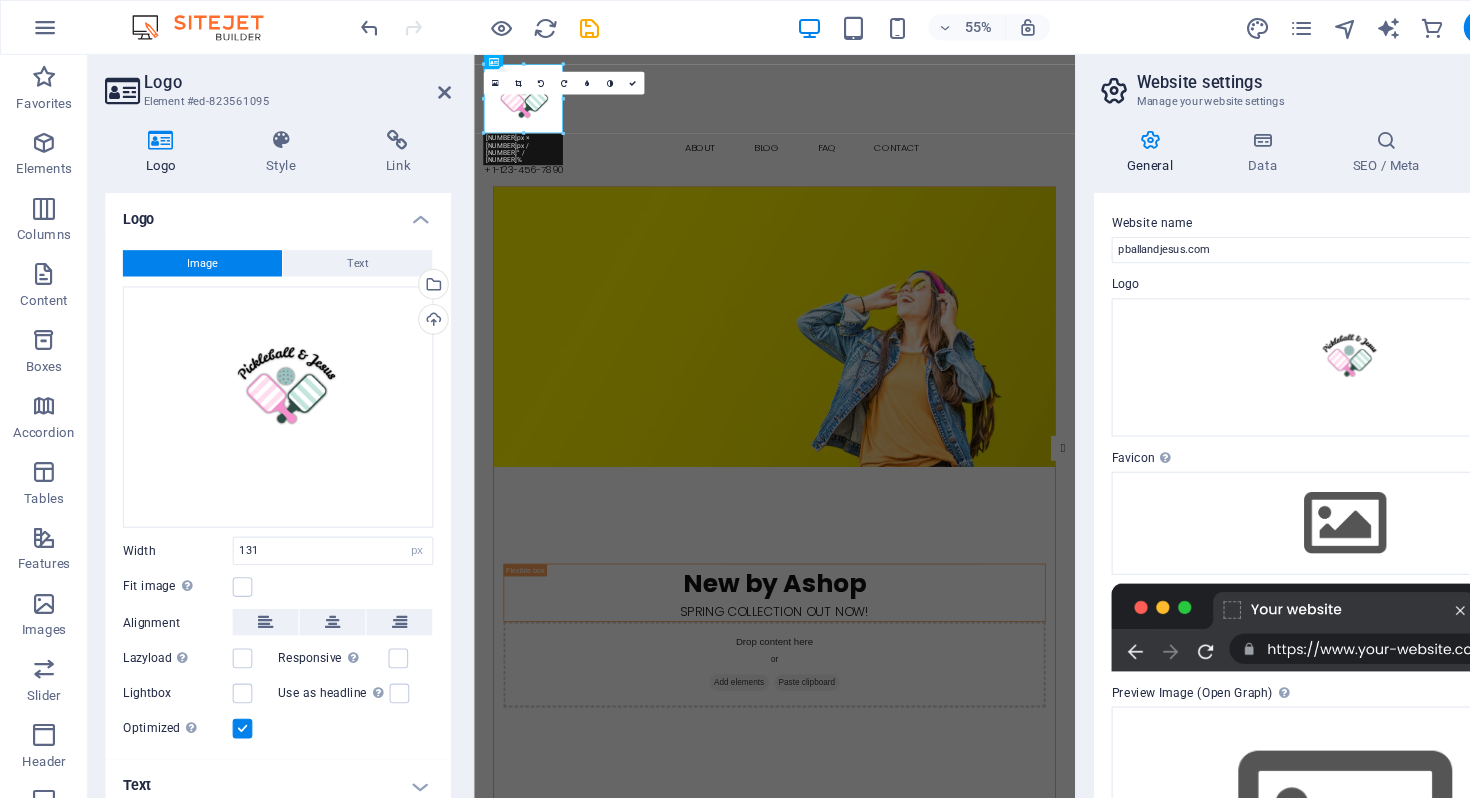 click at bounding box center (972, 505) 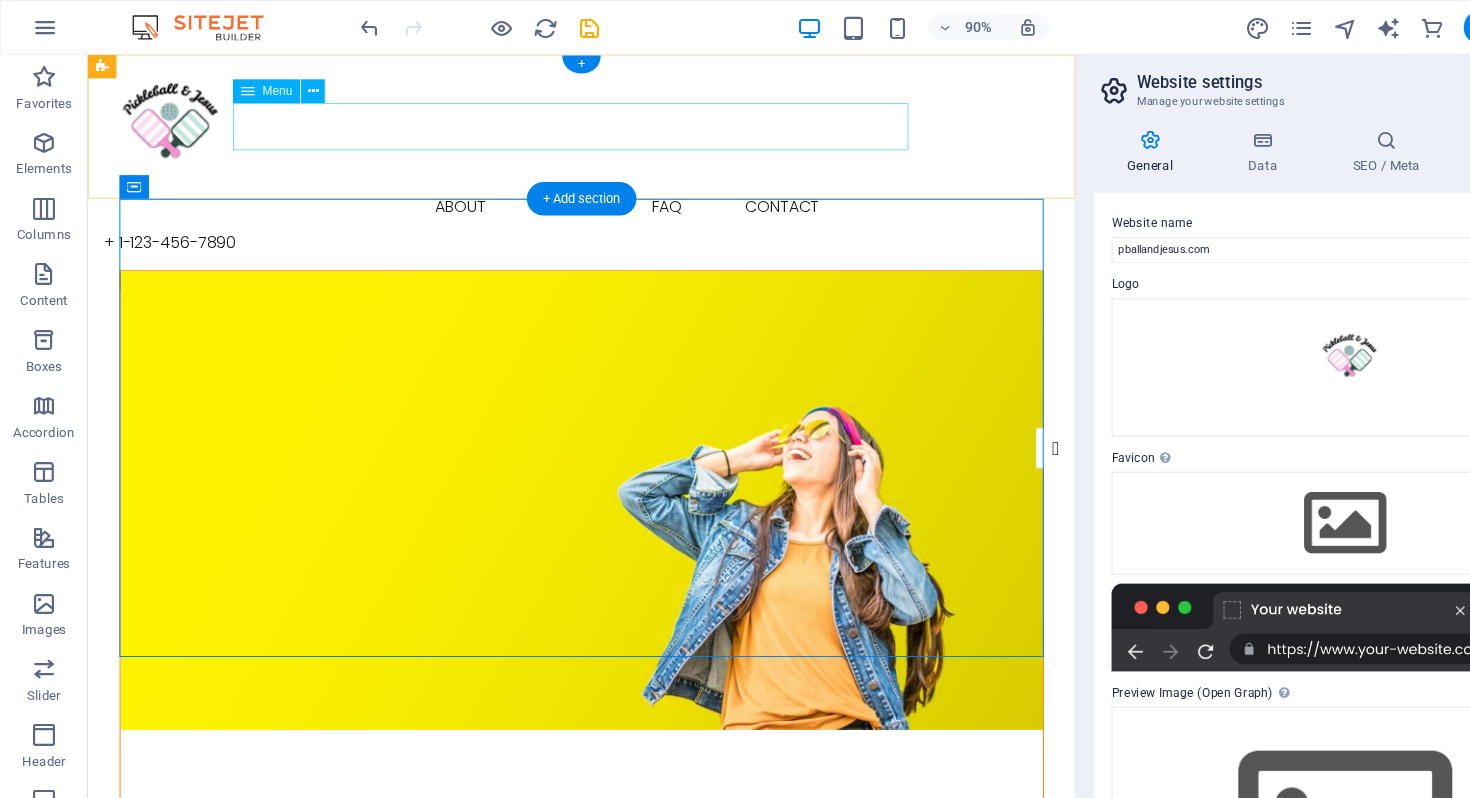 click on "Buy About Blog FAQ Contact" at bounding box center [587, 208] 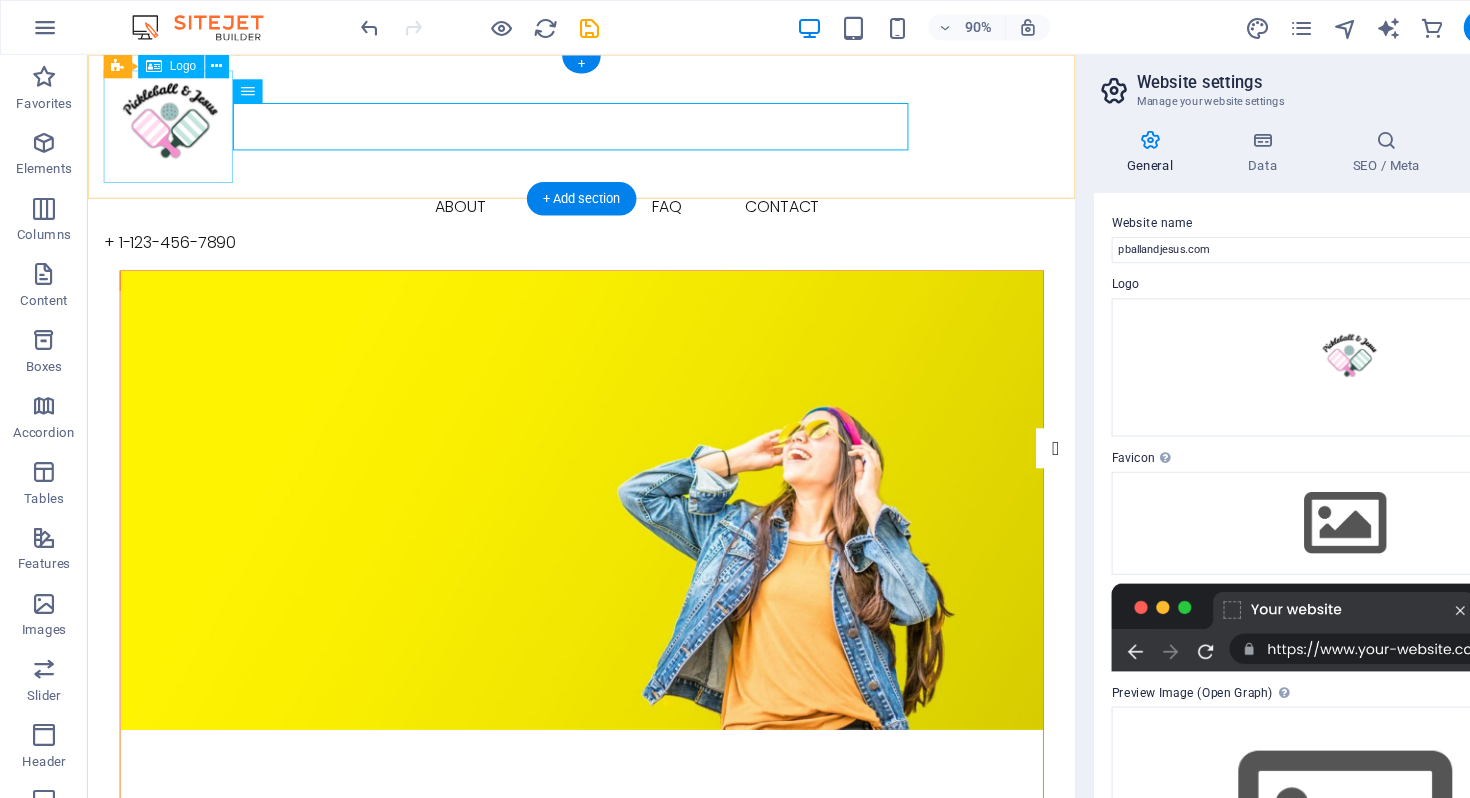 click at bounding box center [587, 127] 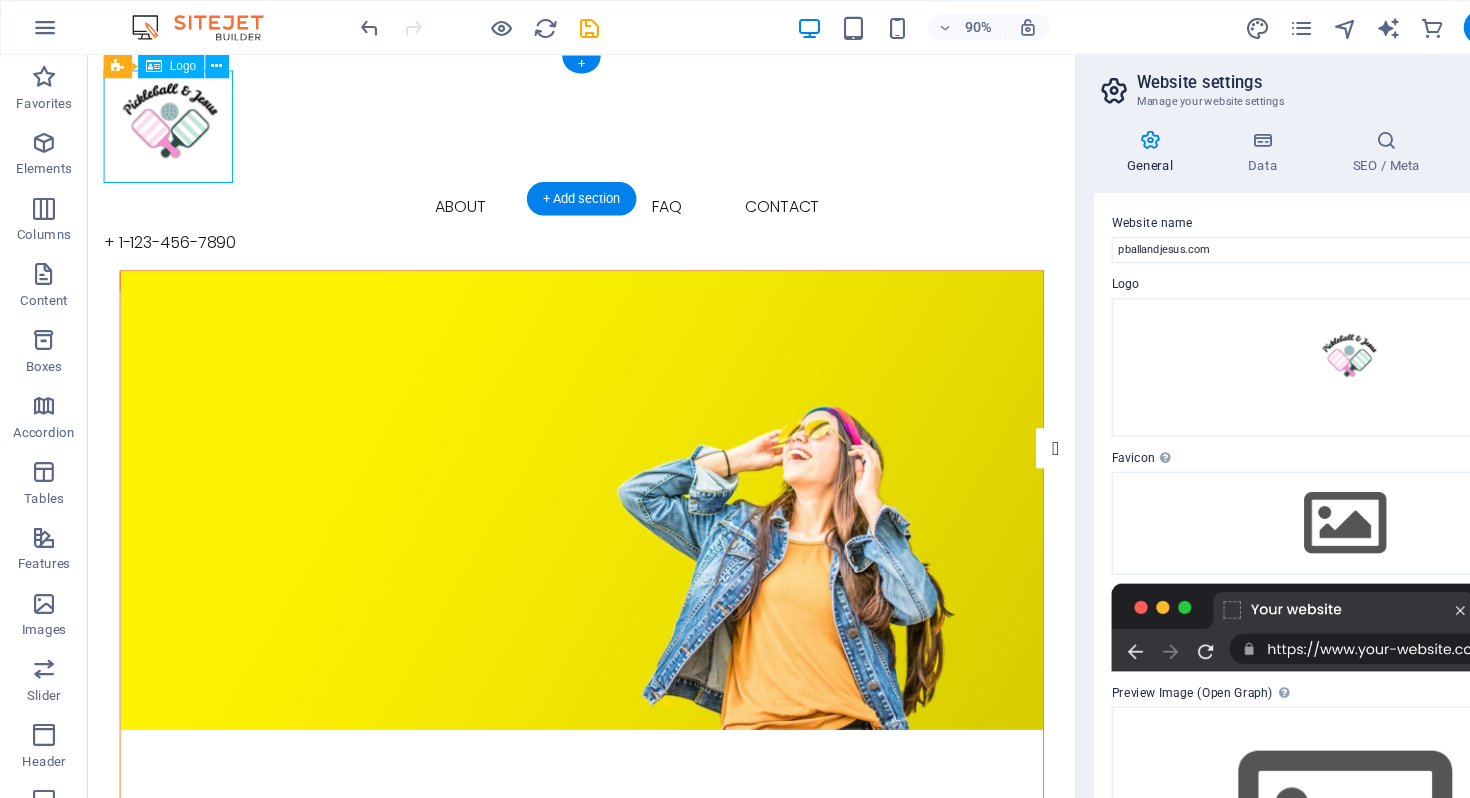 click at bounding box center [587, 127] 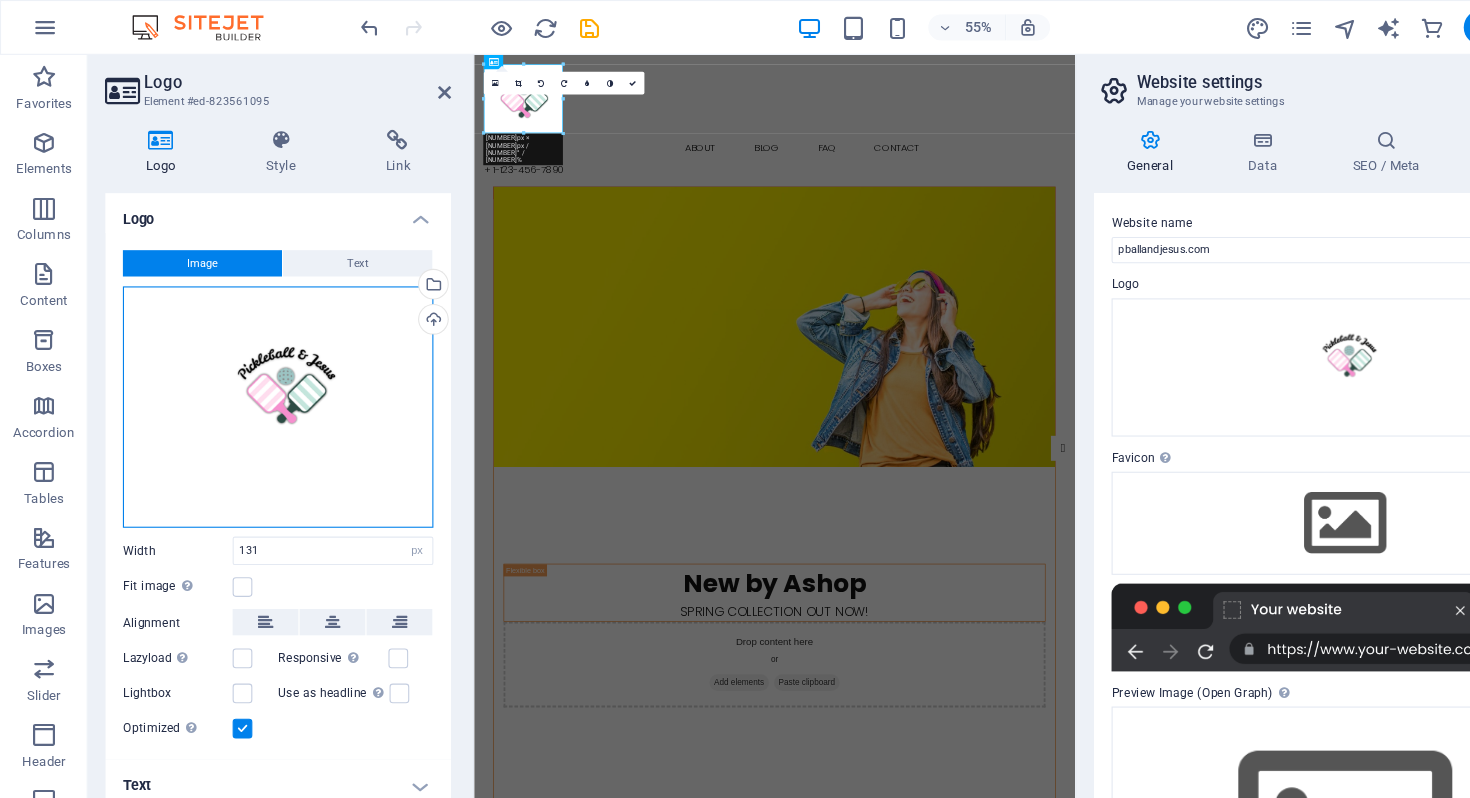 click on "Drag files here, click to choose files or select files from Files or our free stock photos & videos" at bounding box center [253, 371] 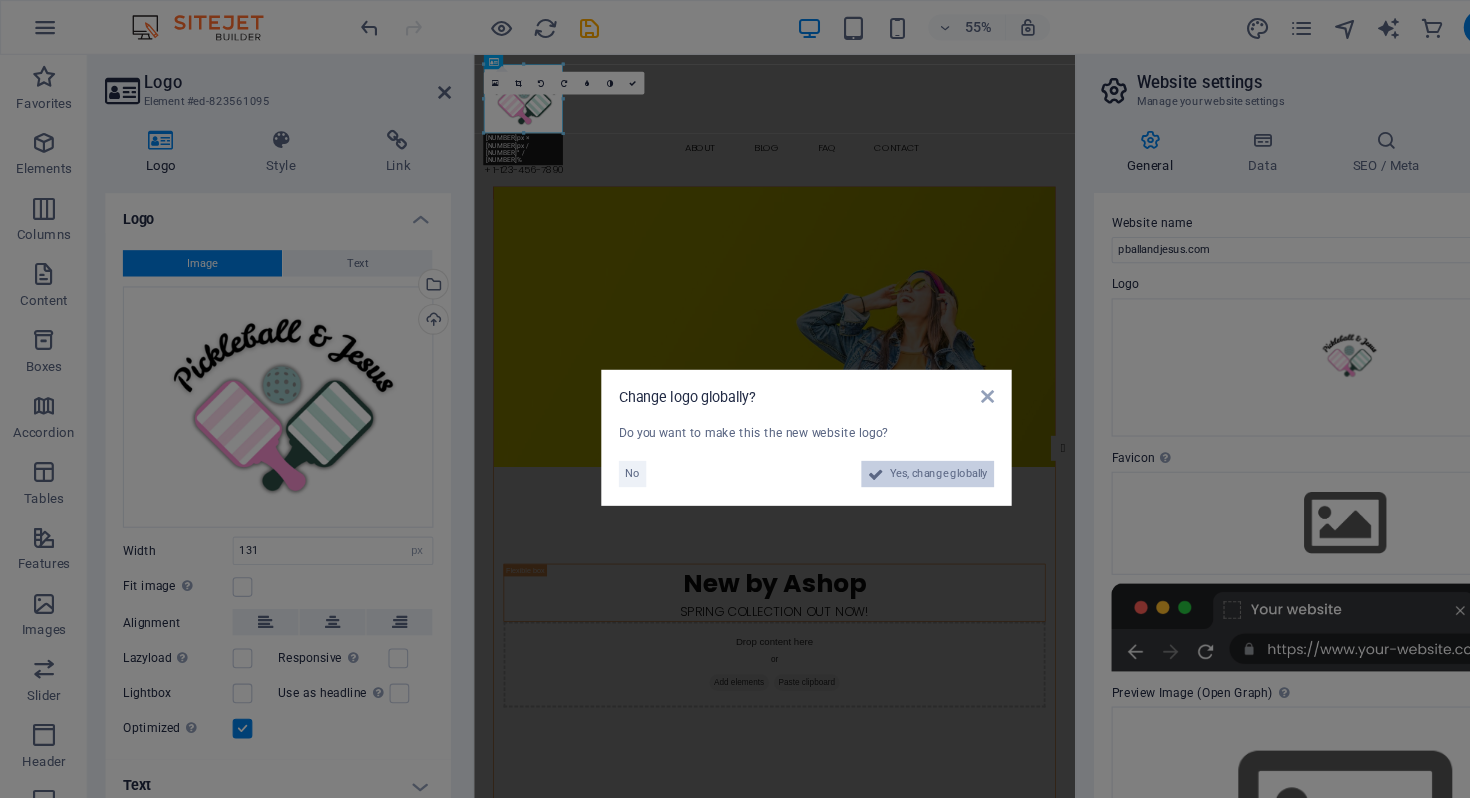 click on "Yes, change globally" at bounding box center [855, 432] 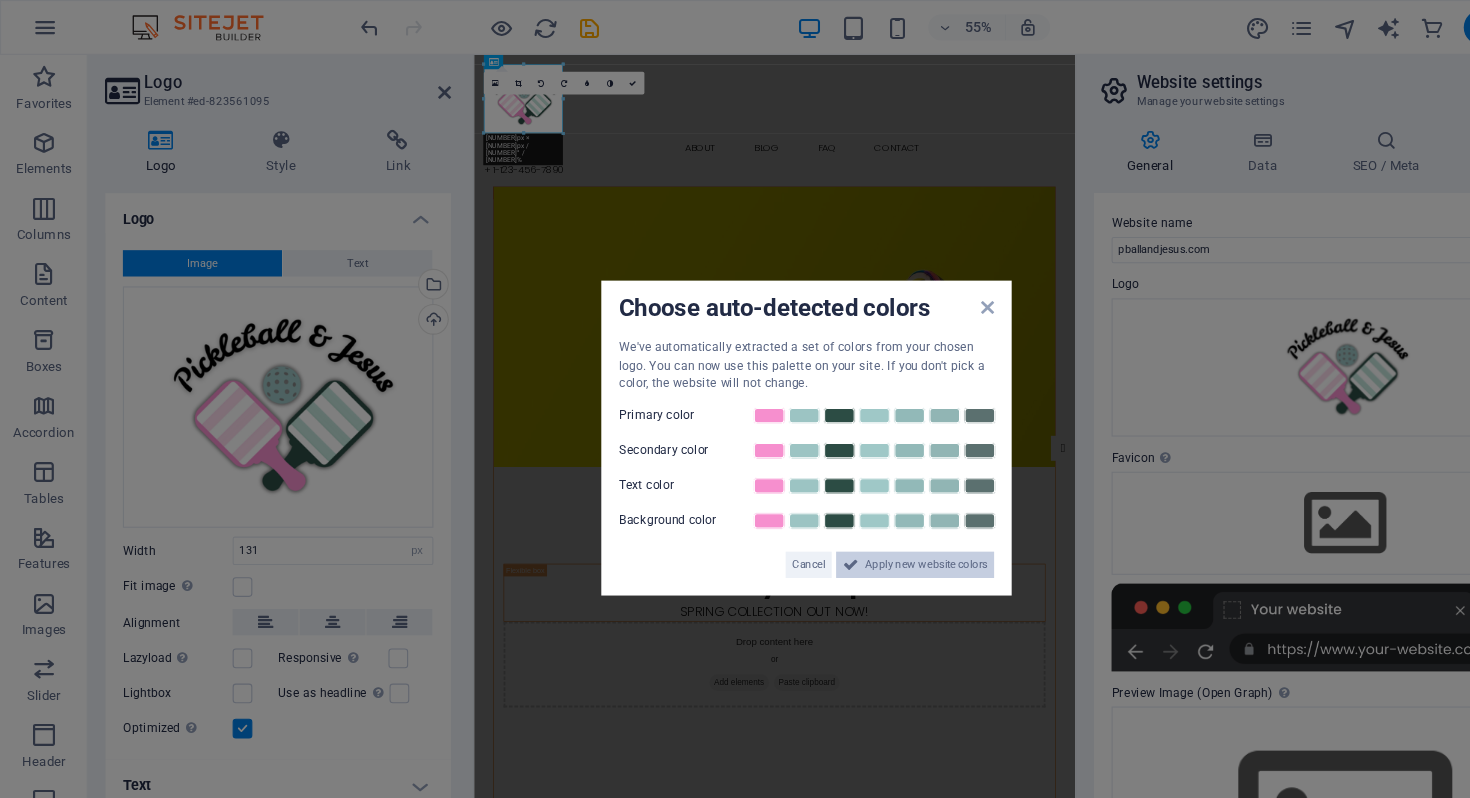 click on "Apply new website colors" at bounding box center [844, 514] 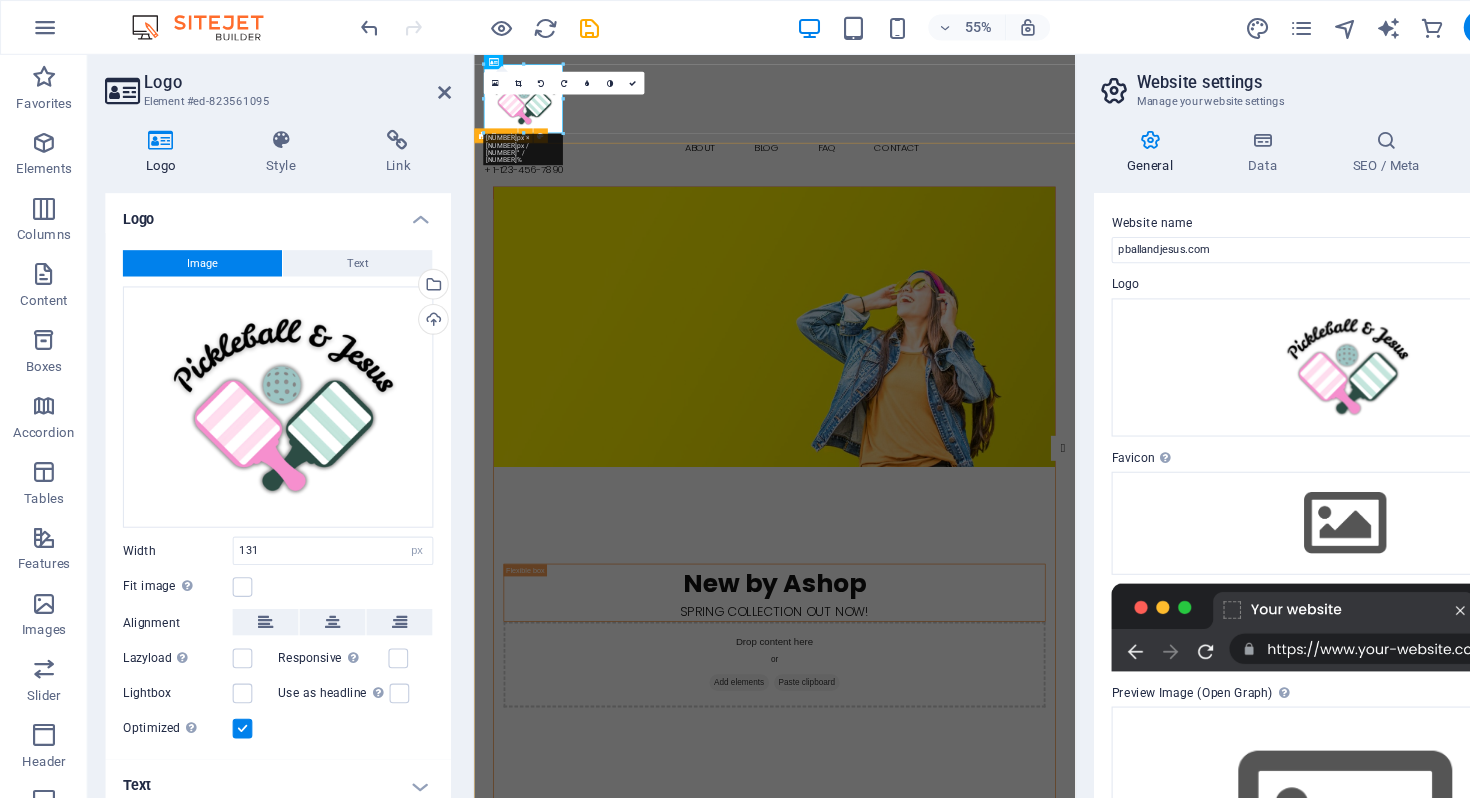 click on "New by Ashop Spring collection out now! Drop content here or  Add elements  Paste clipboard
Drop content here or  Add elements  Paste clipboard Hello Spring New Outfits for you
Season Sale Up to - 50% Discount Drop content here or  Add elements  Paste clipboard" at bounding box center (972, 1807) 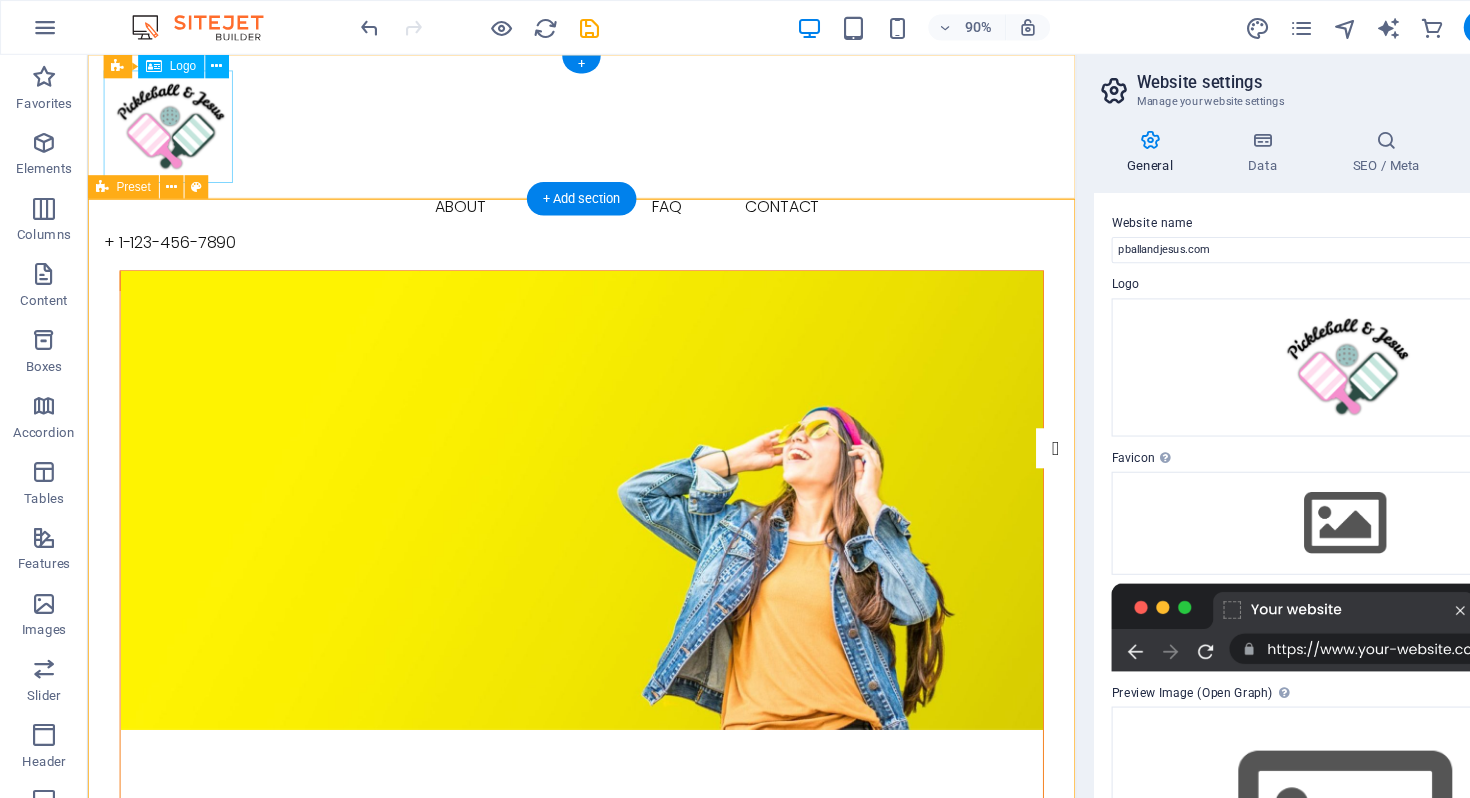 click at bounding box center (587, 127) 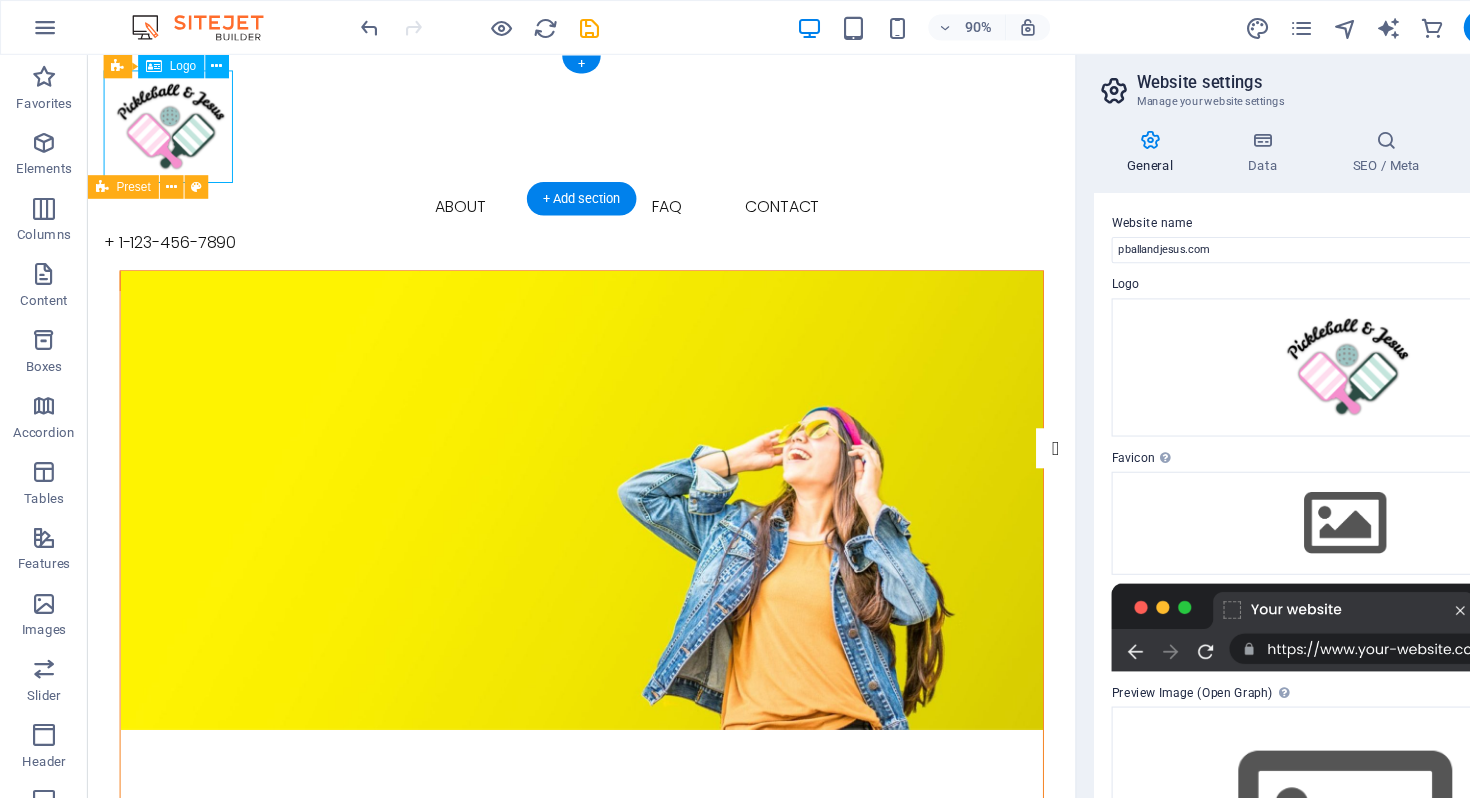 click at bounding box center [587, 127] 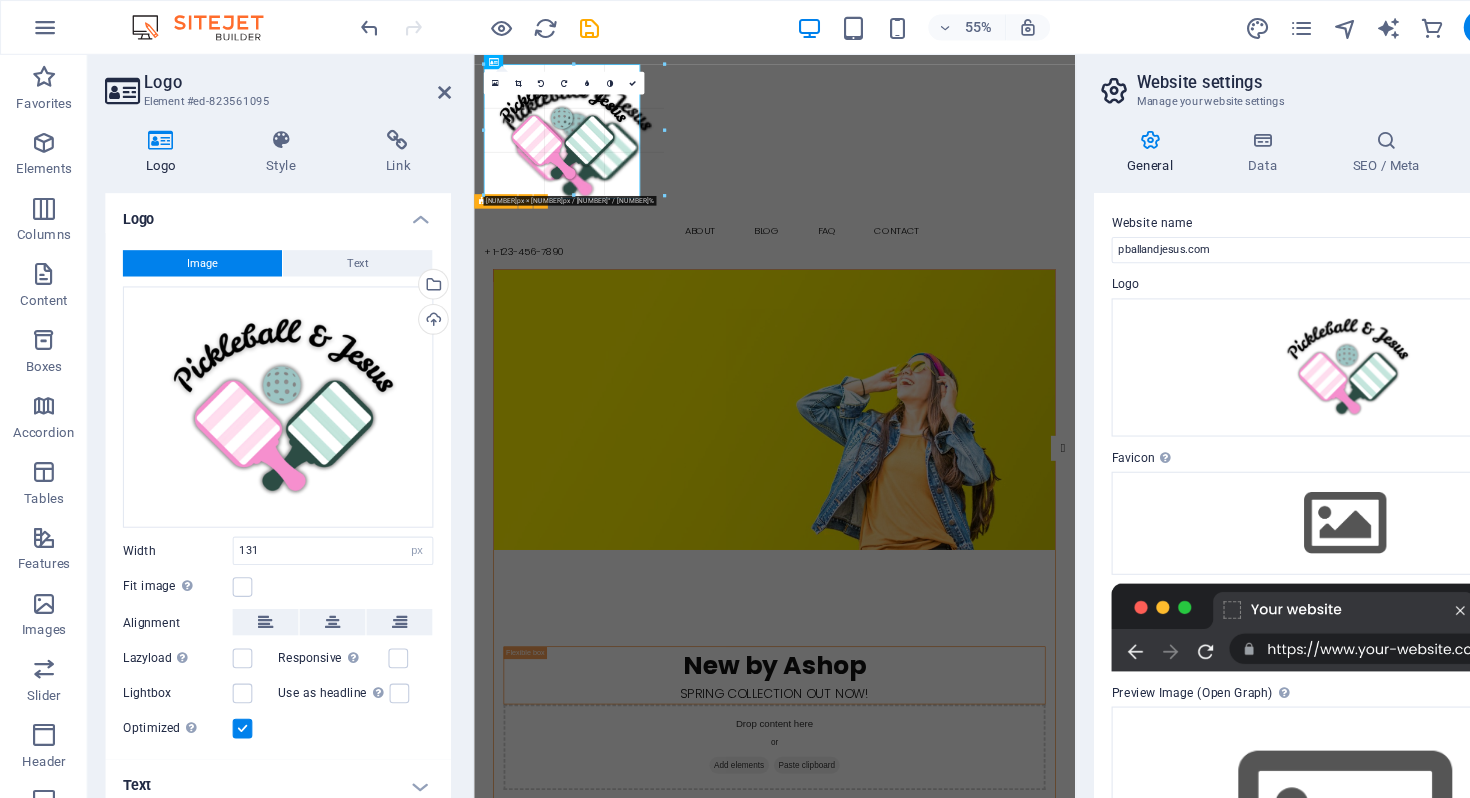 drag, startPoint x: 511, startPoint y: 120, endPoint x: 668, endPoint y: 255, distance: 207.06038 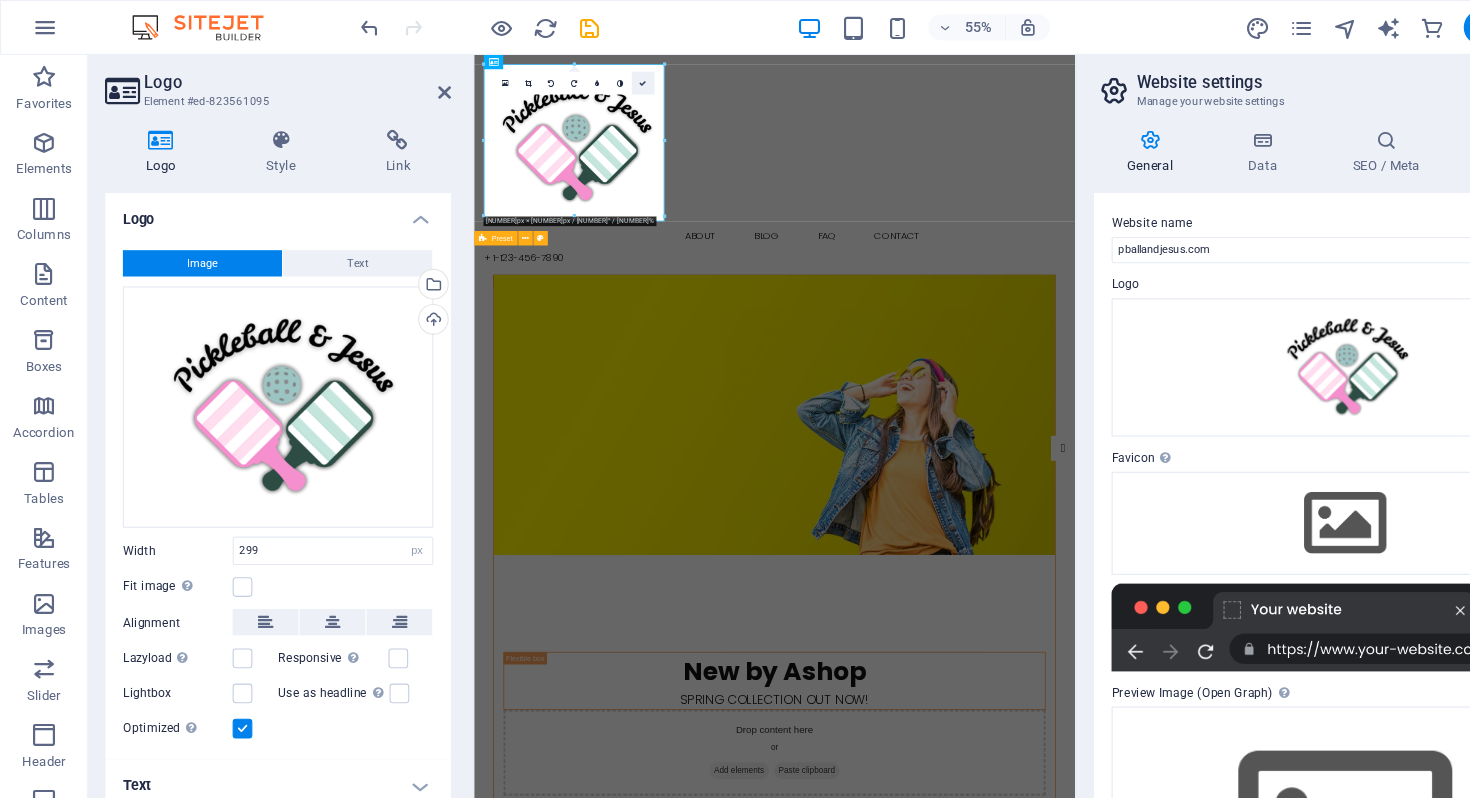 click at bounding box center (585, 76) 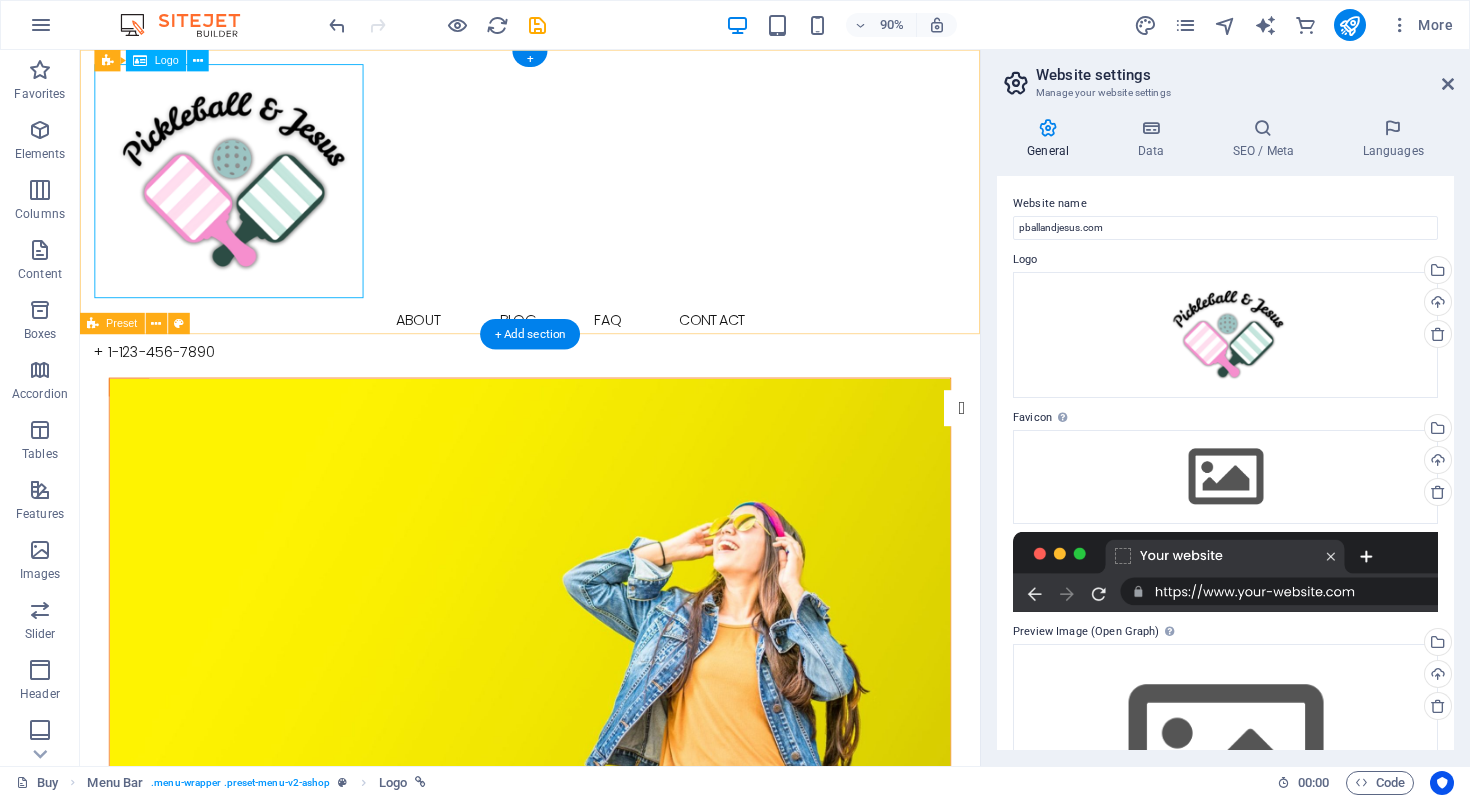click at bounding box center [580, 196] 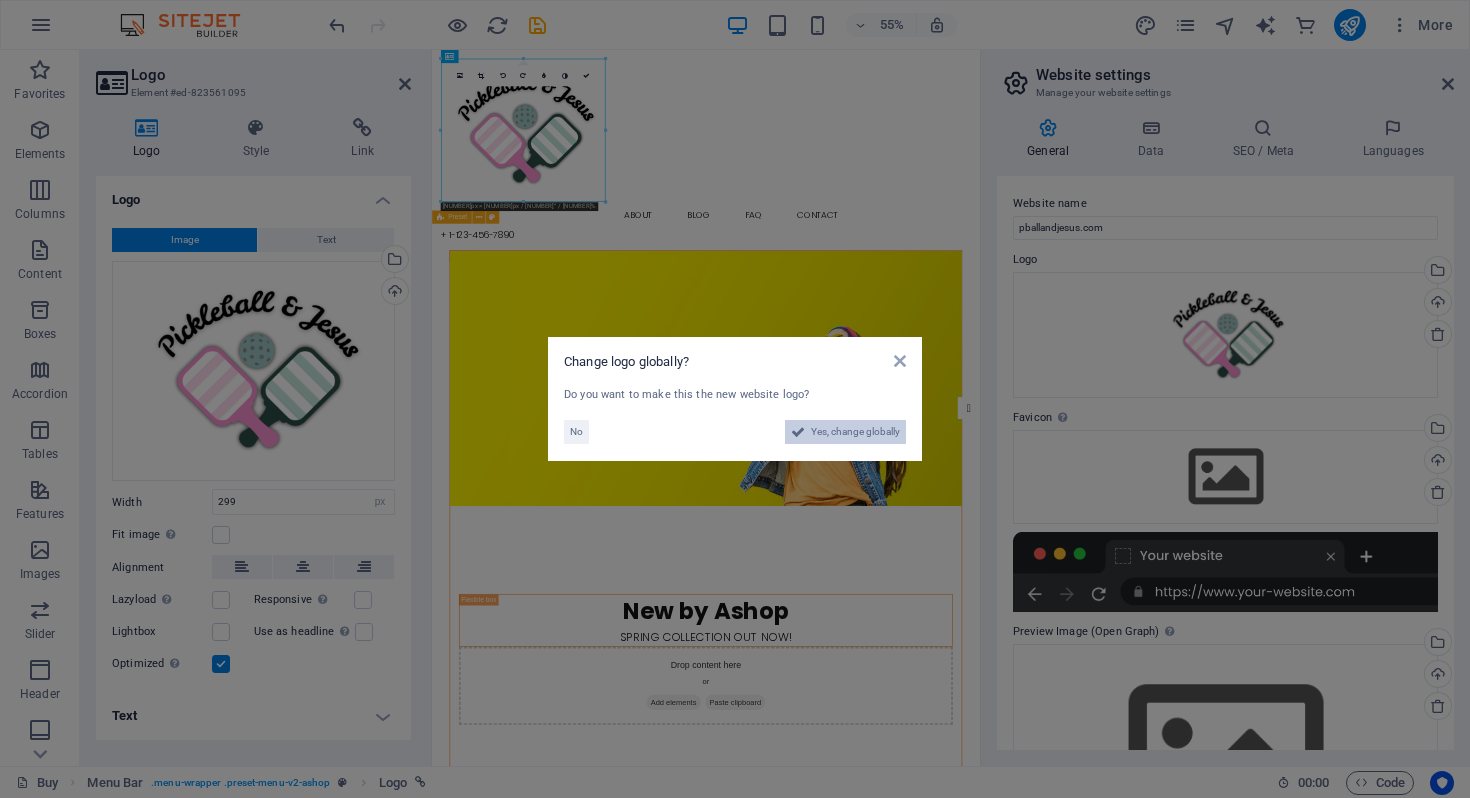 click on "Yes, change globally" at bounding box center (855, 432) 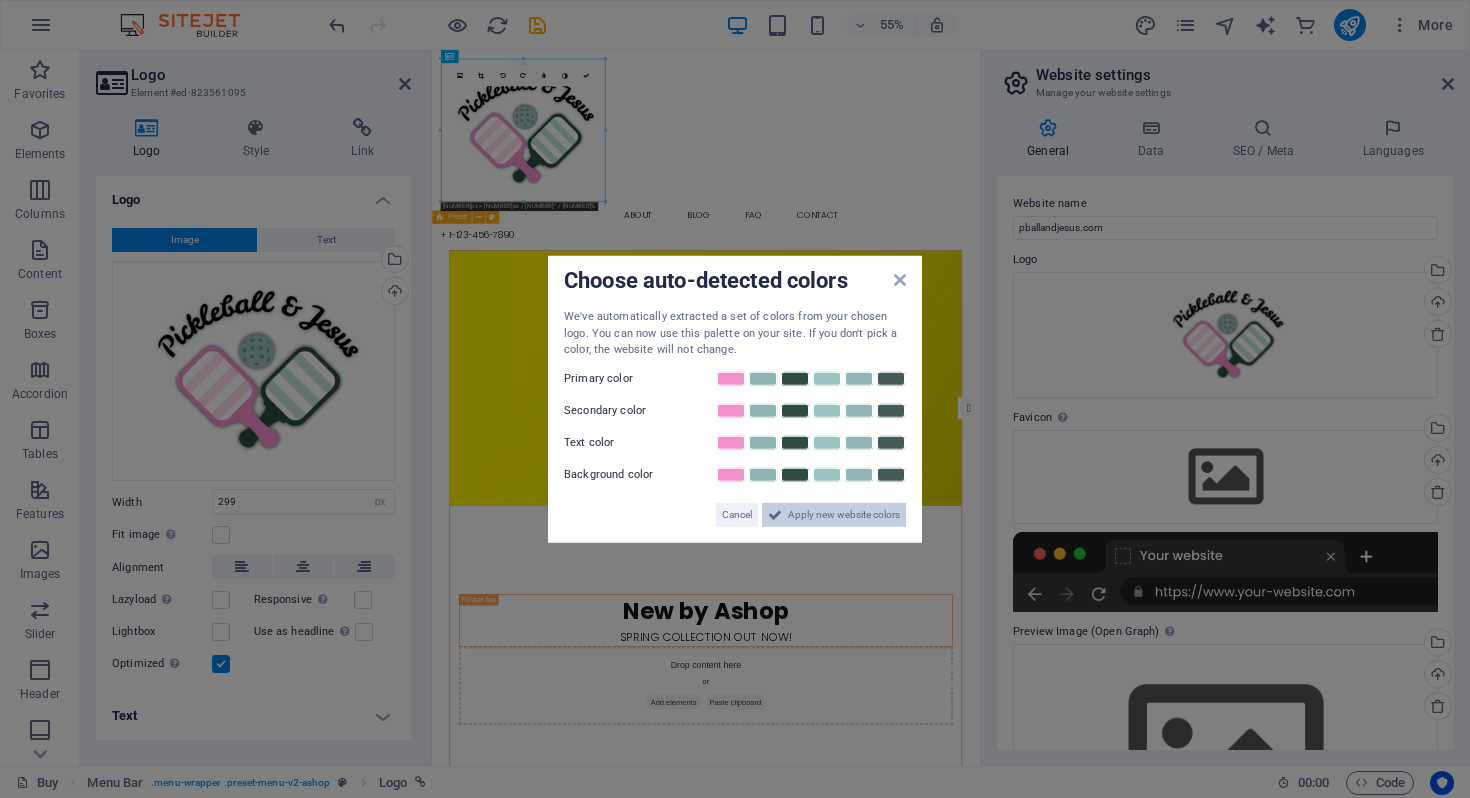 click on "Apply new website colors" at bounding box center (844, 514) 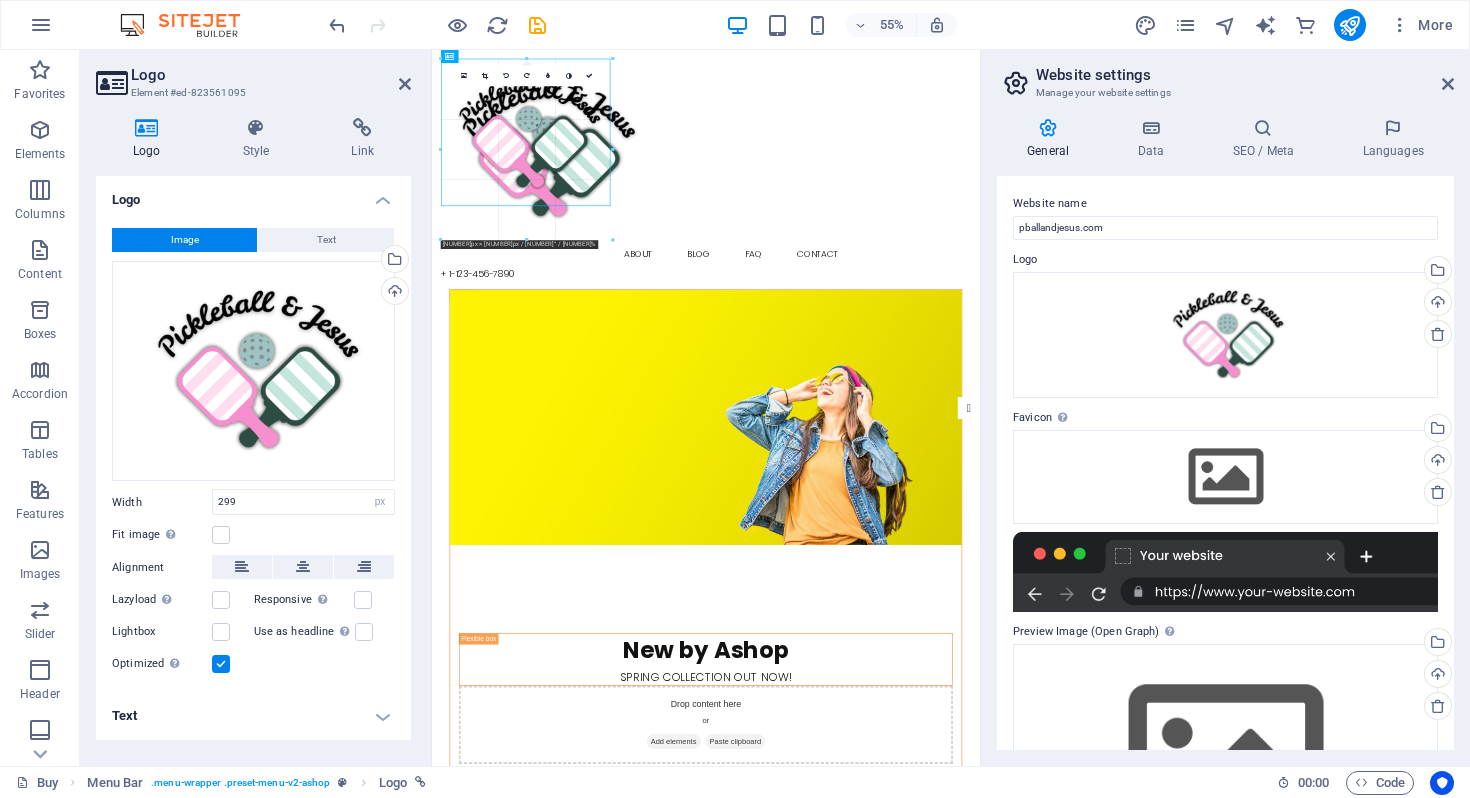 drag, startPoint x: 604, startPoint y: 199, endPoint x: 685, endPoint y: 256, distance: 99.04544 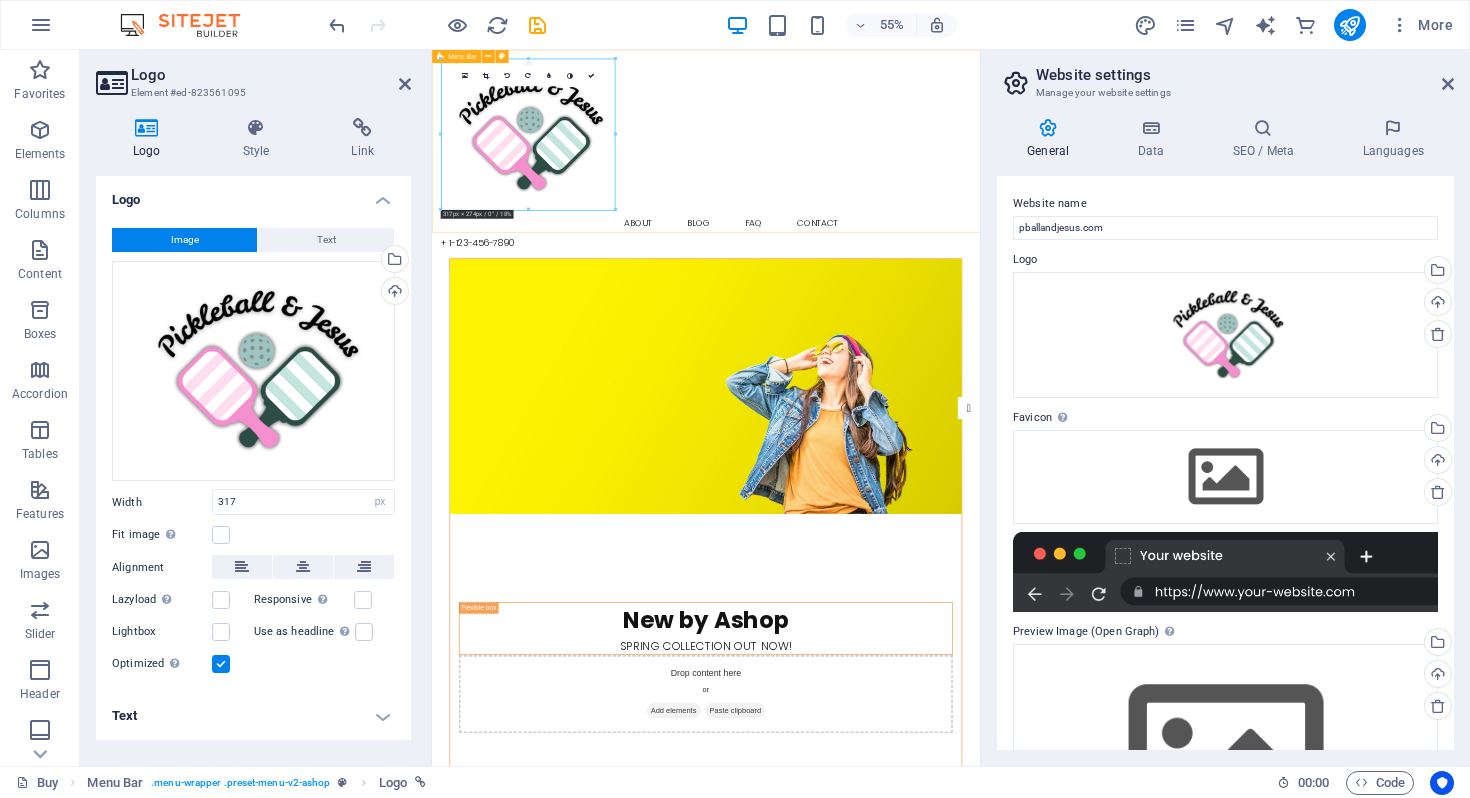 click on "Buy About Blog FAQ Contact   + [PHONE]" at bounding box center (930, 239) 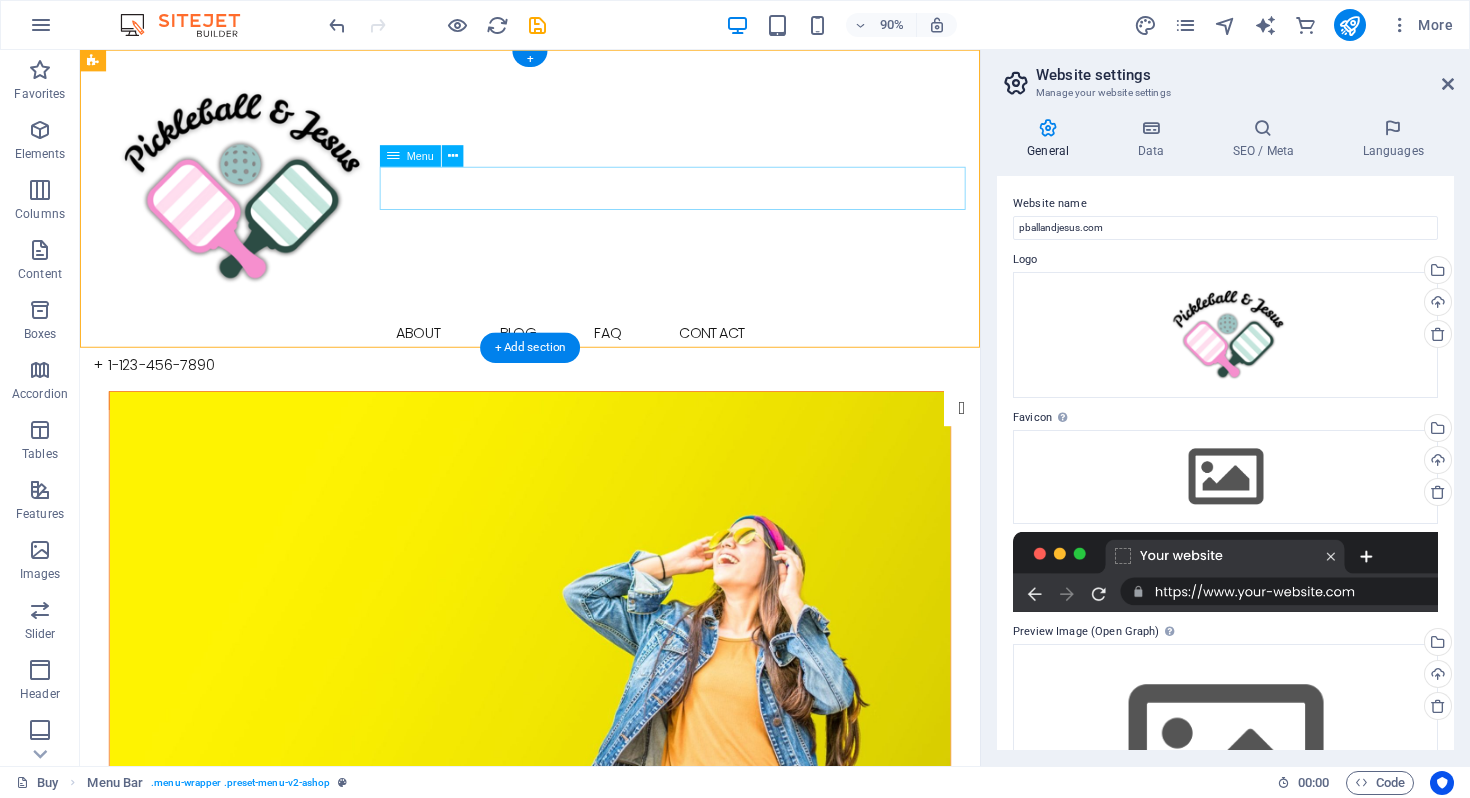 click on "Buy About Blog FAQ Contact" at bounding box center [580, 365] 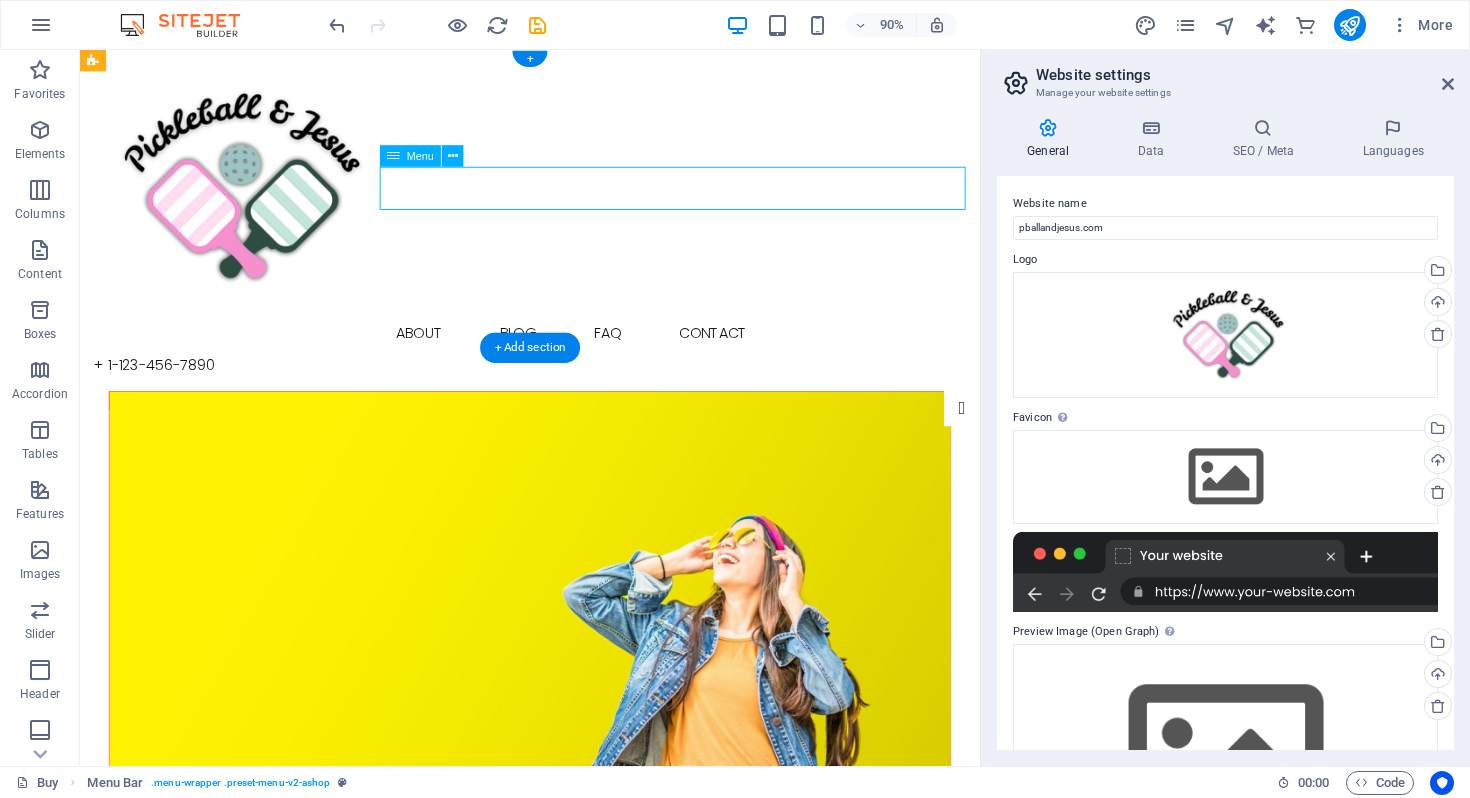 click on "Buy About Blog FAQ Contact" at bounding box center (580, 365) 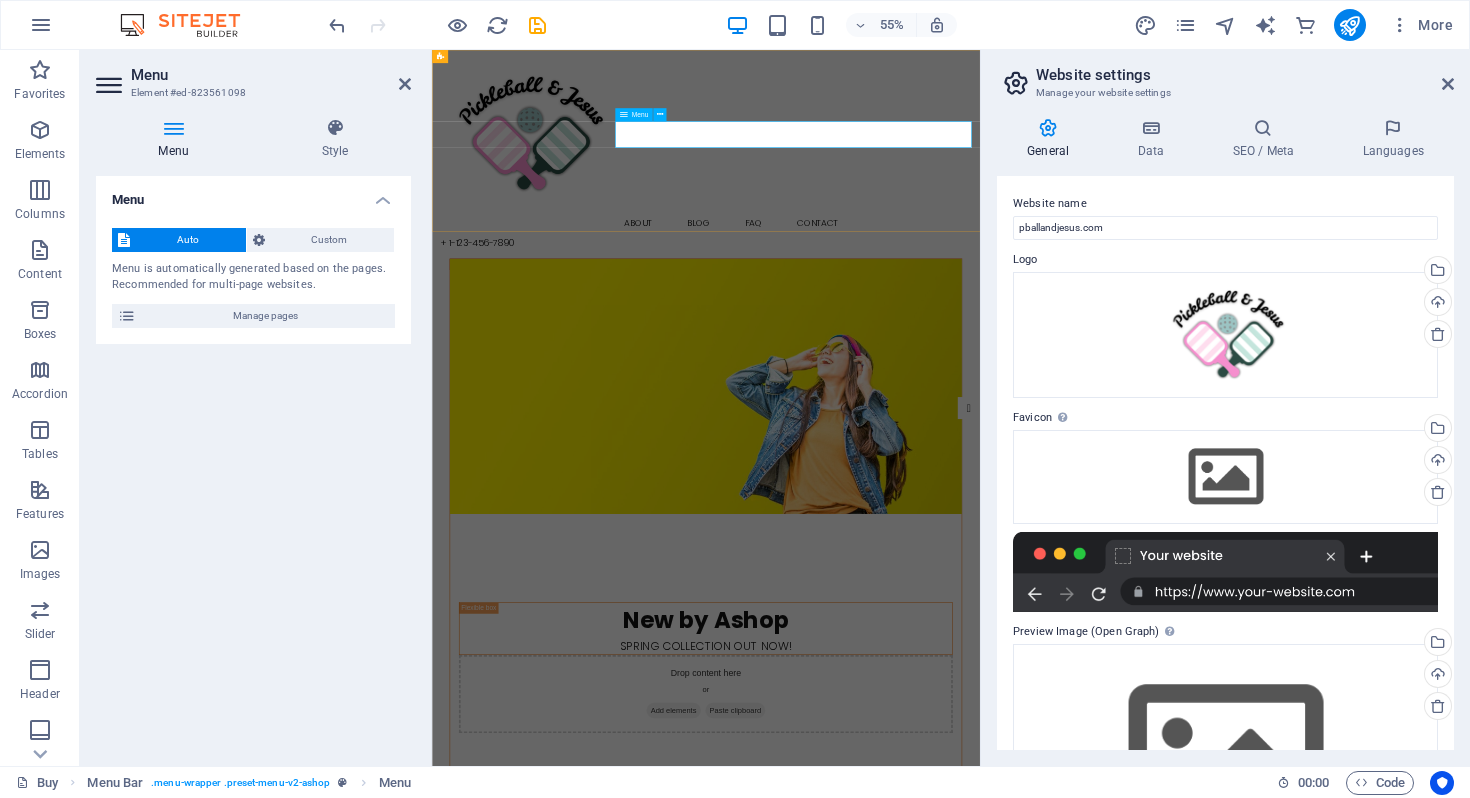 click on "Buy About Blog FAQ Contact" at bounding box center [930, 365] 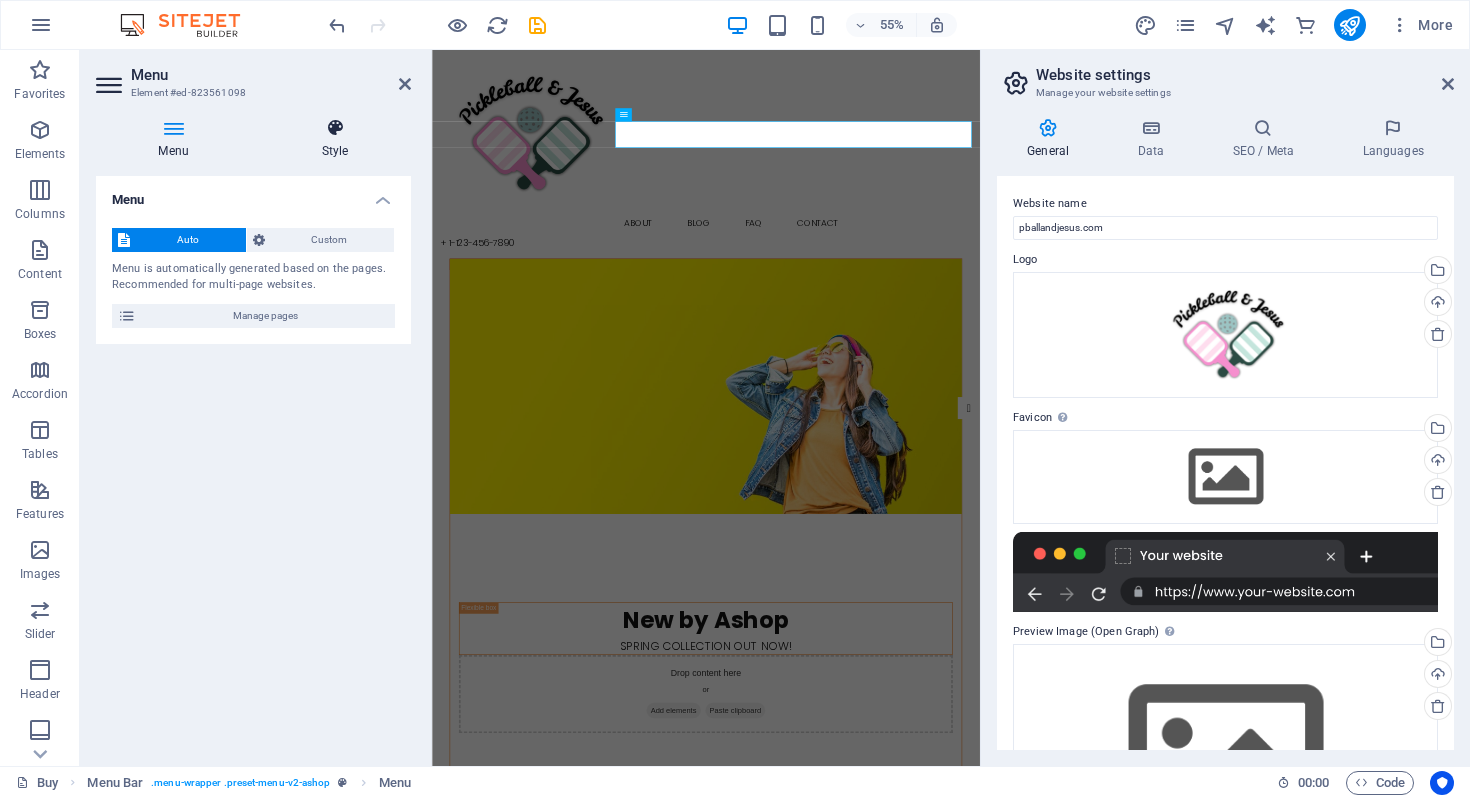 click on "Style" at bounding box center (335, 139) 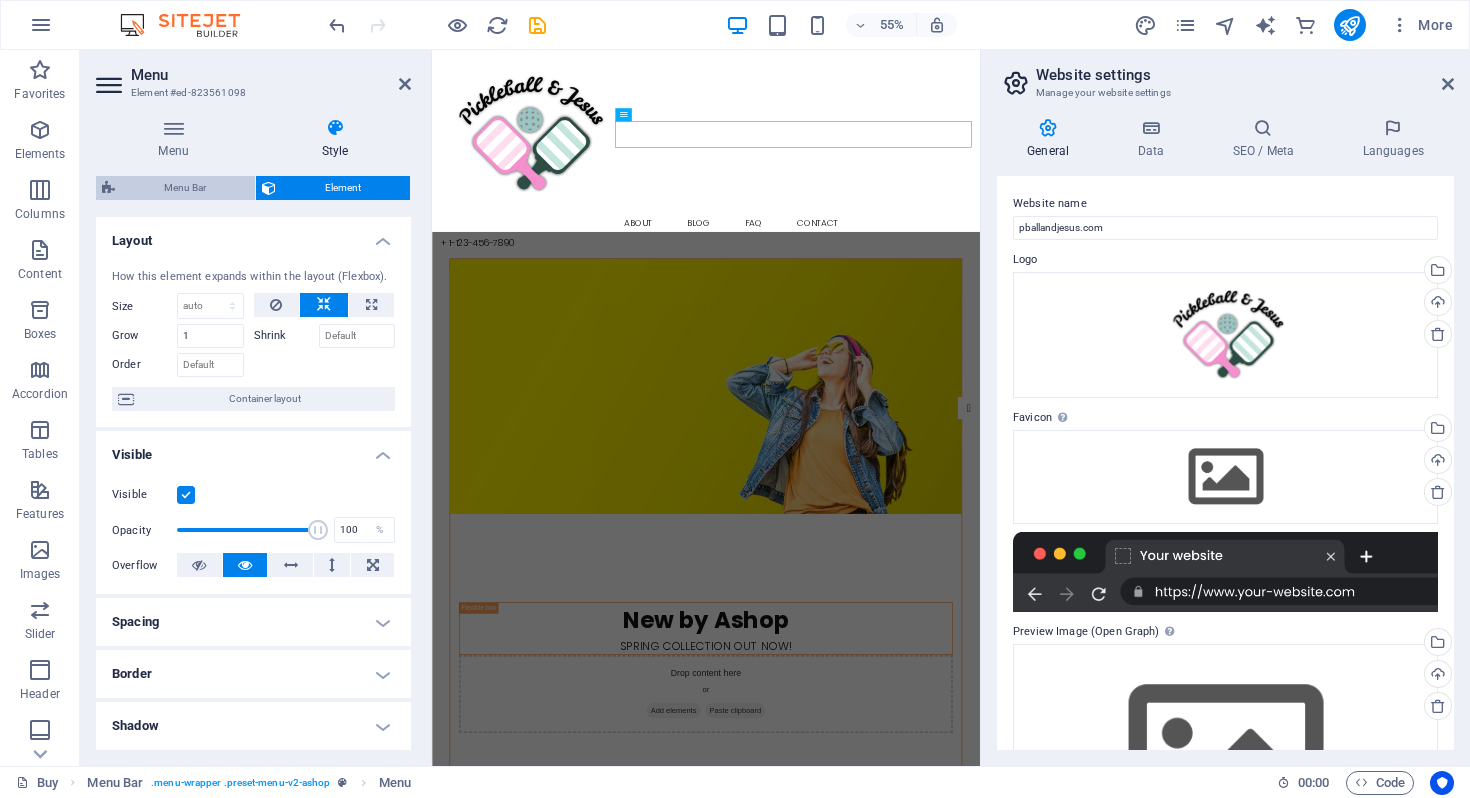 click on "Menu Bar" at bounding box center [185, 188] 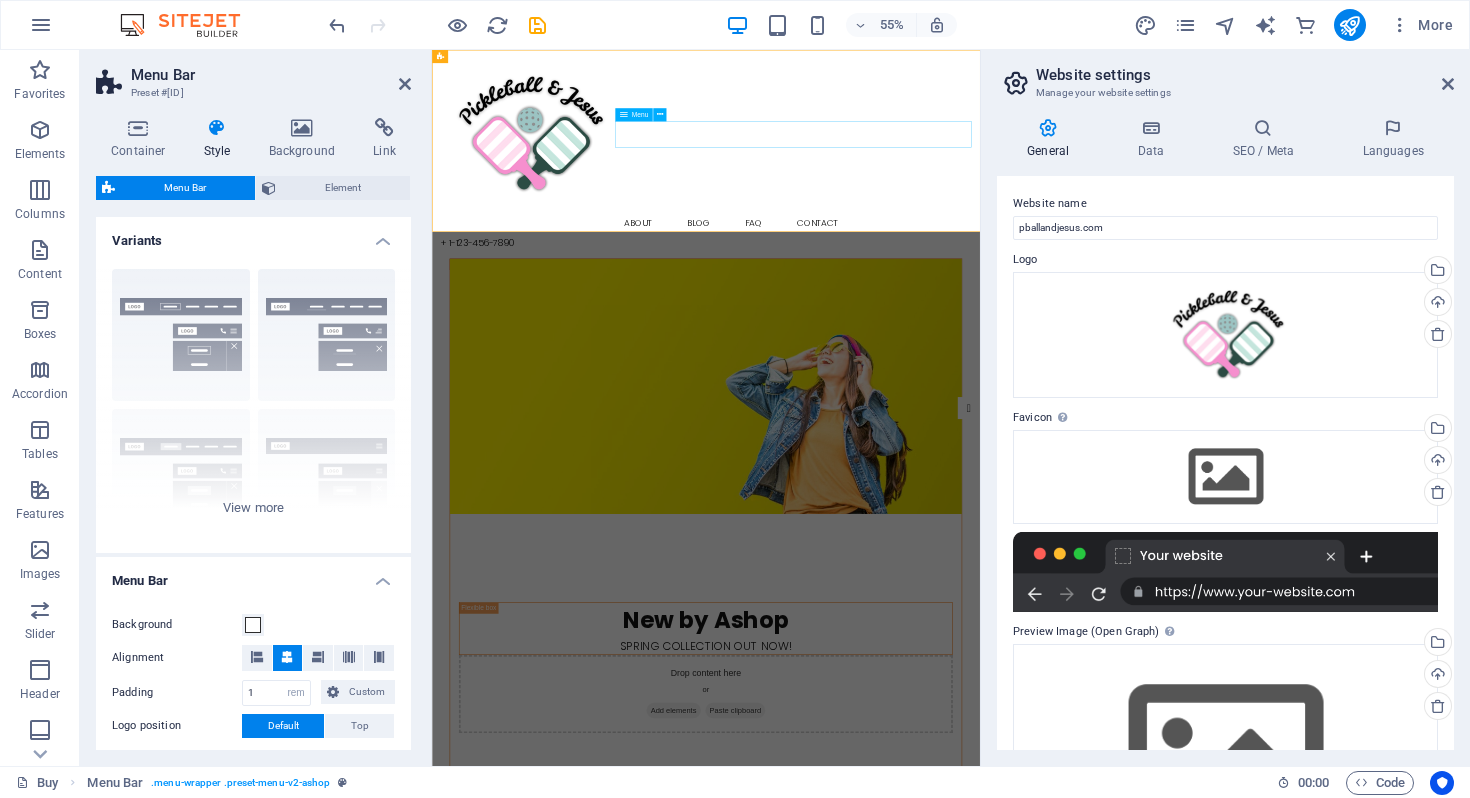 click on "Buy About Blog FAQ Contact" at bounding box center [930, 365] 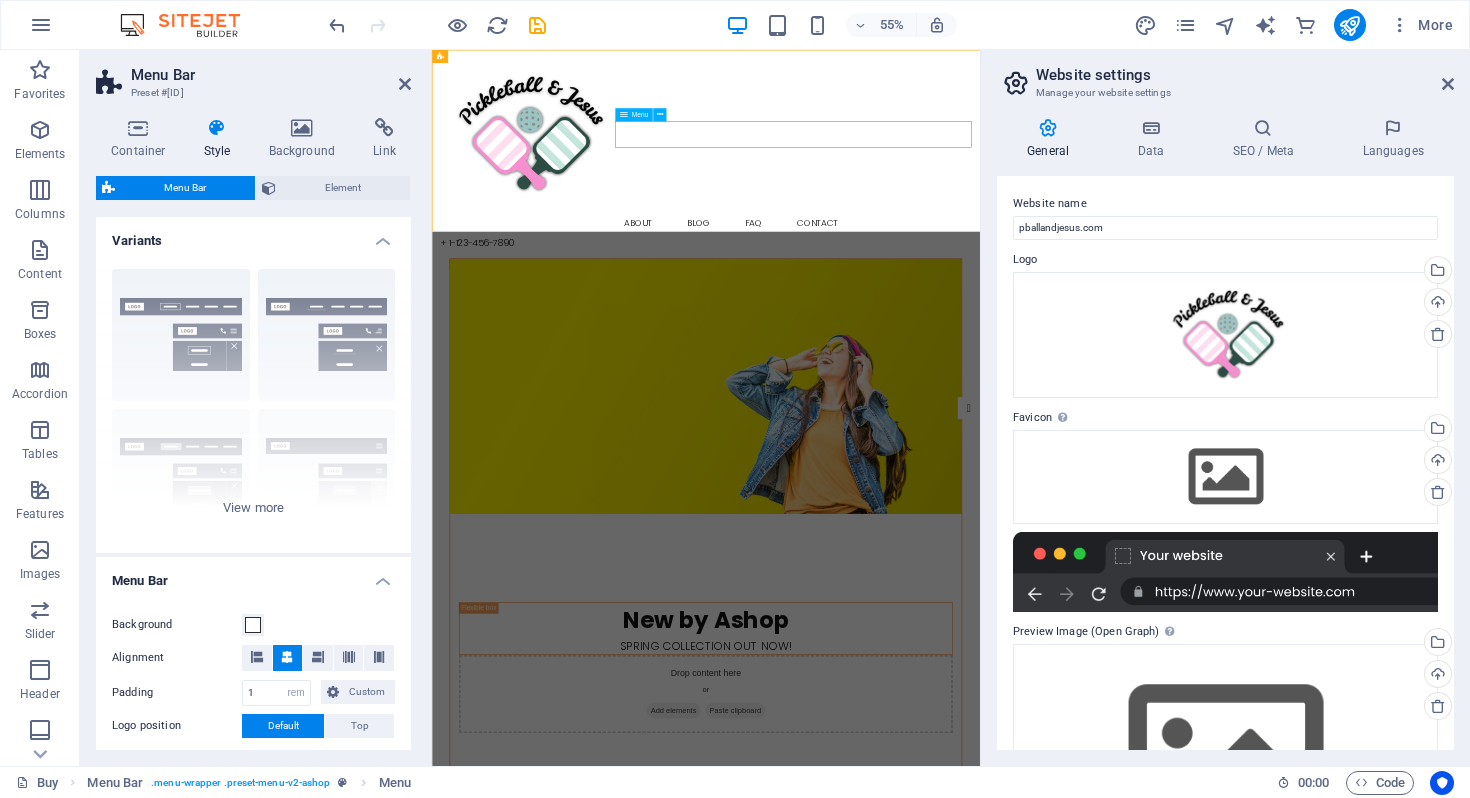 click on "Buy About Blog FAQ Contact" at bounding box center [930, 365] 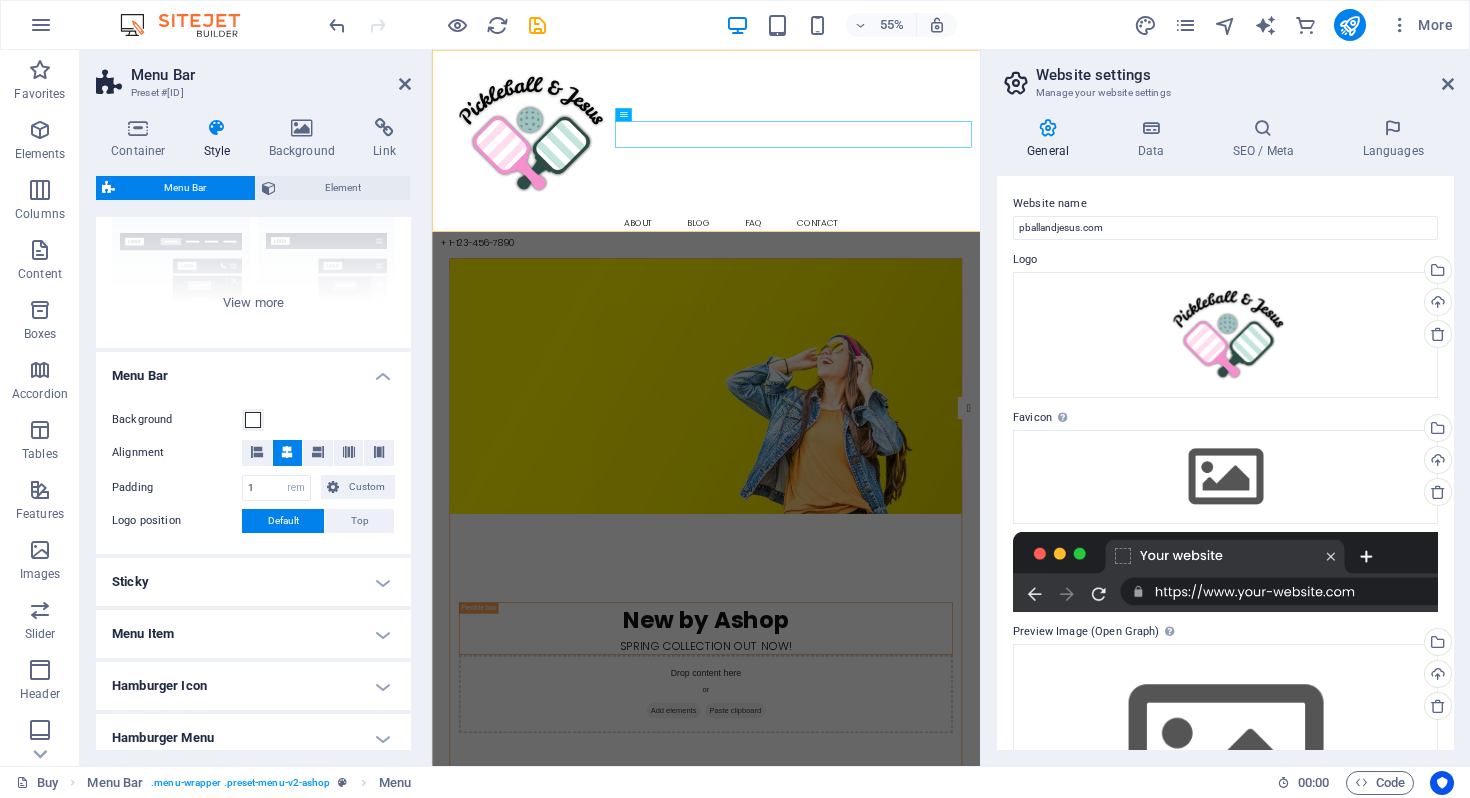scroll, scrollTop: 216, scrollLeft: 0, axis: vertical 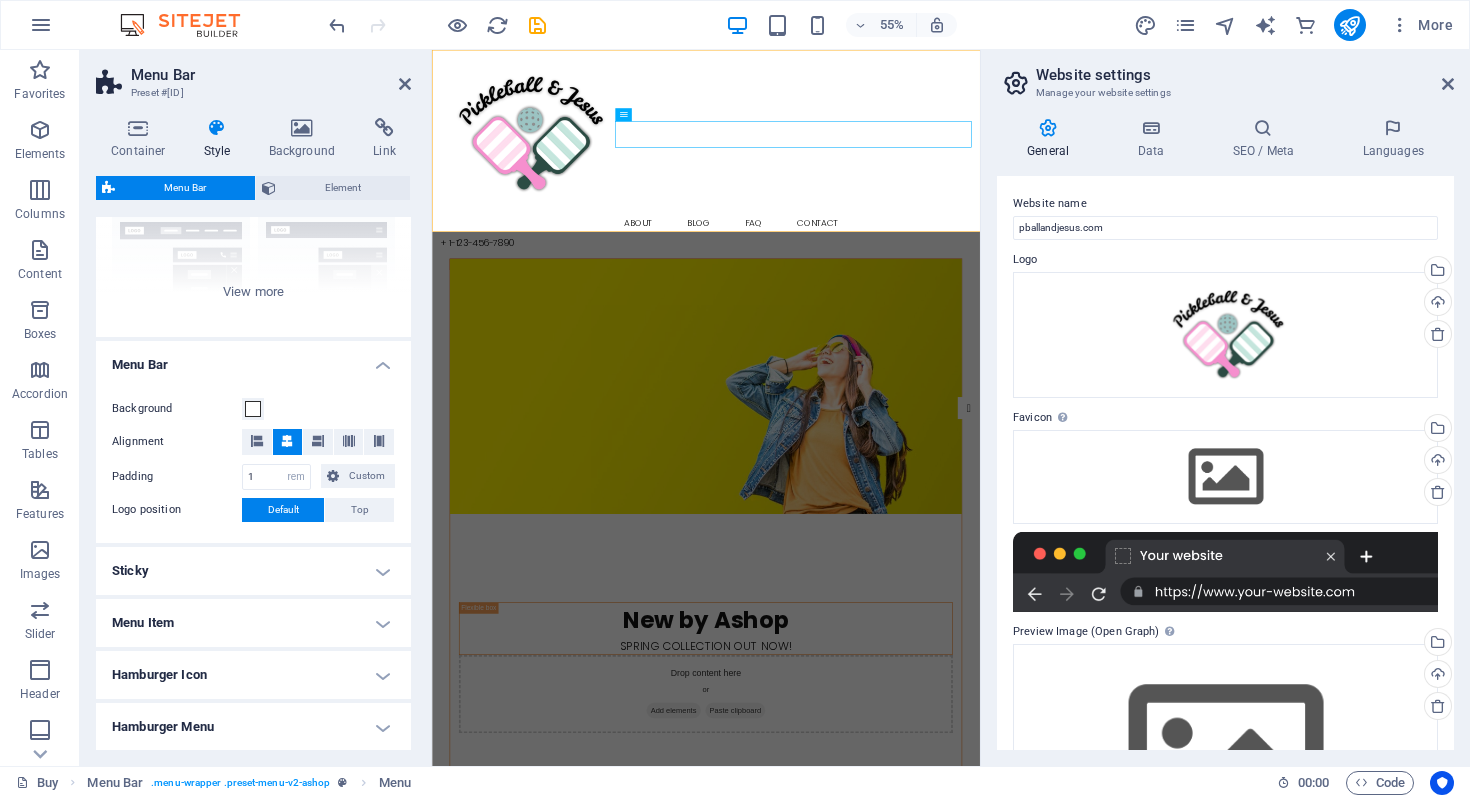 click at bounding box center [930, 1965] 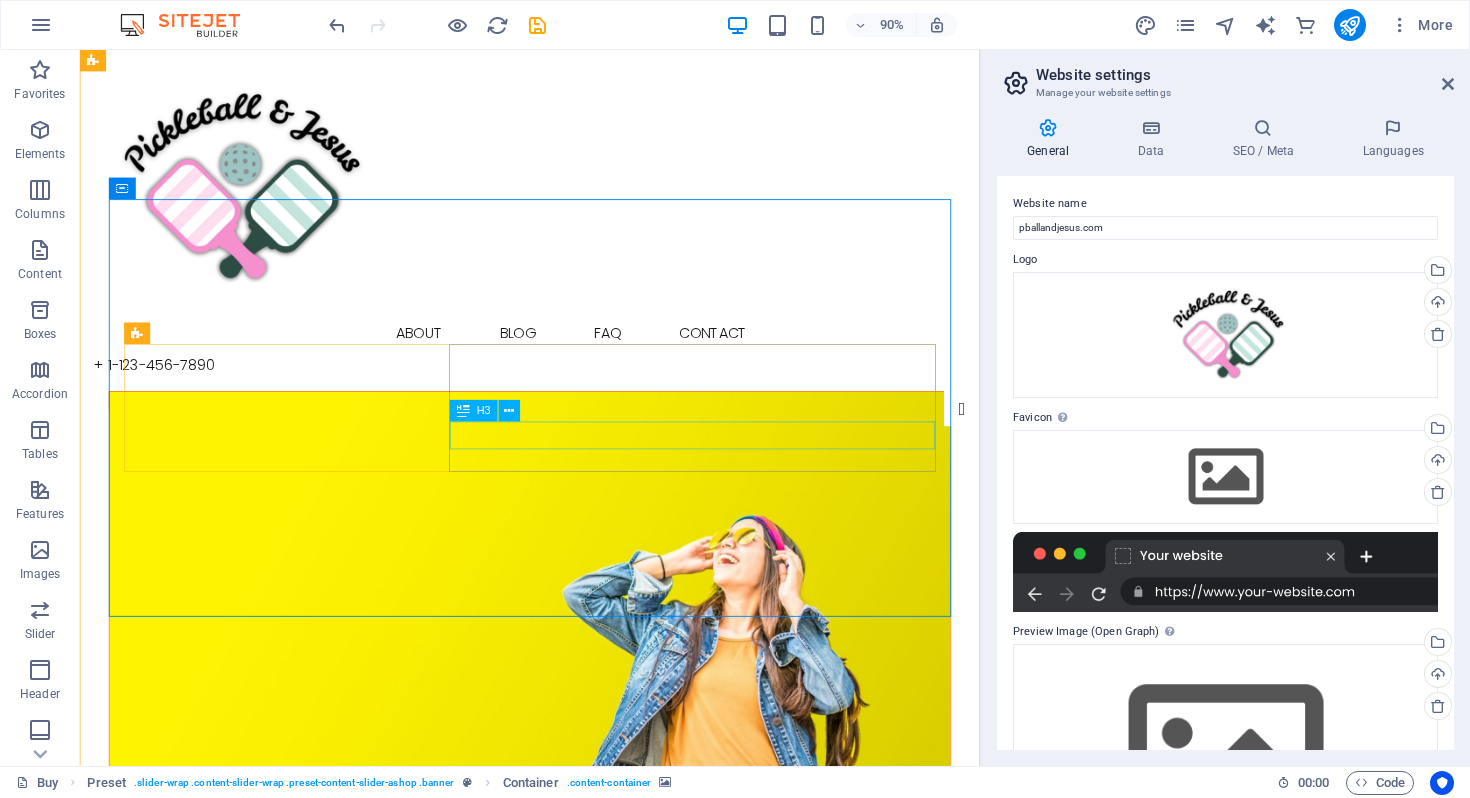 scroll, scrollTop: 629, scrollLeft: 0, axis: vertical 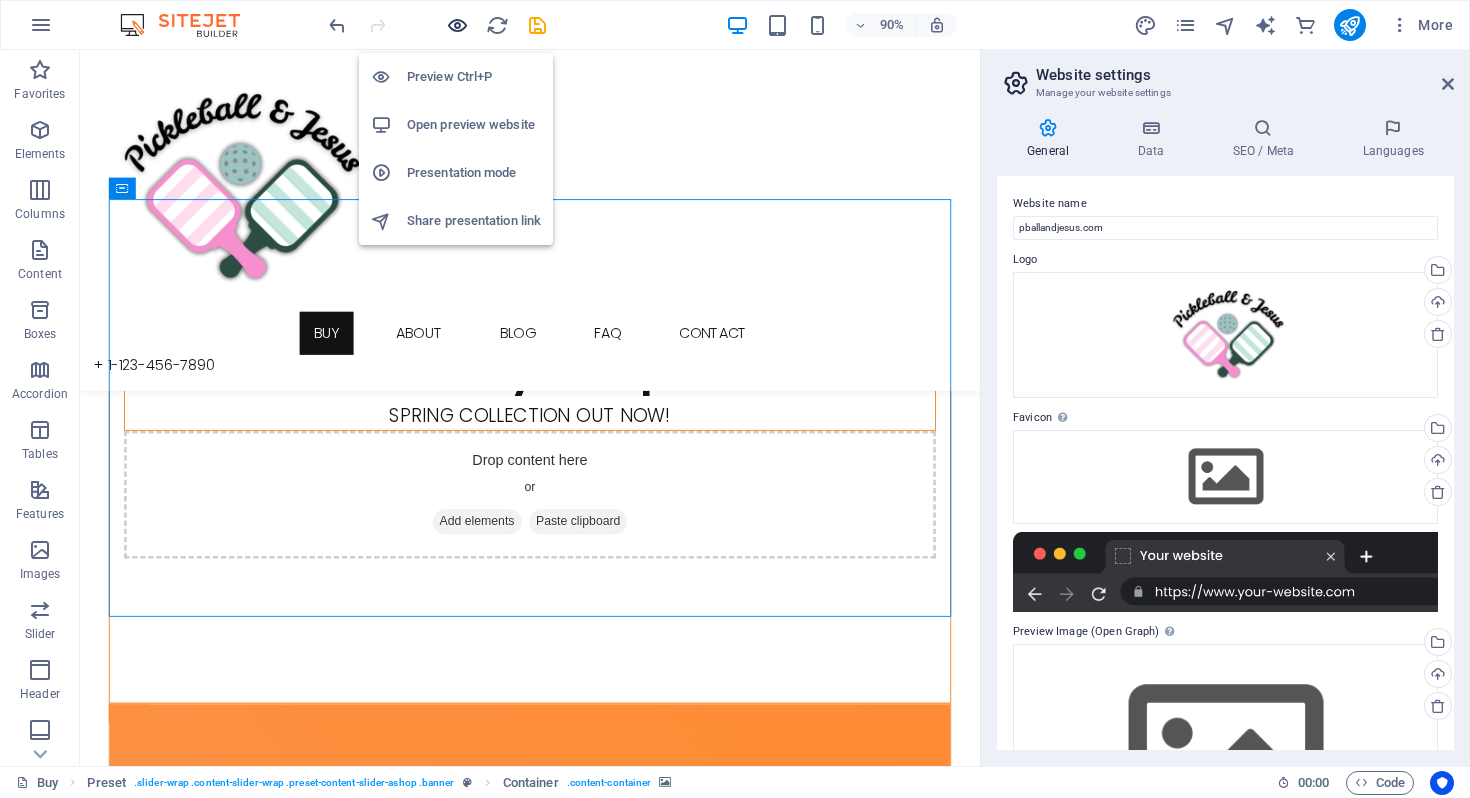 click at bounding box center (457, 25) 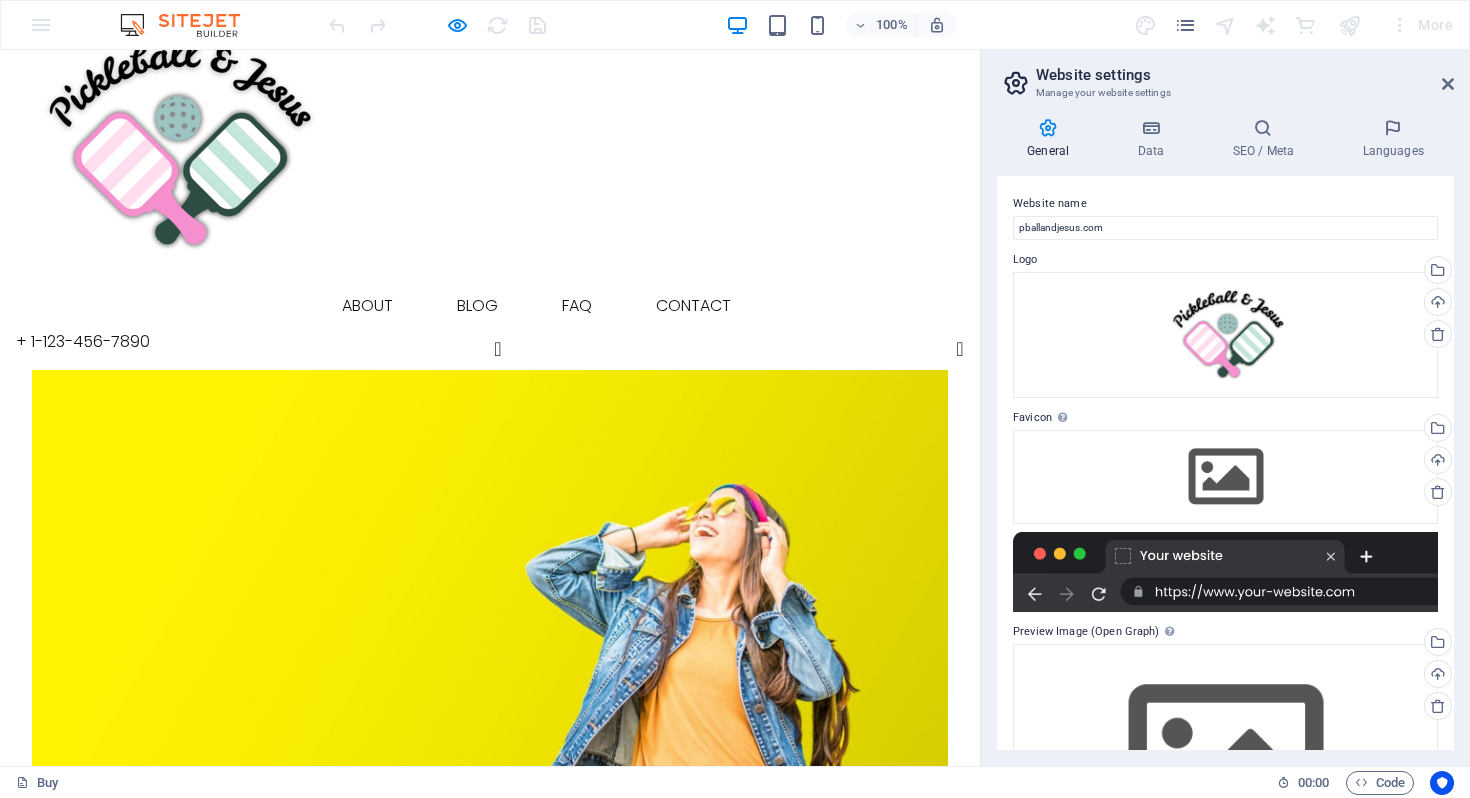 scroll, scrollTop: 76, scrollLeft: 0, axis: vertical 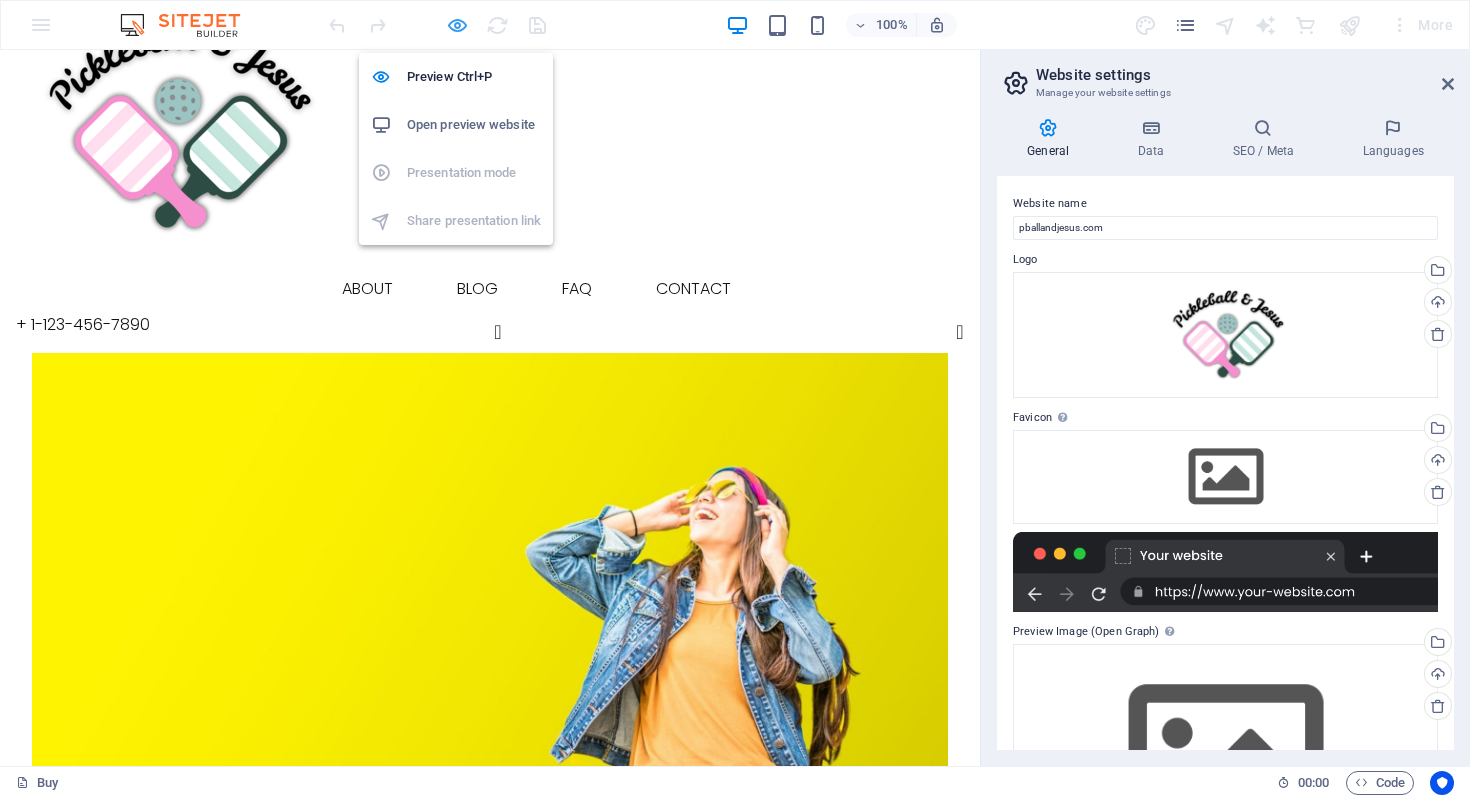 click at bounding box center (457, 25) 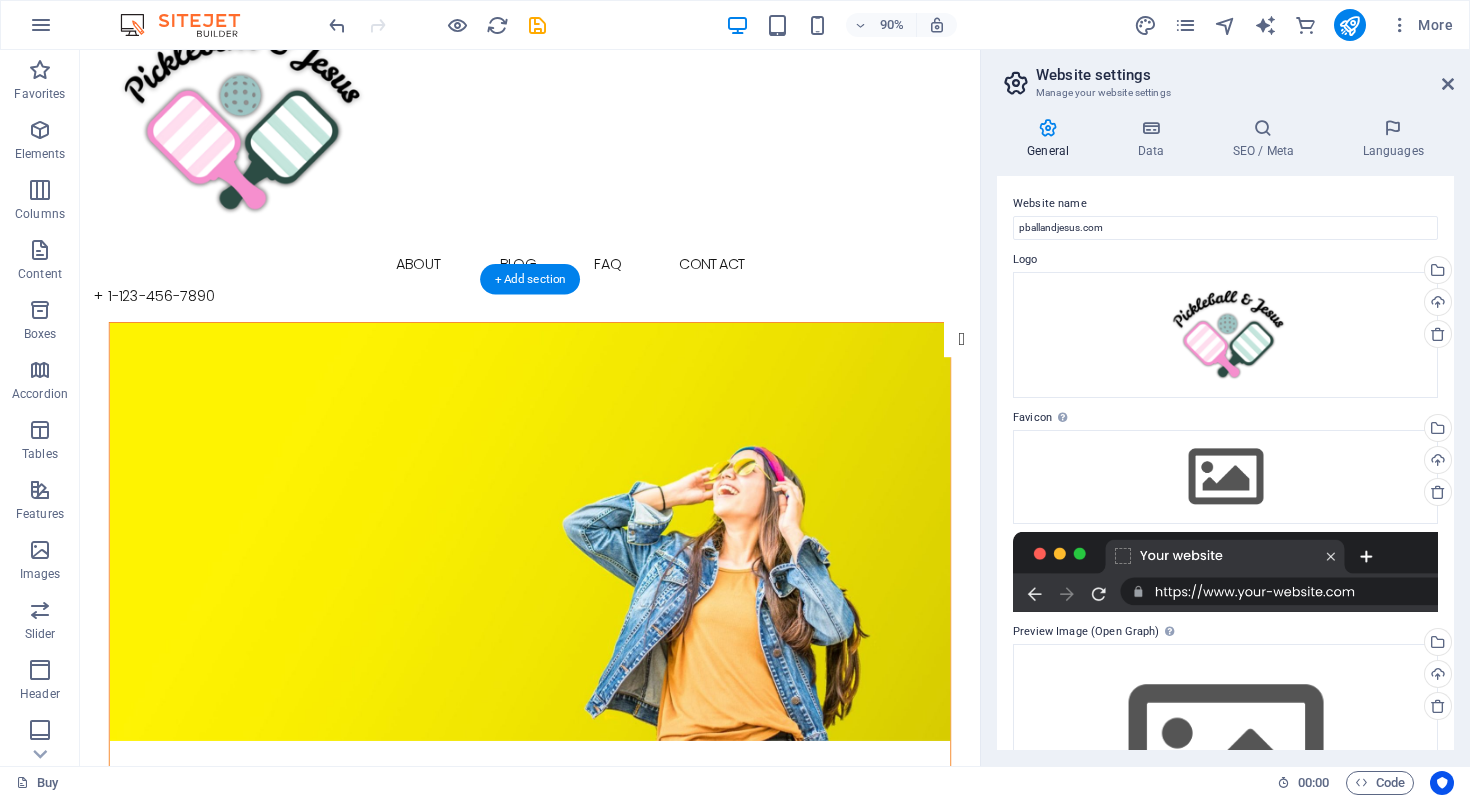 scroll, scrollTop: 0, scrollLeft: 0, axis: both 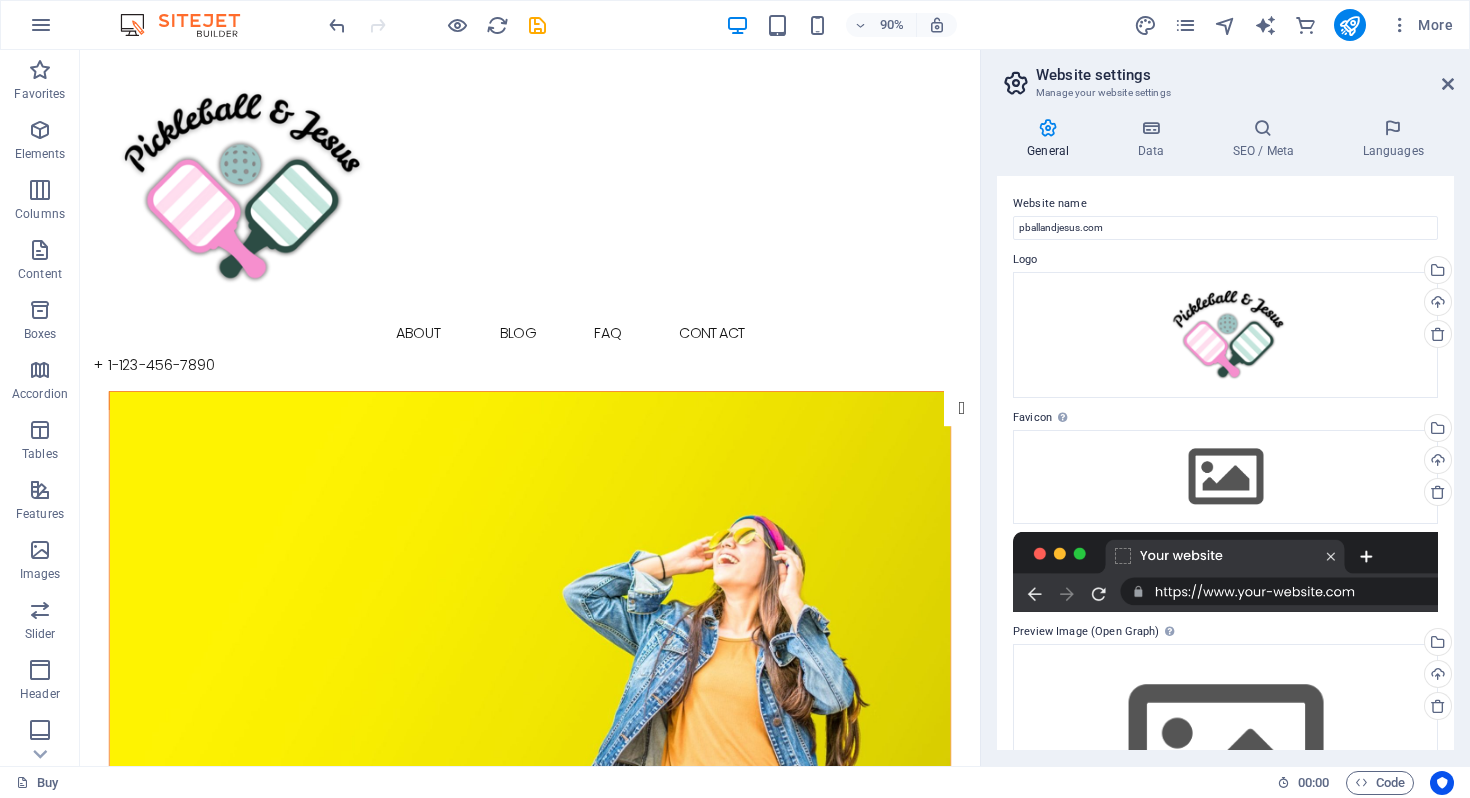 click on "Website settings Manage your website settings  General  Data  SEO / Meta  Languages Website name [DOMAIN] Logo Drag files here, click to choose files or select files from Files or our free stock photos & videos Select files from the file manager, stock photos, or upload file(s) Upload Favicon Set the favicon of your website here. A favicon is a small icon shown in the browser tab next to your website title. It helps visitors identify your website. Drag files here, click to choose files or select files from Files or our free stock photos & videos Select files from the file manager, stock photos, or upload file(s) Upload Preview Image (Open Graph) This image will be shown when the website is shared on social networks Drag files here, click to choose files or select files from Files or our free stock photos & videos Select files from the file manager, stock photos, or upload file(s) Upload Contact data for this website. This can be used everywhere on the website and will update automatically. Company AI" at bounding box center (1225, 408) 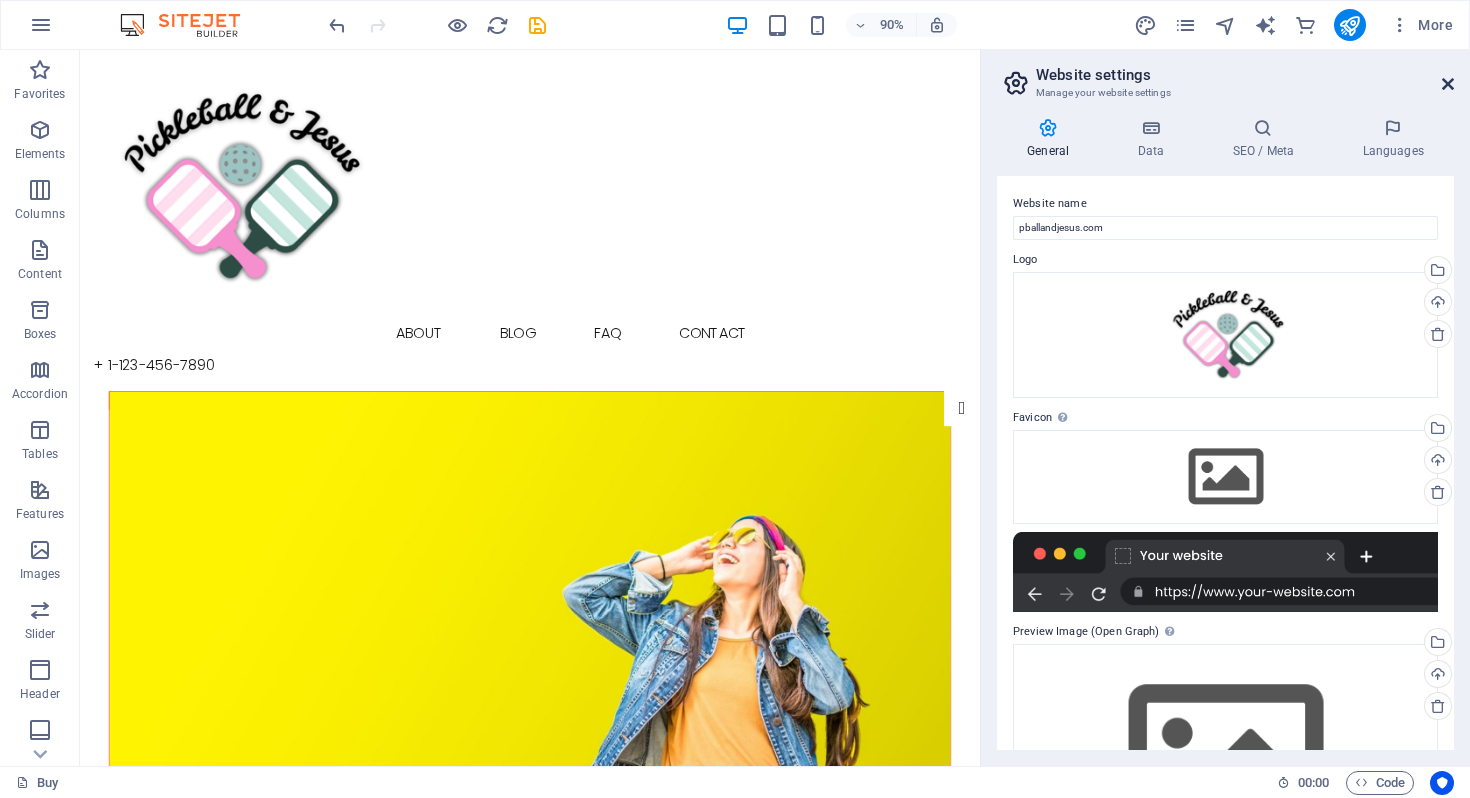 click at bounding box center (1448, 84) 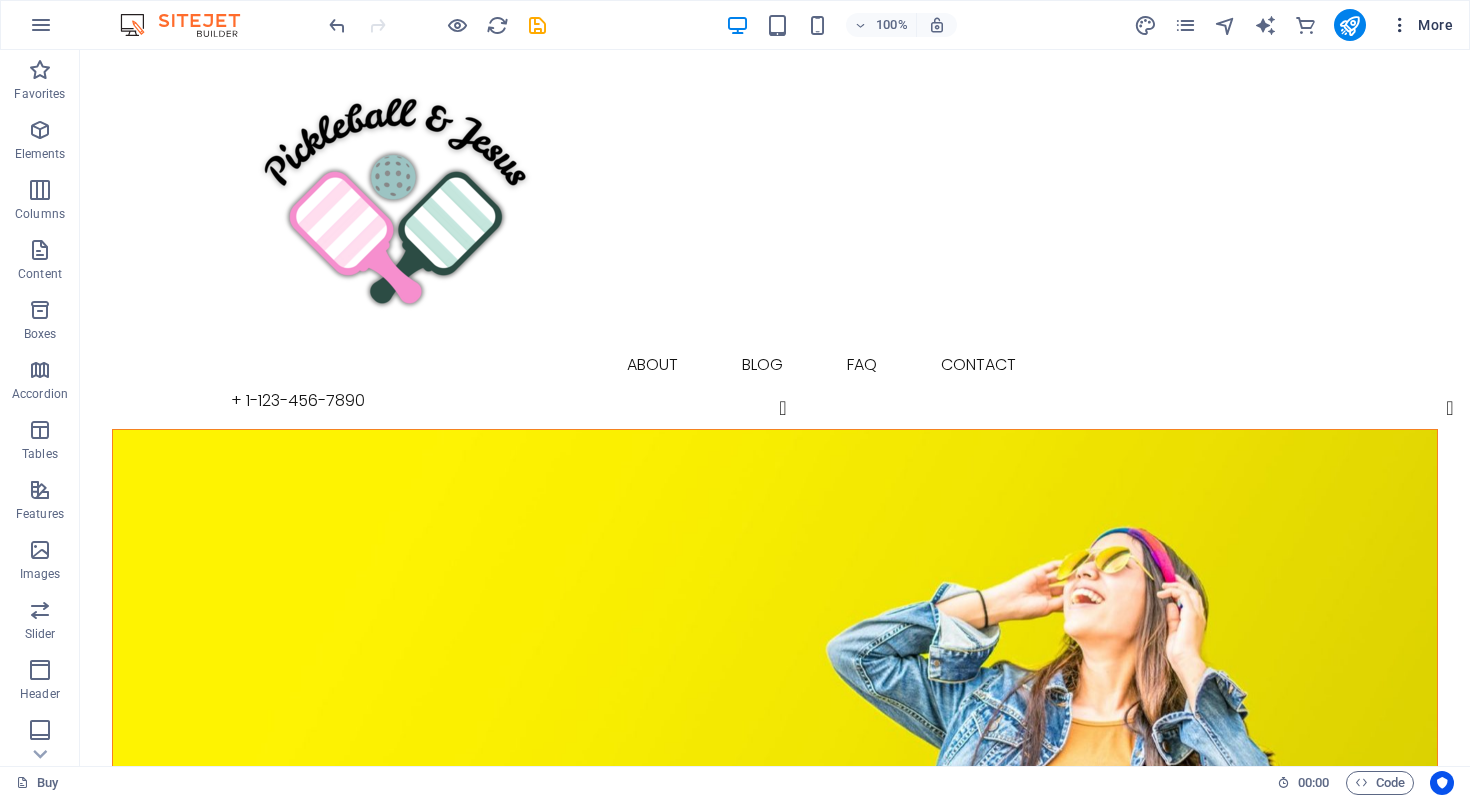 click at bounding box center (1400, 25) 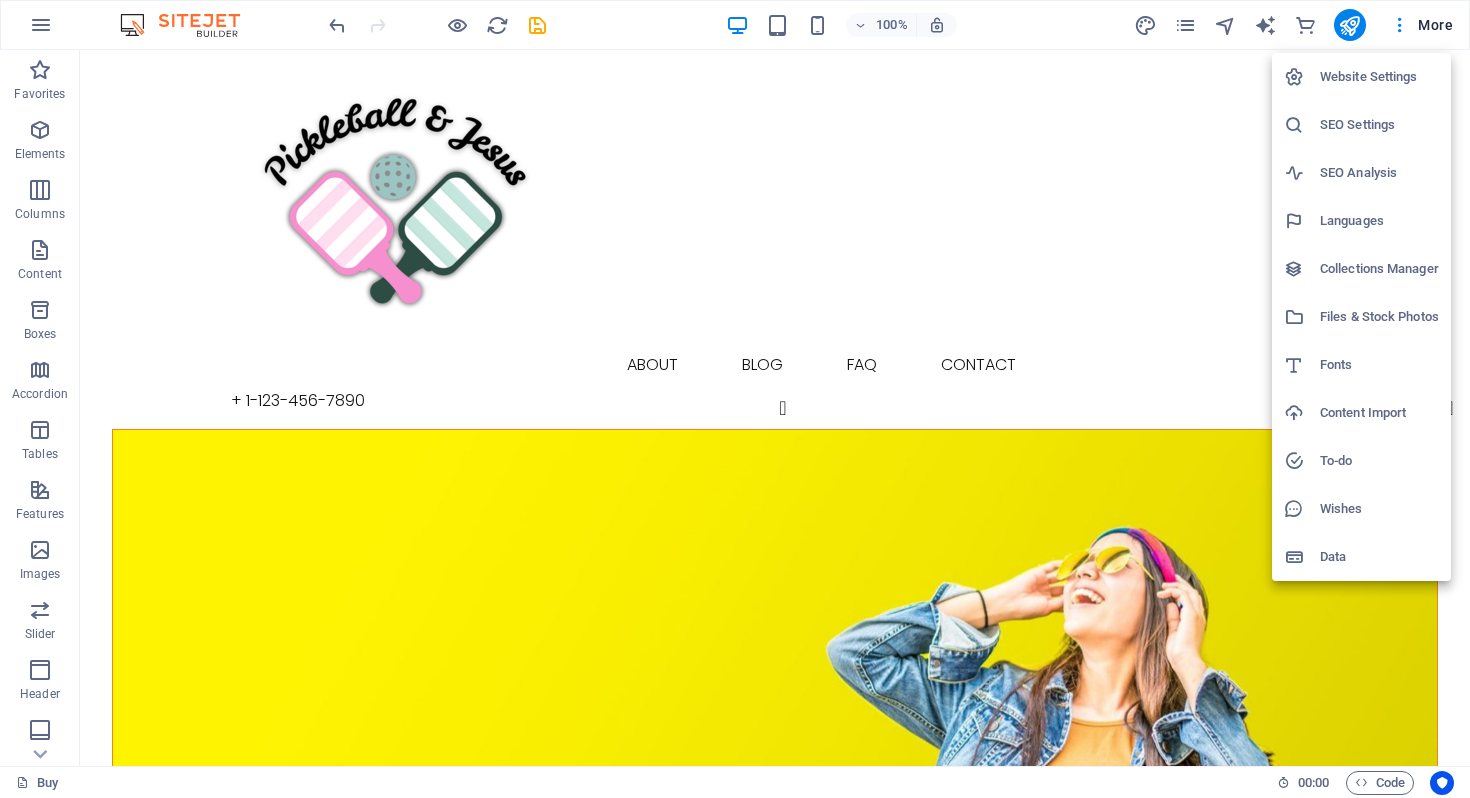 click at bounding box center [735, 399] 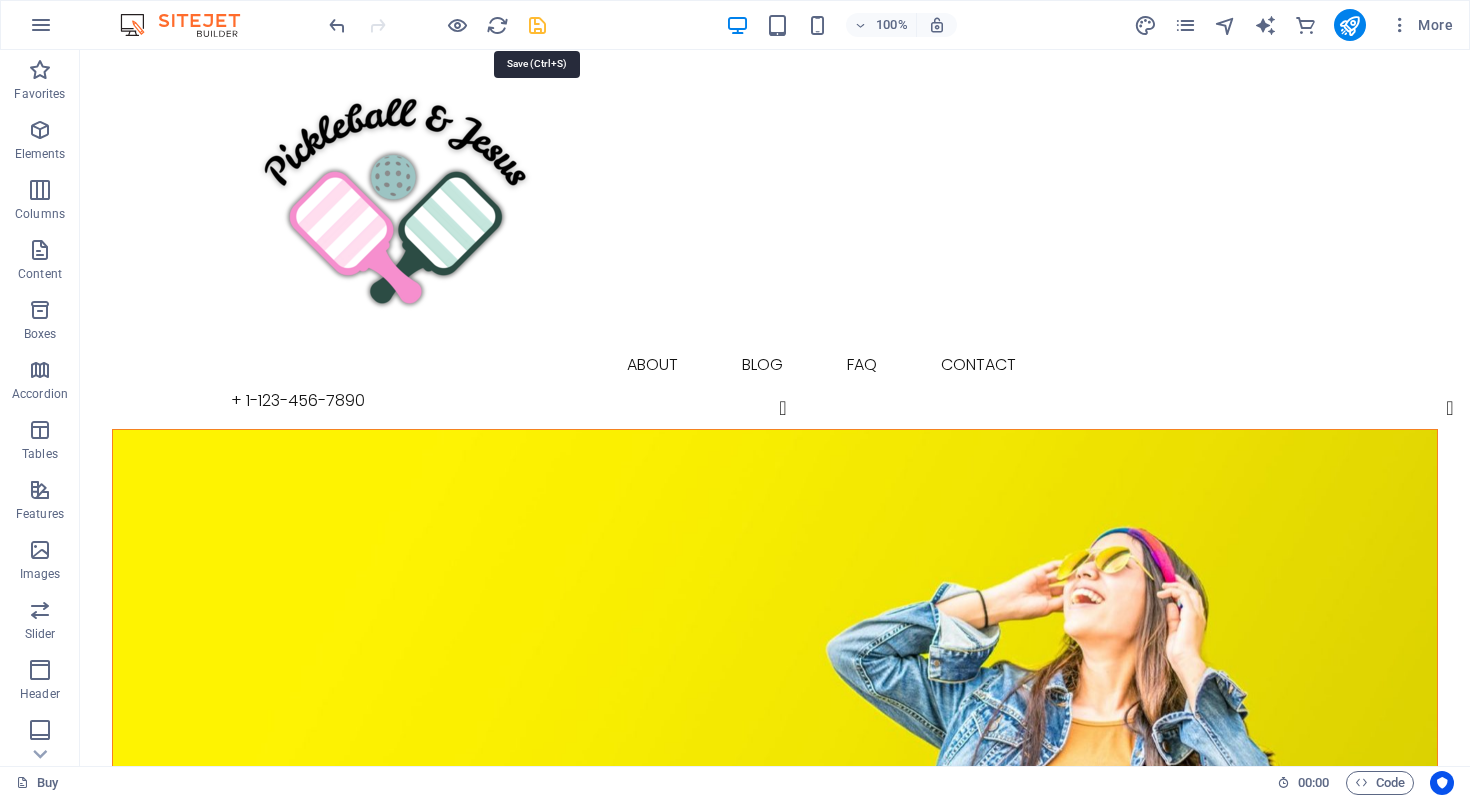 click at bounding box center [537, 25] 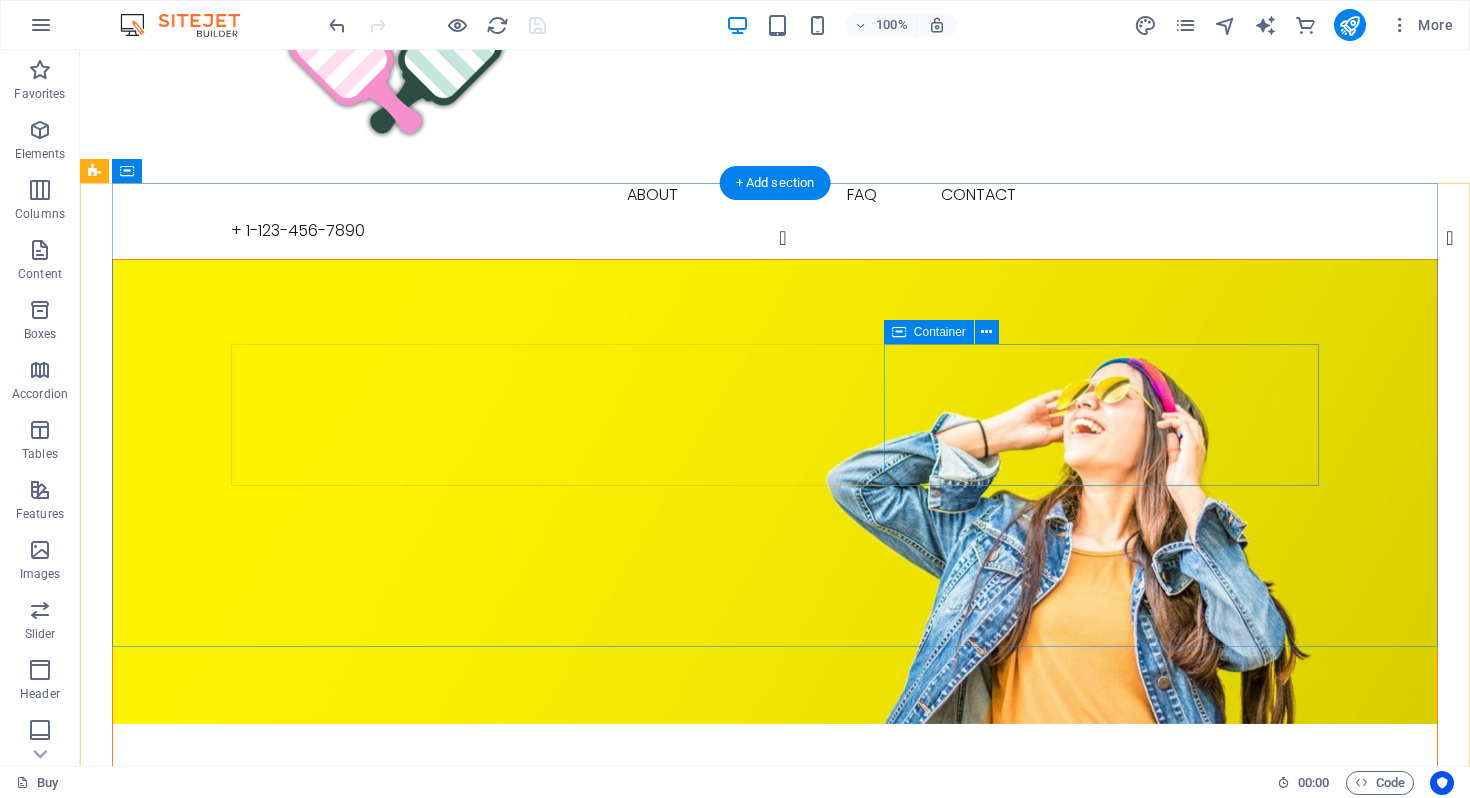scroll, scrollTop: 177, scrollLeft: 0, axis: vertical 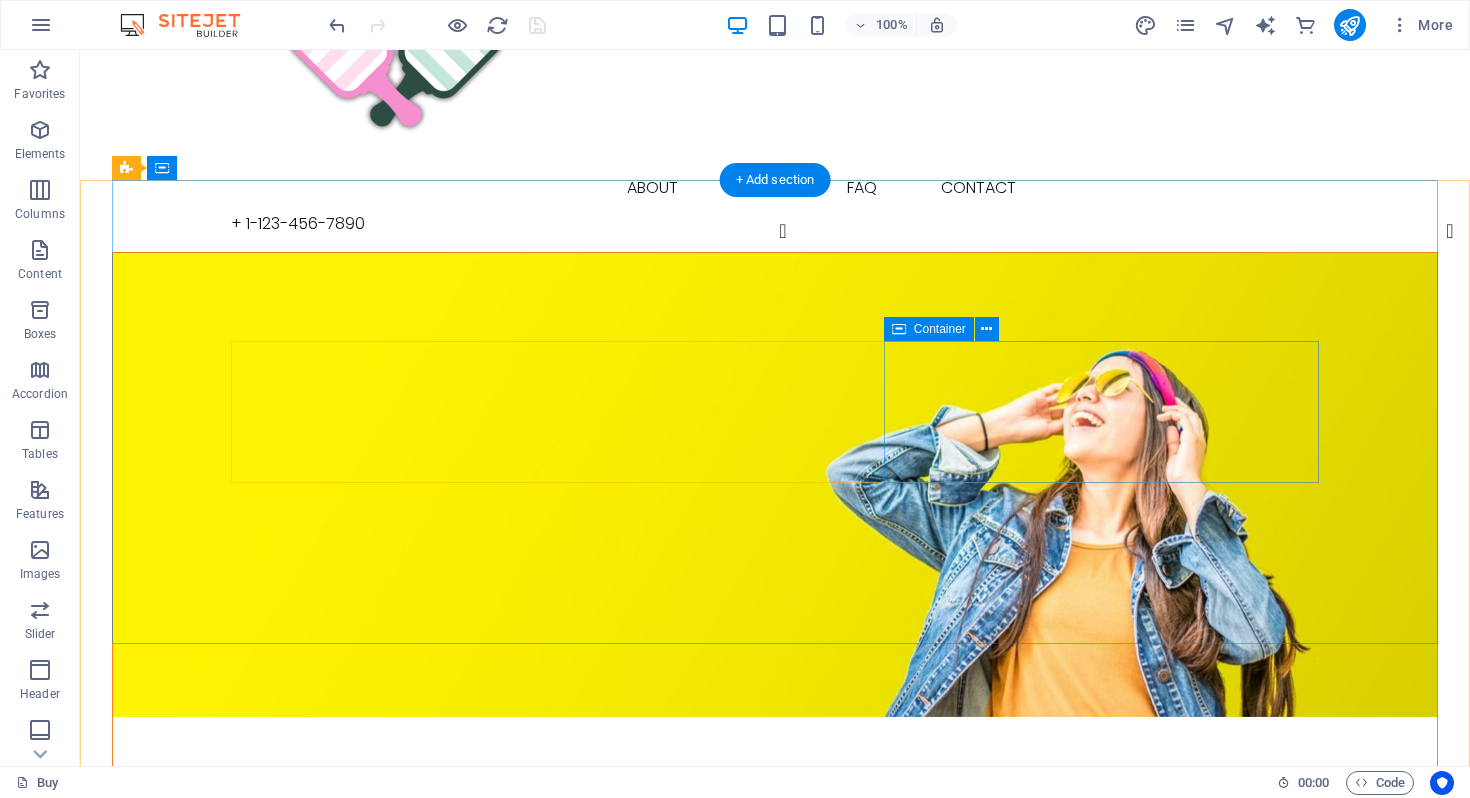click on "Drop content here or  Add elements  Paste clipboard" at bounding box center [775, 1044] 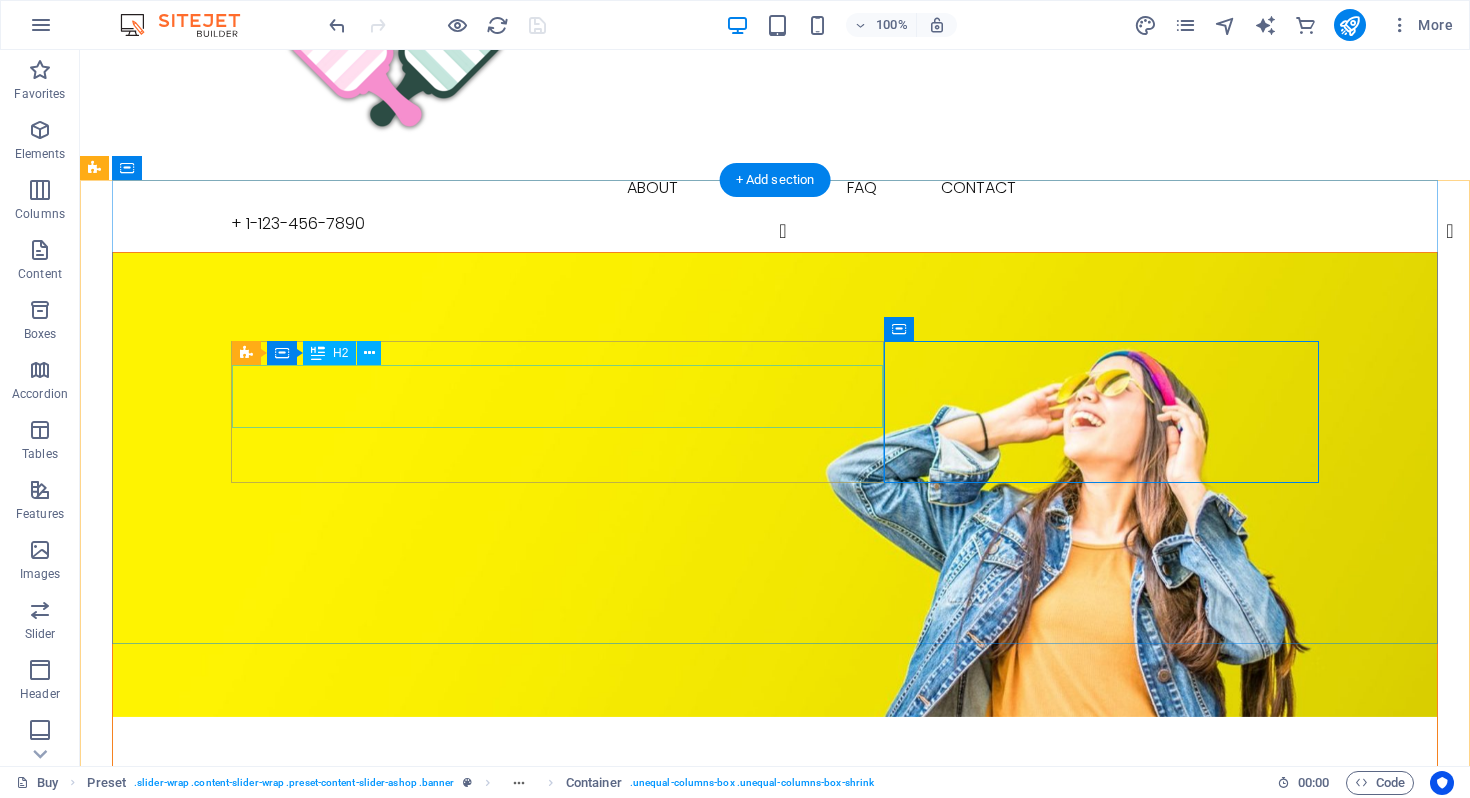 click on "New by Ashop" at bounding box center [775, 909] 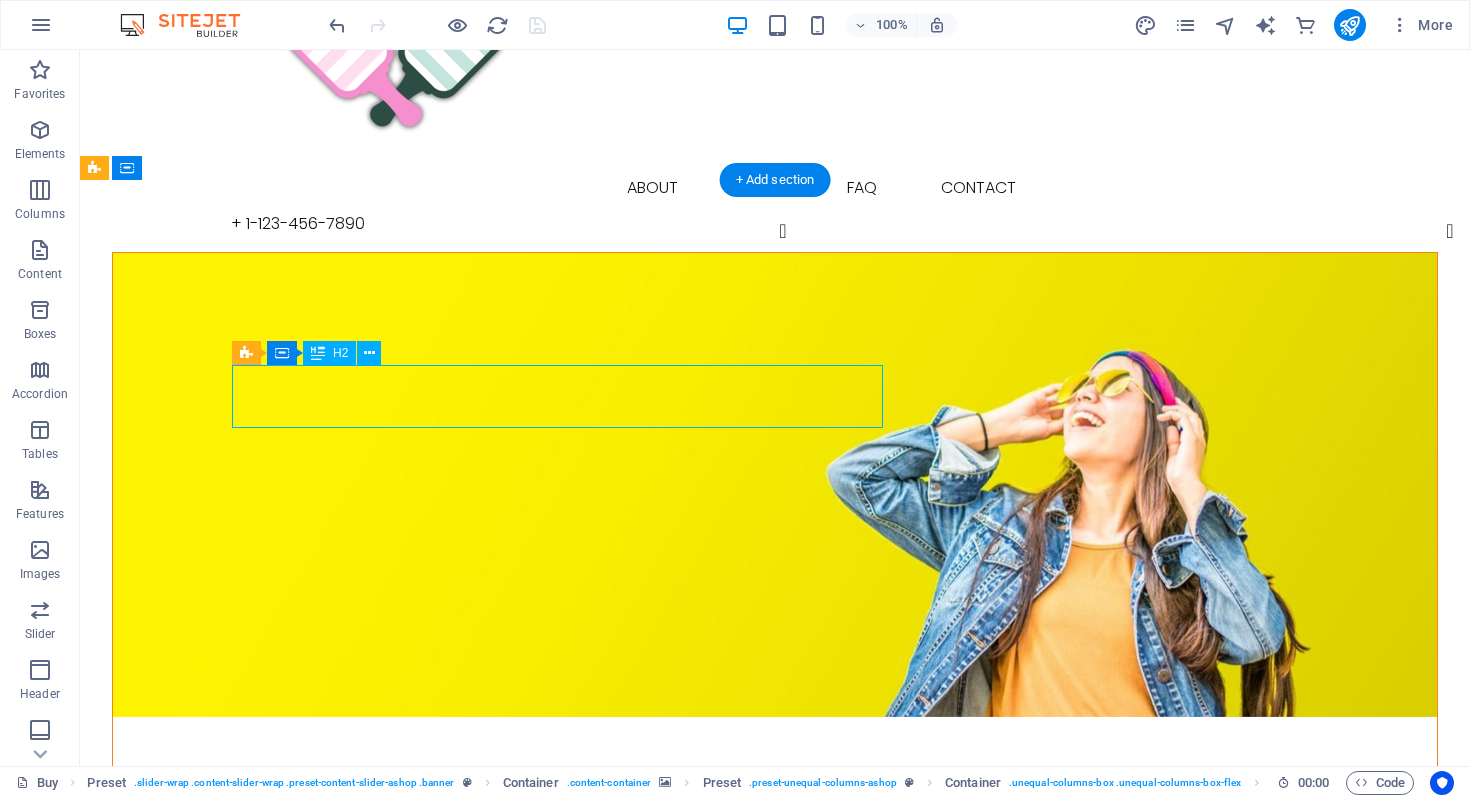 click on "New by Ashop" at bounding box center (775, 909) 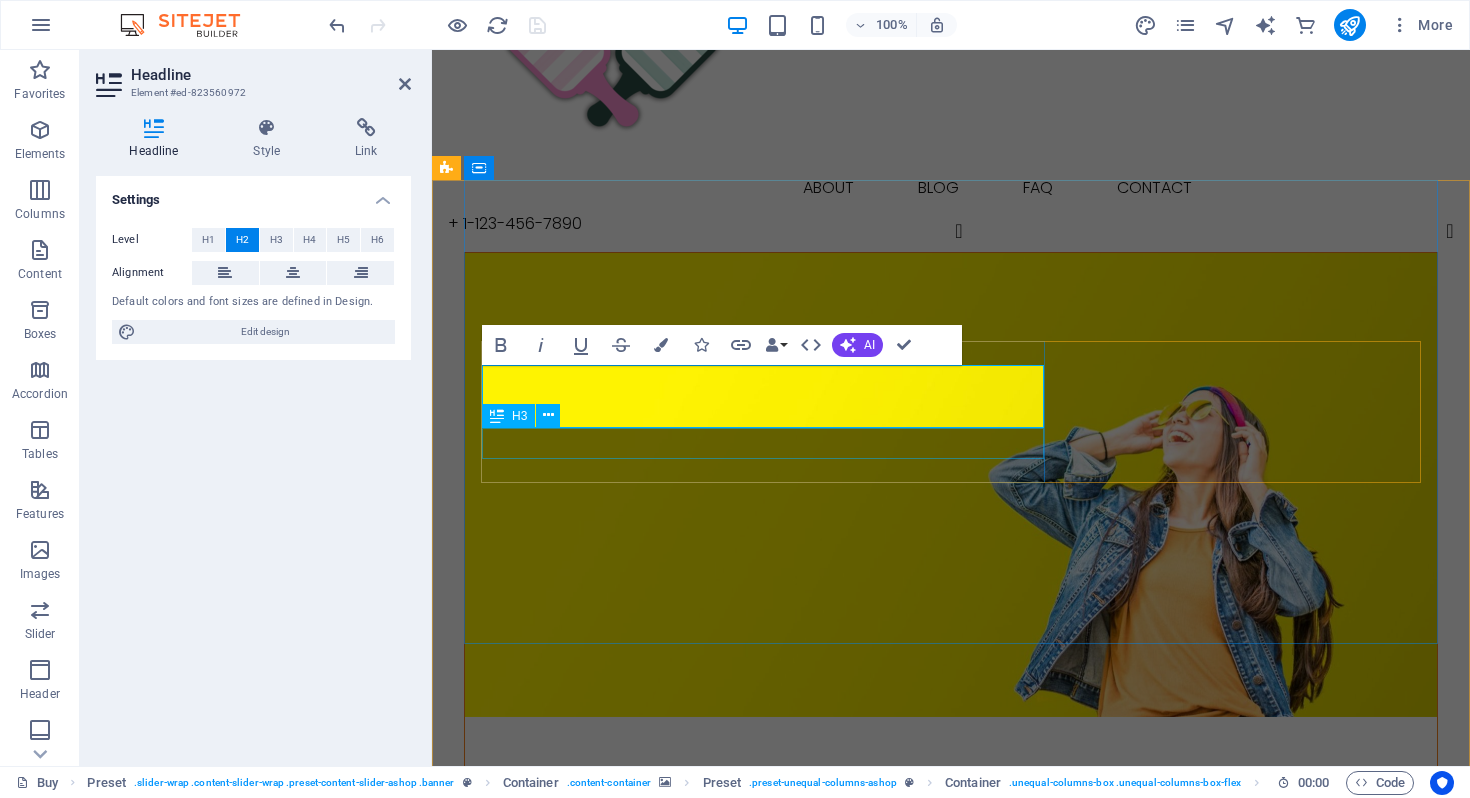 type 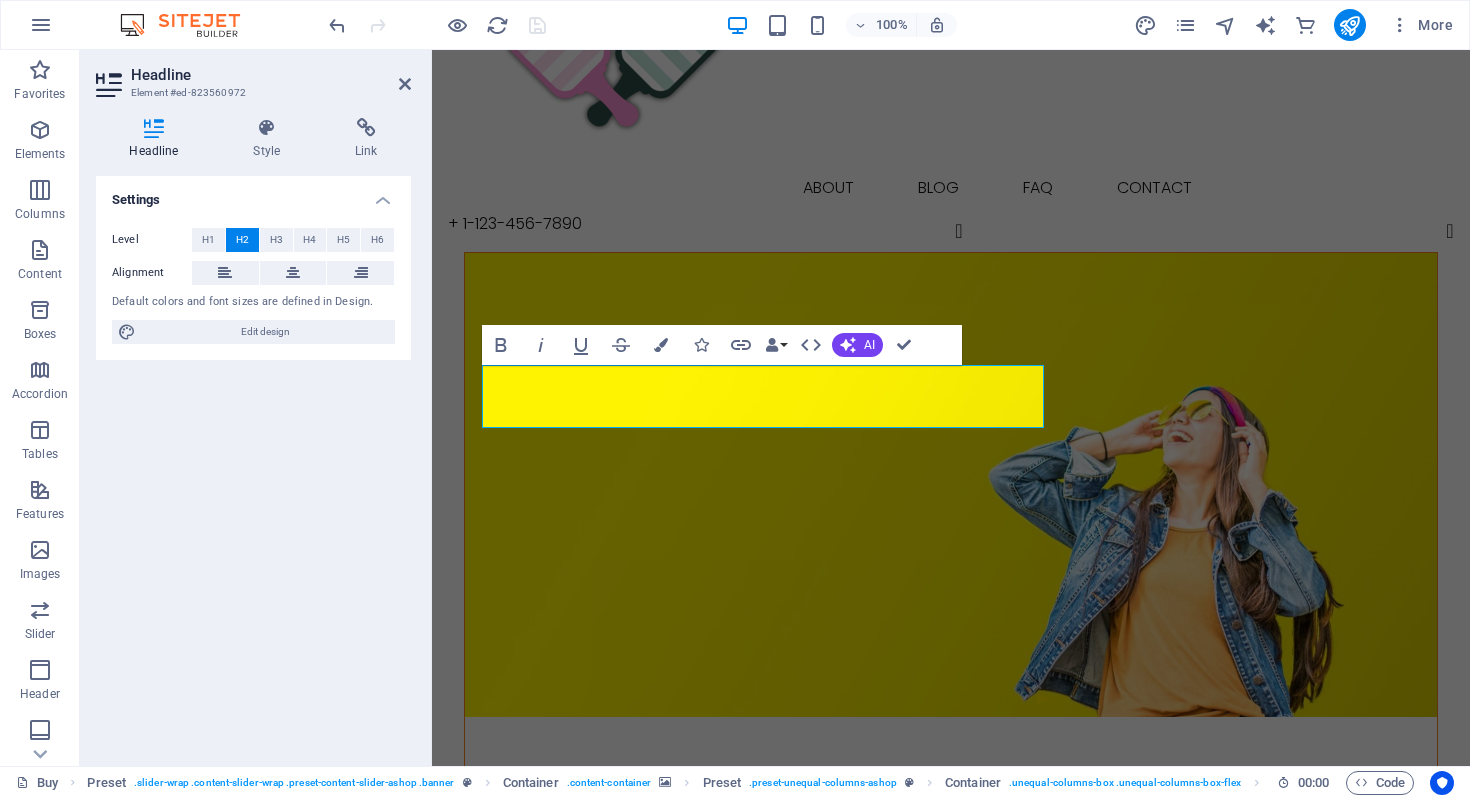 click at bounding box center [951, 485] 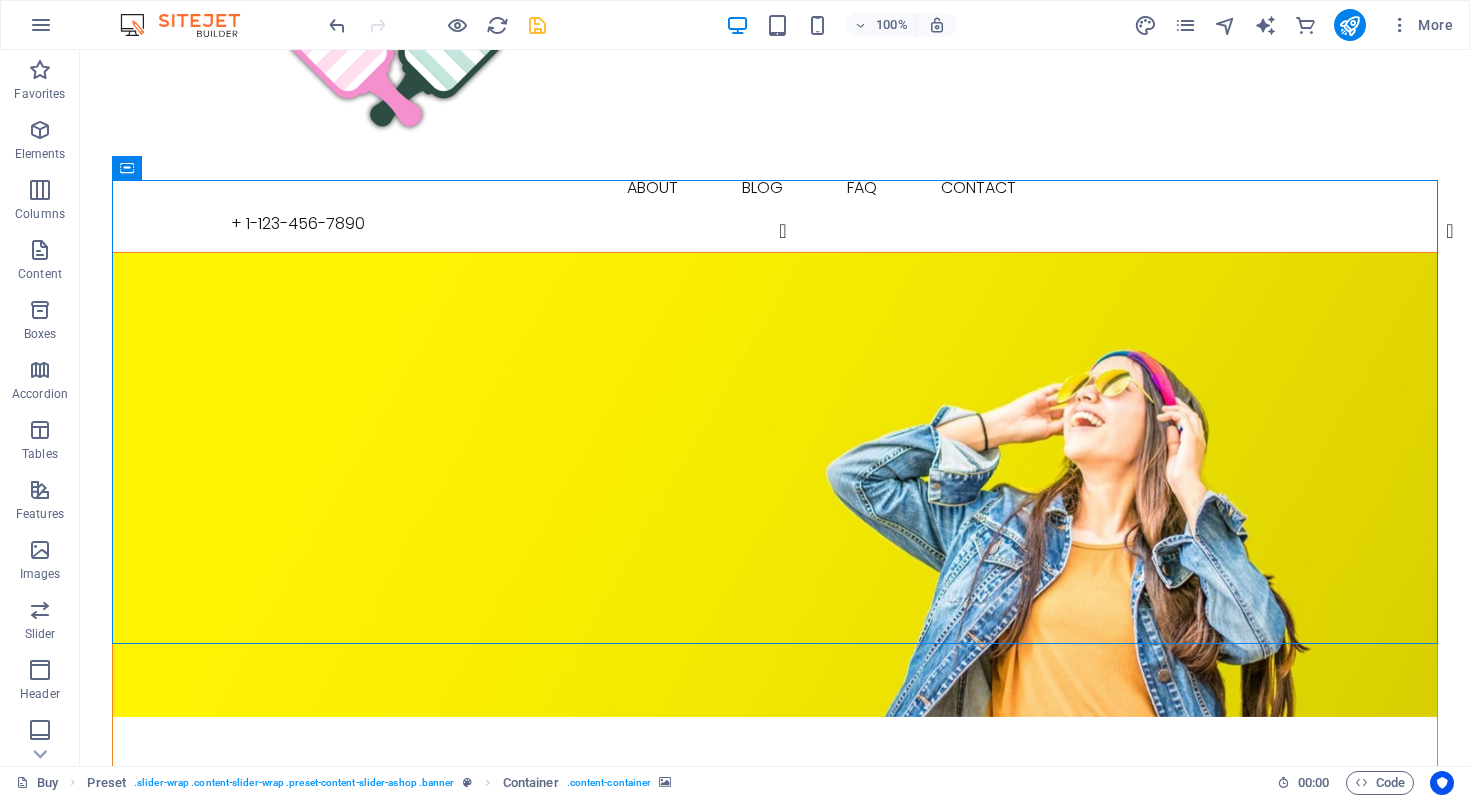 click at bounding box center (775, 485) 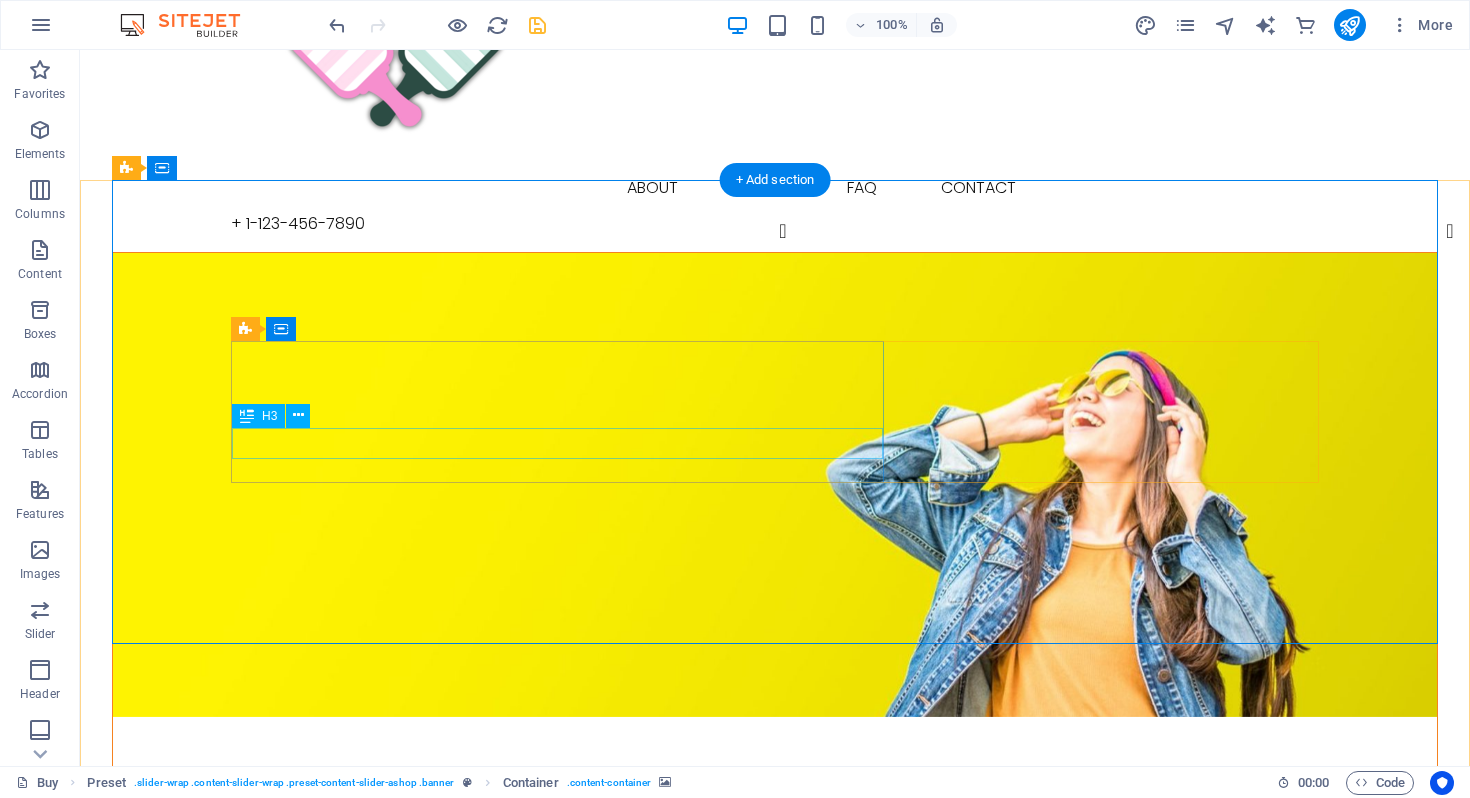 click on "Spring collection out now!" at bounding box center [775, 955] 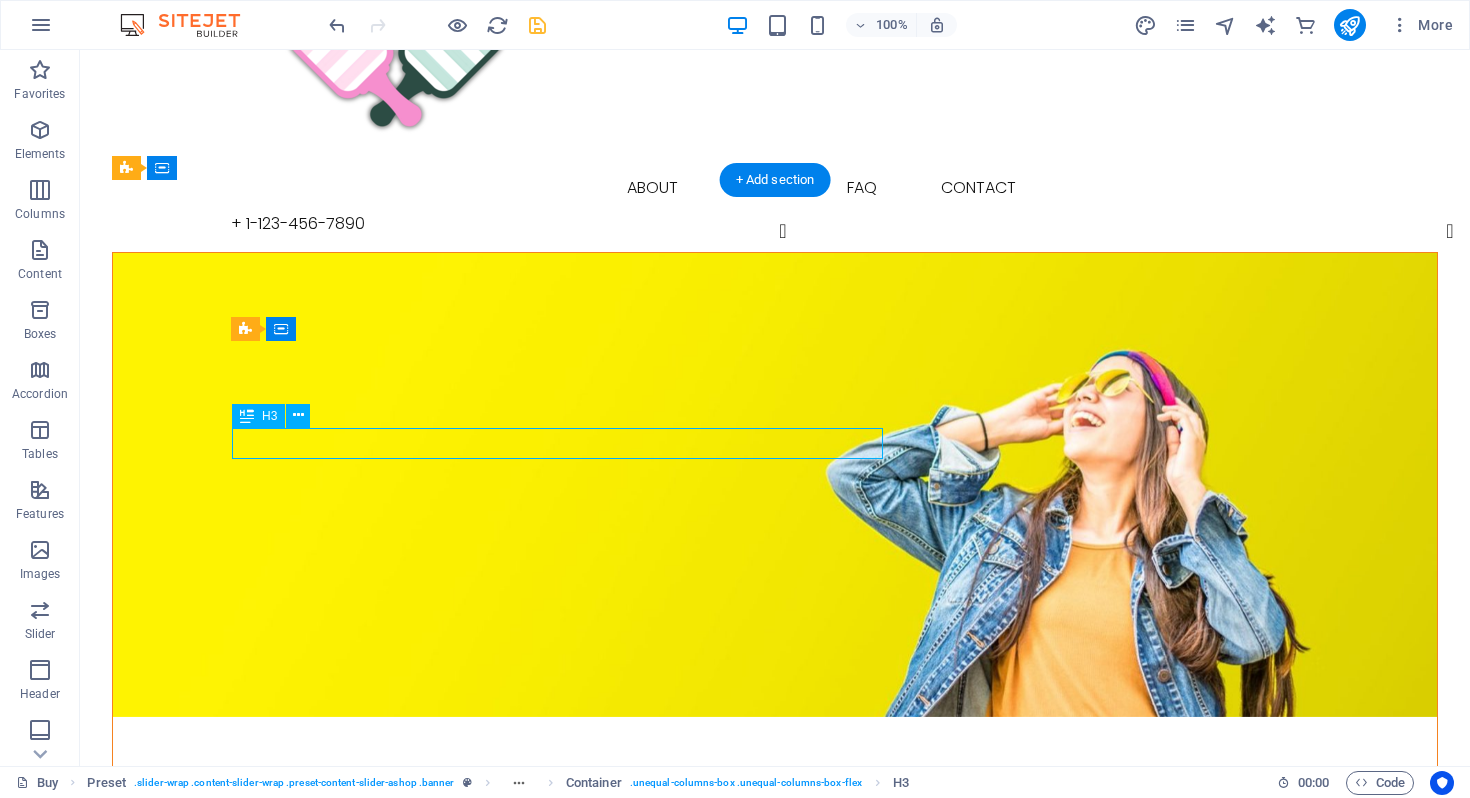 click on "Spring collection out now!" at bounding box center [775, 955] 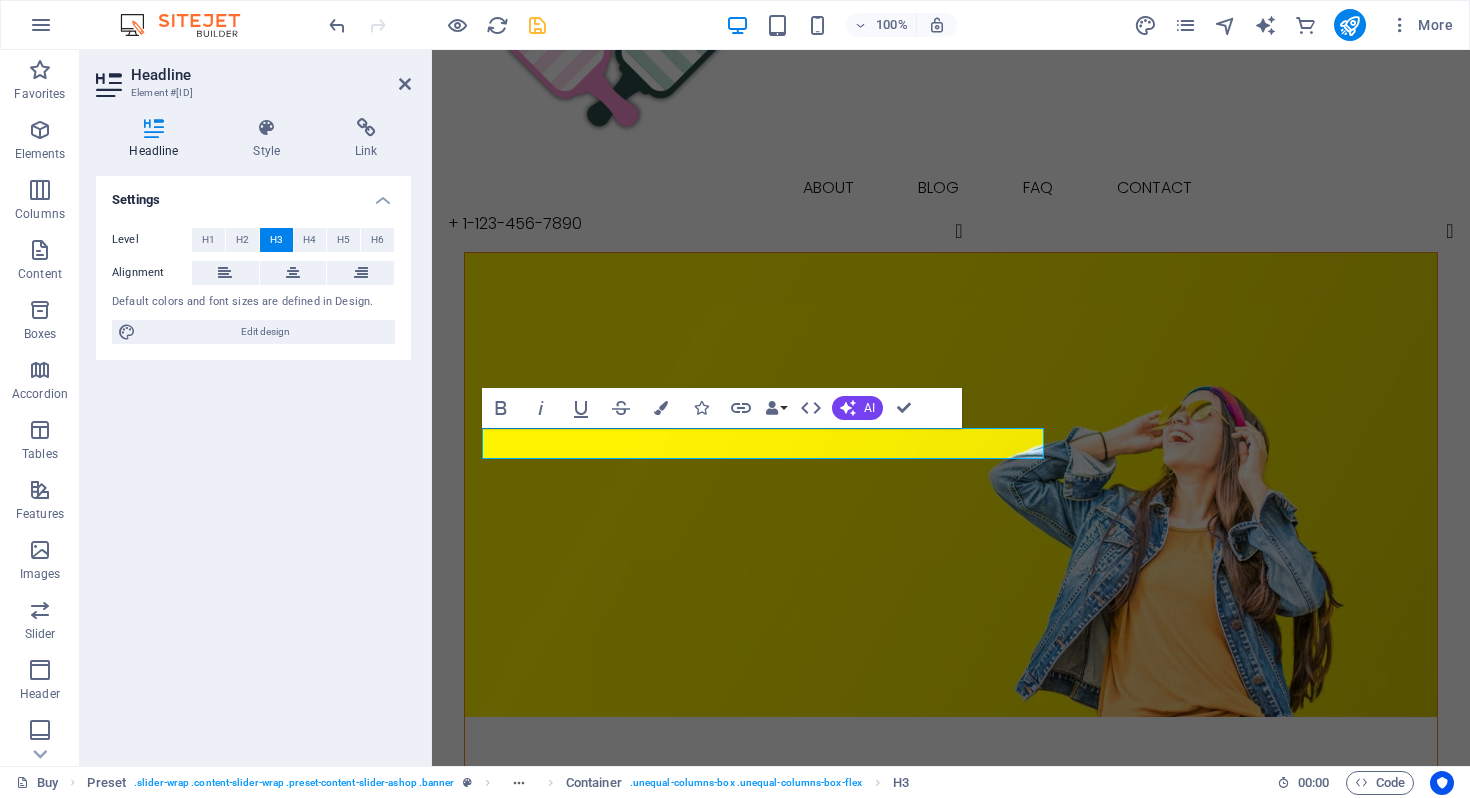 click at bounding box center (951, 485) 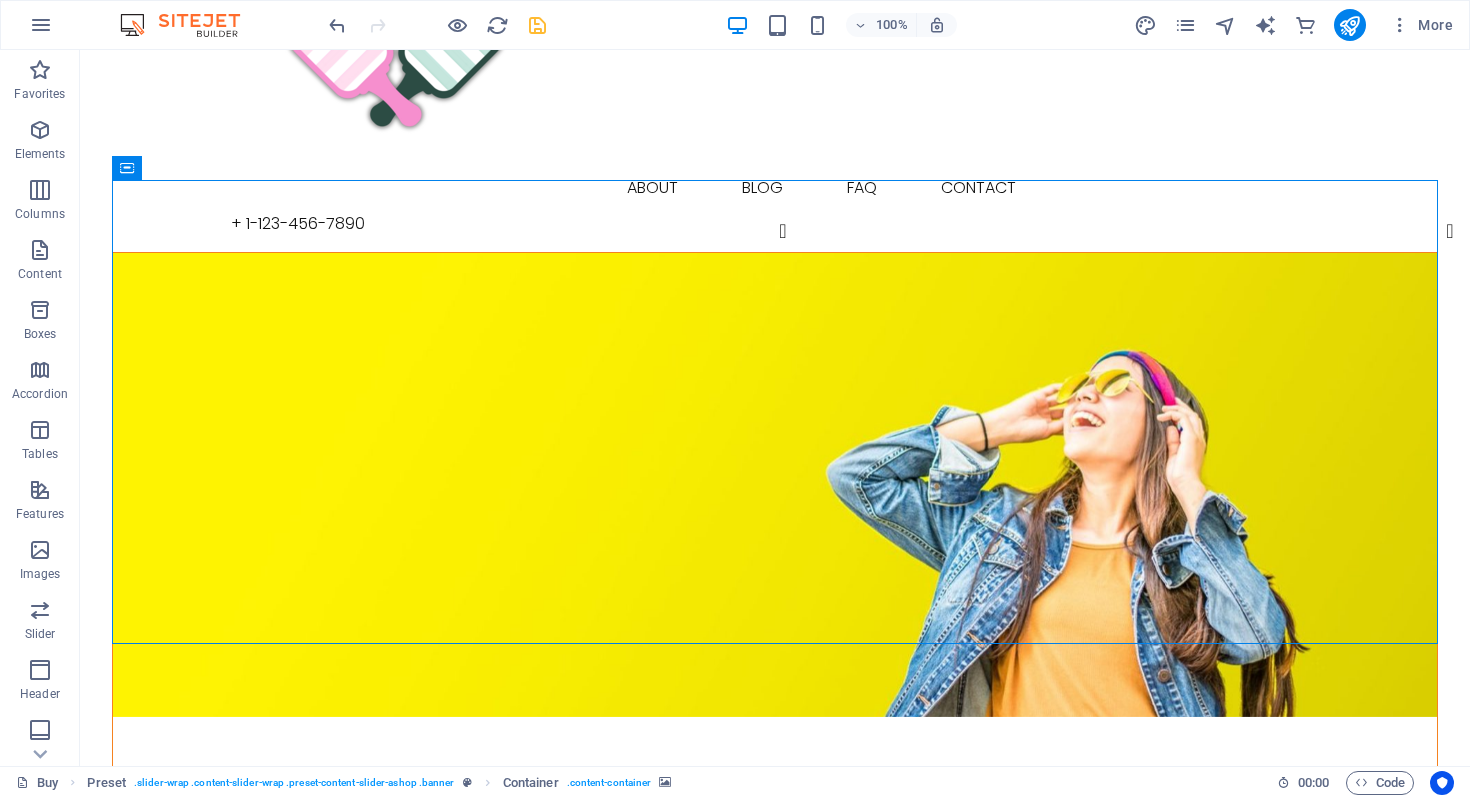 click at bounding box center [775, 485] 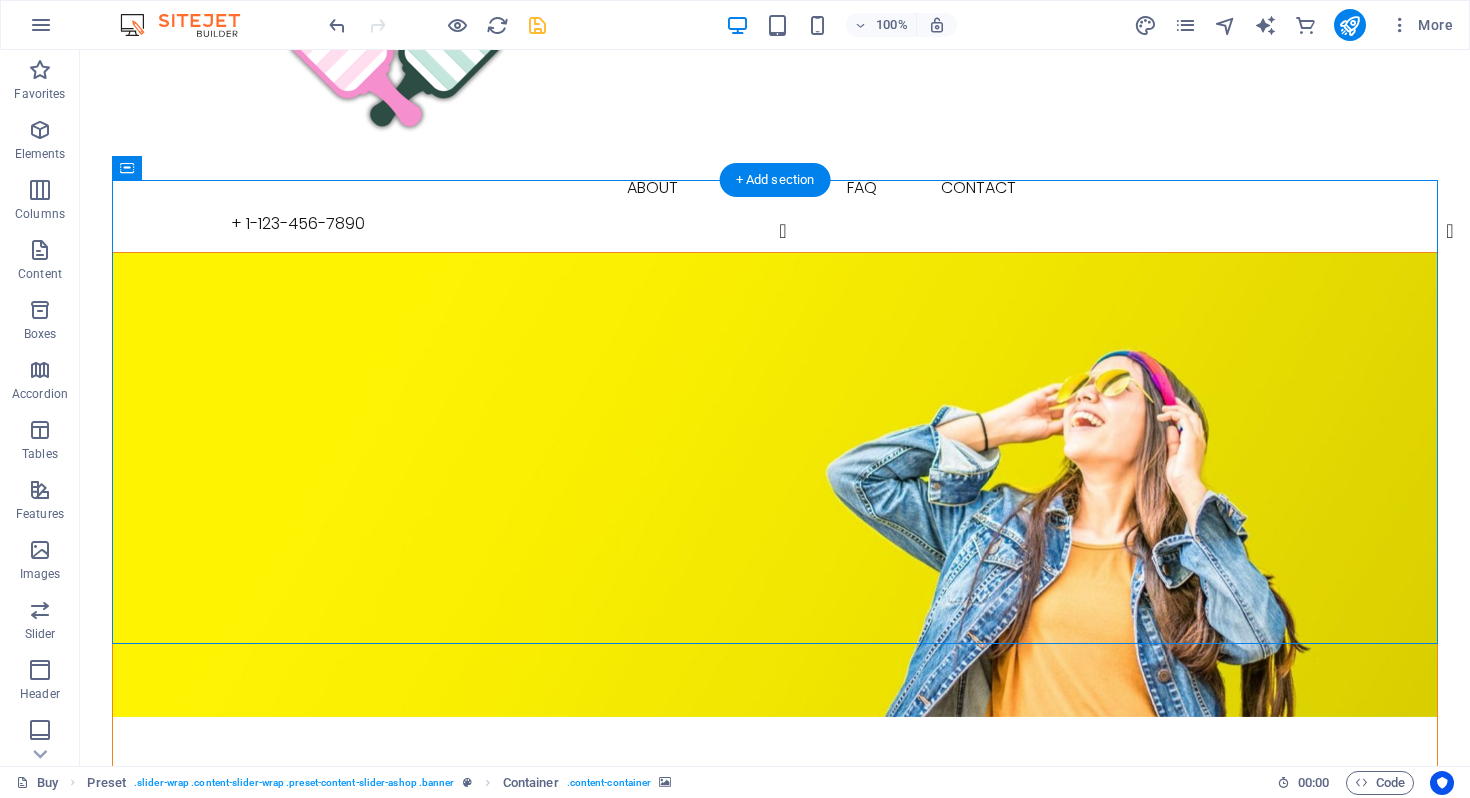 click at bounding box center (775, 485) 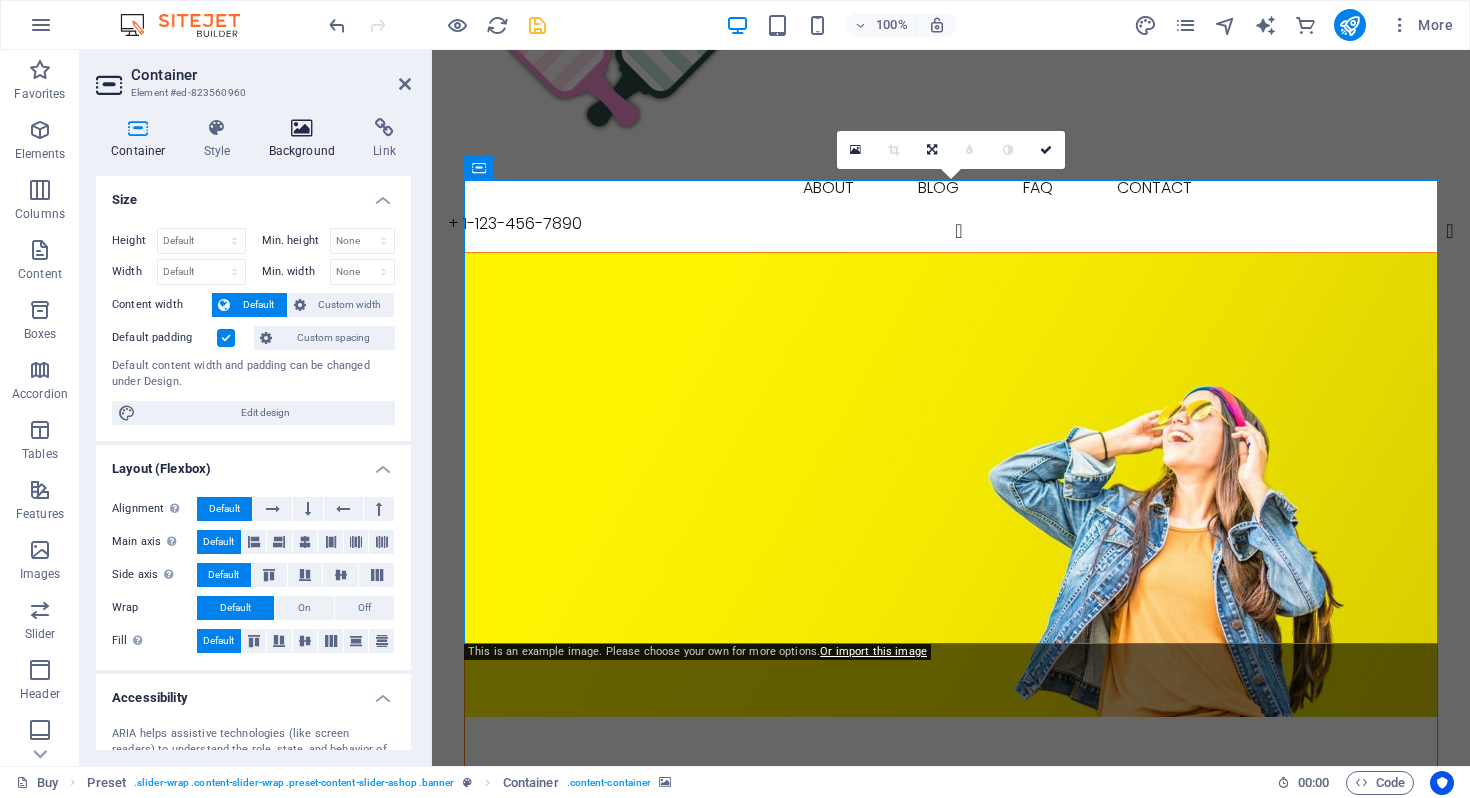 click at bounding box center (302, 128) 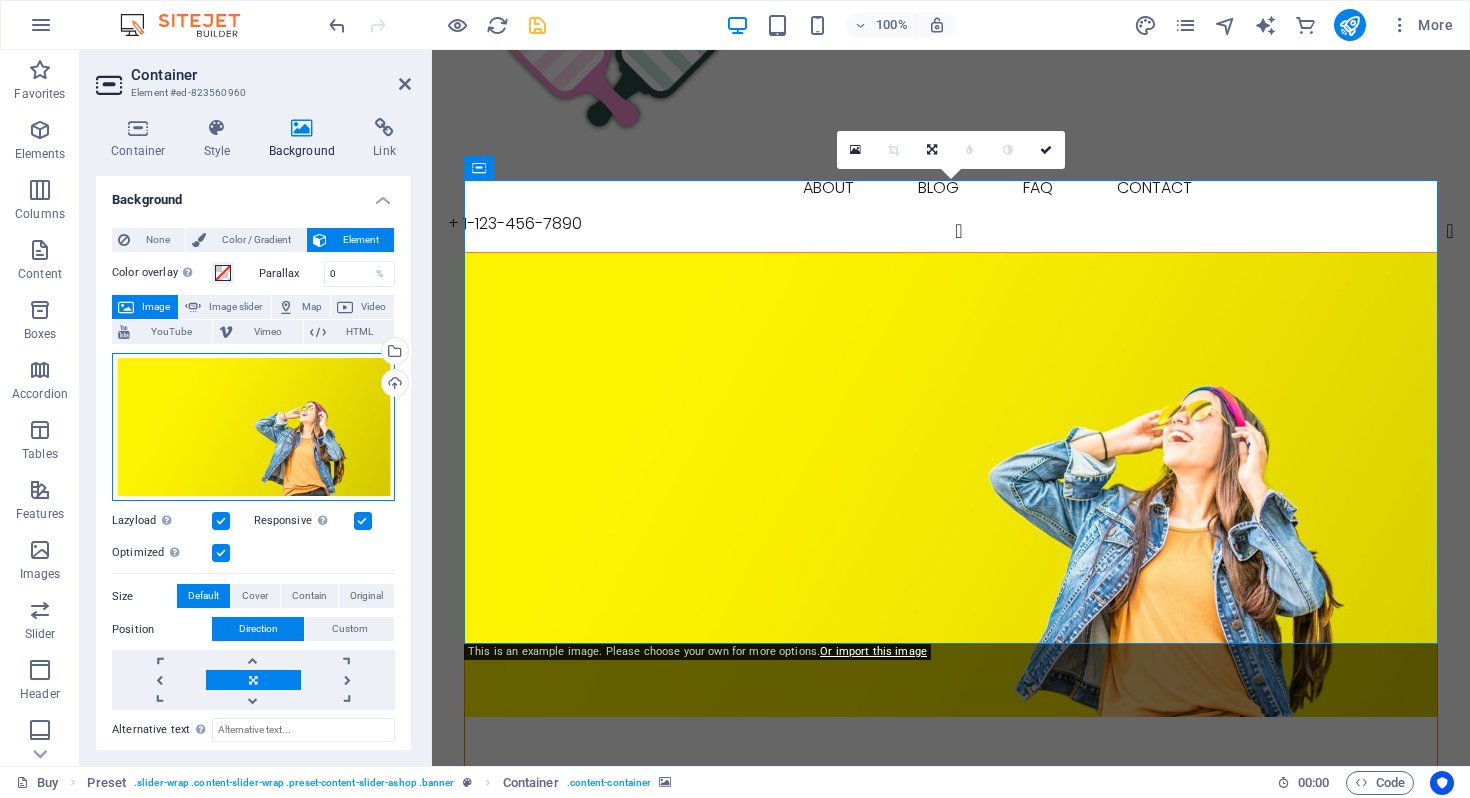 click on "Drag files here, click to choose files or select files from Files or our free stock photos & videos" at bounding box center (253, 427) 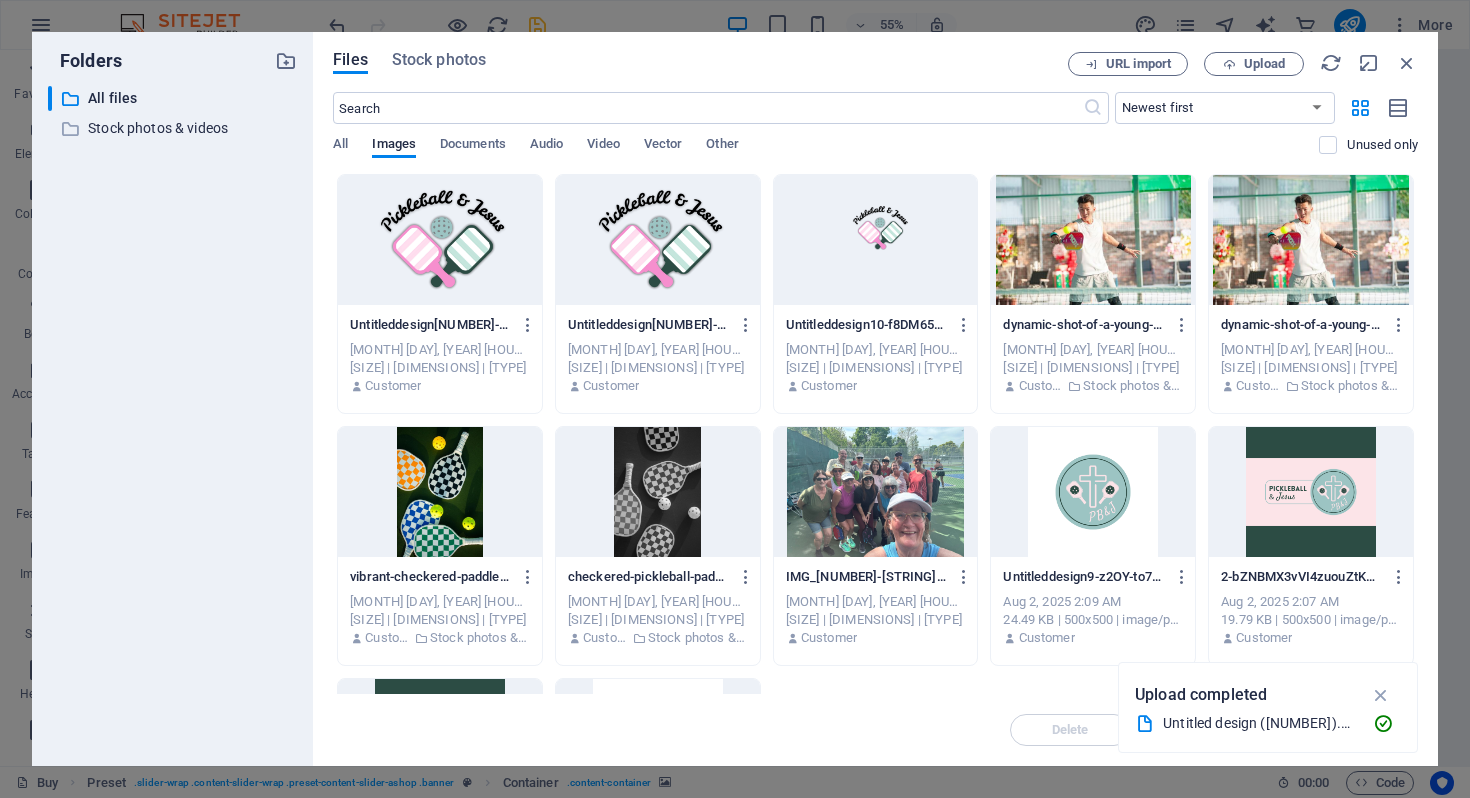 click at bounding box center [440, 492] 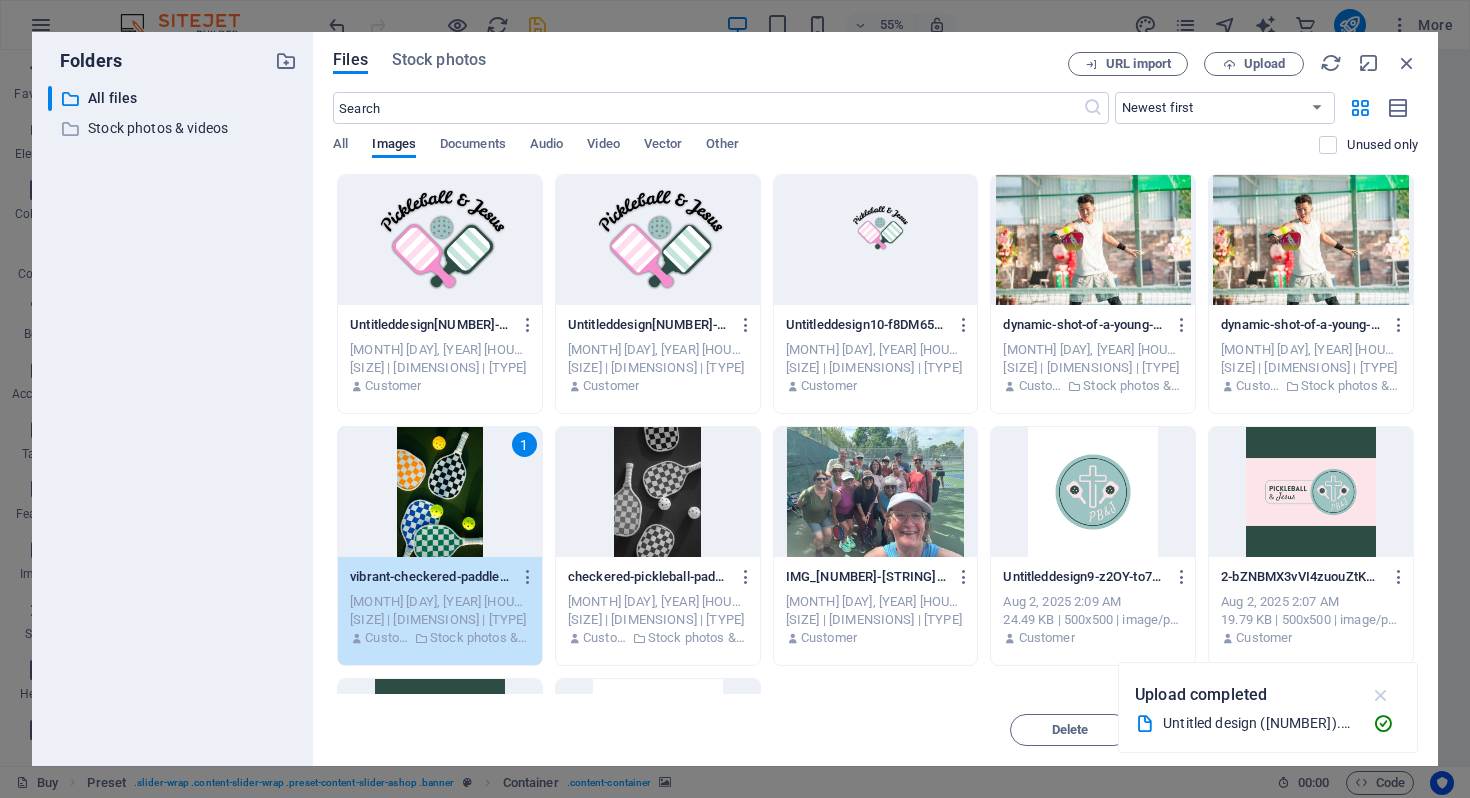 click at bounding box center [1381, 695] 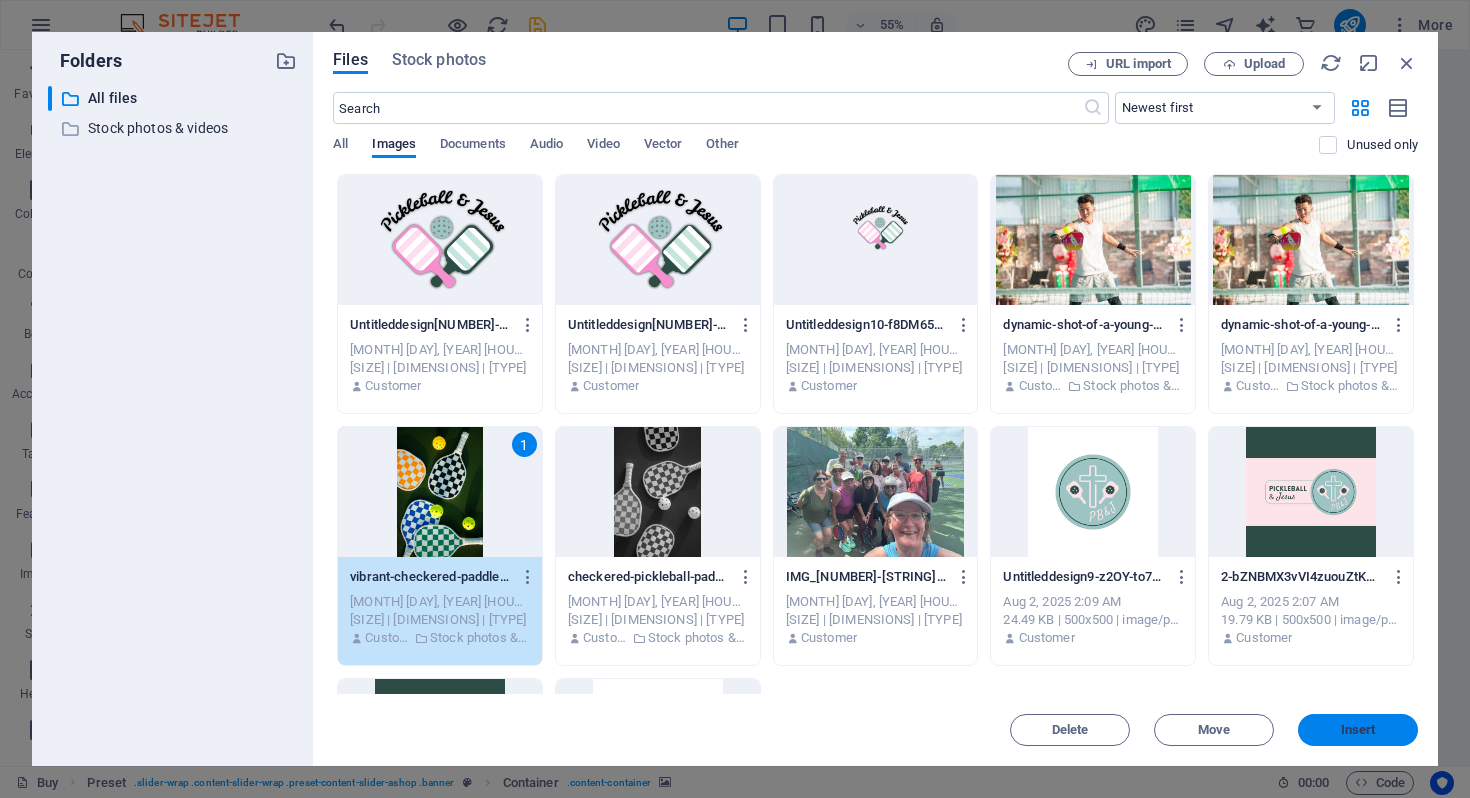 click on "Insert" at bounding box center (1358, 730) 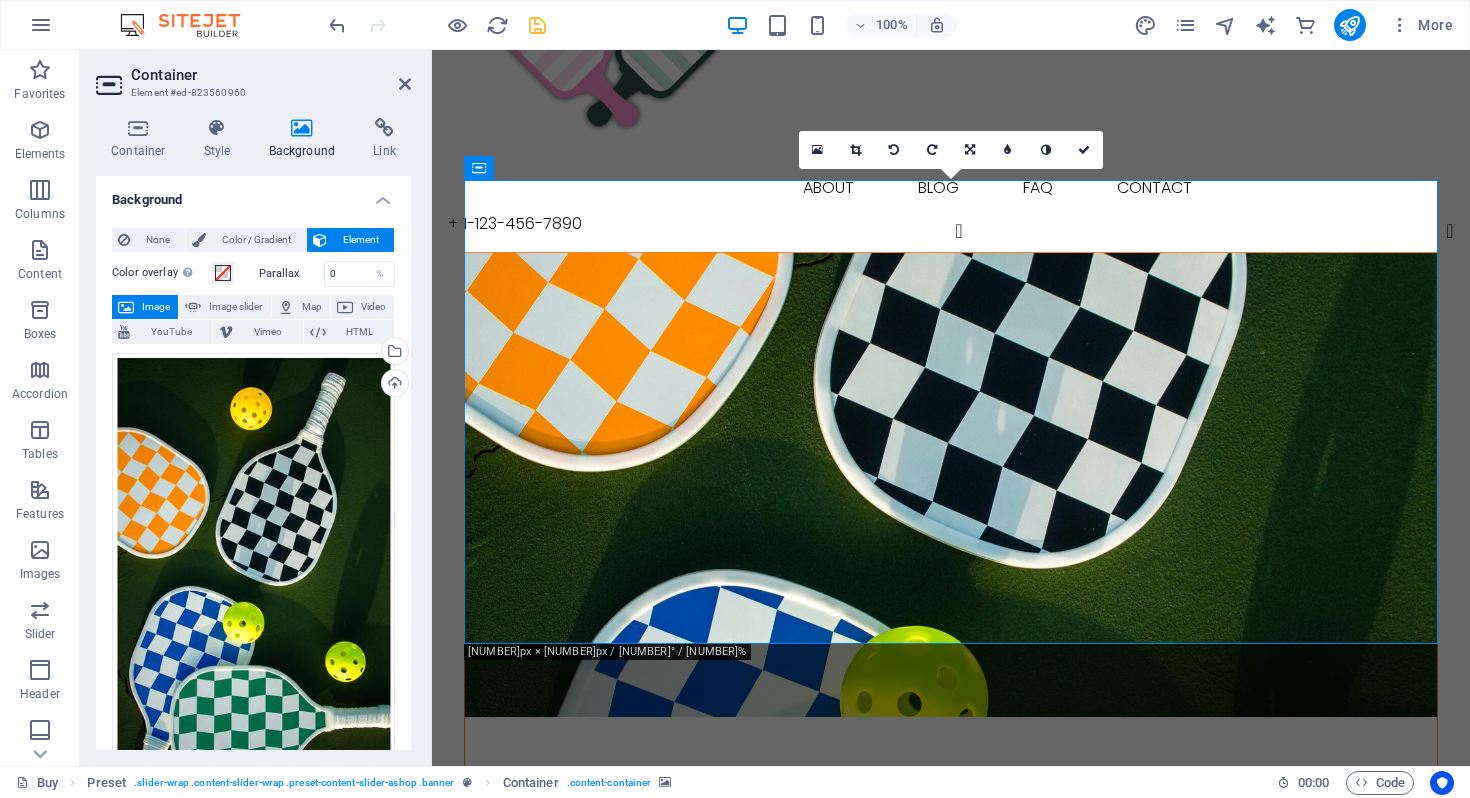 click at bounding box center [951, 485] 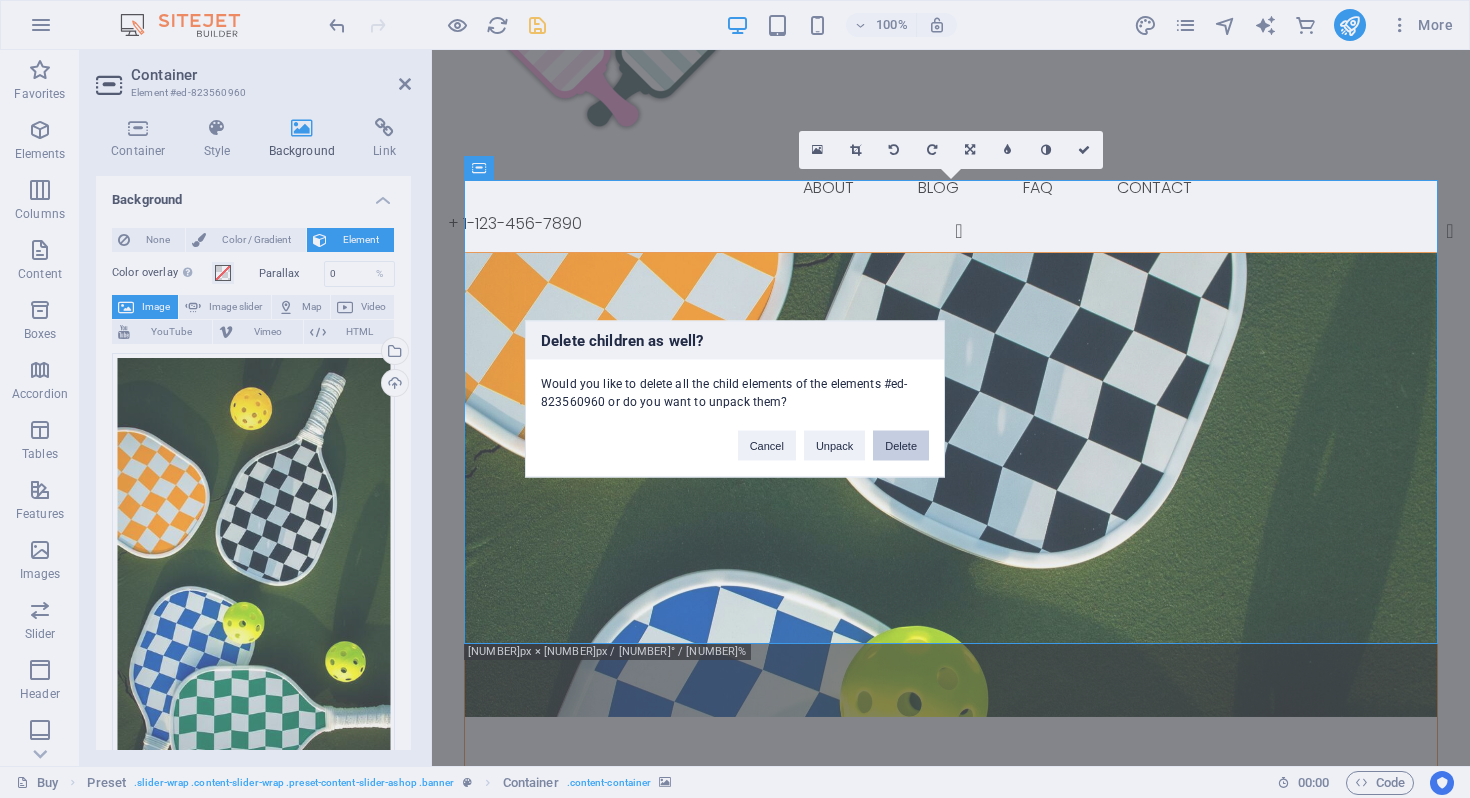 click on "Delete" at bounding box center [901, 446] 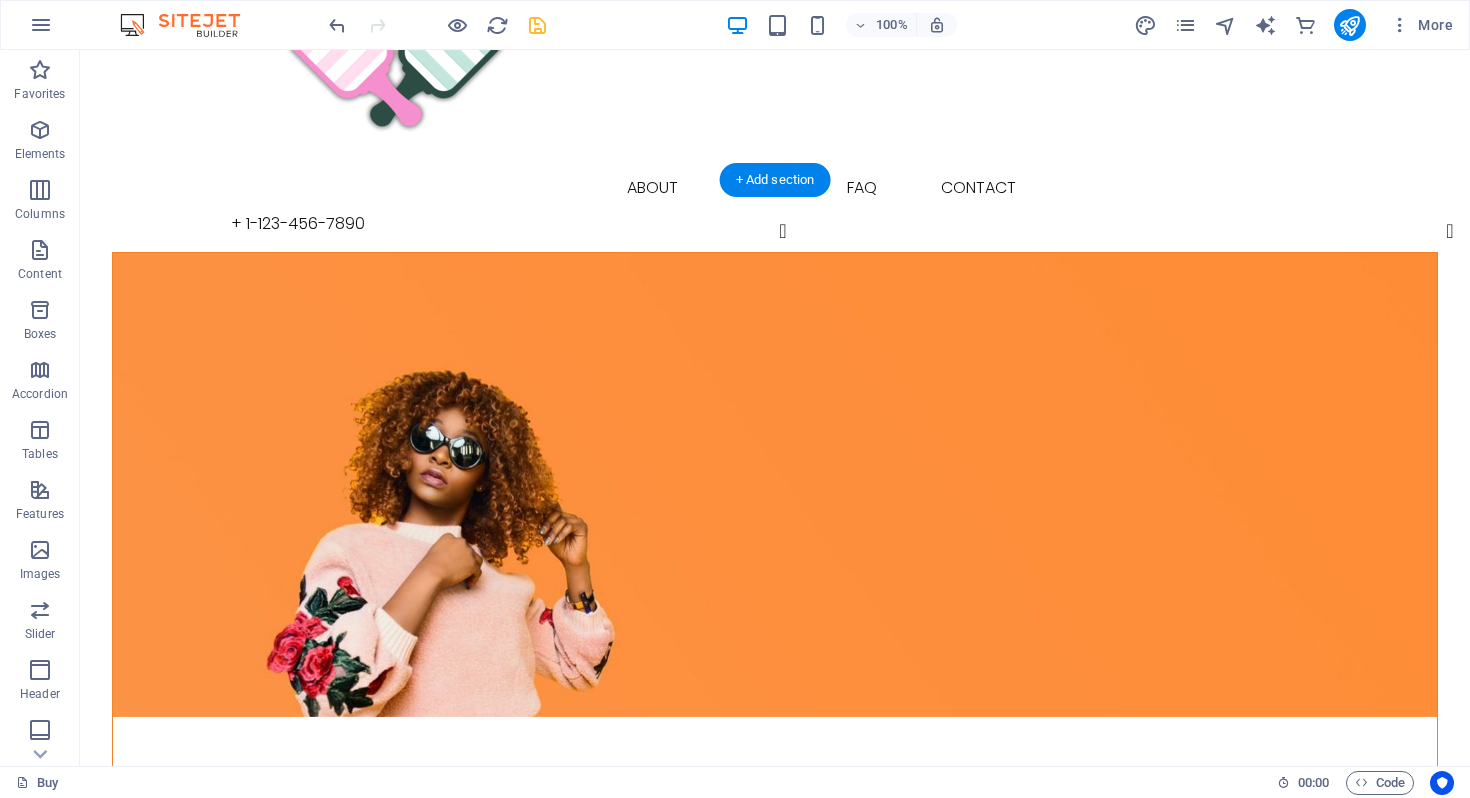 click at bounding box center [775, 485] 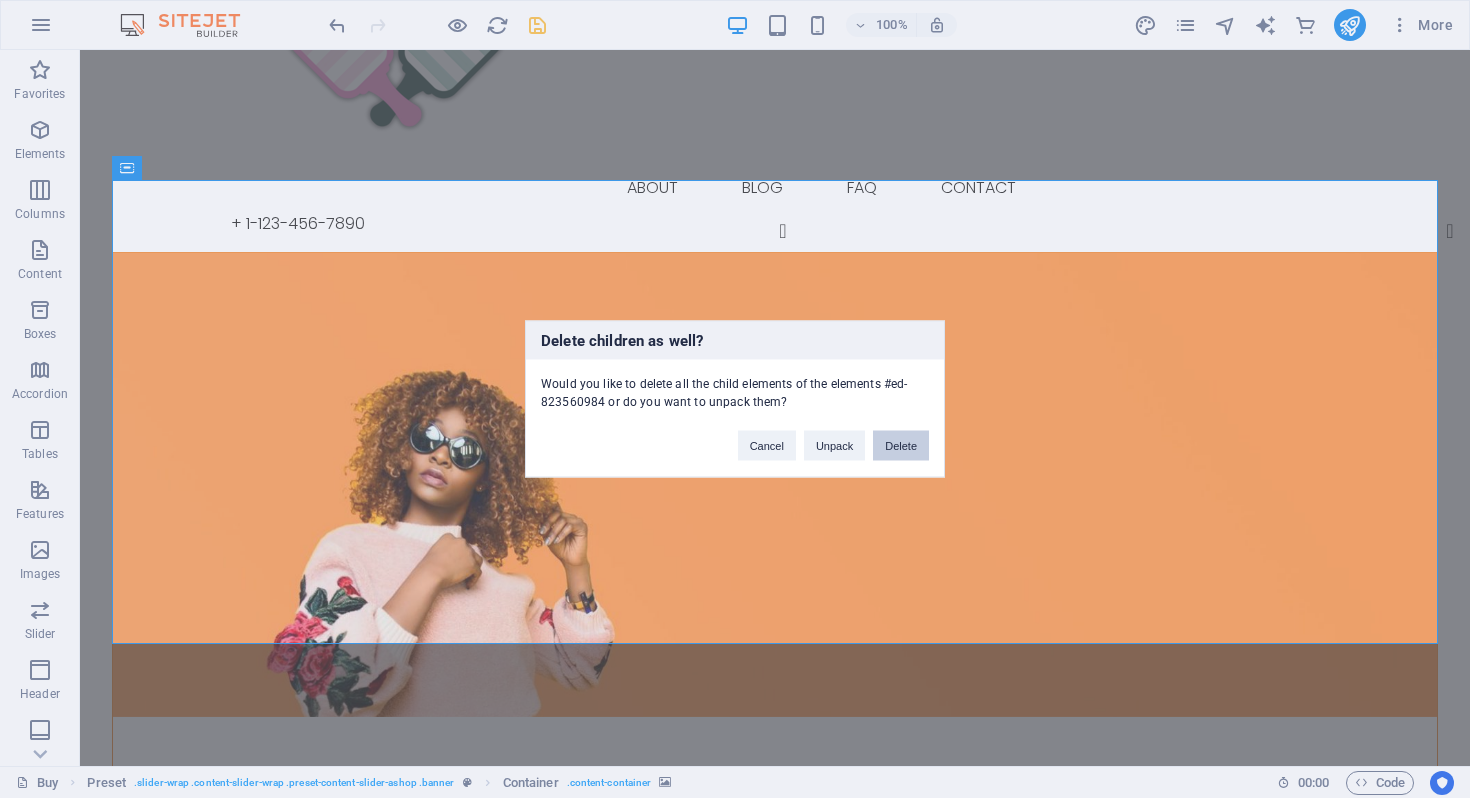 click on "Delete" at bounding box center (901, 446) 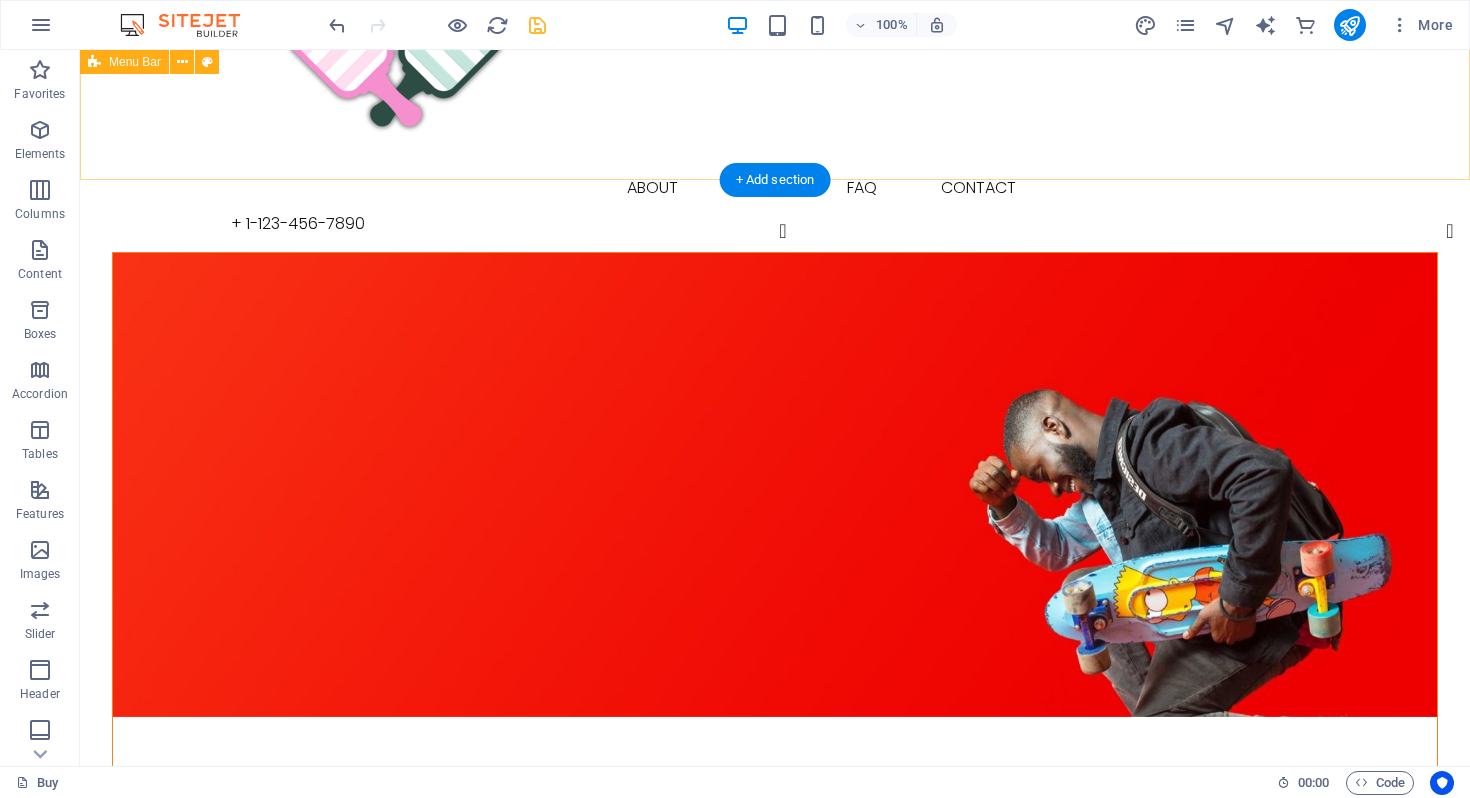 click at bounding box center [775, 485] 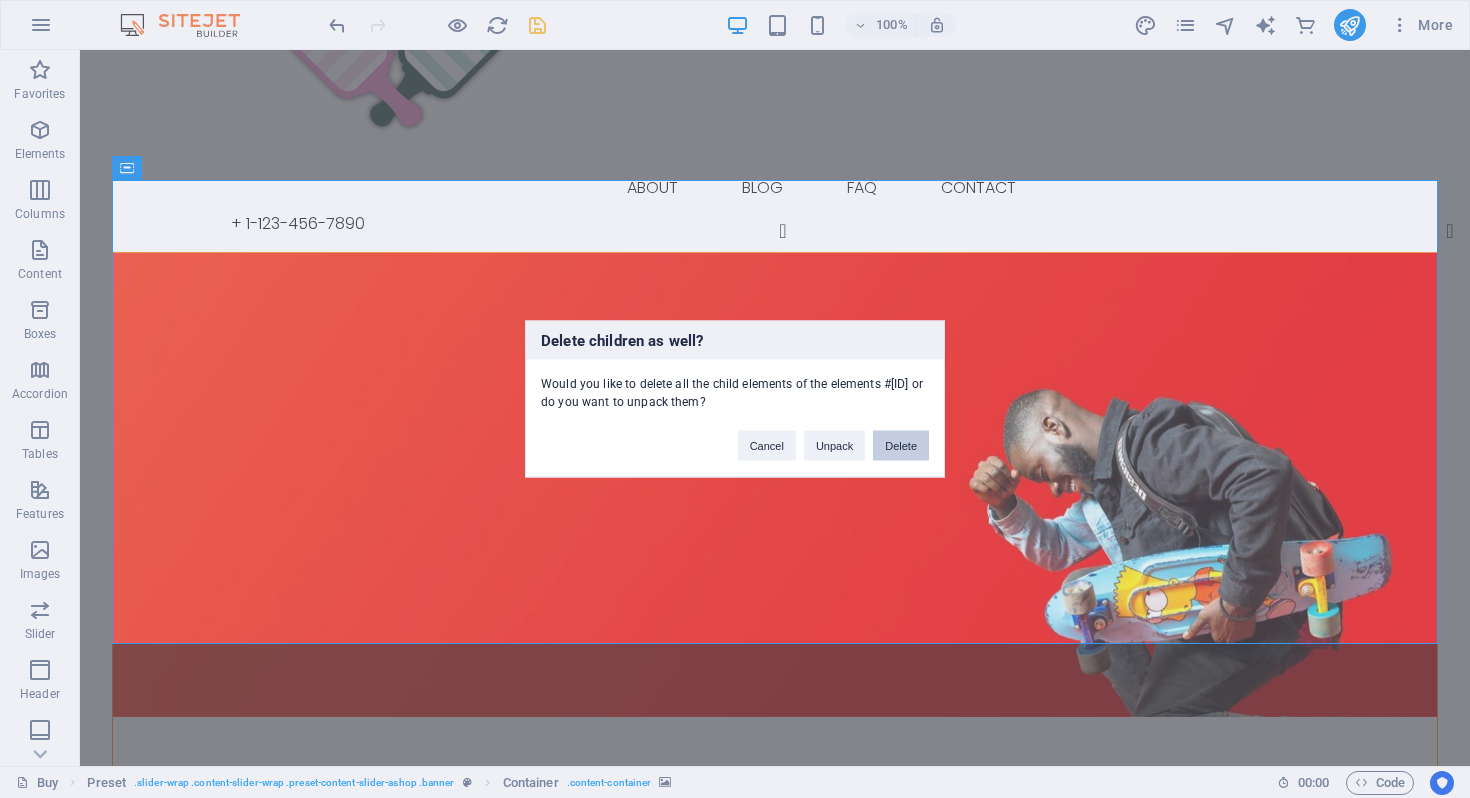 type 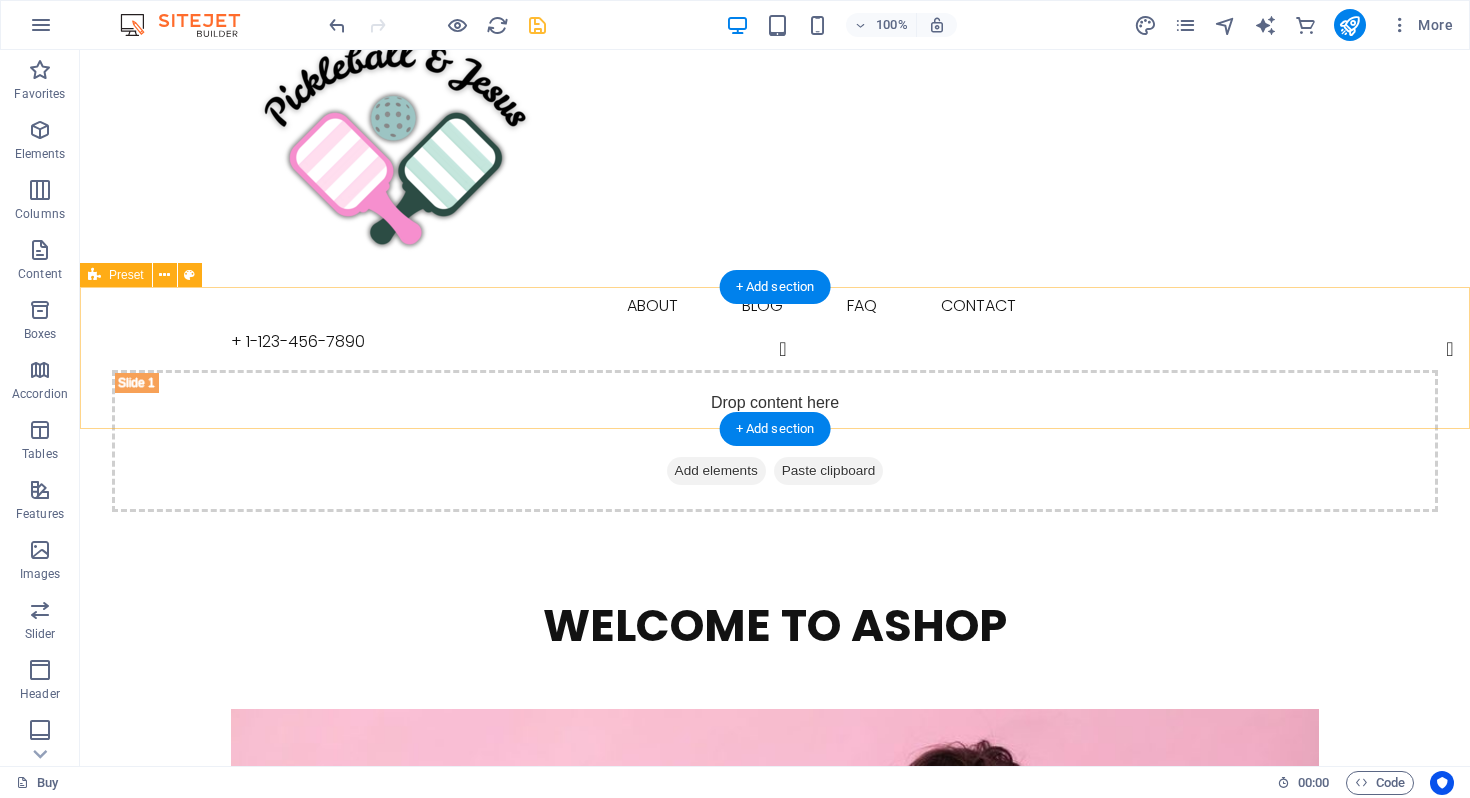 scroll, scrollTop: 54, scrollLeft: 0, axis: vertical 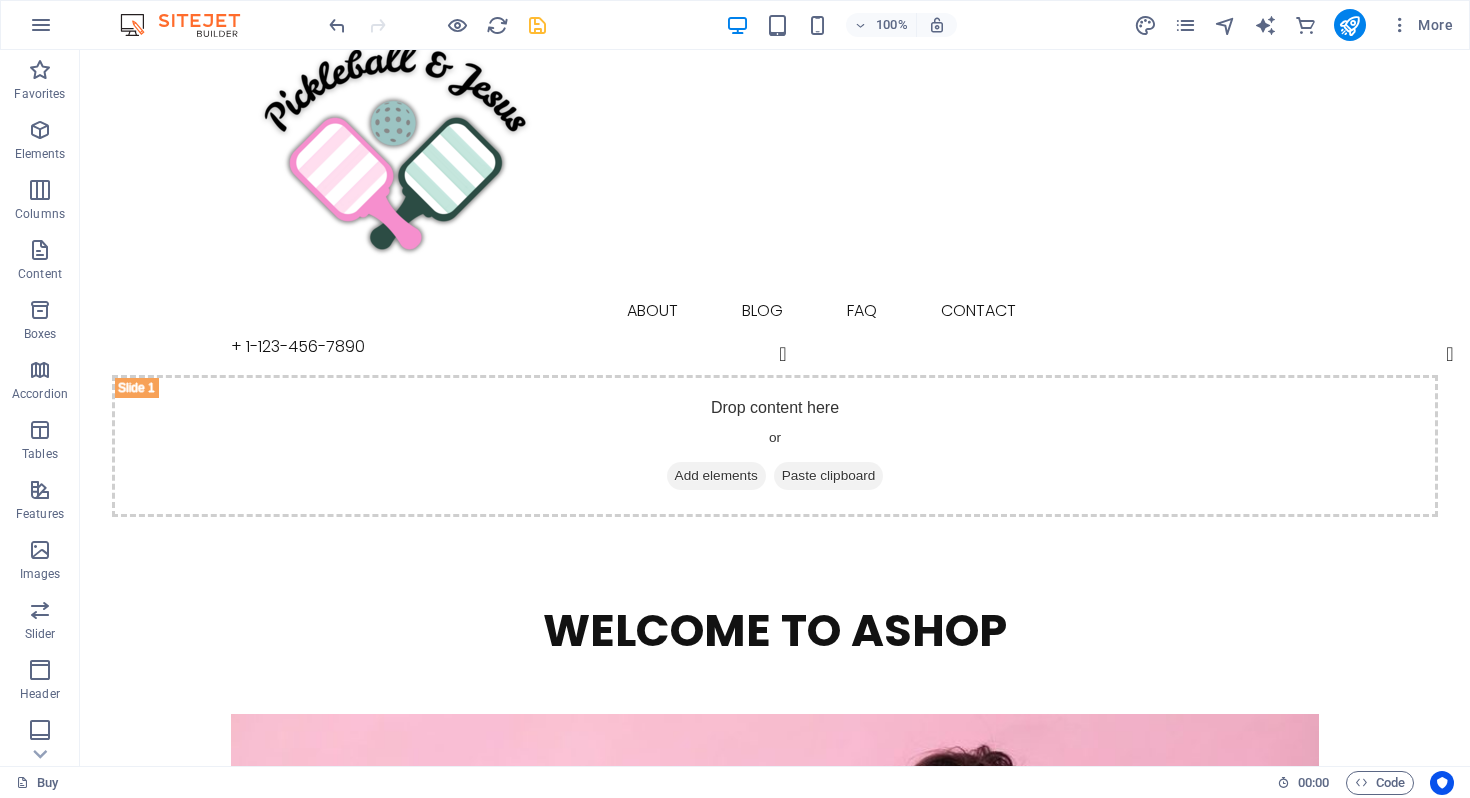 click at bounding box center [537, 25] 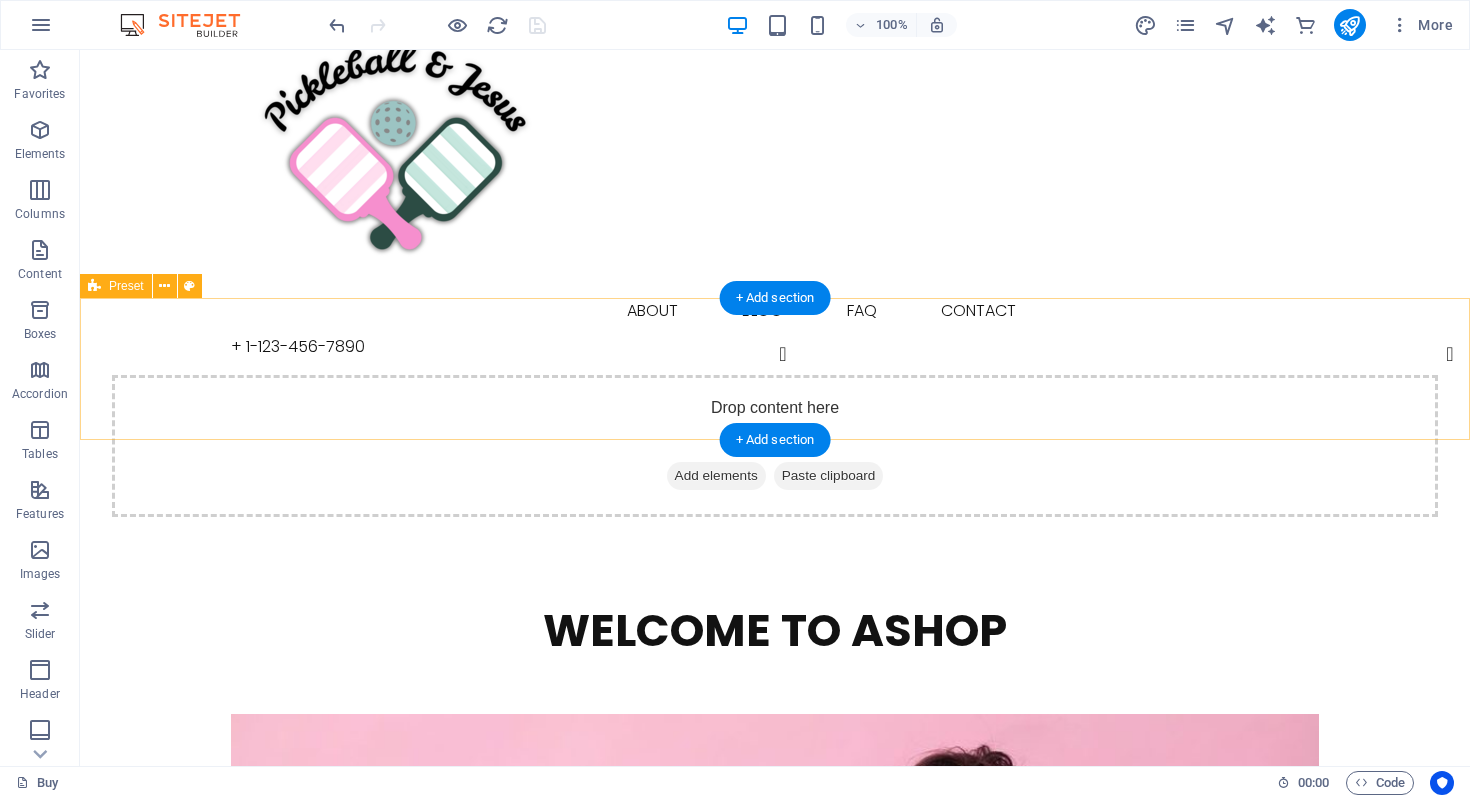 scroll, scrollTop: 211, scrollLeft: 0, axis: vertical 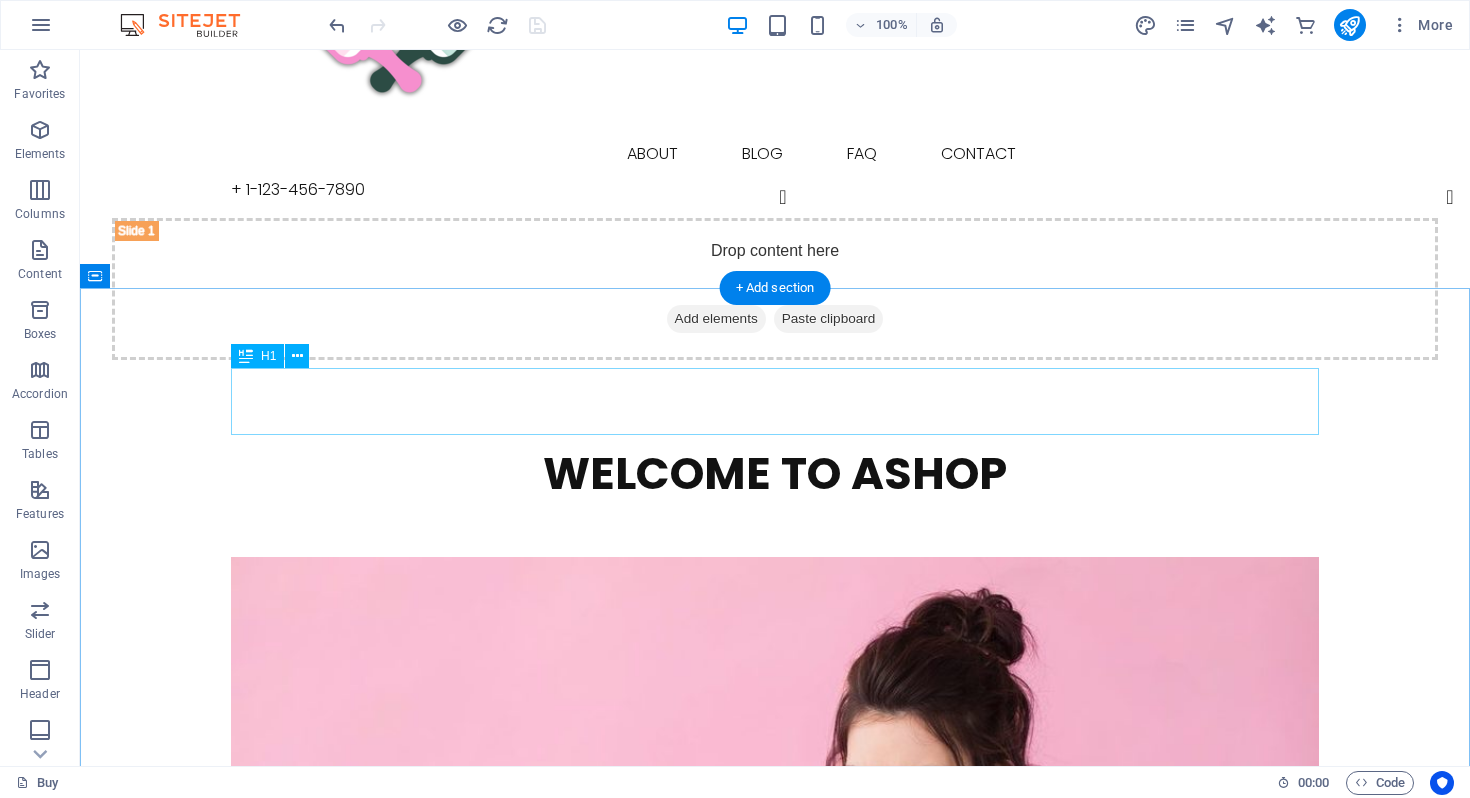 click on "Welcome to Ashop" at bounding box center (775, 473) 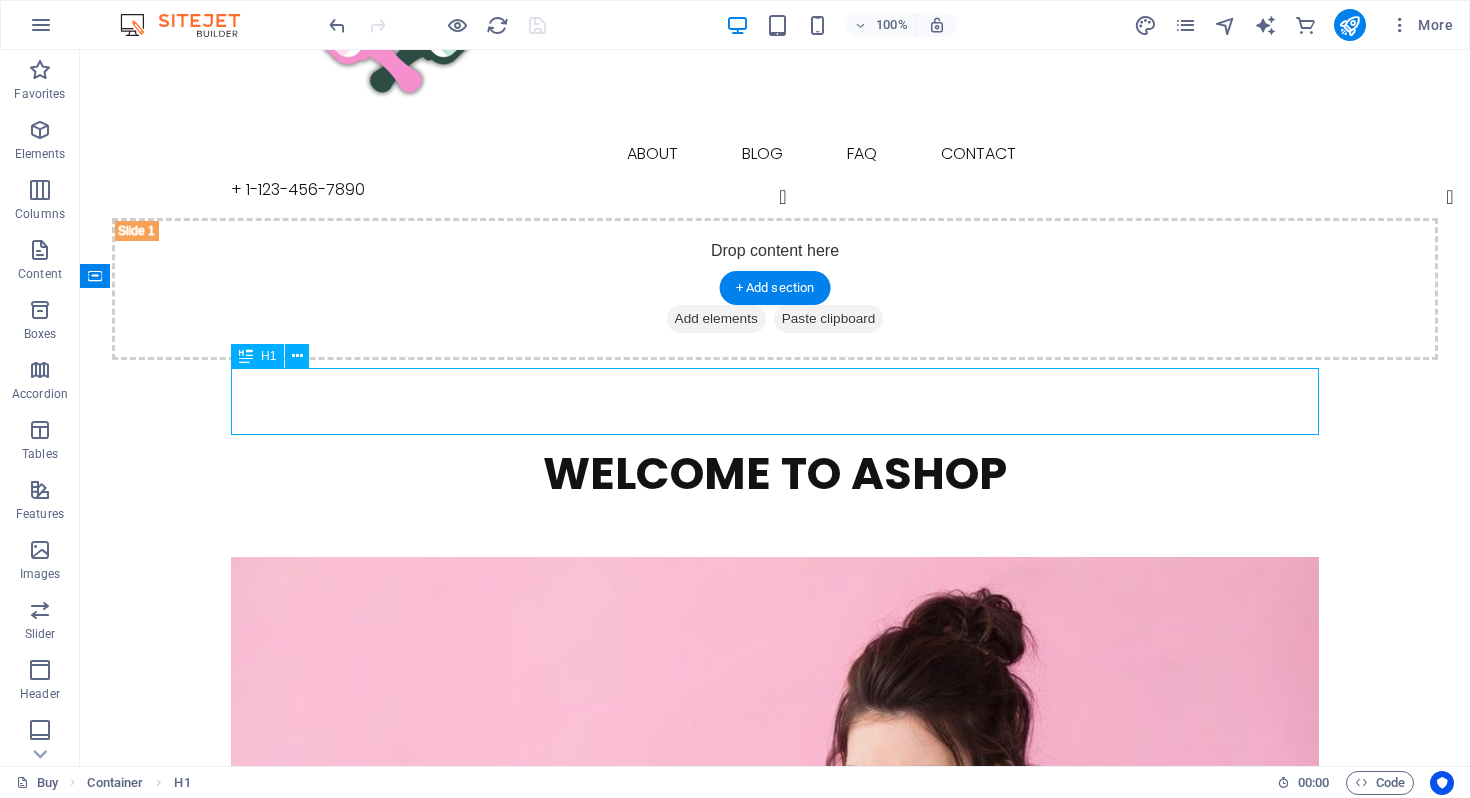 click on "Welcome to Ashop" at bounding box center [775, 473] 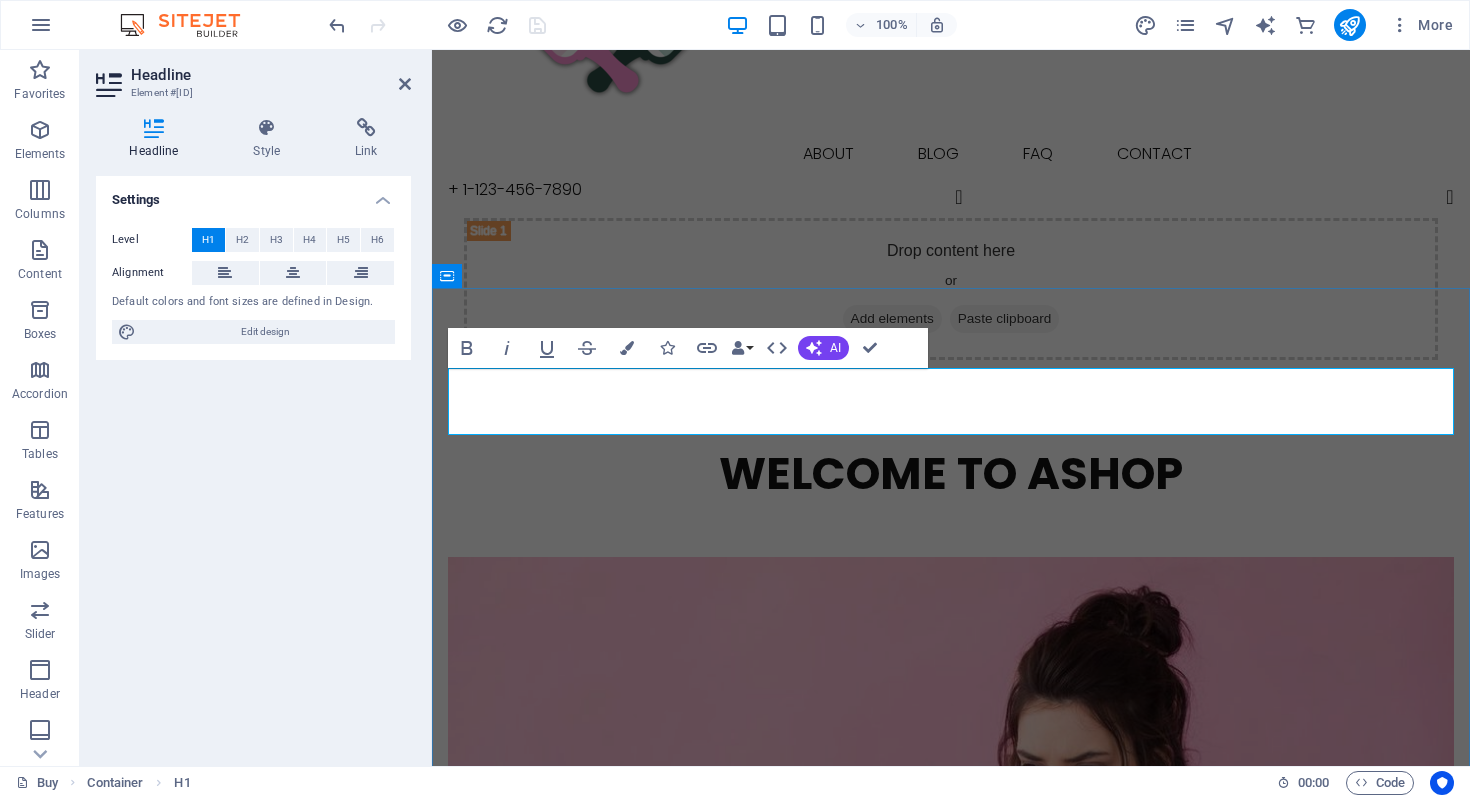 click on "Welcome to Ashop" at bounding box center (951, 473) 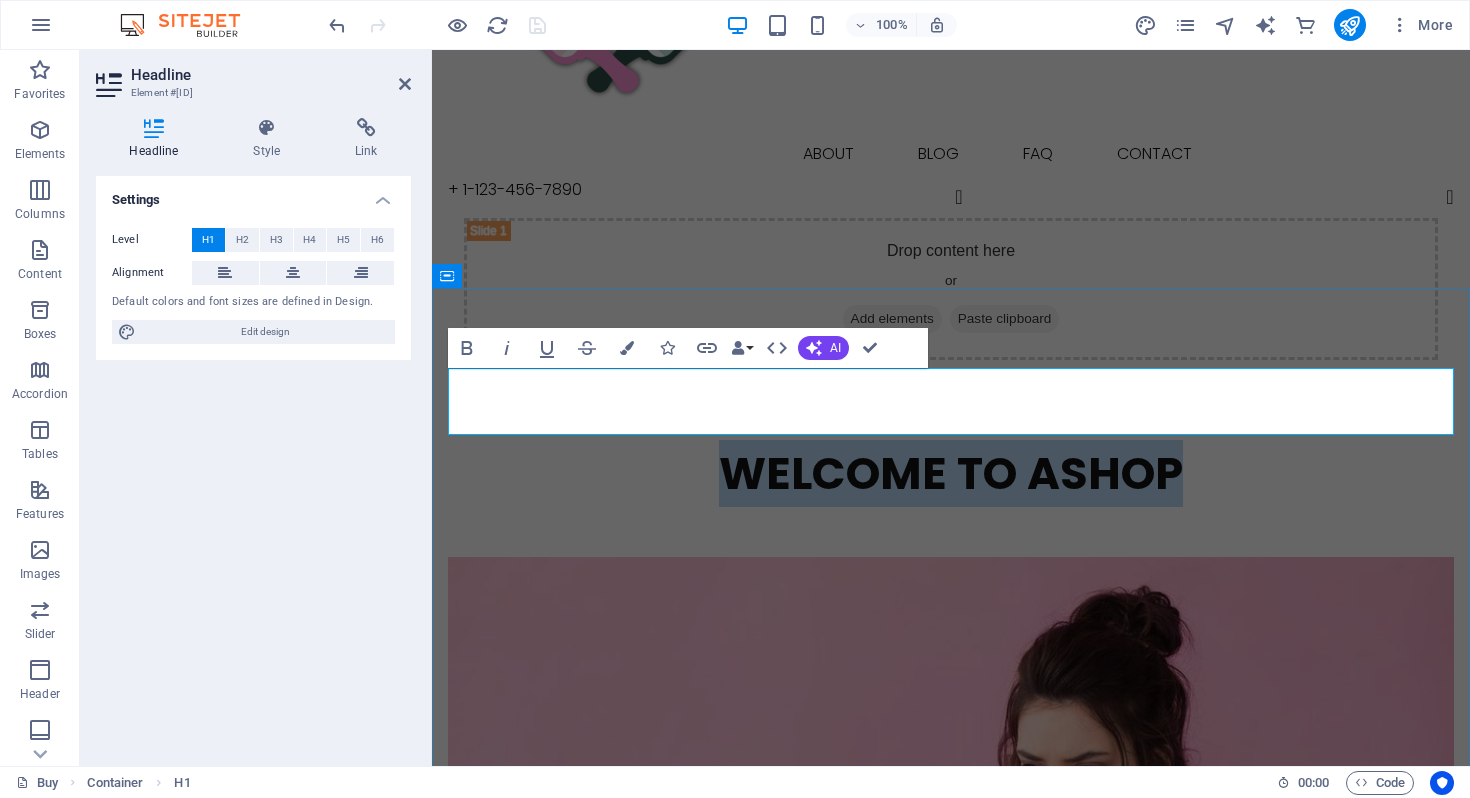 drag, startPoint x: 1192, startPoint y: 412, endPoint x: 725, endPoint y: 402, distance: 467.10706 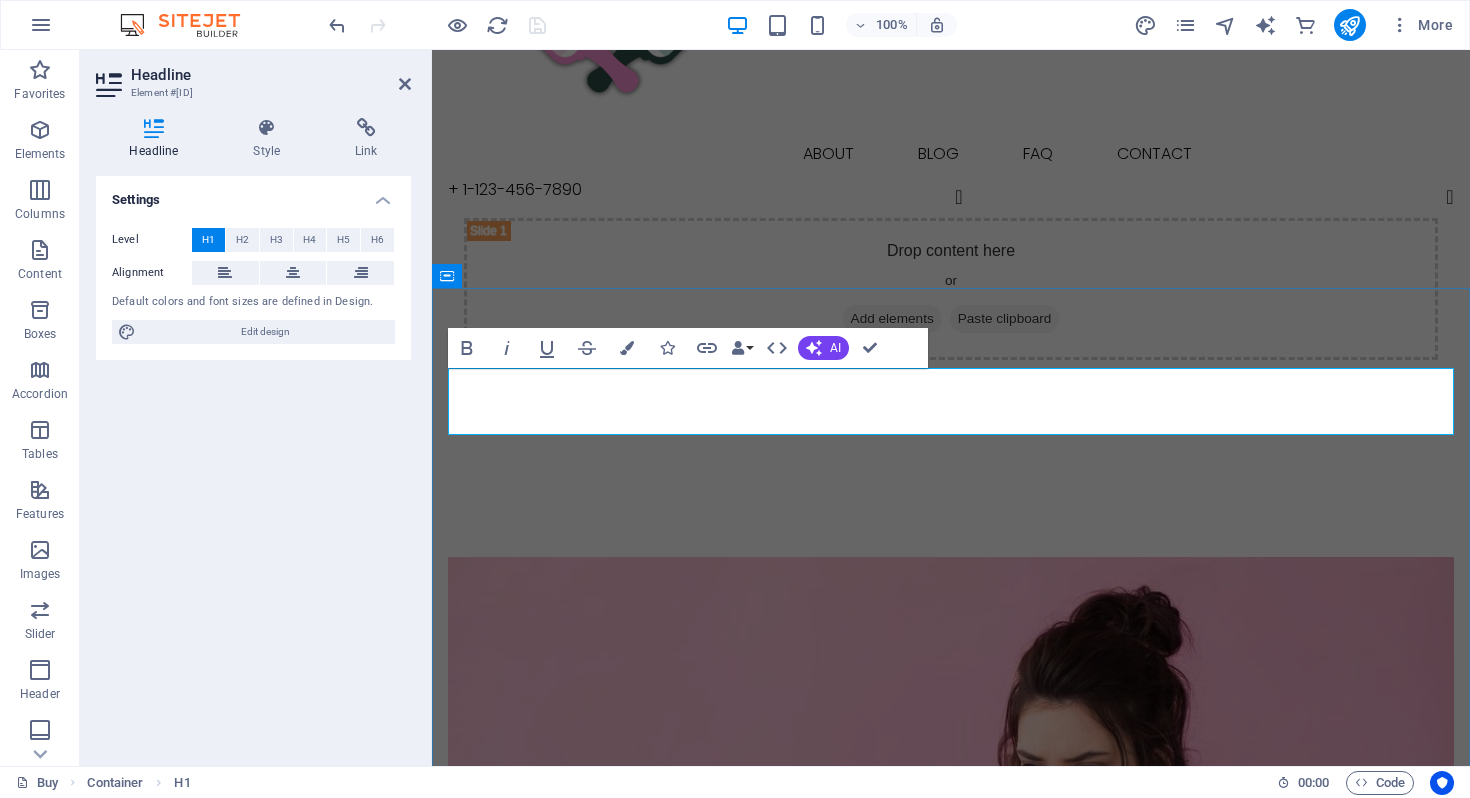 type 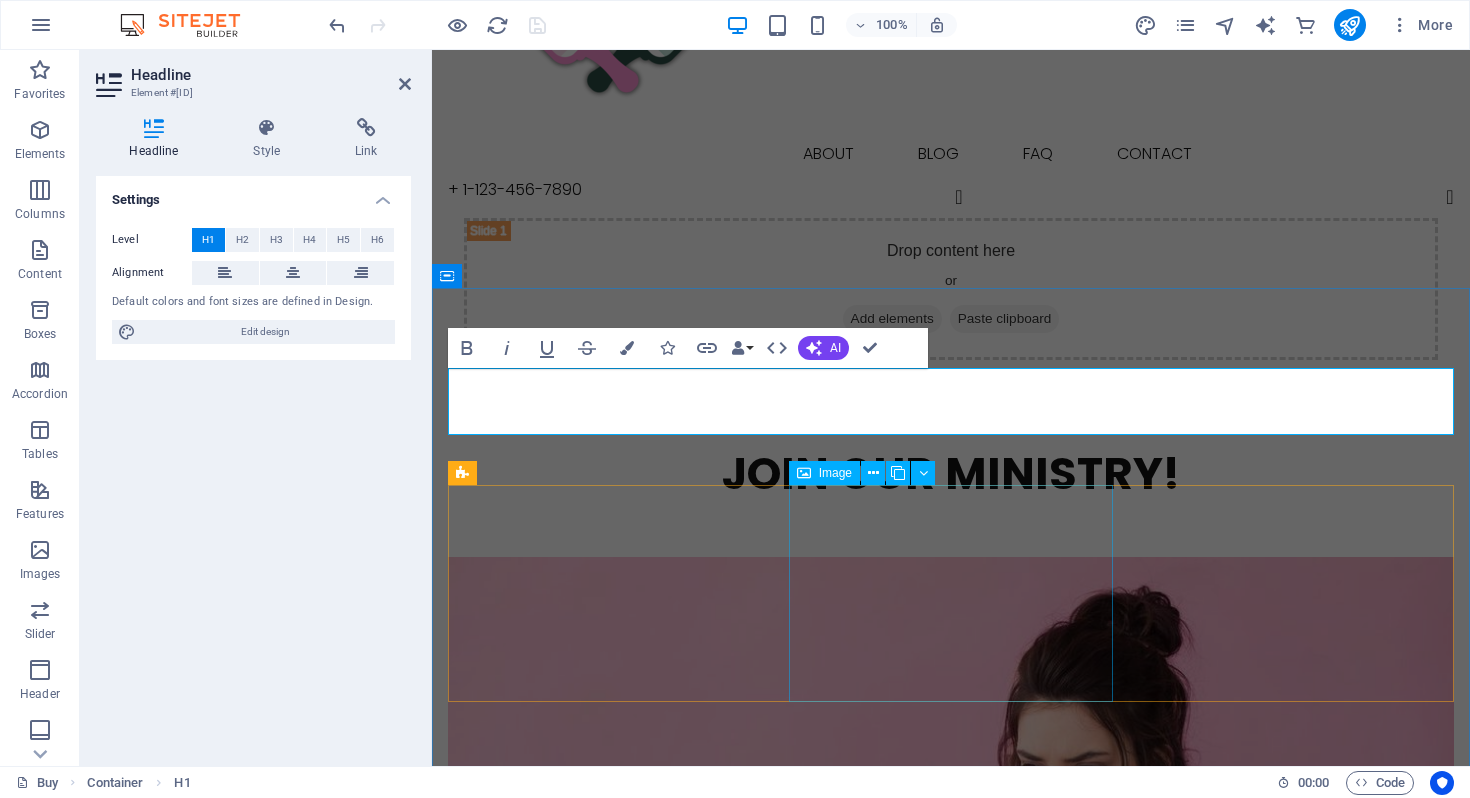 click on "New Trend More styles for you" at bounding box center (951, 1569) 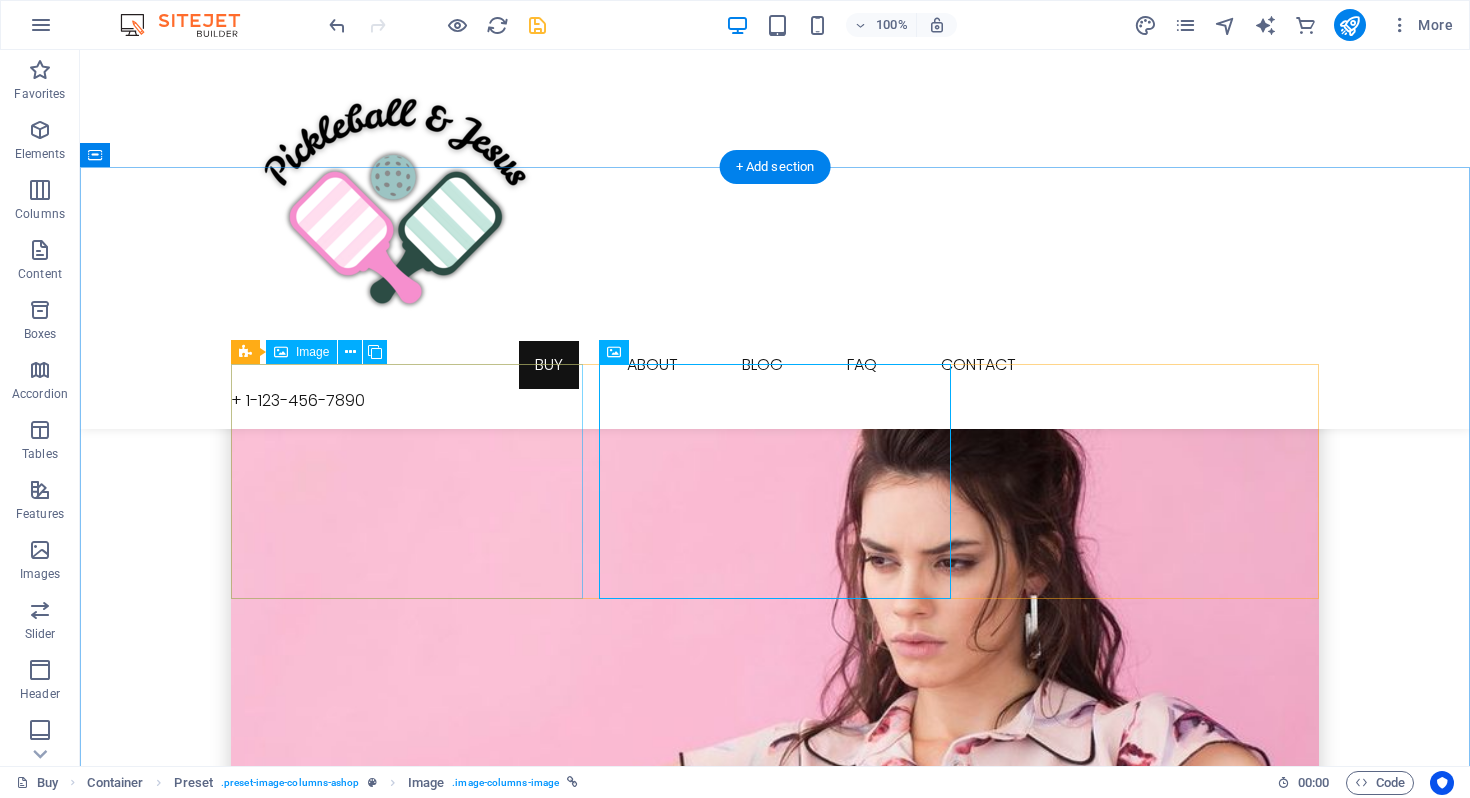 scroll, scrollTop: 328, scrollLeft: 0, axis: vertical 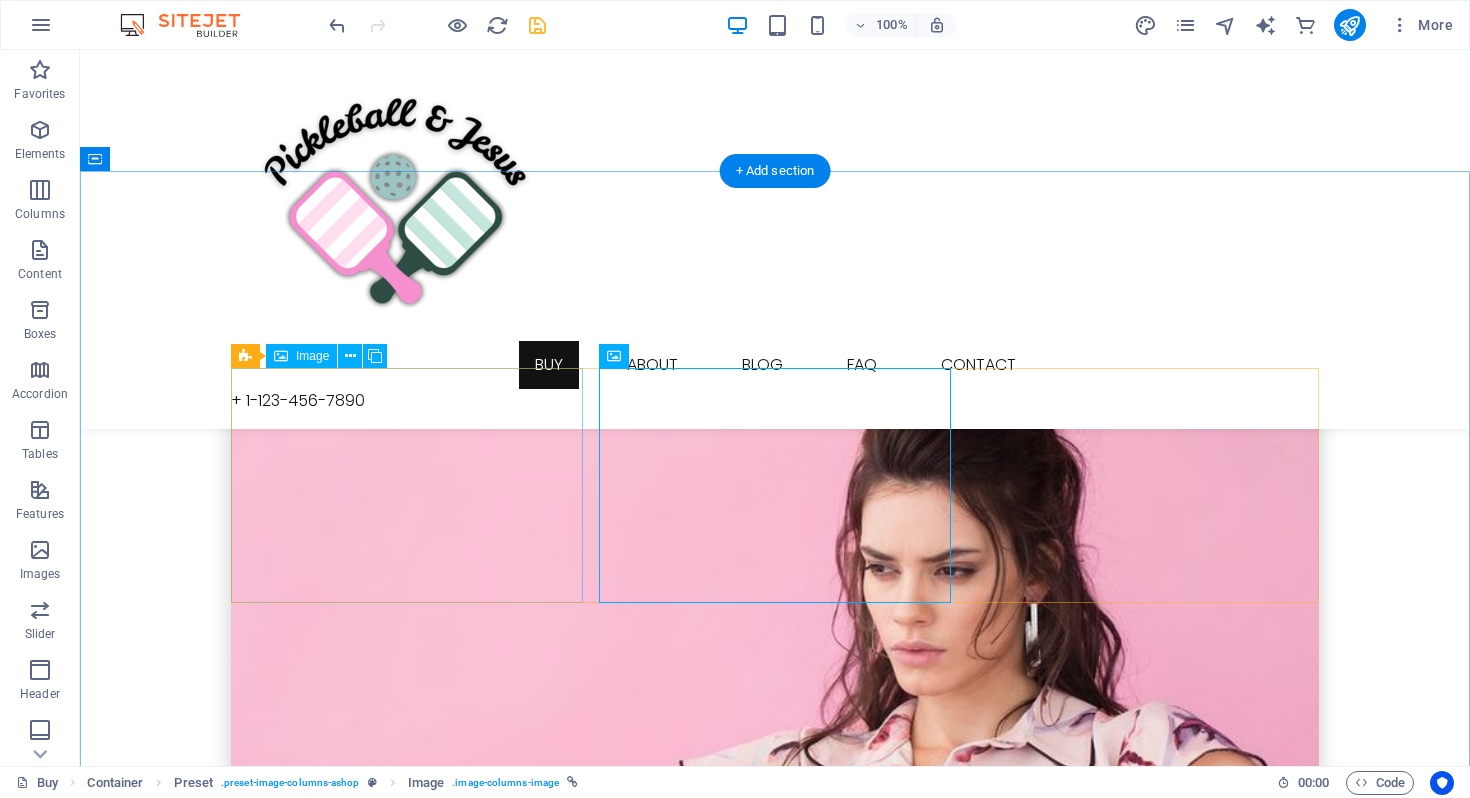 click on "New Look Get the perfect look!" at bounding box center [775, 730] 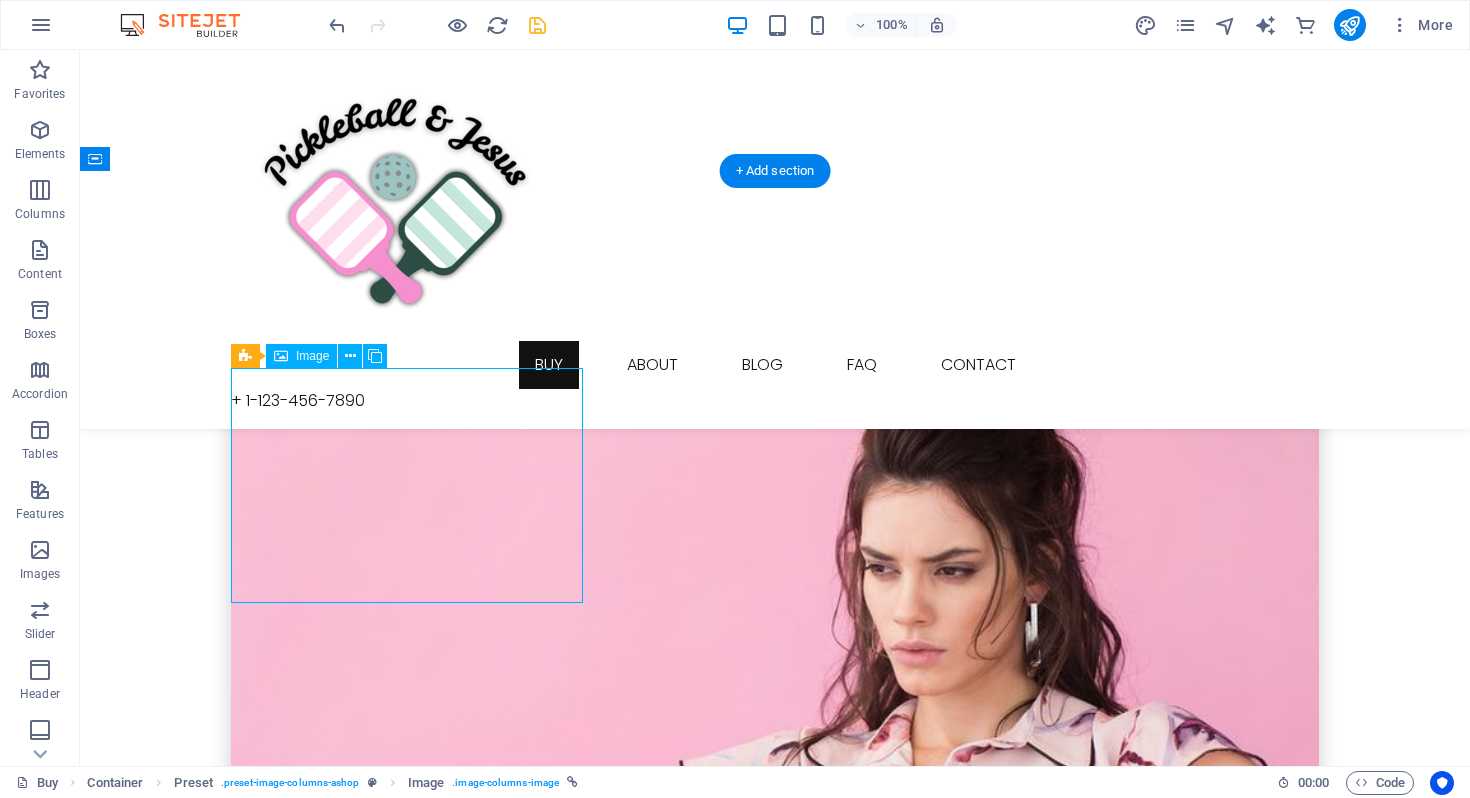 click on "New Look Get the perfect look!" at bounding box center (775, 730) 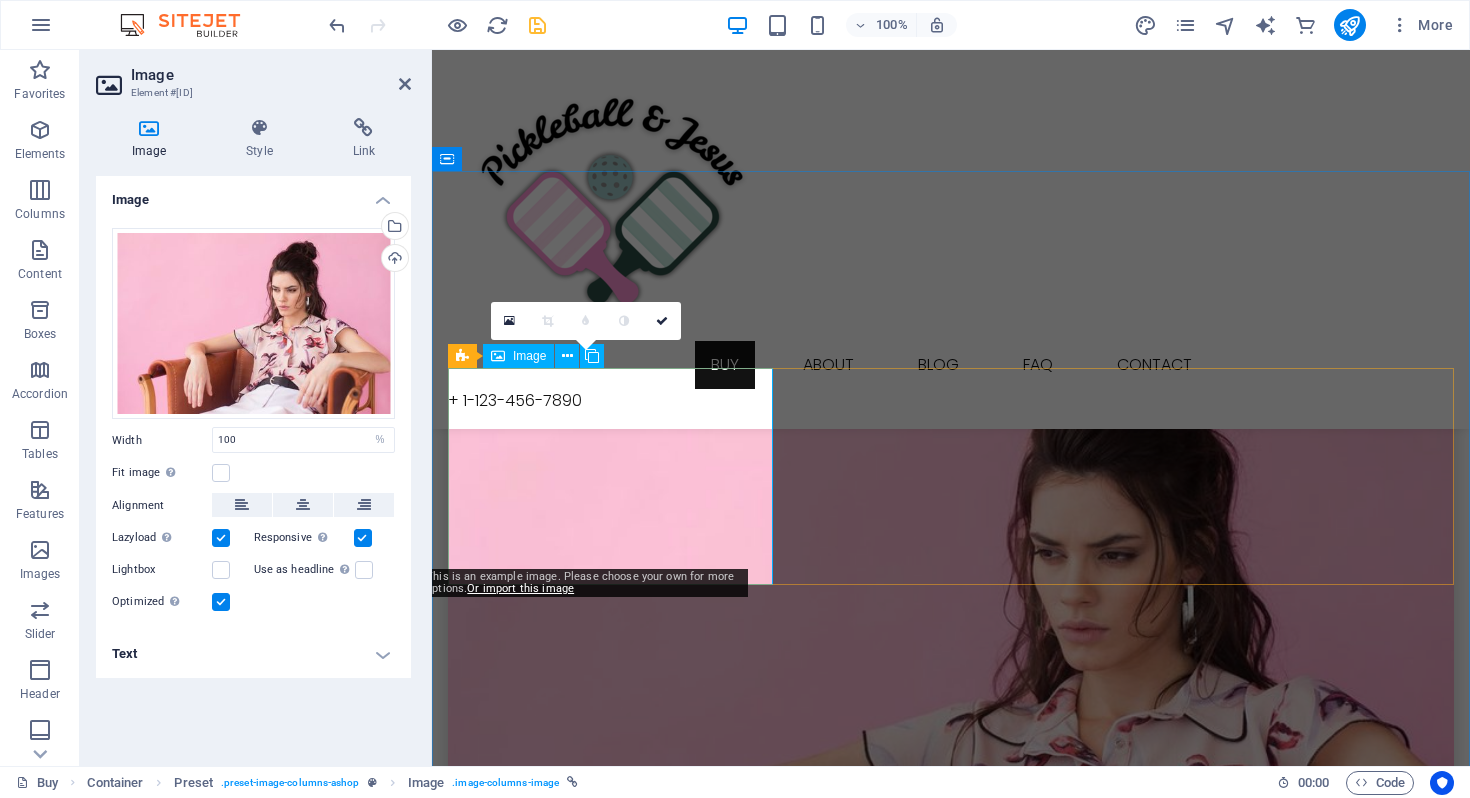 click on "New Look Get the perfect look!" at bounding box center [951, 702] 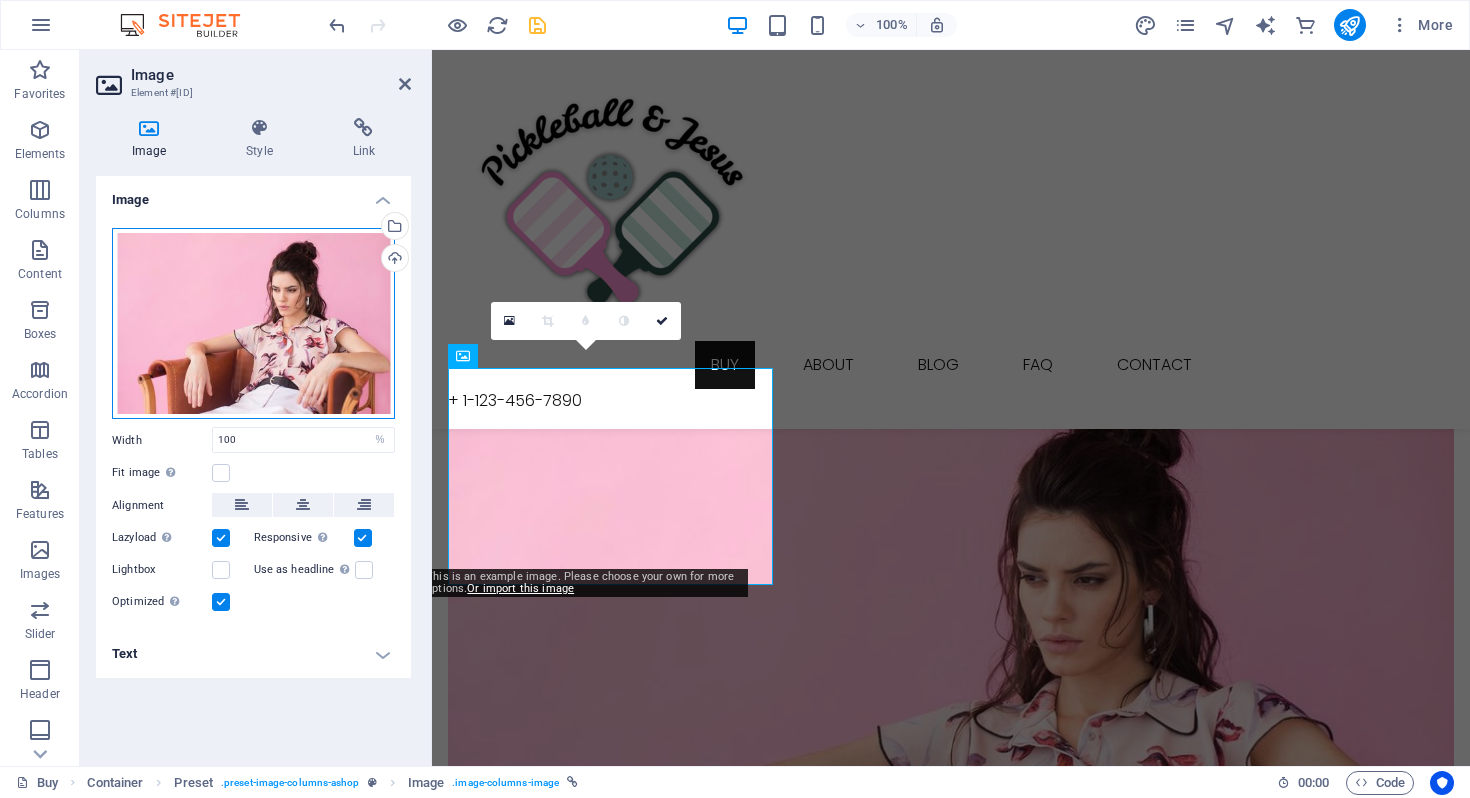 click on "Drag files here, click to choose files or select files from Files or our free stock photos & videos" at bounding box center [253, 324] 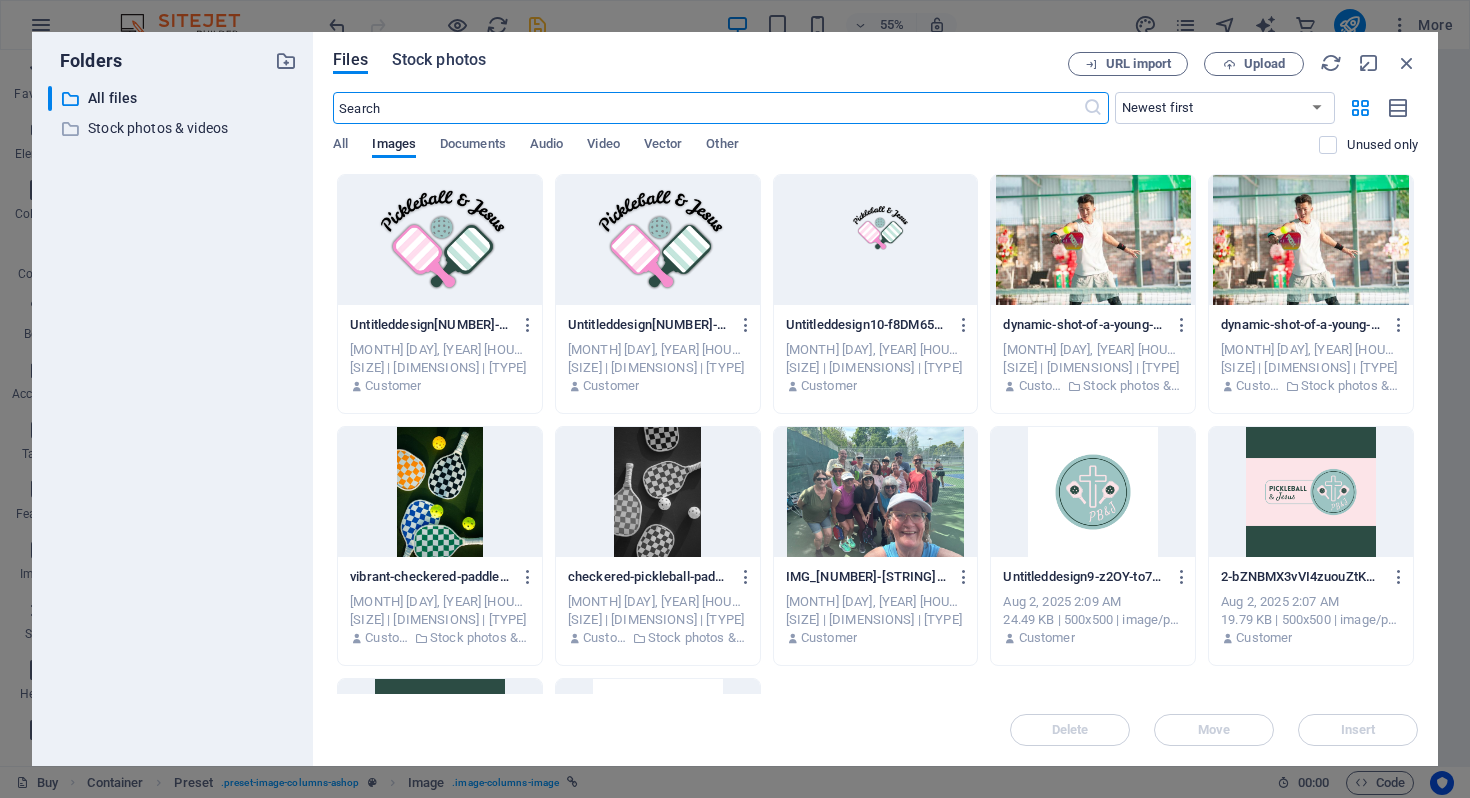 click on "Stock photos" at bounding box center (439, 60) 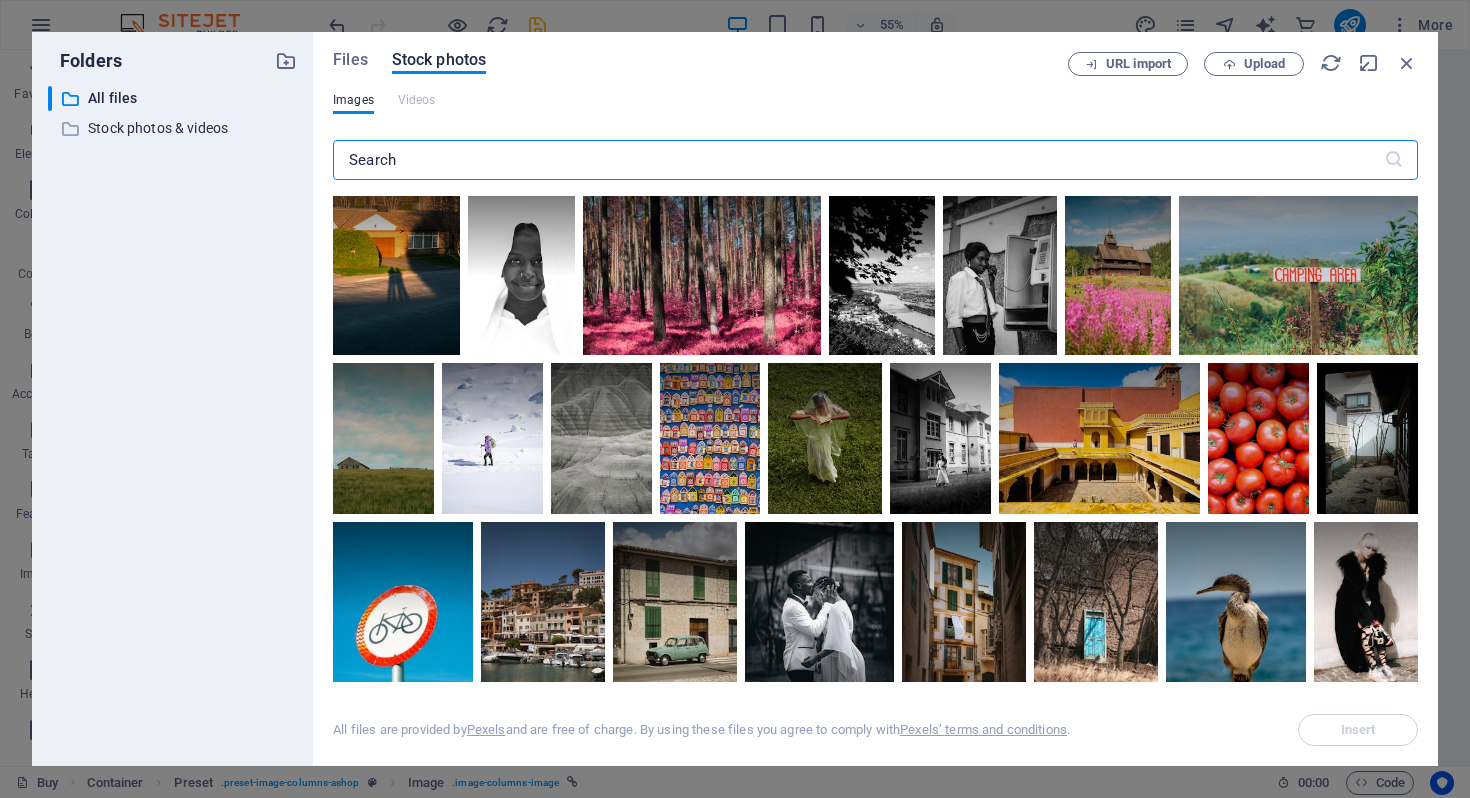click at bounding box center (858, 160) 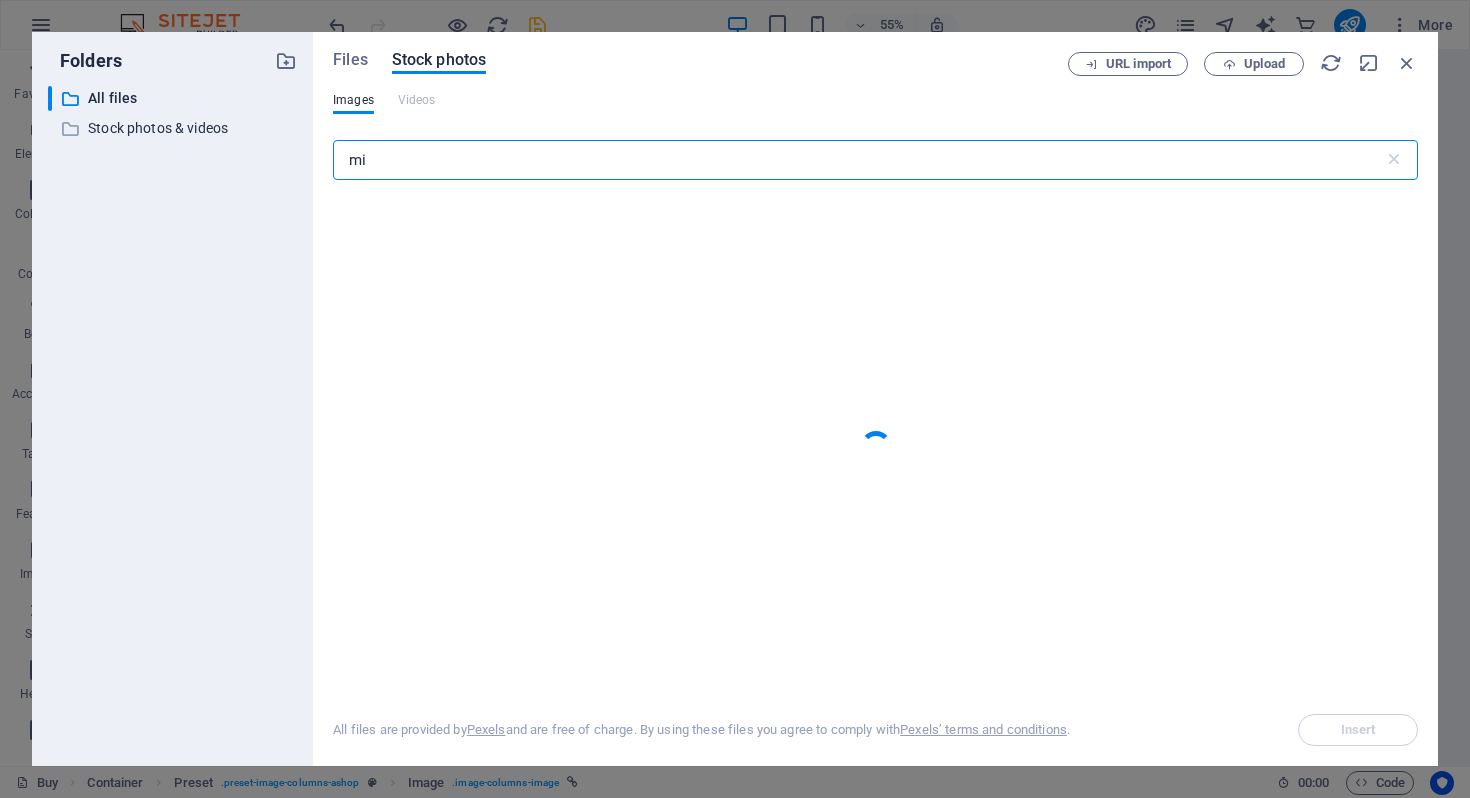 type on "m" 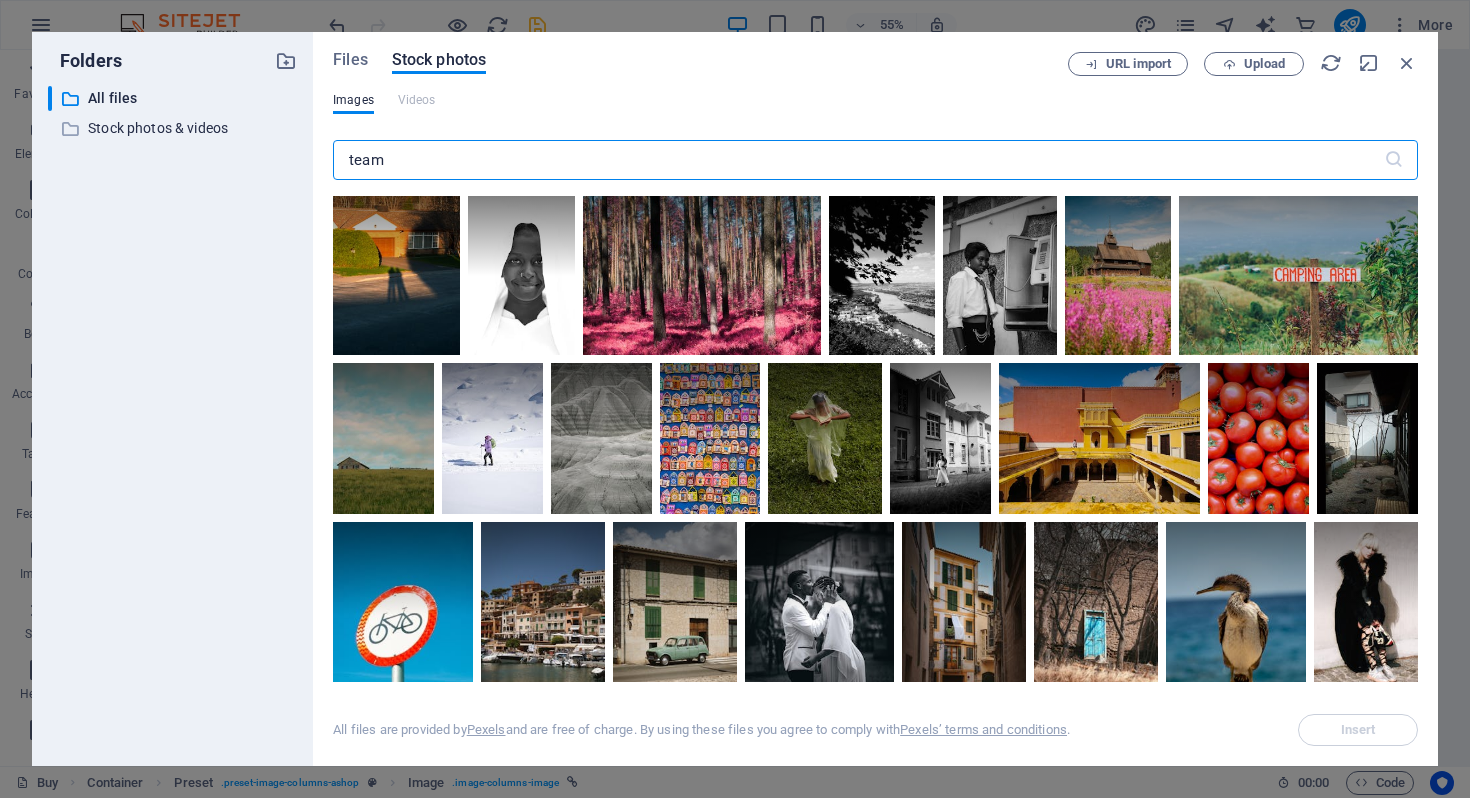 type on "team" 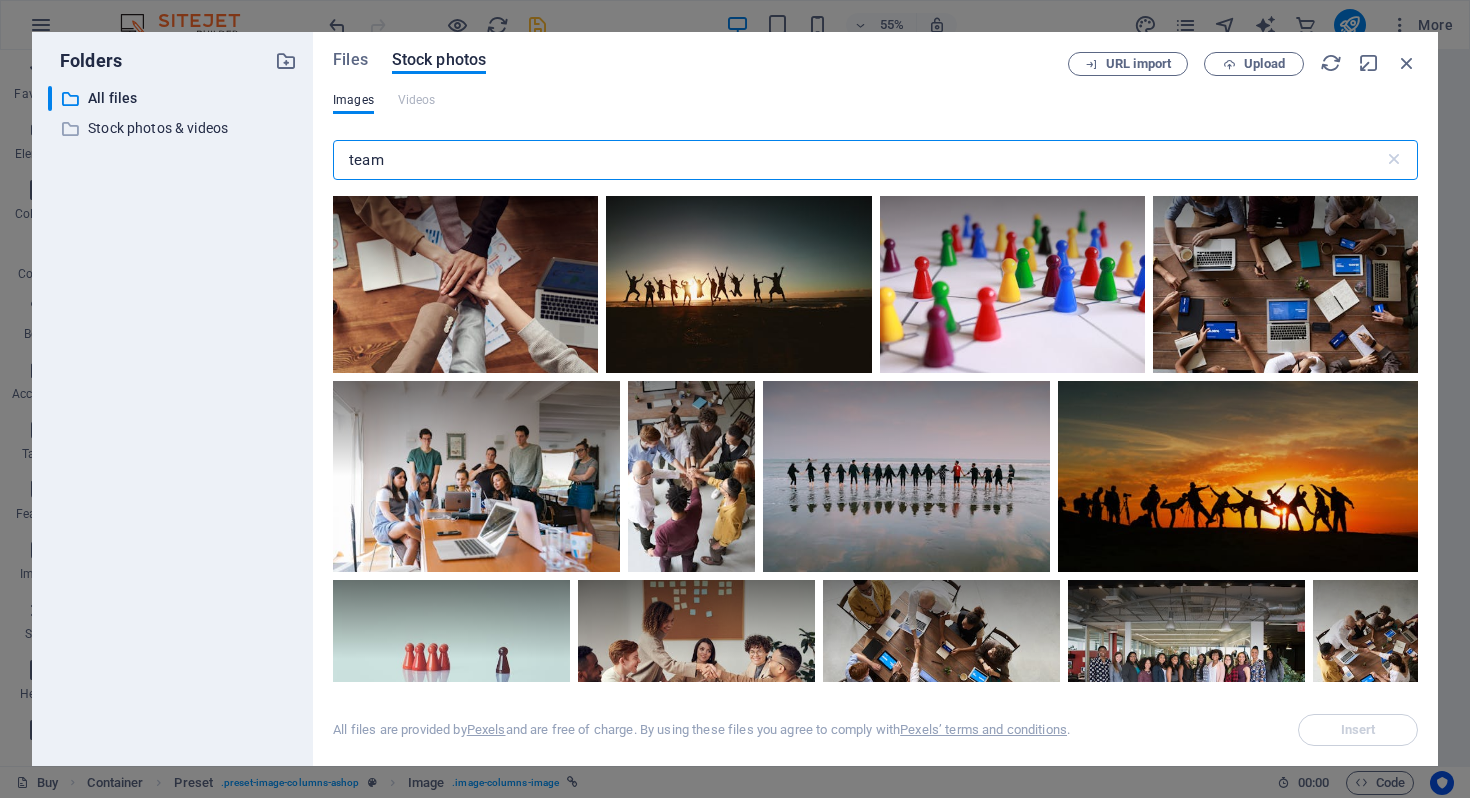 drag, startPoint x: 455, startPoint y: 165, endPoint x: 329, endPoint y: 153, distance: 126.57014 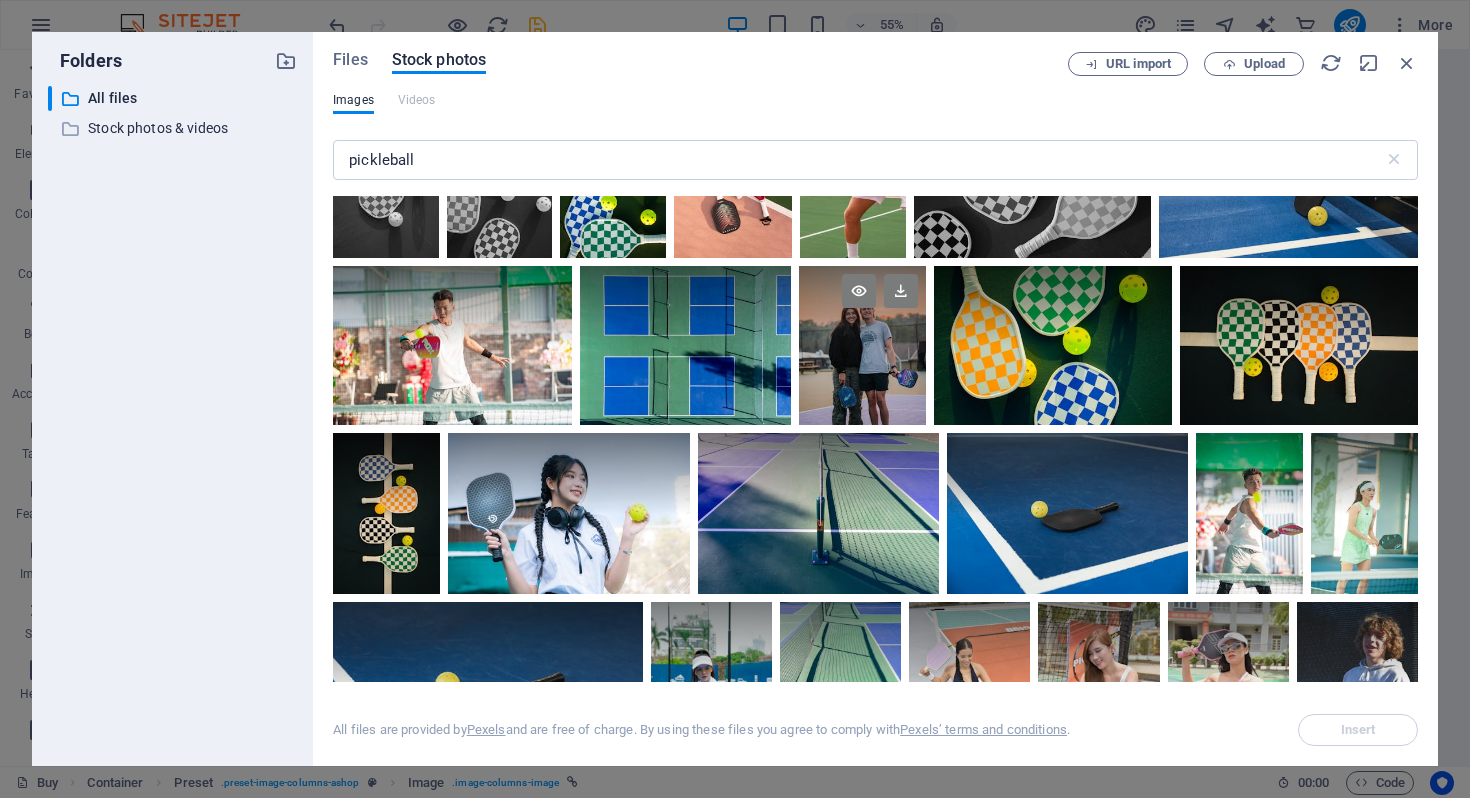 scroll, scrollTop: 104, scrollLeft: 0, axis: vertical 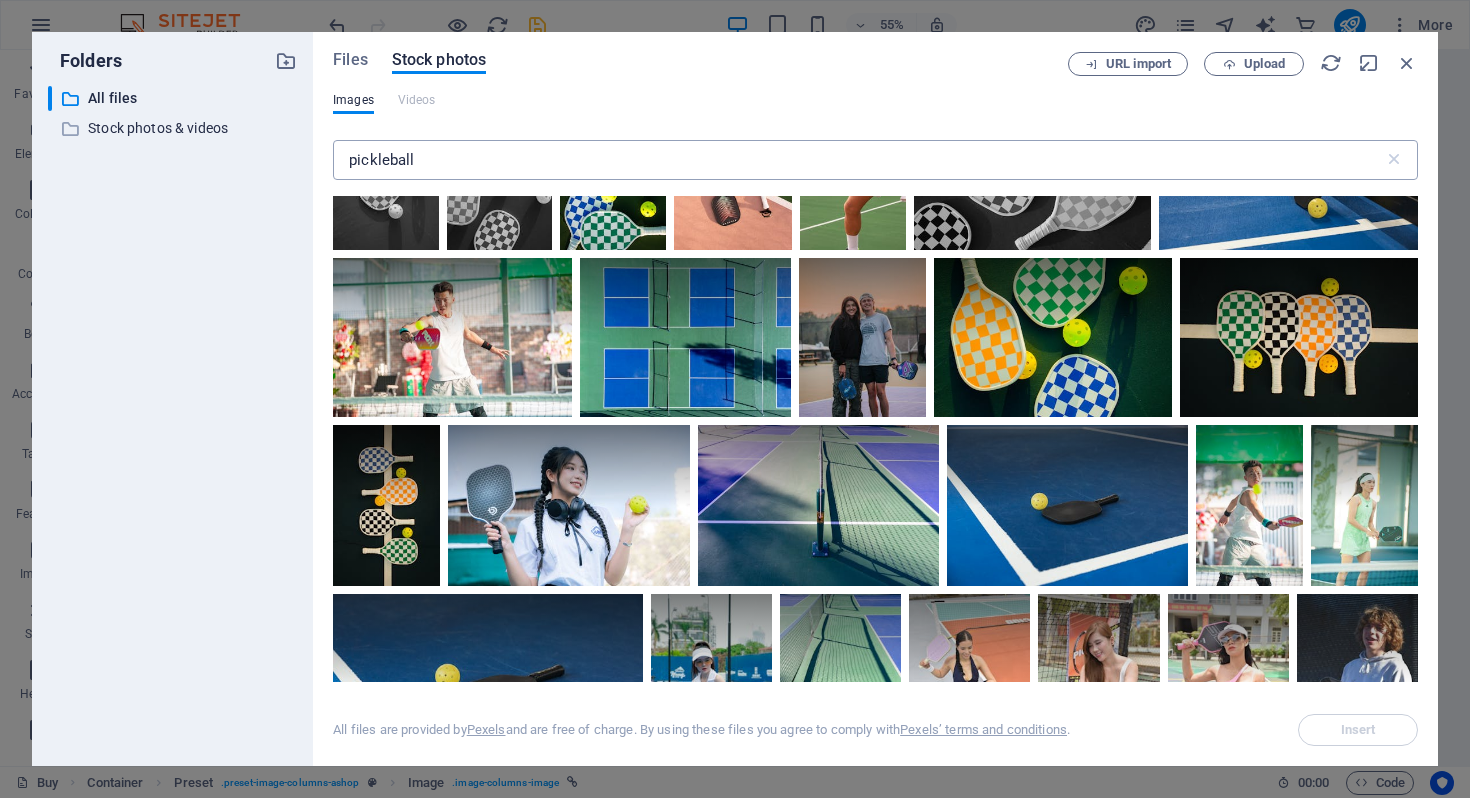 click on "pickleball" at bounding box center [858, 160] 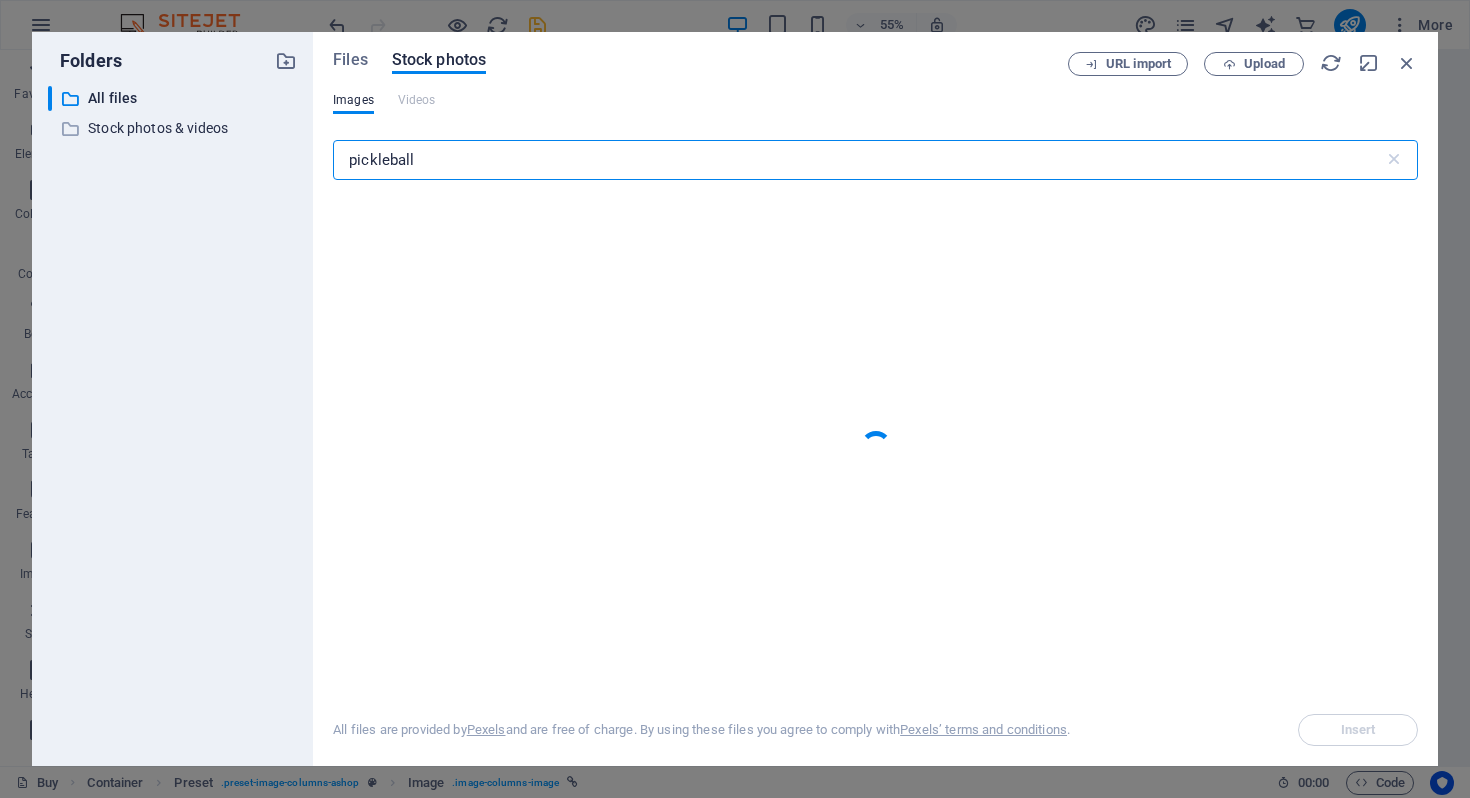 type on "pickleball" 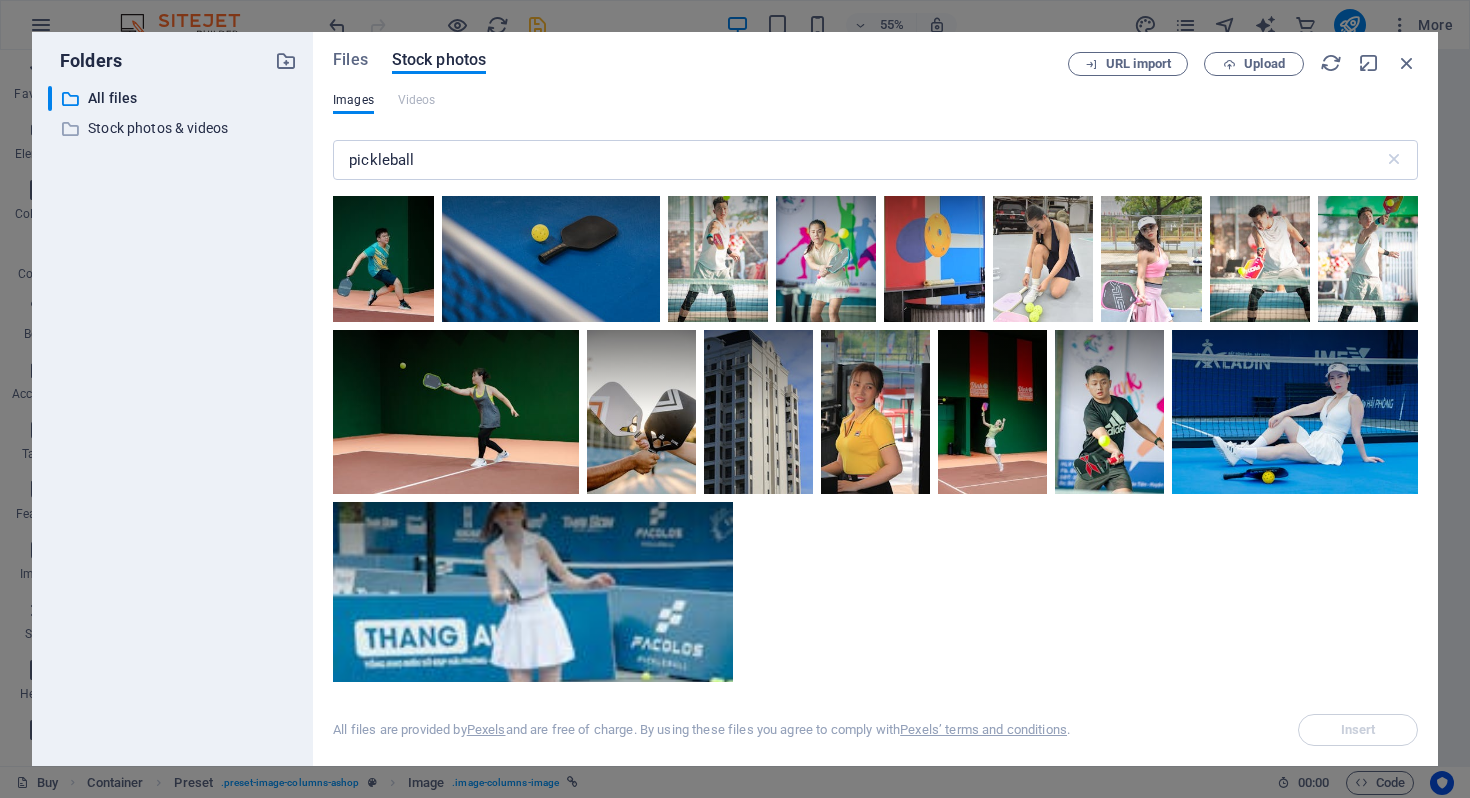 scroll, scrollTop: 1293, scrollLeft: 0, axis: vertical 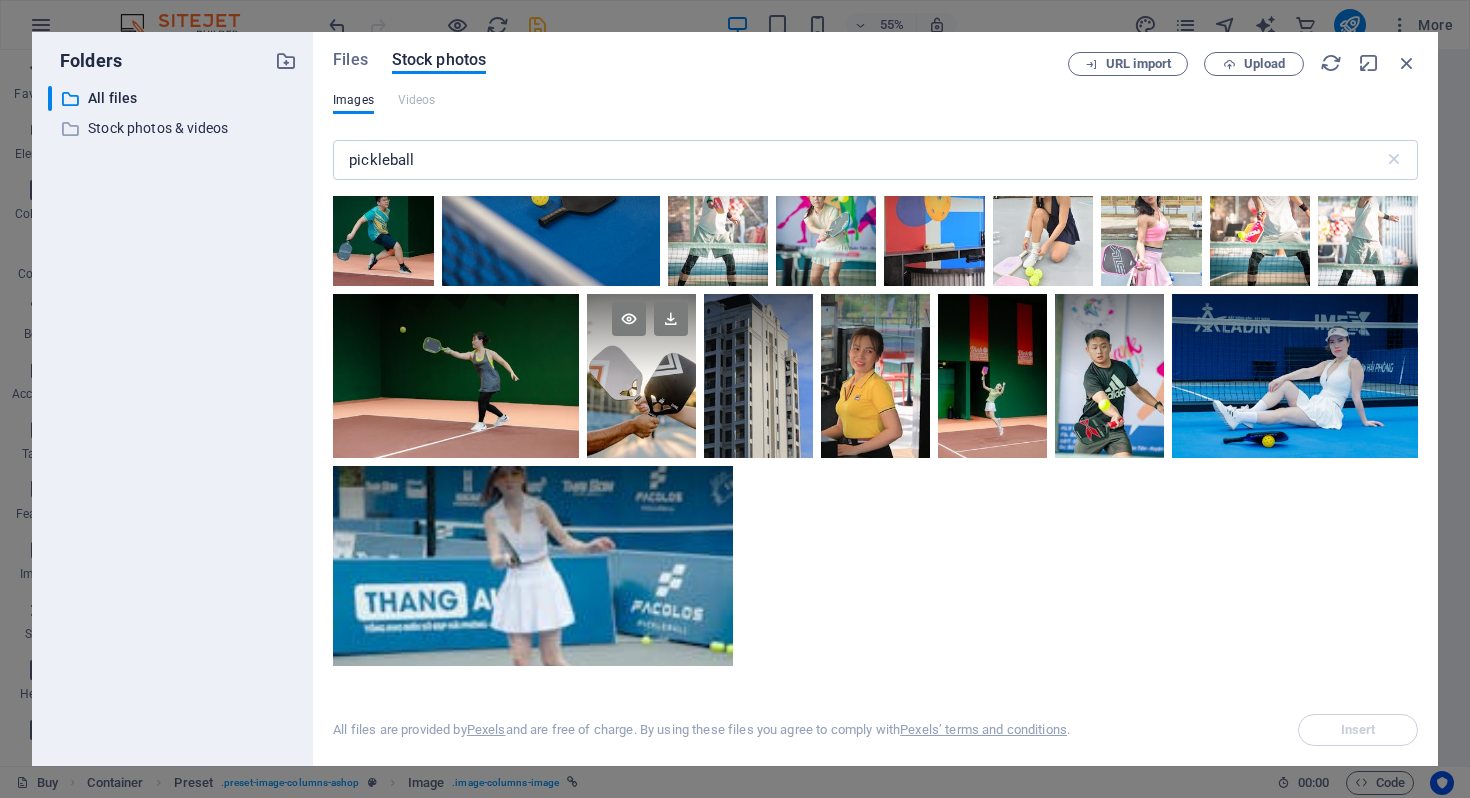 click at bounding box center [641, 376] 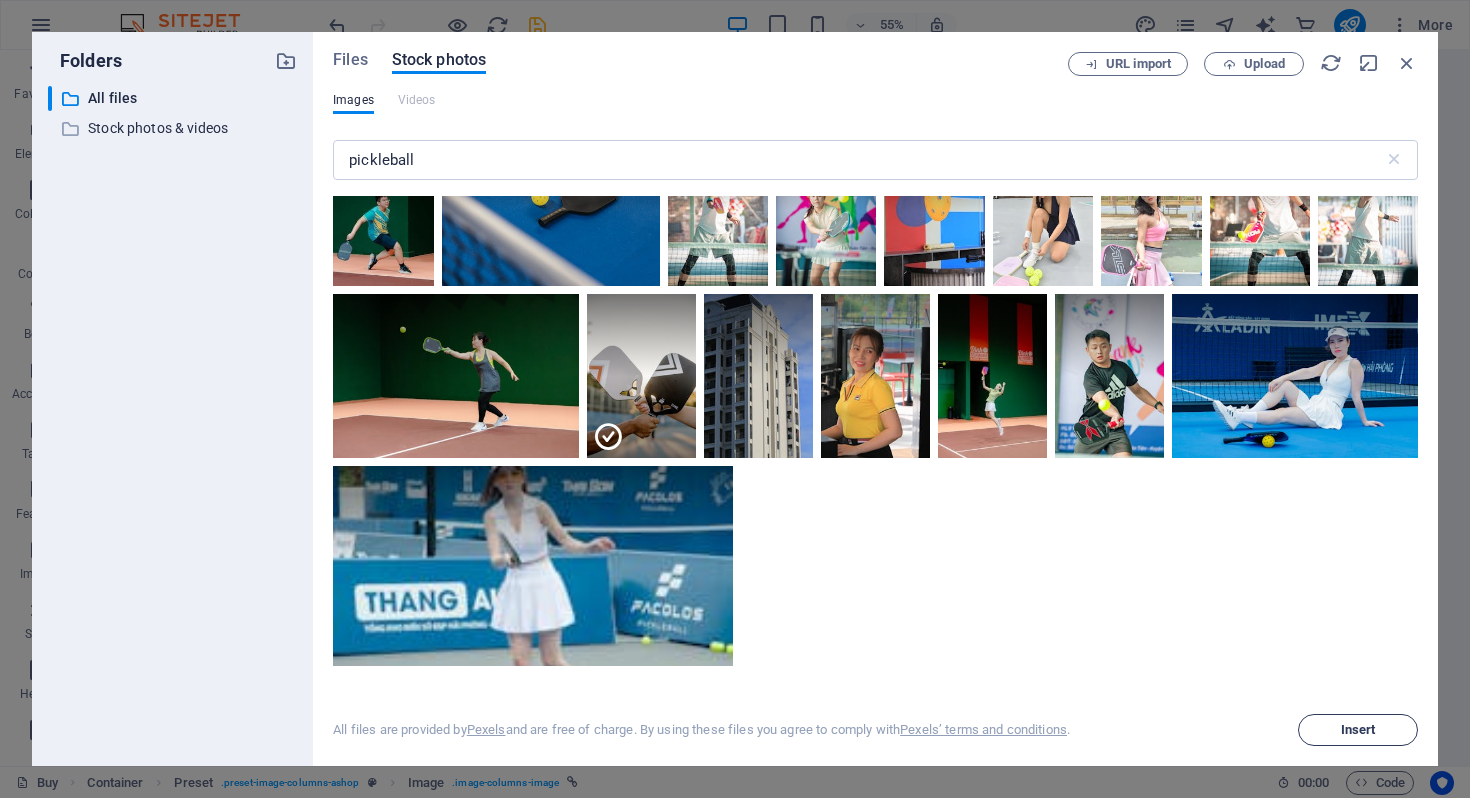 click on "Insert" at bounding box center (1358, 730) 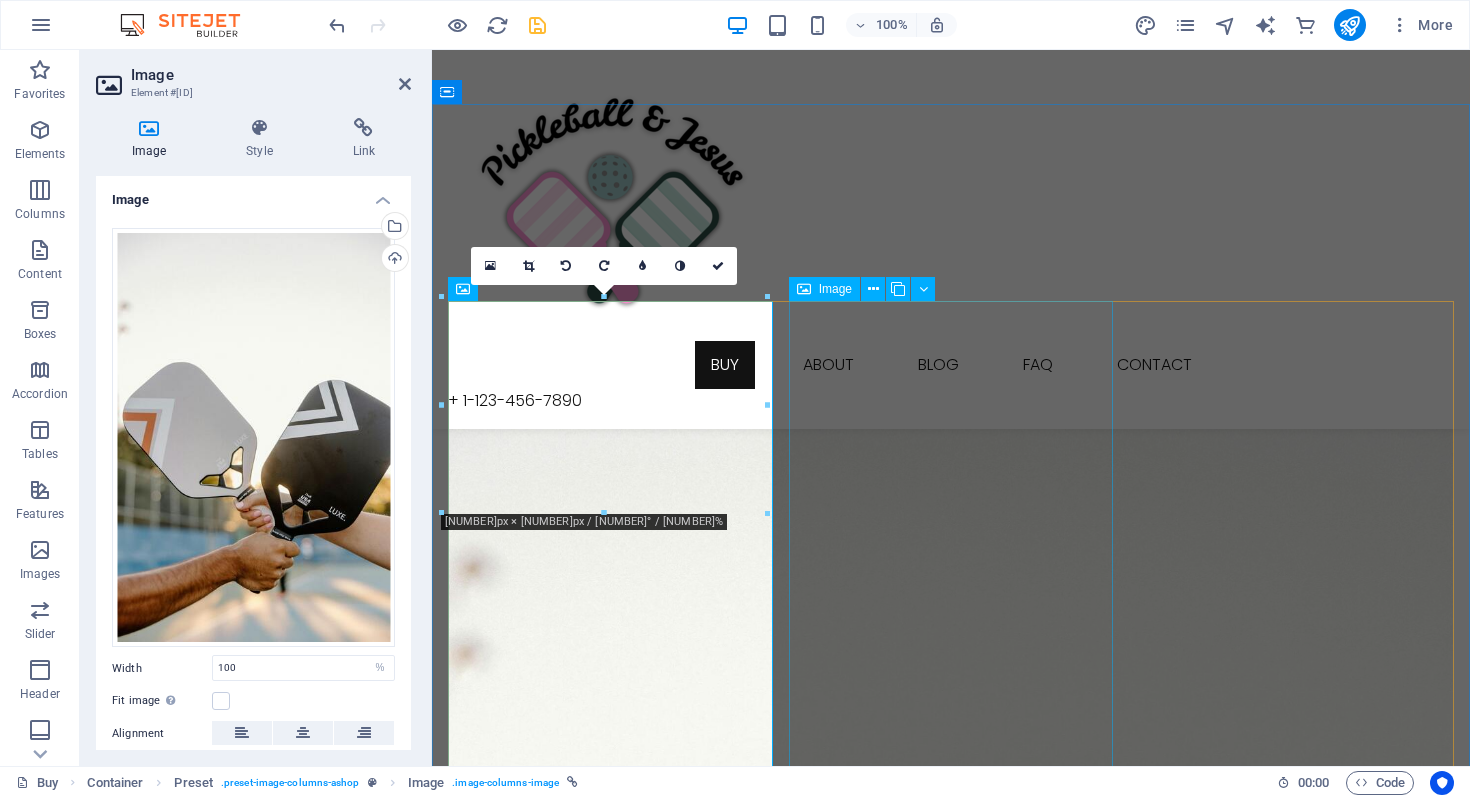 scroll, scrollTop: 394, scrollLeft: 0, axis: vertical 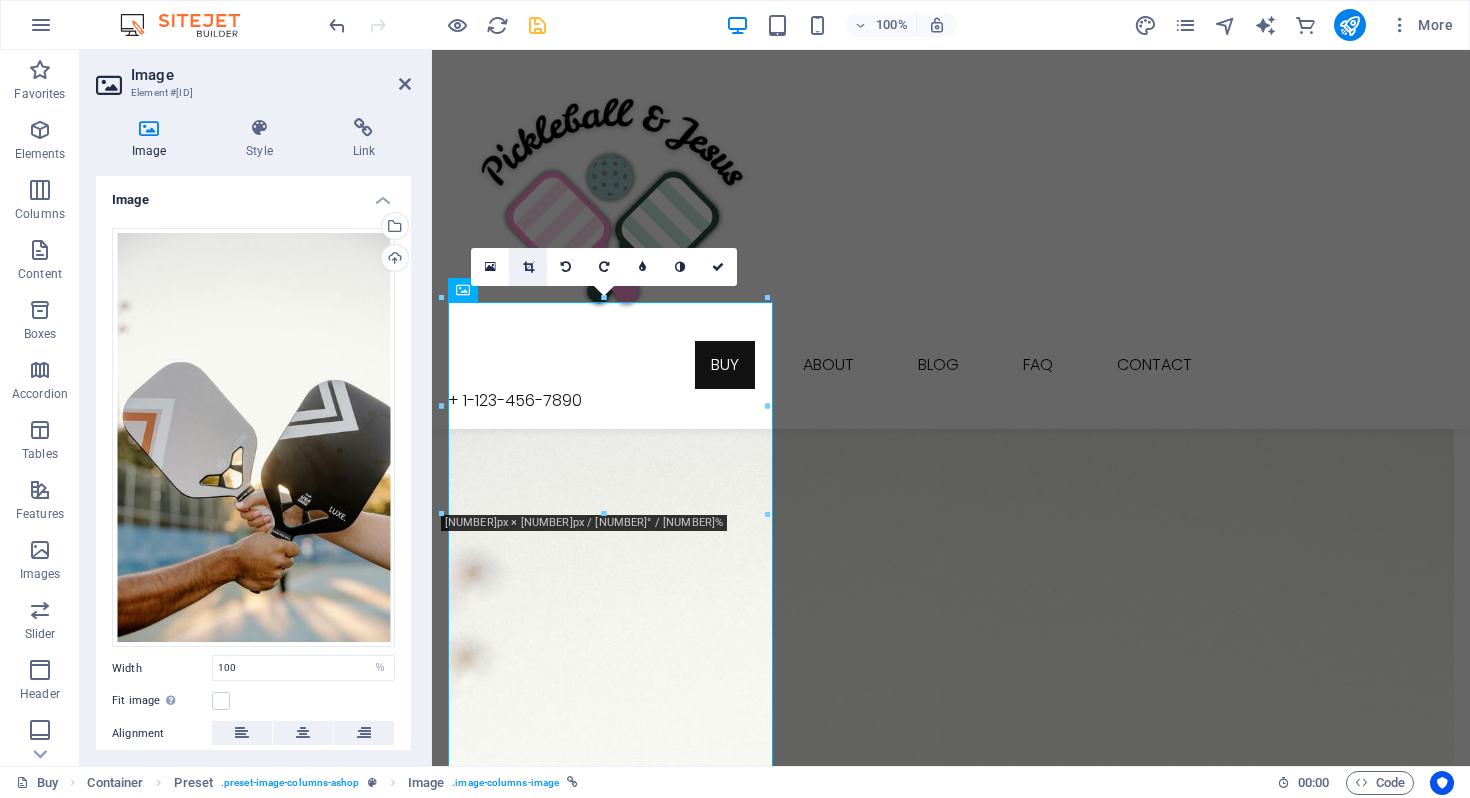 click at bounding box center (528, 267) 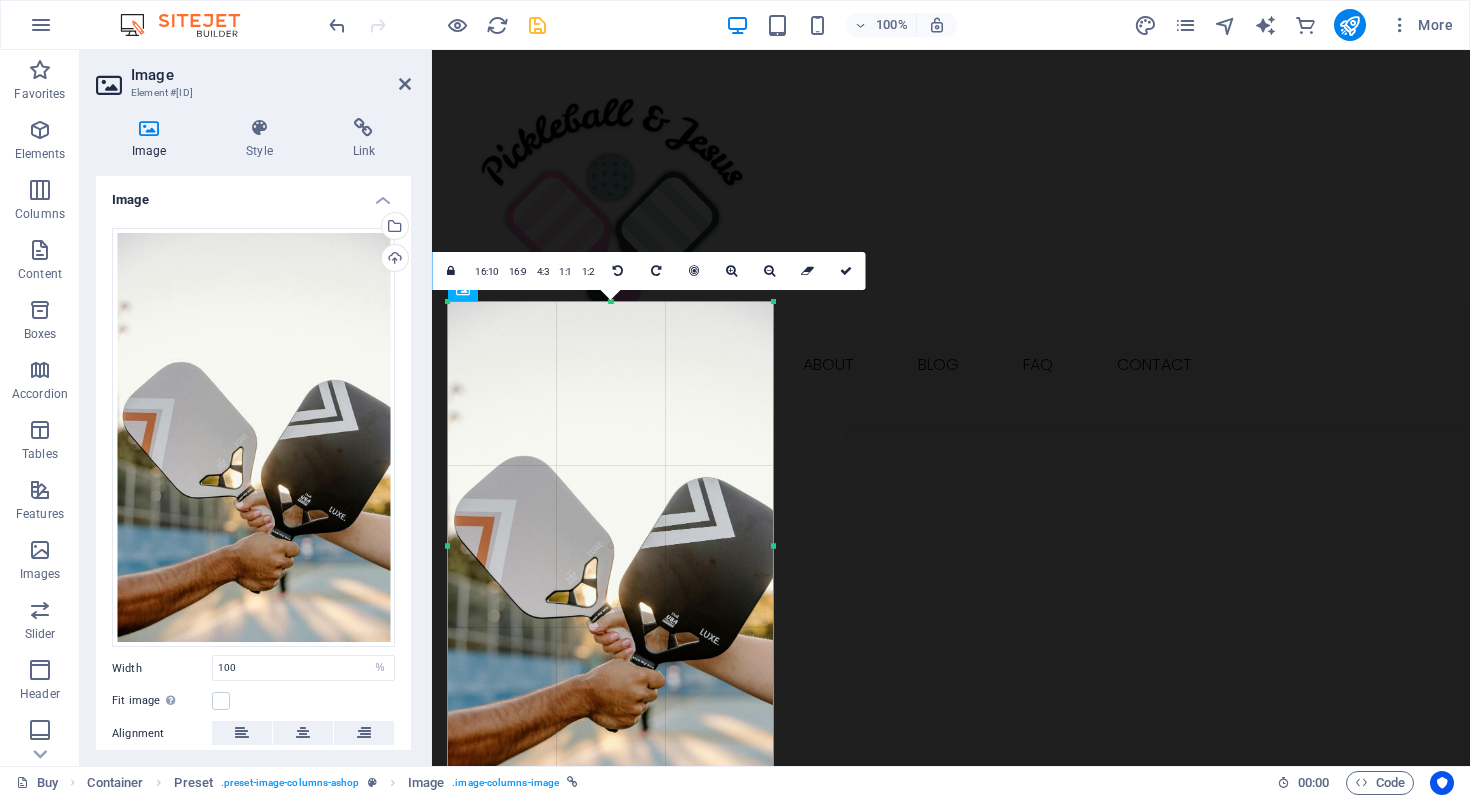 click at bounding box center (610, 301) 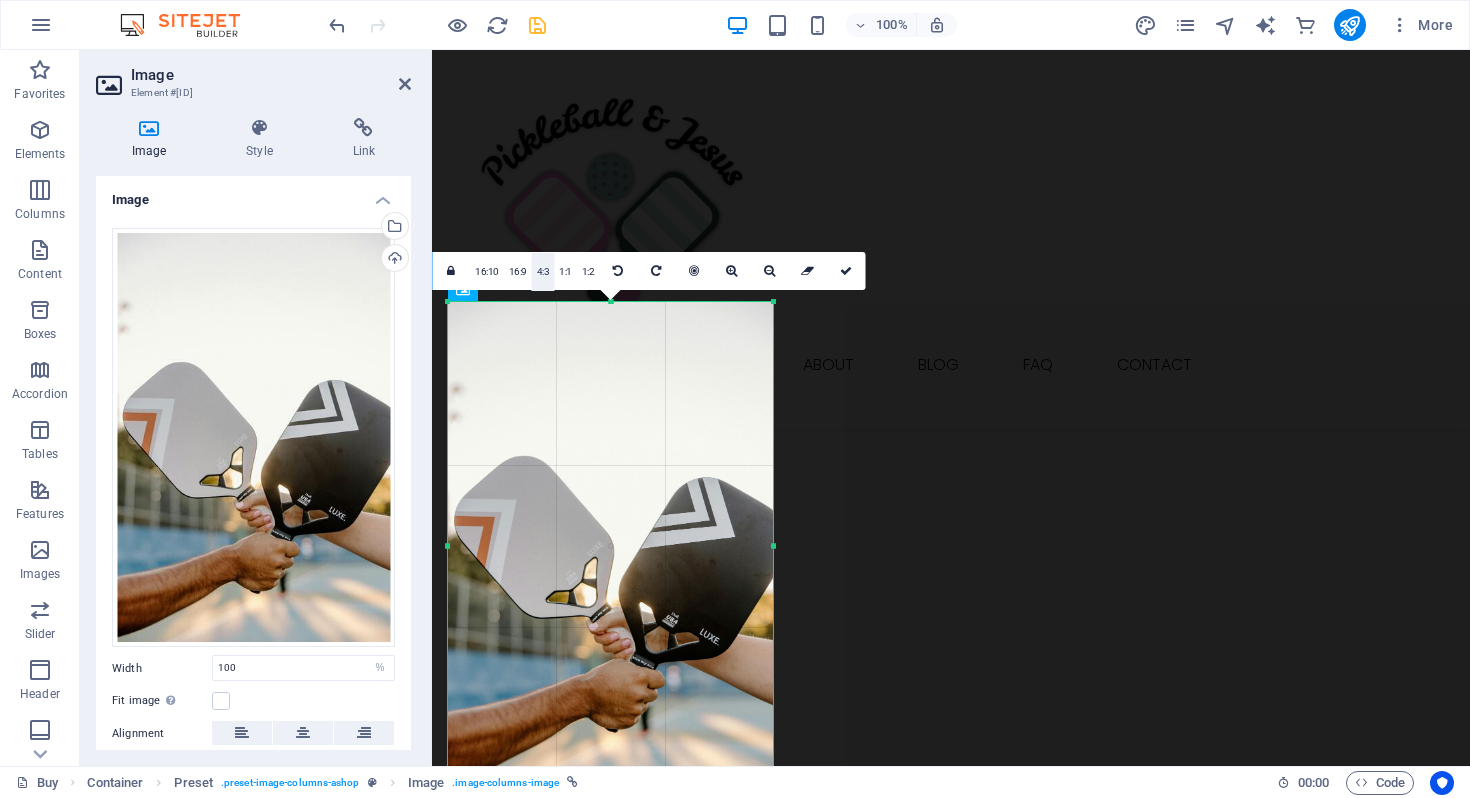 click on "4:3" at bounding box center (543, 272) 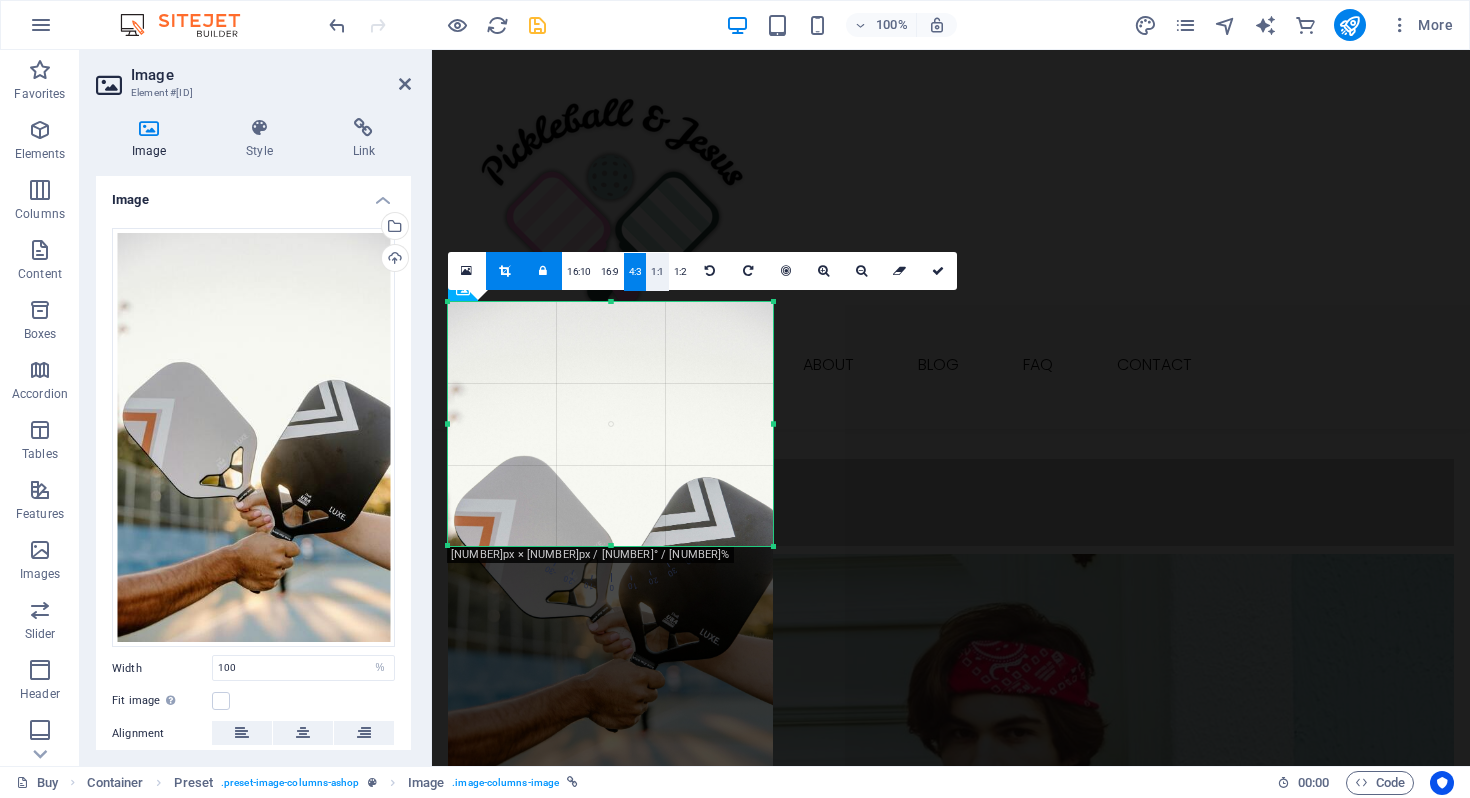click on "1:1" at bounding box center [657, 272] 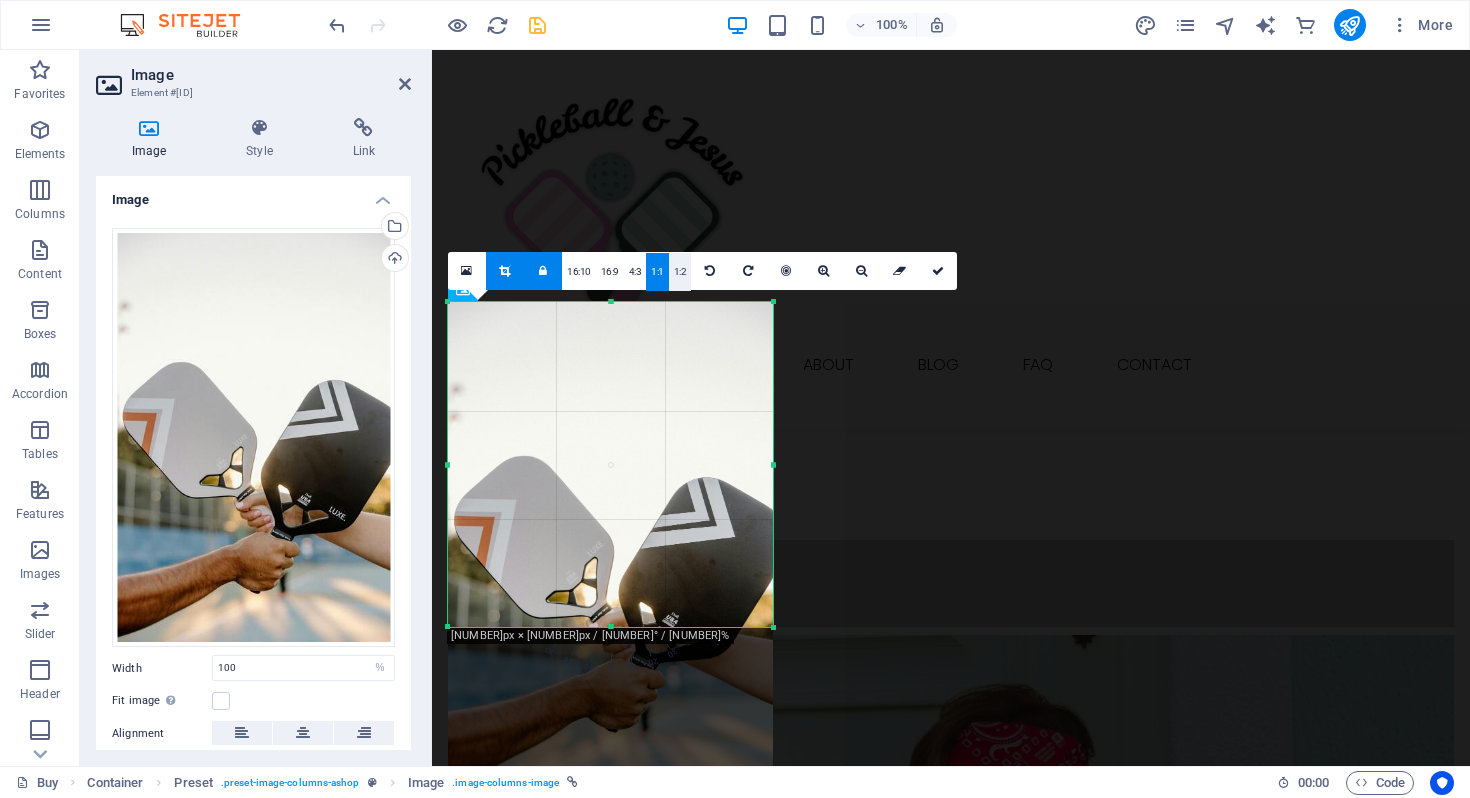 click on "1:2" at bounding box center [680, 272] 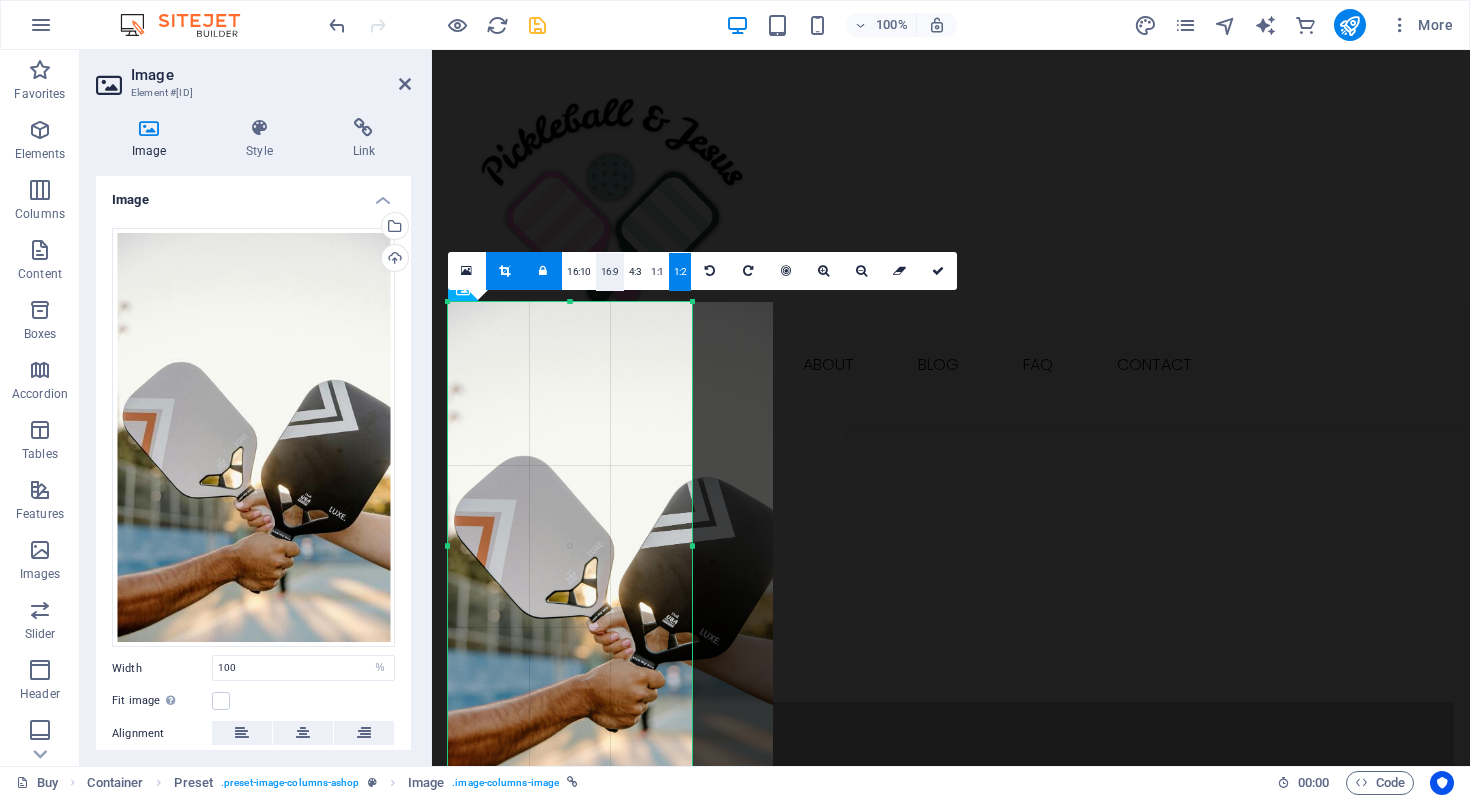 click on "16:9" at bounding box center (610, 272) 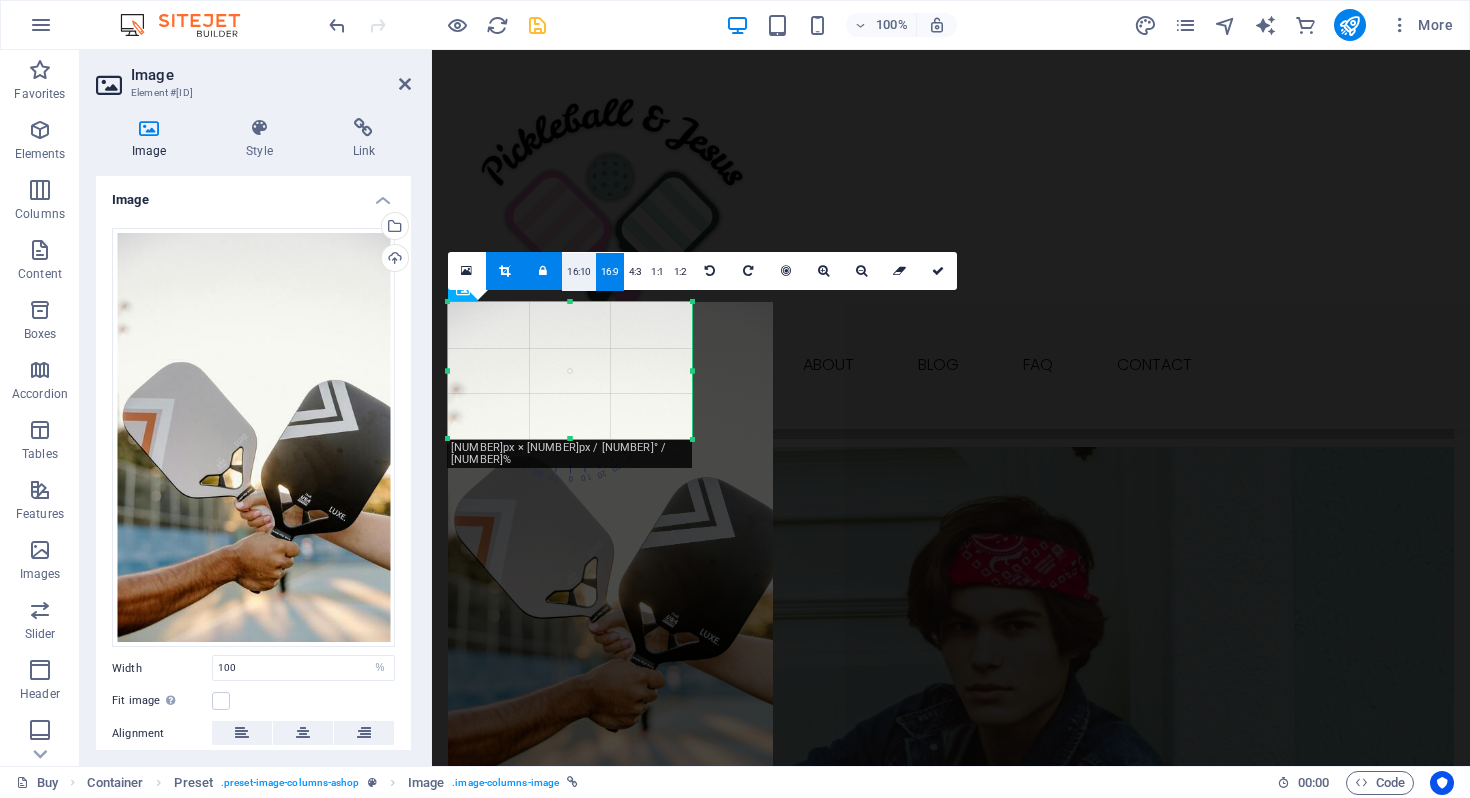 click on "16:10" at bounding box center [579, 272] 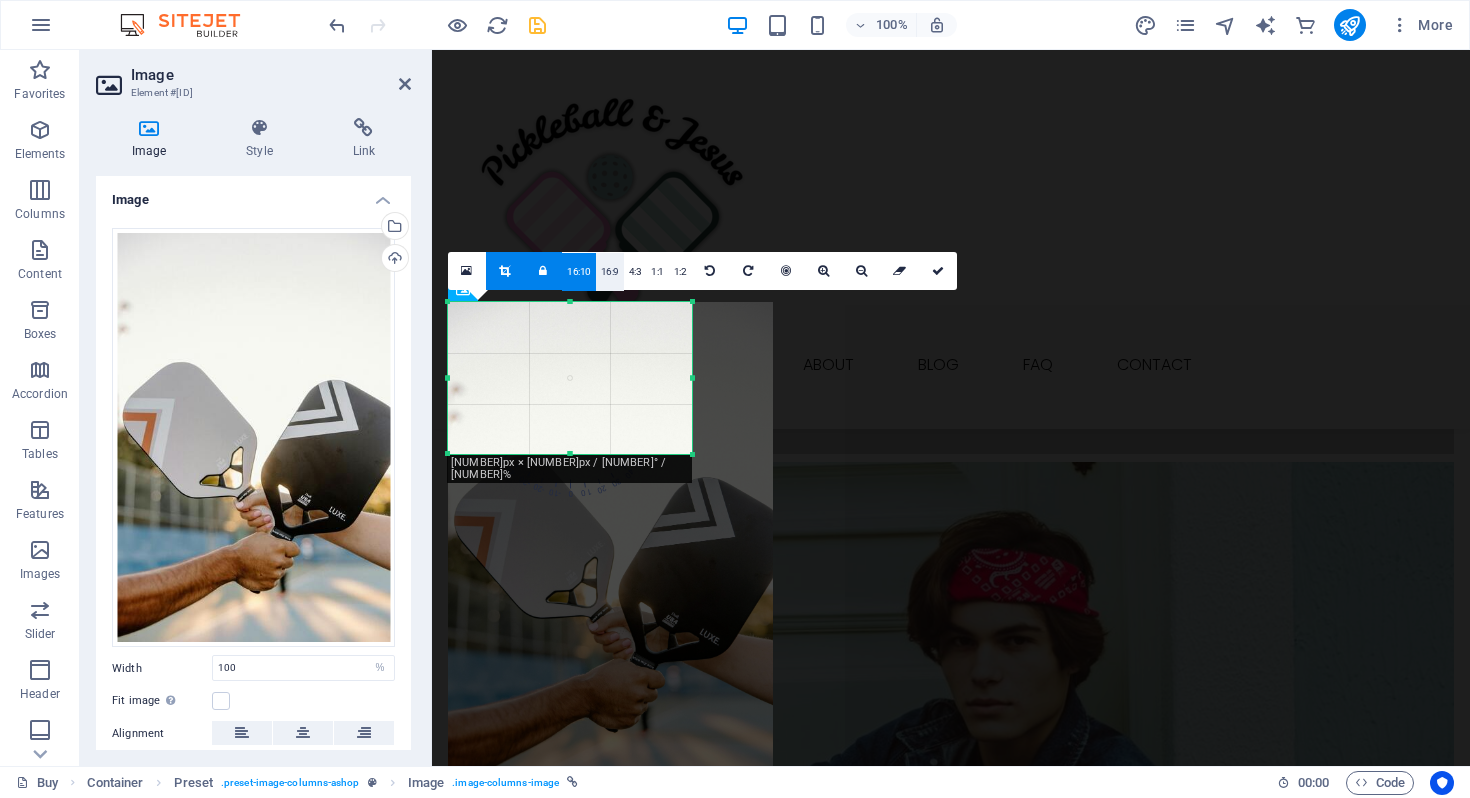 click on "16:9" at bounding box center (610, 272) 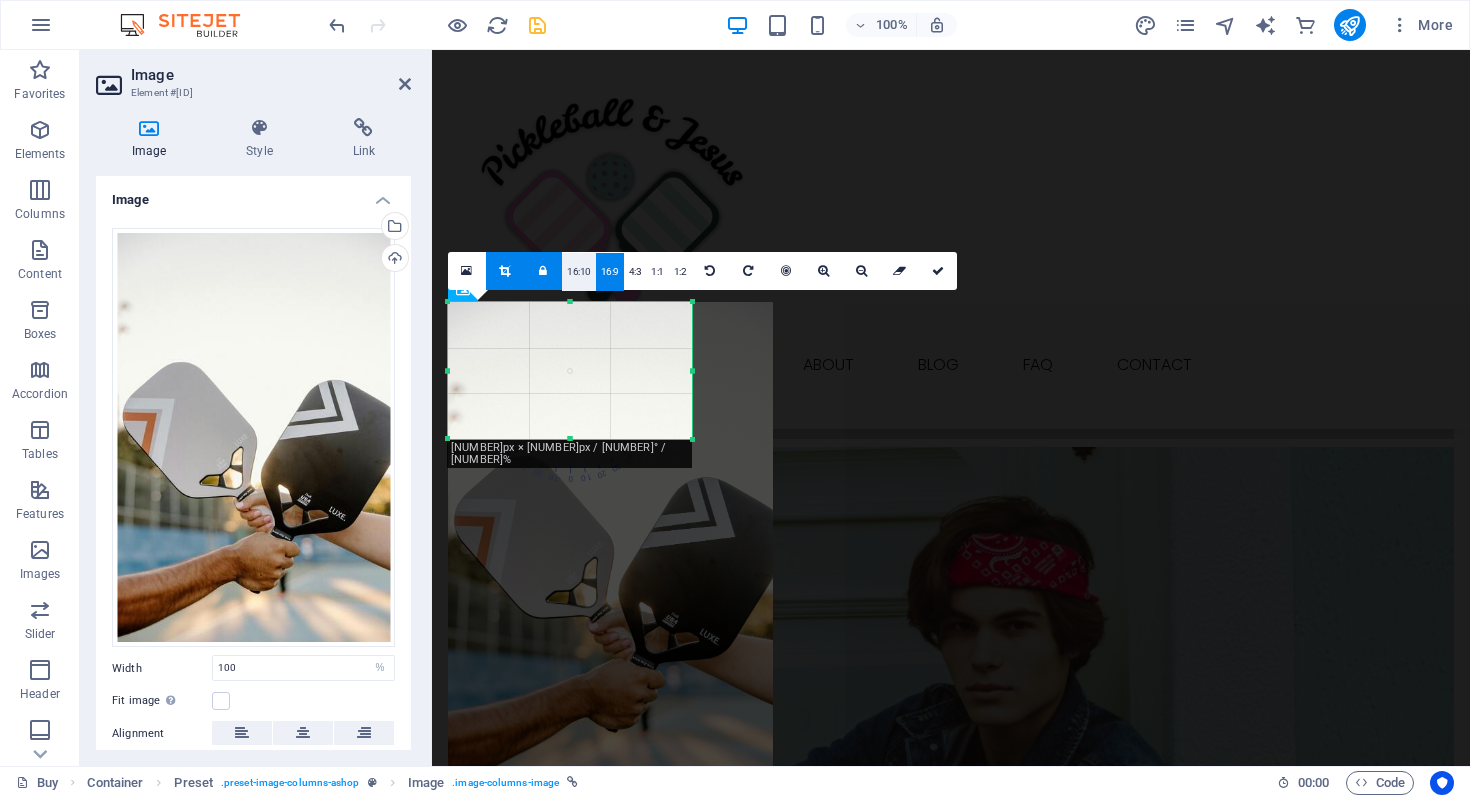 click on "16:10" at bounding box center [579, 272] 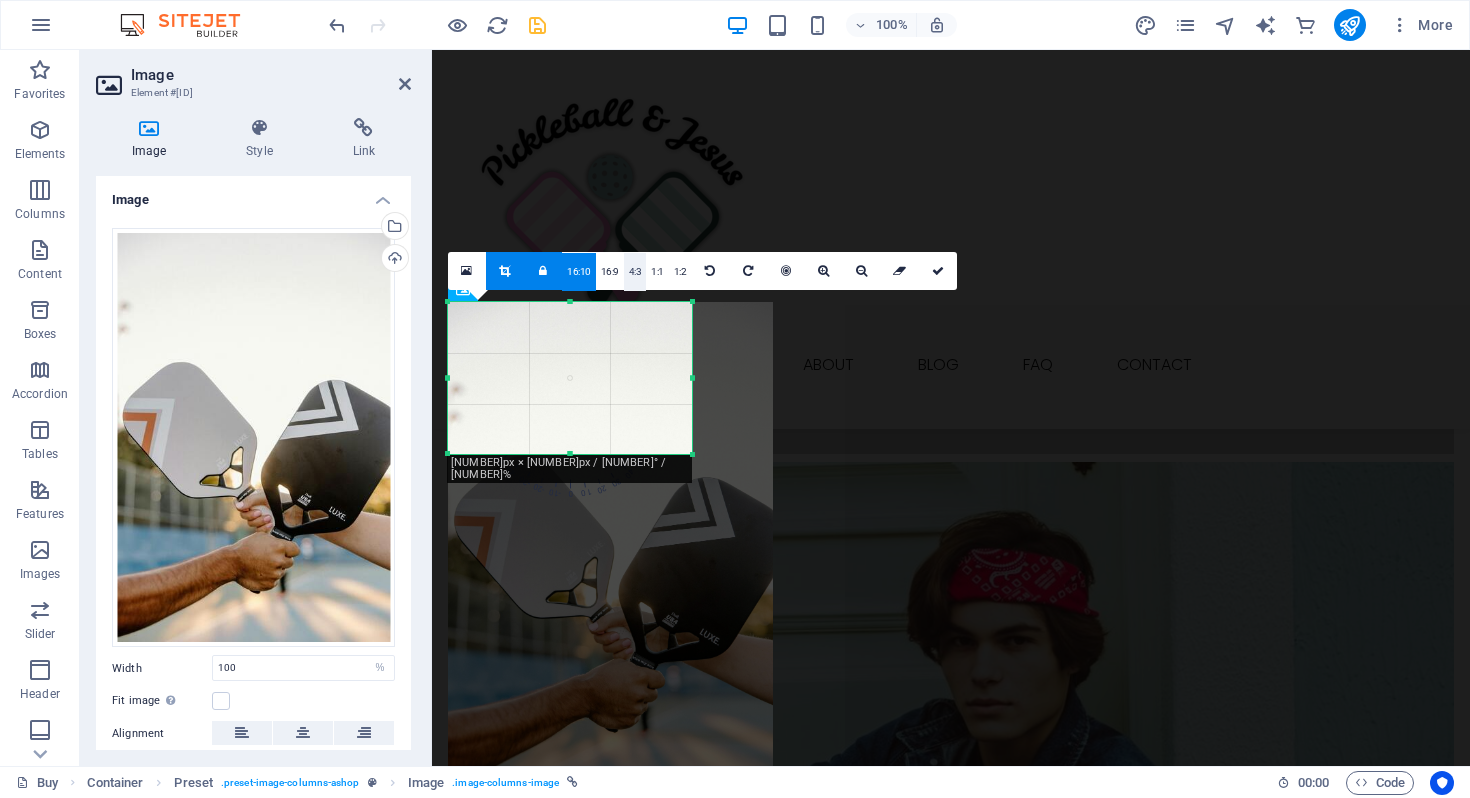 click on "4:3" at bounding box center [635, 272] 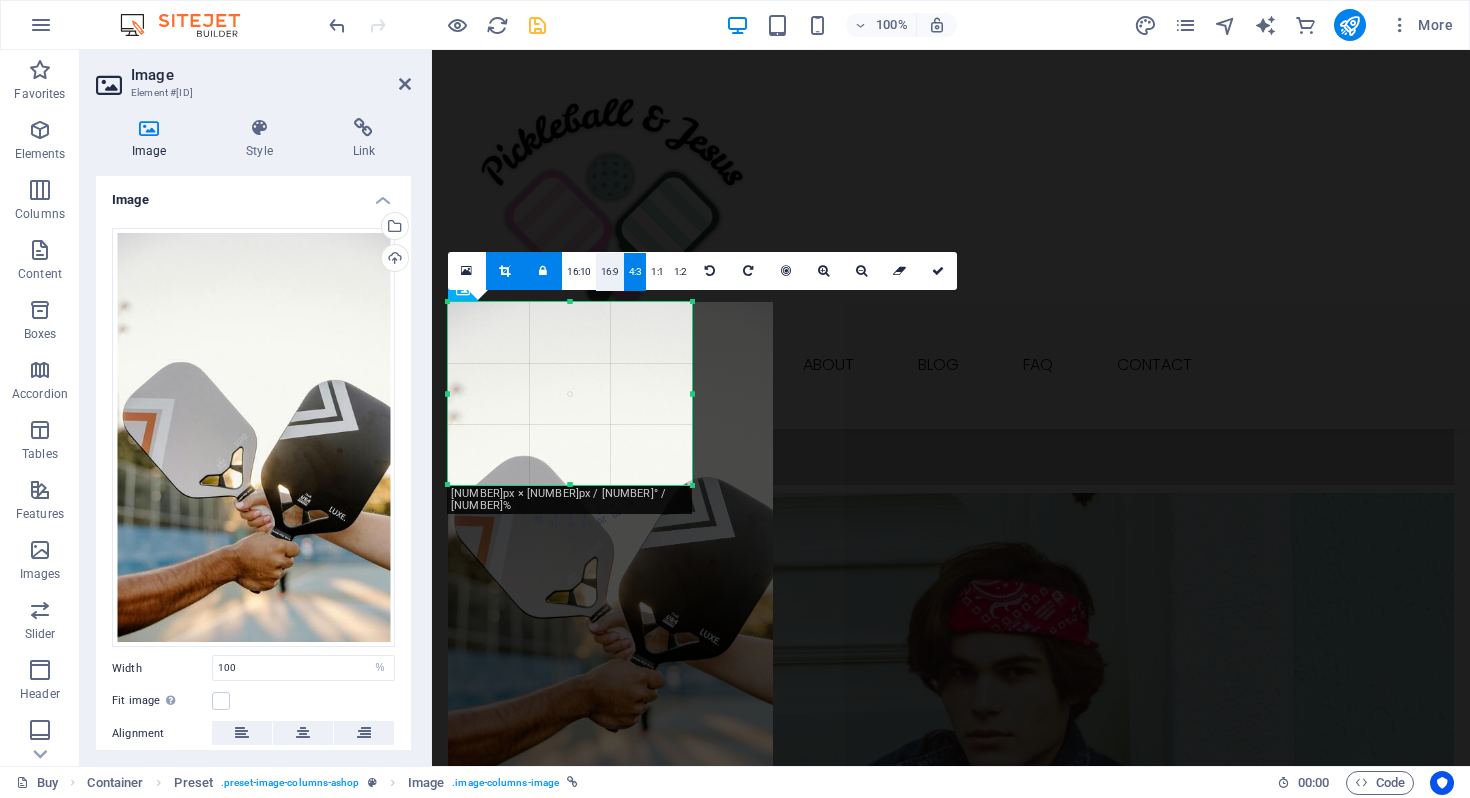click on "16:9" at bounding box center (610, 272) 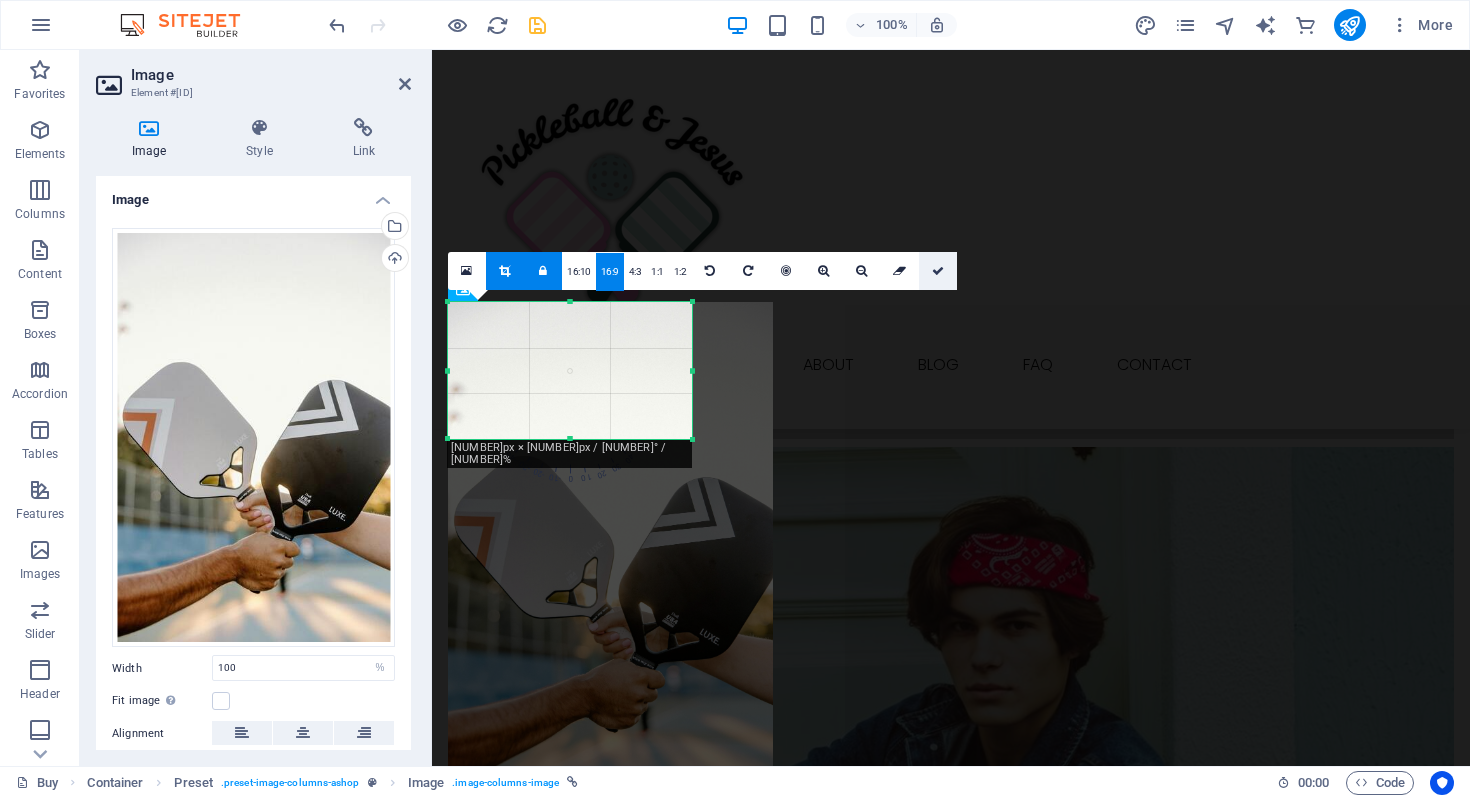 click at bounding box center (938, 271) 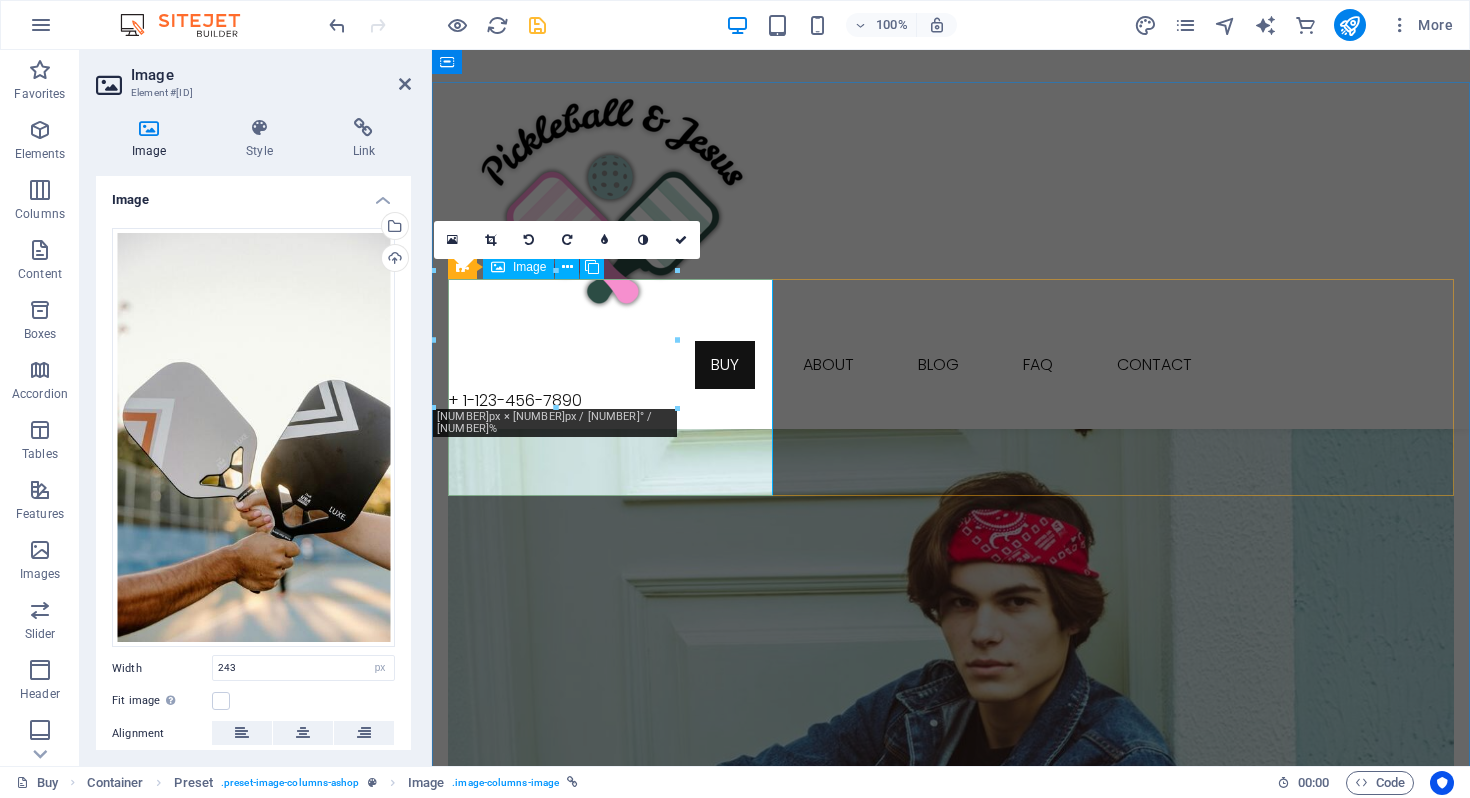 scroll, scrollTop: 417, scrollLeft: 0, axis: vertical 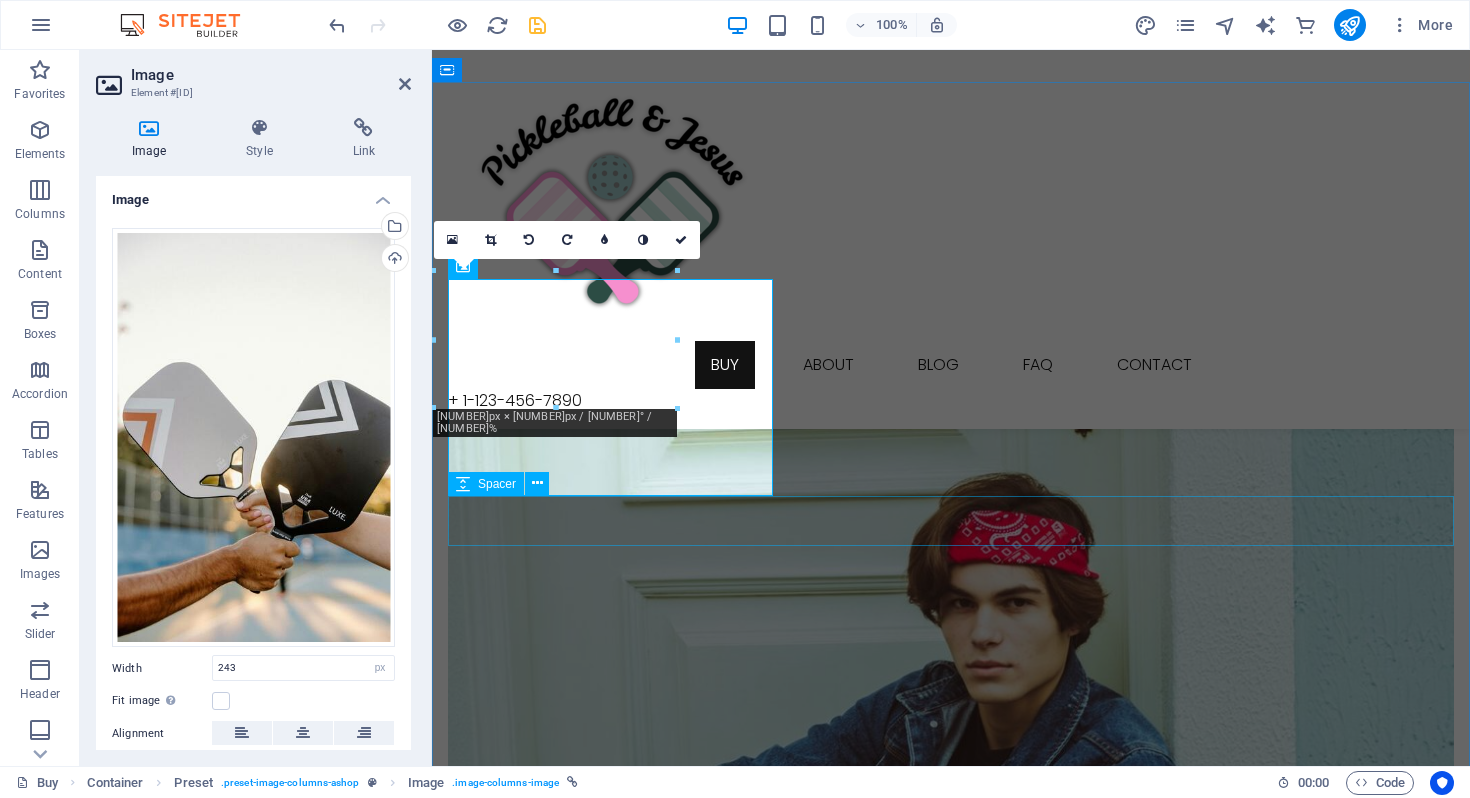 click at bounding box center (951, 1799) 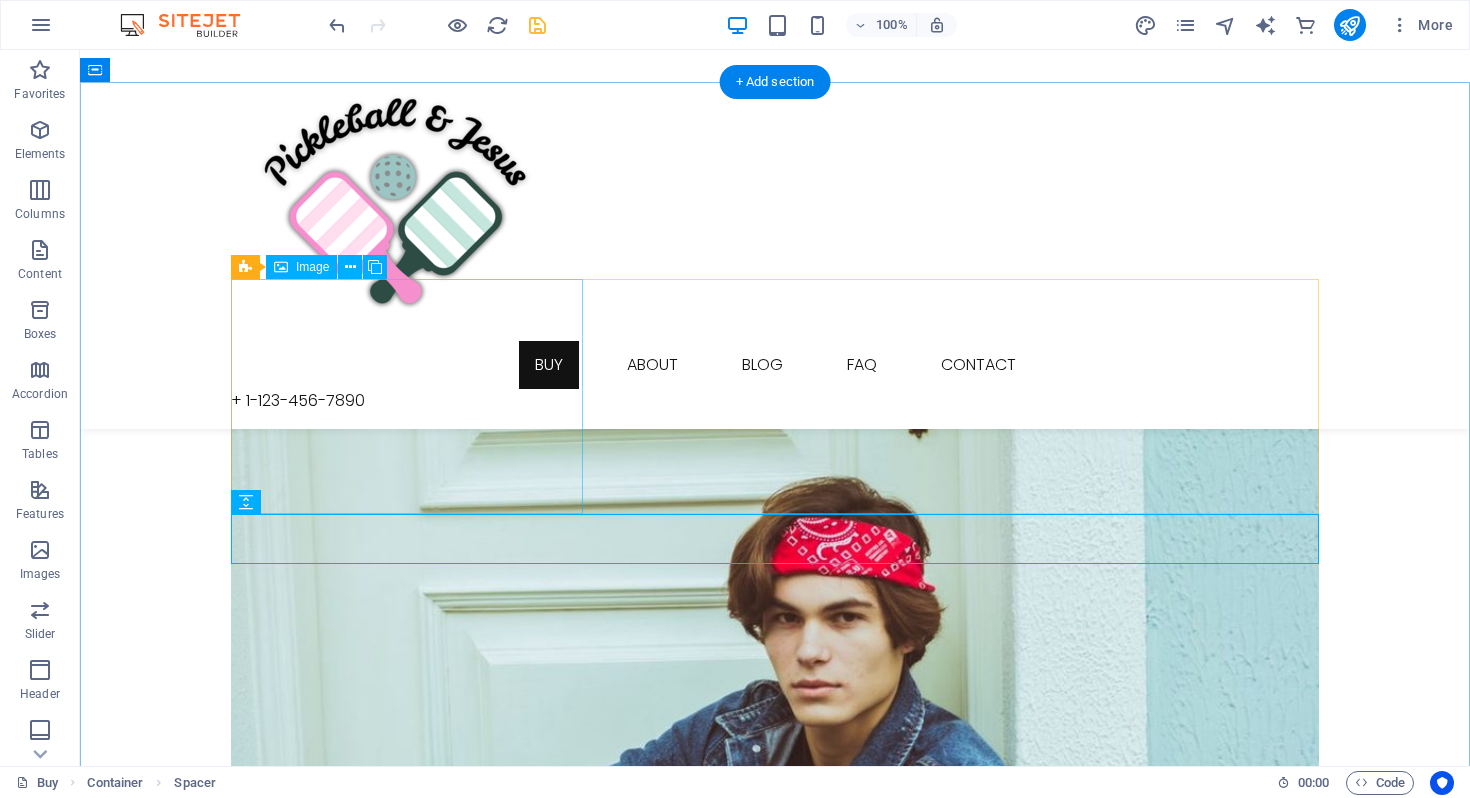 click on "New Look Get the perfect look!" at bounding box center (775, 347) 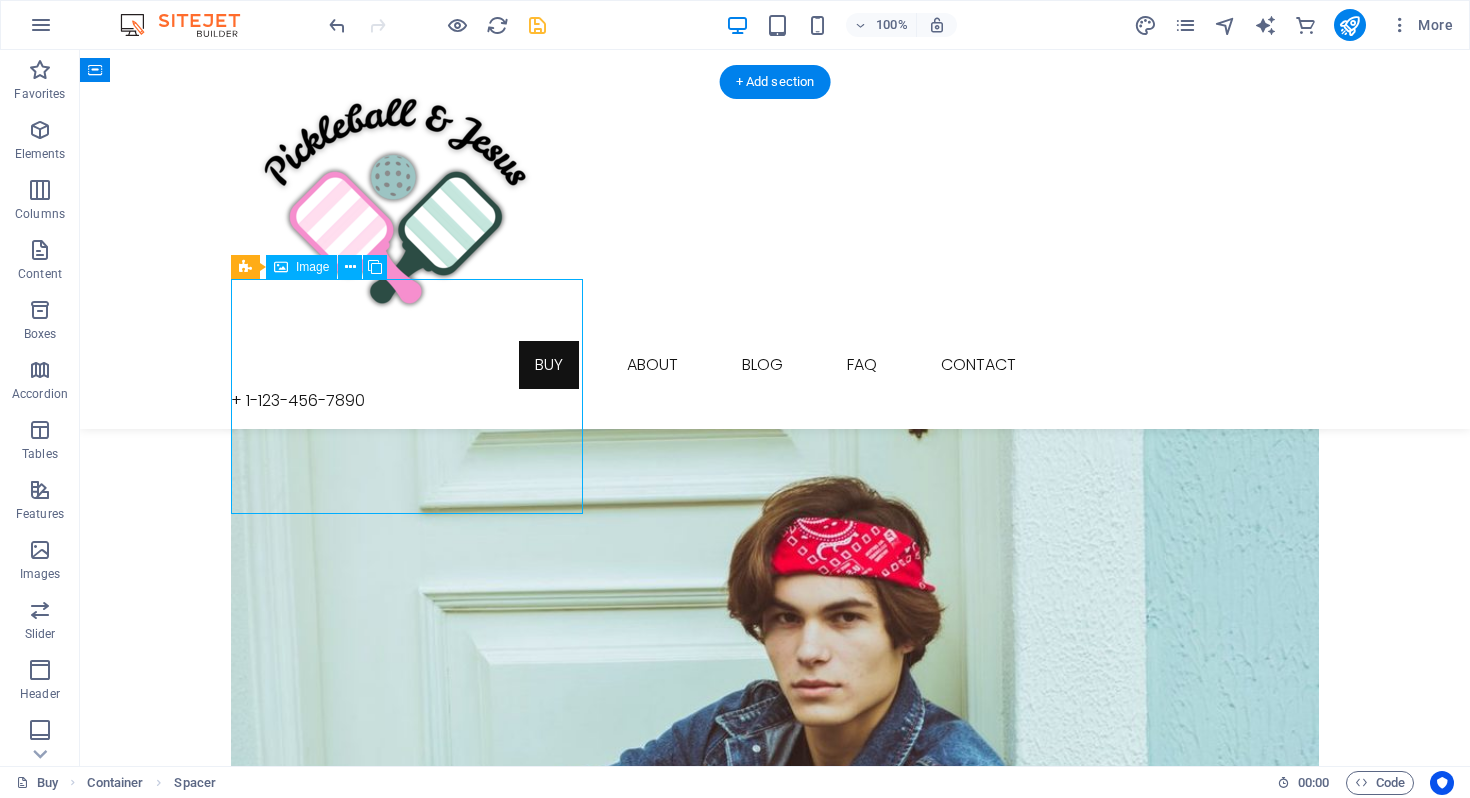 click on "New Look Get the perfect look!" at bounding box center (775, 347) 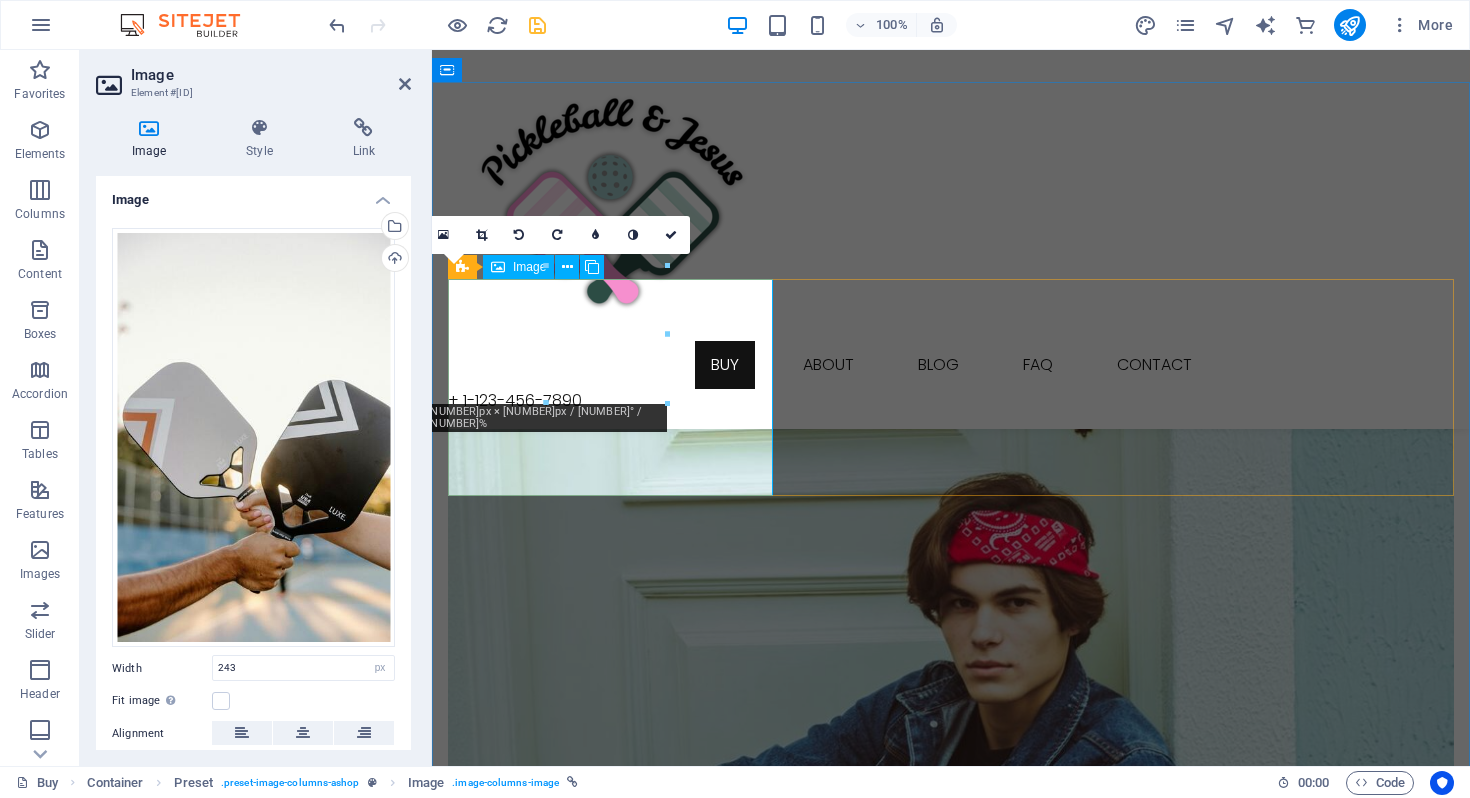 drag, startPoint x: 617, startPoint y: 353, endPoint x: 695, endPoint y: 407, distance: 94.86833 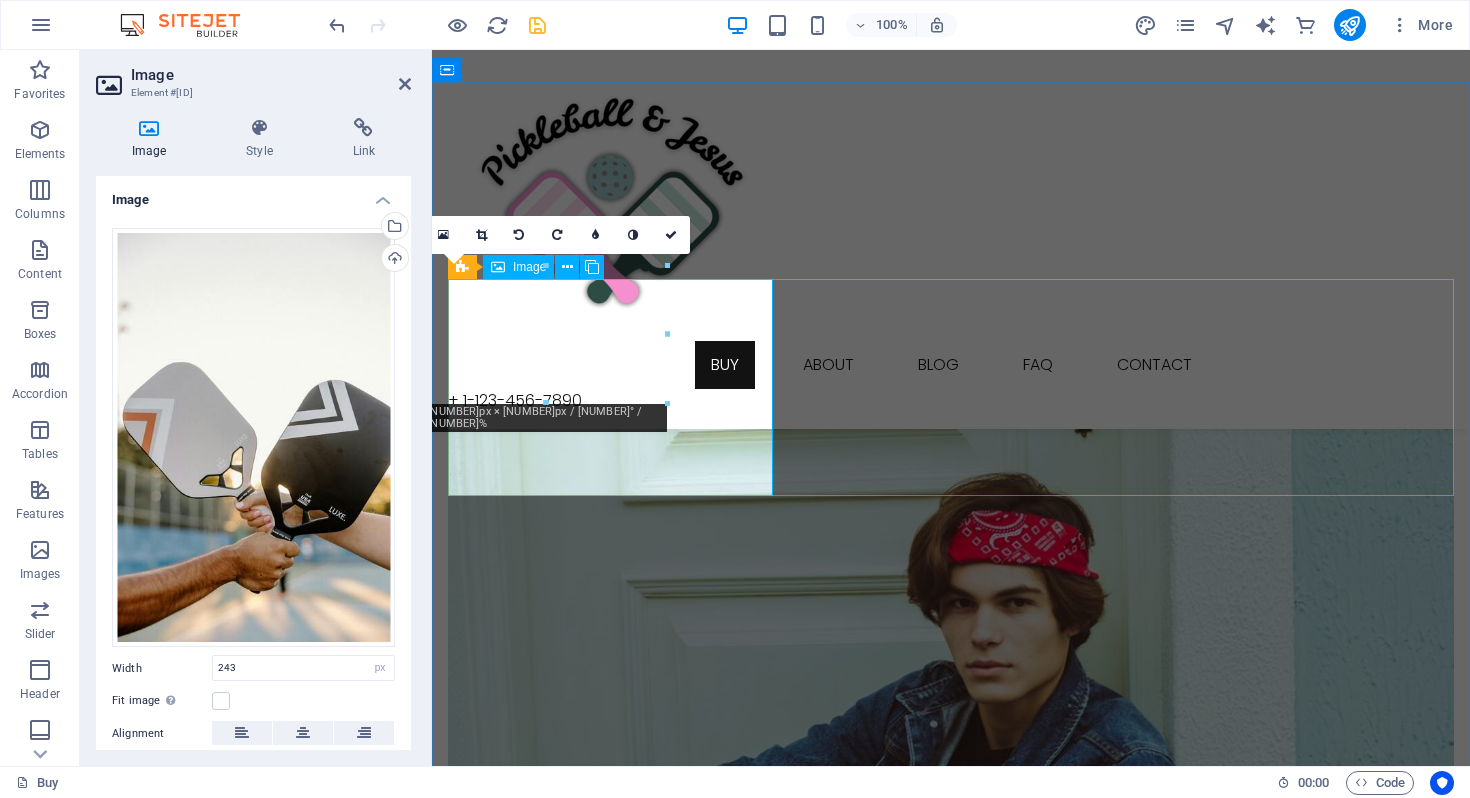 click on "New Look Get the perfect look!" at bounding box center (951, 347) 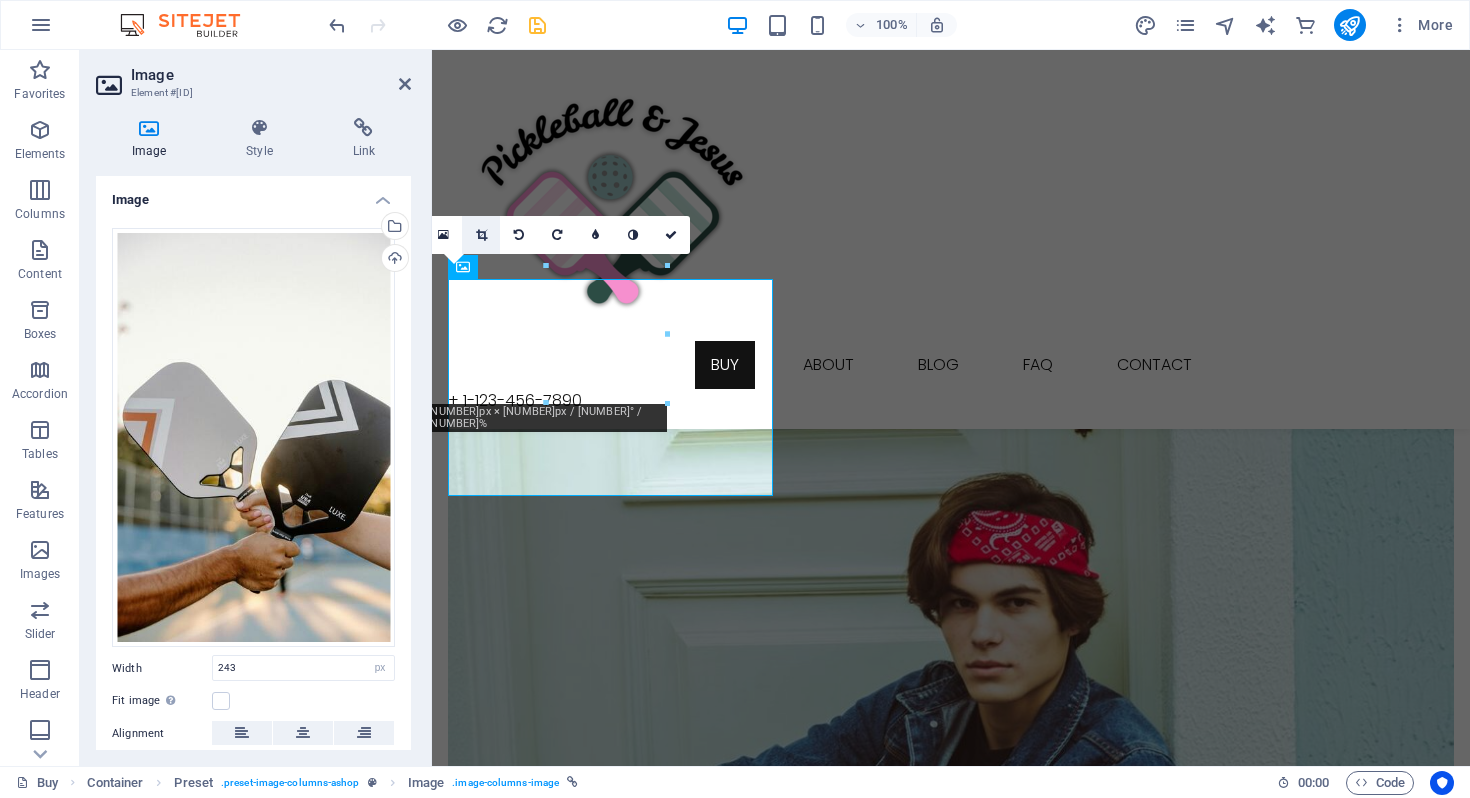 click at bounding box center [481, 235] 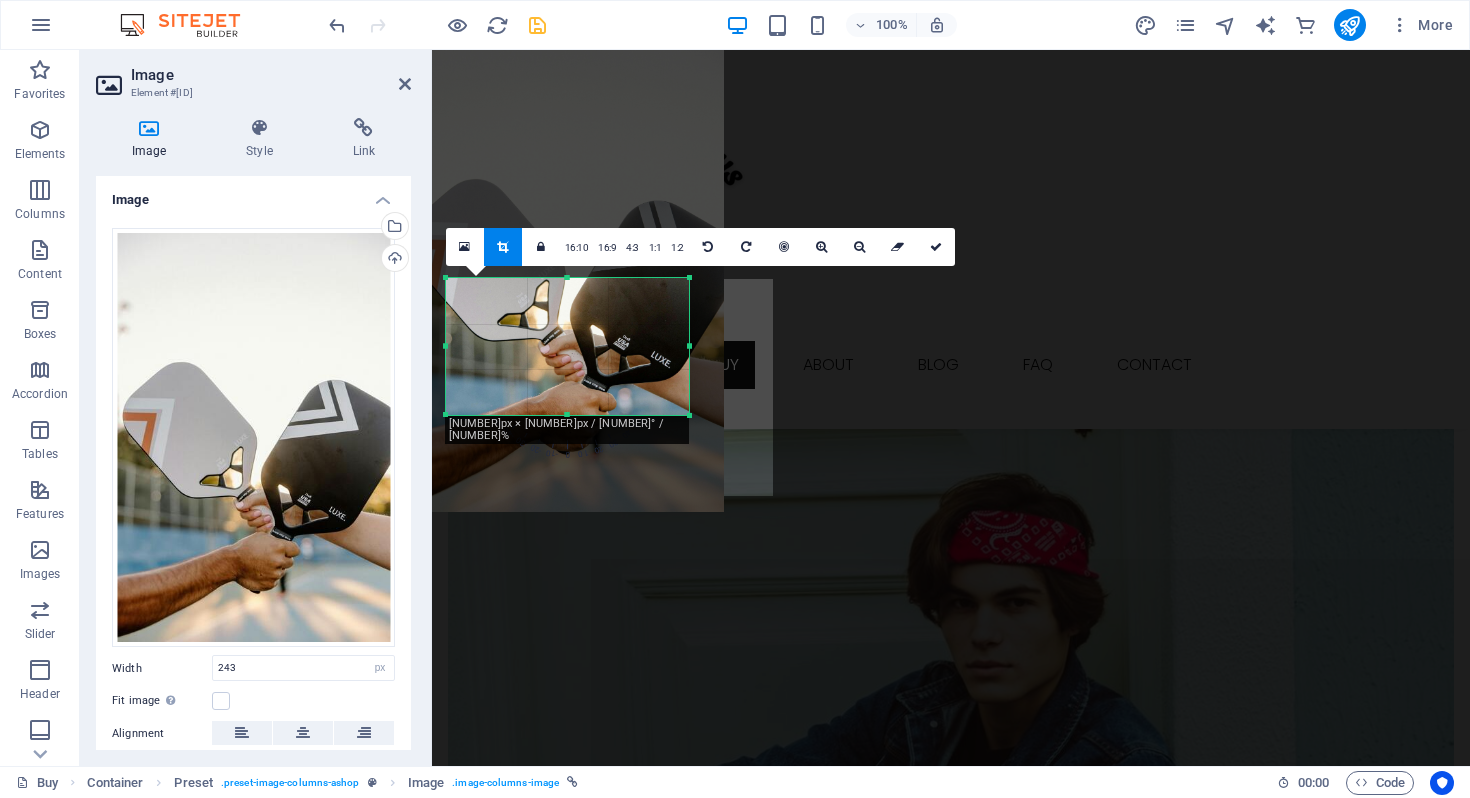 drag, startPoint x: 548, startPoint y: 334, endPoint x: 502, endPoint y: 82, distance: 256.164 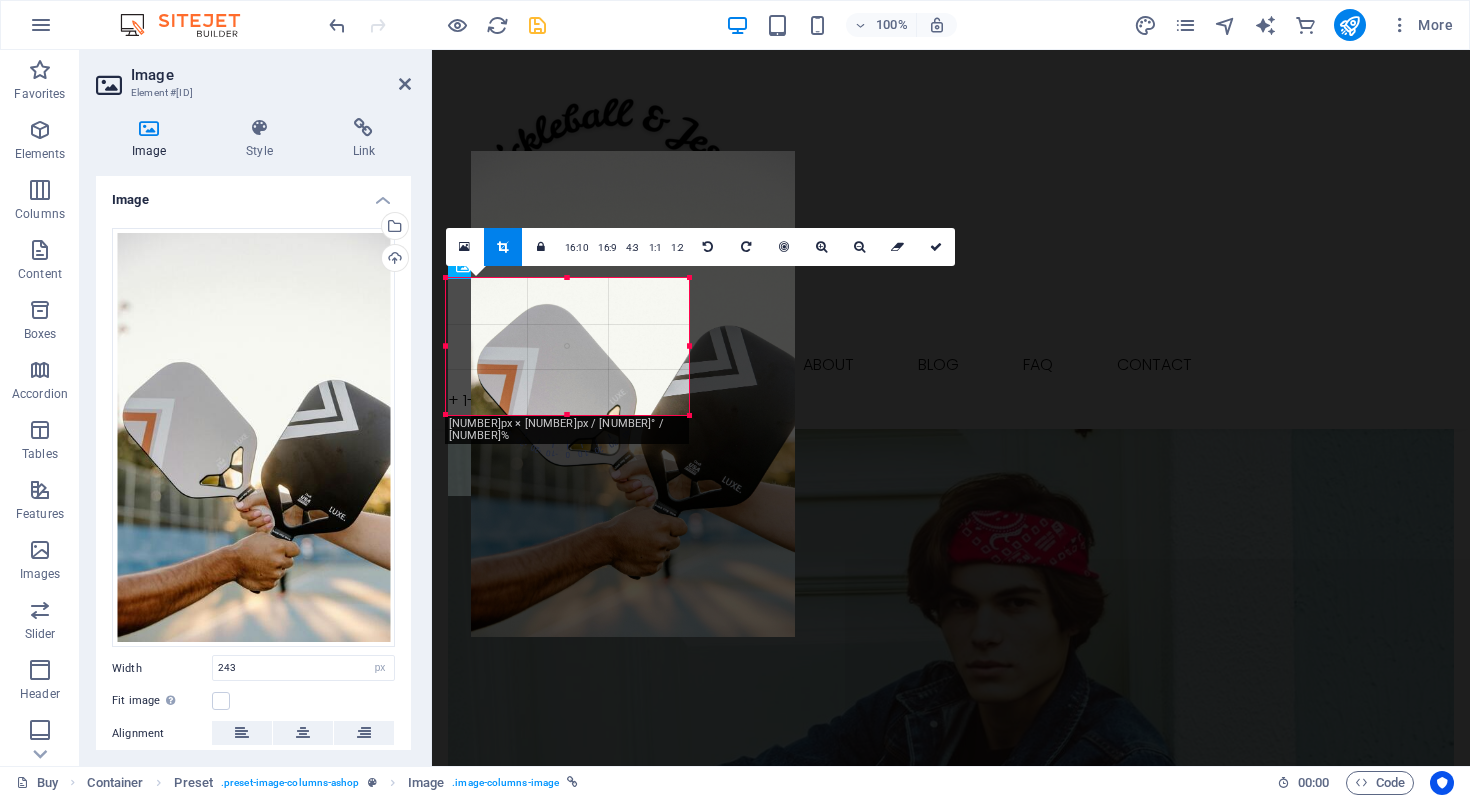 drag, startPoint x: 588, startPoint y: 409, endPoint x: 659, endPoint y: 534, distance: 143.75674 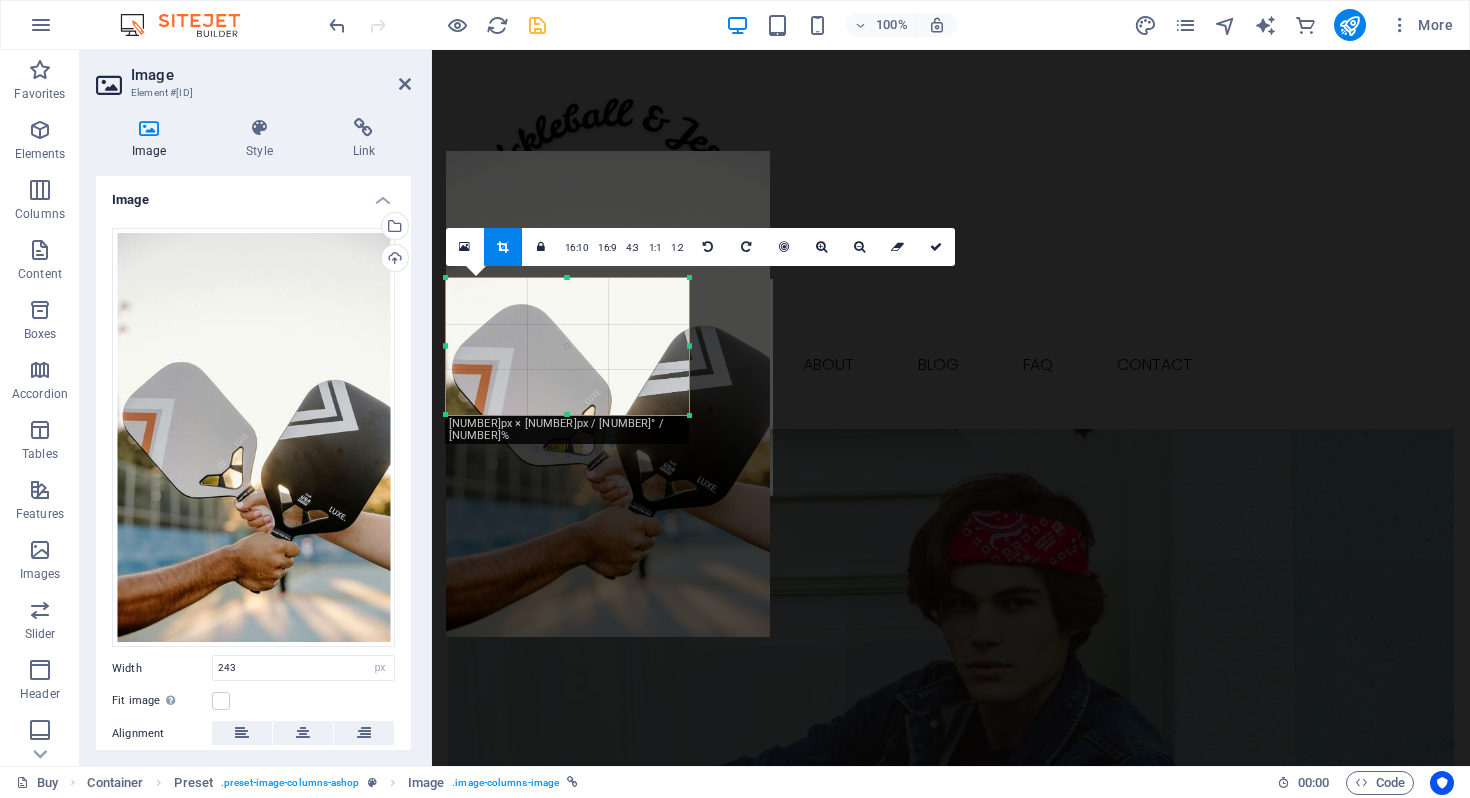 click at bounding box center [608, 394] 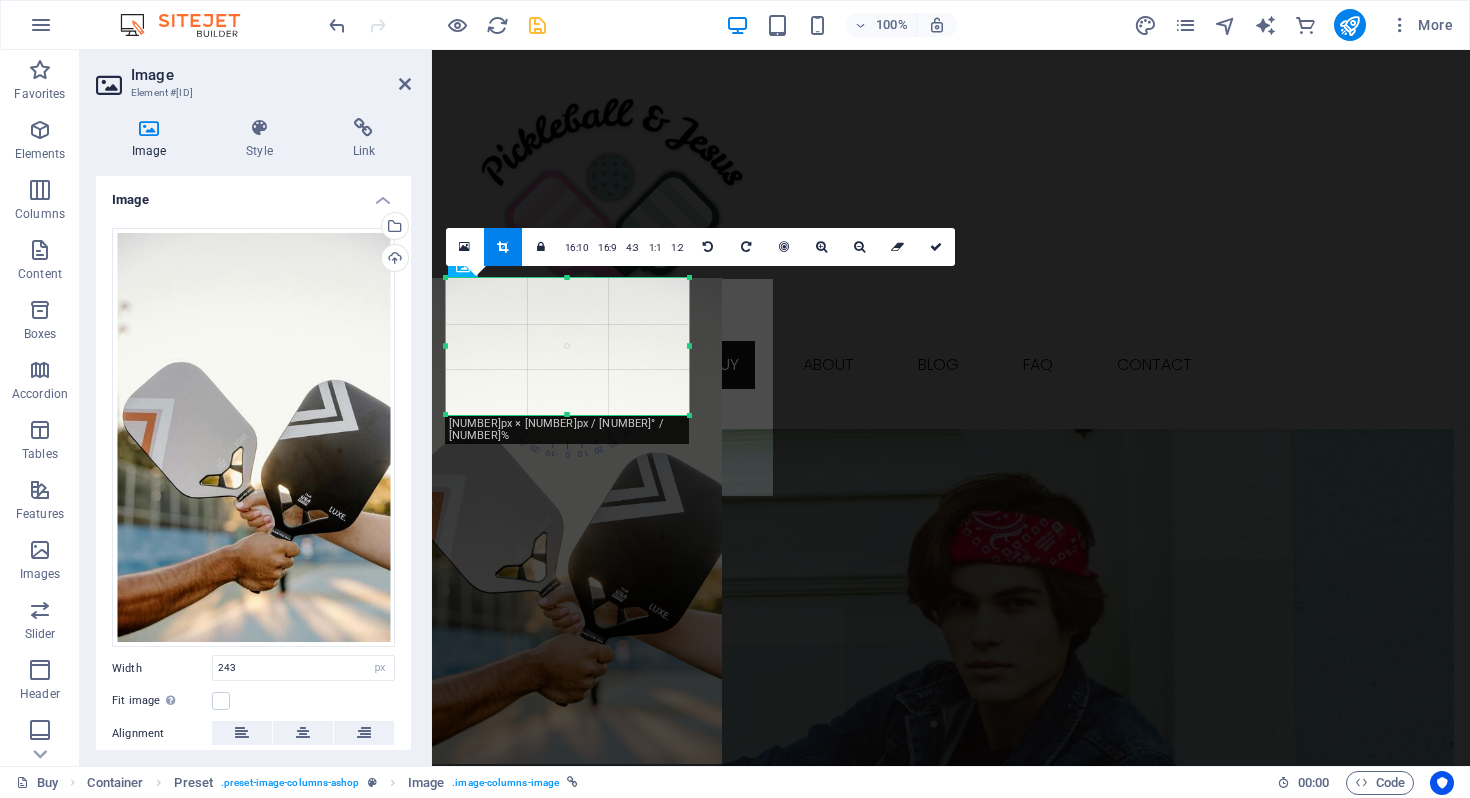 drag, startPoint x: 748, startPoint y: 188, endPoint x: 696, endPoint y: 315, distance: 137.23338 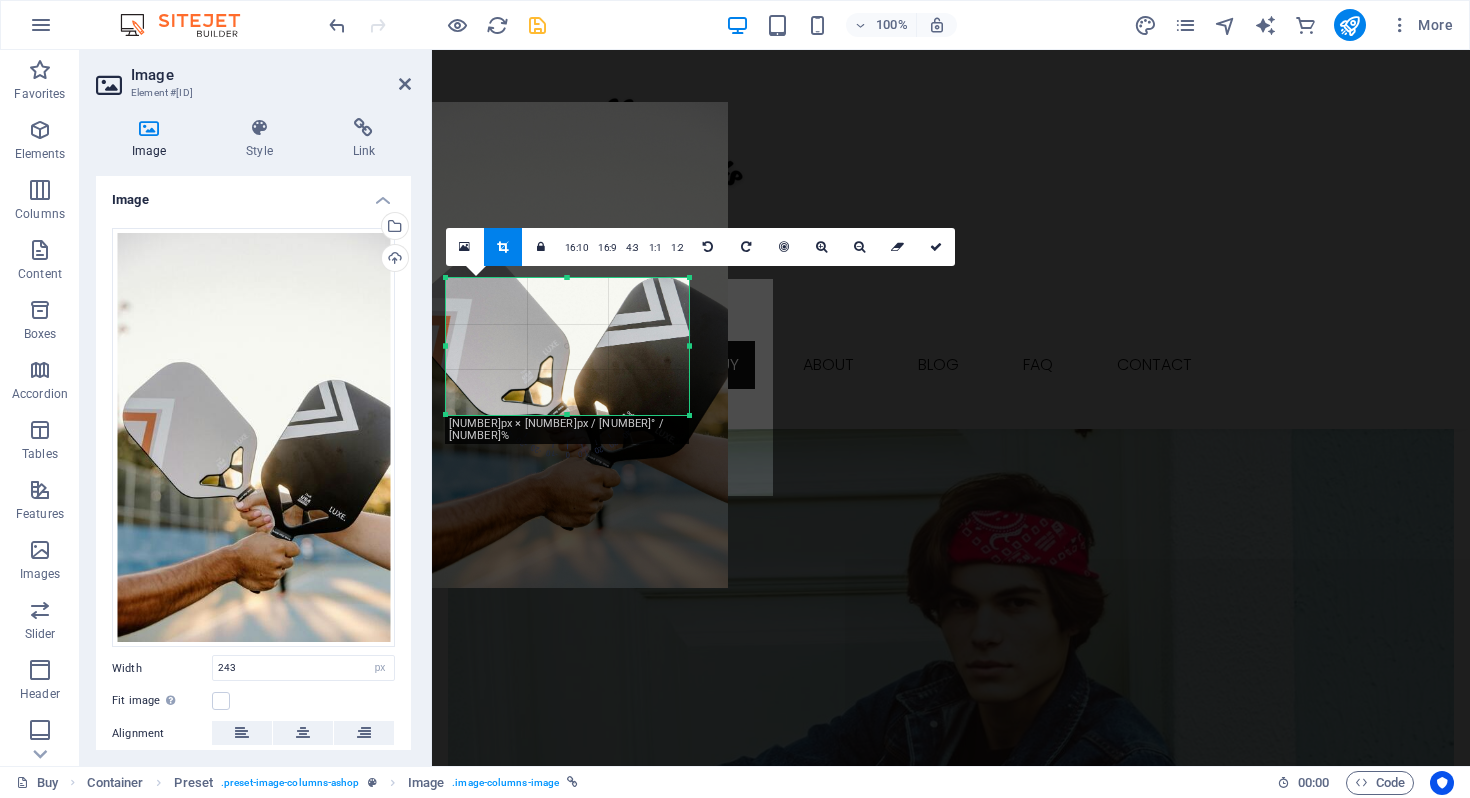drag, startPoint x: 700, startPoint y: 312, endPoint x: 709, endPoint y: 136, distance: 176.22997 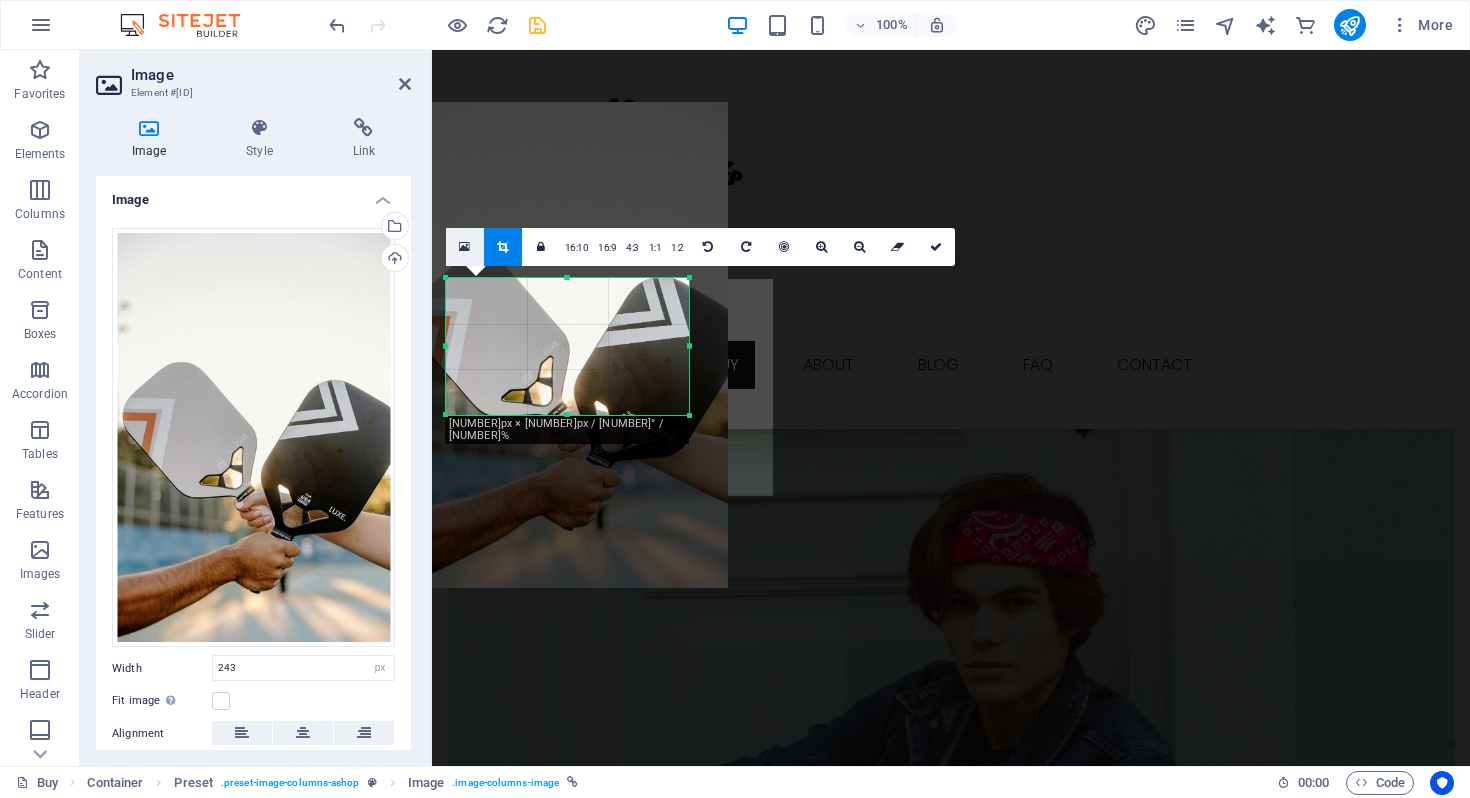 click at bounding box center [465, 247] 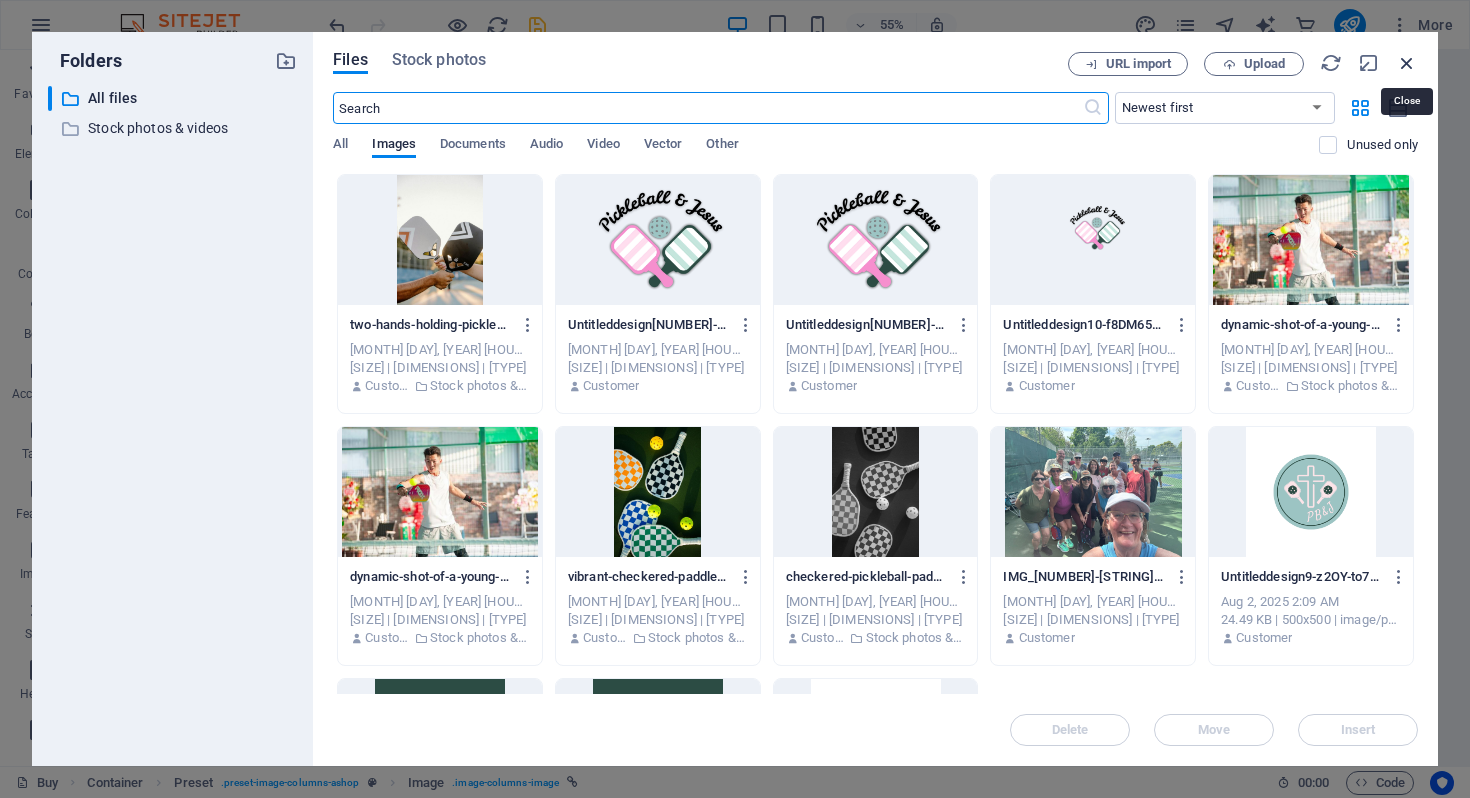 click at bounding box center [1407, 63] 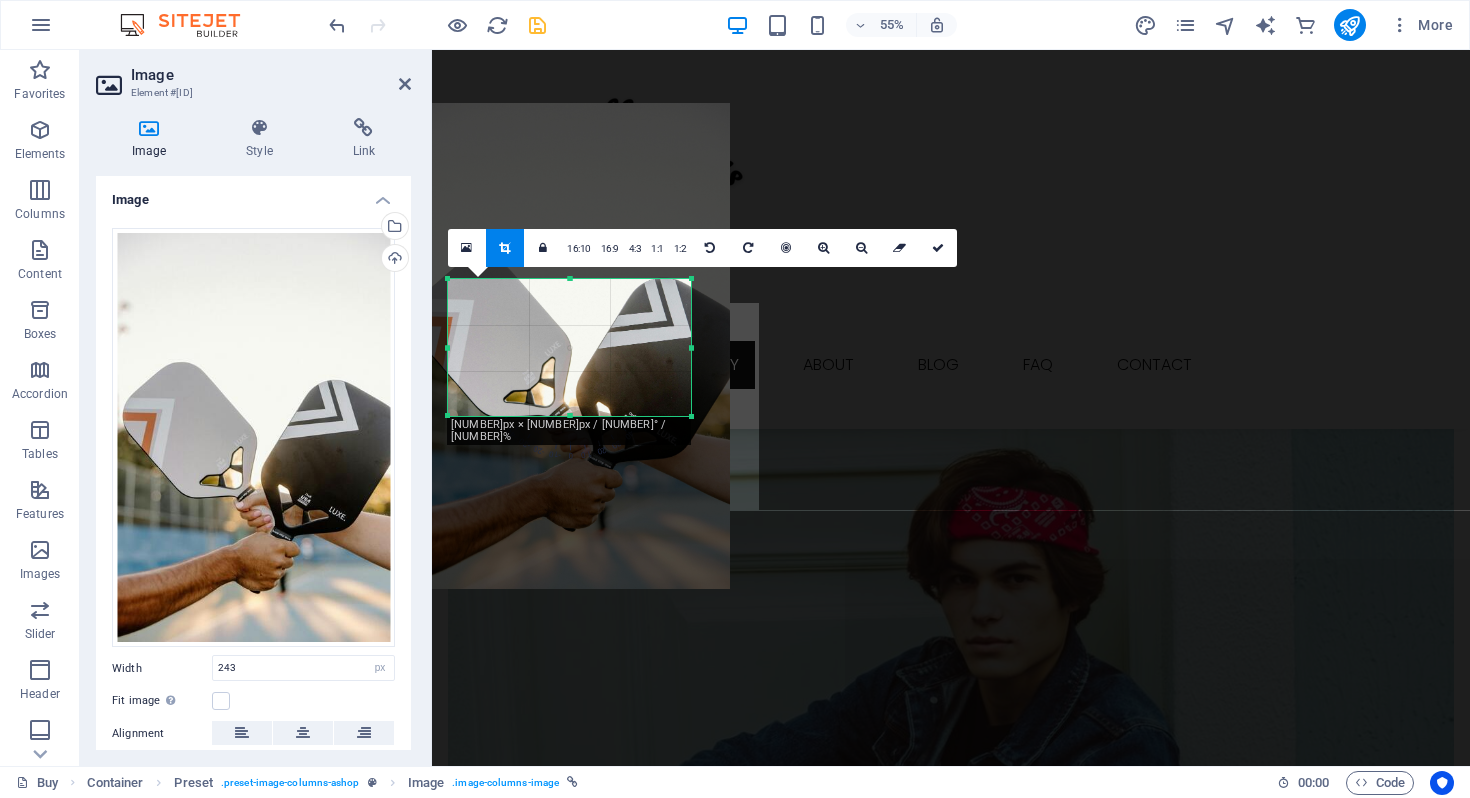 scroll, scrollTop: 417, scrollLeft: 0, axis: vertical 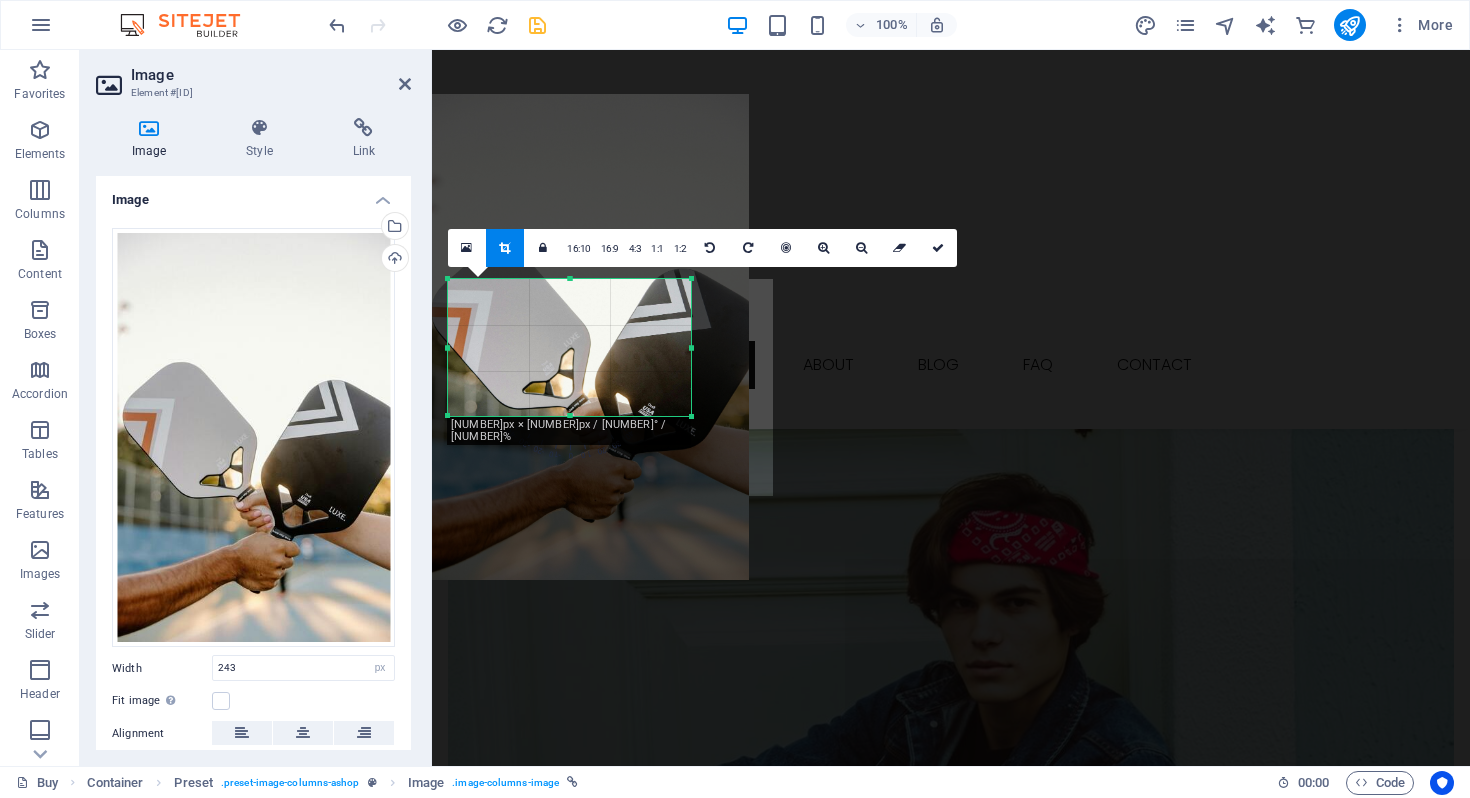 drag, startPoint x: 642, startPoint y: 380, endPoint x: 659, endPoint y: 371, distance: 19.235384 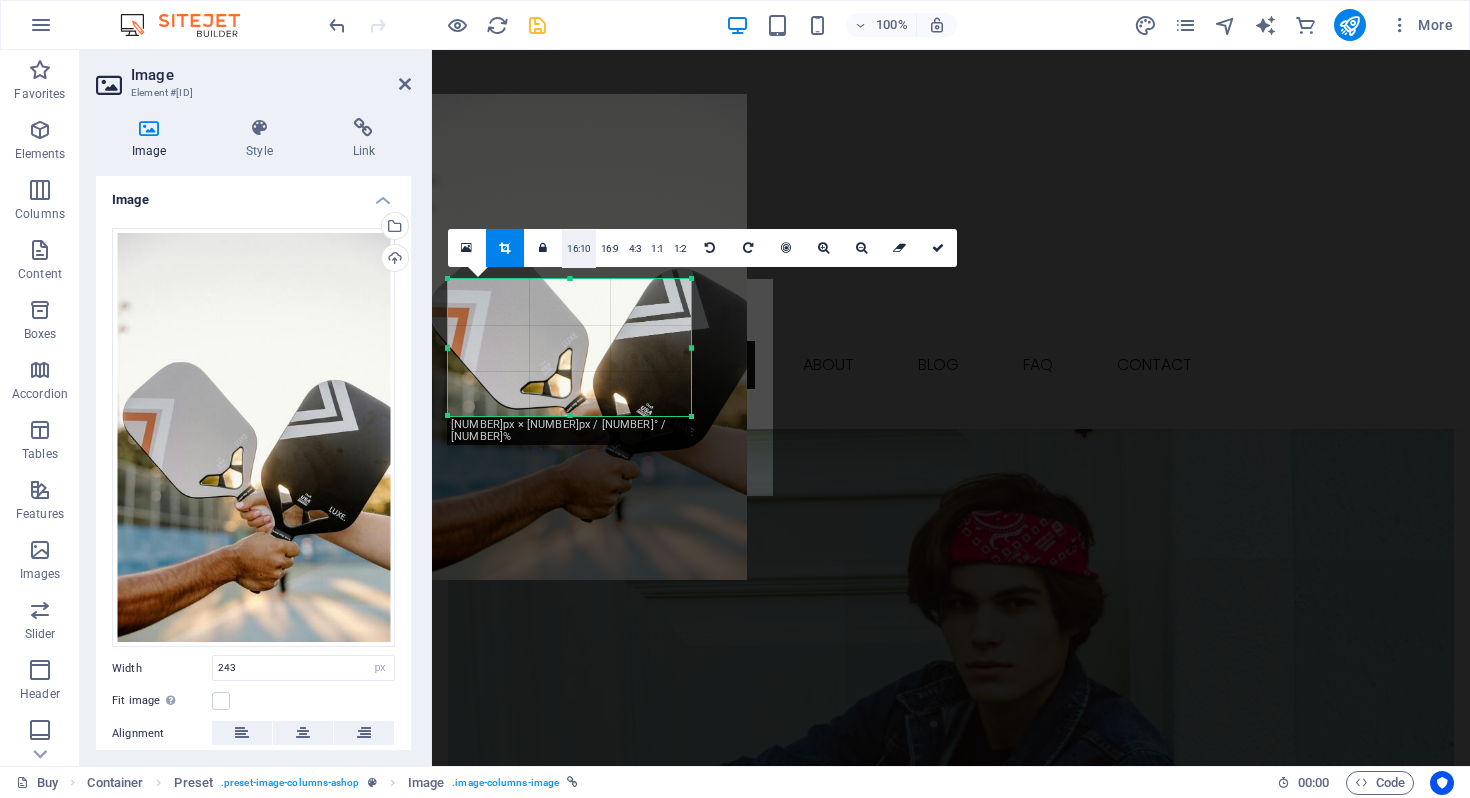 click on "16:10" at bounding box center [579, 249] 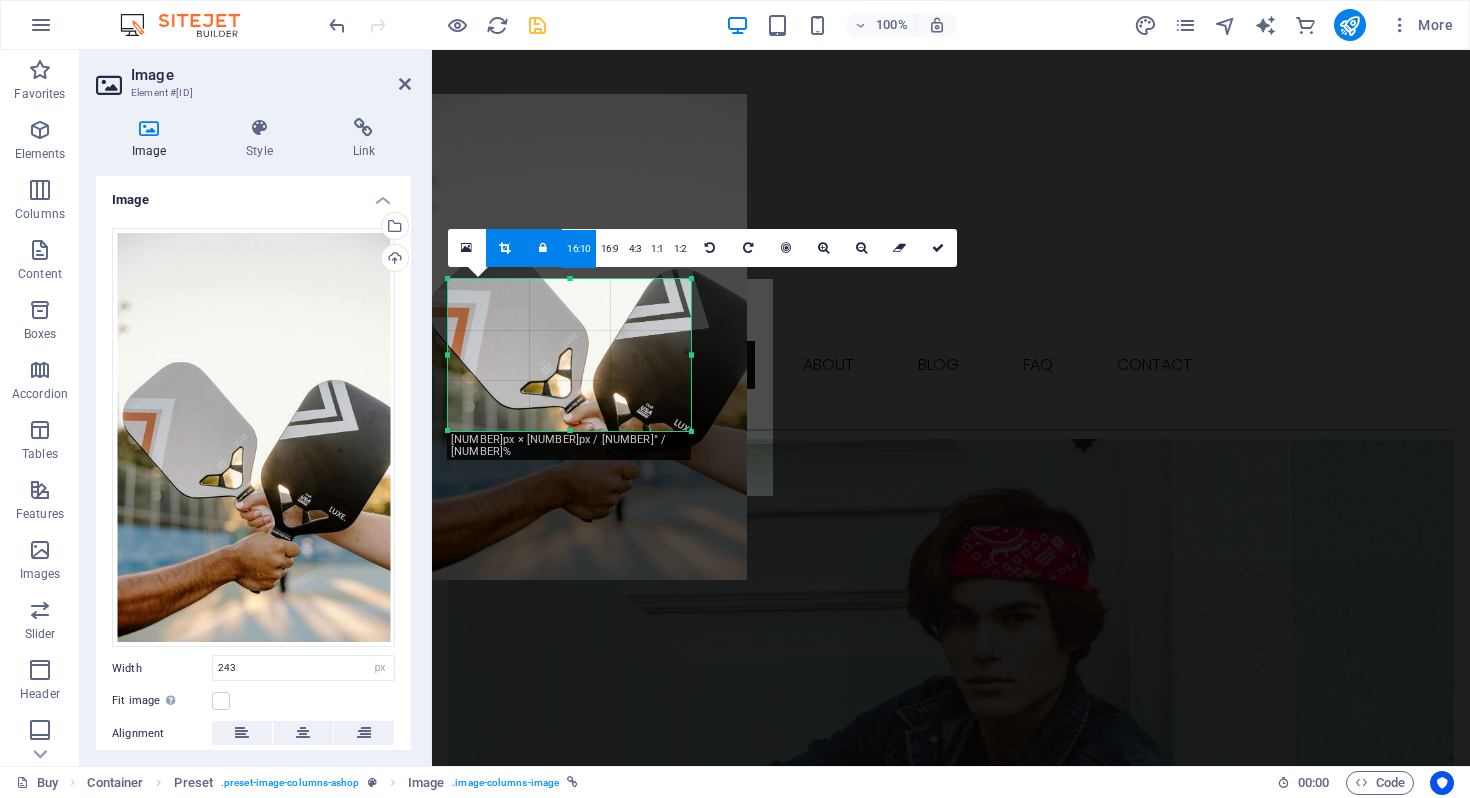 click at bounding box center [543, 248] 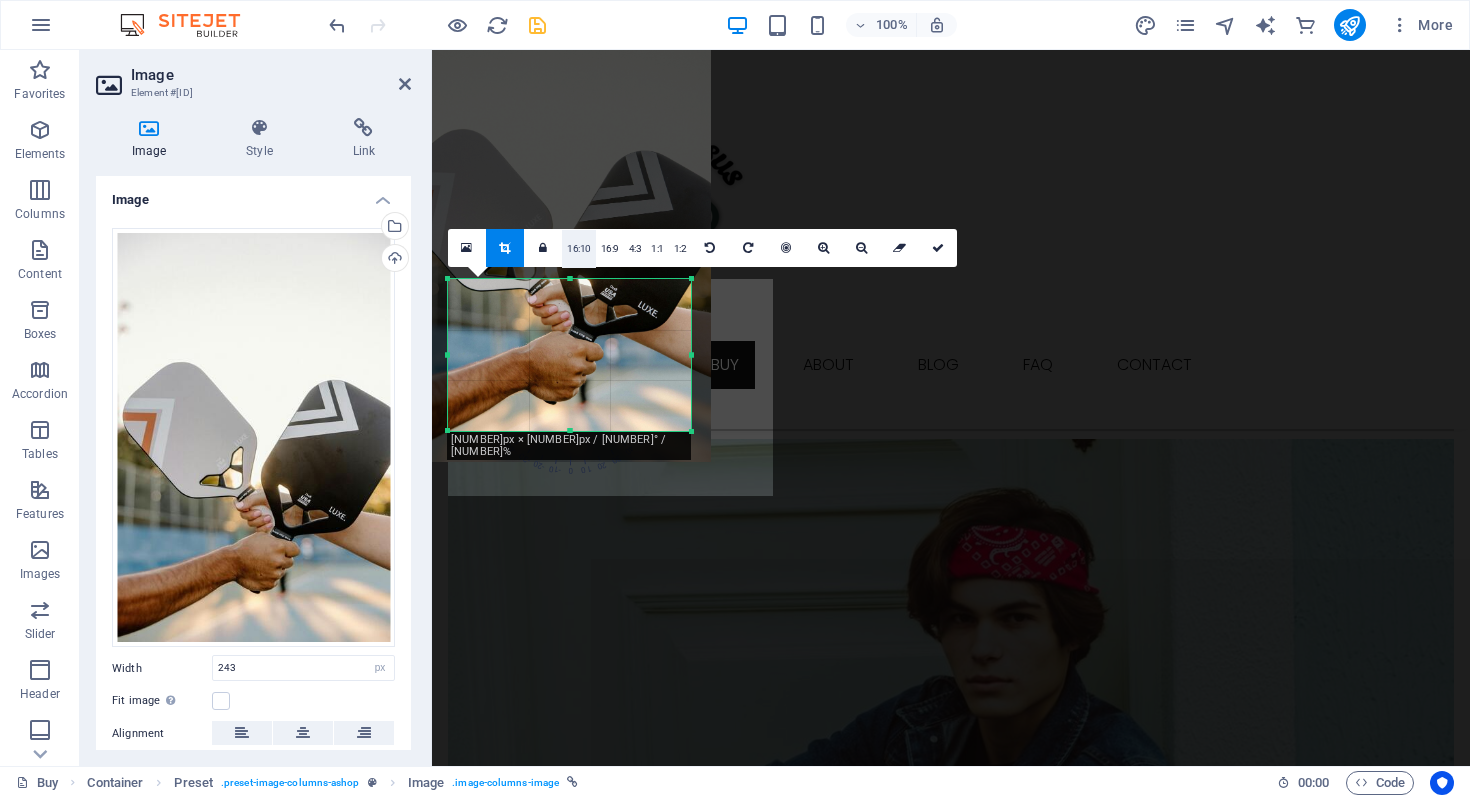 drag, startPoint x: 616, startPoint y: 355, endPoint x: 580, endPoint y: 237, distance: 123.36936 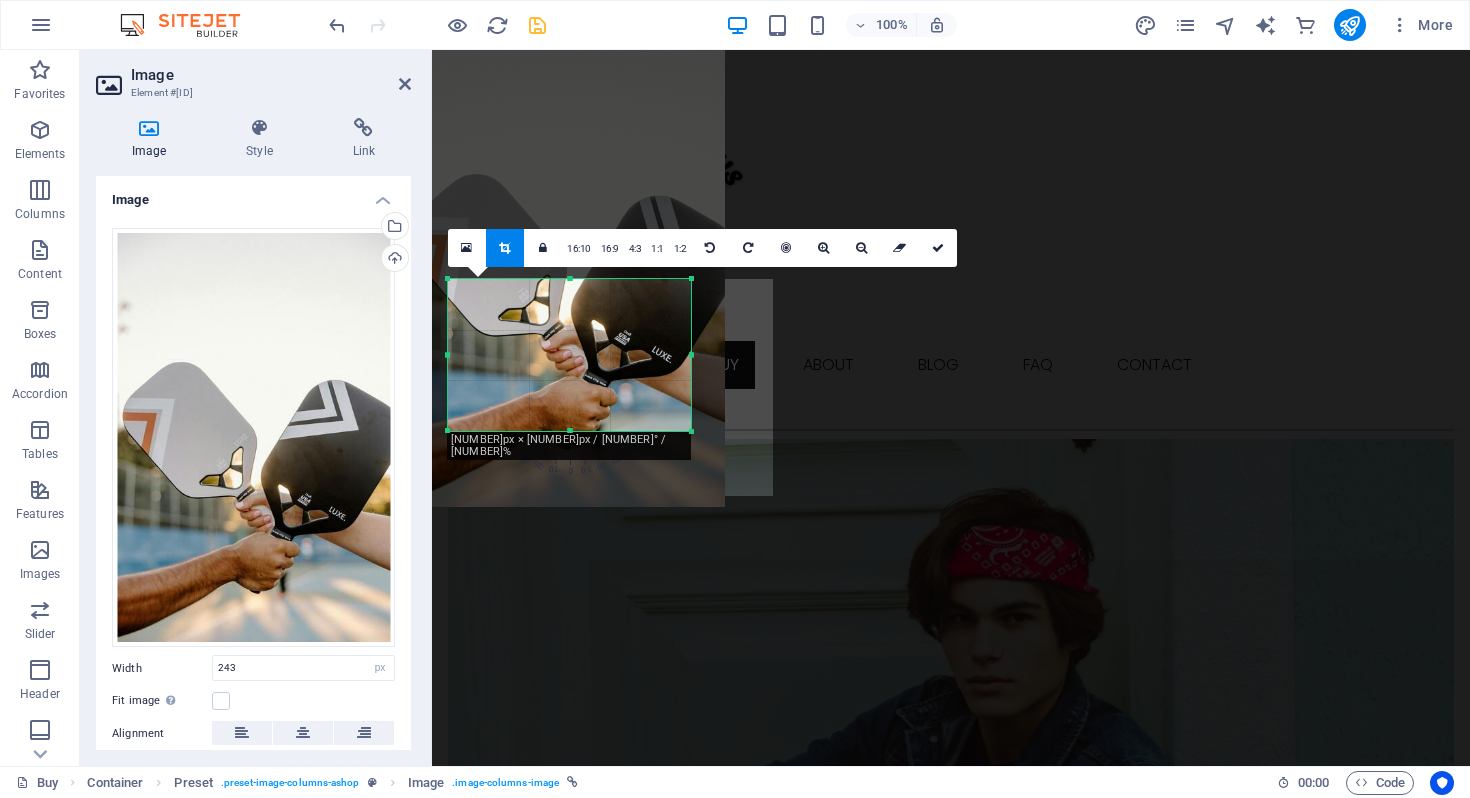 drag, startPoint x: 601, startPoint y: 356, endPoint x: 622, endPoint y: 408, distance: 56.0803 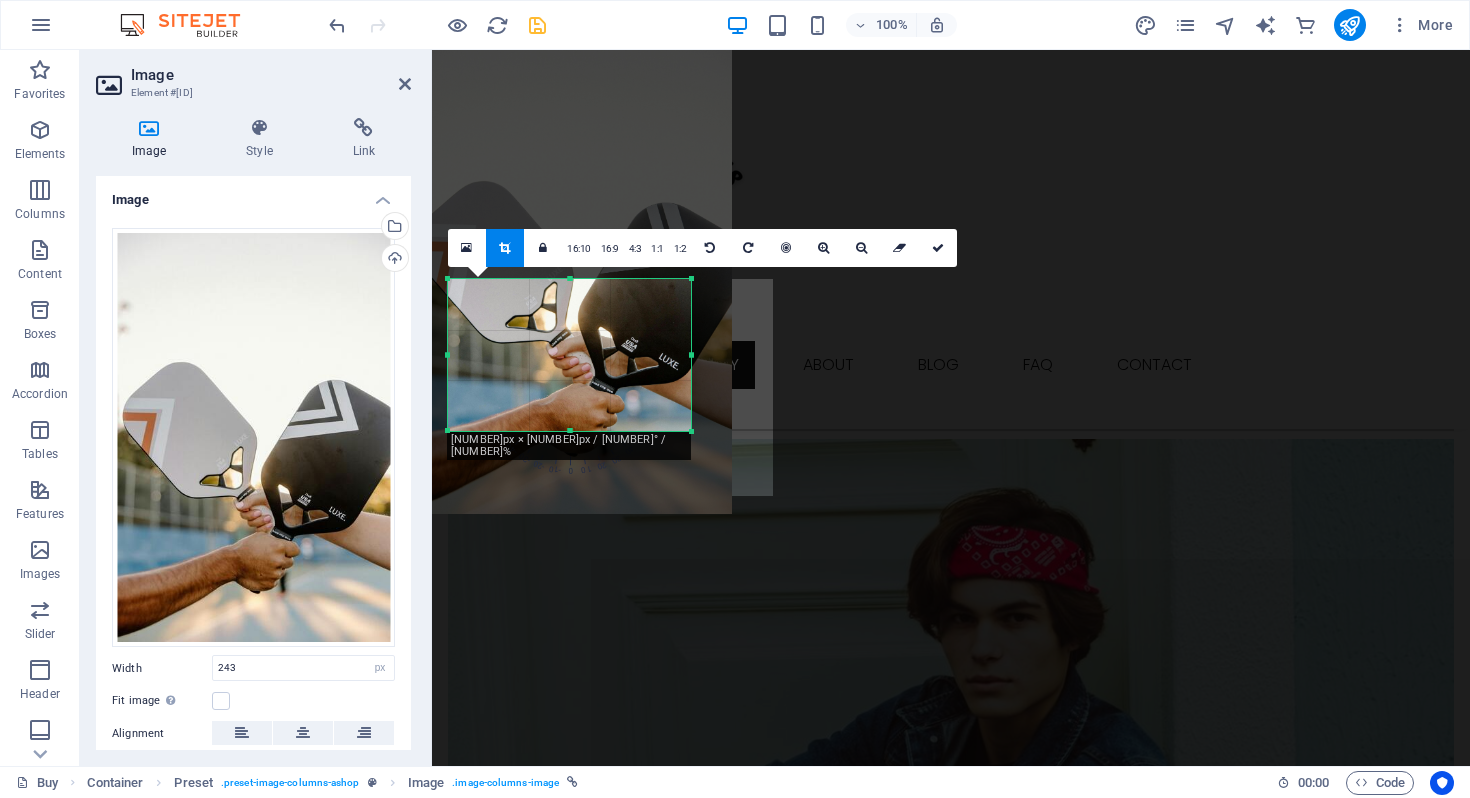 click on "Fit image Automatically fit image to a fixed width and height" at bounding box center (253, 701) 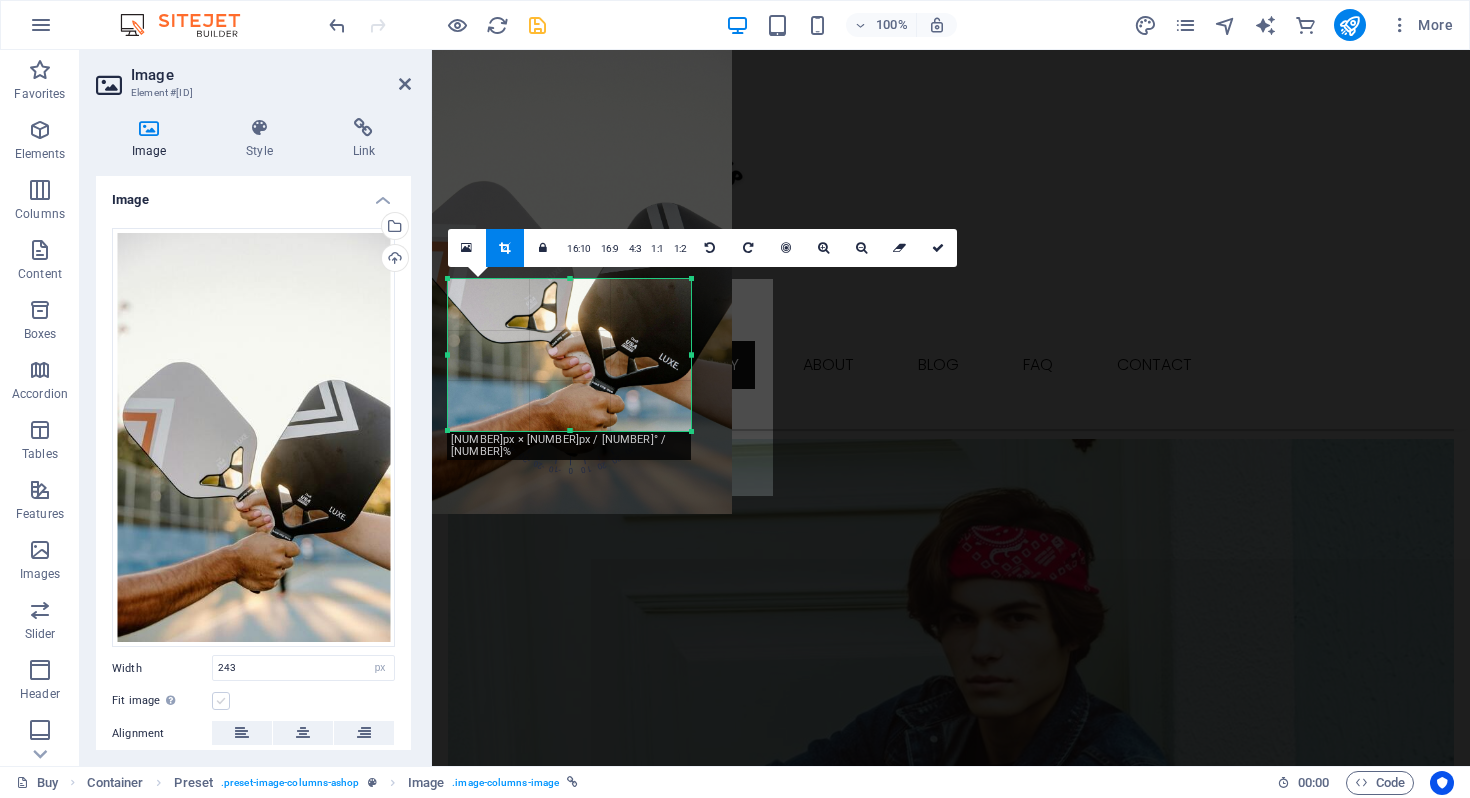 click at bounding box center (221, 701) 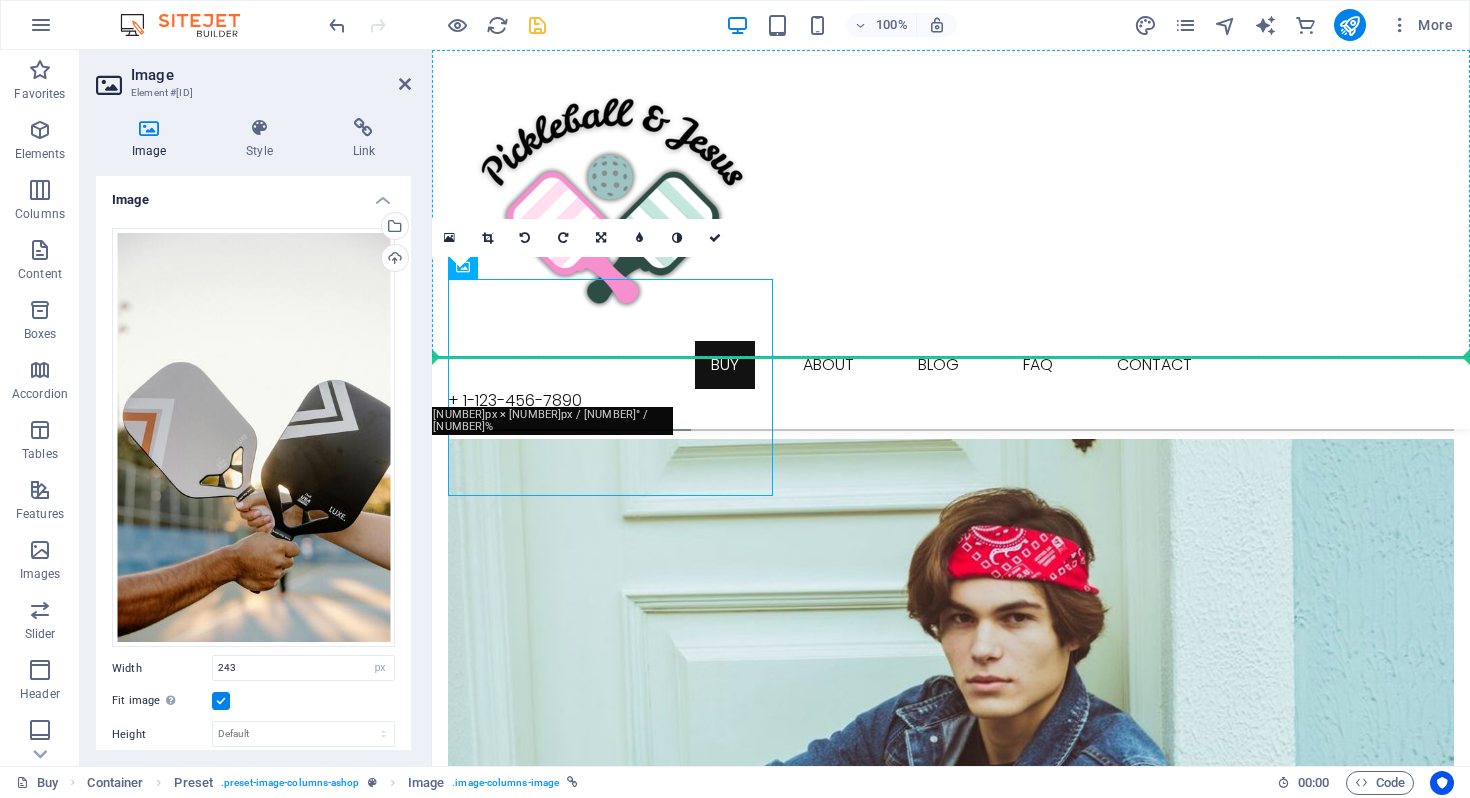 drag, startPoint x: 567, startPoint y: 396, endPoint x: 615, endPoint y: 327, distance: 84.05355 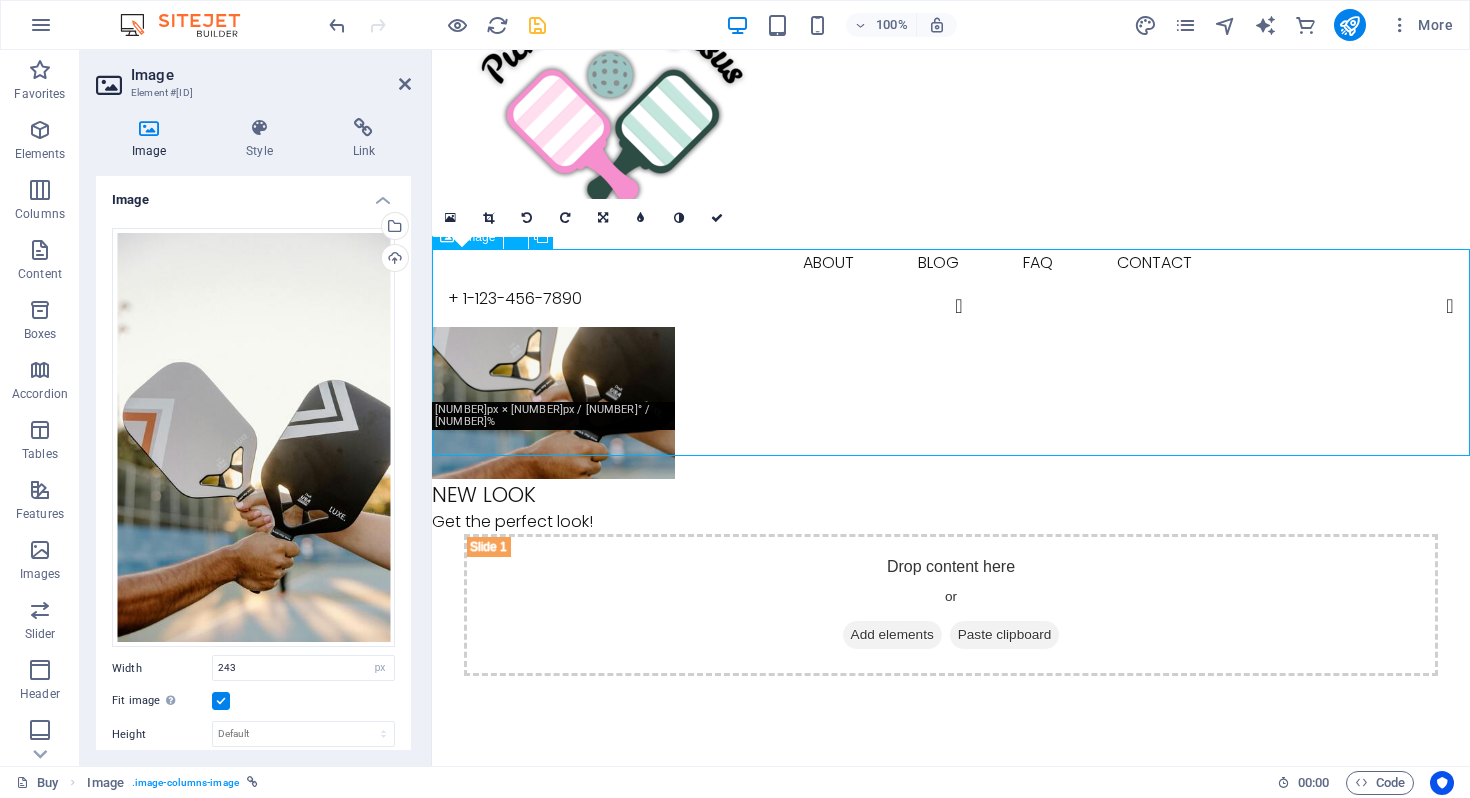 scroll, scrollTop: 111, scrollLeft: 0, axis: vertical 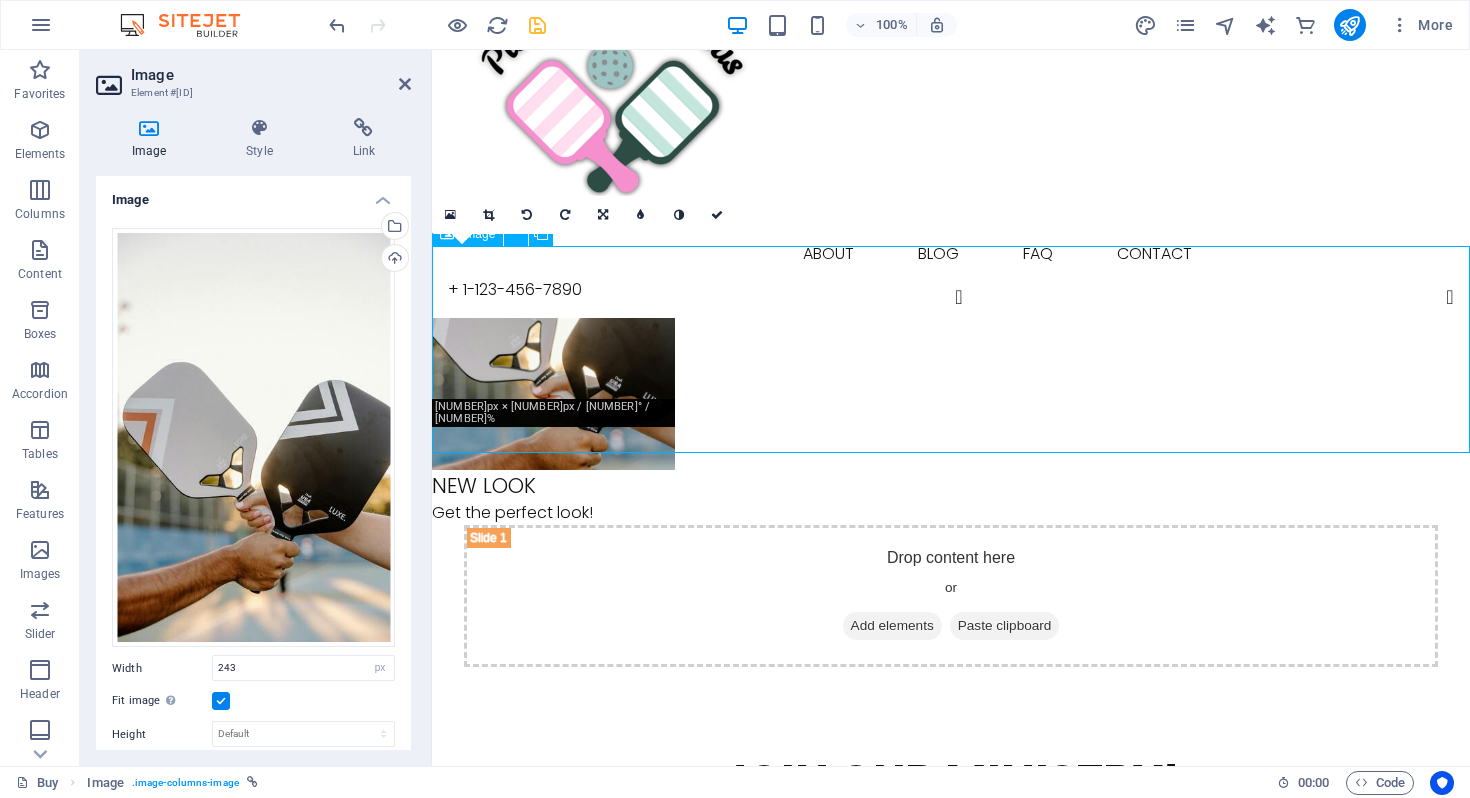drag, startPoint x: 573, startPoint y: 355, endPoint x: 613, endPoint y: 415, distance: 72.11102 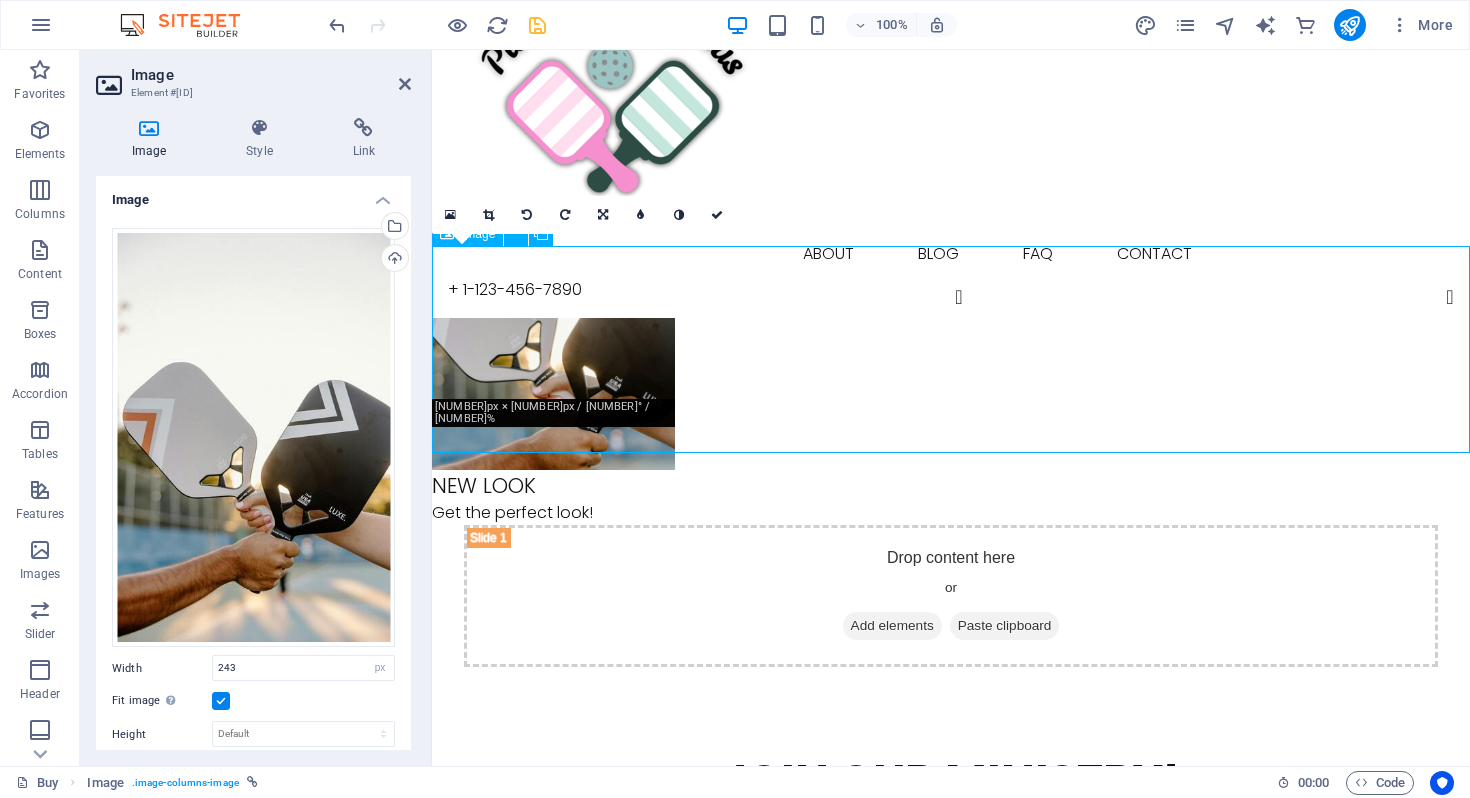 click on "New Look Get the perfect look!" at bounding box center [951, 421] 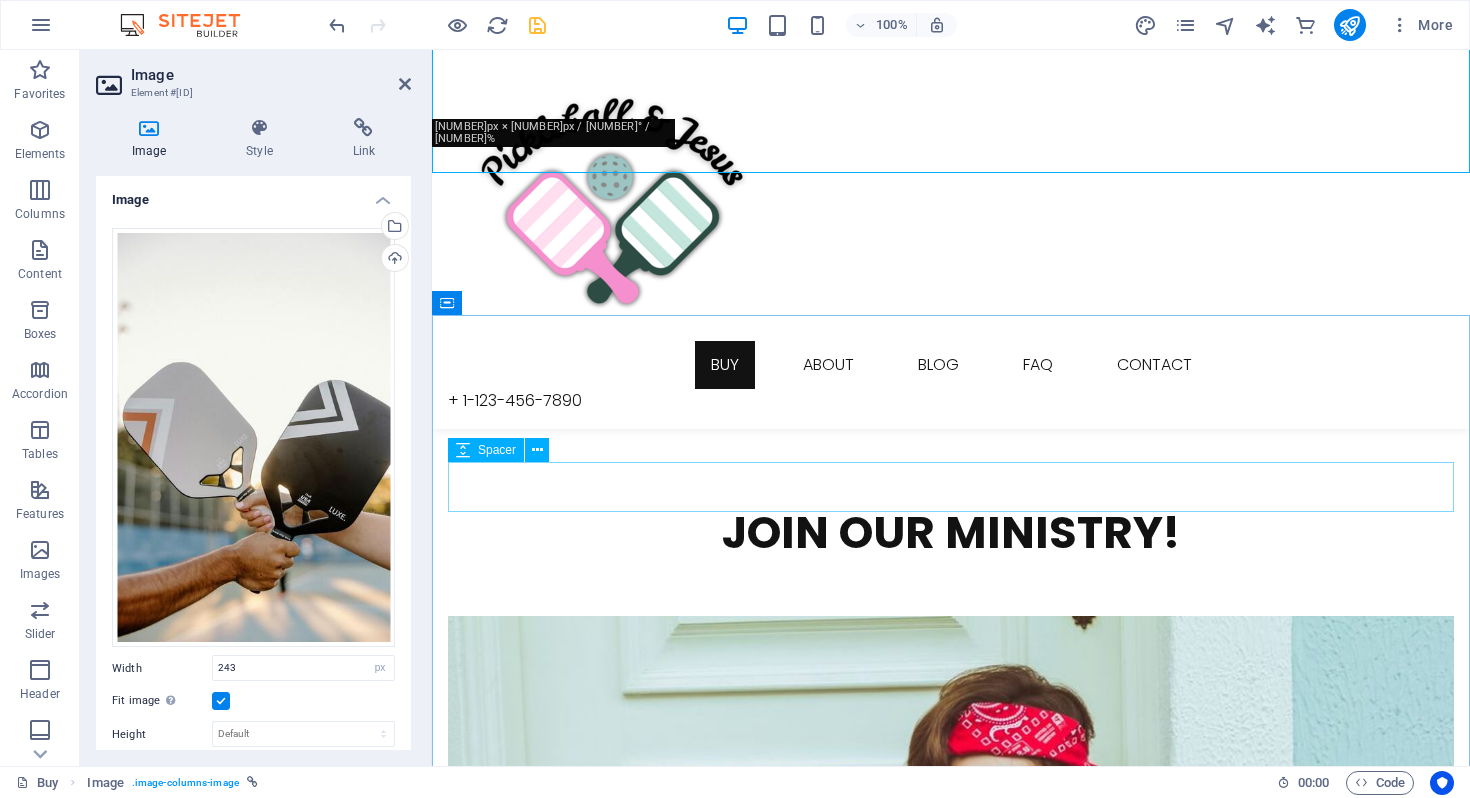 scroll, scrollTop: 271, scrollLeft: 0, axis: vertical 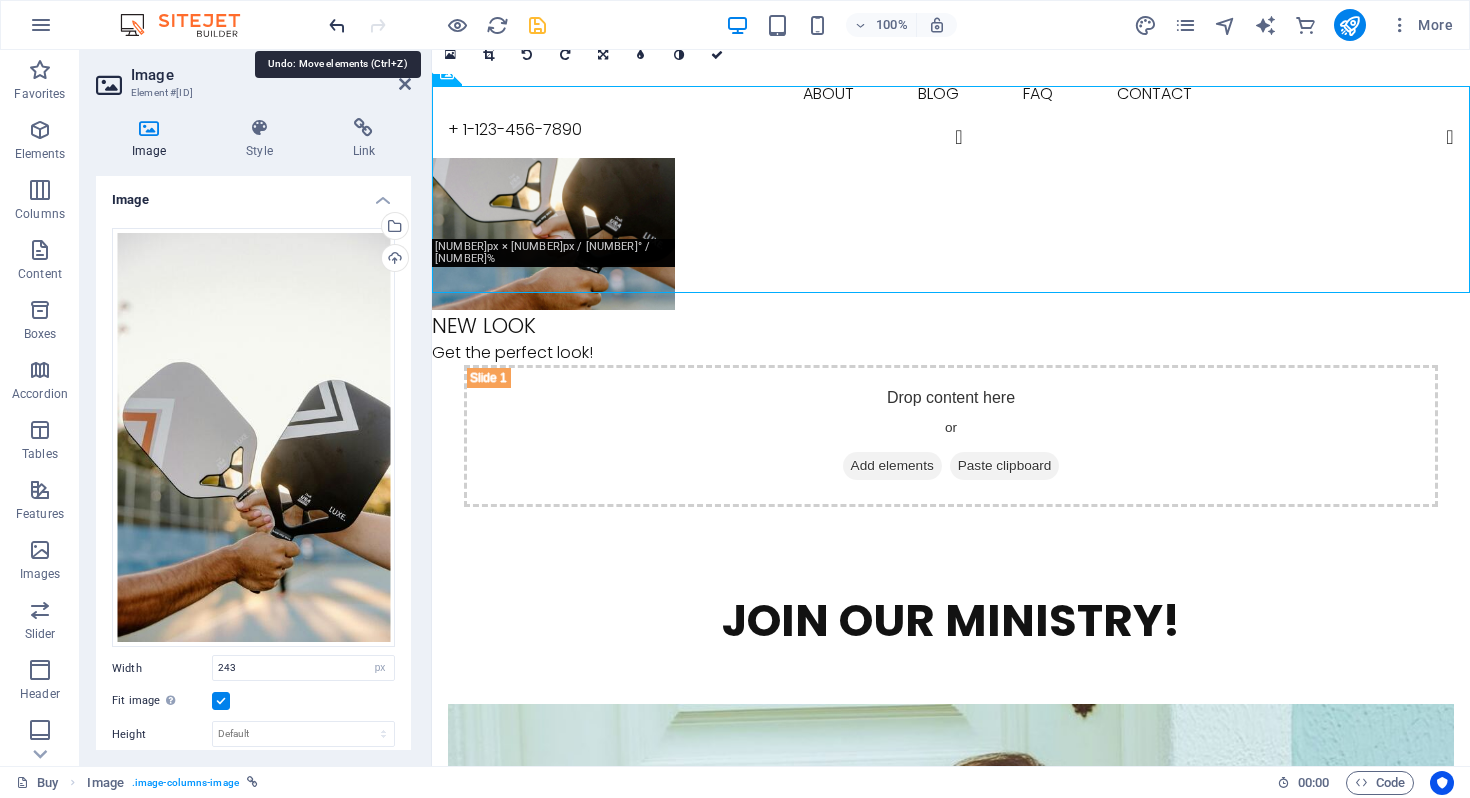 click at bounding box center [337, 25] 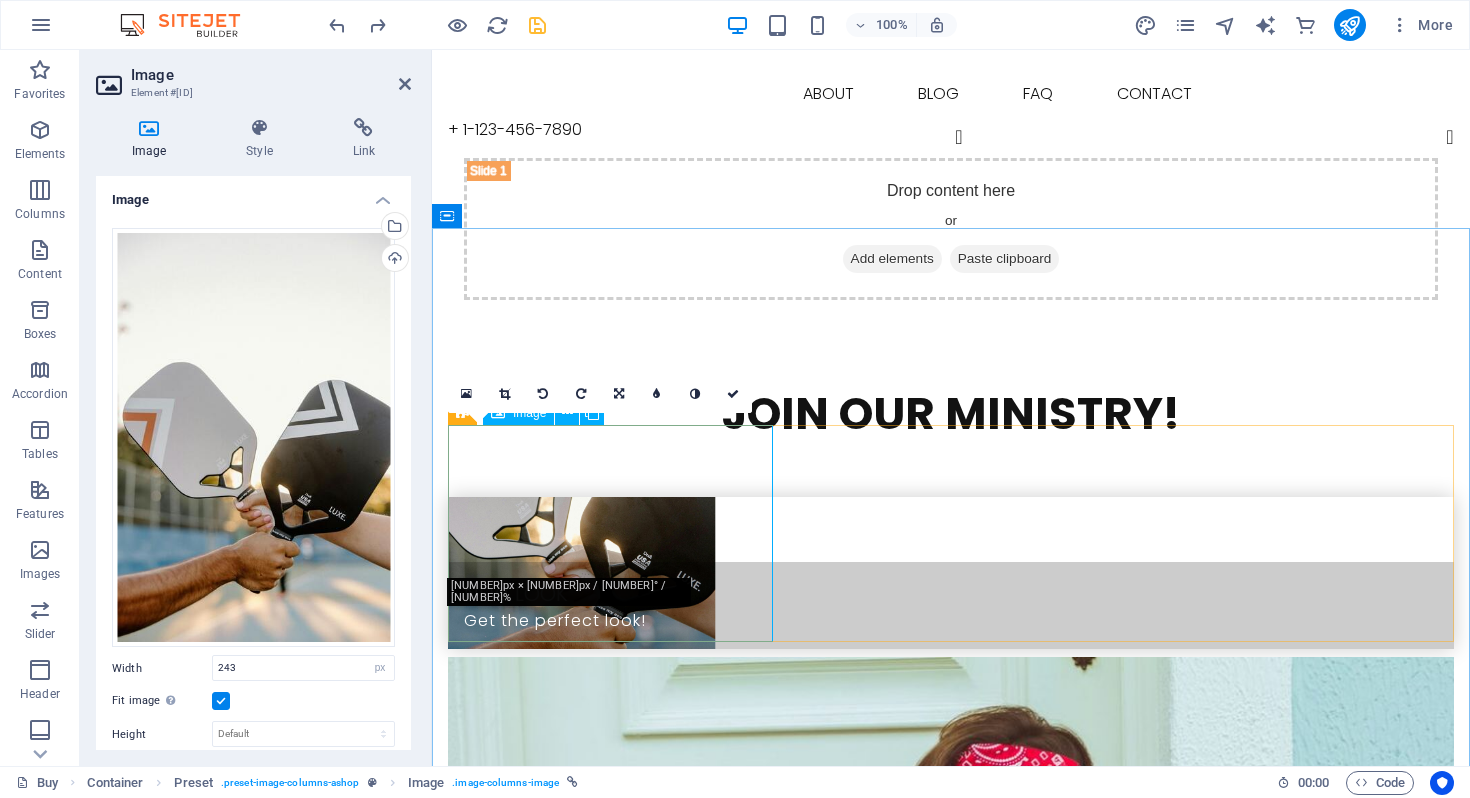 click on "New Look Get the perfect look!" at bounding box center [951, 573] 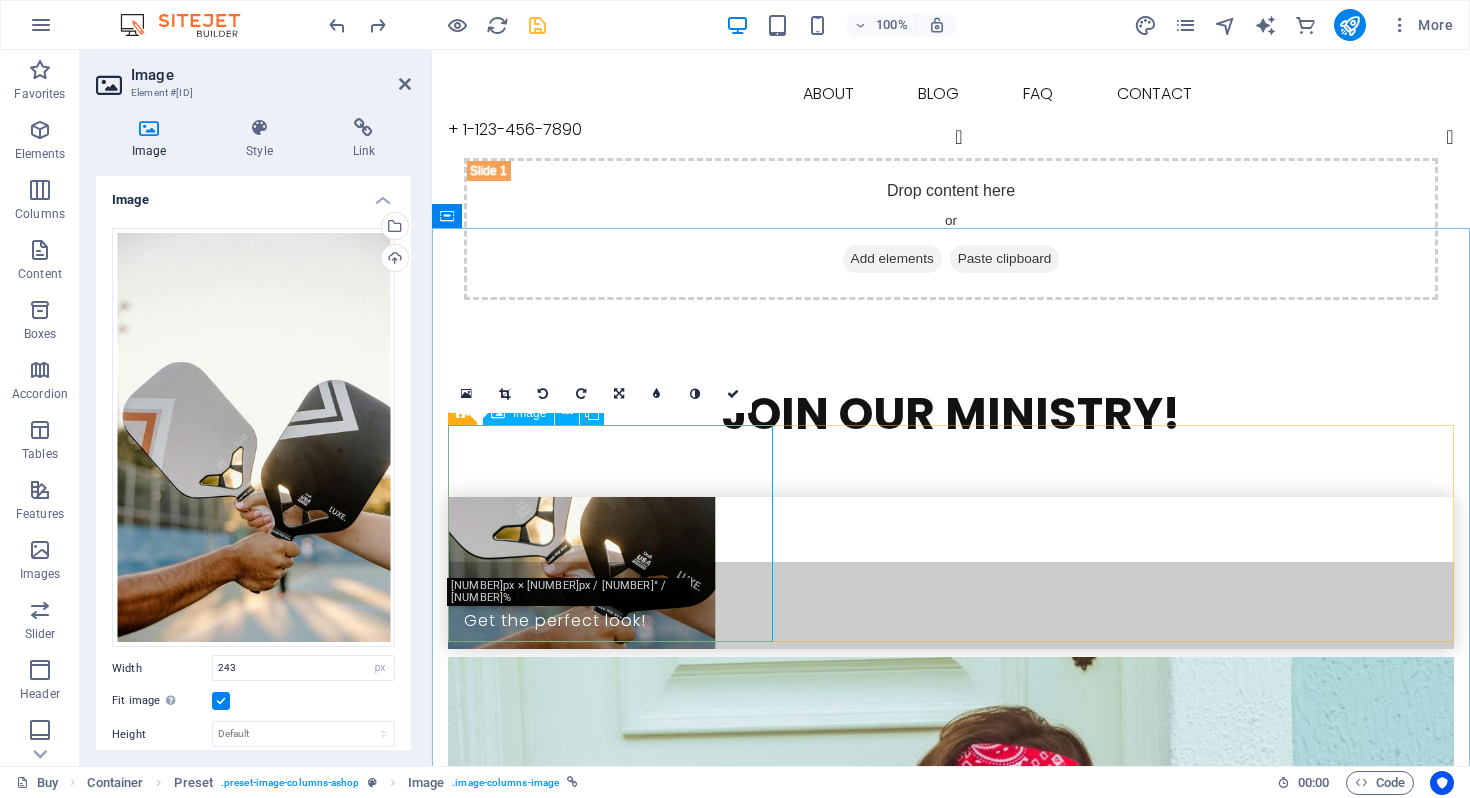 click on "New Look Get the perfect look!" at bounding box center (951, 573) 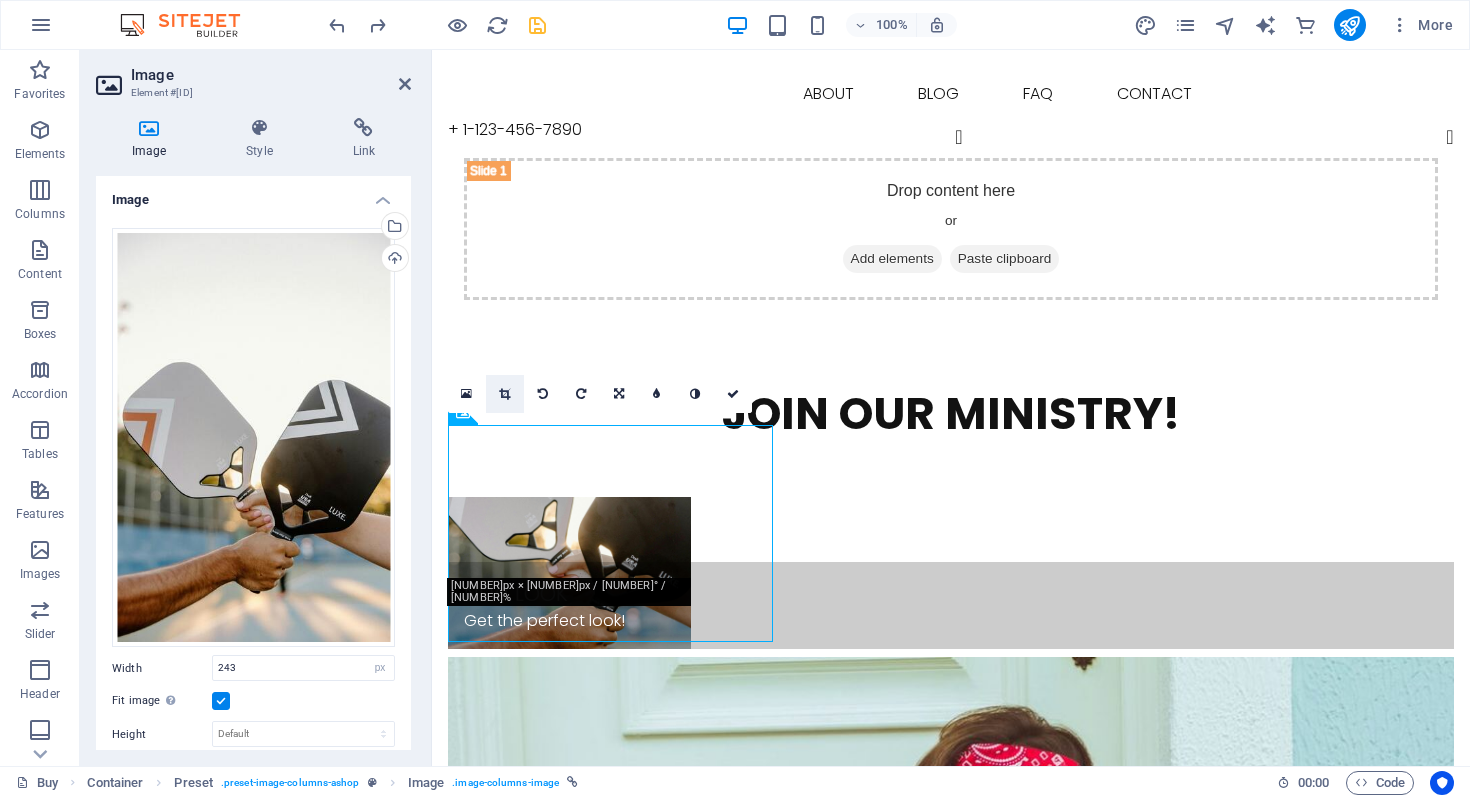 click at bounding box center [505, 394] 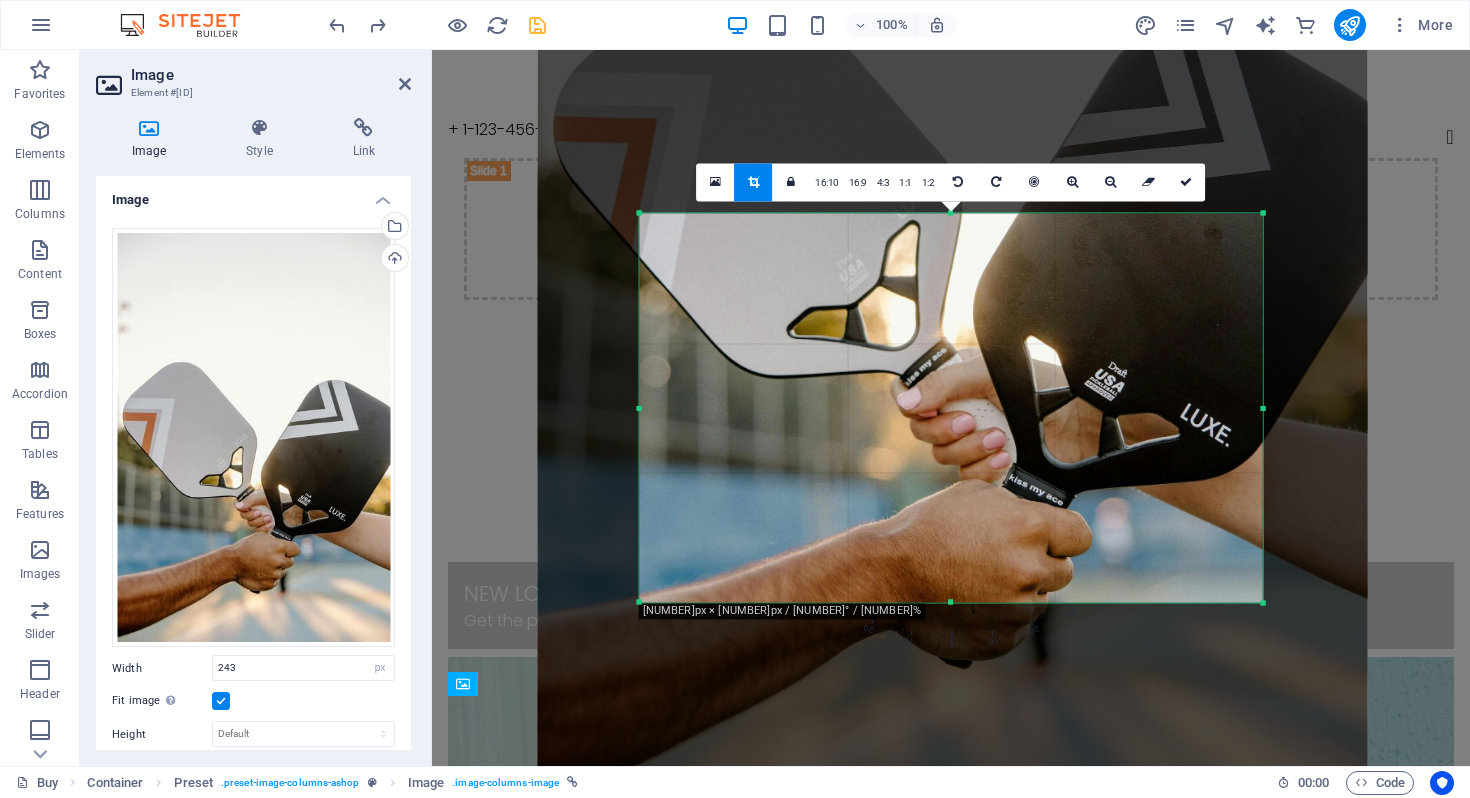 drag, startPoint x: 859, startPoint y: 403, endPoint x: 857, endPoint y: 467, distance: 64.03124 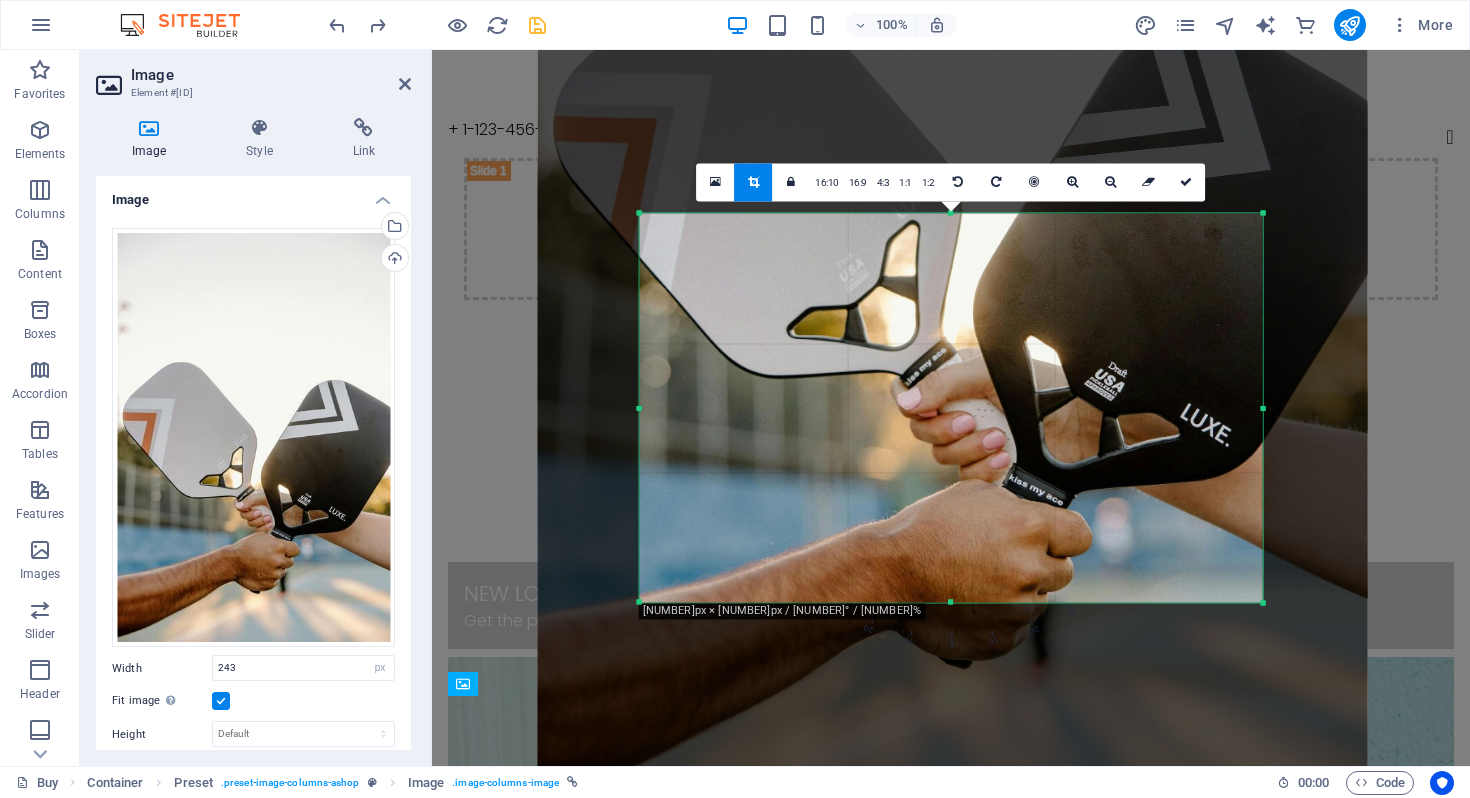 click at bounding box center [952, 192] 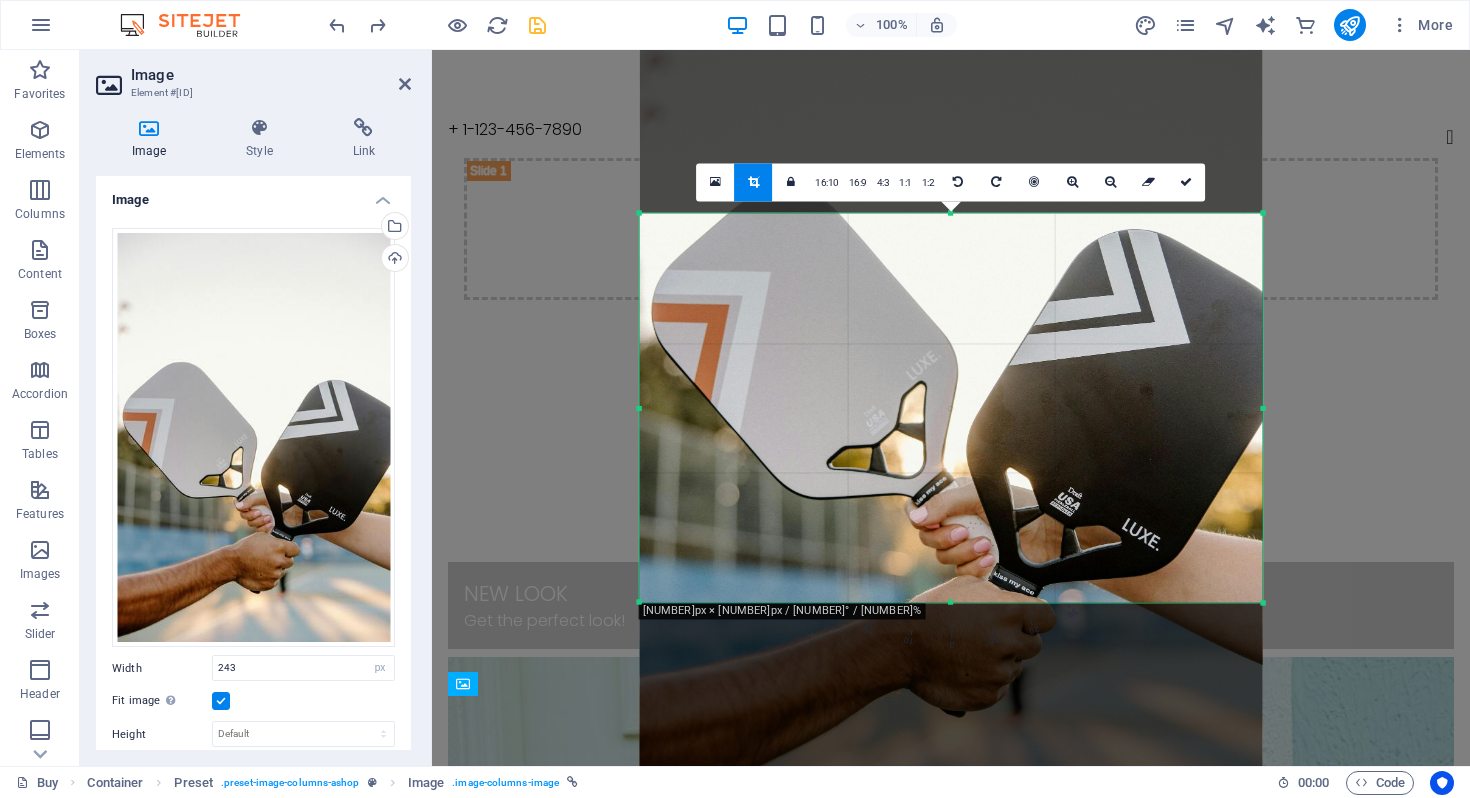 drag, startPoint x: 857, startPoint y: 469, endPoint x: 859, endPoint y: 656, distance: 187.0107 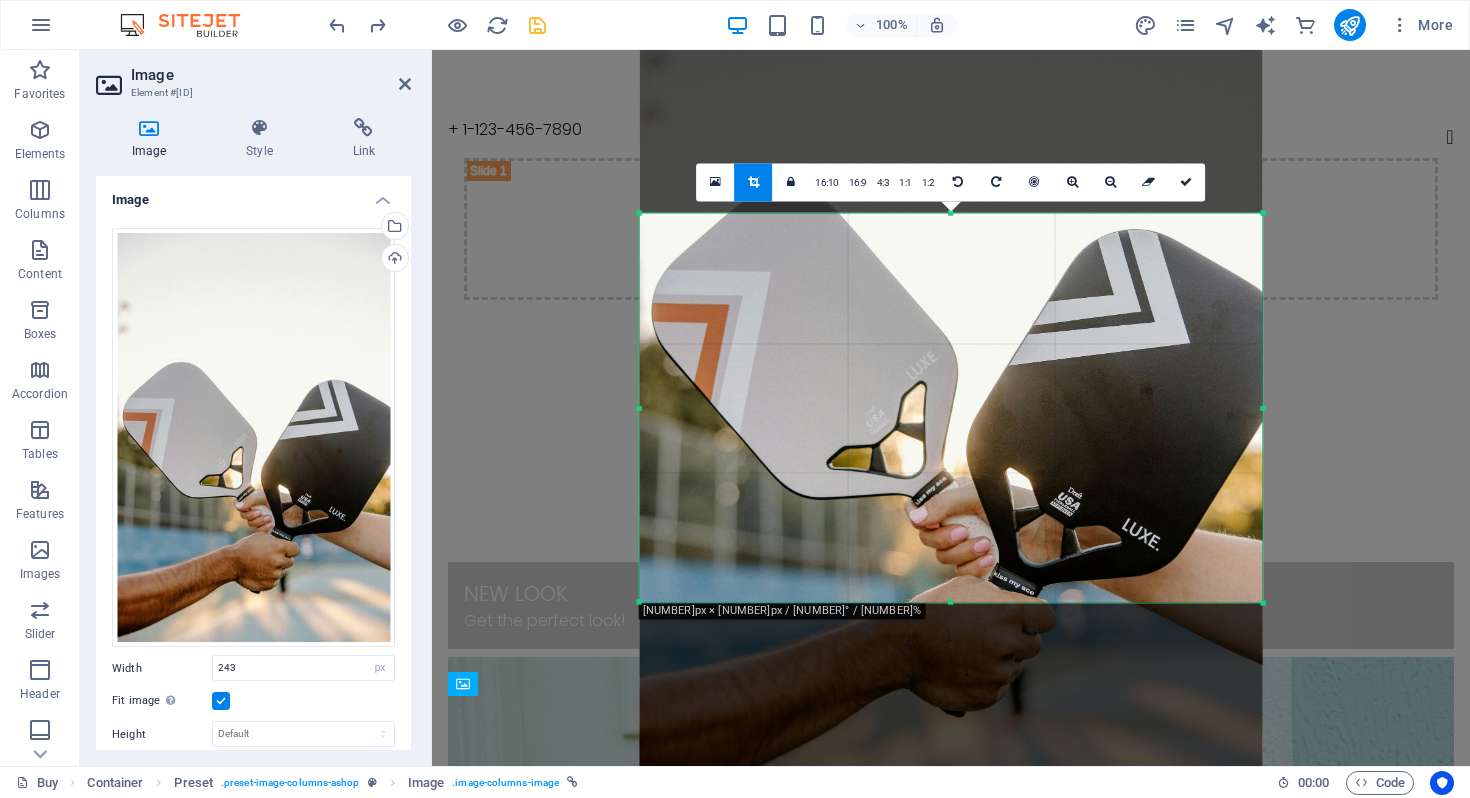 click at bounding box center (950, 360) 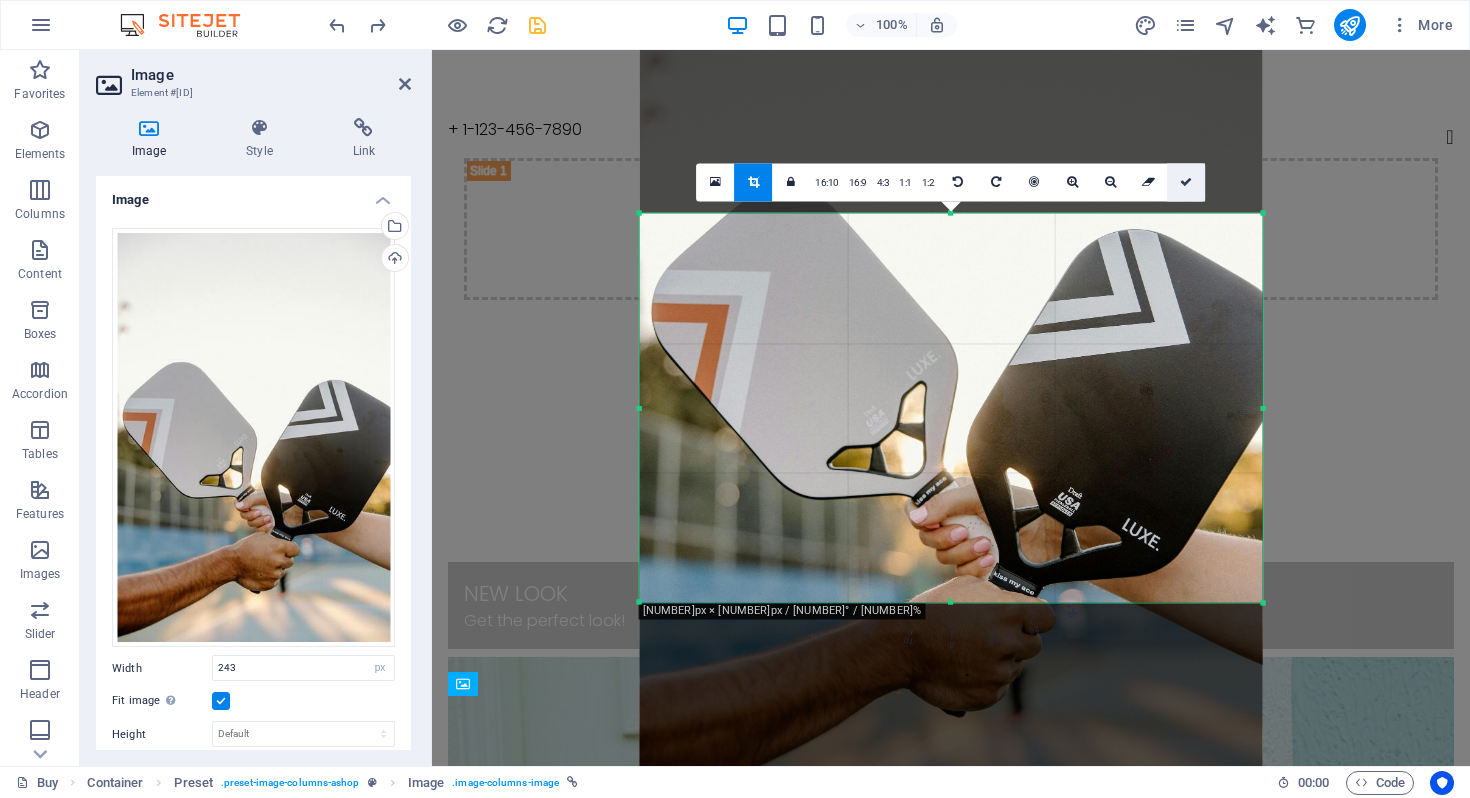 click at bounding box center [1186, 182] 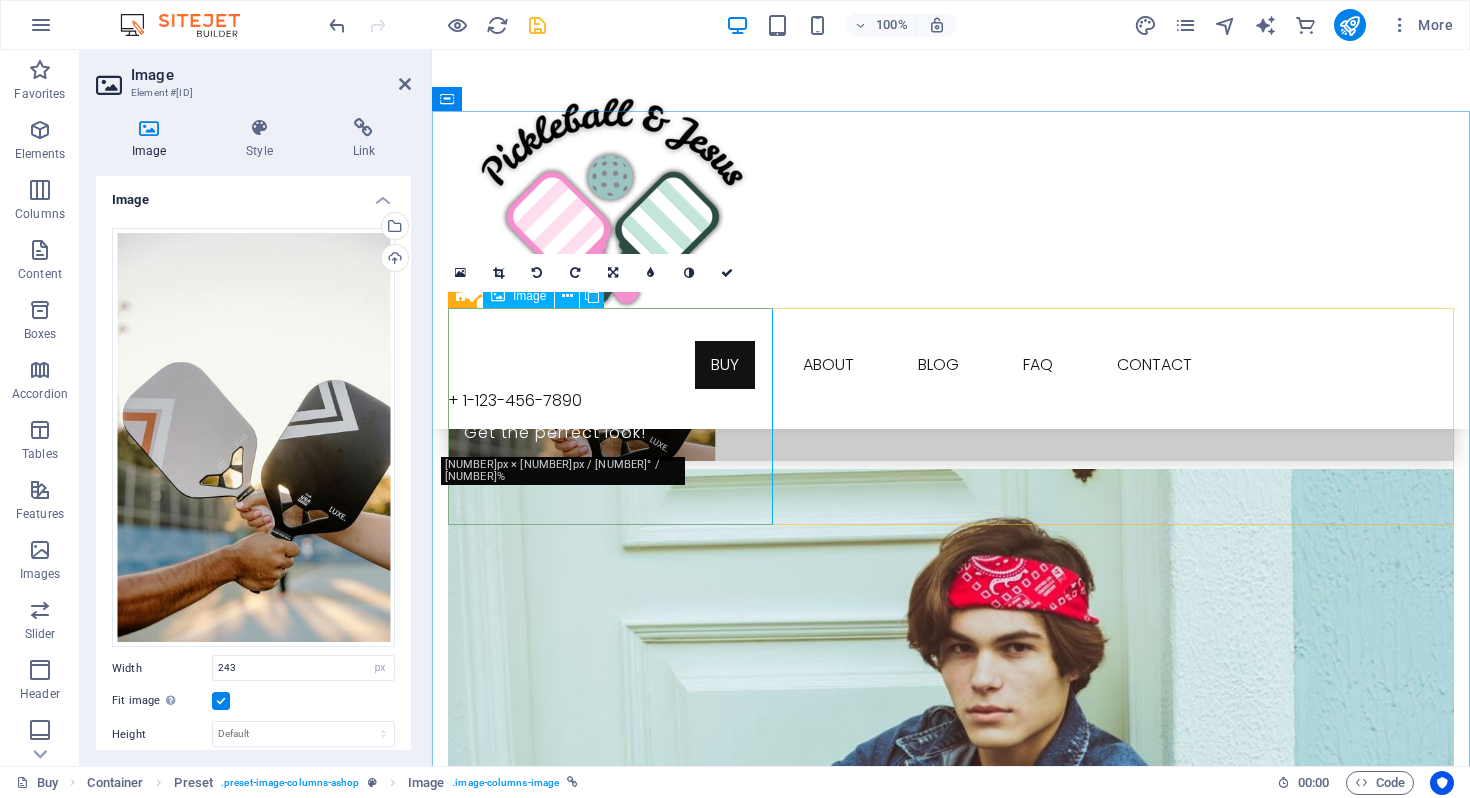 scroll, scrollTop: 388, scrollLeft: 0, axis: vertical 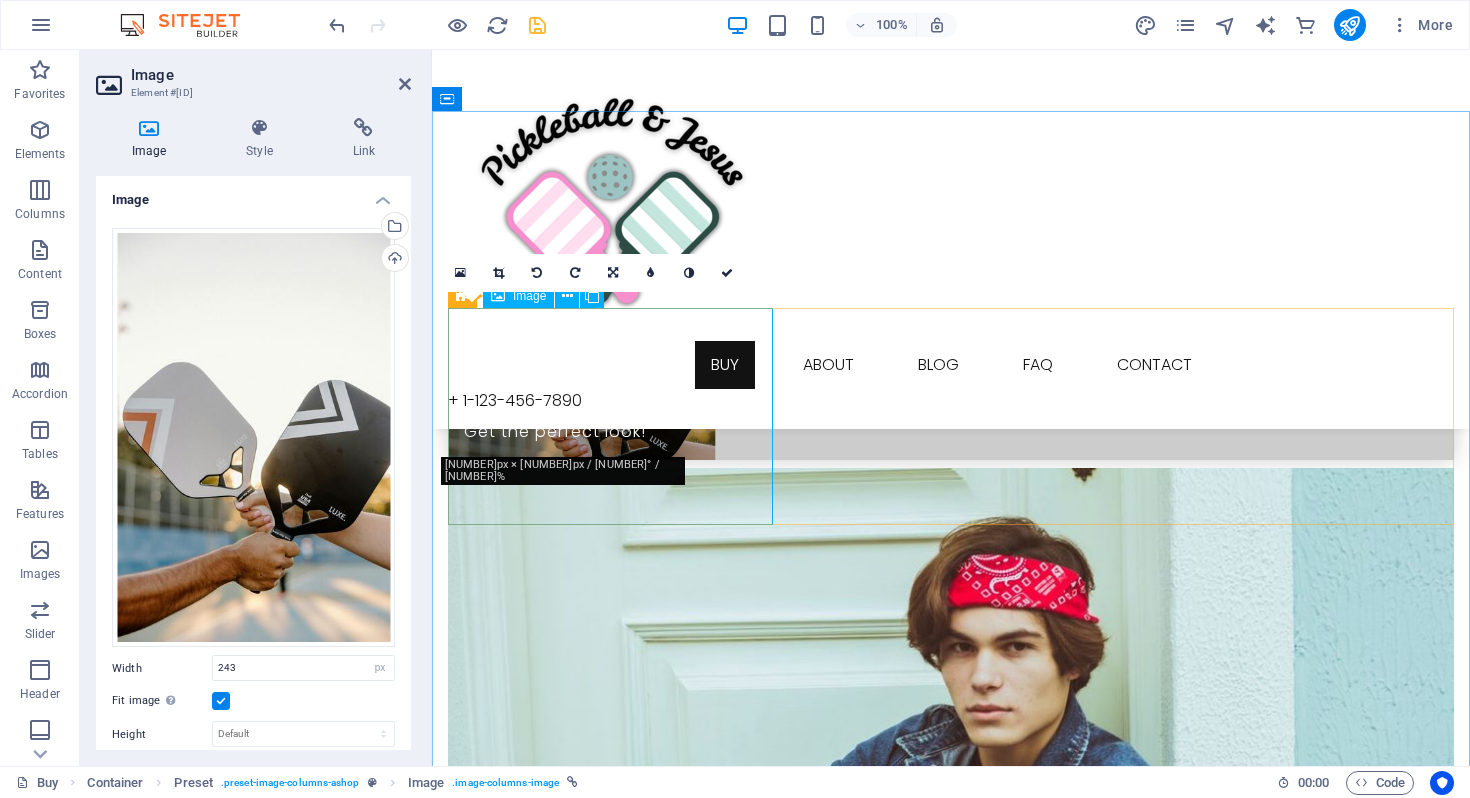 click on "New Look Get the perfect look!" at bounding box center [951, 384] 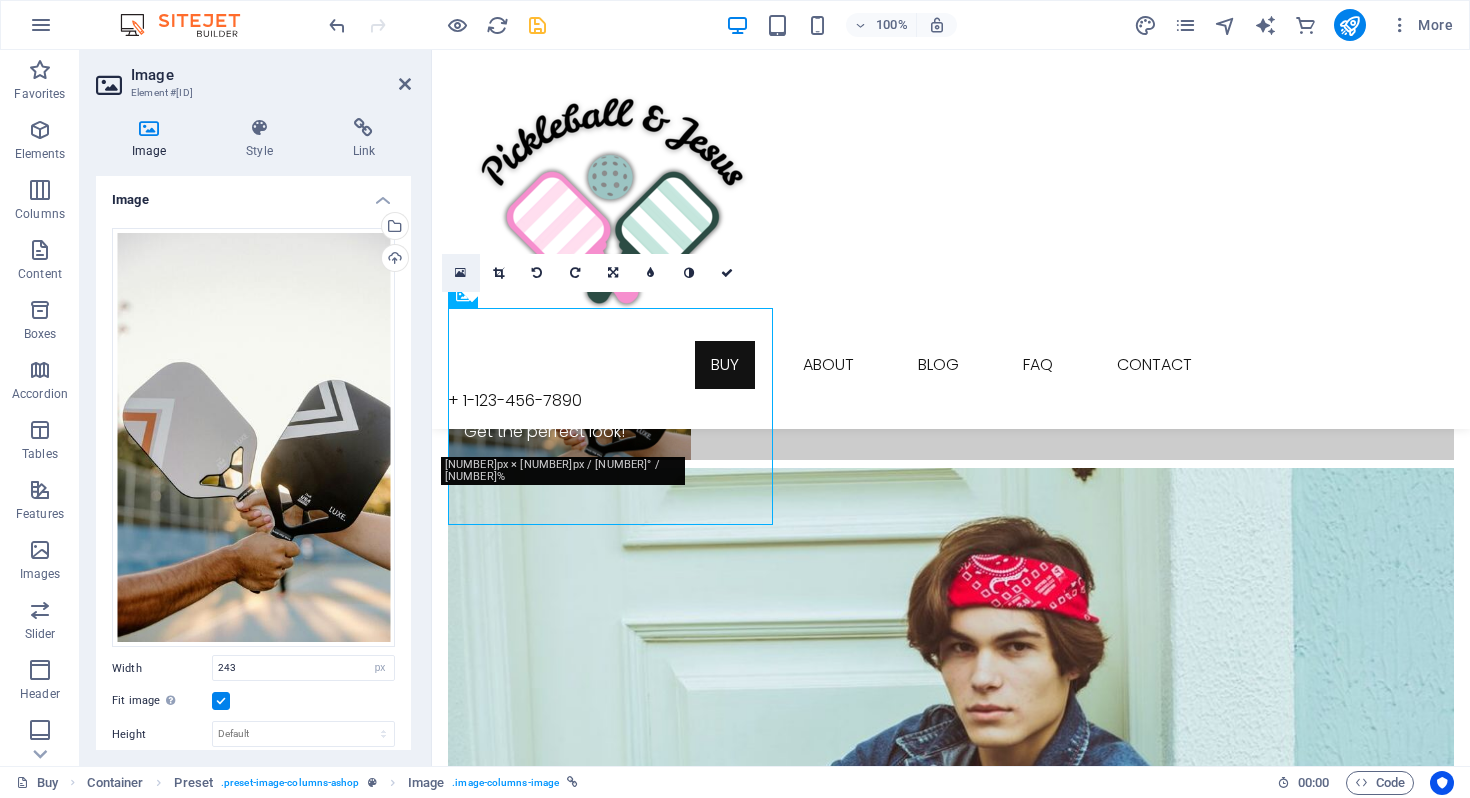 click at bounding box center (460, 273) 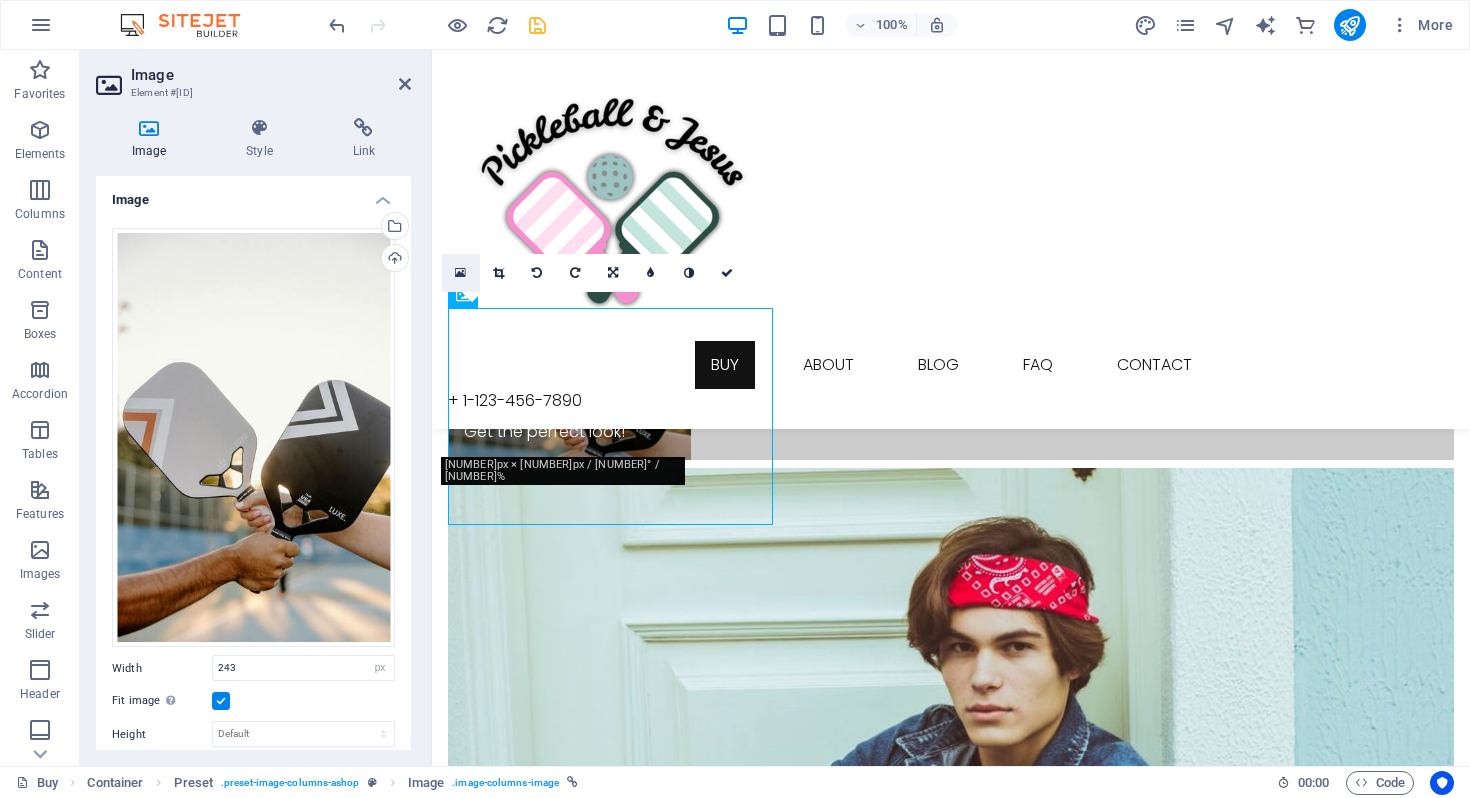 scroll, scrollTop: 412, scrollLeft: 0, axis: vertical 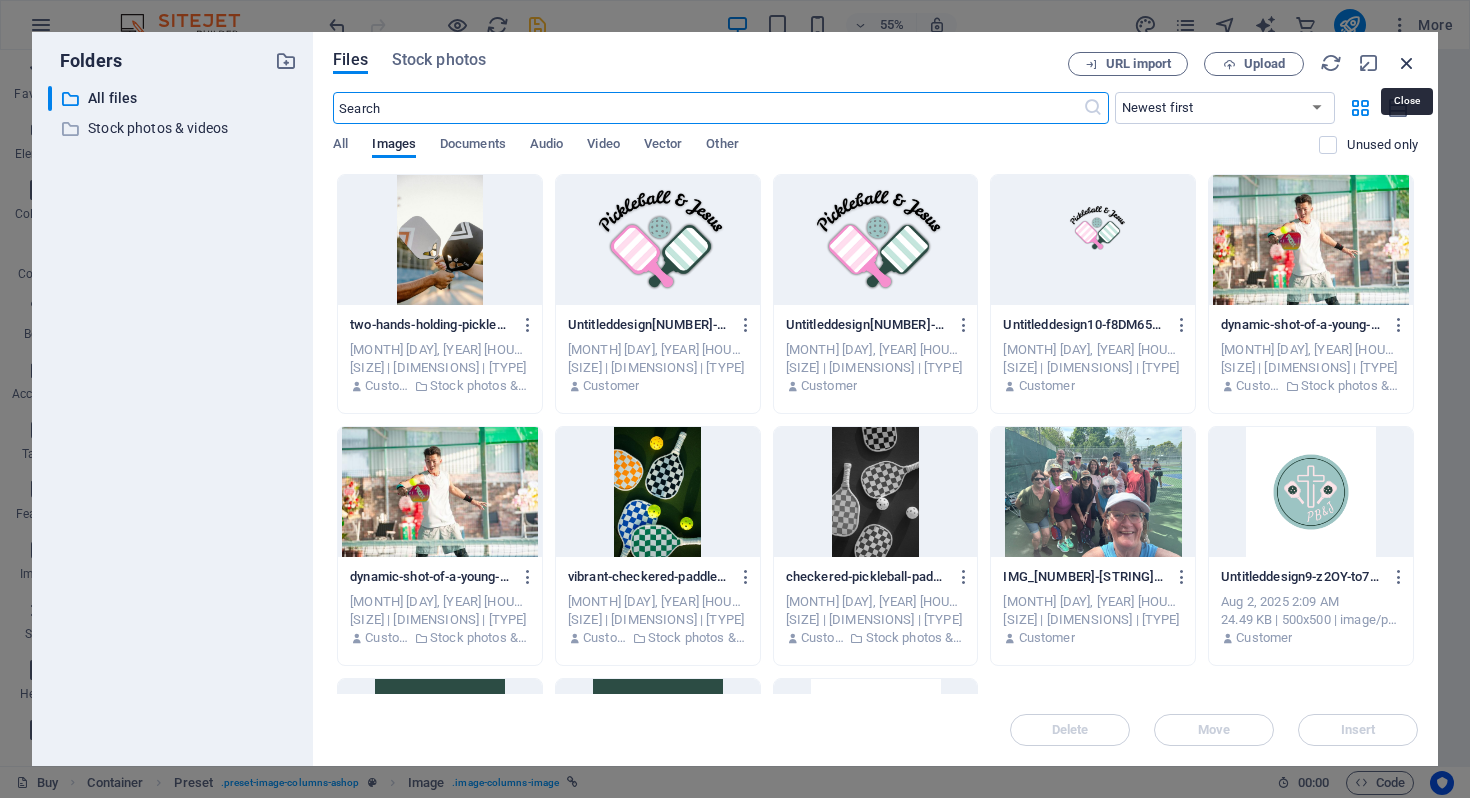 click at bounding box center (1407, 63) 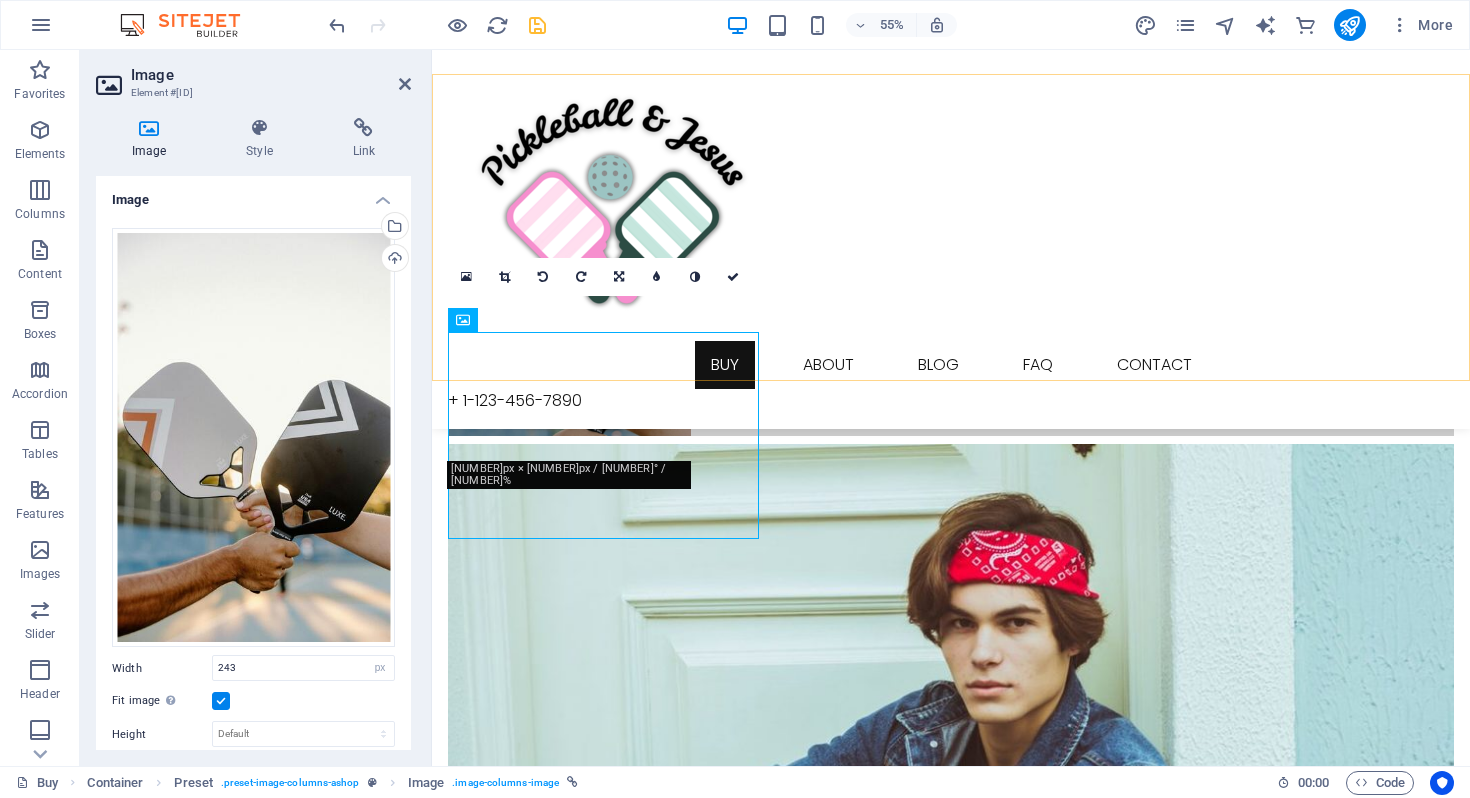 scroll, scrollTop: 388, scrollLeft: 0, axis: vertical 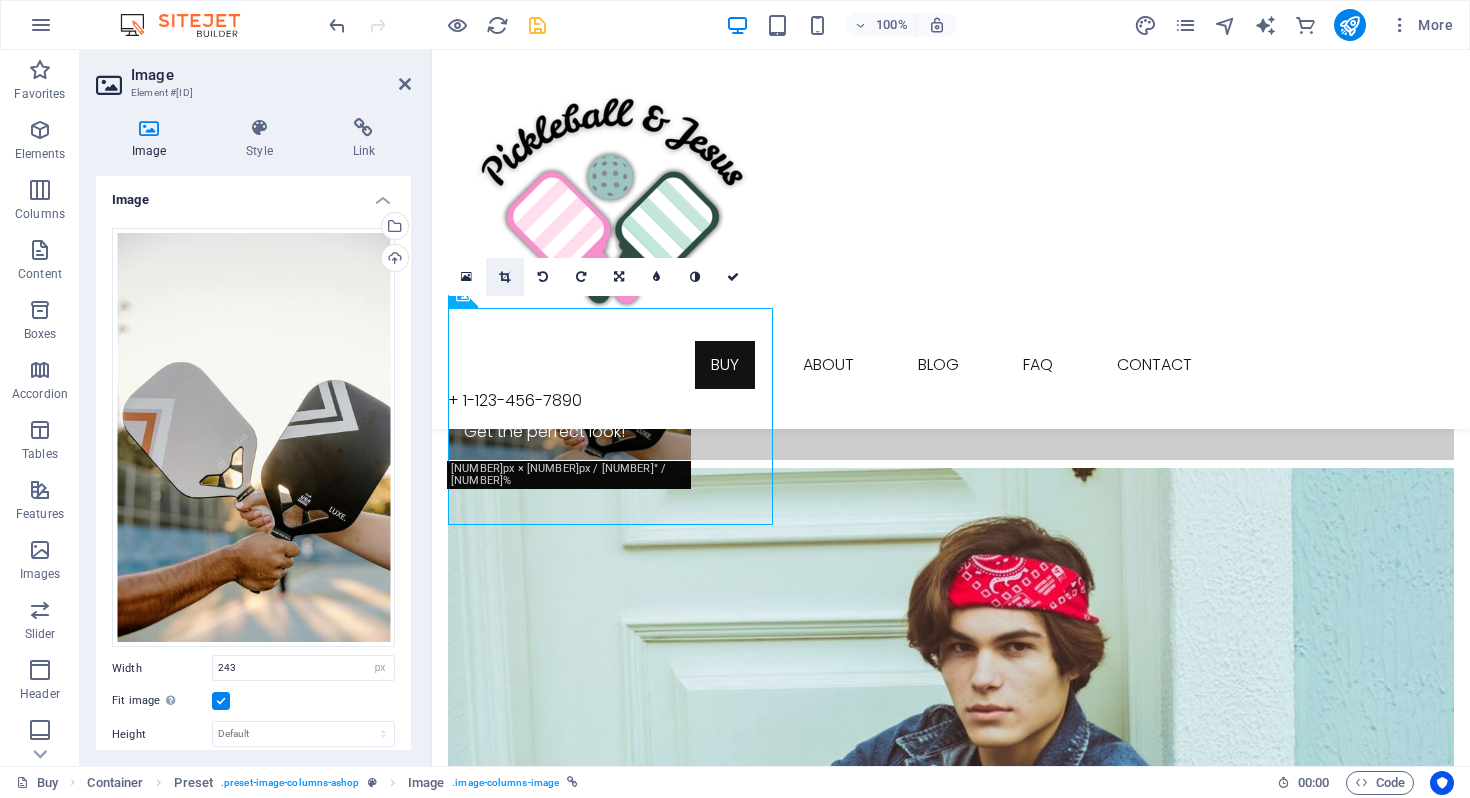 click at bounding box center (504, 277) 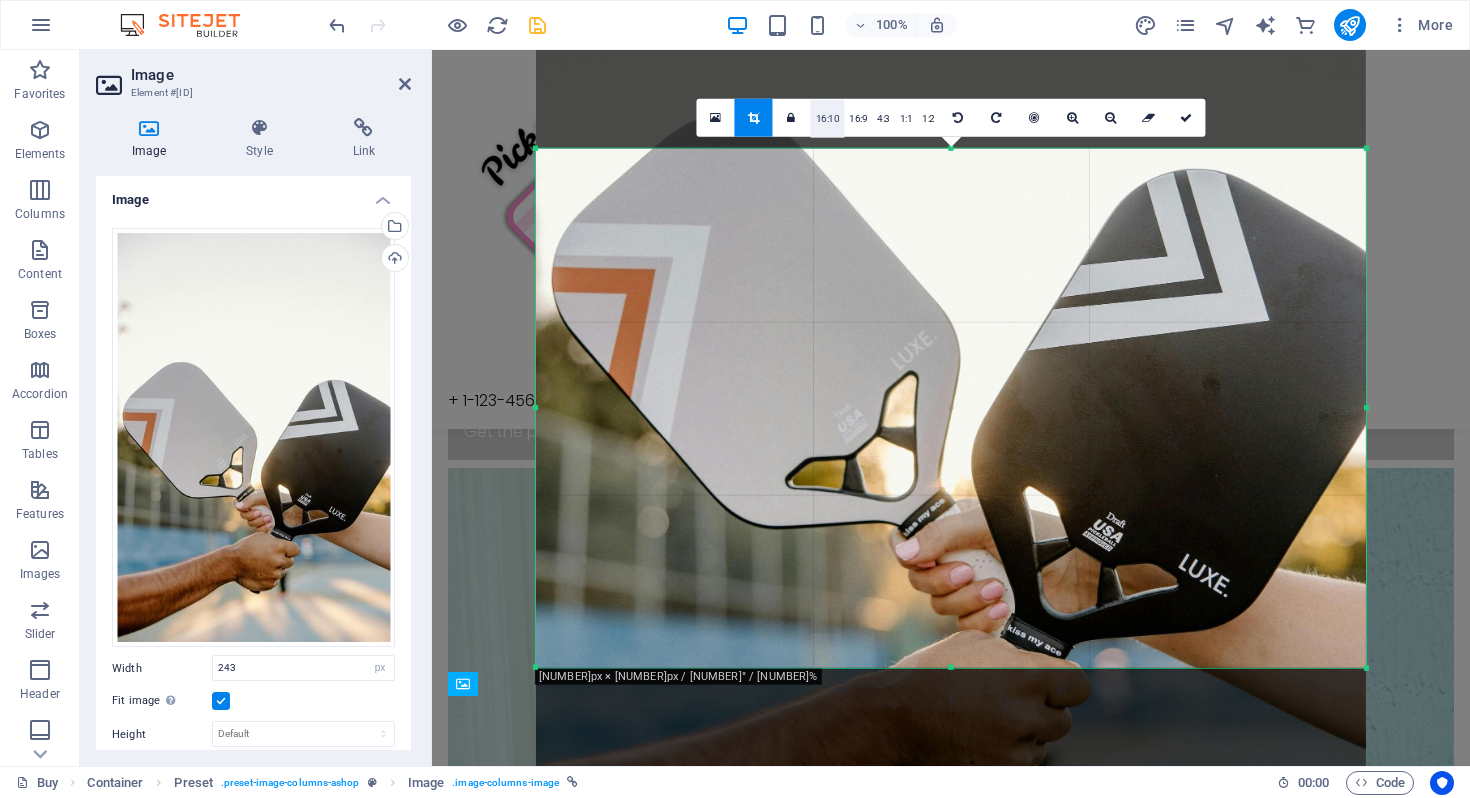 click on "16:10" at bounding box center [828, 119] 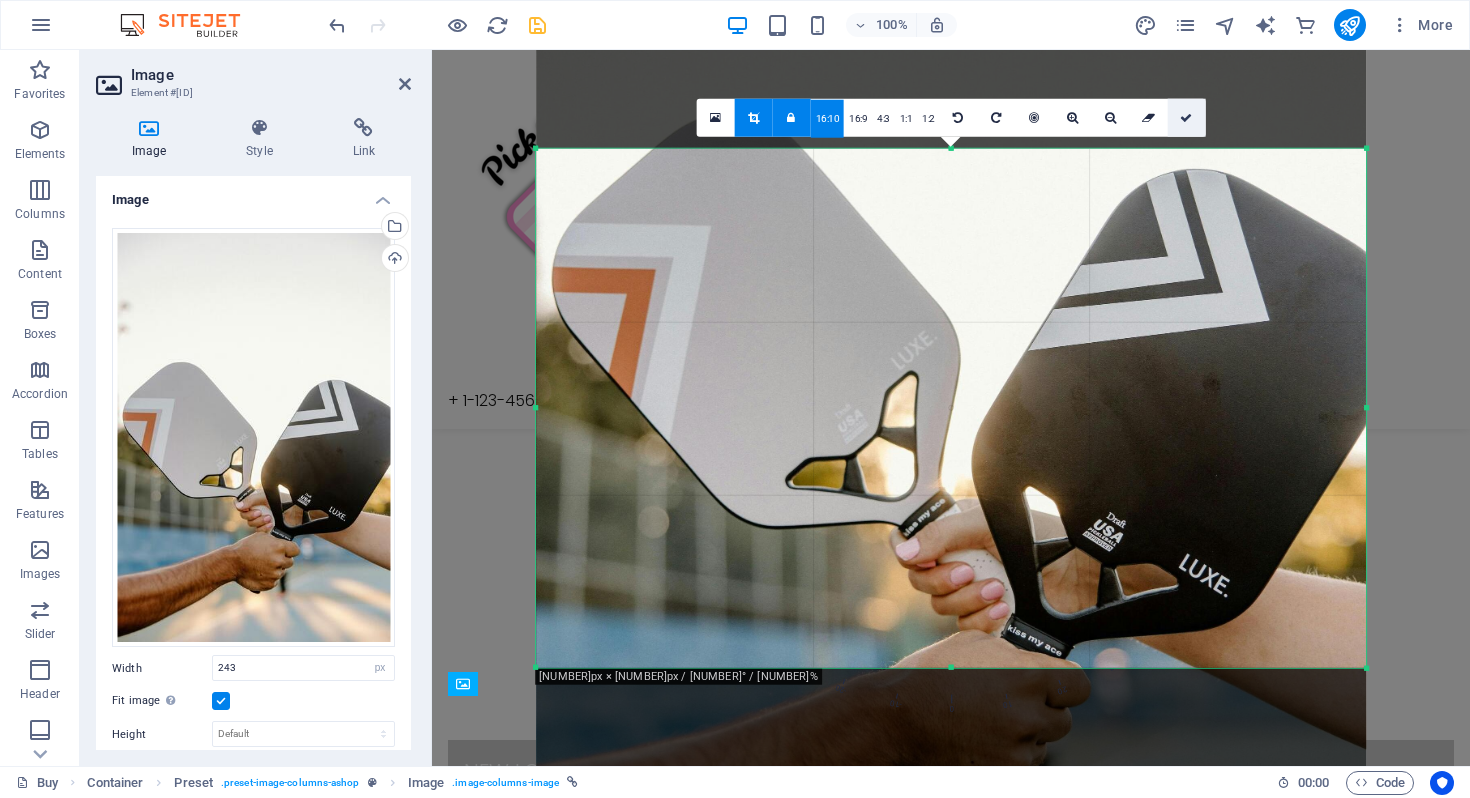 click at bounding box center (1186, 118) 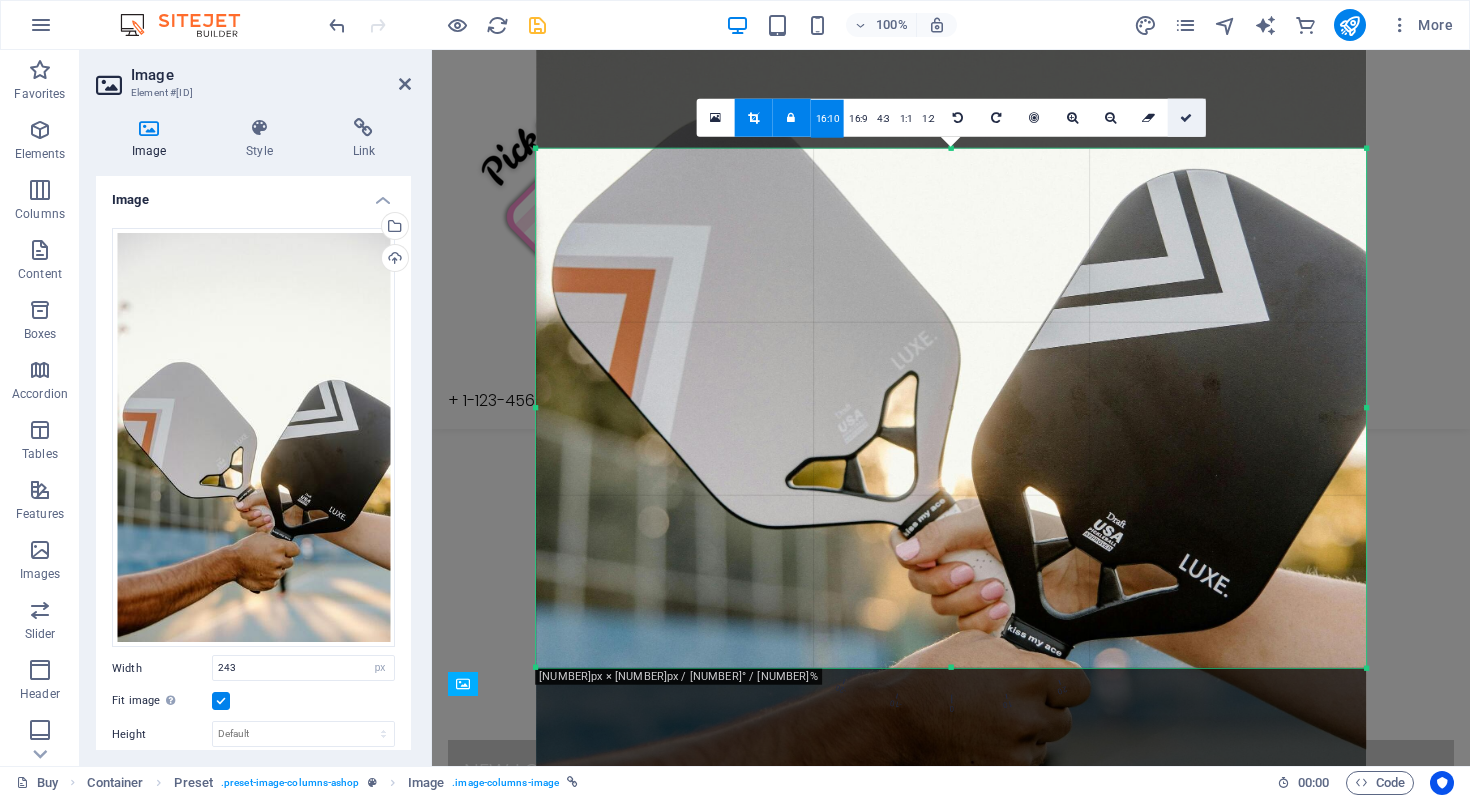 type on "829" 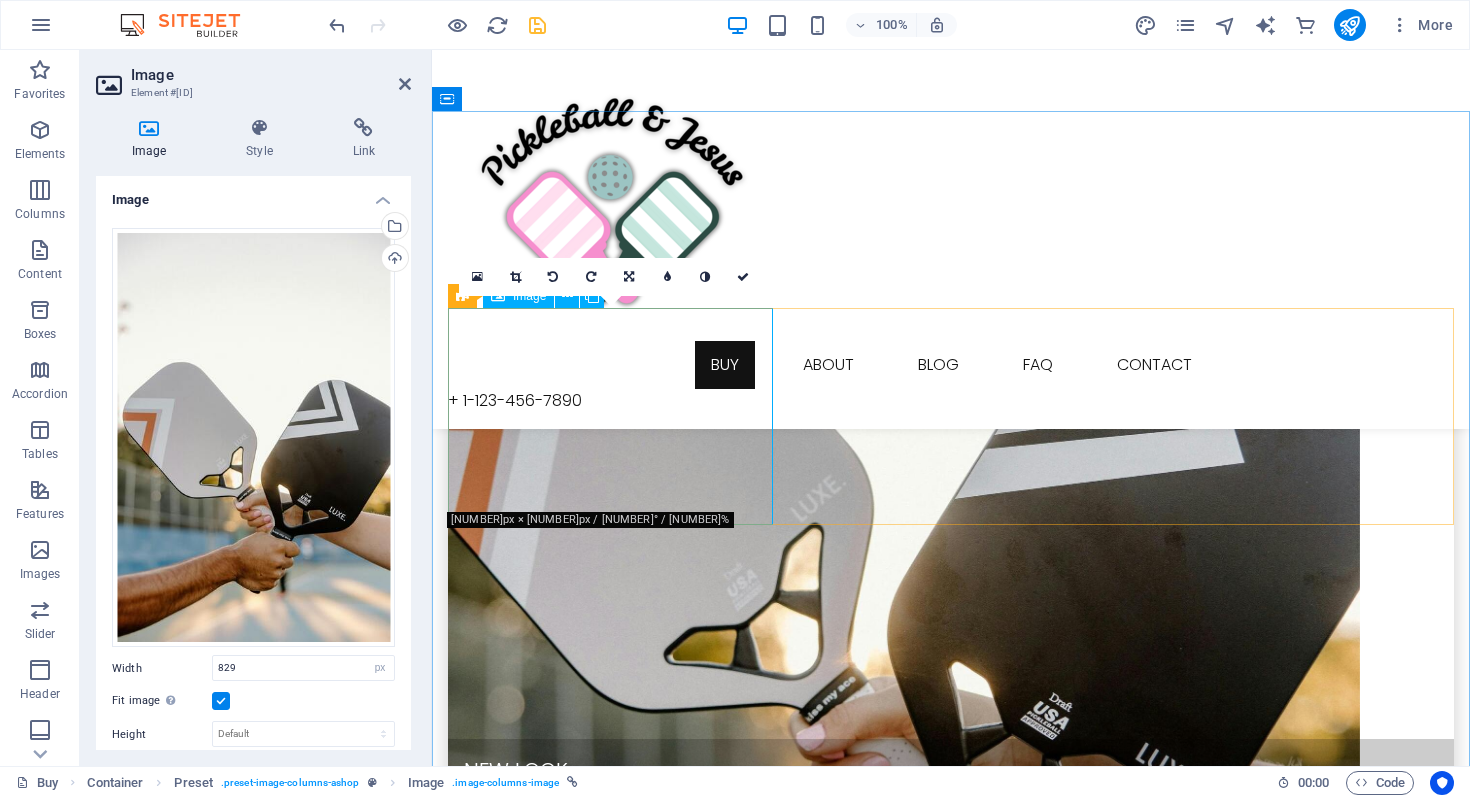 click on "New Look Get the perfect look!" at bounding box center (951, 567) 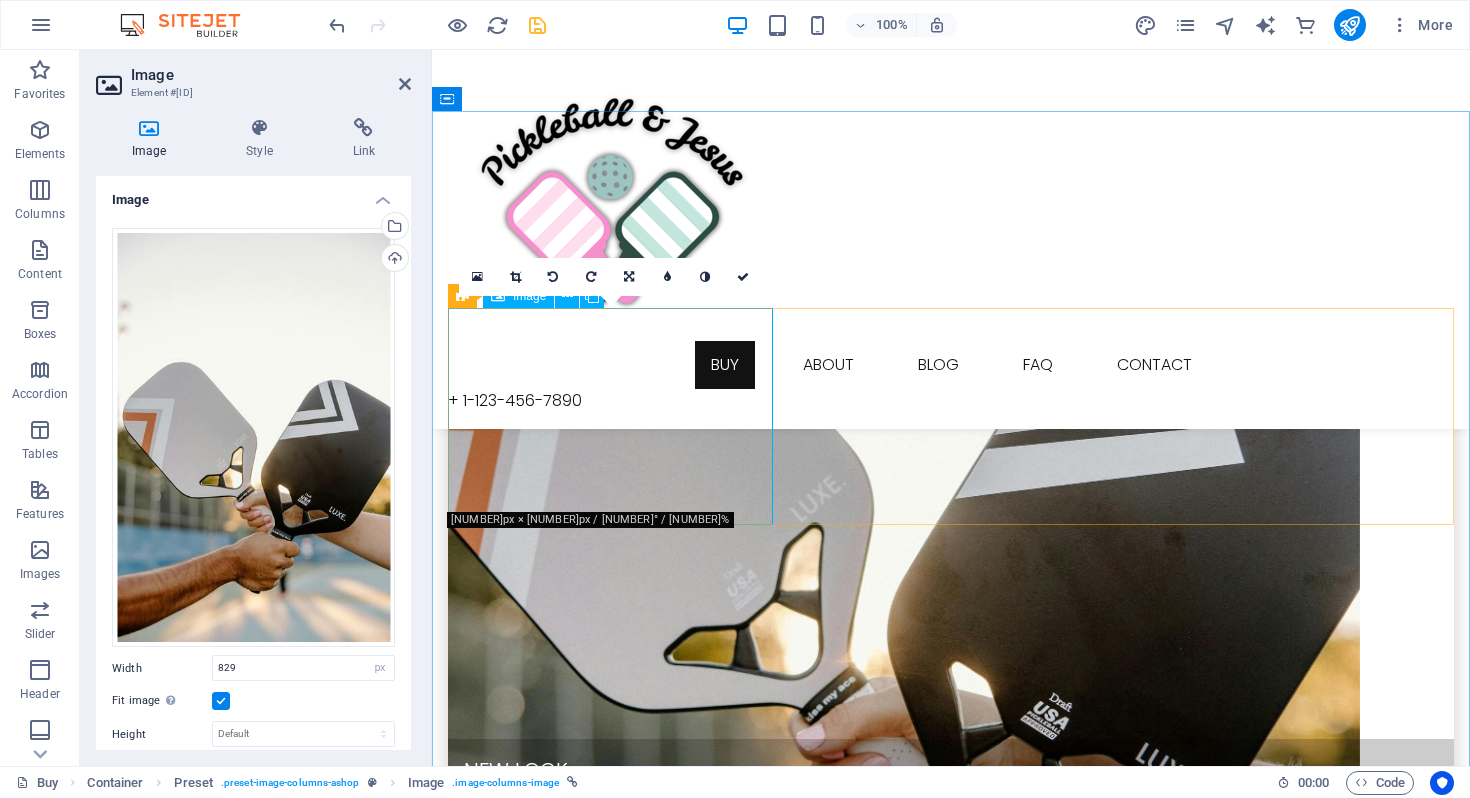 click on "New Look Get the perfect look!" at bounding box center [951, 567] 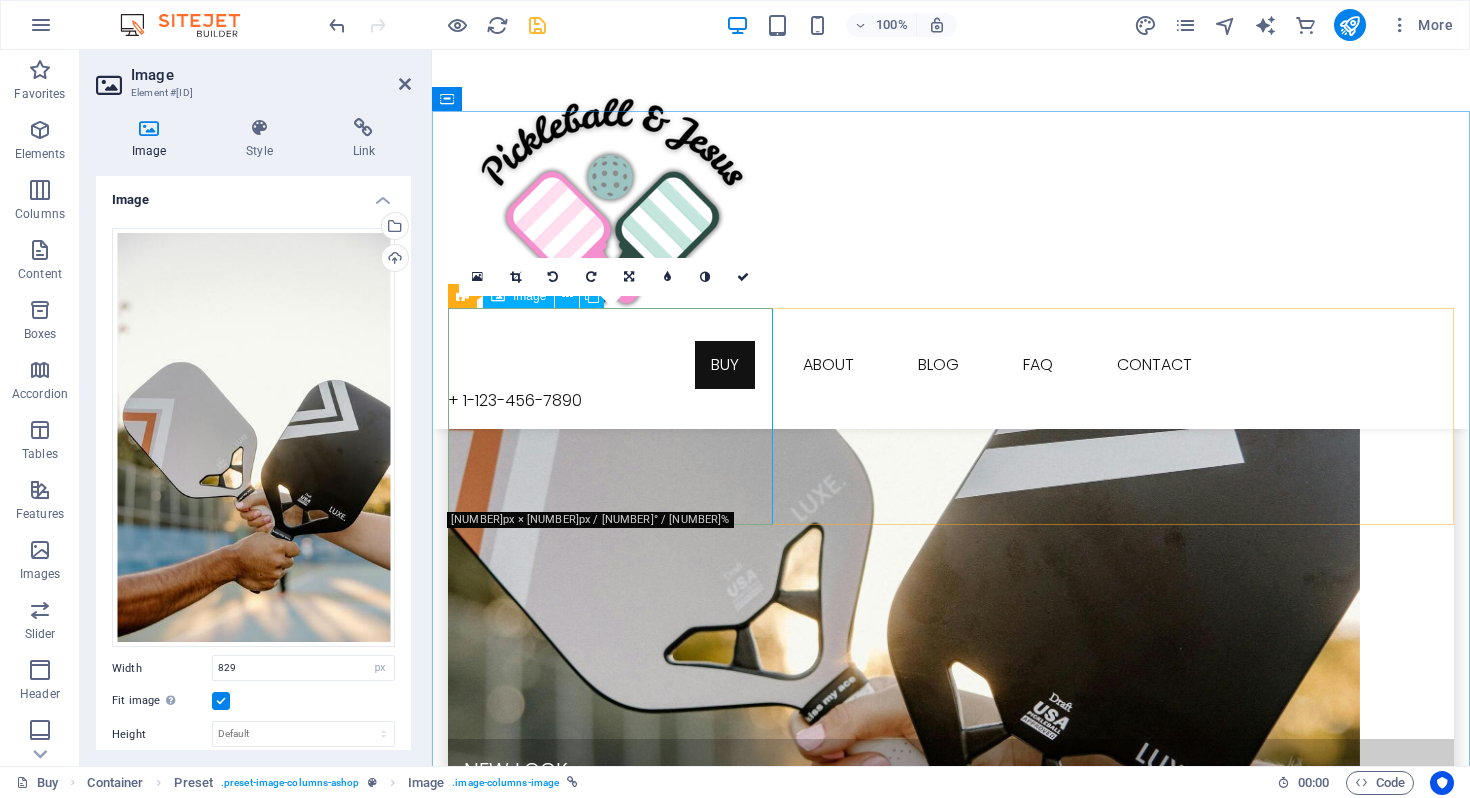 click on "New Look Get the perfect look!" at bounding box center (951, 567) 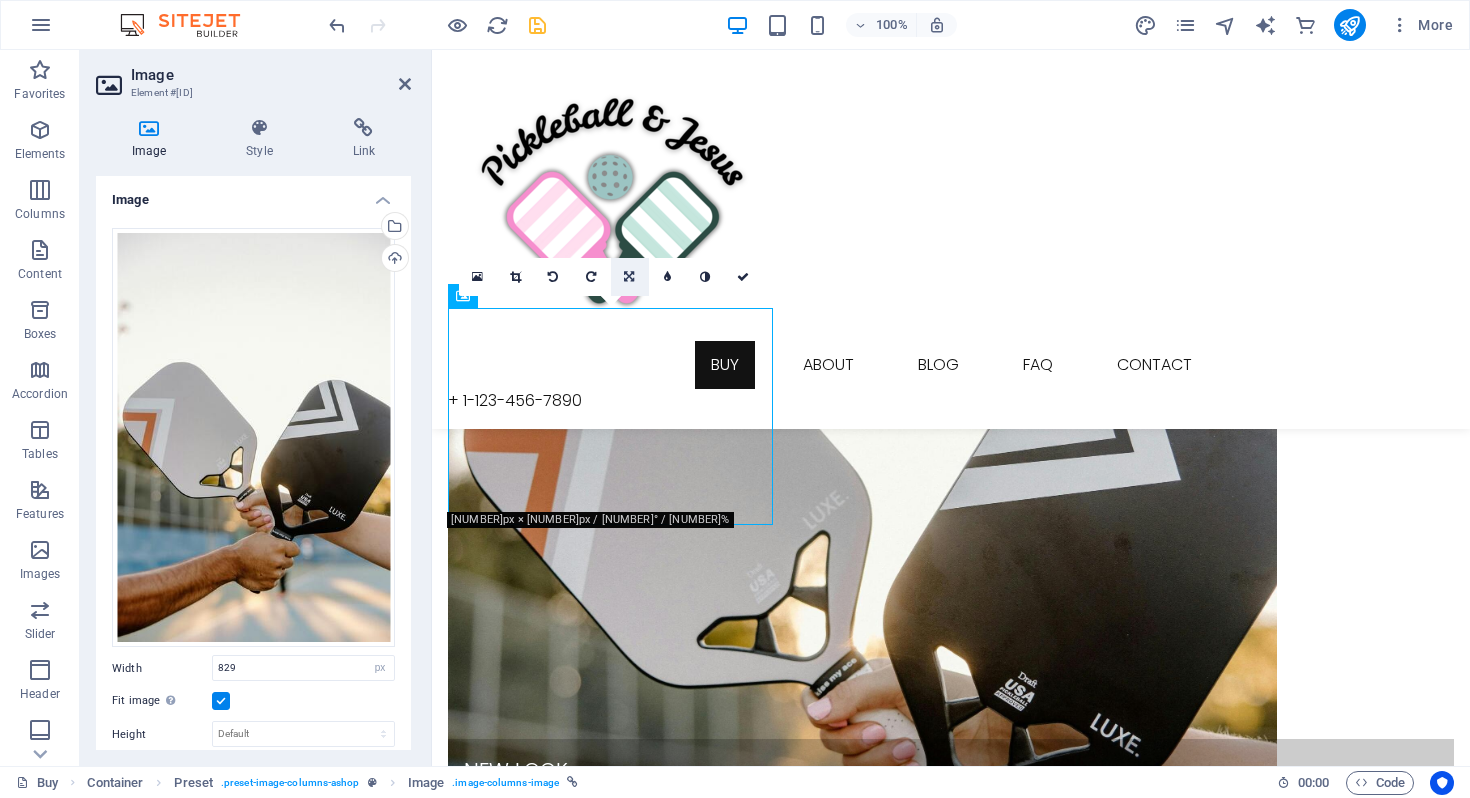 click at bounding box center [629, 277] 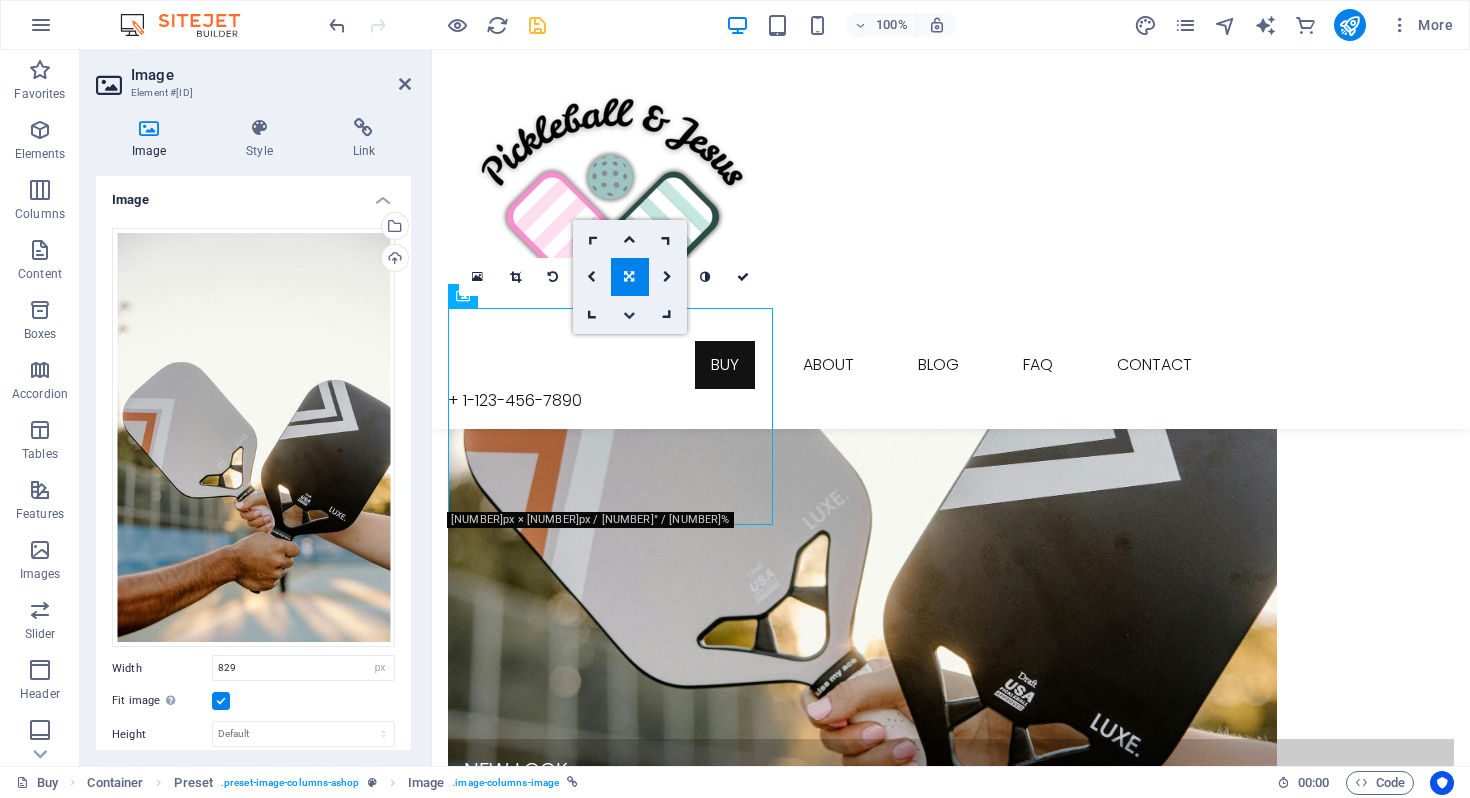 click at bounding box center [629, 315] 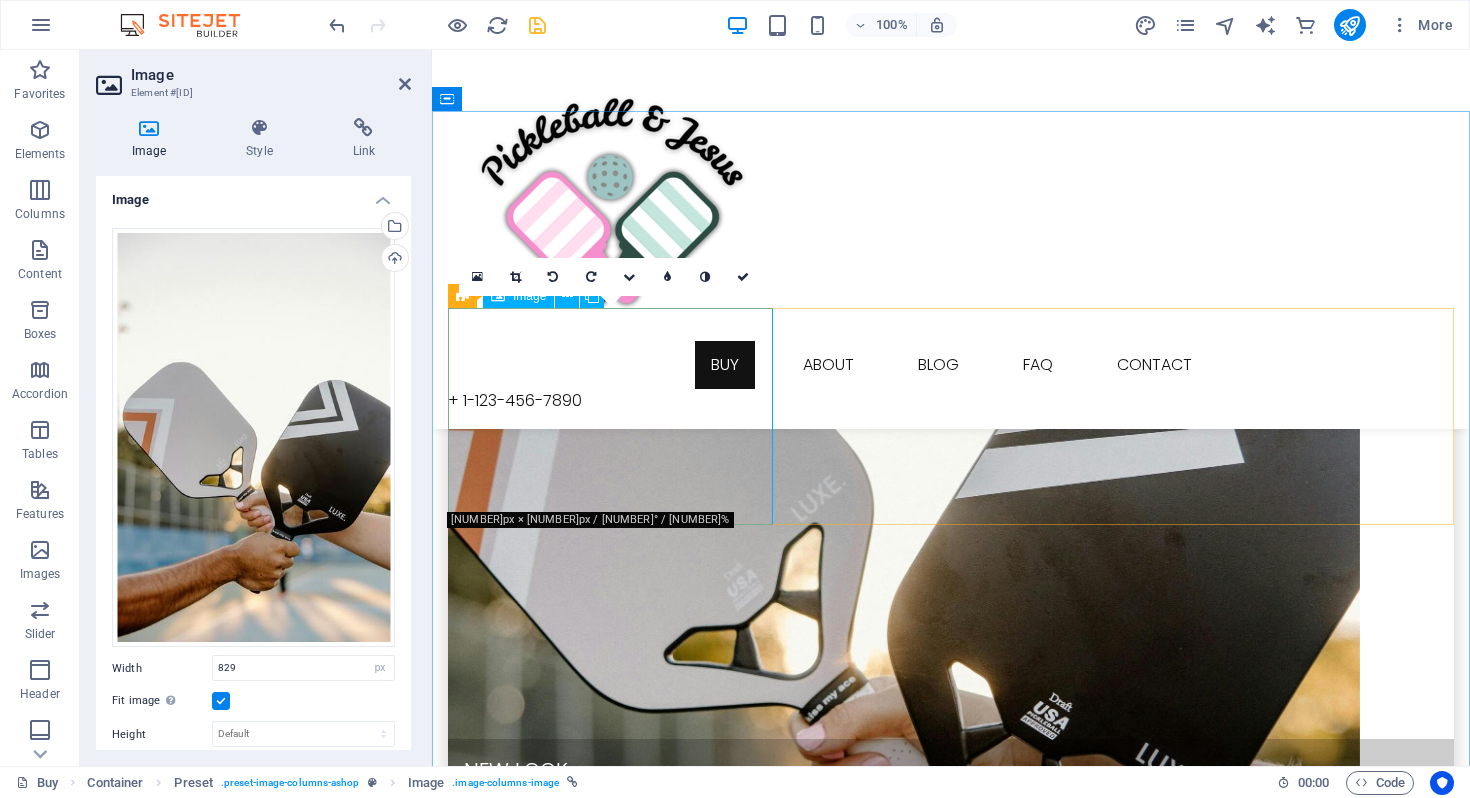click on "New Look Get the perfect look!" at bounding box center (951, 567) 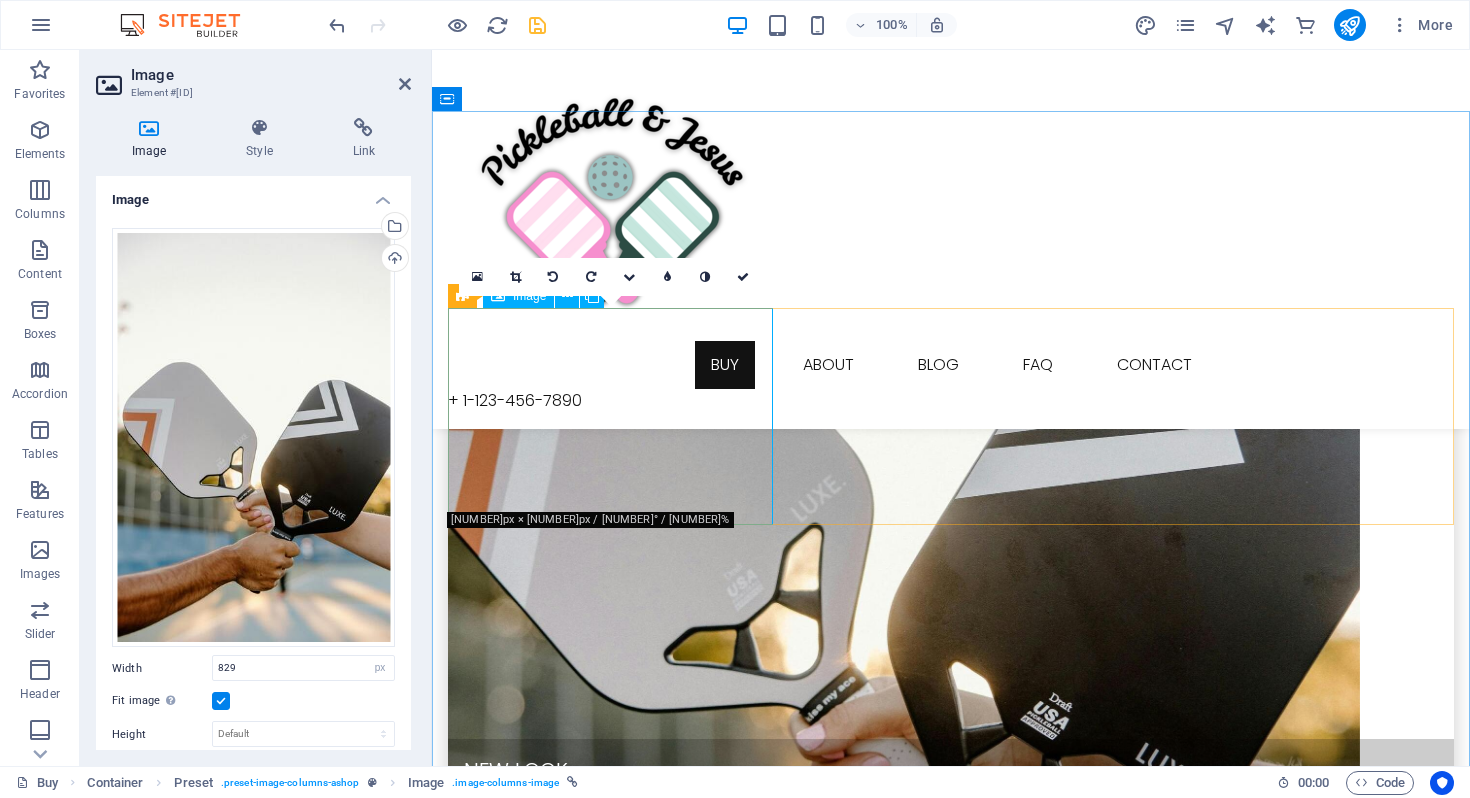 click on "New Look Get the perfect look!" at bounding box center (951, 567) 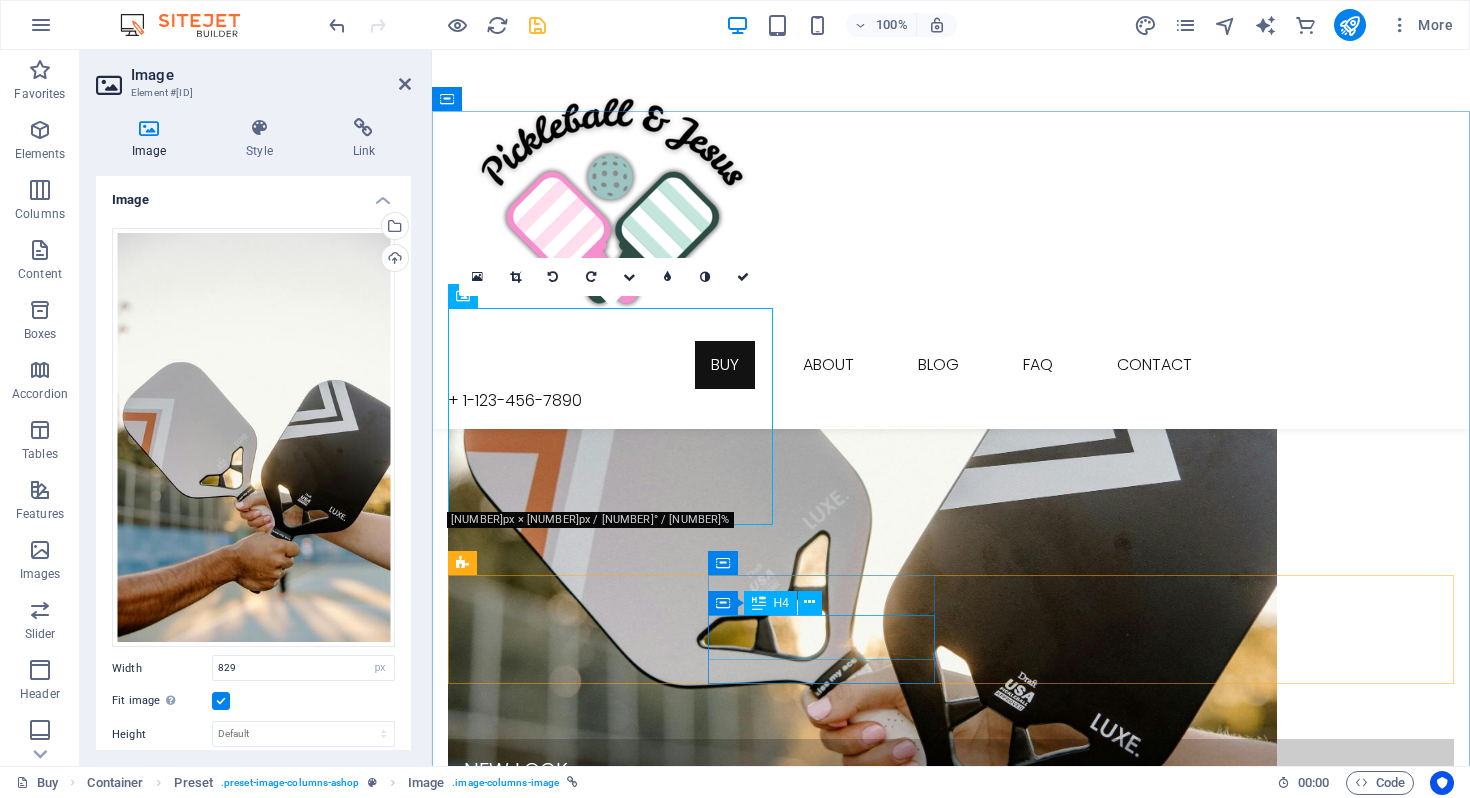 click on "Support 24/7" at bounding box center [951, 2421] 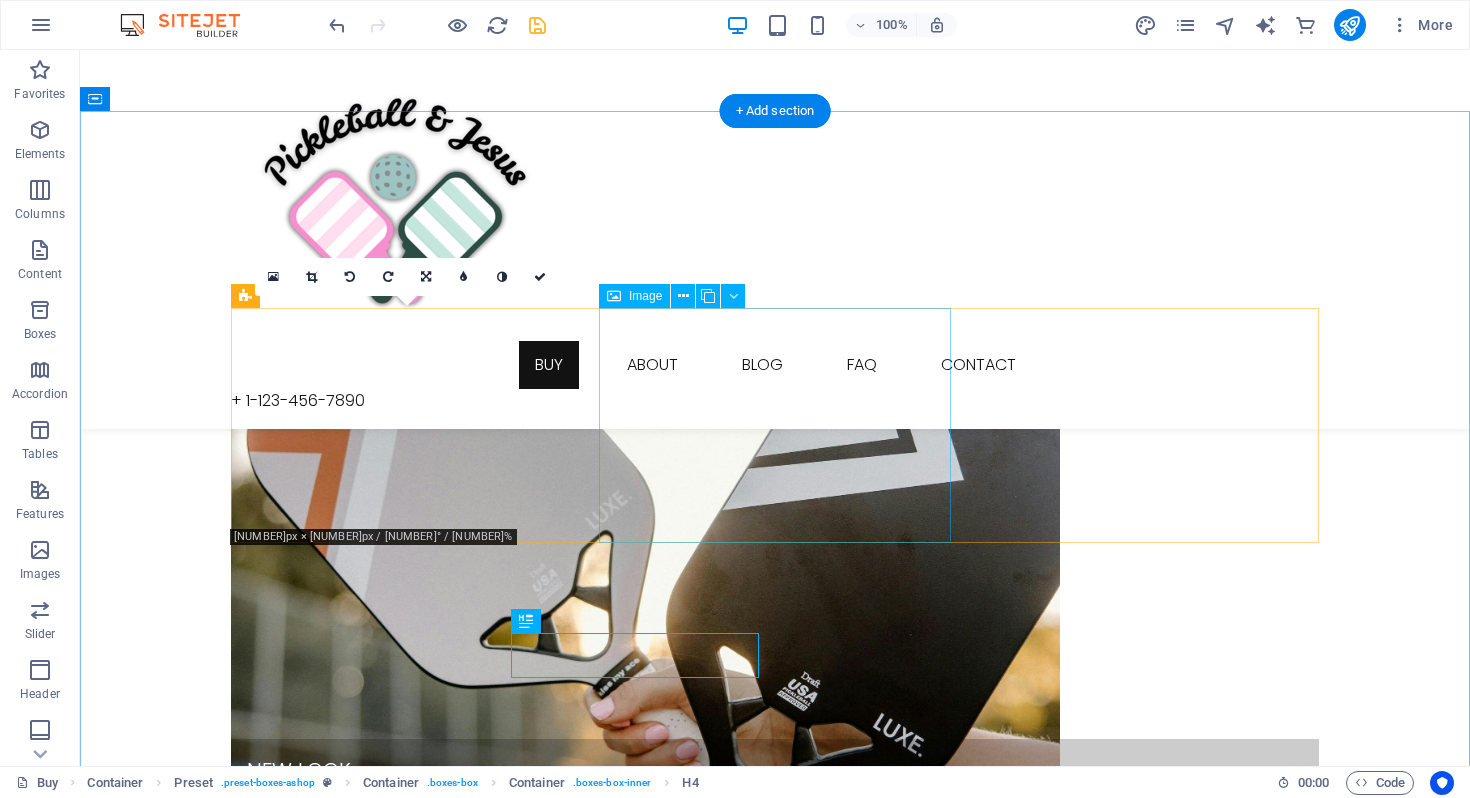 click on "New Trend More styles for you" at bounding box center [775, 1197] 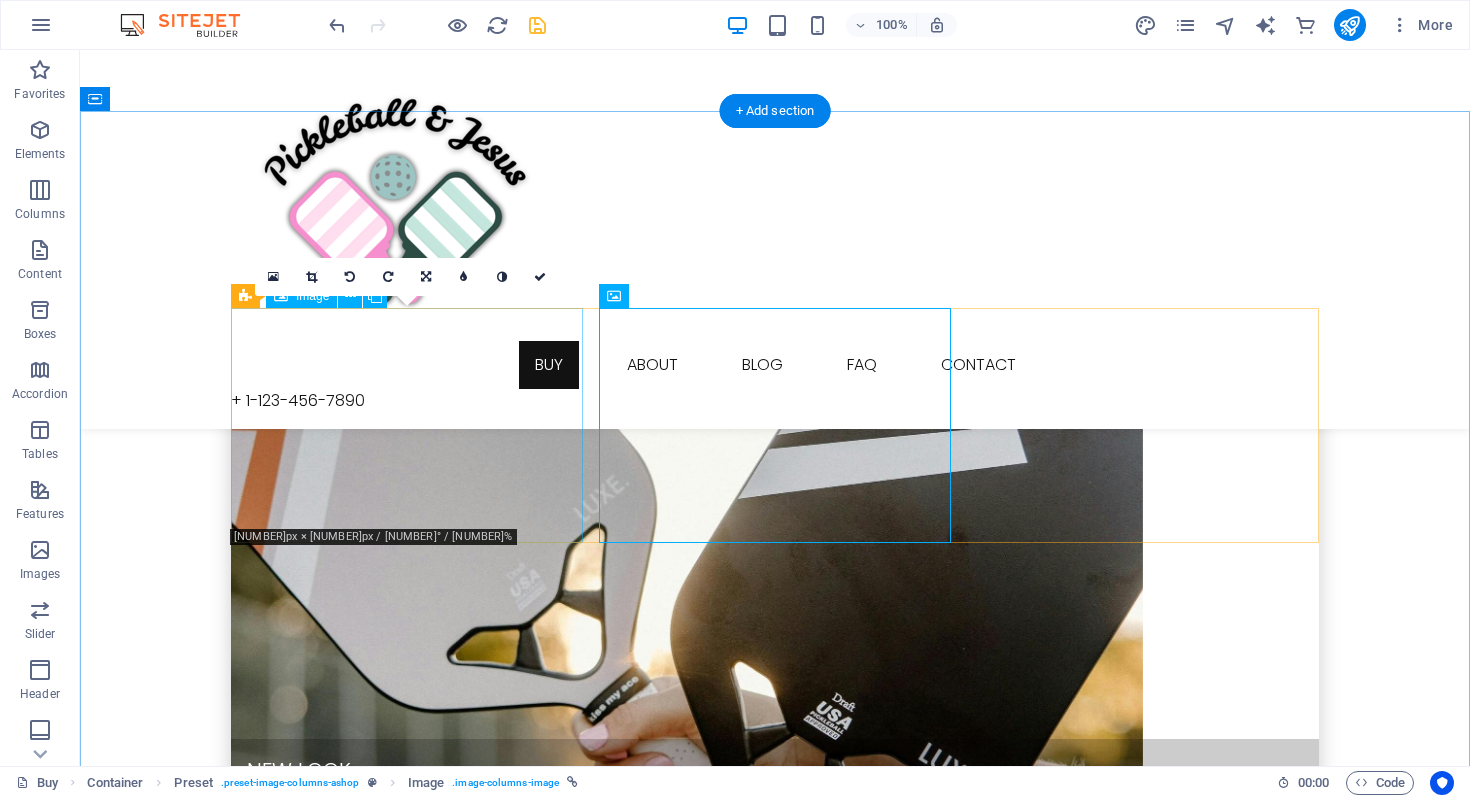 click on "New Look Get the perfect look!" at bounding box center (775, 567) 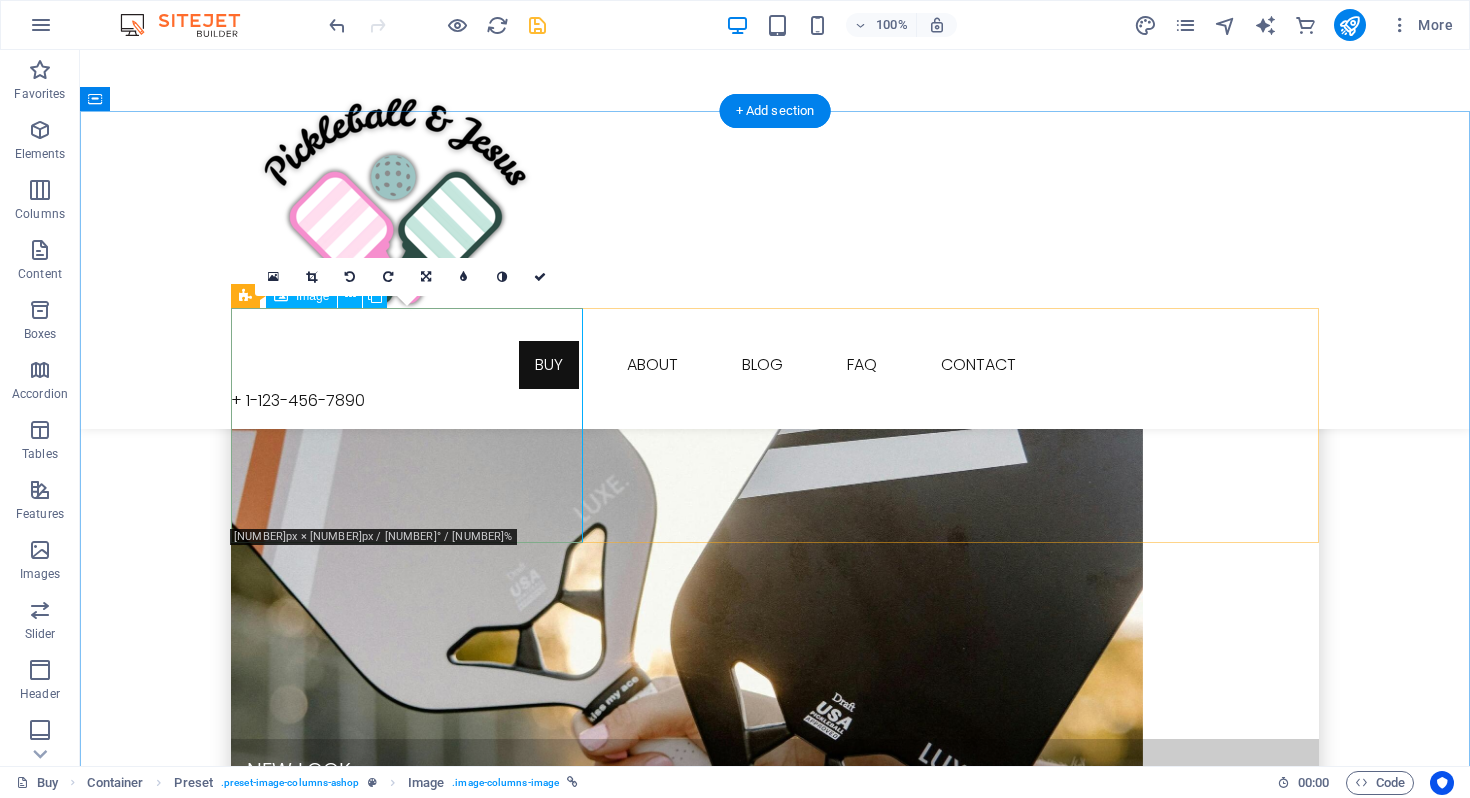 click on "New Look Get the perfect look!" at bounding box center (775, 567) 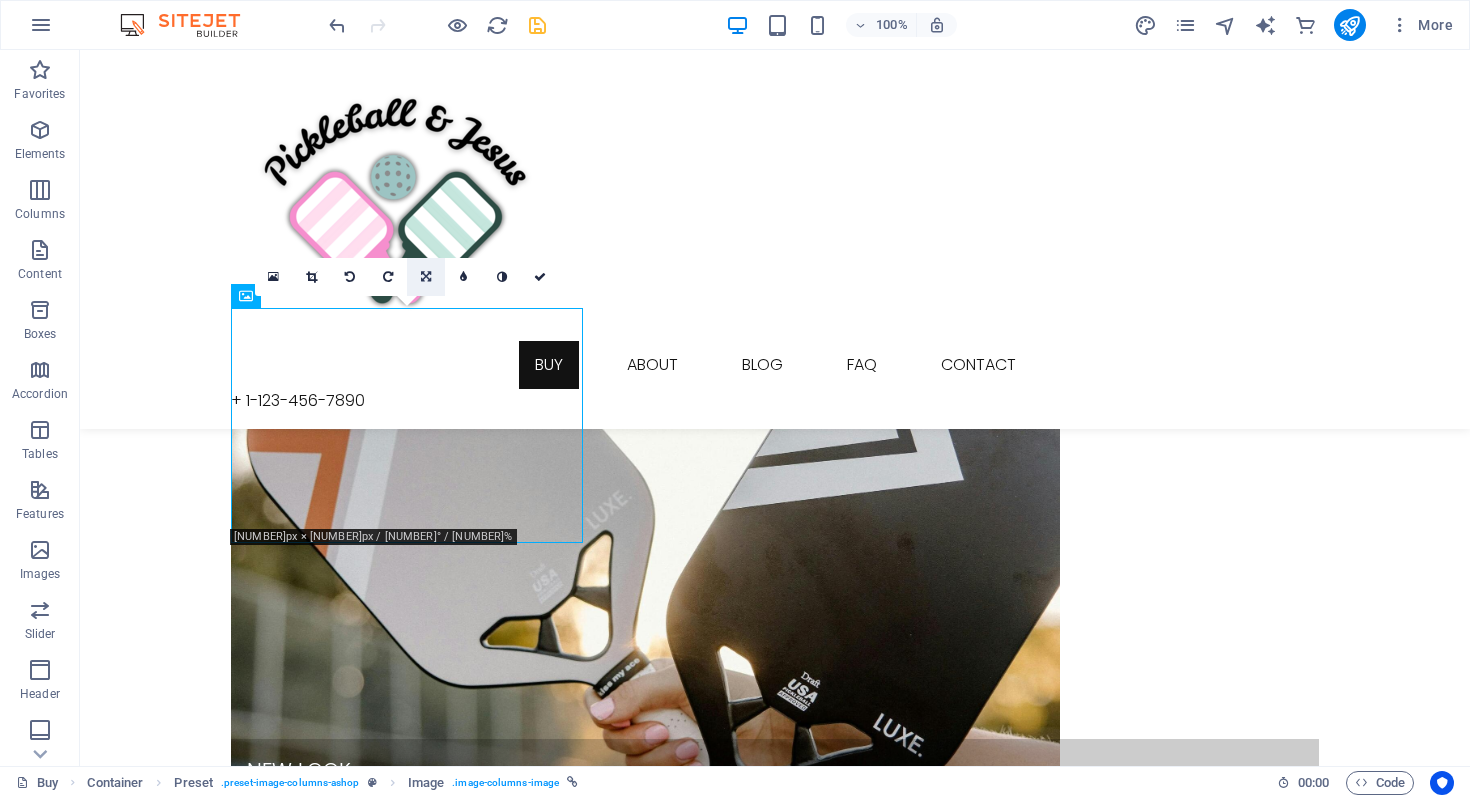 click at bounding box center (426, 277) 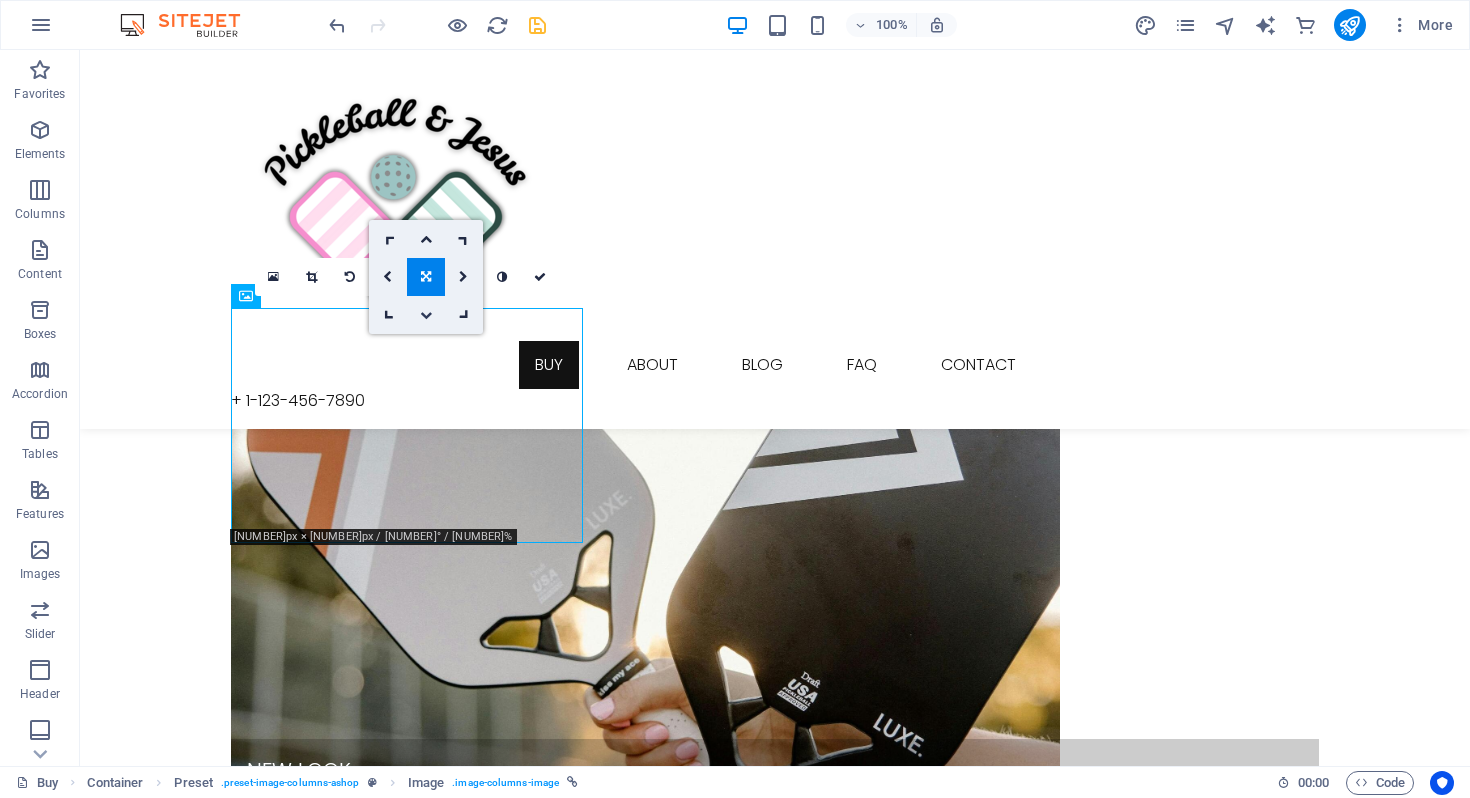 click at bounding box center [426, 315] 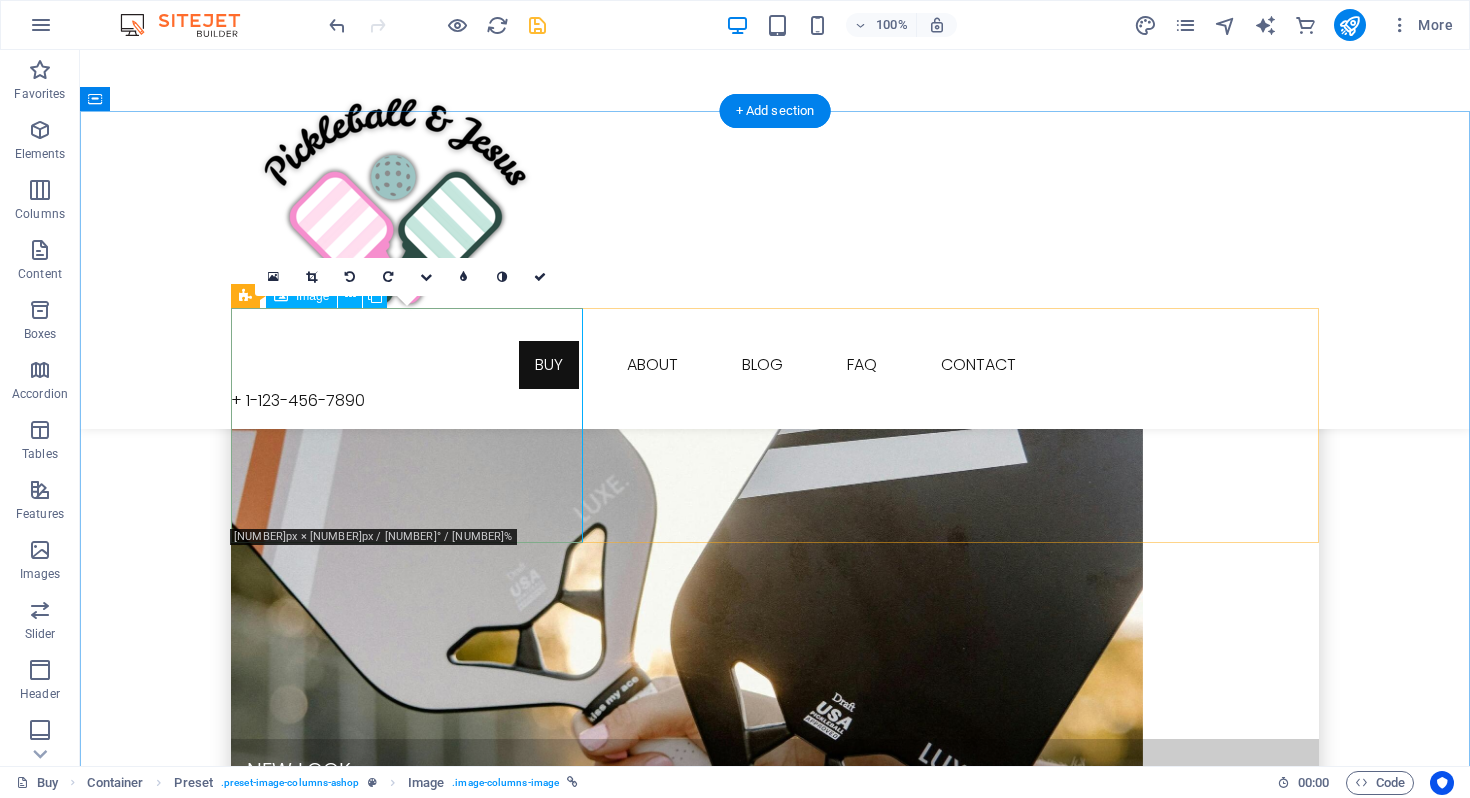 click on "New Look Get the perfect look!" at bounding box center (775, 567) 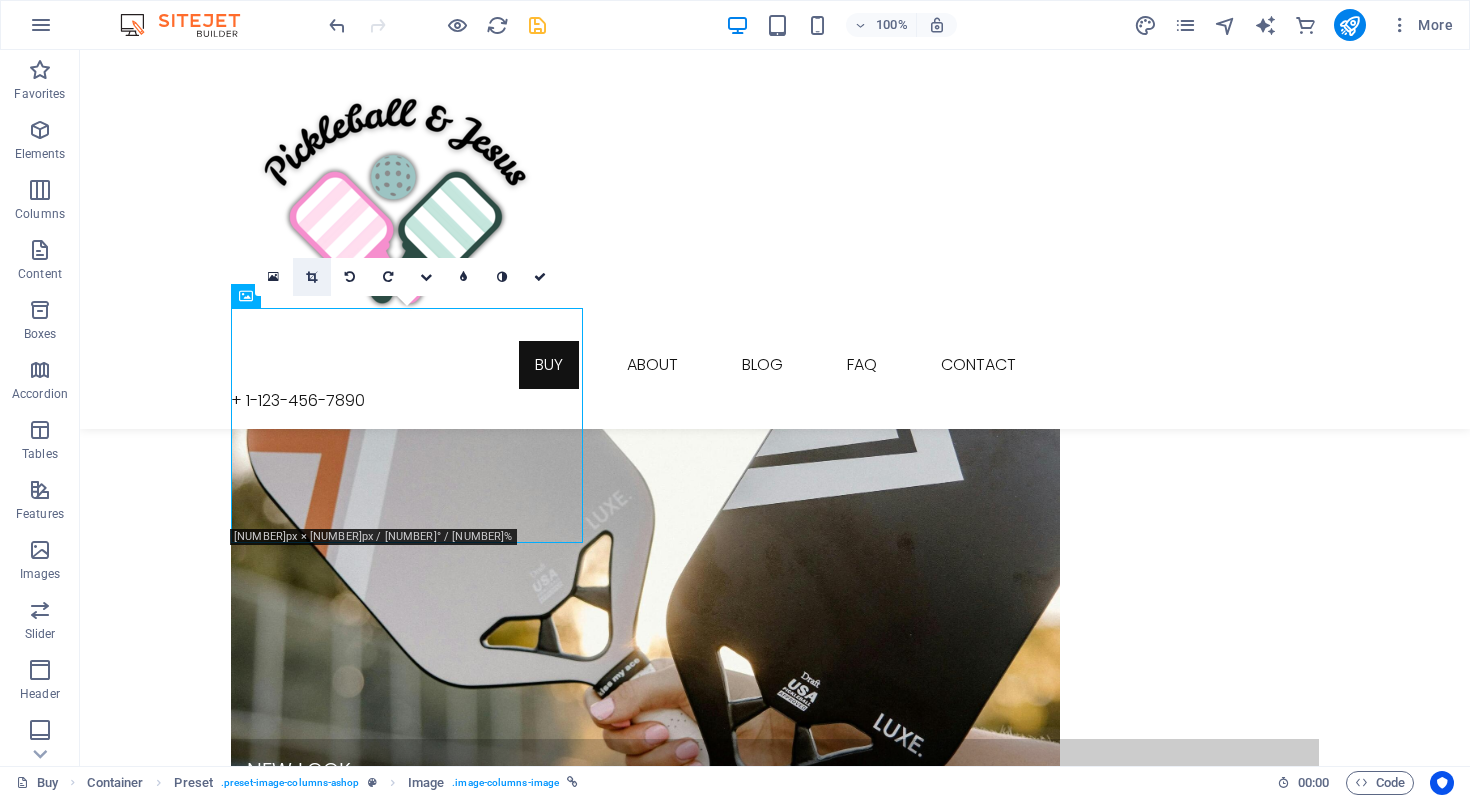click at bounding box center (312, 277) 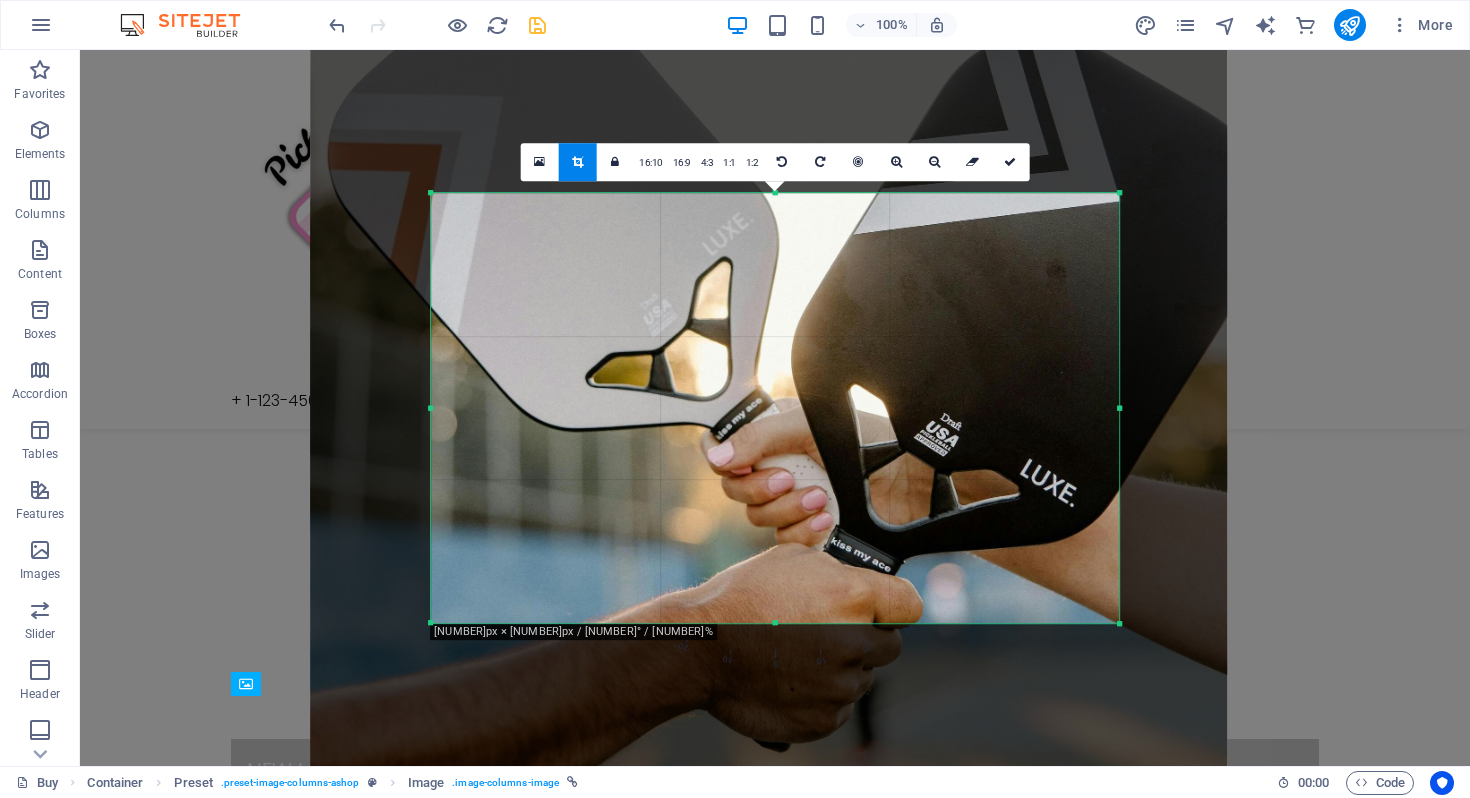 drag, startPoint x: 836, startPoint y: 445, endPoint x: 828, endPoint y: 508, distance: 63.505905 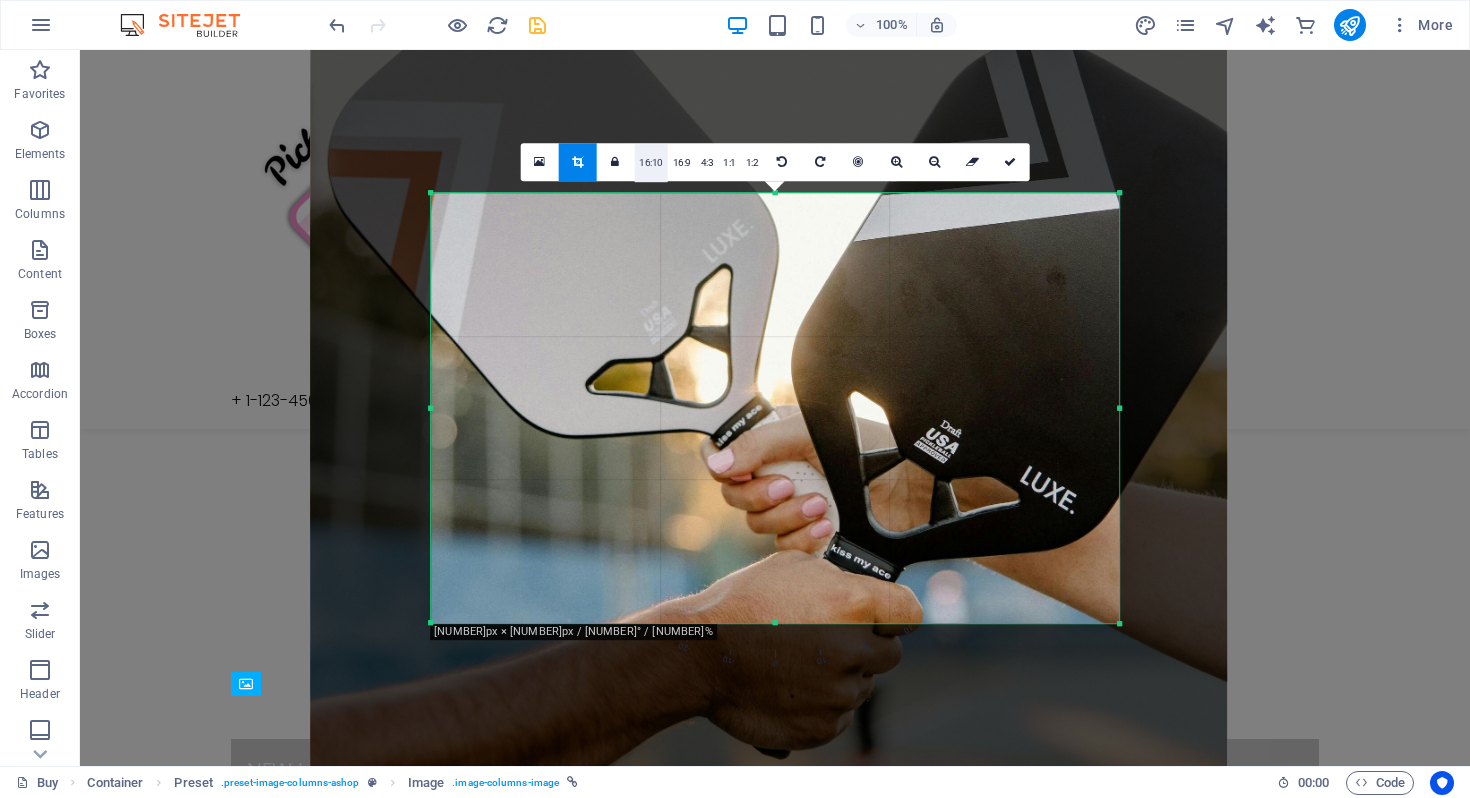 click on "16:10" at bounding box center [651, 163] 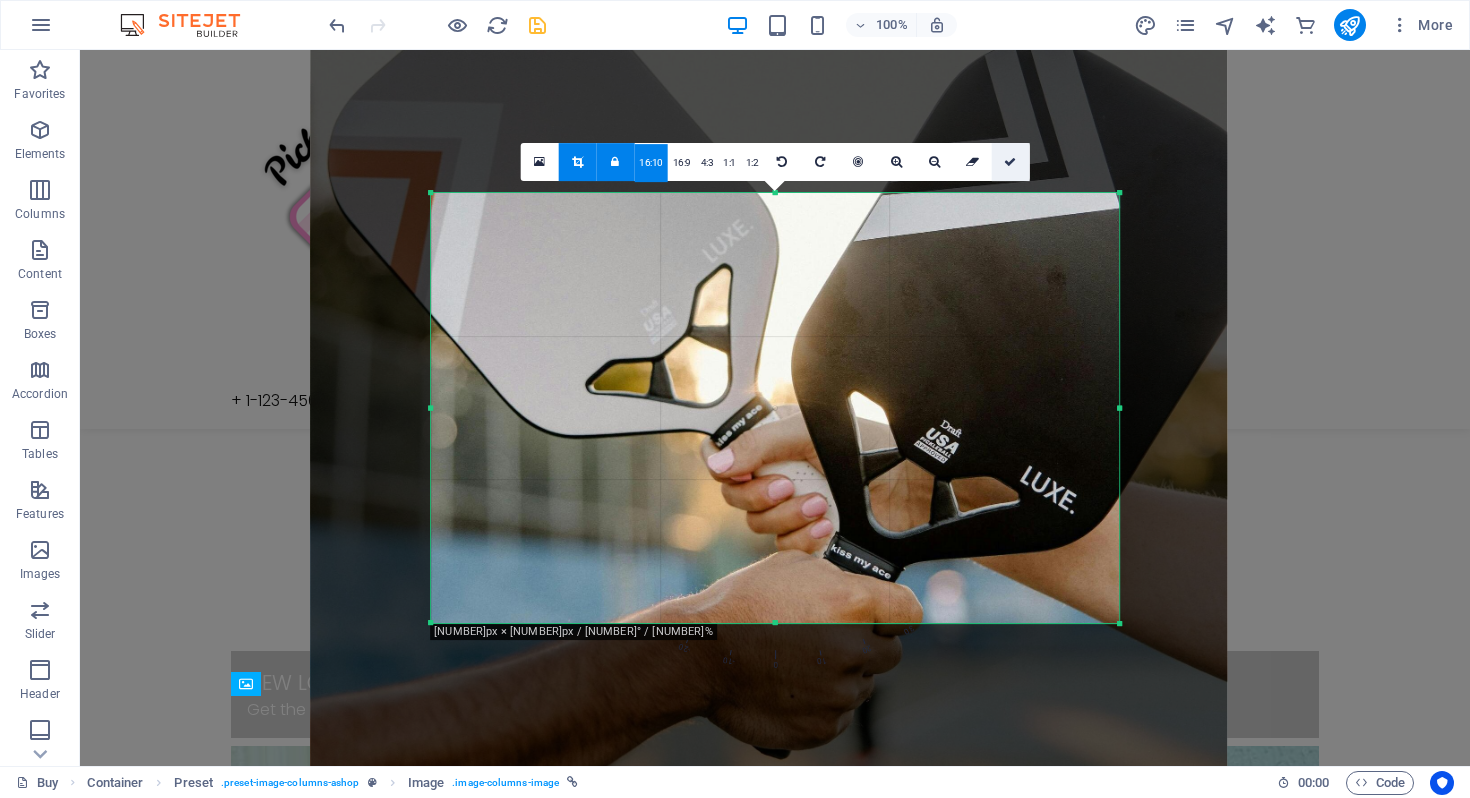 click at bounding box center [1010, 162] 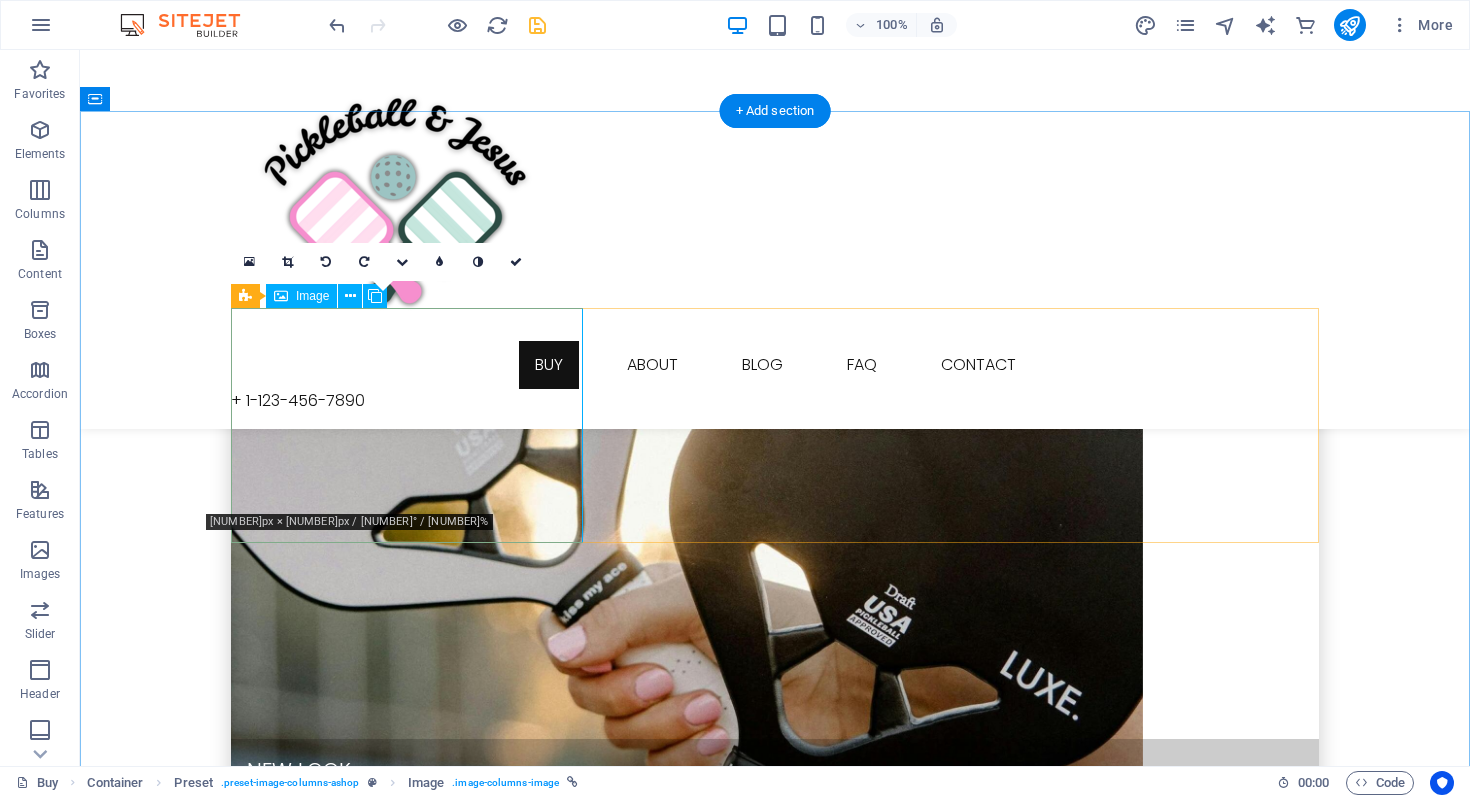 click on "New Look Get the perfect look!" at bounding box center [775, 567] 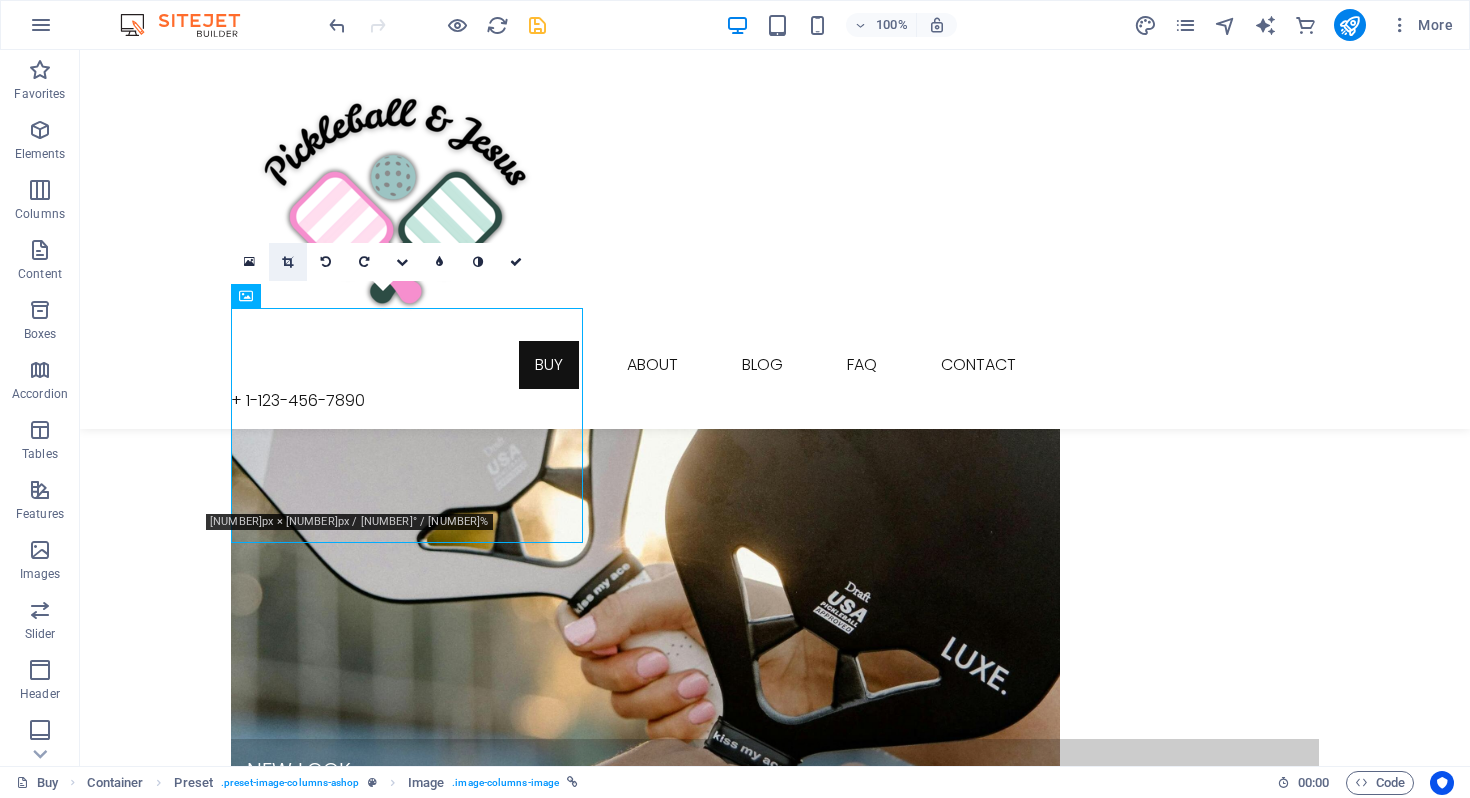 click at bounding box center (287, 262) 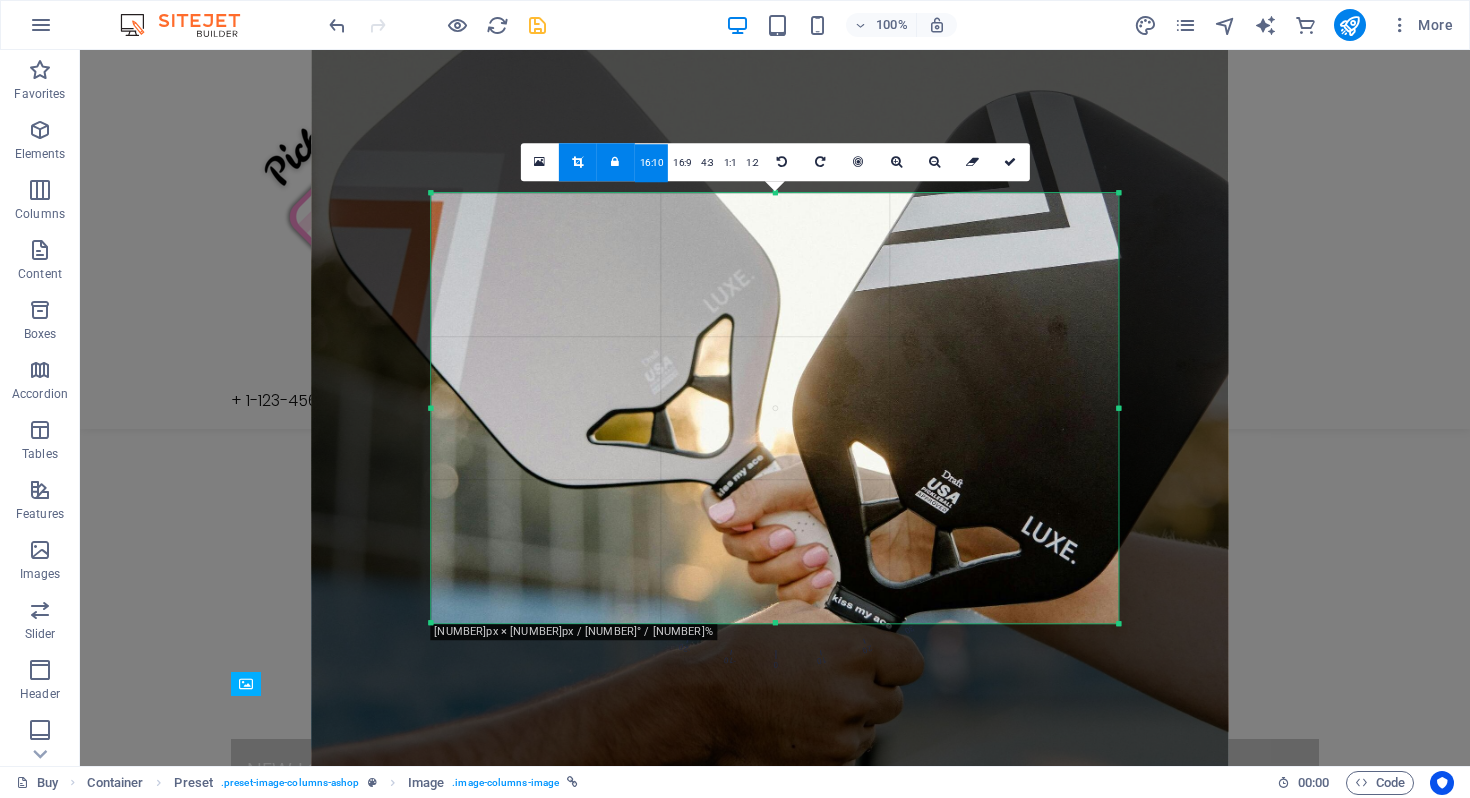 drag, startPoint x: 753, startPoint y: 304, endPoint x: 754, endPoint y: 354, distance: 50.01 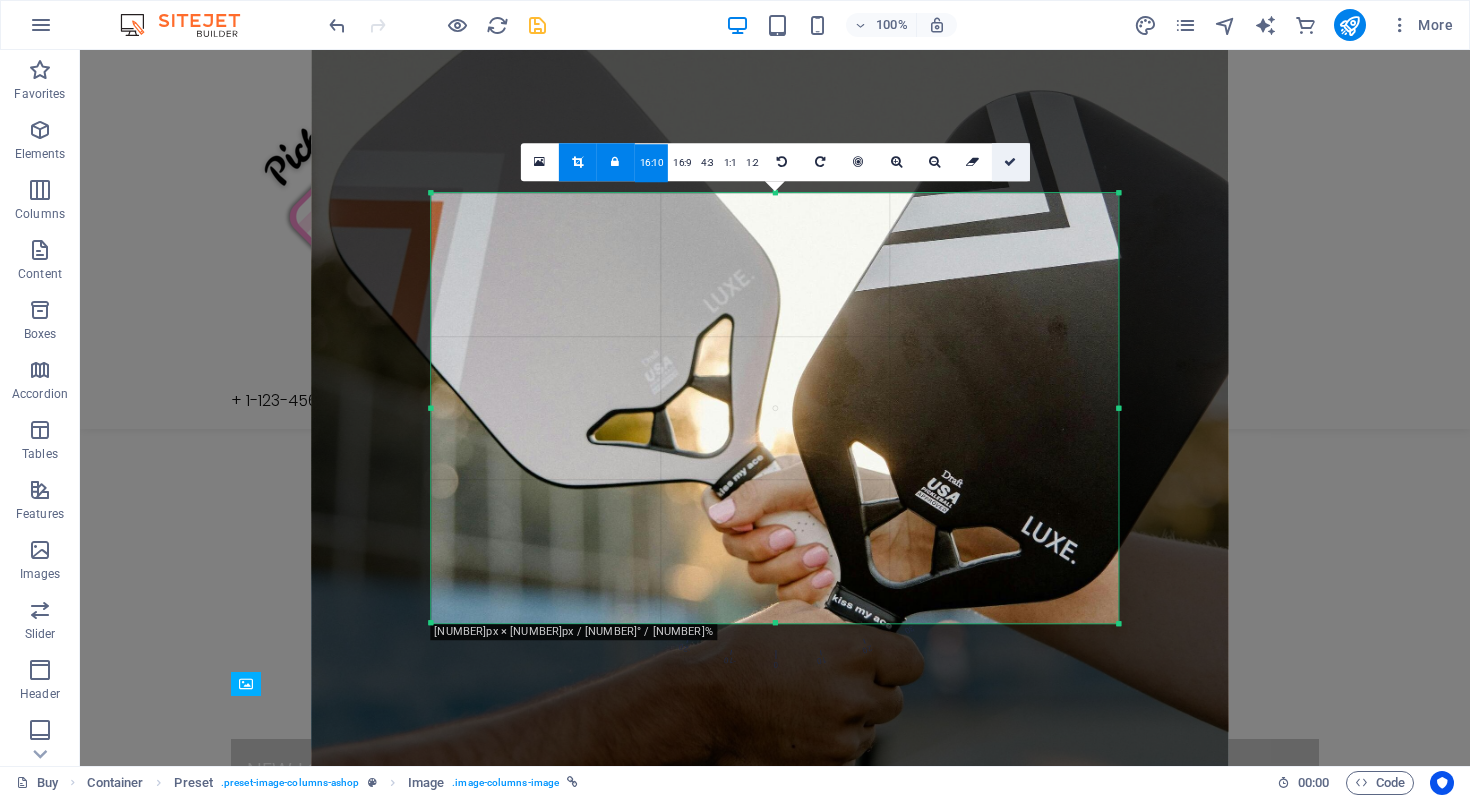 click at bounding box center (1010, 162) 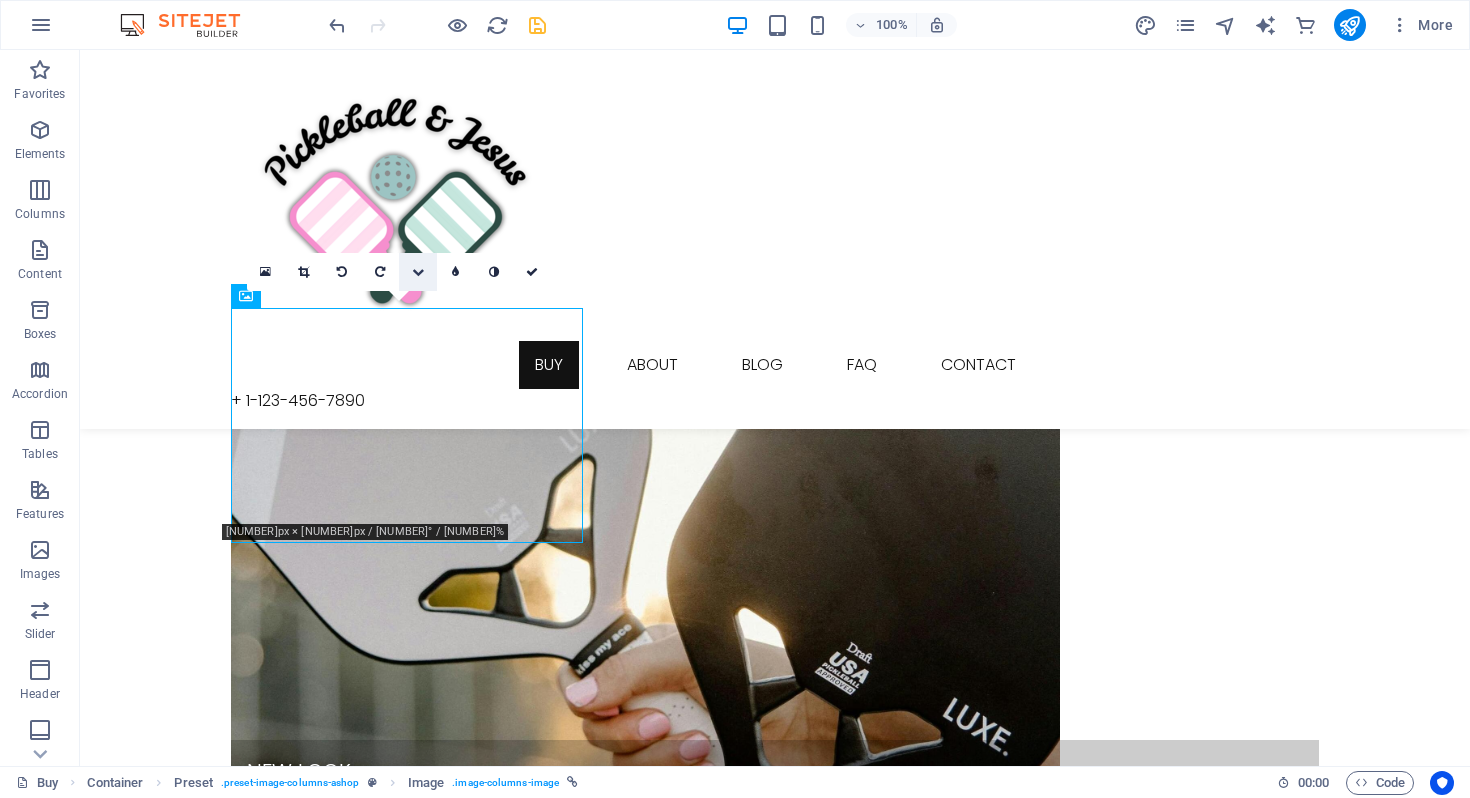 click at bounding box center [418, 272] 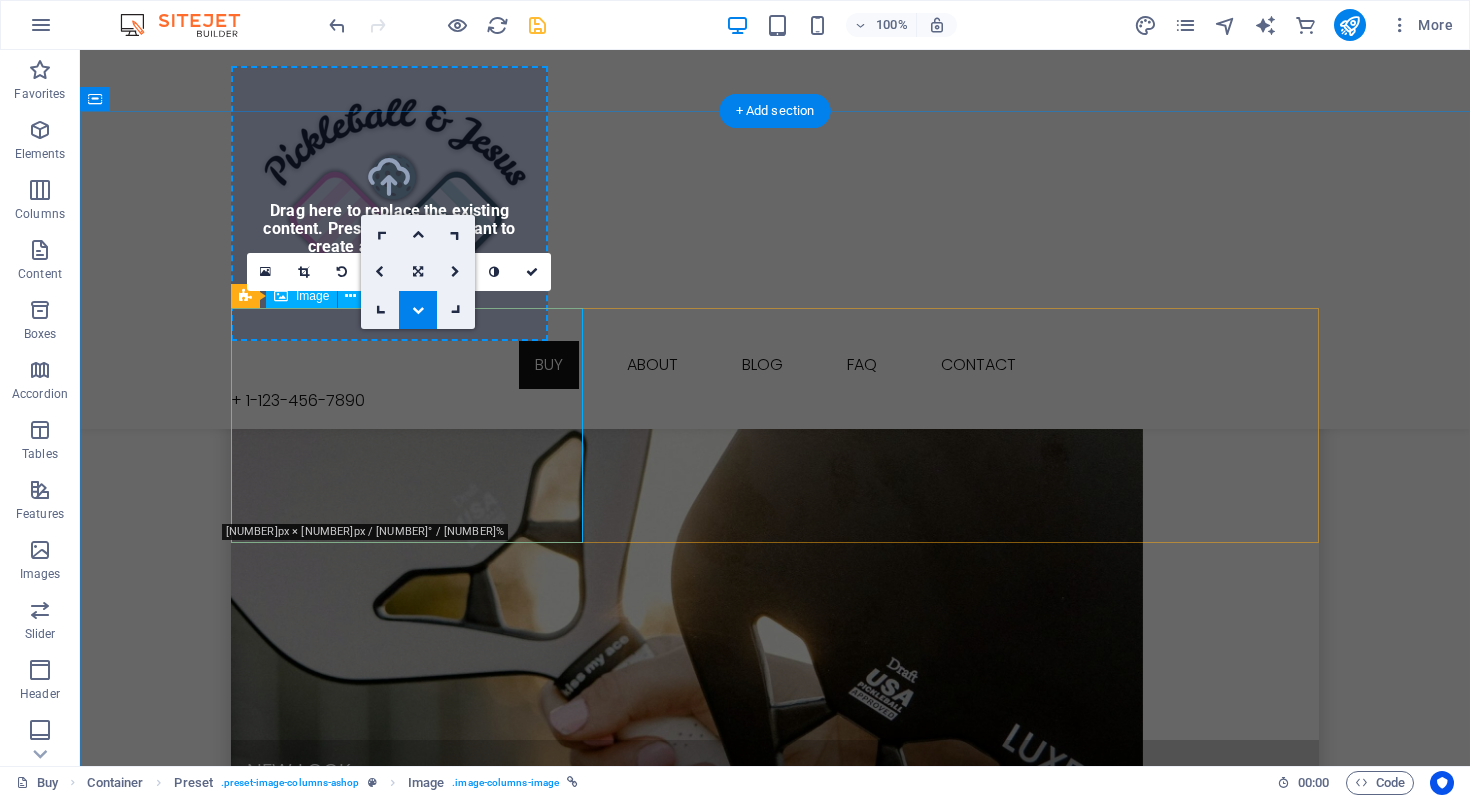 click on "New Look Get the perfect look!" at bounding box center (775, 567) 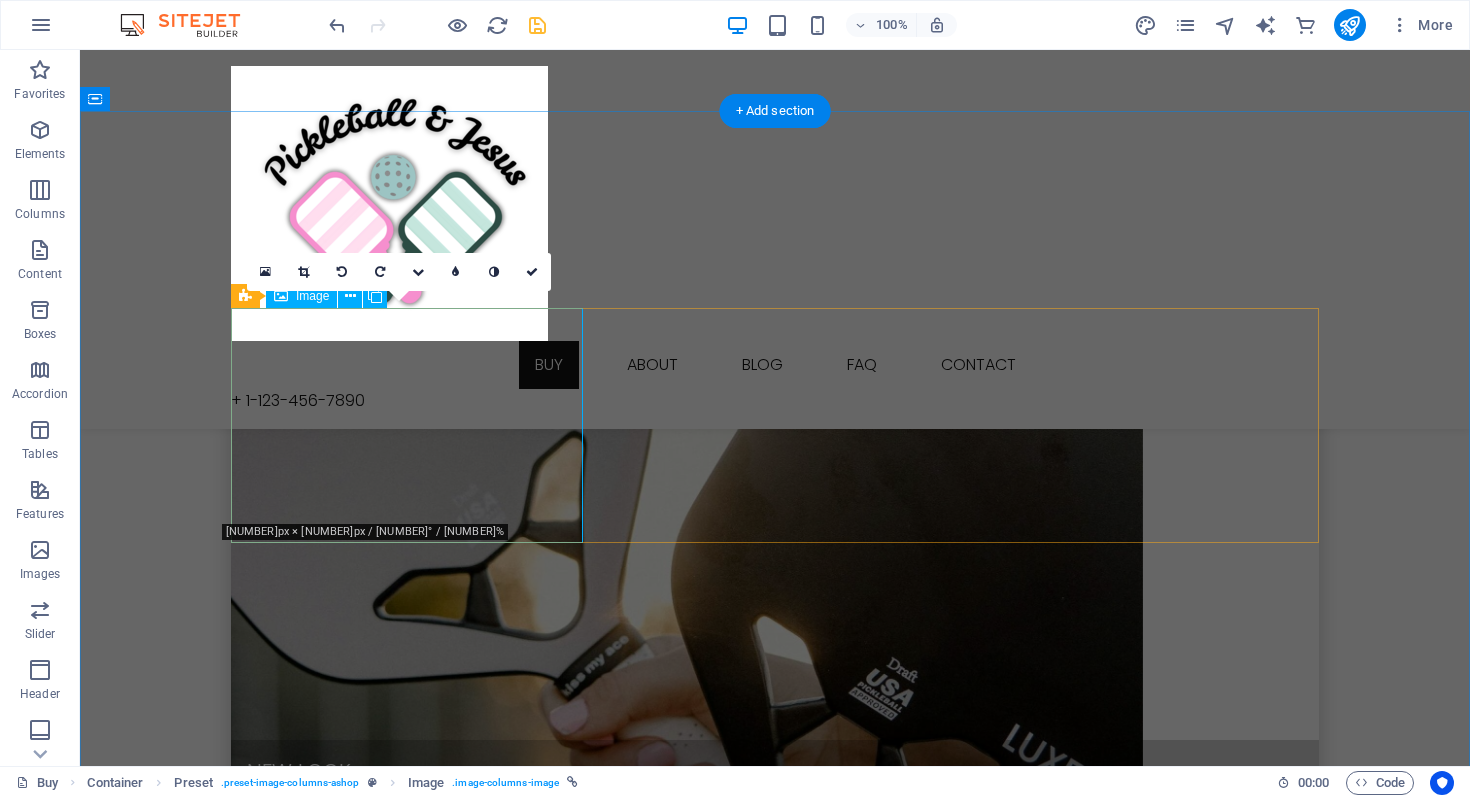 click on "New Look Get the perfect look!" at bounding box center (775, 567) 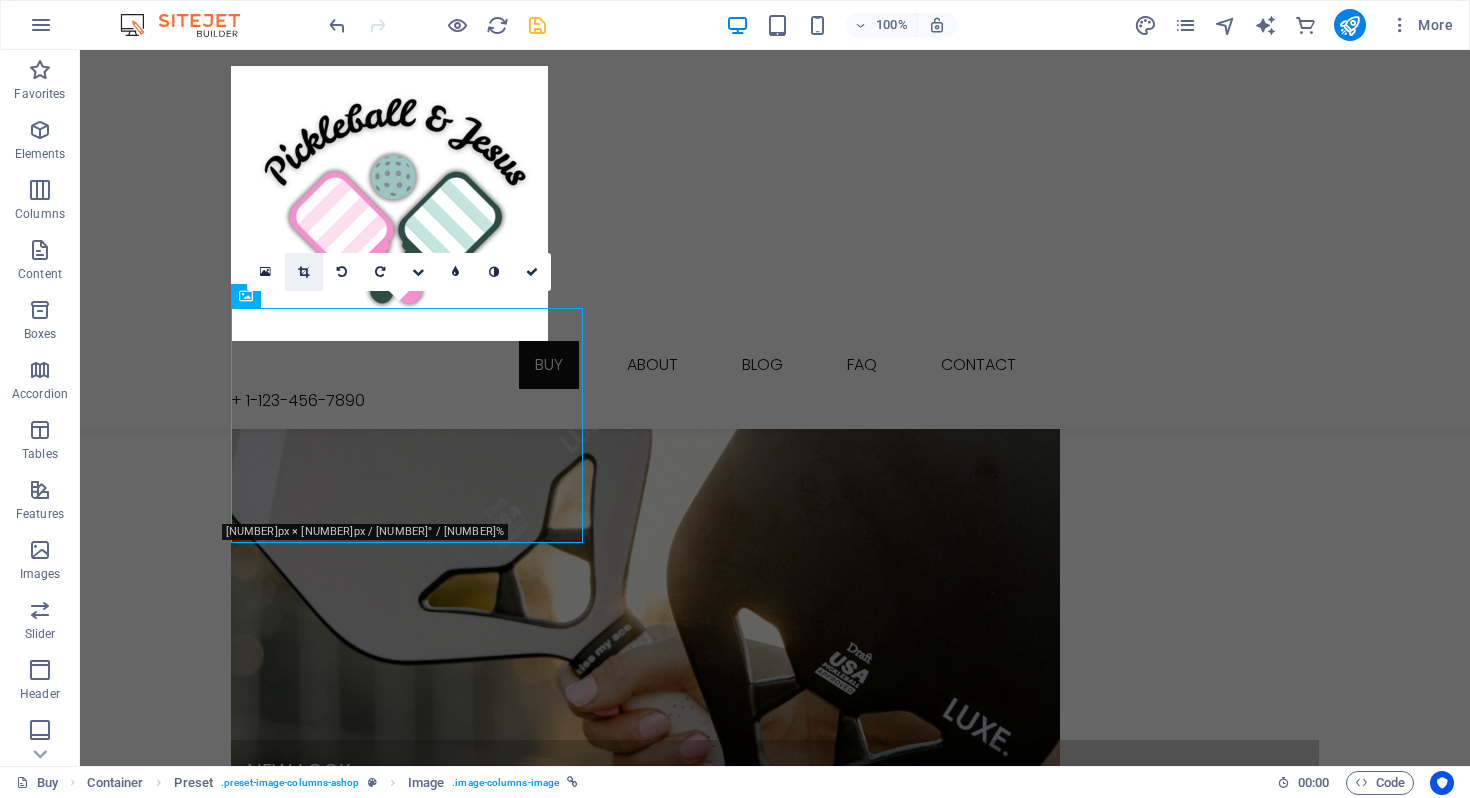 click at bounding box center (303, 272) 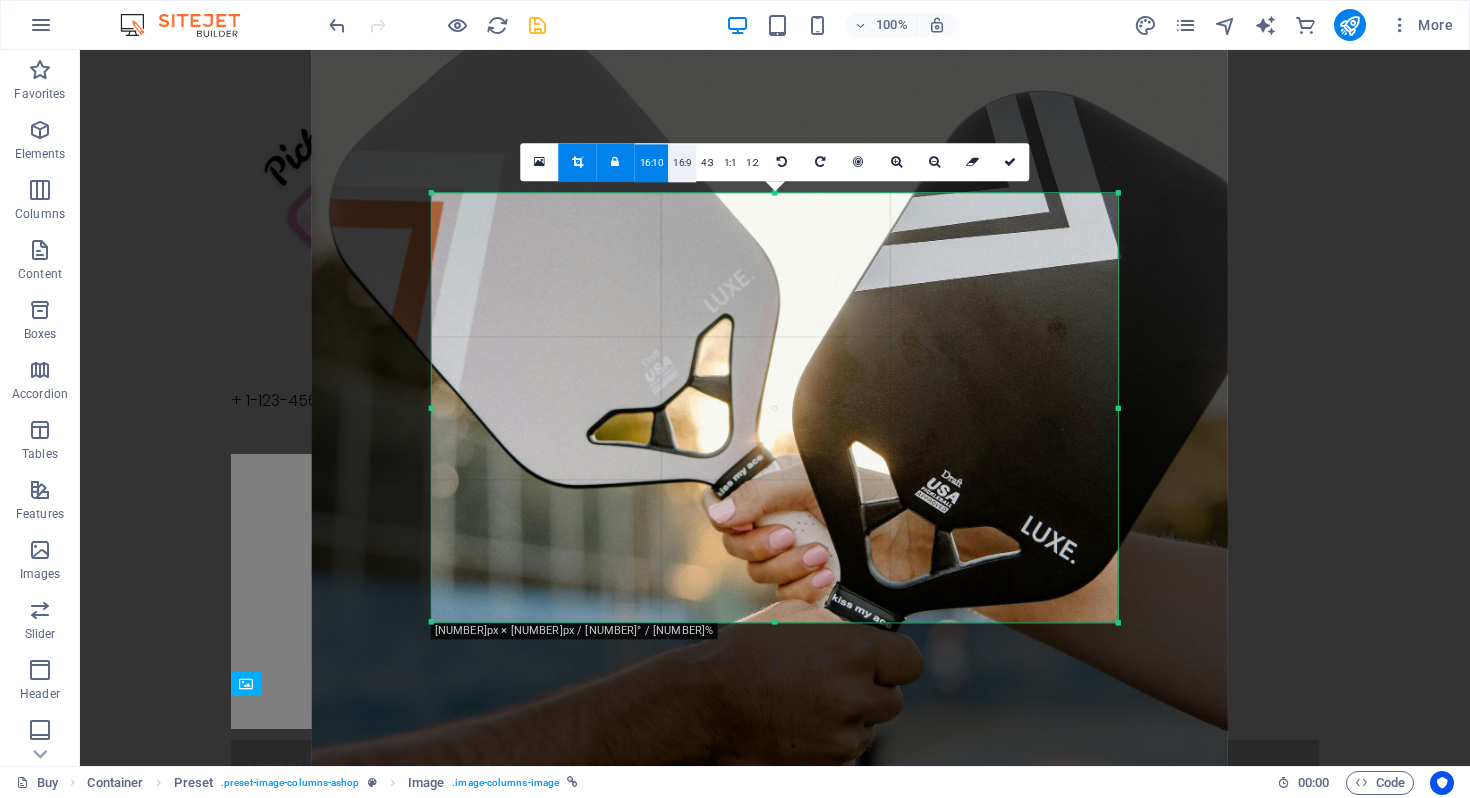 click on "16:9" at bounding box center (682, 163) 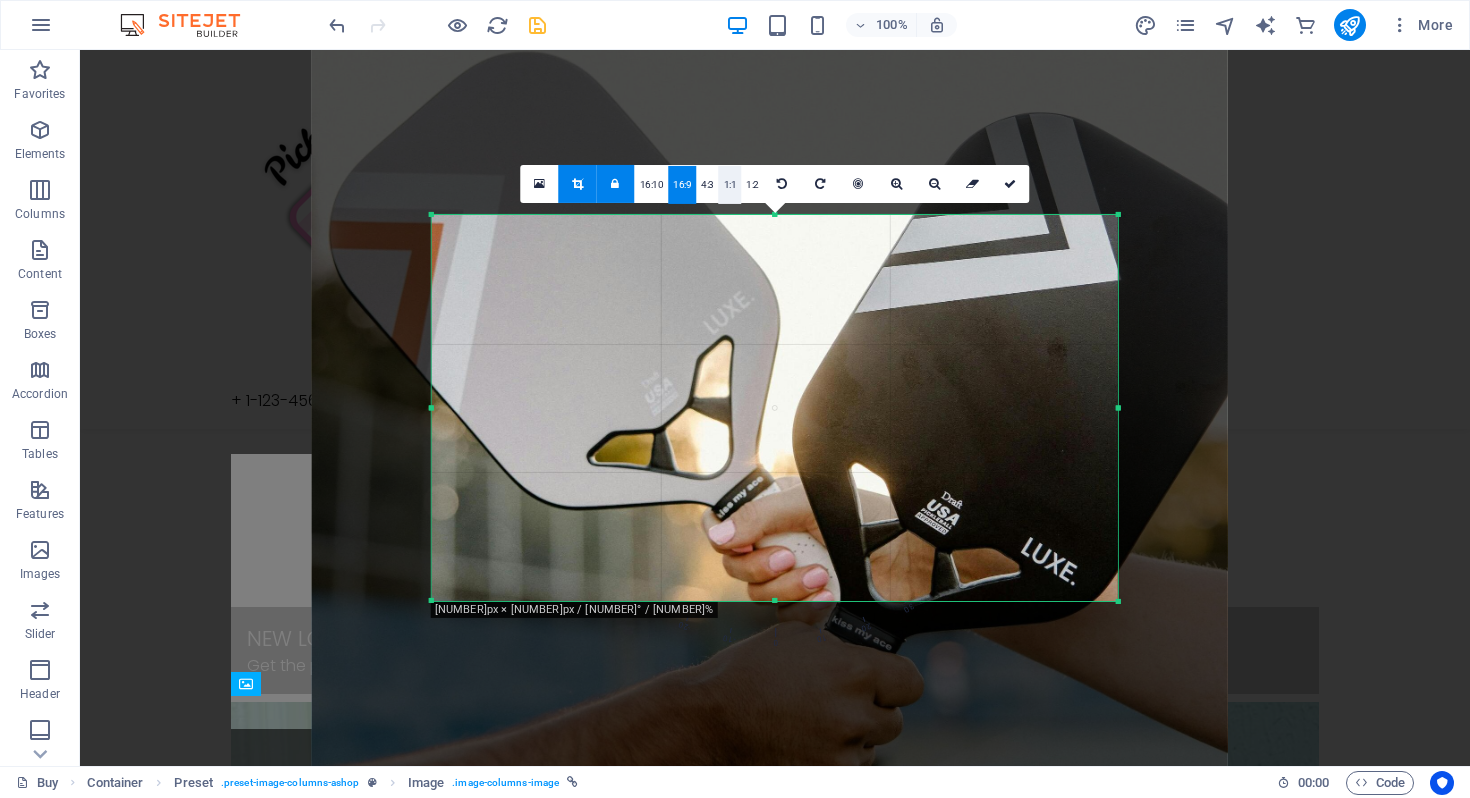 click on "1:1" at bounding box center [730, 185] 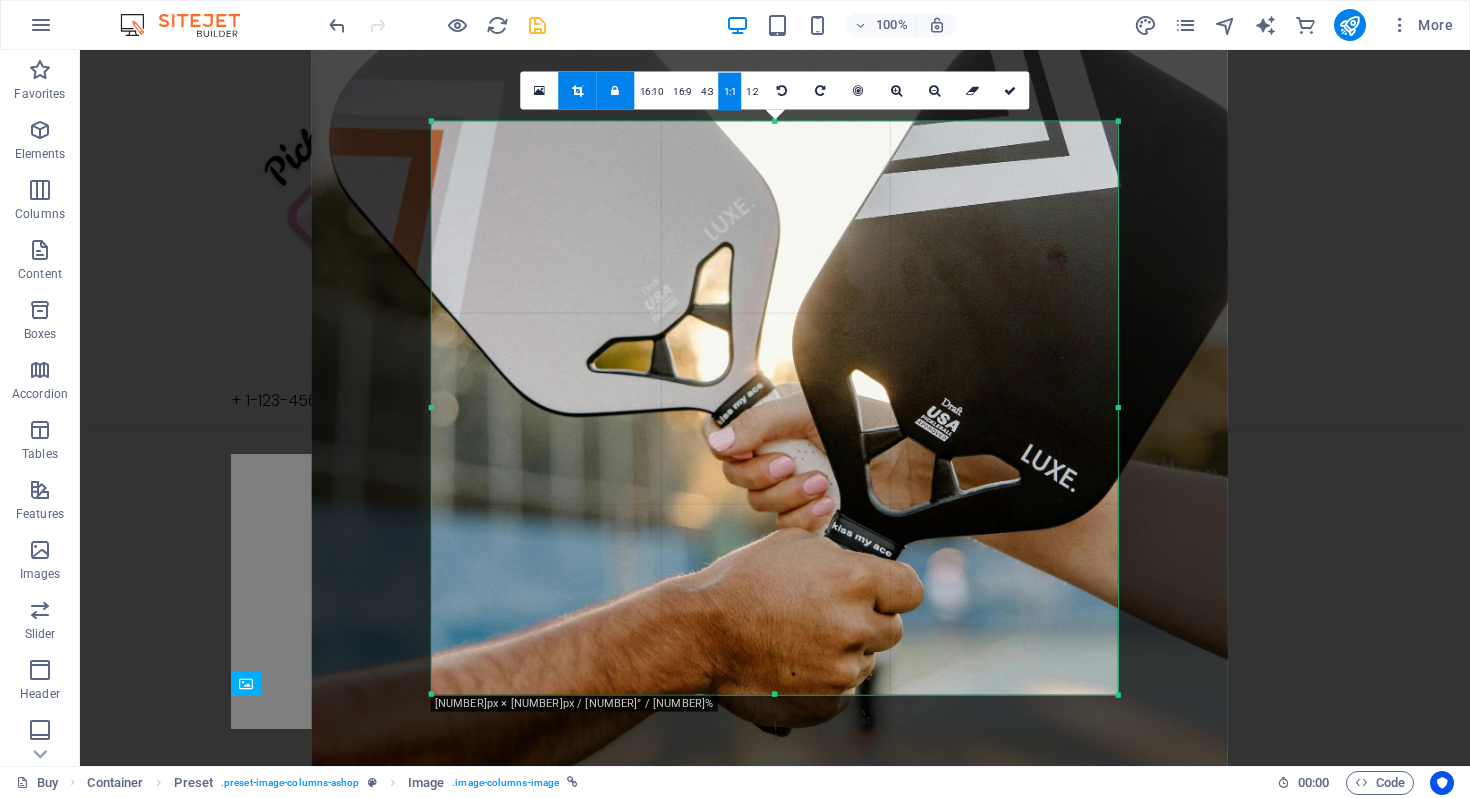 click at bounding box center (770, 212) 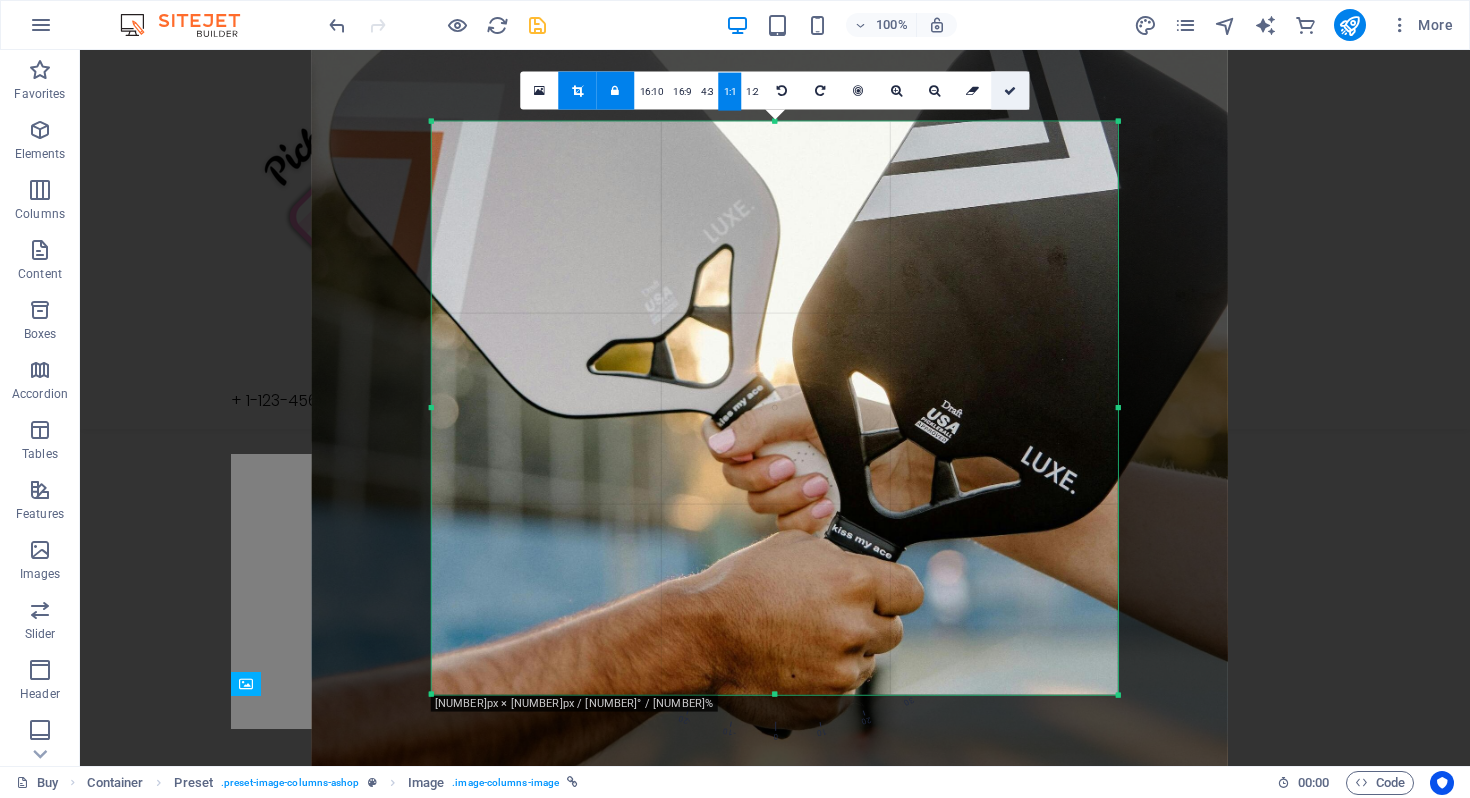 click at bounding box center (1010, 91) 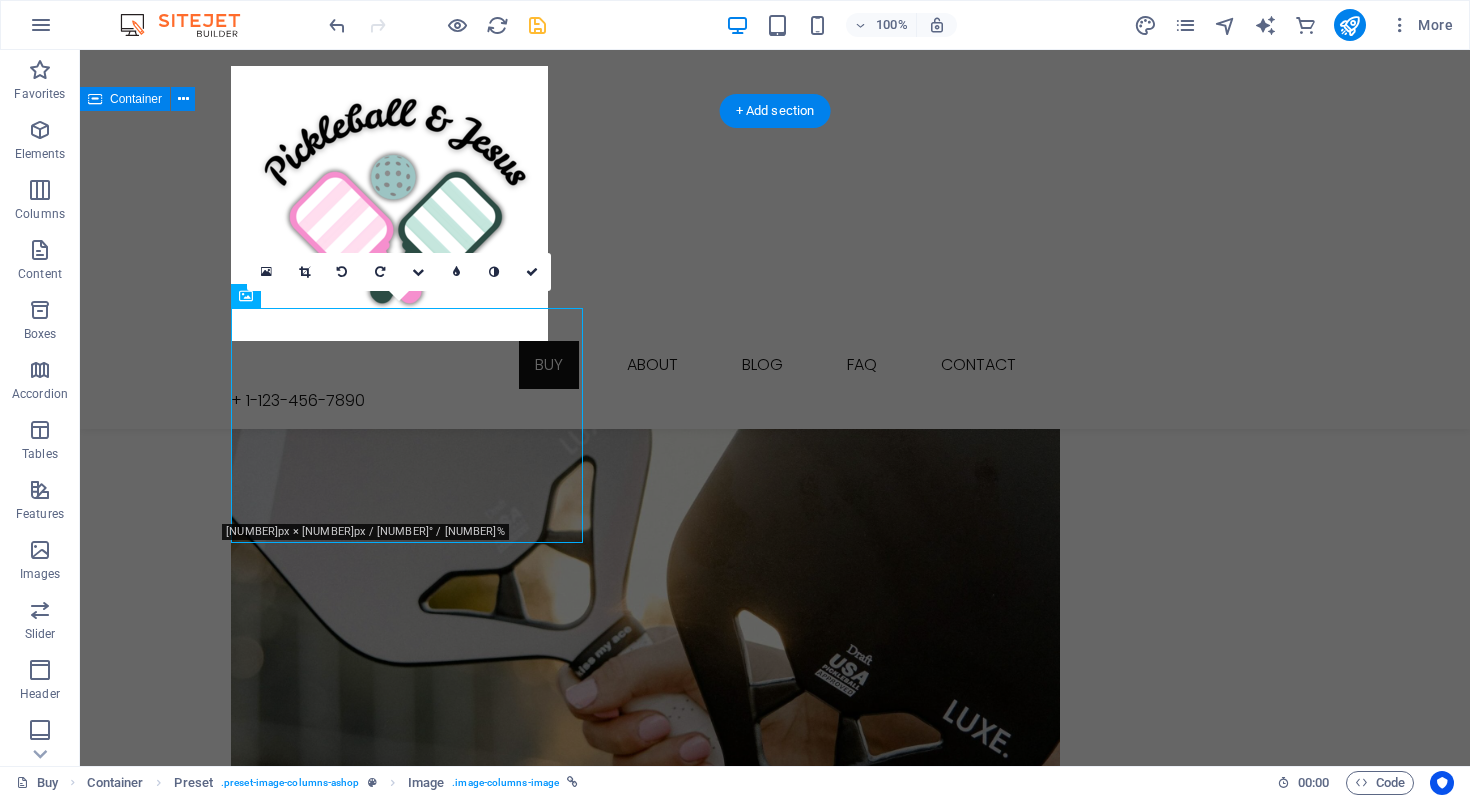 click on "Join our ministry! New Look Get the perfect look! New Trend More styles for you Fashion Fashion & Lifestyle Free Shipping Free shipping on all orders Support 24/7 Support 24 hours a day 30 Days Returns 30 days free returns High Quality Best quality products Top Brands" at bounding box center [775, 2522] 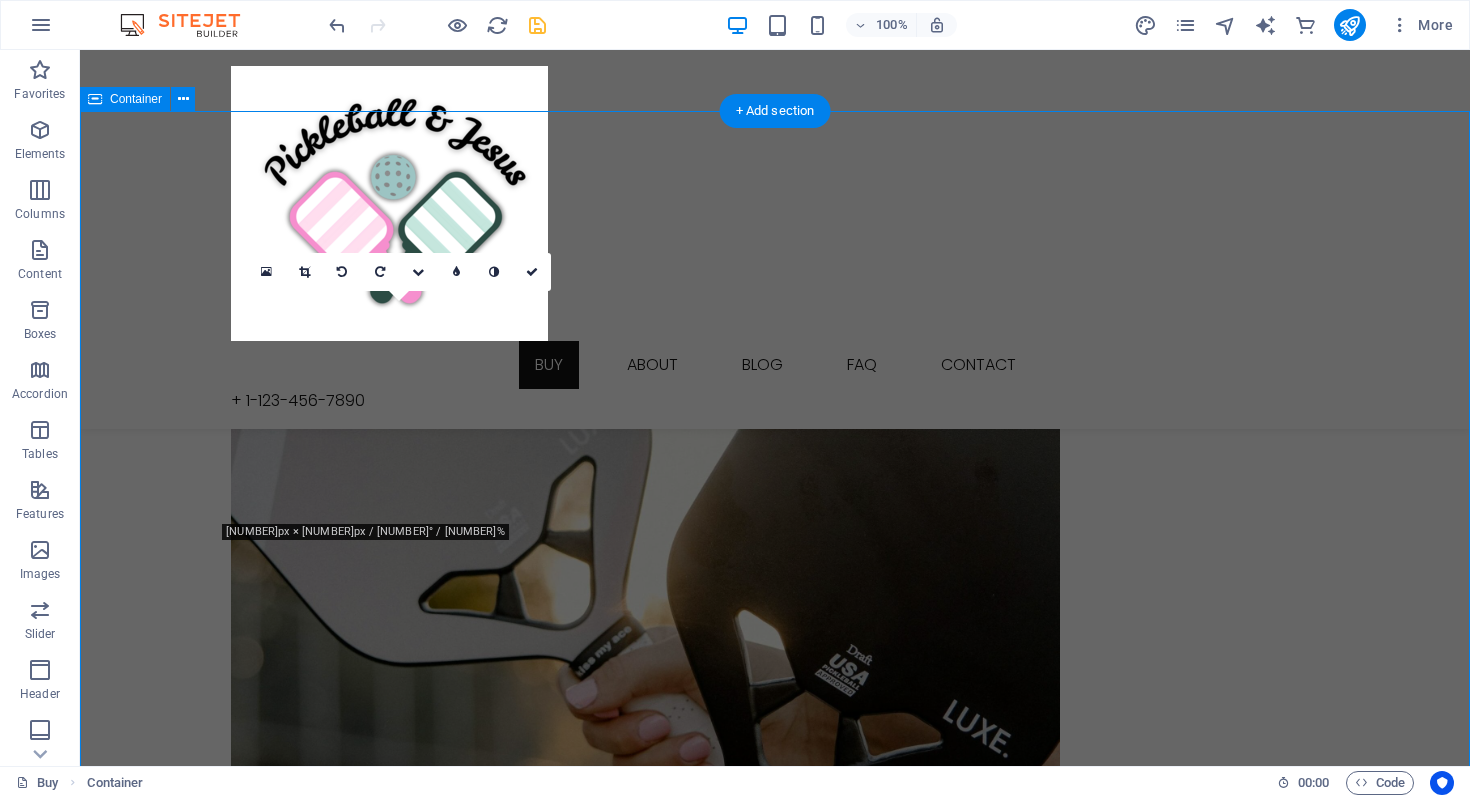 click on "Join our ministry! New Look Get the perfect look! New Trend More styles for you Fashion Fashion & Lifestyle Free Shipping Free shipping on all orders Support 24/7 Support 24 hours a day 30 Days Returns 30 days free returns High Quality Best quality products Top Brands" at bounding box center [775, 2522] 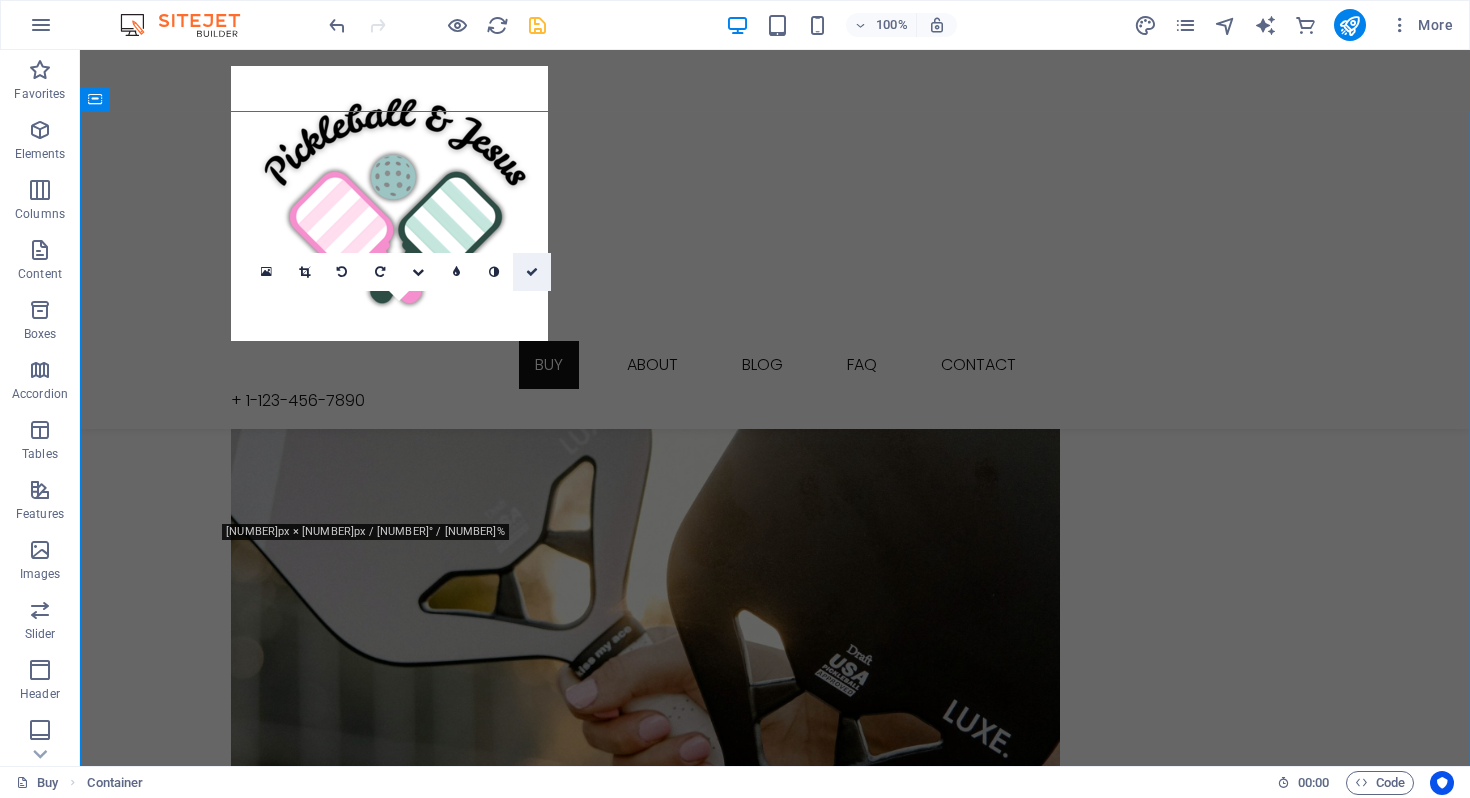 click at bounding box center (532, 272) 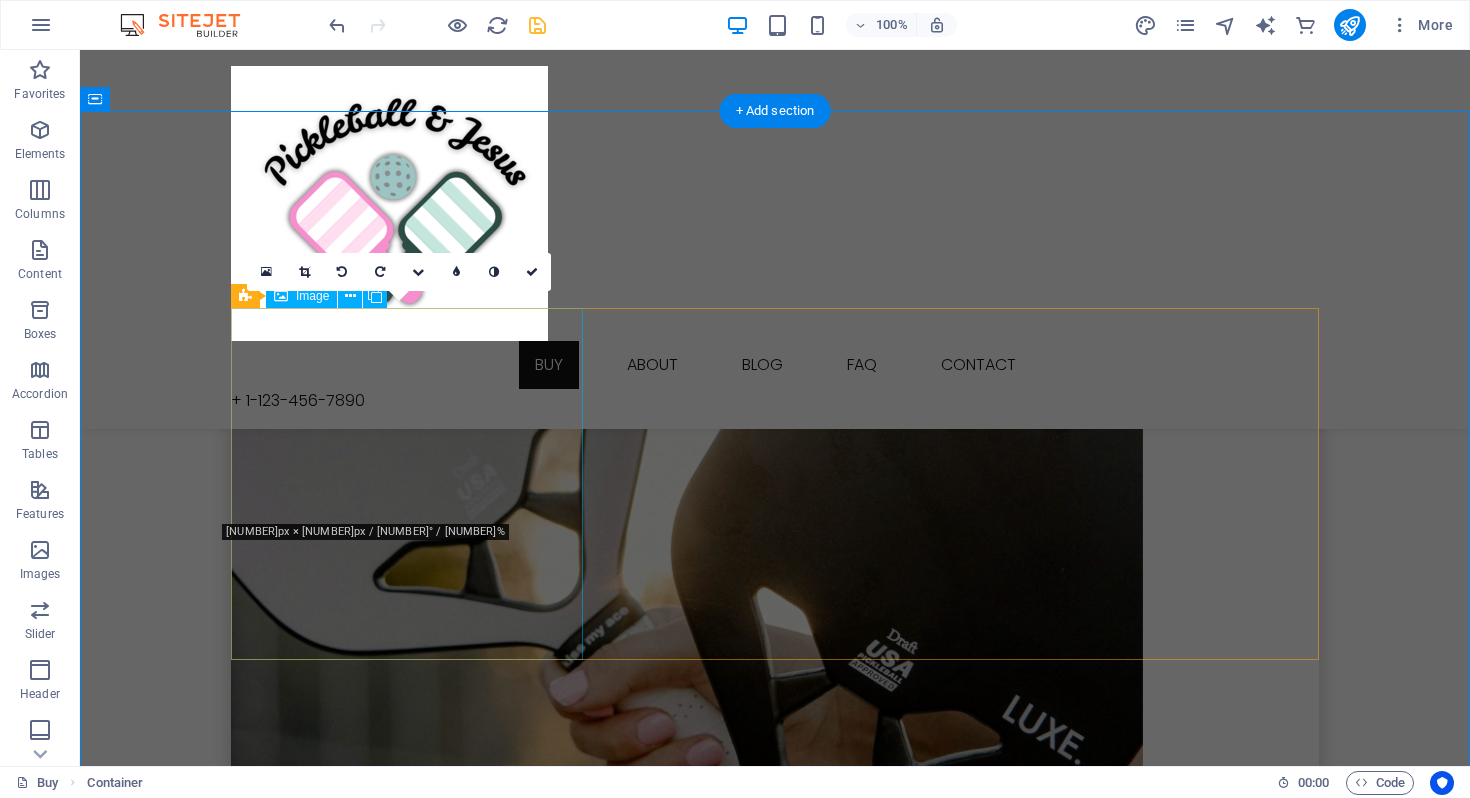 click on "New Look Get the perfect look!" at bounding box center (775, 722) 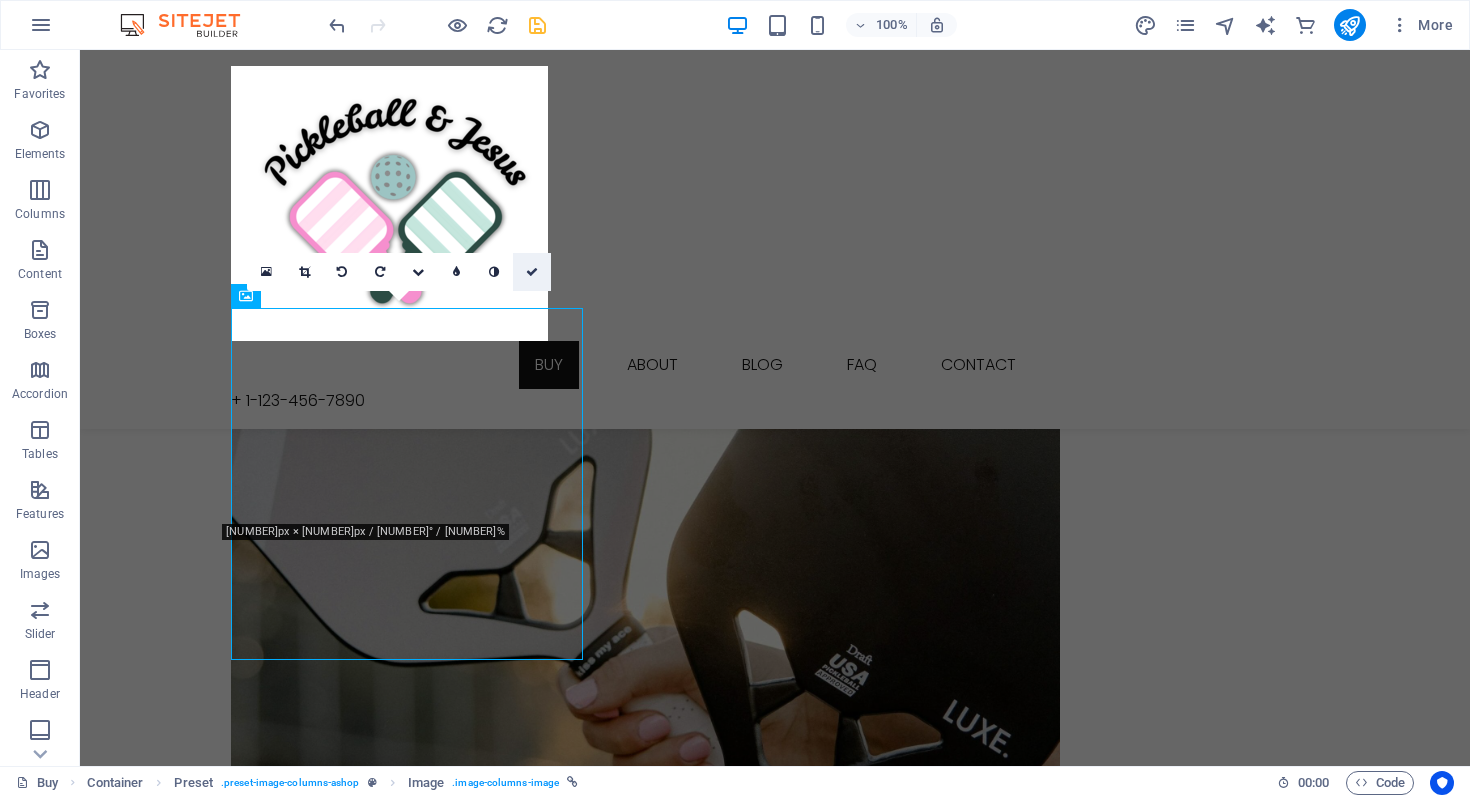 click at bounding box center (532, 272) 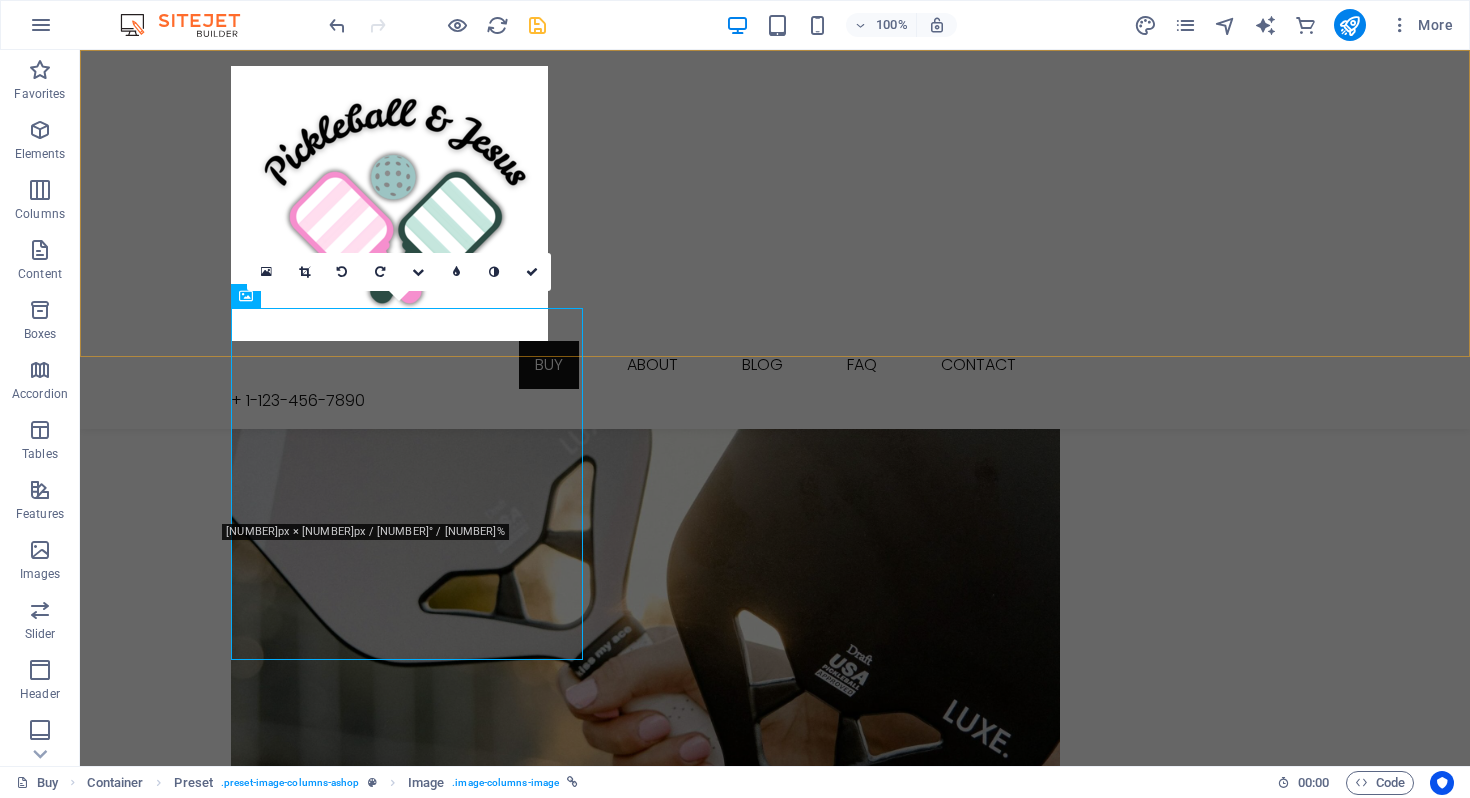 click on "Buy About Blog FAQ Contact   + [PHONE]" at bounding box center [775, 239] 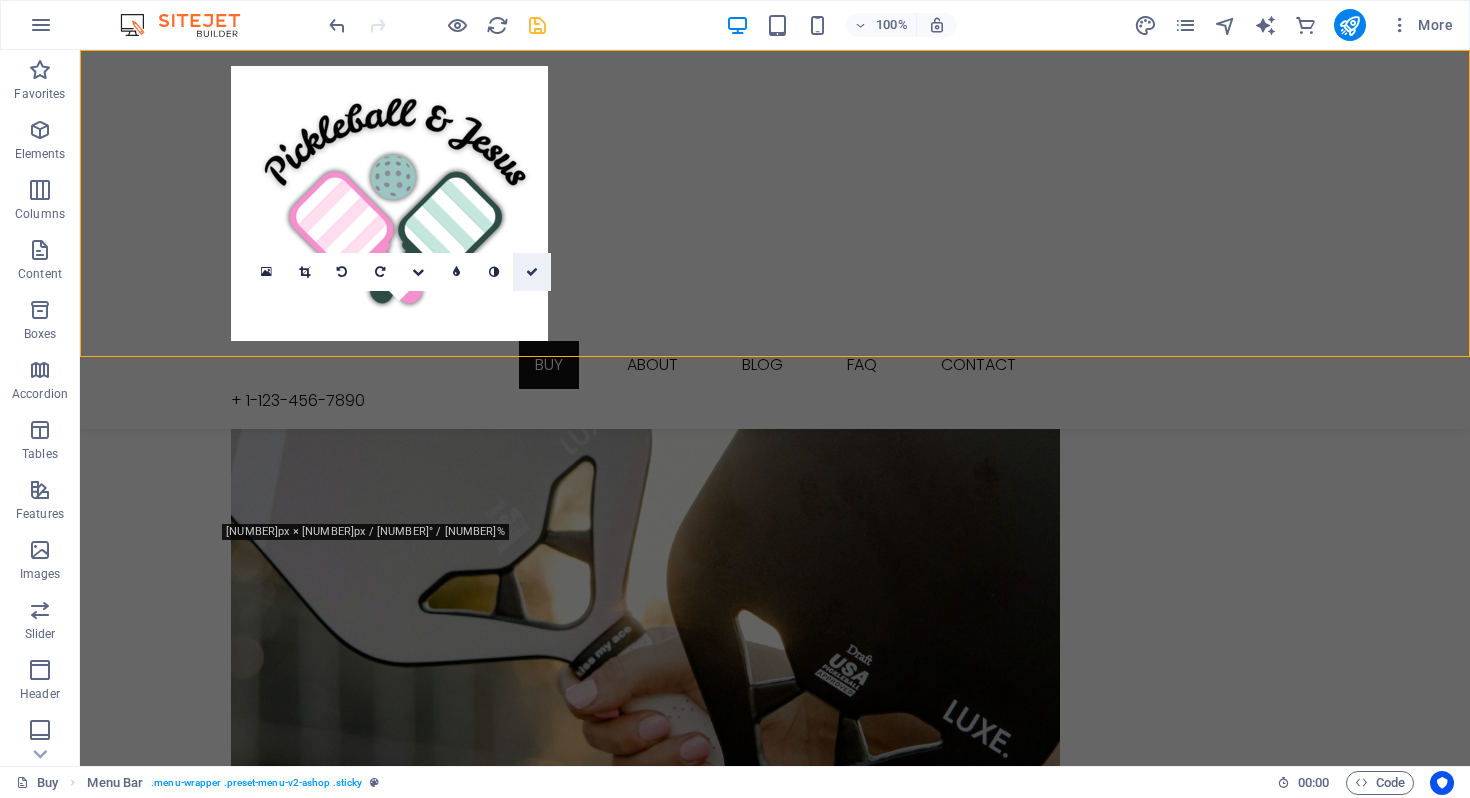click at bounding box center [532, 272] 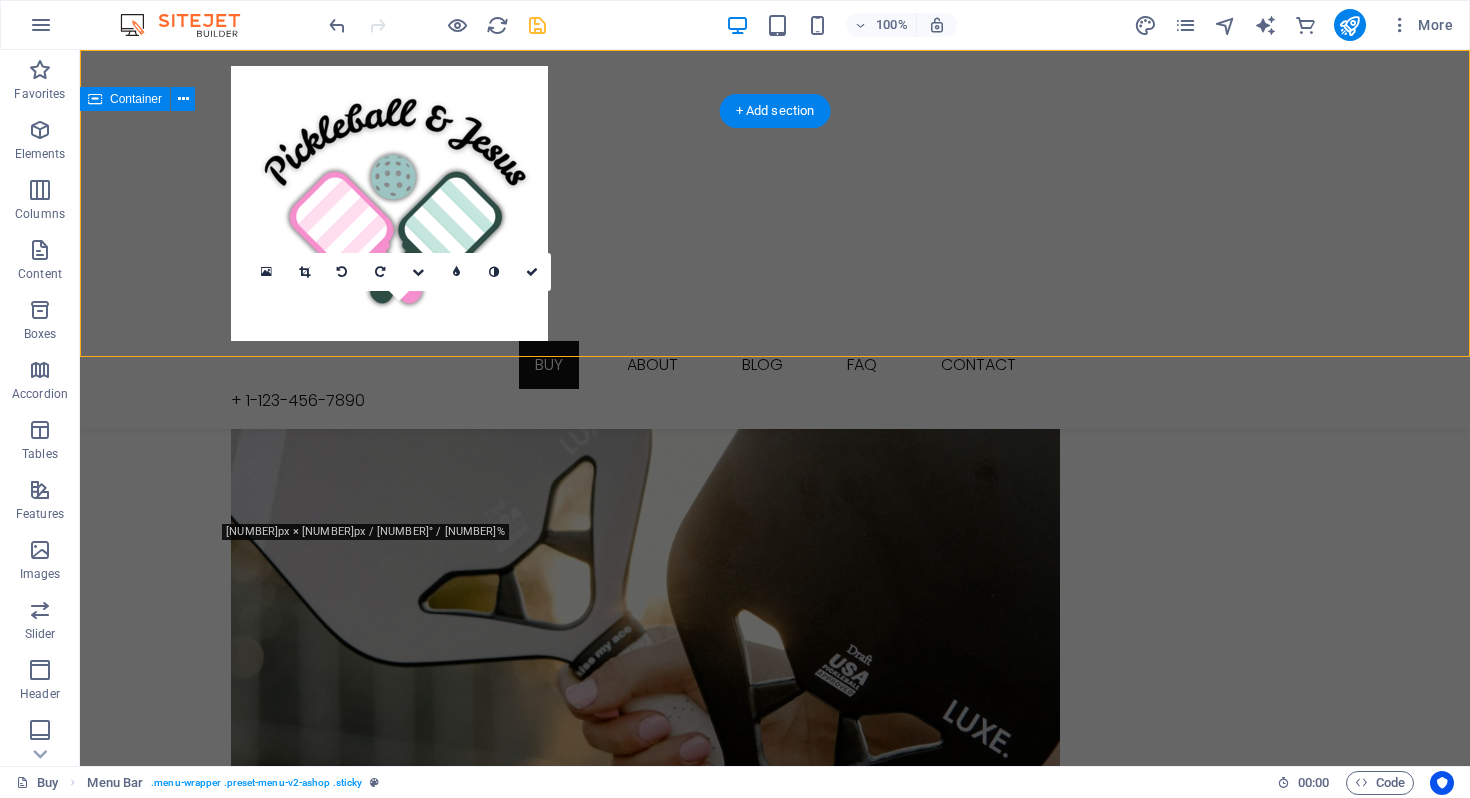 click on "Join our ministry! New Look Get the perfect look! New Trend More styles for you Fashion Fashion & Lifestyle Free Shipping Free shipping on all orders Support 24/7 Support 24 hours a day 30 Days Returns 30 days free returns High Quality Best quality products Top Brands" at bounding box center (775, 2522) 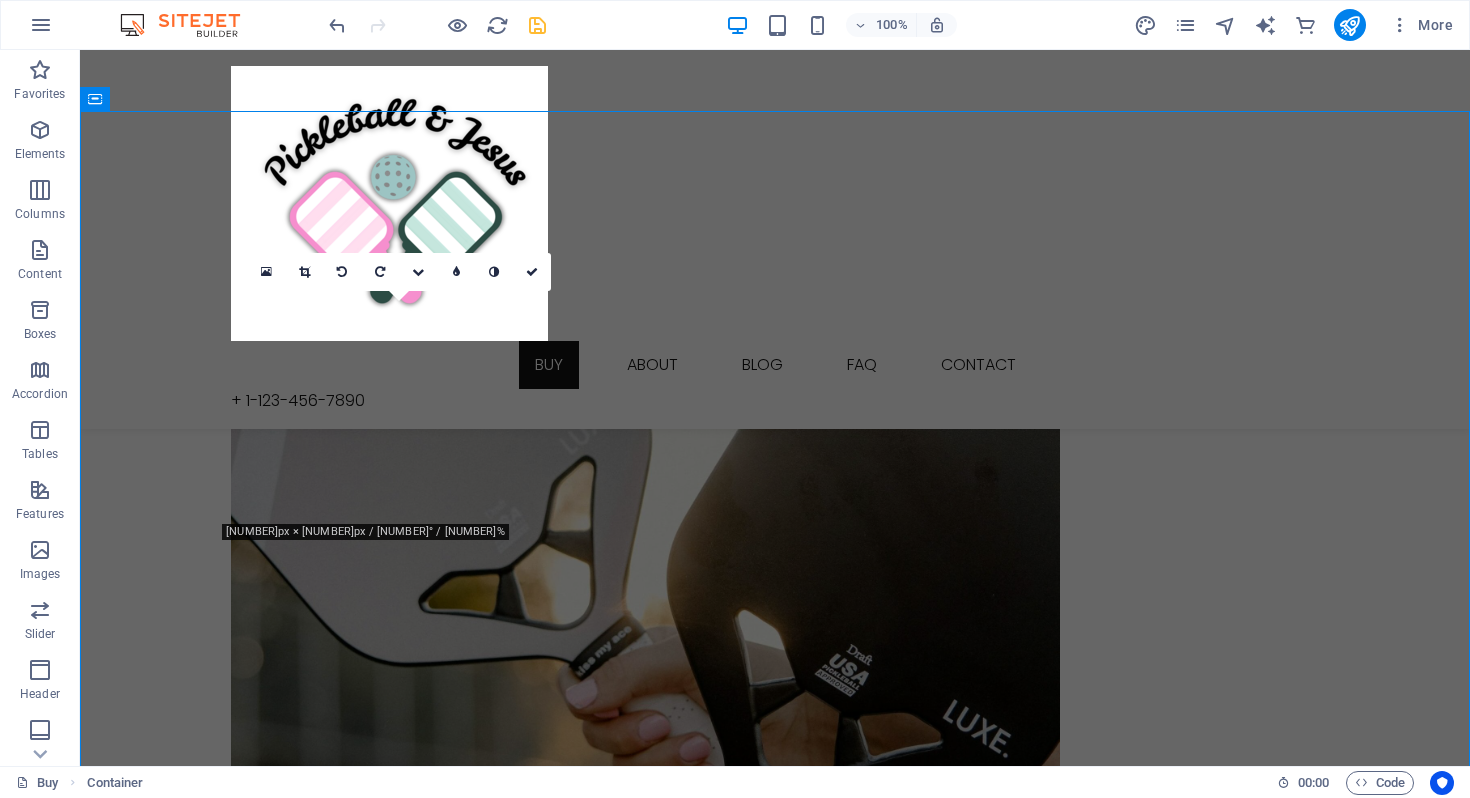 click on "100% More" at bounding box center (893, 25) 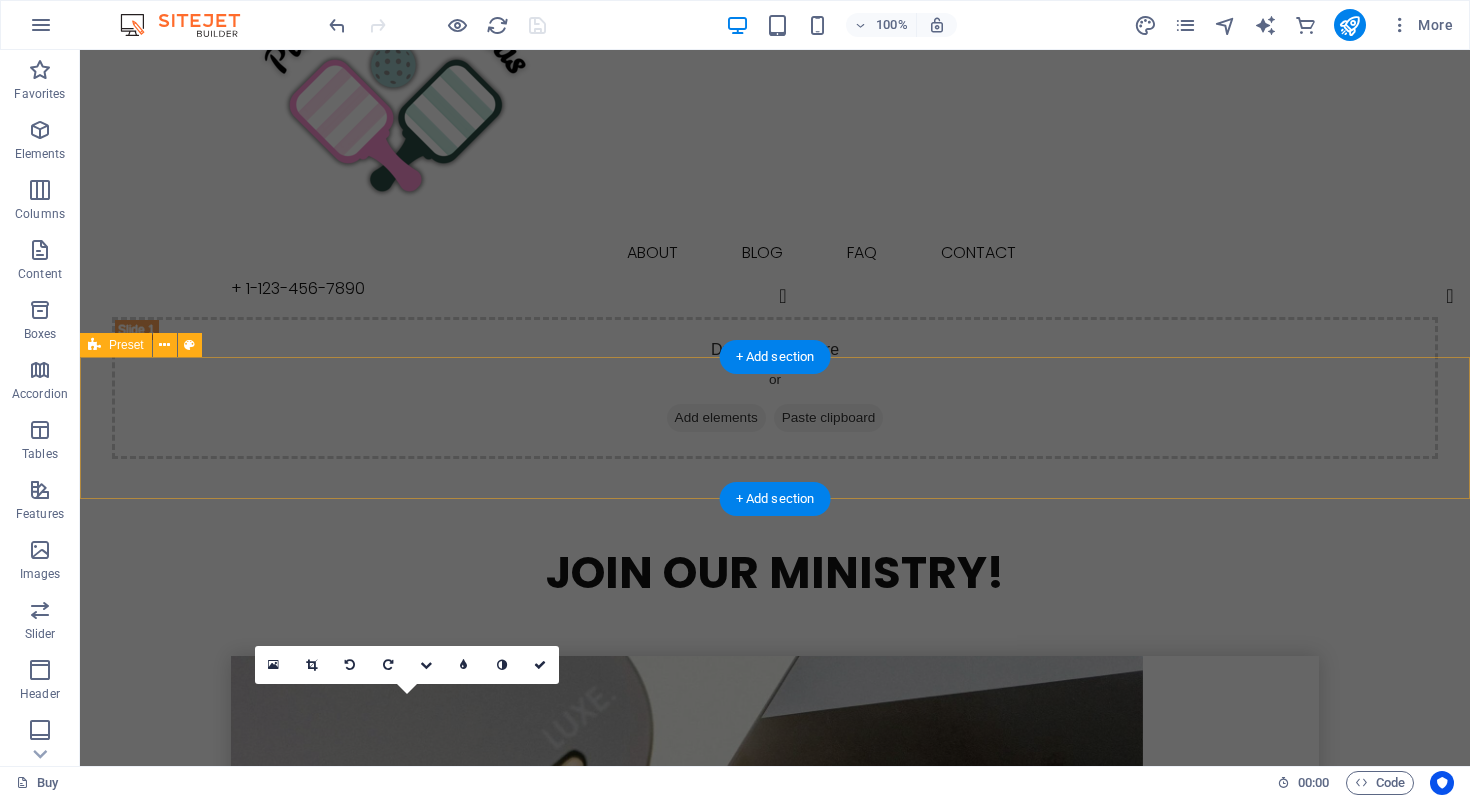 scroll, scrollTop: 0, scrollLeft: 0, axis: both 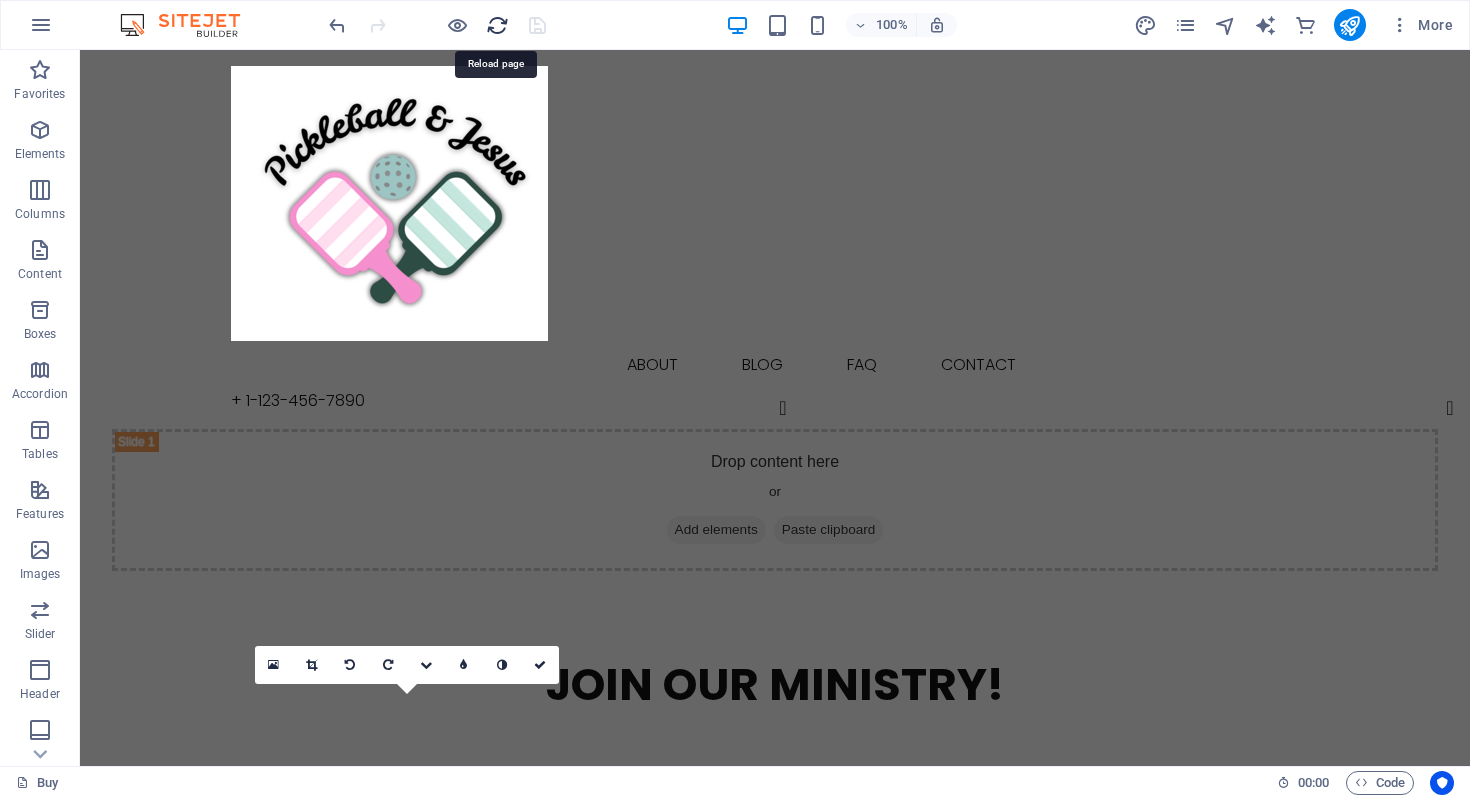 click at bounding box center (497, 25) 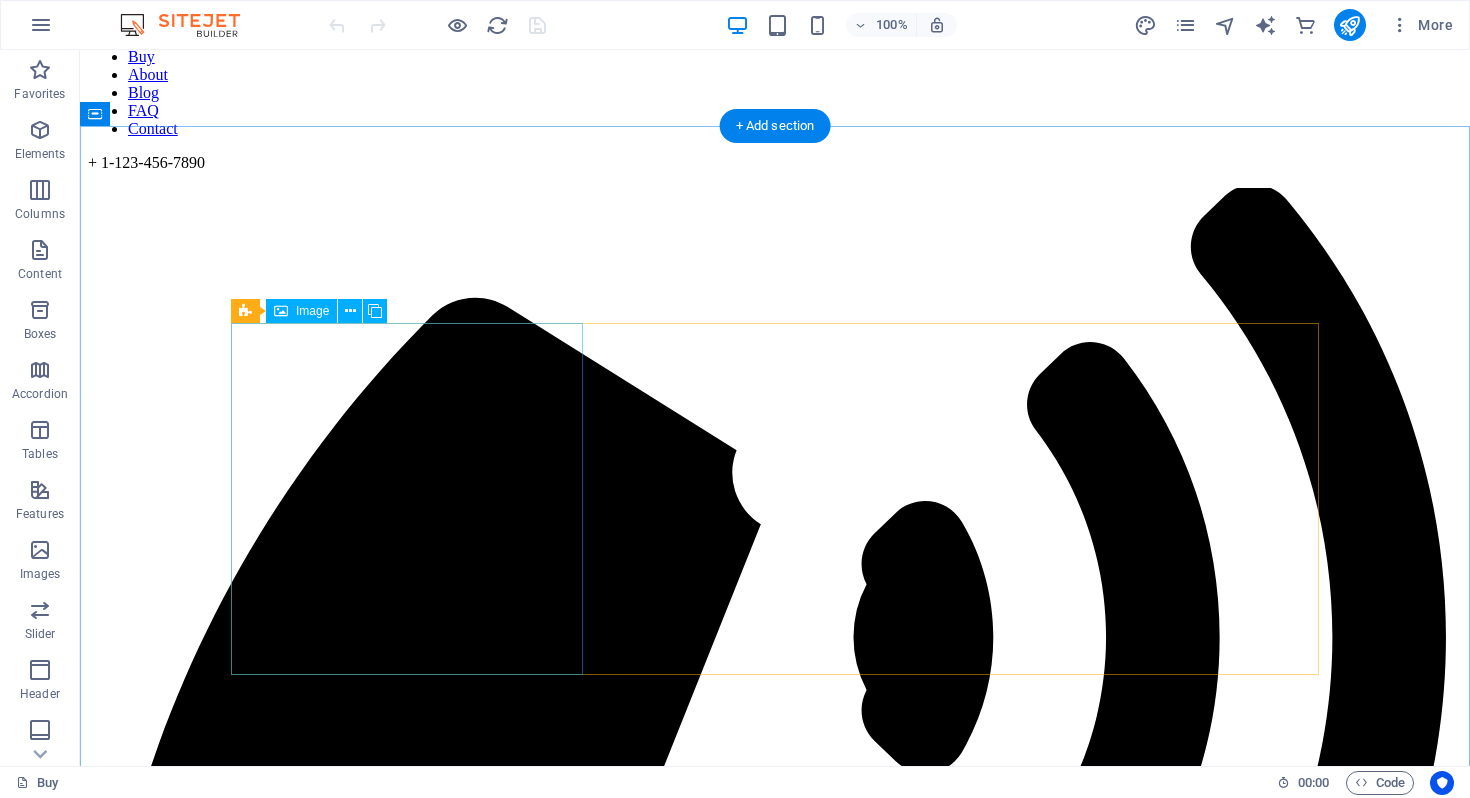 scroll, scrollTop: 320, scrollLeft: 0, axis: vertical 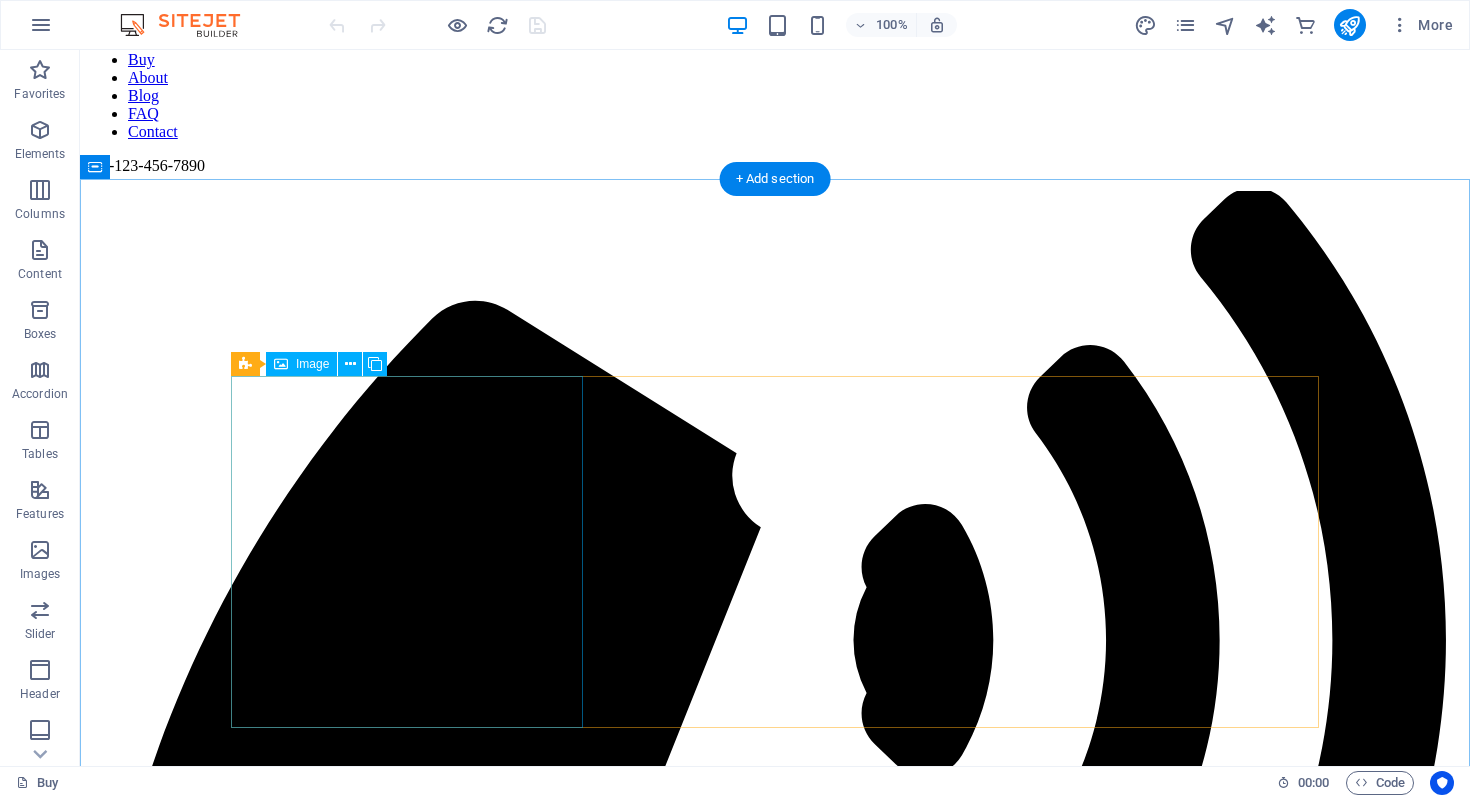 click on "New Look Get the perfect look!" at bounding box center (775, 2740) 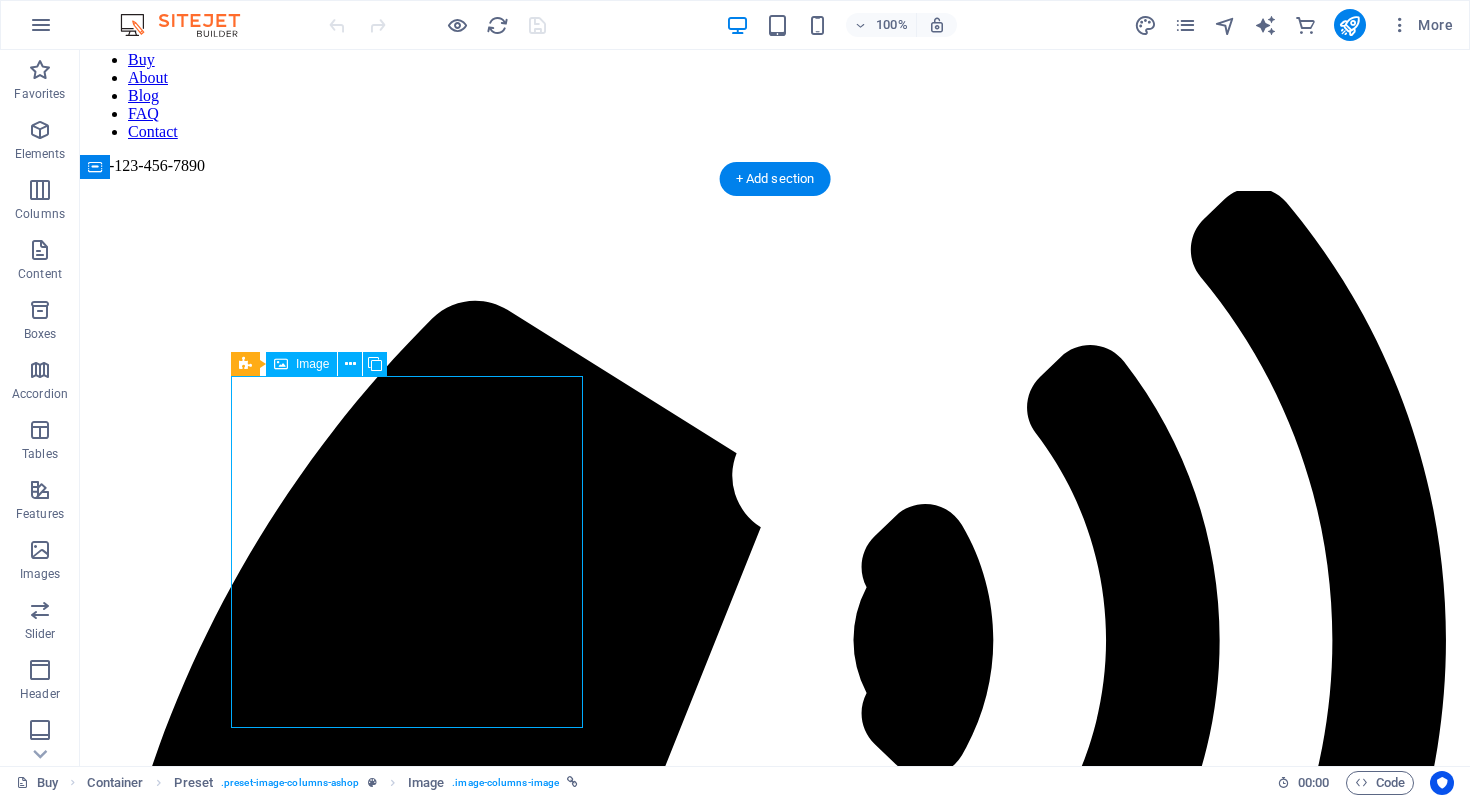 click on "New Look Get the perfect look!" at bounding box center [775, 2740] 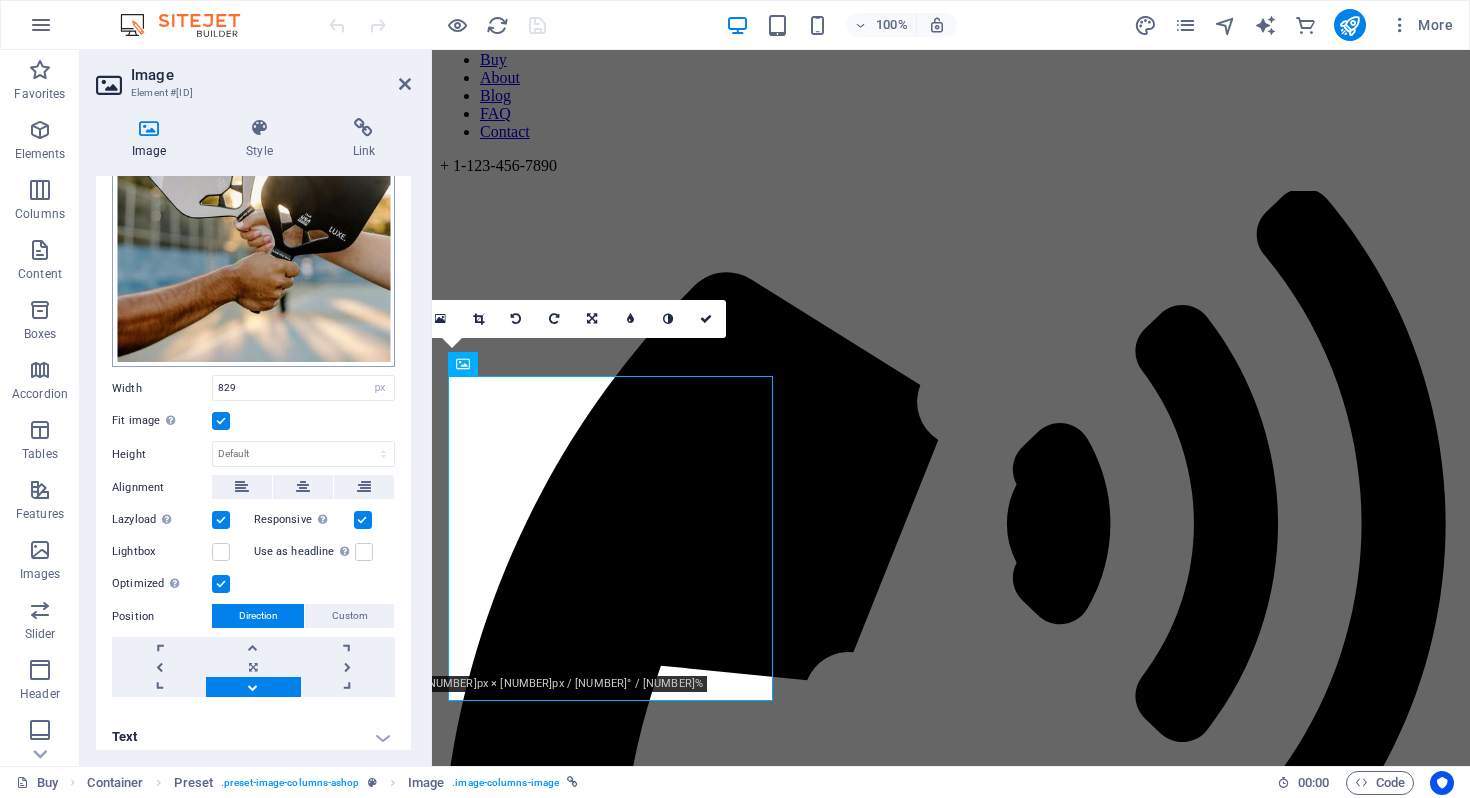 scroll, scrollTop: 285, scrollLeft: 0, axis: vertical 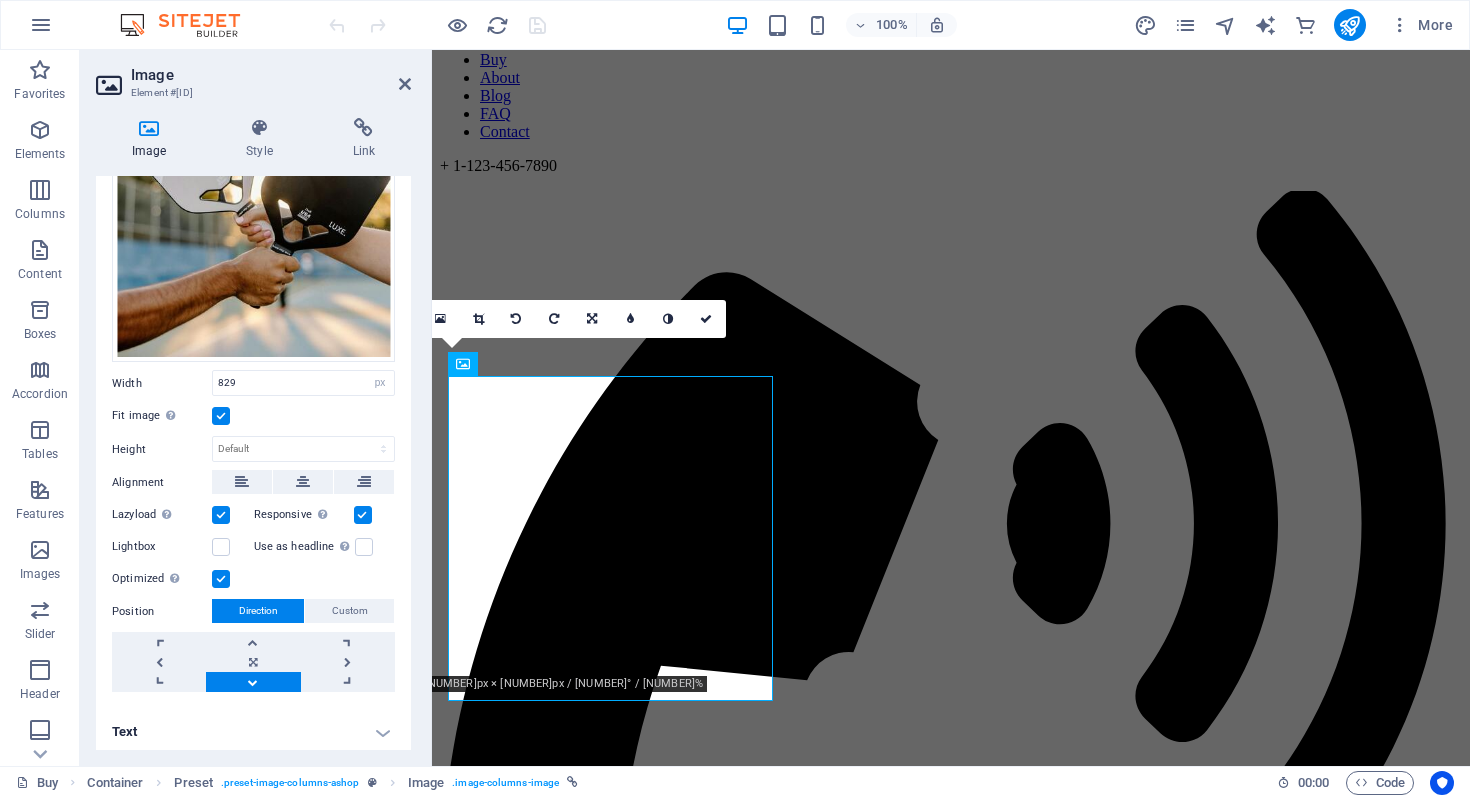 click on "Text" at bounding box center [253, 732] 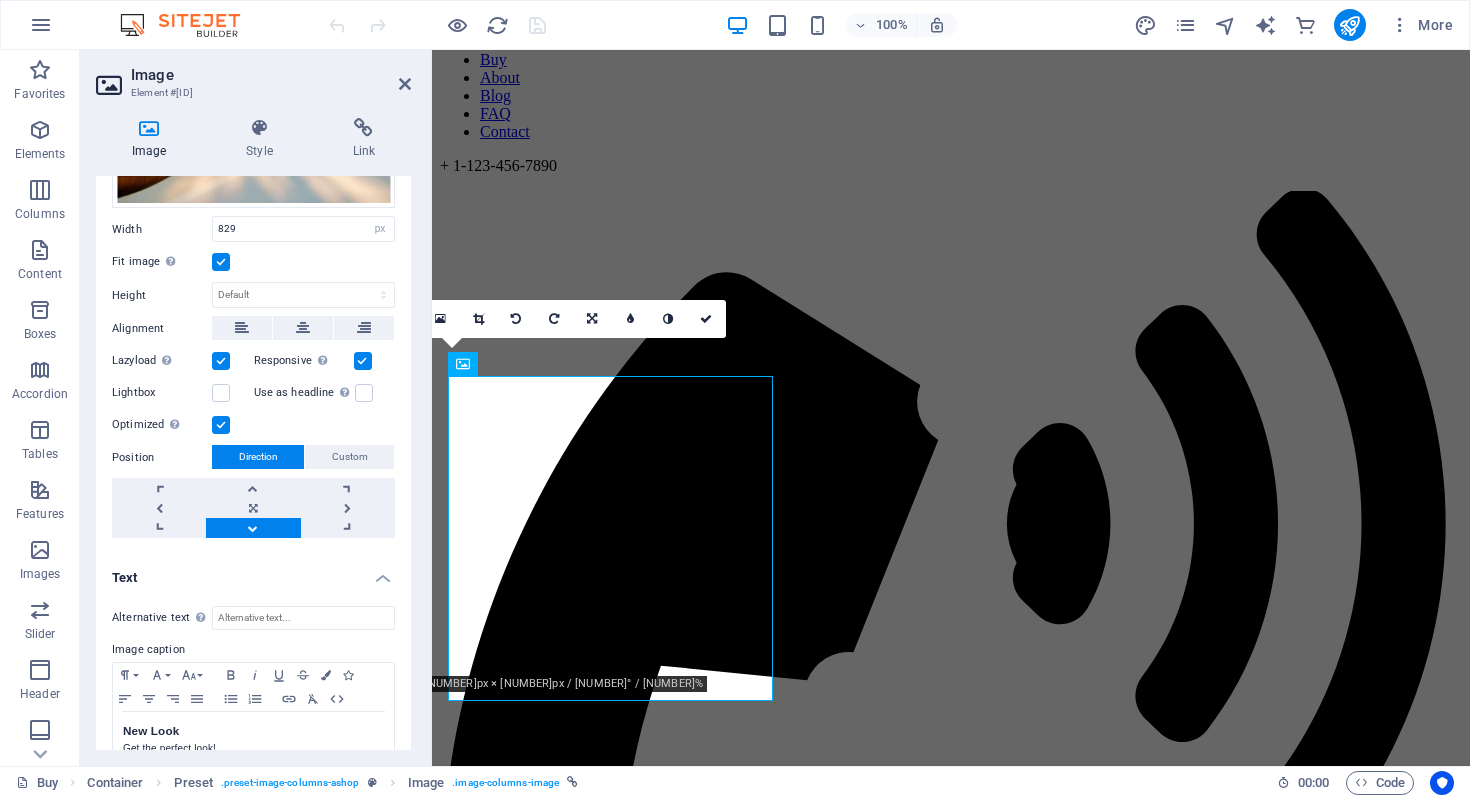 scroll, scrollTop: 473, scrollLeft: 0, axis: vertical 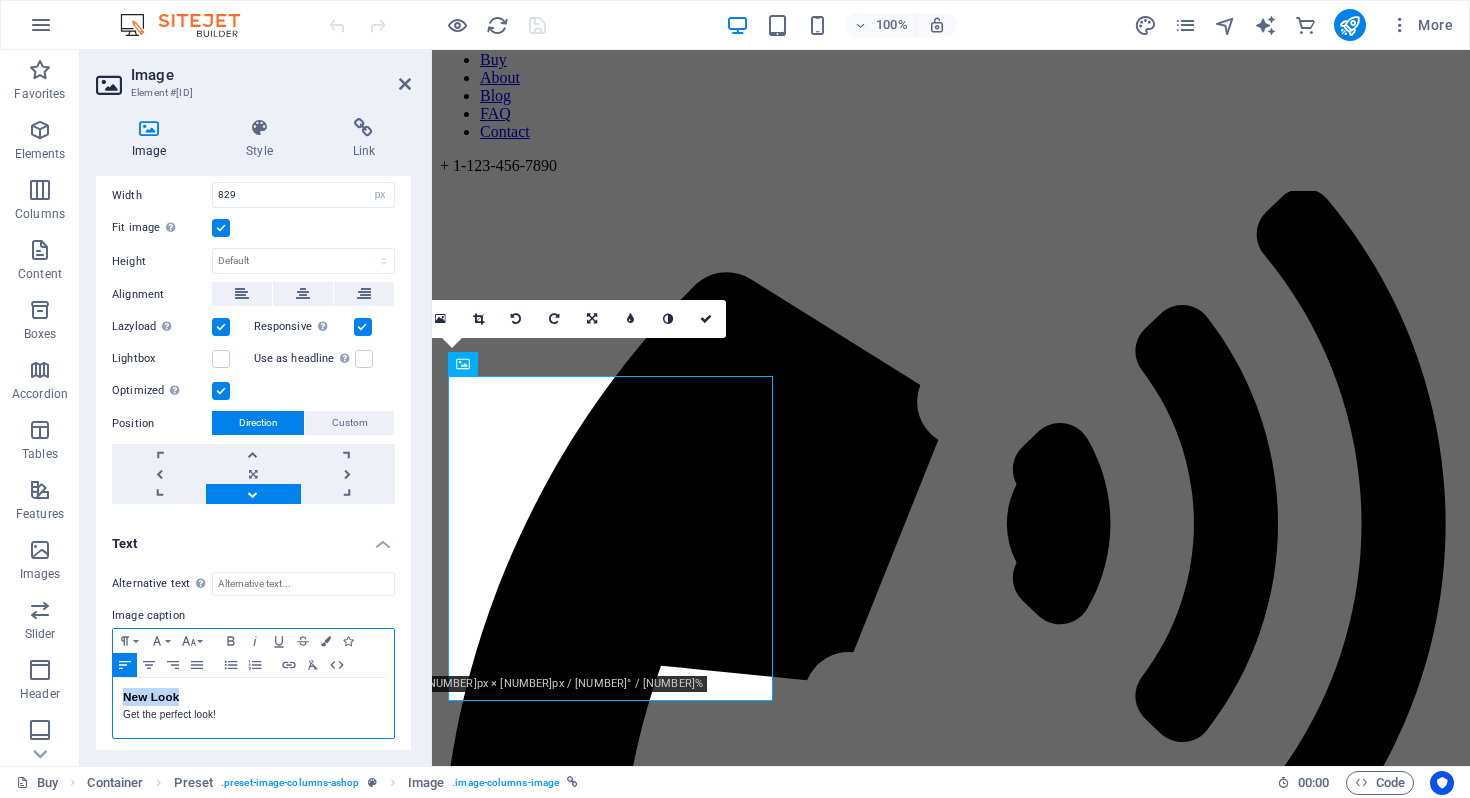 drag, startPoint x: 189, startPoint y: 686, endPoint x: 117, endPoint y: 682, distance: 72.11102 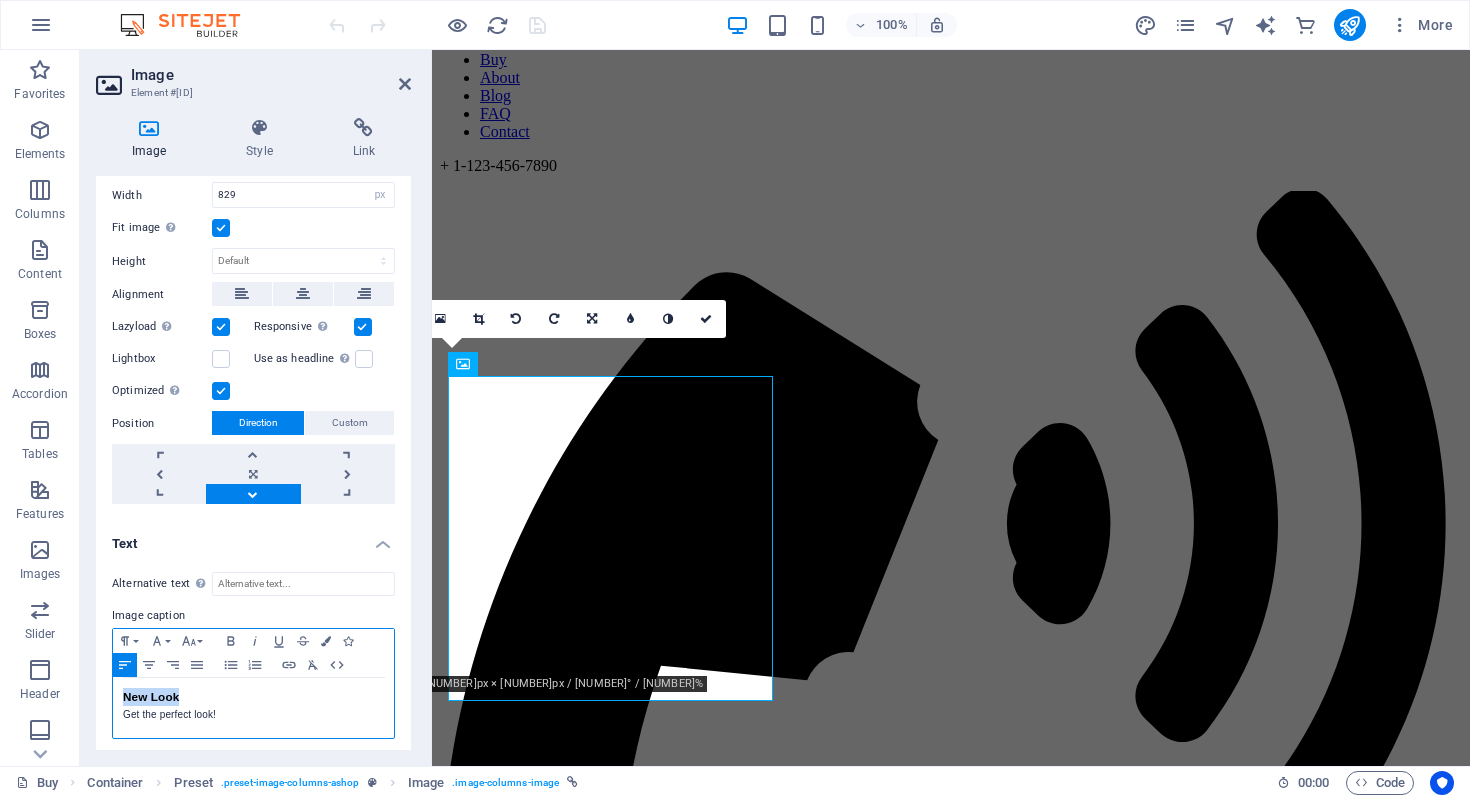 click on "New Look Get the perfect look!" at bounding box center [253, 708] 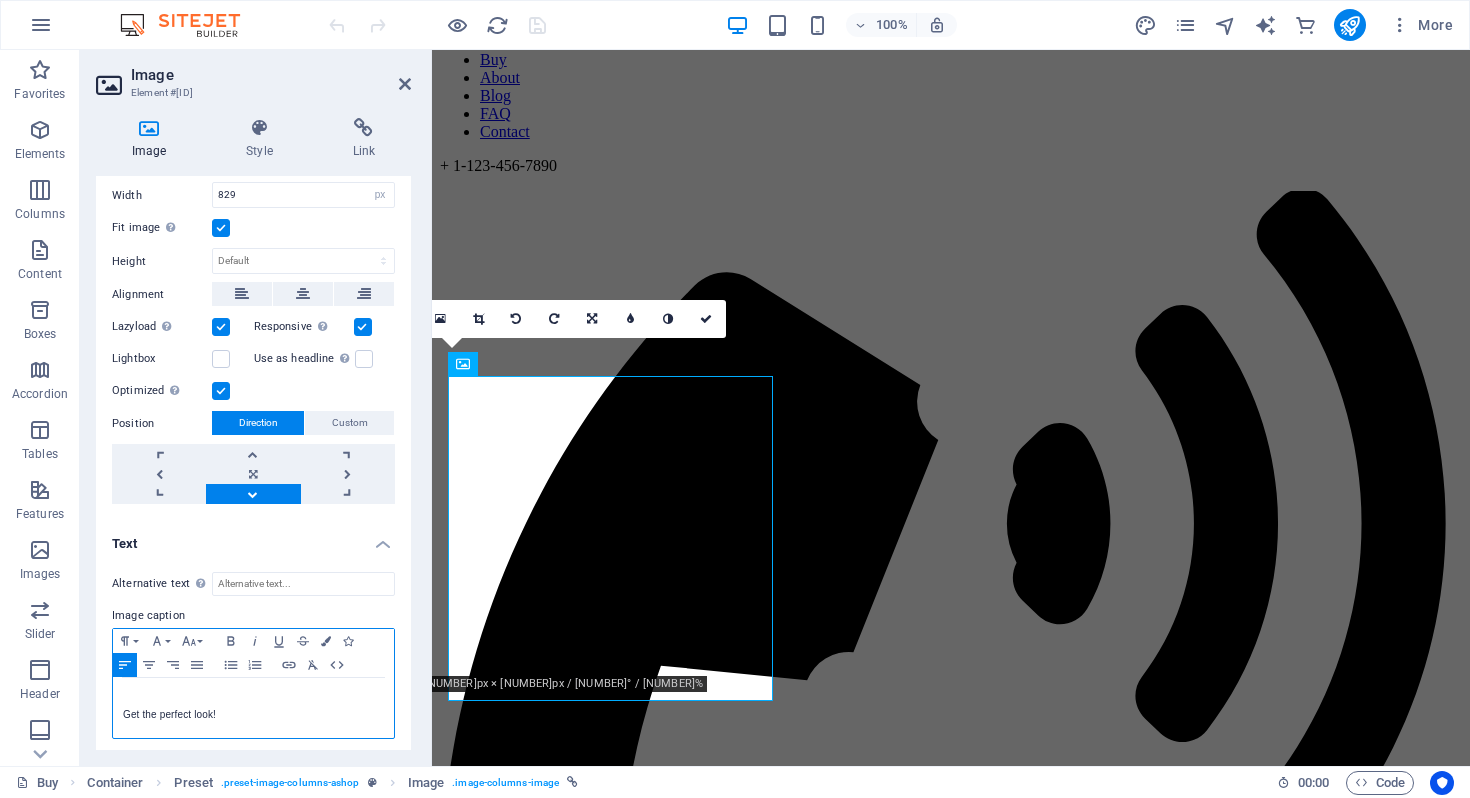 type 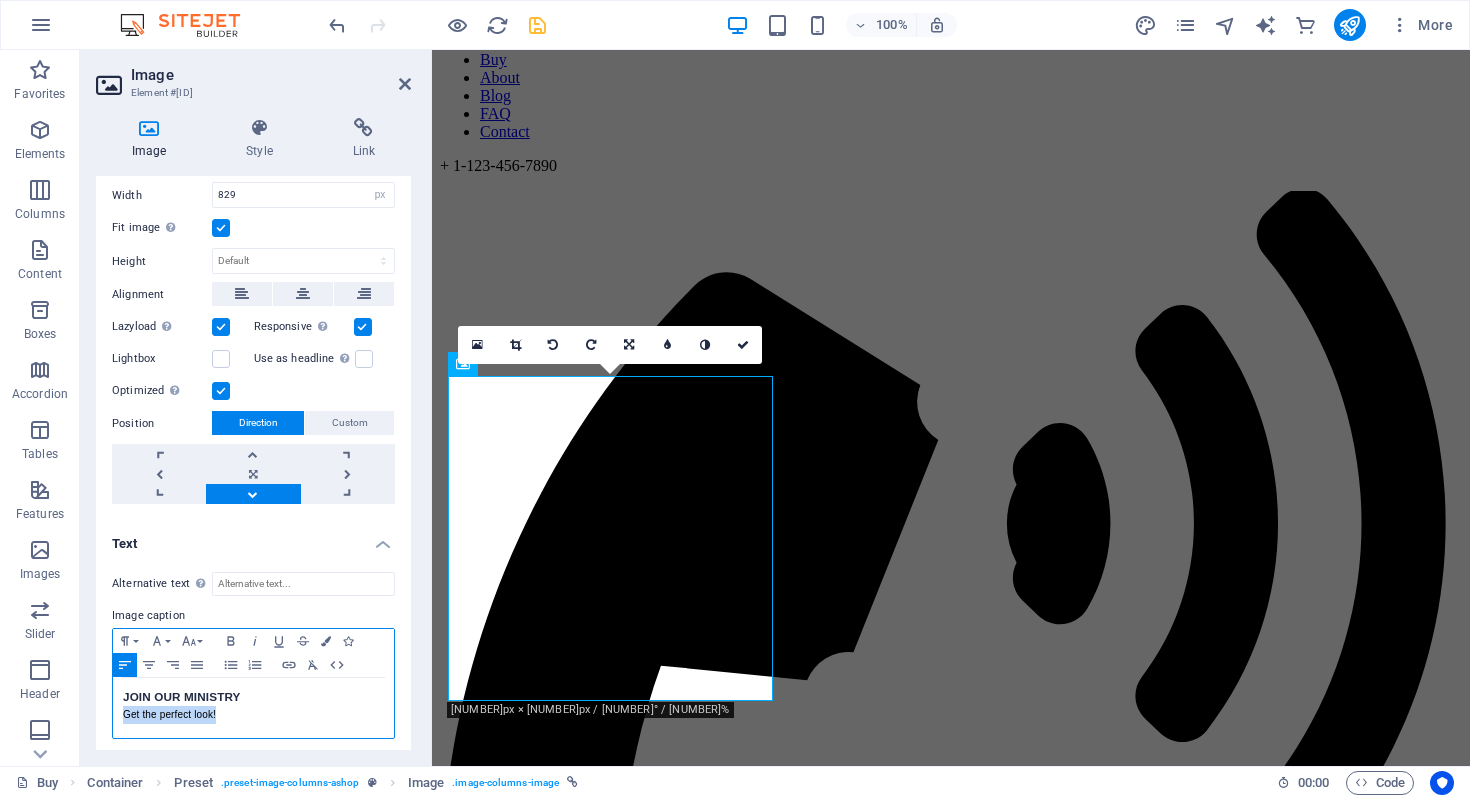 drag, startPoint x: 224, startPoint y: 710, endPoint x: 97, endPoint y: 705, distance: 127.09839 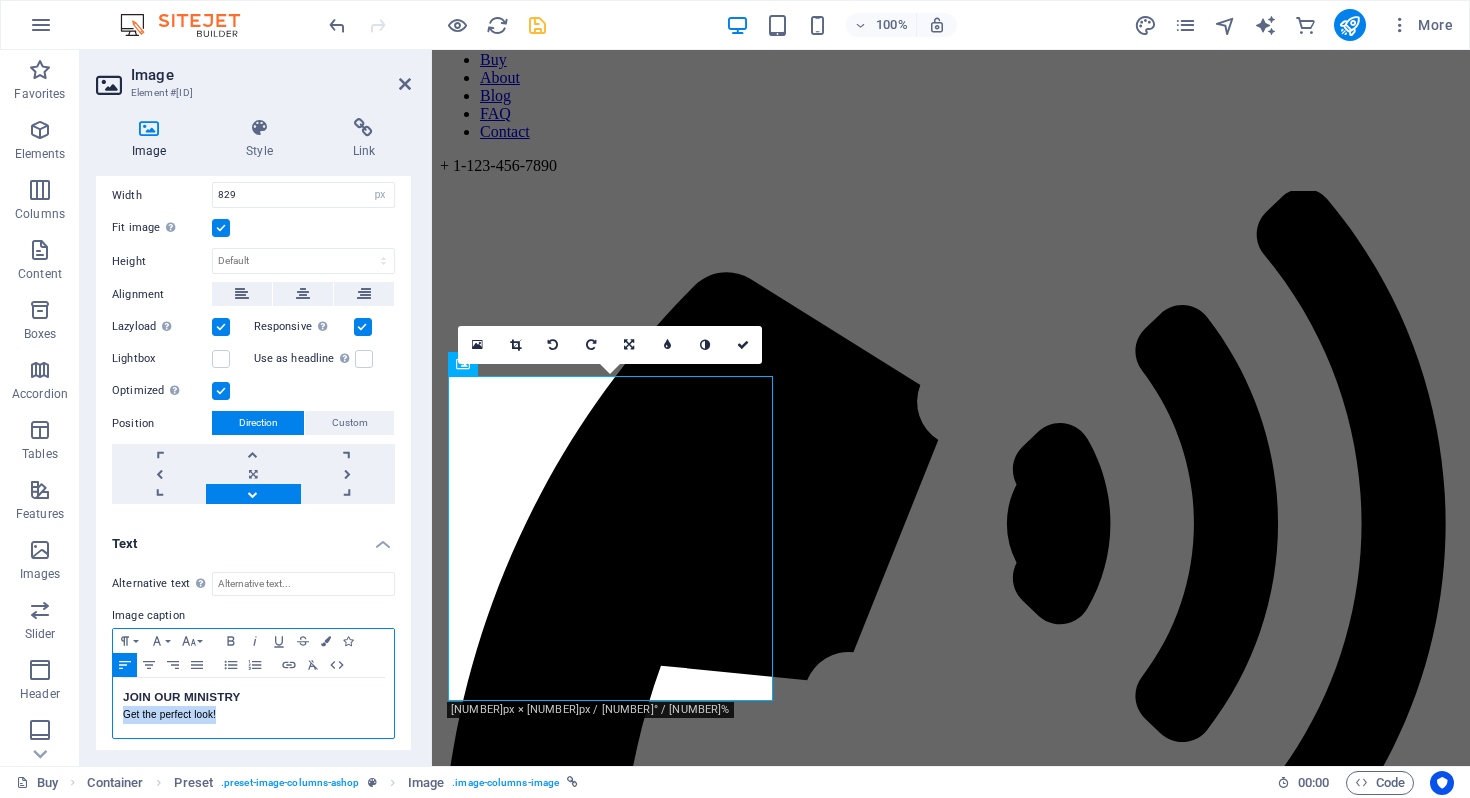 click on "Alternative text The alternative text is used by devices that cannot display images (e.g. image search engines) and should be added to every image to improve website accessibility. Image caption Paragraph Format Normal Heading 1 Heading 2 Heading 3 Heading 4 Heading 5 Heading 6 Code Font Family Arial Georgia Impact Tahoma Times New Roman Verdana Font Size 8 9 10 11 12 14 18 24 30 36 48 60 72 96 Bold Italic Underline Strikethrough Colors Icons Align Left Align Center Align Right Align Justify Unordered List Ordered List Insert Link Clear Formatting HTML JOIN OUR MINISTRY Get the perfect look!" at bounding box center (253, 656) 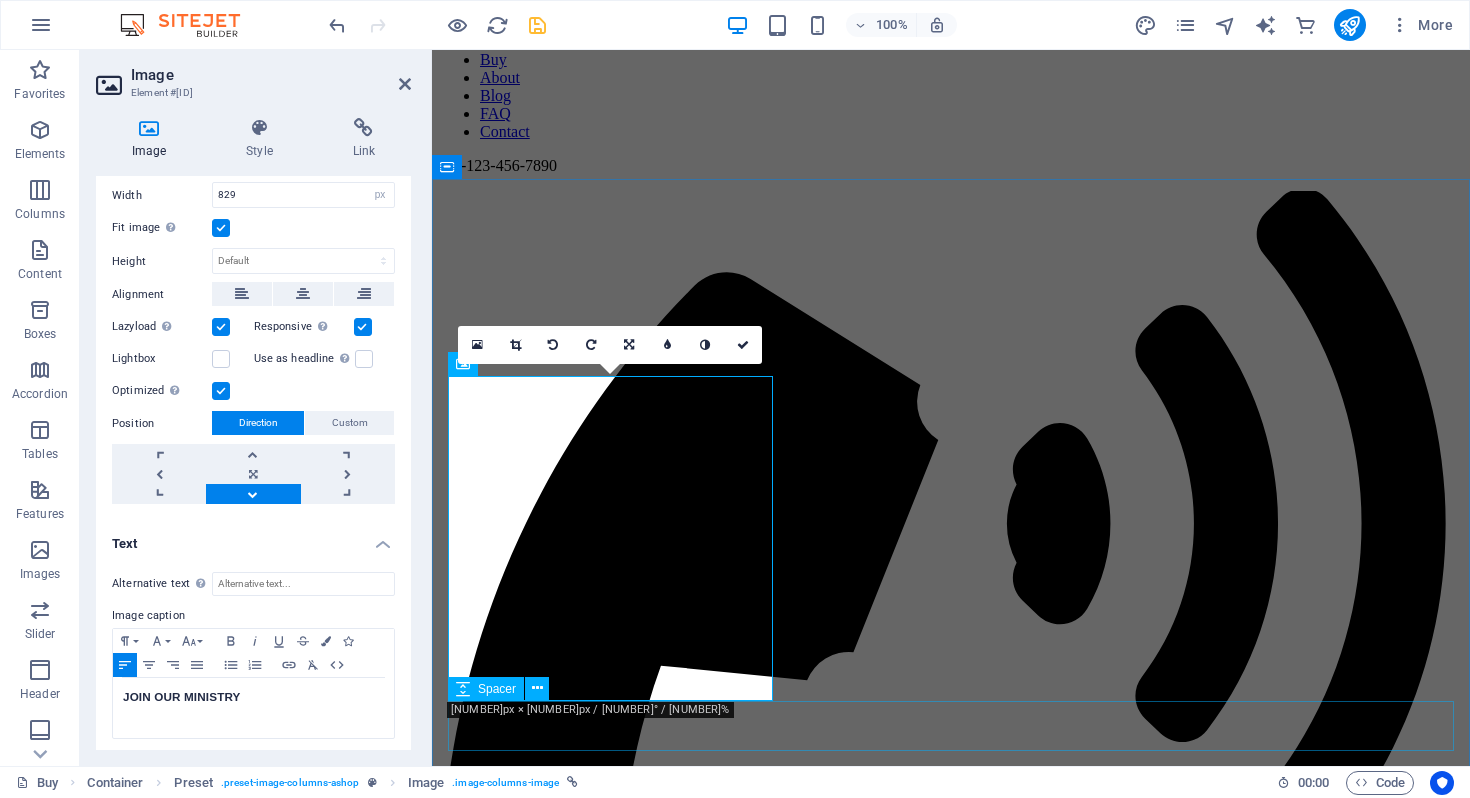 click at bounding box center (951, 4294) 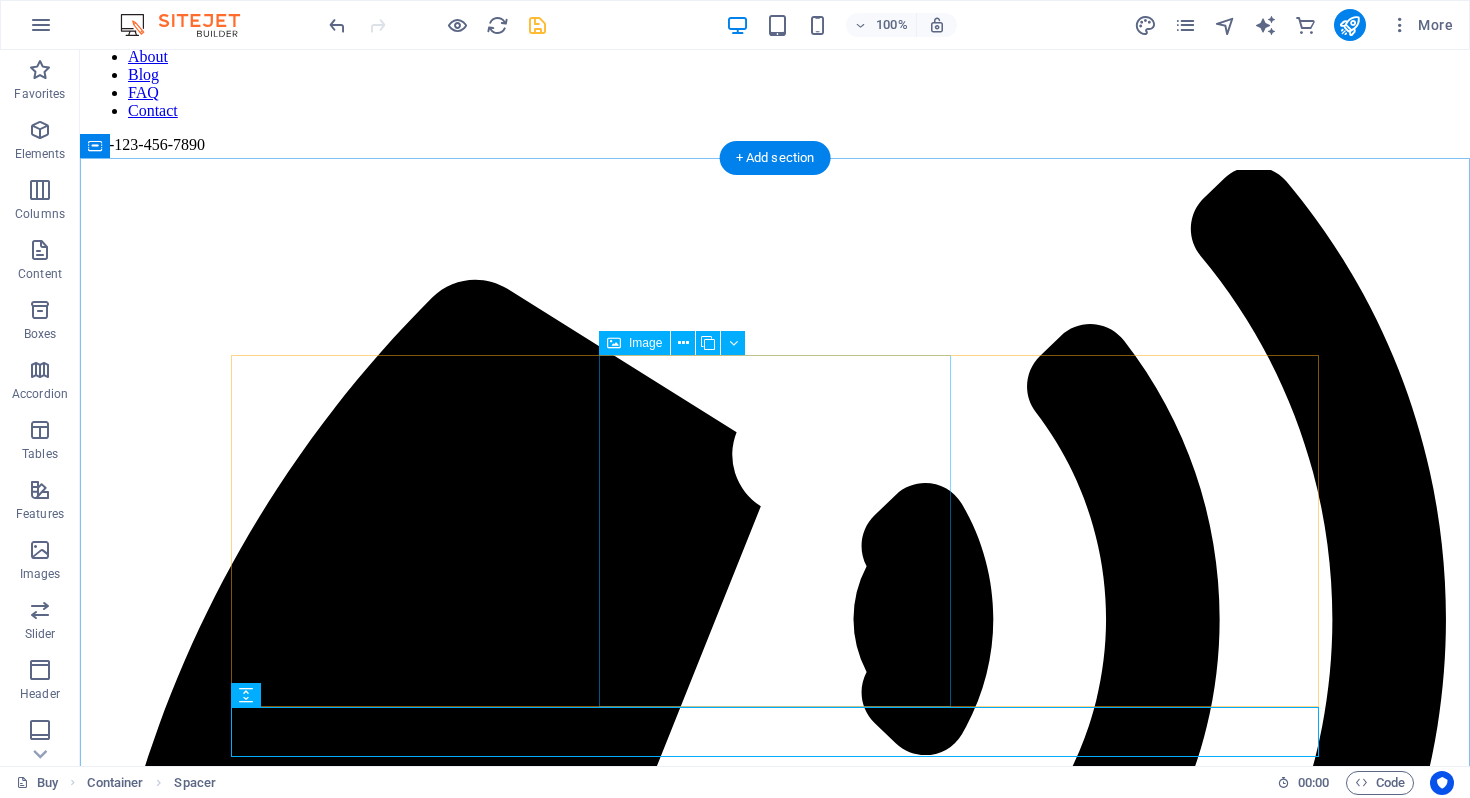 scroll, scrollTop: 339, scrollLeft: 0, axis: vertical 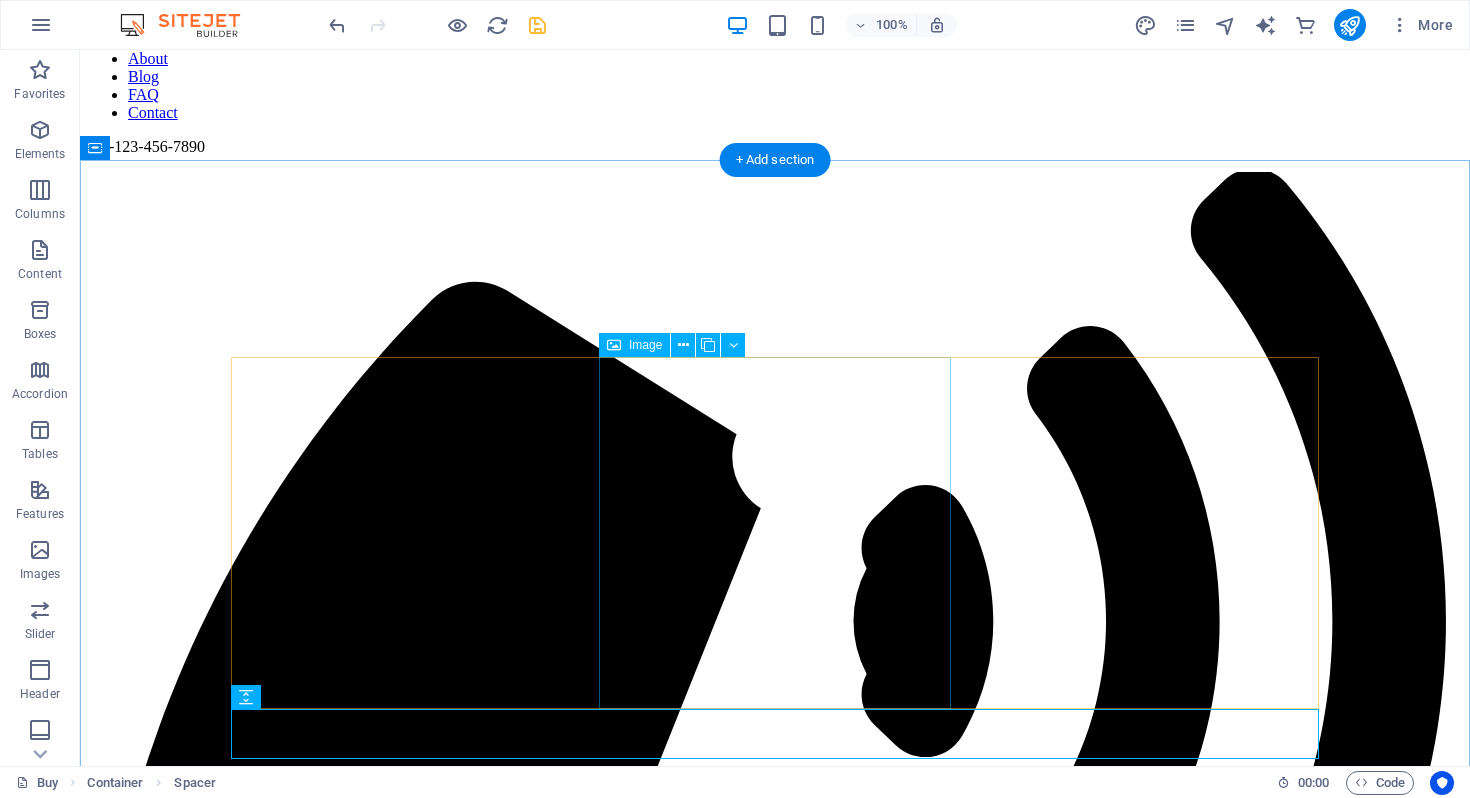 click on "New Trend More styles for you" at bounding box center (775, 3657) 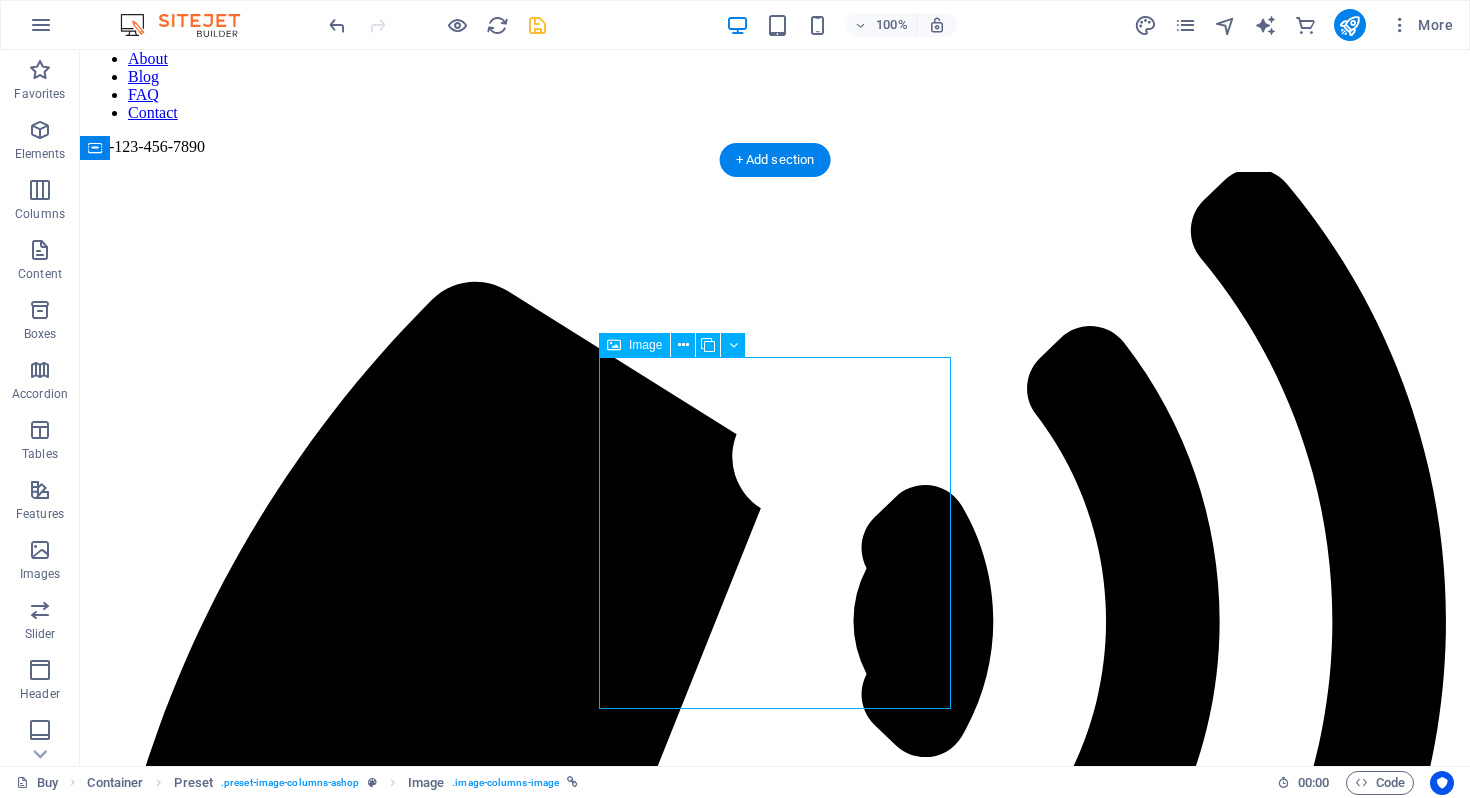 click on "New Trend More styles for you" at bounding box center (775, 3657) 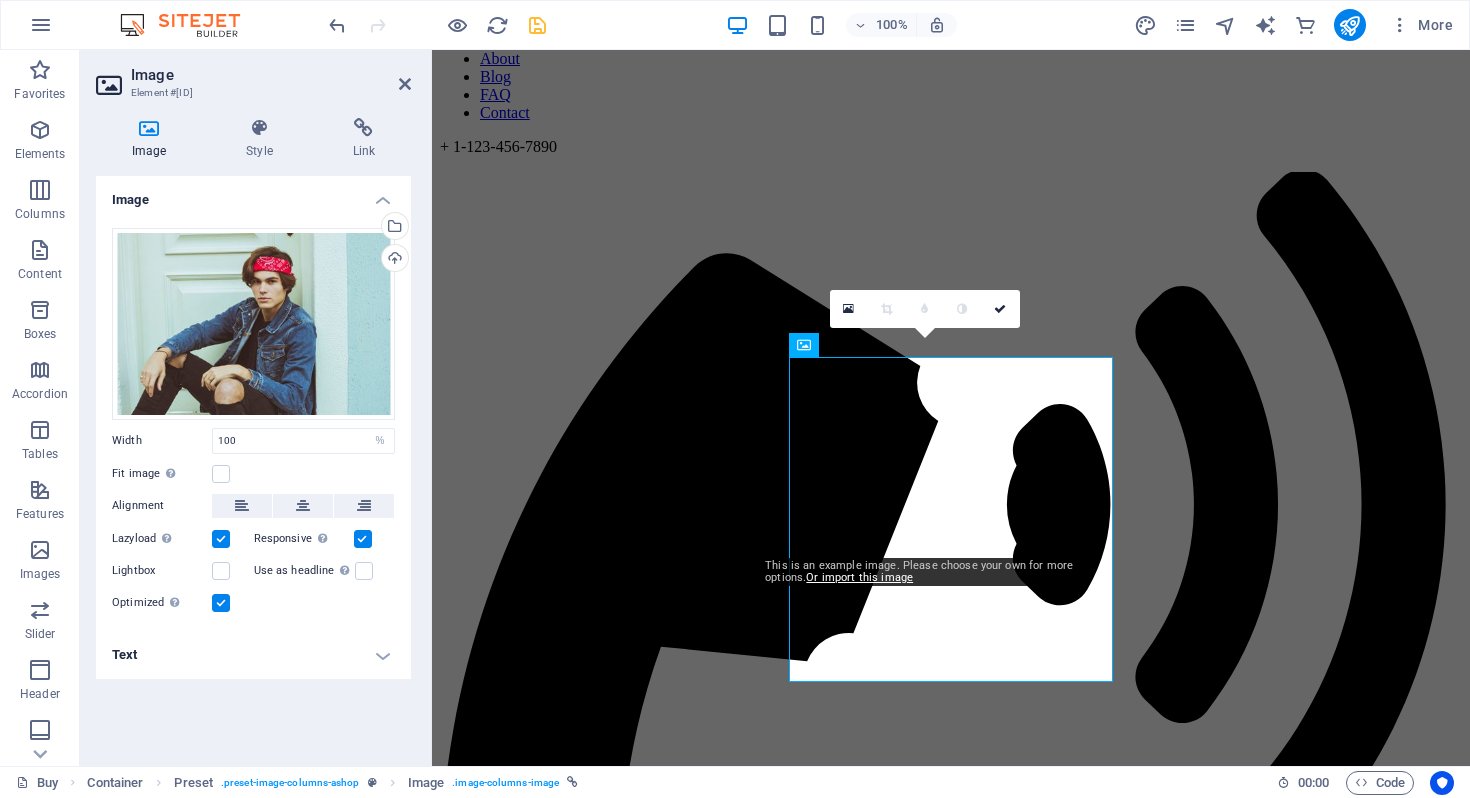 click on "Text" at bounding box center (253, 655) 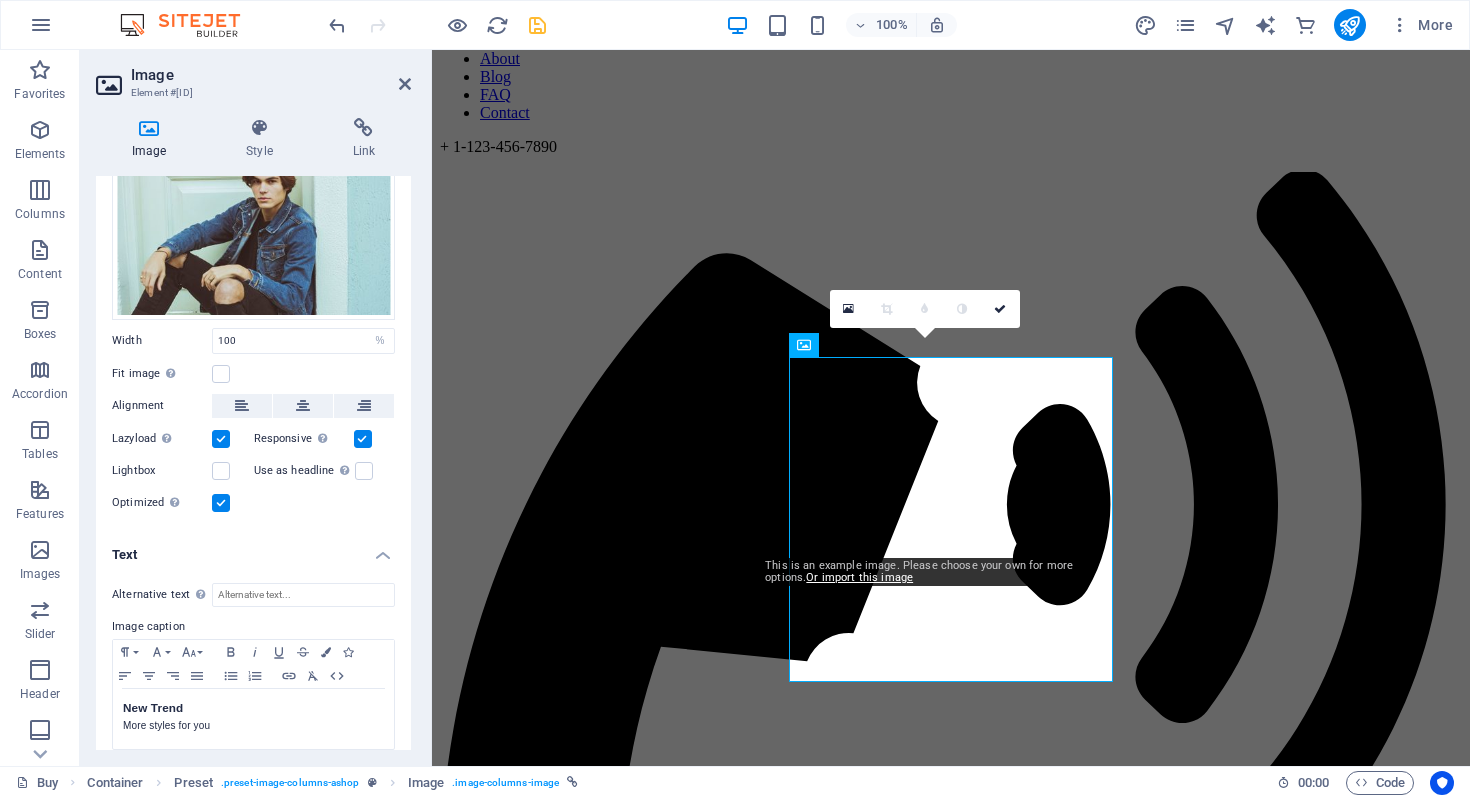 scroll, scrollTop: 114, scrollLeft: 0, axis: vertical 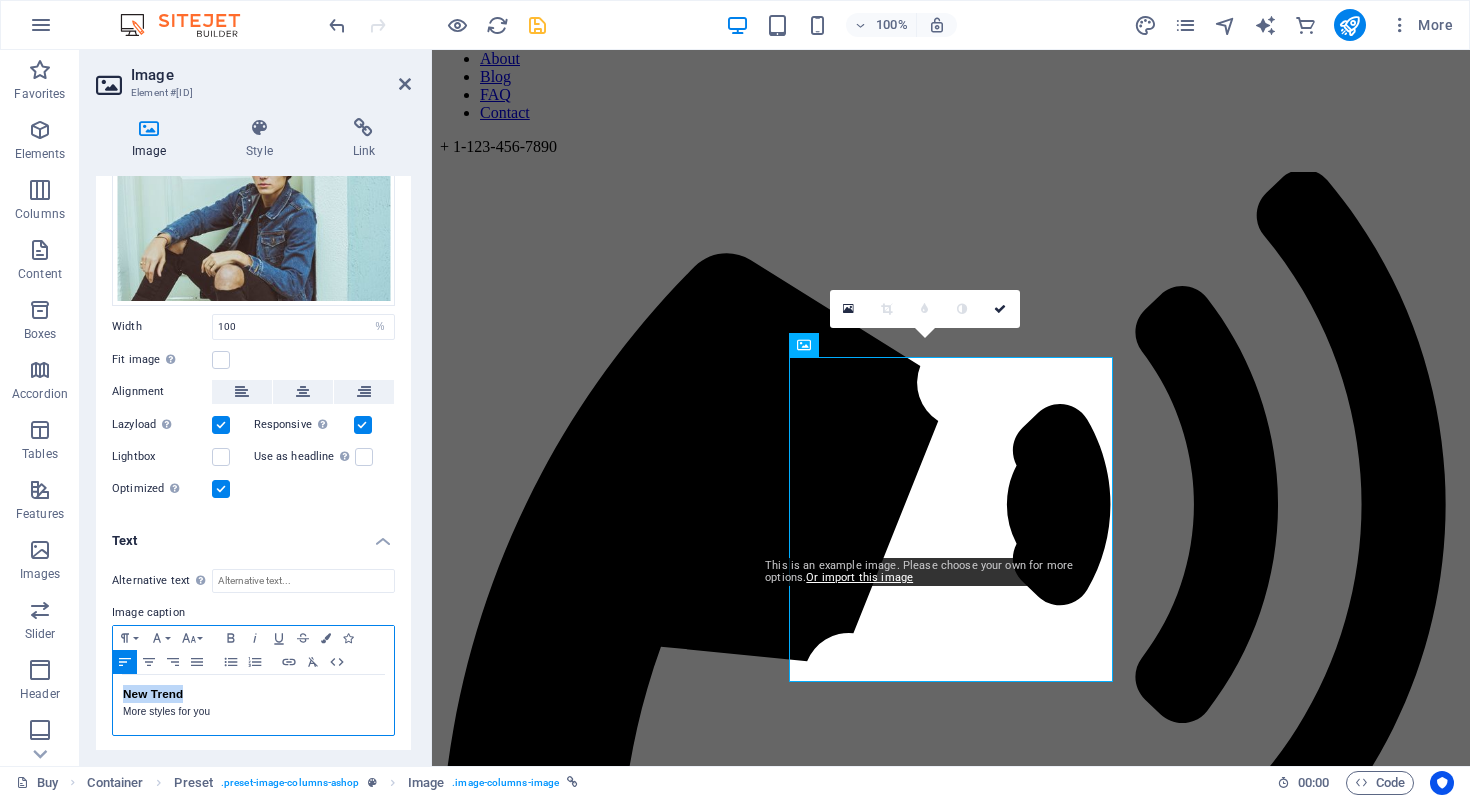 drag, startPoint x: 195, startPoint y: 684, endPoint x: 111, endPoint y: 679, distance: 84.14868 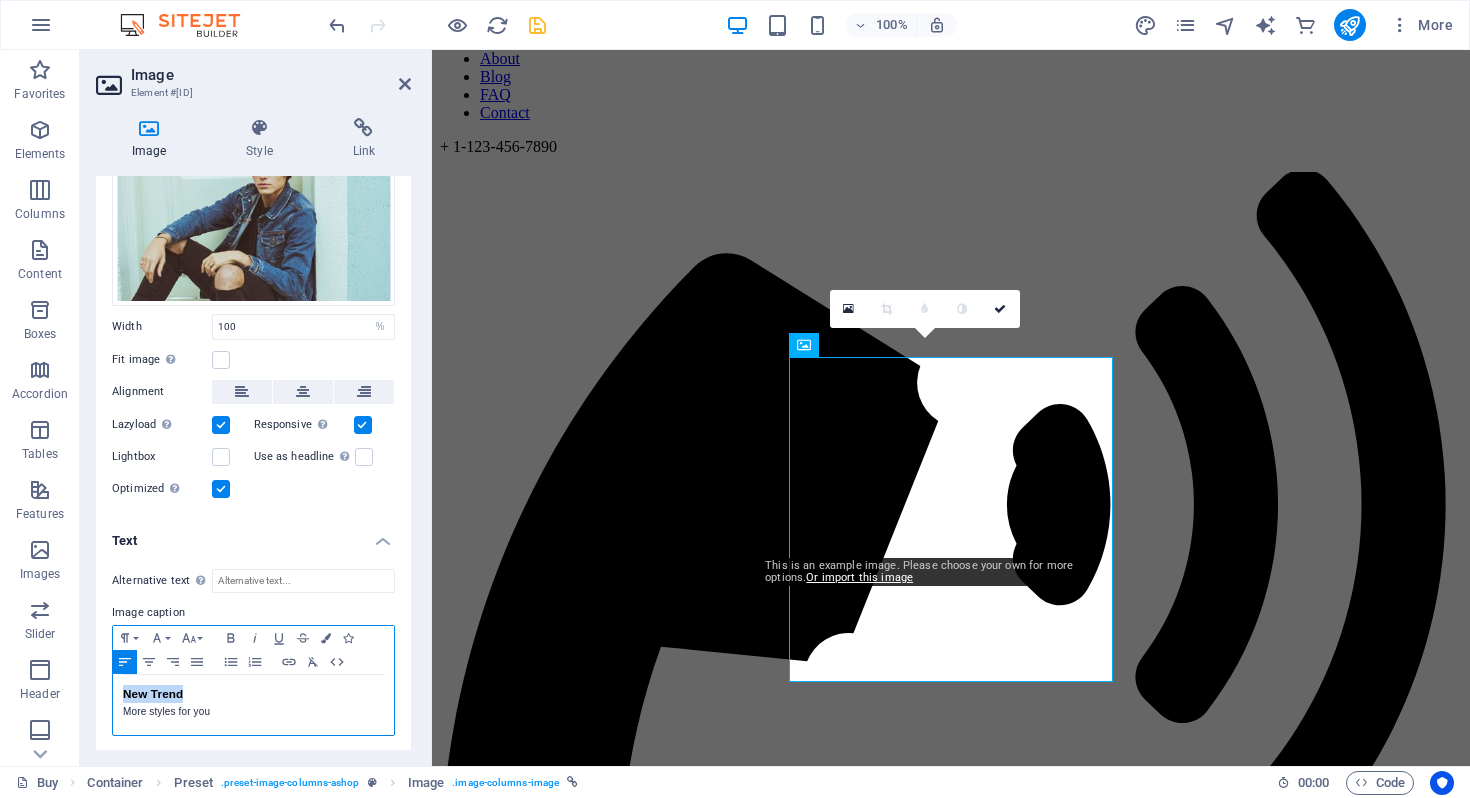 click on "Alternative text The alternative text is used by devices that cannot display images (e.g. image search engines) and should be added to every image to improve website accessibility. Image caption Paragraph Format Normal Heading 1 Heading 2 Heading 3 Heading 4 Heading 5 Heading 6 Code Font Family Arial Georgia Impact Tahoma Times New Roman Verdana Font Size 8 9 10 11 12 14 18 24 30 36 48 60 72 96 Bold Italic Underline Strikethrough Colors Icons Align Left Align Center Align Right Align Justify Unordered List Ordered List Insert Link Clear Formatting HTML New Trend More styles for you" at bounding box center (253, 653) 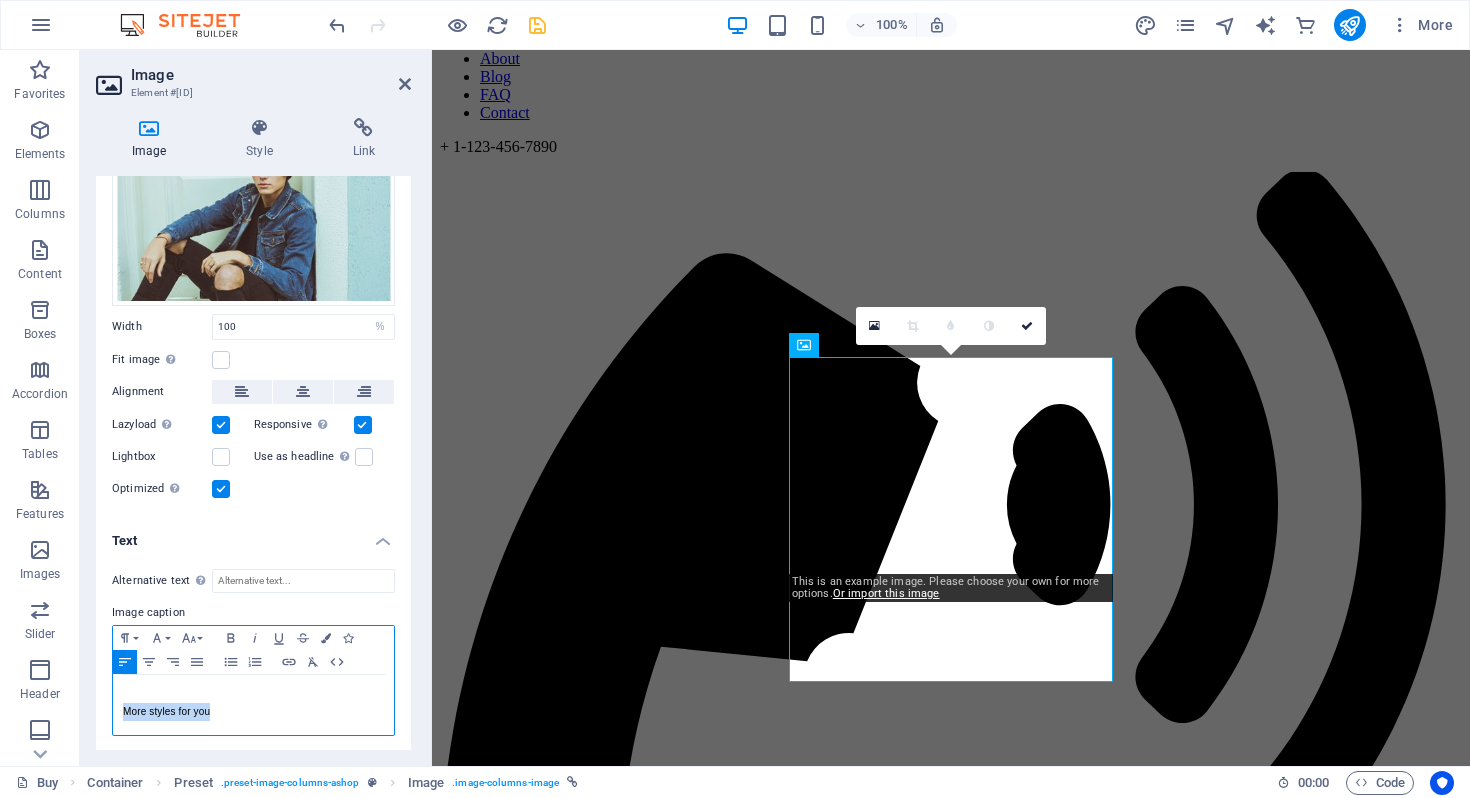 drag, startPoint x: 223, startPoint y: 706, endPoint x: 100, endPoint y: 704, distance: 123.01626 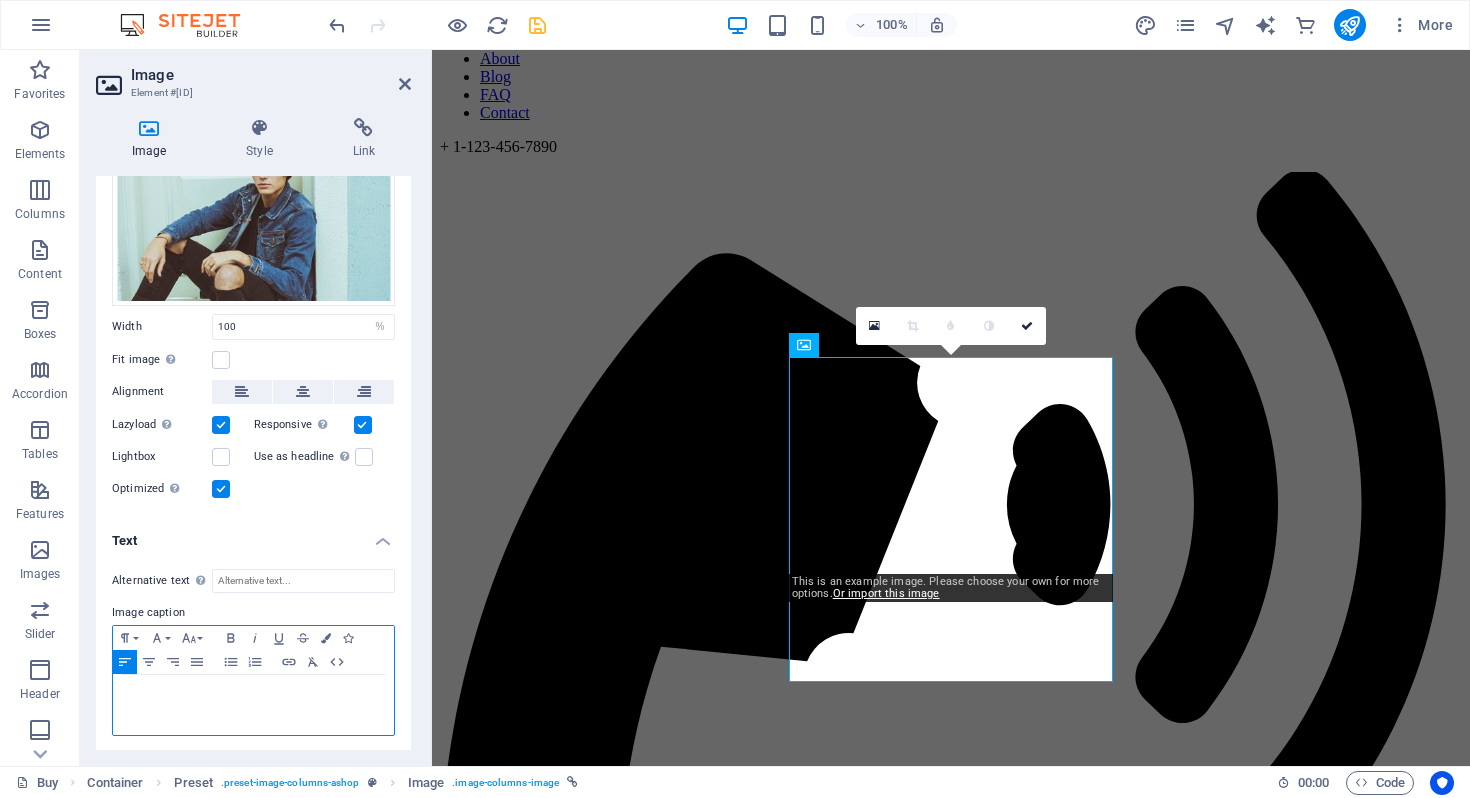 click on "​" at bounding box center (253, 694) 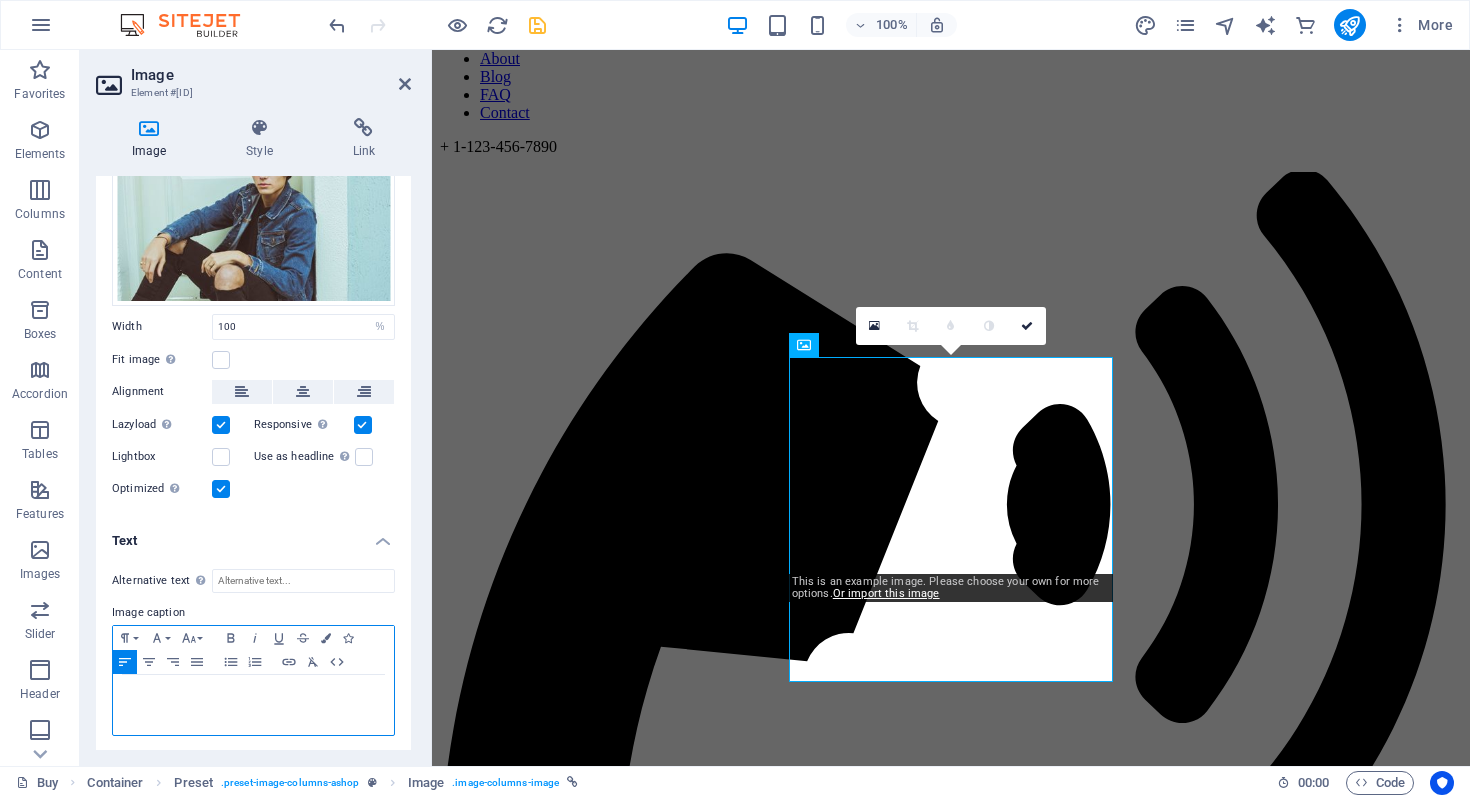 type 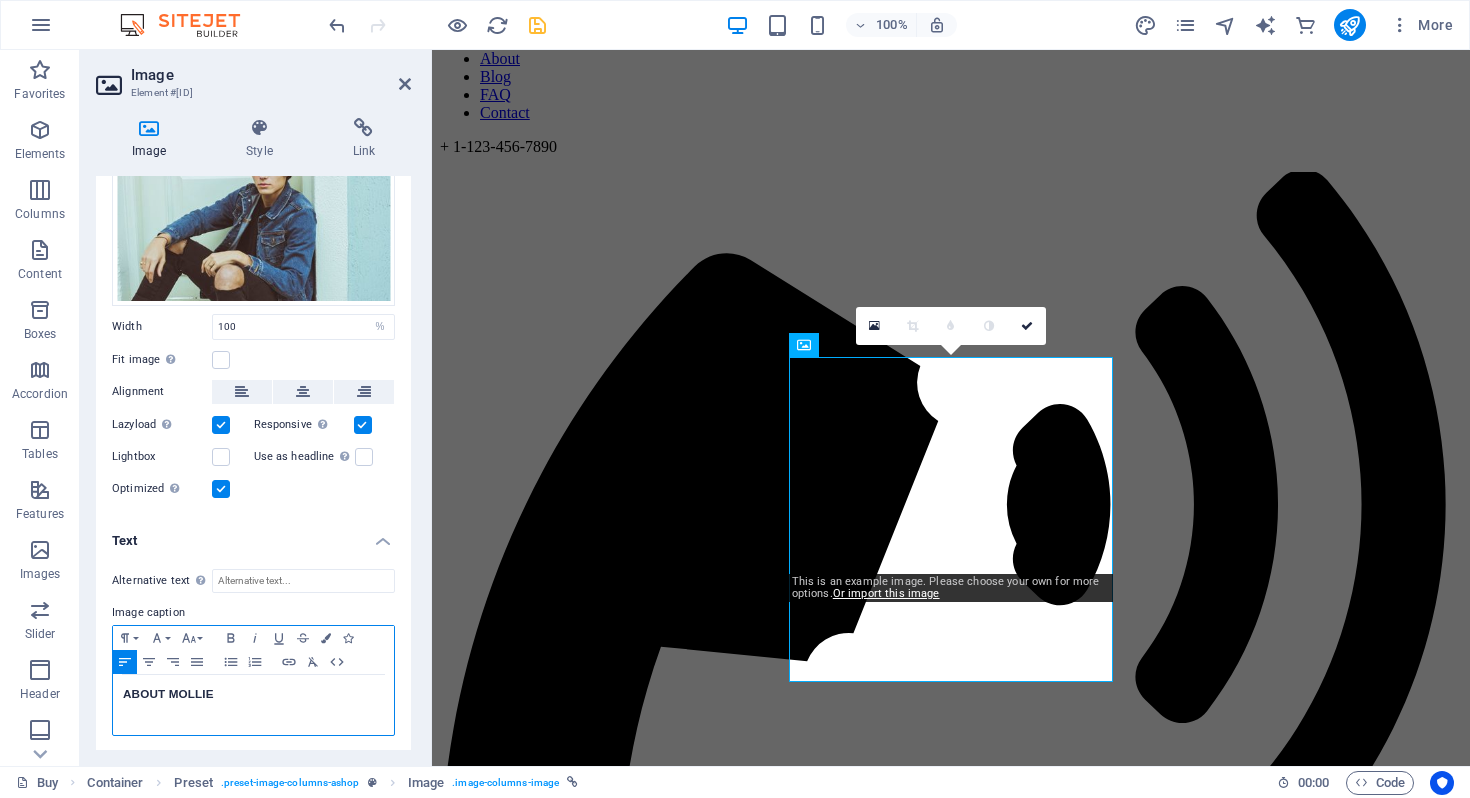 click on "ABOUT MOLLIE" at bounding box center (253, 694) 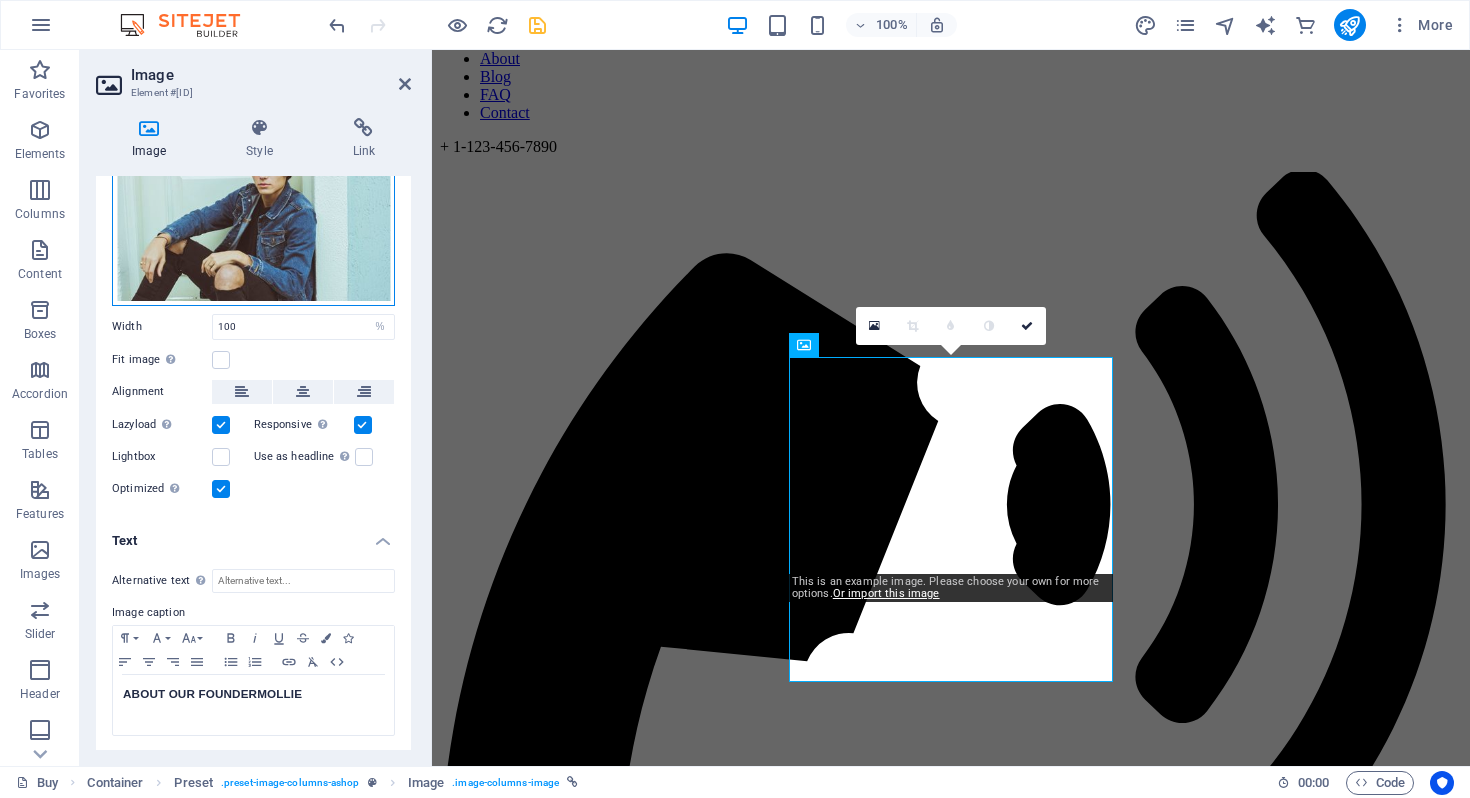 click on "Drag files here, click to choose files or select files from Files or our free stock photos & videos" at bounding box center [253, 210] 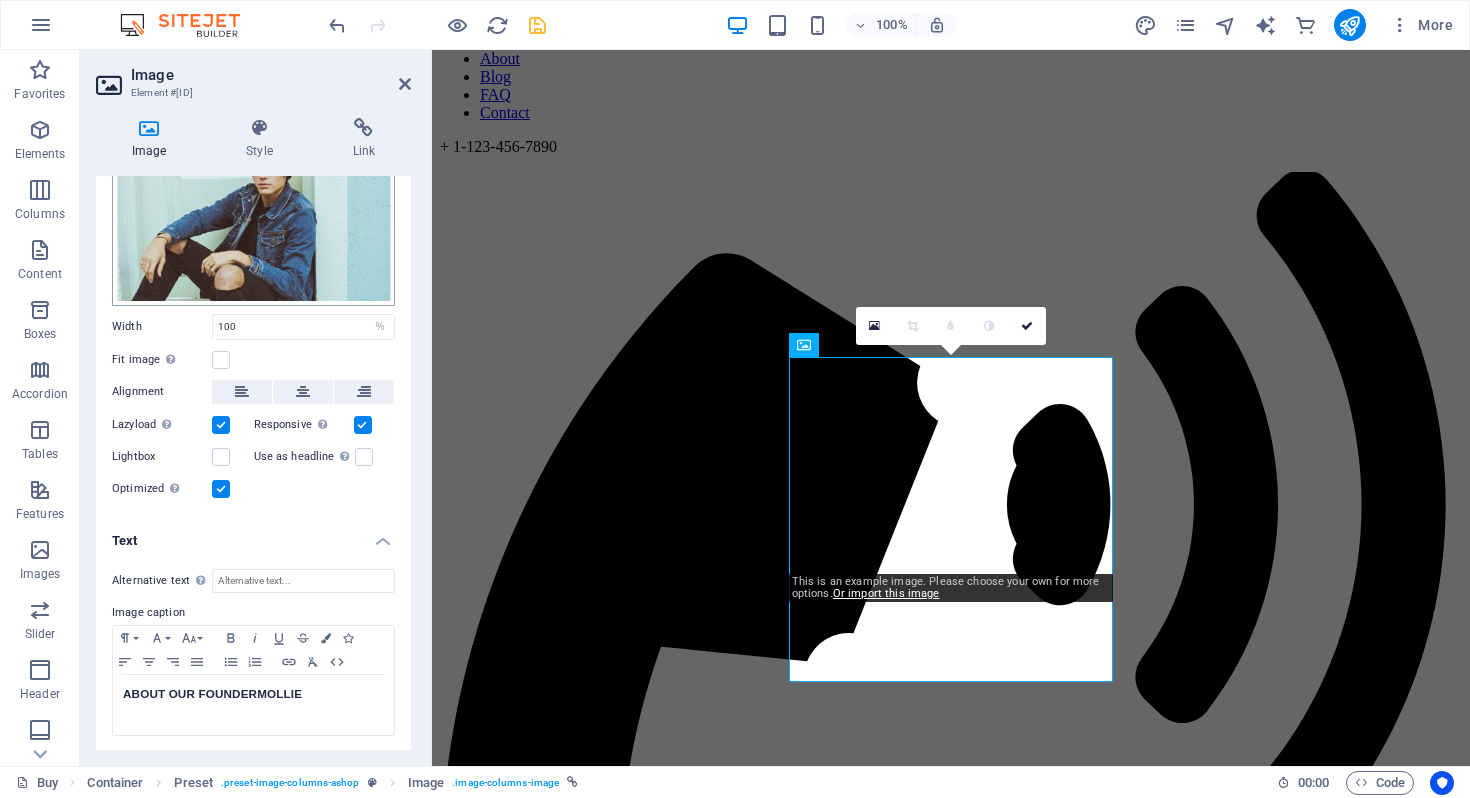scroll, scrollTop: 363, scrollLeft: 0, axis: vertical 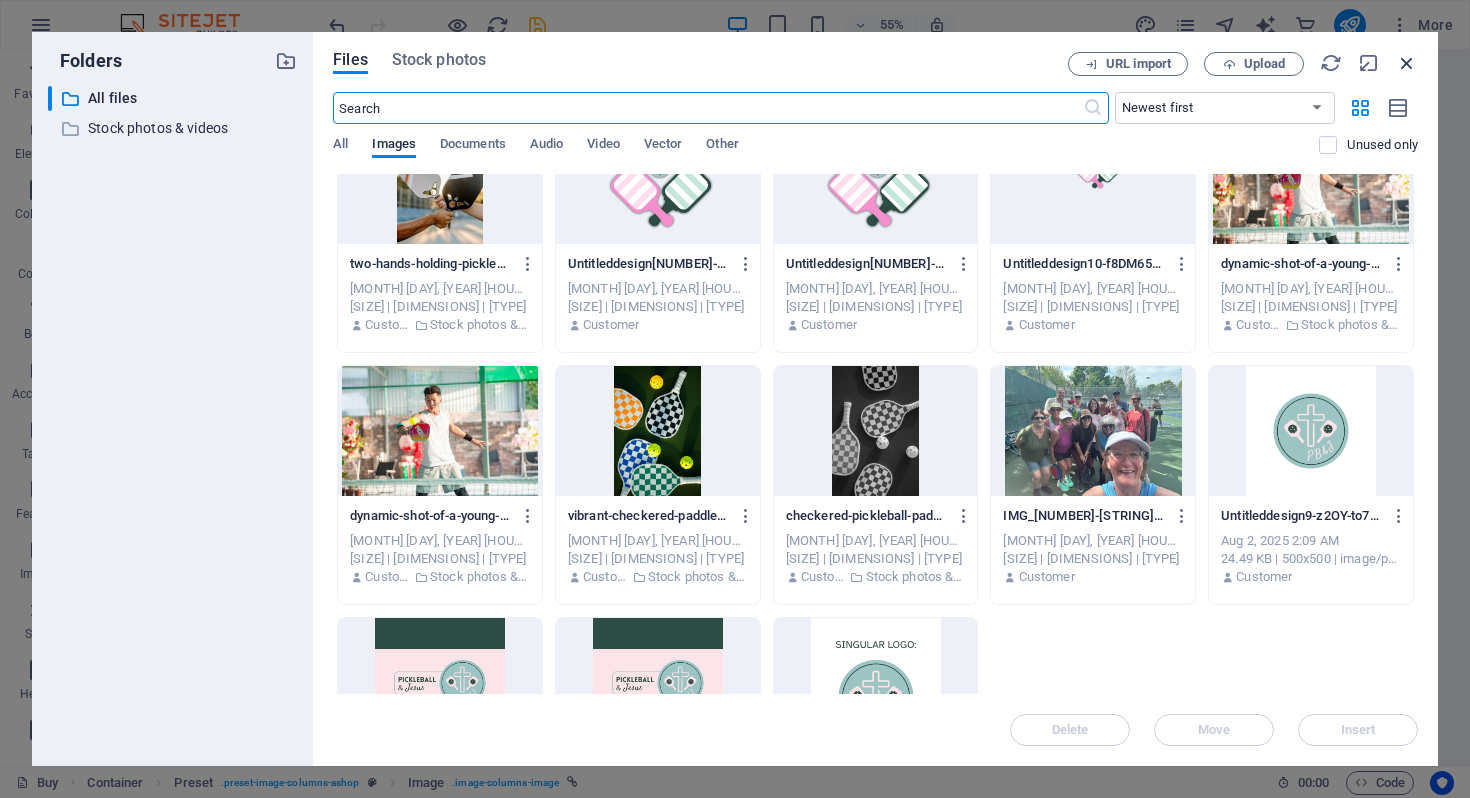 click at bounding box center (1407, 63) 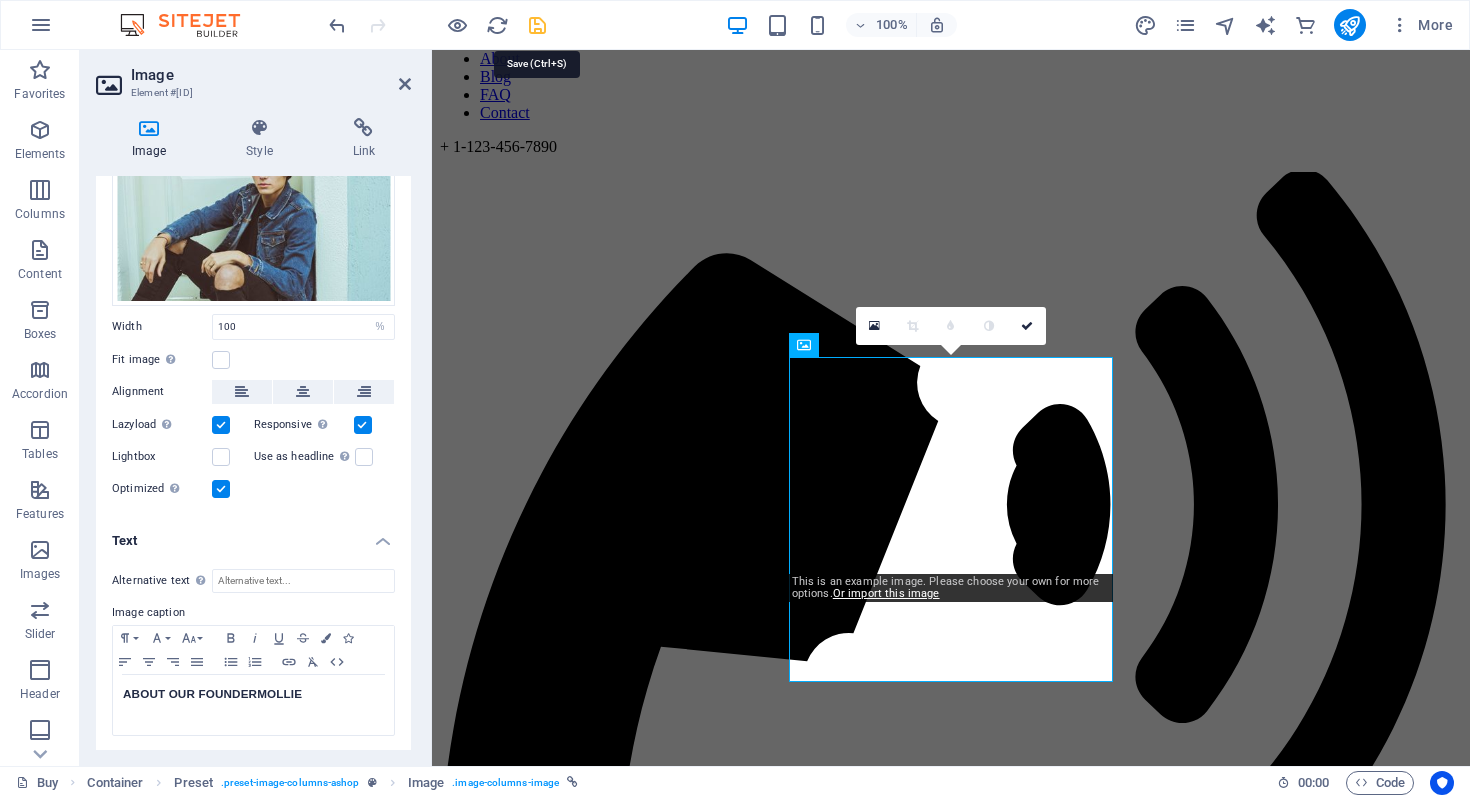 click at bounding box center [537, 25] 